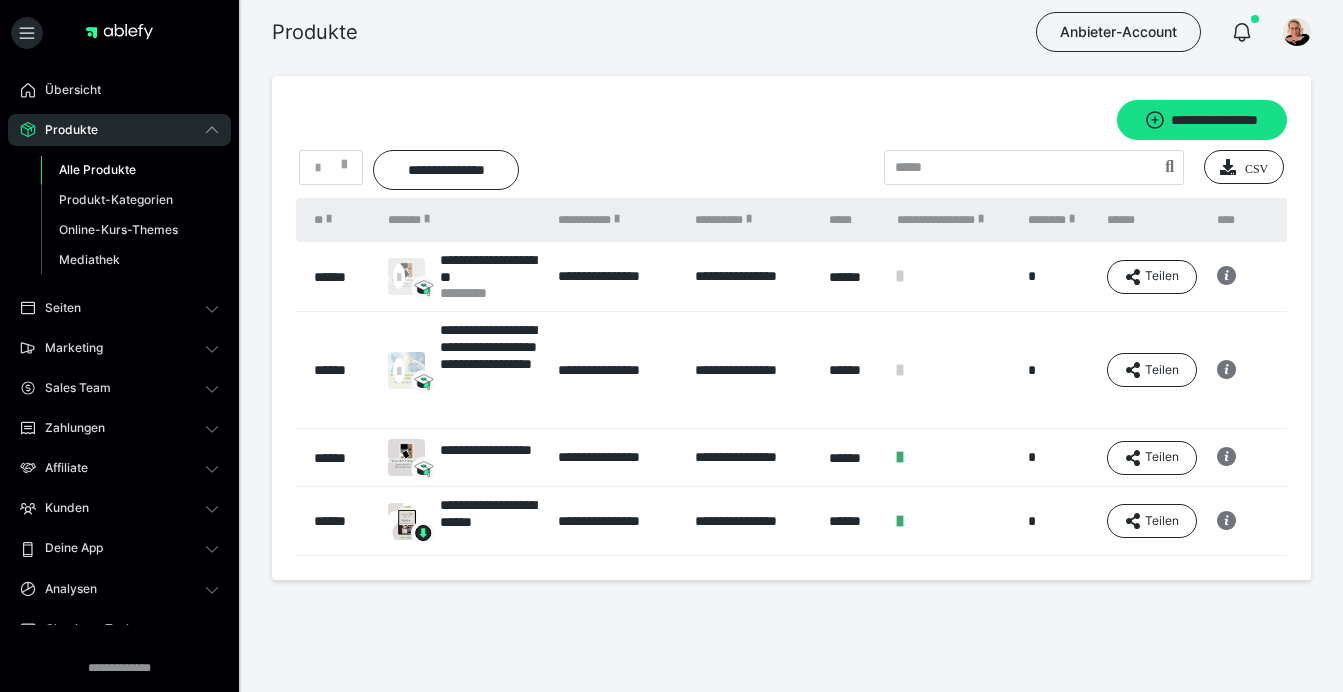 scroll, scrollTop: 0, scrollLeft: 0, axis: both 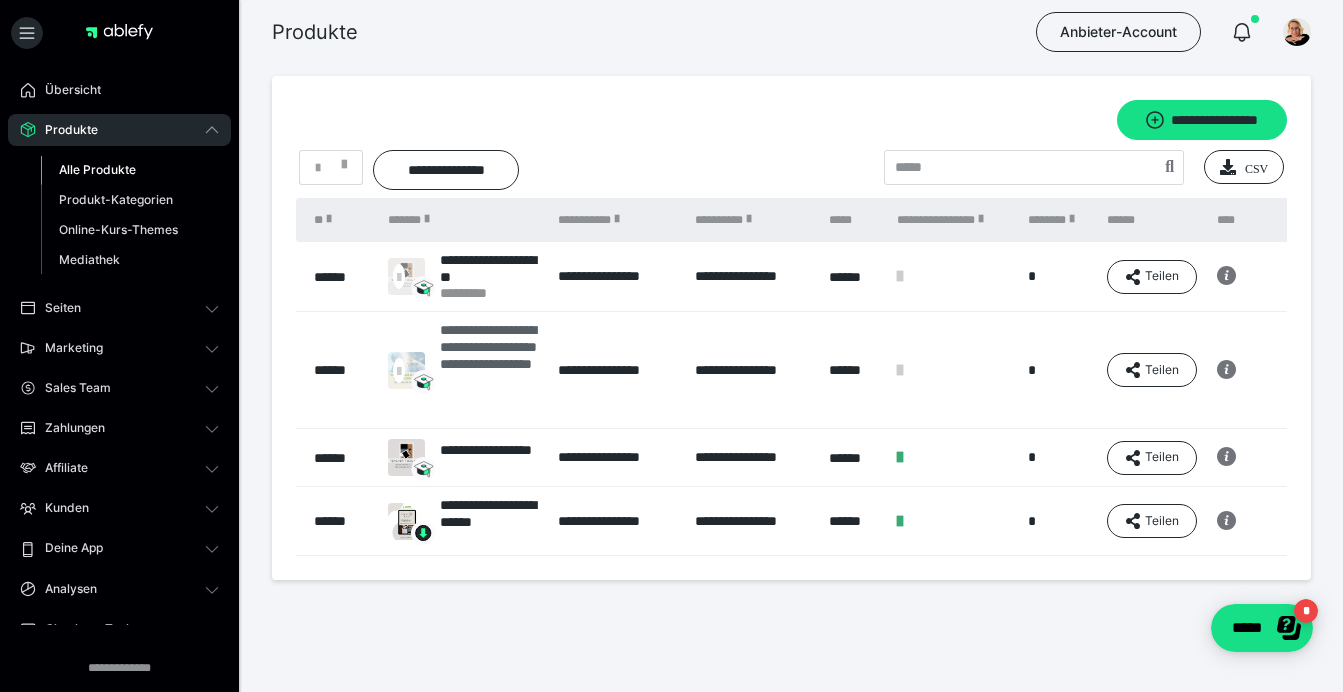 click on "**********" at bounding box center (489, 370) 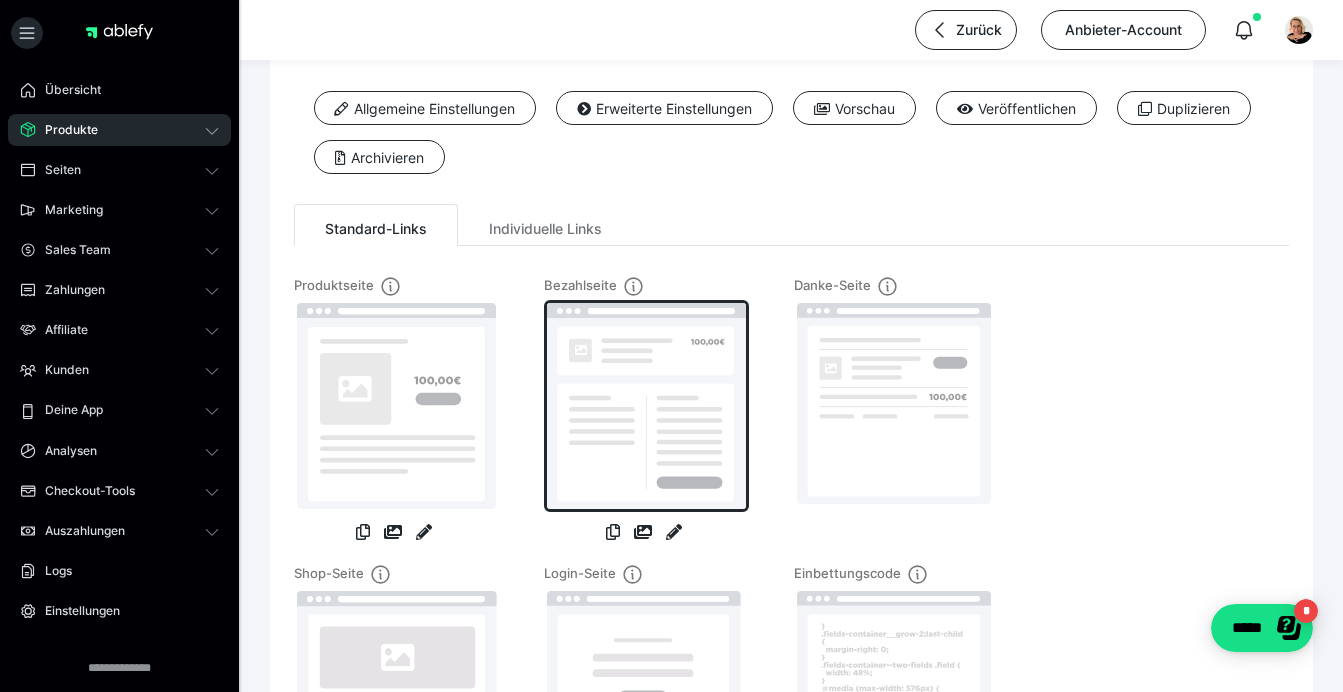 scroll, scrollTop: 74, scrollLeft: 0, axis: vertical 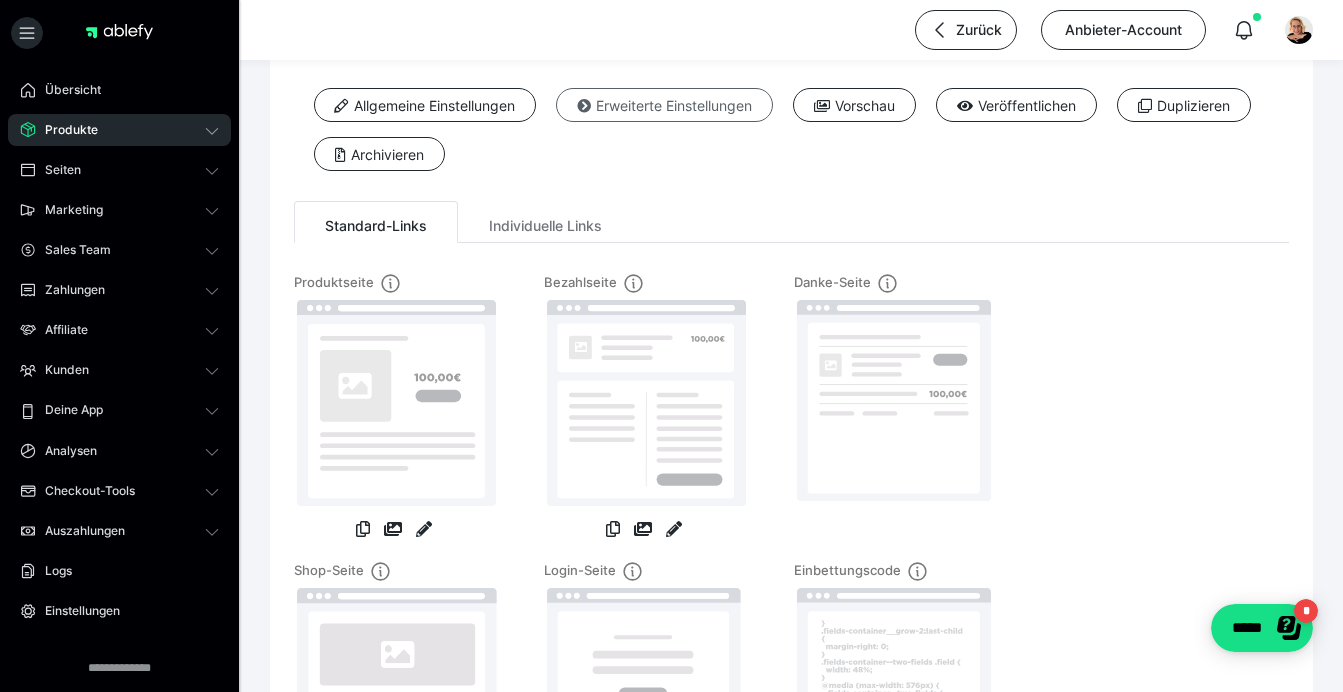 click on "Erweiterte Einstellungen" at bounding box center (664, 105) 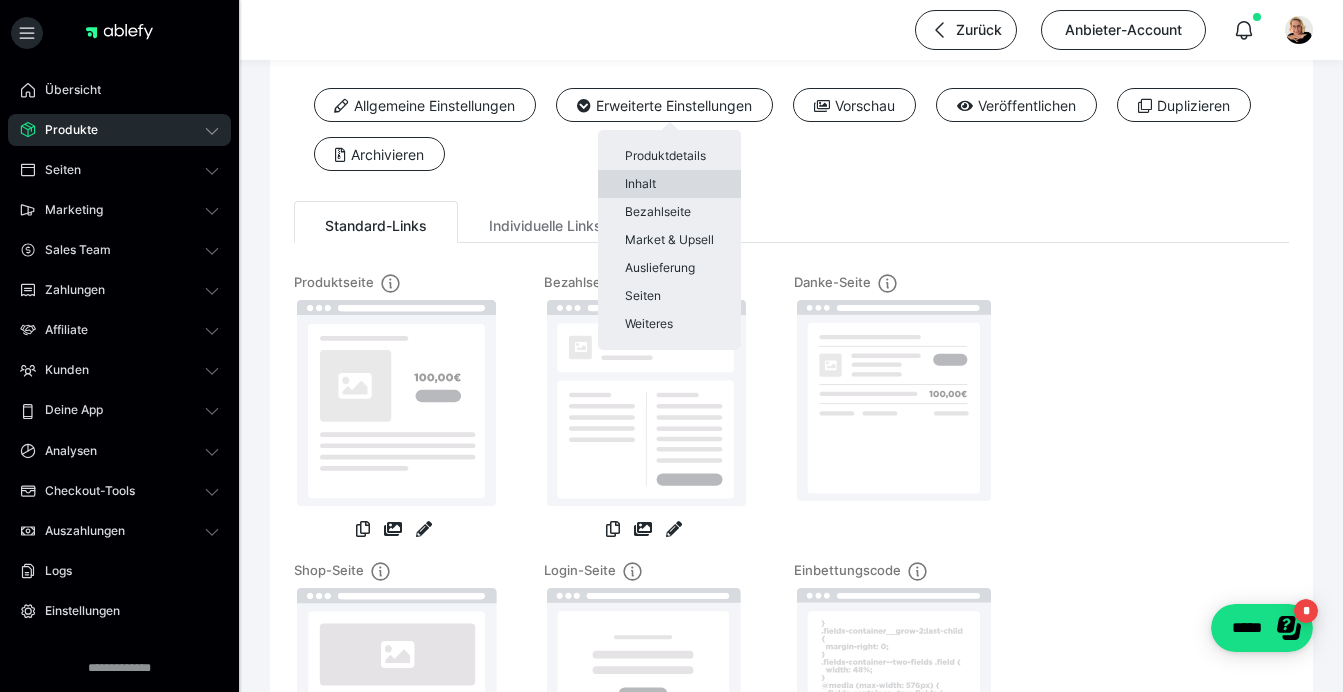 click on "Inhalt" at bounding box center (669, 184) 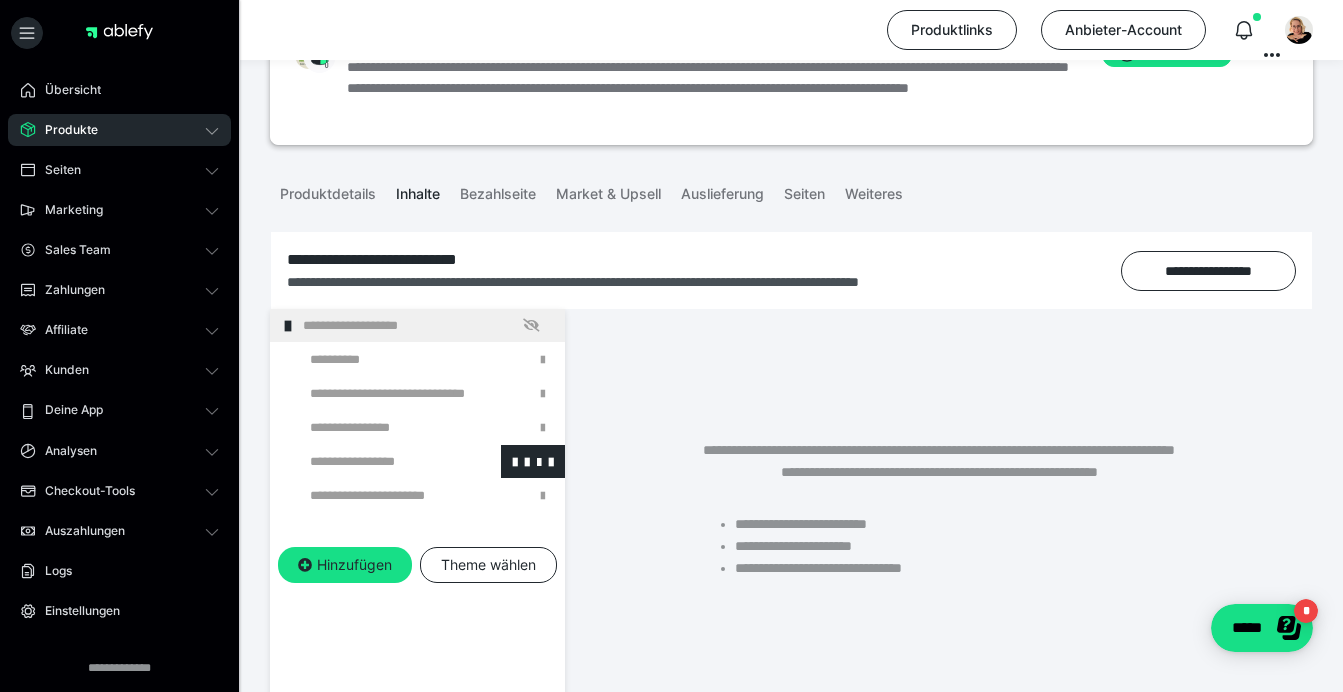 scroll, scrollTop: 146, scrollLeft: 0, axis: vertical 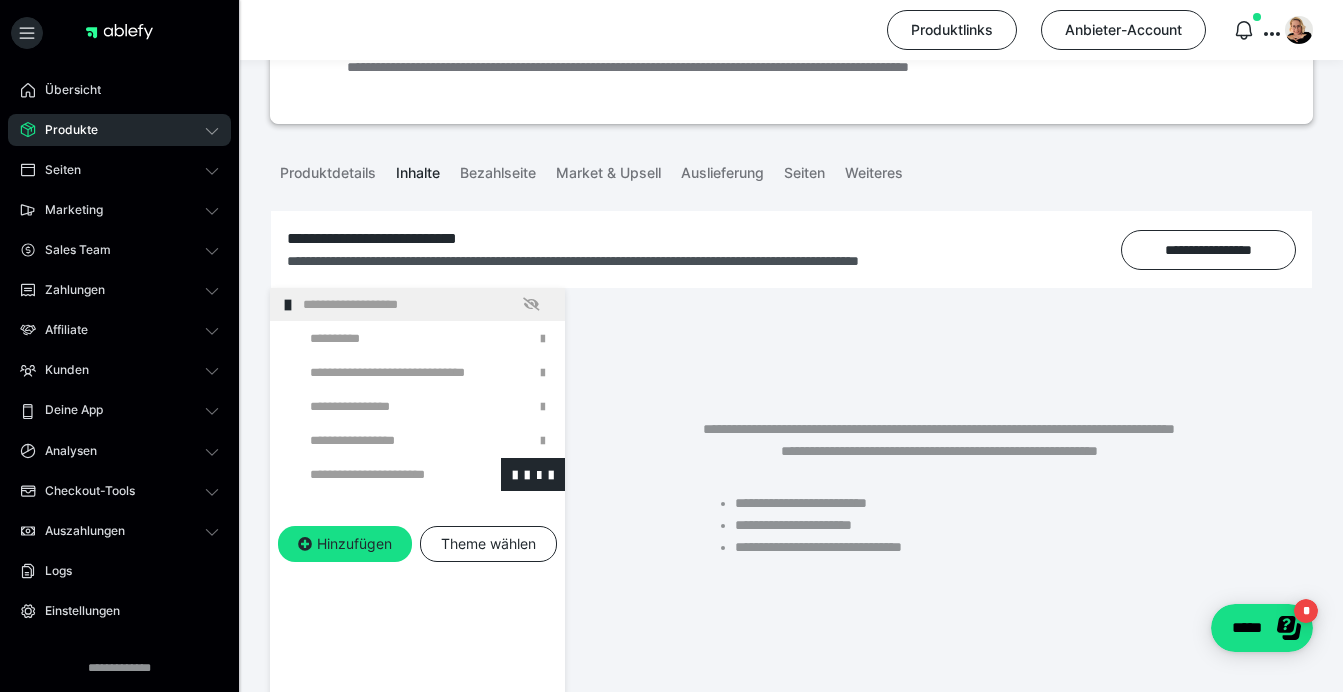 click at bounding box center (375, 474) 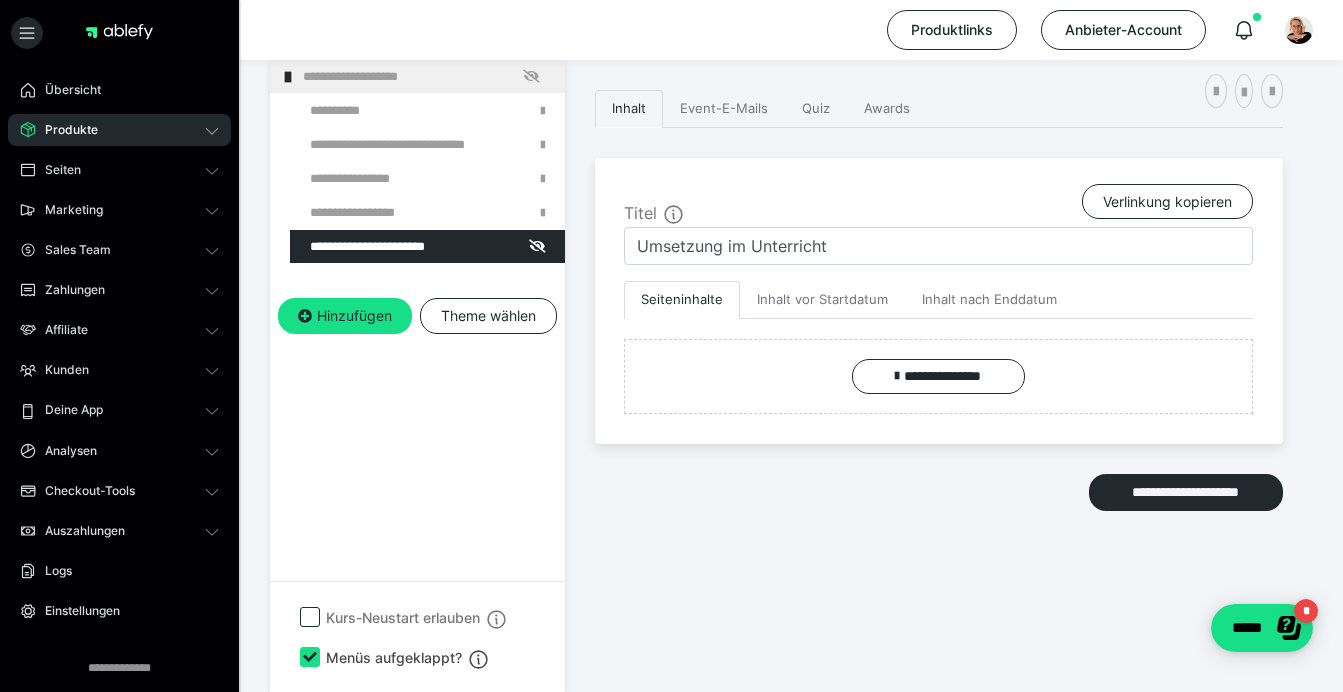 scroll, scrollTop: 374, scrollLeft: 0, axis: vertical 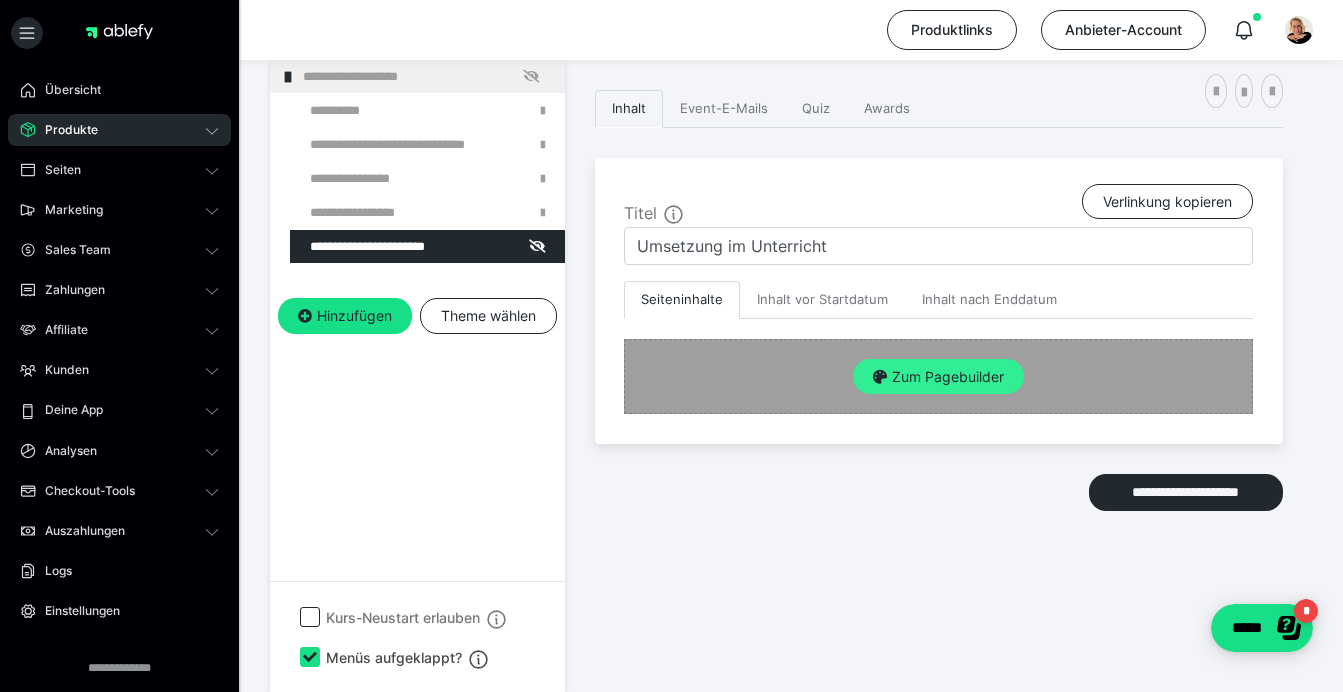 click on "Zum Pagebuilder" at bounding box center (938, 377) 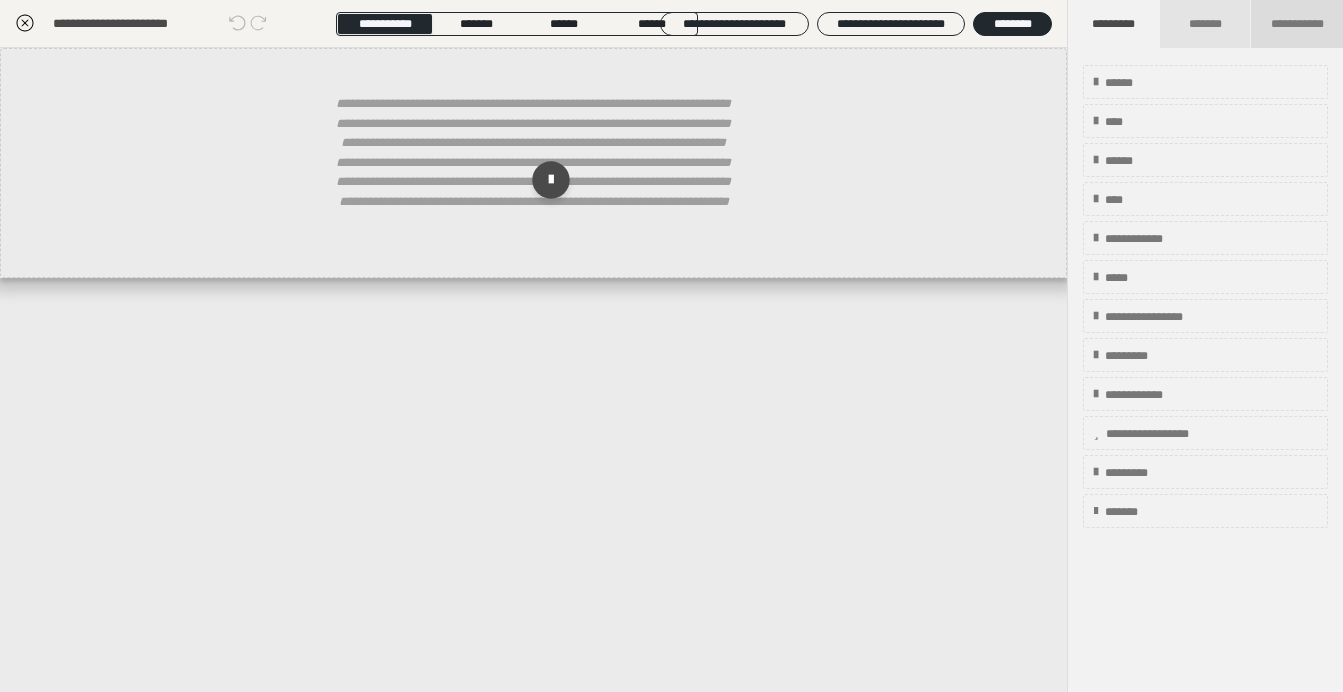 click on "**********" at bounding box center [1297, 24] 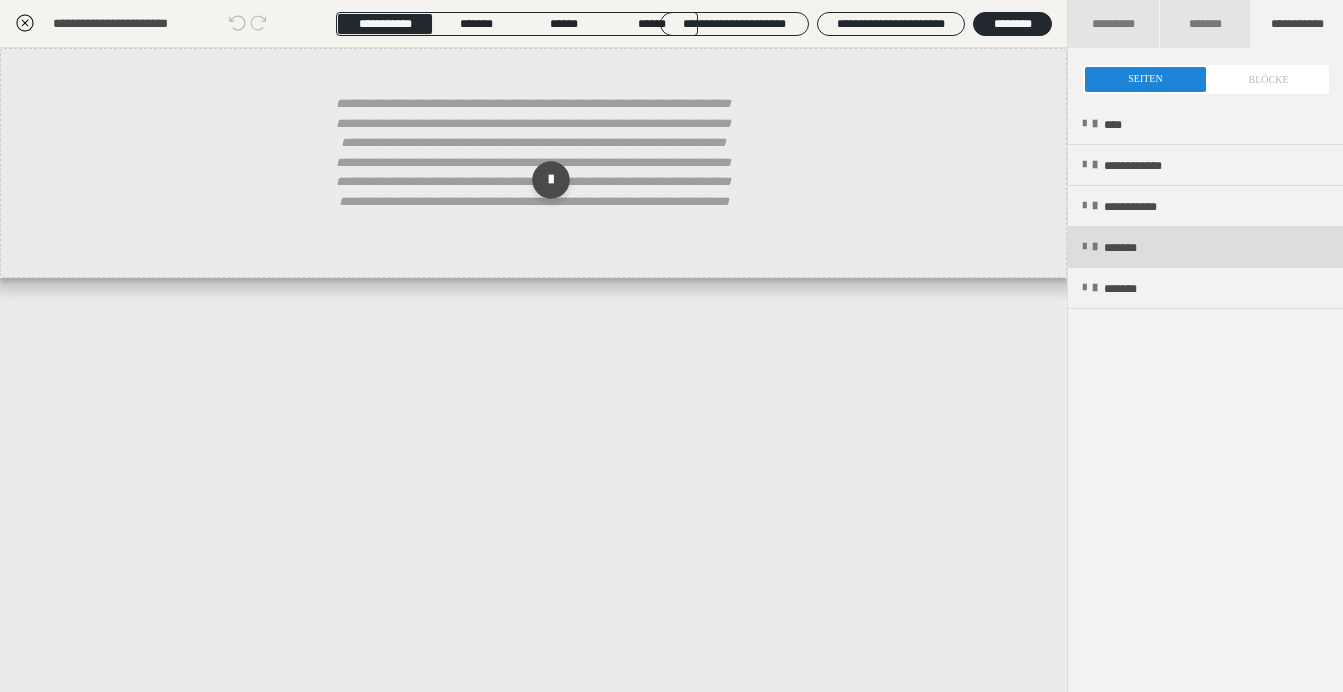 click on "*******" at bounding box center (1134, 248) 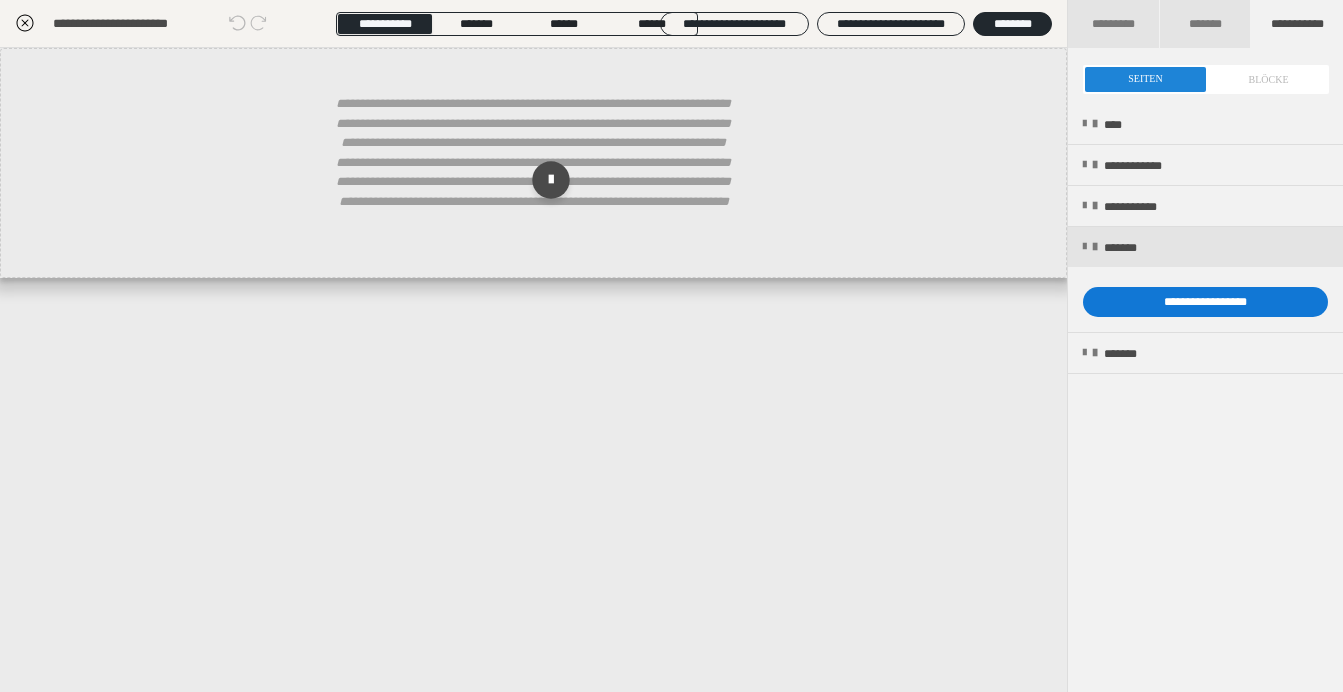 click on "**********" at bounding box center [1205, 302] 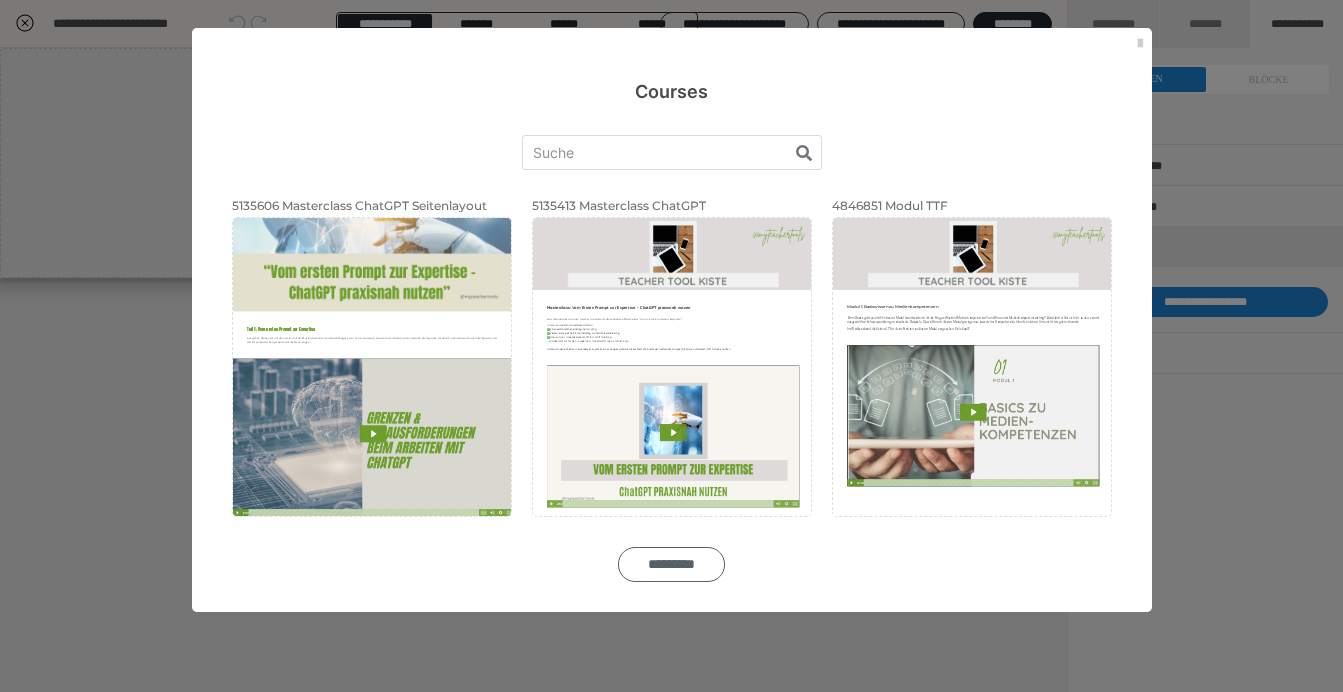 click on "*********" at bounding box center [671, 564] 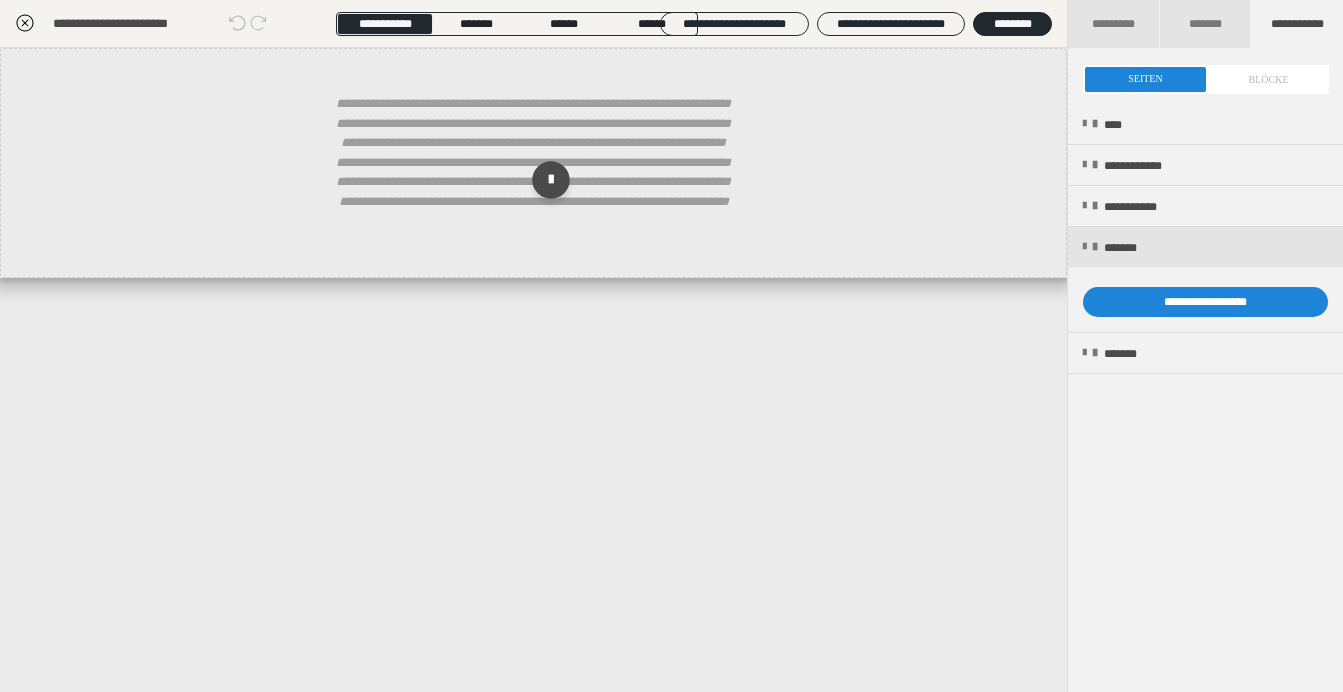 click 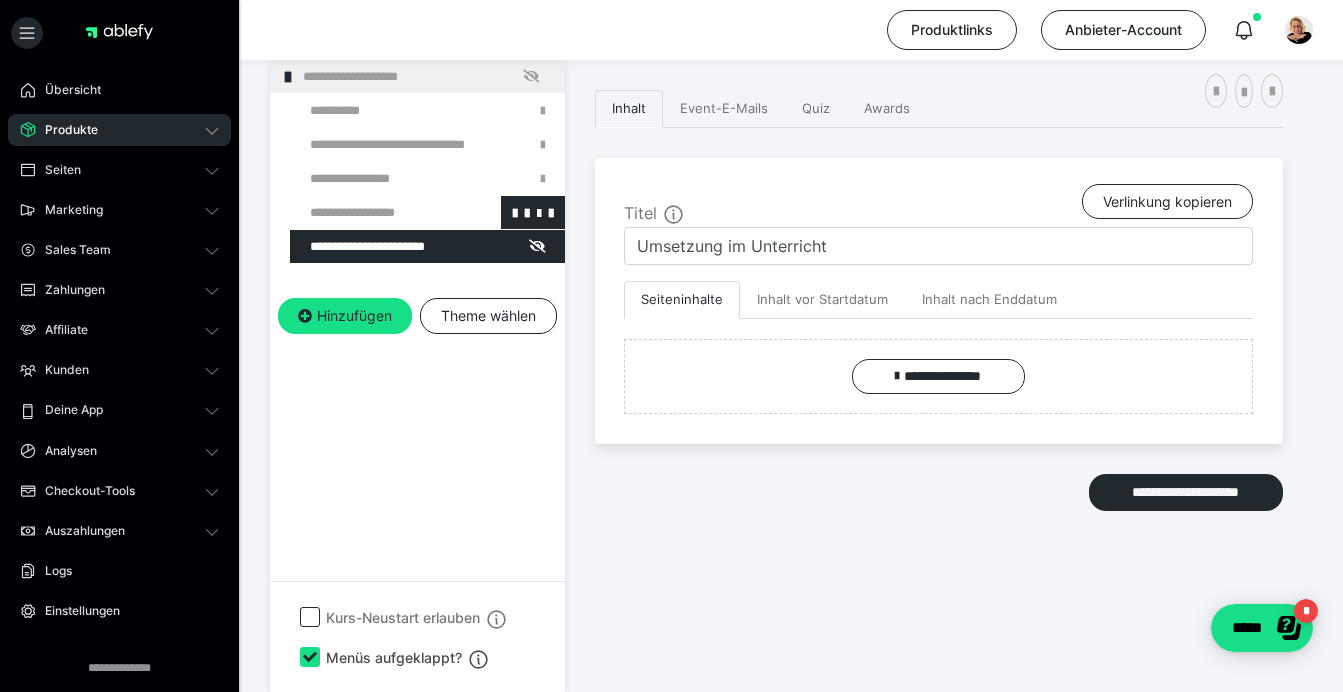 click at bounding box center (375, 212) 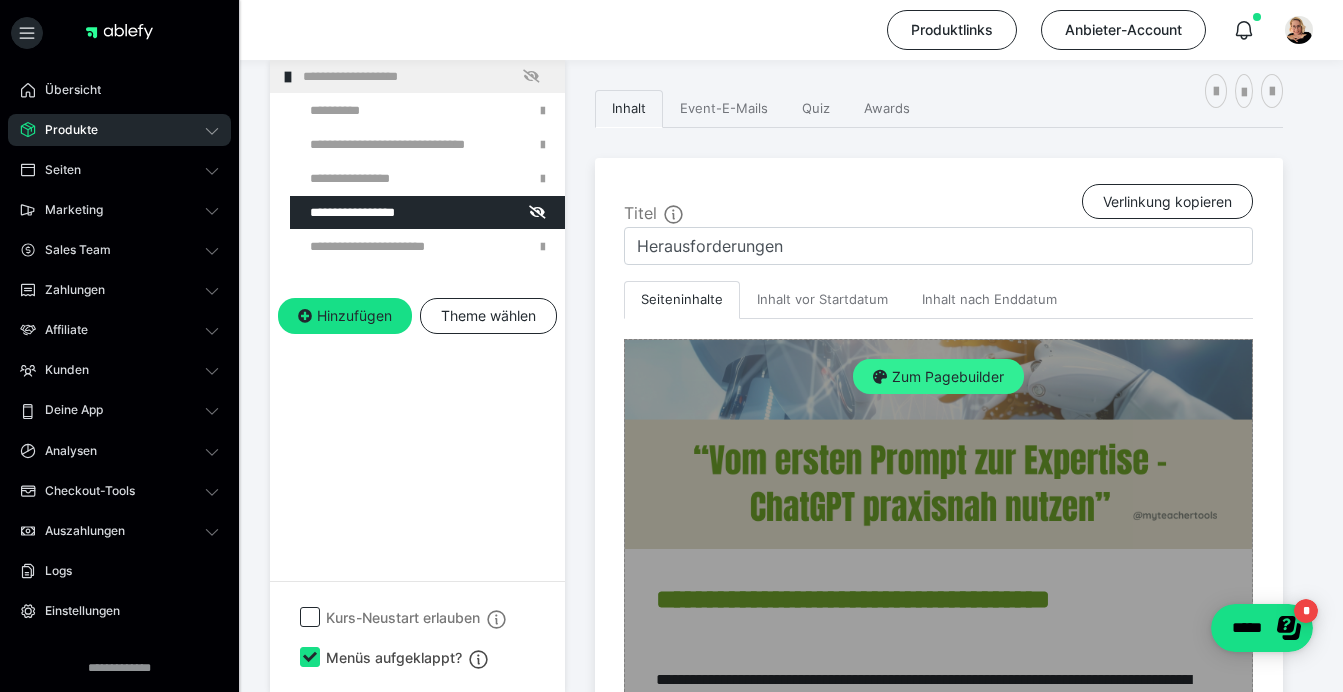 click on "Zum Pagebuilder" at bounding box center (938, 377) 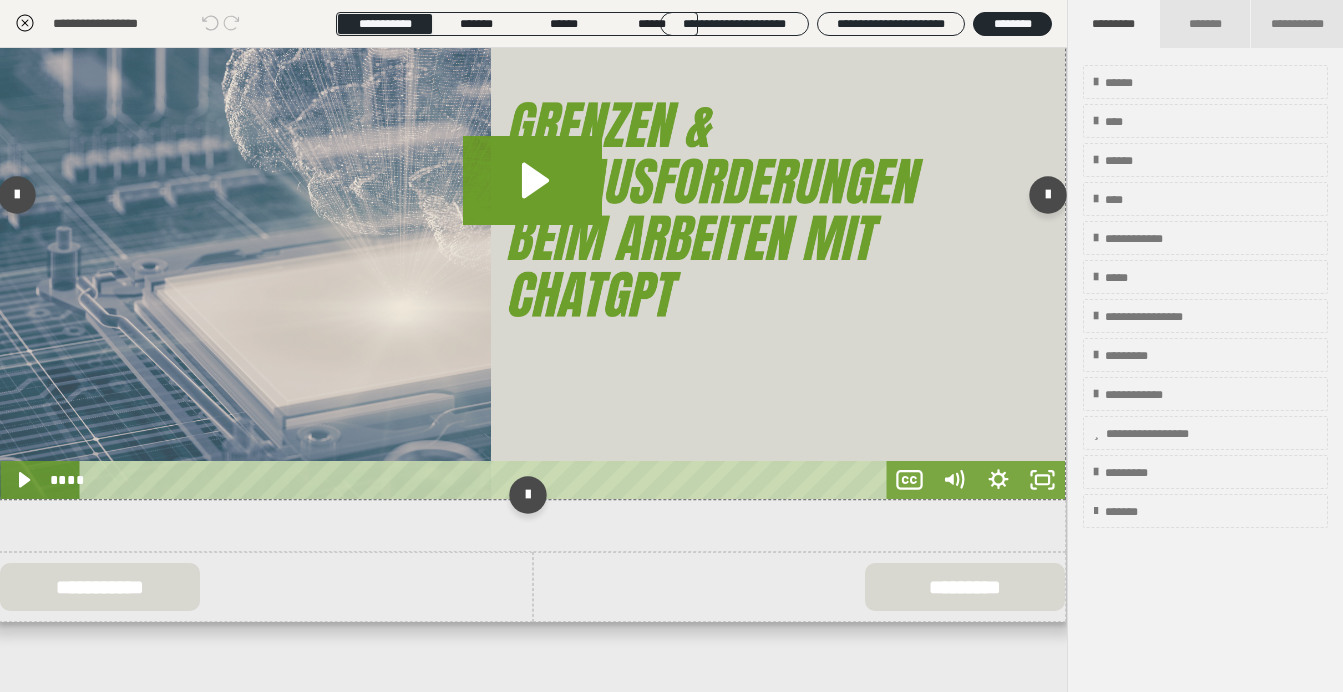 scroll, scrollTop: 779, scrollLeft: 1, axis: both 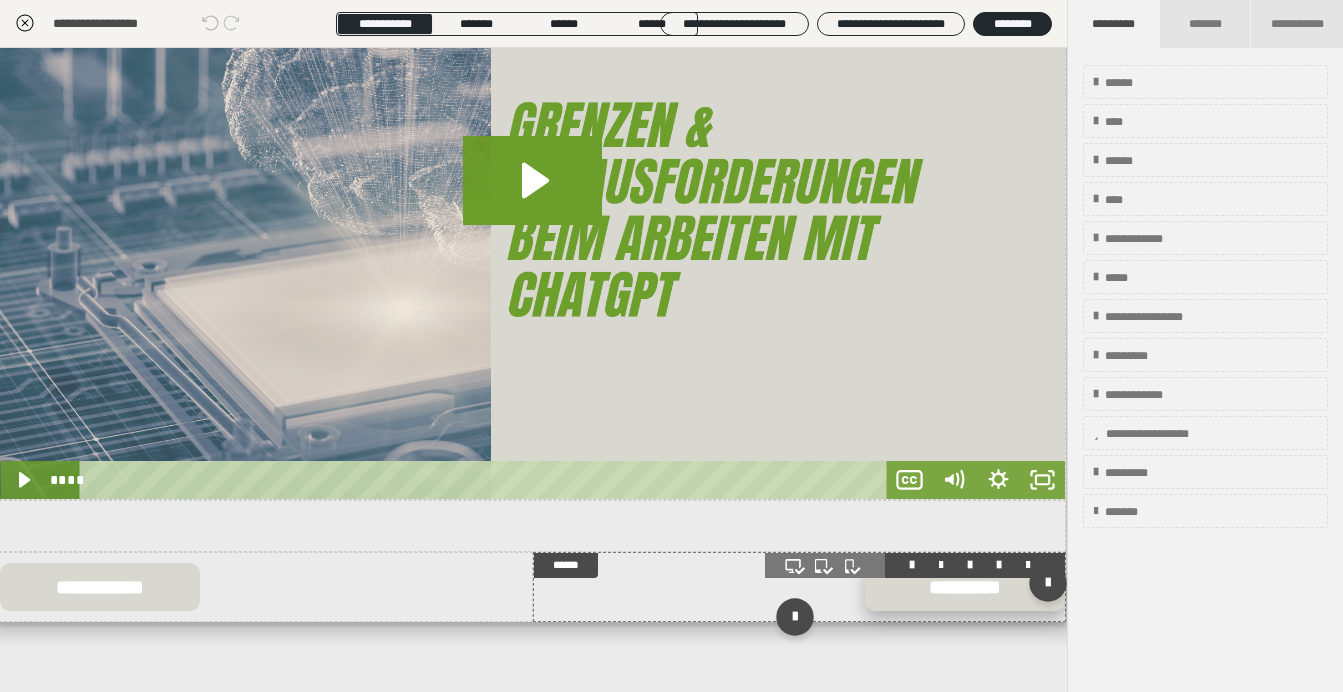 click on "*********" at bounding box center [965, 587] 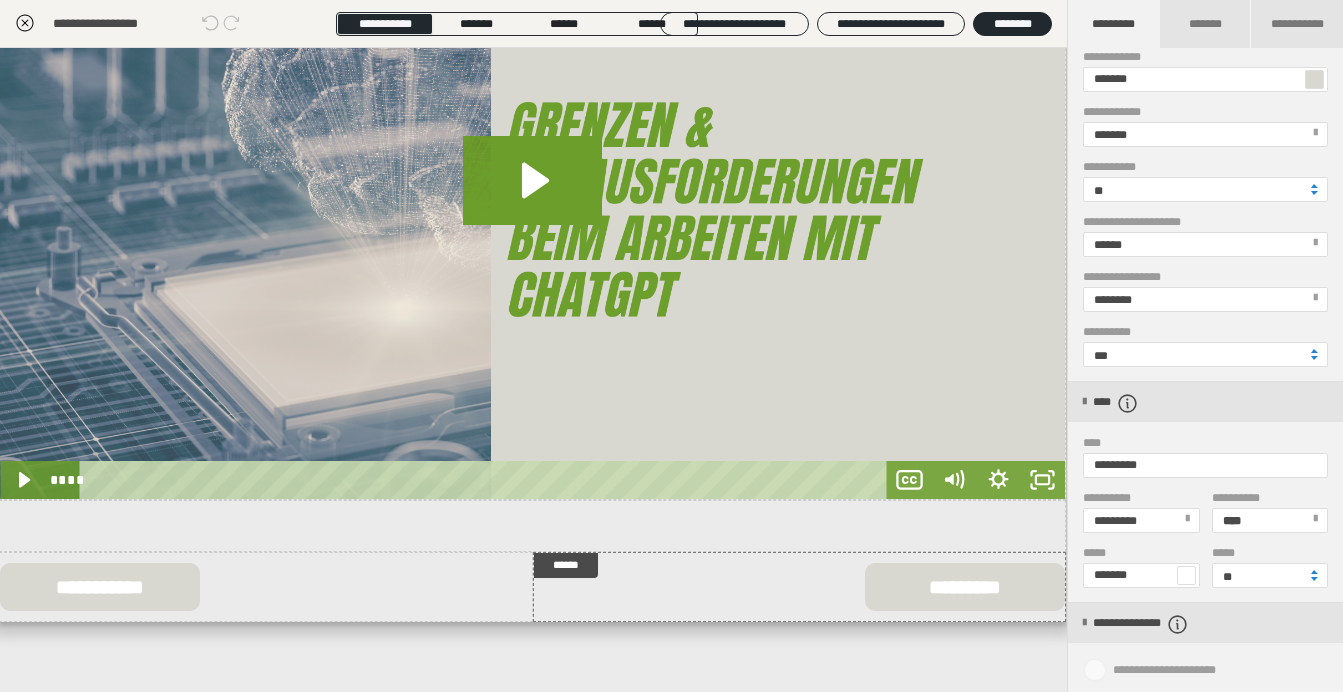 scroll, scrollTop: 339, scrollLeft: 0, axis: vertical 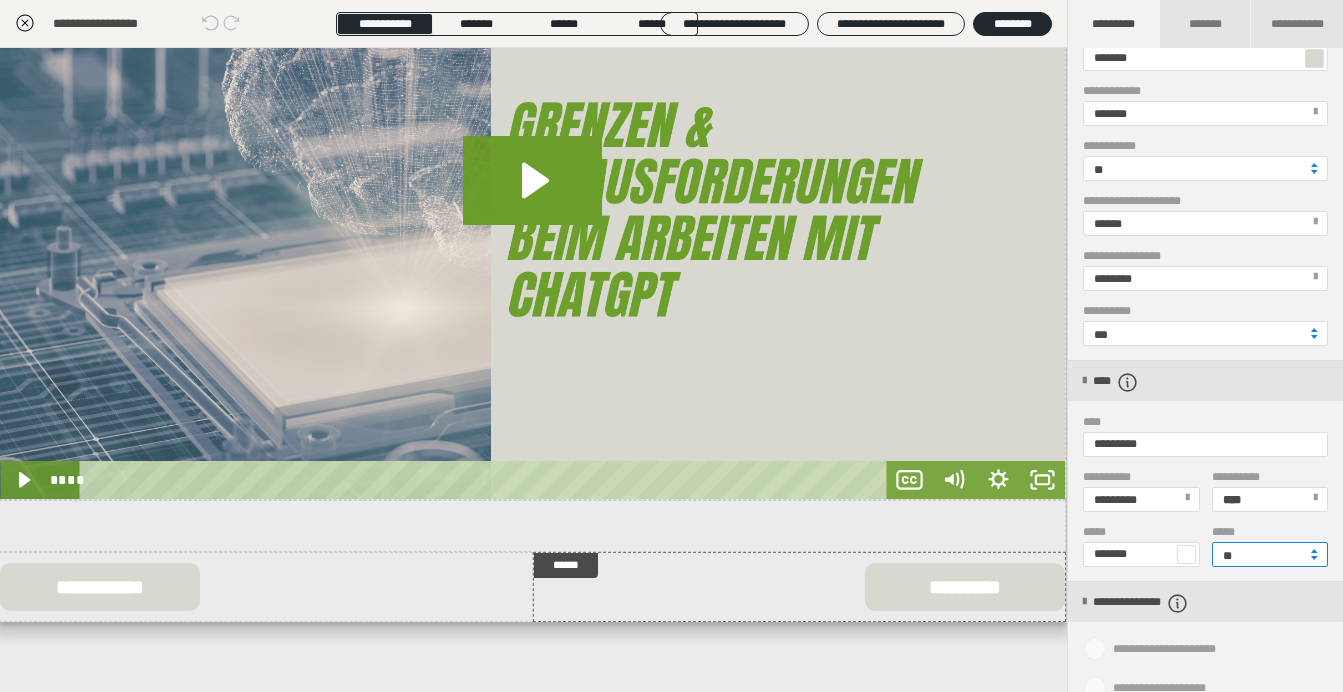 click on "**" at bounding box center [1270, 554] 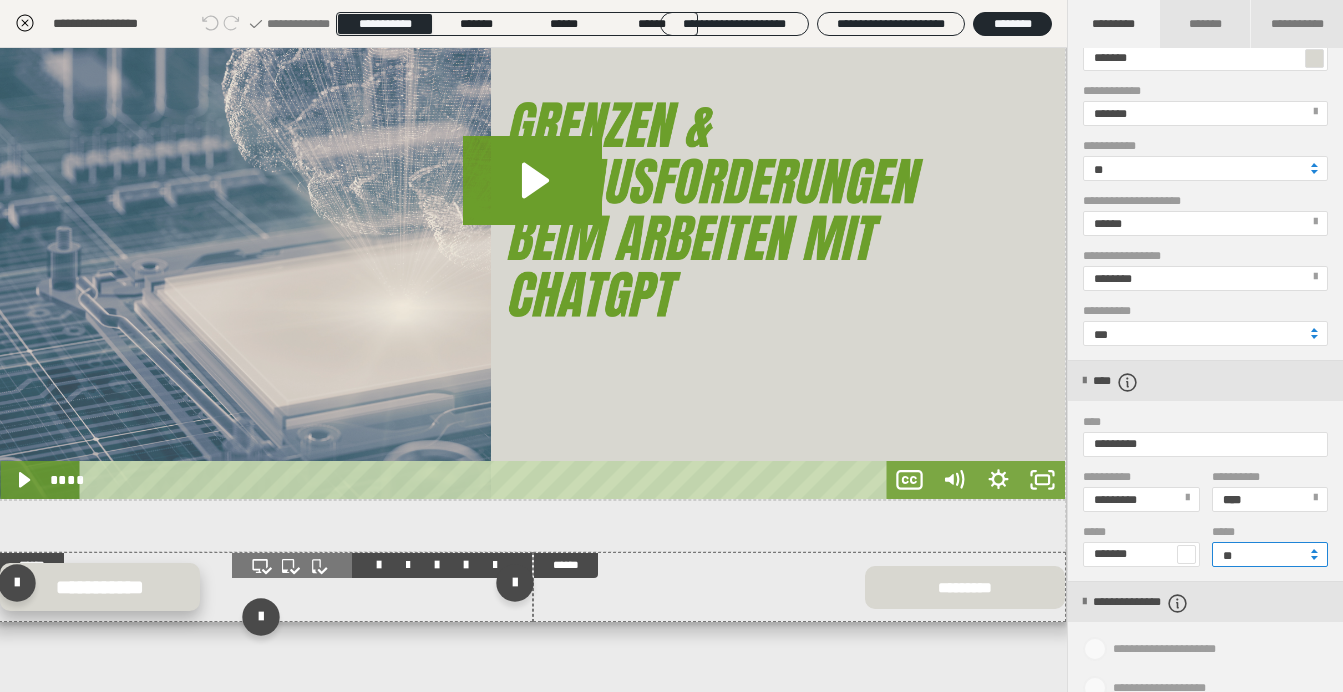 type on "**" 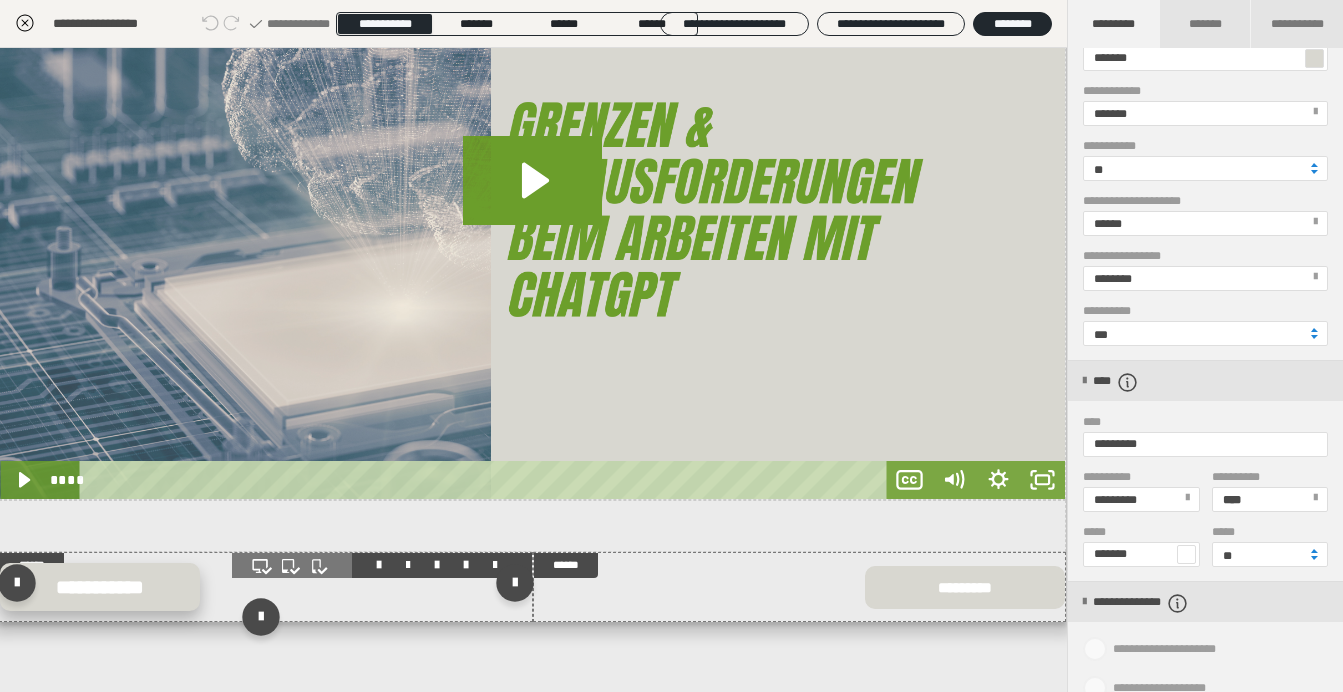 click on "**********" at bounding box center (100, 587) 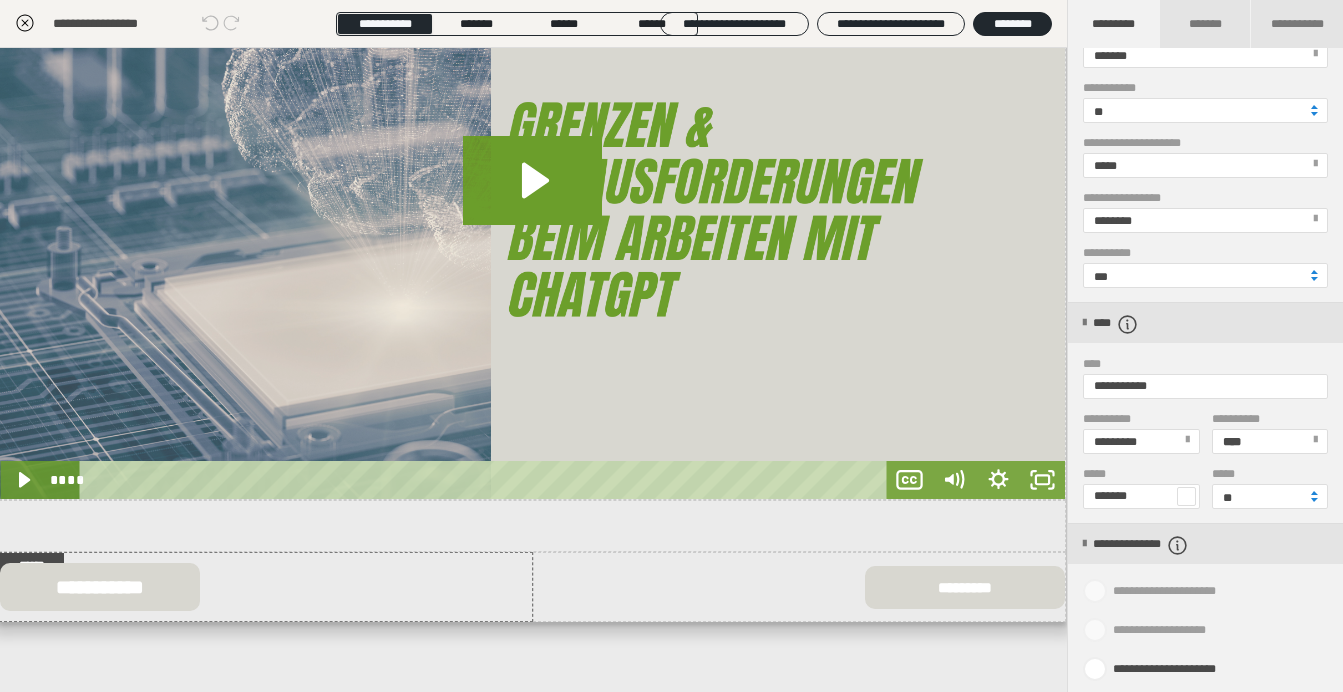 scroll, scrollTop: 450, scrollLeft: 0, axis: vertical 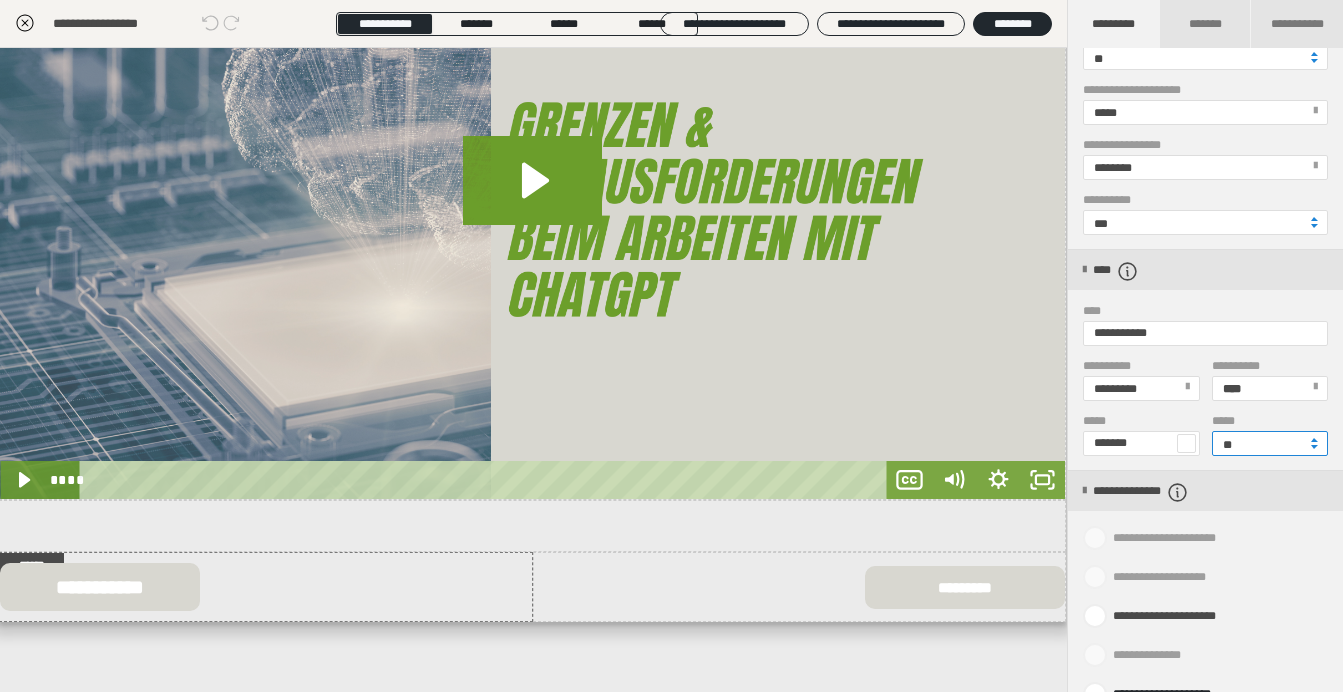 click on "**" at bounding box center (1270, 443) 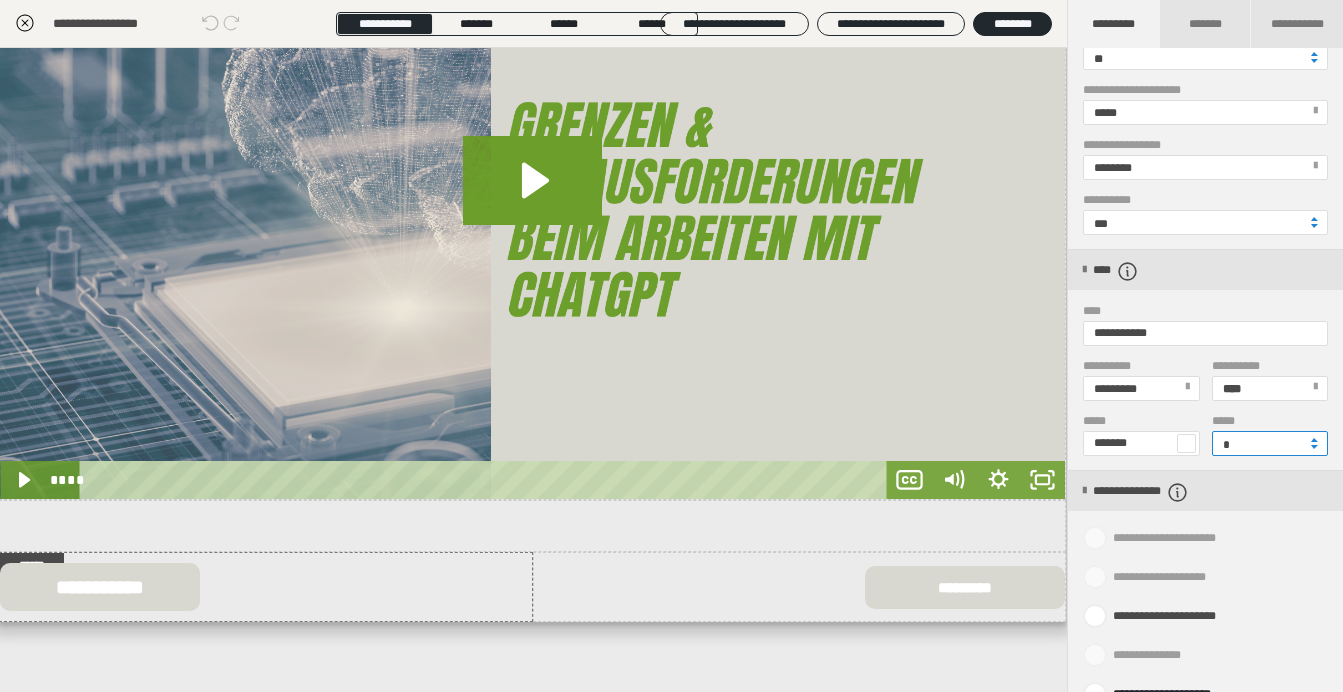 scroll, scrollTop: 774, scrollLeft: 1, axis: both 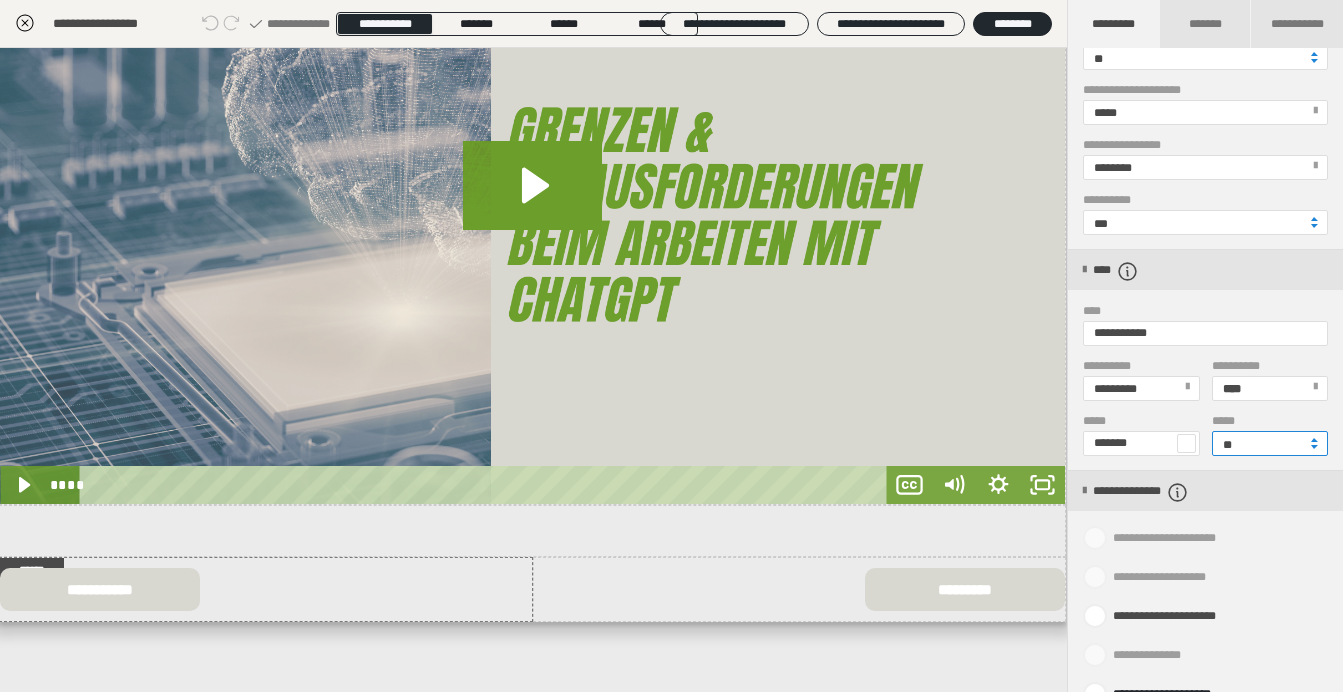 type on "**" 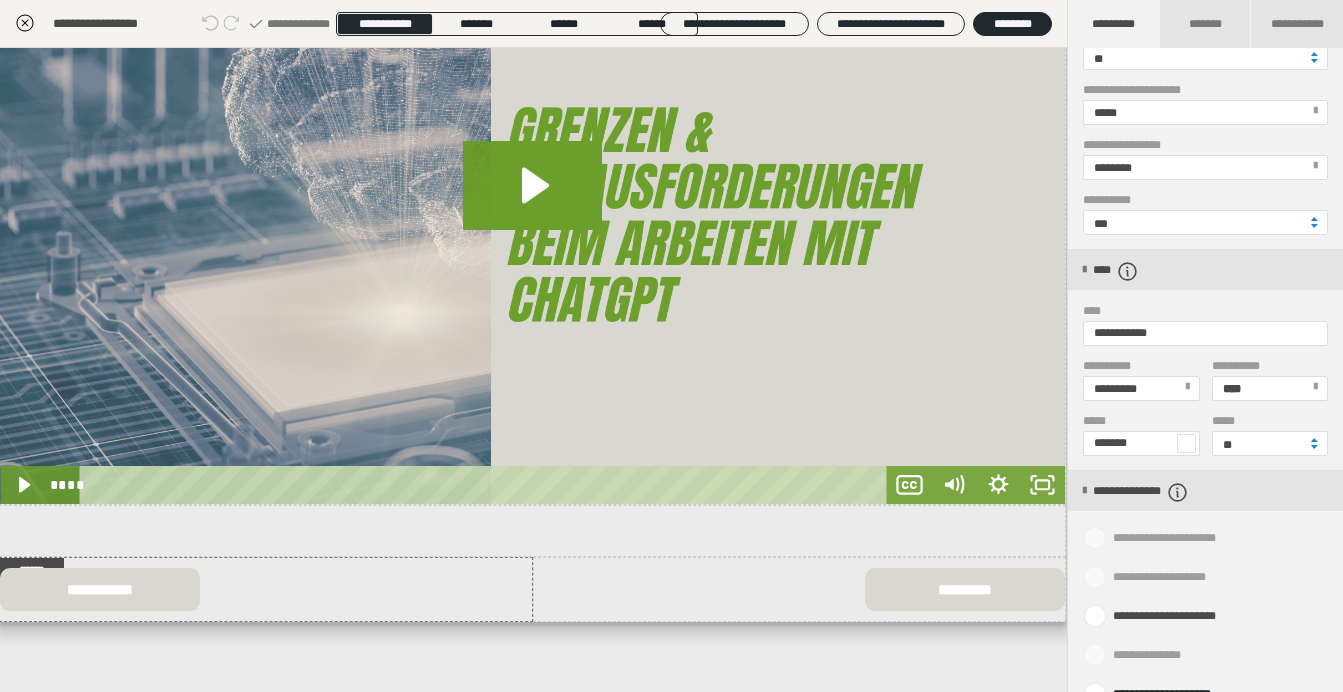 click on "**********" at bounding box center (533, 370) 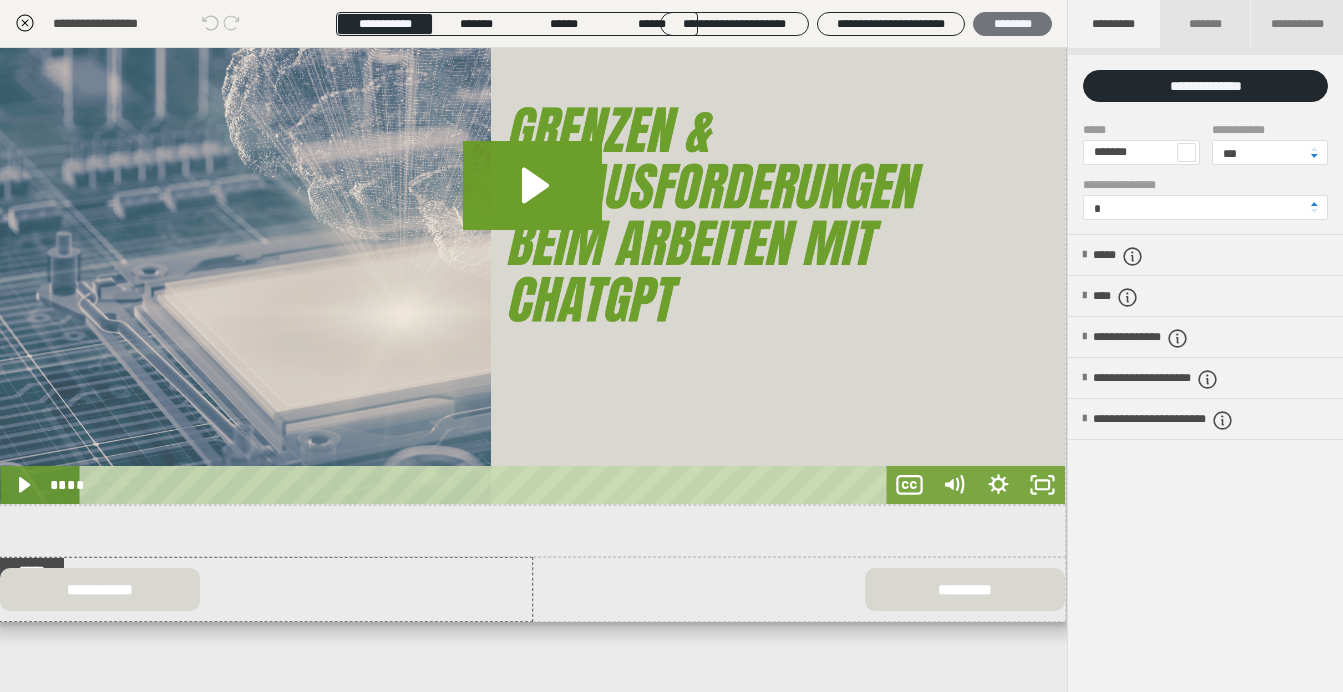 click on "********" at bounding box center [1012, 24] 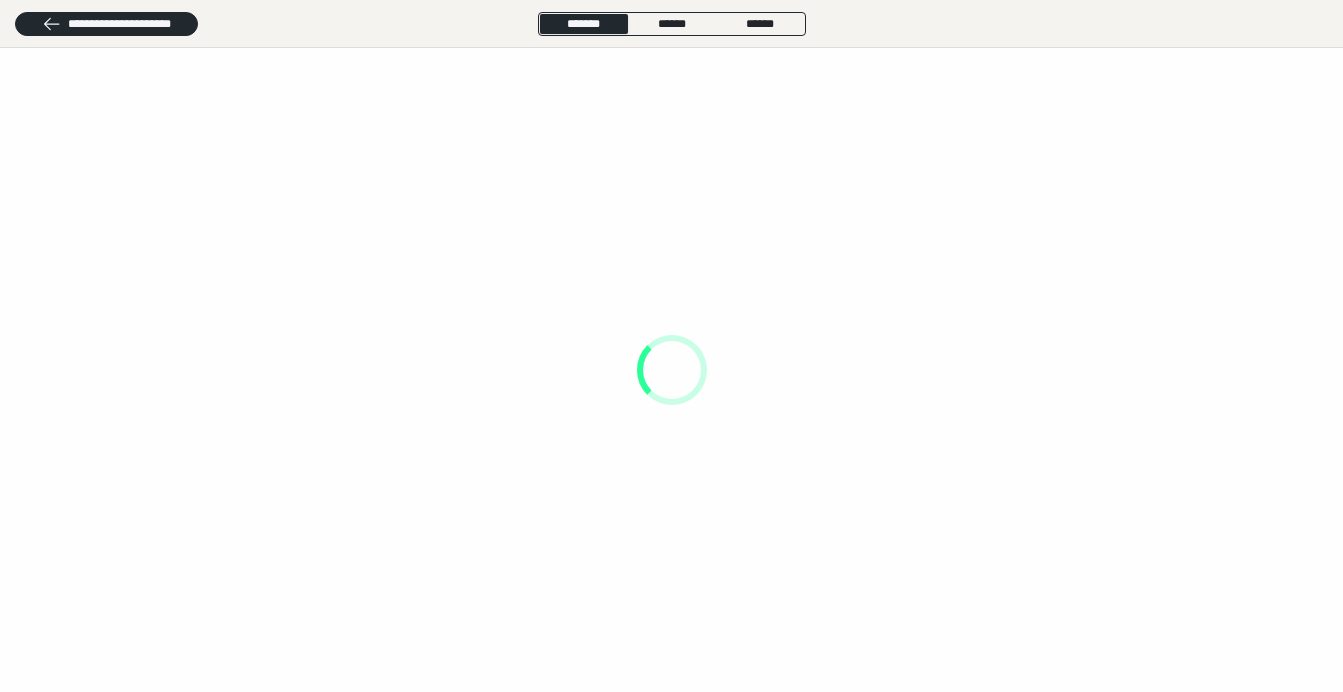 scroll, scrollTop: 0, scrollLeft: 0, axis: both 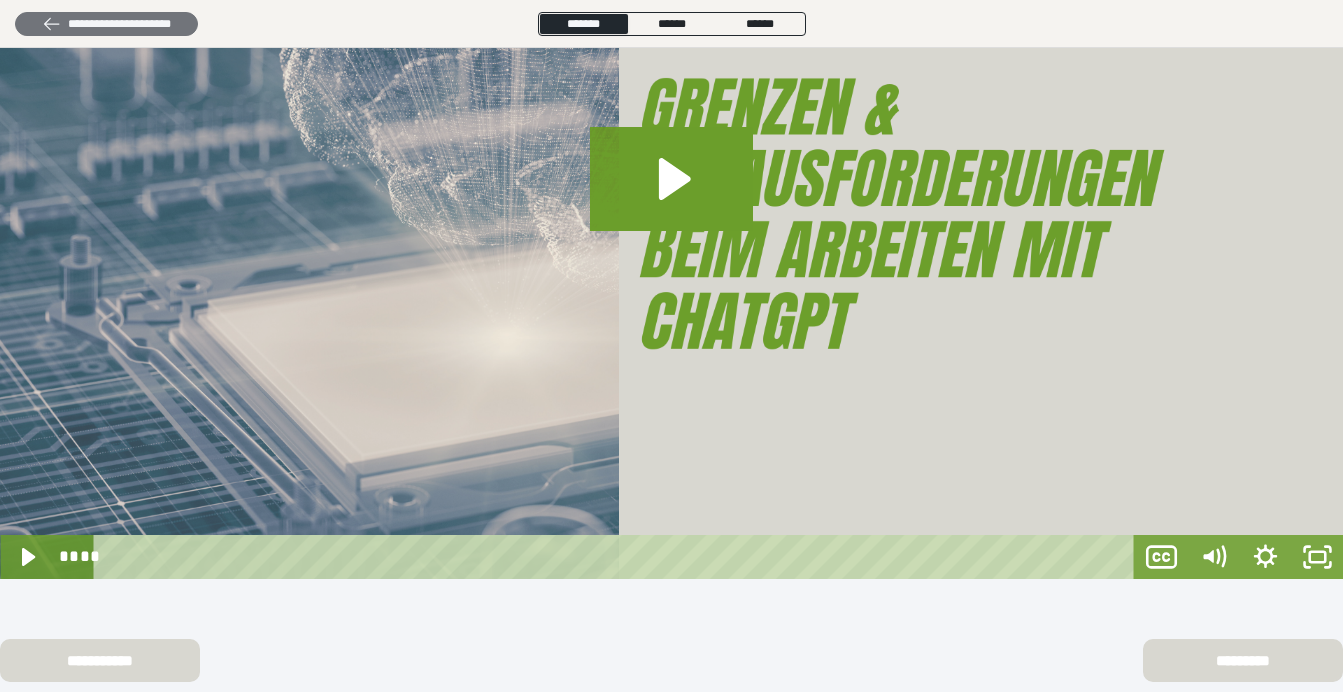 click on "**********" at bounding box center (106, 24) 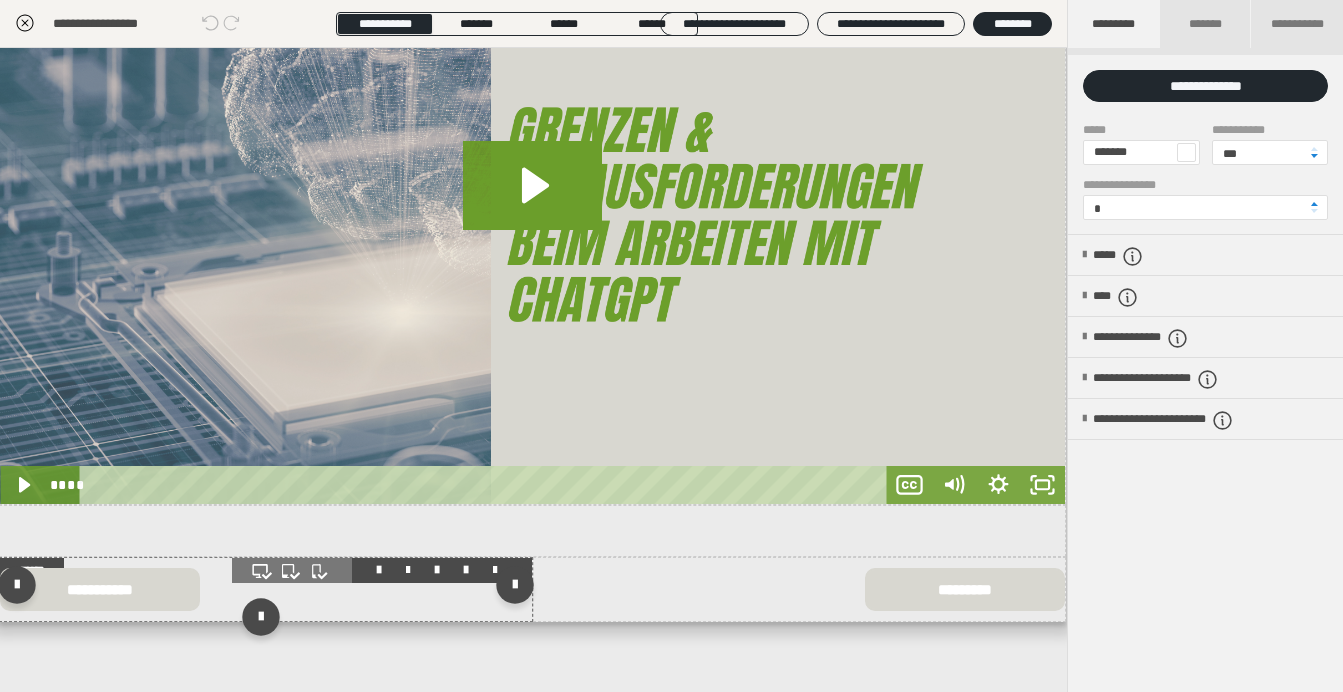 click at bounding box center [292, 570] 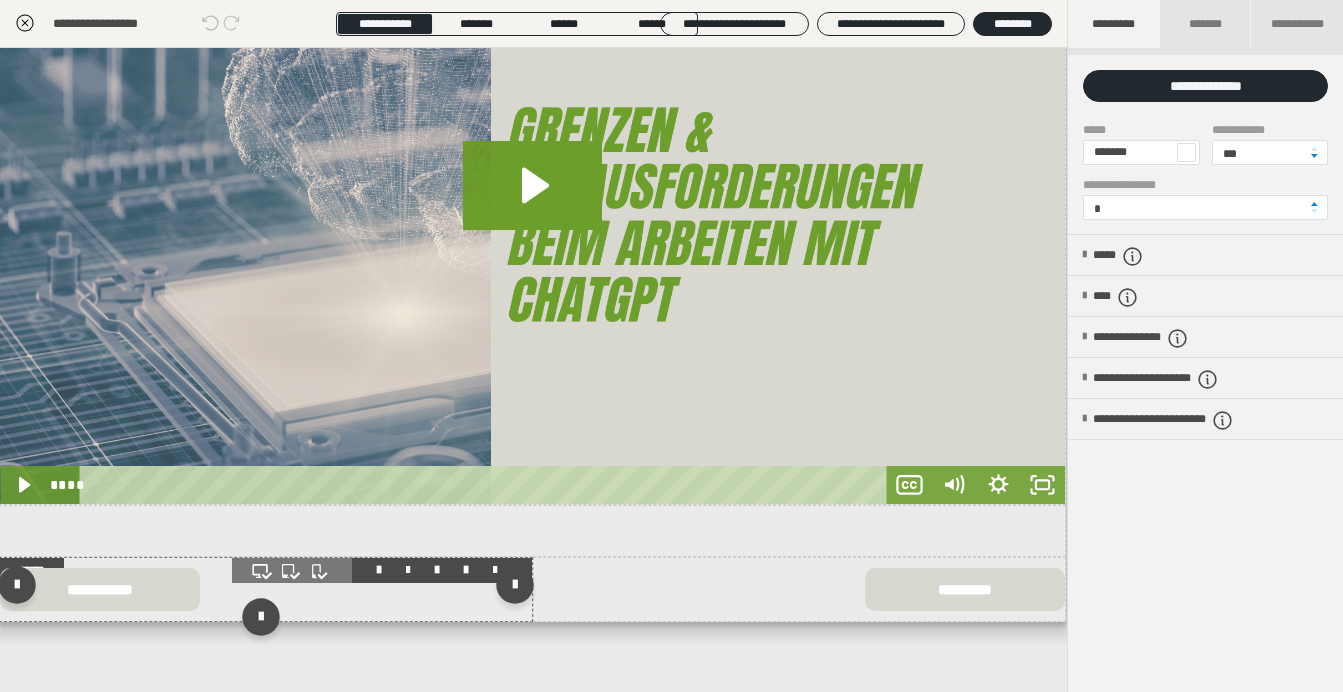 click at bounding box center [266, 589] 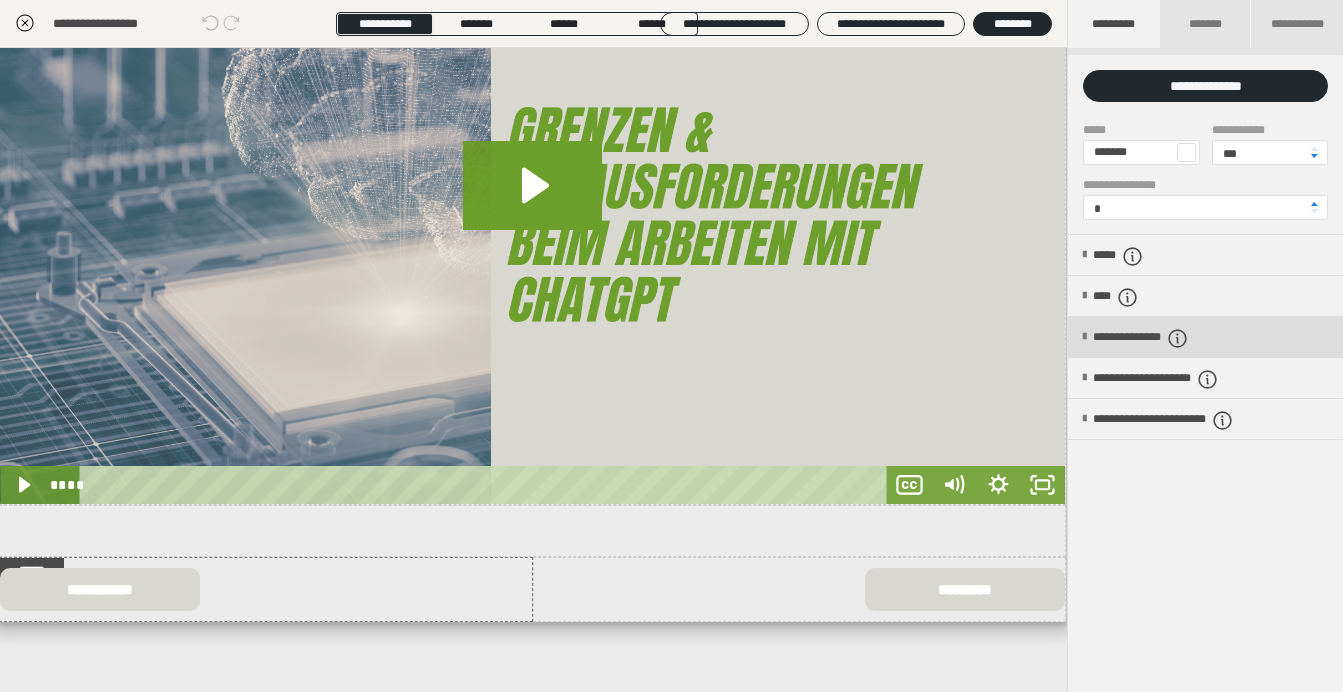 click on "**********" at bounding box center [1166, 338] 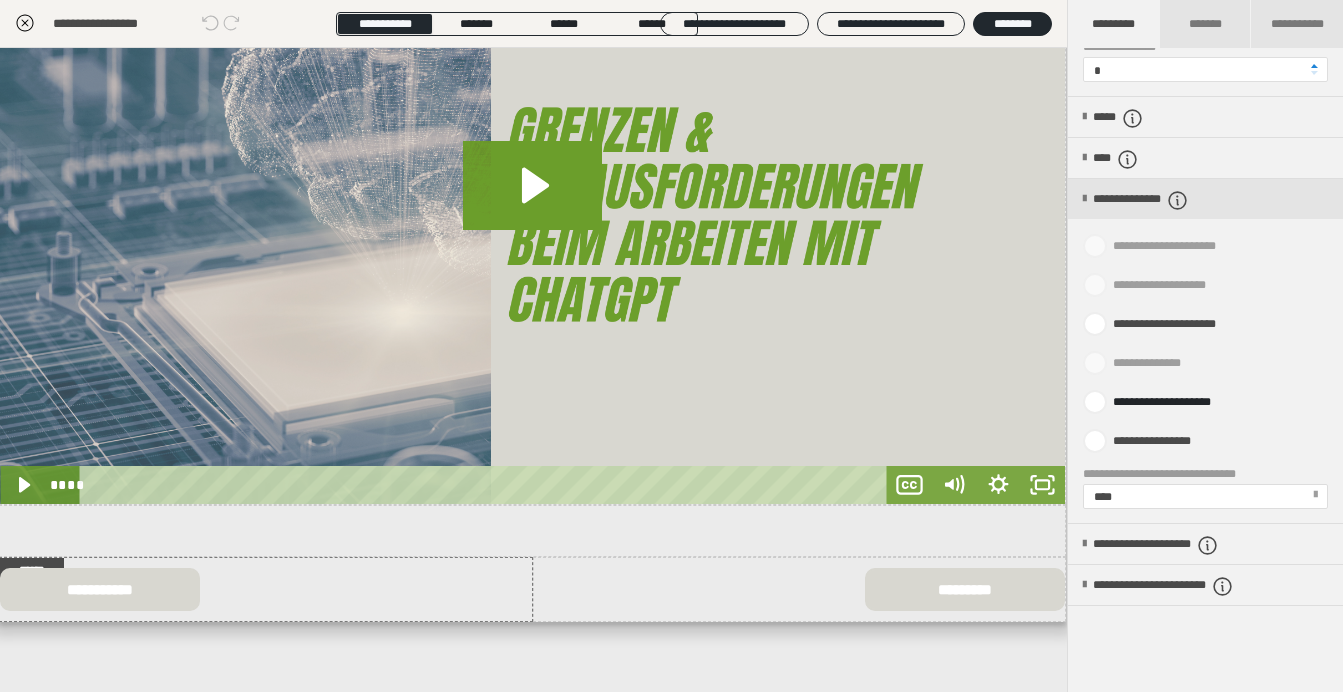 scroll, scrollTop: 201, scrollLeft: 0, axis: vertical 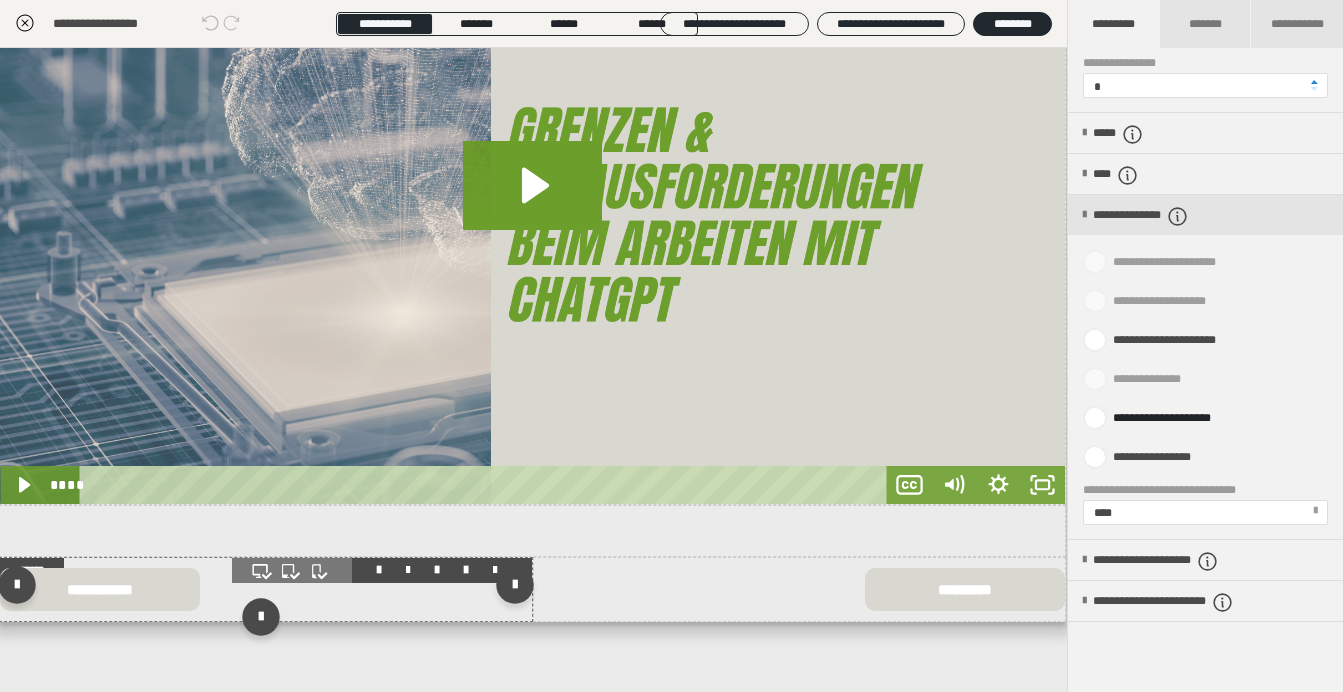 click at bounding box center [266, 589] 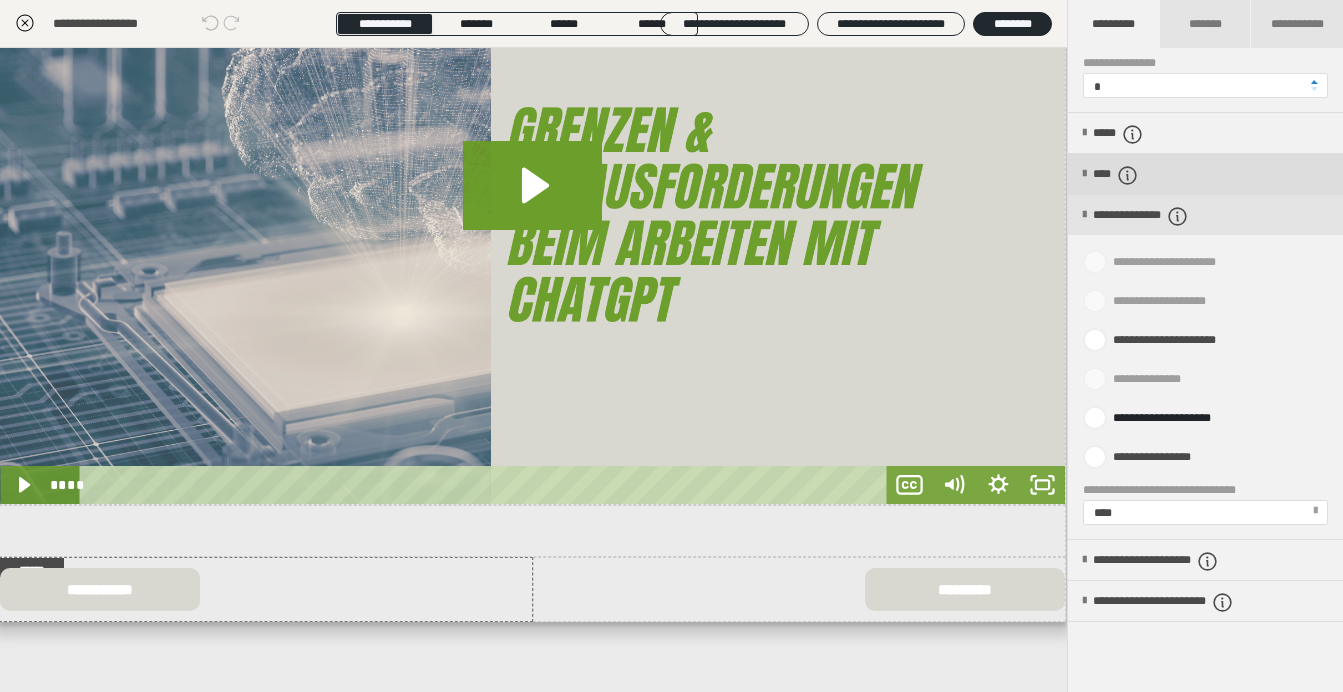 click on "****" at bounding box center [1205, 174] 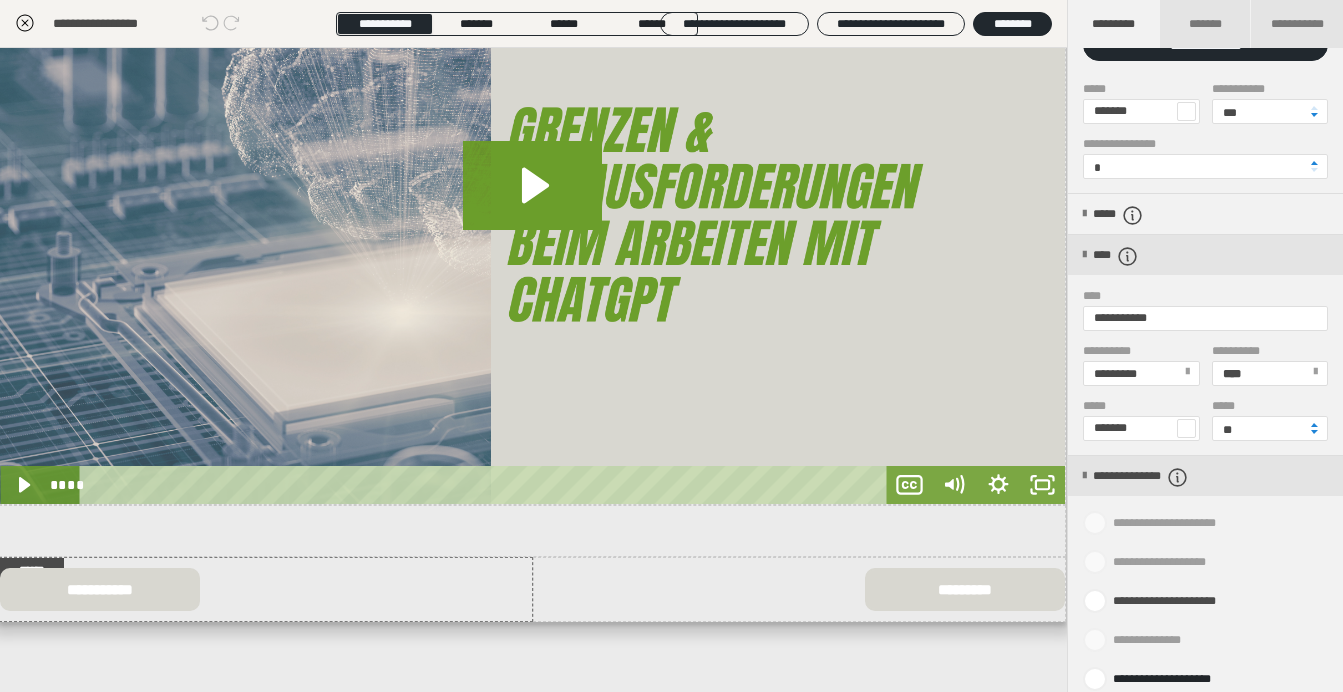scroll, scrollTop: 100, scrollLeft: 0, axis: vertical 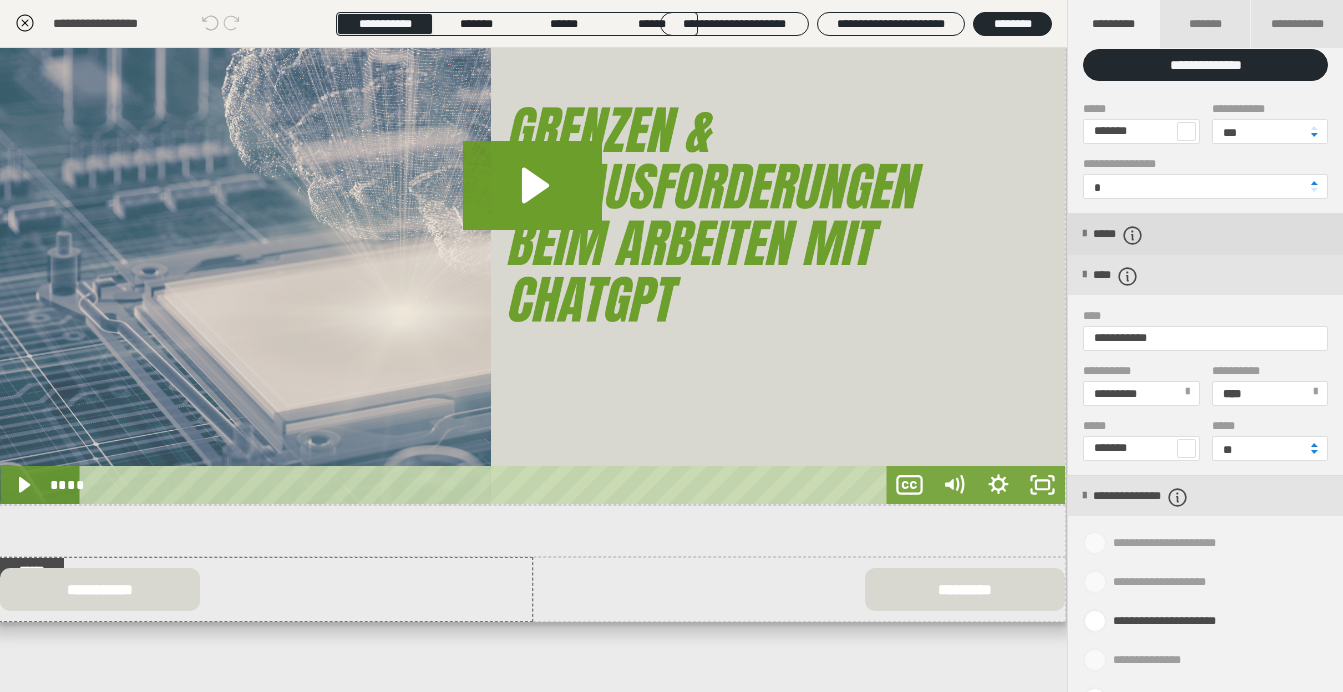 click on "*****" at bounding box center (1205, 234) 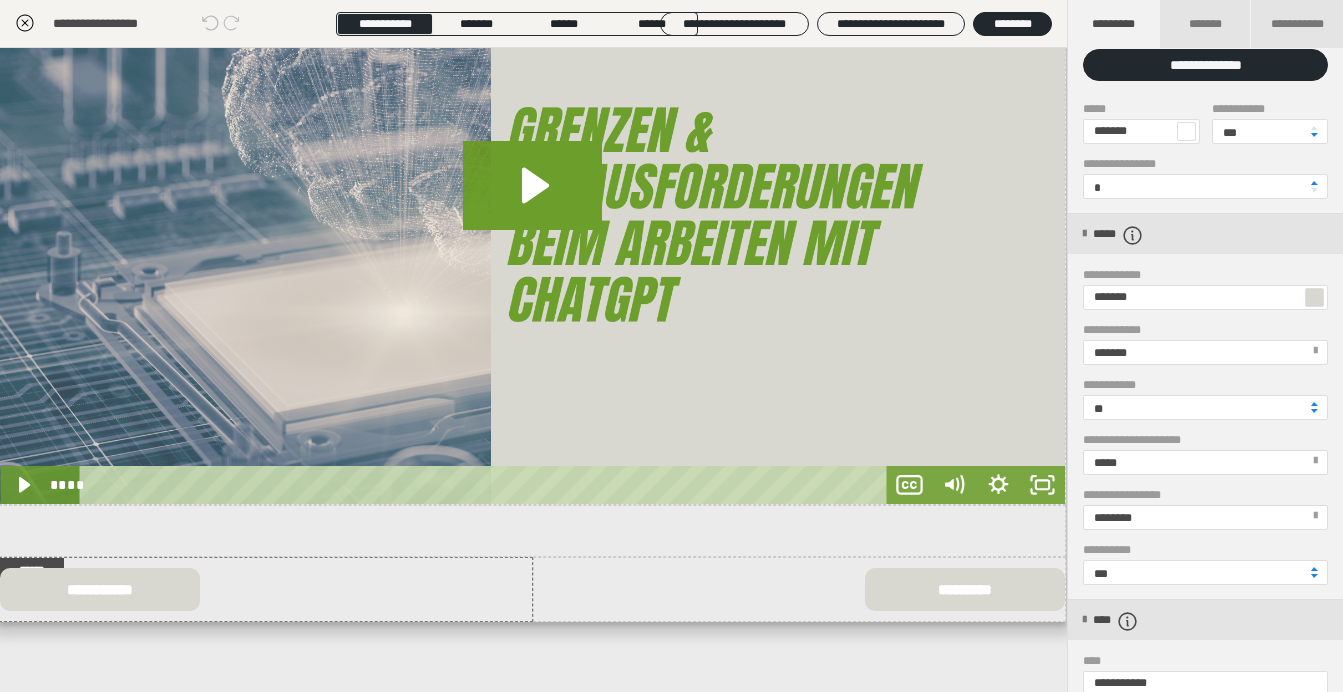click at bounding box center [1315, 461] 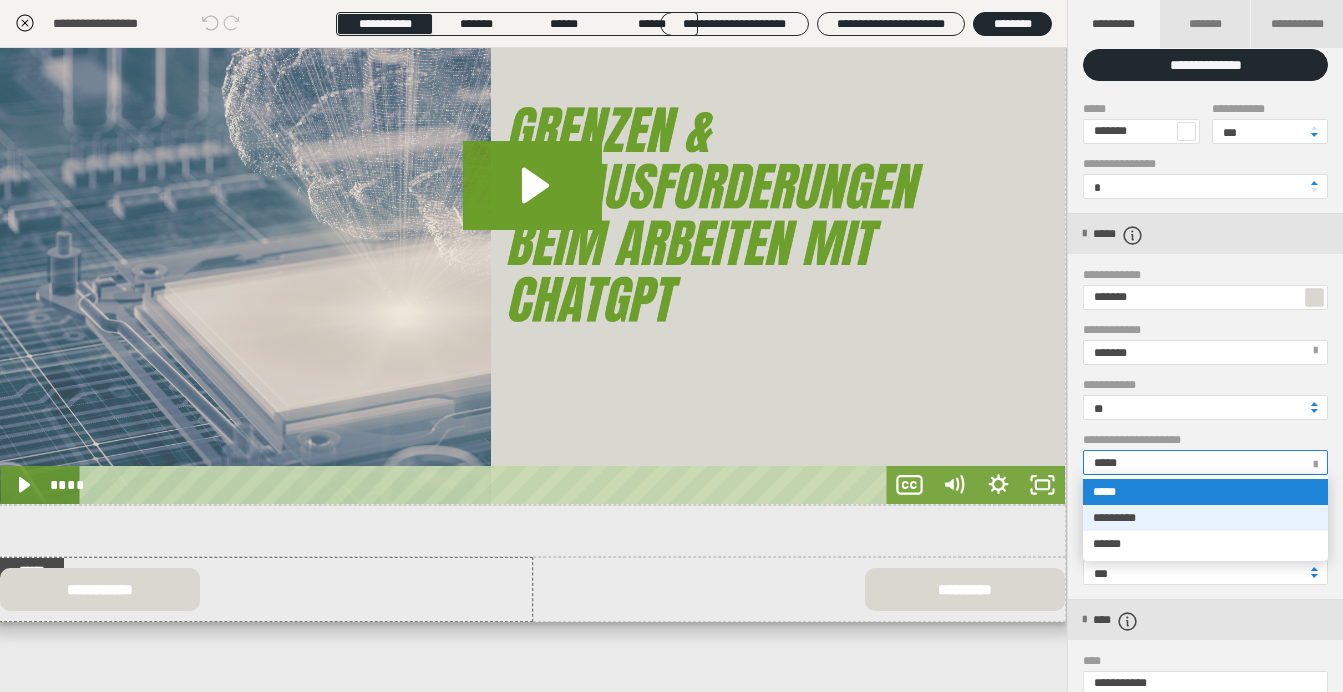 click on "*********" at bounding box center (1205, 518) 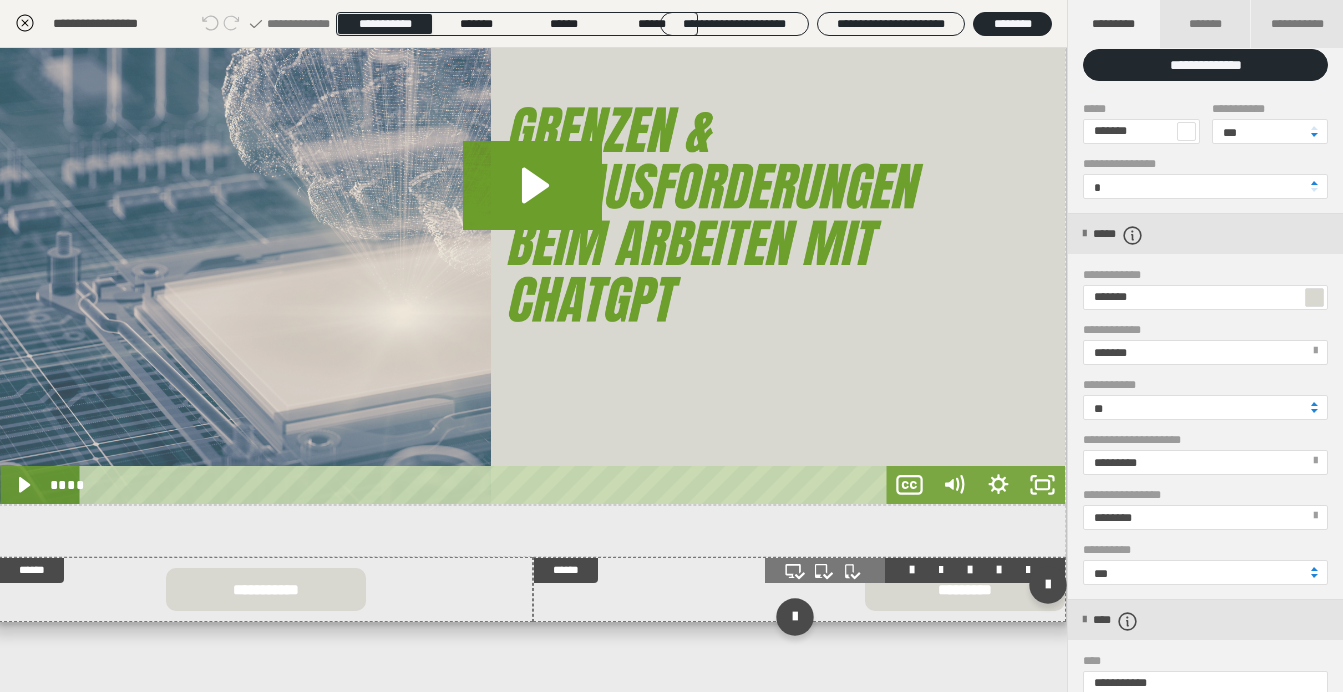 click at bounding box center (800, 589) 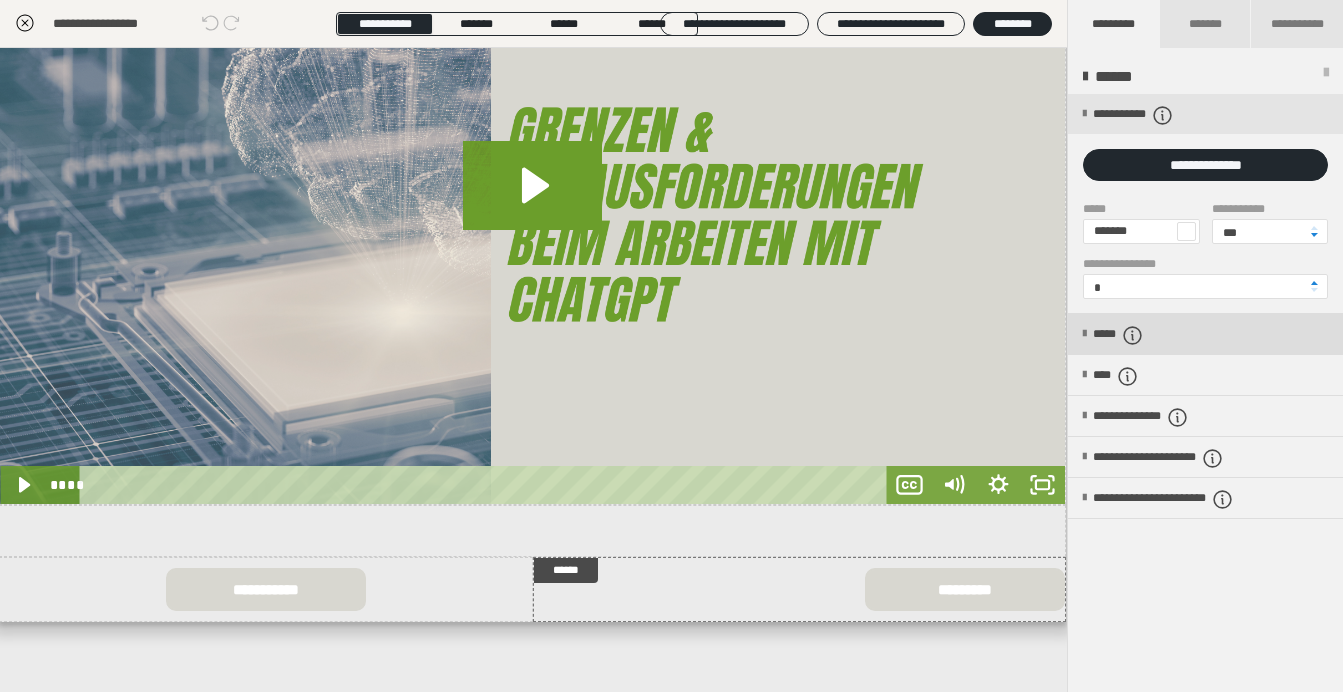 click on "*****" at bounding box center (1128, 335) 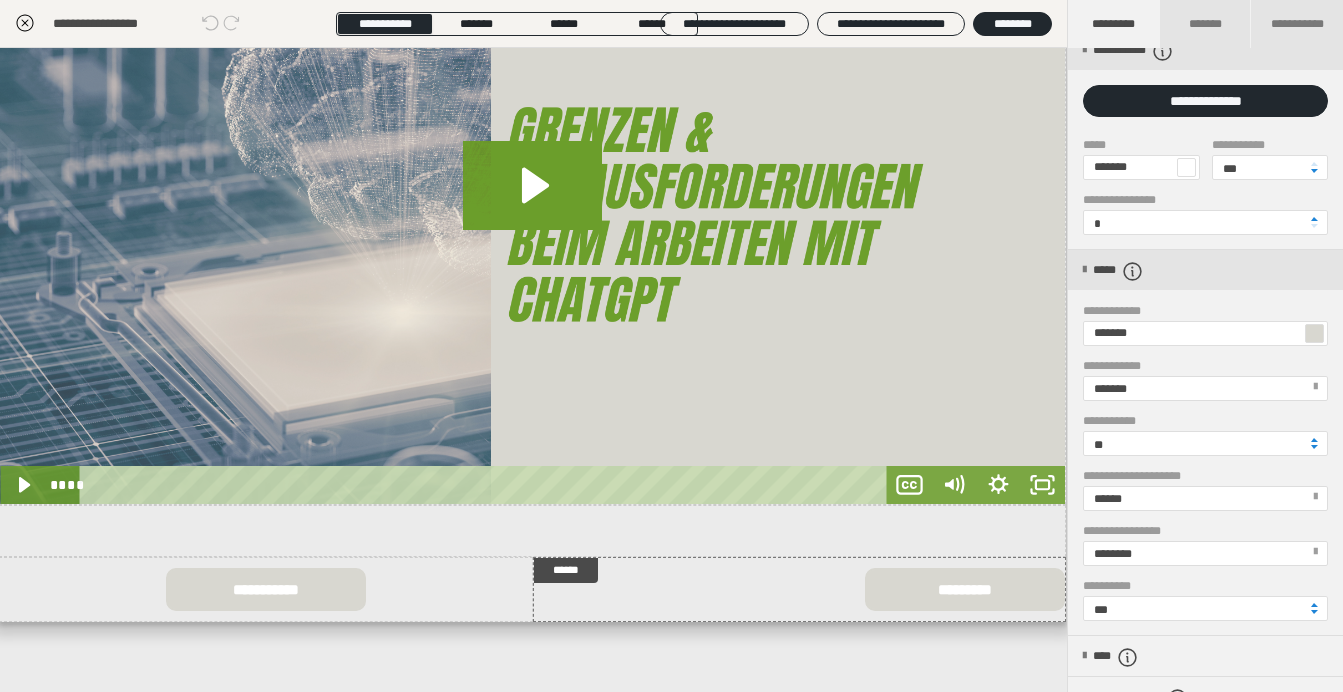 scroll, scrollTop: 69, scrollLeft: 0, axis: vertical 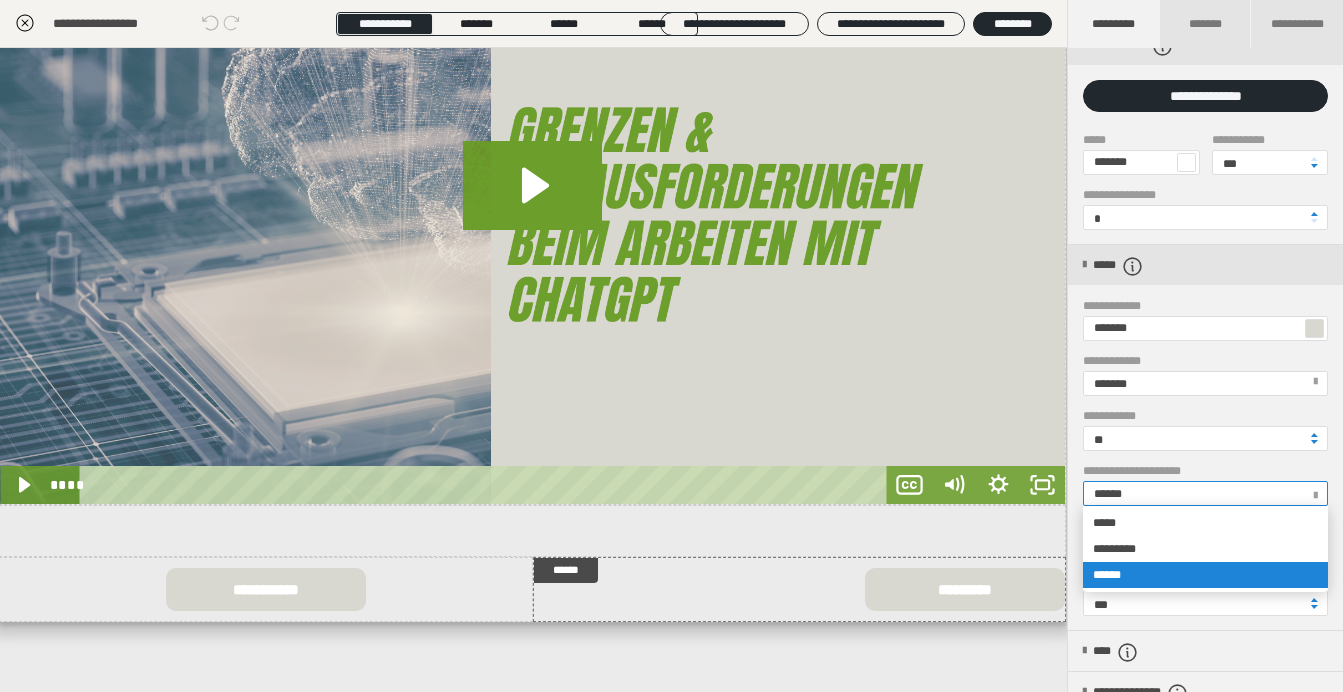 click at bounding box center [1315, 492] 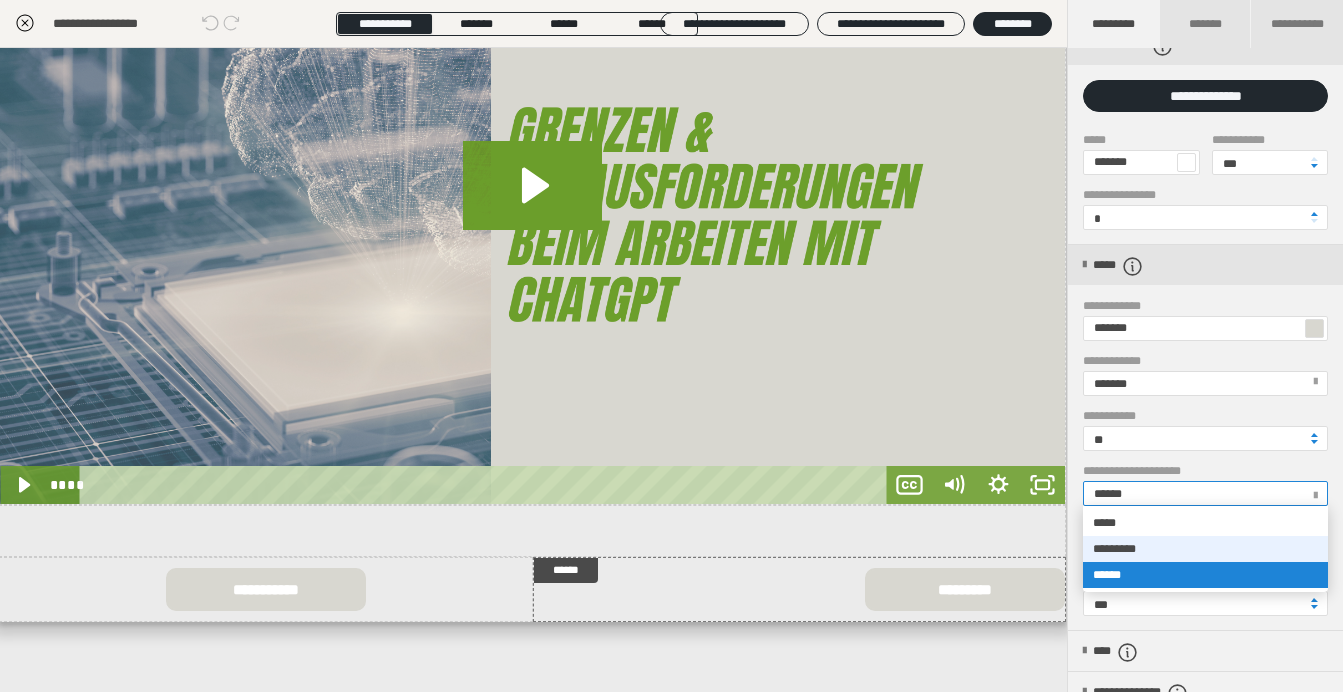 click on "*********" at bounding box center [1205, 549] 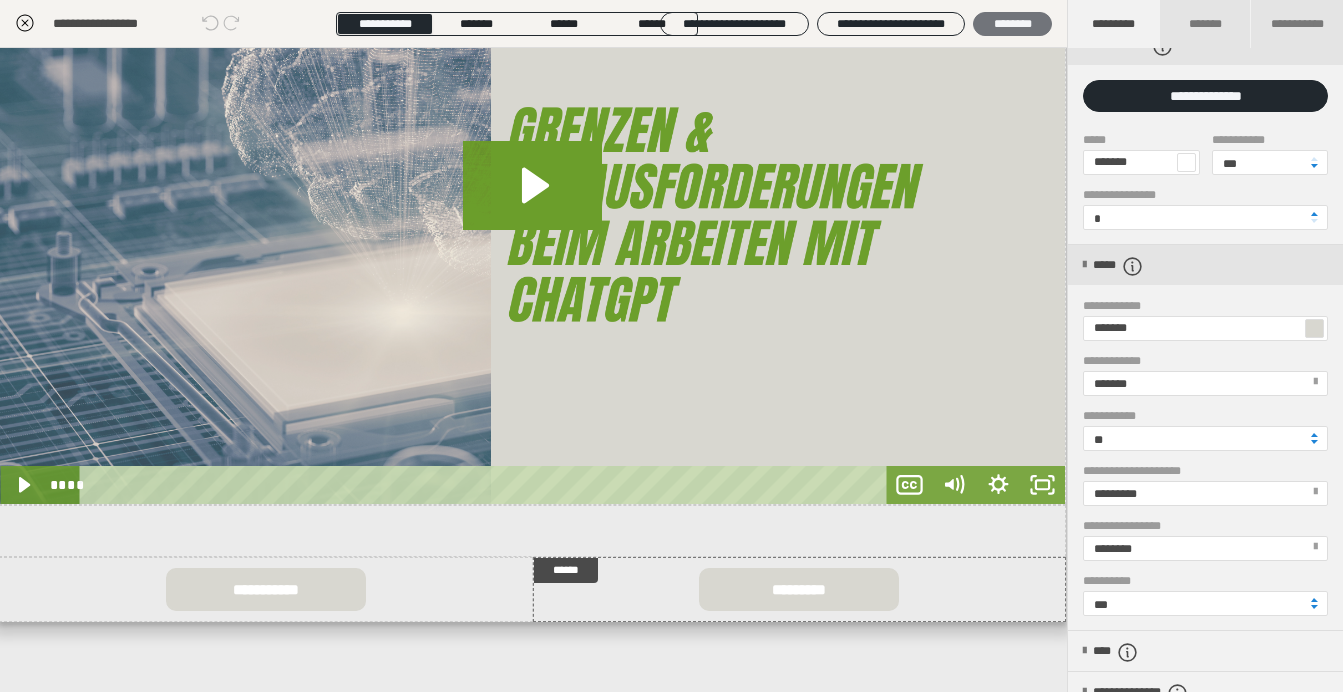click on "********" at bounding box center [1012, 24] 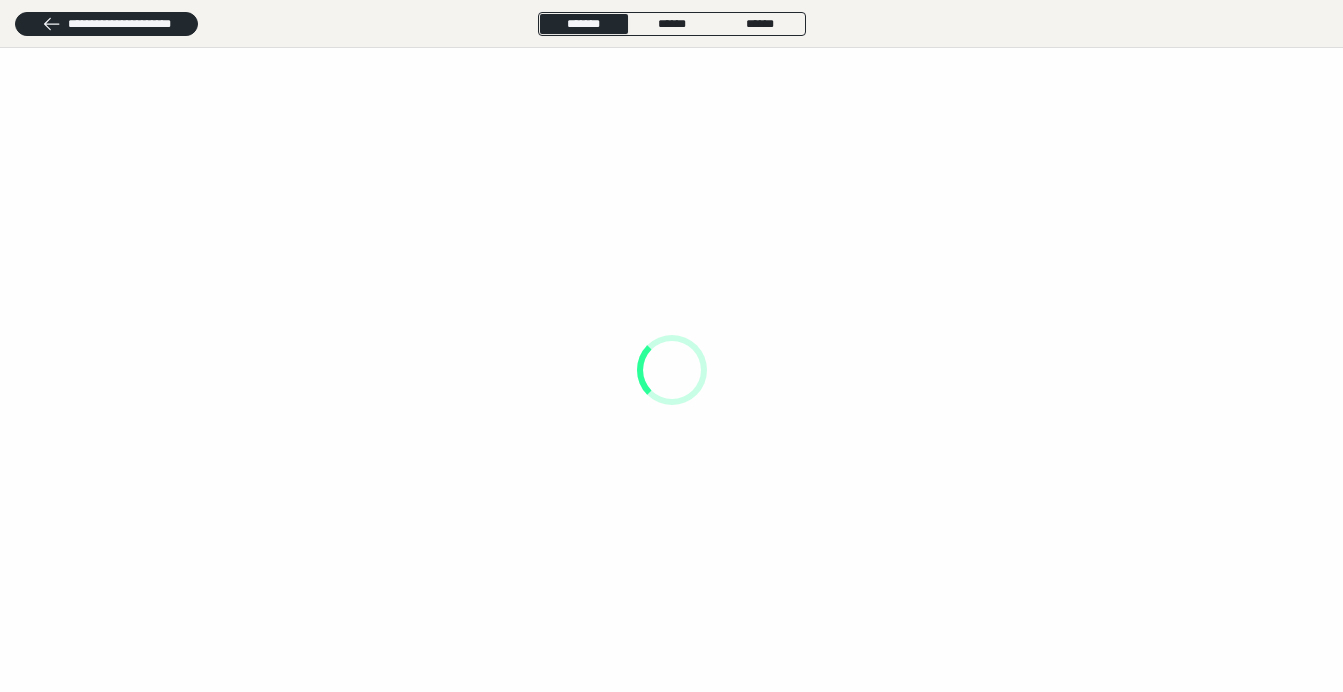 scroll, scrollTop: 0, scrollLeft: 0, axis: both 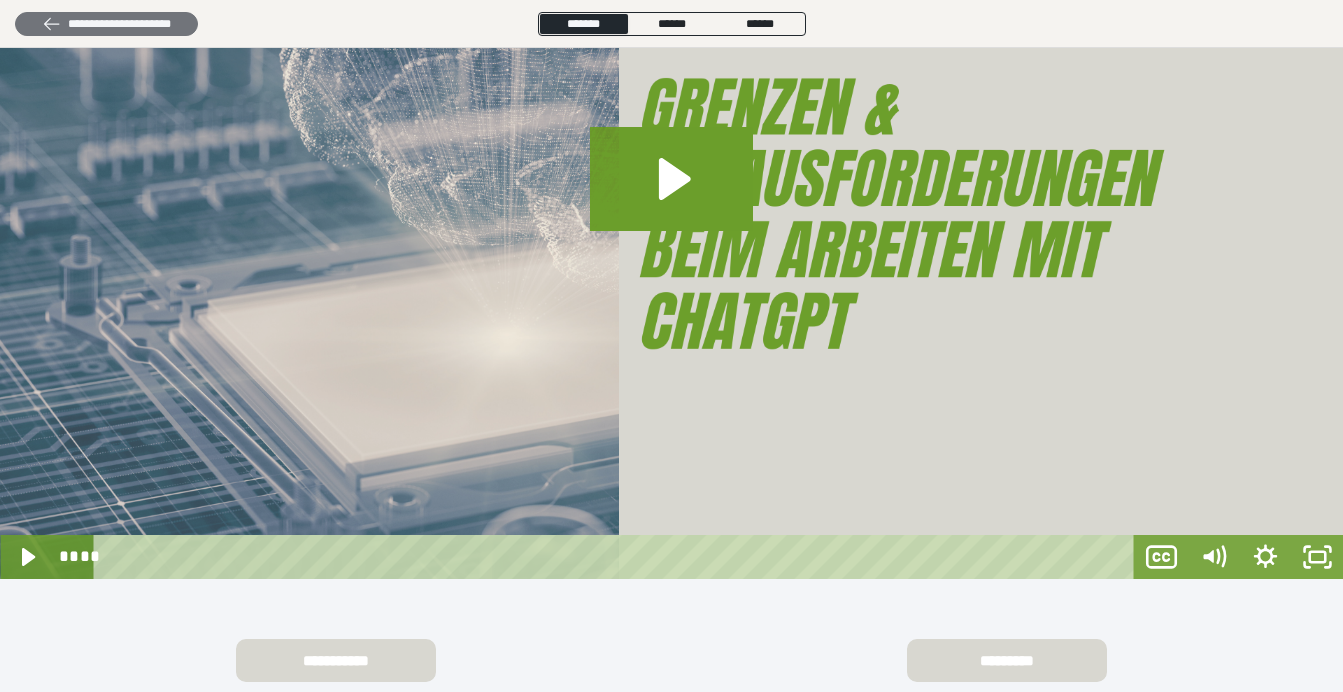 click on "**********" at bounding box center [106, 24] 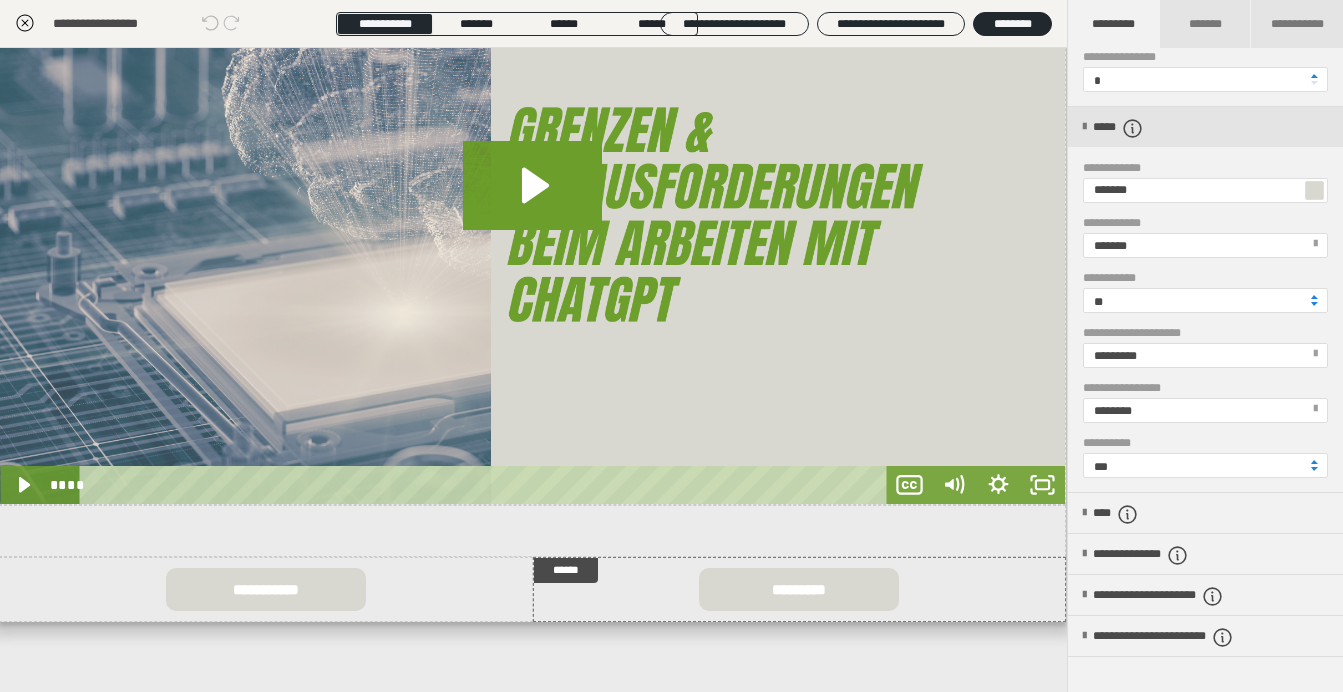 scroll, scrollTop: 213, scrollLeft: 0, axis: vertical 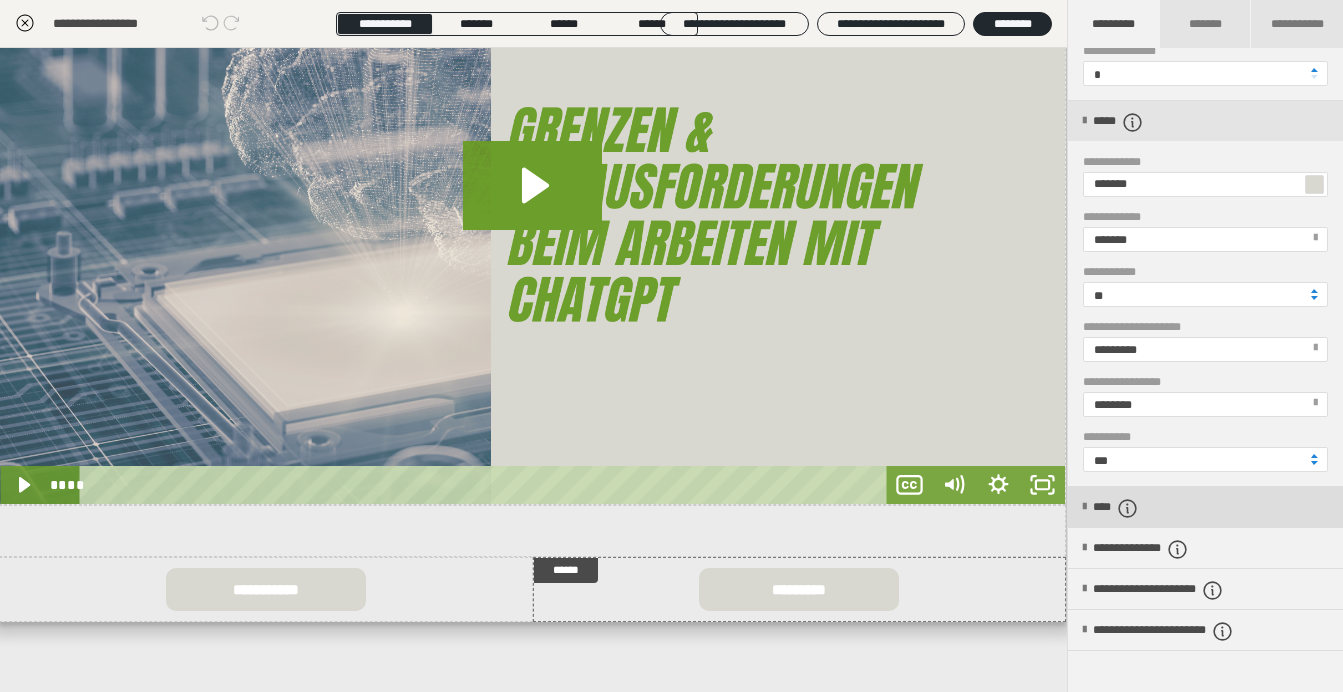 click on "****" at bounding box center (1125, 508) 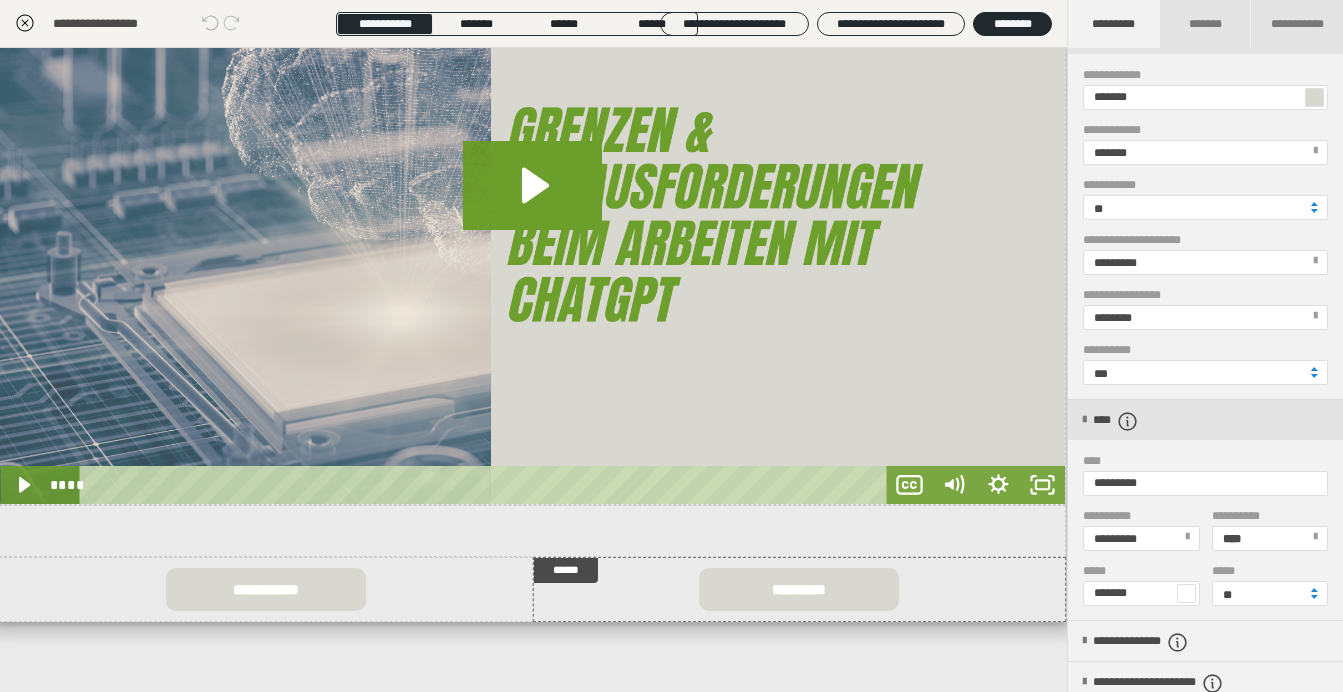 scroll, scrollTop: 307, scrollLeft: 0, axis: vertical 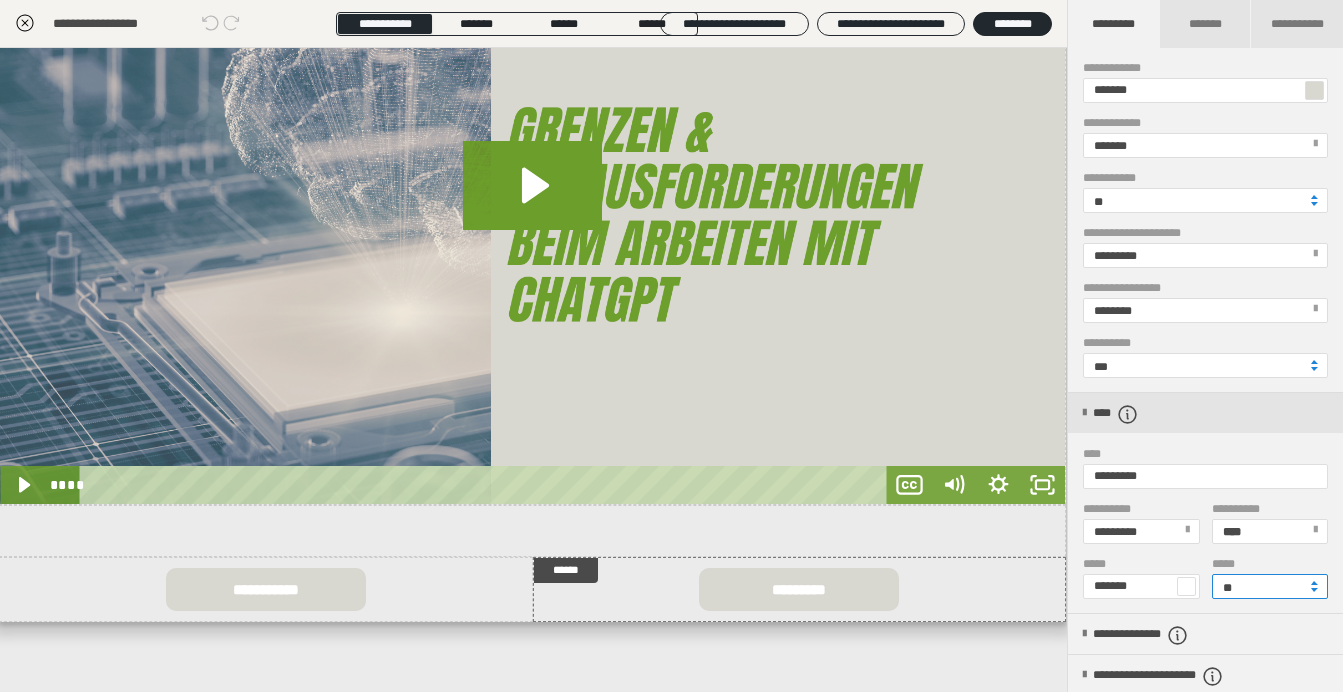 click on "**" at bounding box center [1270, 586] 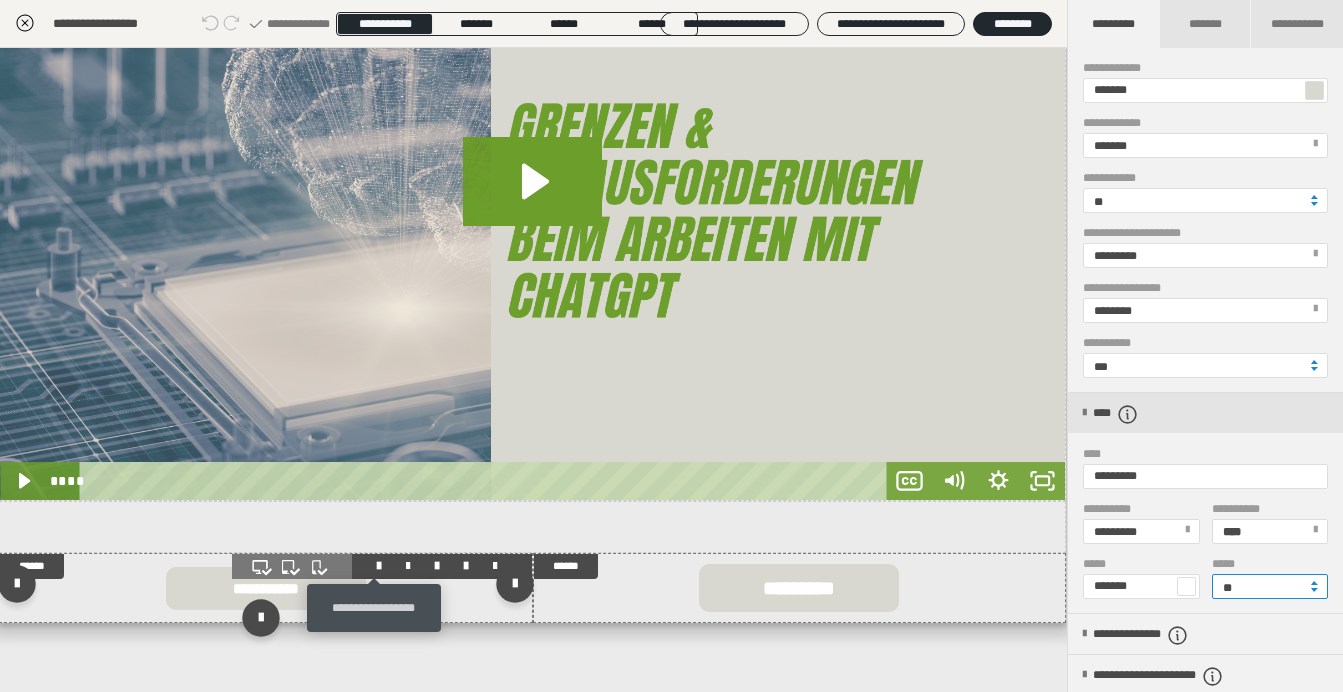 type on "**" 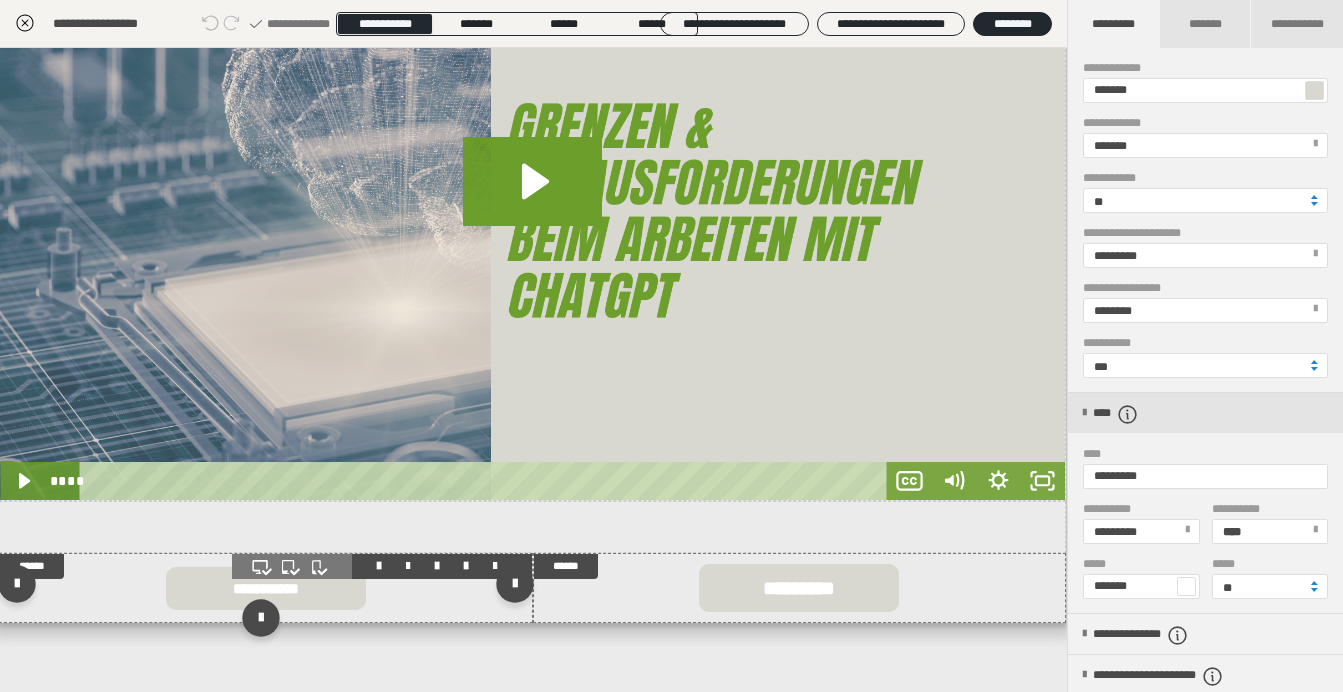 click at bounding box center [266, 588] 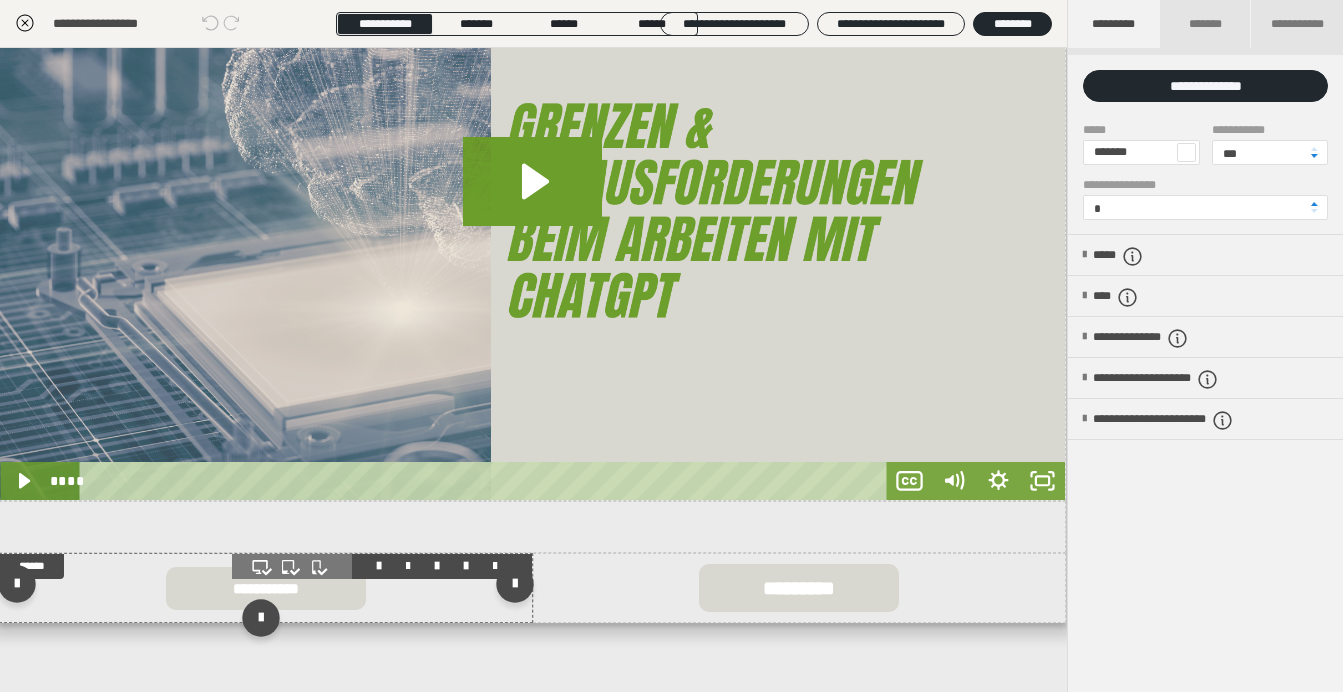 scroll, scrollTop: 0, scrollLeft: 0, axis: both 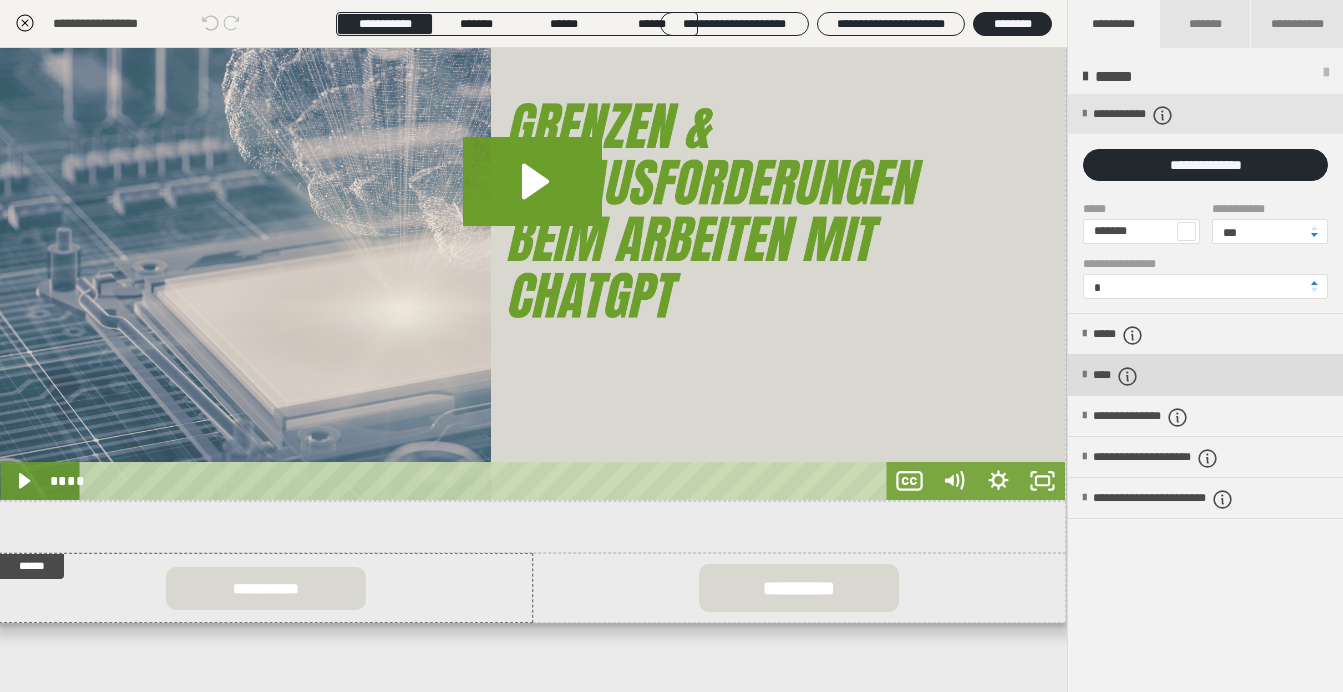 click on "****" at bounding box center [1125, 376] 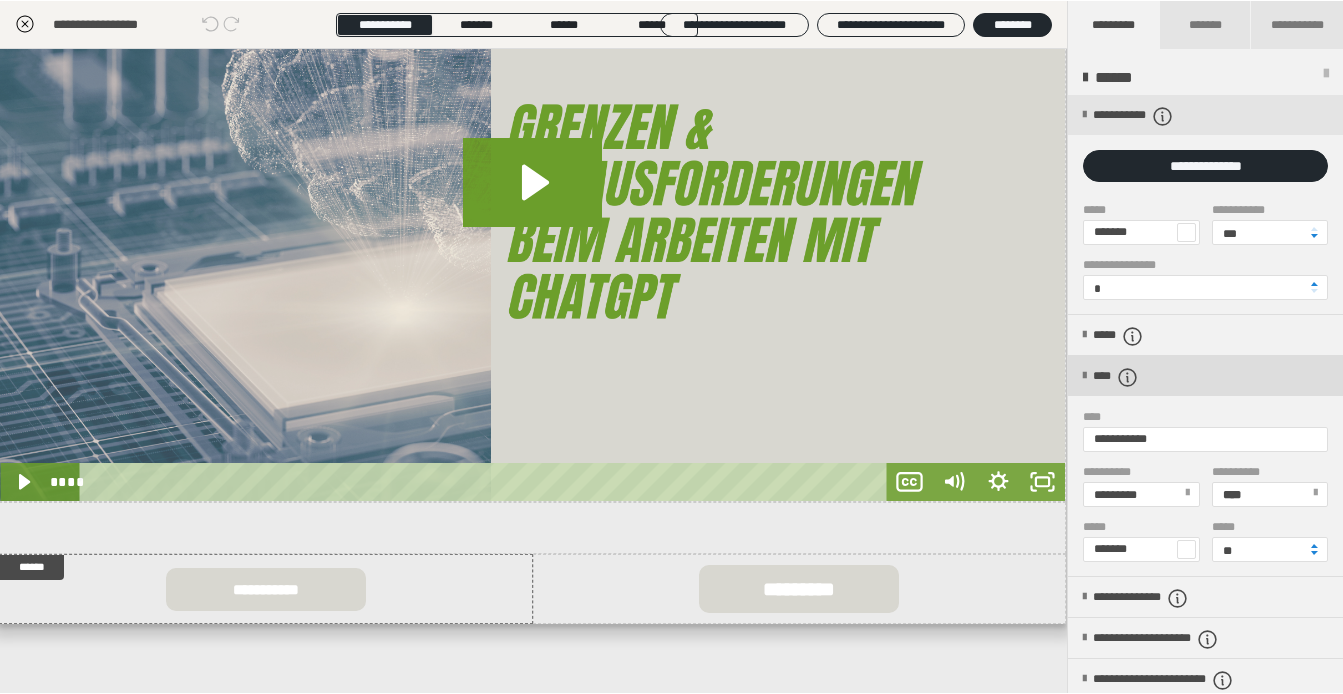scroll, scrollTop: 372, scrollLeft: 0, axis: vertical 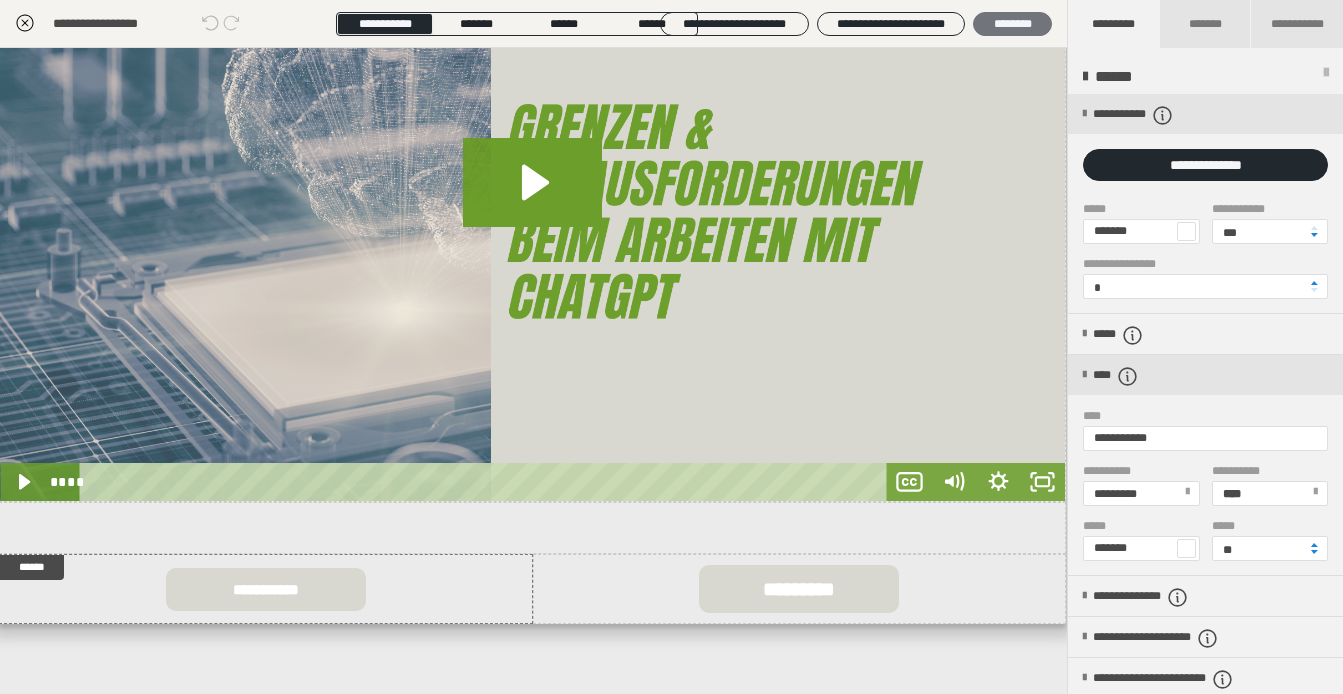 click on "********" at bounding box center [1012, 24] 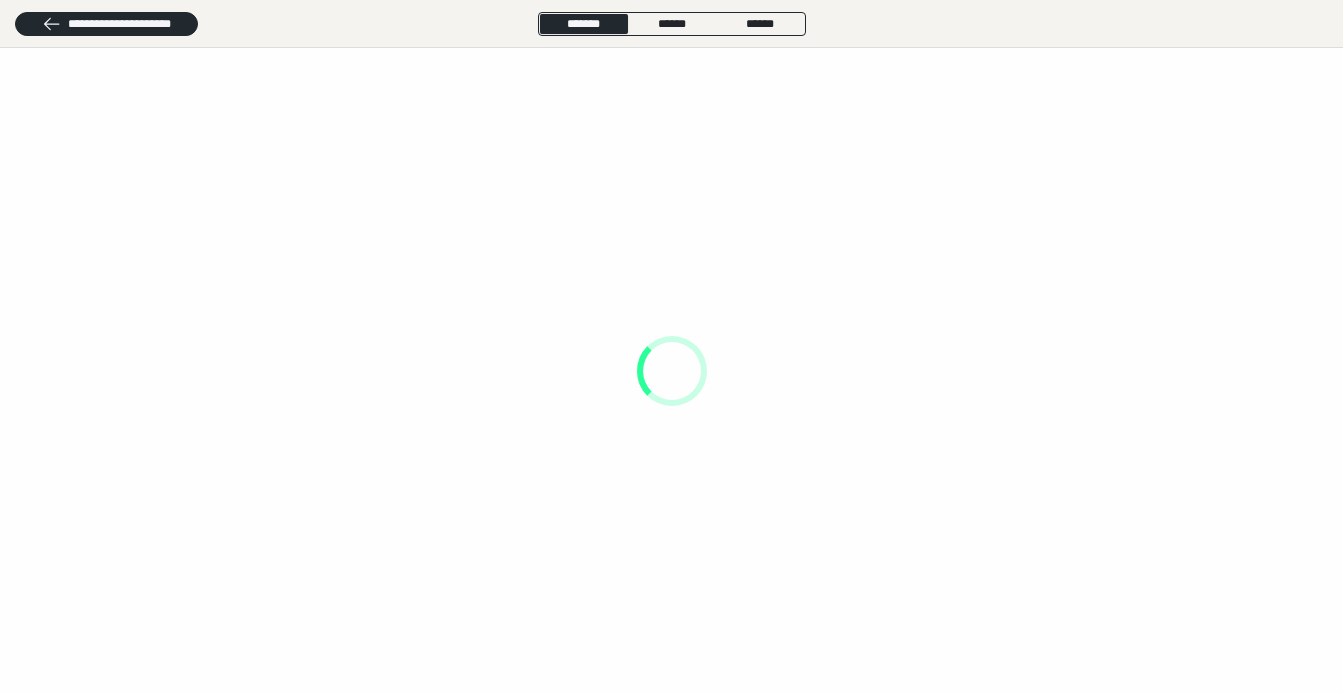 scroll, scrollTop: 0, scrollLeft: 0, axis: both 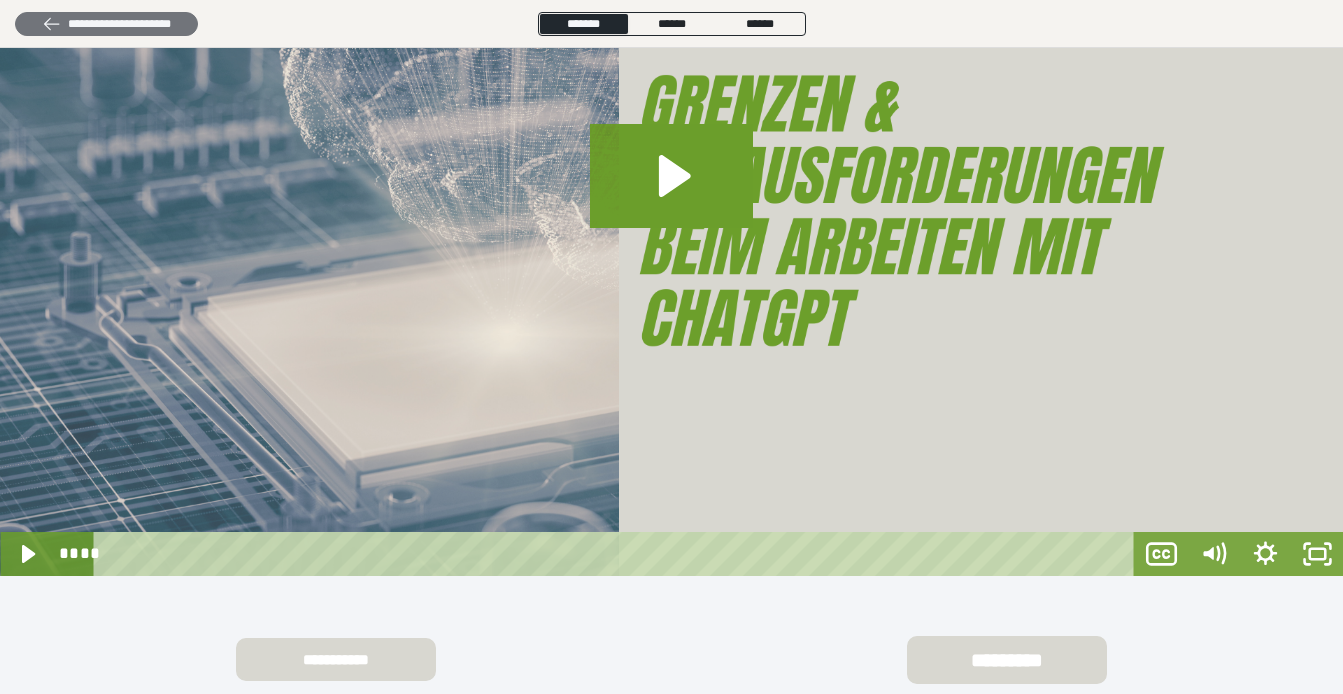 click on "**********" at bounding box center [106, 24] 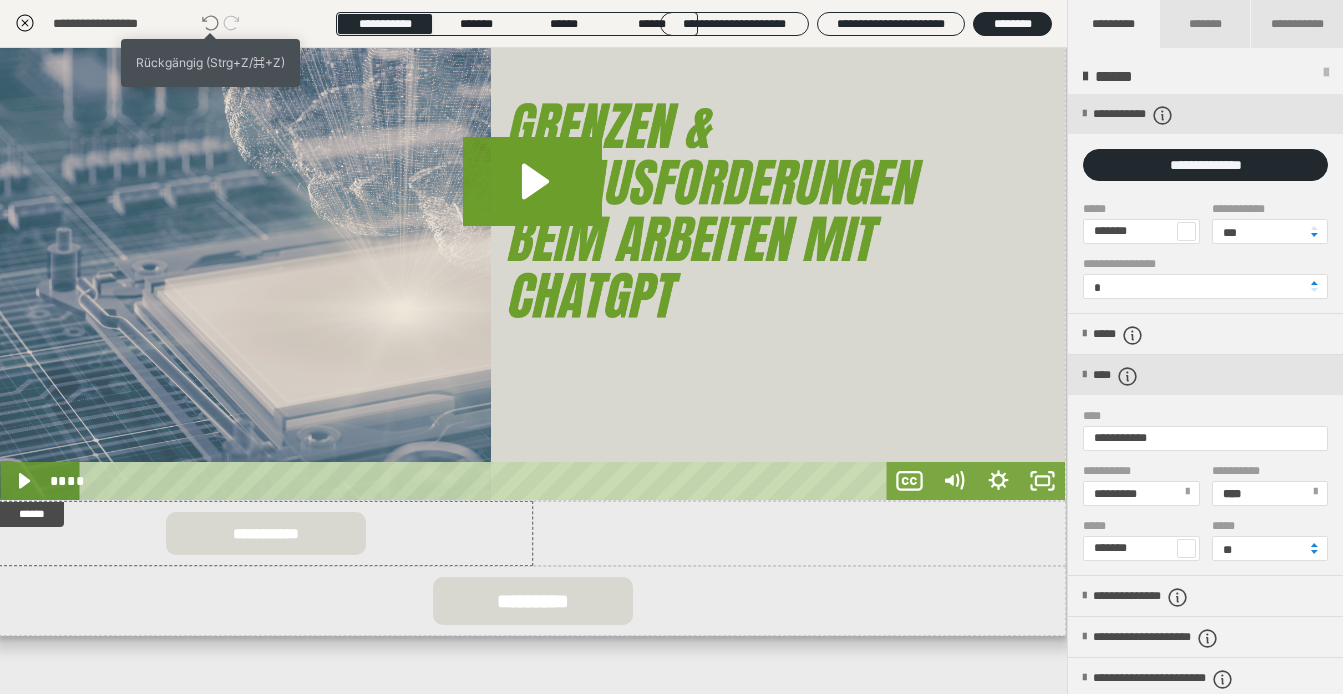 click 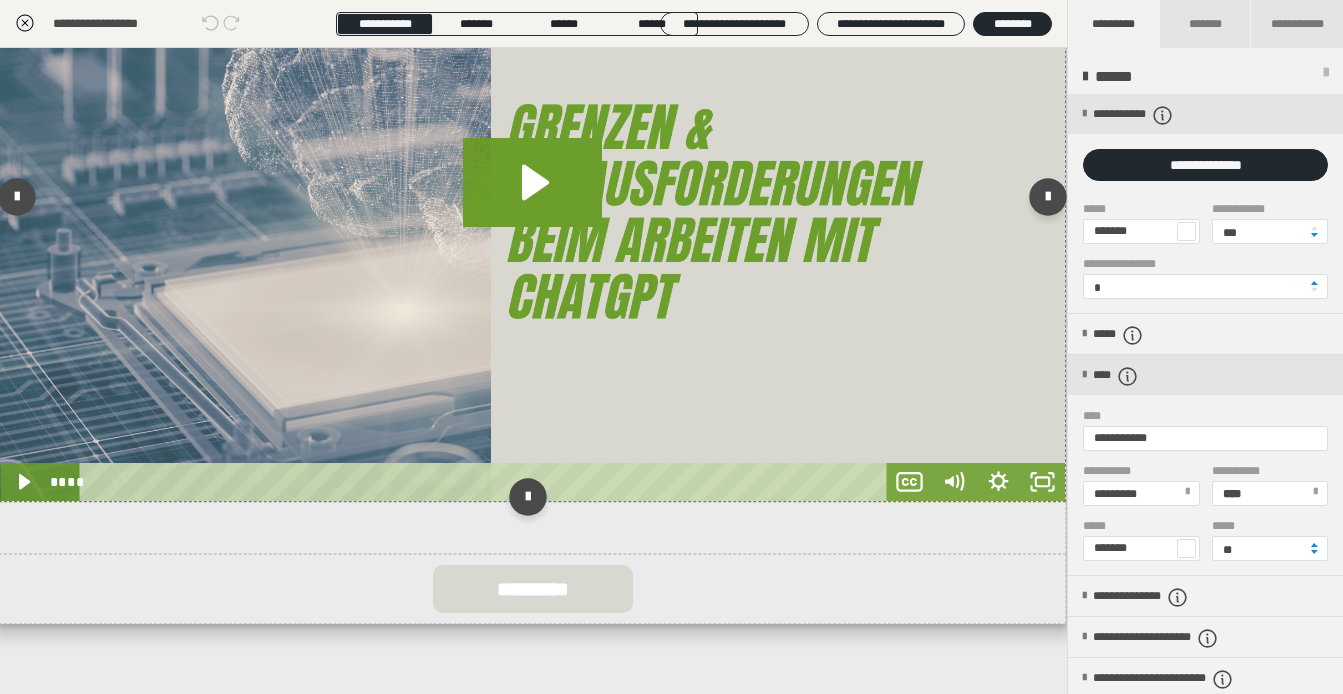 scroll, scrollTop: 842, scrollLeft: 1, axis: both 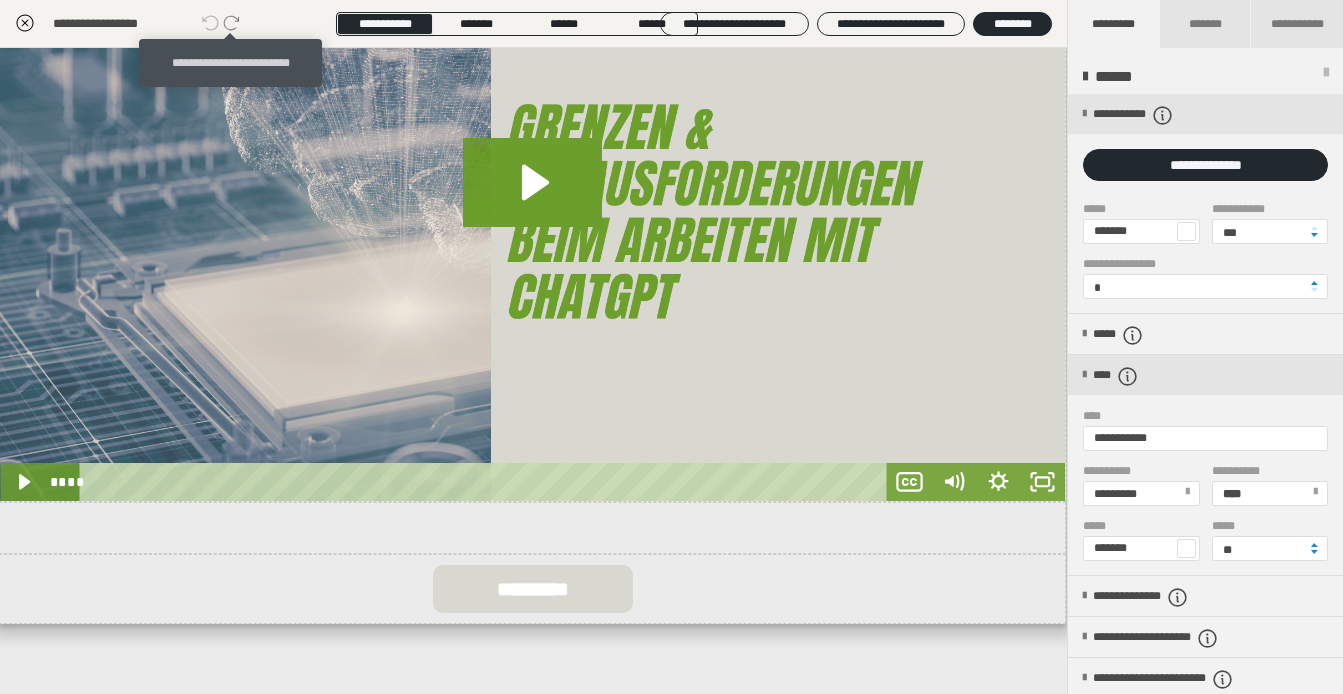 click 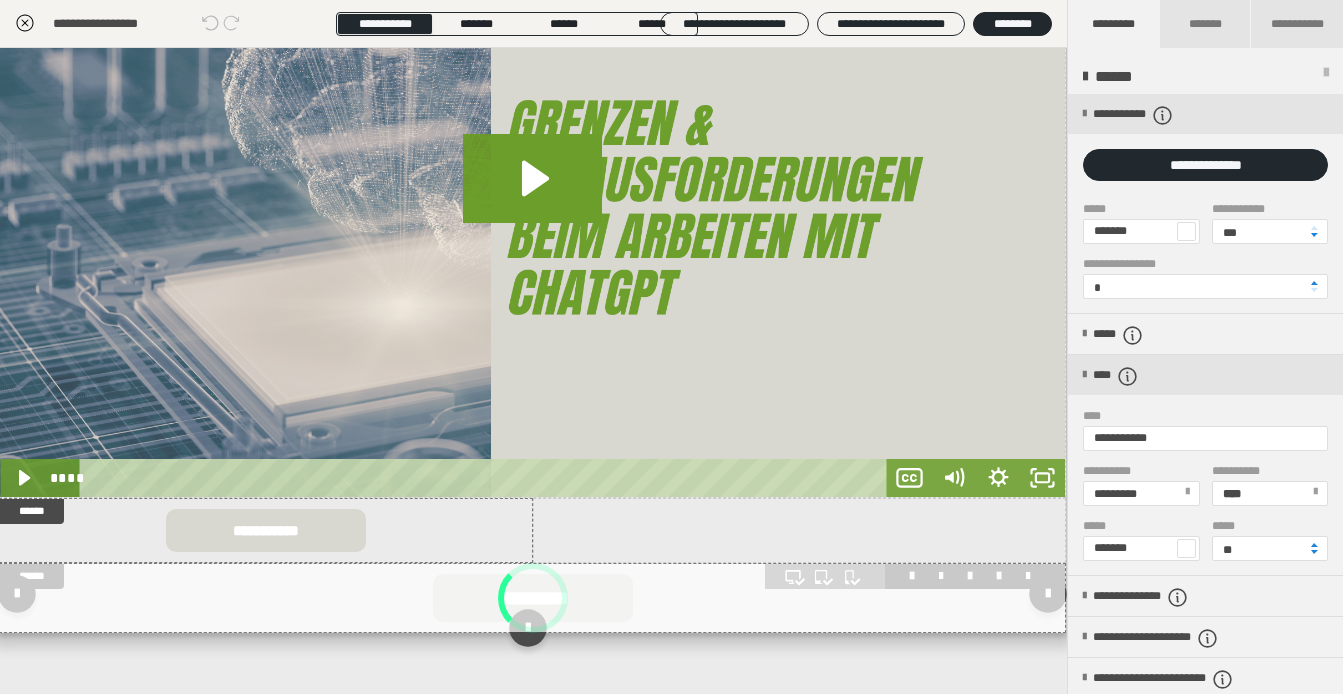 scroll, scrollTop: 720, scrollLeft: 1, axis: both 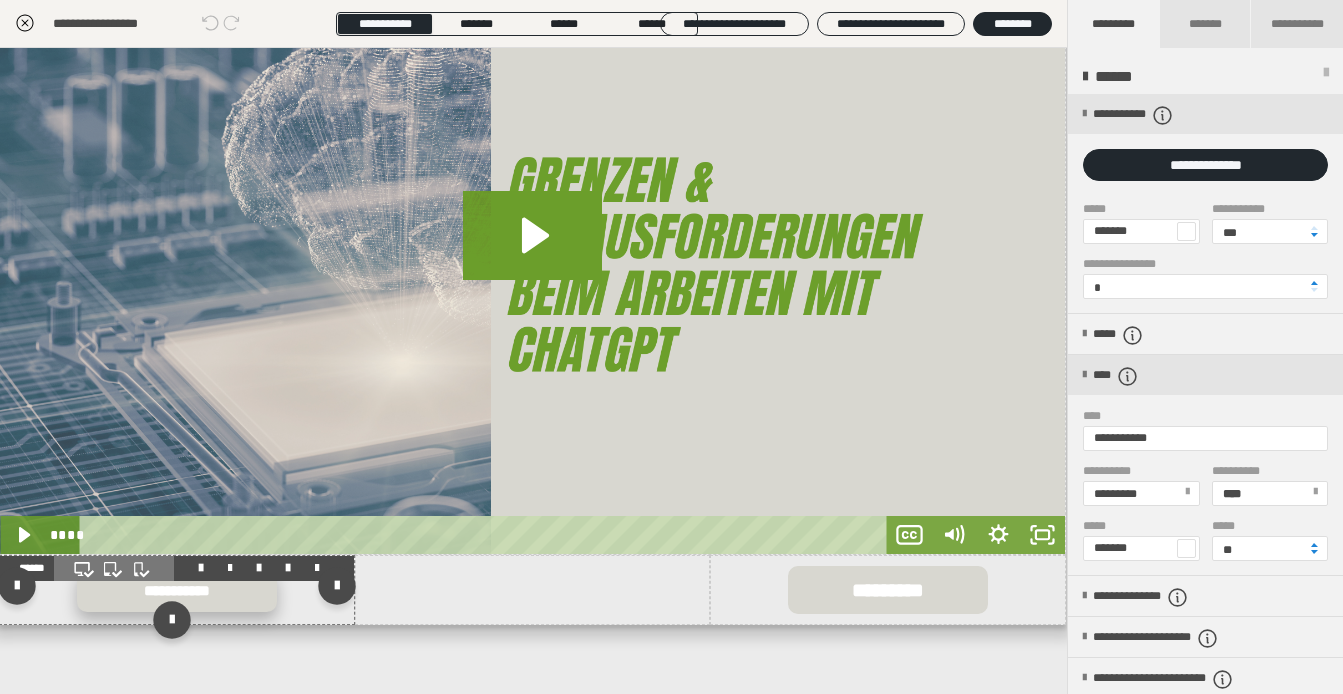 click on "**********" at bounding box center [177, 590] 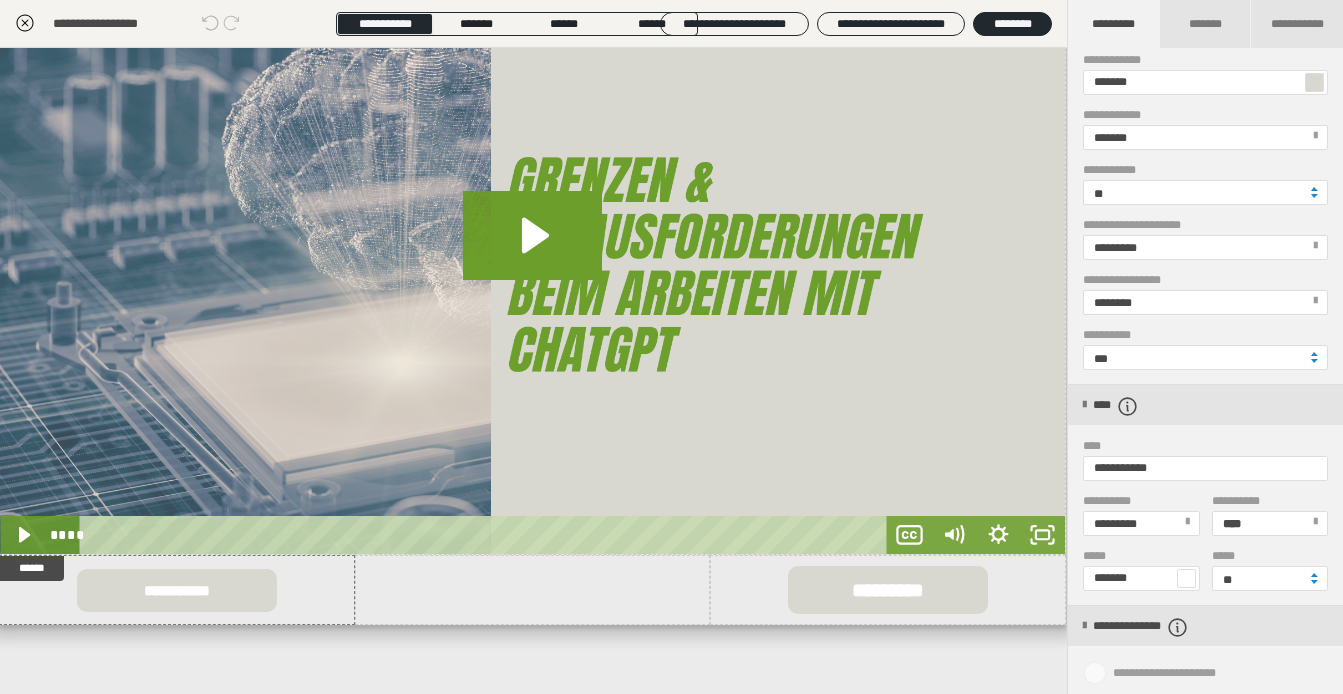 scroll, scrollTop: 346, scrollLeft: 0, axis: vertical 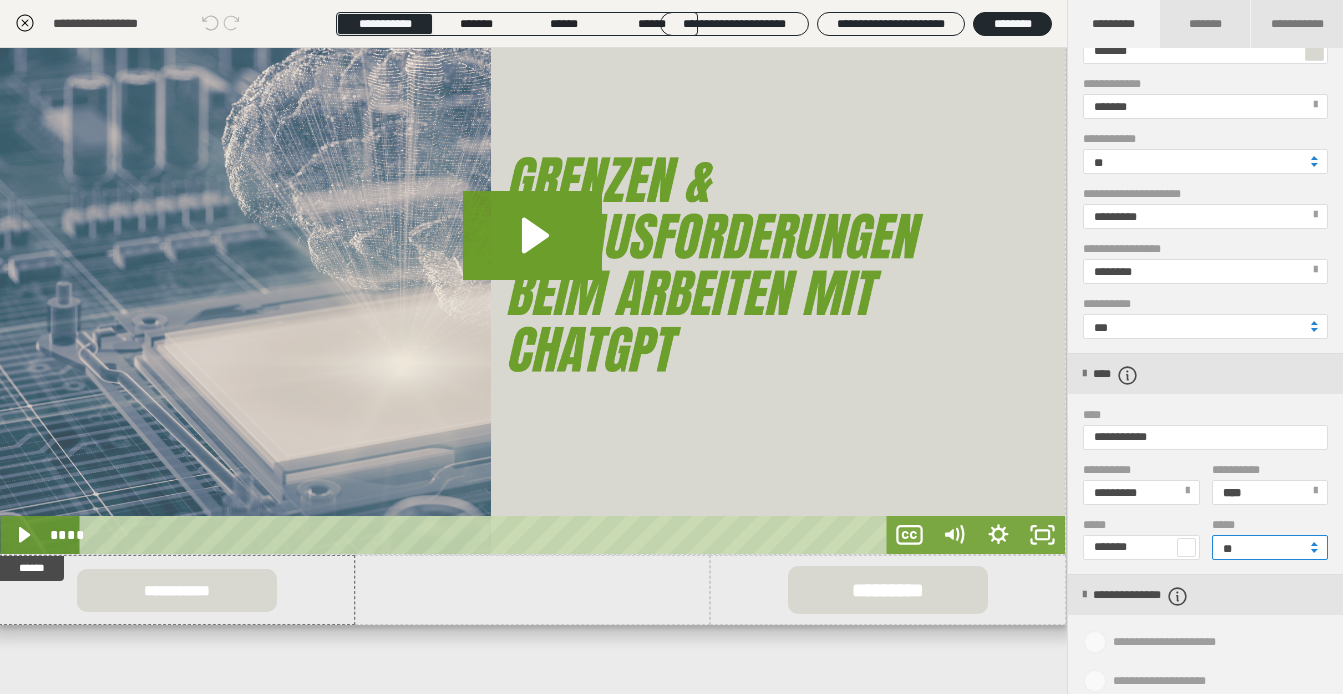 click on "**" at bounding box center (1270, 547) 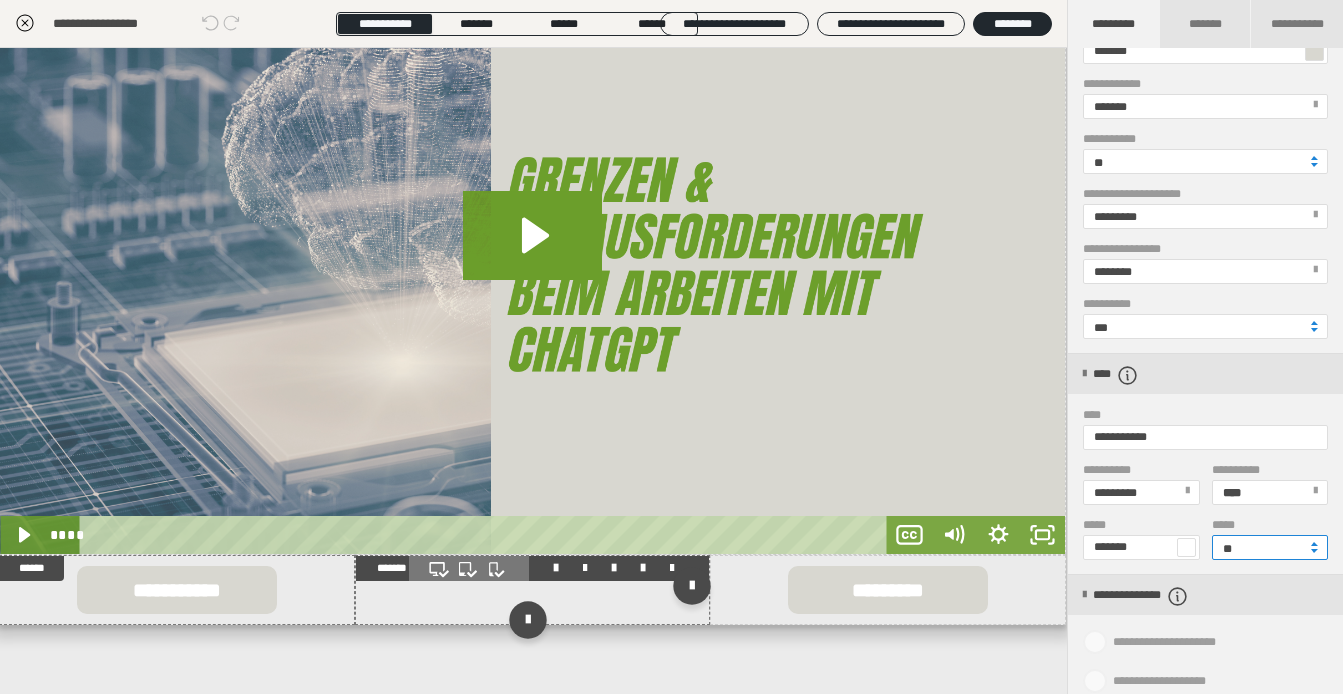 type on "**" 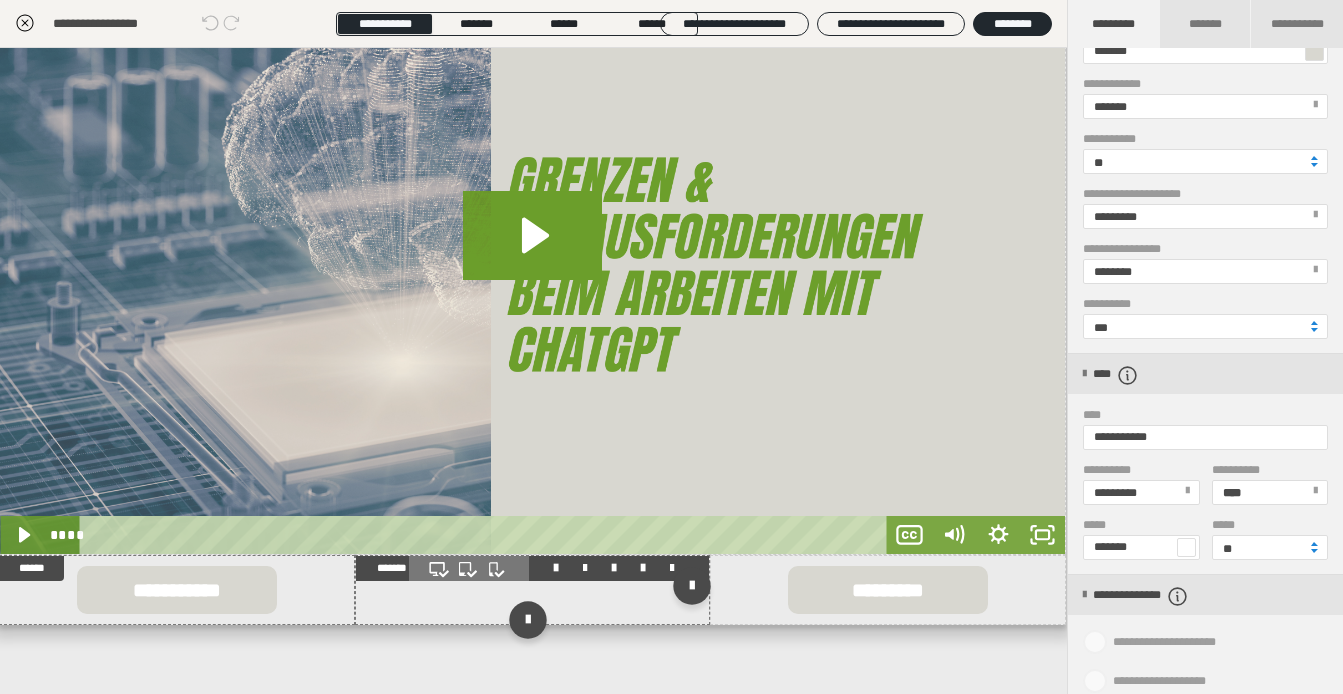 click at bounding box center [533, 590] 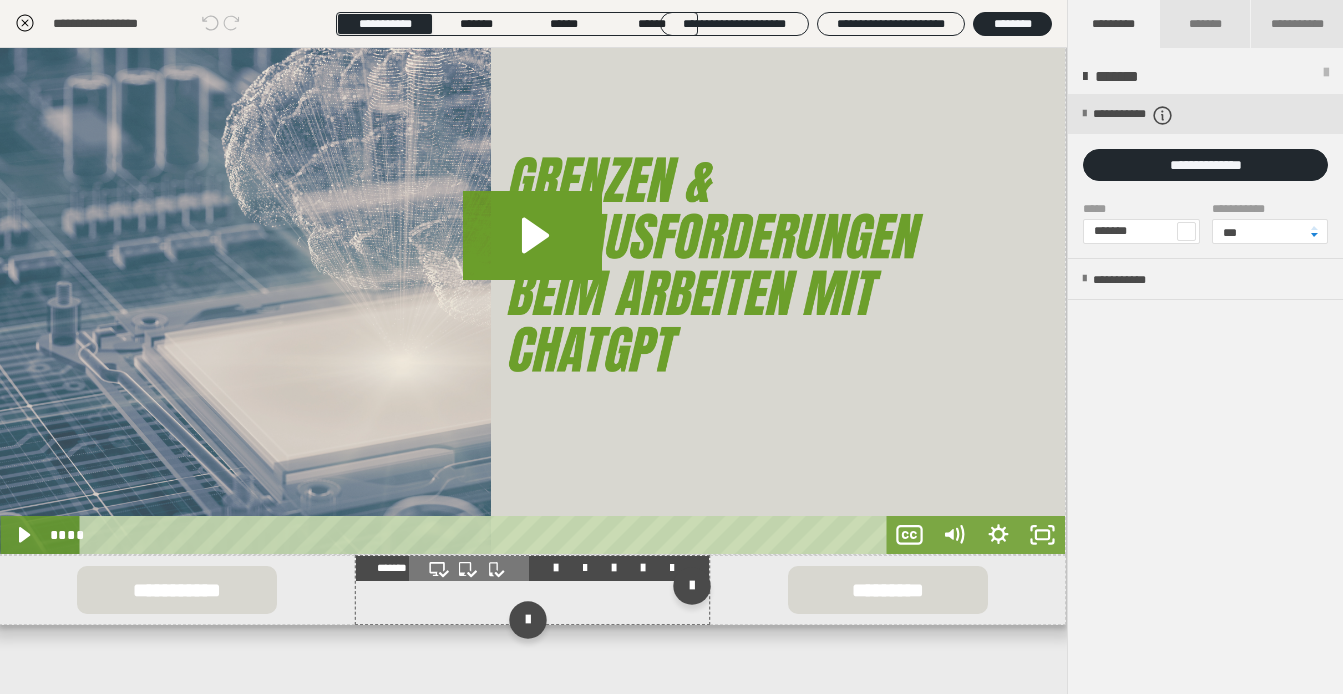 scroll, scrollTop: 0, scrollLeft: 0, axis: both 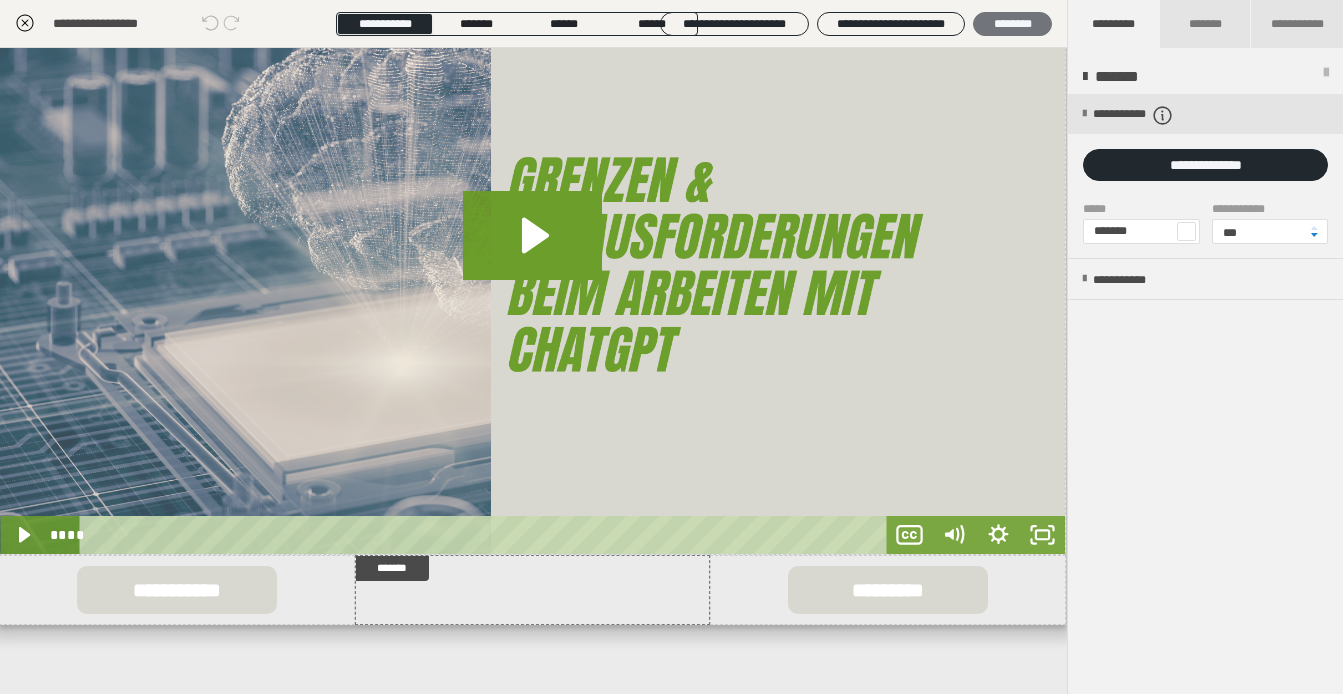 click on "********" at bounding box center (1012, 24) 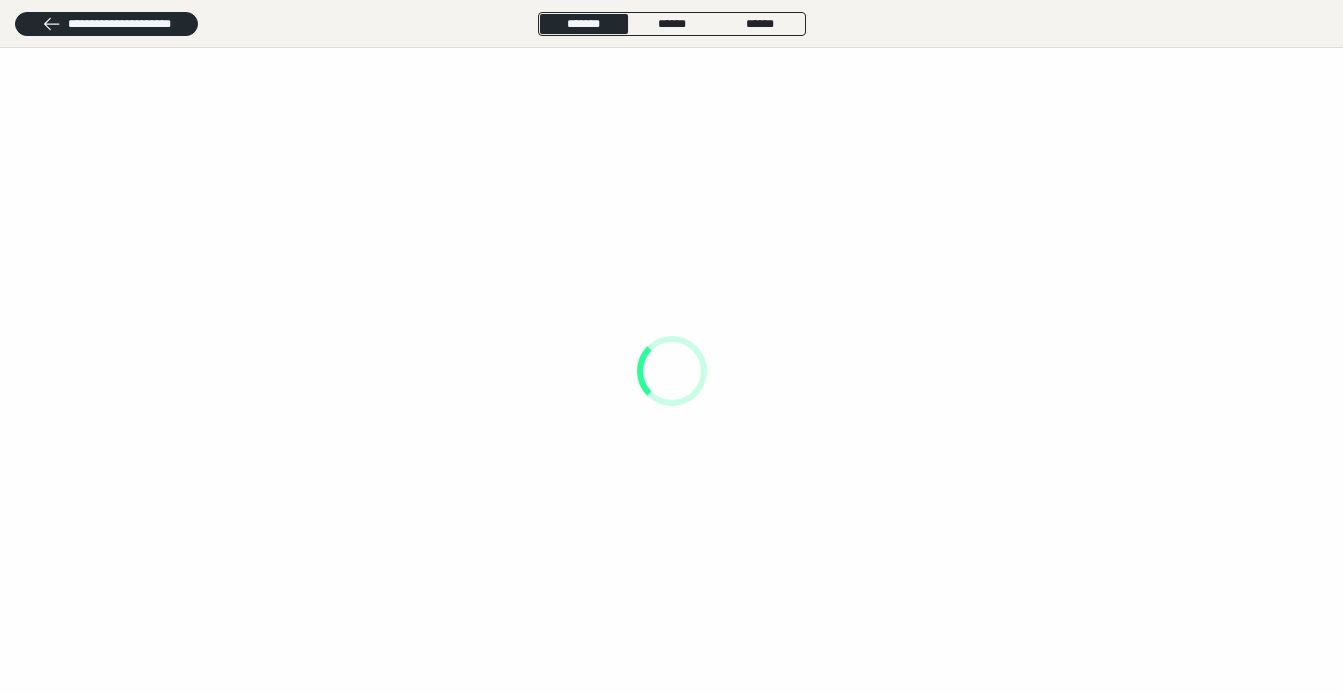 scroll, scrollTop: 0, scrollLeft: 0, axis: both 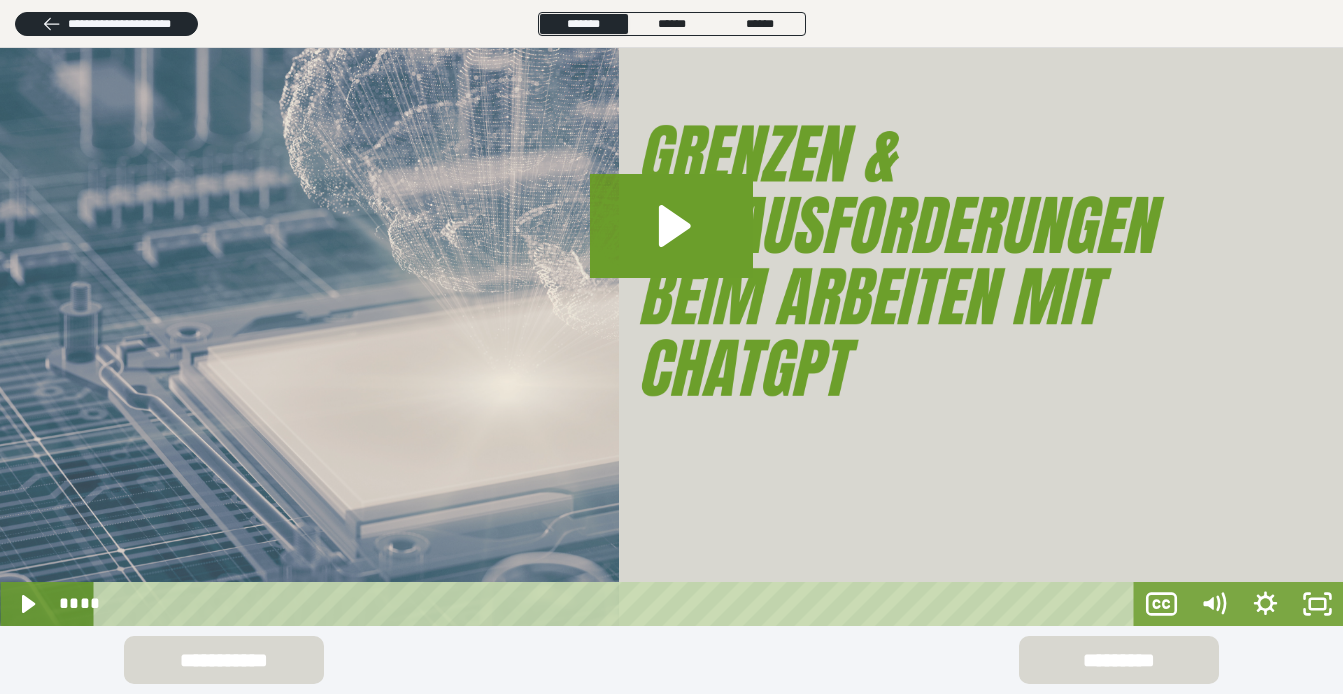 click at bounding box center (671, 247) 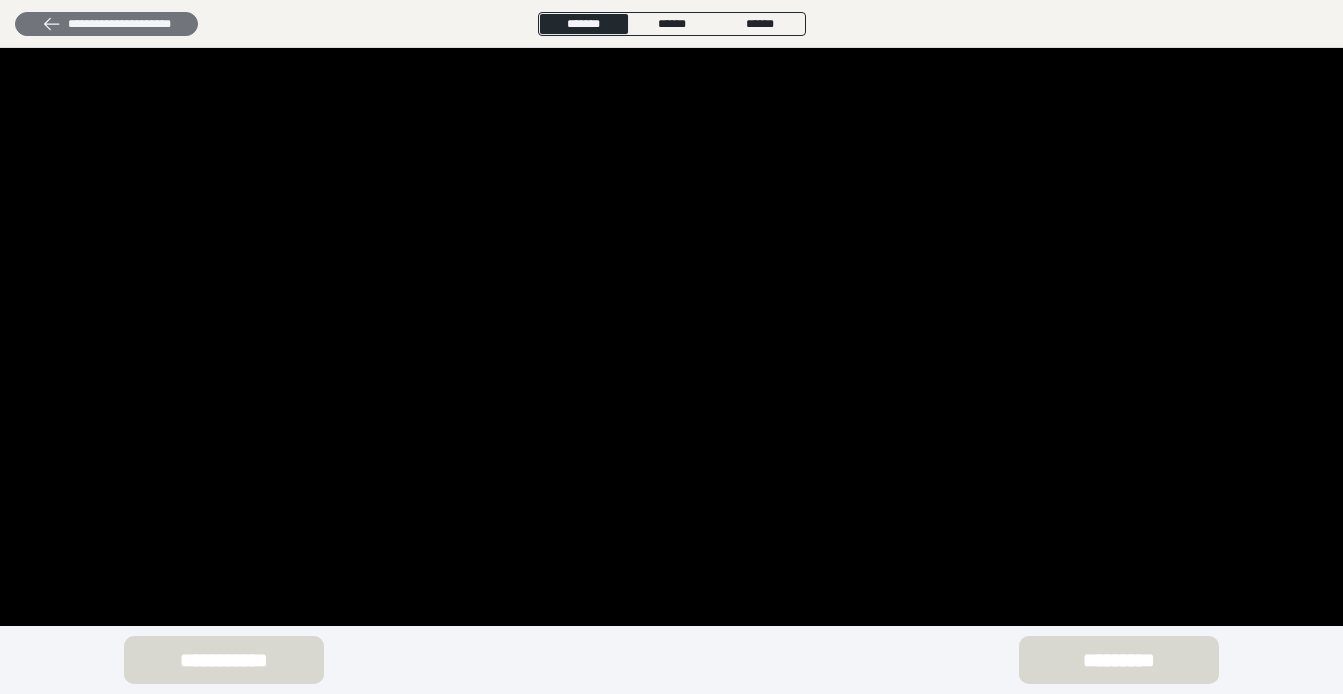 click on "**********" at bounding box center (106, 24) 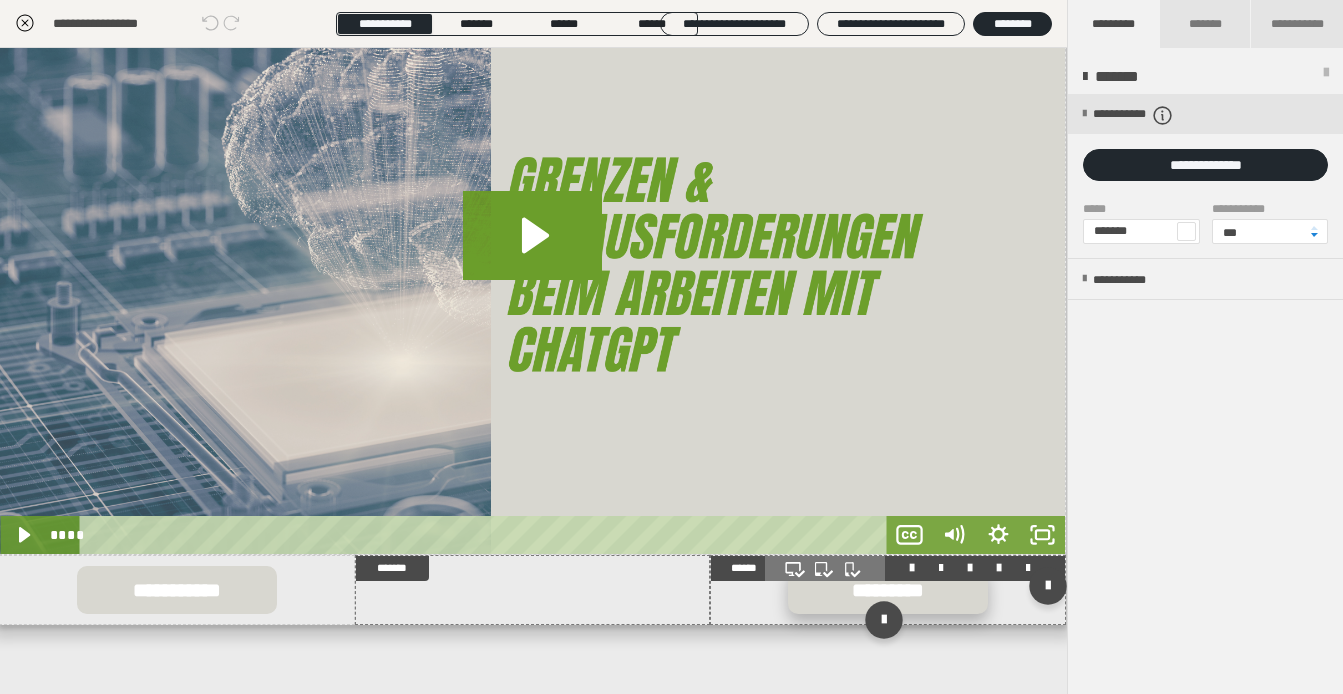 click on "*********" at bounding box center [888, 590] 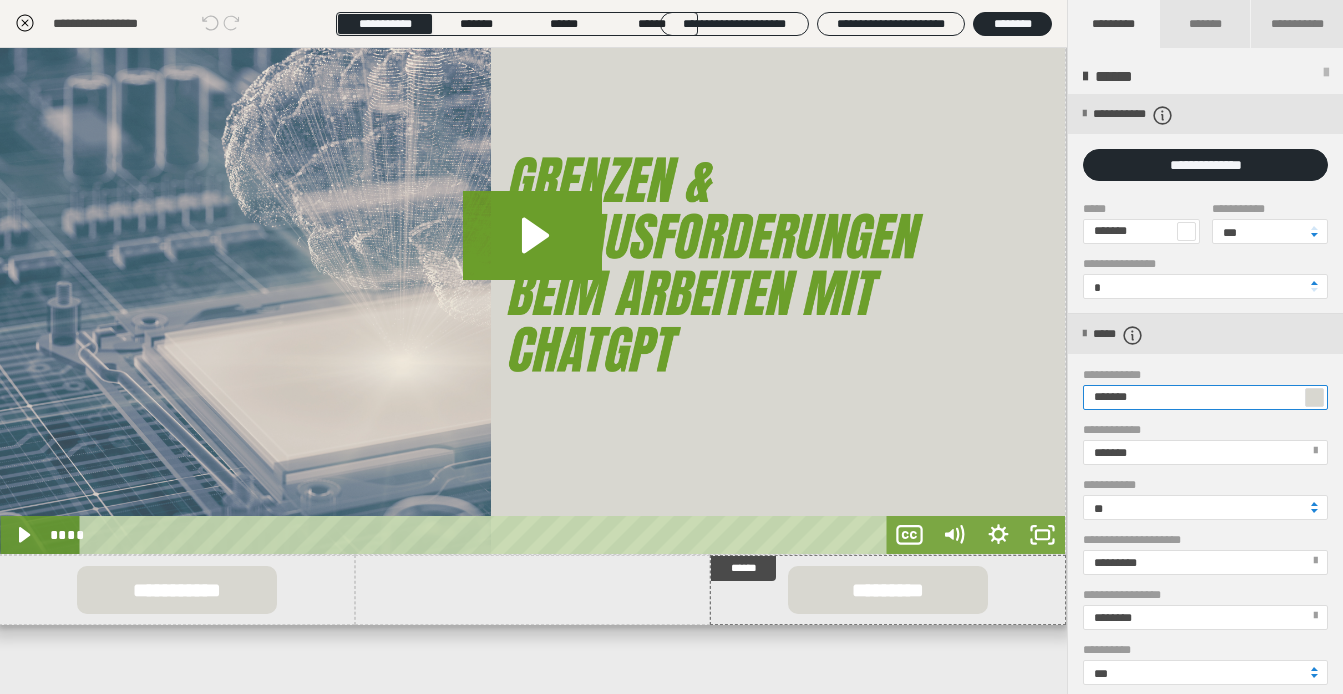 click on "*******" at bounding box center (1205, 397) 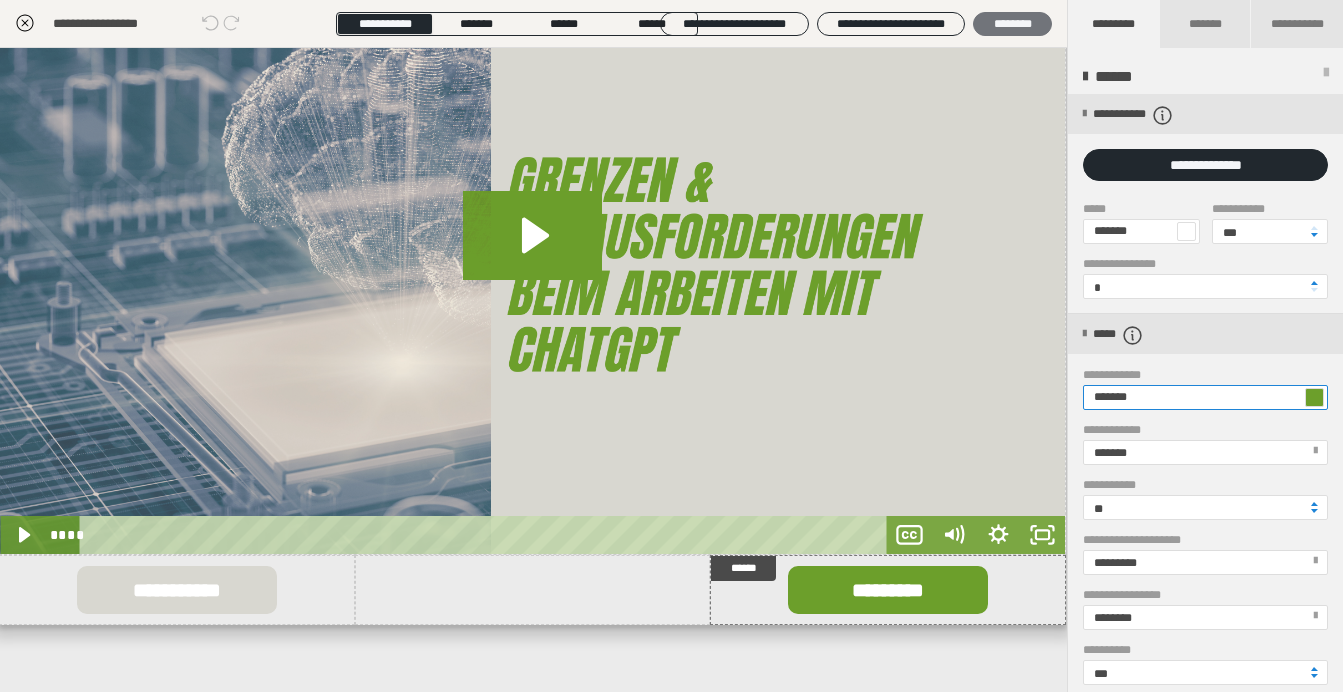 type on "*******" 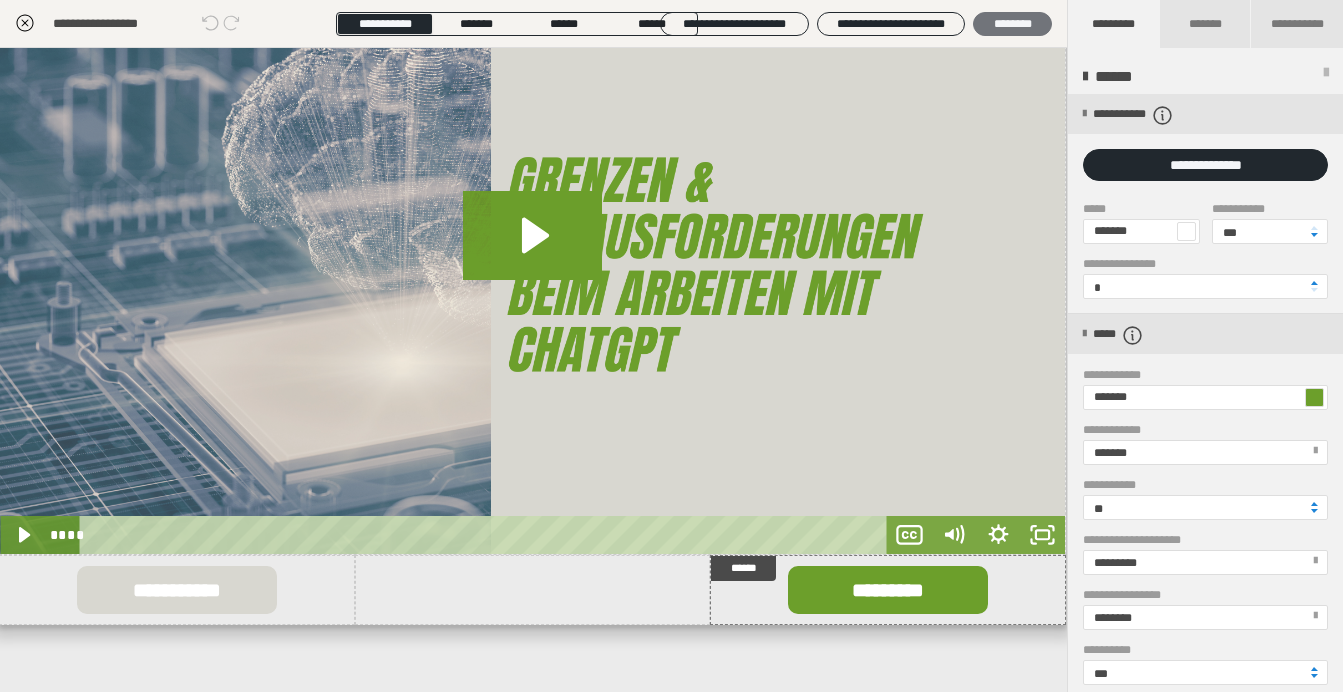 click on "********" at bounding box center [1012, 24] 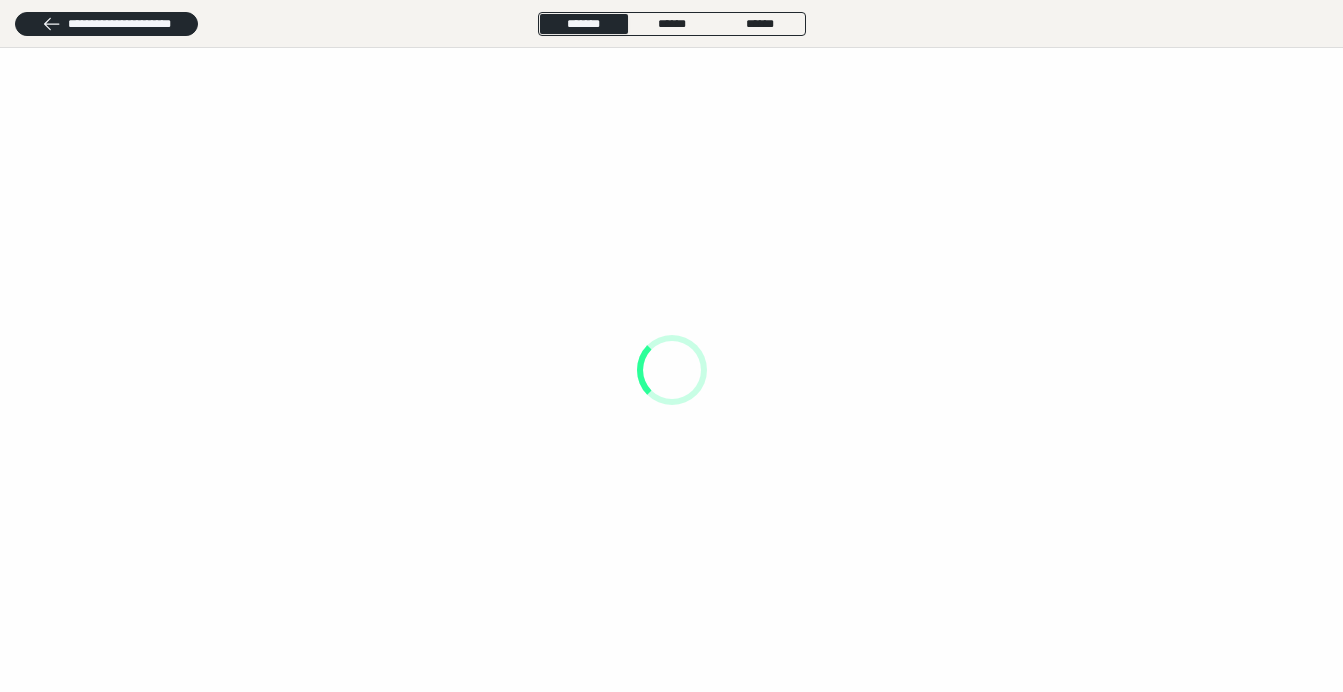 scroll, scrollTop: 0, scrollLeft: 0, axis: both 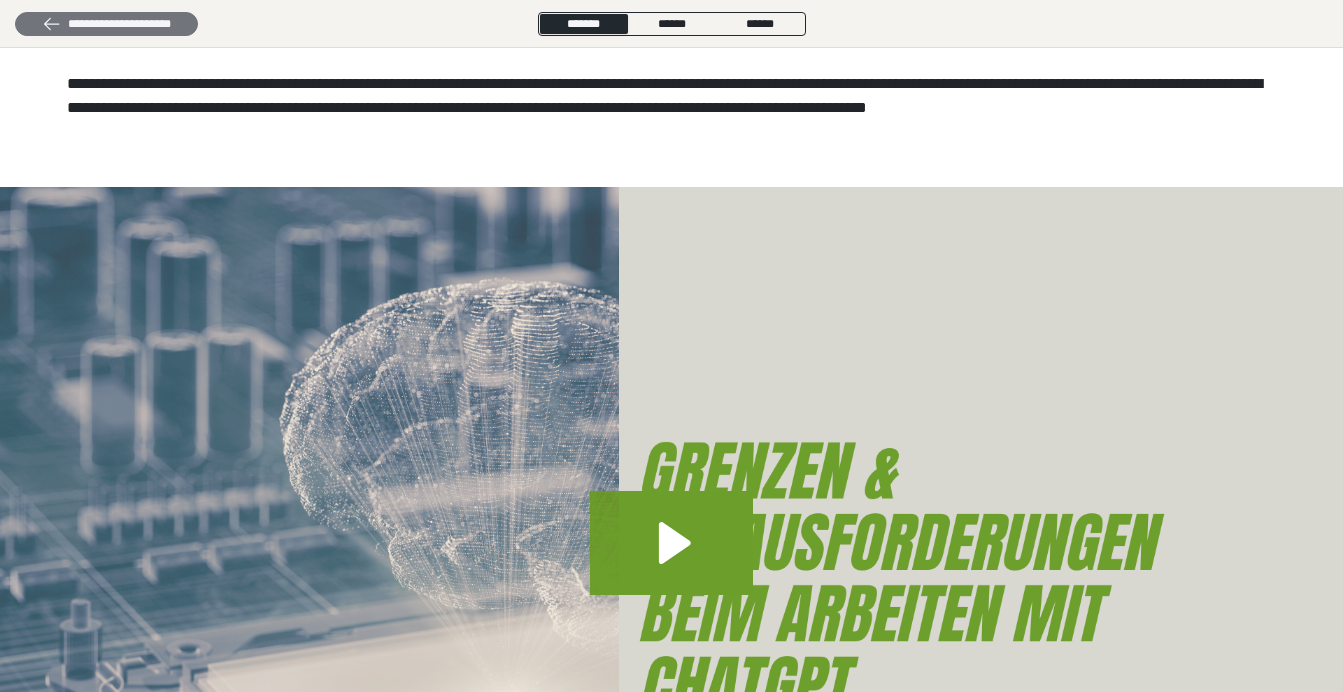 click on "**********" at bounding box center (106, 24) 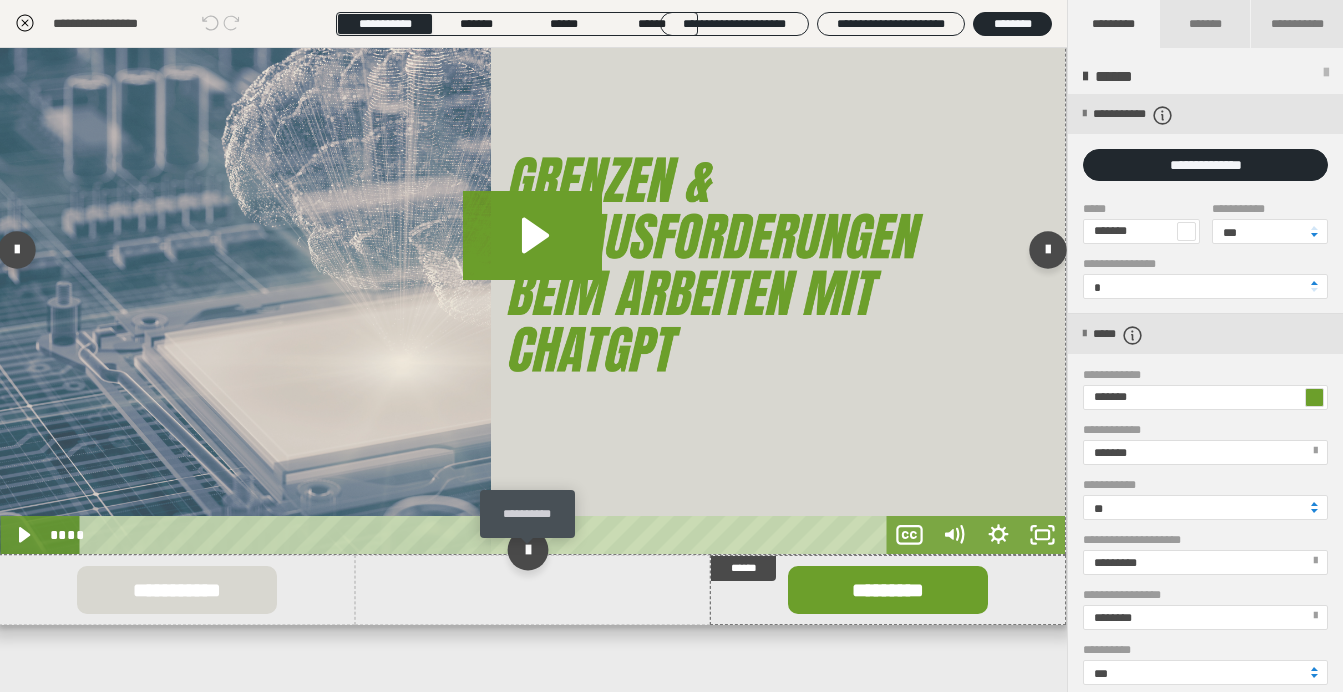 click at bounding box center [528, 549] 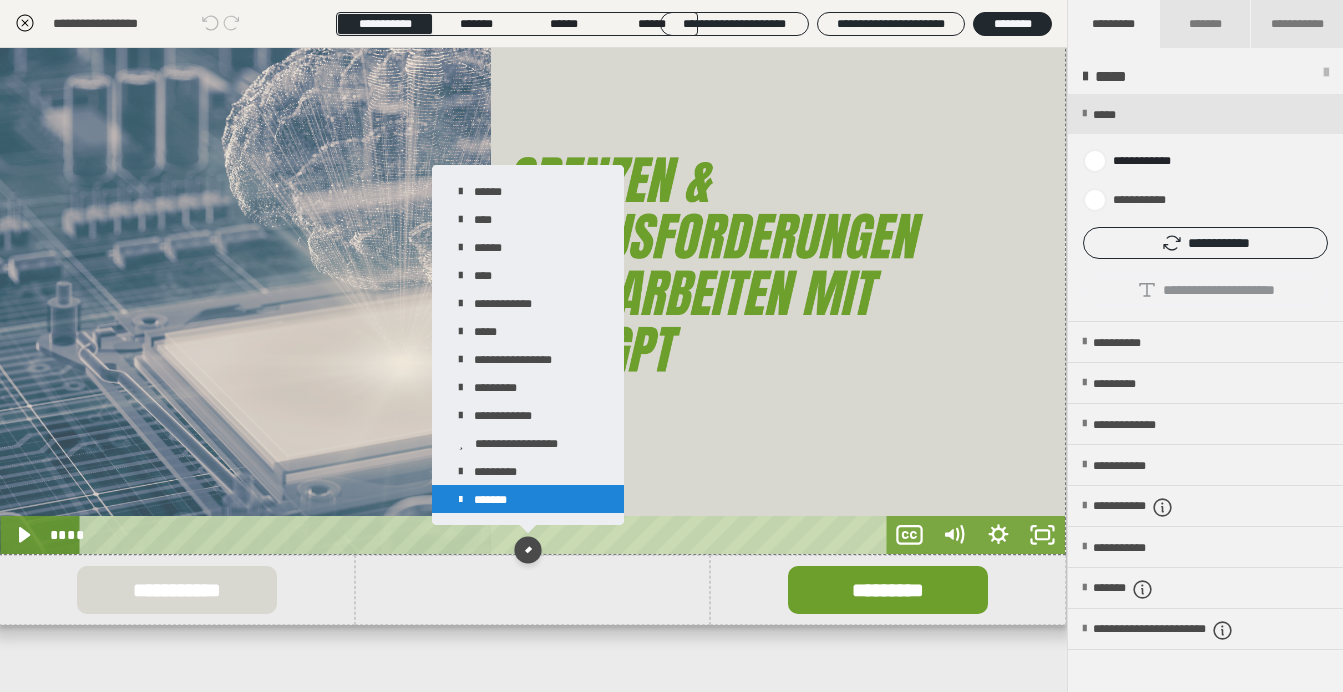 click on "*******" at bounding box center [528, 499] 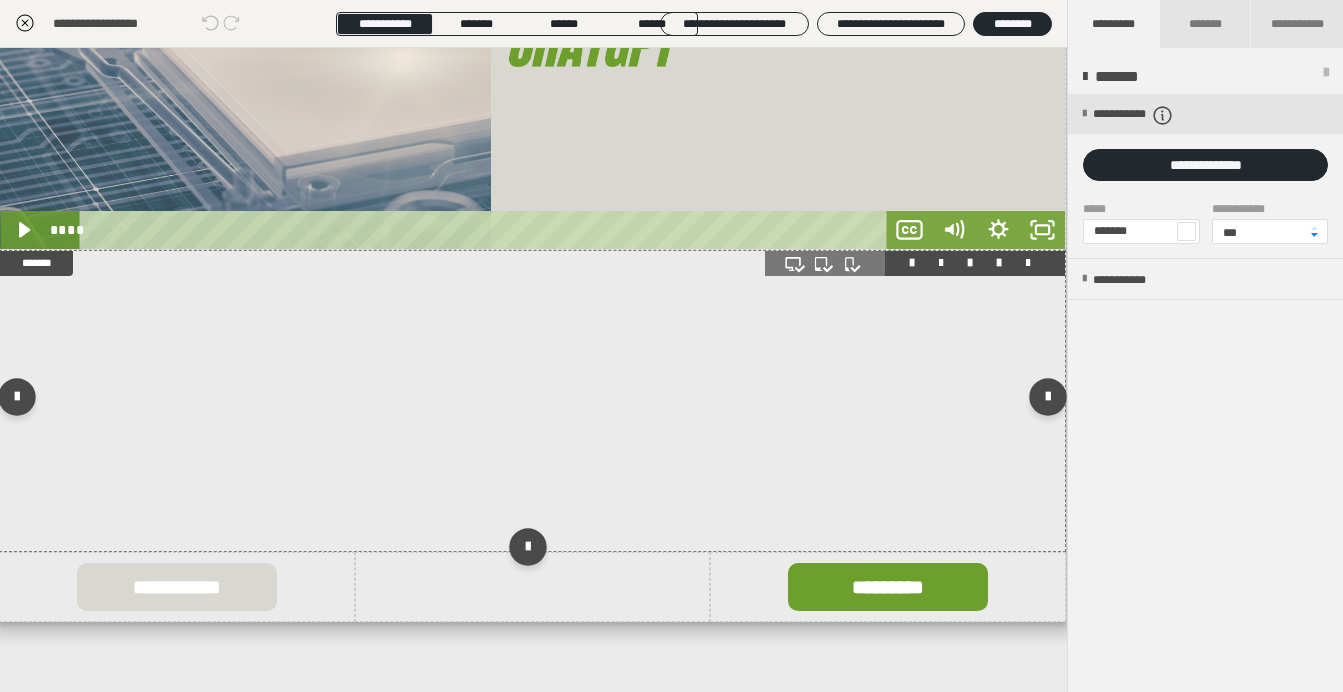 scroll, scrollTop: 1029, scrollLeft: 1, axis: both 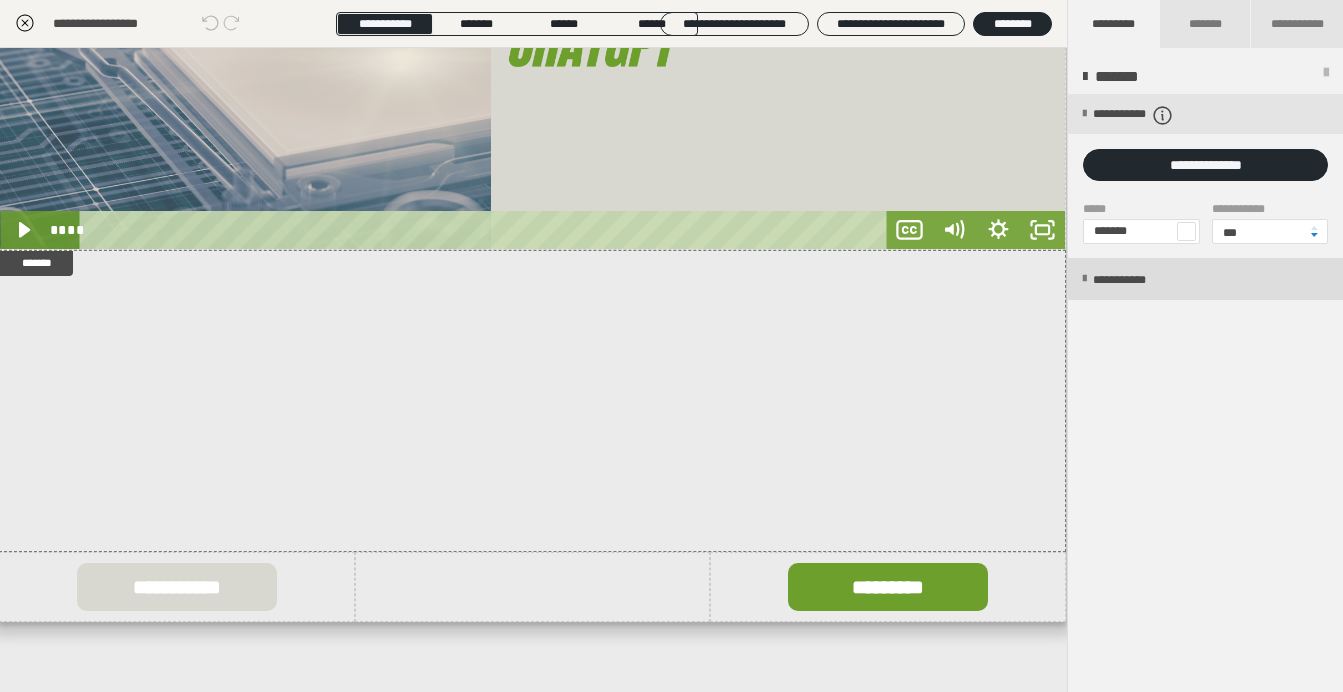 click on "**********" at bounding box center (1140, 280) 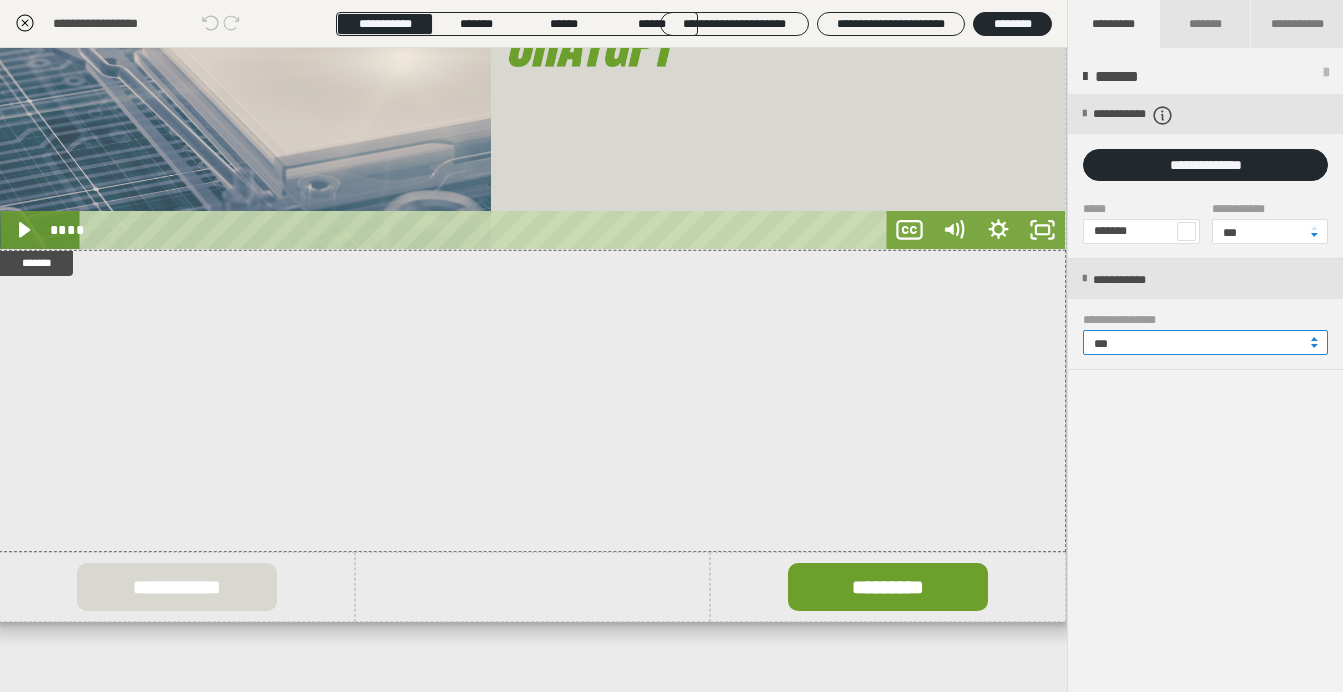 click on "***" at bounding box center (1205, 342) 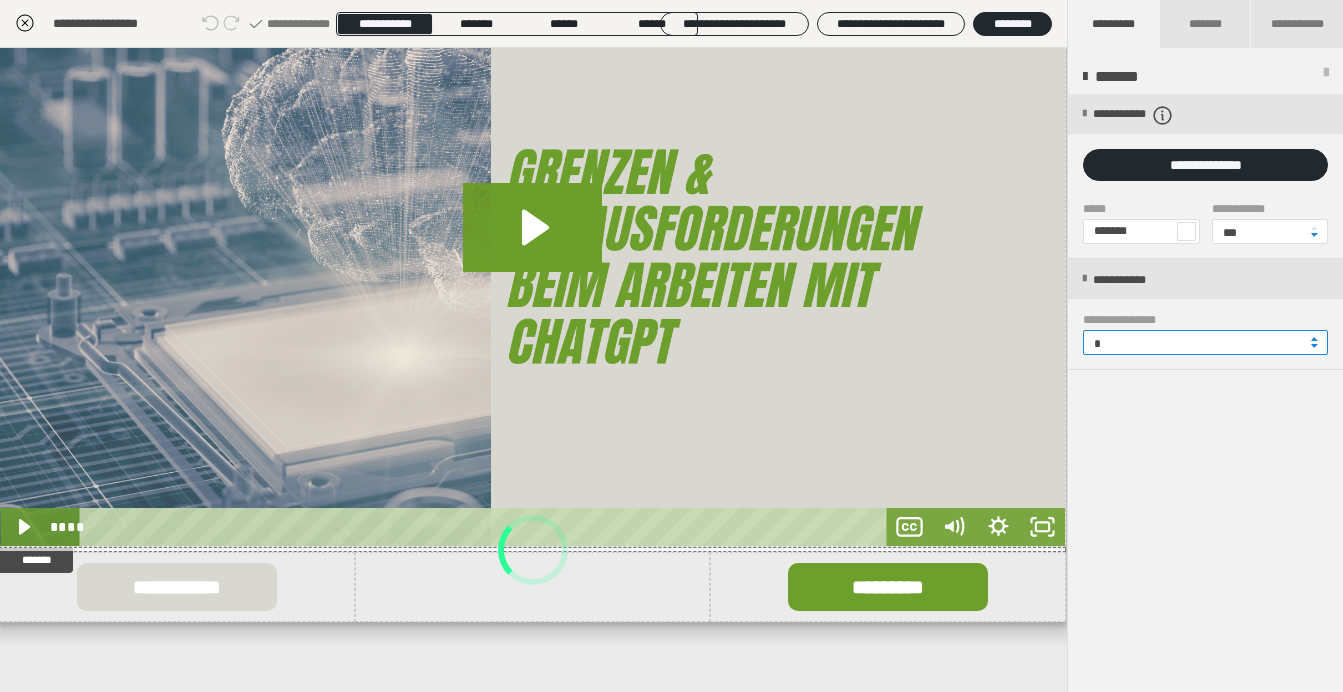 scroll, scrollTop: 732, scrollLeft: 1, axis: both 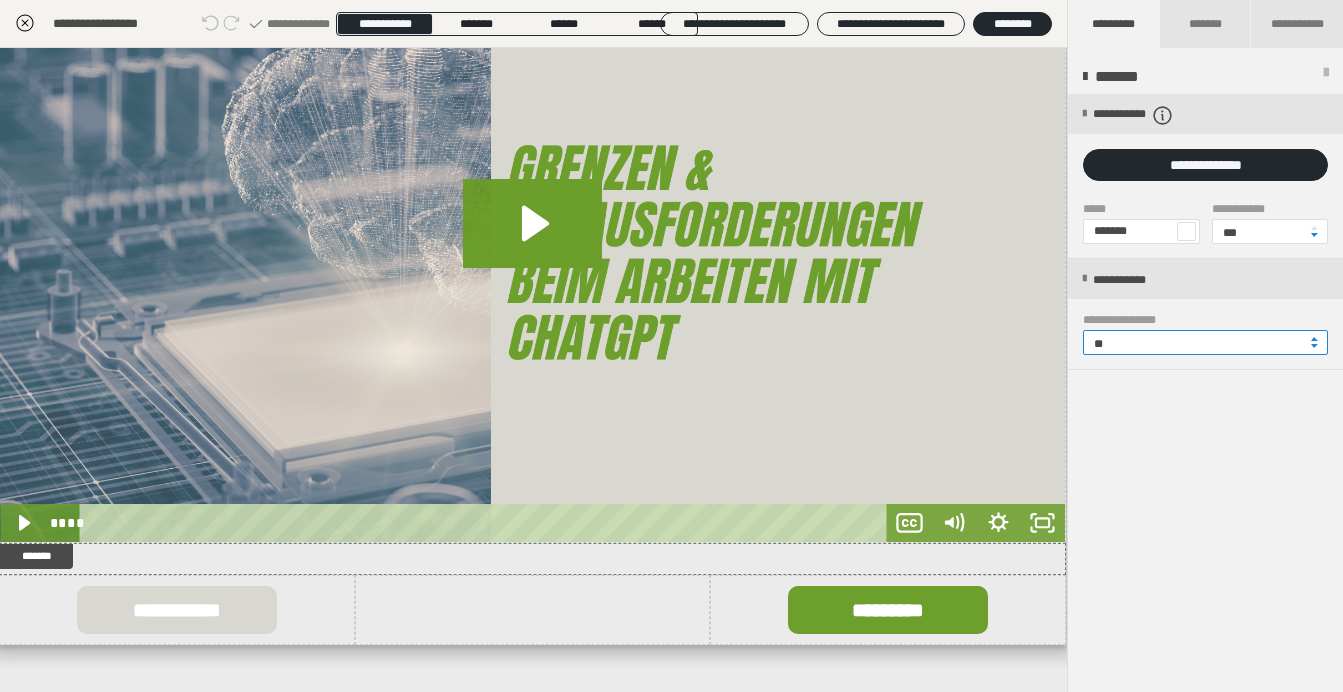 type on "**" 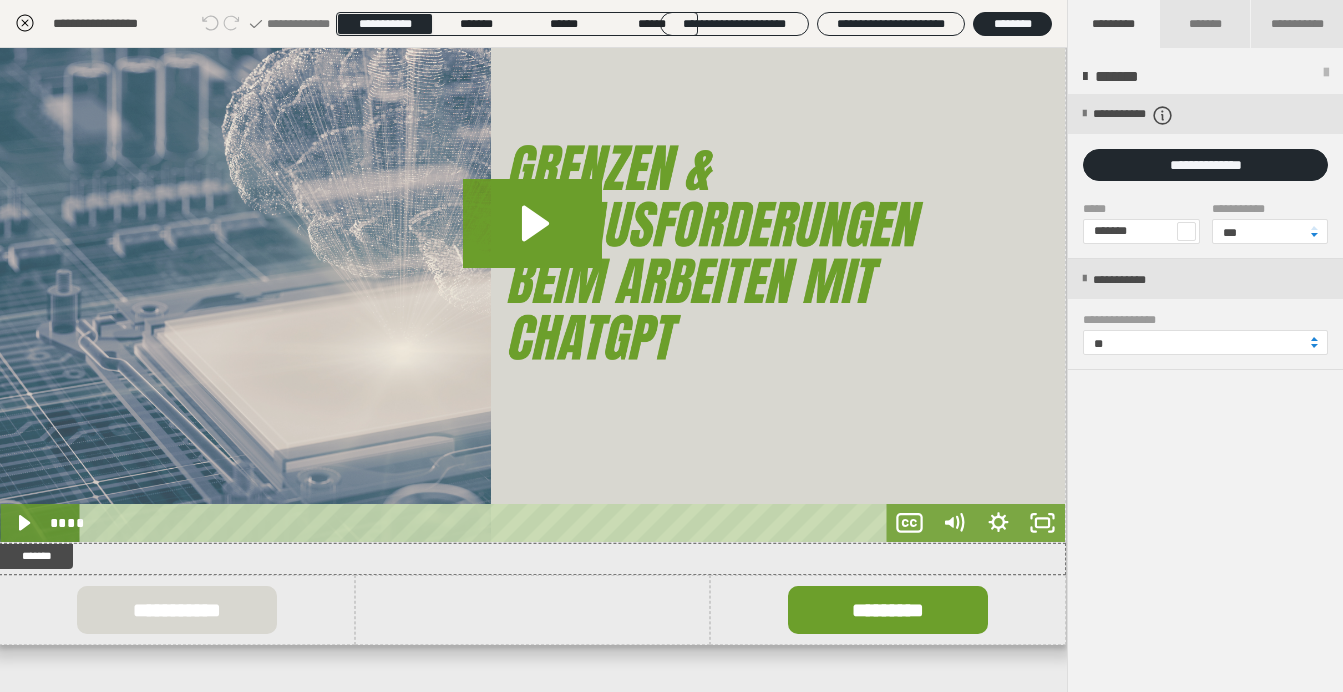 click on "**********" at bounding box center (1205, 394) 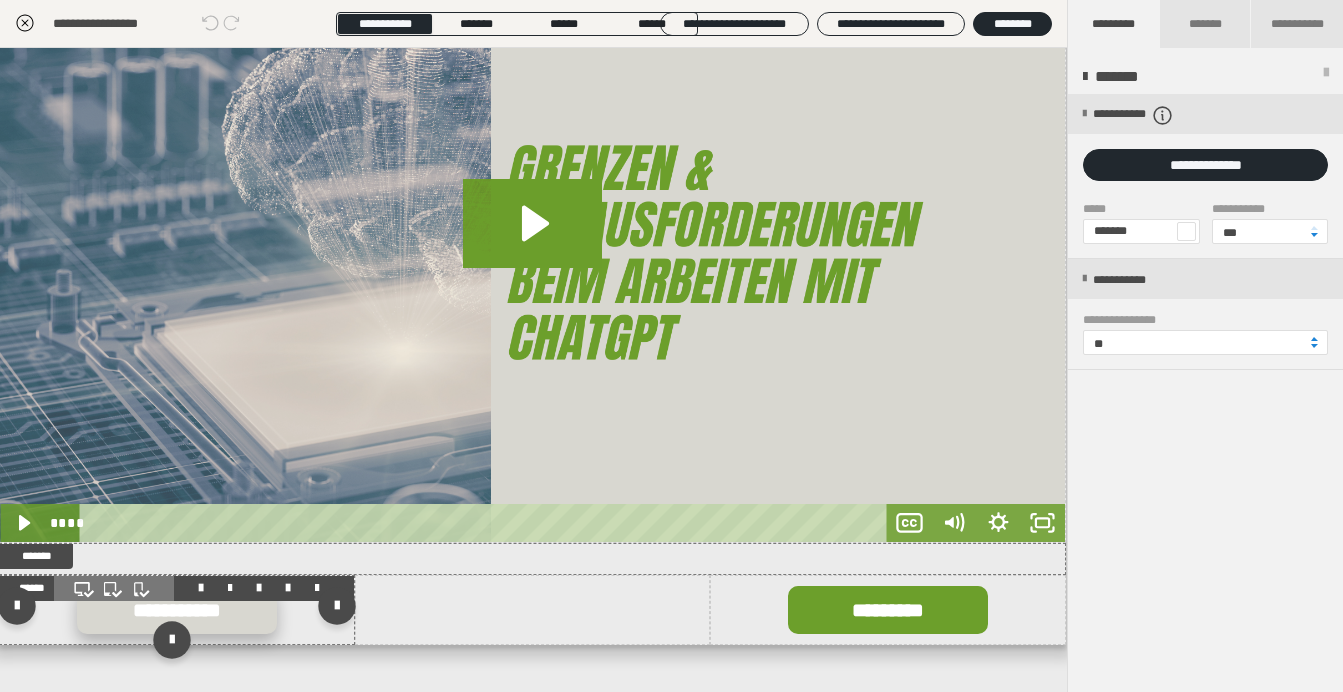 click on "**********" at bounding box center [177, 610] 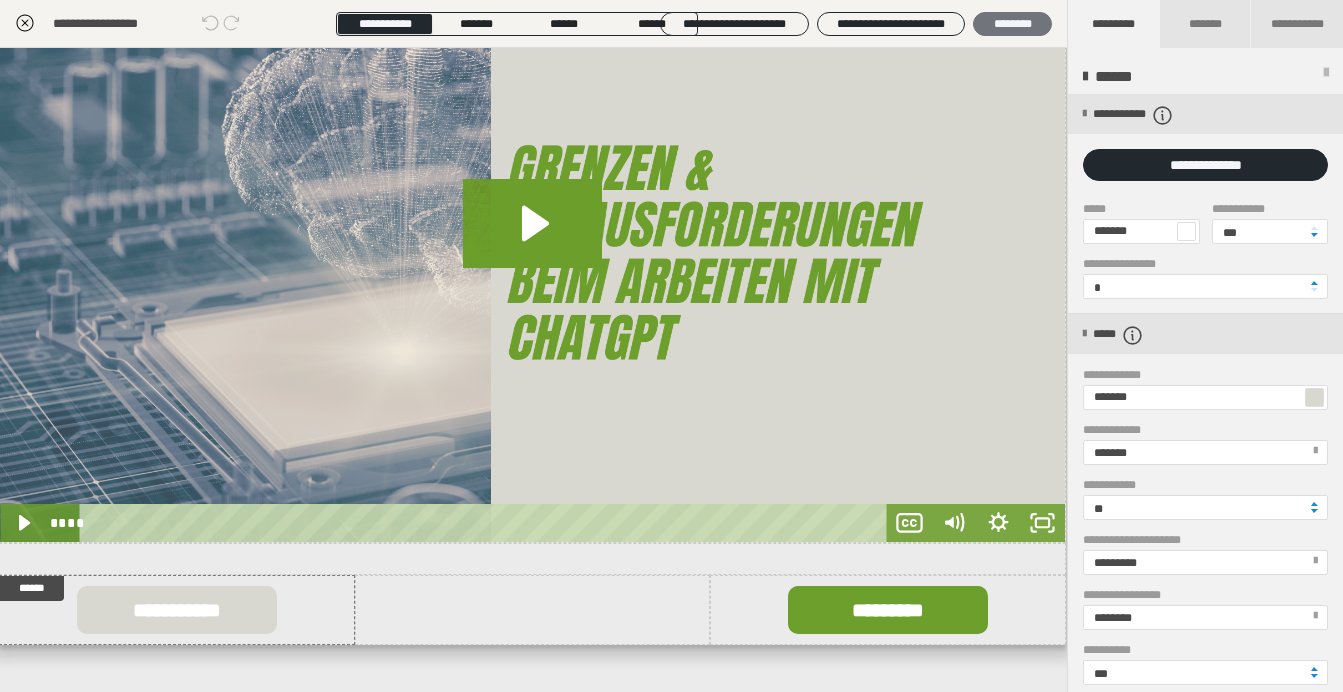 click on "********" at bounding box center (1012, 24) 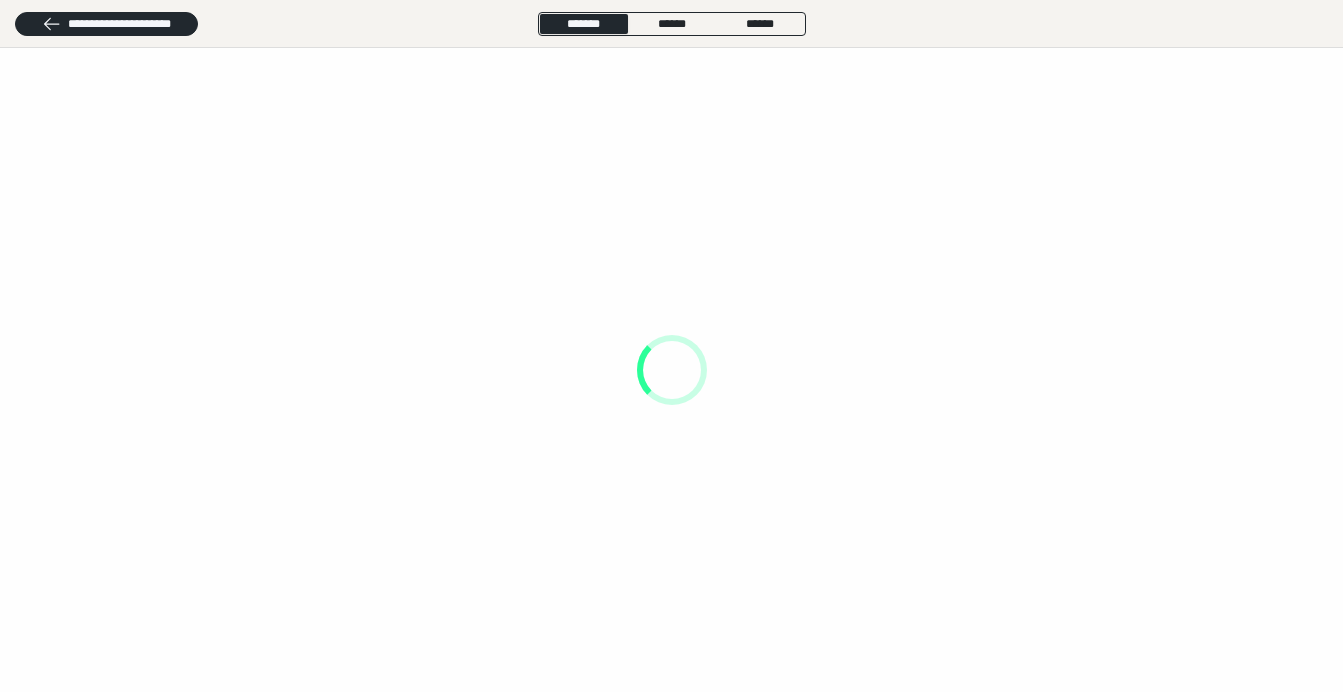 scroll, scrollTop: 0, scrollLeft: 0, axis: both 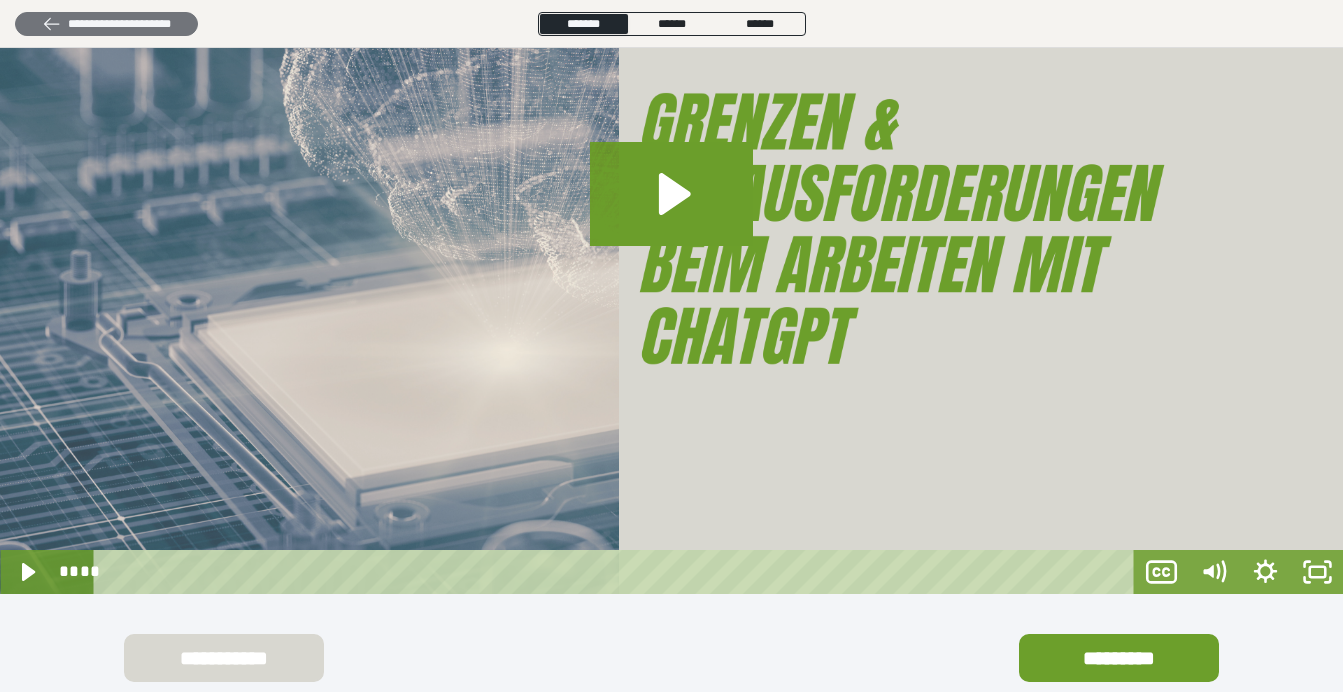 click on "**********" at bounding box center [106, 24] 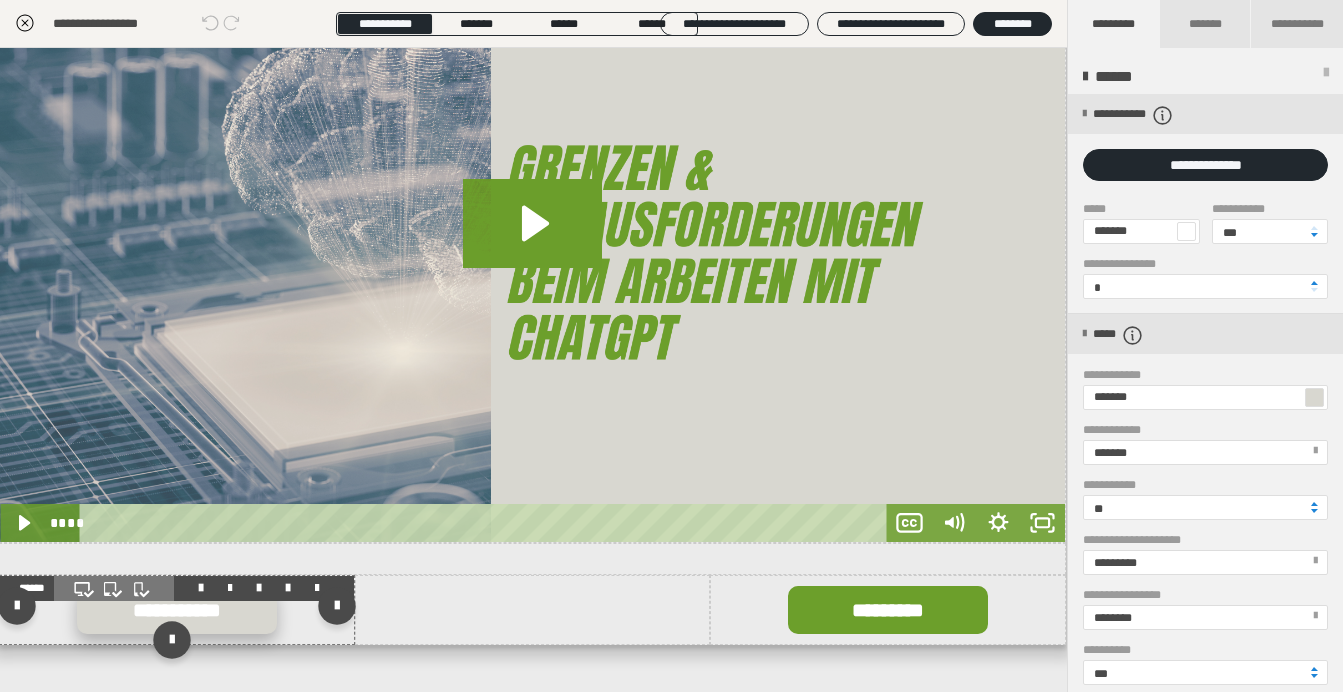 click on "**********" at bounding box center [177, 610] 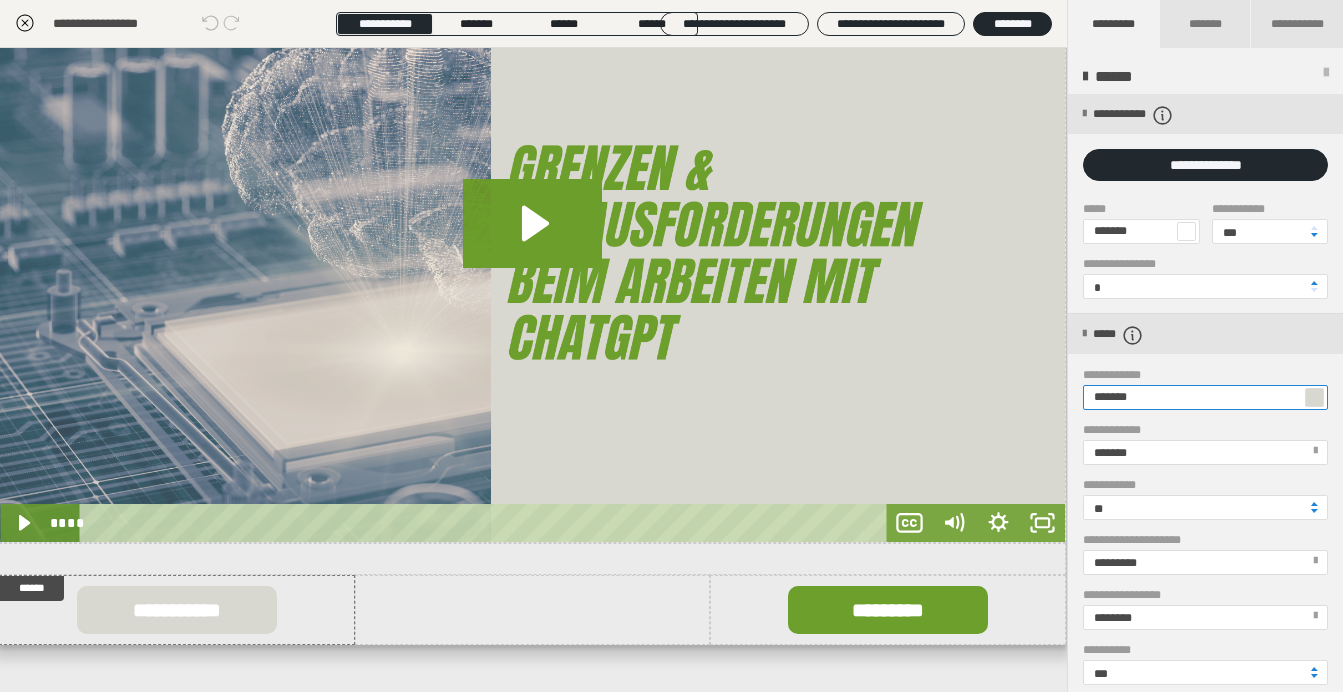 click on "*******" at bounding box center [1205, 397] 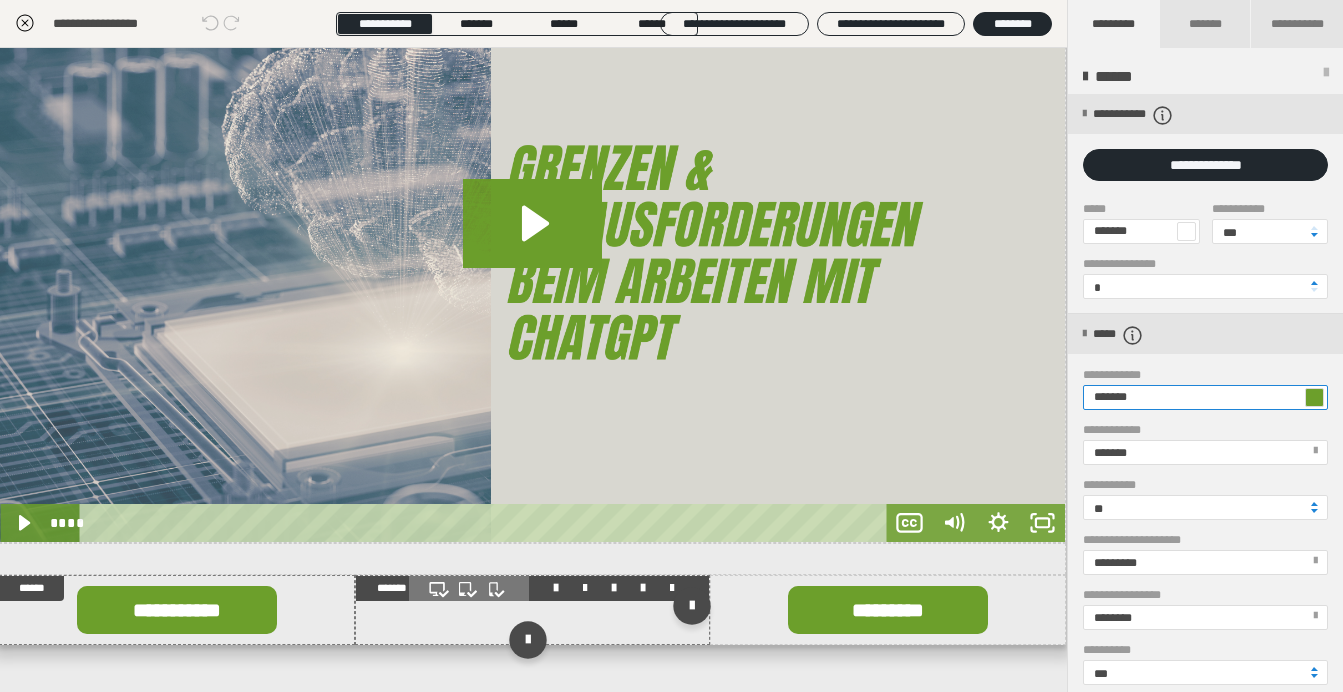 type on "*******" 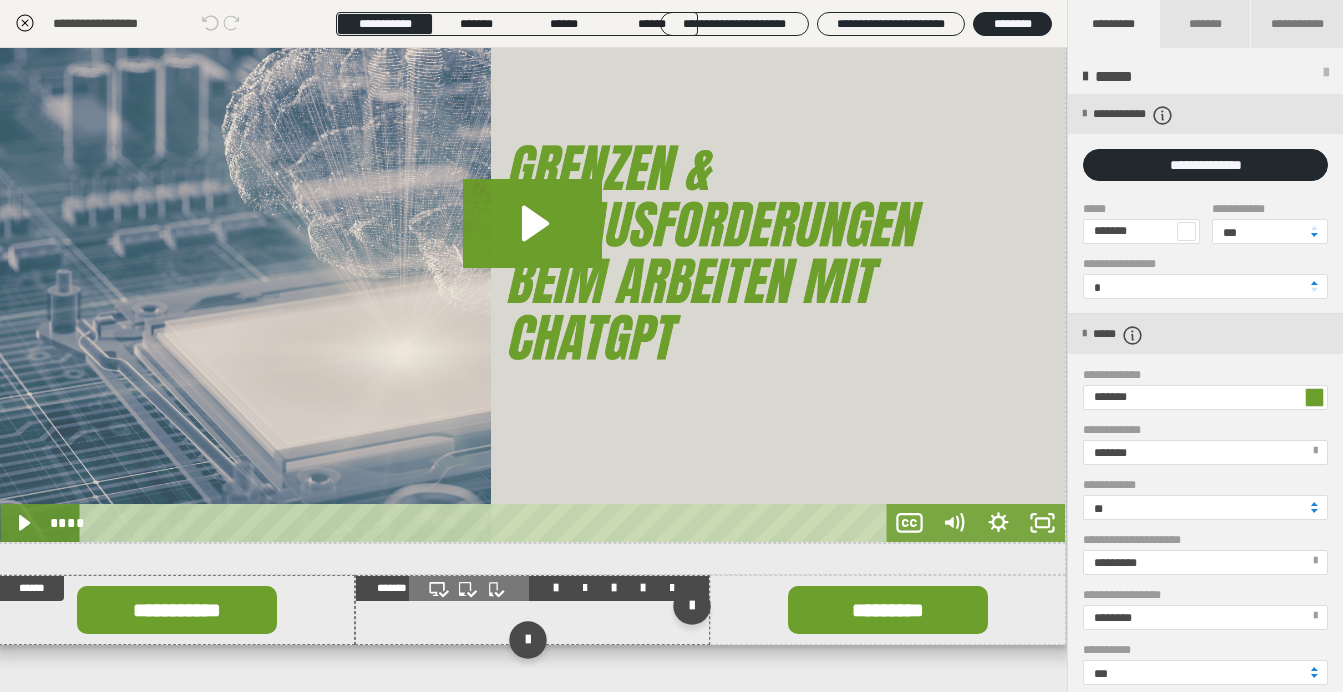 click at bounding box center (533, 610) 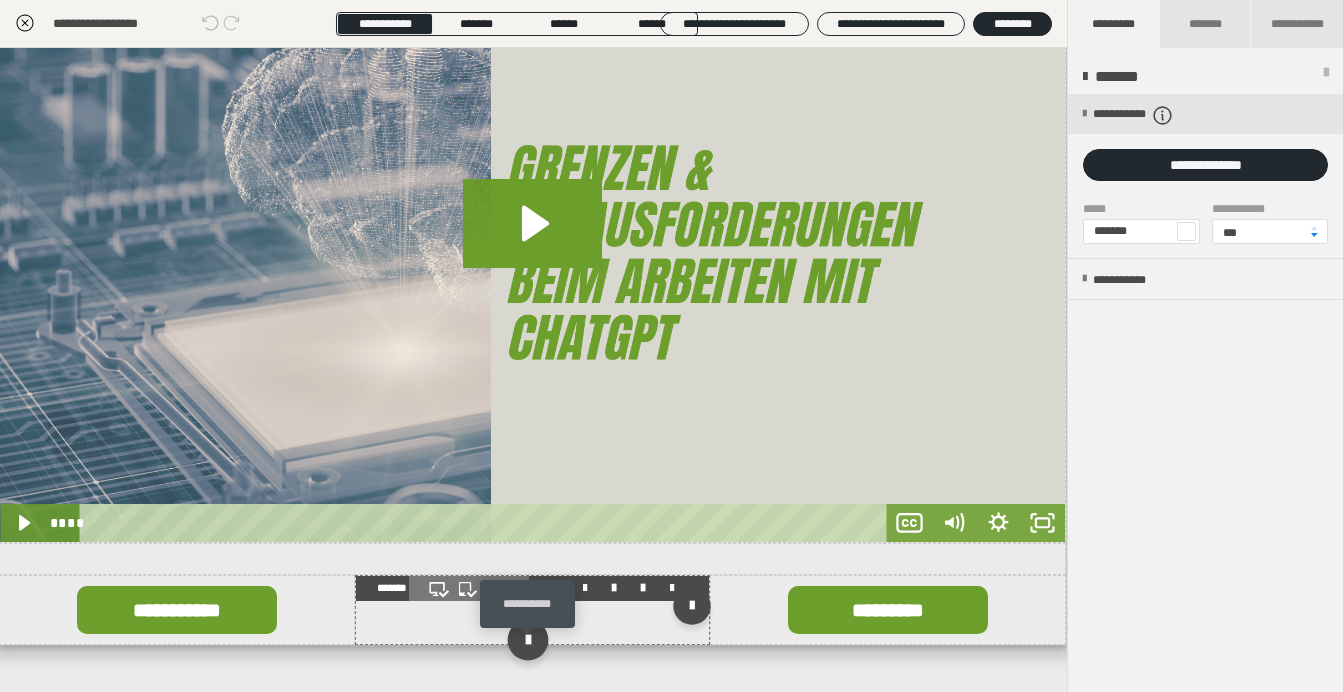 click at bounding box center (528, 639) 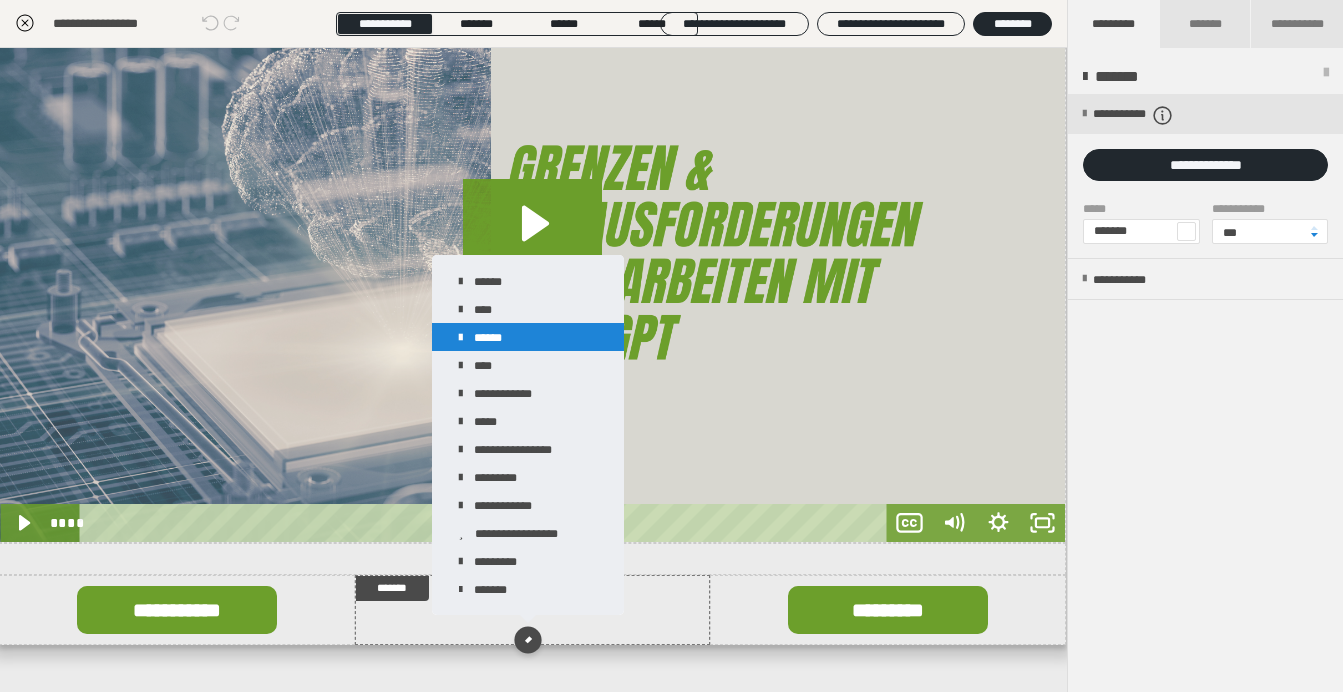 click on "******" at bounding box center [528, 337] 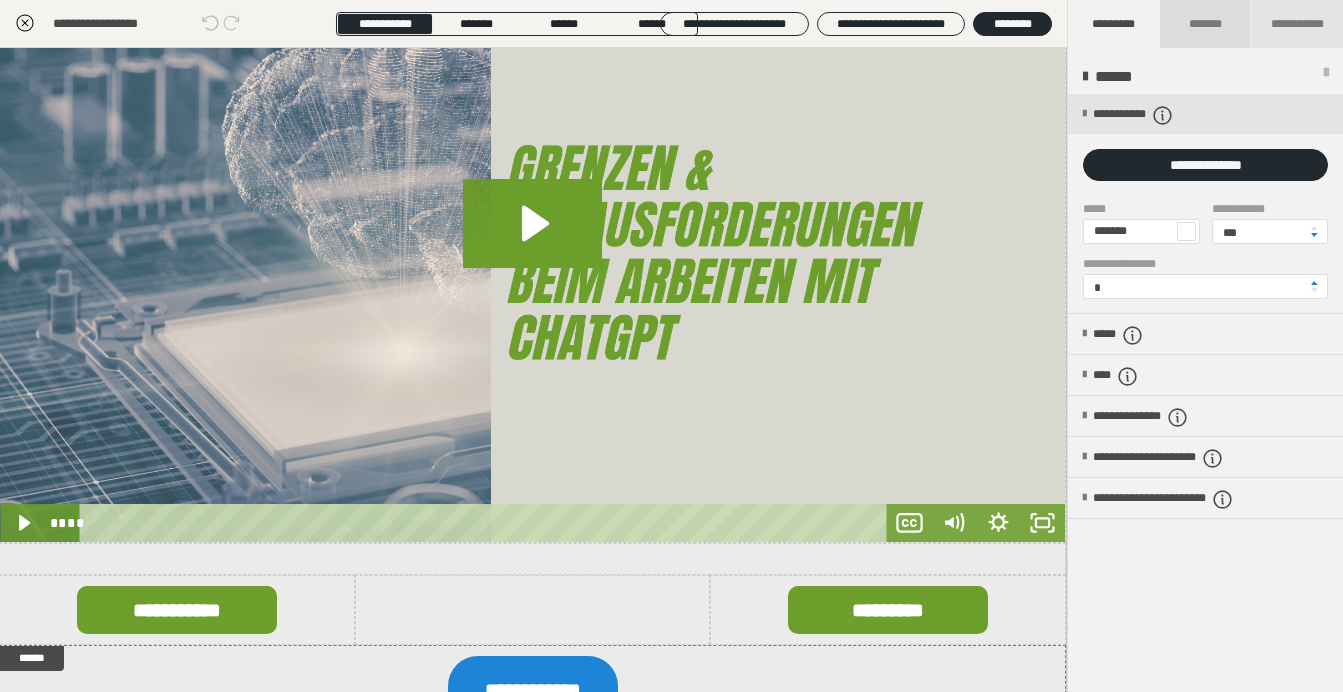 click on "*******" at bounding box center [1204, 24] 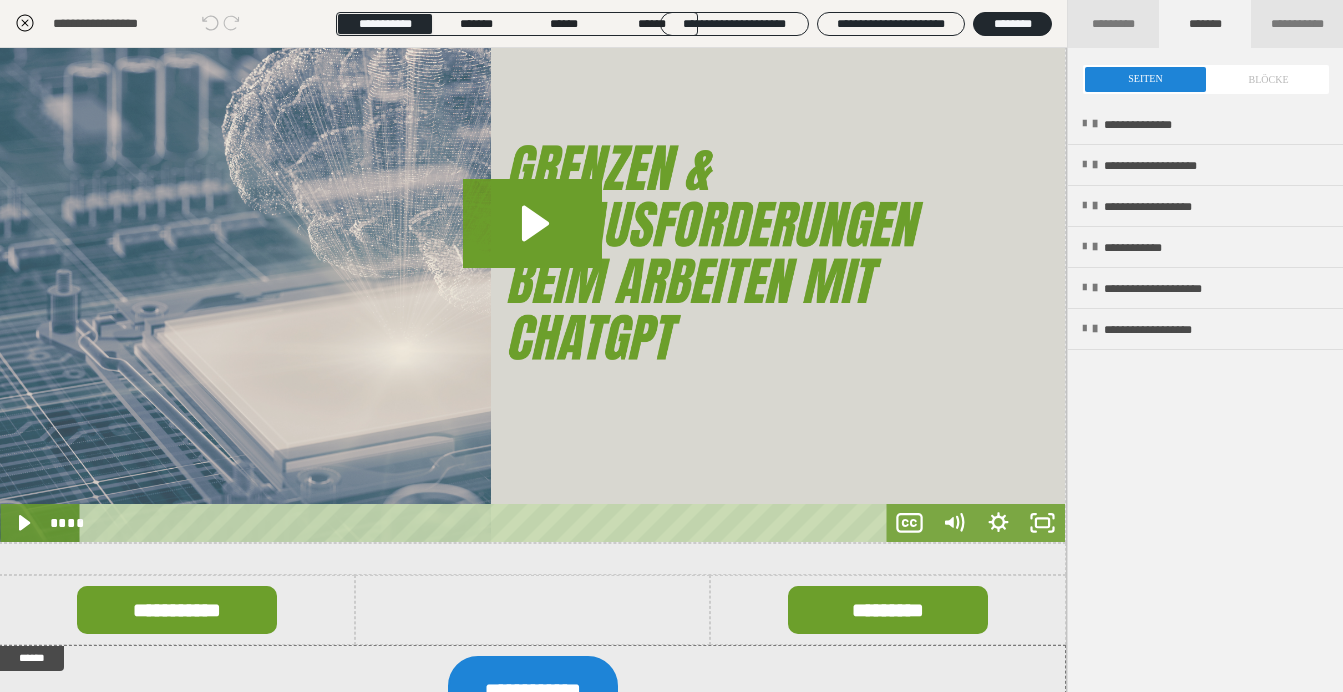 click at bounding box center (1206, 79) 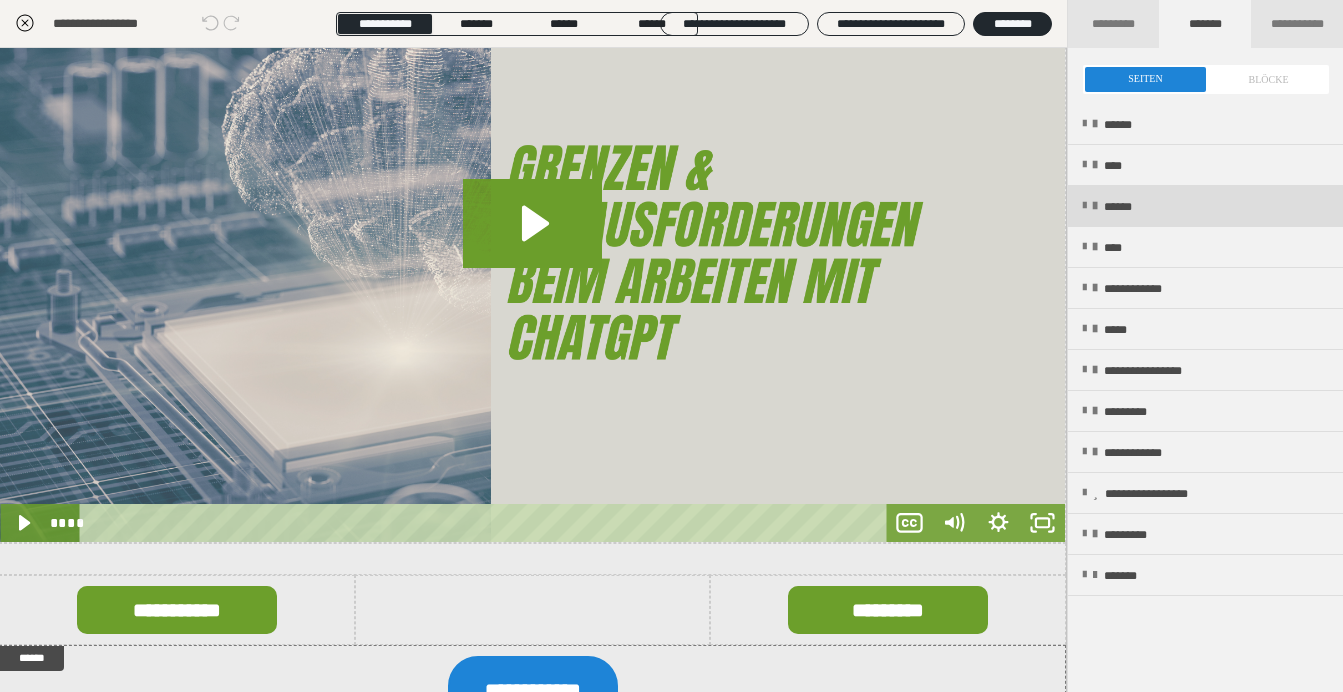 click on "******" at bounding box center [1205, 206] 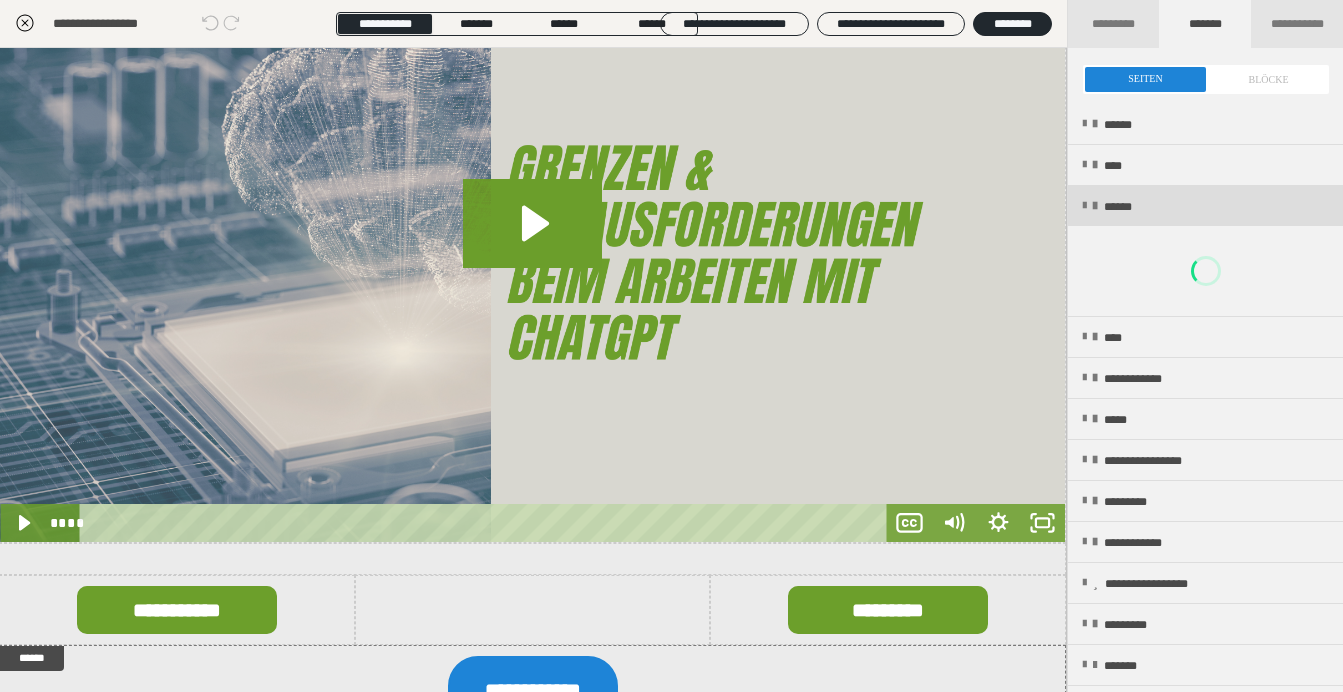 click at bounding box center (1084, 206) 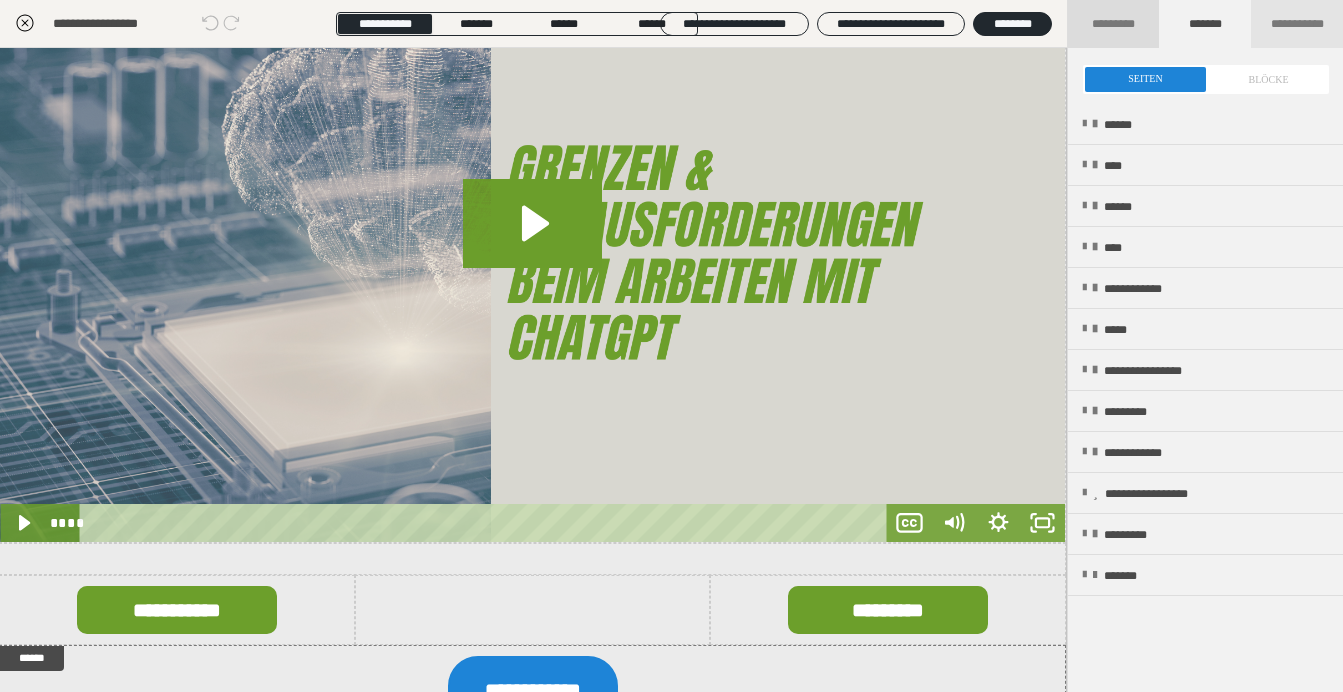 click on "*********" at bounding box center [1114, 24] 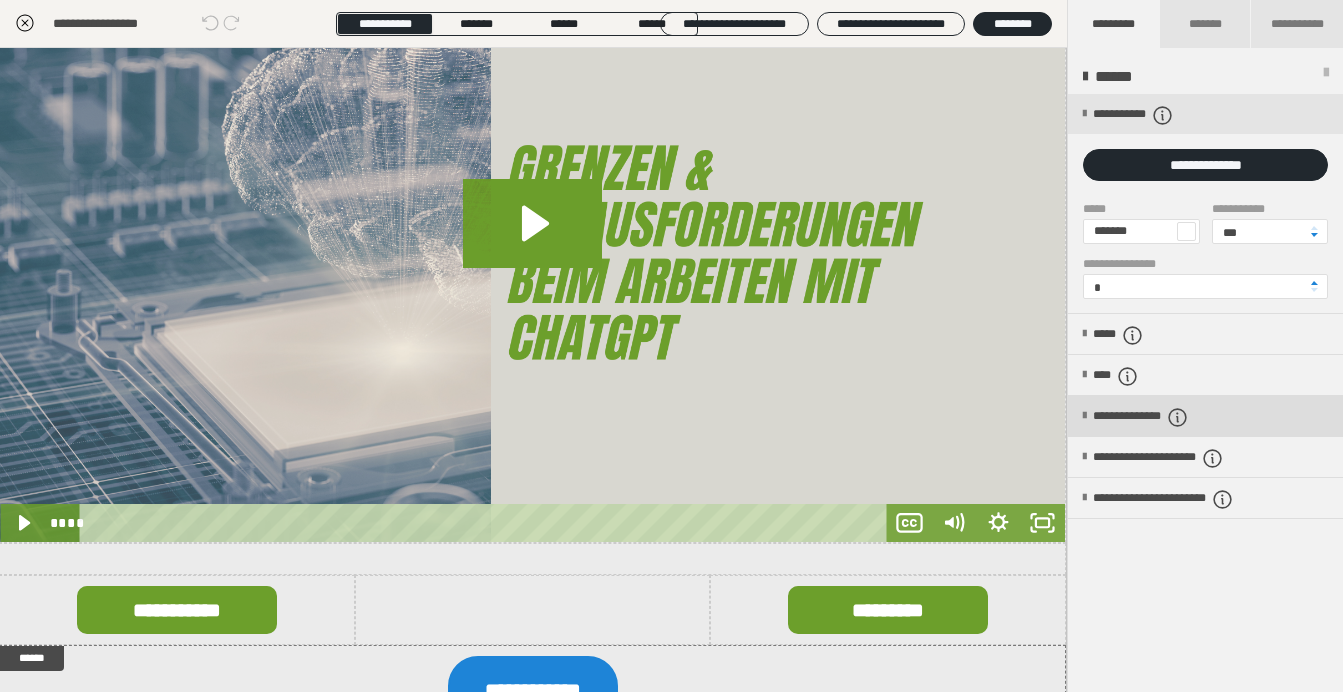 click on "**********" at bounding box center [1166, 417] 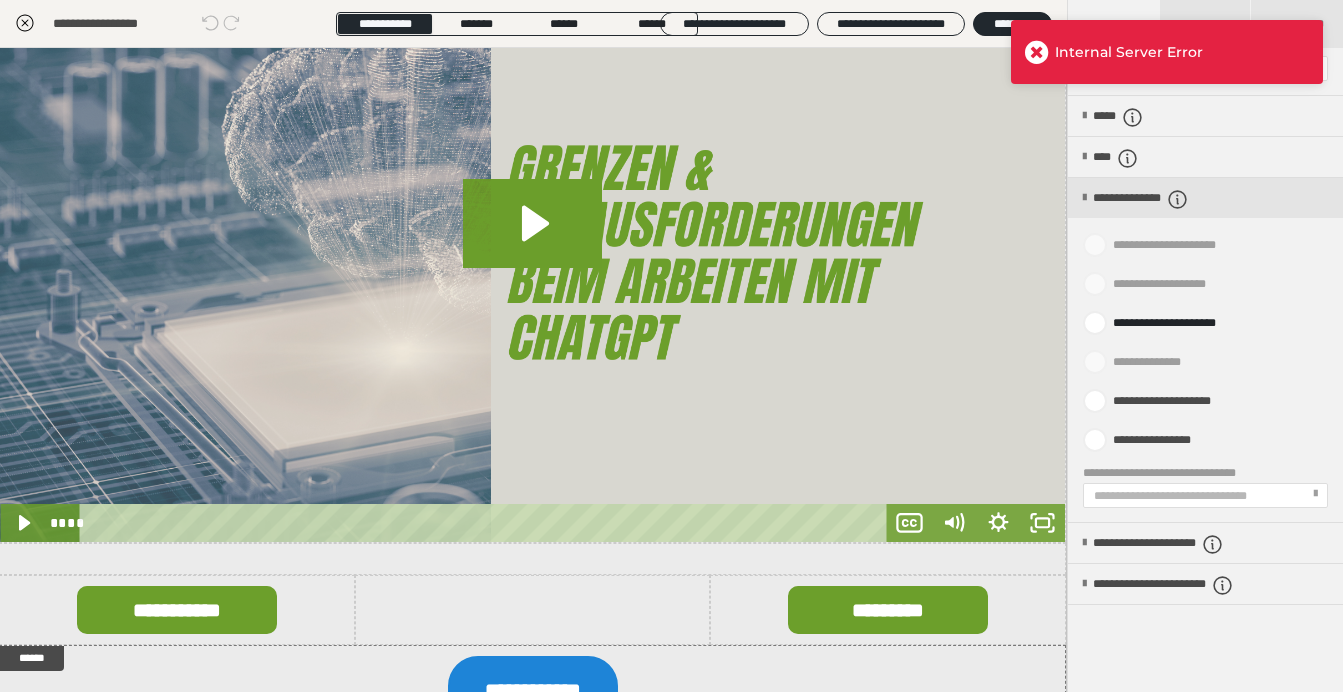 scroll, scrollTop: 224, scrollLeft: 0, axis: vertical 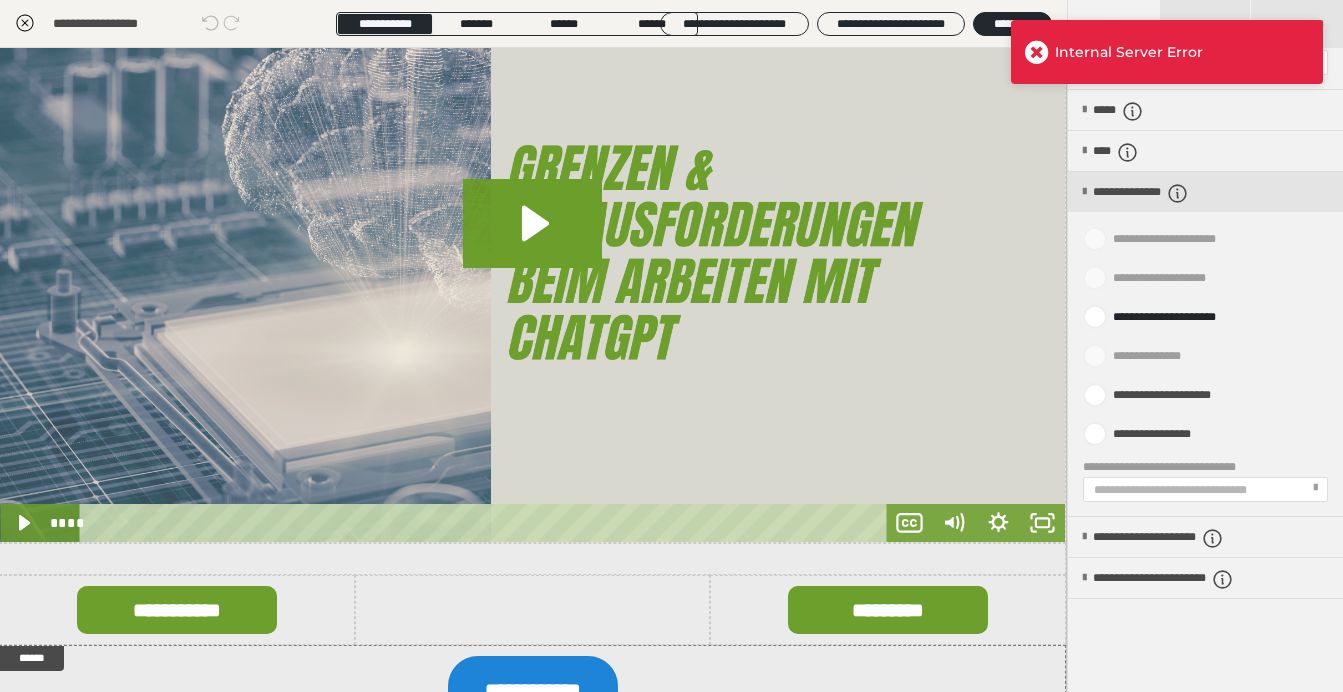 click at bounding box center [1037, 52] 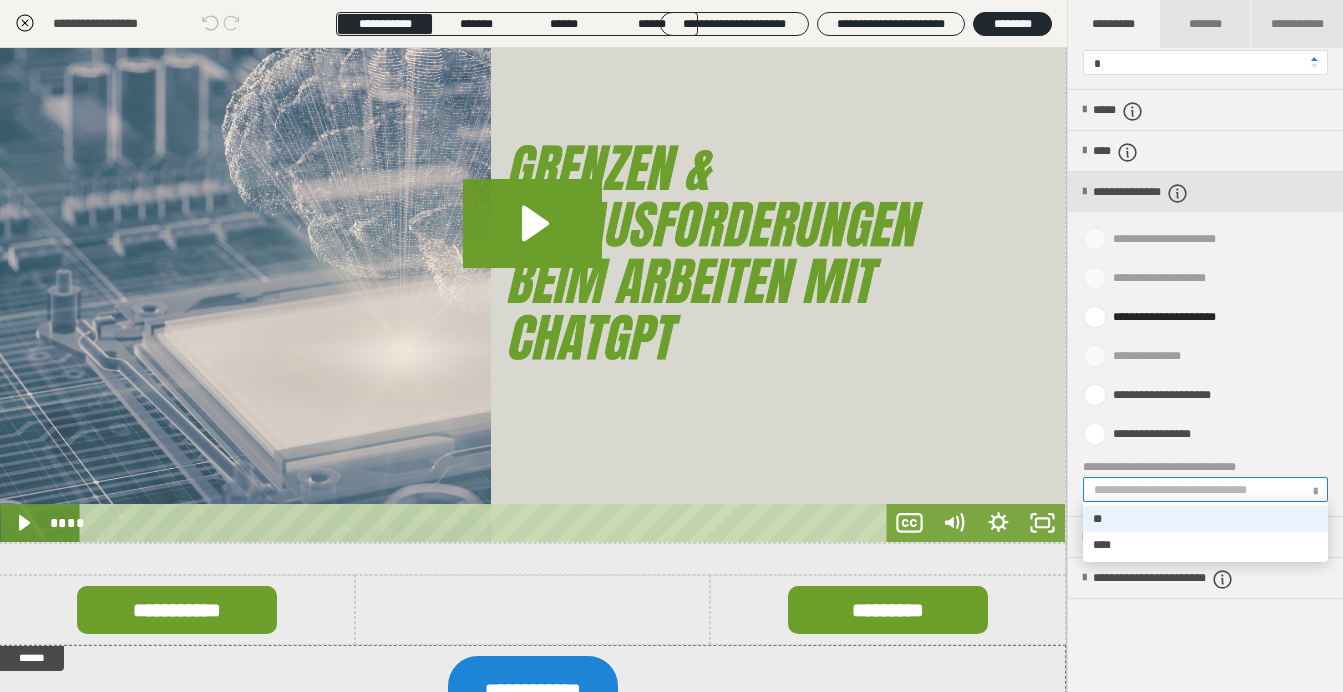 click at bounding box center [1315, 488] 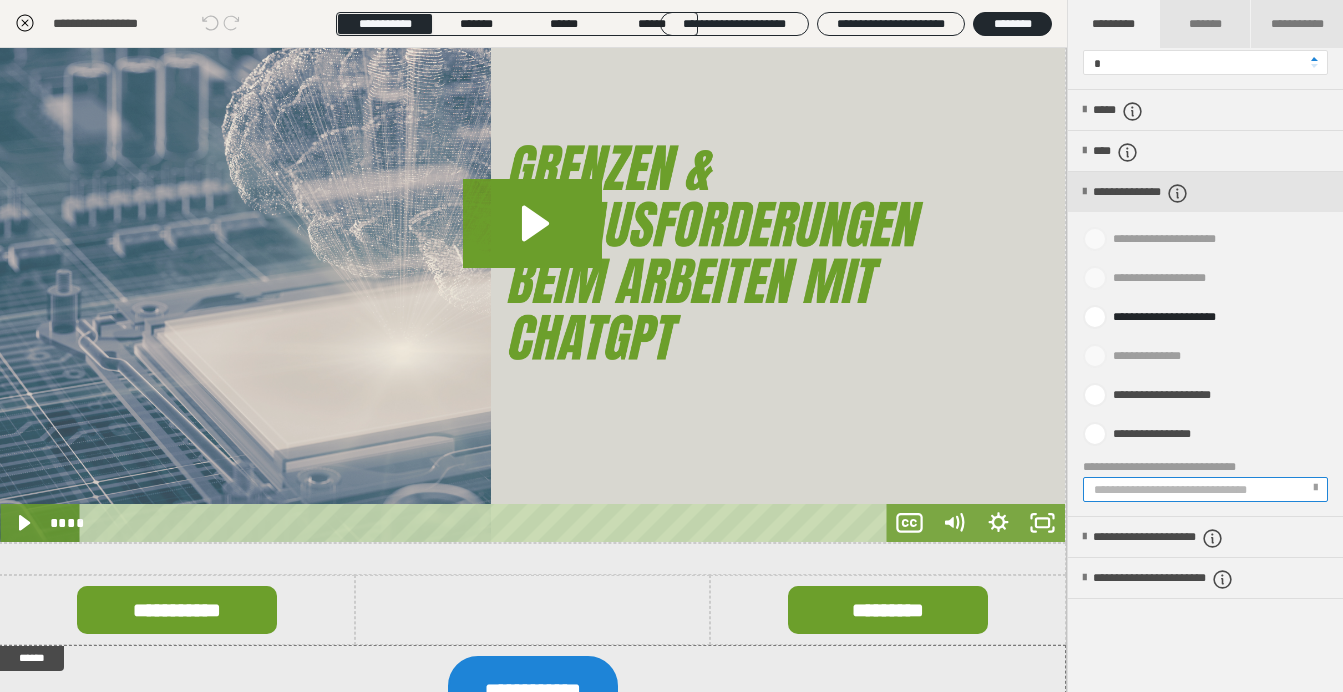 click at bounding box center (1315, 488) 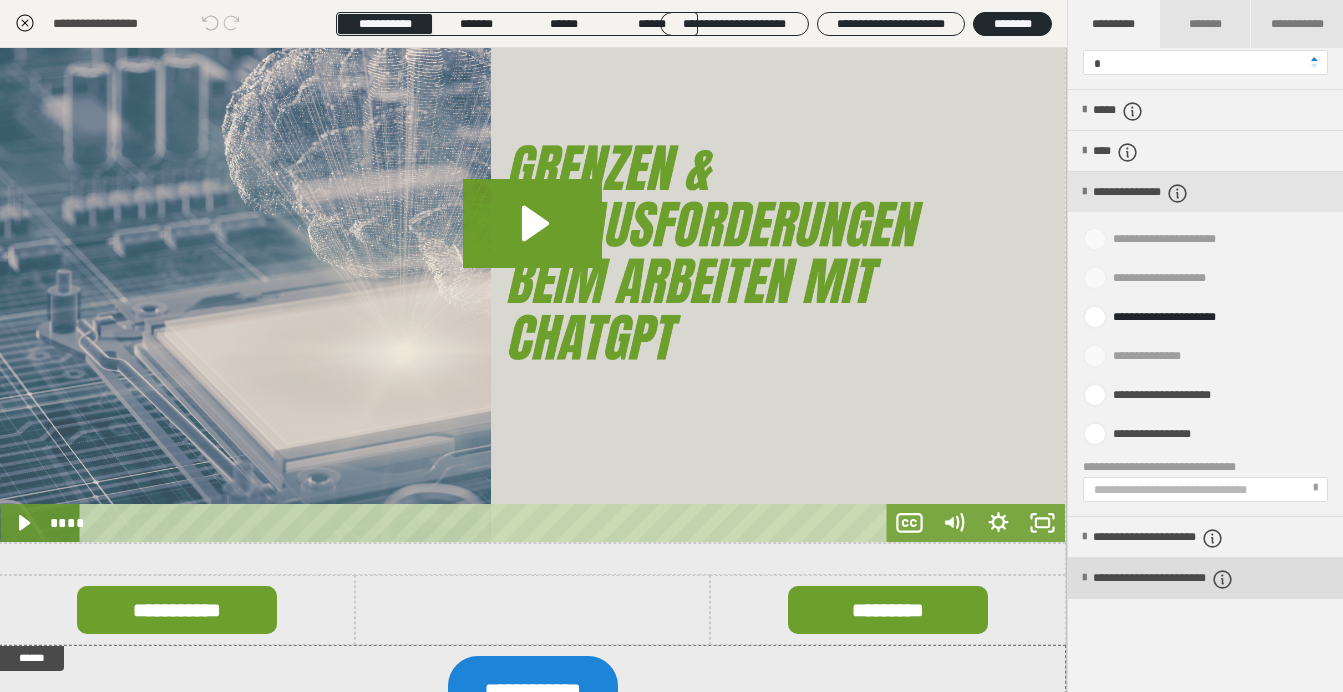 click on "**********" at bounding box center (1198, 579) 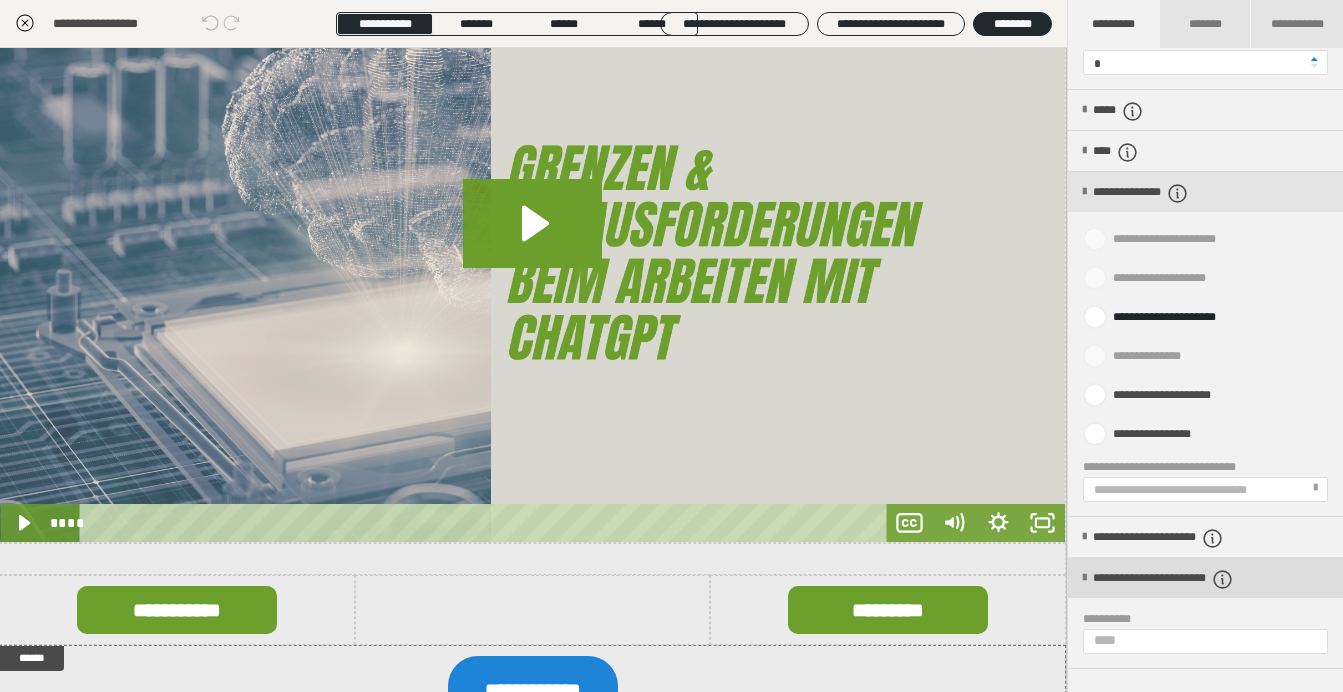 click on "**********" at bounding box center (1198, 579) 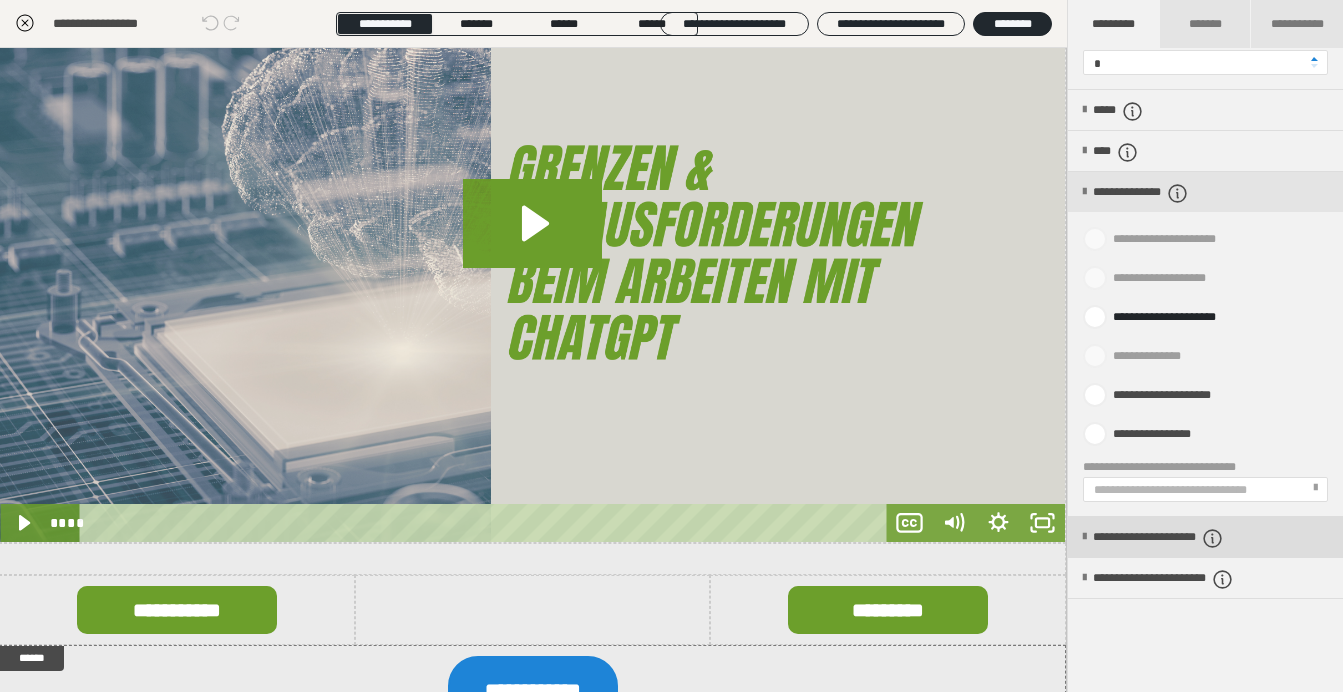 click on "**********" at bounding box center (1189, 538) 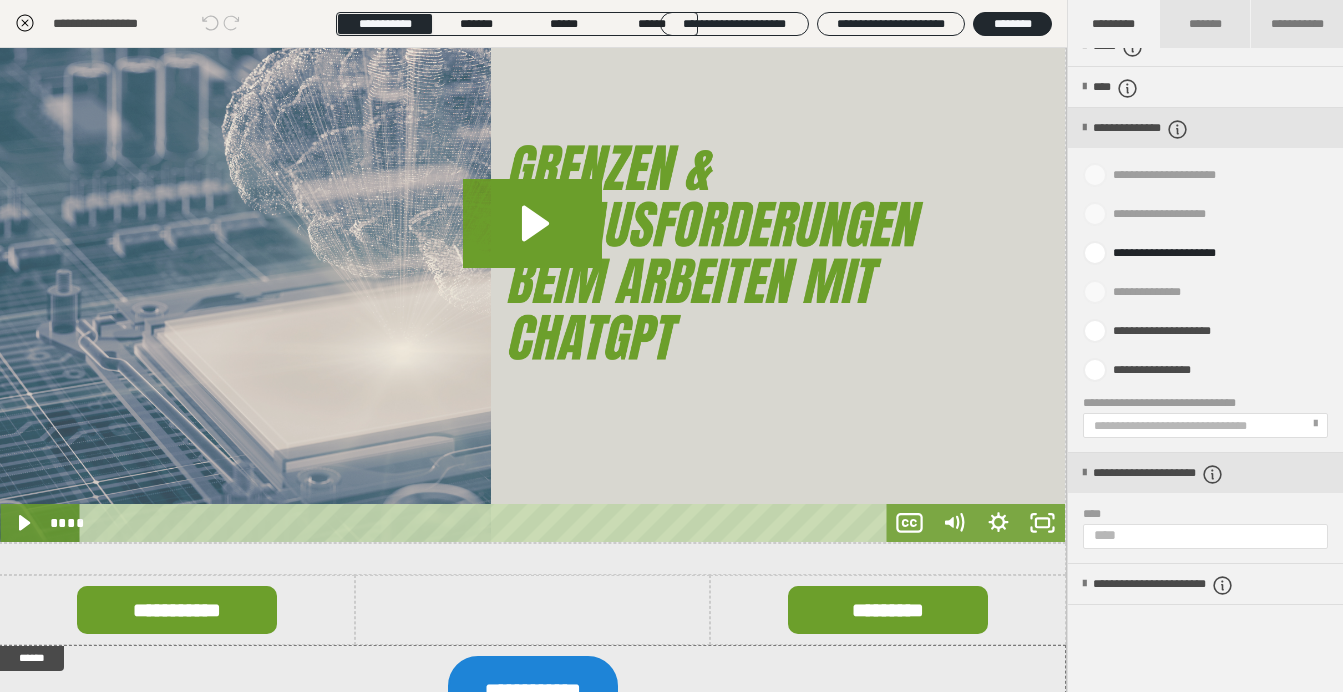 scroll, scrollTop: 296, scrollLeft: 0, axis: vertical 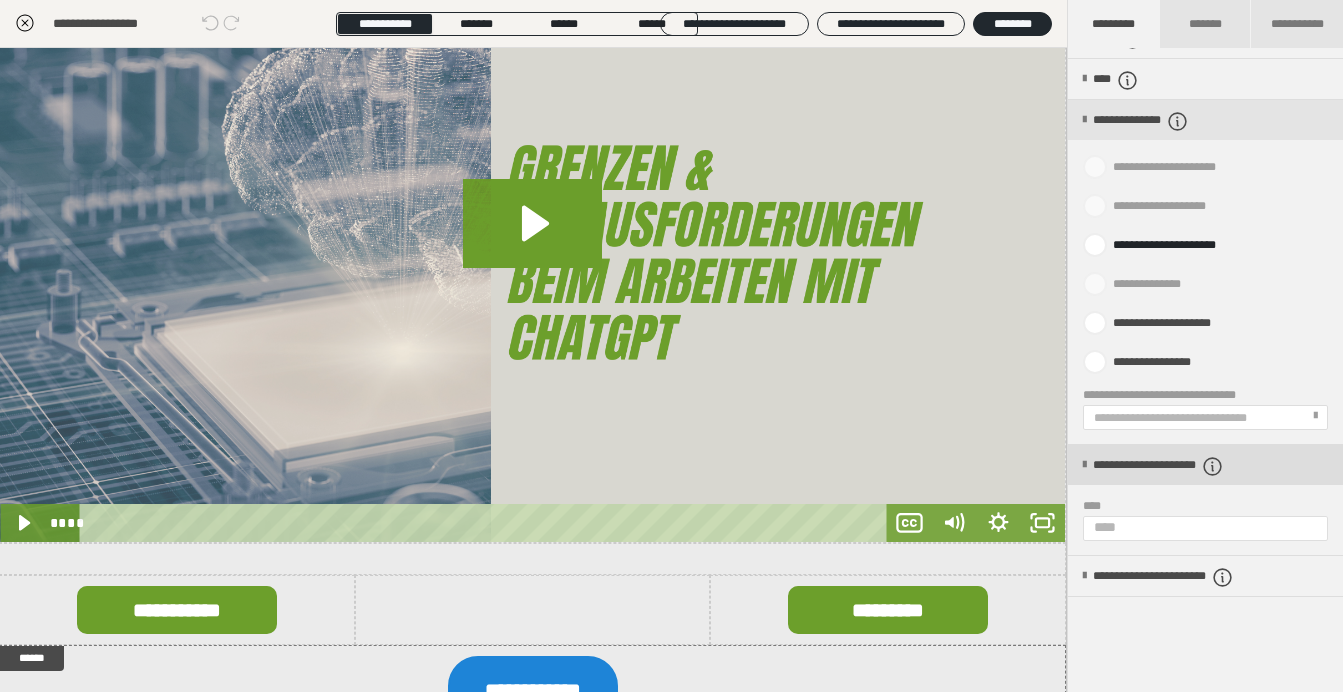 click on "**********" at bounding box center [1205, 465] 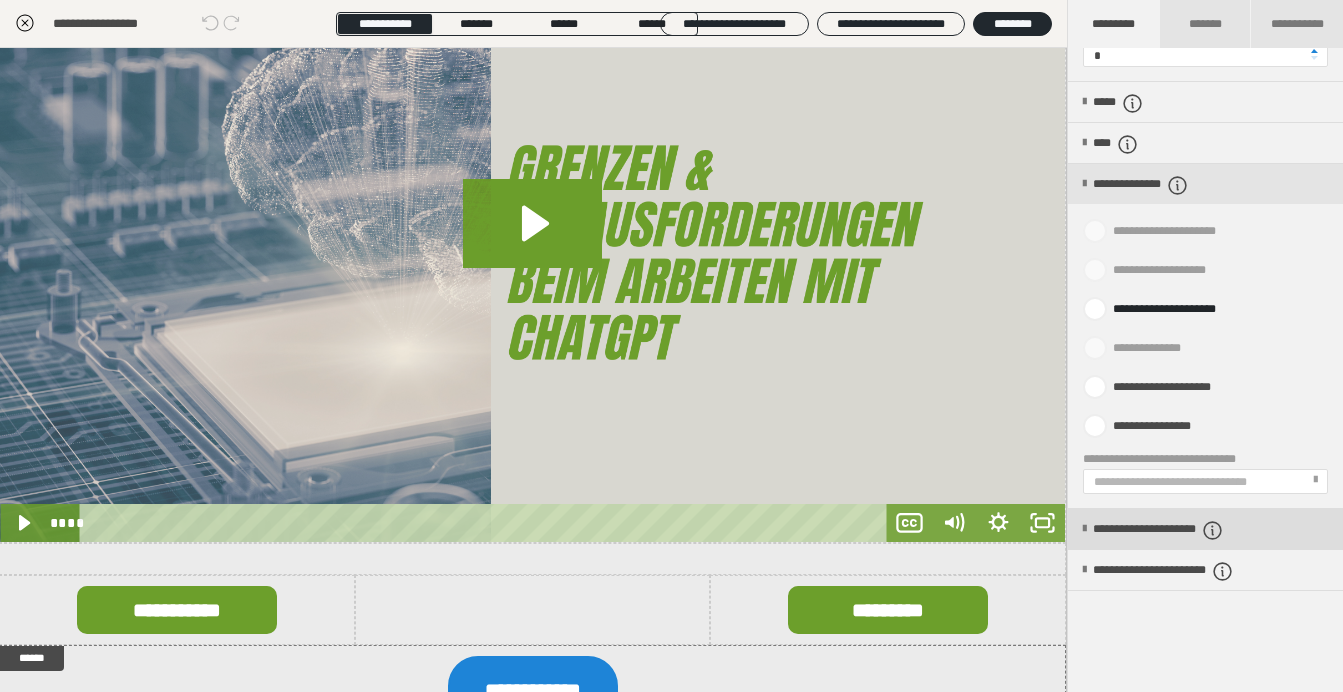 scroll, scrollTop: 222, scrollLeft: 0, axis: vertical 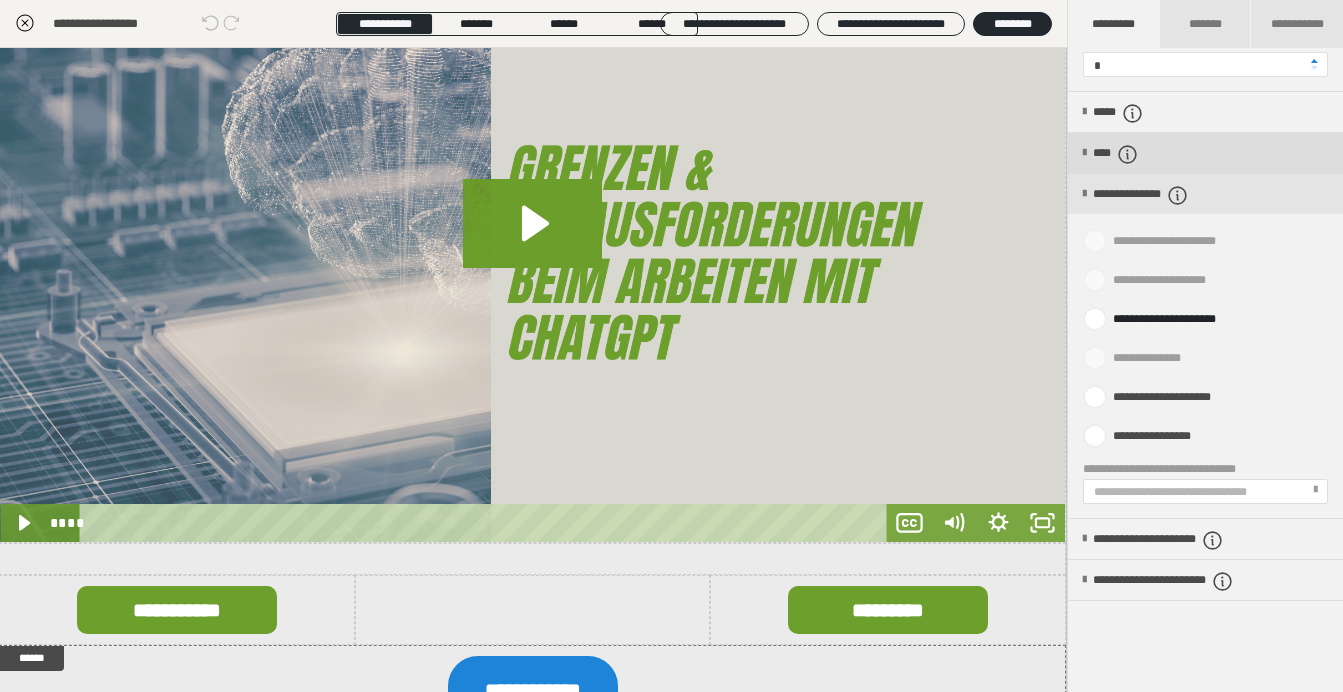 click on "****" at bounding box center (1125, 154) 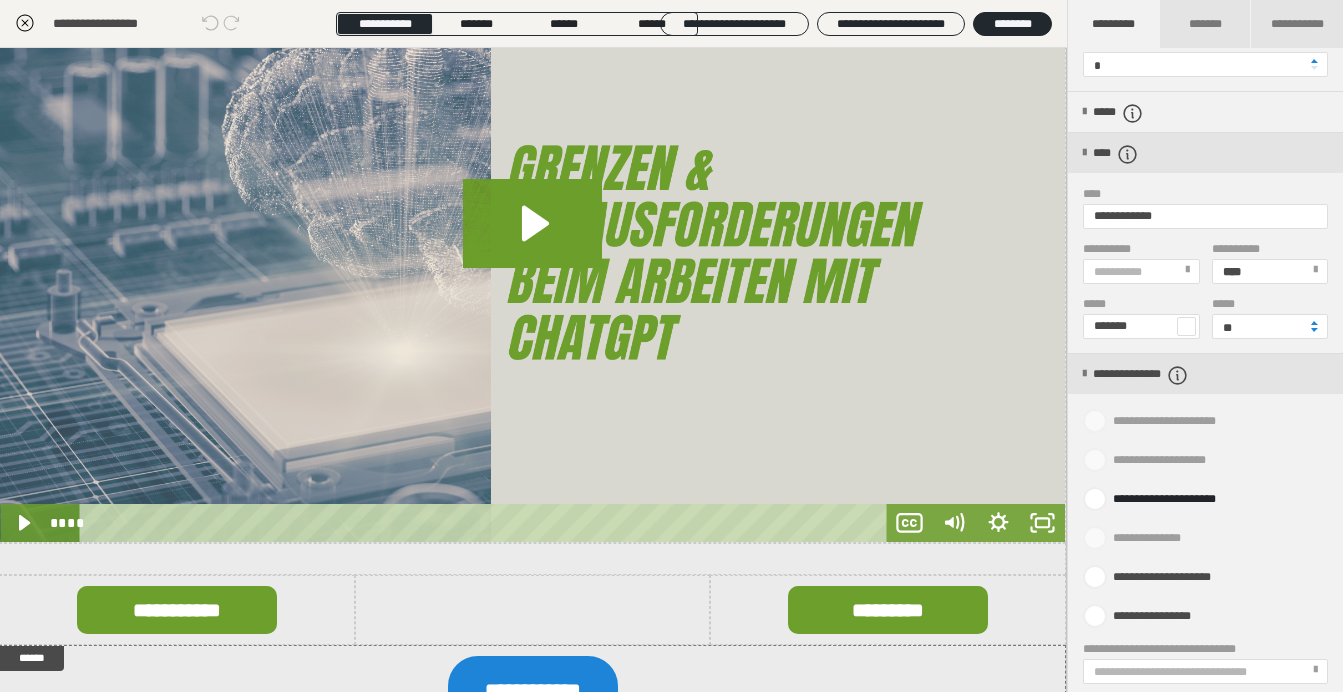 scroll, scrollTop: 246, scrollLeft: 0, axis: vertical 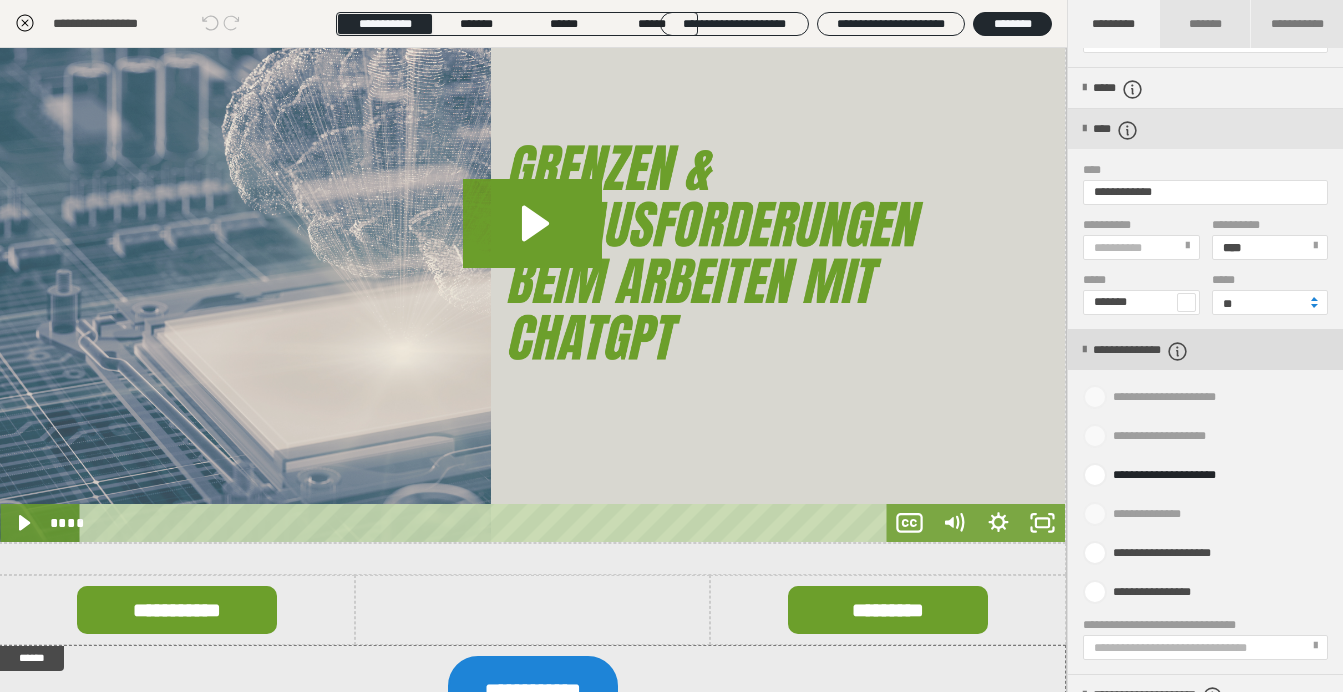 click on "**********" at bounding box center [1205, 350] 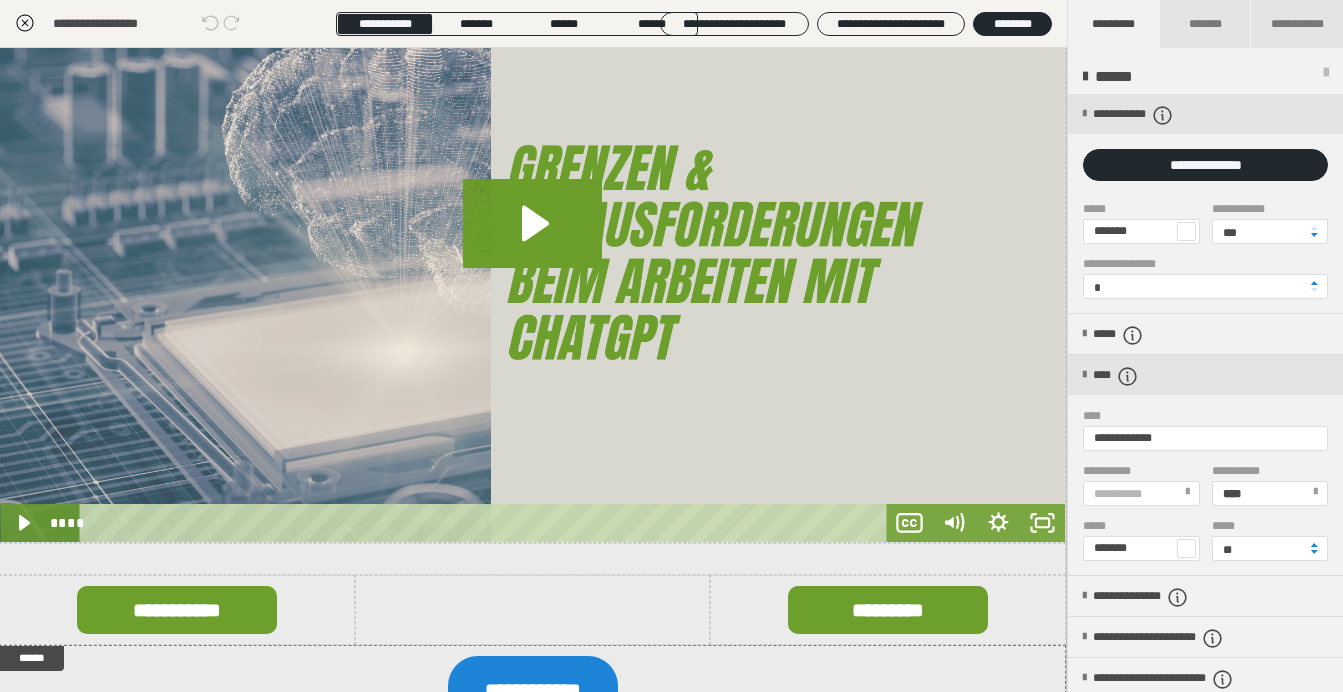 scroll, scrollTop: 0, scrollLeft: 0, axis: both 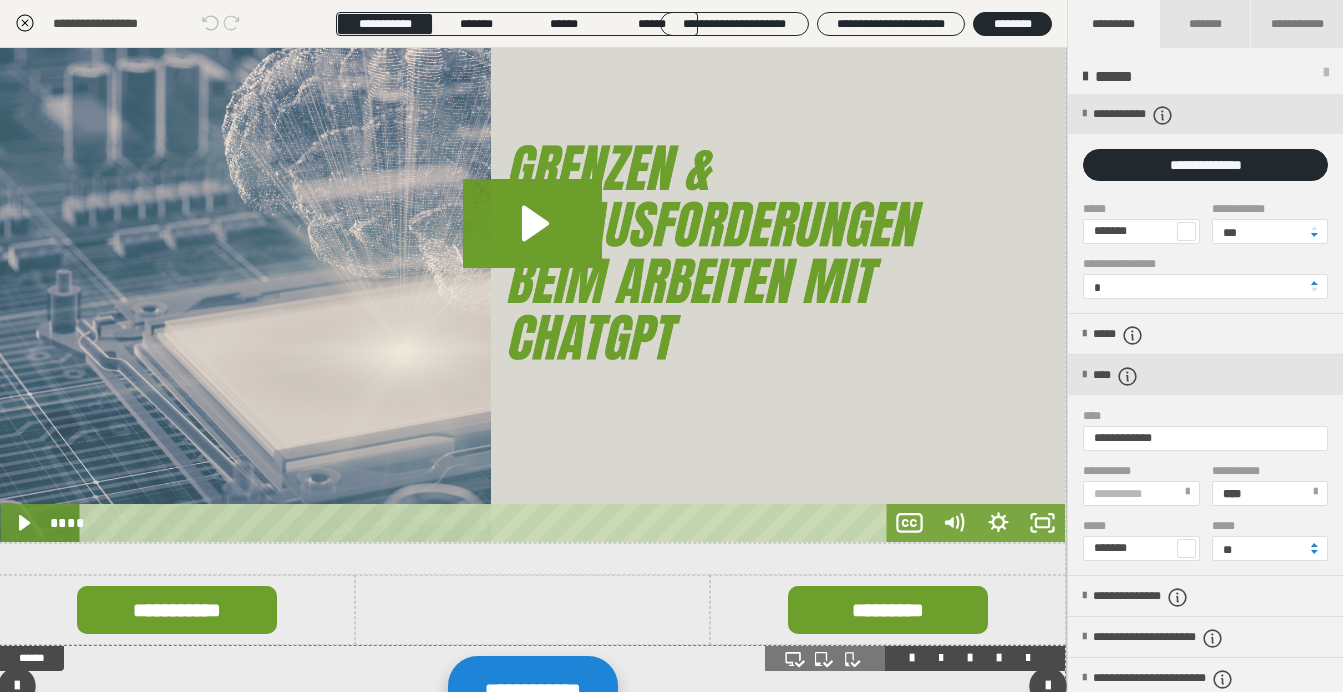 click on "**********" at bounding box center [533, 690] 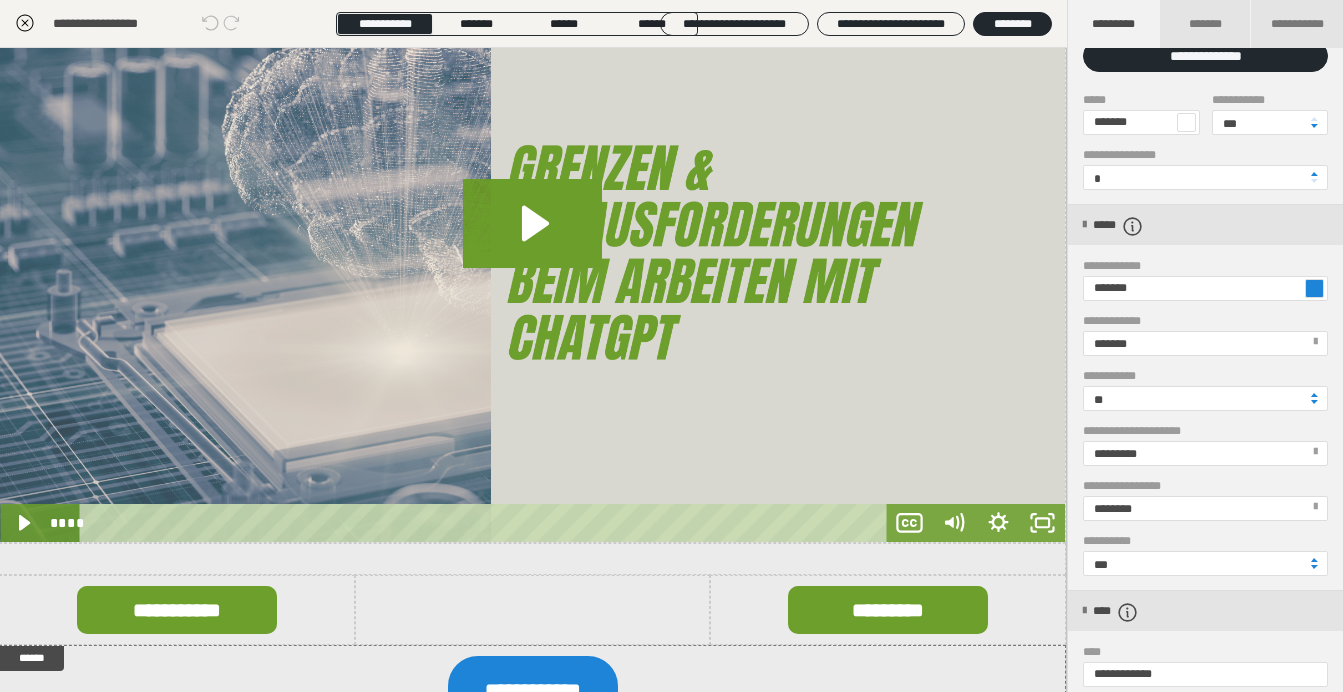 scroll, scrollTop: 115, scrollLeft: 0, axis: vertical 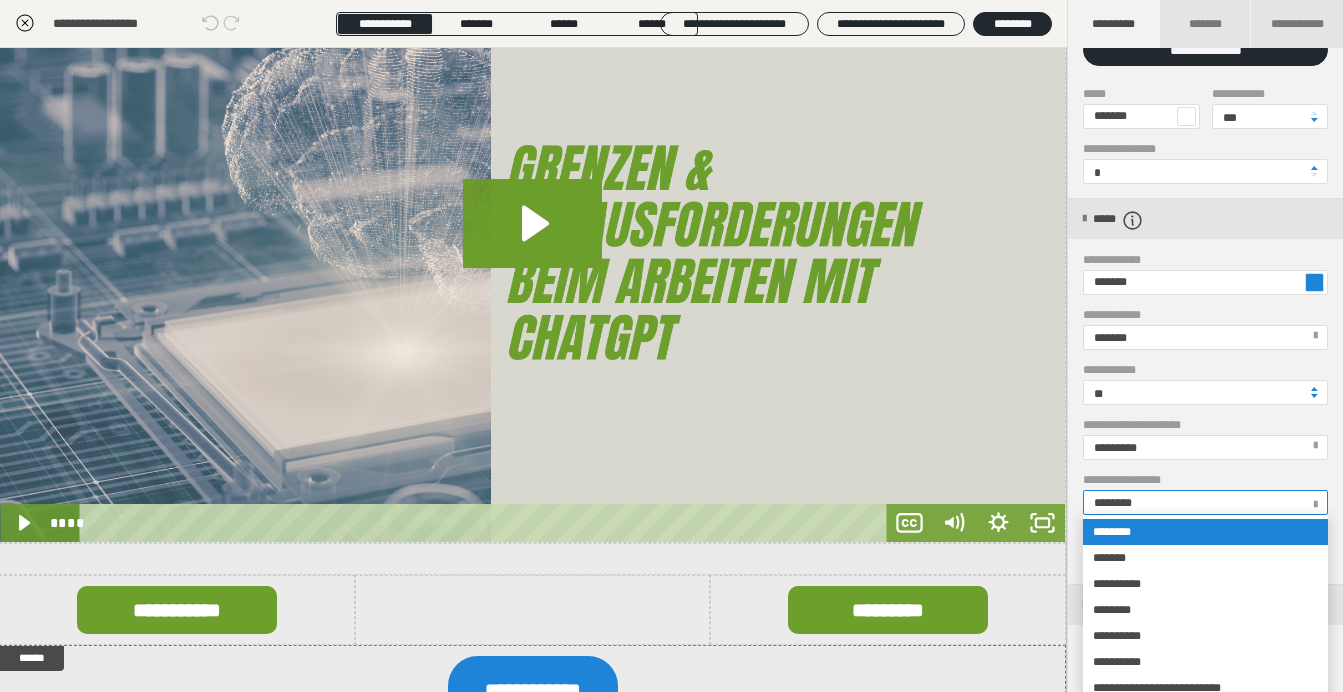 click at bounding box center (1315, 501) 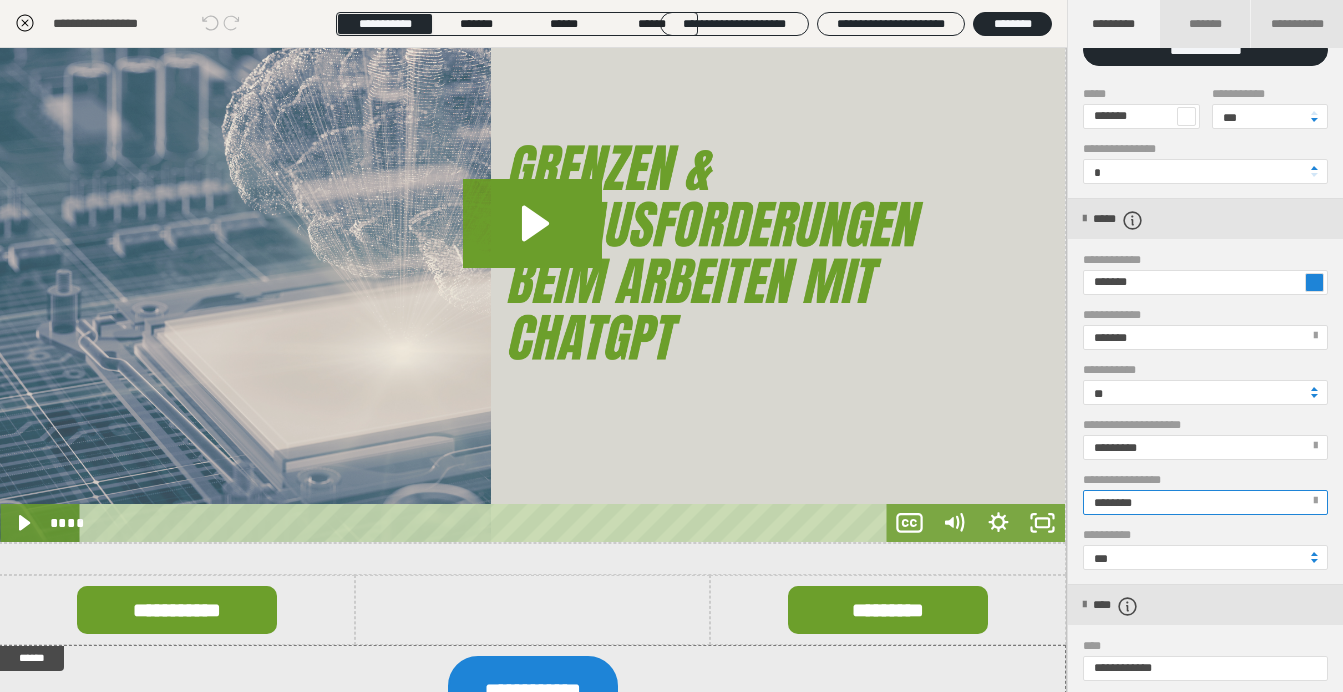 click at bounding box center [1315, 501] 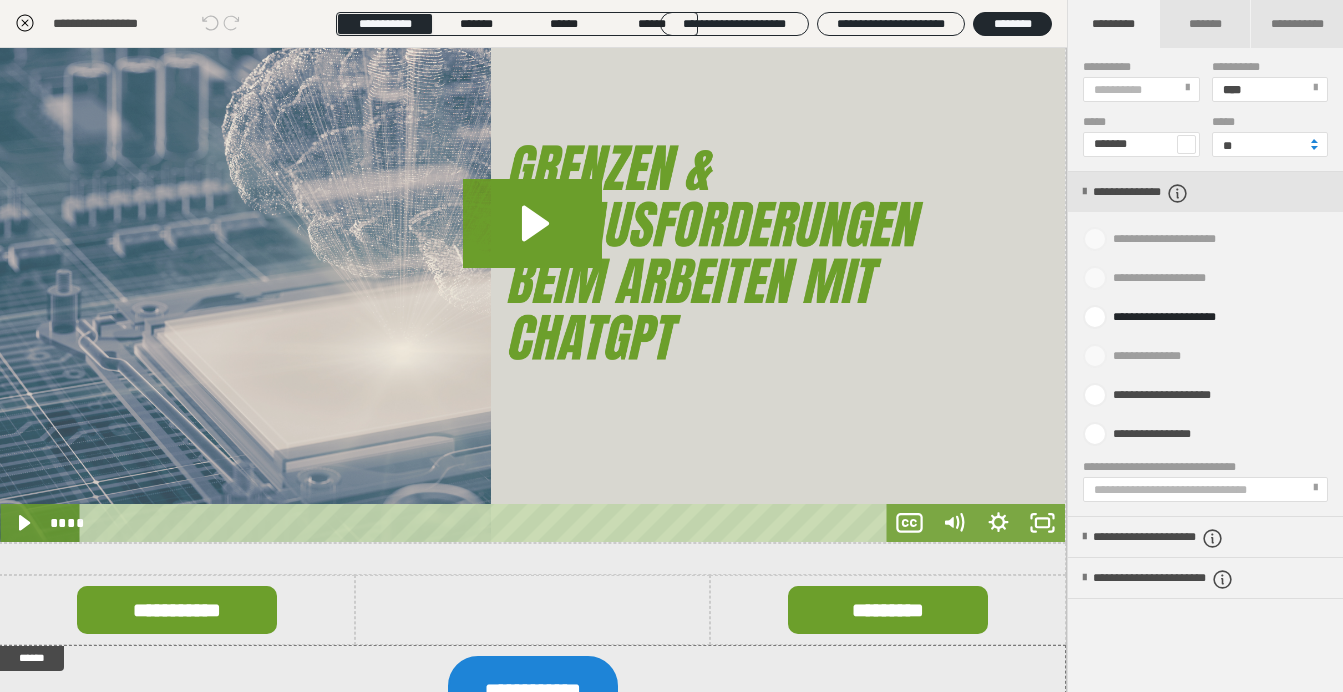 scroll, scrollTop: 755, scrollLeft: 0, axis: vertical 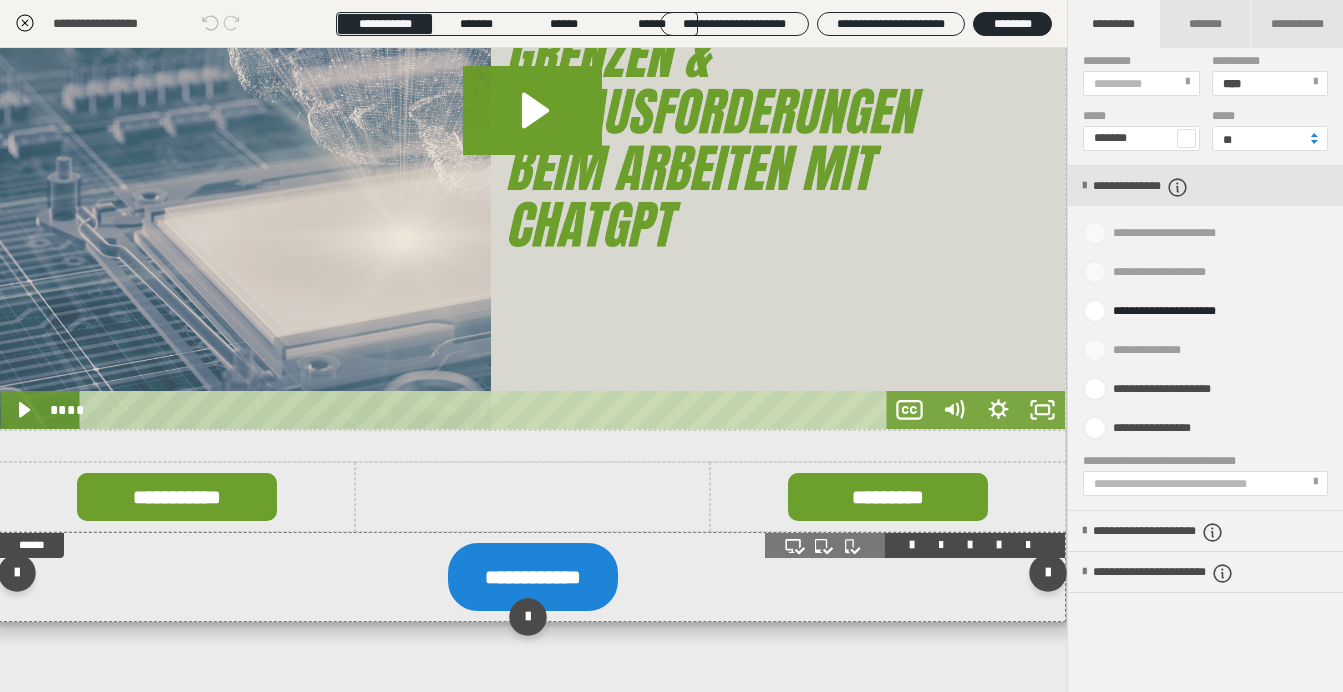 click on "******" at bounding box center (32, 545) 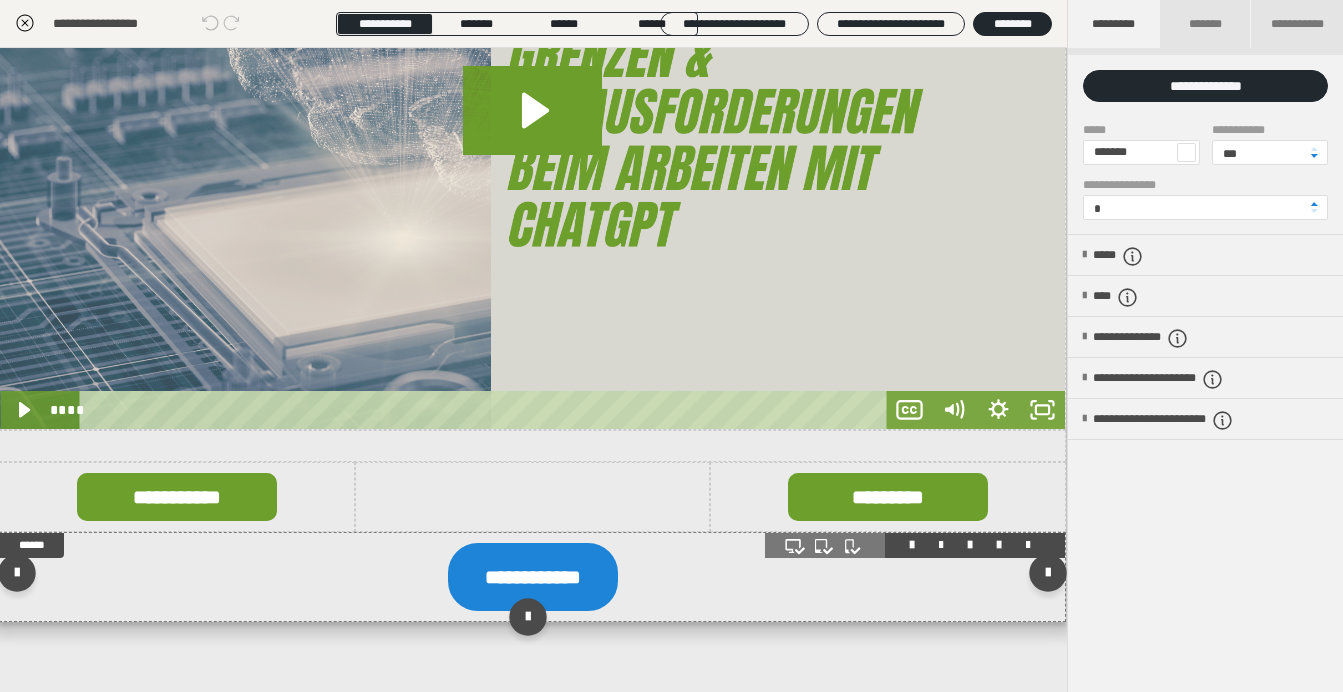 scroll, scrollTop: 79, scrollLeft: 0, axis: vertical 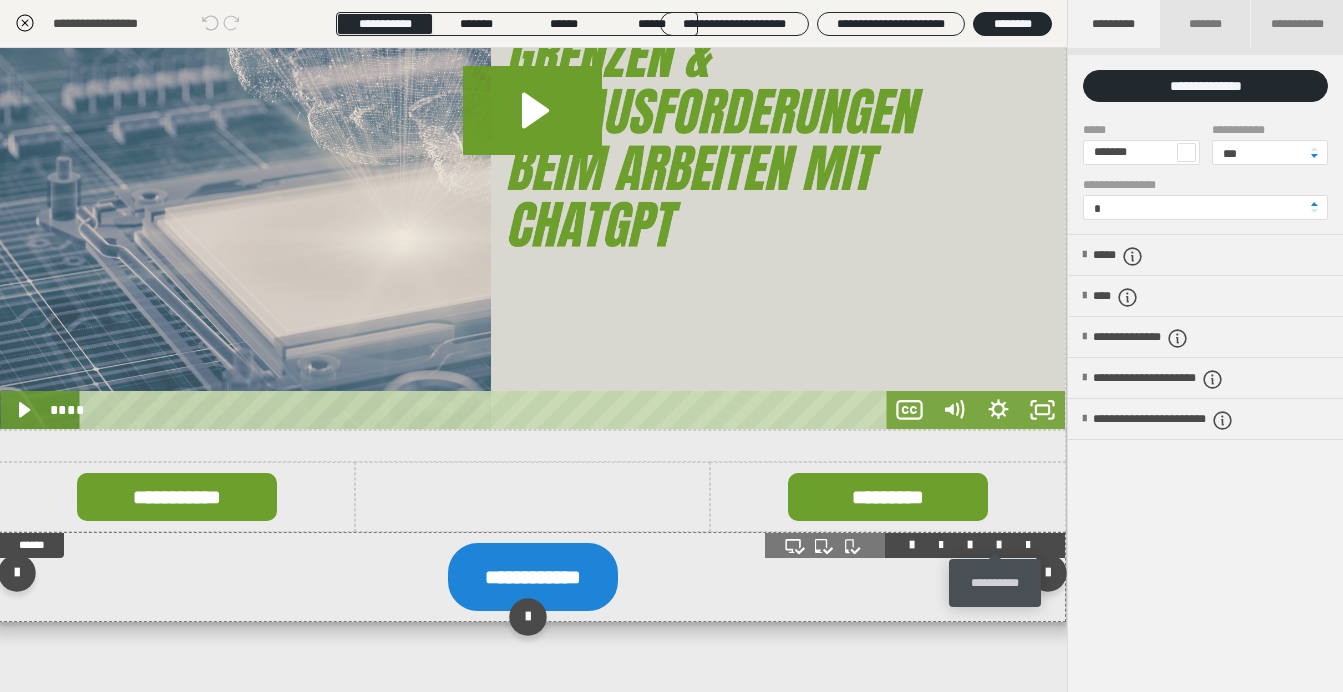 click at bounding box center [999, 545] 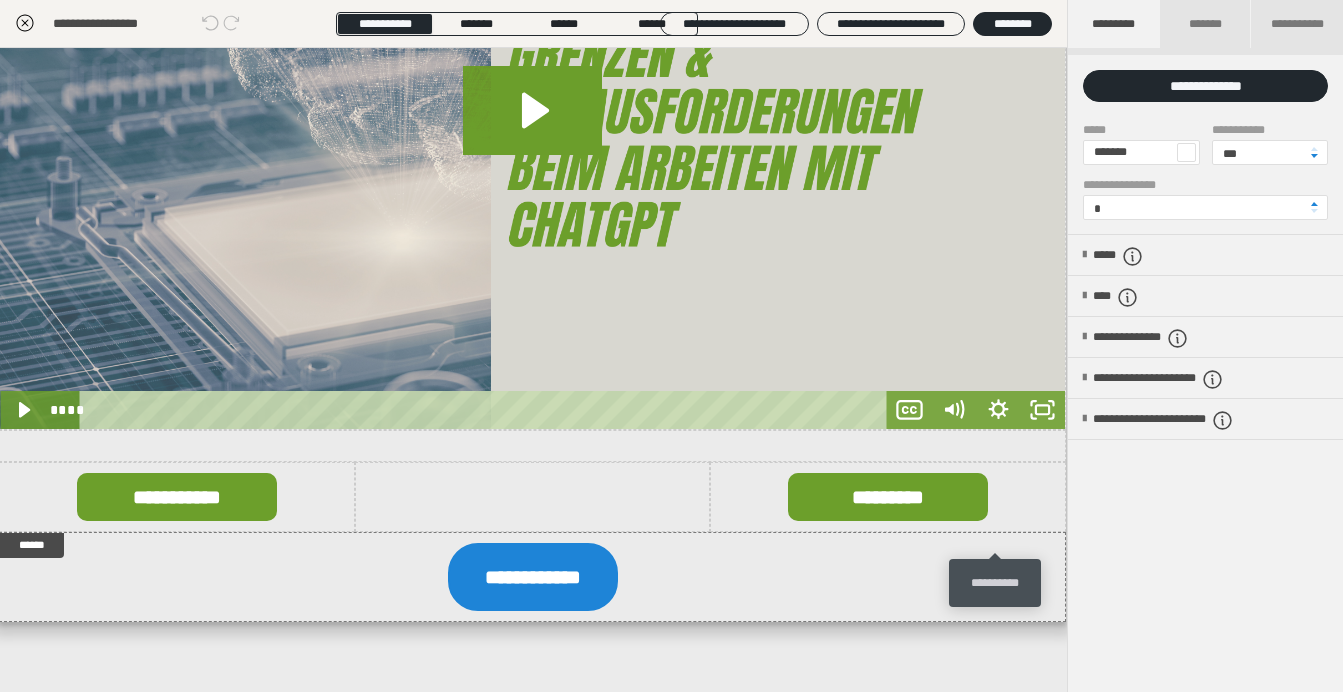 click on "**********" at bounding box center (995, 583) 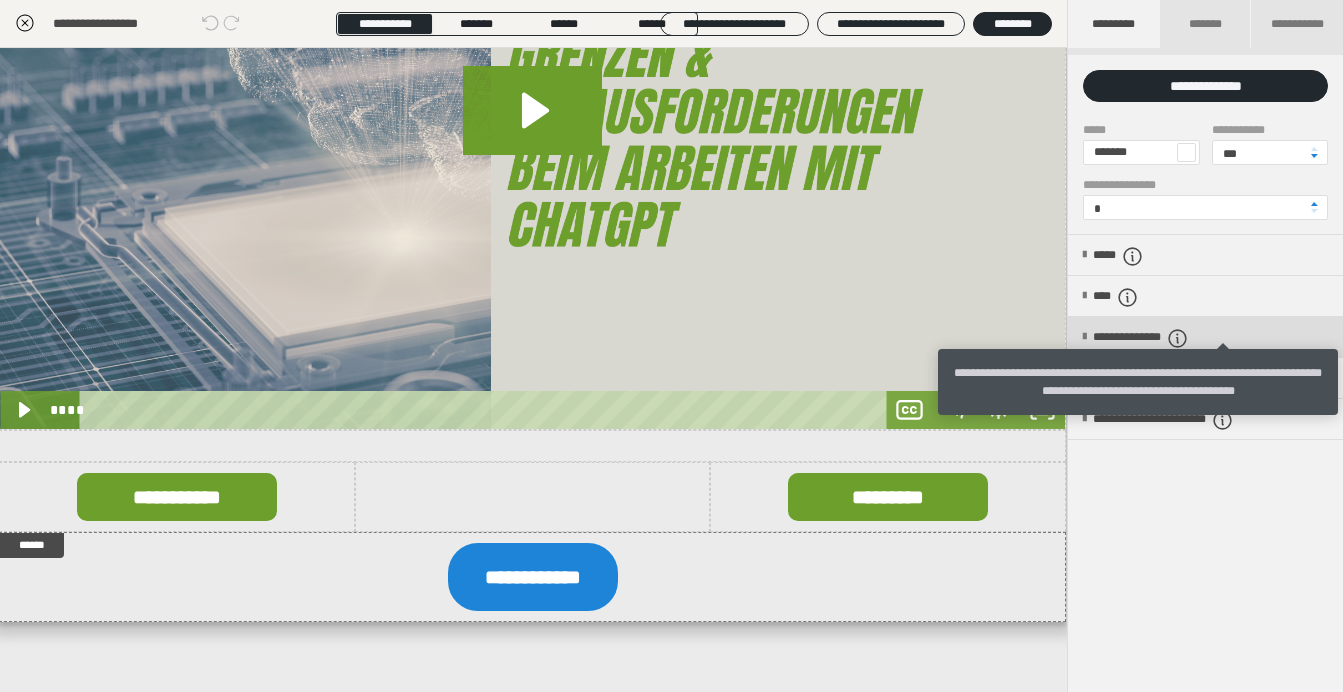 click 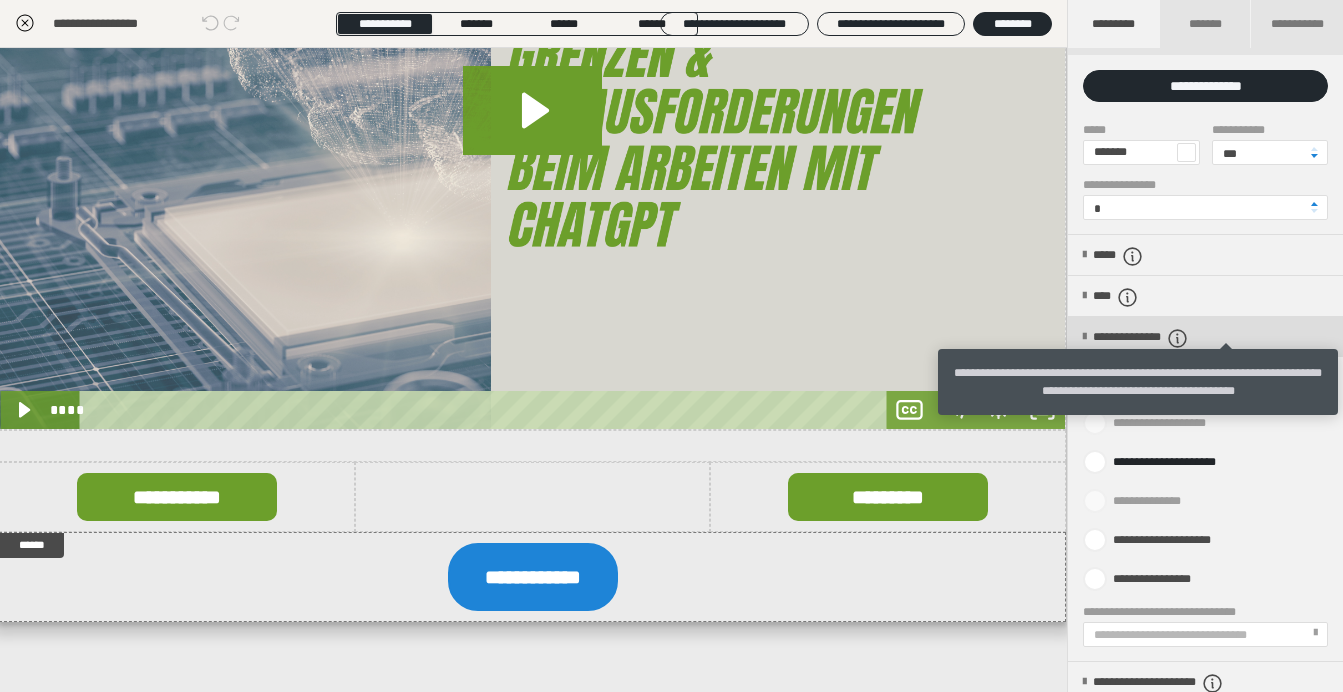 click 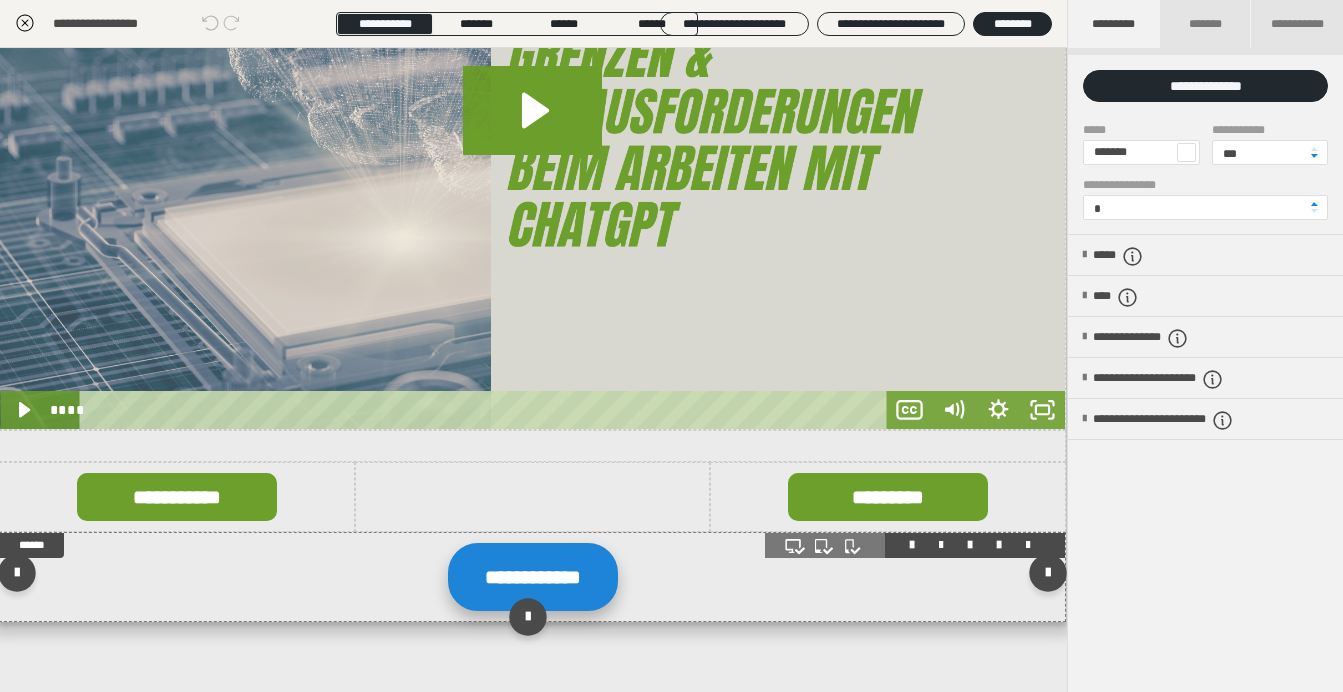 click on "**********" at bounding box center (533, 577) 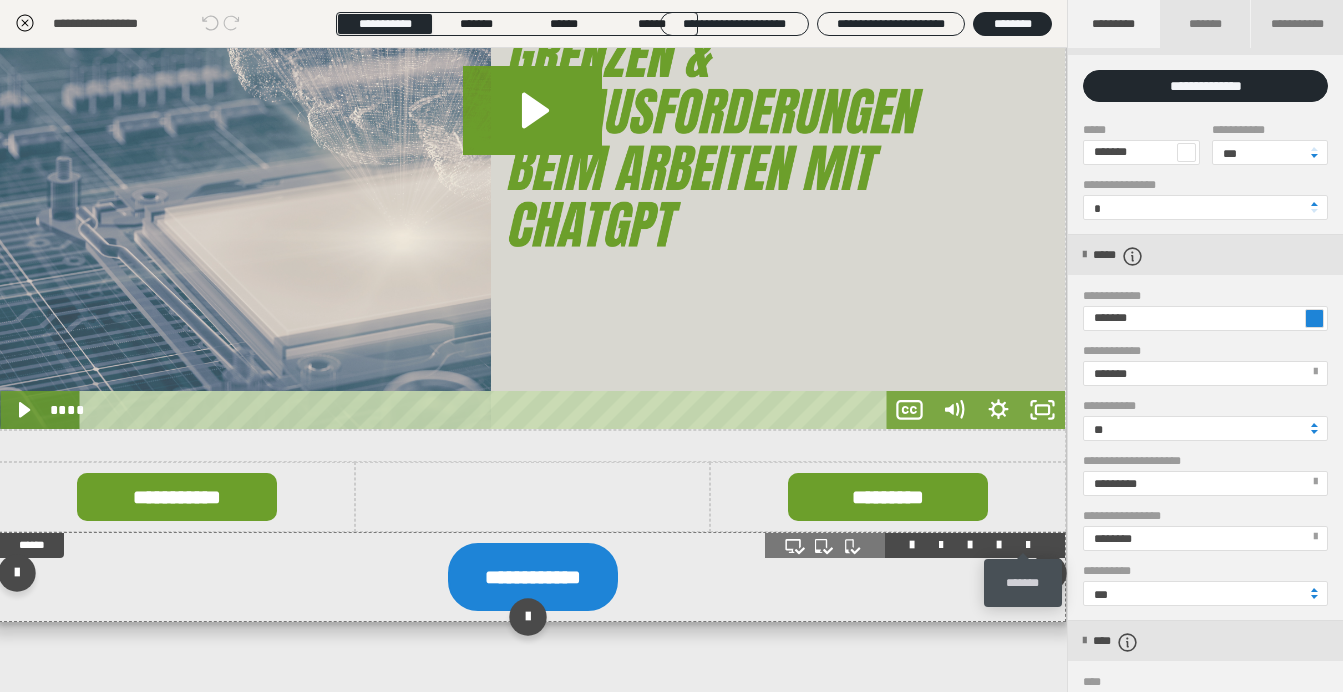 click at bounding box center (1028, 545) 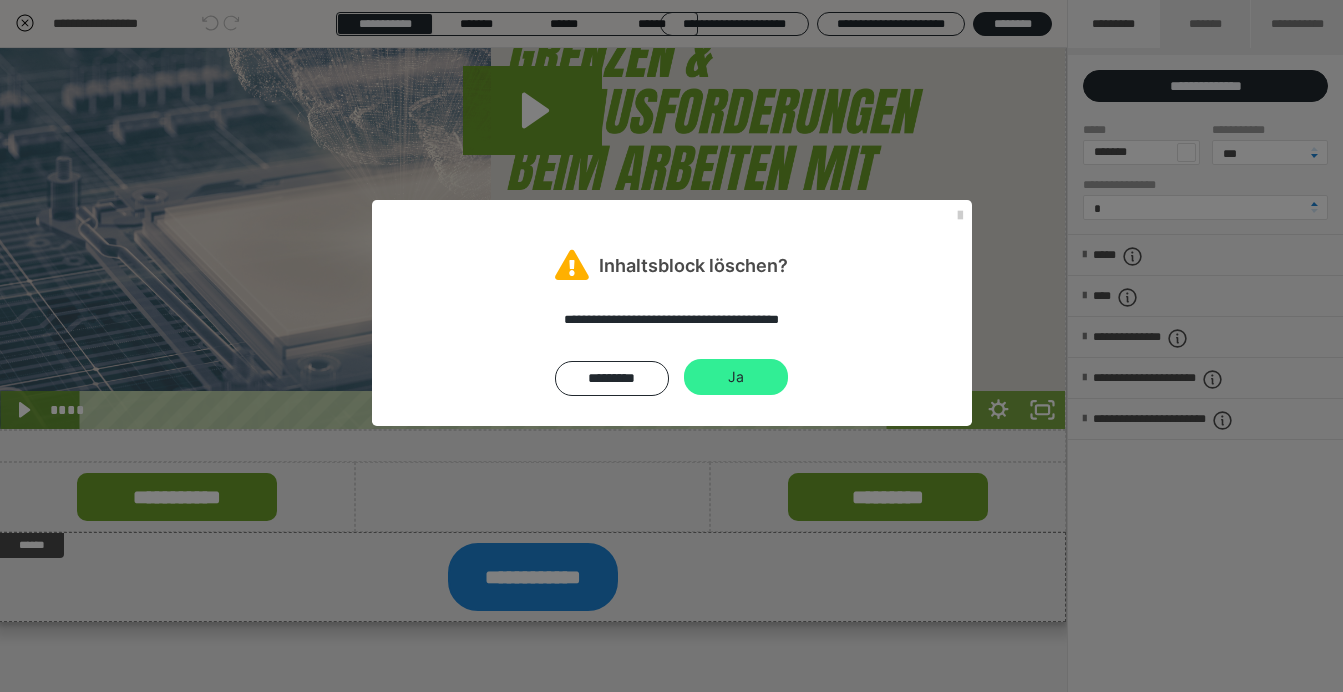 click on "Ja" at bounding box center (736, 377) 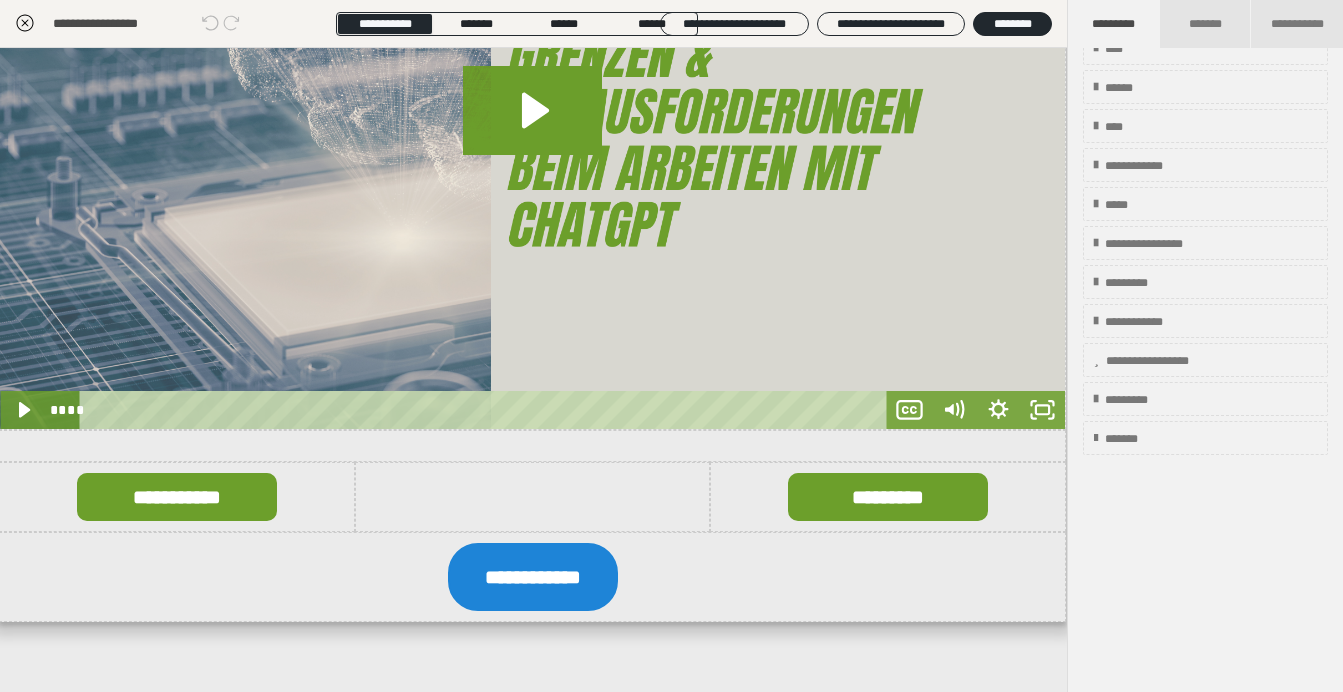 scroll, scrollTop: 73, scrollLeft: 0, axis: vertical 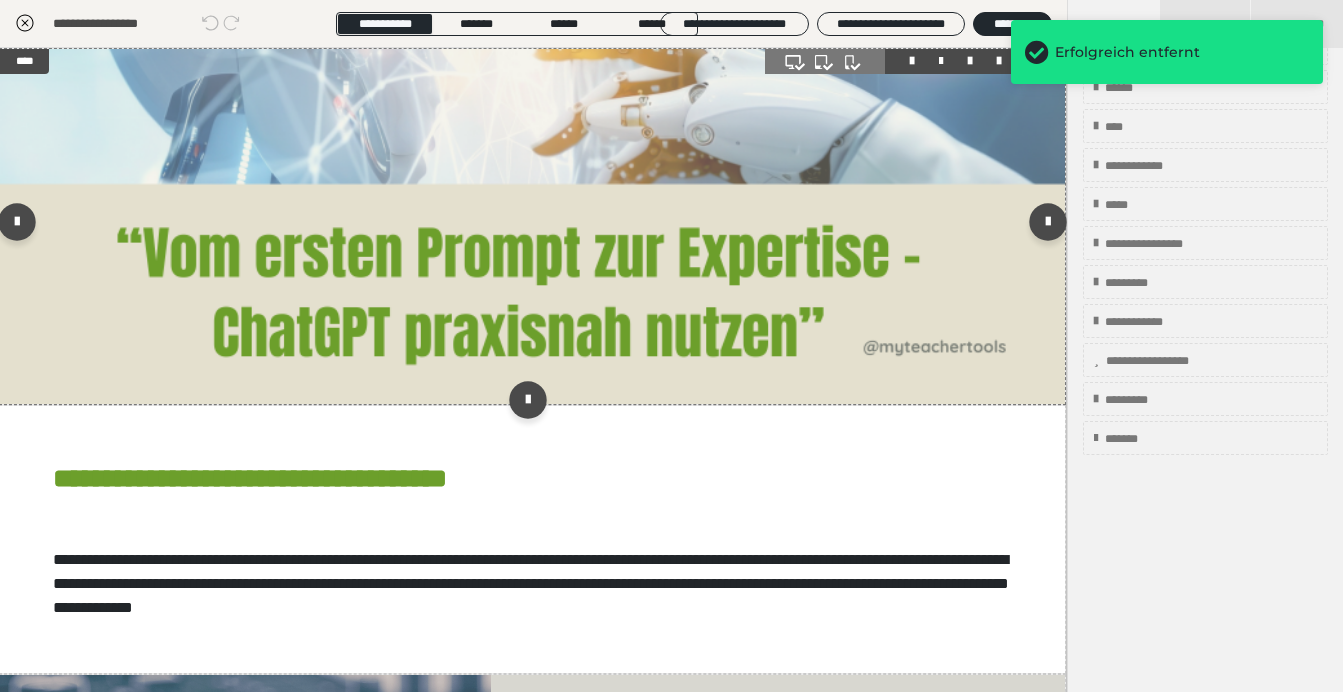 click at bounding box center (532, 226) 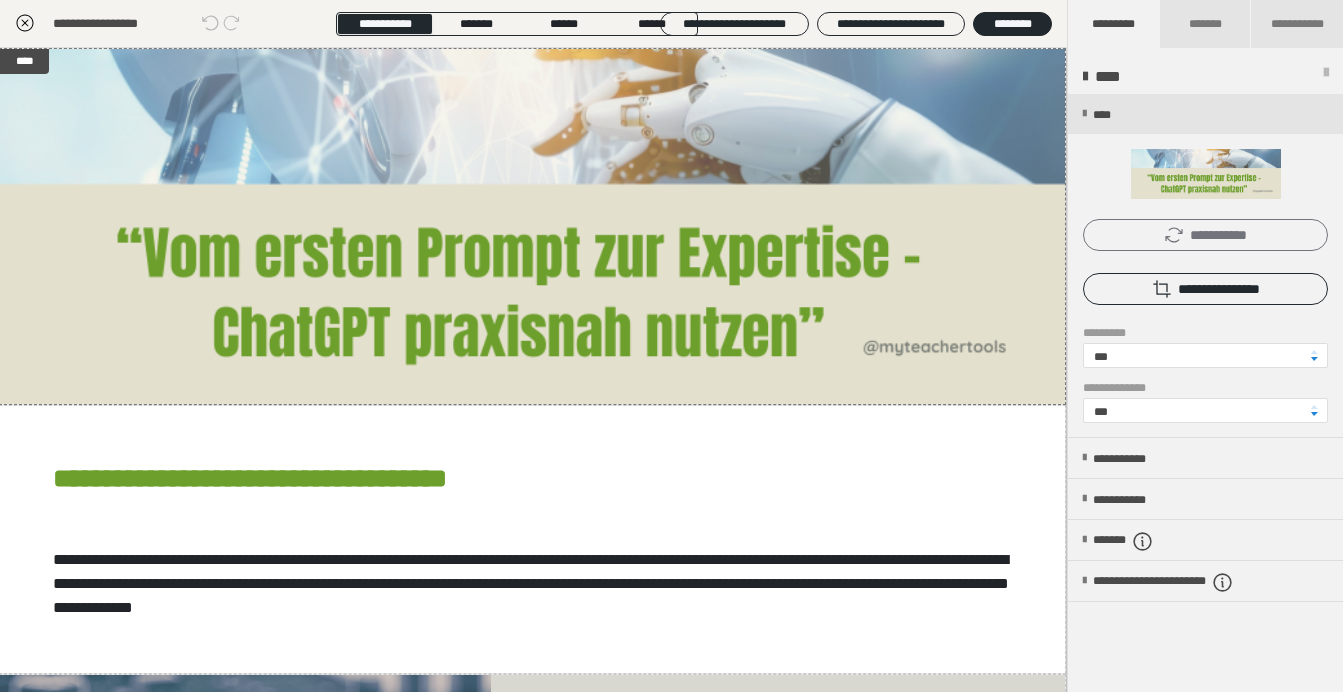 click on "**********" at bounding box center [1205, 235] 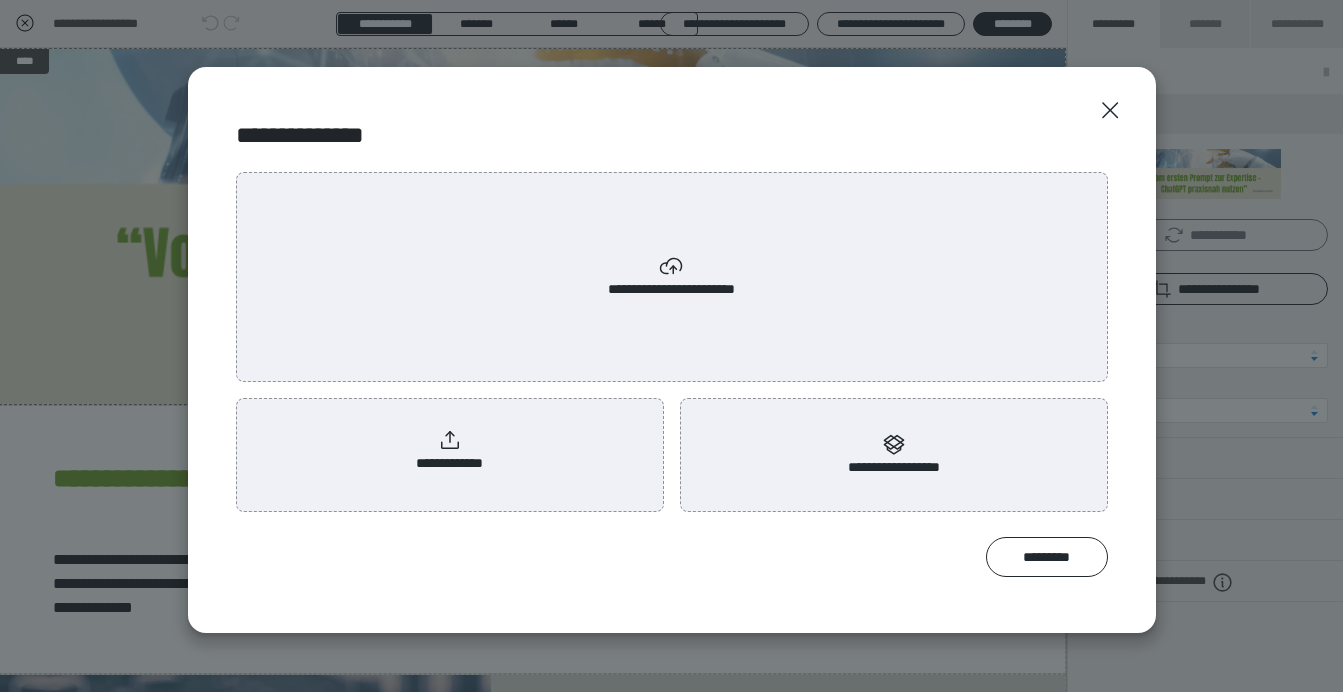 click on "**********" at bounding box center (671, 346) 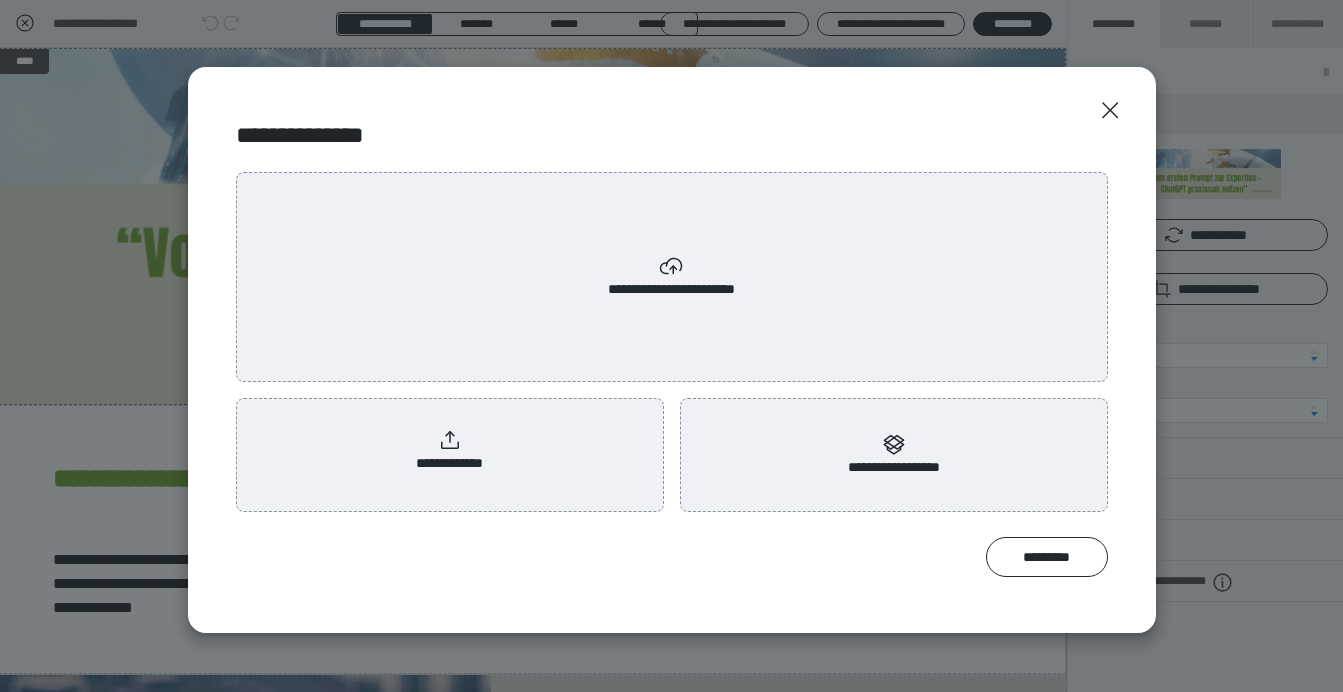 click on "**********" at bounding box center (672, 277) 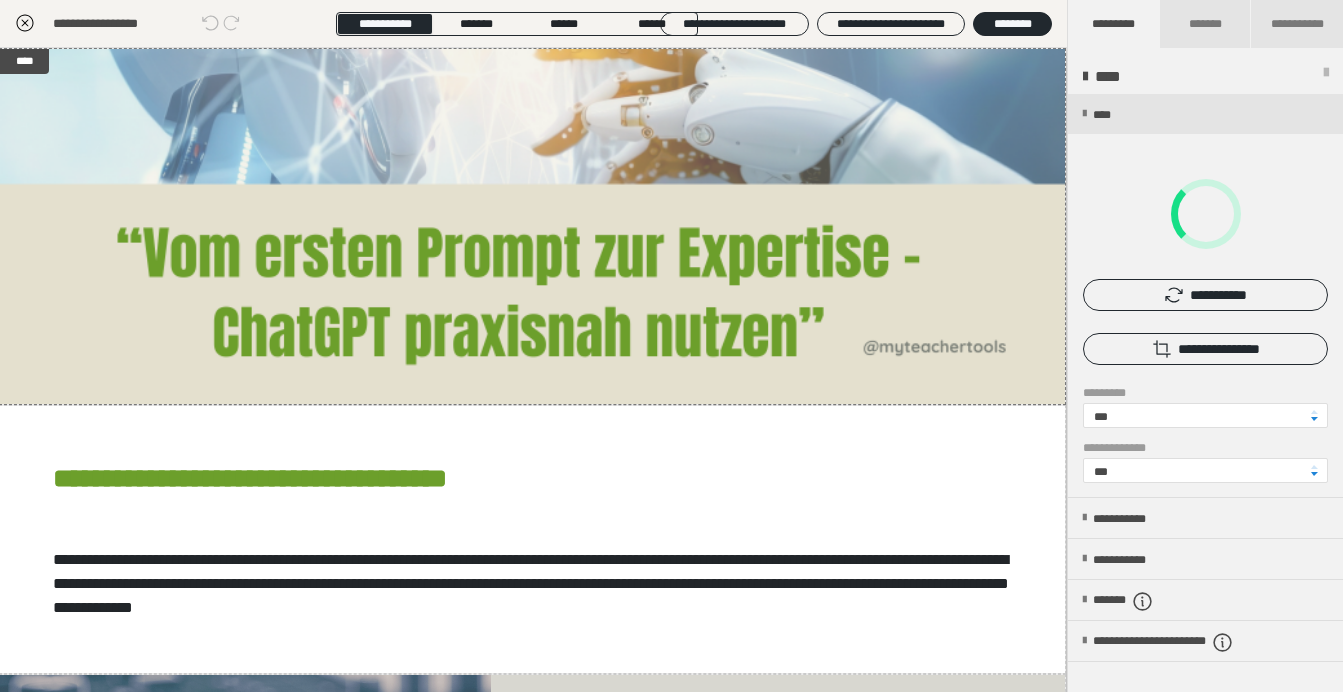 scroll, scrollTop: 0, scrollLeft: 0, axis: both 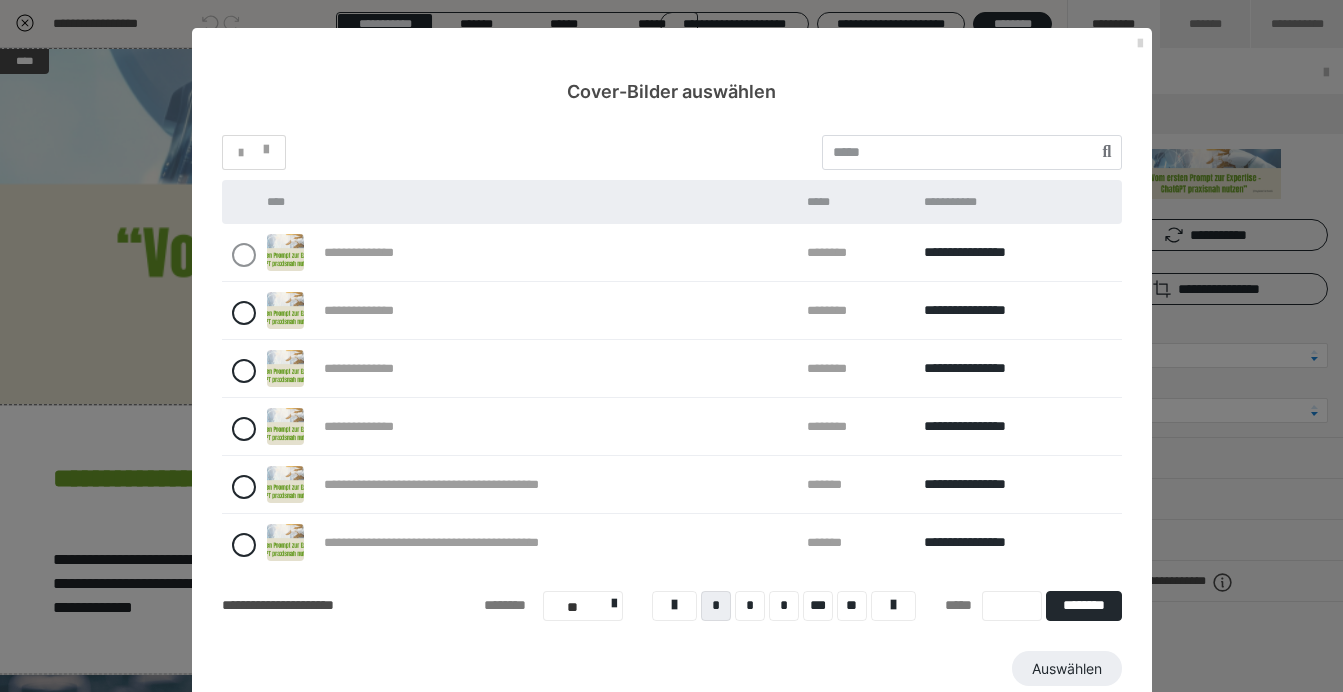click at bounding box center [1140, 44] 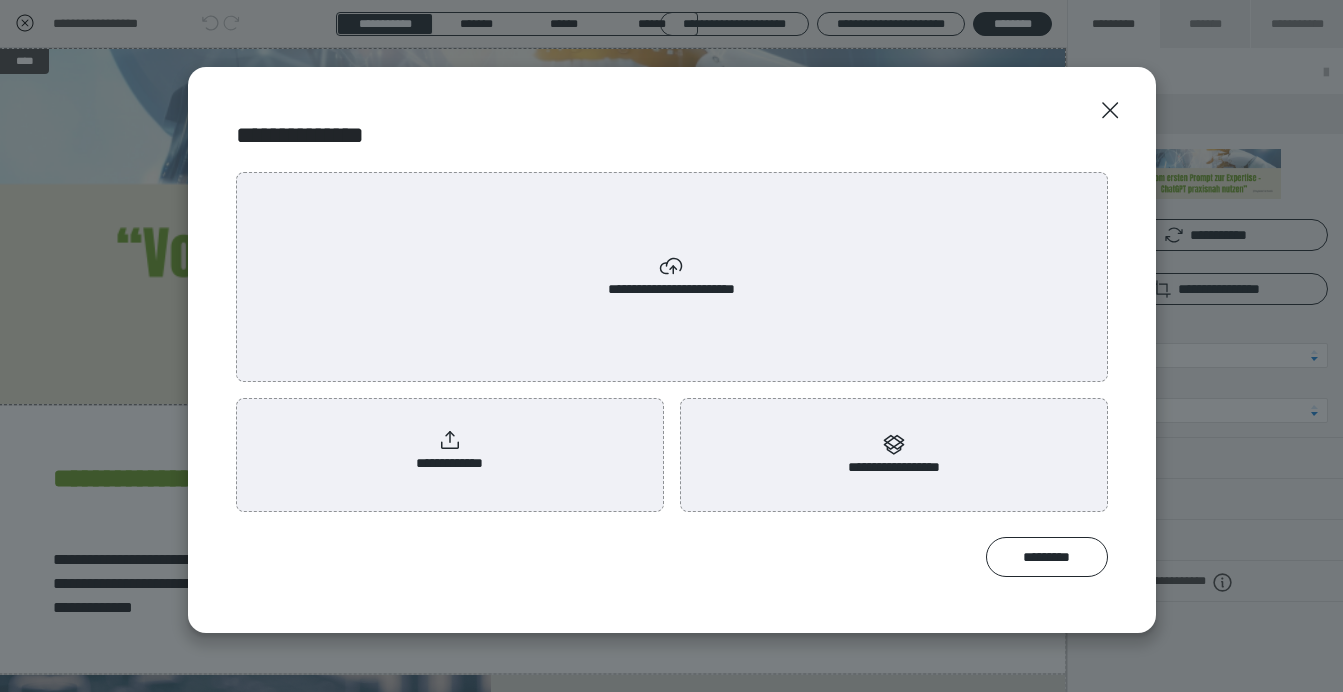 click 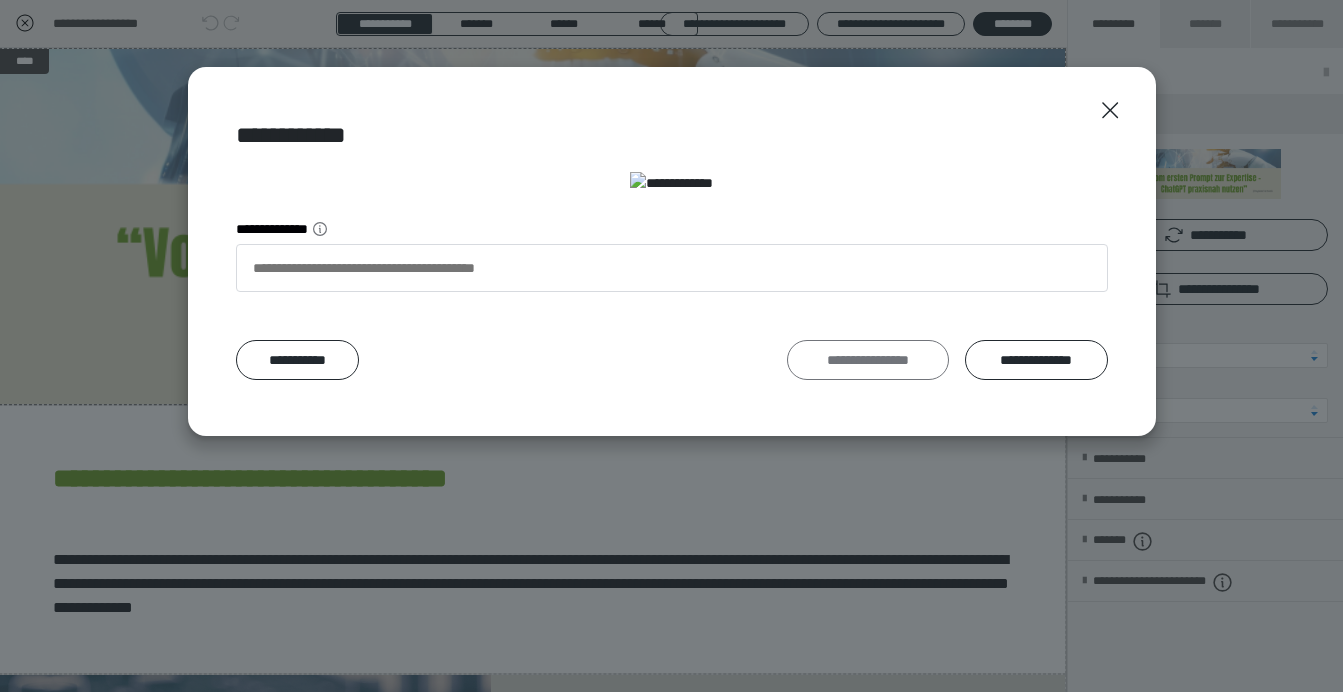 click on "**********" at bounding box center [868, 360] 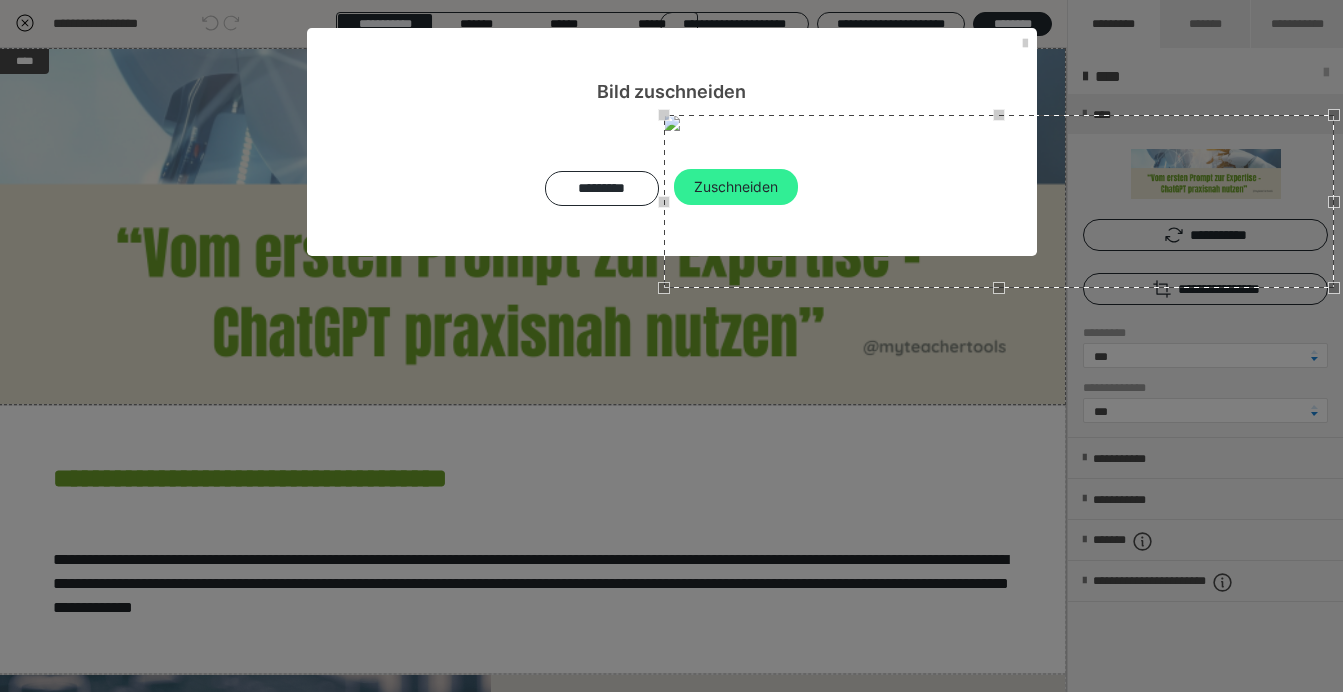click on "Zuschneiden" at bounding box center (736, 187) 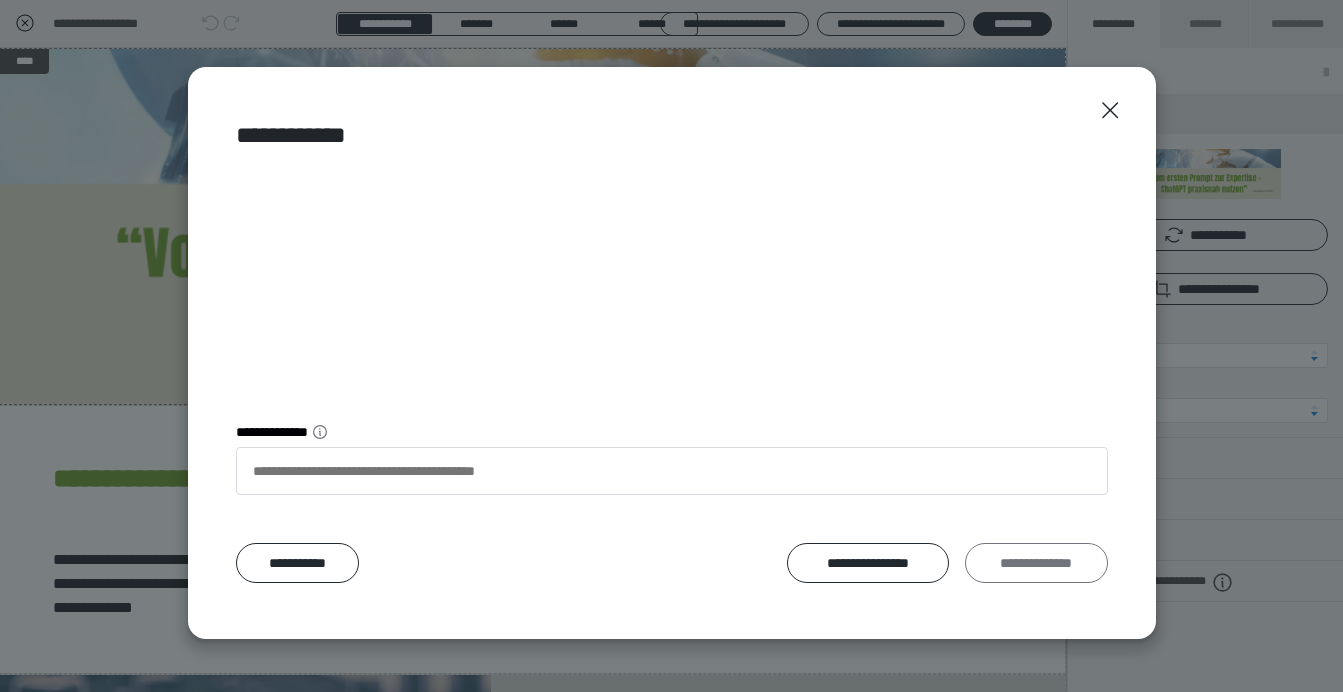 click on "**********" at bounding box center [1036, 563] 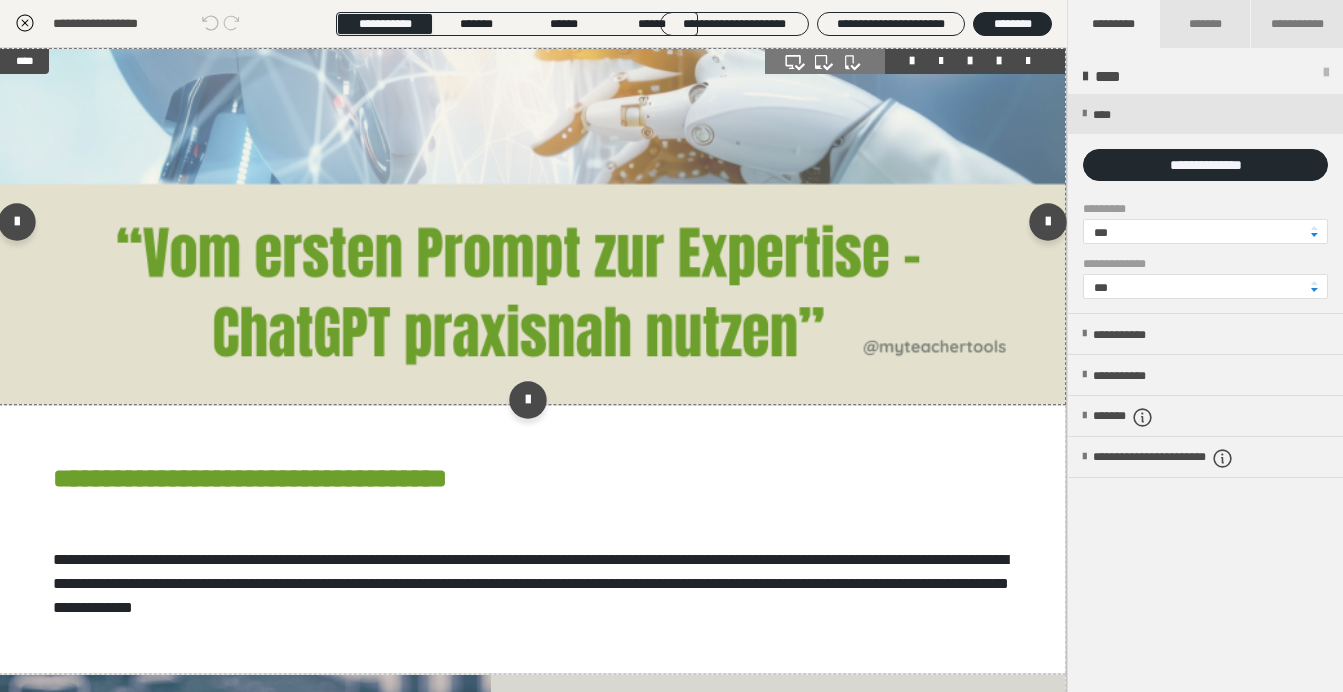 click at bounding box center (532, 226) 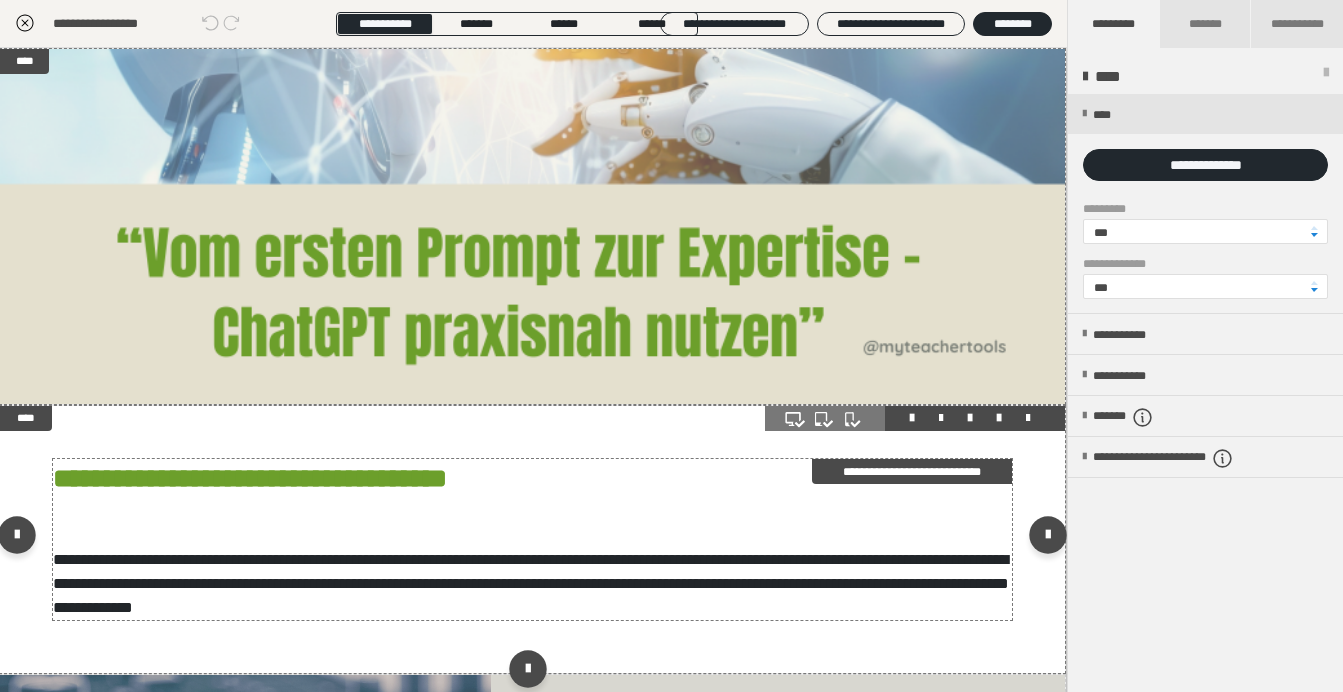 click on "**********" at bounding box center [532, 539] 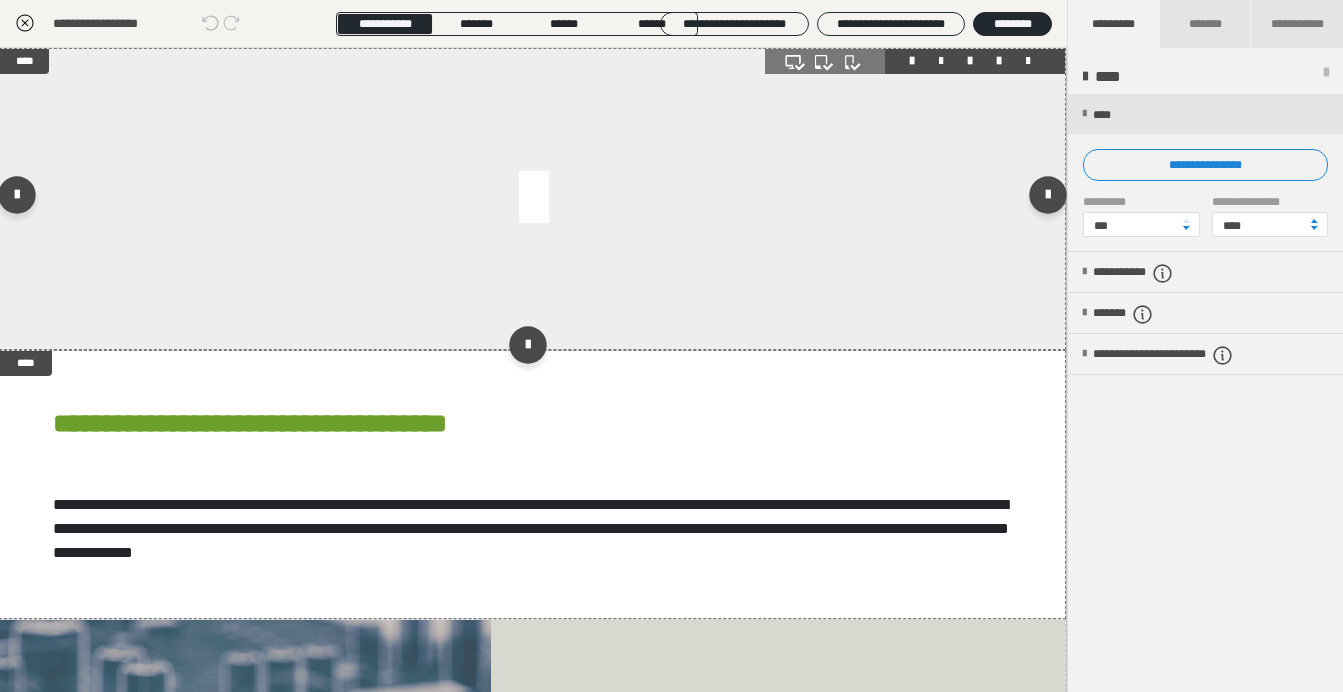 click at bounding box center [532, 199] 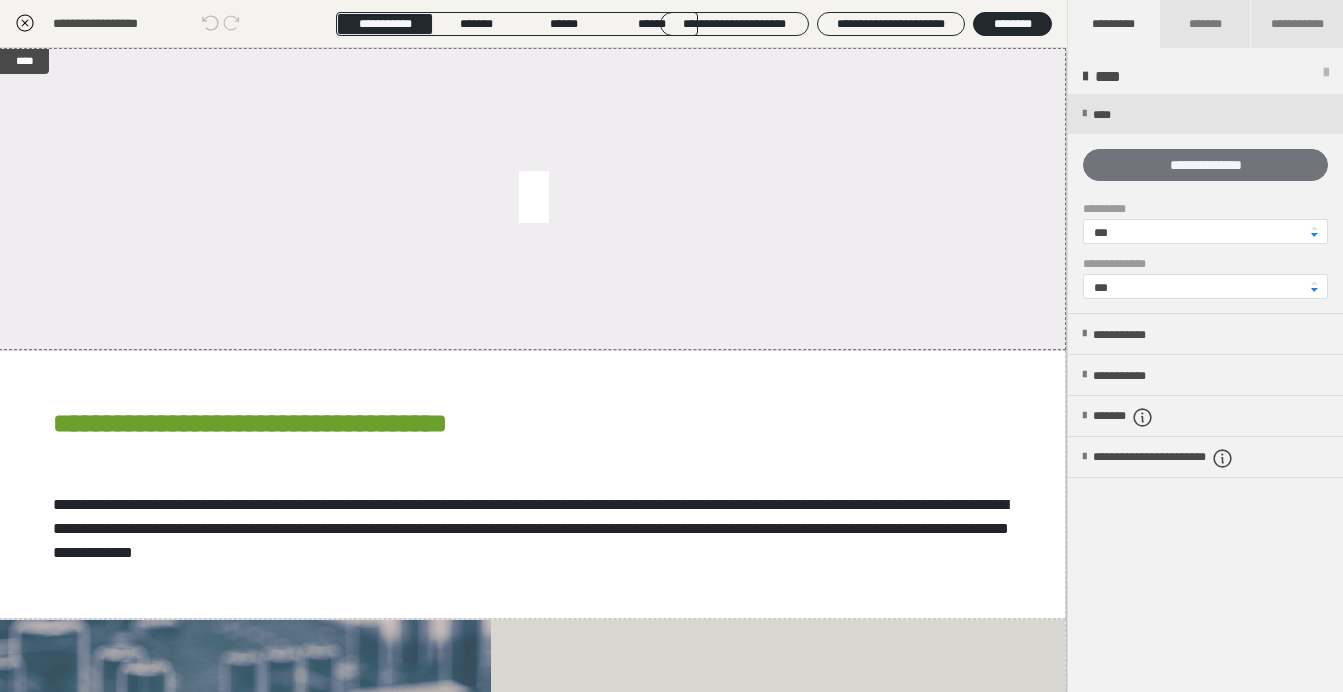 click on "**********" at bounding box center [1205, 165] 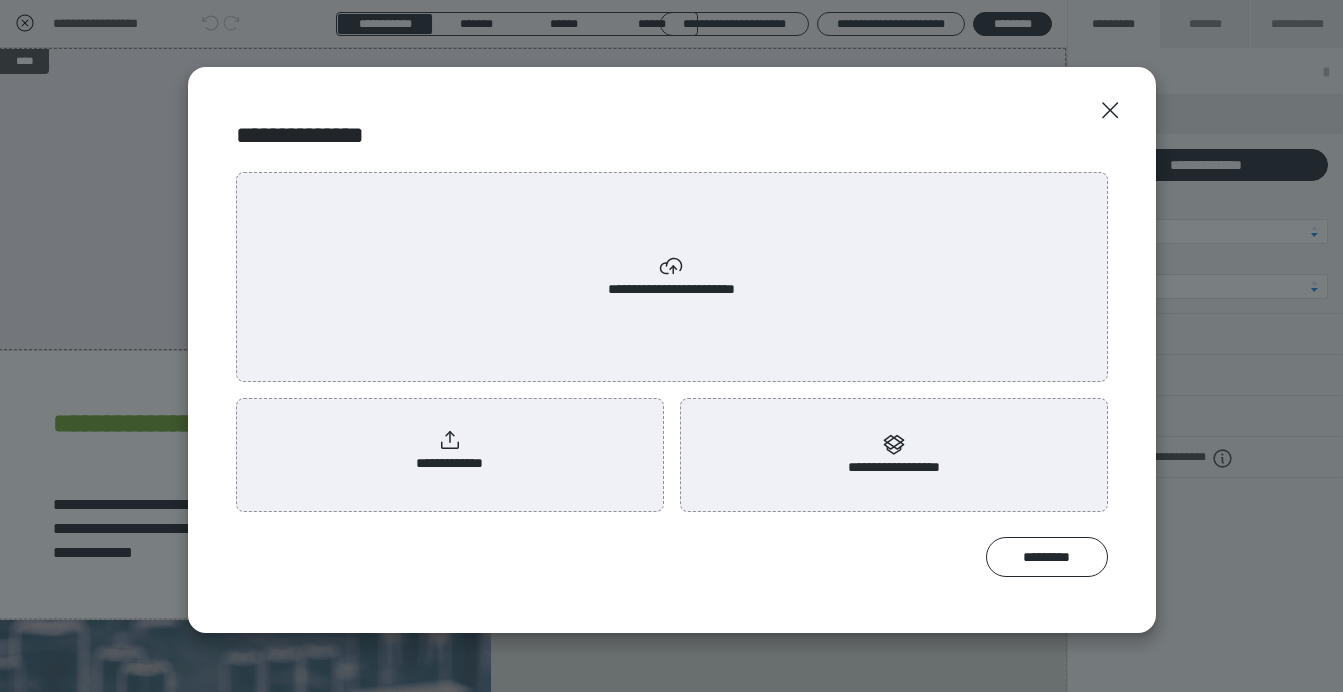 click 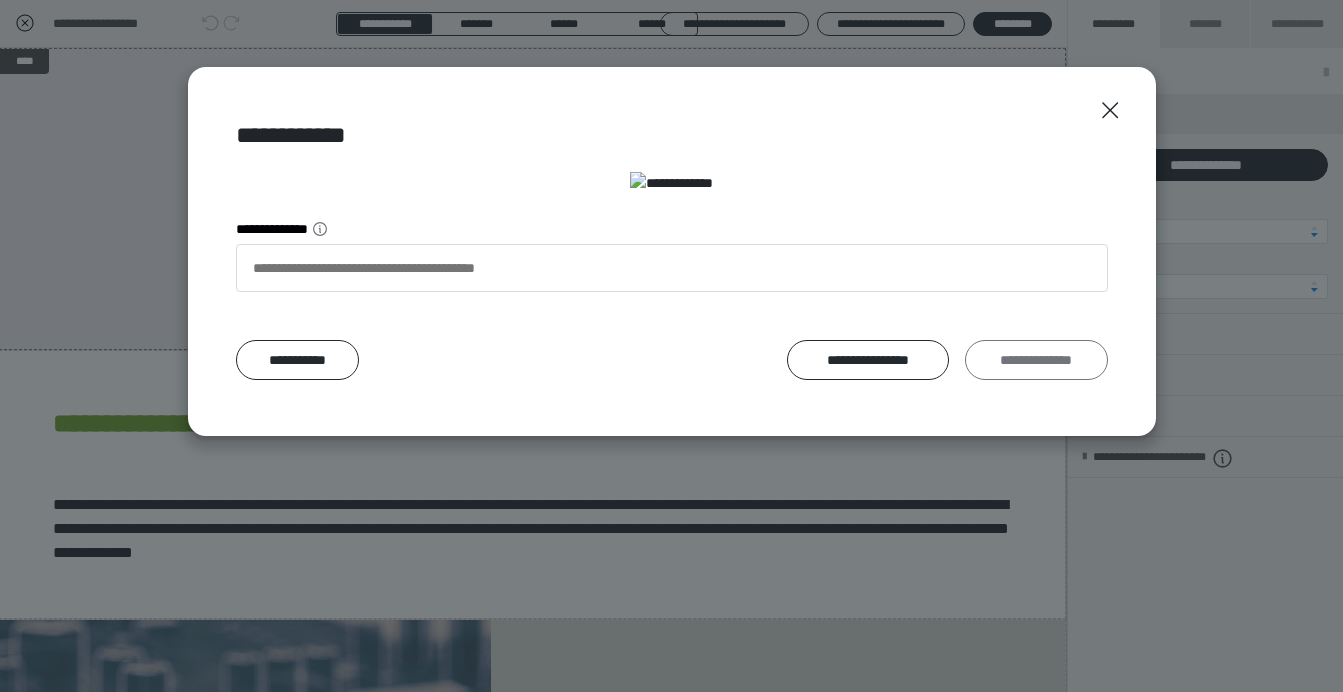 click on "**********" at bounding box center (1036, 360) 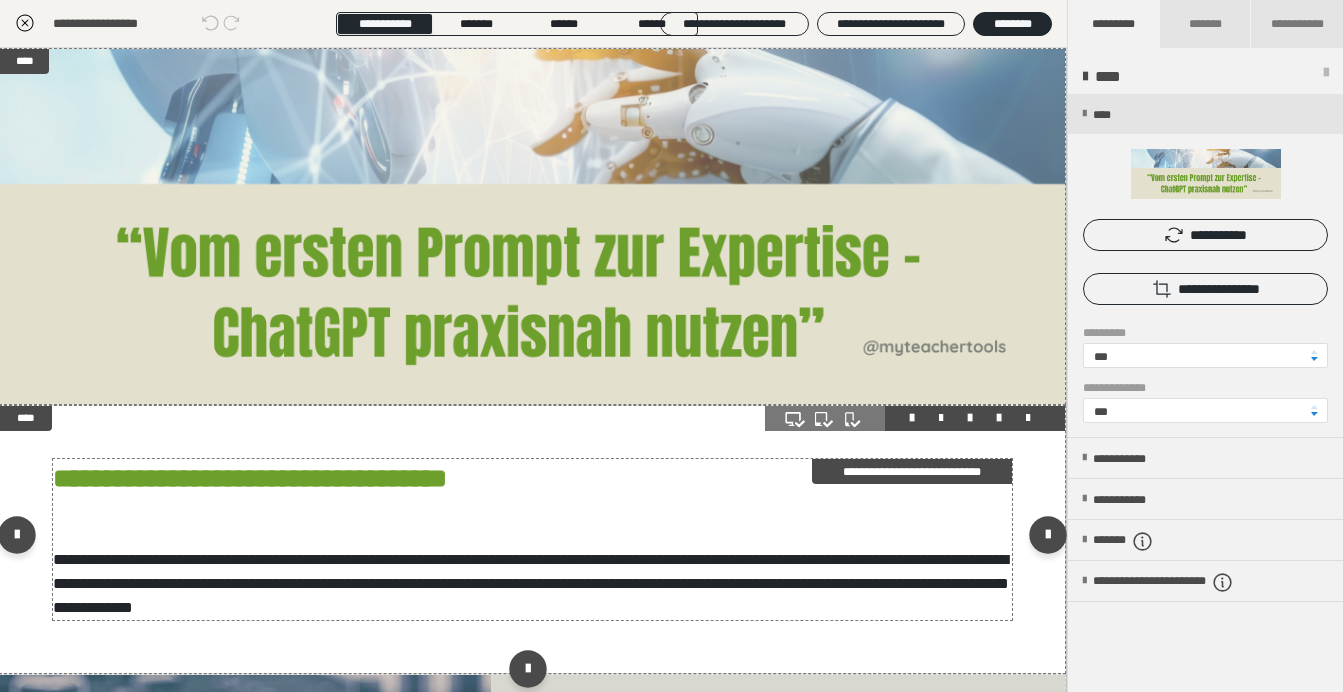 click on "**********" at bounding box center [343, 478] 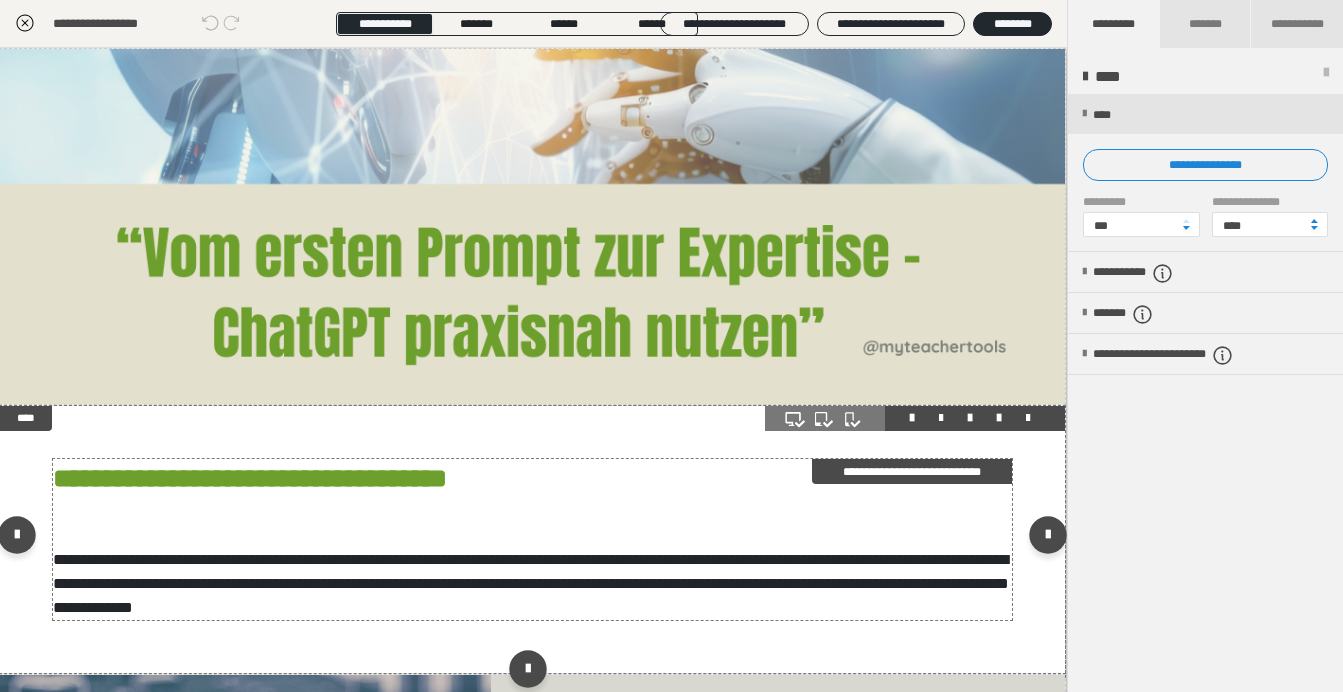 click on "**********" at bounding box center (146, 478) 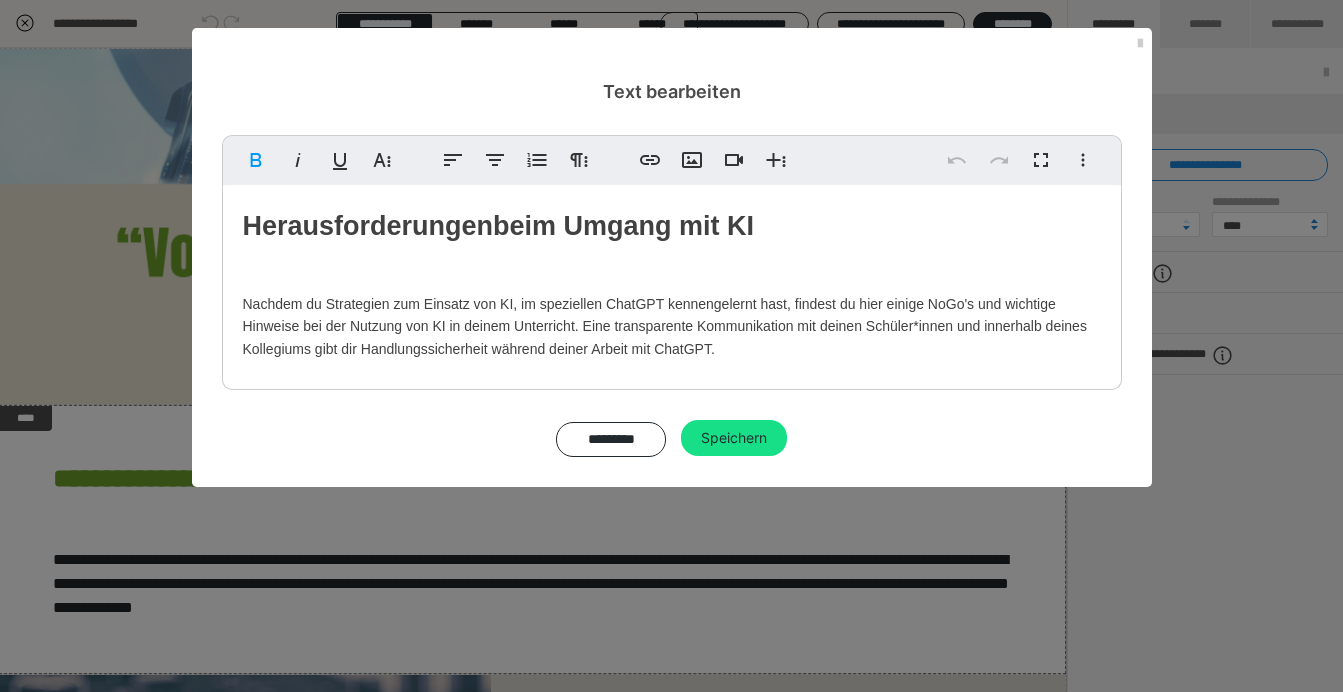 drag, startPoint x: 244, startPoint y: 212, endPoint x: 848, endPoint y: 238, distance: 604.5593 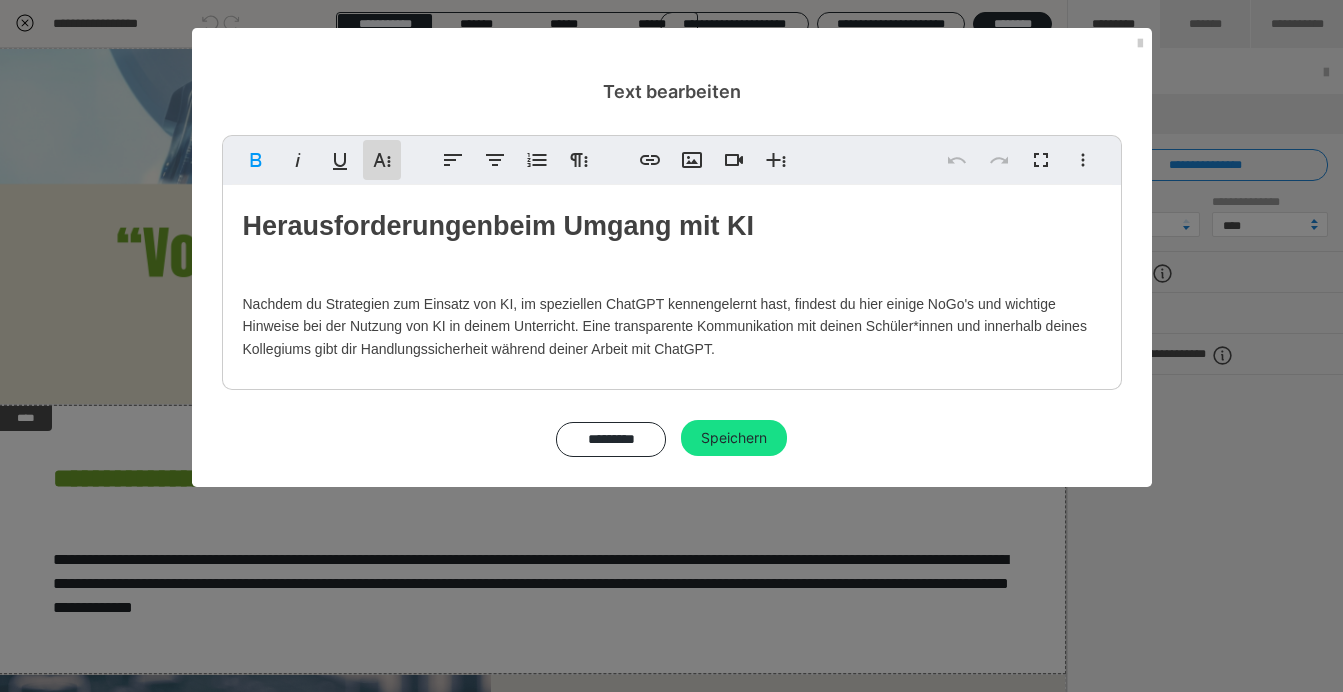 click 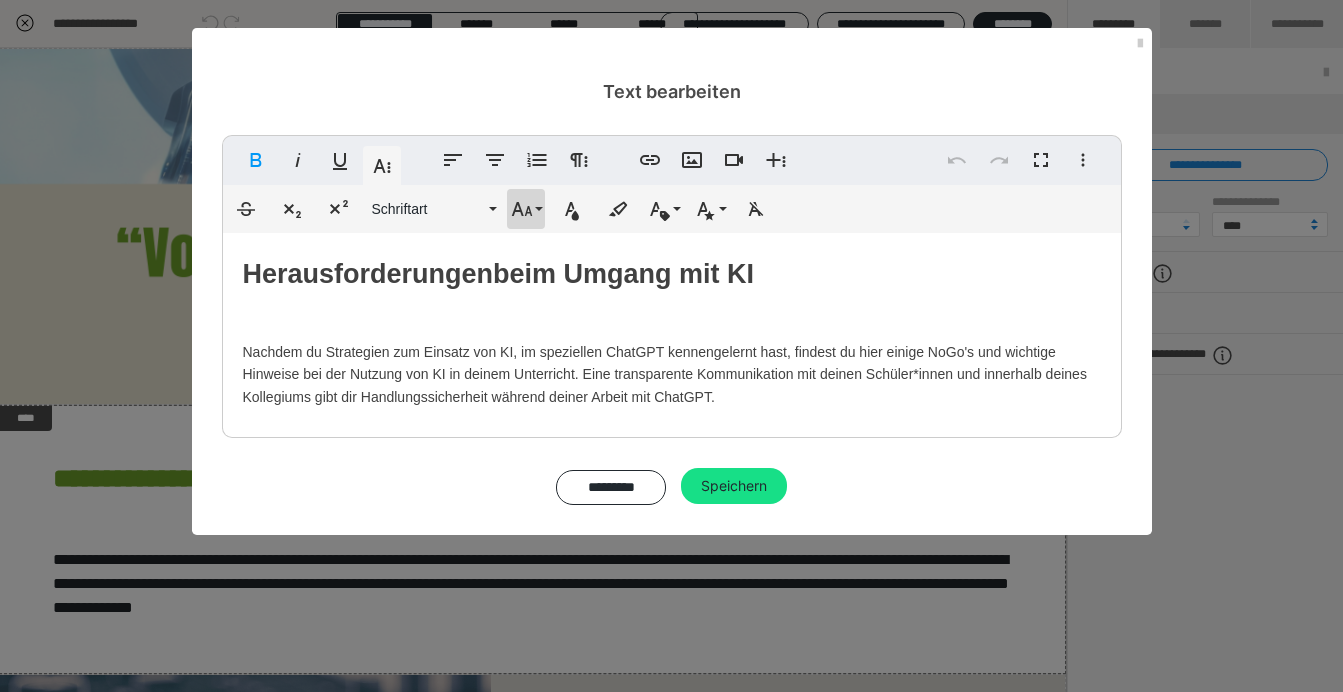 click 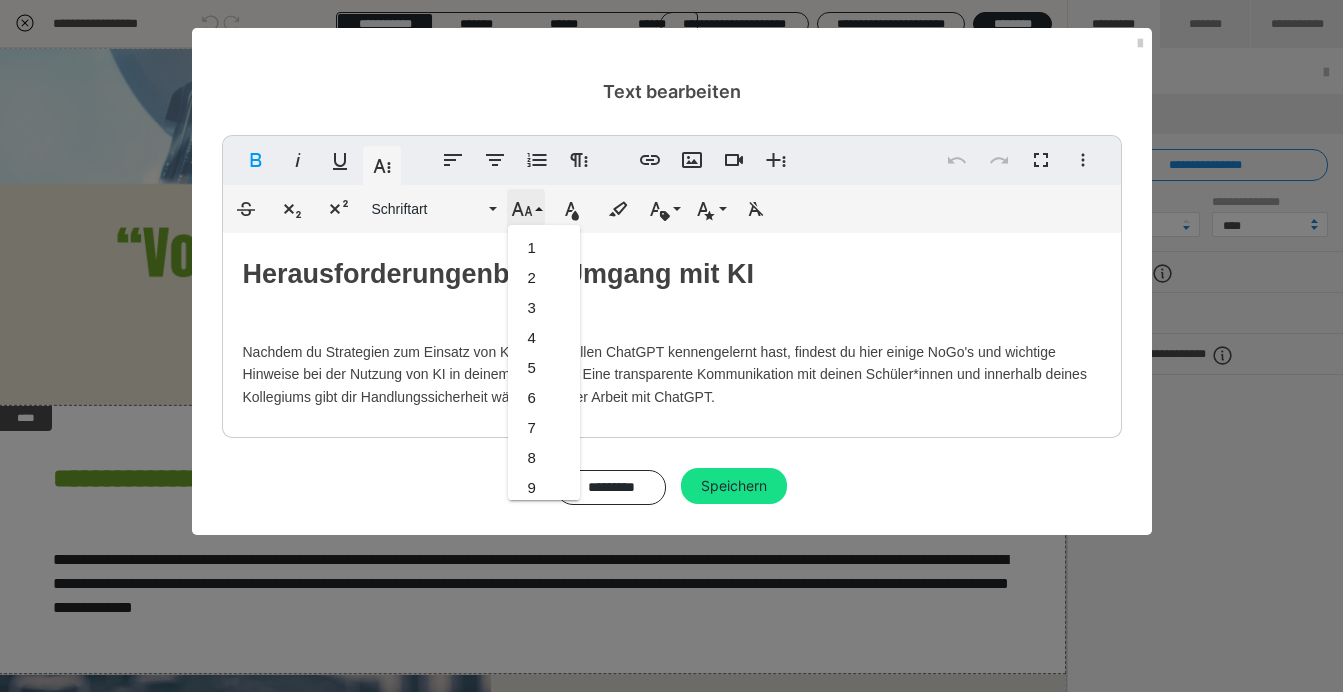 scroll, scrollTop: 803, scrollLeft: 0, axis: vertical 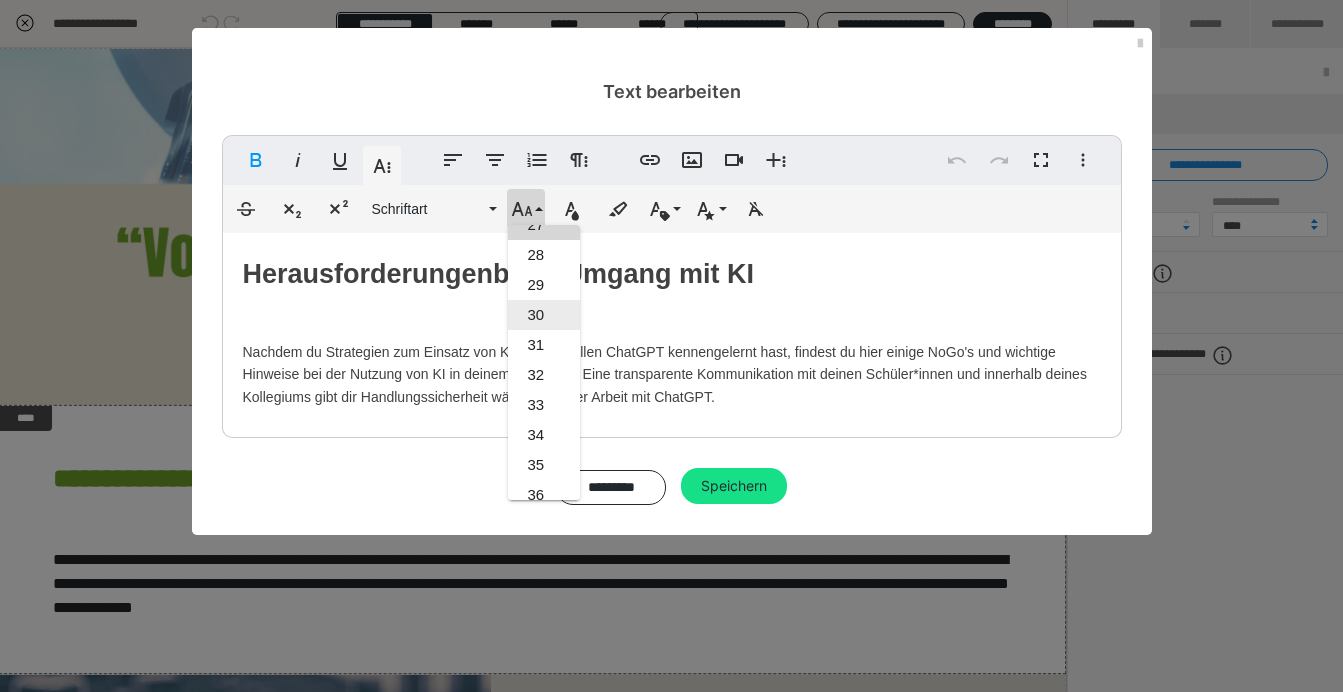 click on "30" at bounding box center (544, 315) 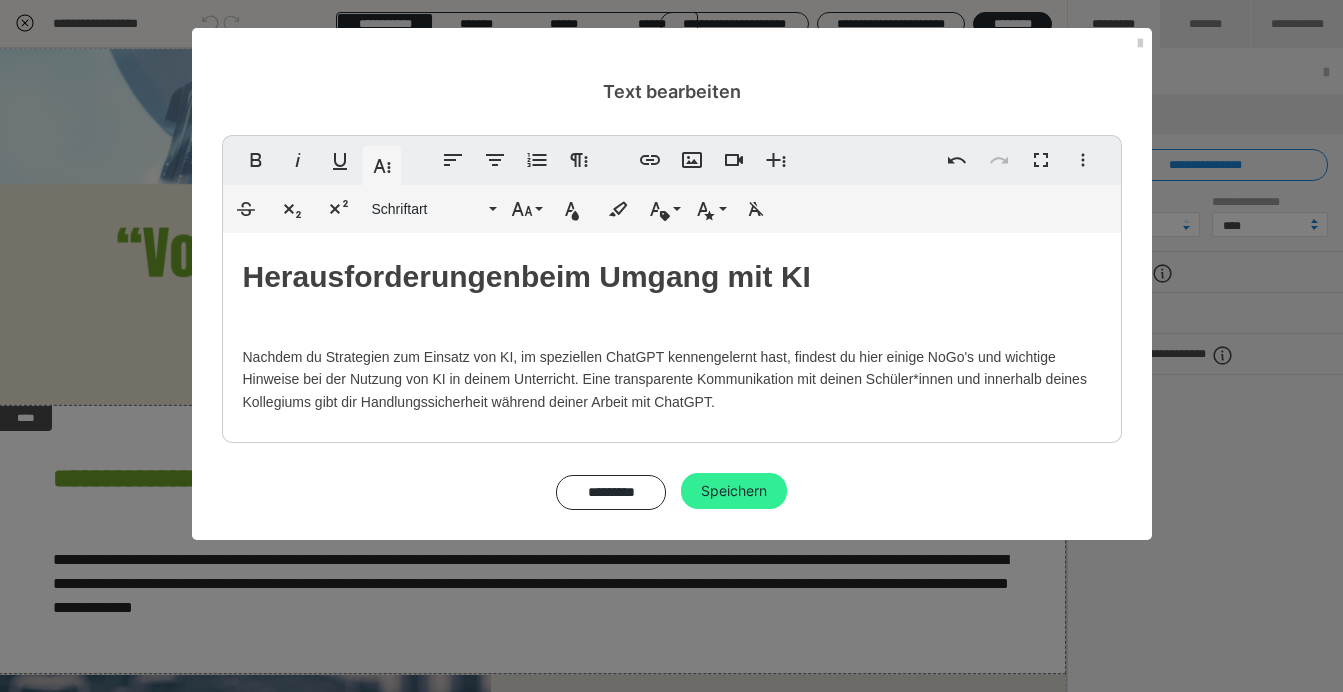 click on "Speichern" at bounding box center (734, 491) 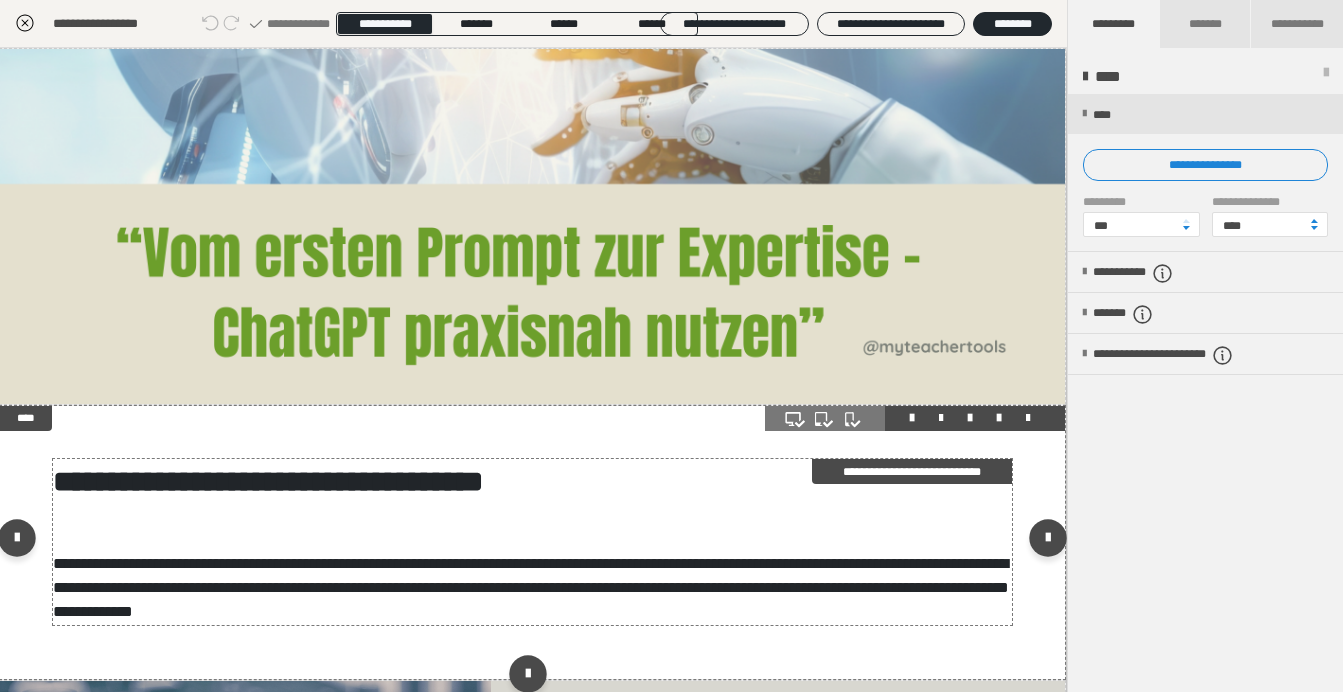 click on "**********" at bounding box center (154, 481) 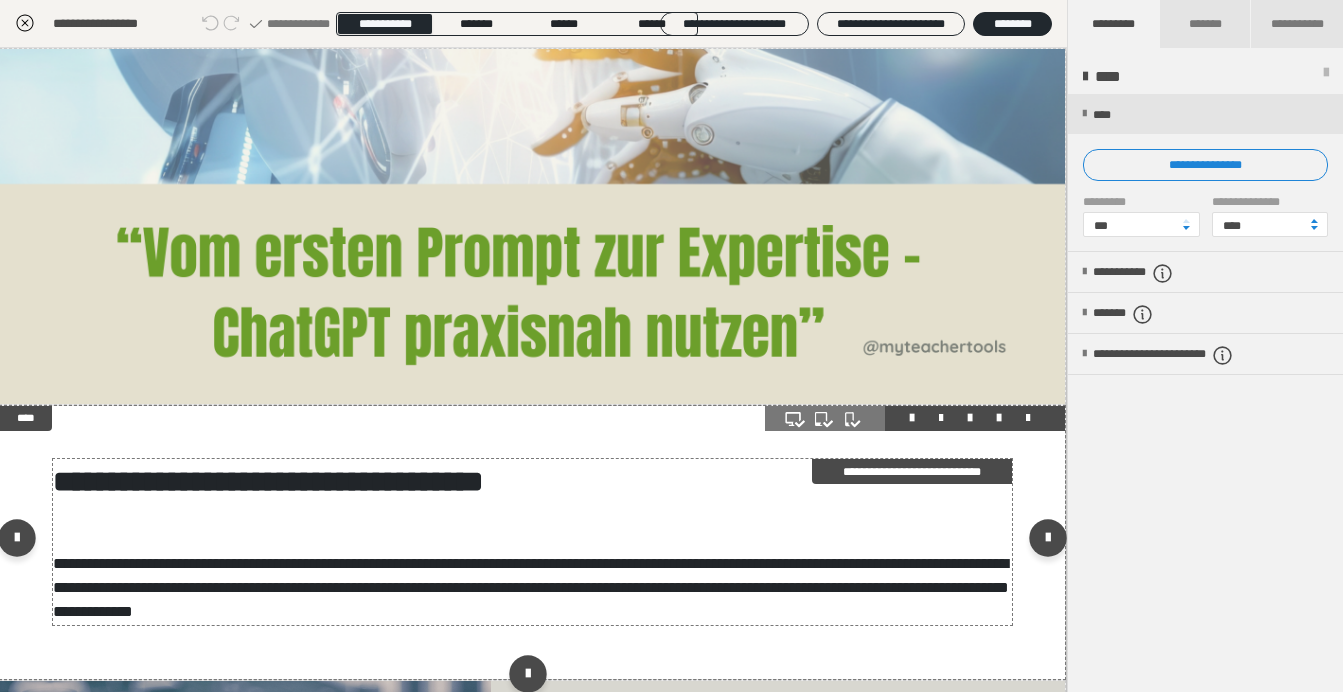click on "**********" at bounding box center (154, 481) 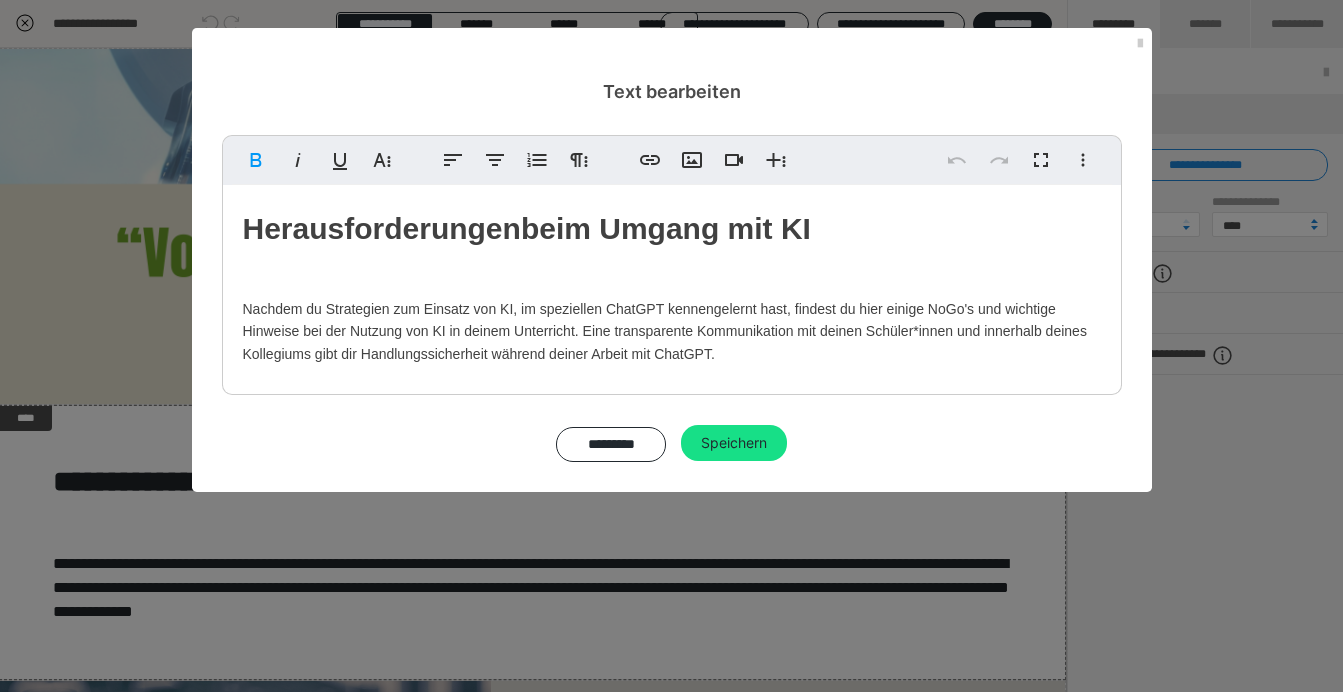 drag, startPoint x: 244, startPoint y: 210, endPoint x: 902, endPoint y: 218, distance: 658.04865 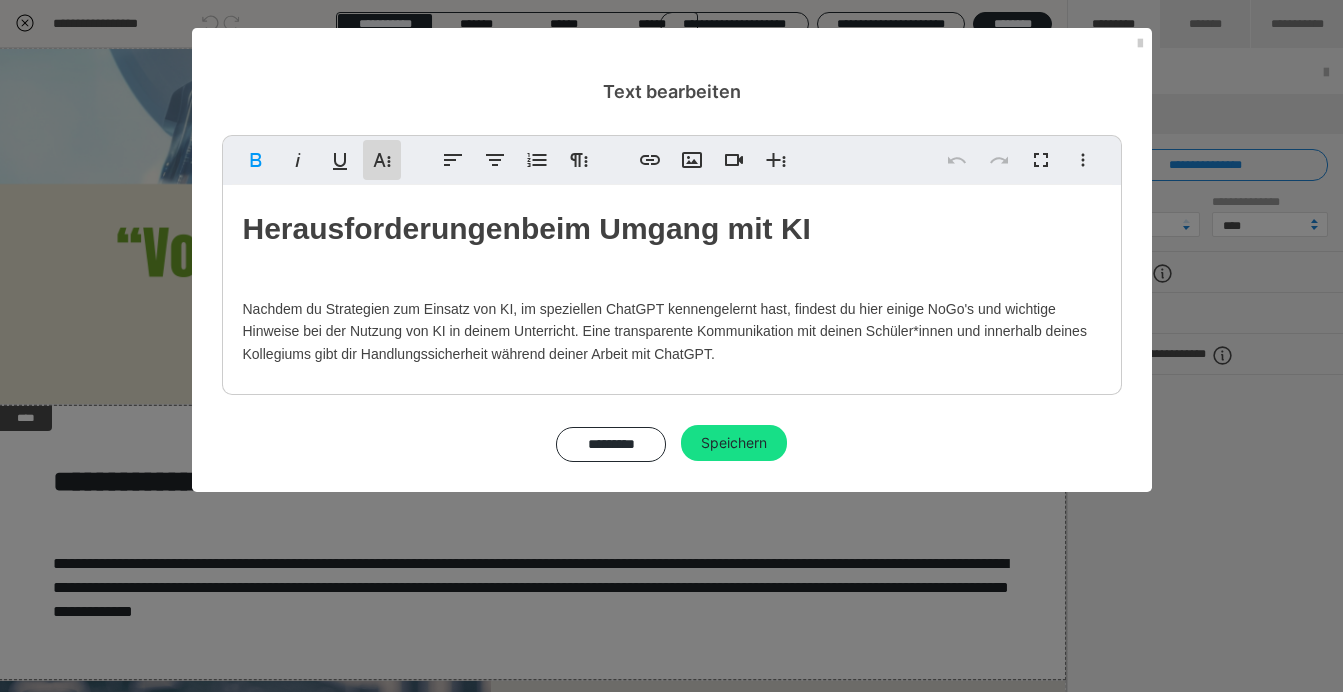 click 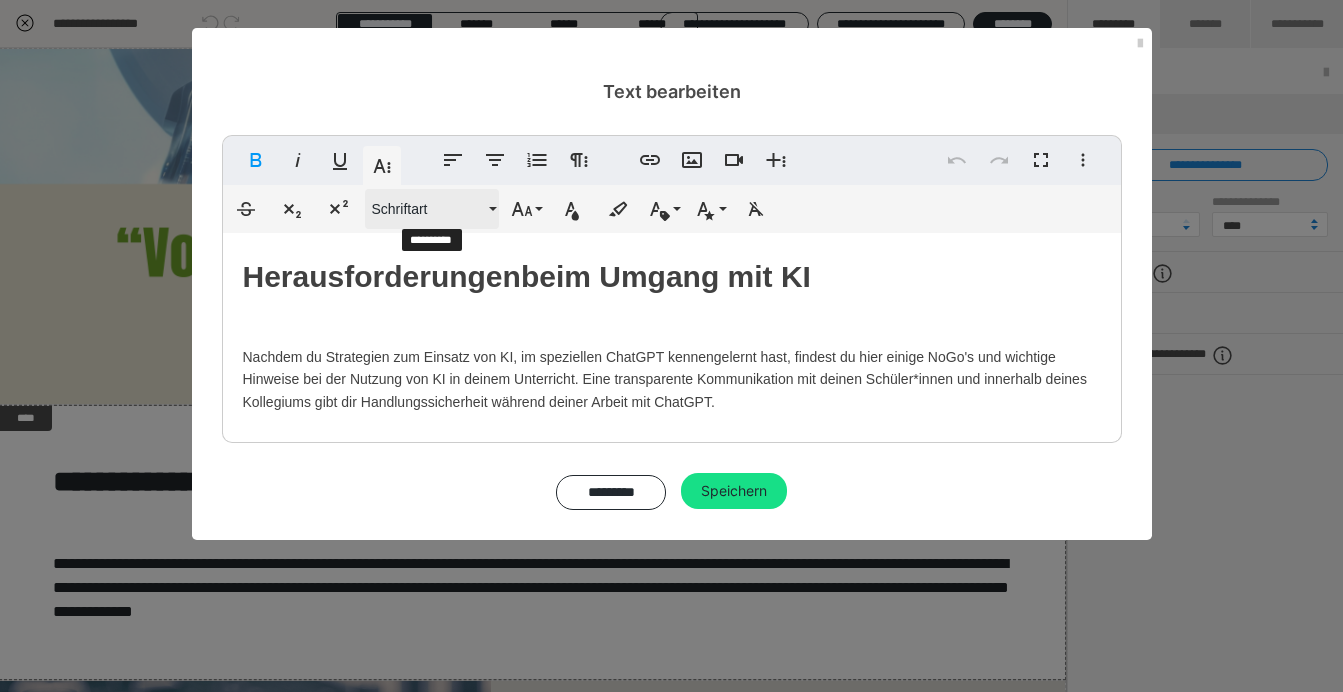 click on "Schriftart" at bounding box center (428, 209) 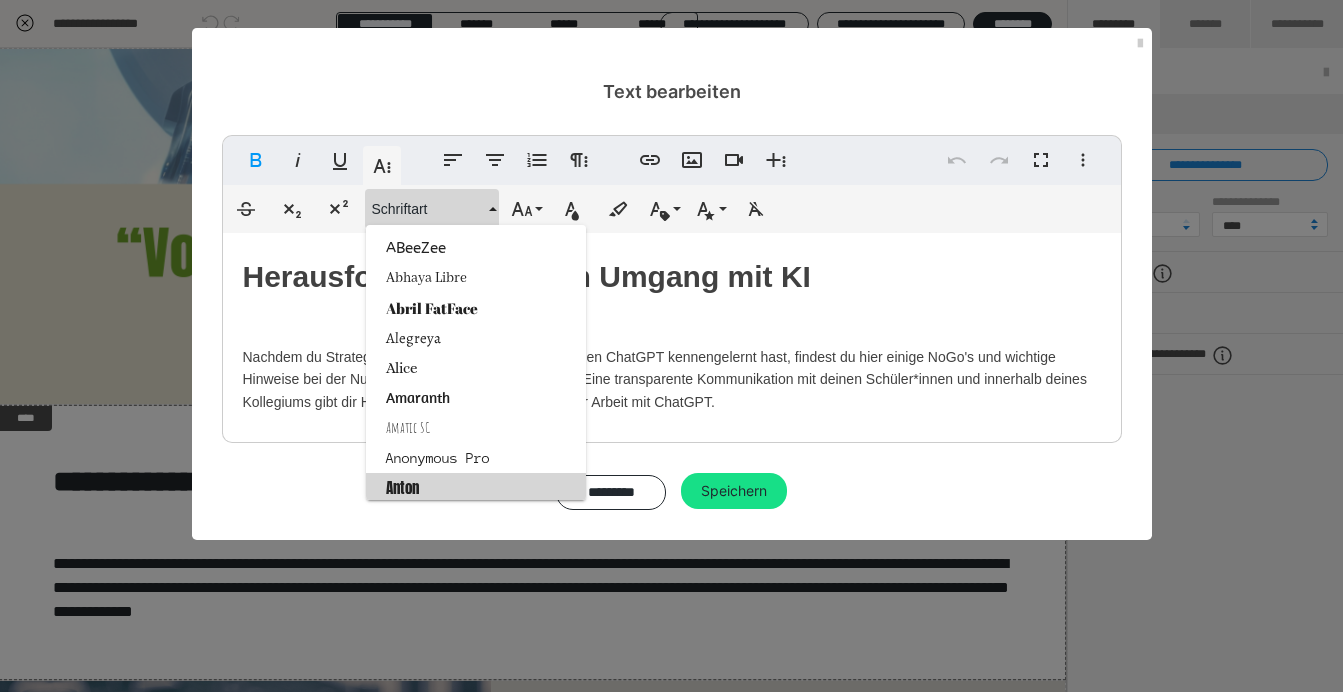 click on "Anton" at bounding box center [476, 488] 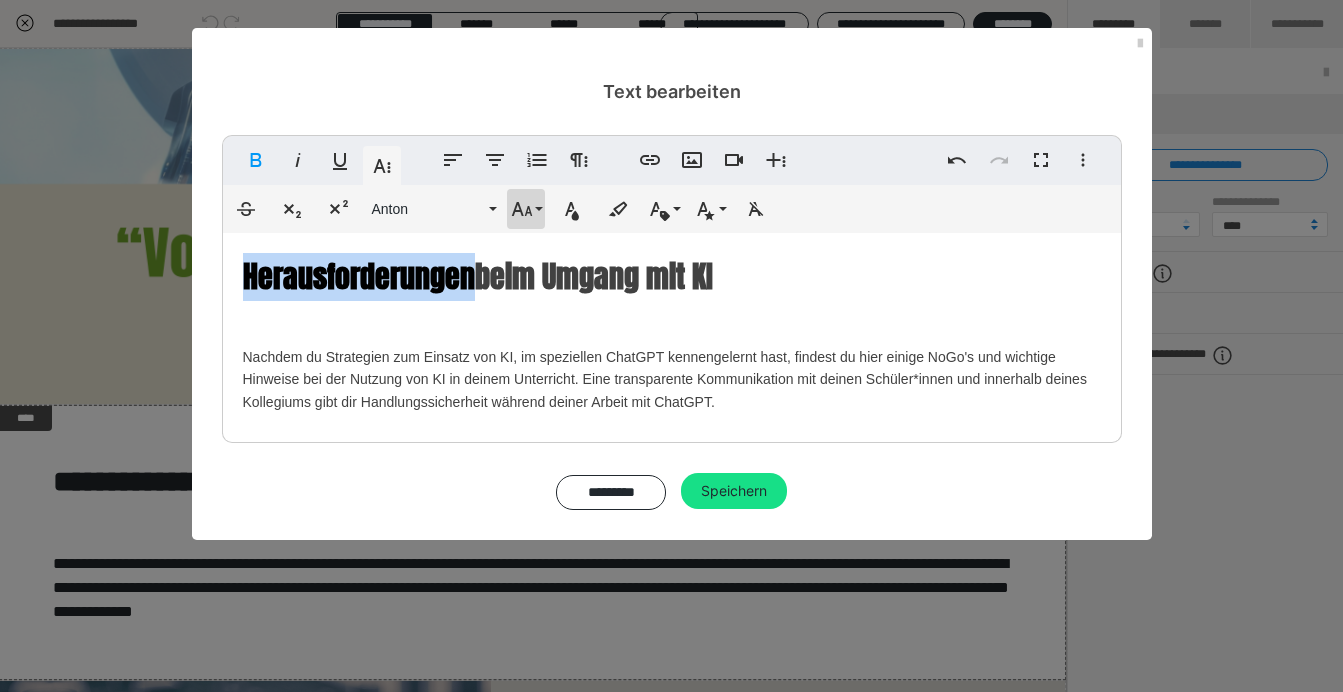 click on "Schriftgröße" at bounding box center [526, 209] 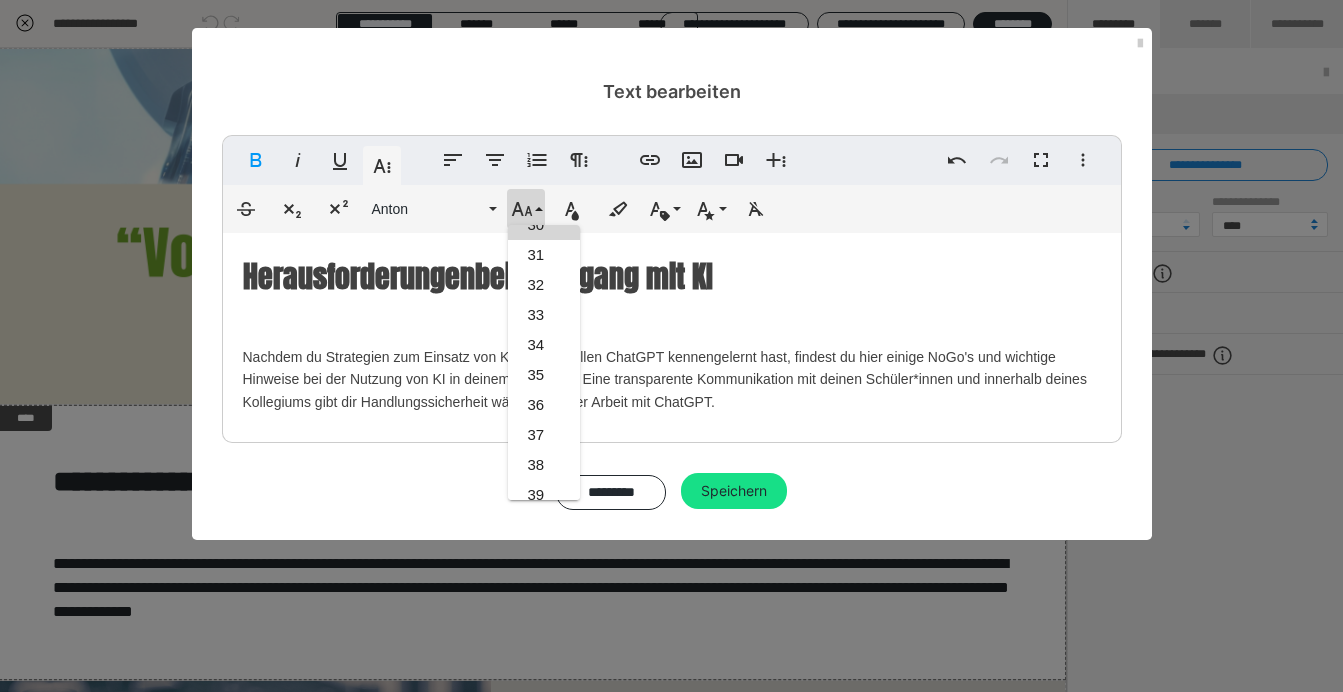 click on "Herausforderungen  beim Umgang mit KI Nachdem du Strategien zum Einsatz von KI, im speziellen ChatGPT kennengelernt hast, findest du hier einige NoGo's und wichtige Hinweise bei der Nutzung von KI in deinem Unterricht. Eine transparente Kommunikation mit deinen Schüler*innen und innerhalb deines Kollegiums gibt dir Handlungssicherheit während deiner Arbeit mit ChatGPT." at bounding box center (672, 333) 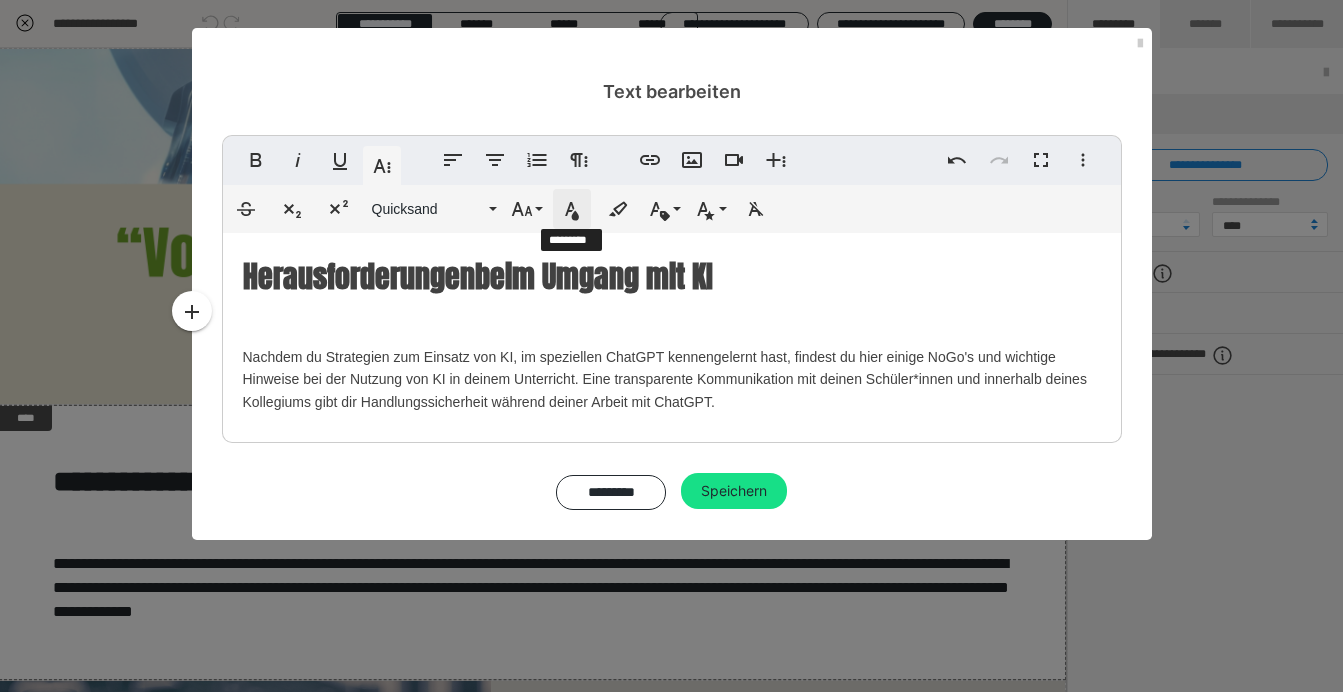 click 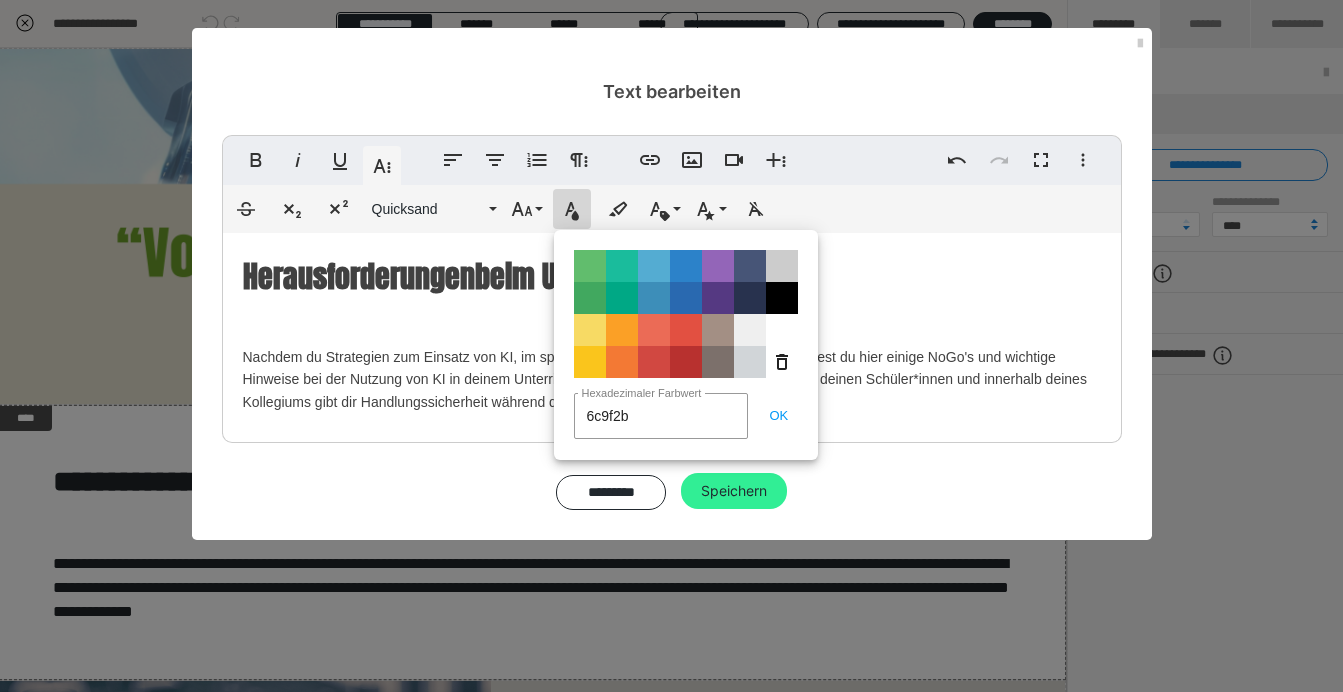 type on "6c9f2b" 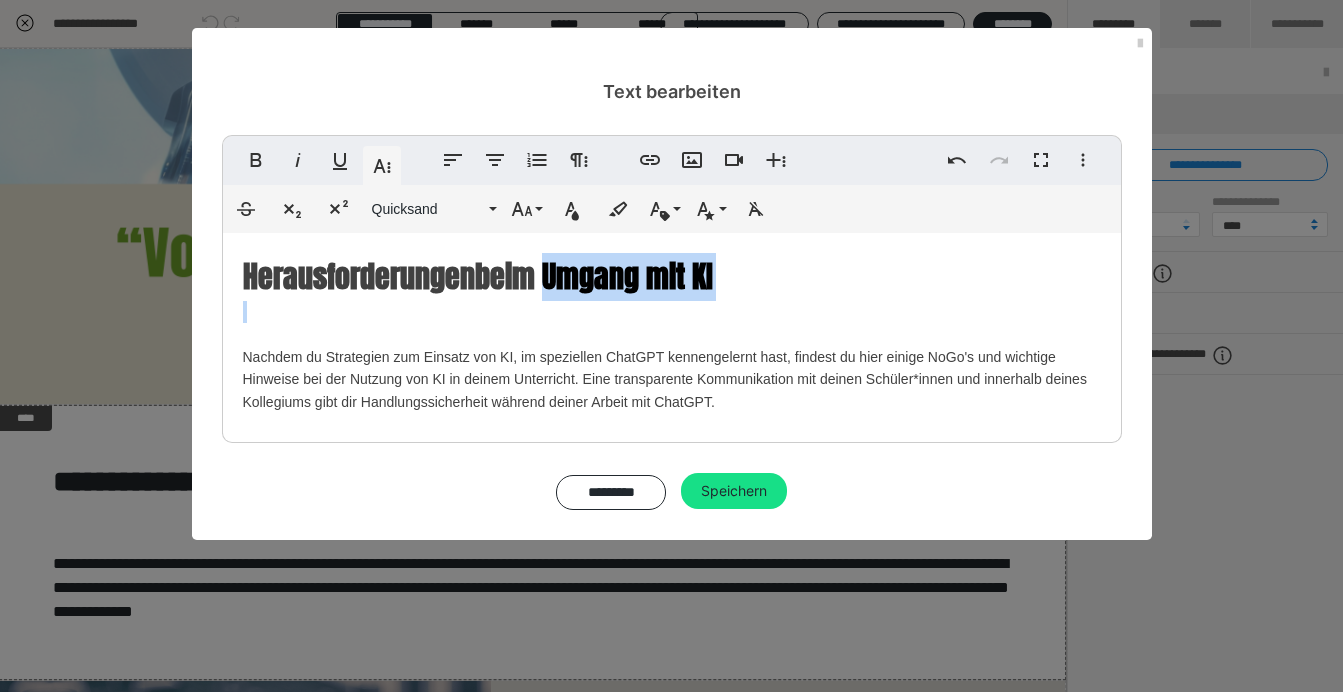 click on "Herausforderungen  beim Umgang mit KI Nachdem du Strategien zum Einsatz von KI, im speziellen ChatGPT kennengelernt hast, findest du hier einige NoGo's und wichtige Hinweise bei der Nutzung von KI in deinem Unterricht. Eine transparente Kommunikation mit deinen Schüler*innen und innerhalb deines Kollegiums gibt dir Handlungssicherheit während deiner Arbeit mit ChatGPT." at bounding box center [672, 333] 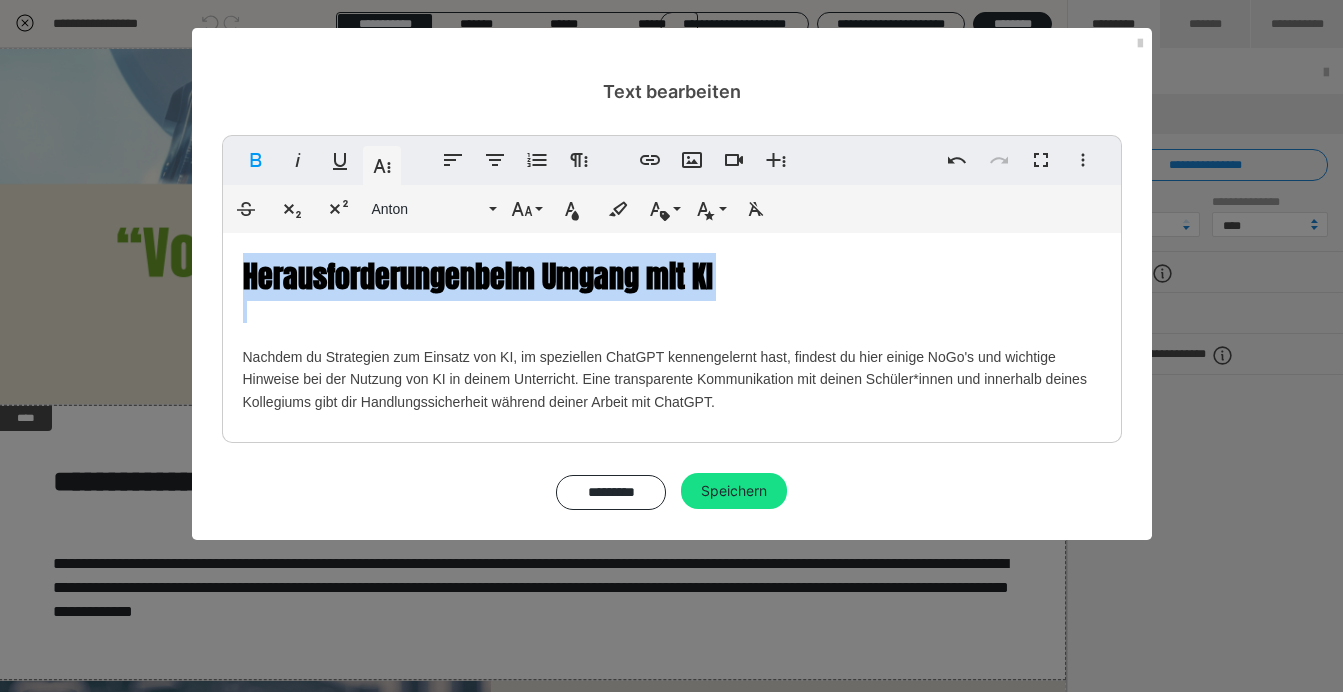 drag, startPoint x: 236, startPoint y: 253, endPoint x: 767, endPoint y: 308, distance: 533.8408 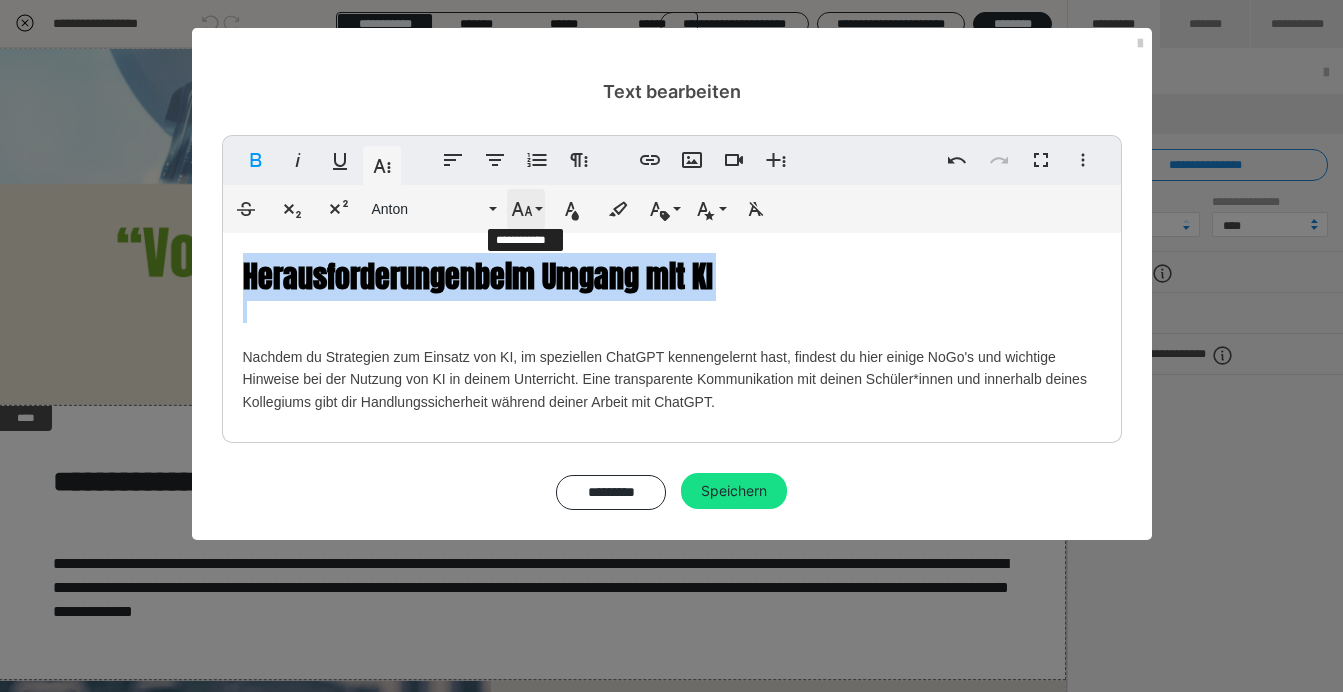 click on "Schriftgröße" at bounding box center [526, 209] 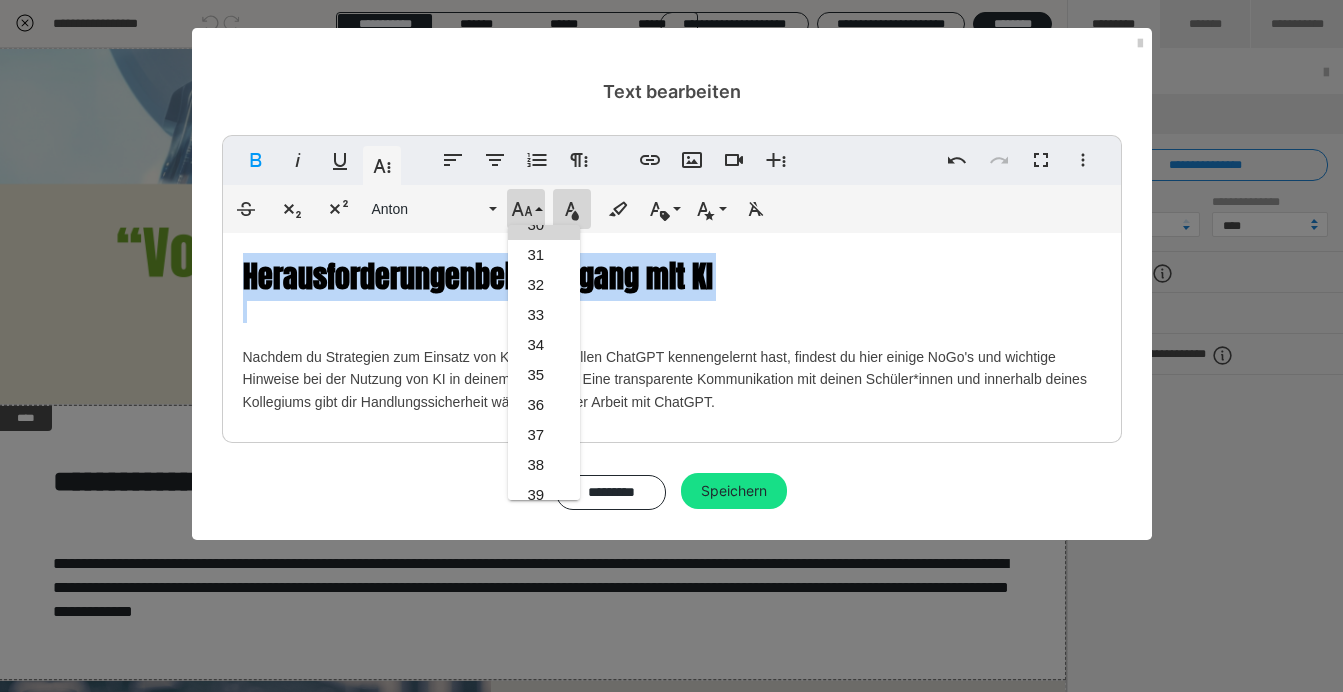 click 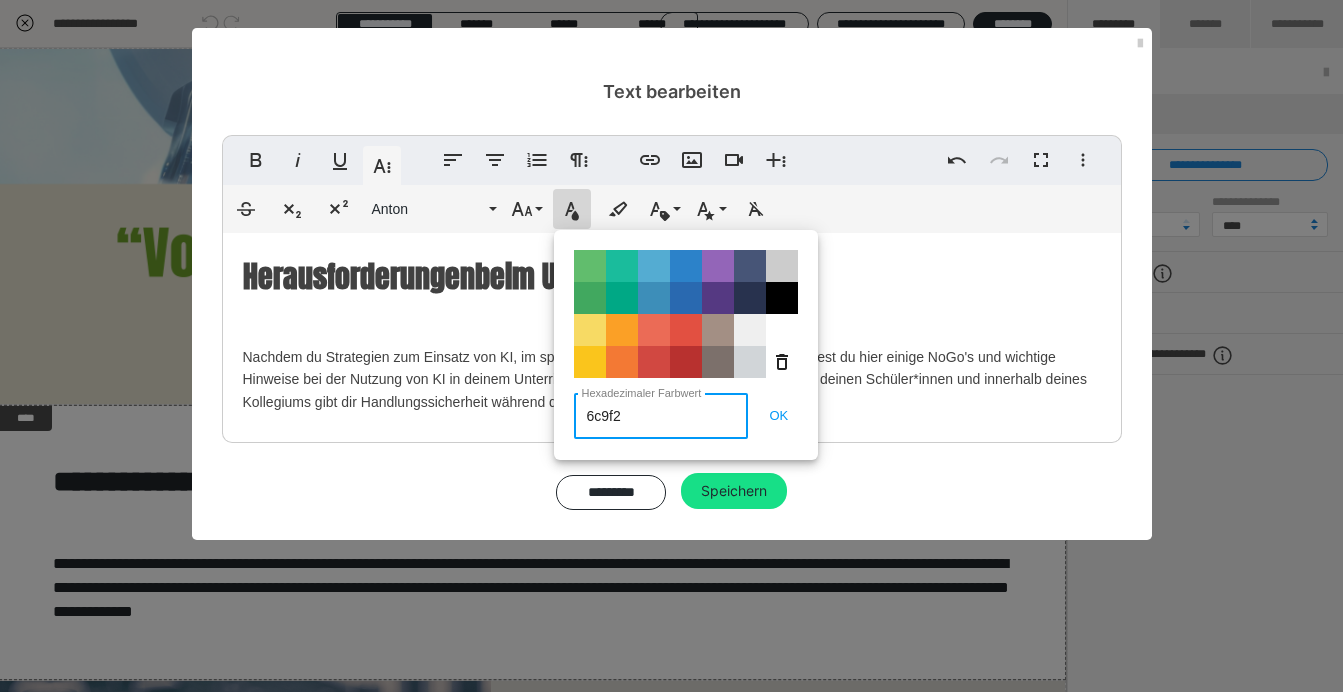 type on "6c9f2b" 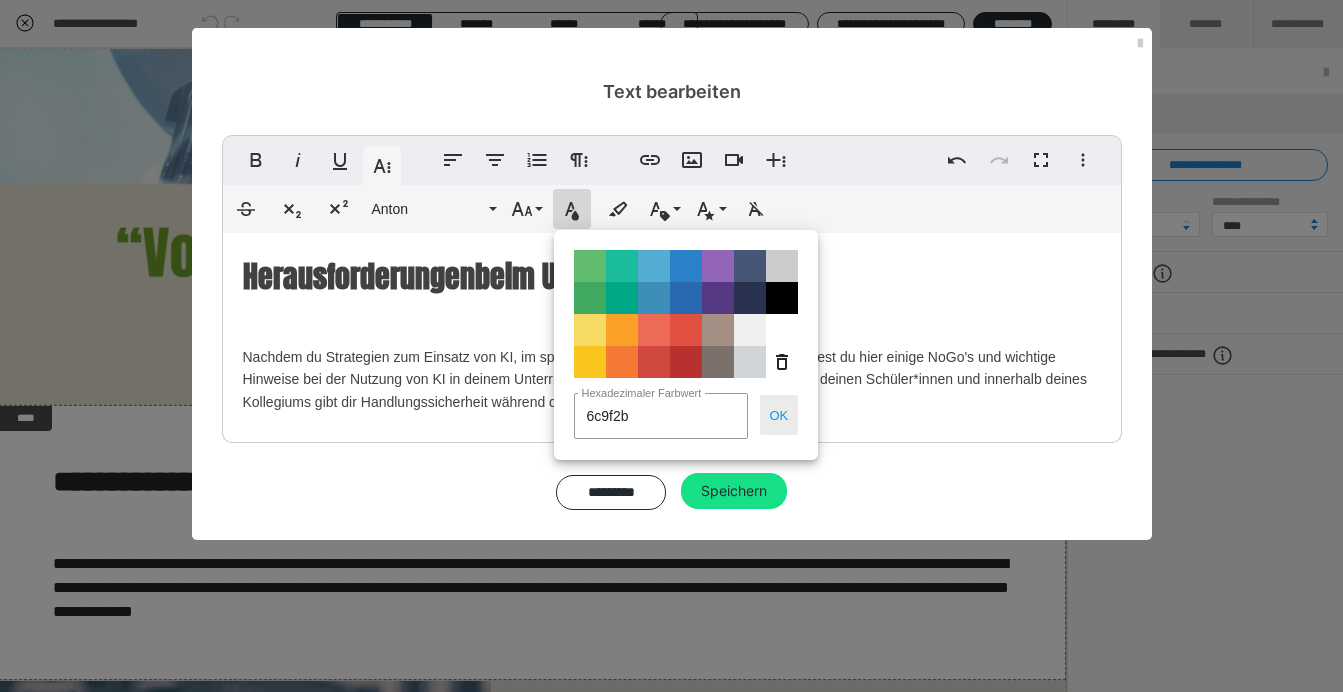 click on "OK" at bounding box center (779, 415) 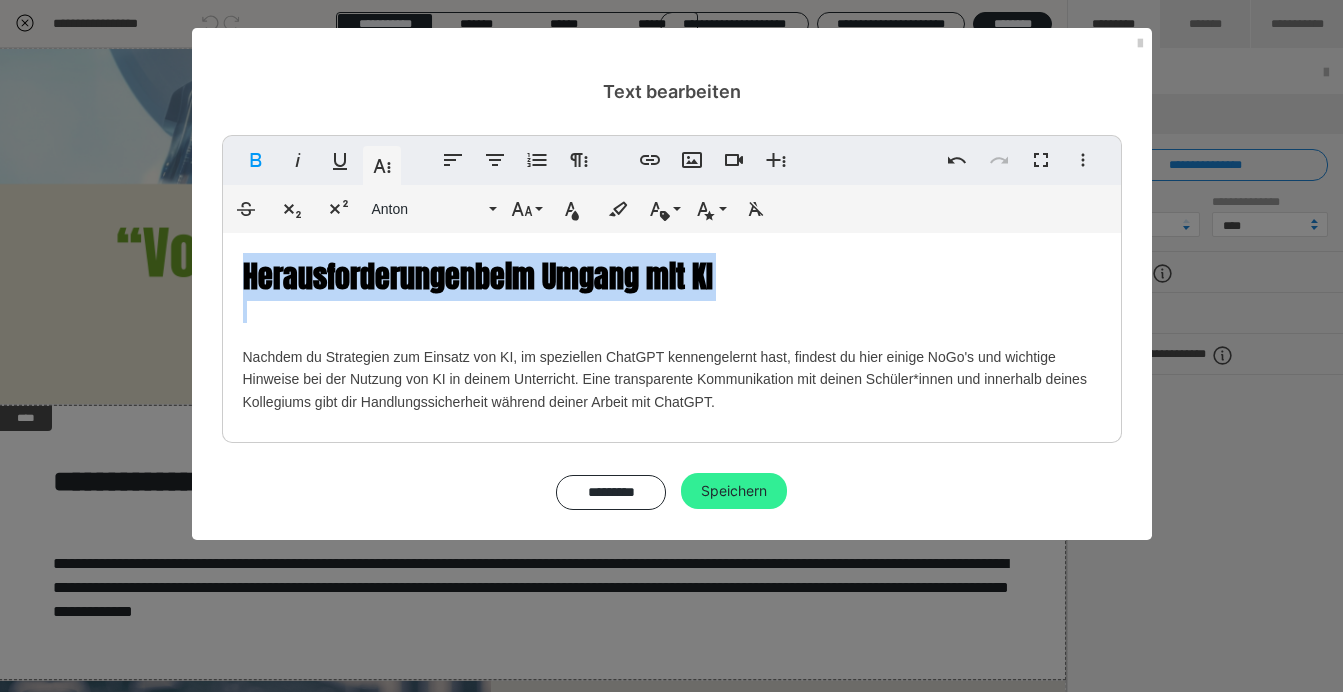 click on "Speichern" at bounding box center [734, 491] 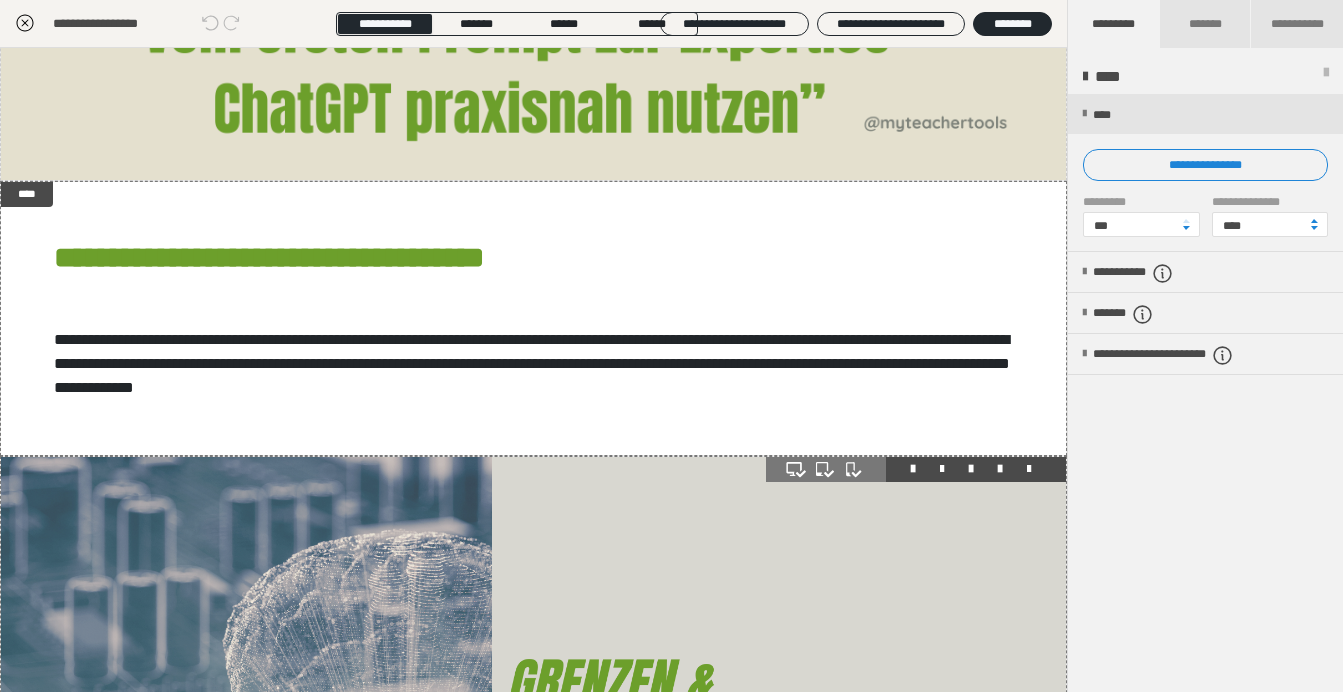 scroll, scrollTop: 219, scrollLeft: 0, axis: vertical 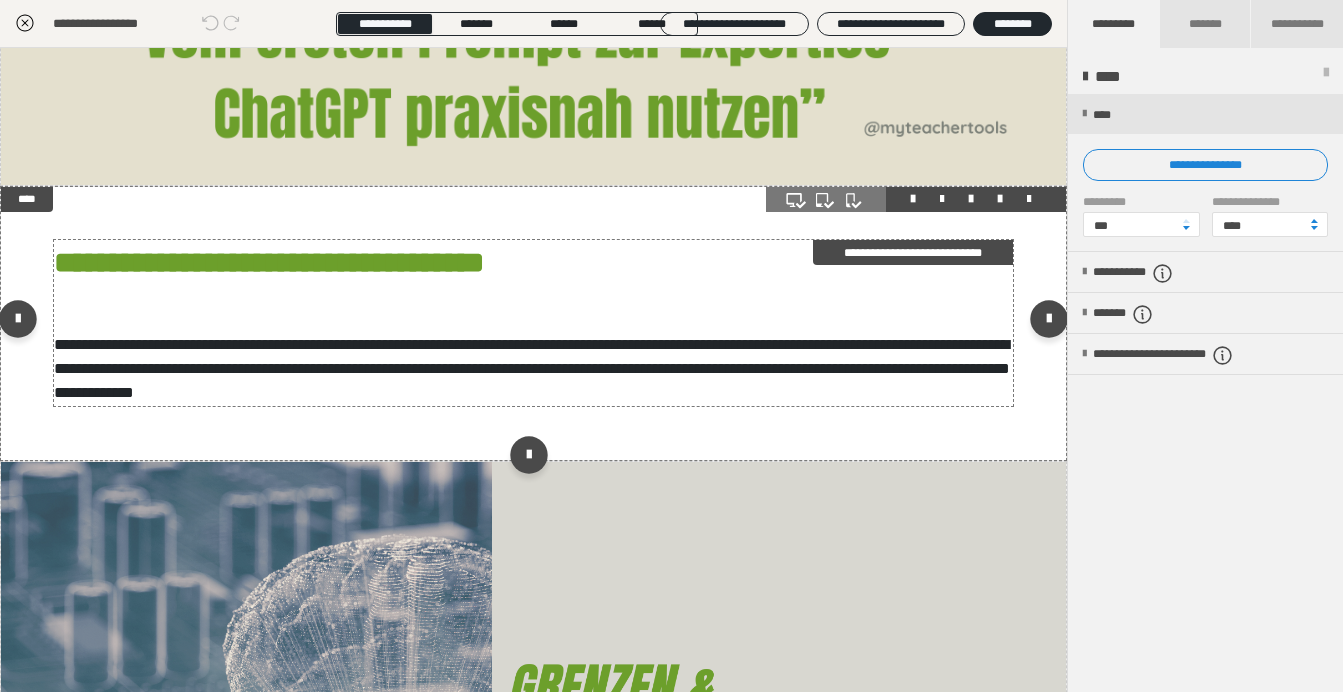 click on "**********" at bounding box center [370, 262] 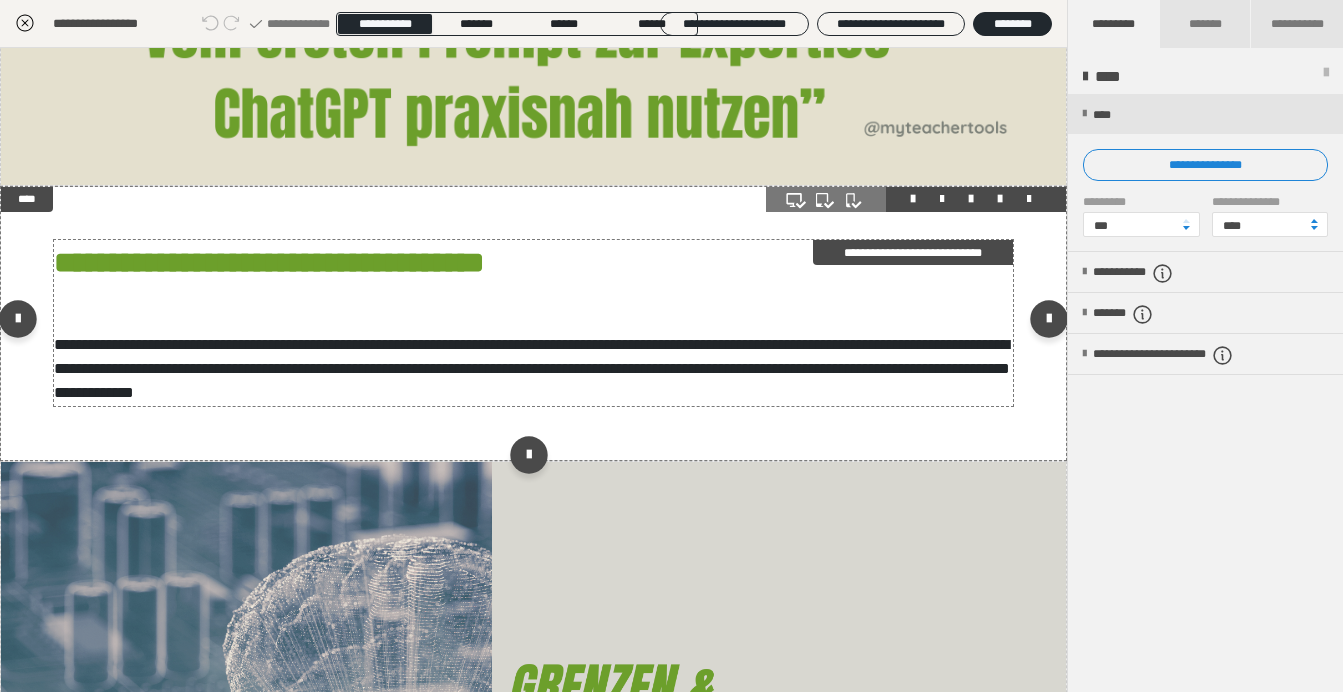 click on "**********" at bounding box center (155, 262) 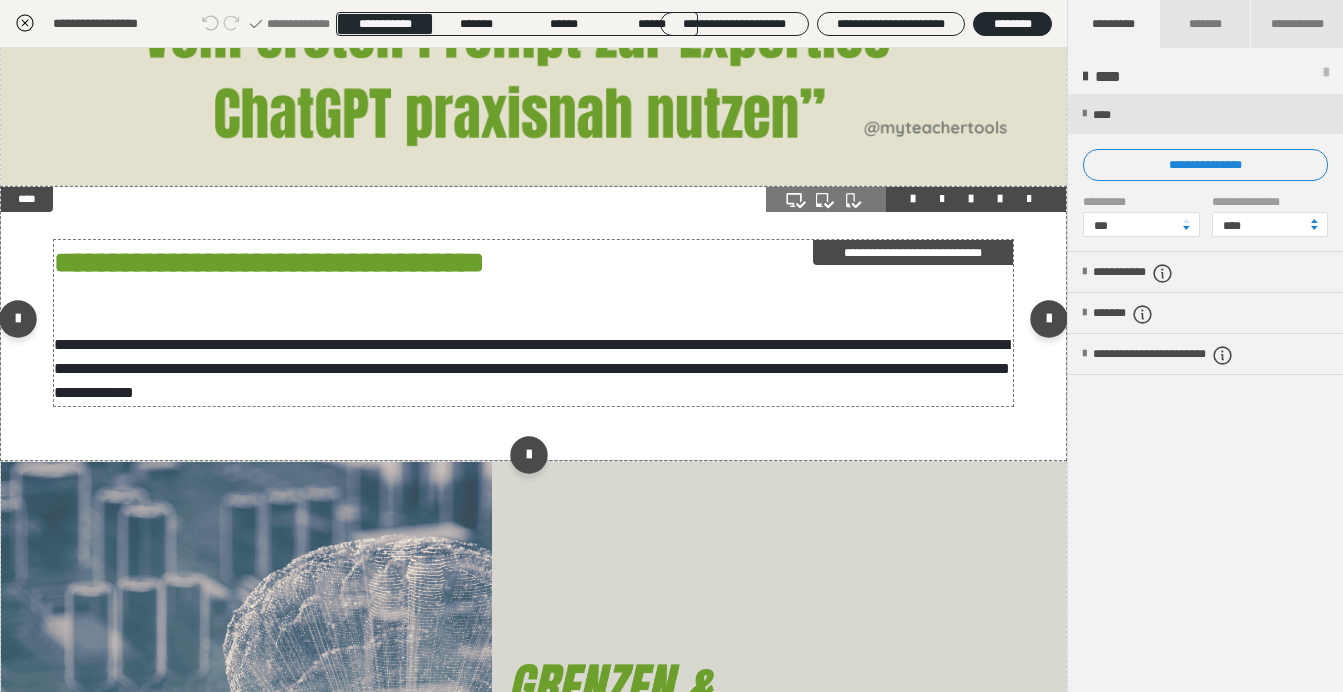 click on "**********" at bounding box center [155, 262] 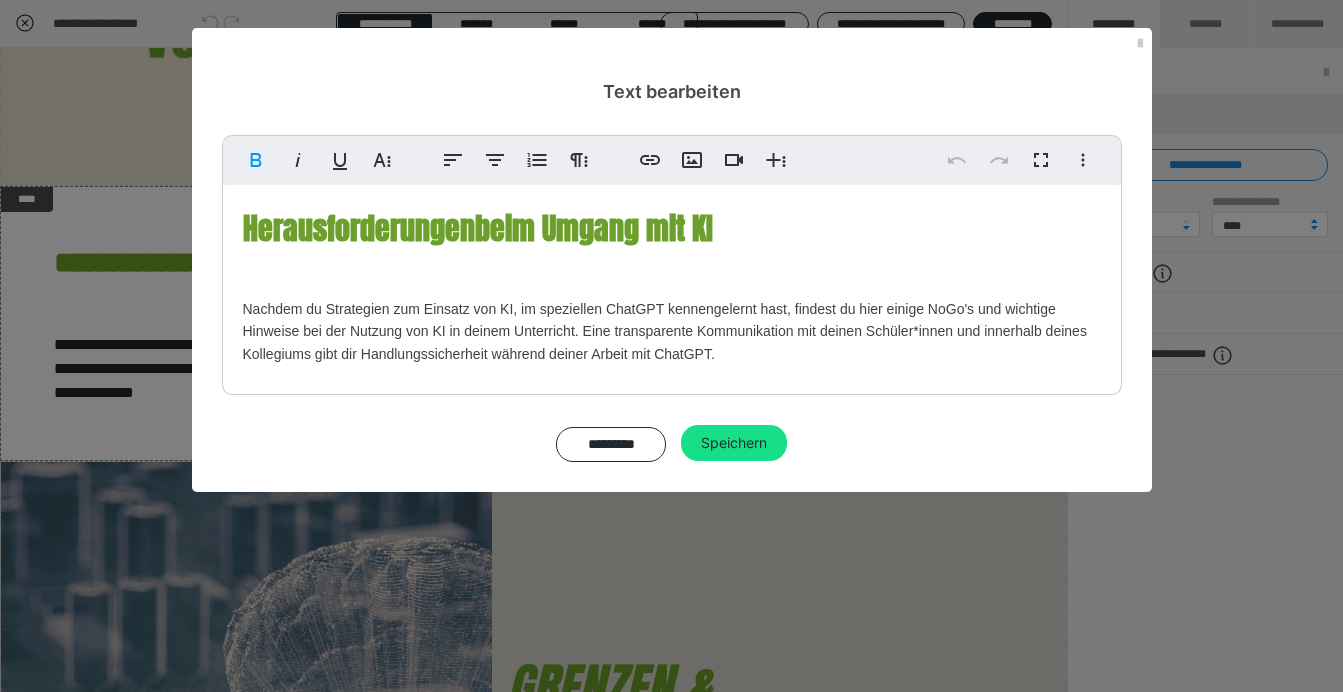 drag, startPoint x: 233, startPoint y: 202, endPoint x: 775, endPoint y: 225, distance: 542.4878 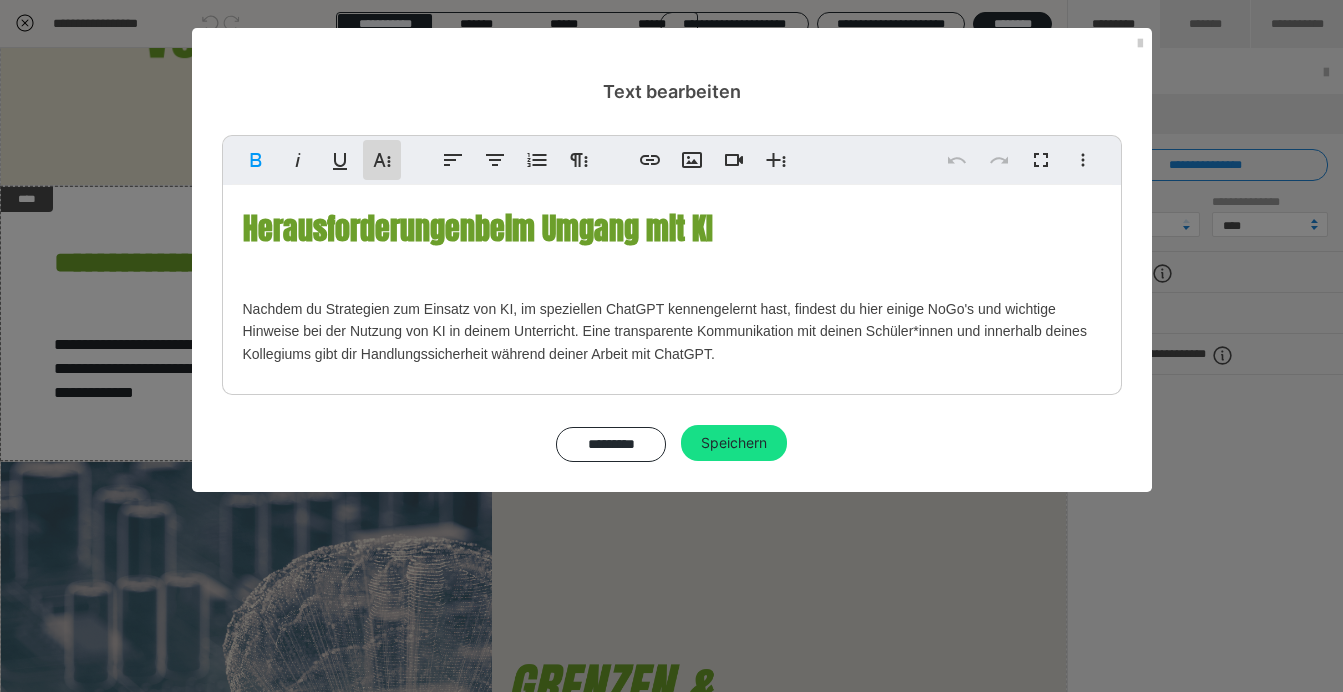 click 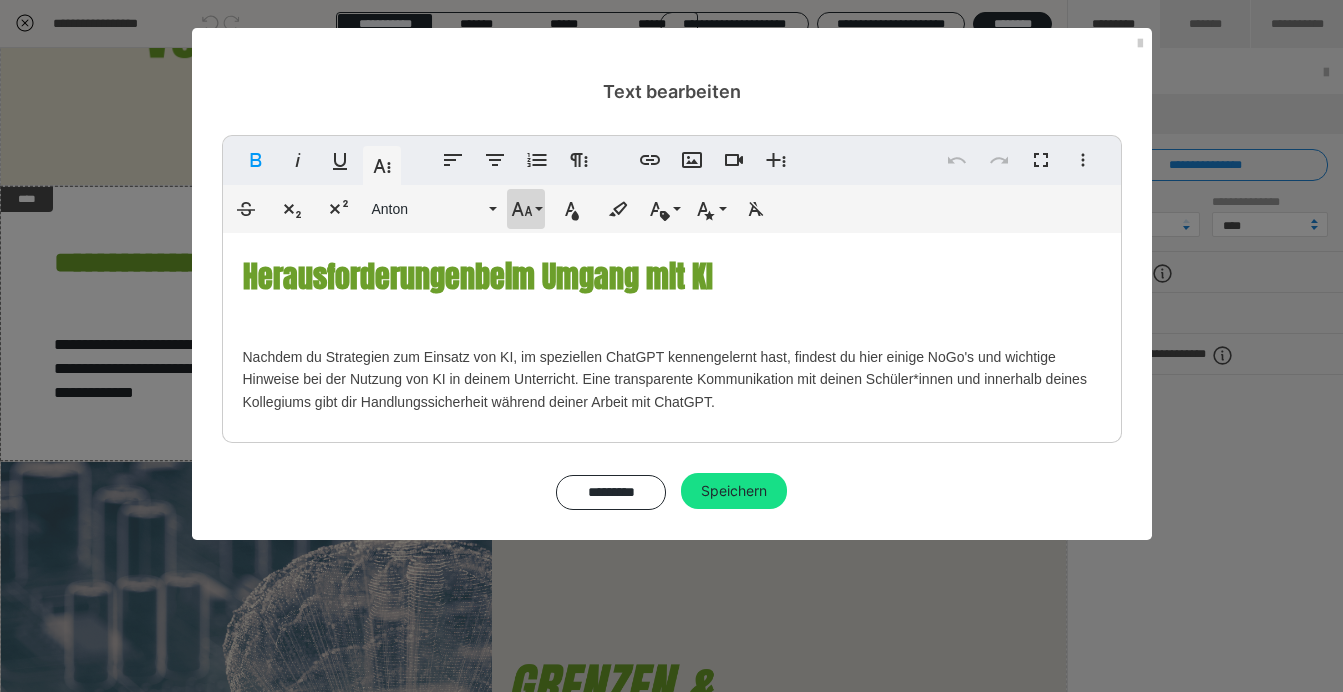 click 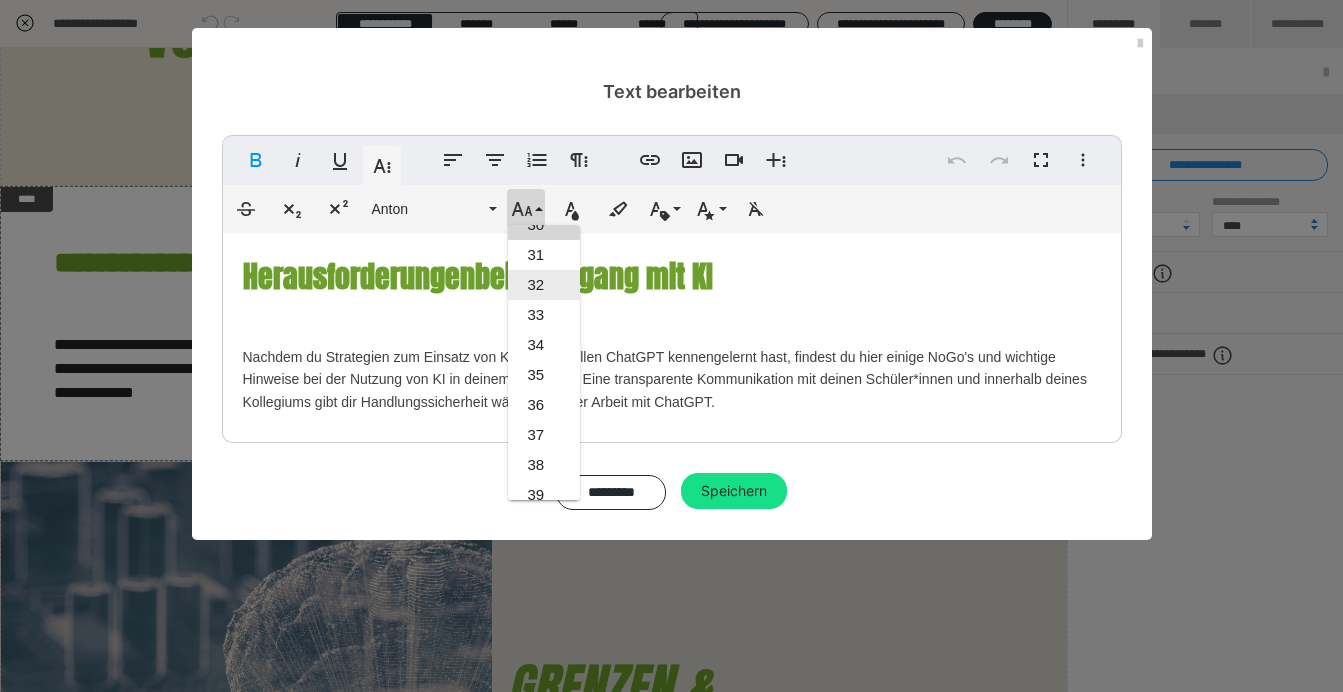 click on "32" at bounding box center [544, 285] 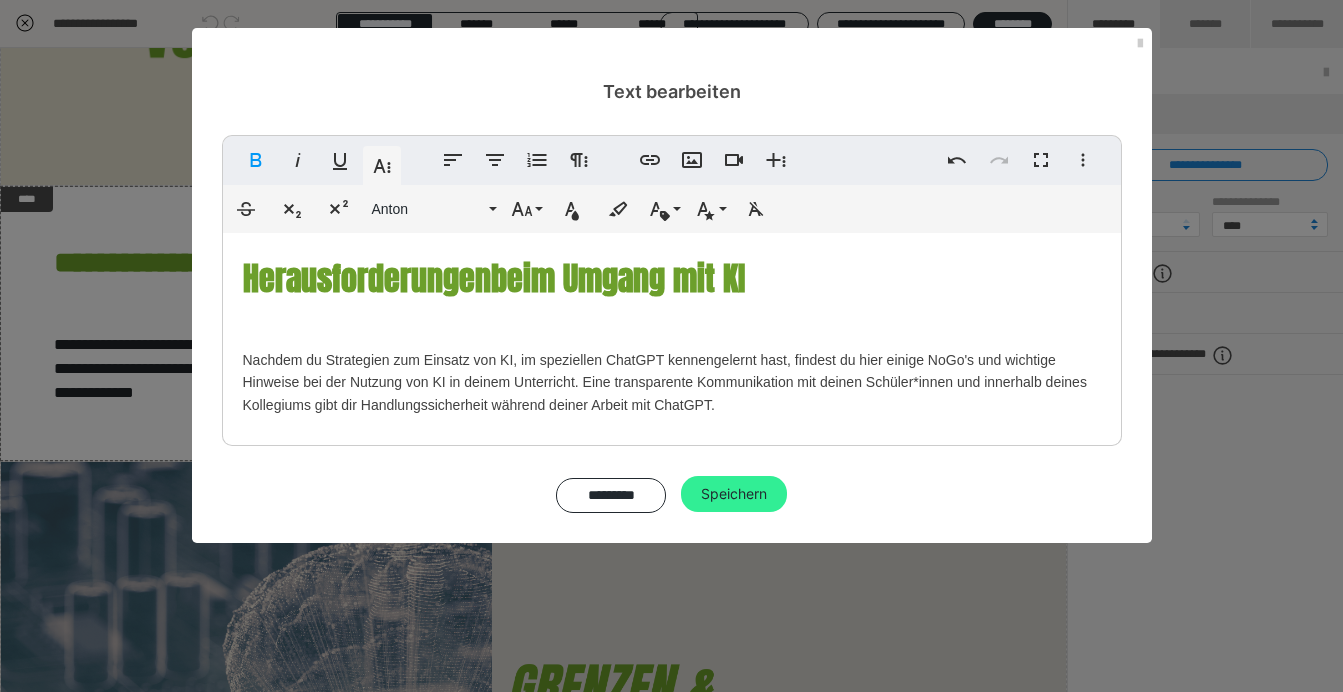click on "Speichern" at bounding box center (734, 494) 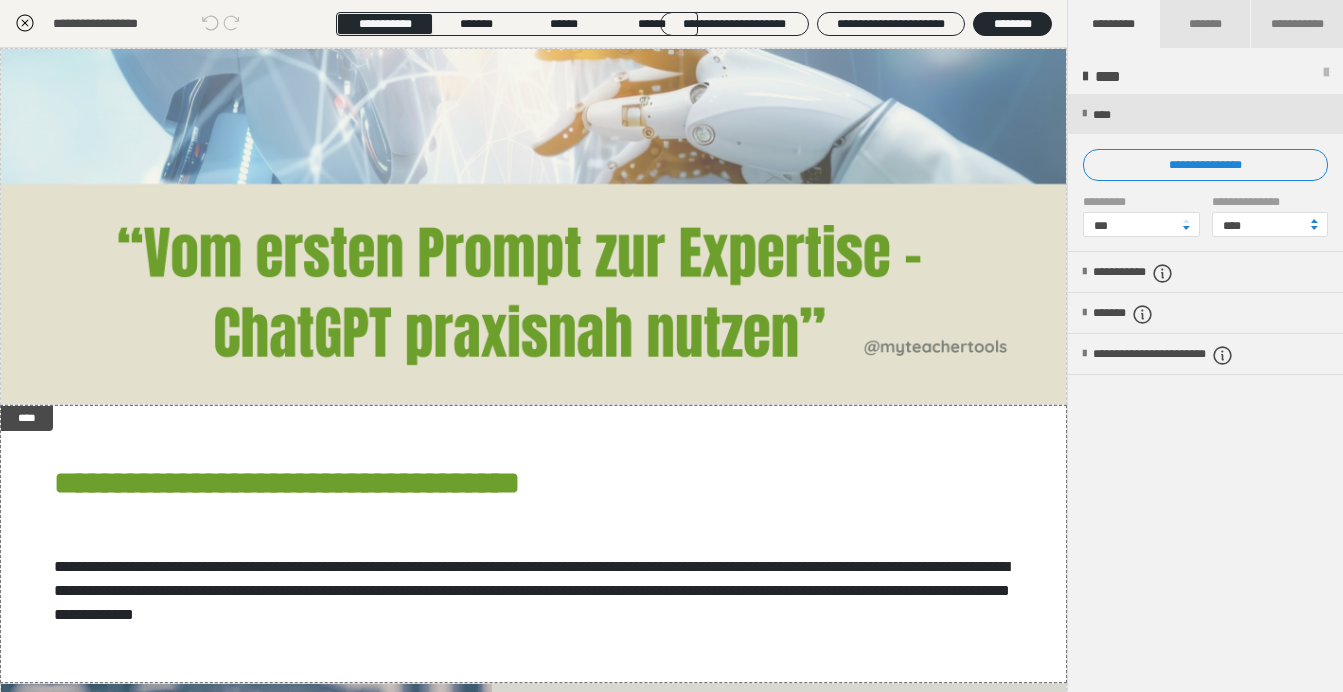 scroll, scrollTop: 0, scrollLeft: 0, axis: both 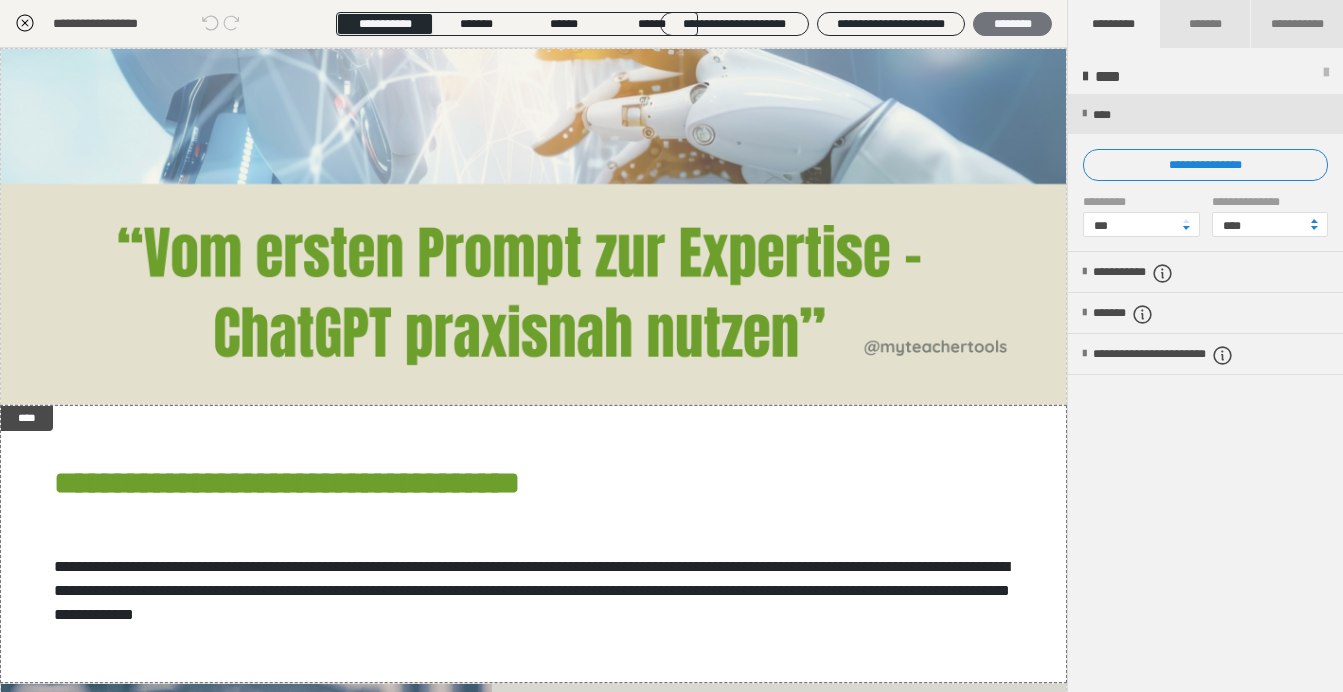 click on "********" at bounding box center (1012, 24) 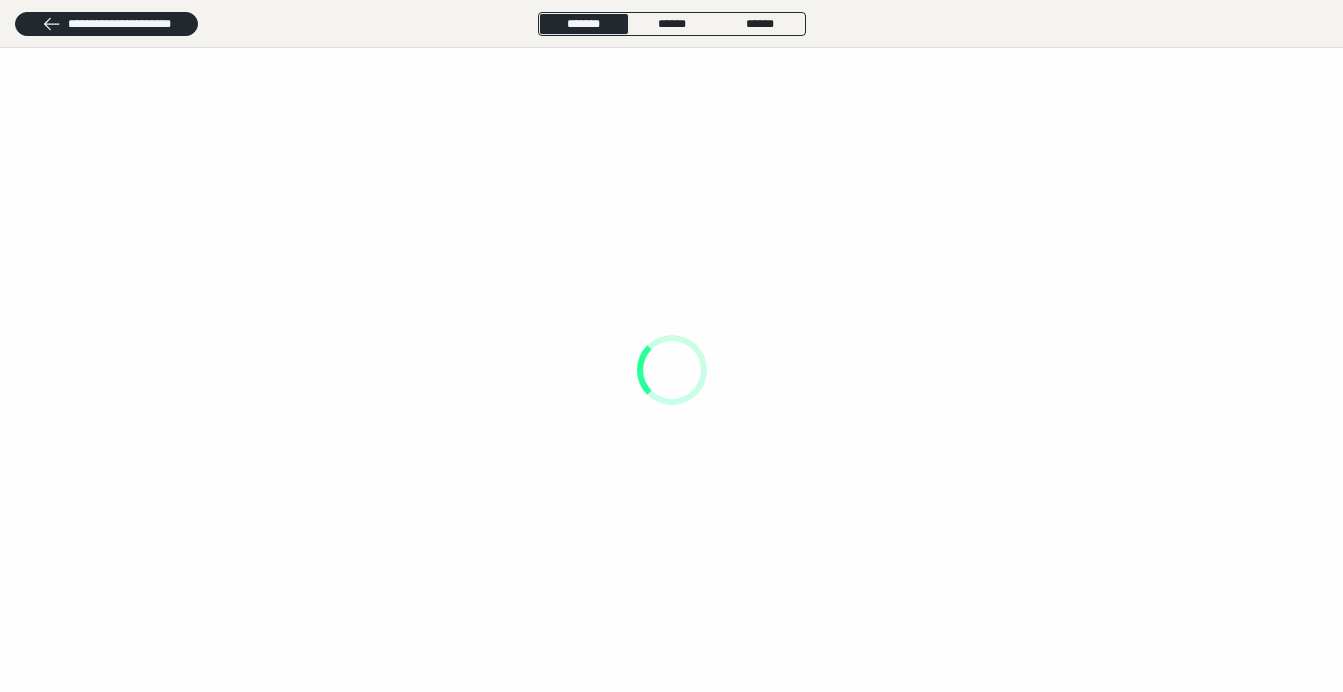 scroll, scrollTop: 0, scrollLeft: 0, axis: both 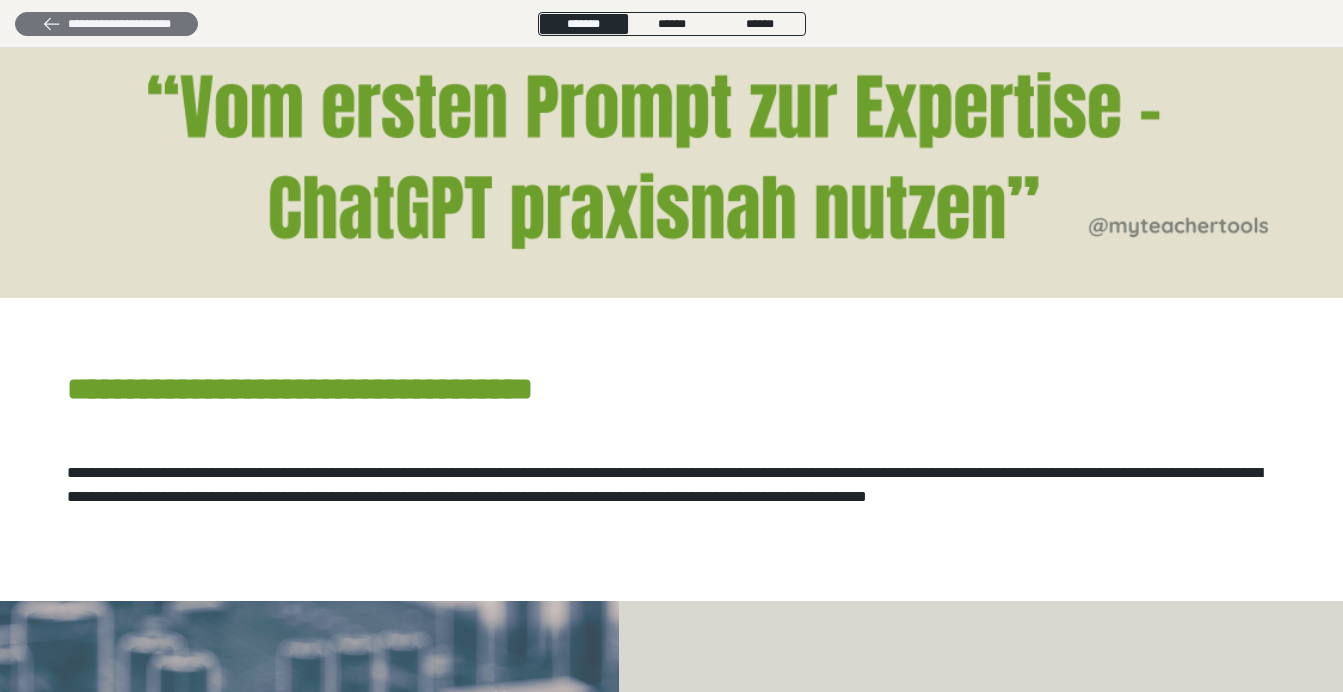click on "**********" at bounding box center [106, 24] 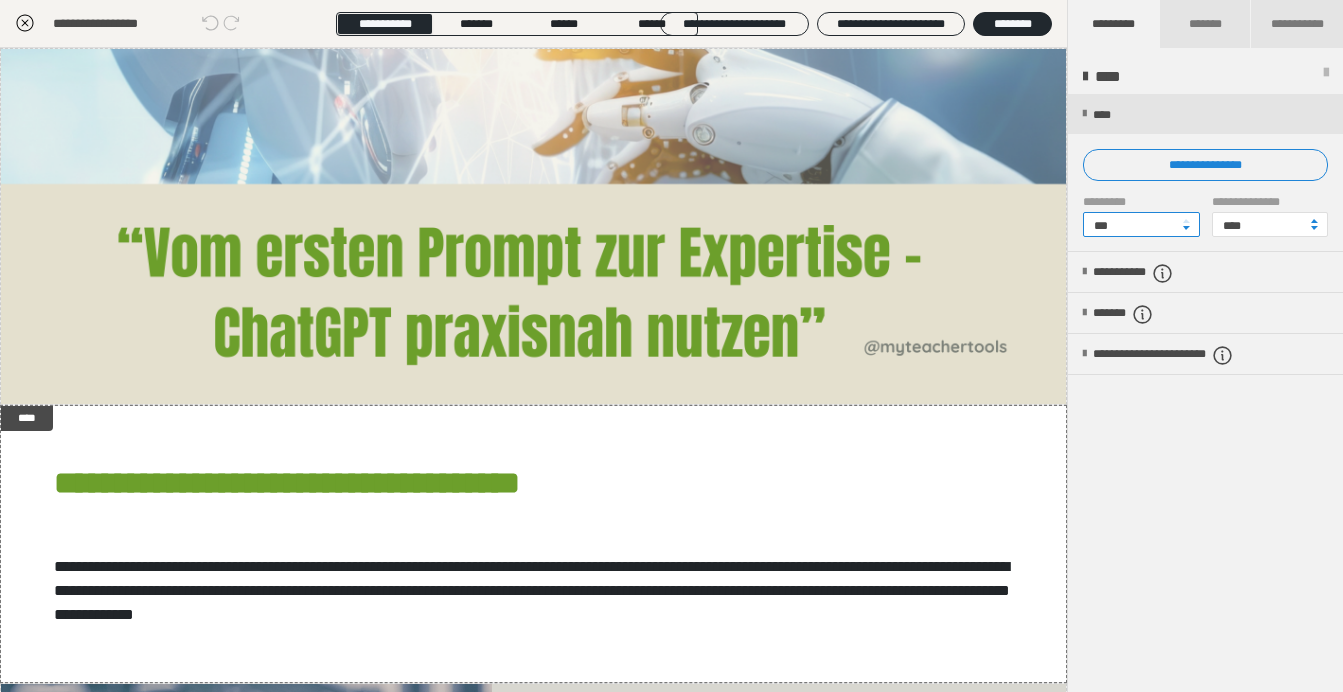 click on "***" at bounding box center (1141, 224) 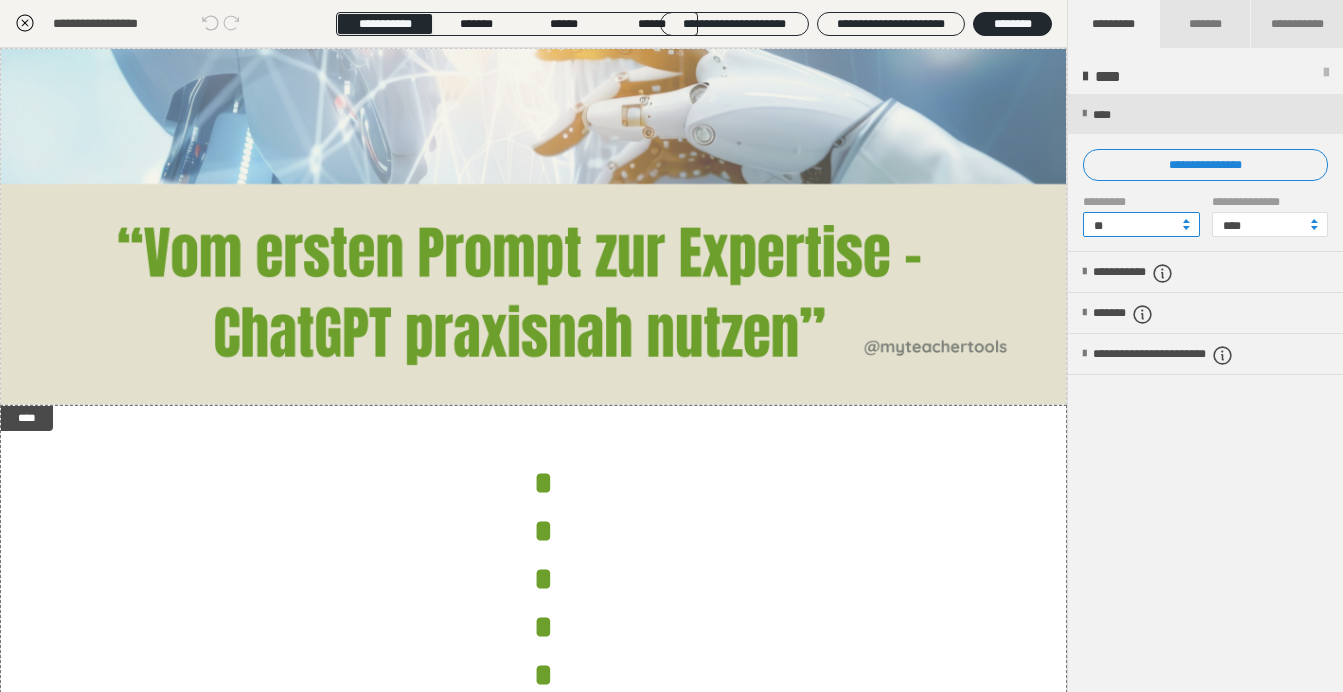 type on "***" 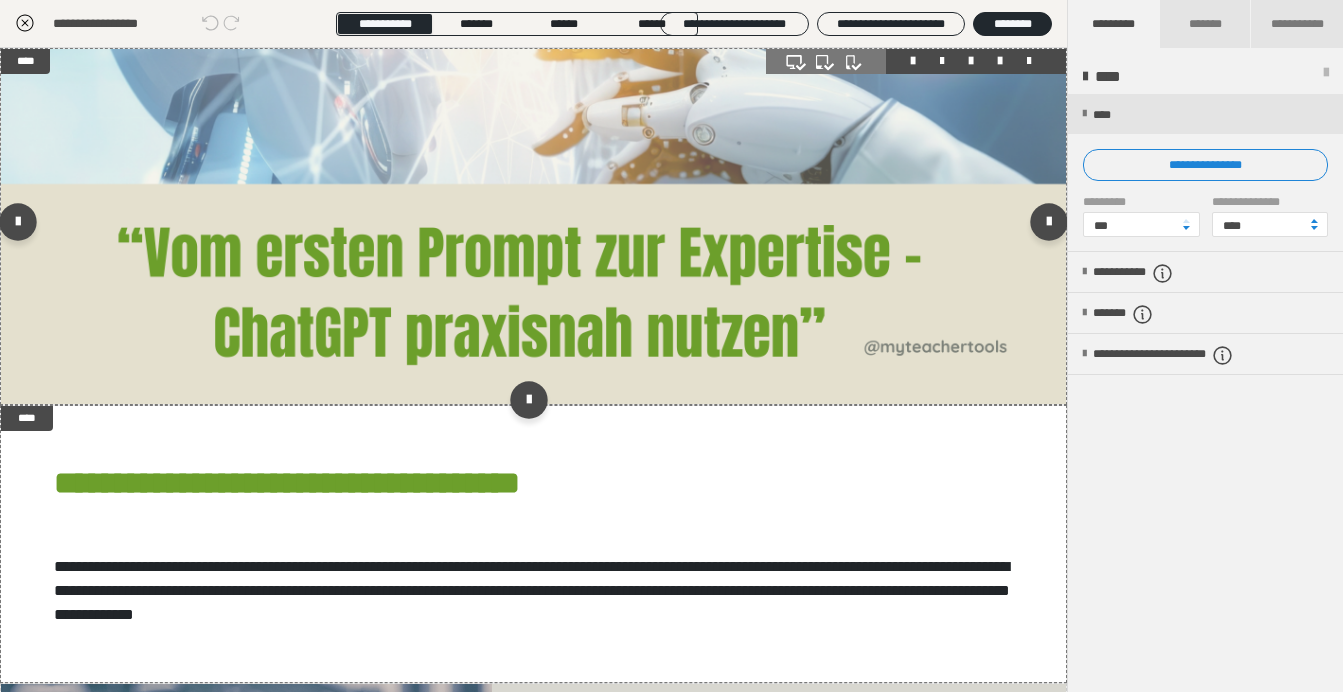 click at bounding box center (533, 226) 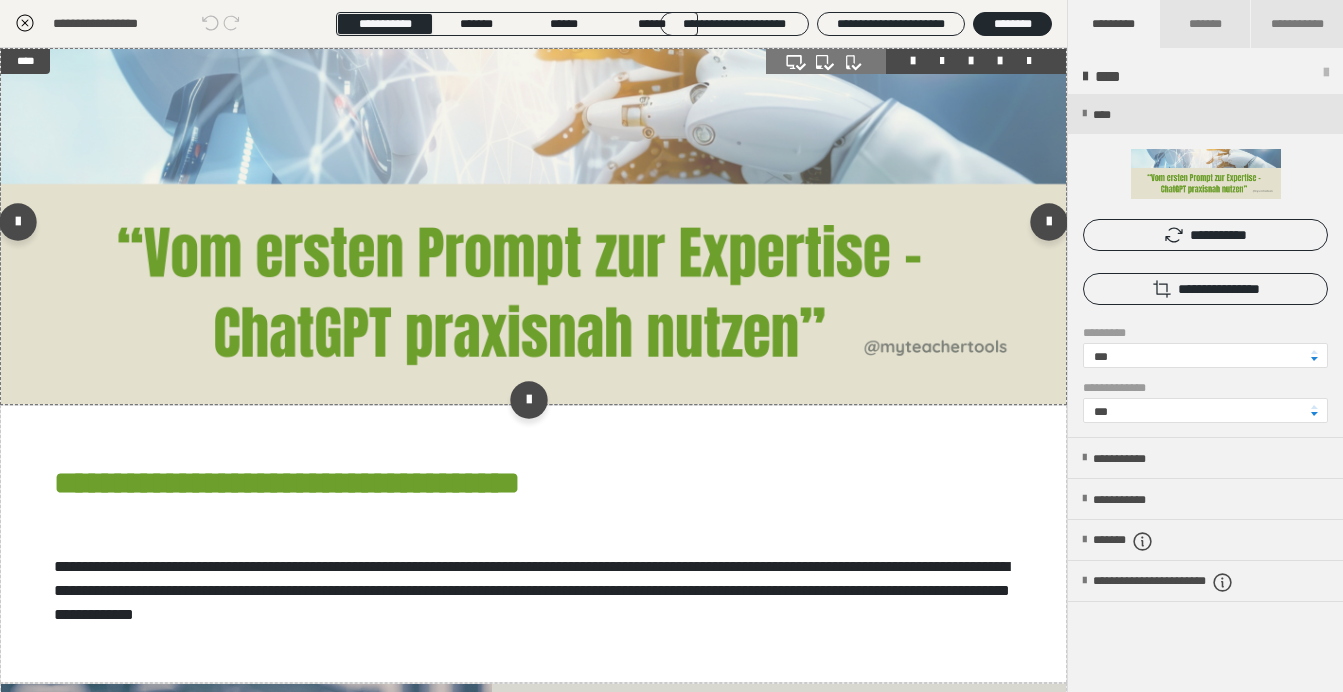 click at bounding box center [533, 226] 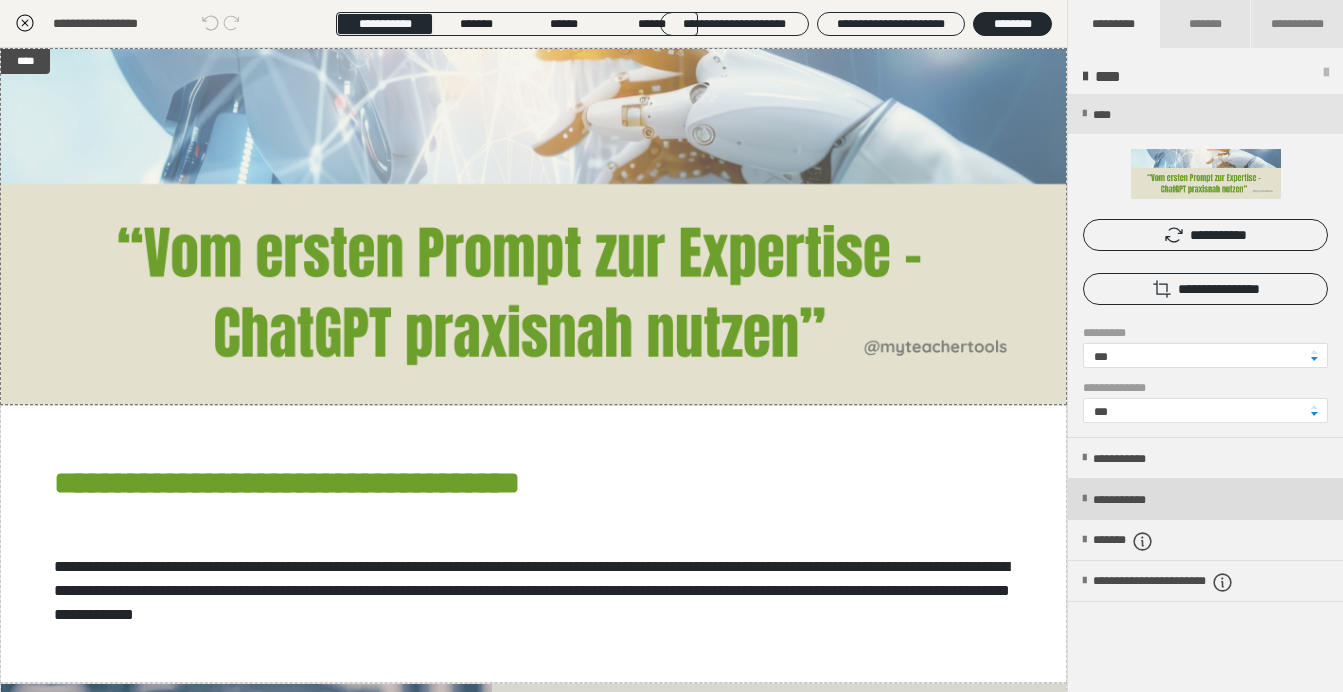 click on "**********" at bounding box center (1139, 500) 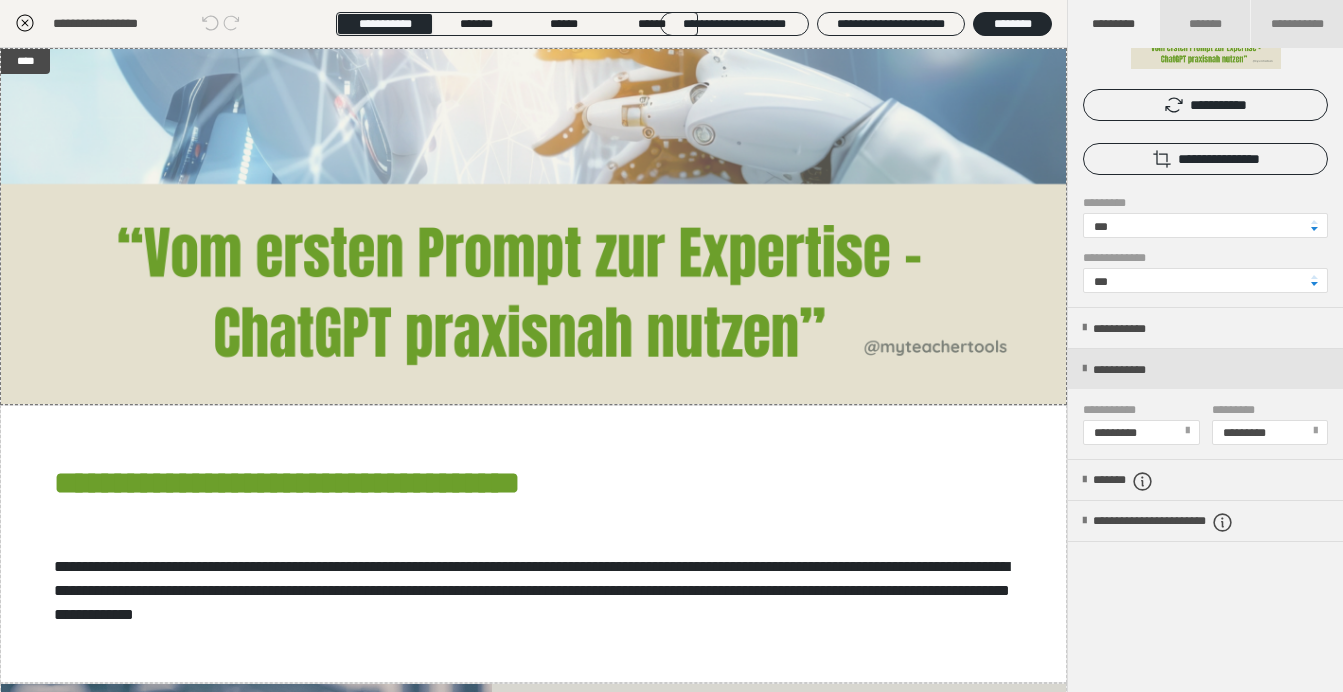 scroll, scrollTop: 139, scrollLeft: 0, axis: vertical 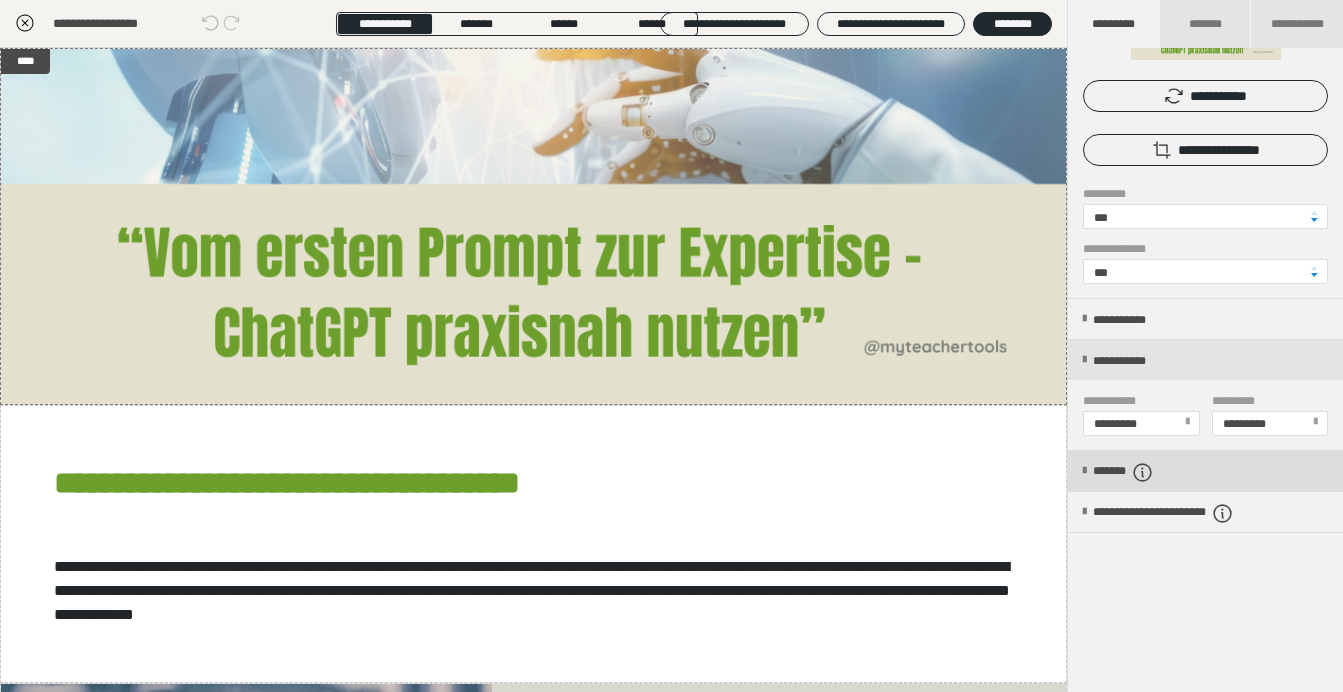 click on "*******" at bounding box center (1205, 471) 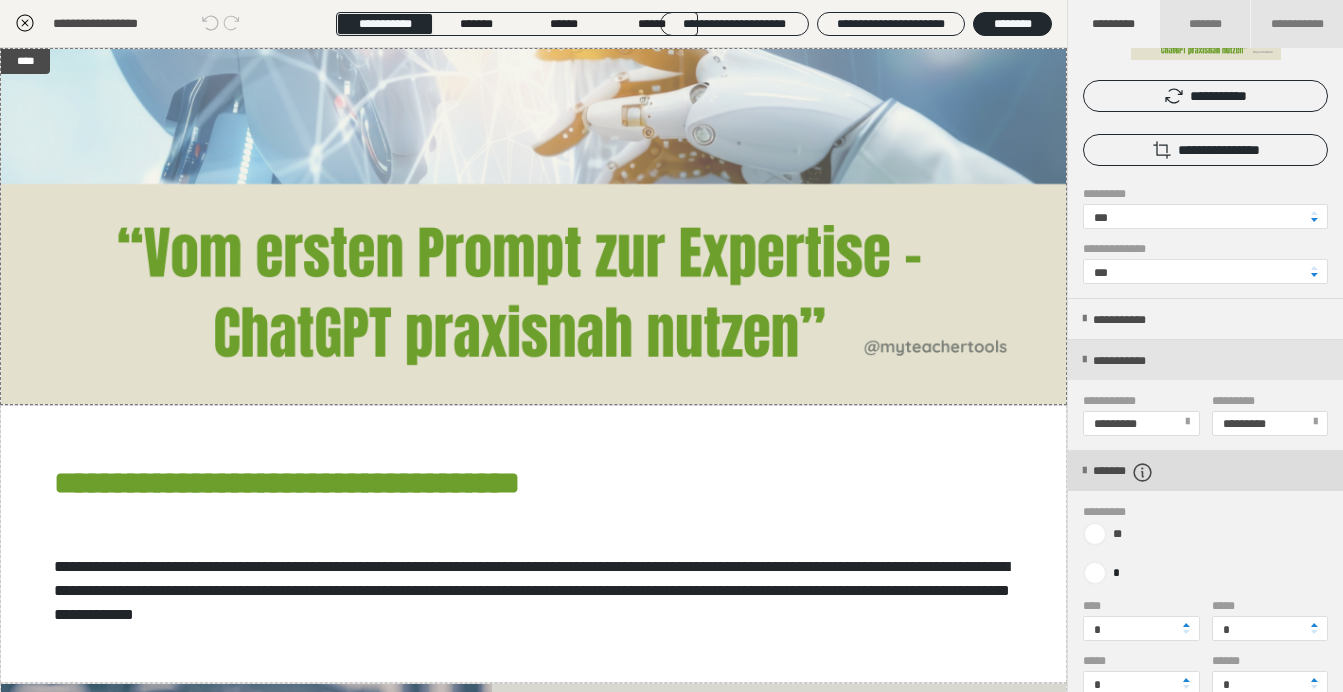 click on "*******" at bounding box center (1140, 472) 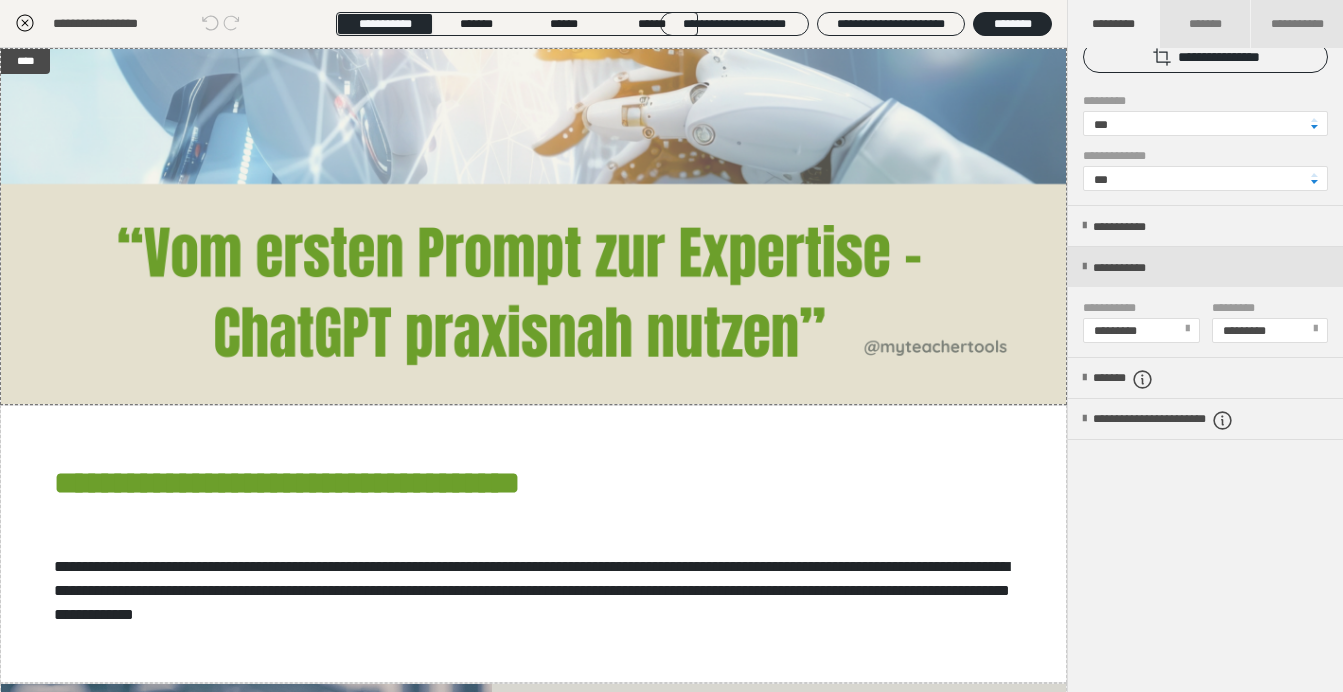scroll, scrollTop: 232, scrollLeft: 0, axis: vertical 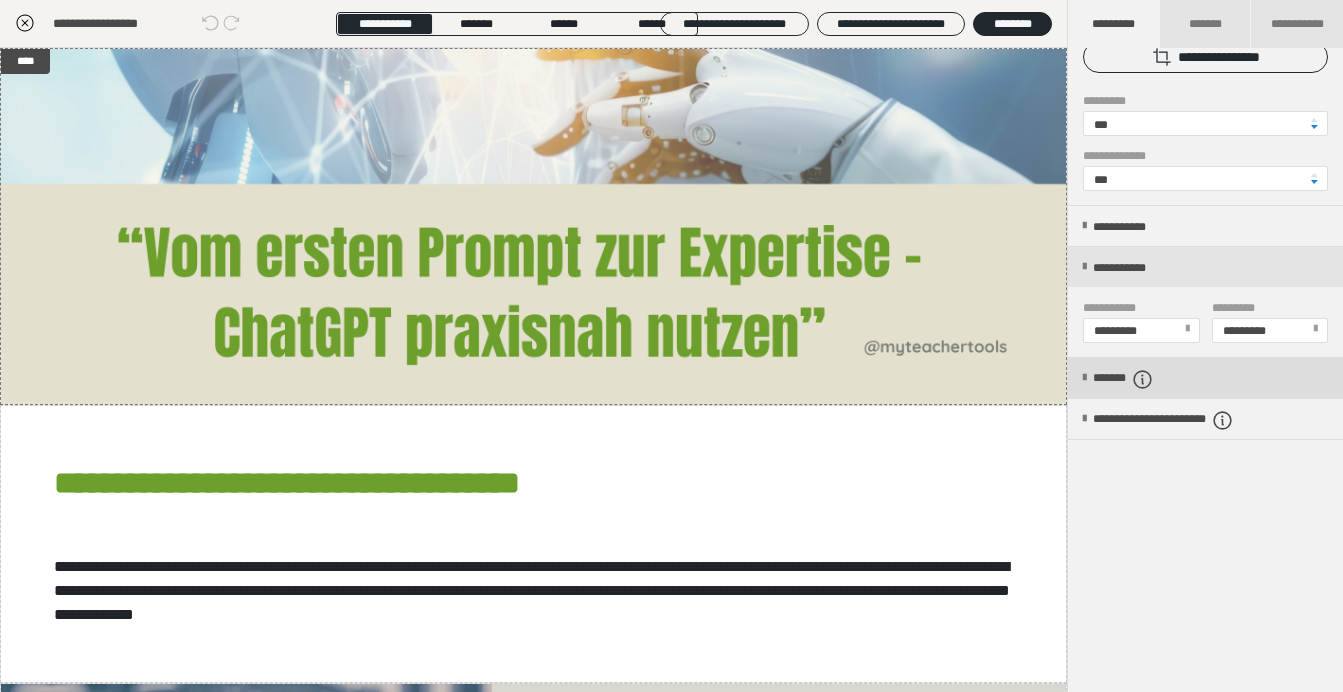 click on "*******" at bounding box center (1140, 379) 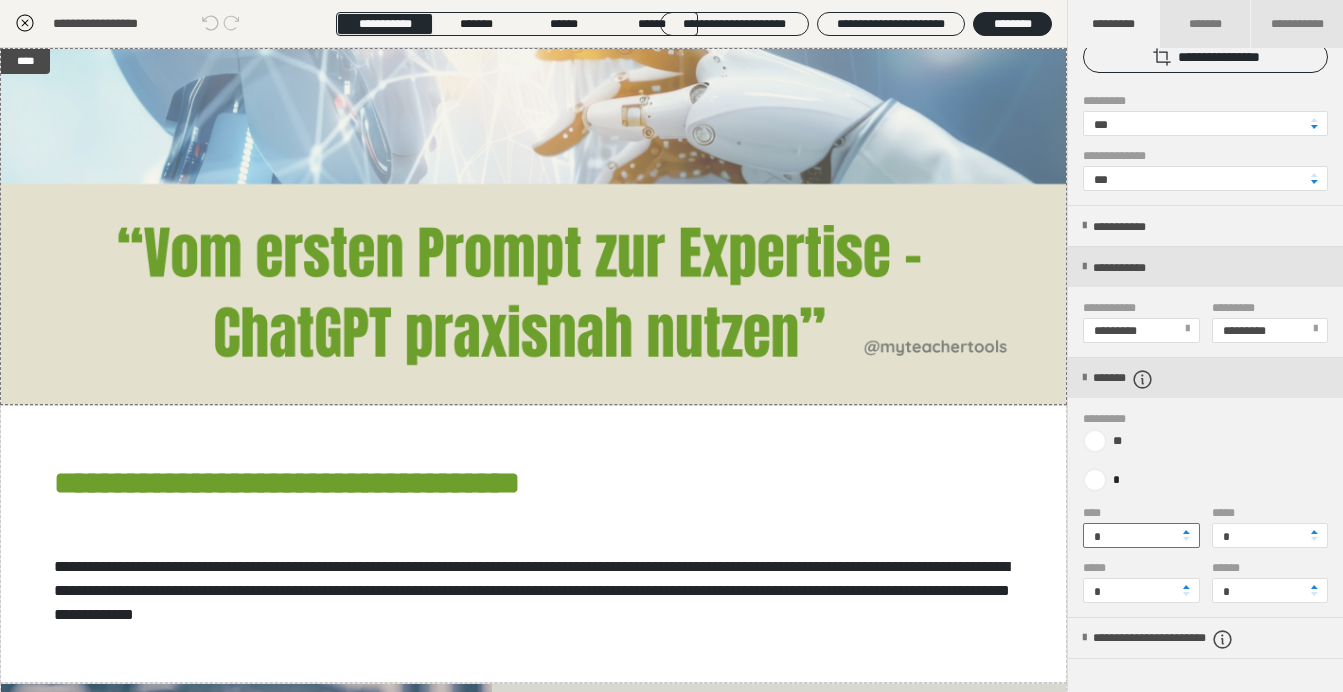 click on "*" at bounding box center (1141, 535) 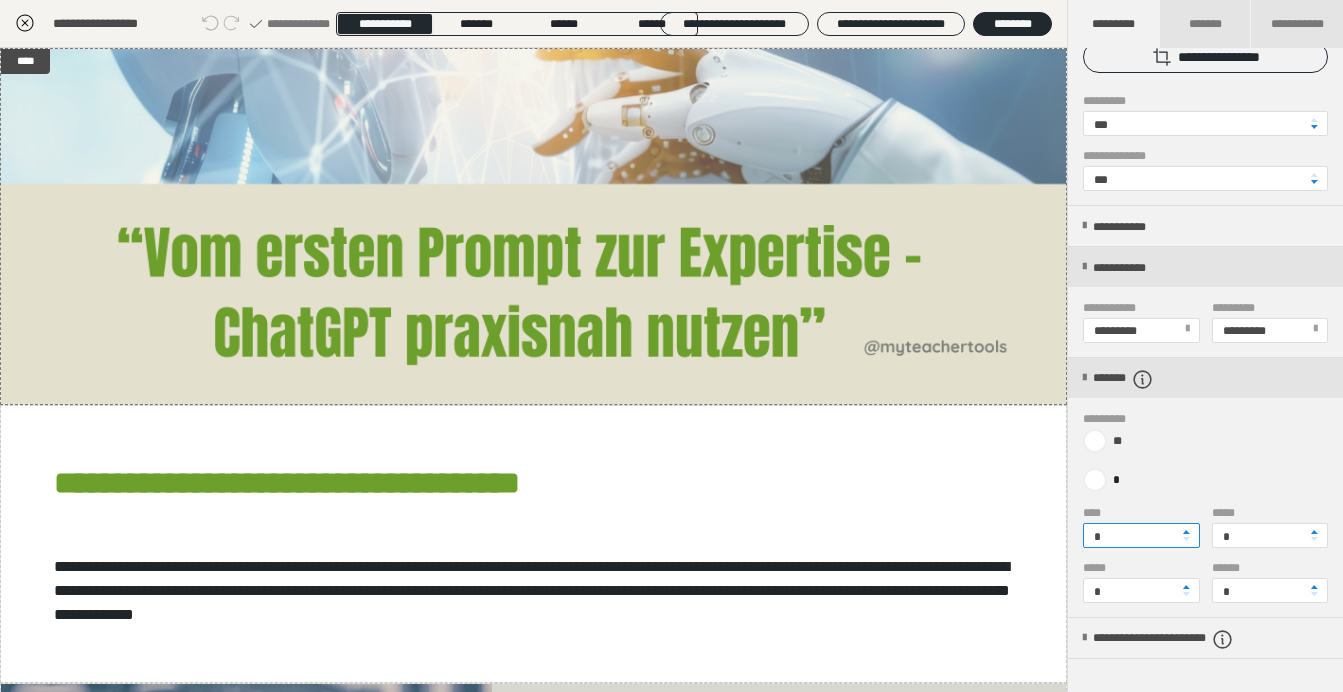 type on "*" 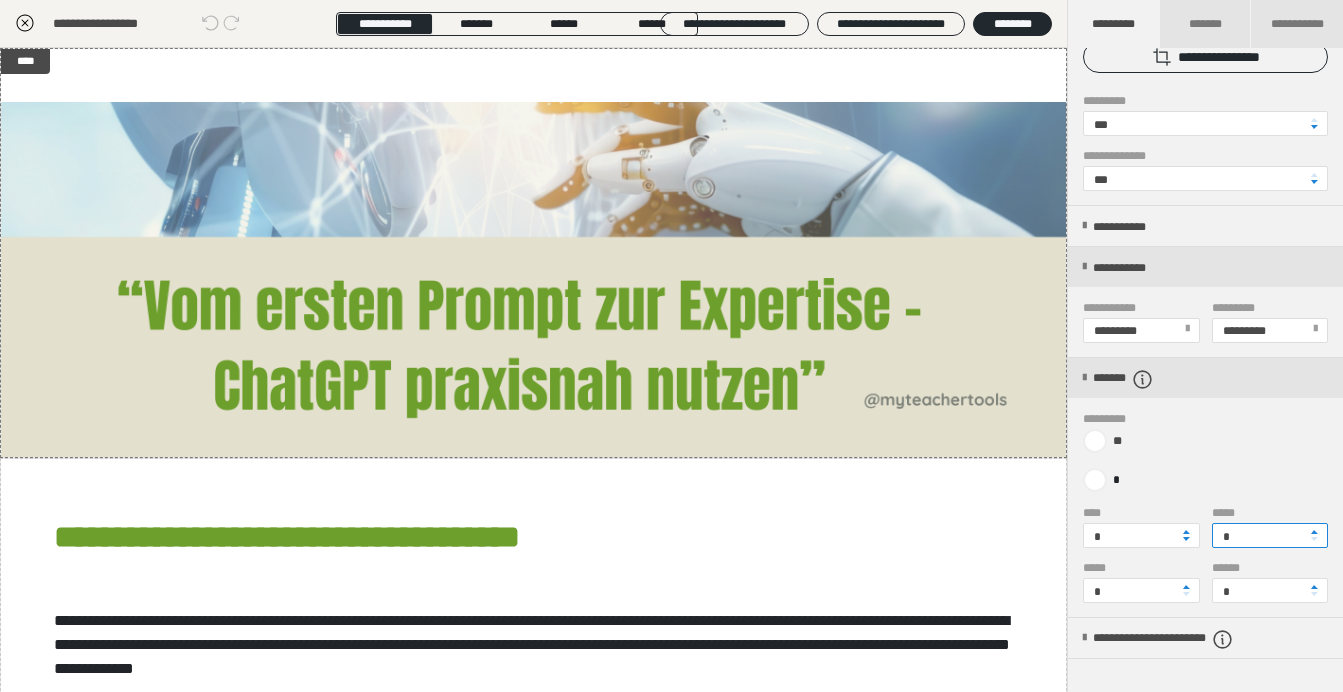 click on "*" at bounding box center (1270, 535) 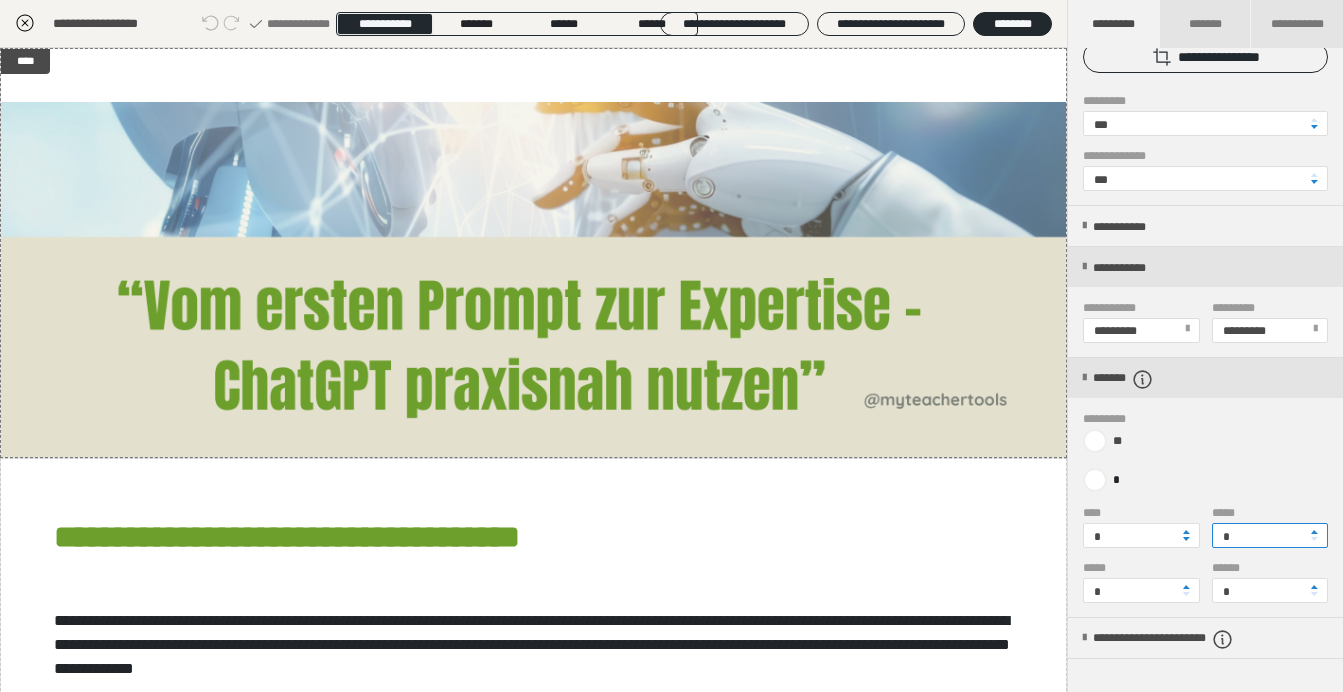 type on "*" 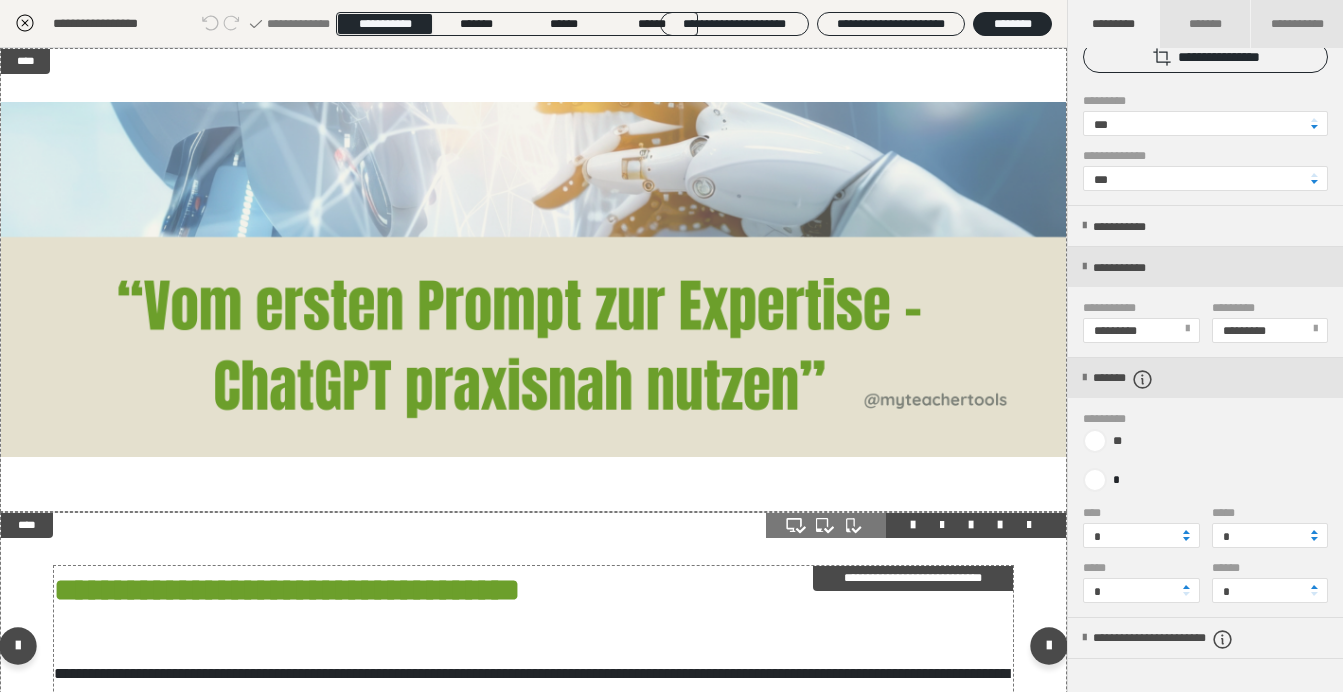 click on "**********" at bounding box center [533, 650] 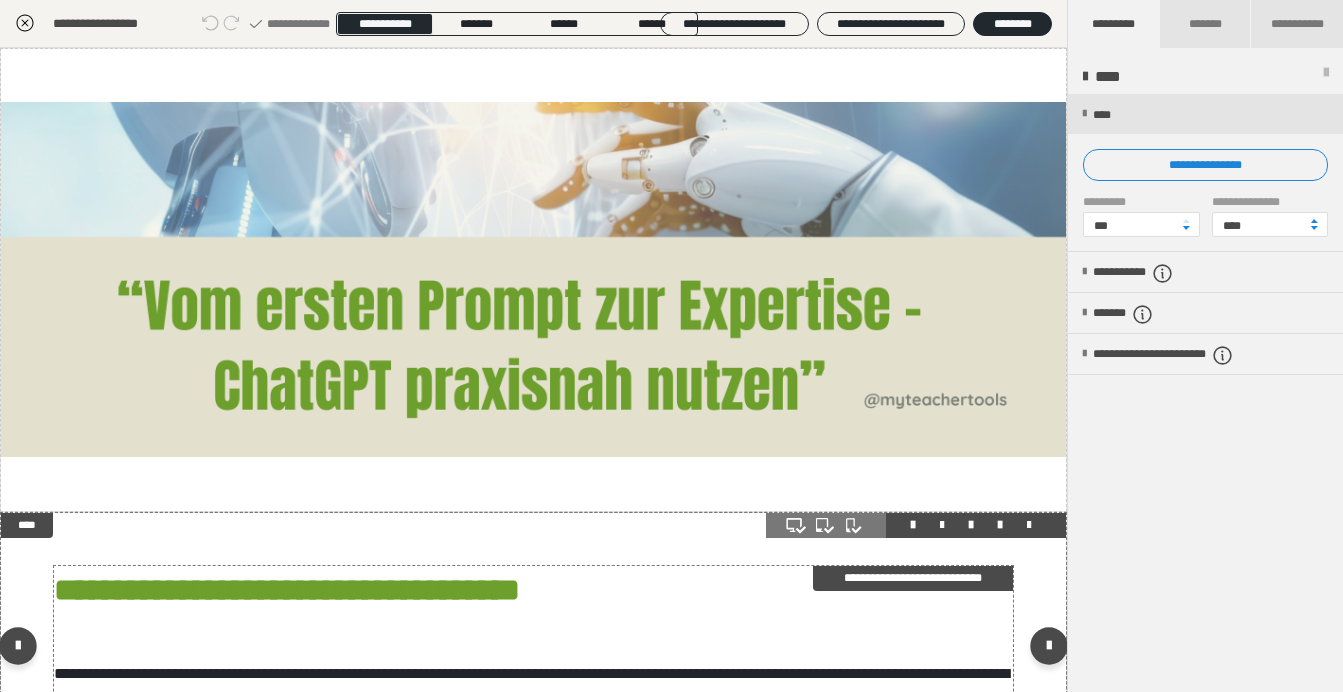 scroll, scrollTop: 0, scrollLeft: 0, axis: both 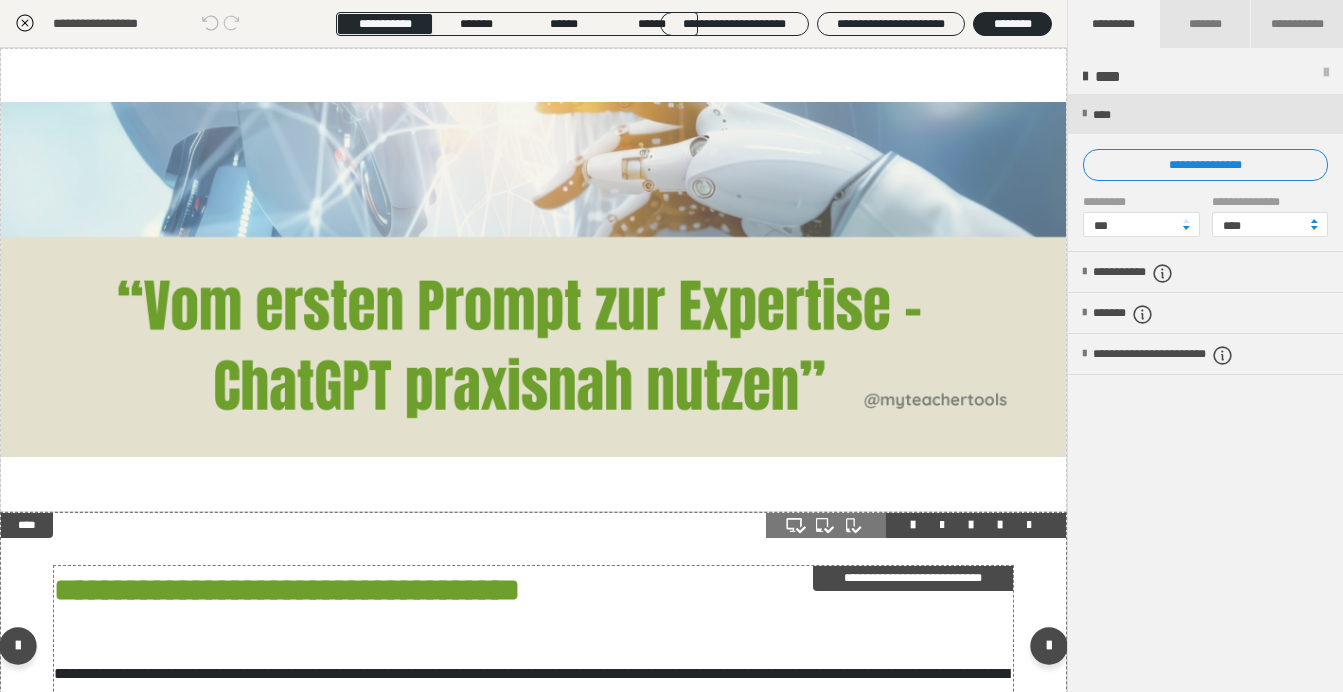 click on "**********" at bounding box center [397, 590] 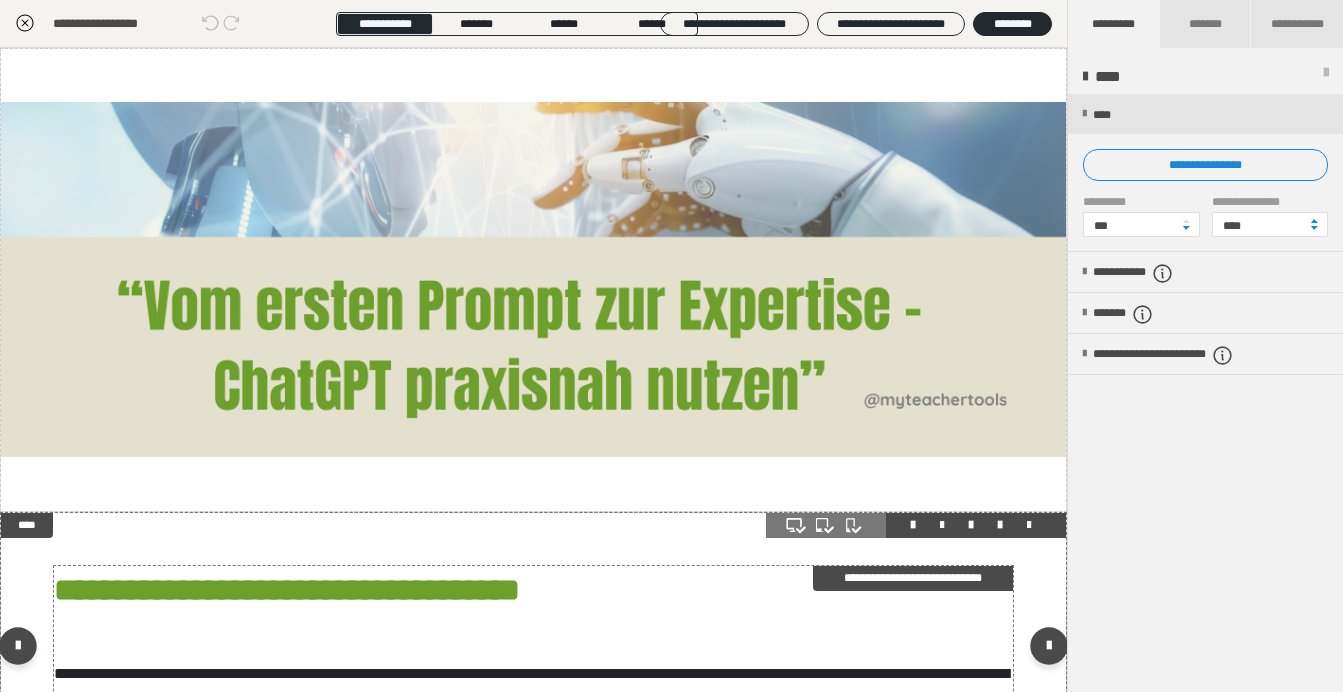 click on "**********" at bounding box center (397, 590) 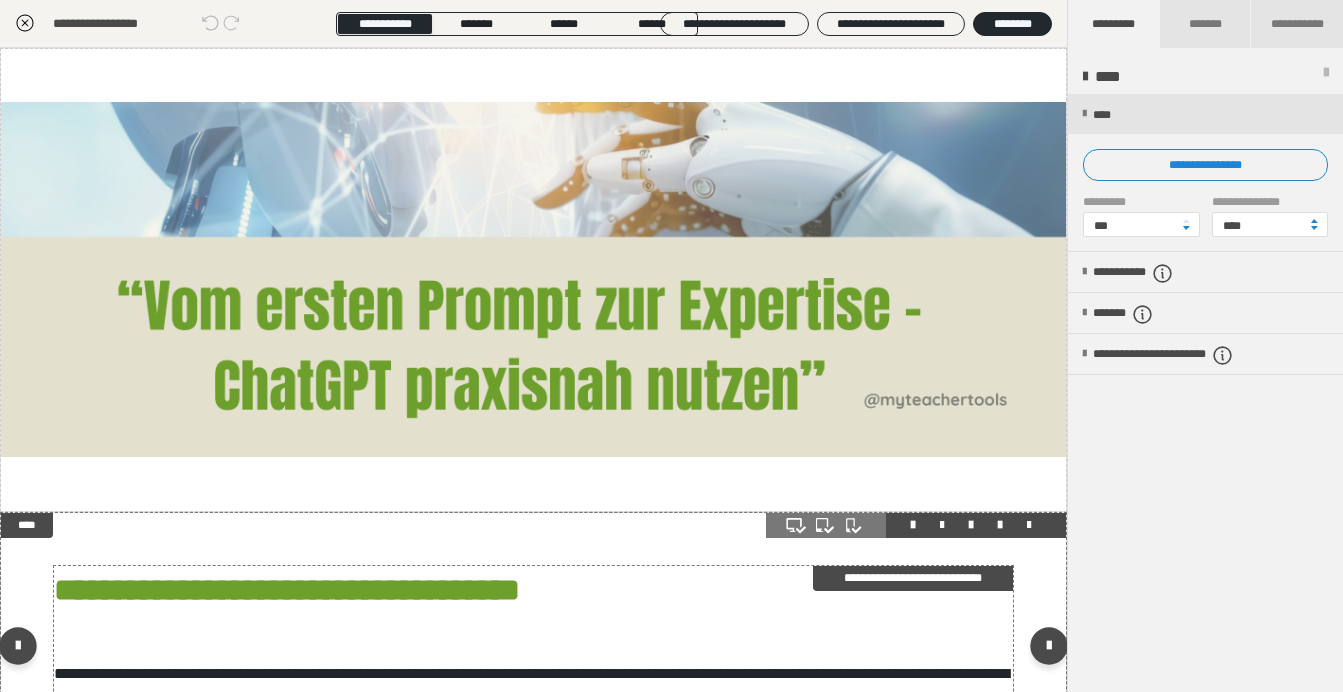 click on "**********" at bounding box center [397, 590] 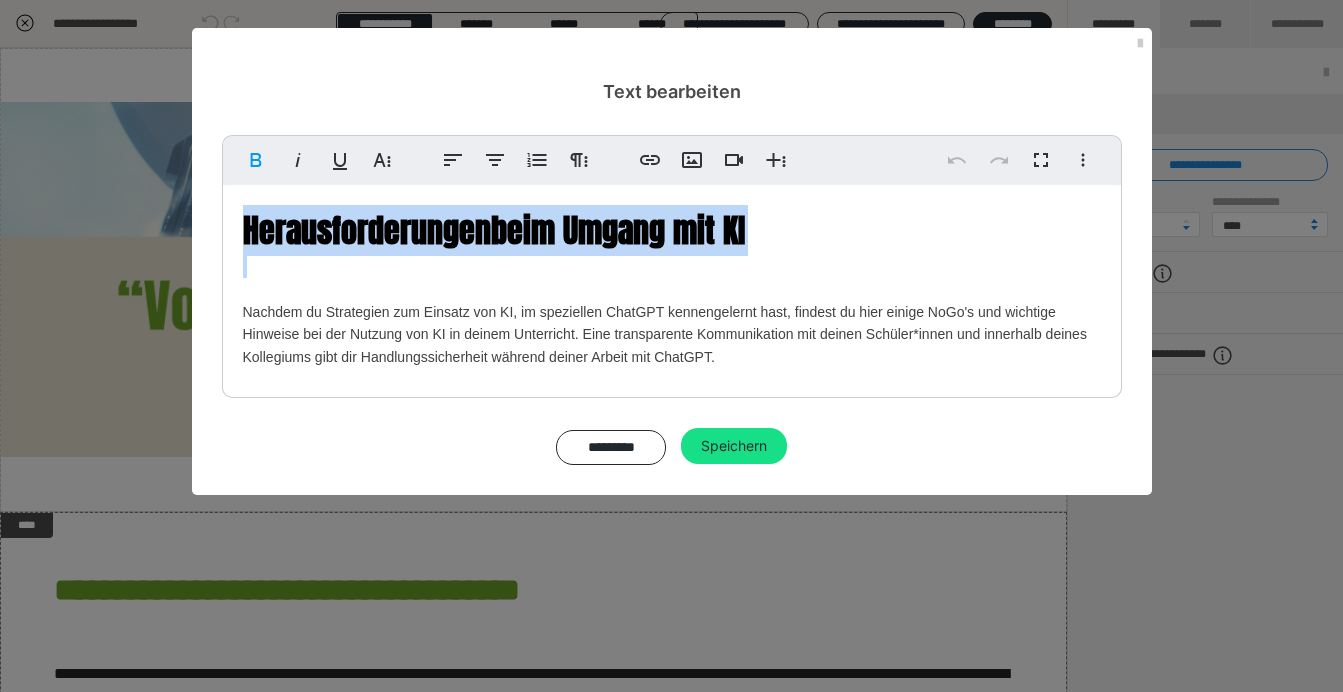drag, startPoint x: 231, startPoint y: 205, endPoint x: 789, endPoint y: 273, distance: 562.1281 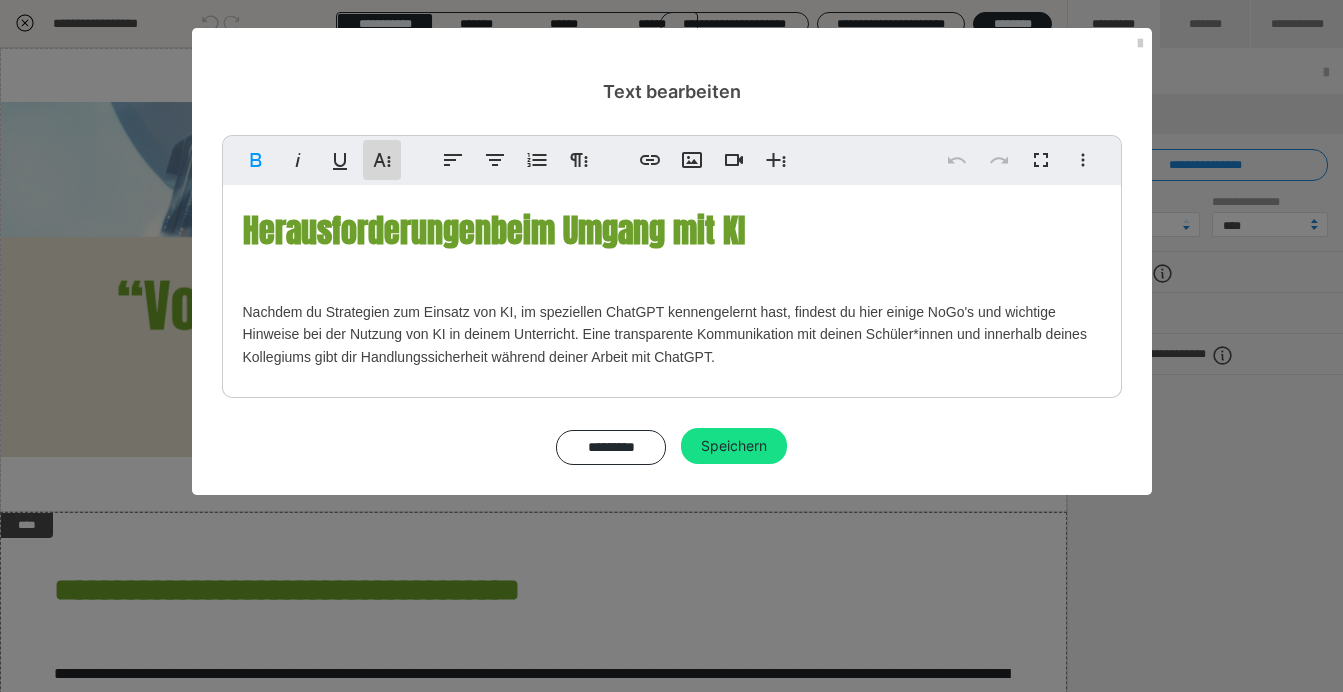 click 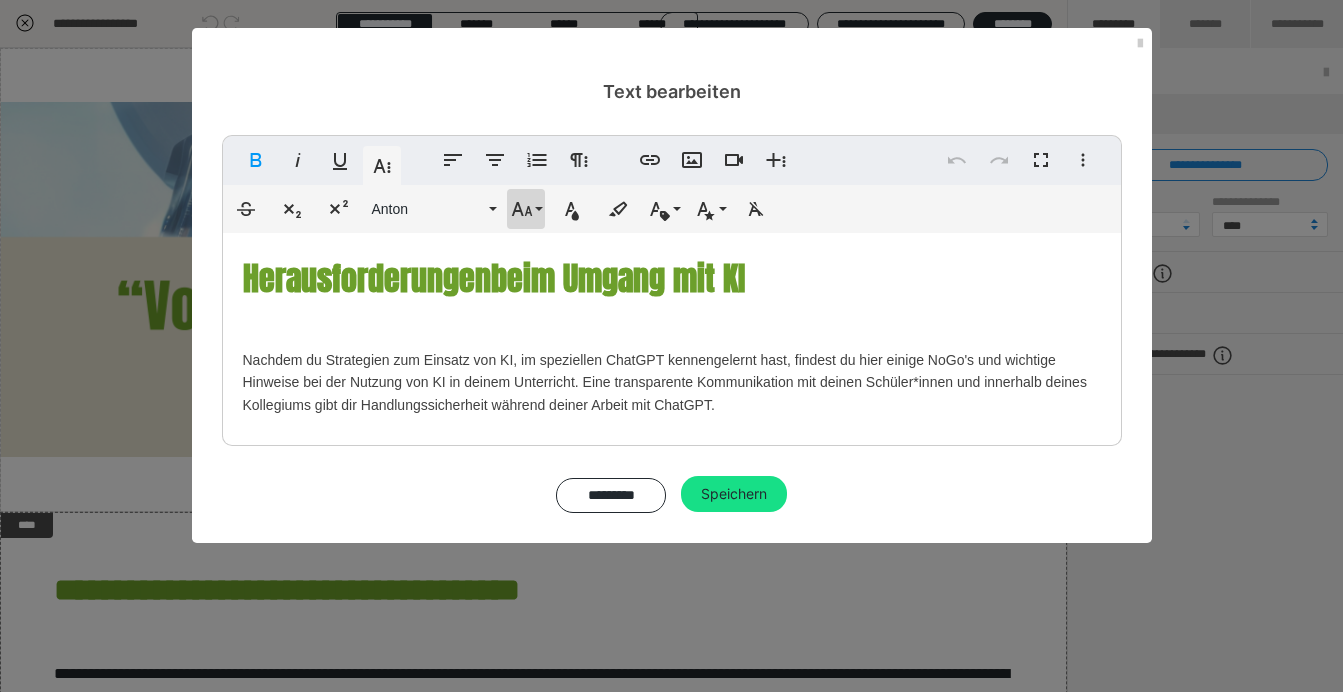 click 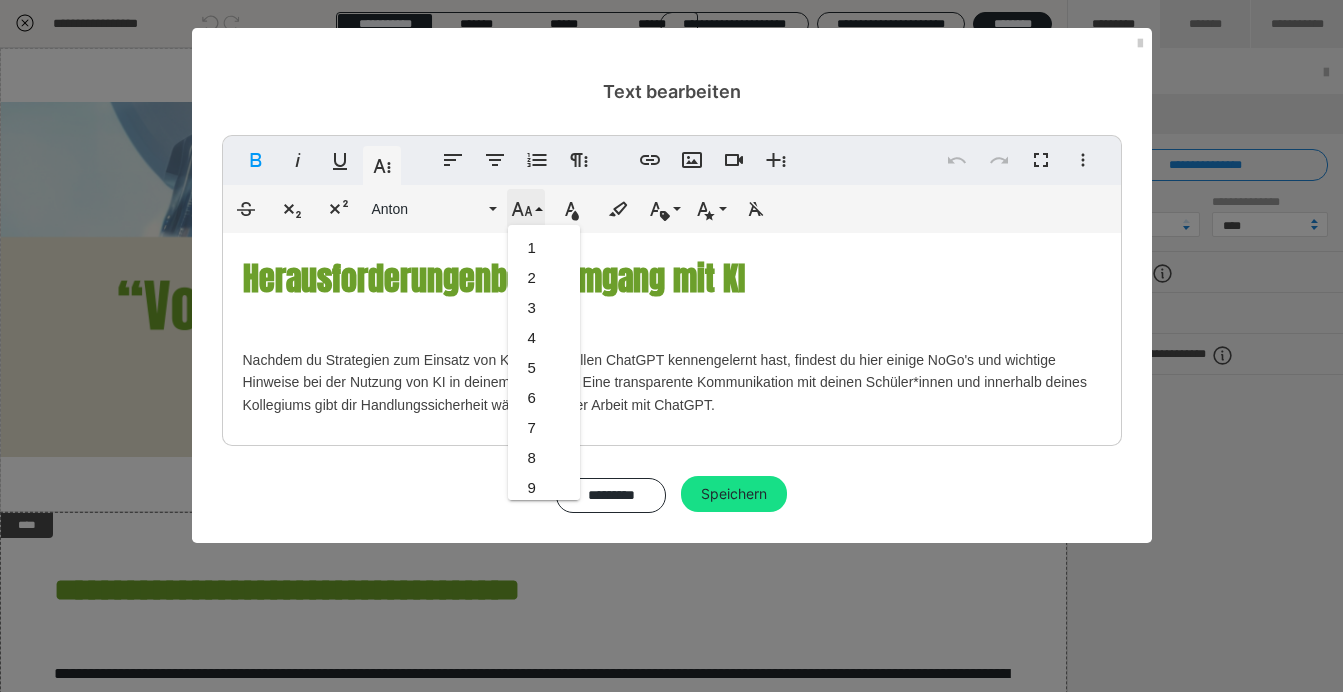 scroll, scrollTop: 953, scrollLeft: 0, axis: vertical 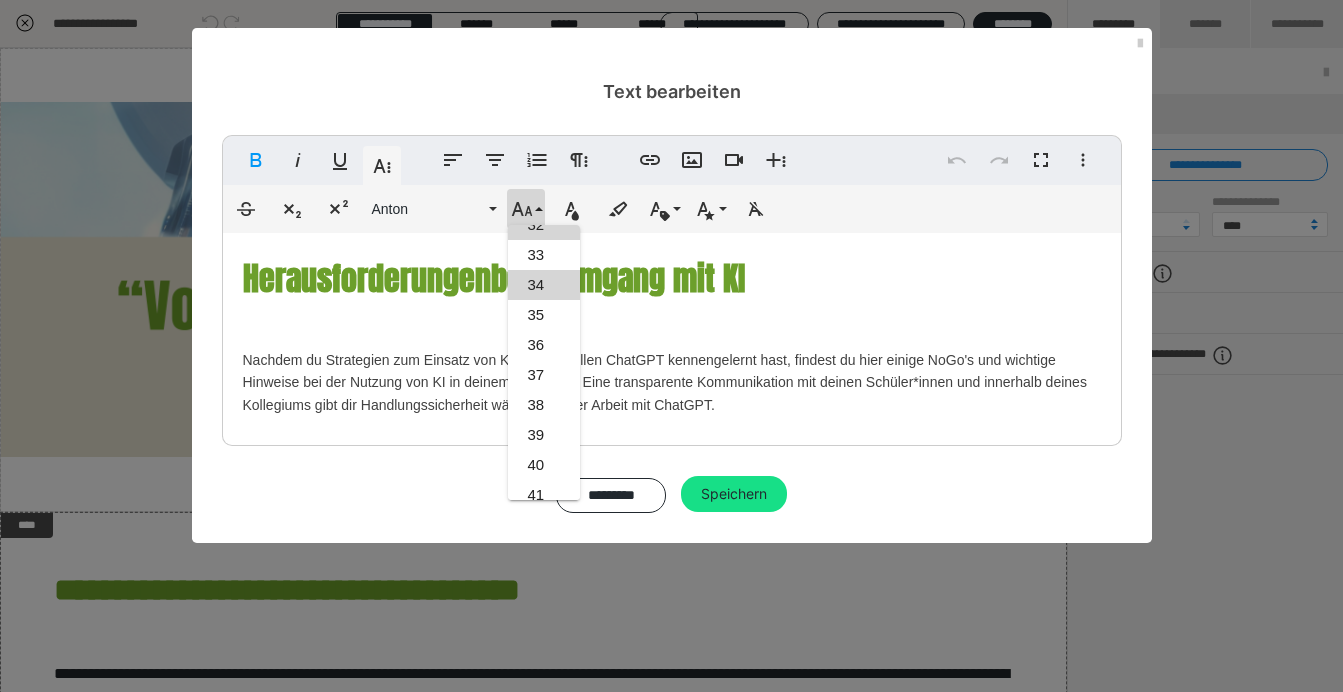 click on "34" at bounding box center [544, 285] 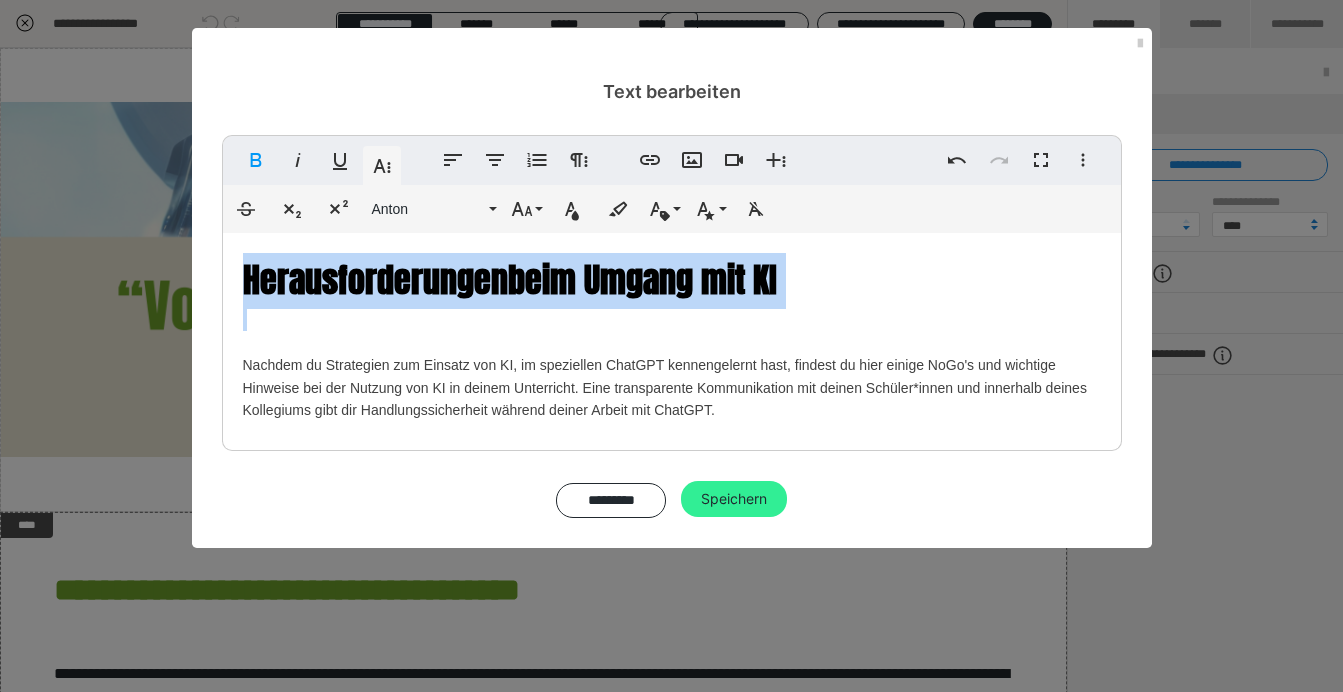 click on "Speichern" at bounding box center [734, 499] 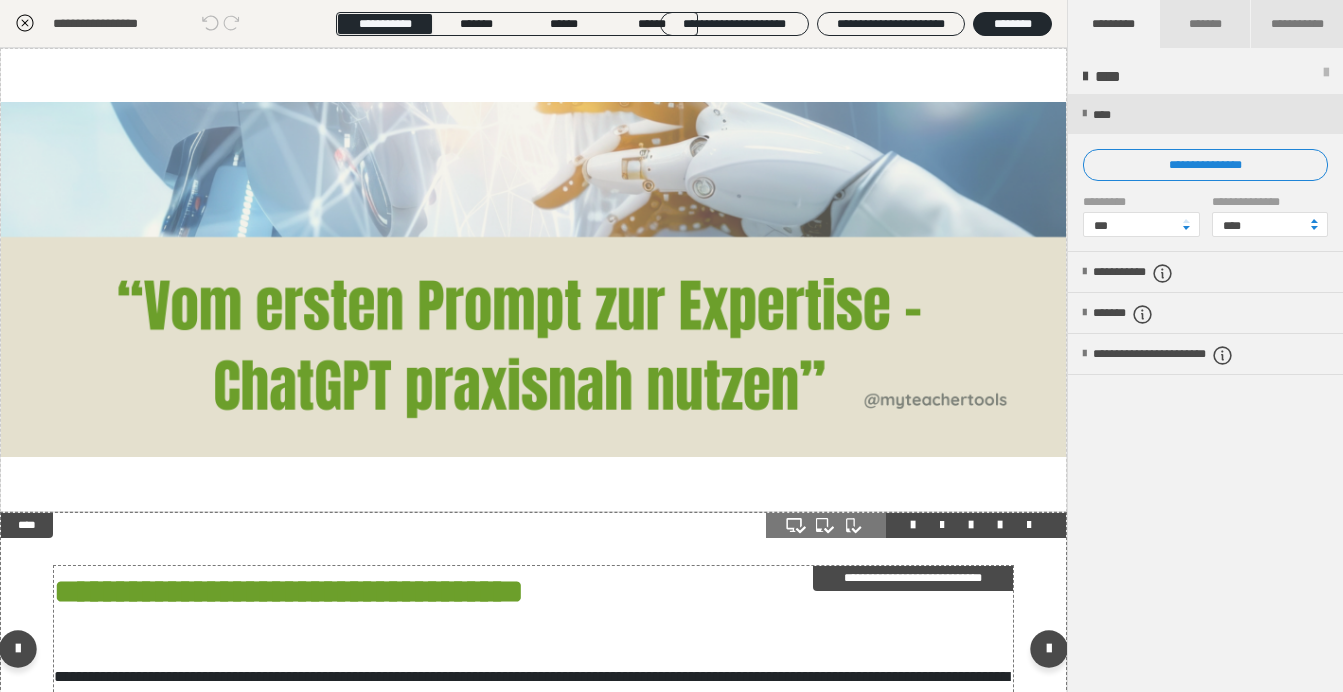click on "**********" at bounding box center (533, 653) 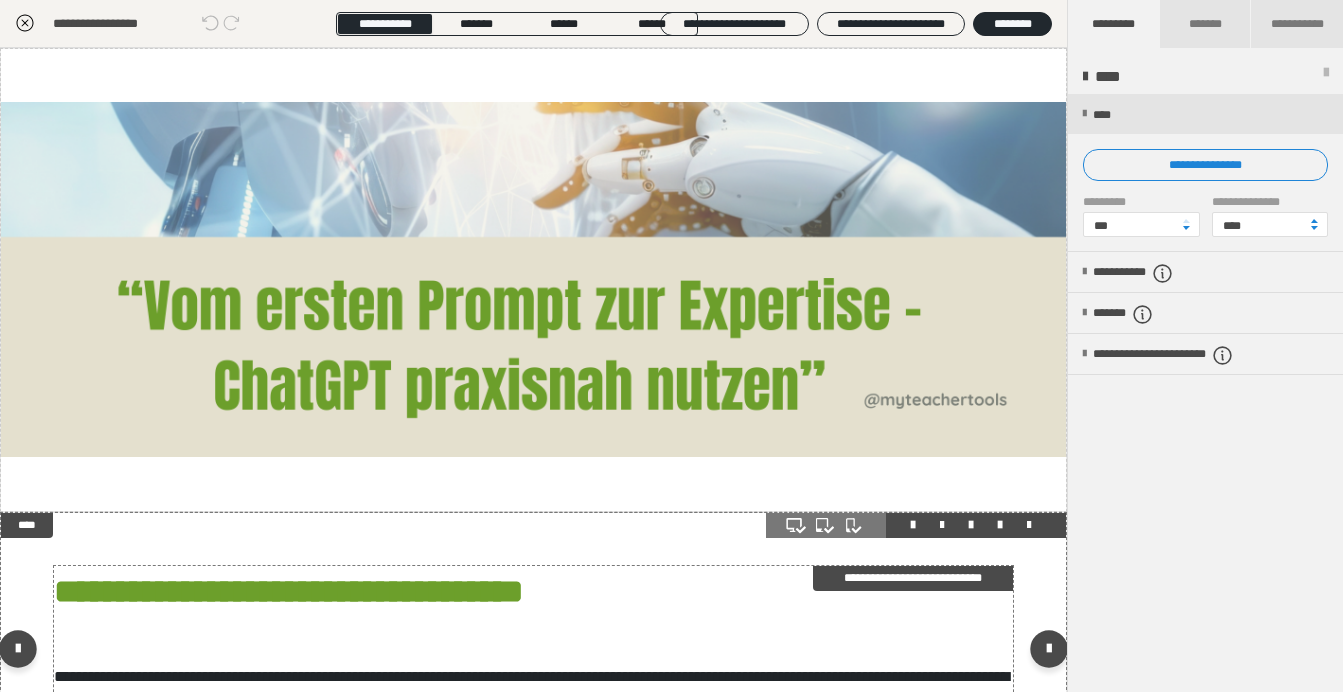 click on "**********" at bounding box center [533, 653] 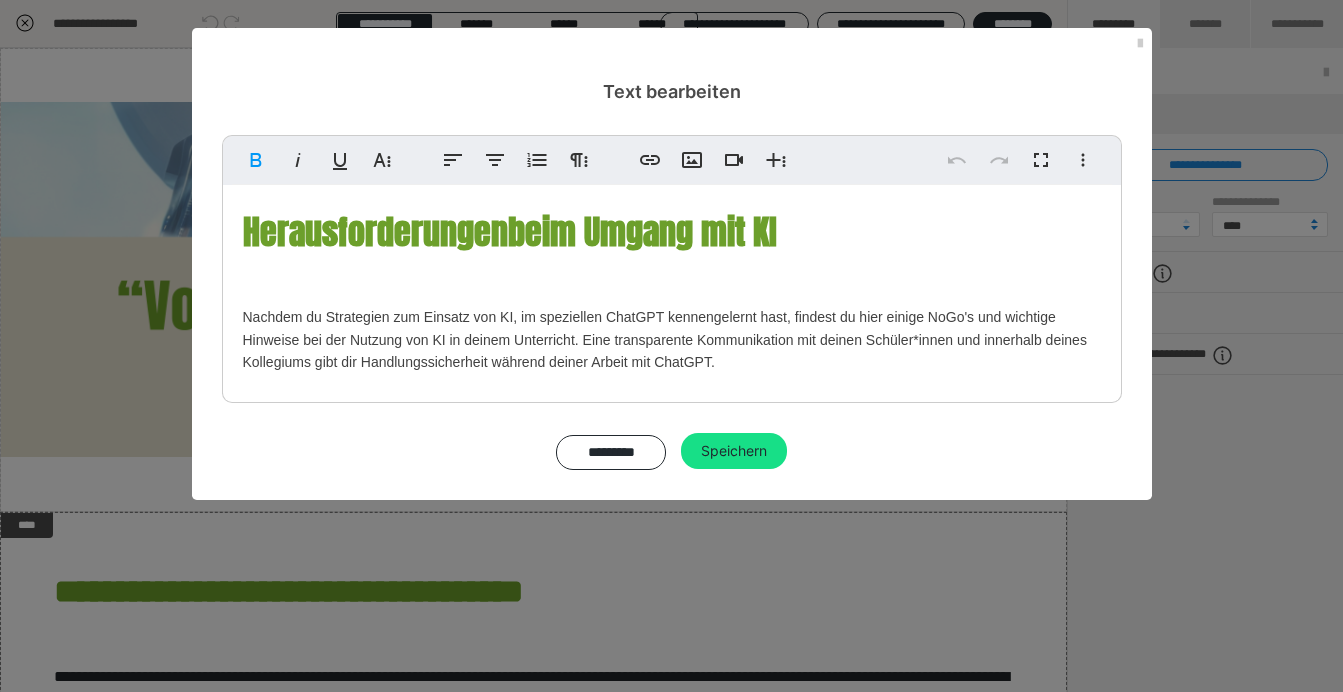 drag, startPoint x: 235, startPoint y: 206, endPoint x: 840, endPoint y: 225, distance: 605.2983 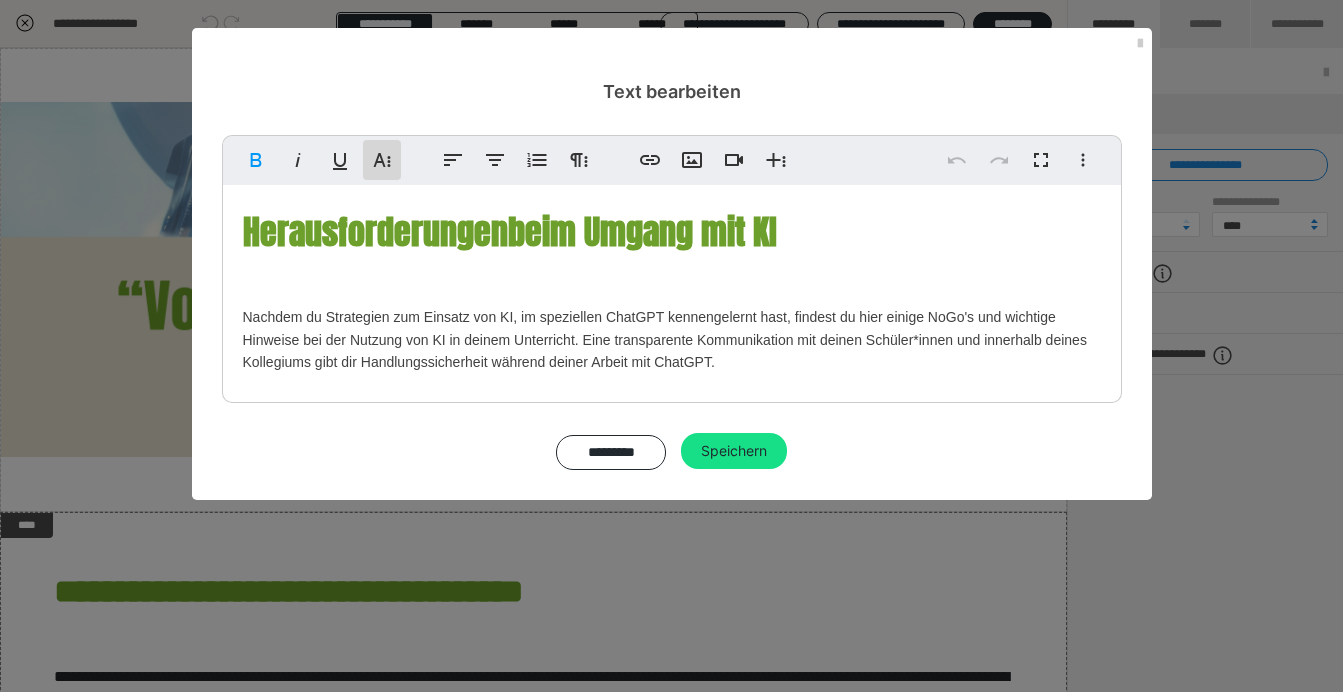 click 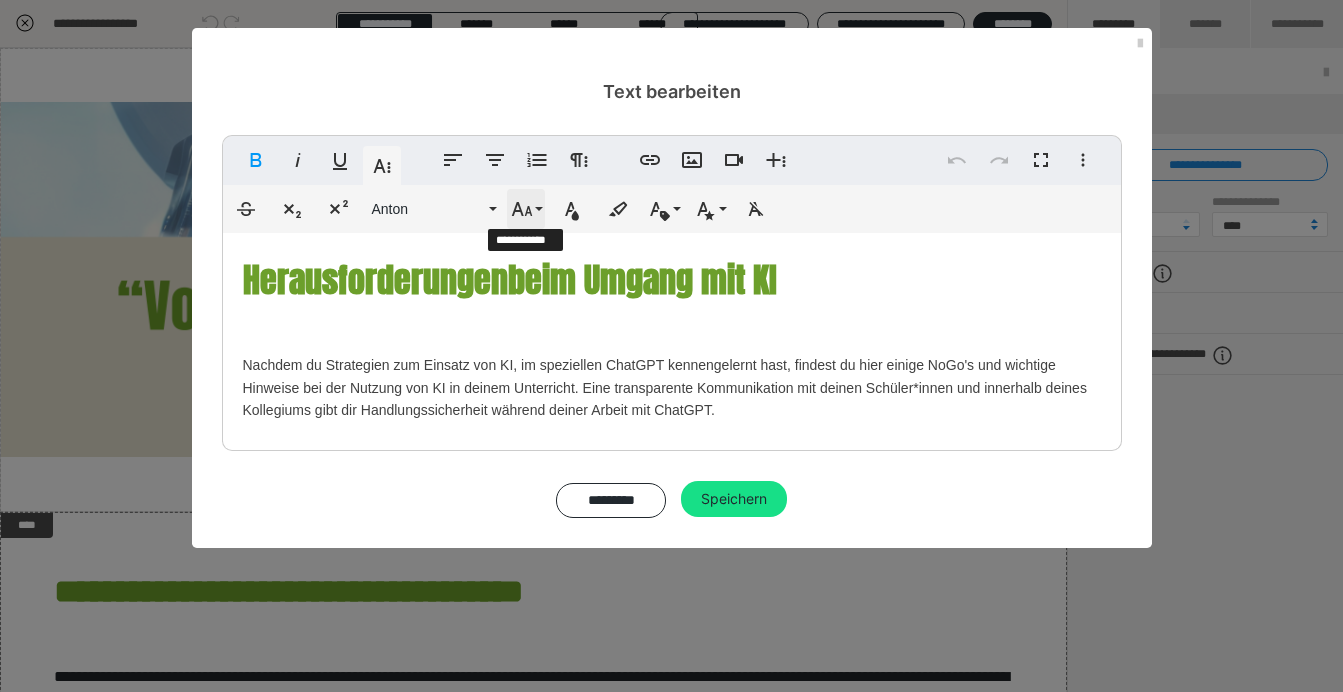 click on "Schriftgröße" at bounding box center [526, 209] 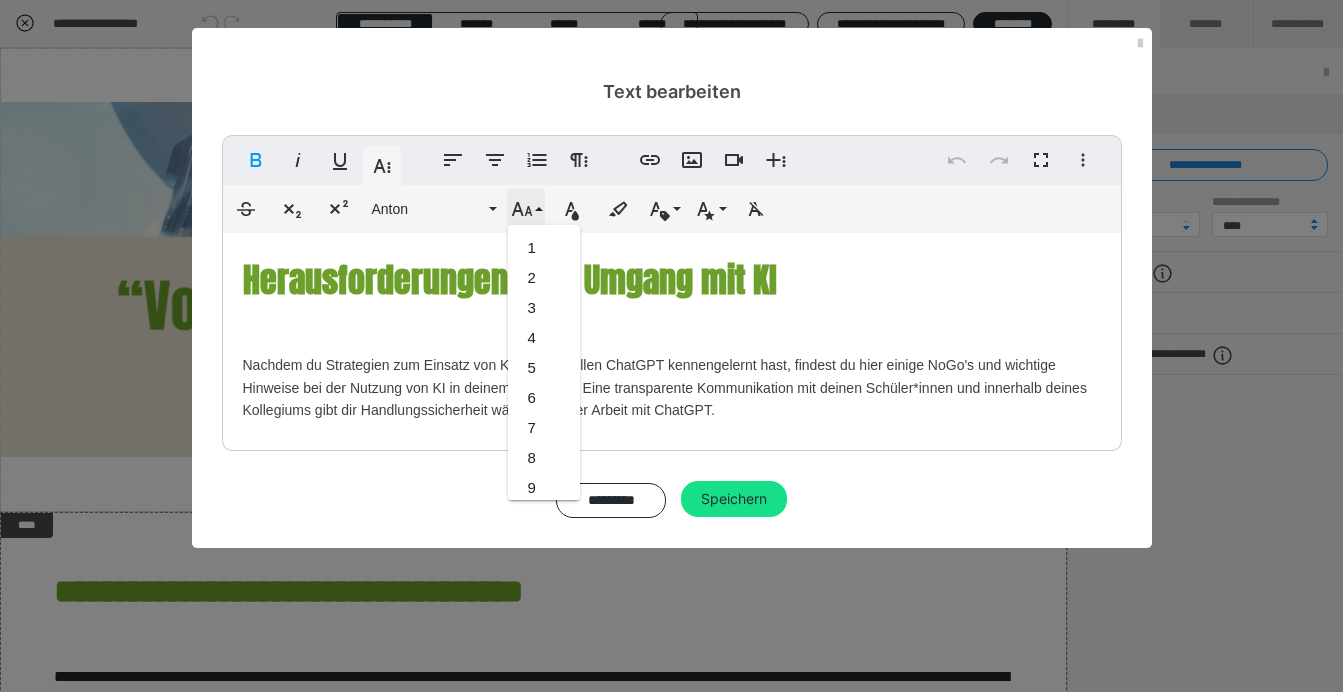 scroll, scrollTop: 1013, scrollLeft: 0, axis: vertical 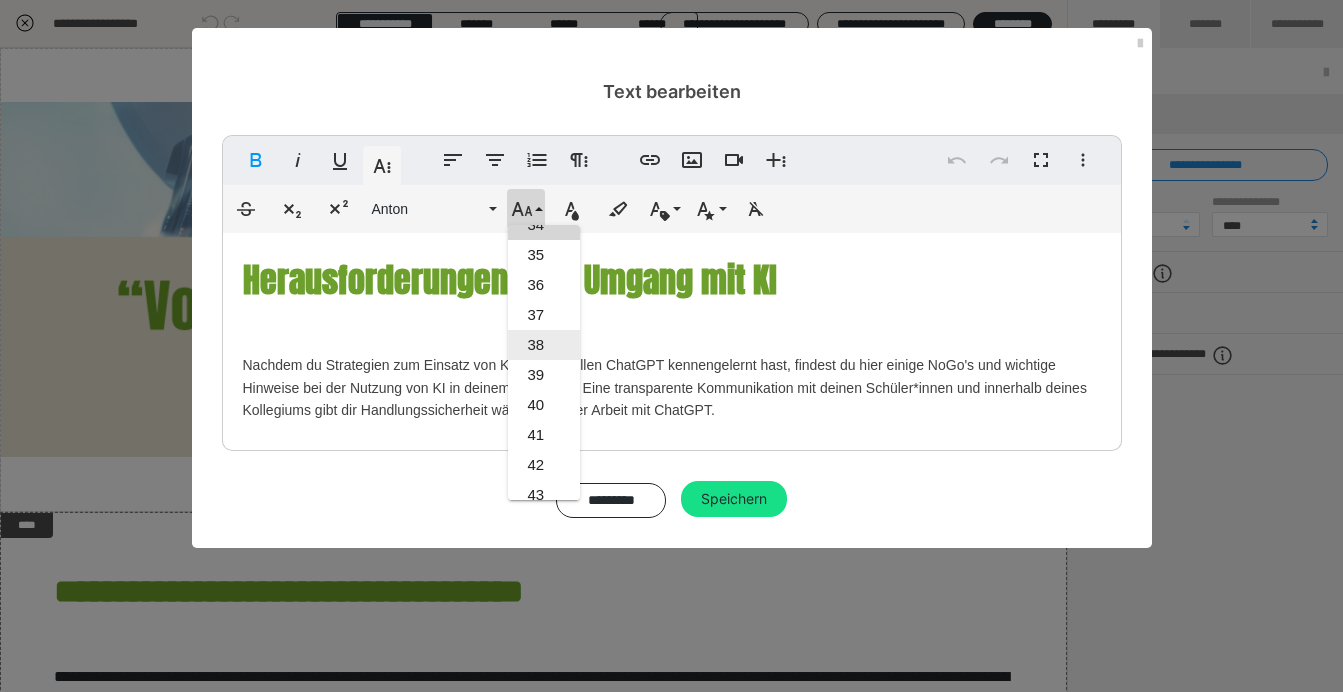 click on "38" at bounding box center [544, 345] 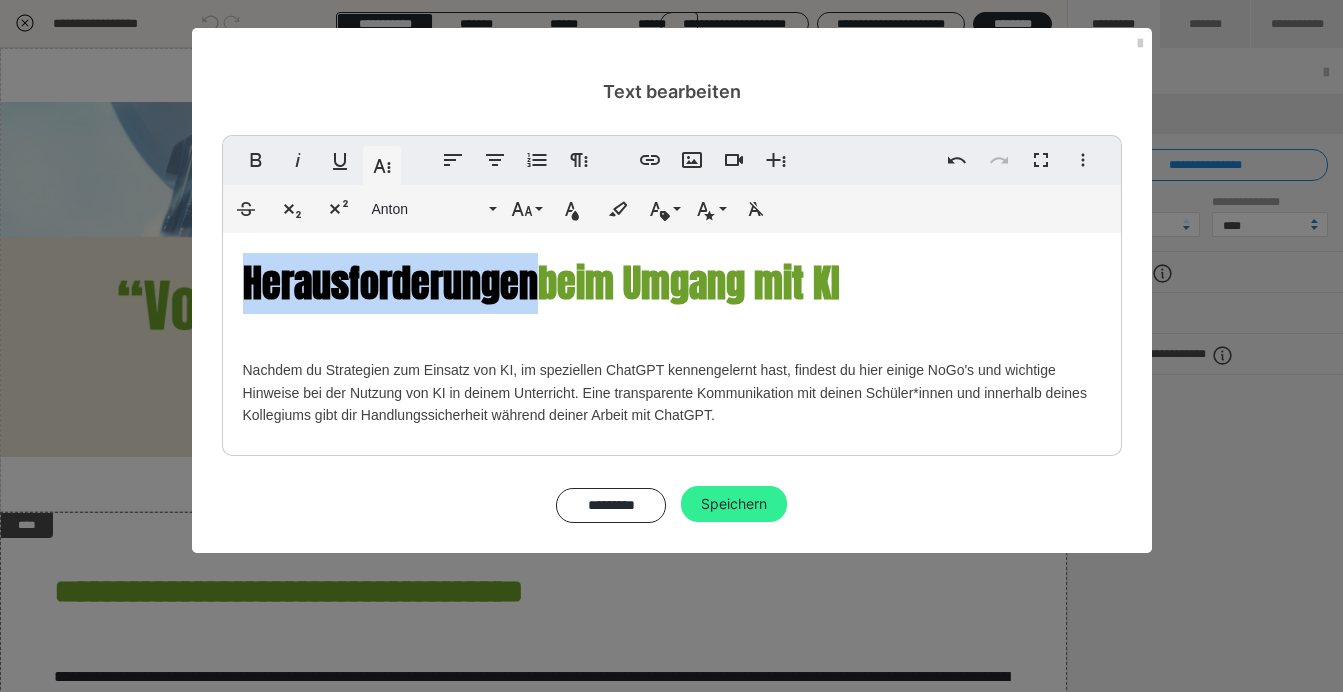 click on "Speichern" at bounding box center [734, 504] 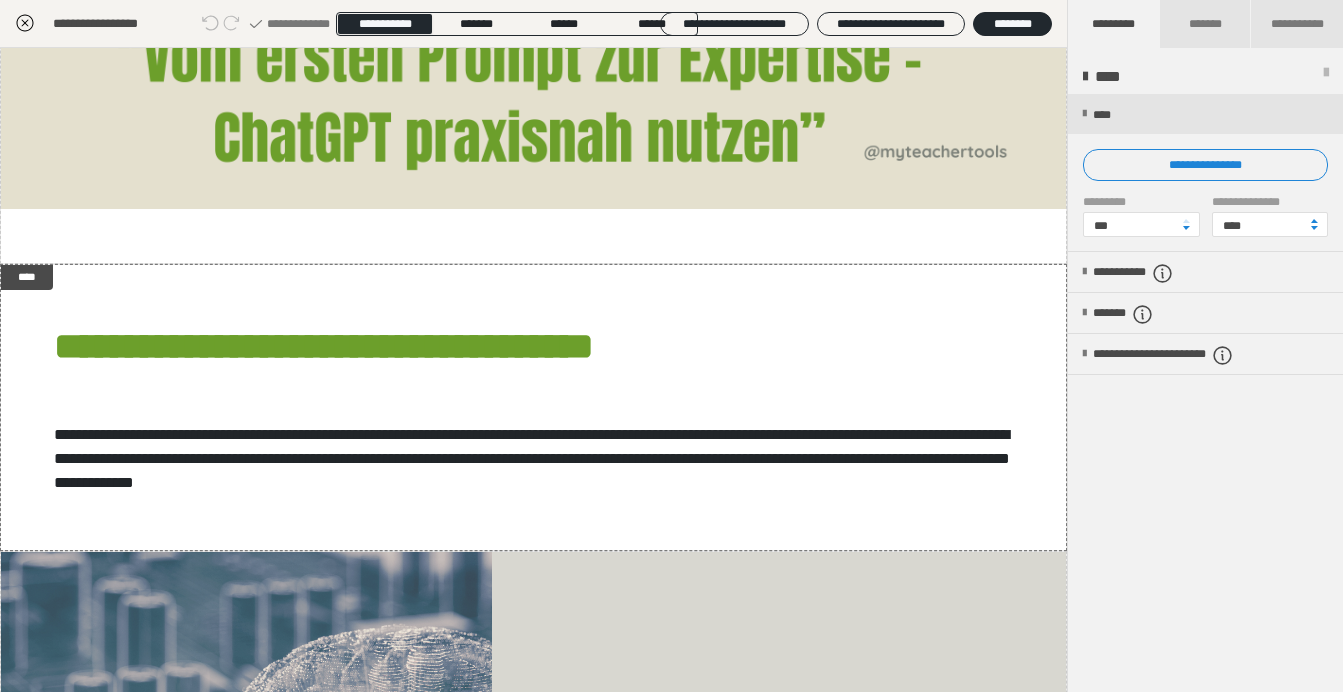scroll, scrollTop: 330, scrollLeft: 0, axis: vertical 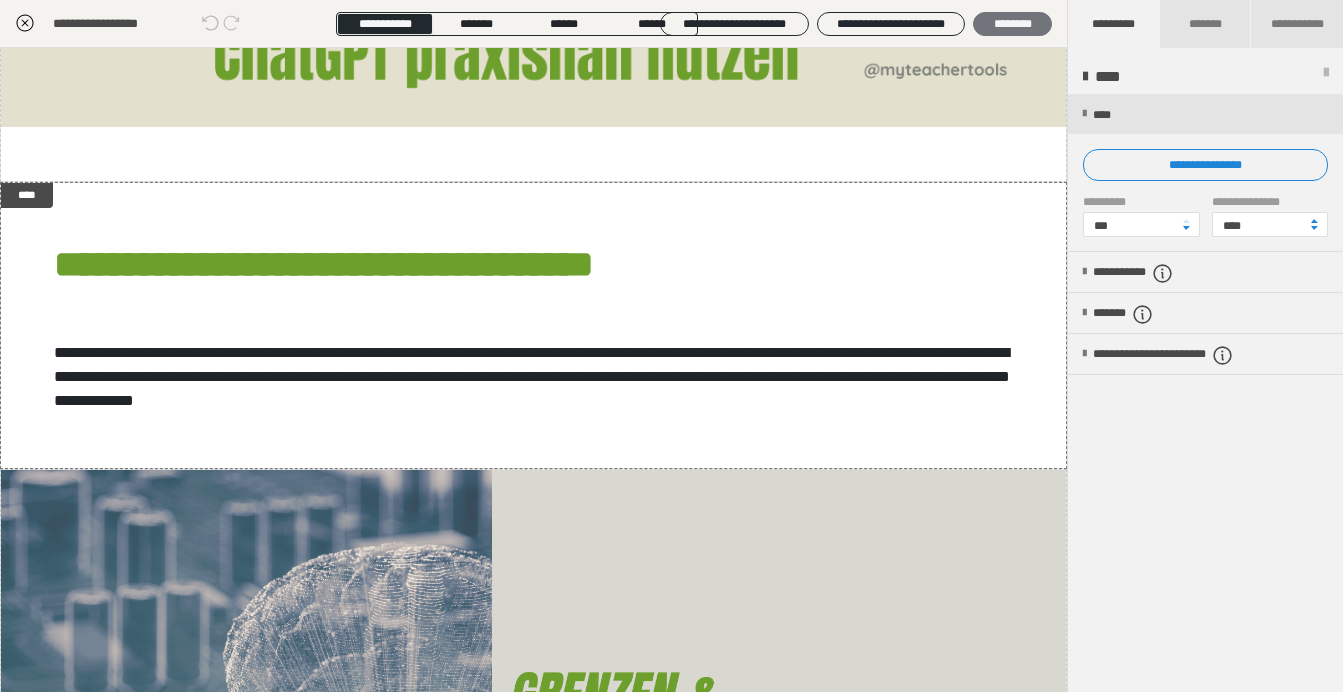 click on "********" at bounding box center (1012, 24) 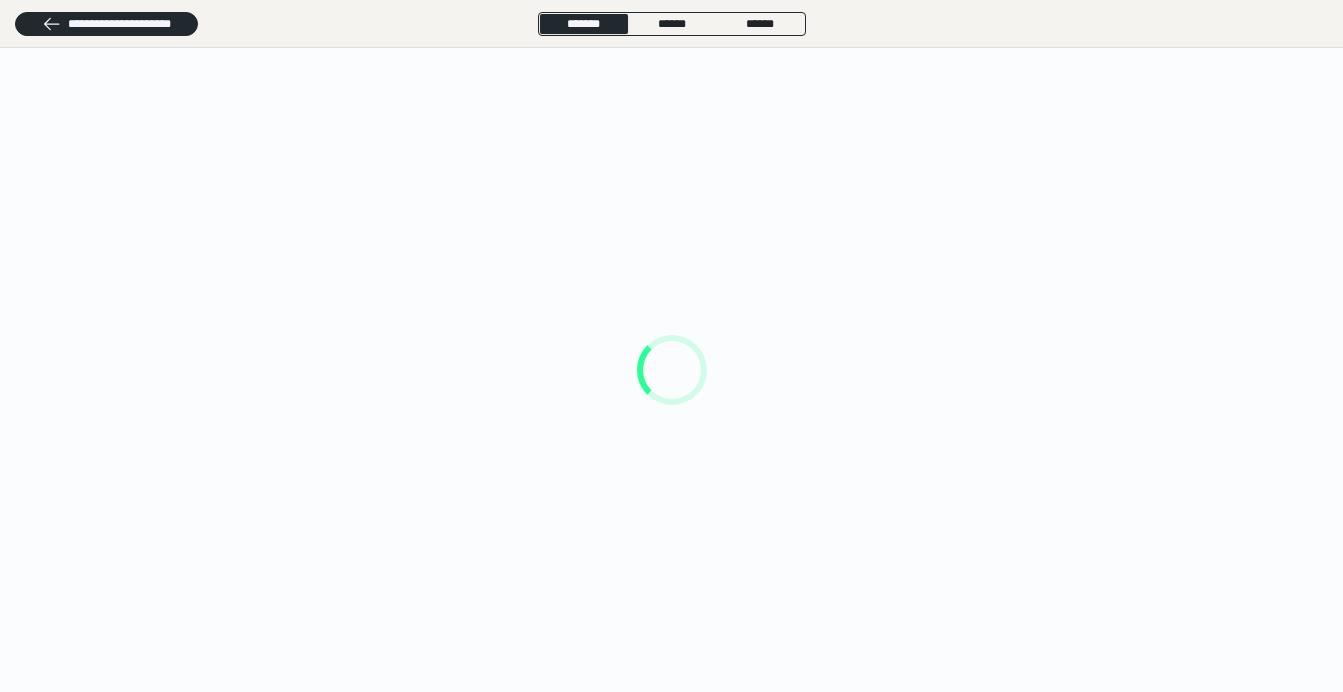 scroll, scrollTop: 0, scrollLeft: 0, axis: both 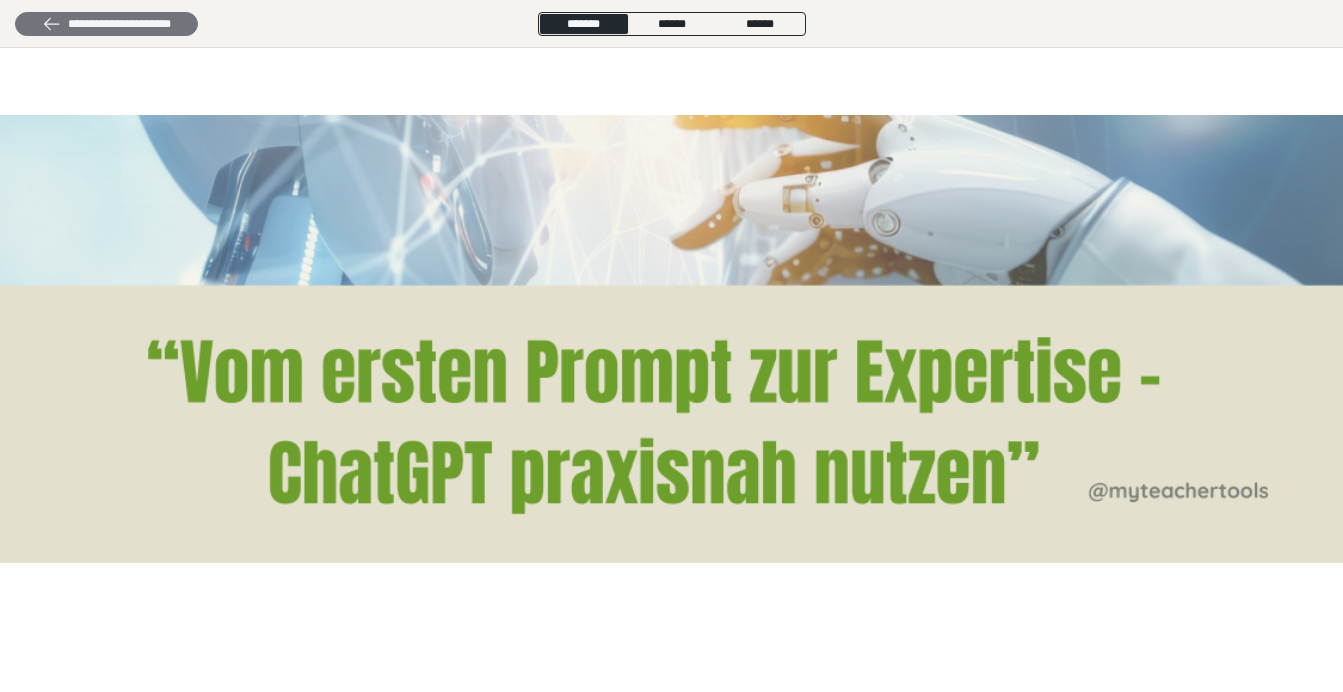 click on "**********" at bounding box center [106, 24] 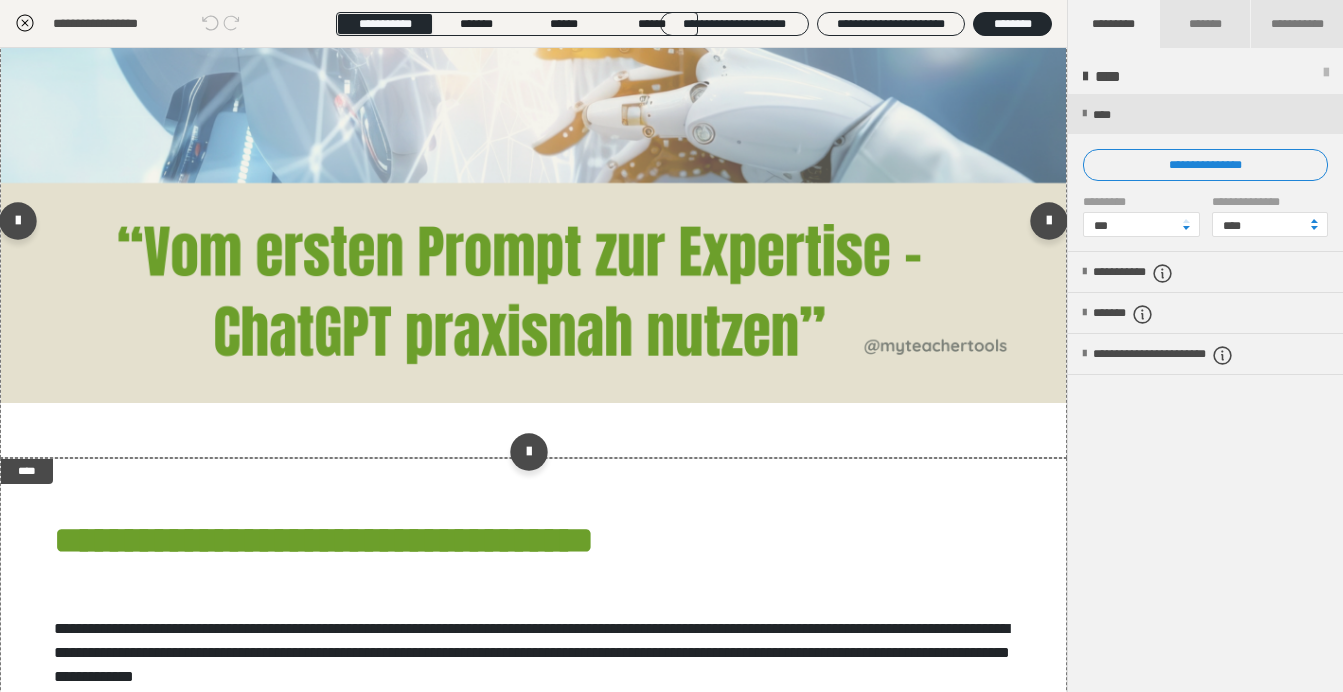scroll, scrollTop: 47, scrollLeft: 0, axis: vertical 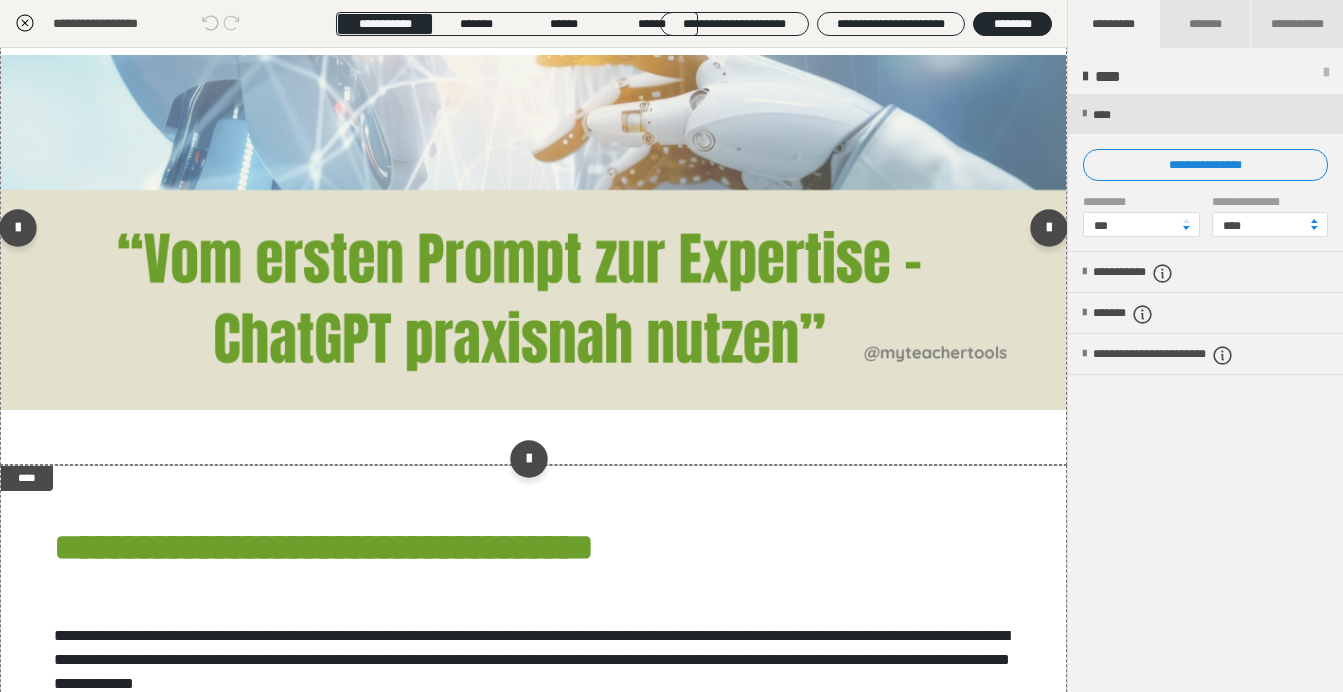 click at bounding box center (533, 232) 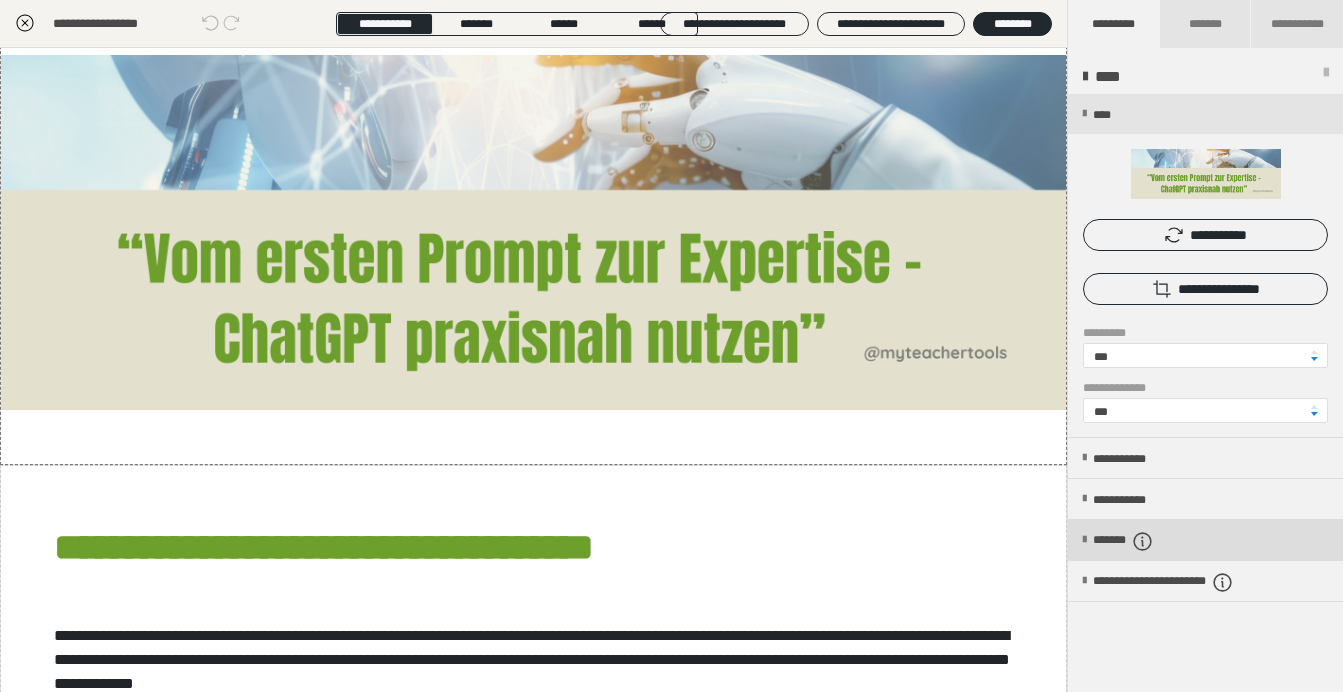 click on "*******" at bounding box center (1140, 541) 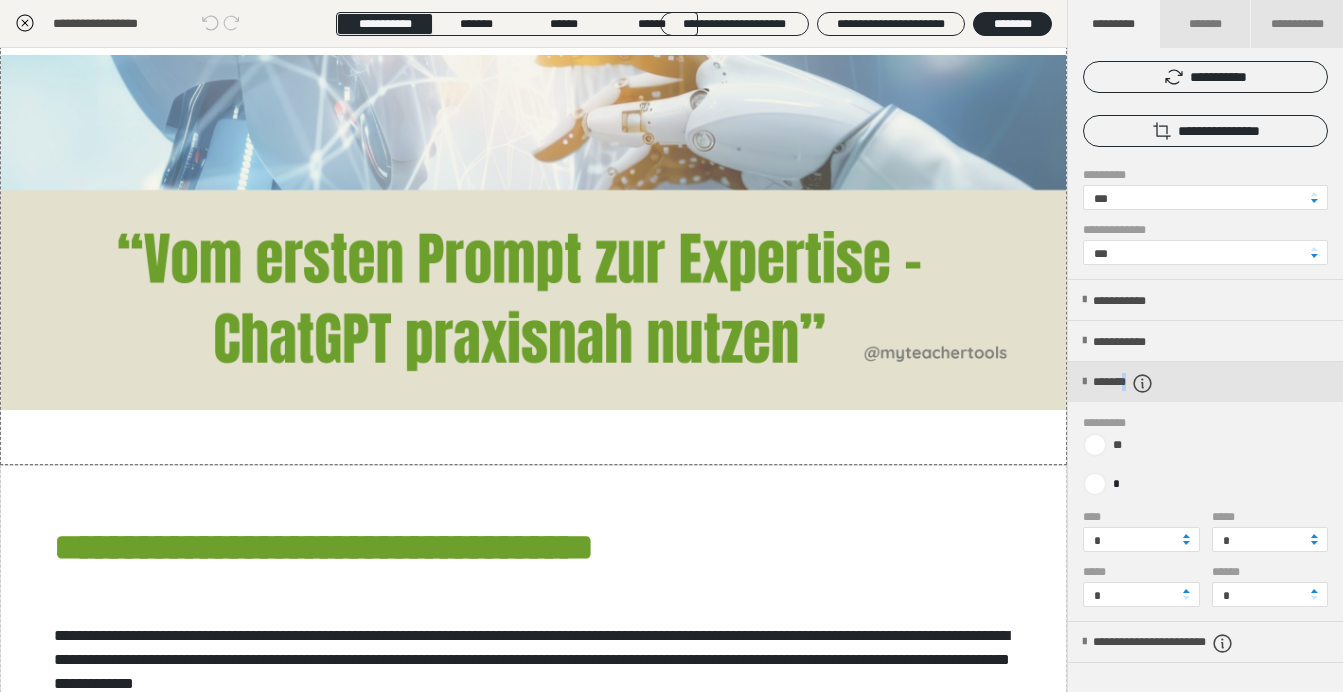 scroll, scrollTop: 191, scrollLeft: 0, axis: vertical 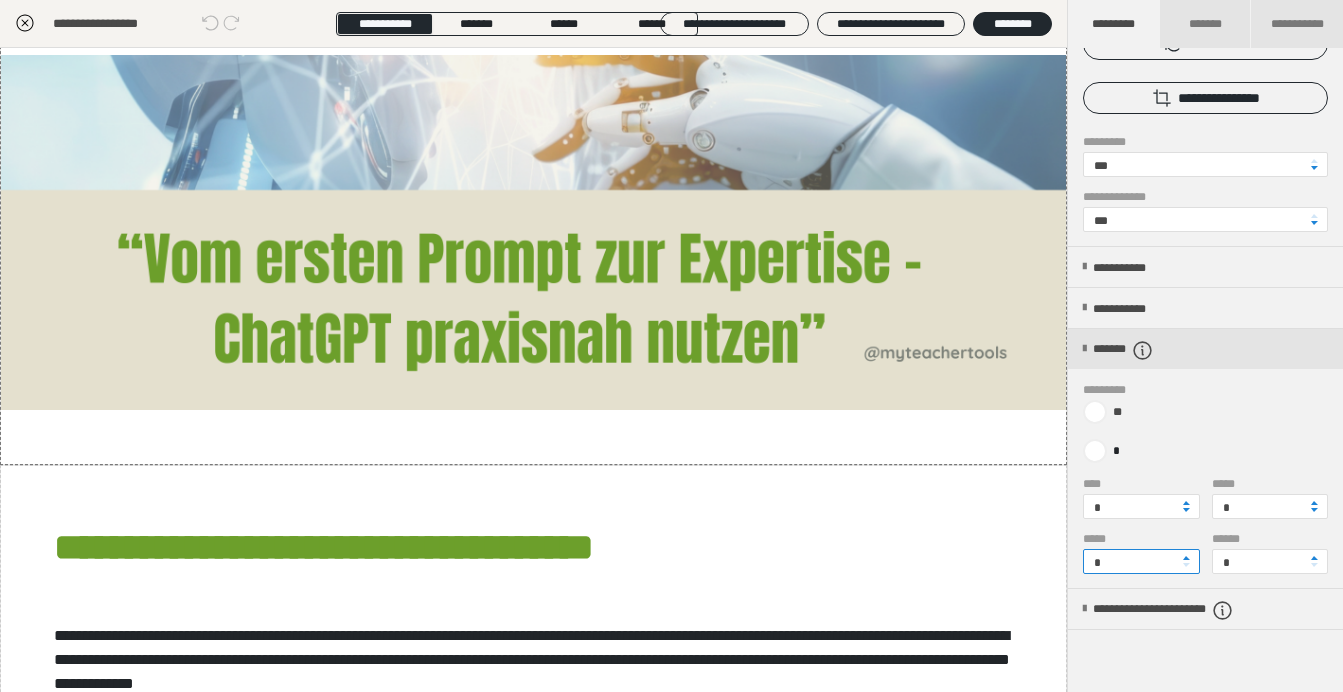 click on "*" at bounding box center (1141, 561) 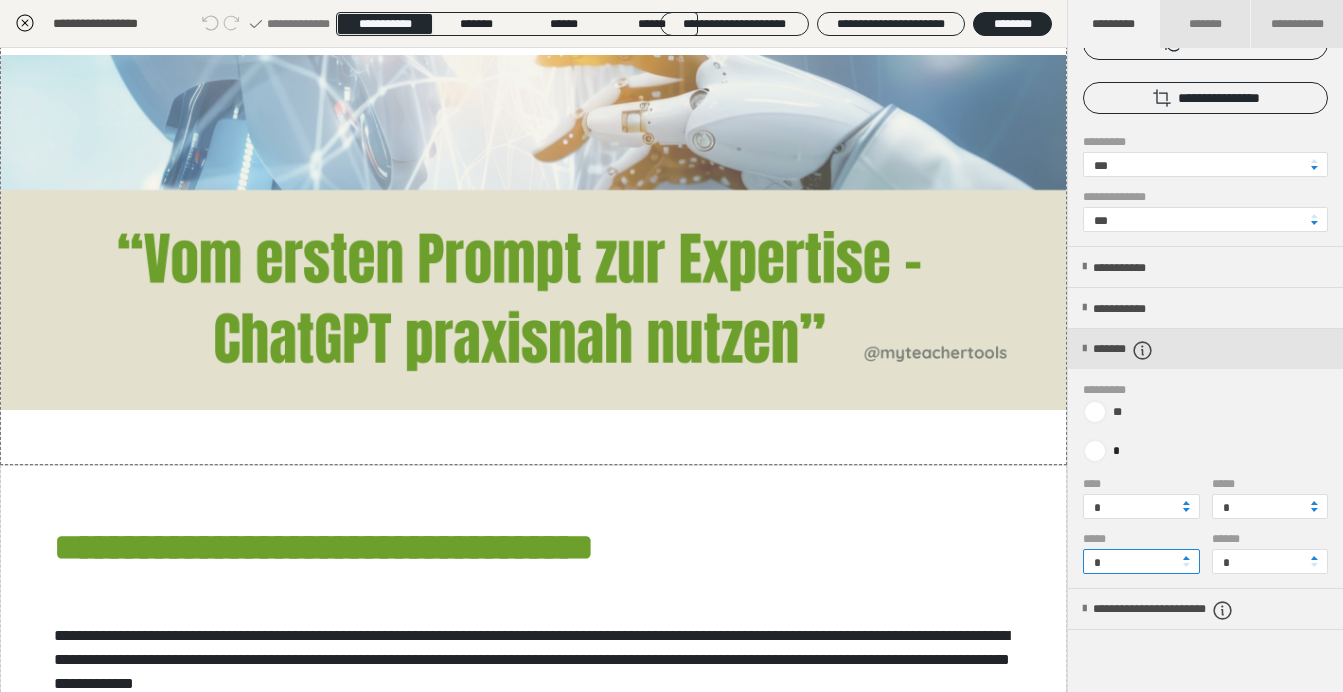 type on "*" 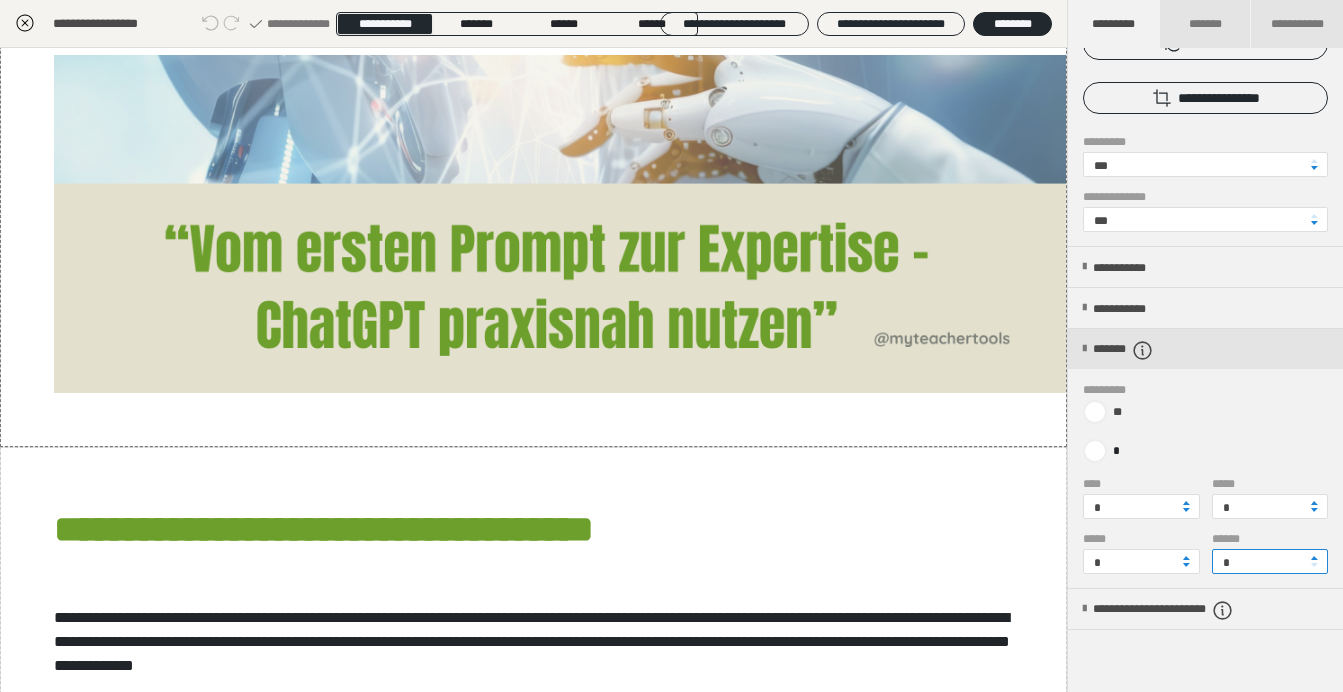click on "*" at bounding box center (1270, 561) 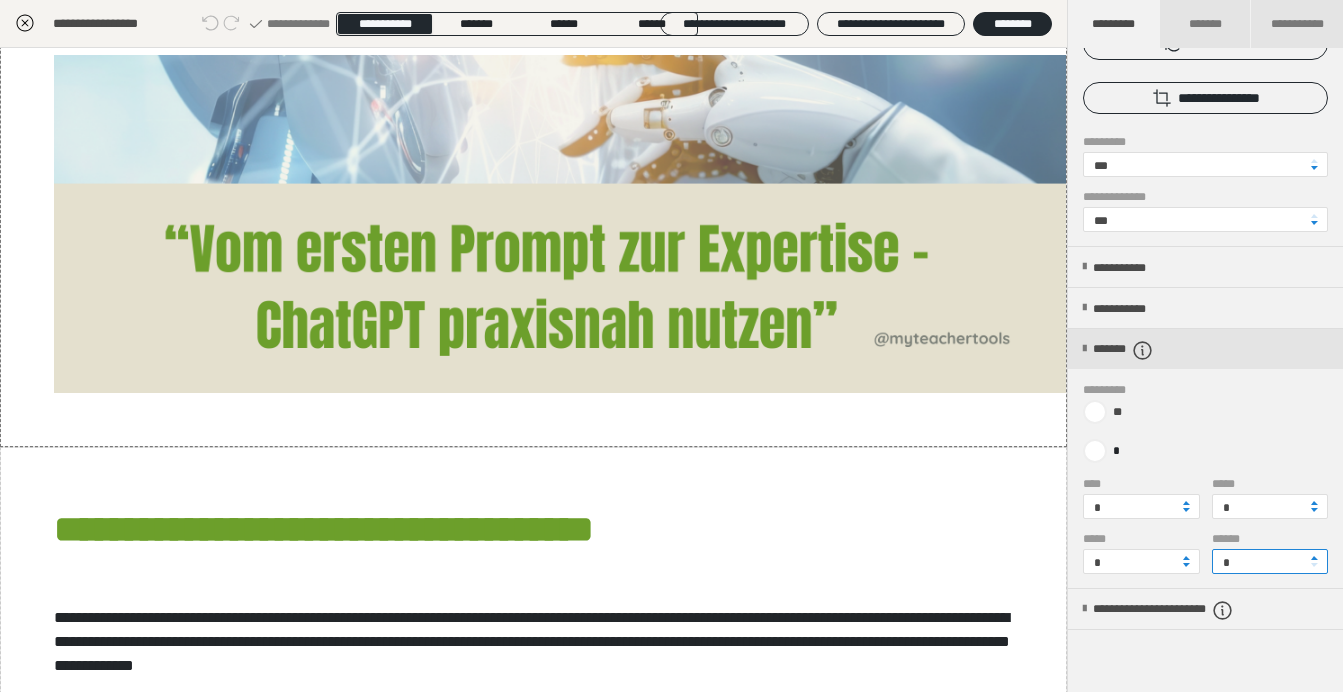 type on "*" 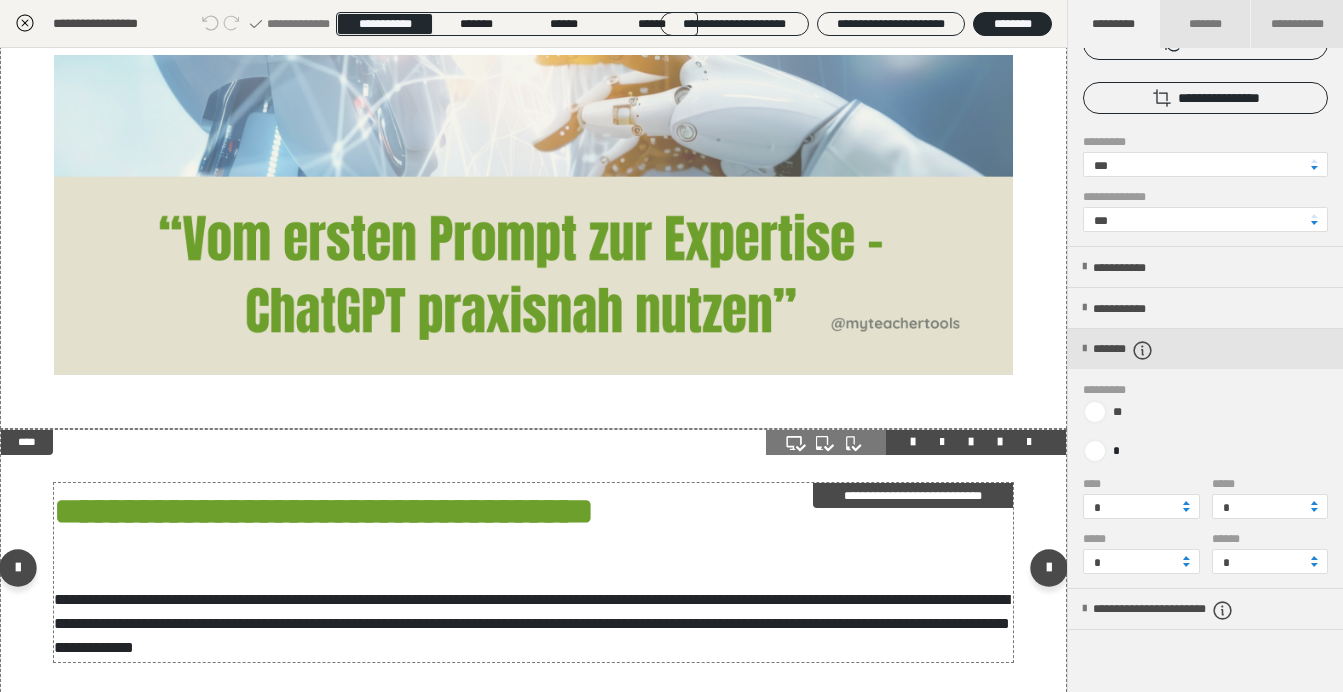 click on "**********" at bounding box center [533, 572] 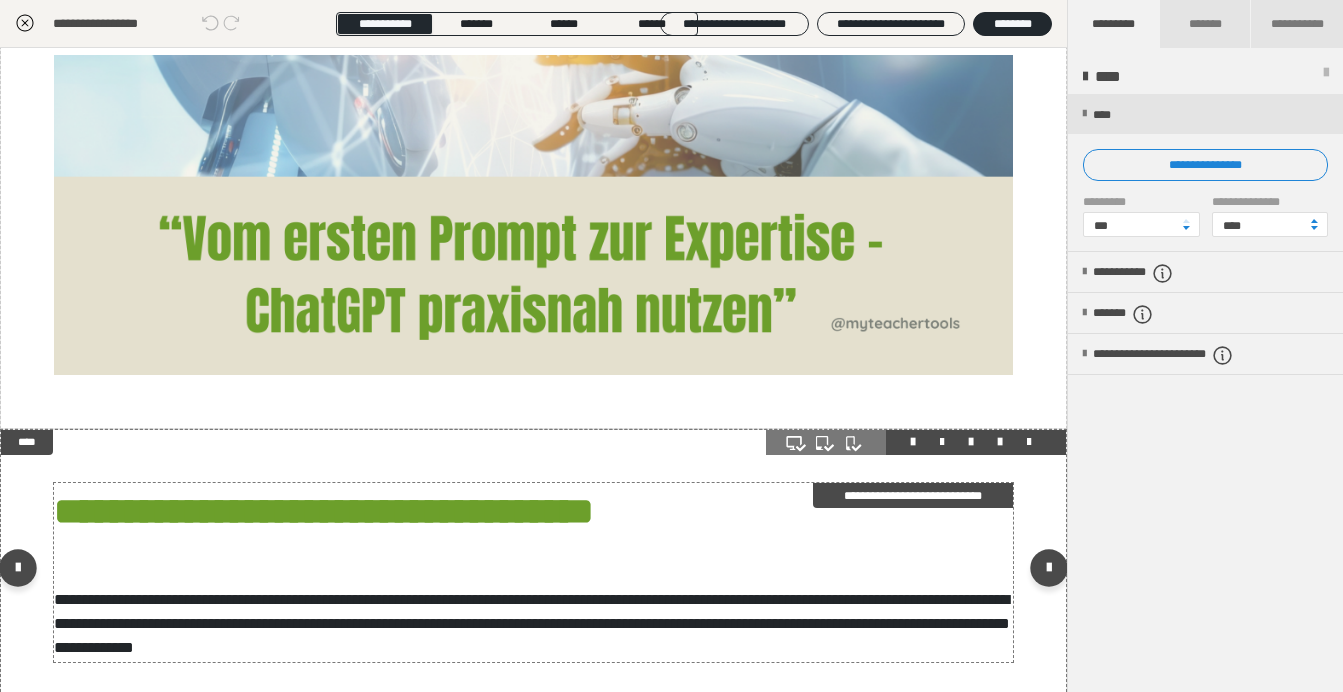 click on "**********" at bounding box center (533, 572) 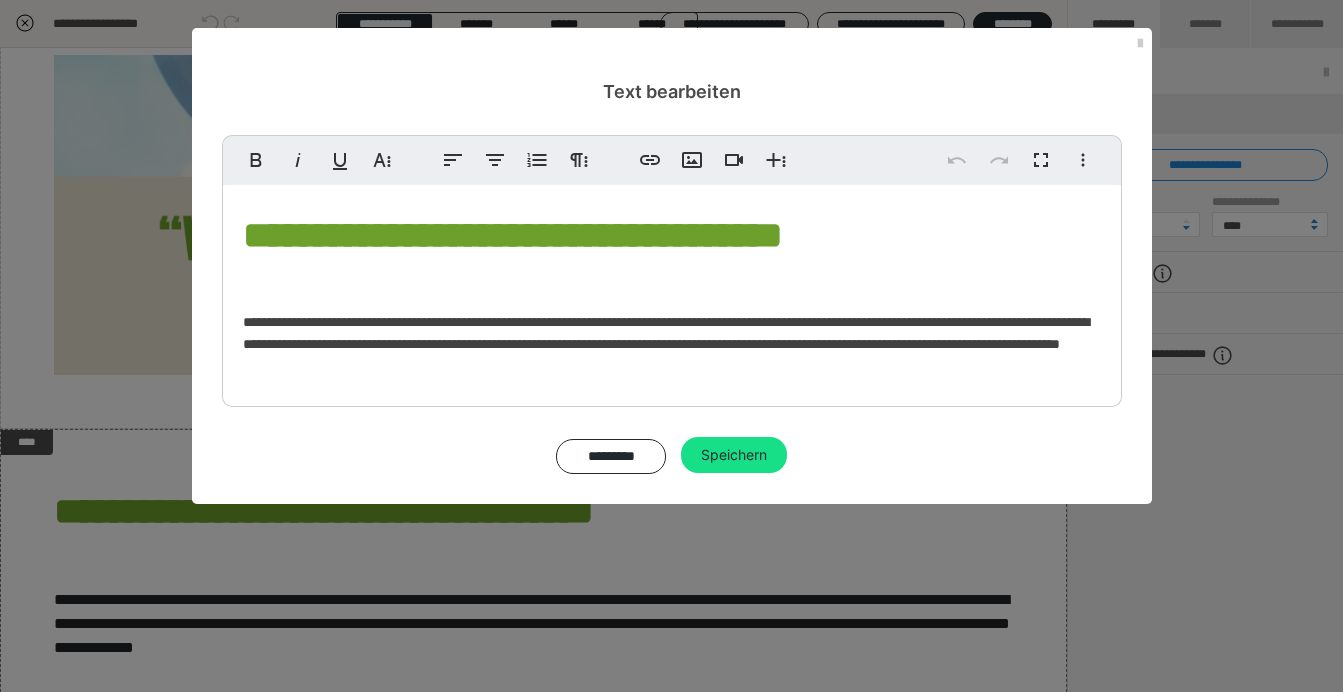 click on "**********" at bounding box center (671, 346) 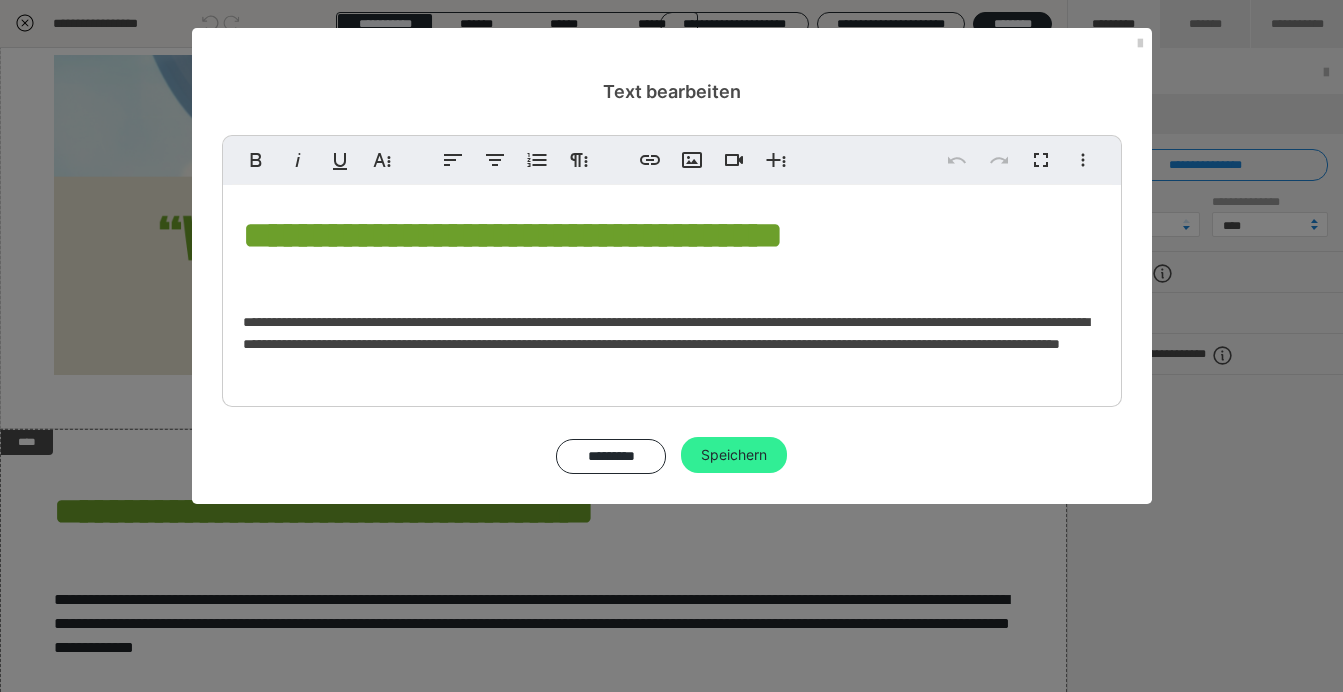 click on "Speichern" at bounding box center (734, 455) 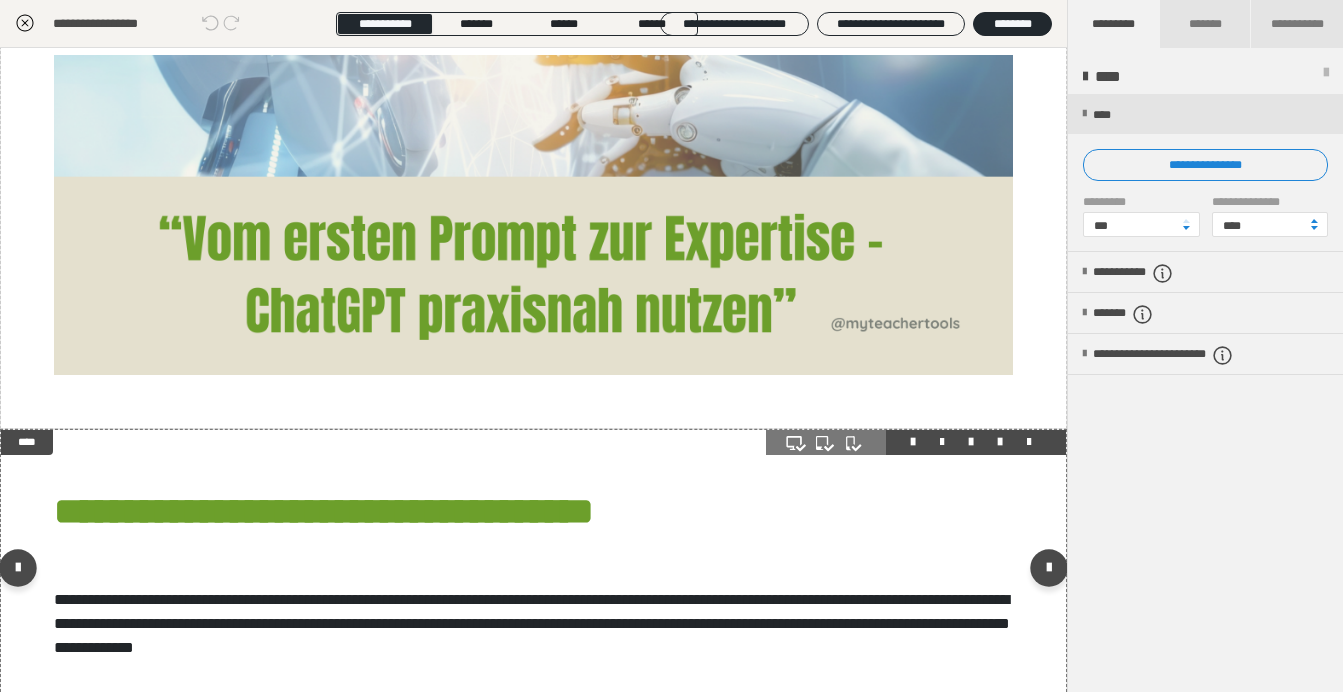 click on "**********" at bounding box center (533, 573) 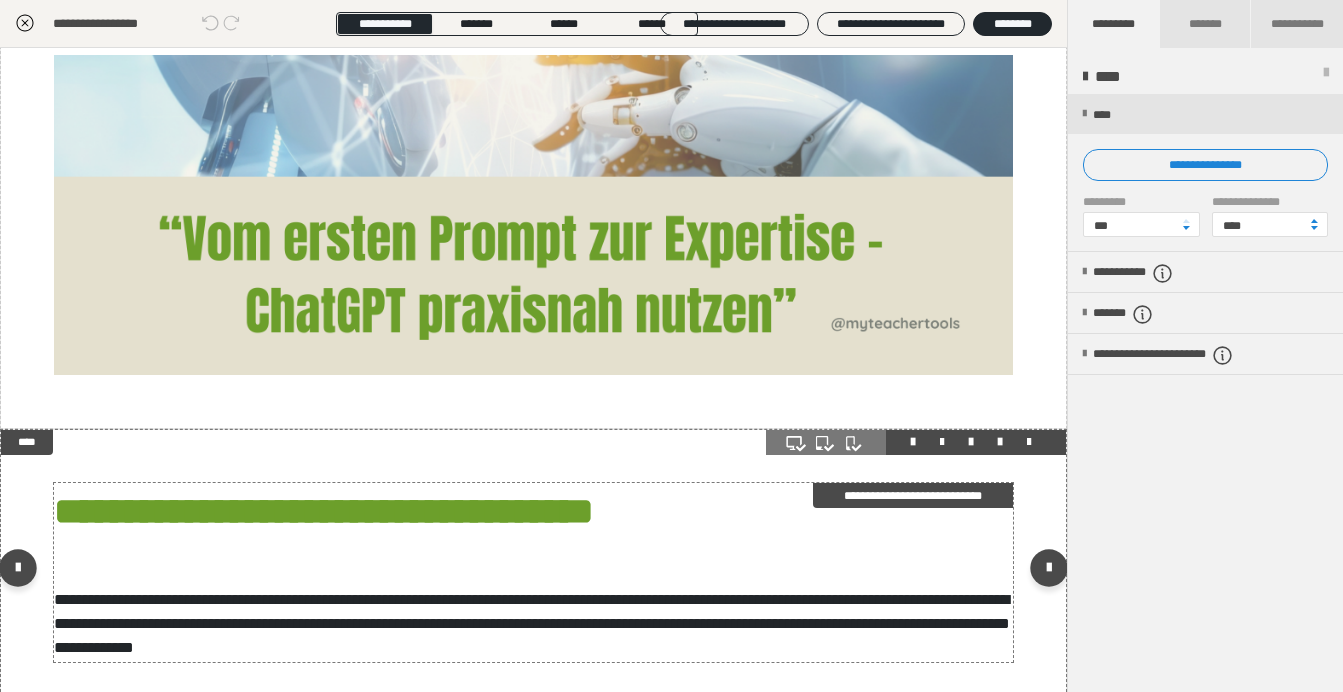 click on "**********" at bounding box center (533, 572) 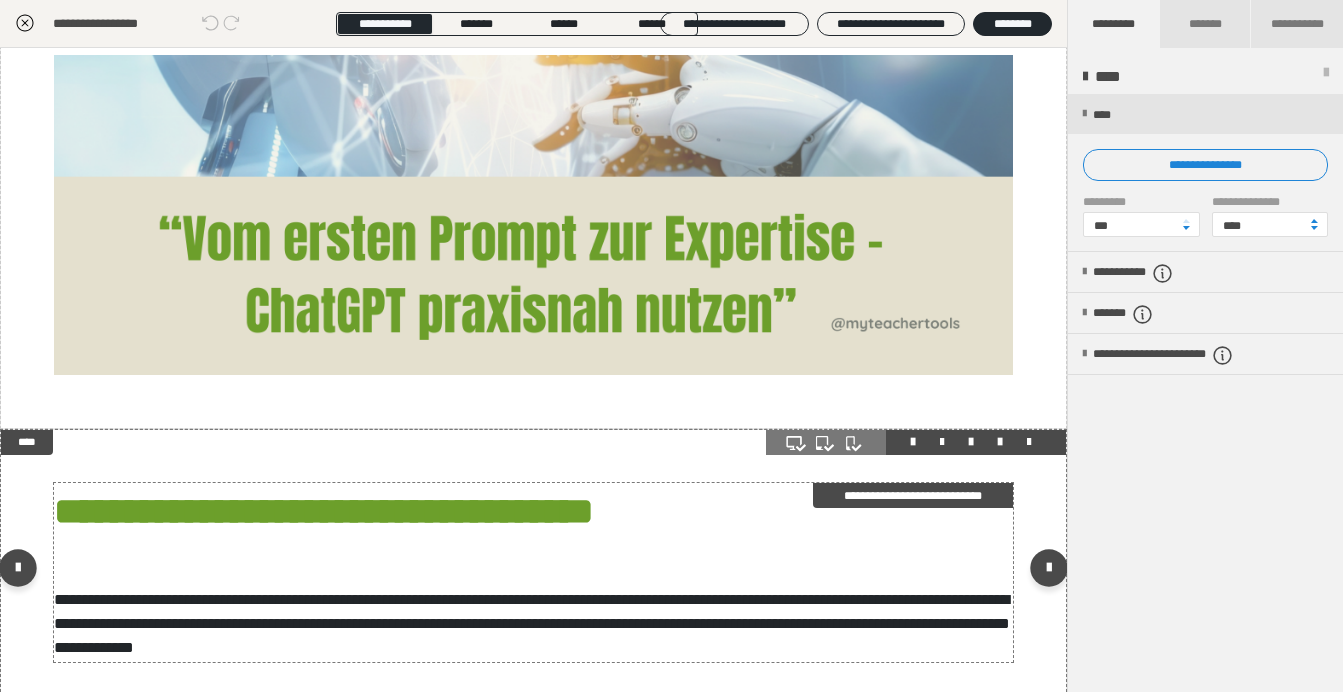 click on "**********" at bounding box center [533, 572] 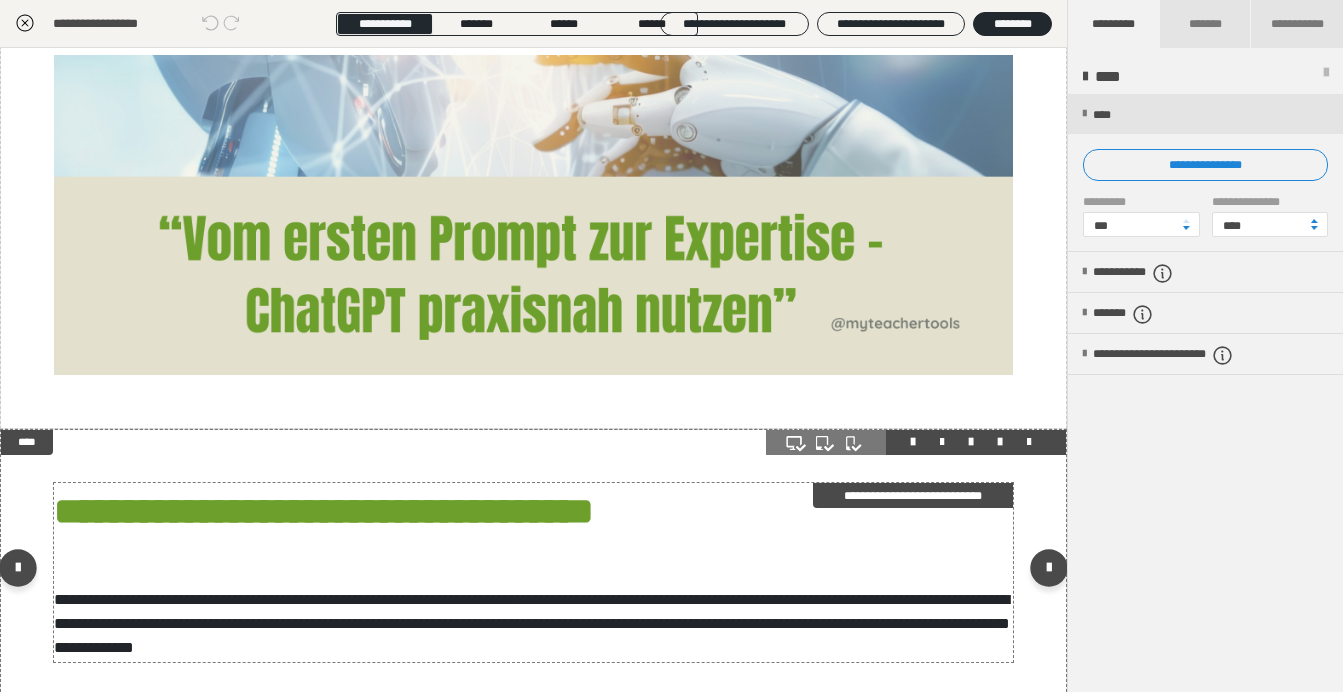 click on "**********" at bounding box center (533, 572) 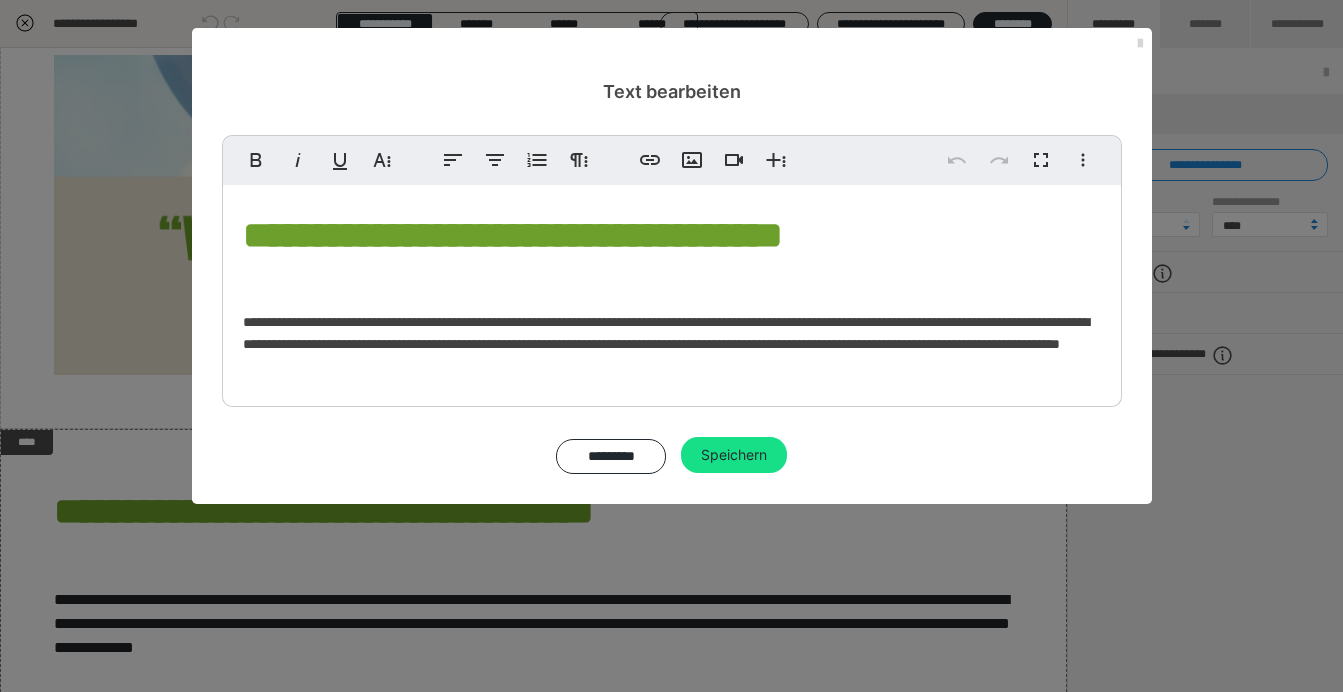 click at bounding box center (1140, 44) 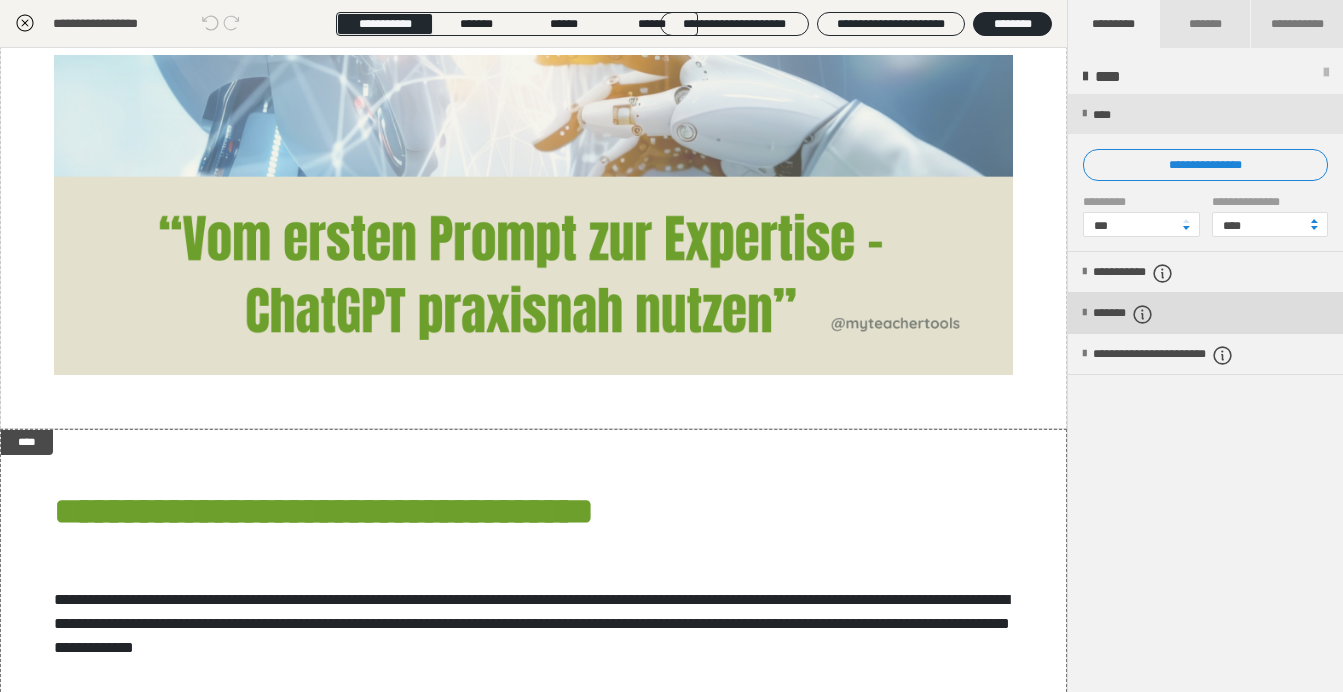 click on "*******" at bounding box center [1140, 314] 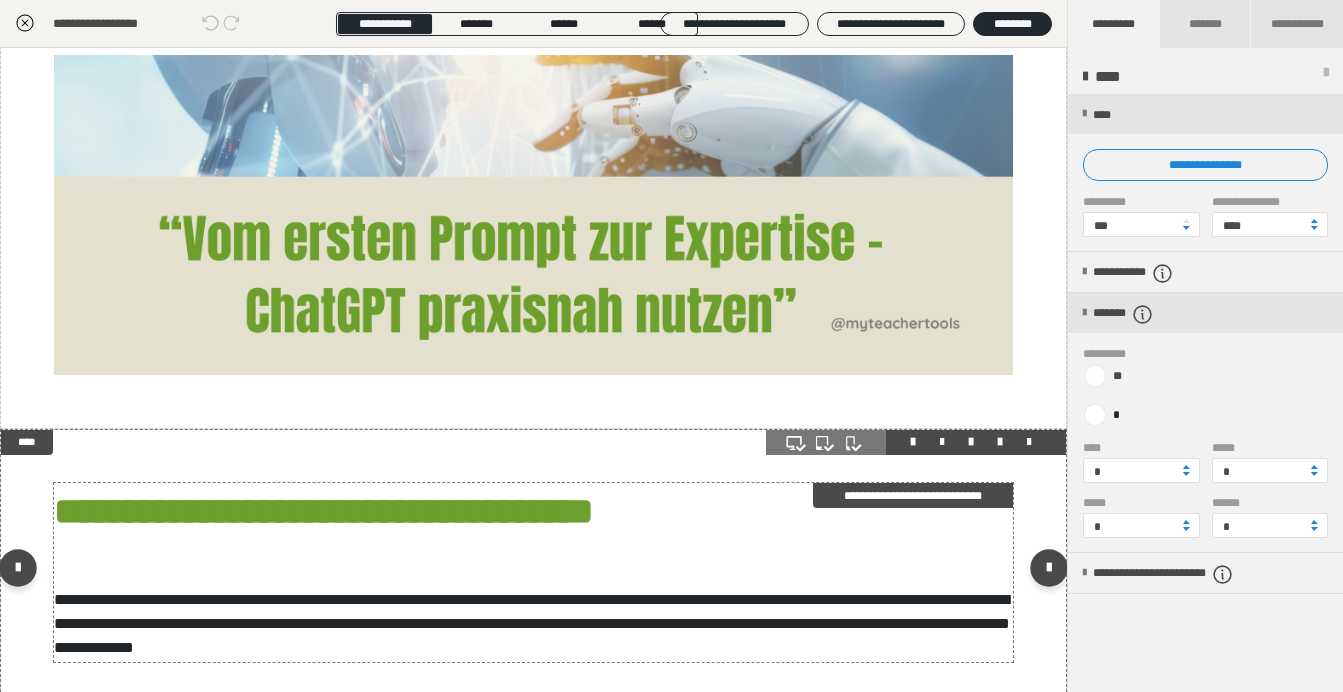 click on "**********" at bounding box center (533, 572) 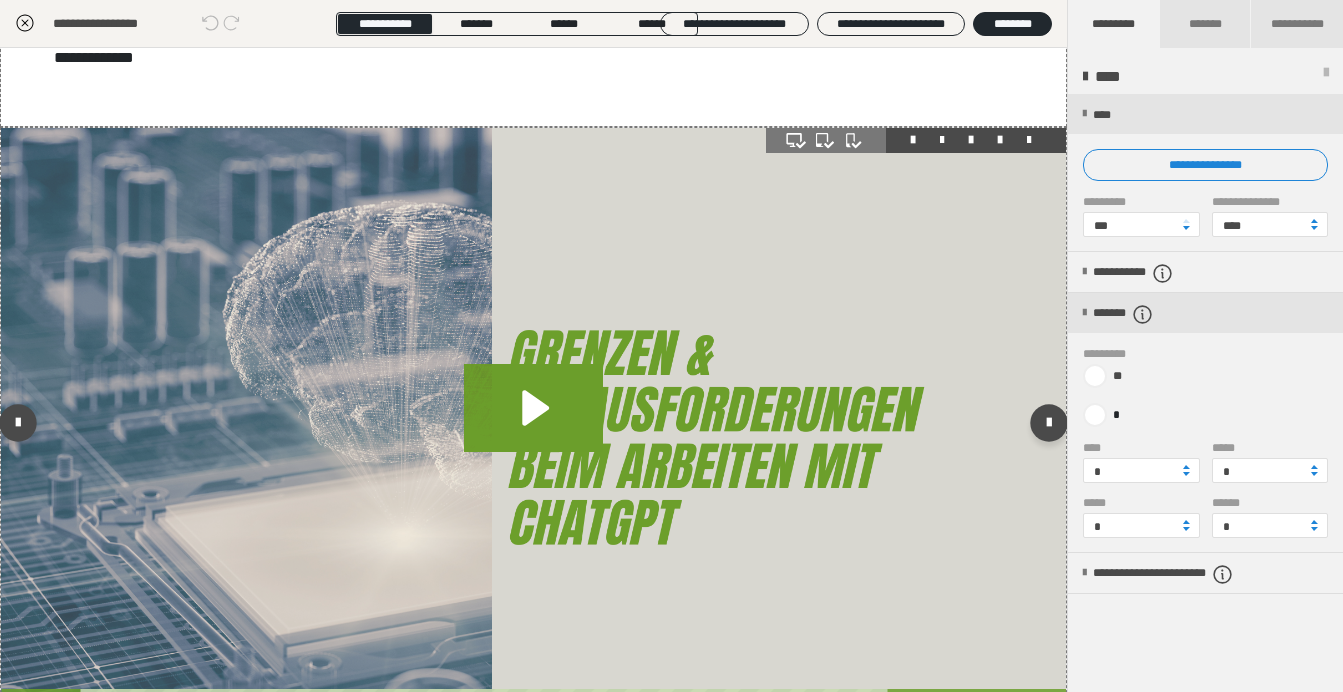 scroll, scrollTop: 637, scrollLeft: 0, axis: vertical 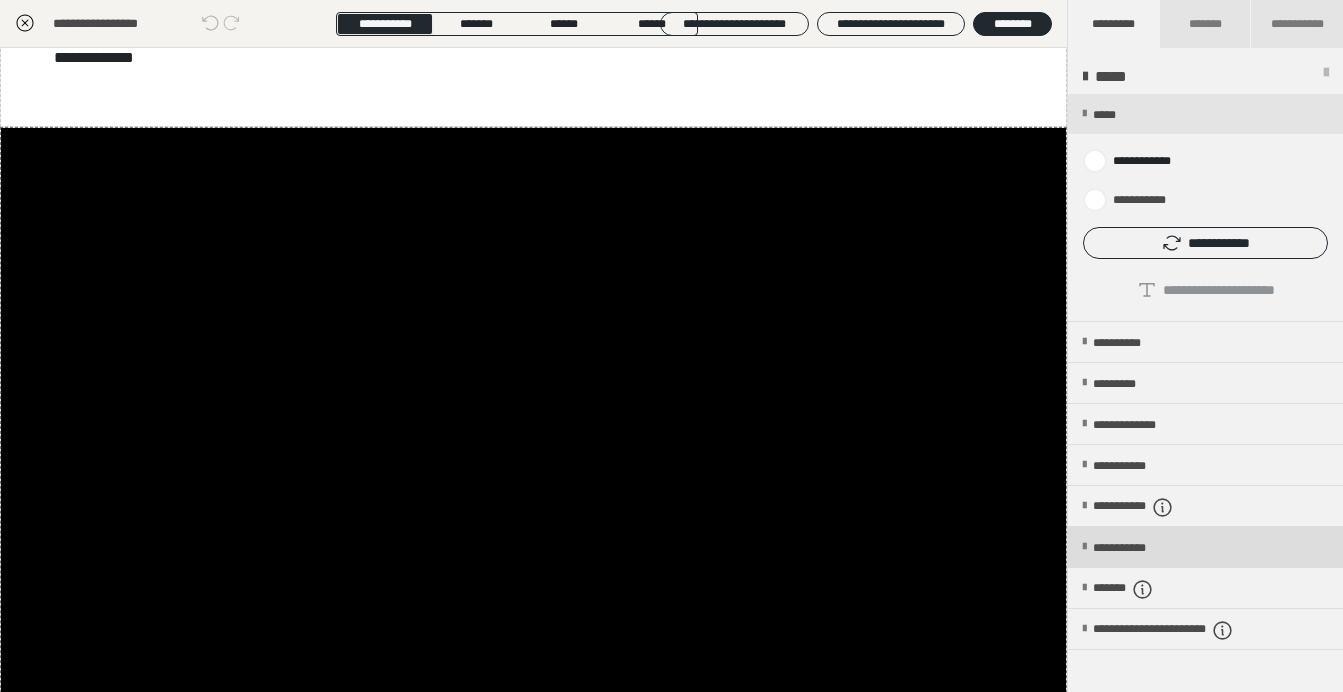 click on "**********" at bounding box center (1139, 548) 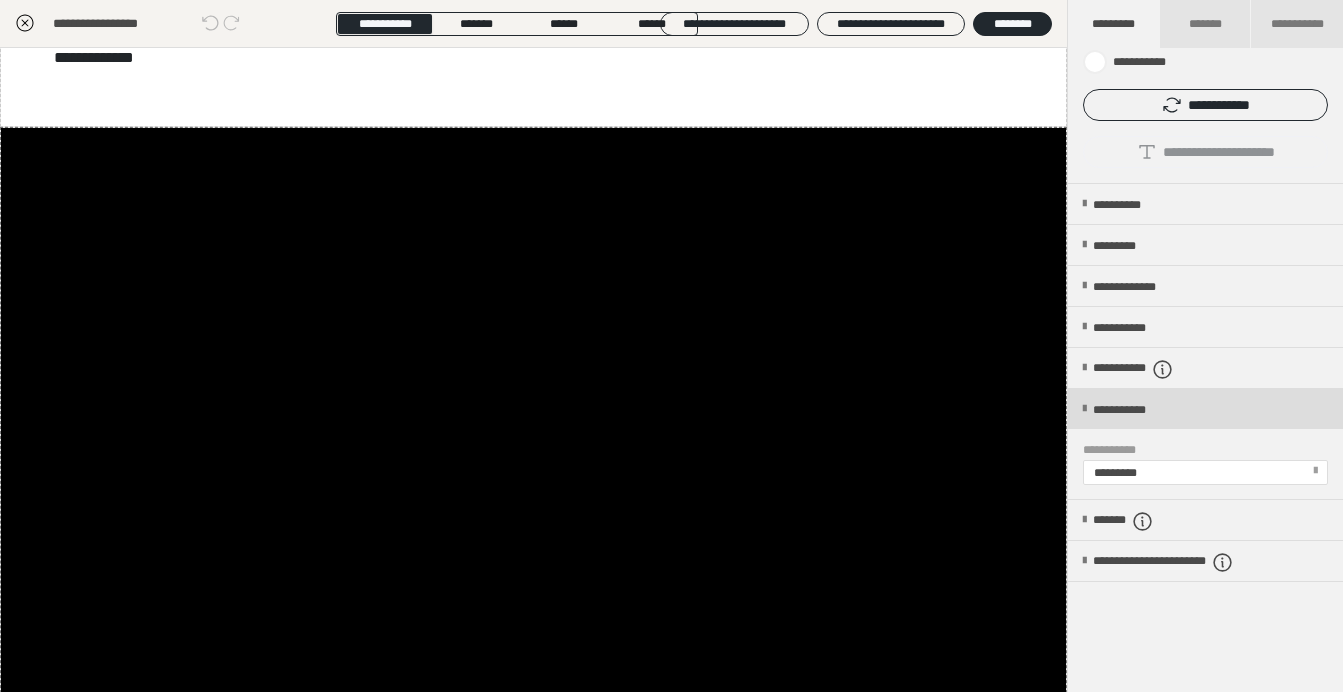 scroll, scrollTop: 151, scrollLeft: 0, axis: vertical 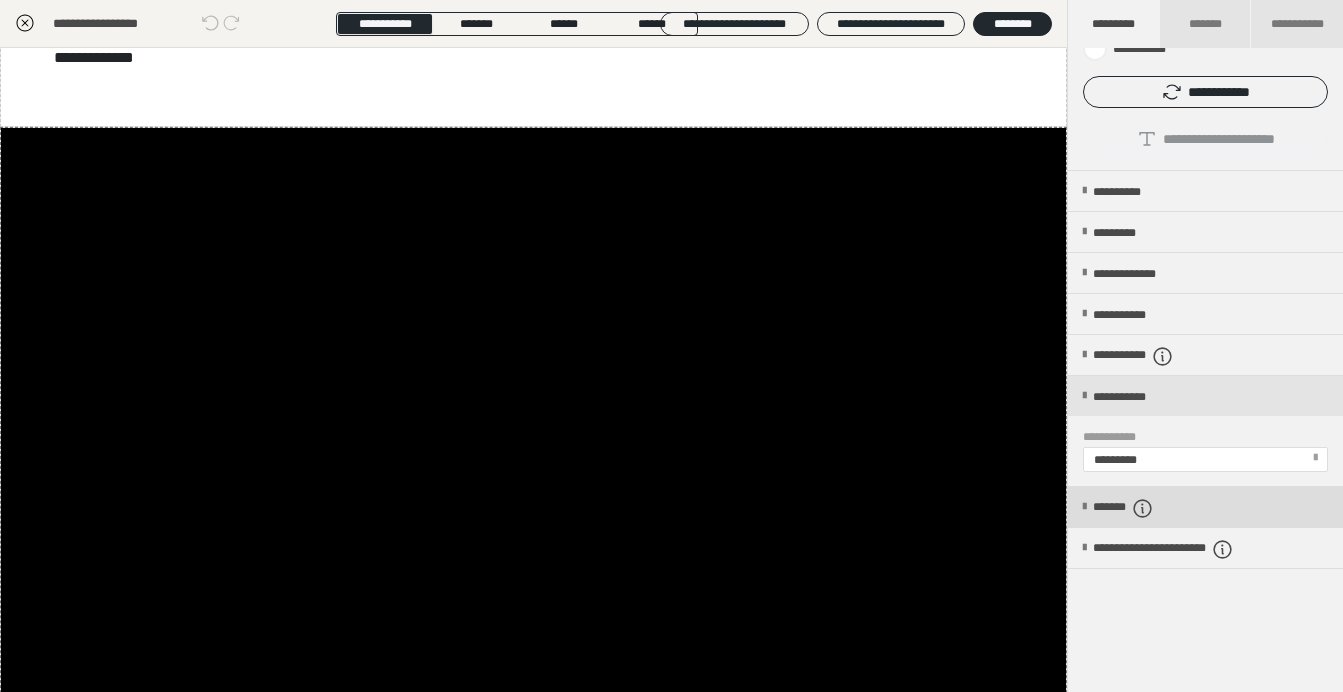 click on "*******" at bounding box center [1205, 507] 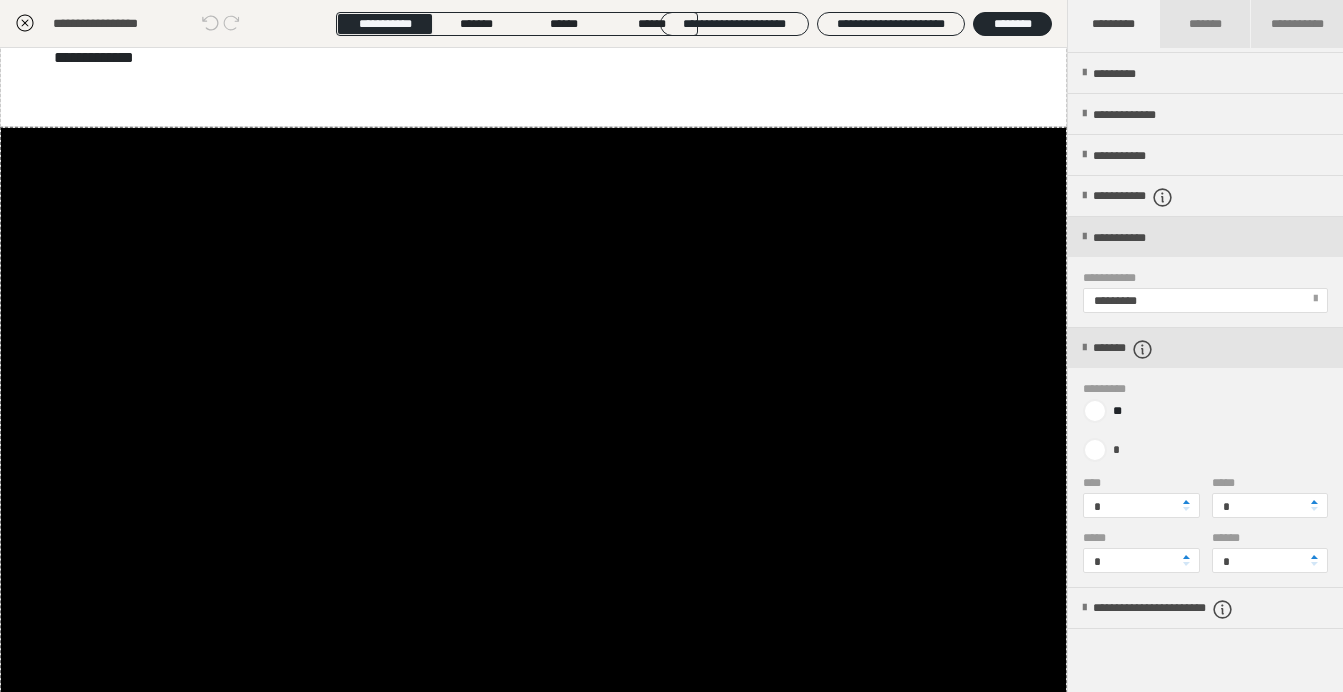 scroll, scrollTop: 333, scrollLeft: 0, axis: vertical 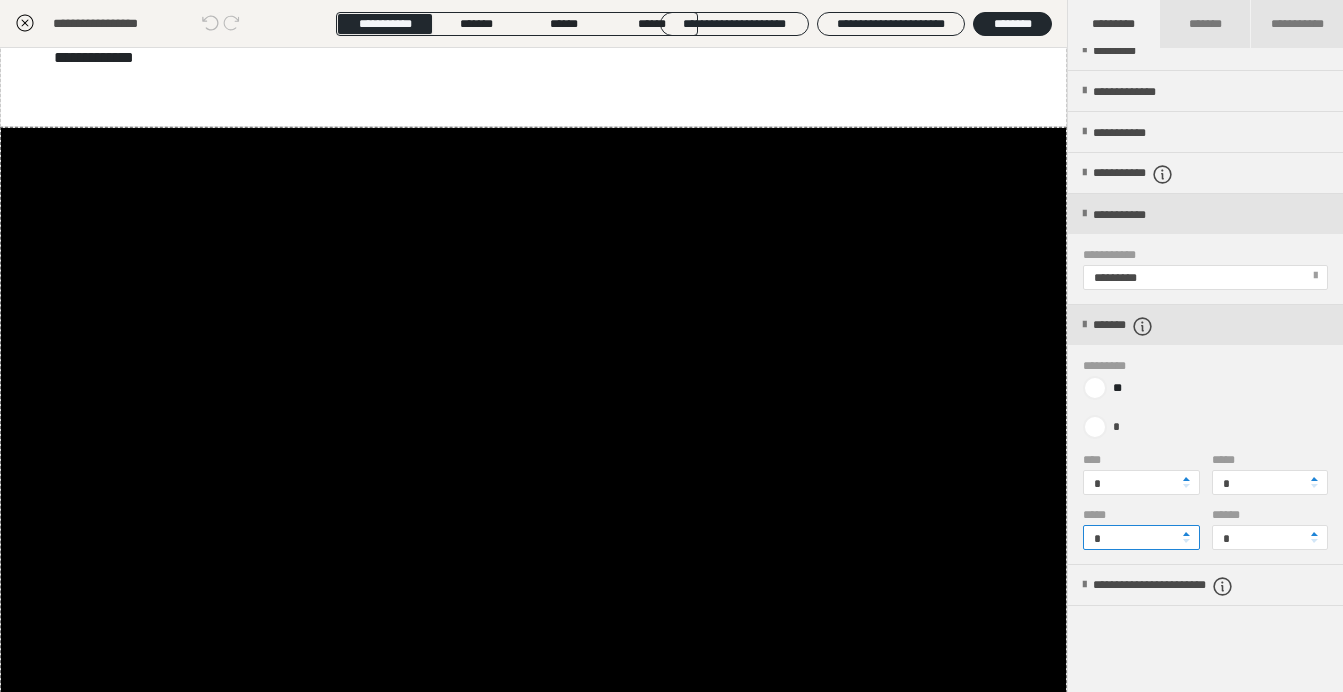 click on "*" at bounding box center [1141, 537] 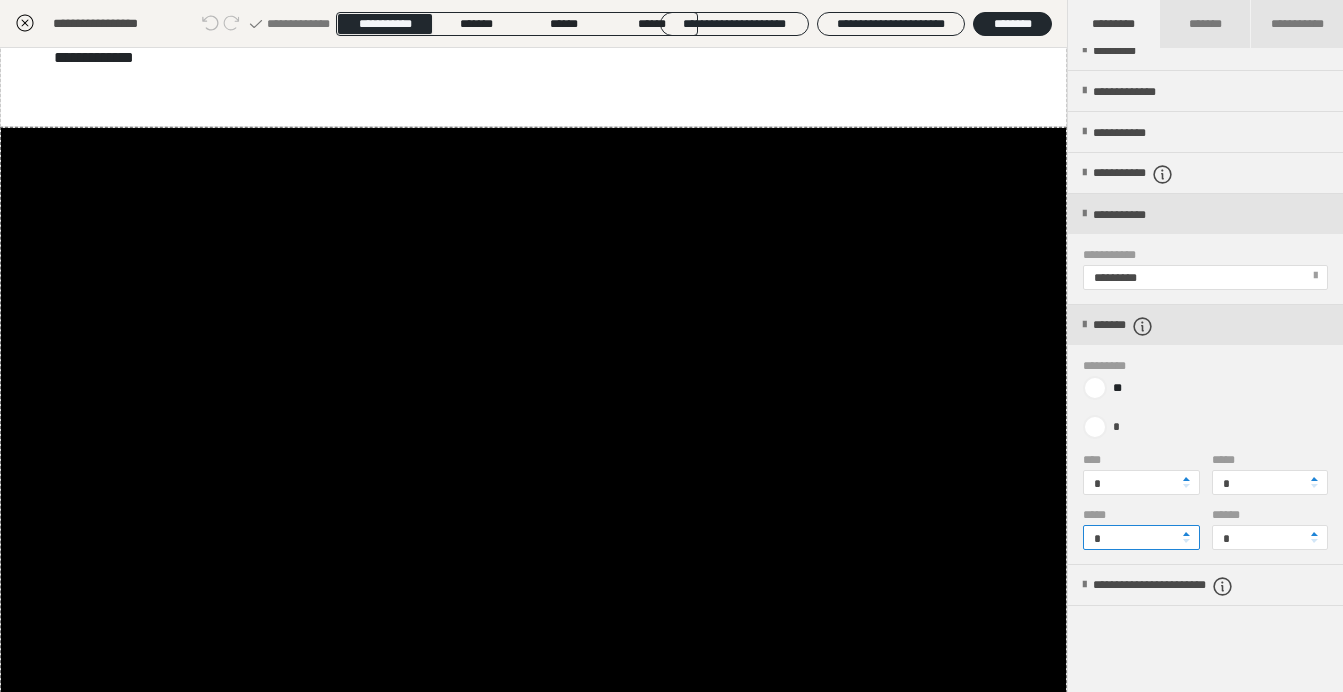 type on "*" 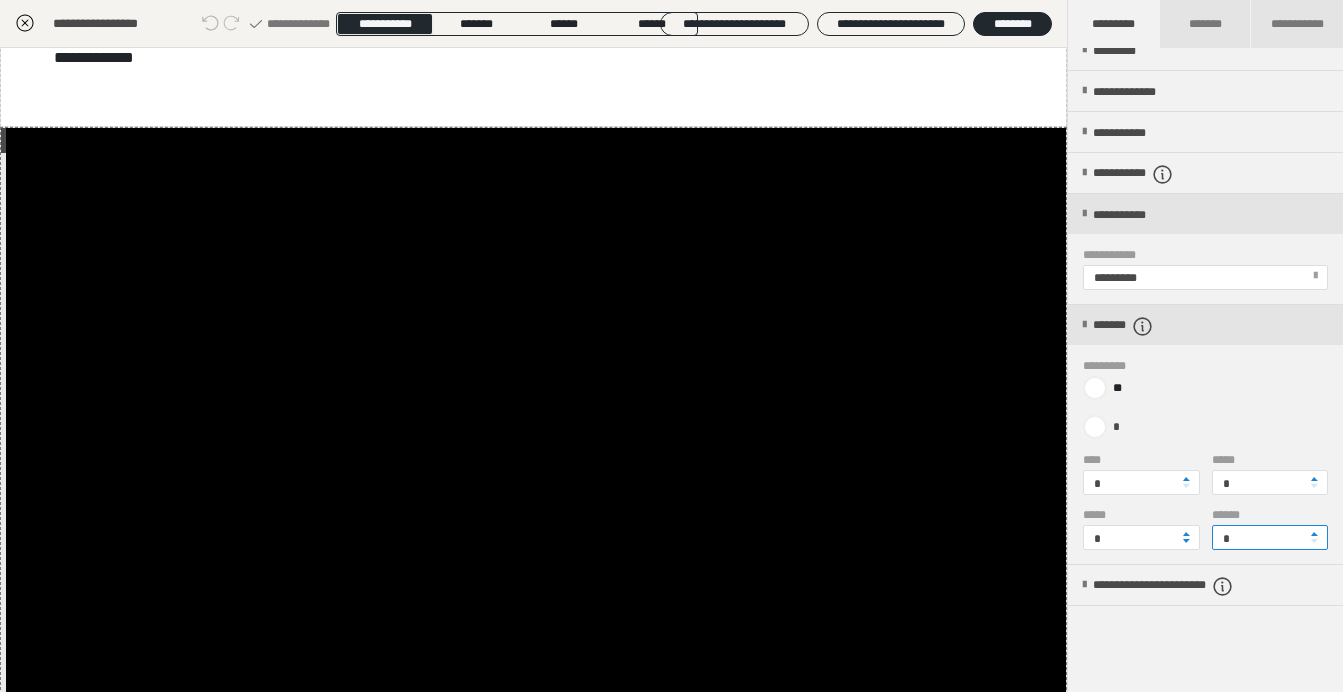 click on "*" at bounding box center [1270, 537] 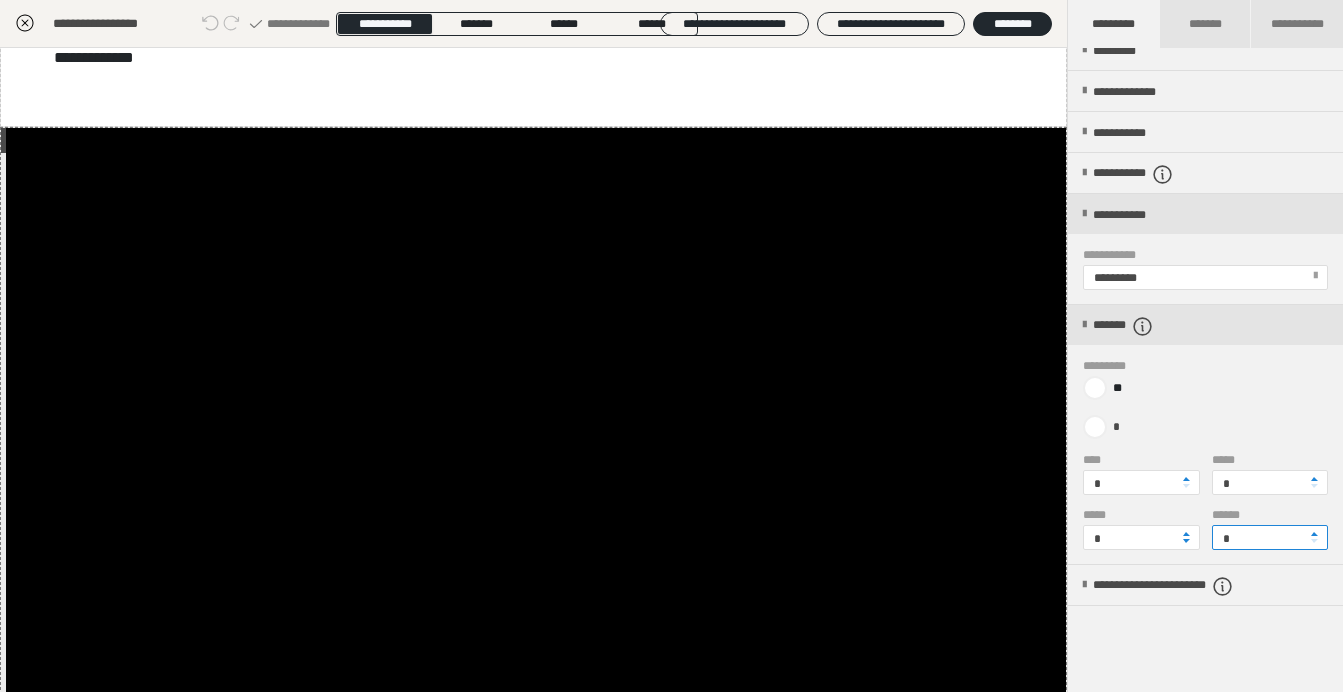 type on "*" 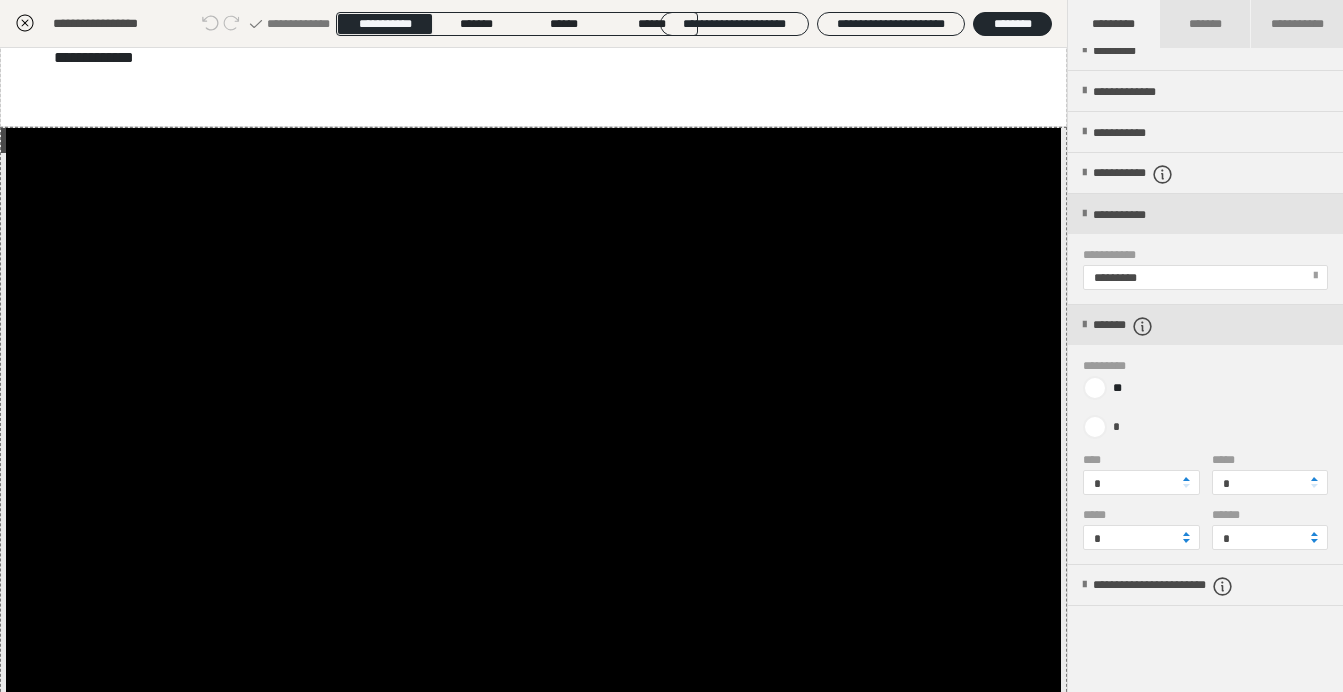 click on "**********" at bounding box center [1205, 394] 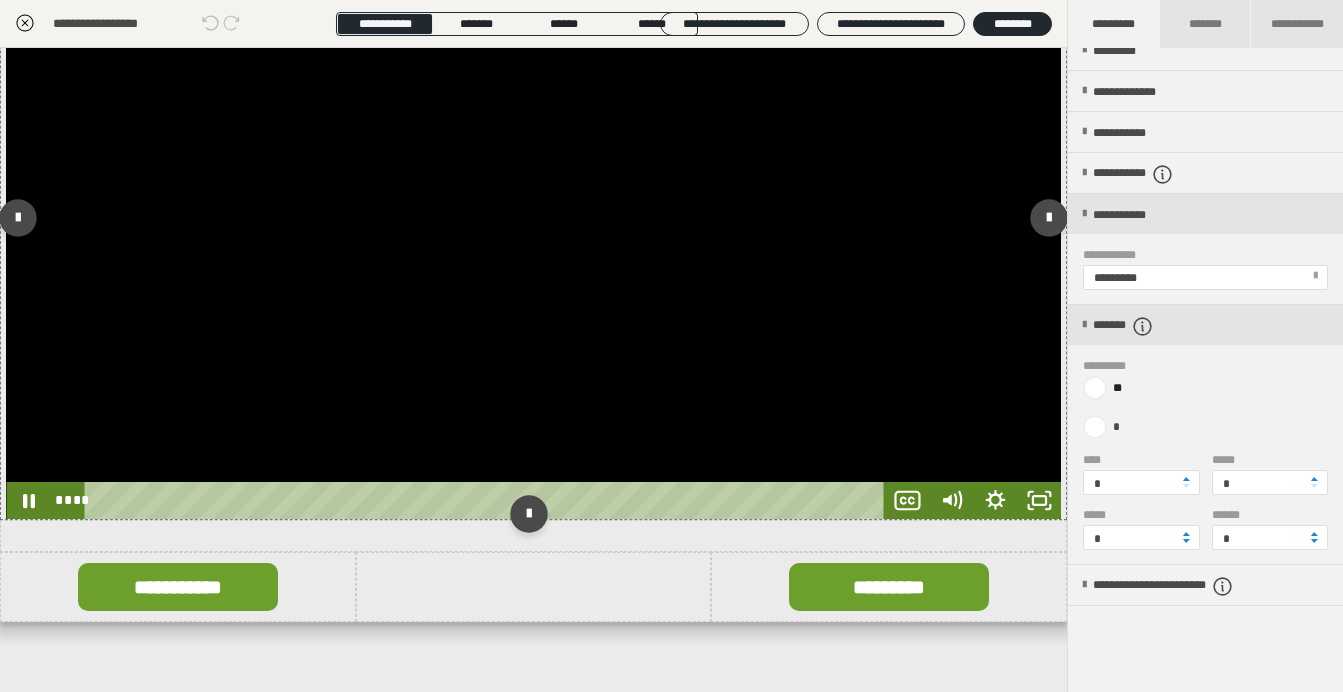 scroll, scrollTop: 839, scrollLeft: 0, axis: vertical 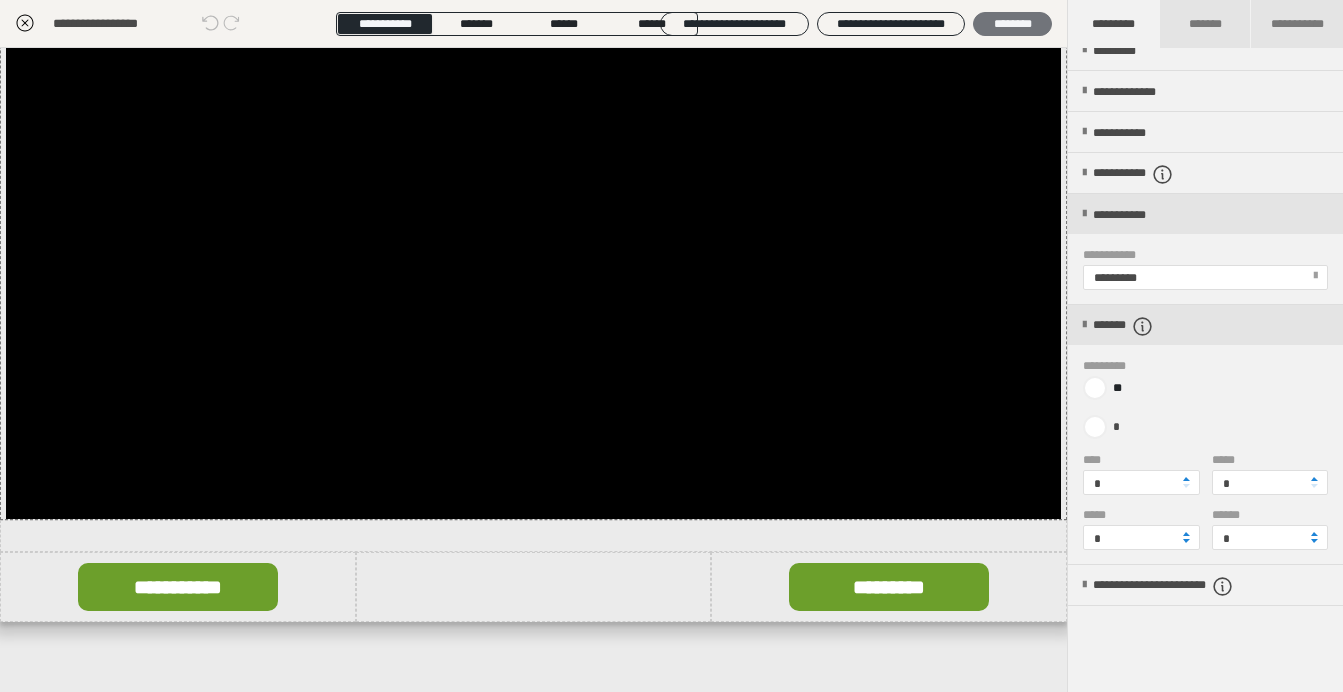 click on "********" at bounding box center (1012, 24) 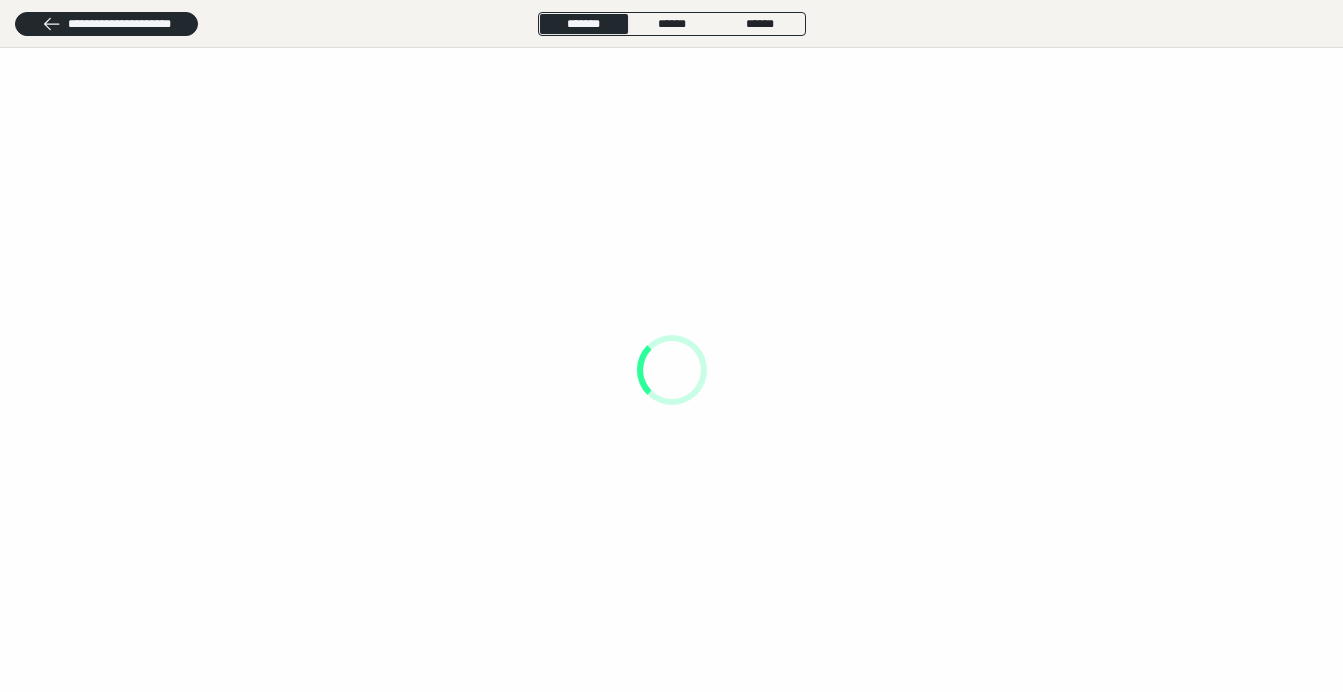 scroll, scrollTop: 0, scrollLeft: 0, axis: both 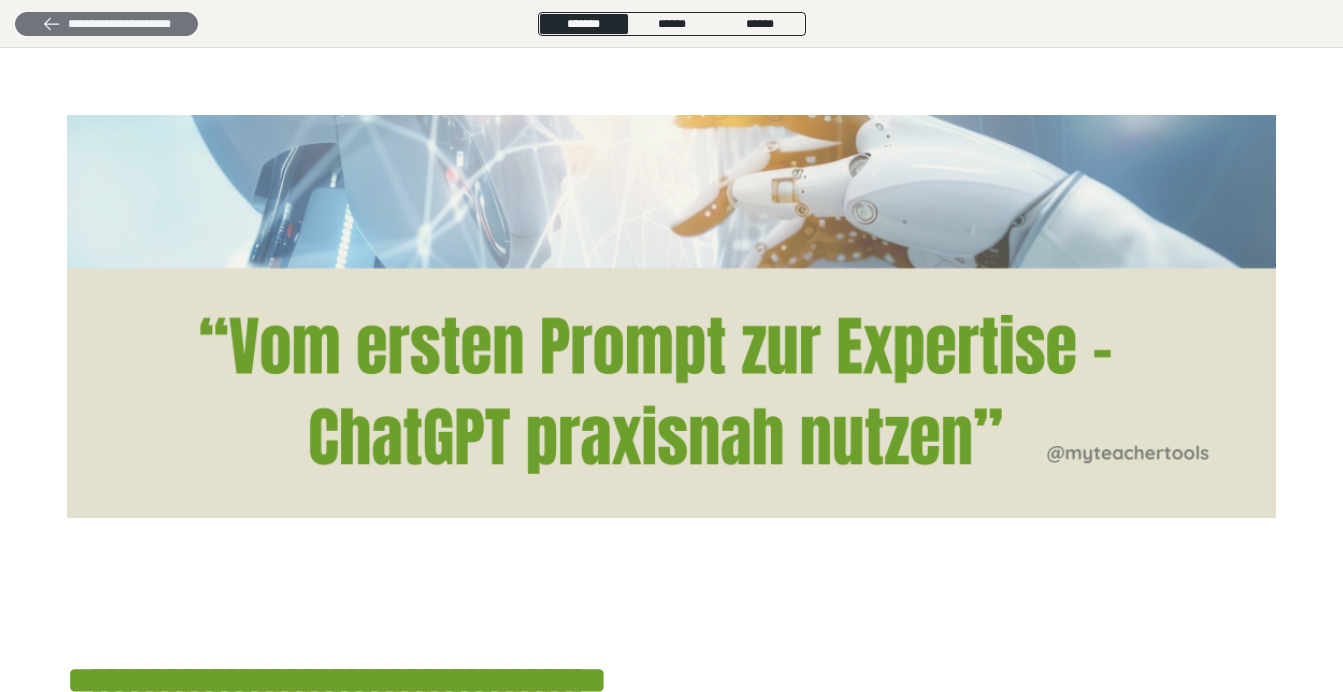 click on "**********" at bounding box center [106, 24] 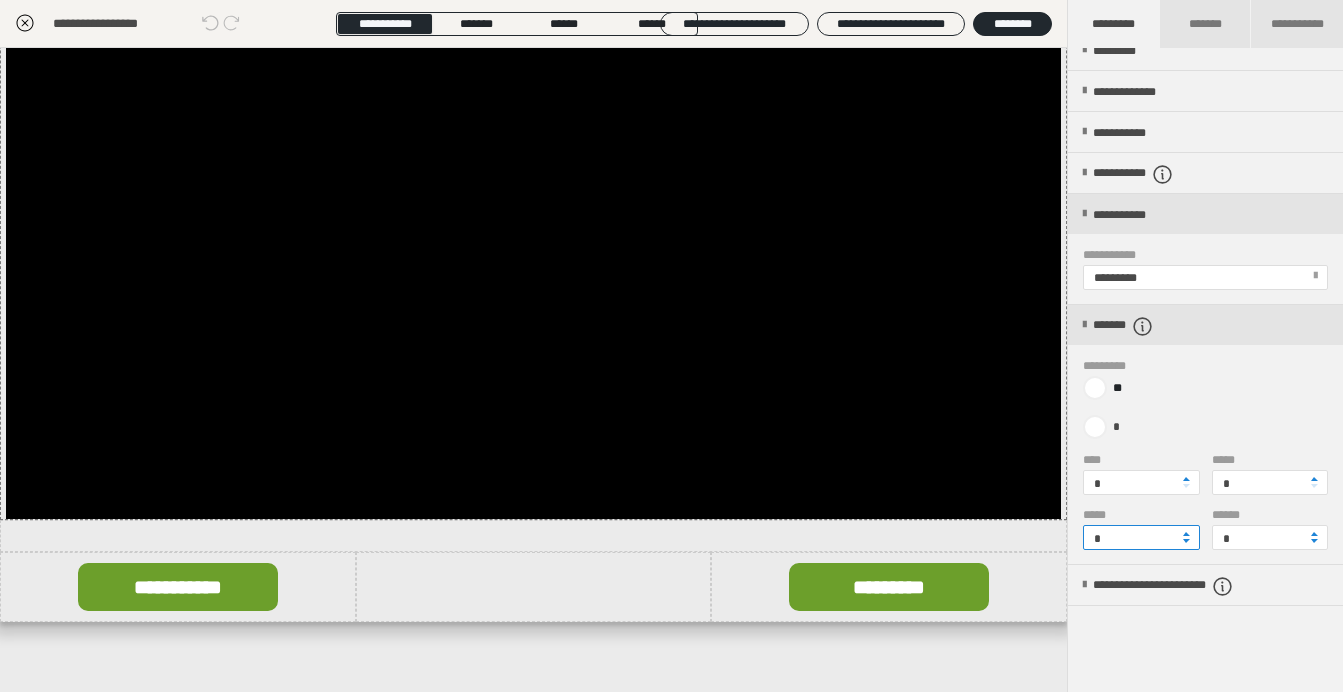 click on "*" at bounding box center [1141, 537] 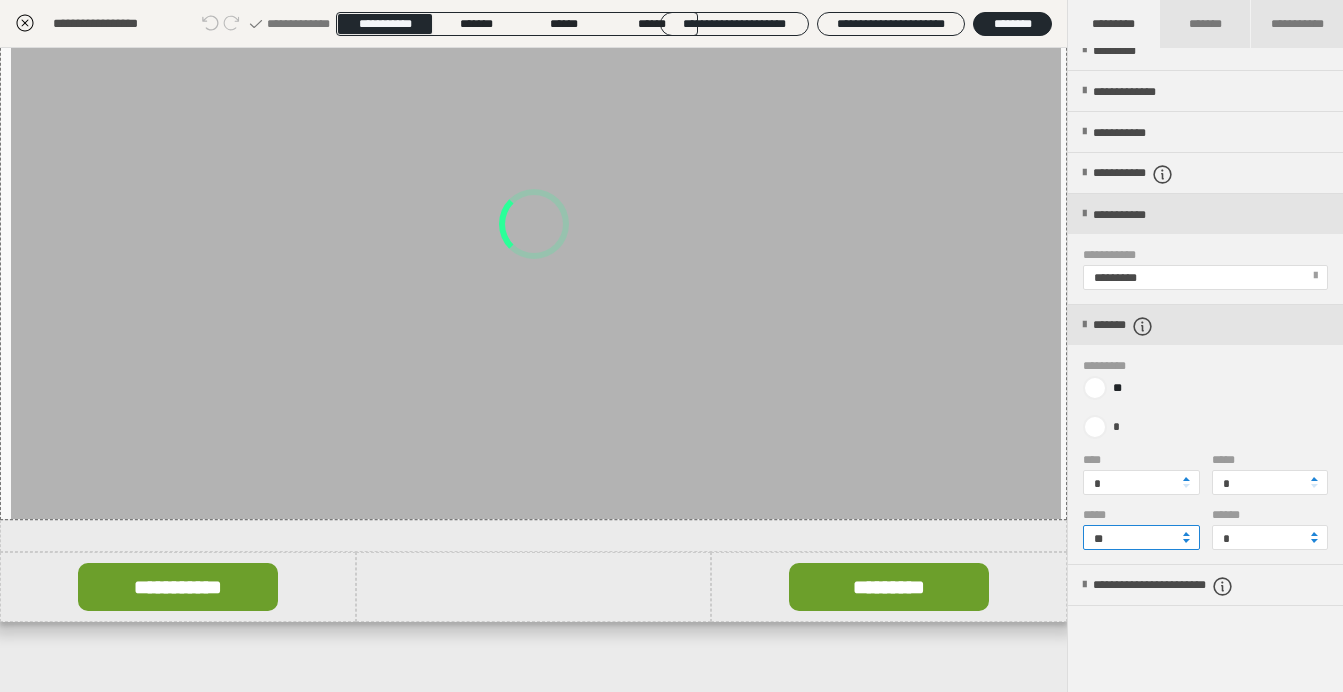scroll, scrollTop: 836, scrollLeft: 0, axis: vertical 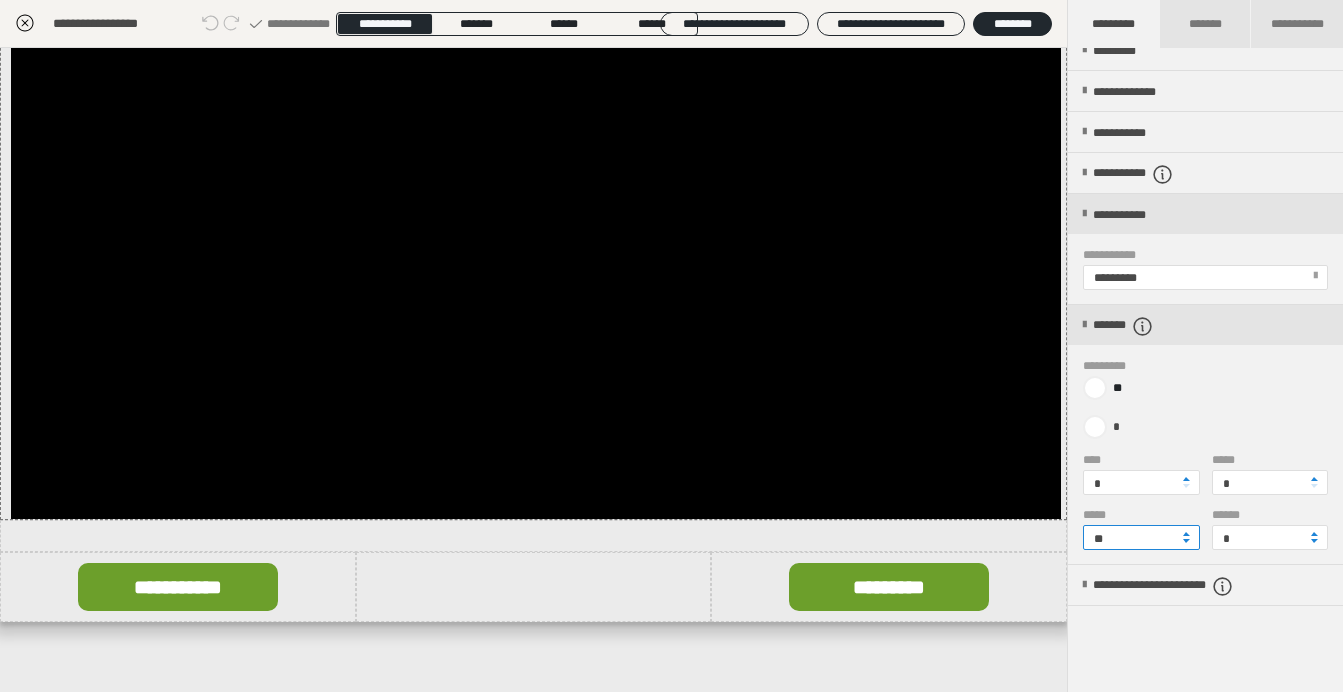 type on "**" 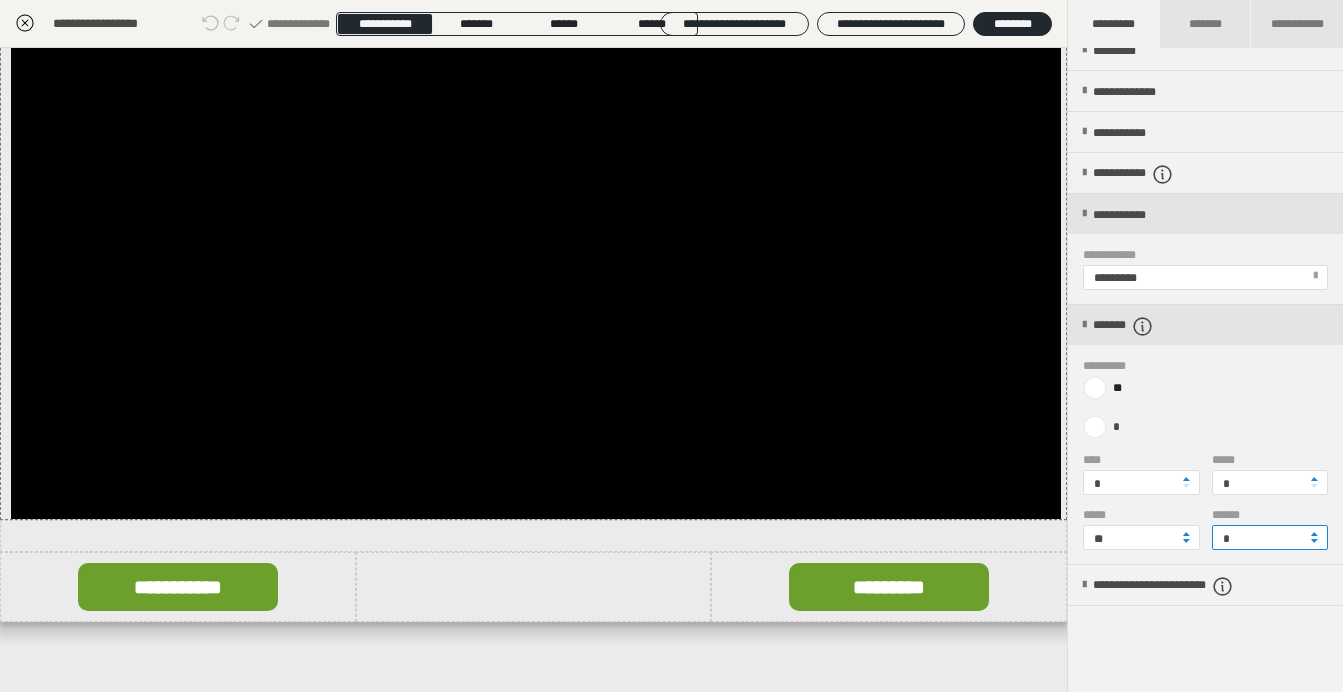 click on "*" at bounding box center (1270, 537) 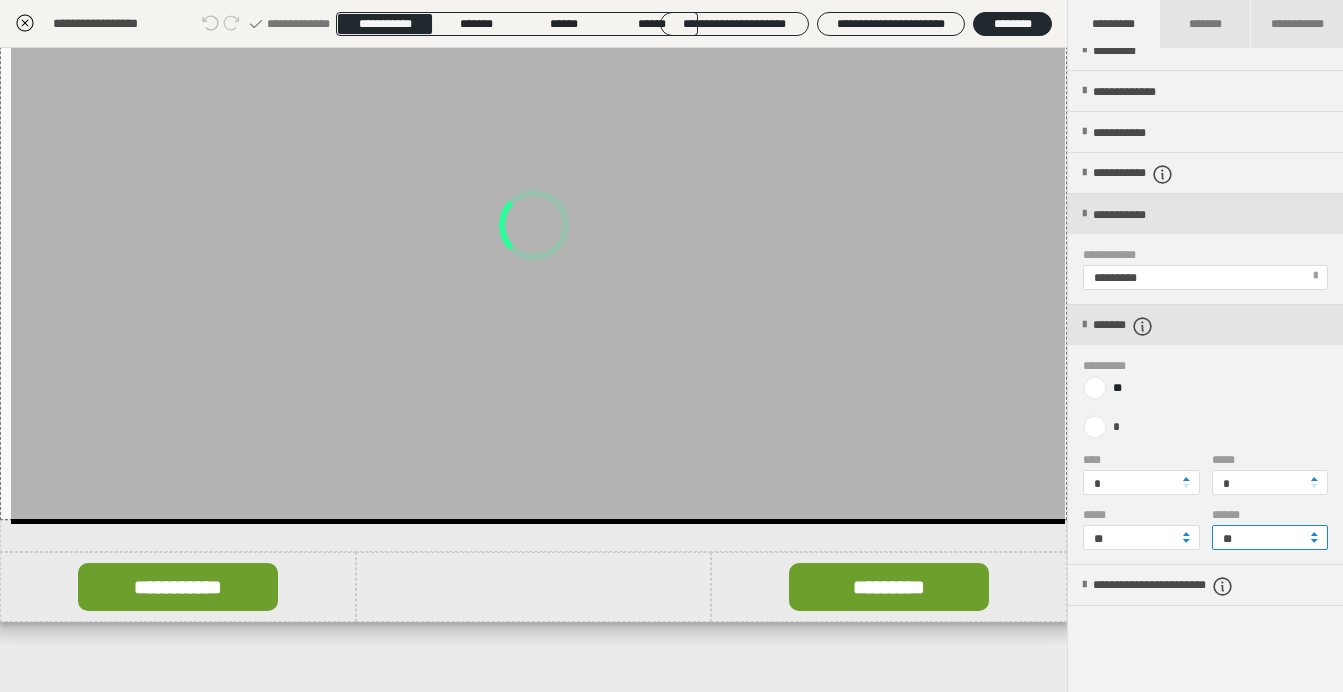 scroll, scrollTop: 833, scrollLeft: 0, axis: vertical 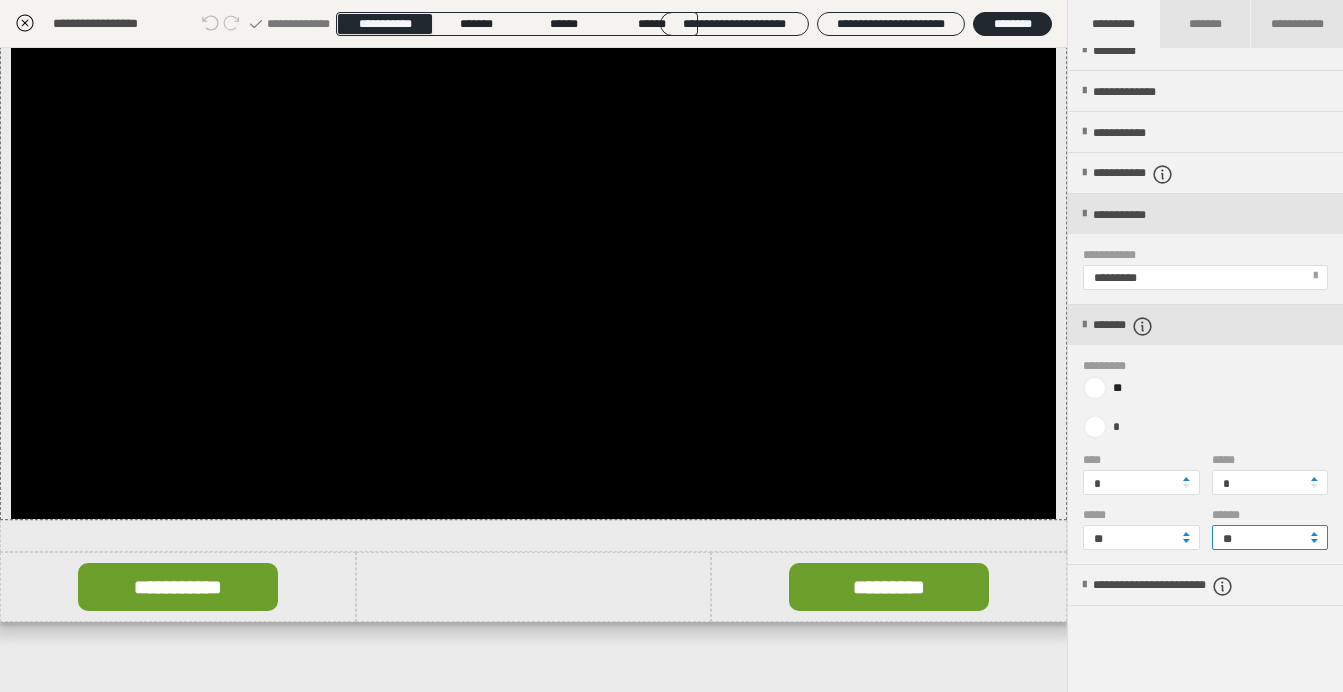 type on "**" 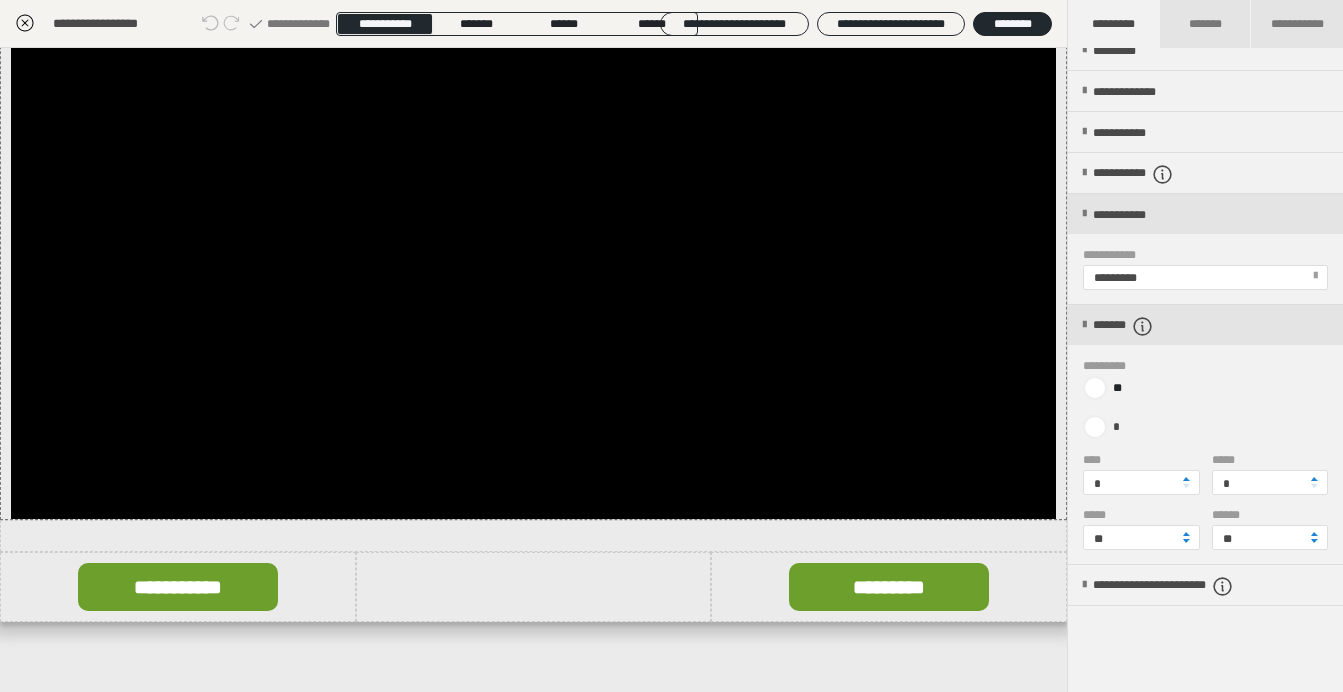 click on "**********" at bounding box center [533, 370] 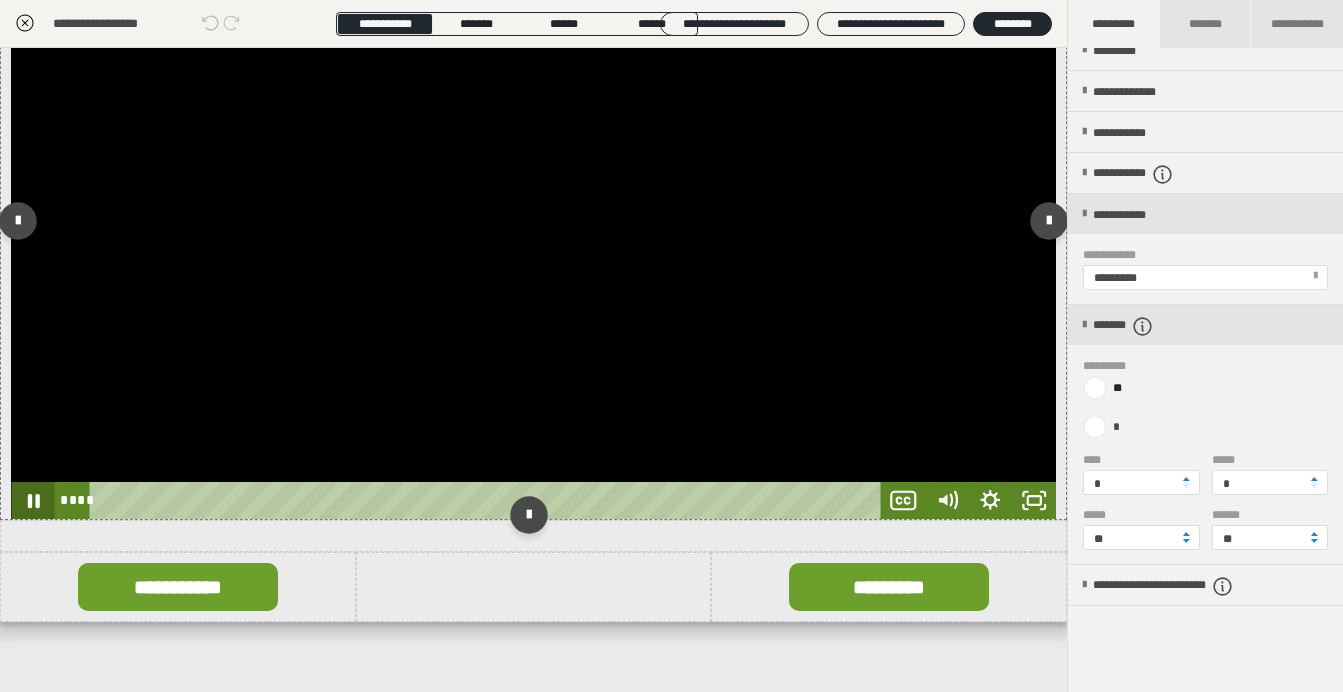 click 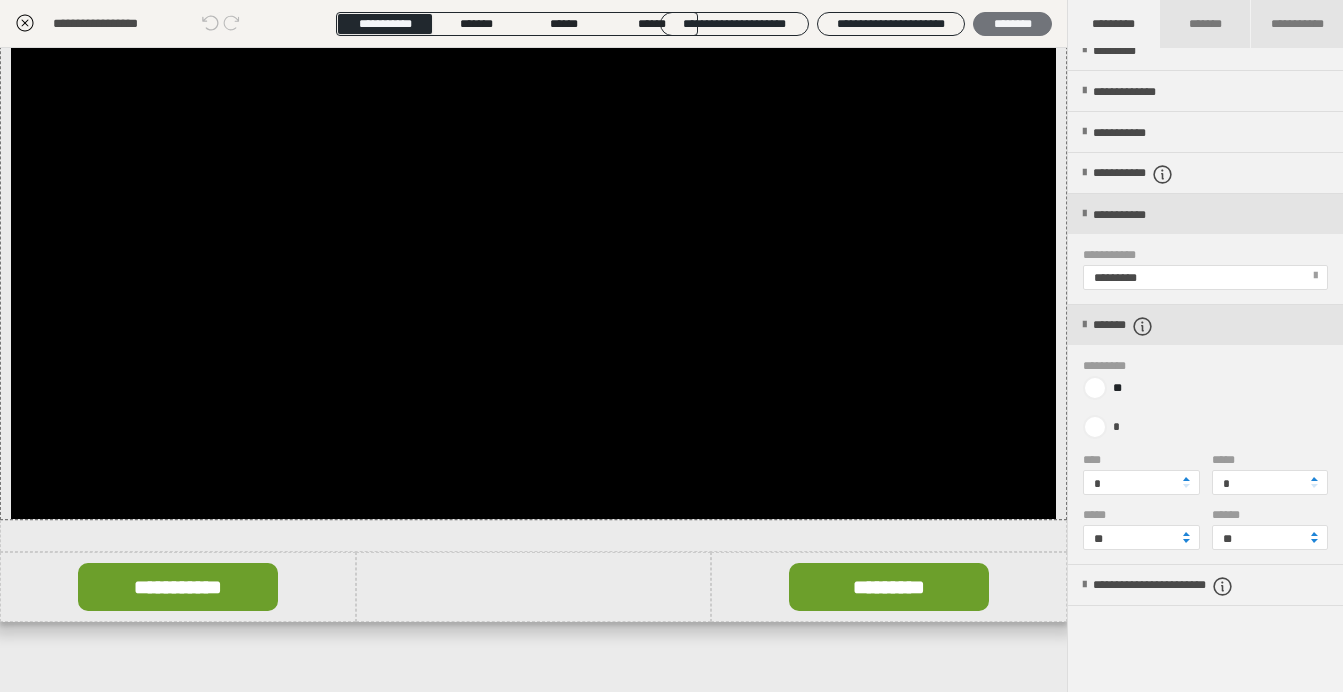 click on "********" at bounding box center (1012, 24) 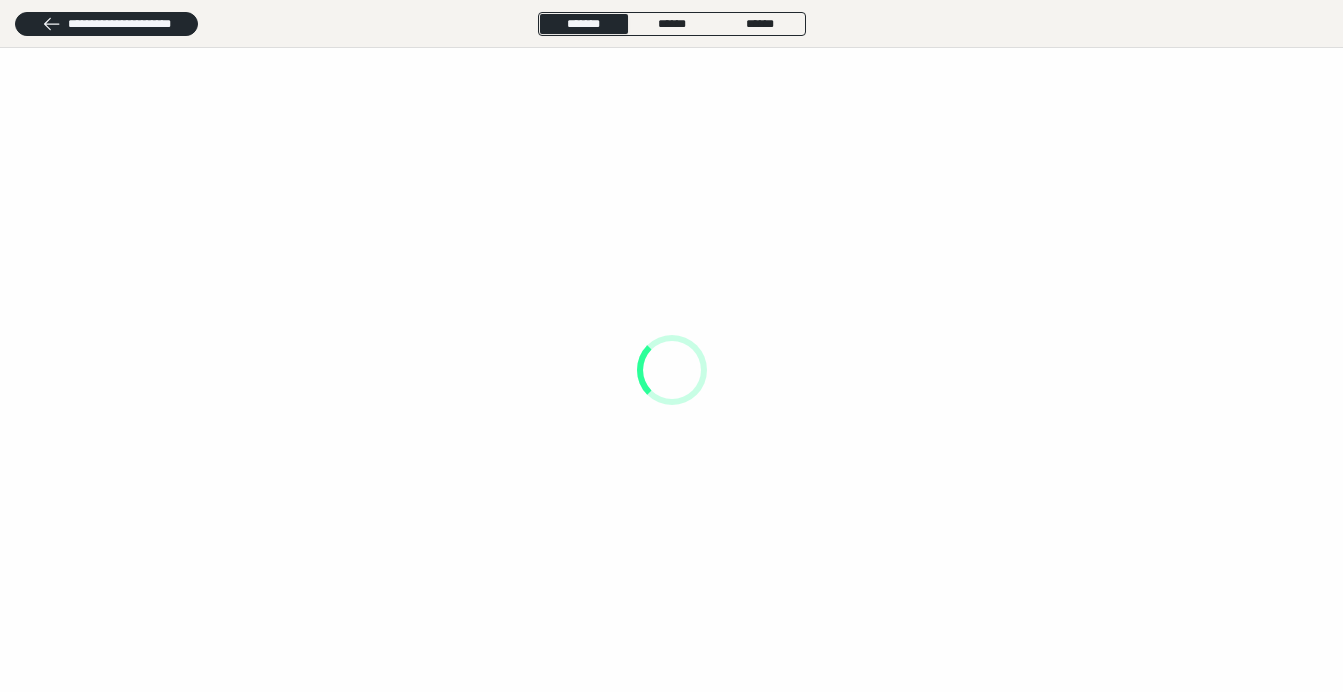 scroll, scrollTop: 0, scrollLeft: 0, axis: both 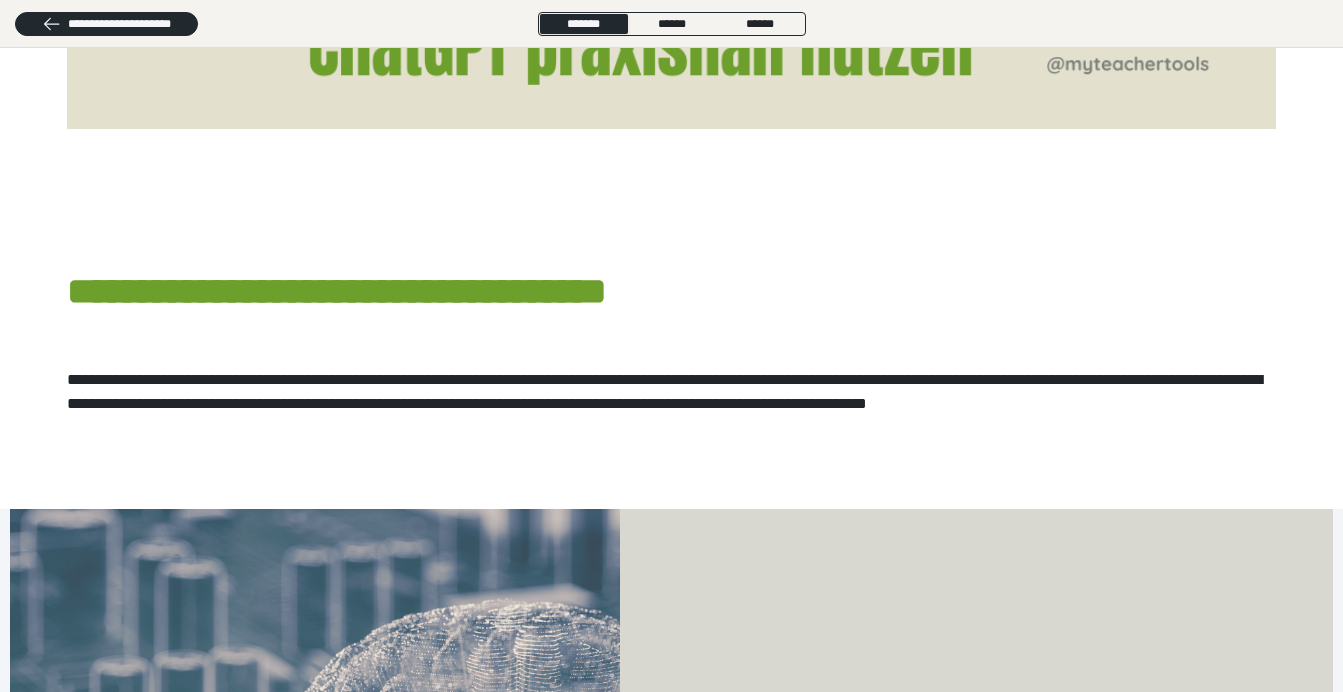 click on "**********" at bounding box center [671, 352] 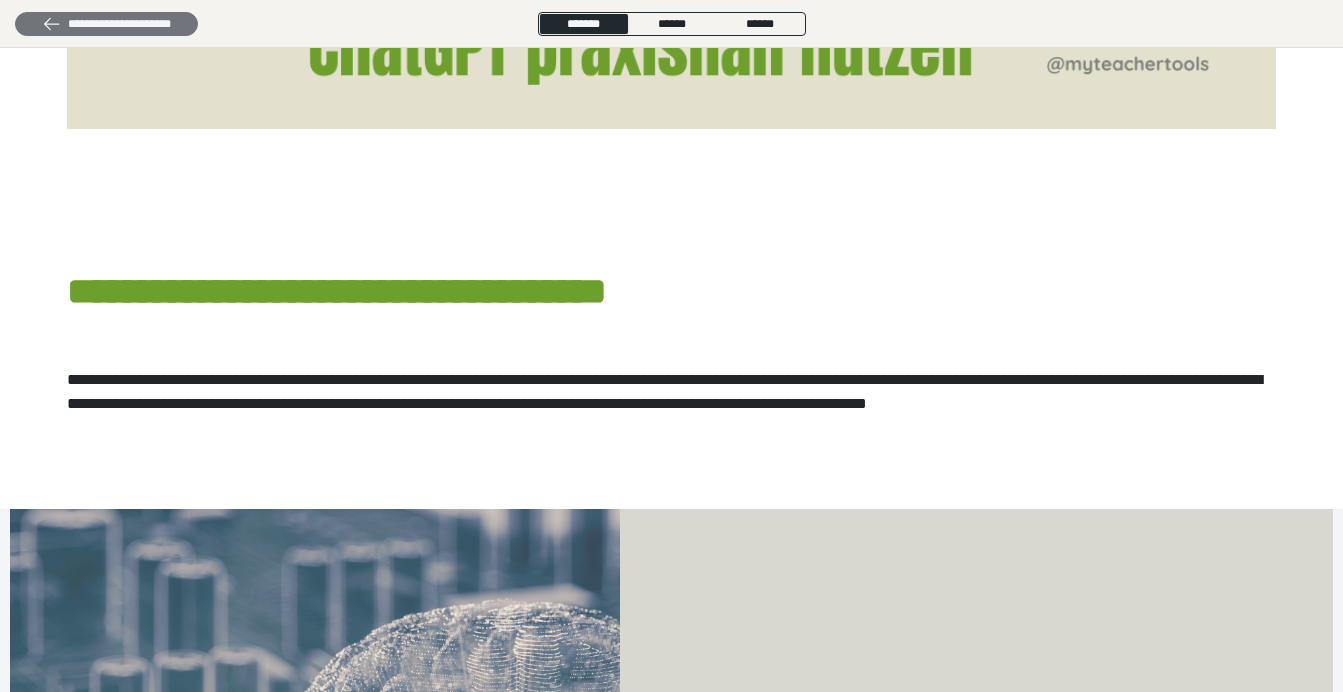 click on "**********" at bounding box center [106, 24] 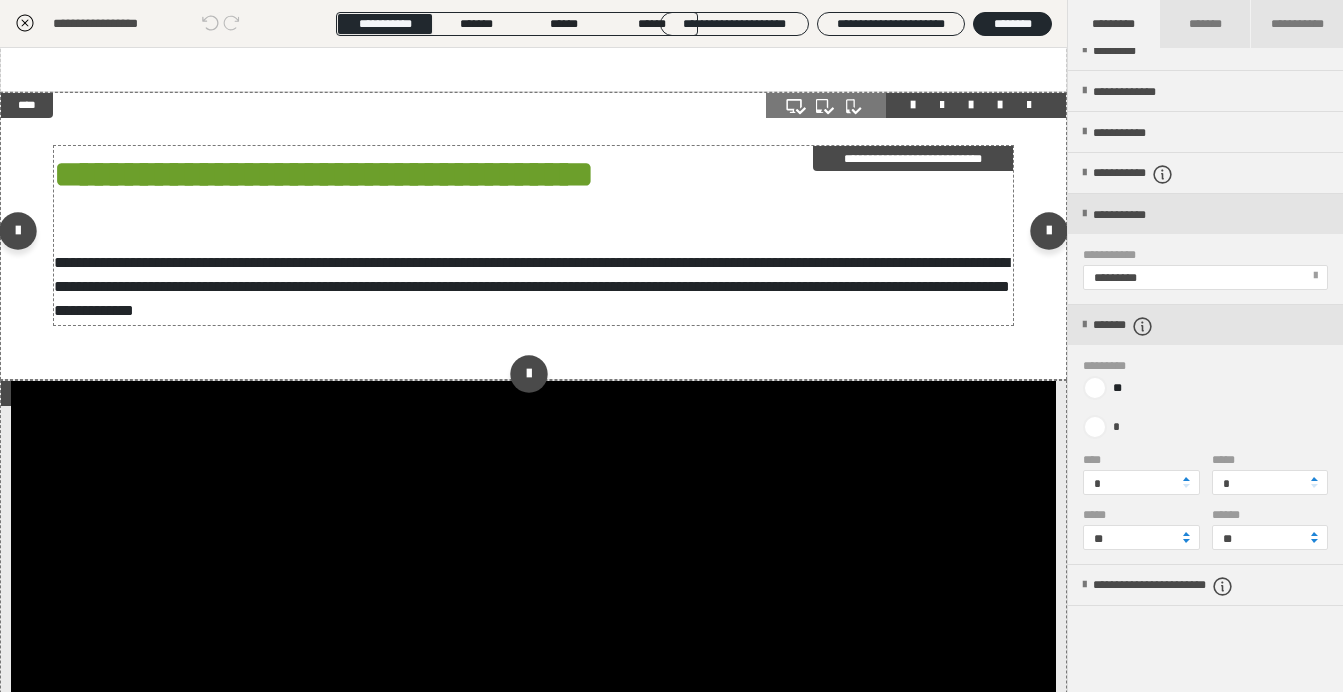 scroll, scrollTop: 418, scrollLeft: 0, axis: vertical 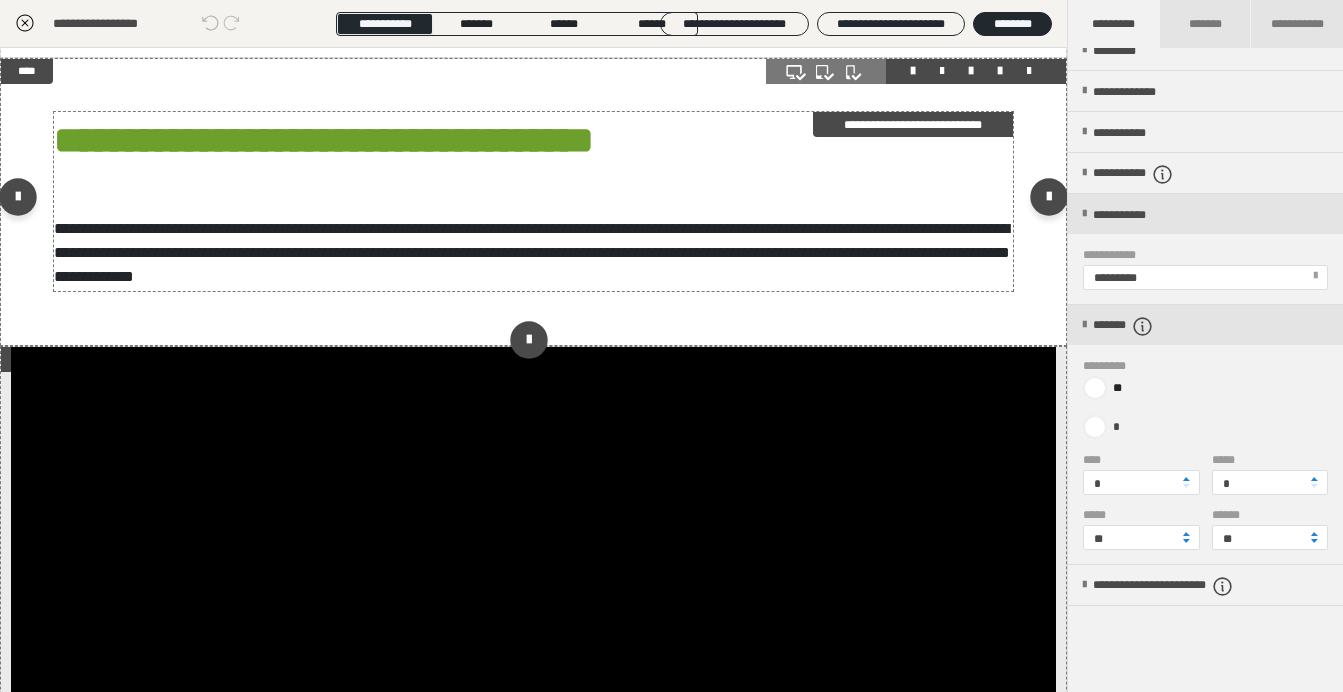 click on "**********" at bounding box center [181, 140] 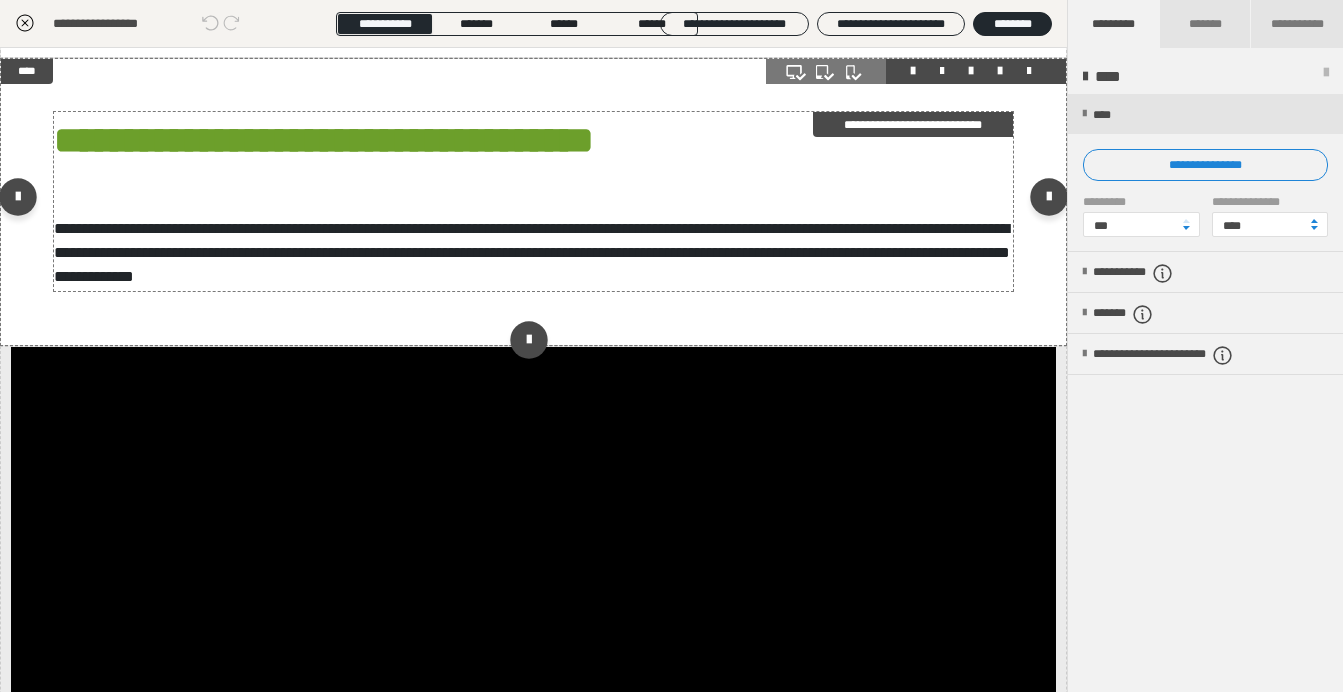 scroll, scrollTop: 0, scrollLeft: 0, axis: both 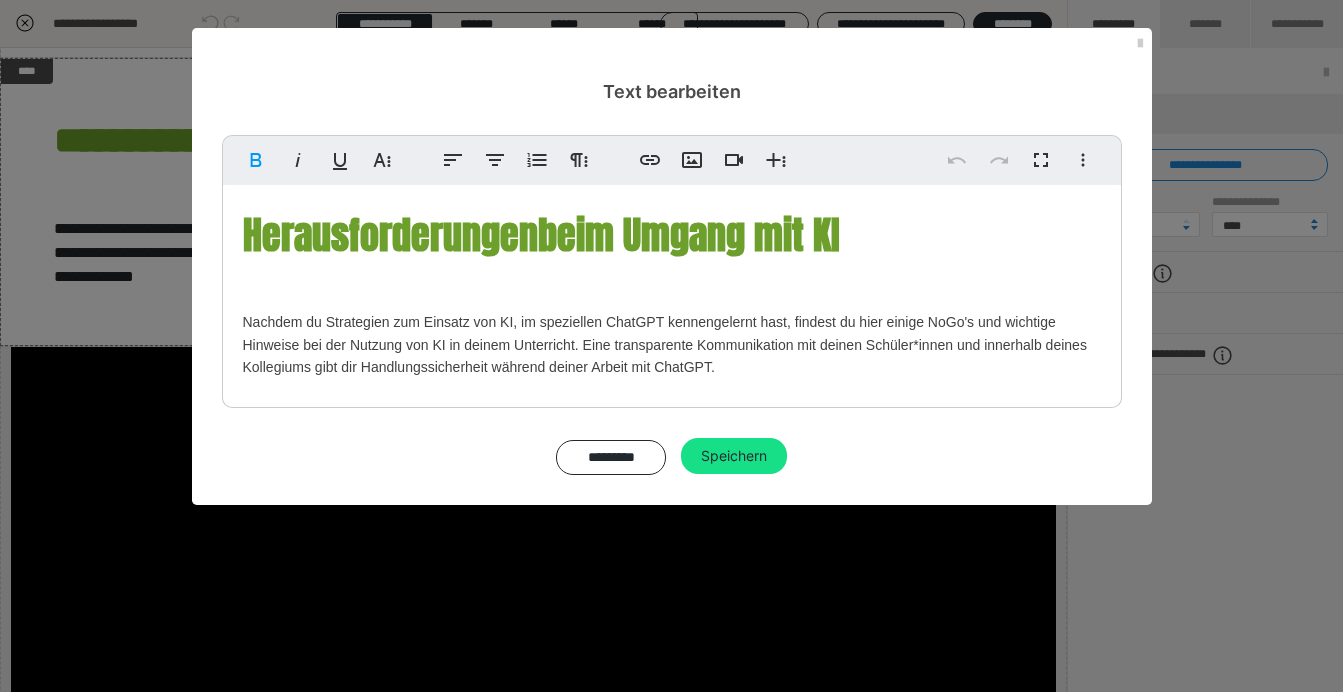 drag, startPoint x: 236, startPoint y: 208, endPoint x: 946, endPoint y: 220, distance: 710.1014 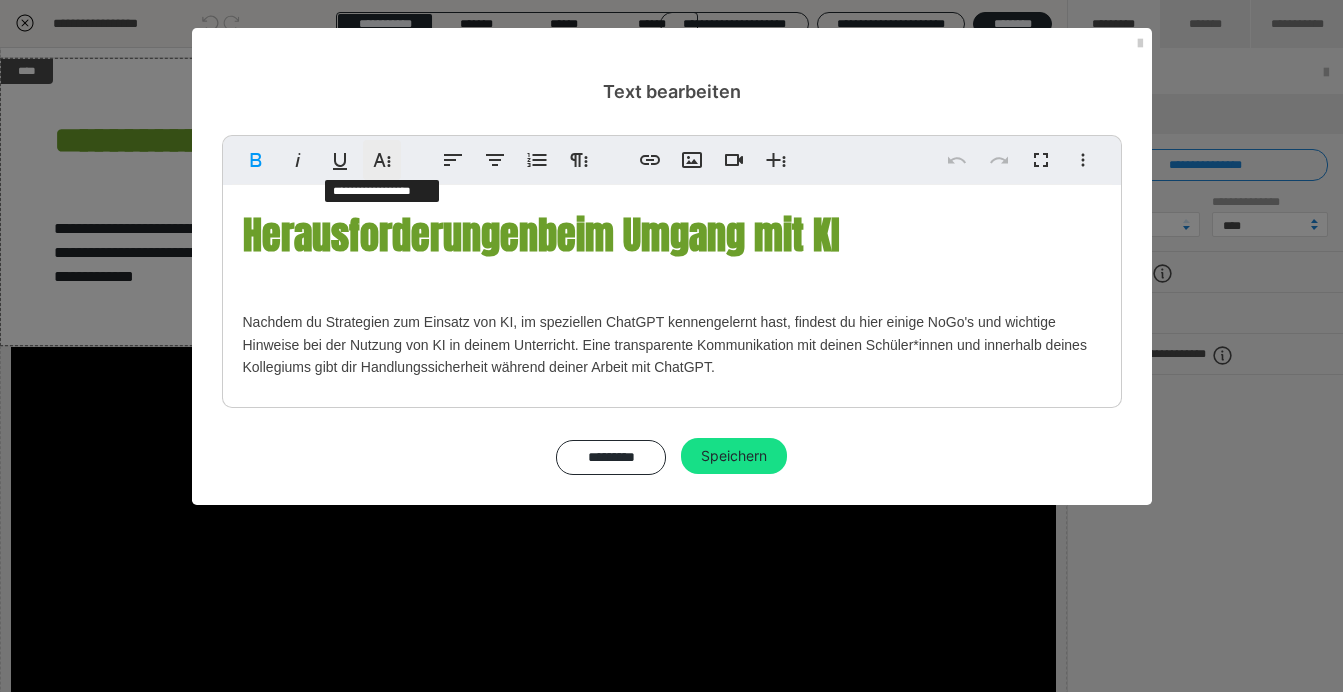 click 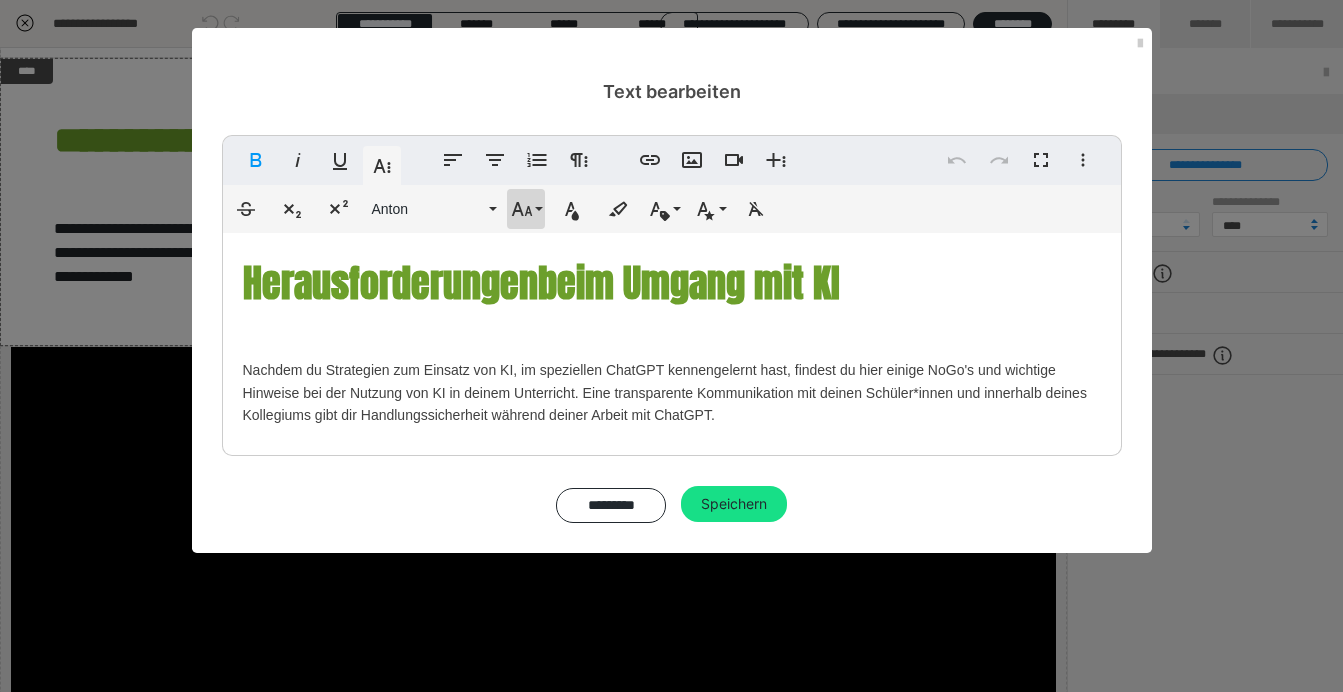 click on "Schriftgröße" at bounding box center (526, 209) 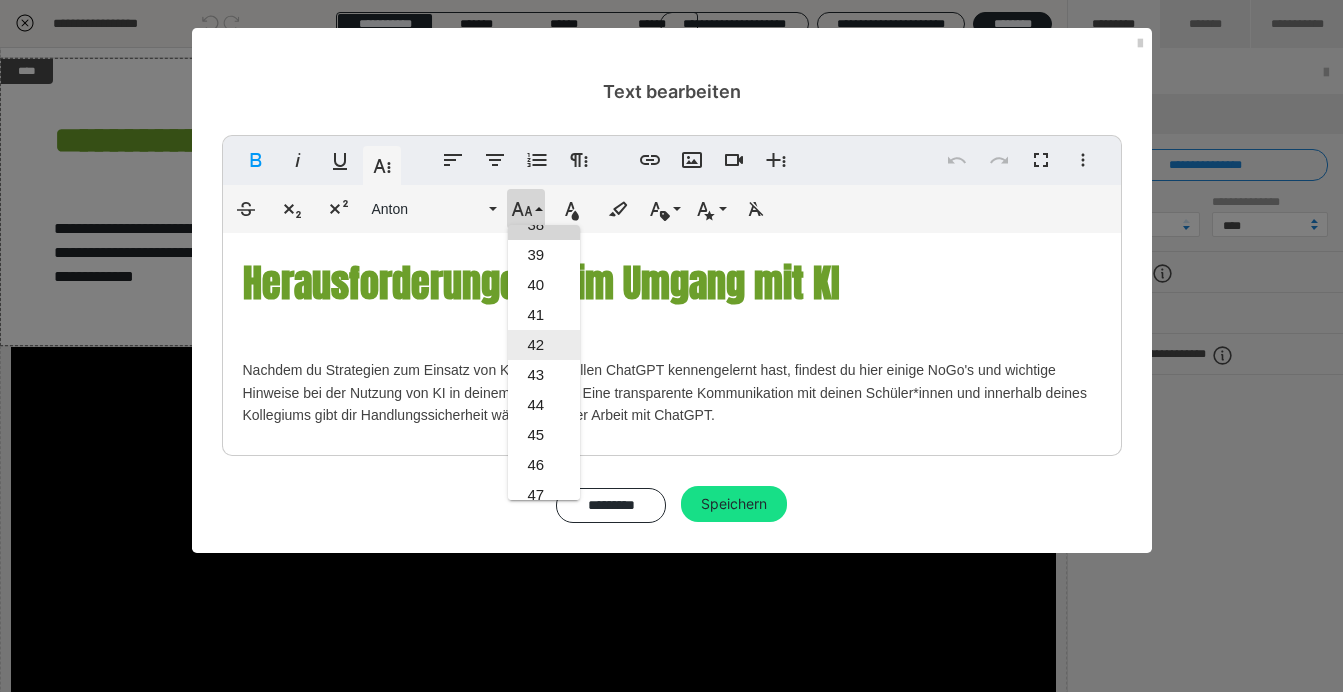 click on "42" at bounding box center [544, 345] 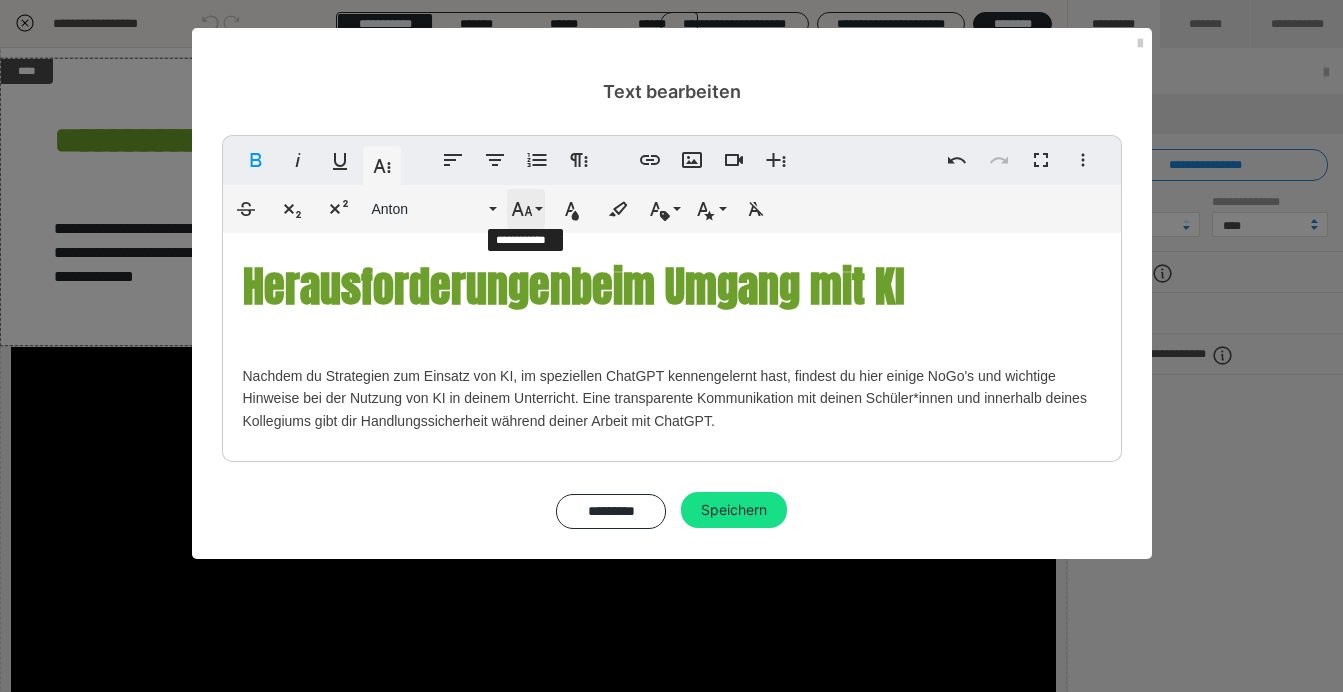 click 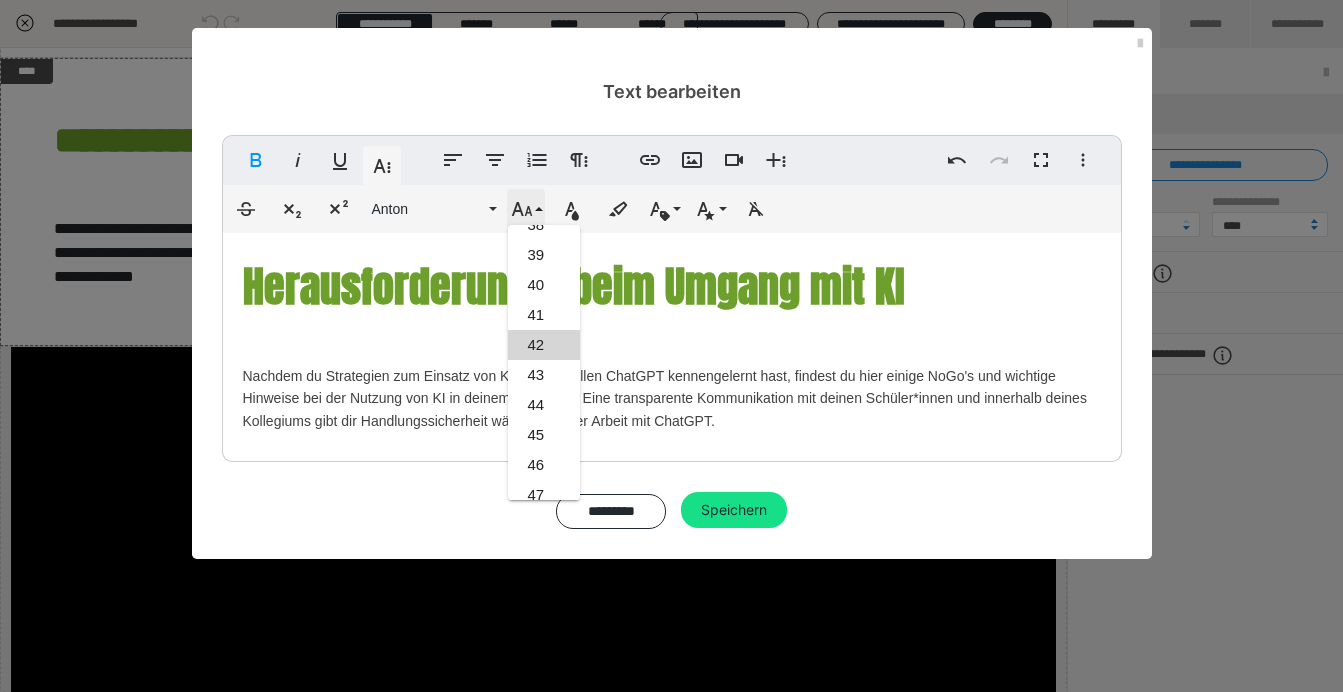 scroll, scrollTop: 1253, scrollLeft: 0, axis: vertical 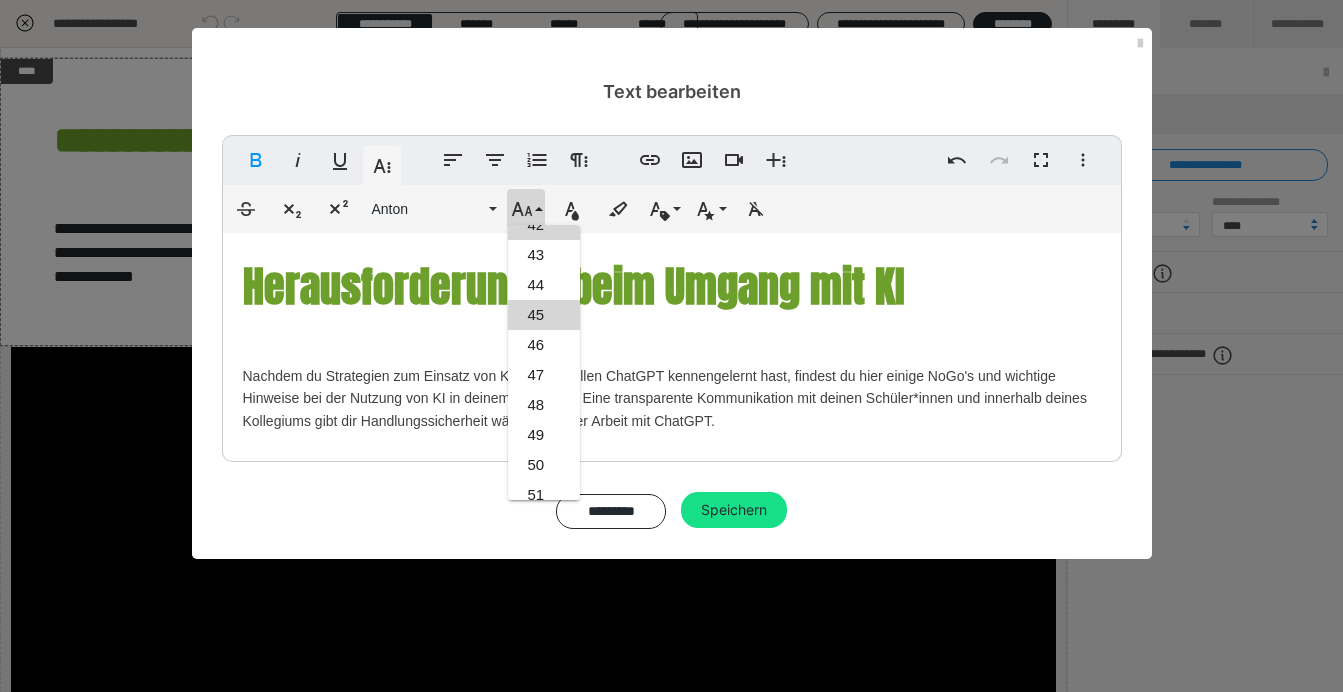 click on "45" at bounding box center (544, 315) 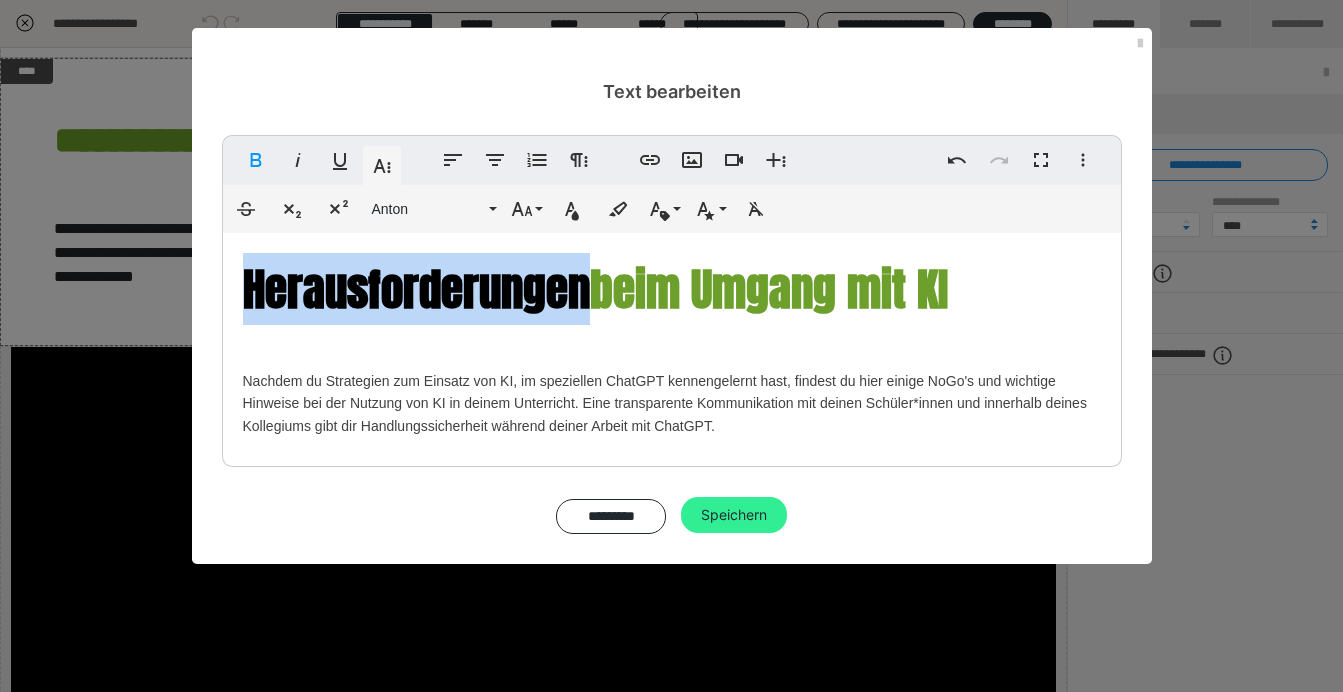 click on "Speichern" at bounding box center [734, 515] 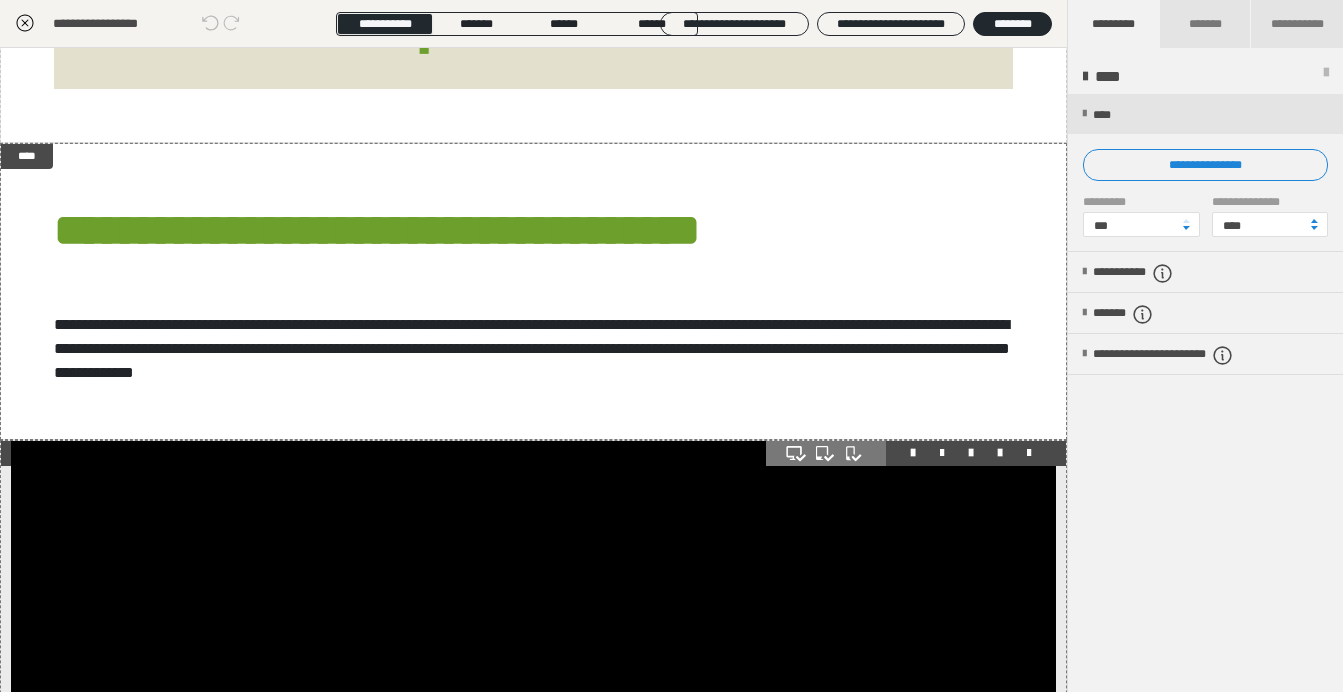 scroll, scrollTop: 316, scrollLeft: 0, axis: vertical 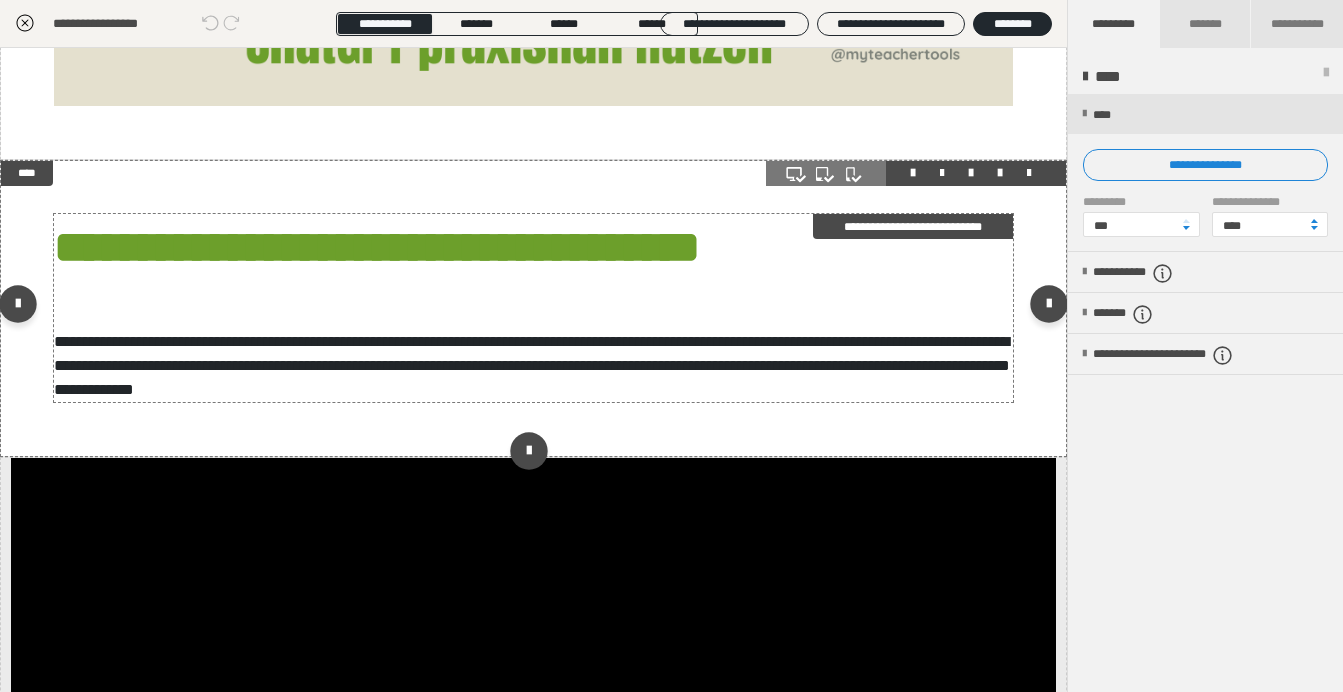 click on "**********" at bounding box center (529, 247) 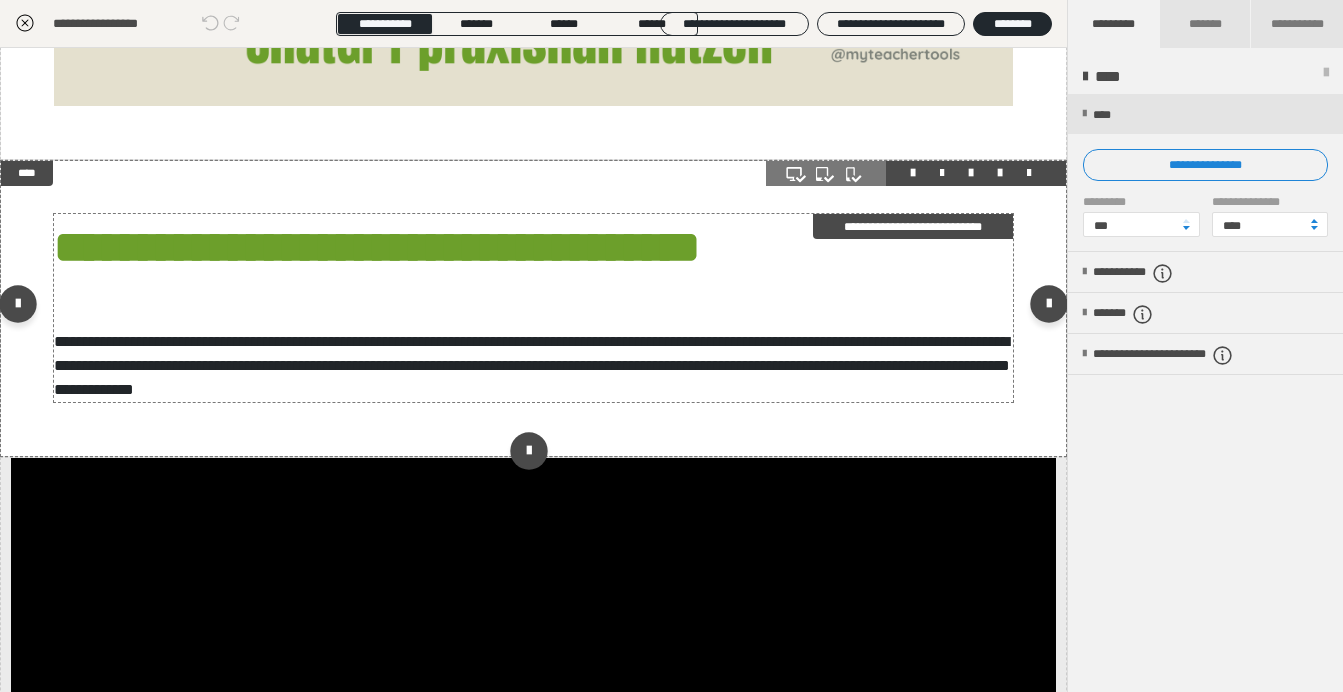 click on "**********" at bounding box center (529, 247) 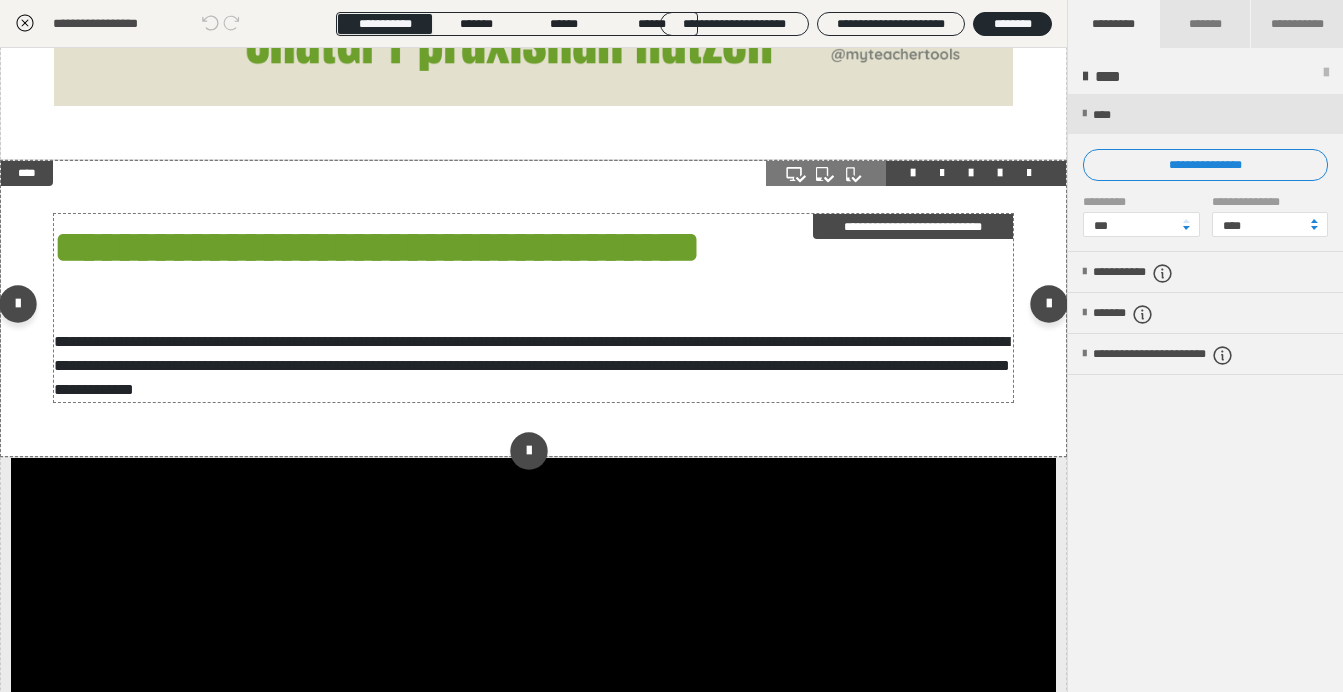 click on "**********" at bounding box center (529, 247) 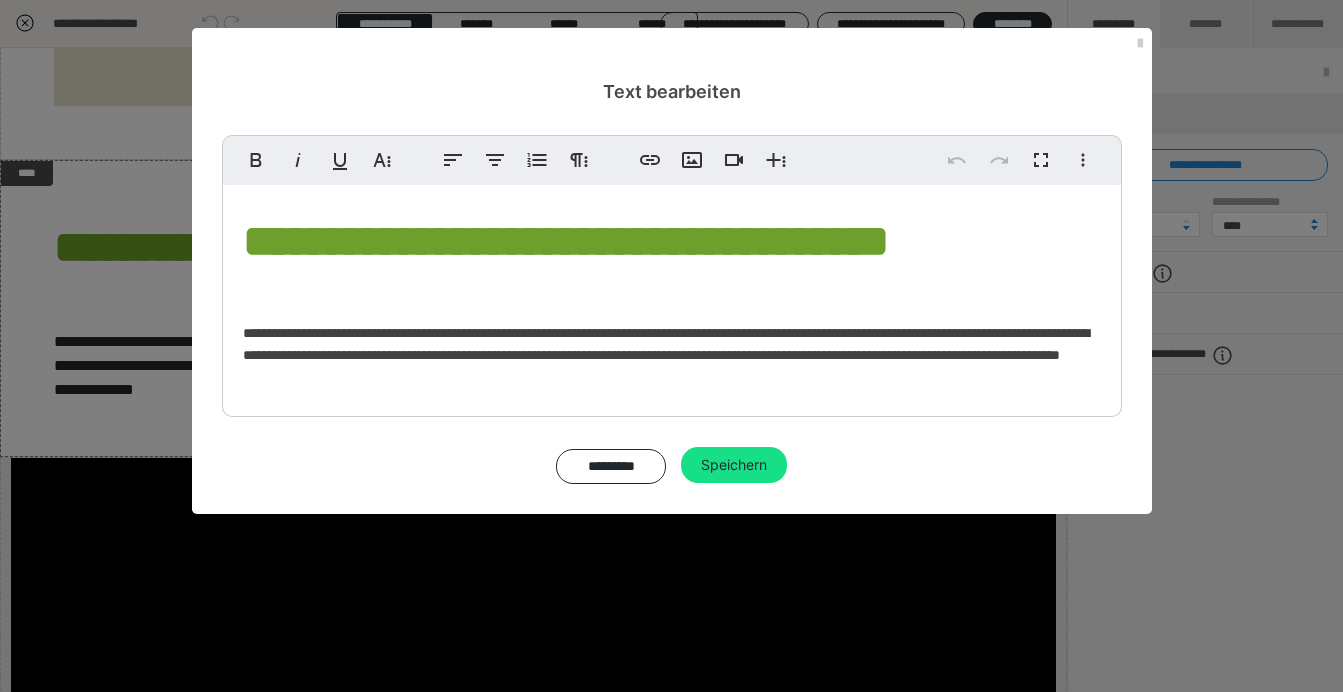drag, startPoint x: 223, startPoint y: 208, endPoint x: 436, endPoint y: 246, distance: 216.36311 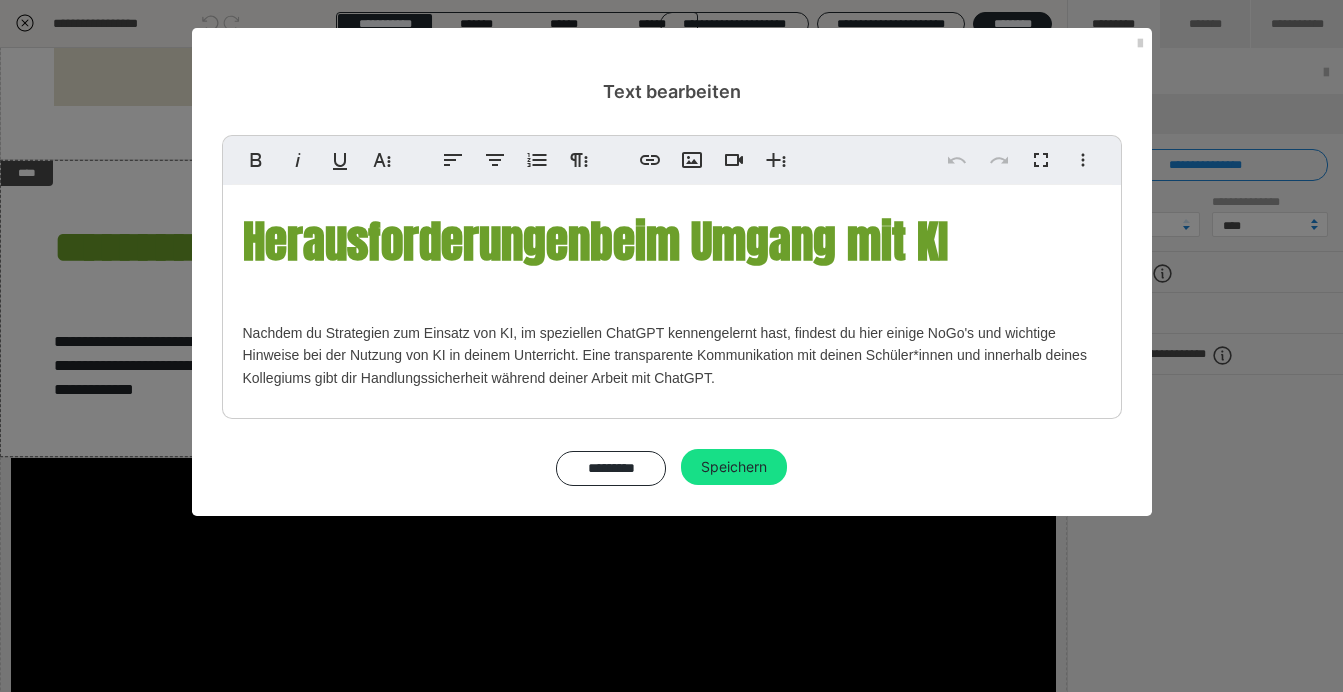 drag, startPoint x: 418, startPoint y: 328, endPoint x: 384, endPoint y: 304, distance: 41.617306 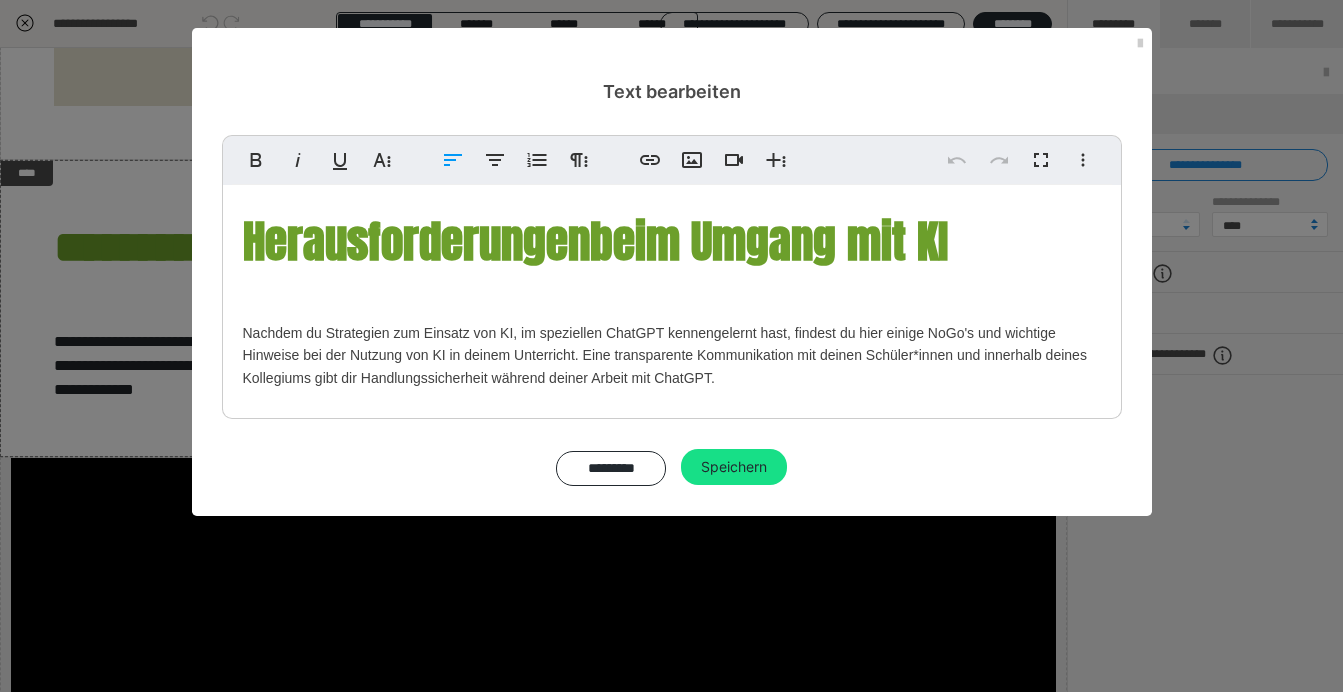 click on "Herausforderungen" at bounding box center [416, 241] 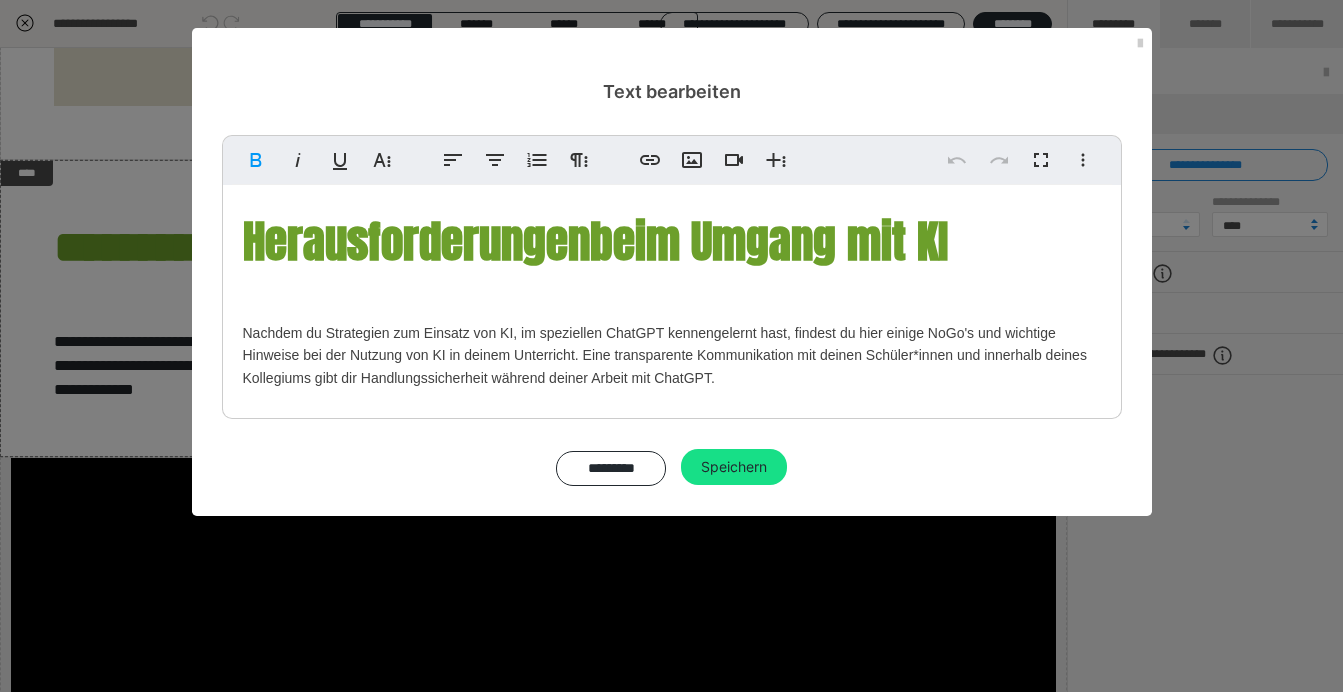 drag, startPoint x: 229, startPoint y: 209, endPoint x: 1011, endPoint y: 216, distance: 782.0313 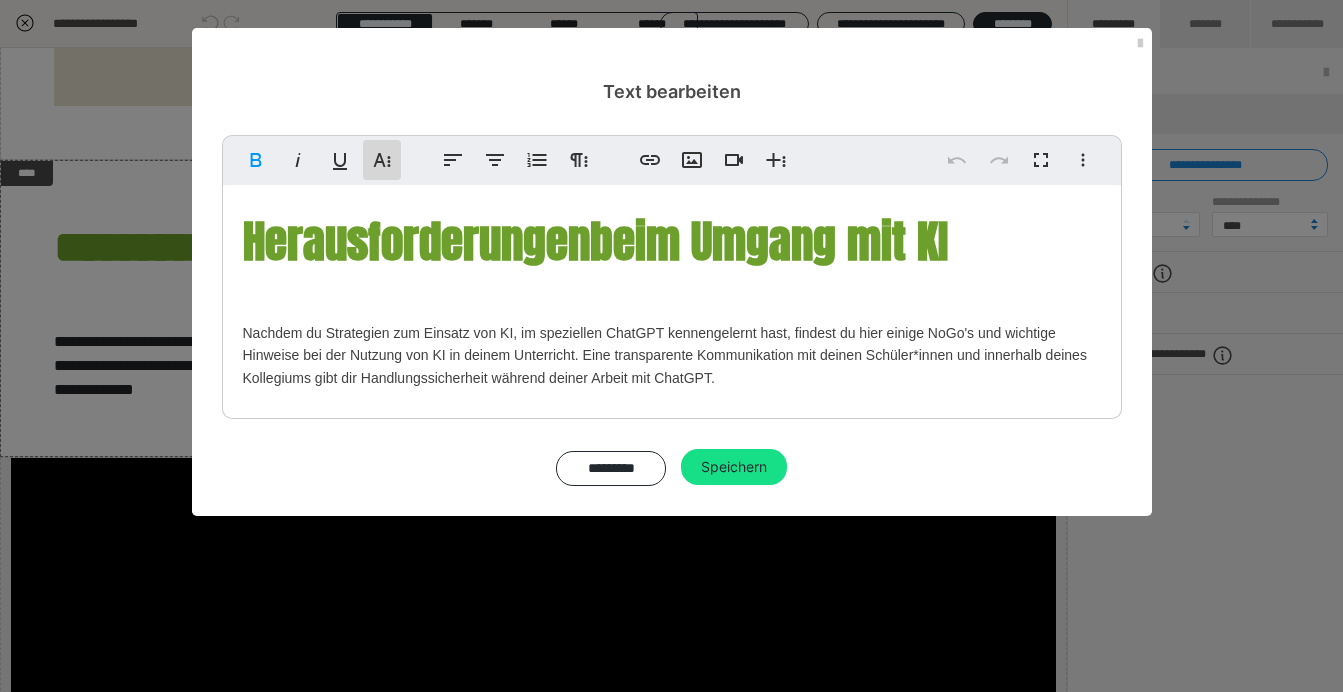 click 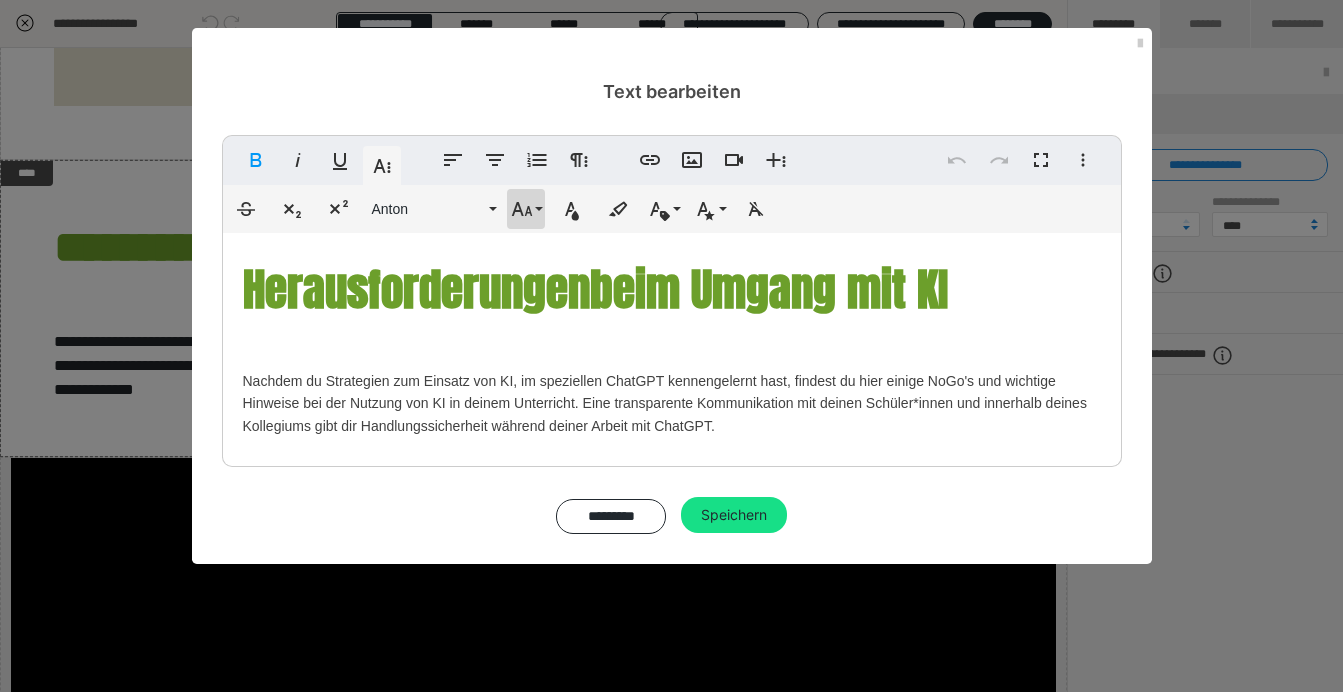 click on "Schriftgröße" at bounding box center [526, 209] 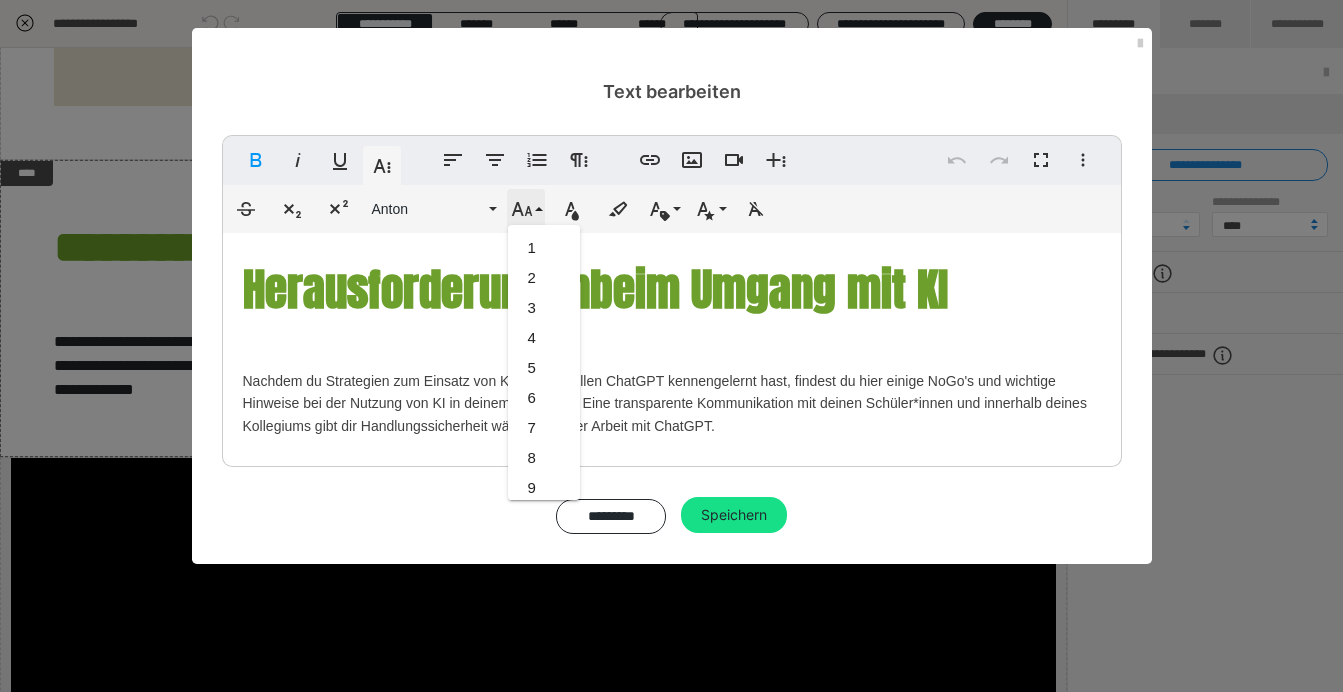 scroll, scrollTop: 1343, scrollLeft: 0, axis: vertical 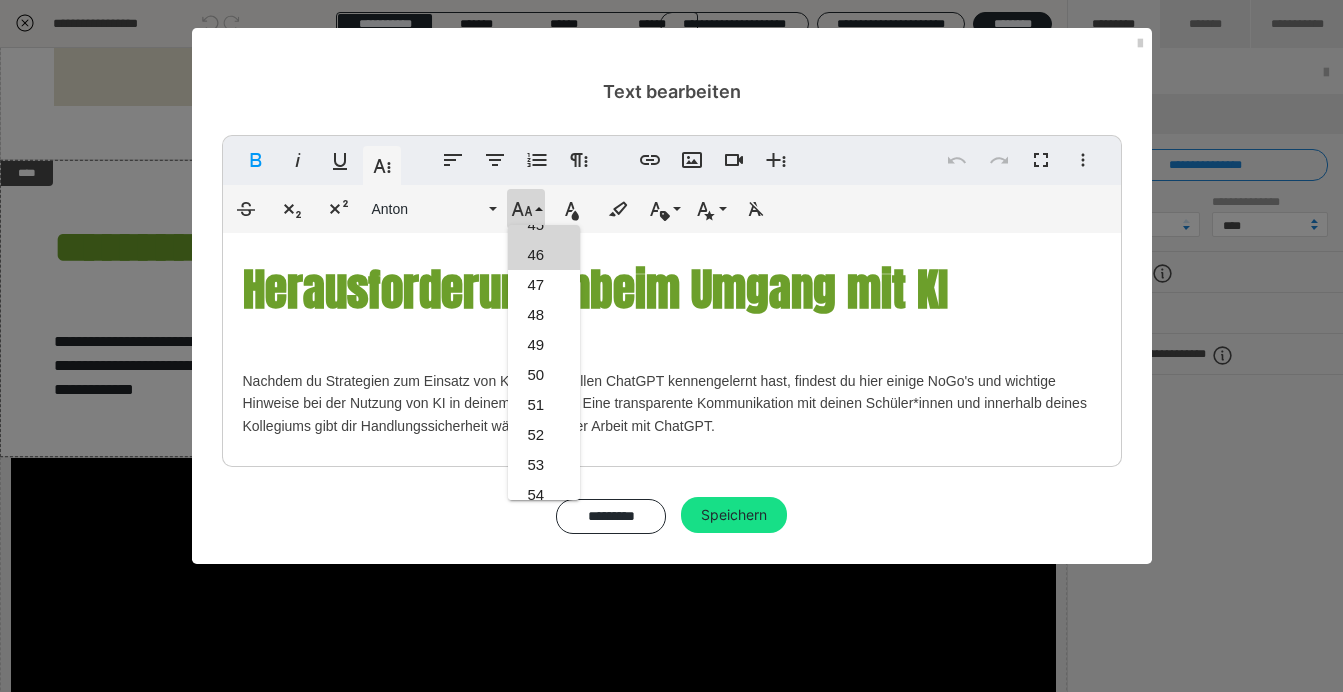 click on "46" at bounding box center [544, 255] 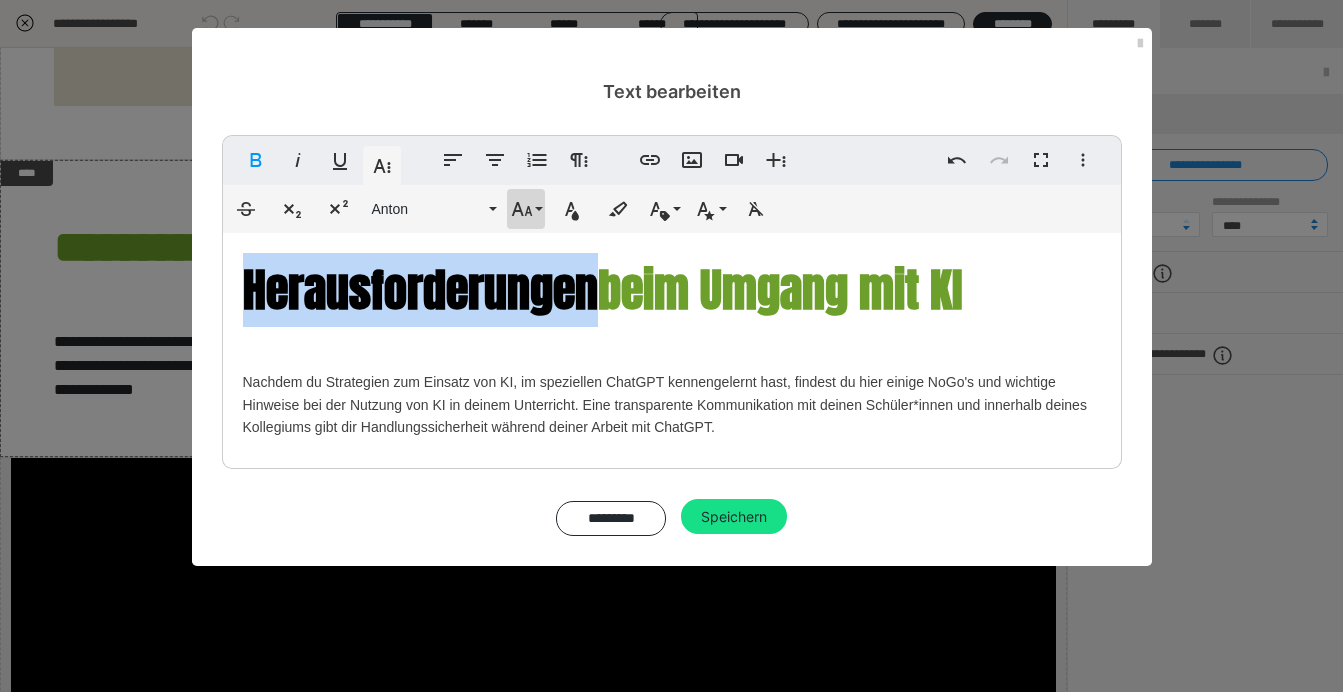 click 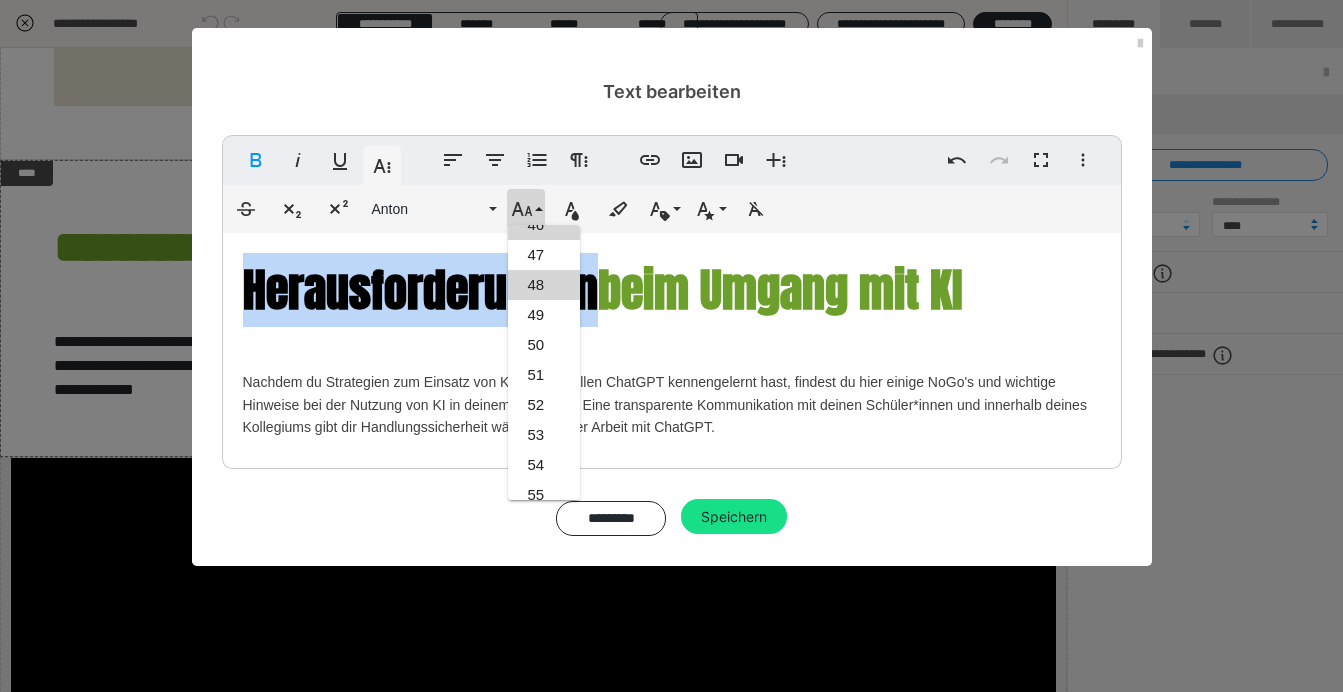 click on "48" at bounding box center (544, 285) 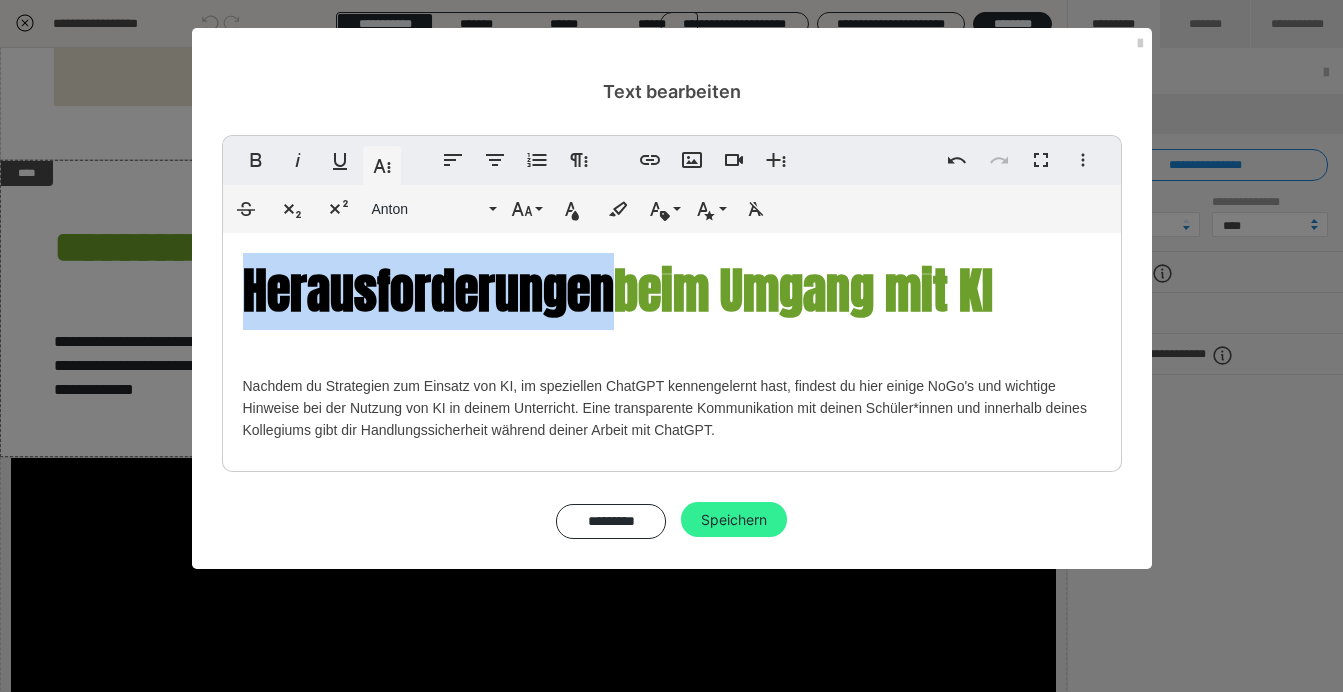 click on "Speichern" at bounding box center (734, 520) 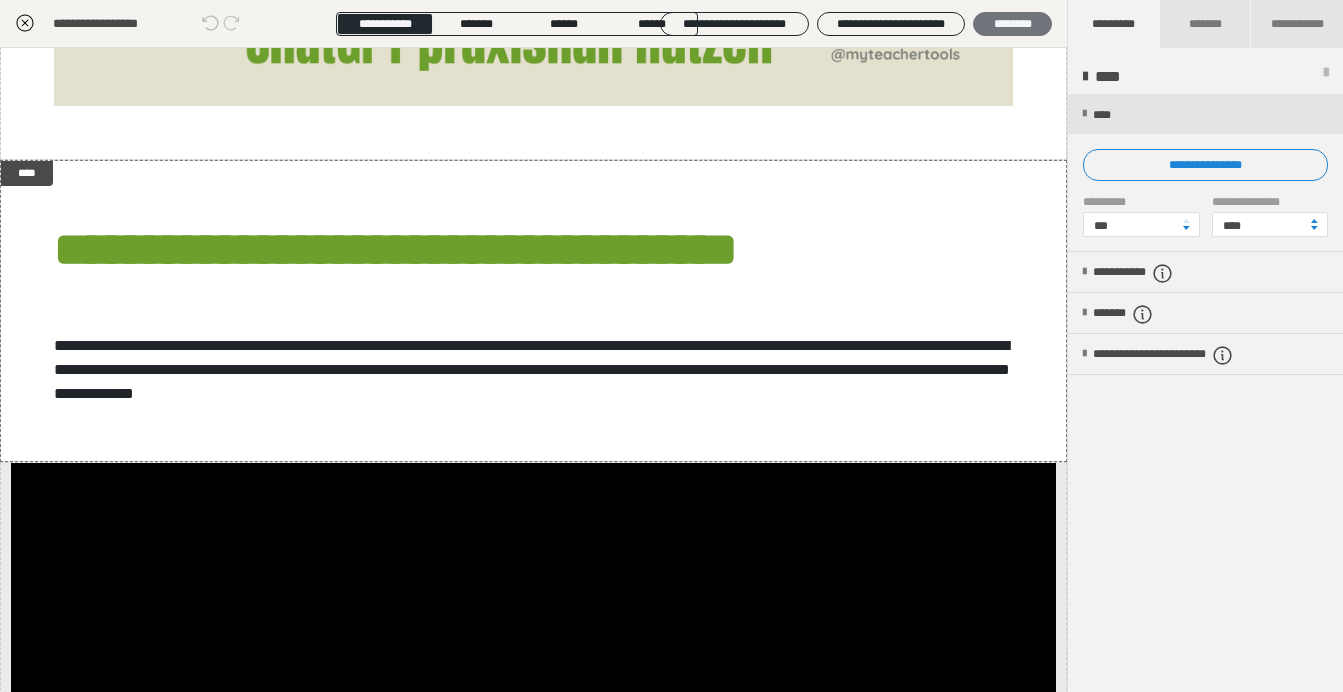 click on "********" at bounding box center [1012, 24] 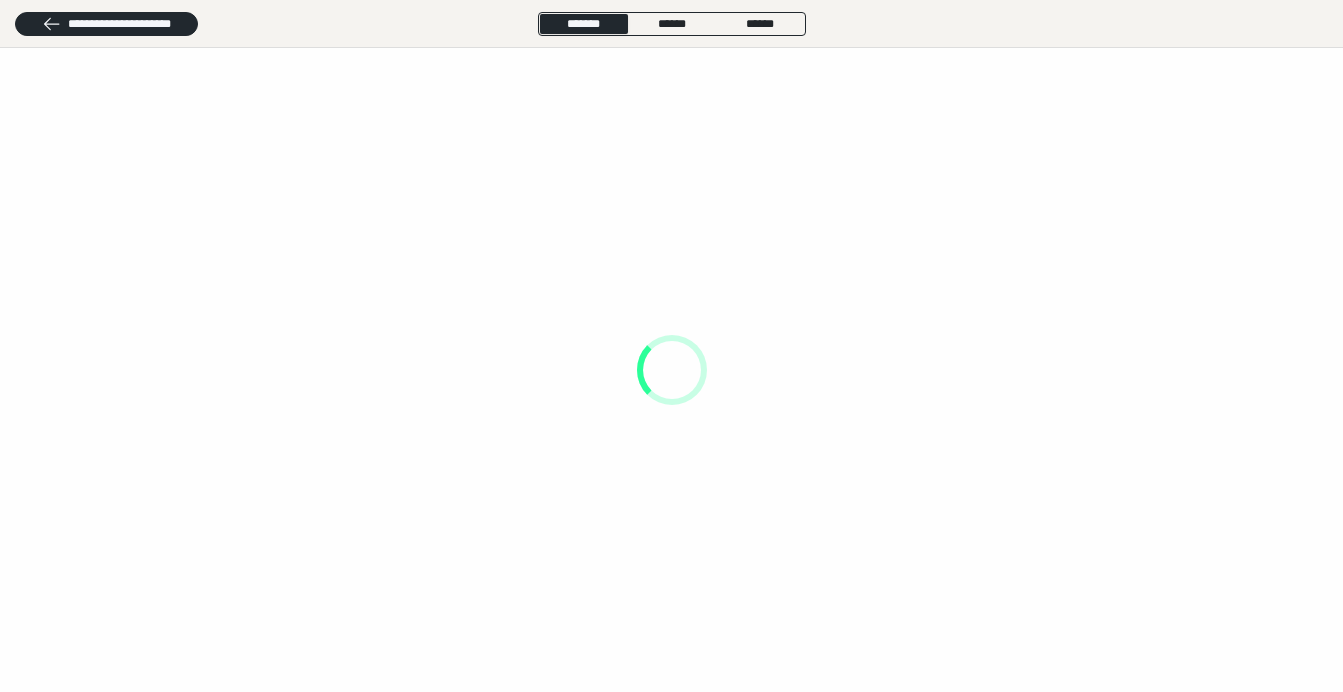 scroll, scrollTop: 0, scrollLeft: 0, axis: both 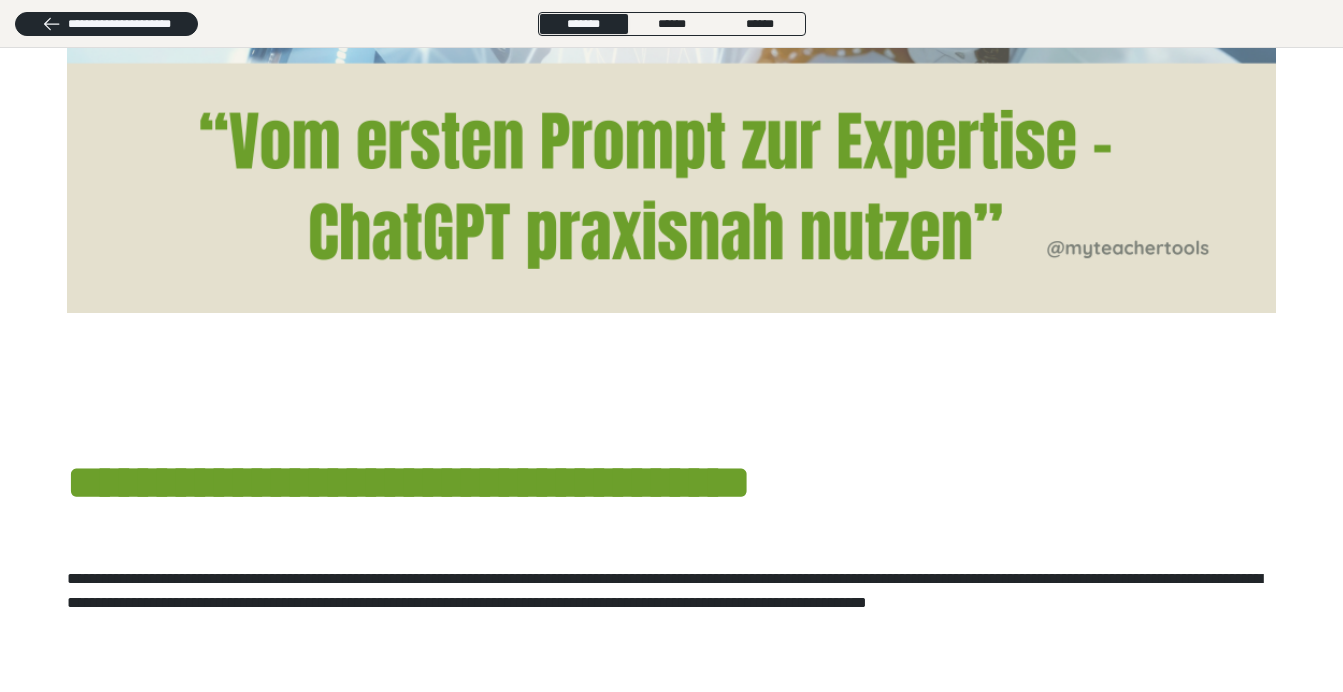 click on "**********" at bounding box center (671, 543) 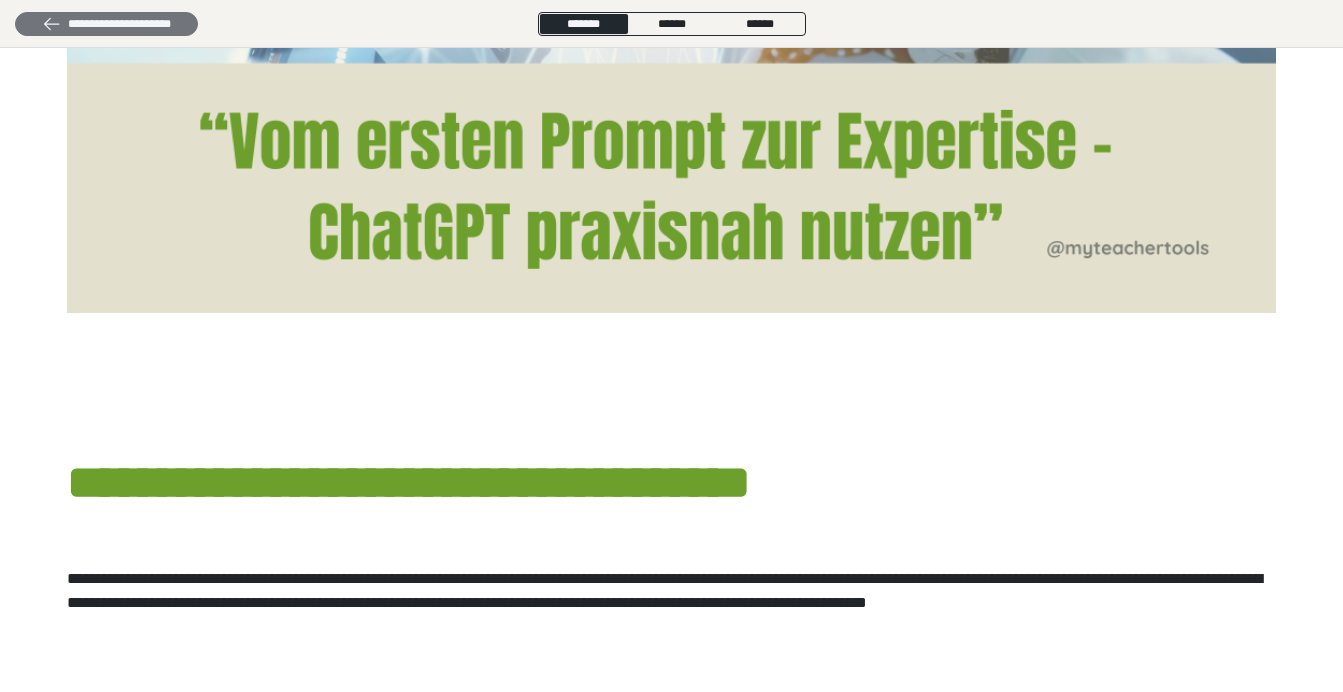 click on "**********" at bounding box center [106, 24] 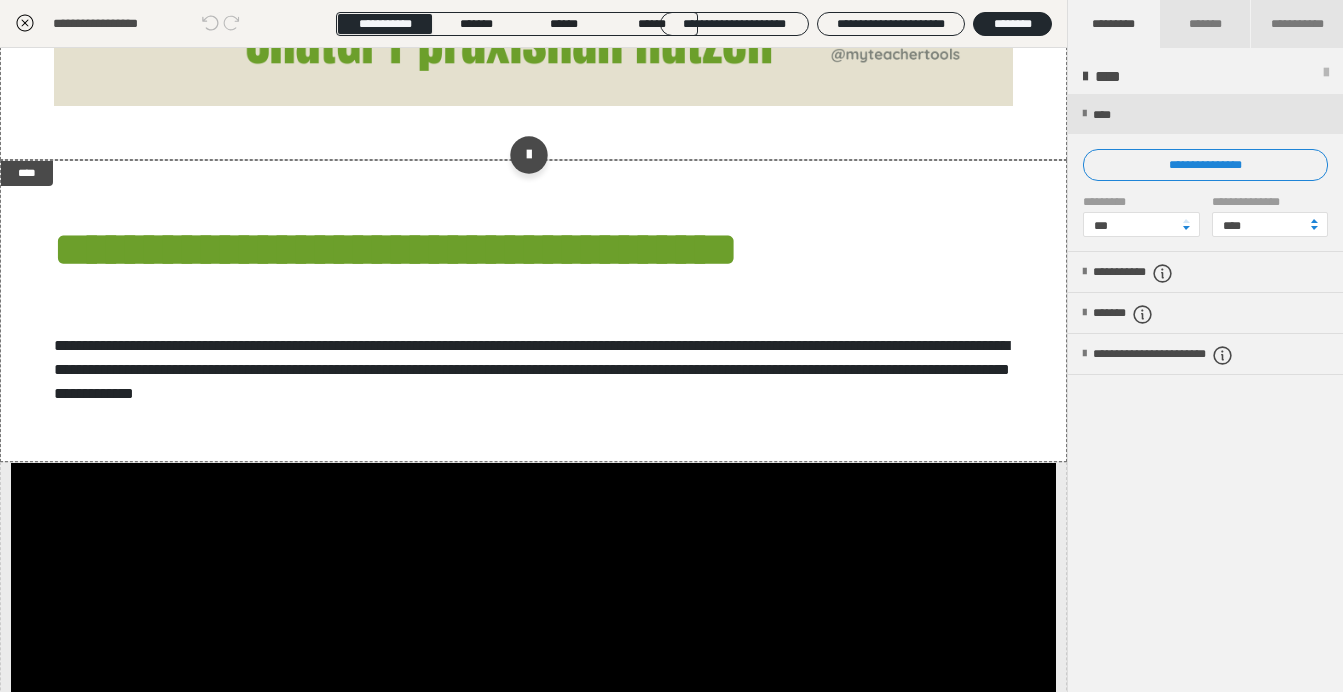 click at bounding box center (533, -54) 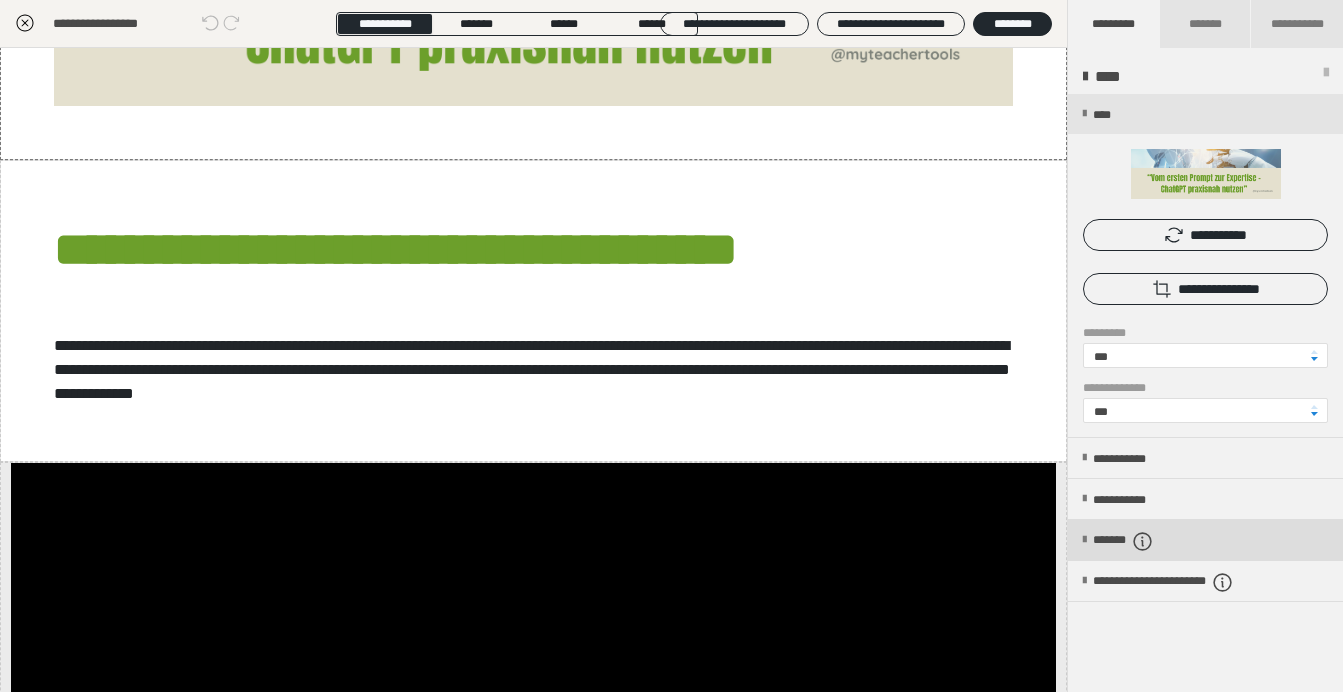click on "*******" at bounding box center [1140, 541] 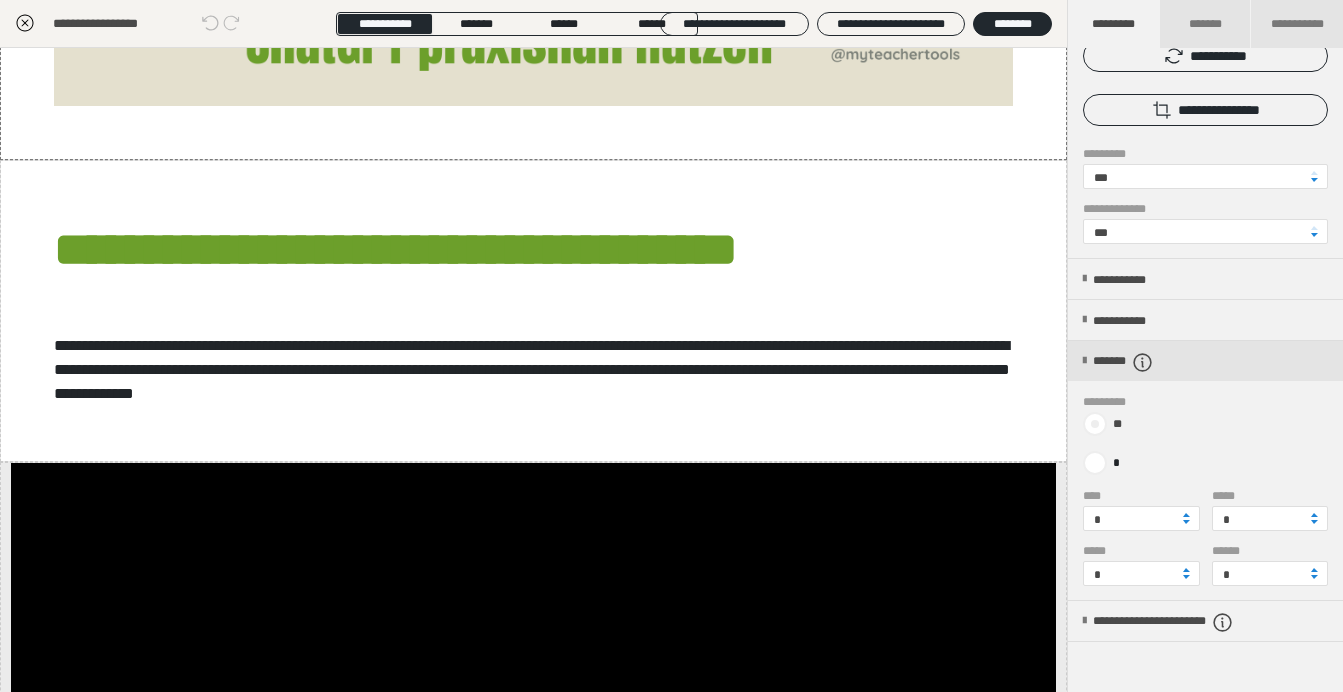 scroll, scrollTop: 180, scrollLeft: 0, axis: vertical 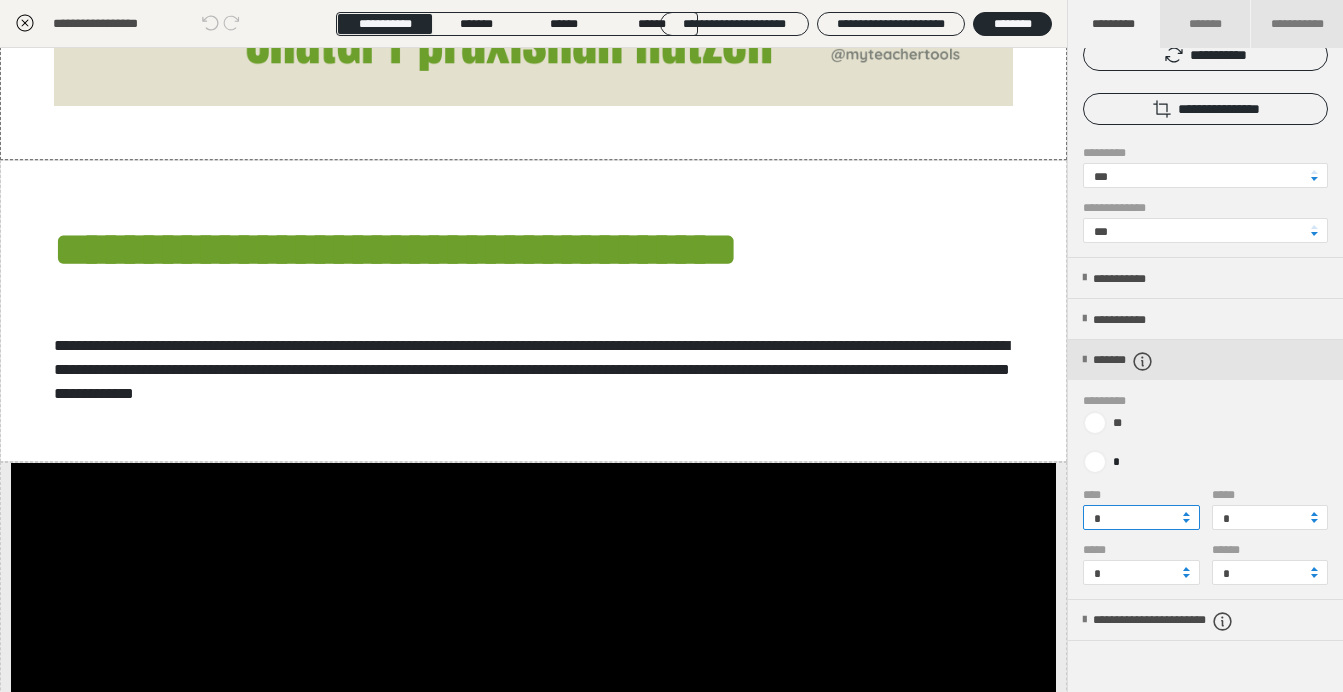 click on "*" at bounding box center (1141, 517) 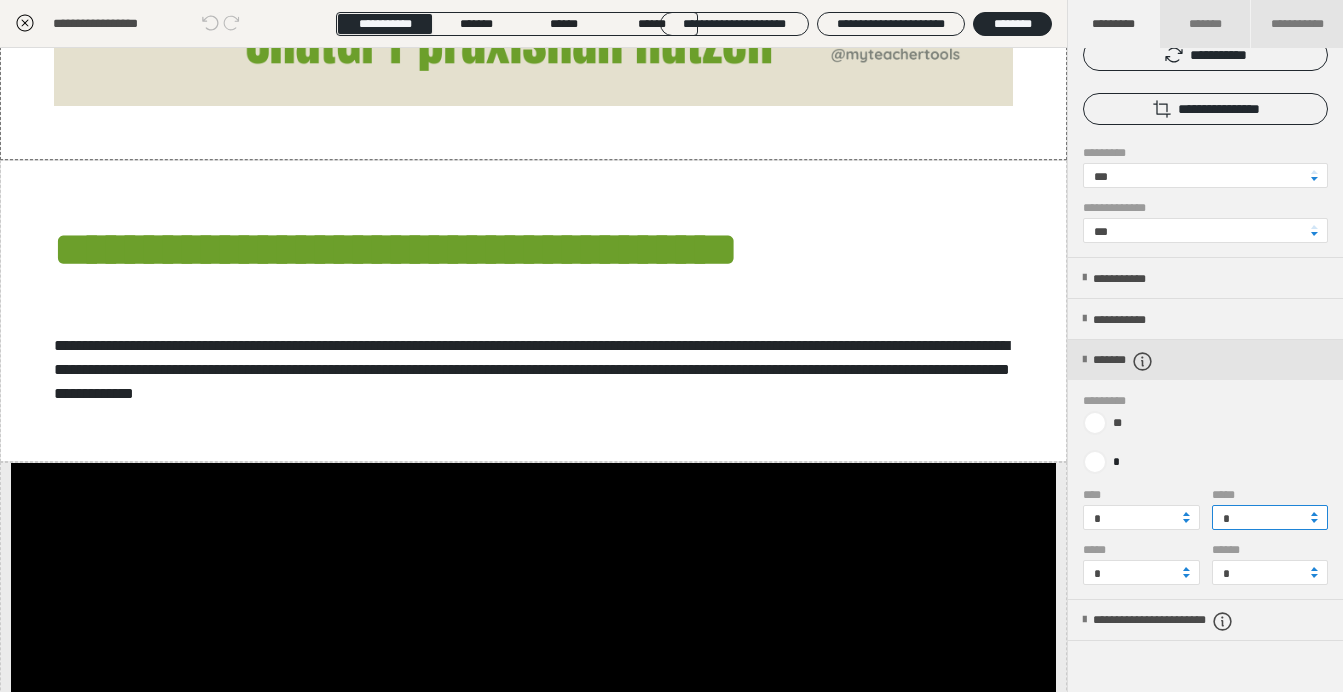 click on "*" at bounding box center [1270, 517] 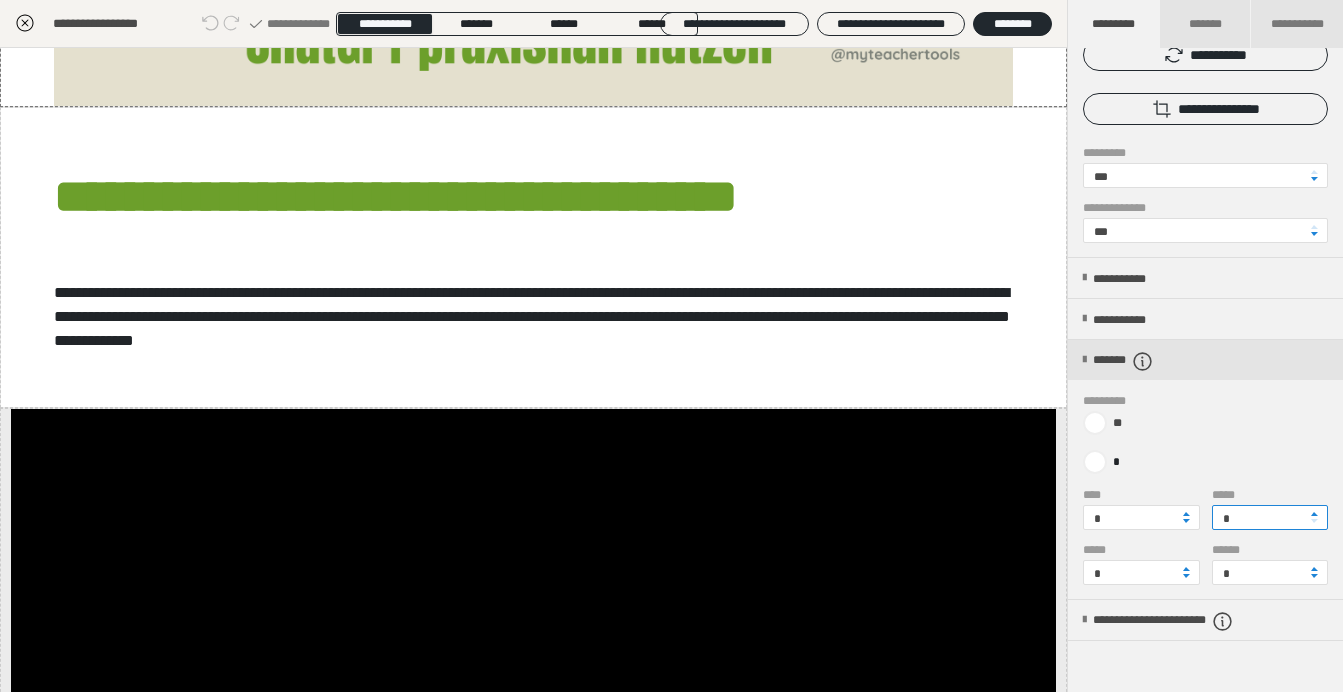 type on "*" 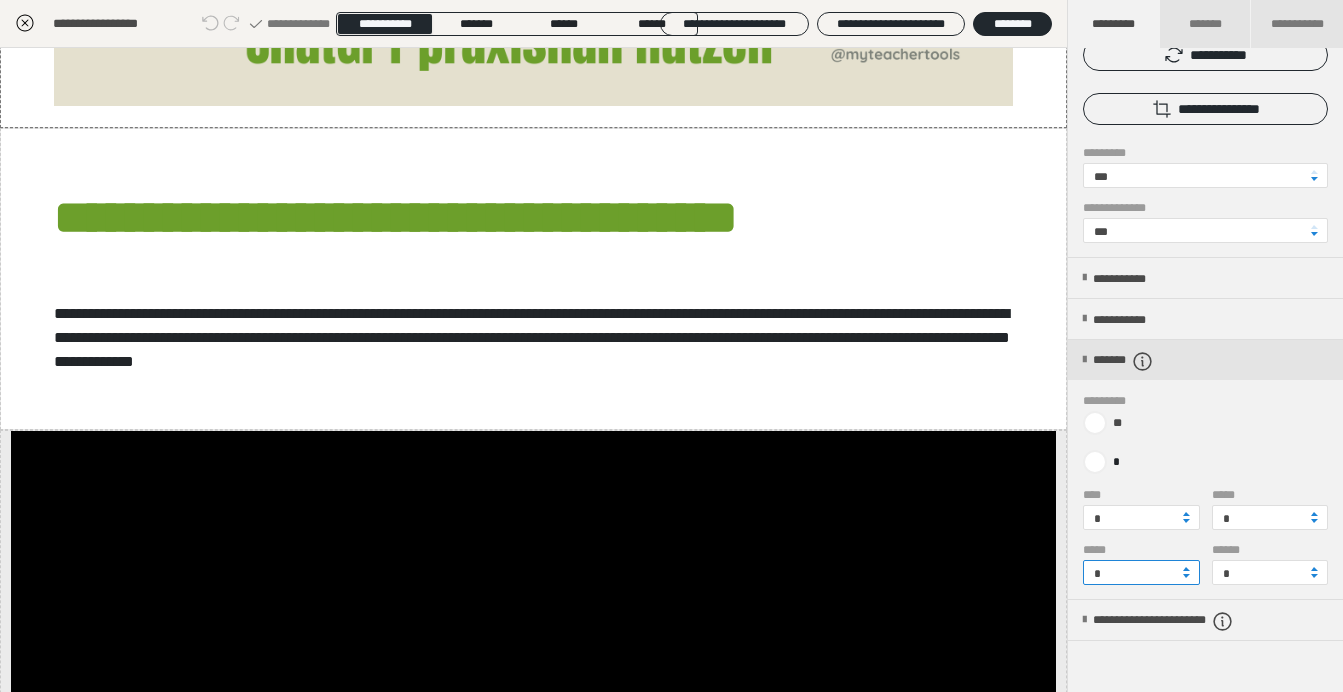 click on "*" at bounding box center (1141, 572) 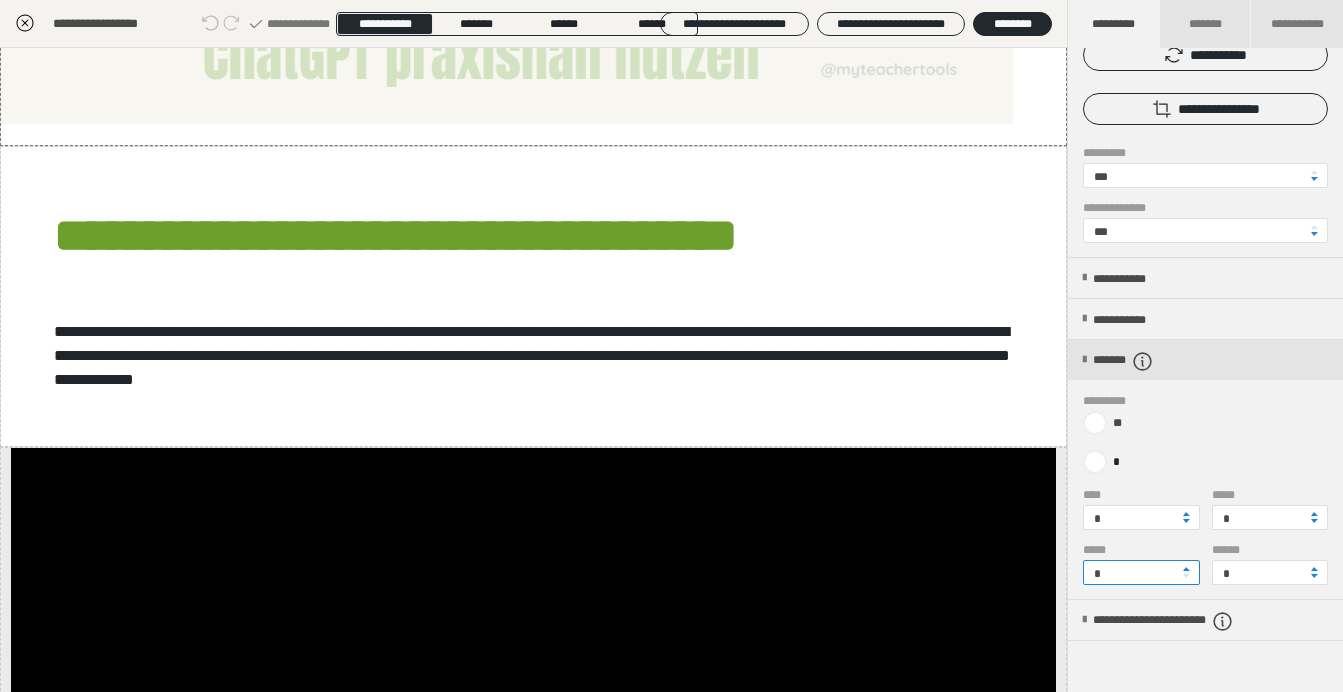 type on "*" 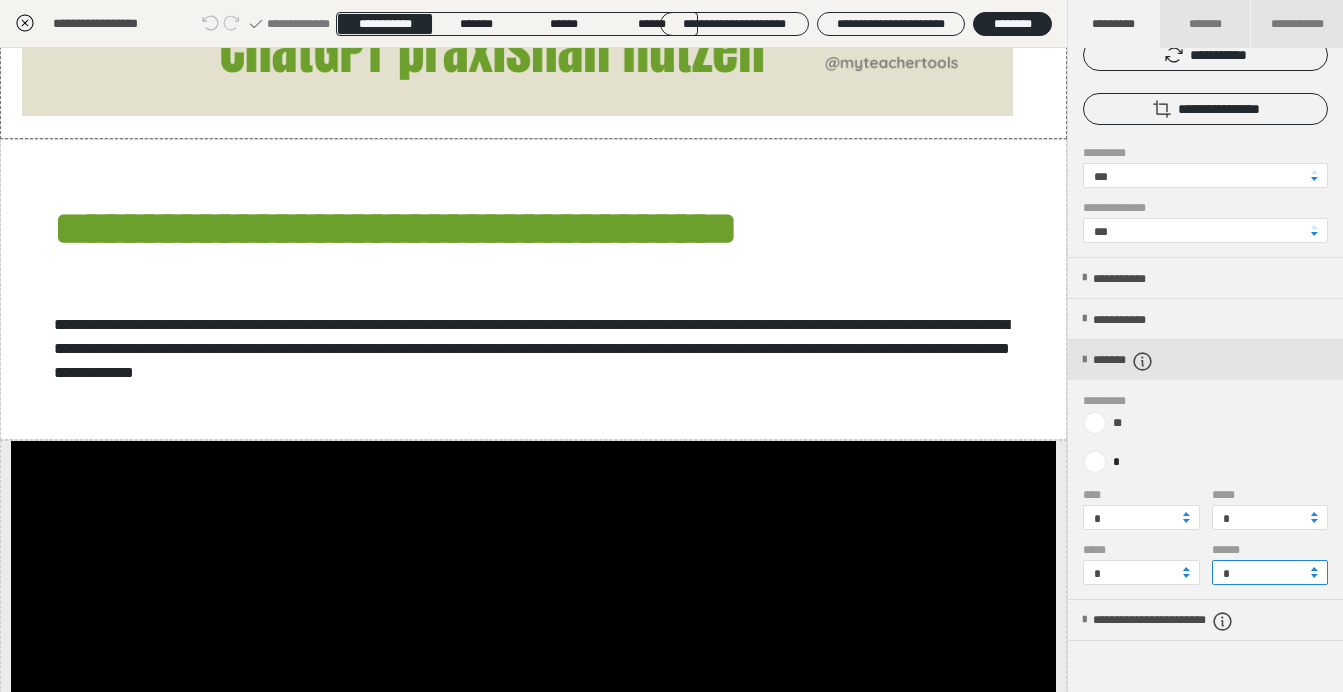 click on "*" at bounding box center [1270, 572] 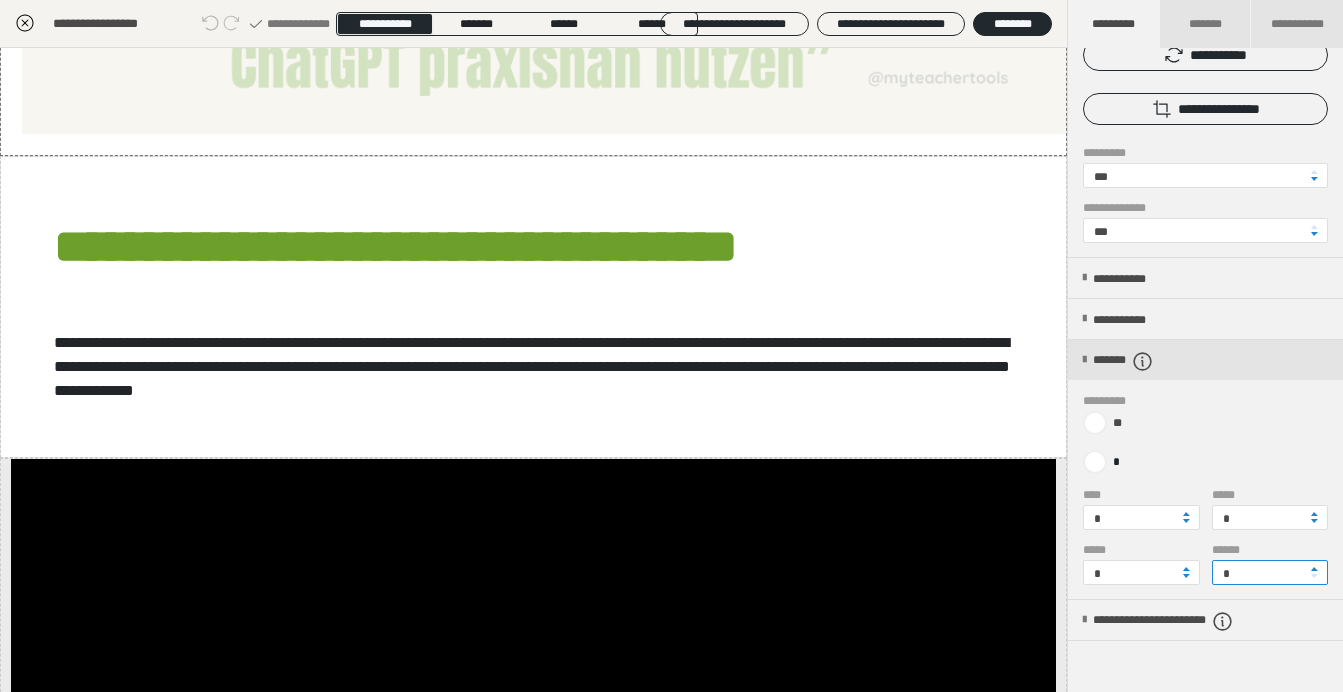 type on "*" 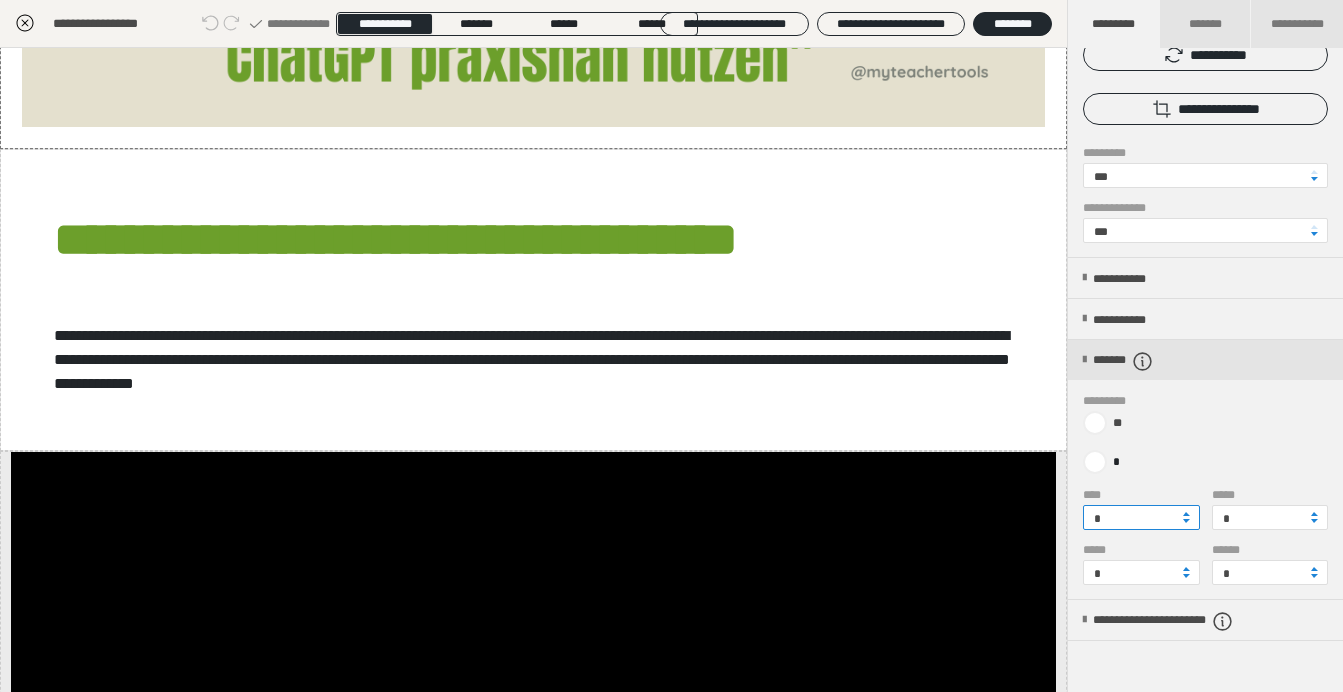 click on "*" at bounding box center (1141, 517) 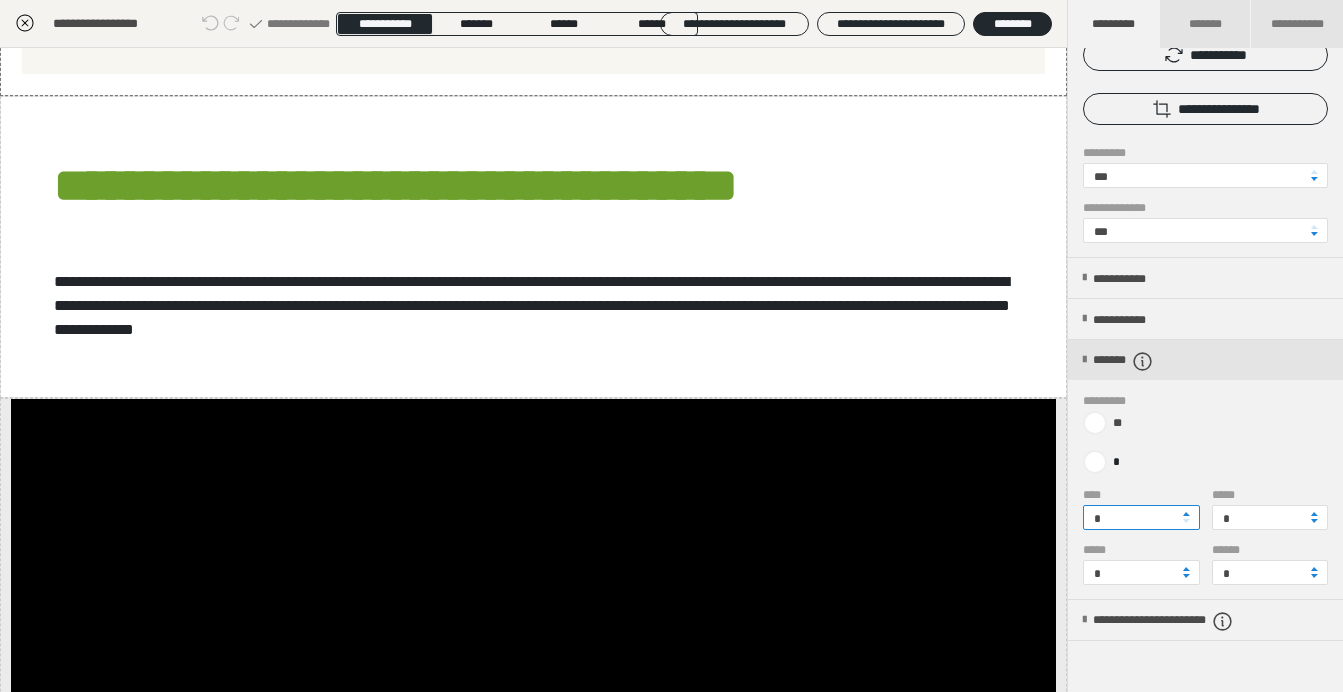 type on "*" 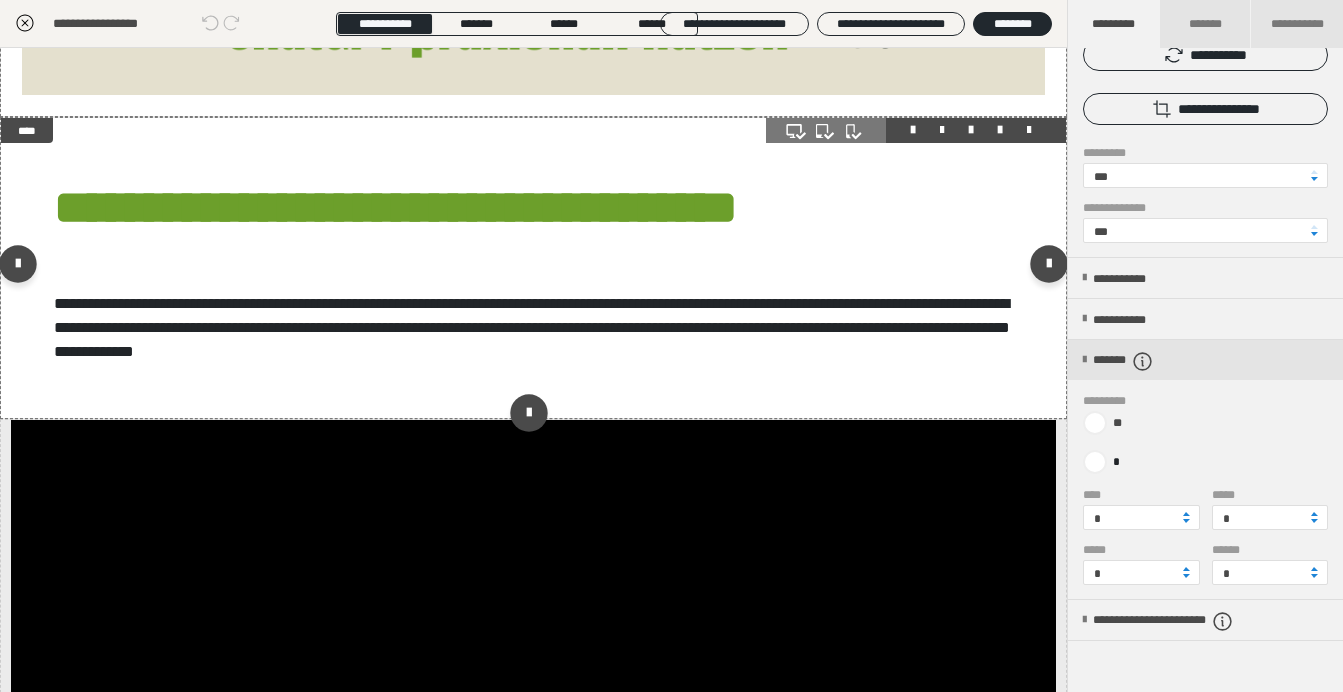 click on "**********" at bounding box center [533, 268] 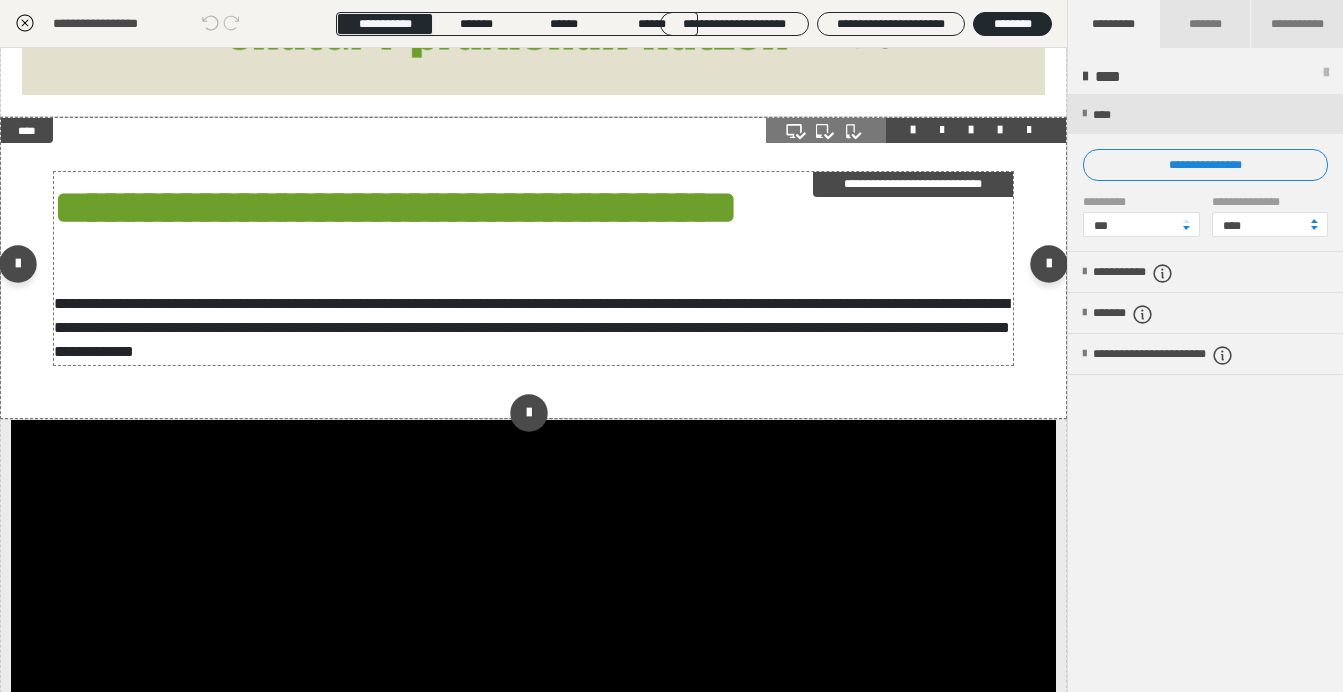 click on "**********" at bounding box center [533, 268] 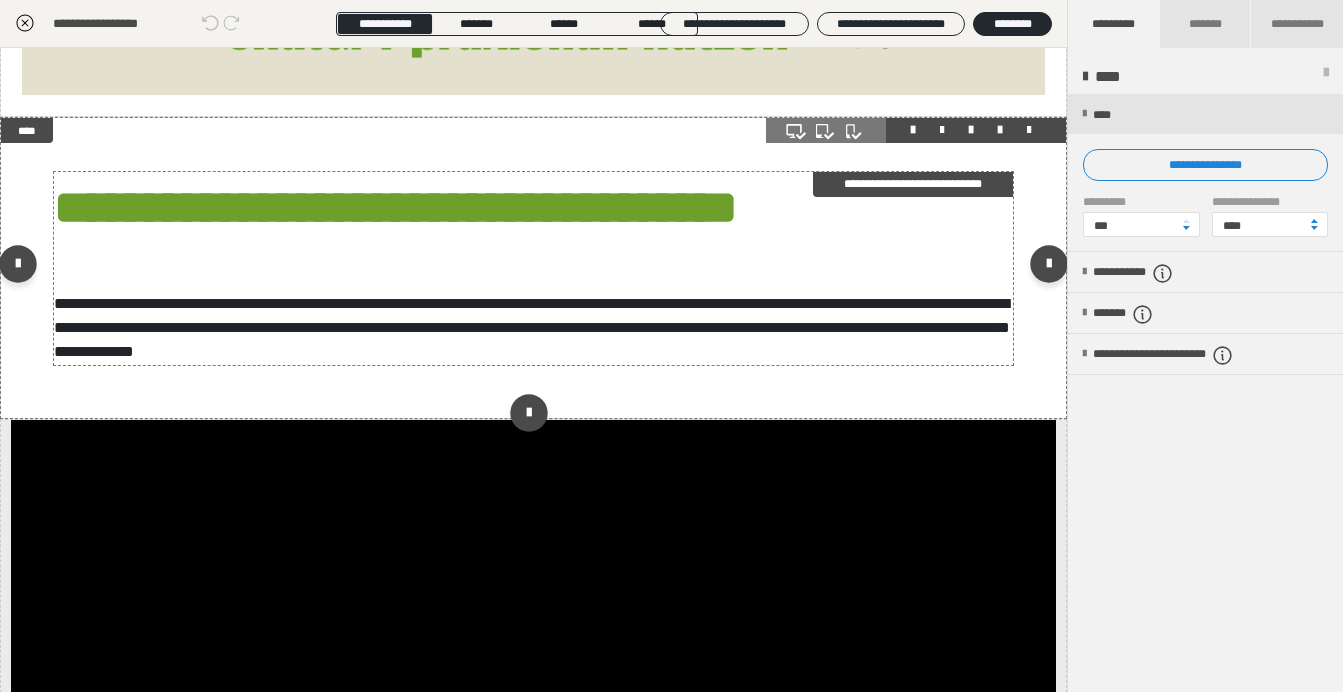 click on "**********" at bounding box center (533, 268) 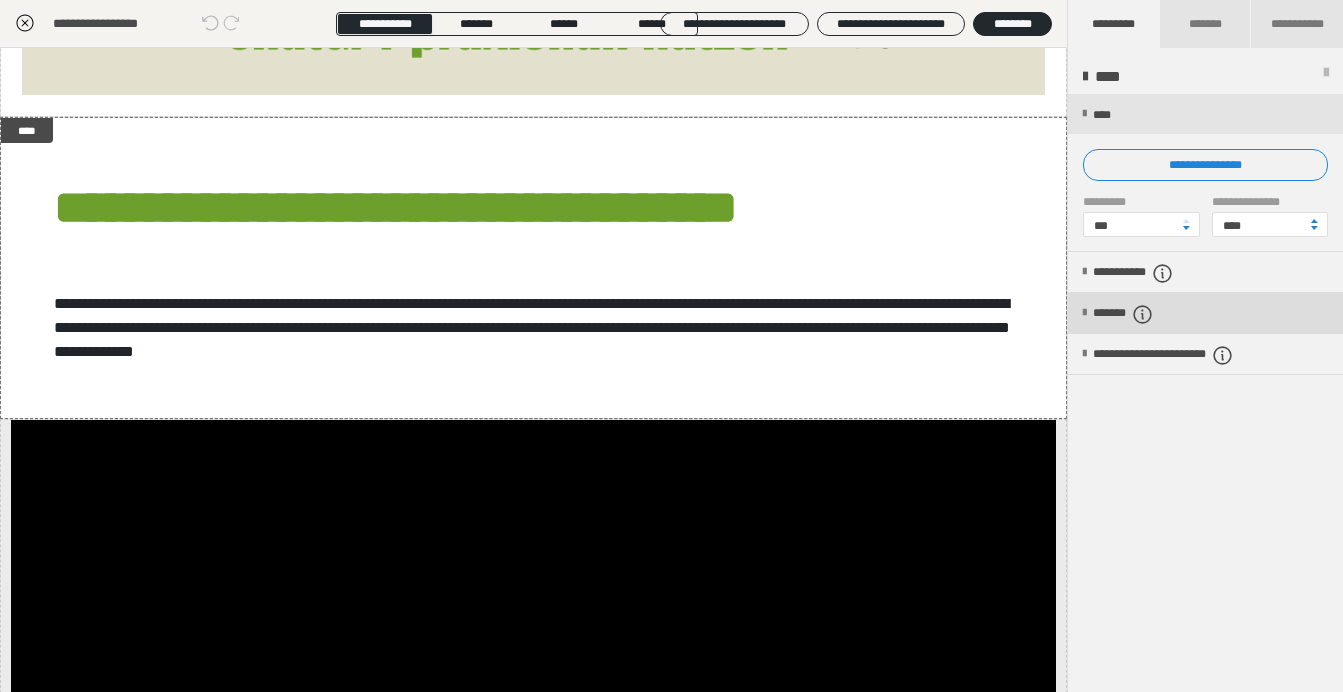 click on "*******" at bounding box center (1140, 314) 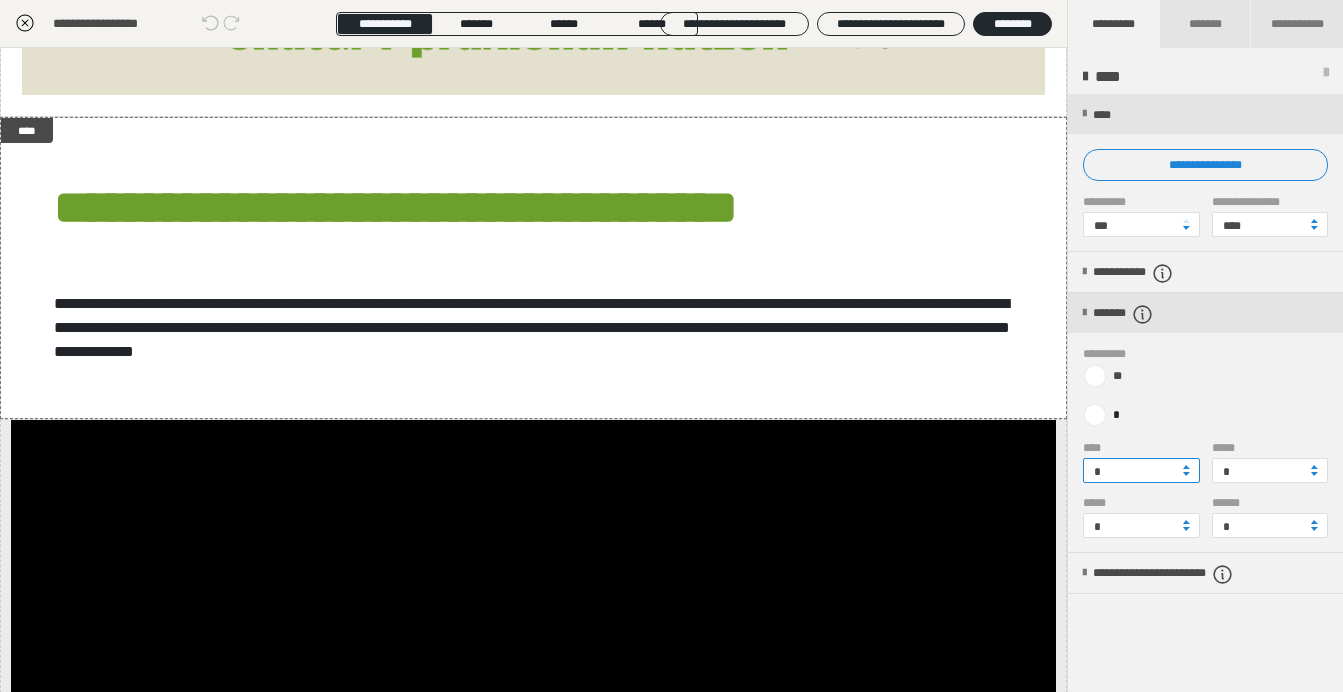 click on "*" at bounding box center (1141, 470) 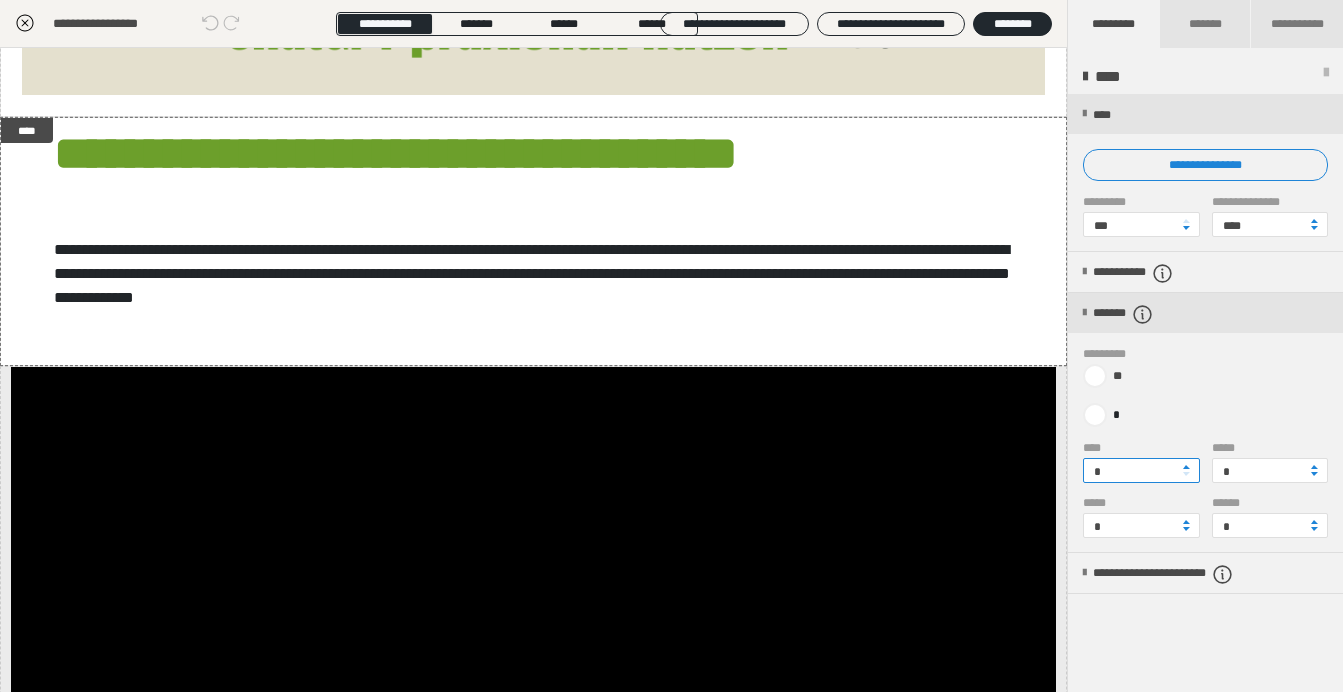 type on "*" 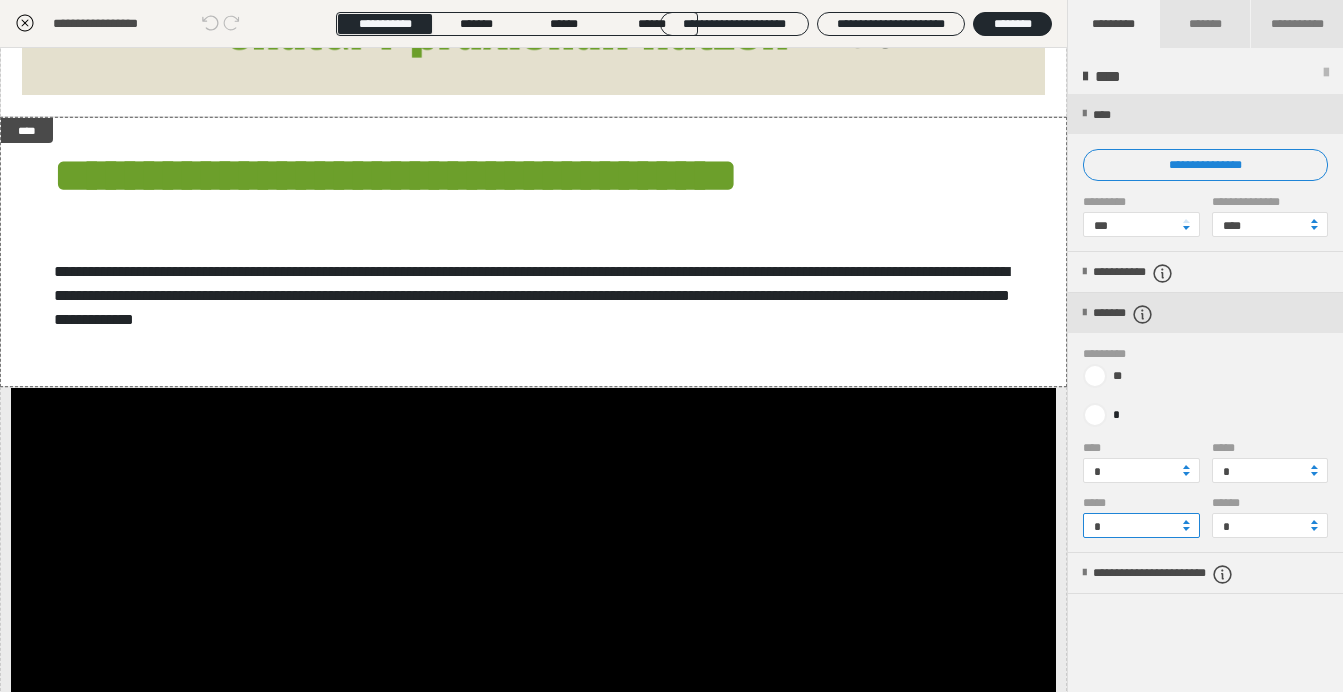 click on "*" at bounding box center [1141, 525] 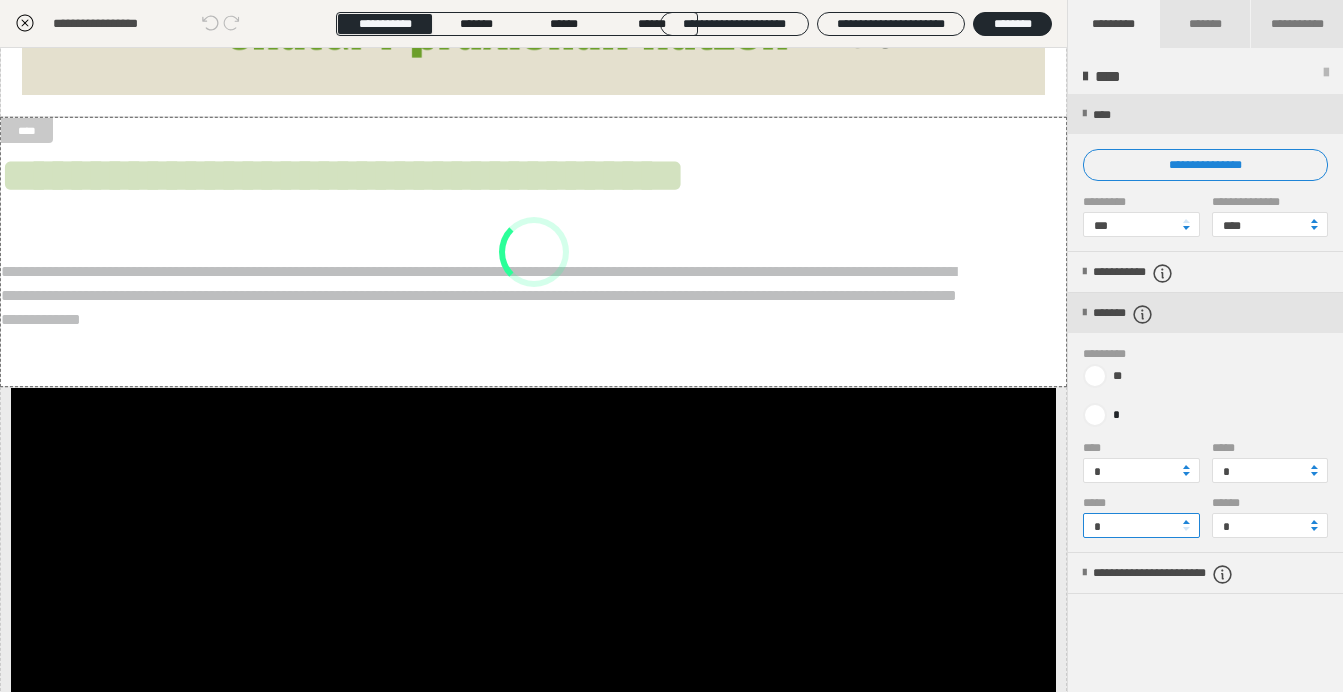 type on "*" 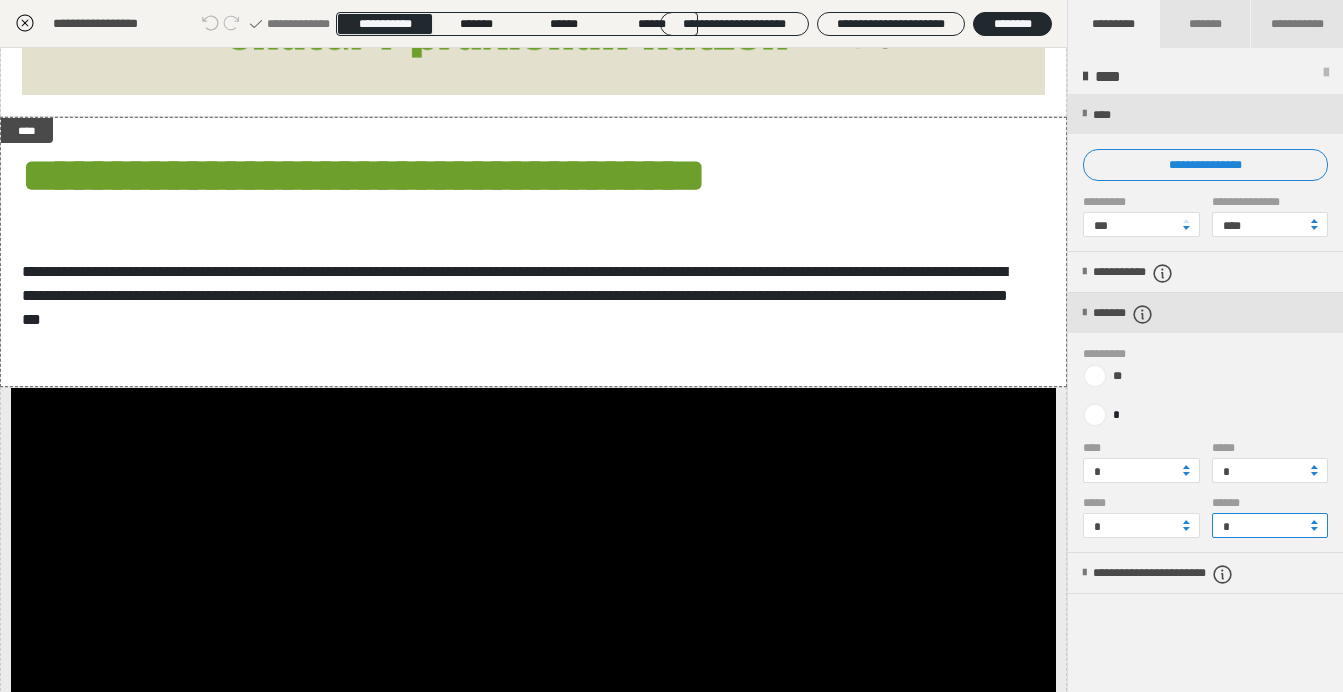 click on "*" at bounding box center [1270, 525] 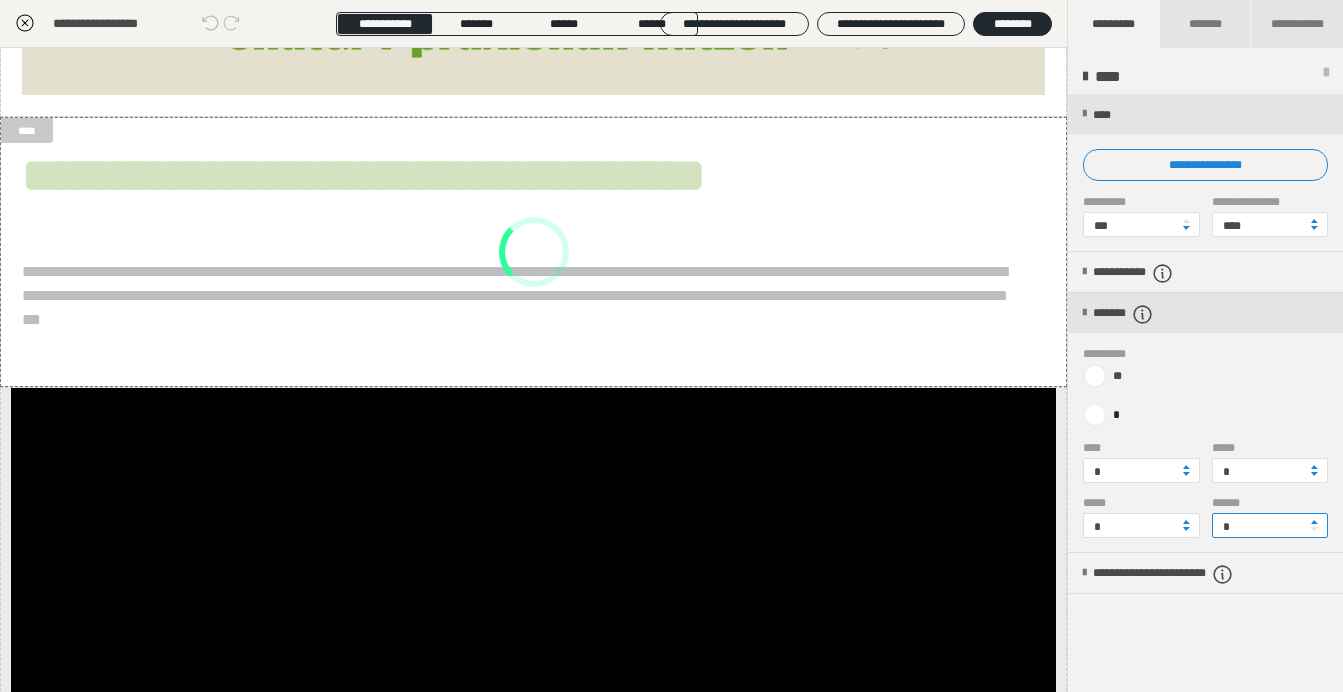 type on "*" 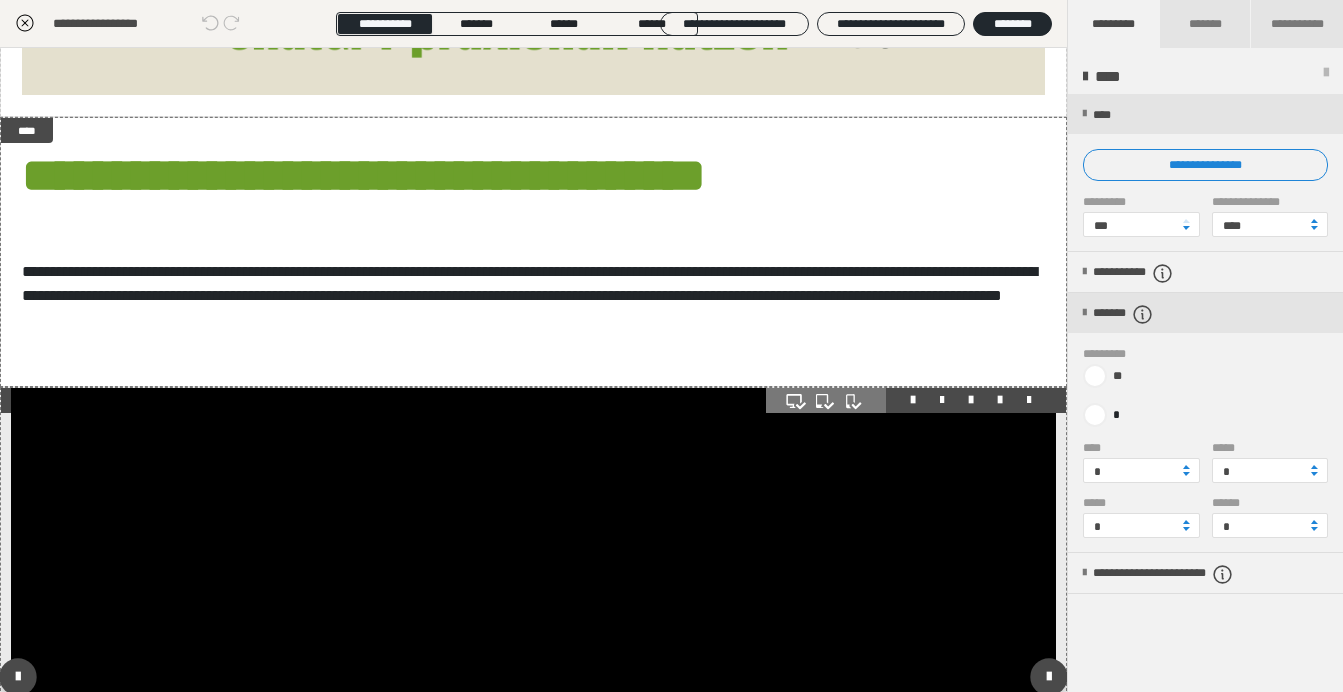 click at bounding box center (533, 682) 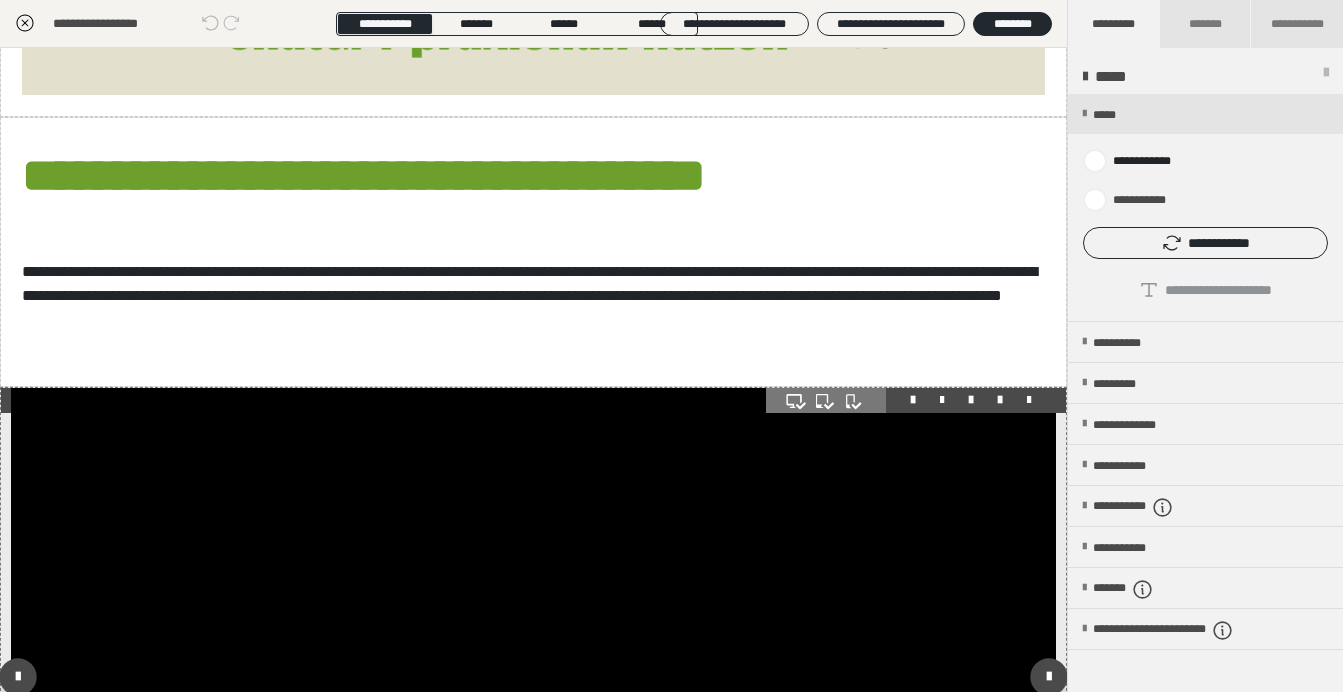 scroll, scrollTop: 353, scrollLeft: 0, axis: vertical 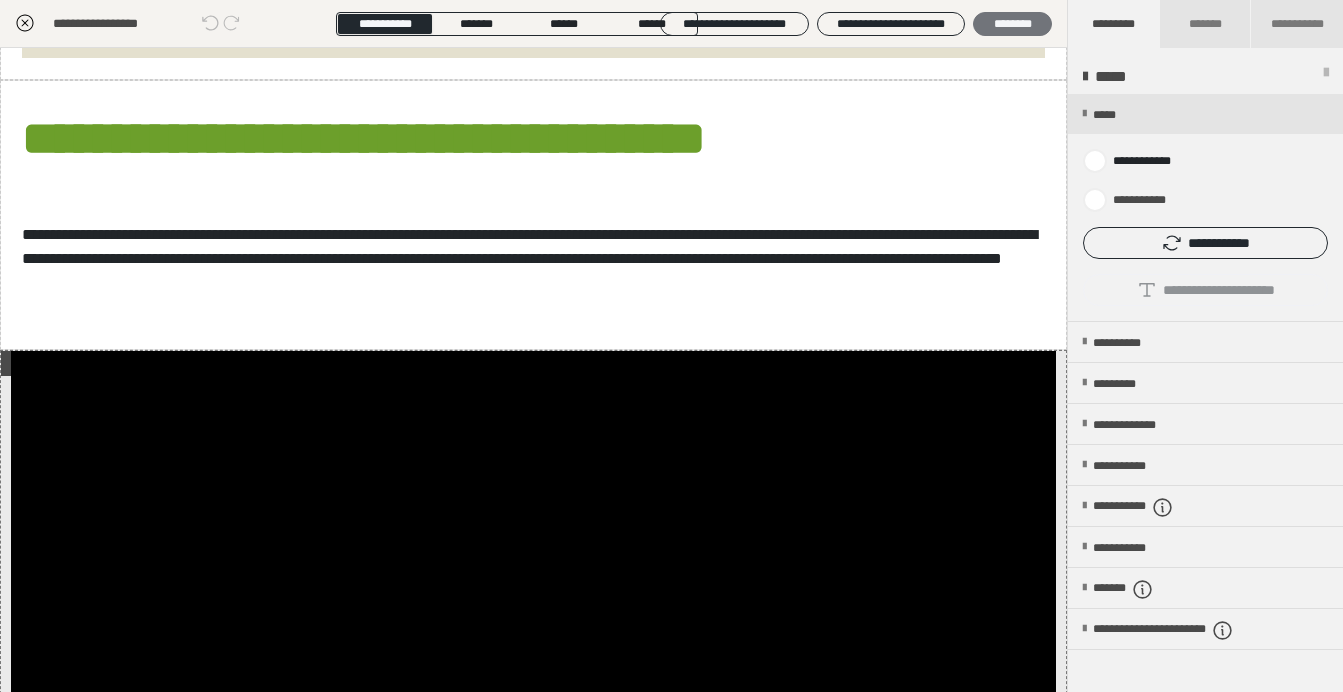 click on "********" at bounding box center [1012, 24] 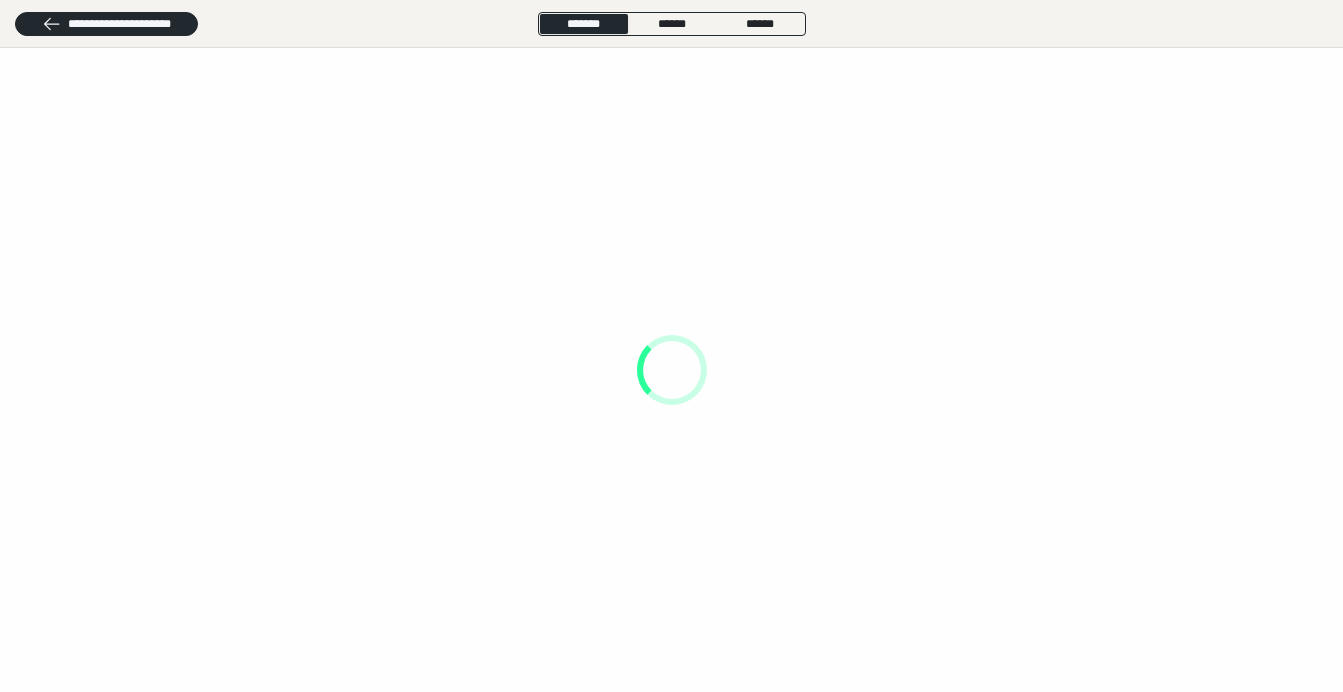 scroll, scrollTop: 0, scrollLeft: 0, axis: both 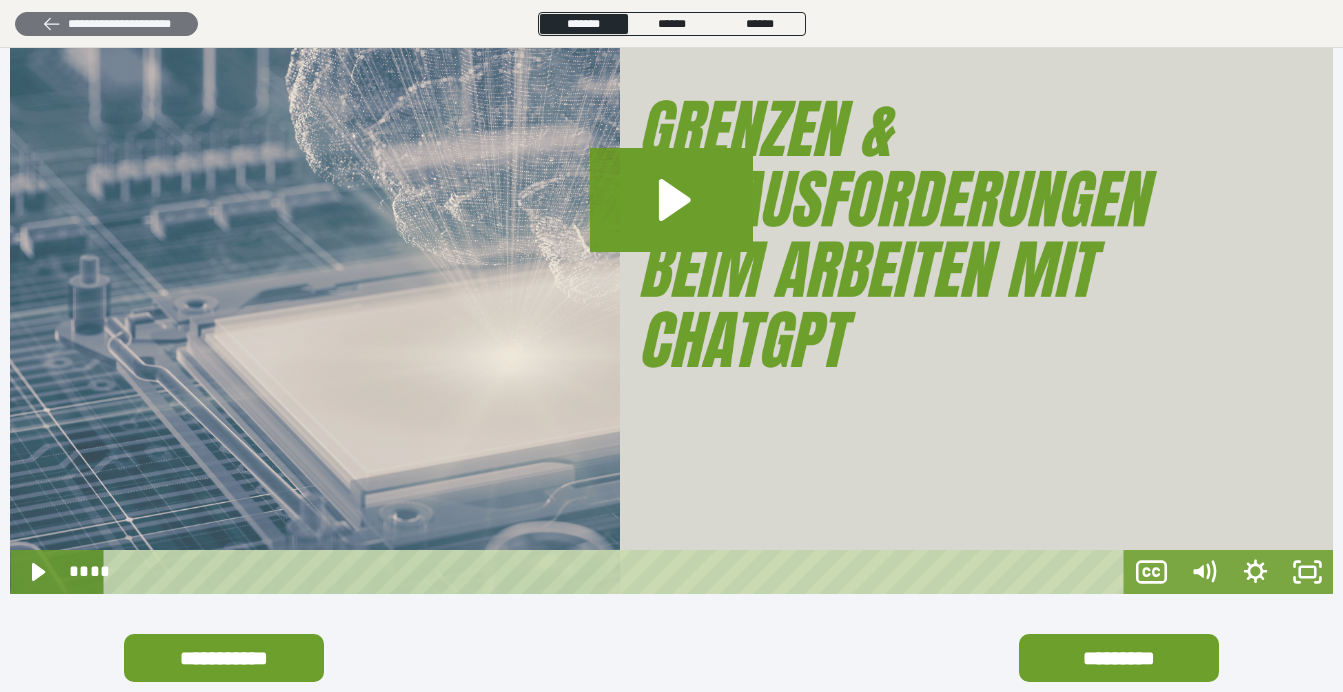 click on "**********" at bounding box center (106, 24) 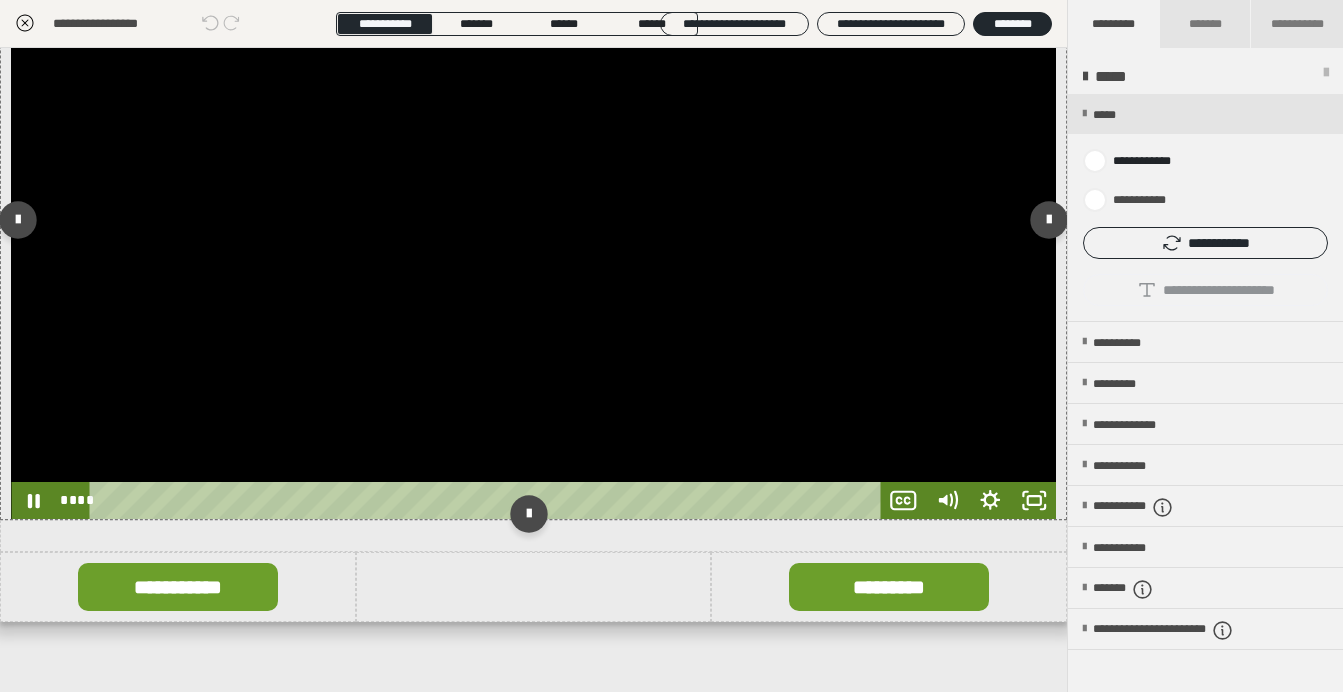 scroll, scrollTop: 773, scrollLeft: 0, axis: vertical 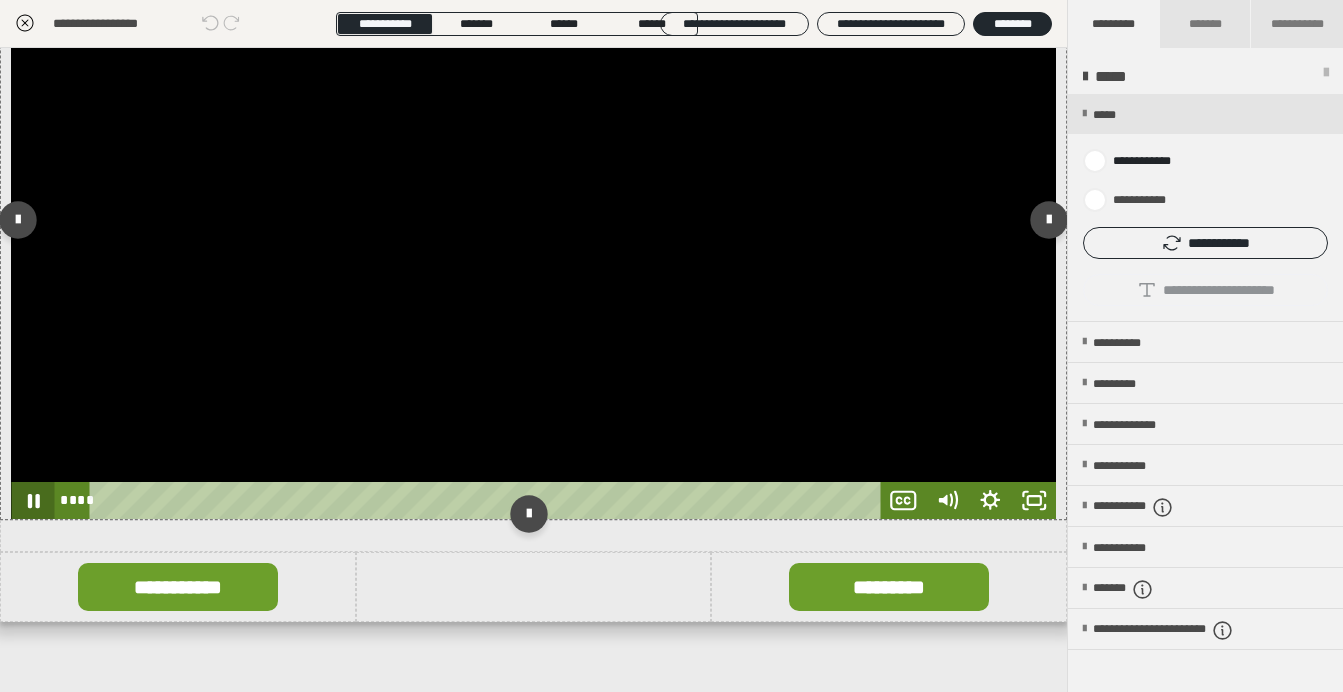 click 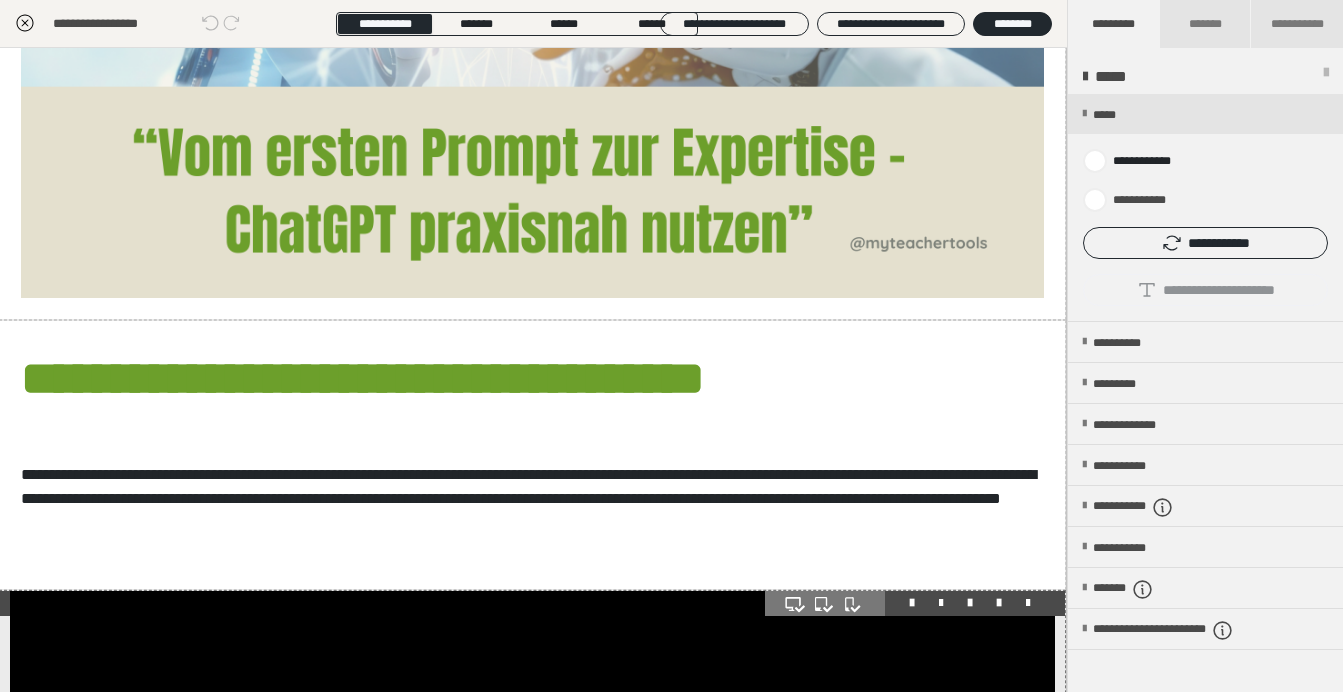 scroll, scrollTop: 112, scrollLeft: 1, axis: both 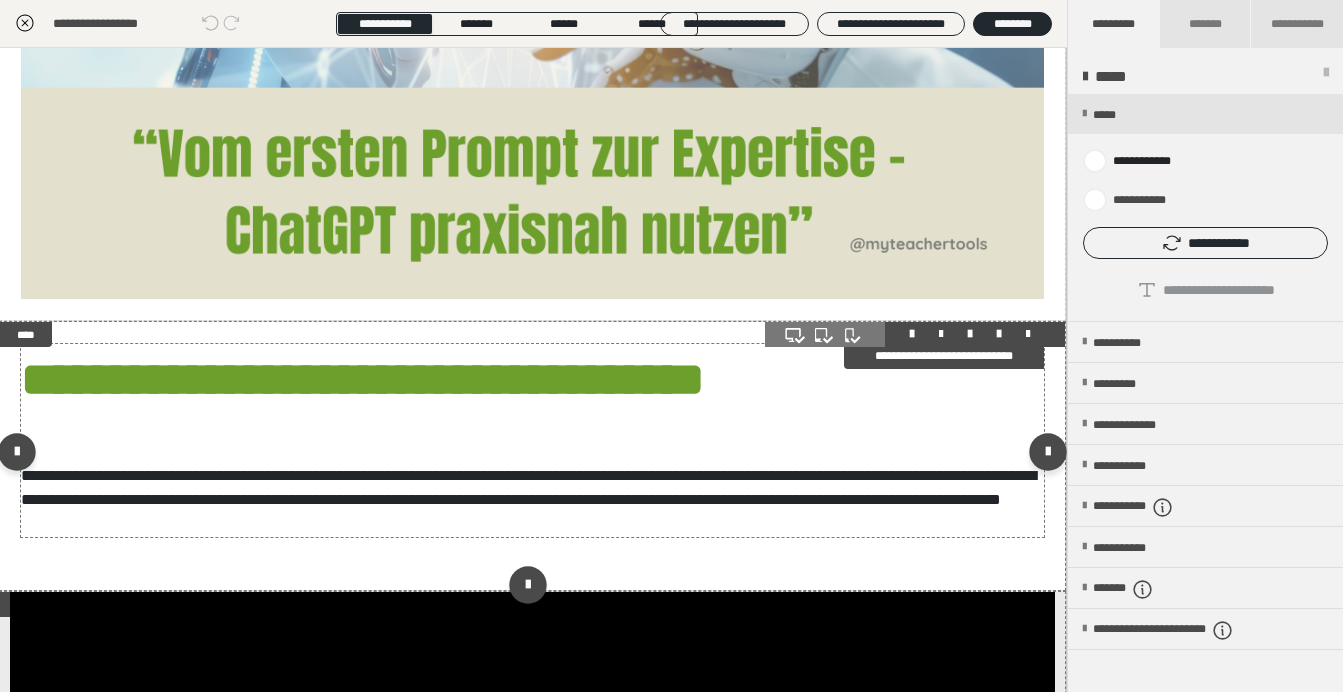 click on "**********" at bounding box center [532, 440] 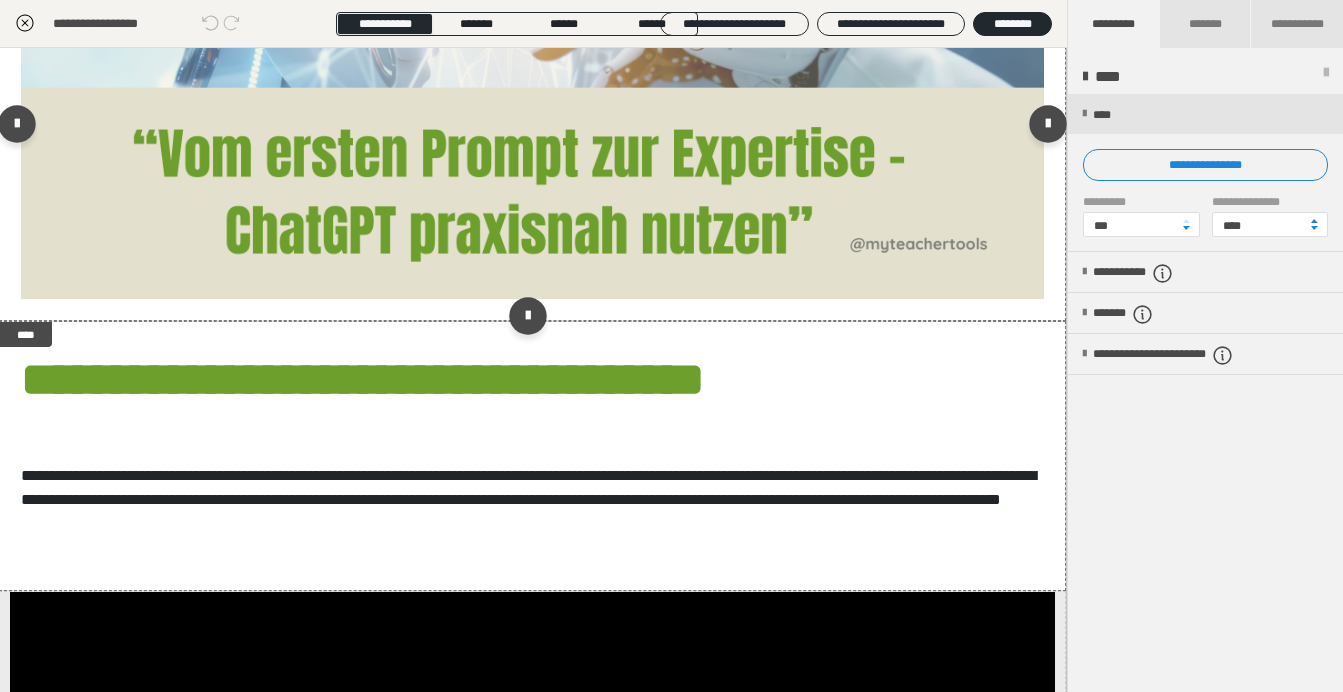 click at bounding box center (532, 128) 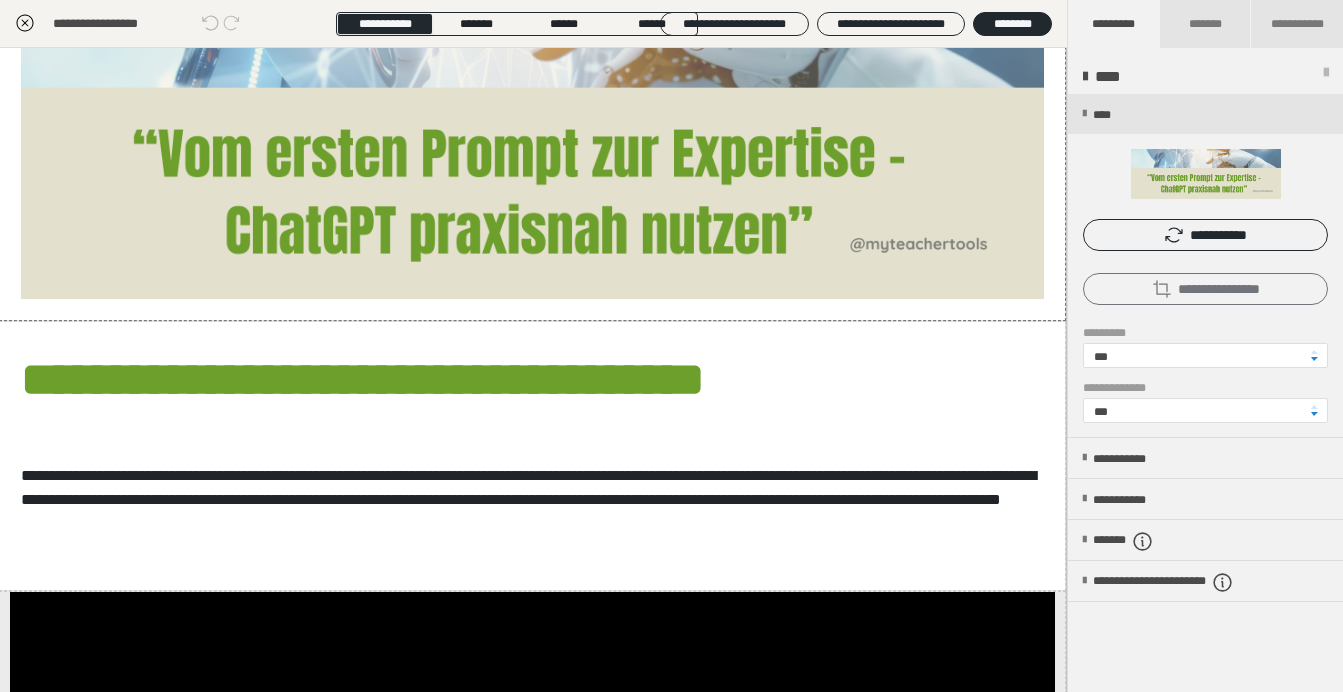 click on "**********" at bounding box center (1205, 289) 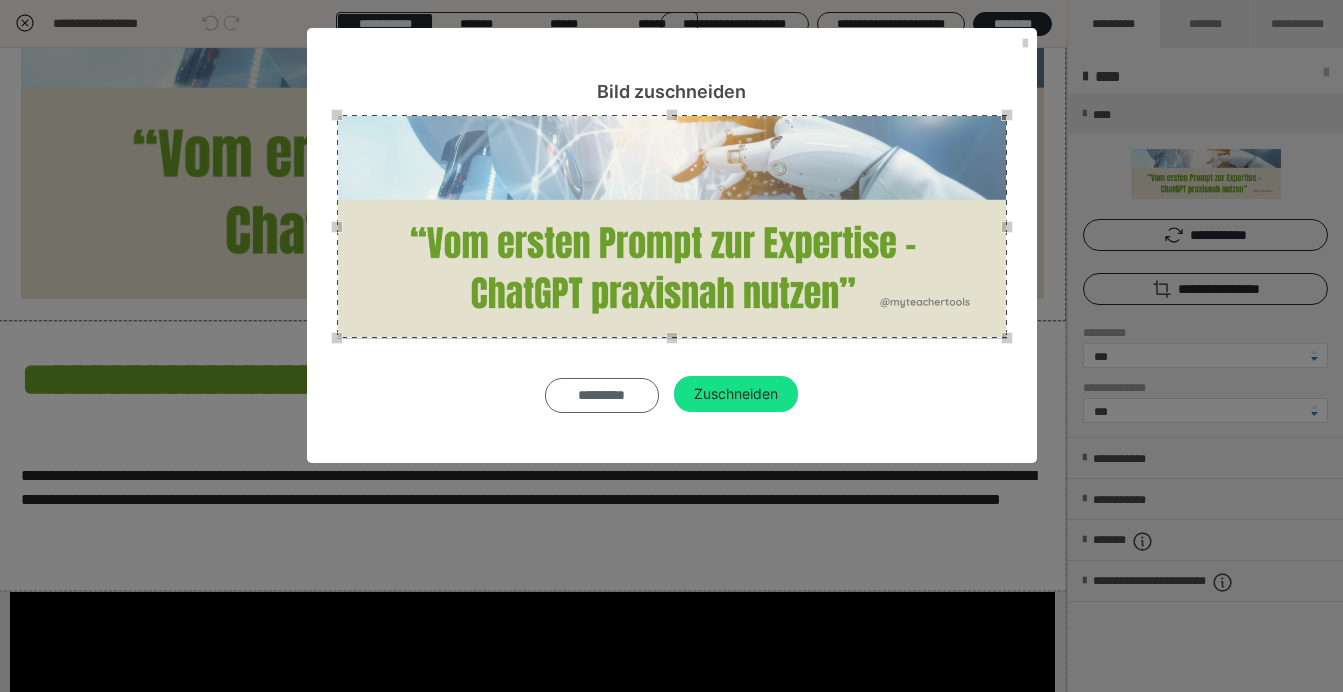 click on "*********" at bounding box center [602, 395] 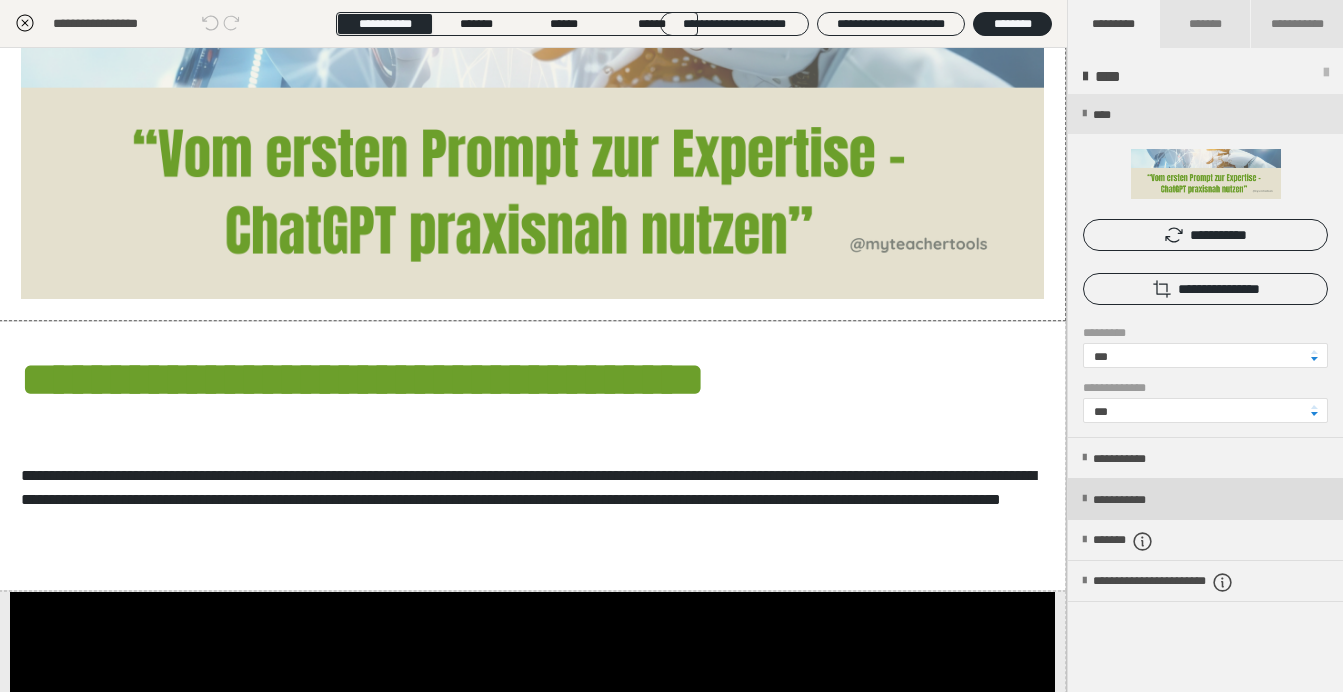 click on "**********" at bounding box center [1139, 500] 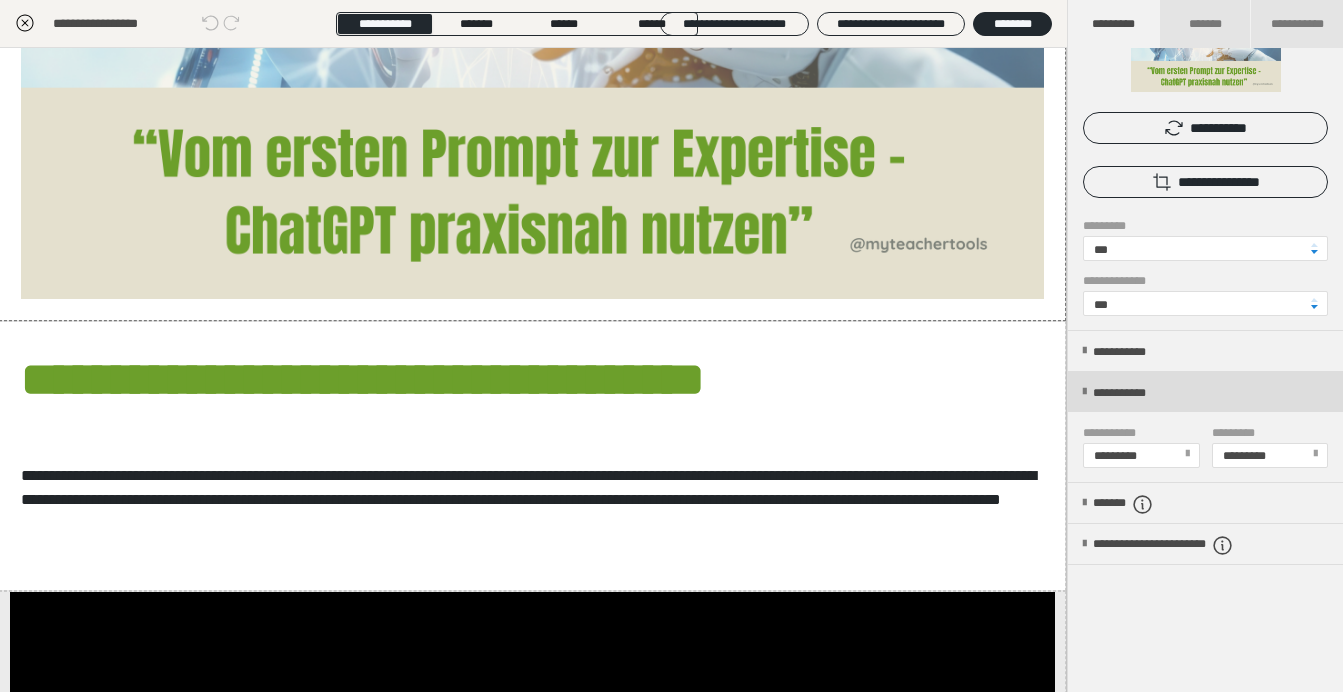 scroll, scrollTop: 108, scrollLeft: 0, axis: vertical 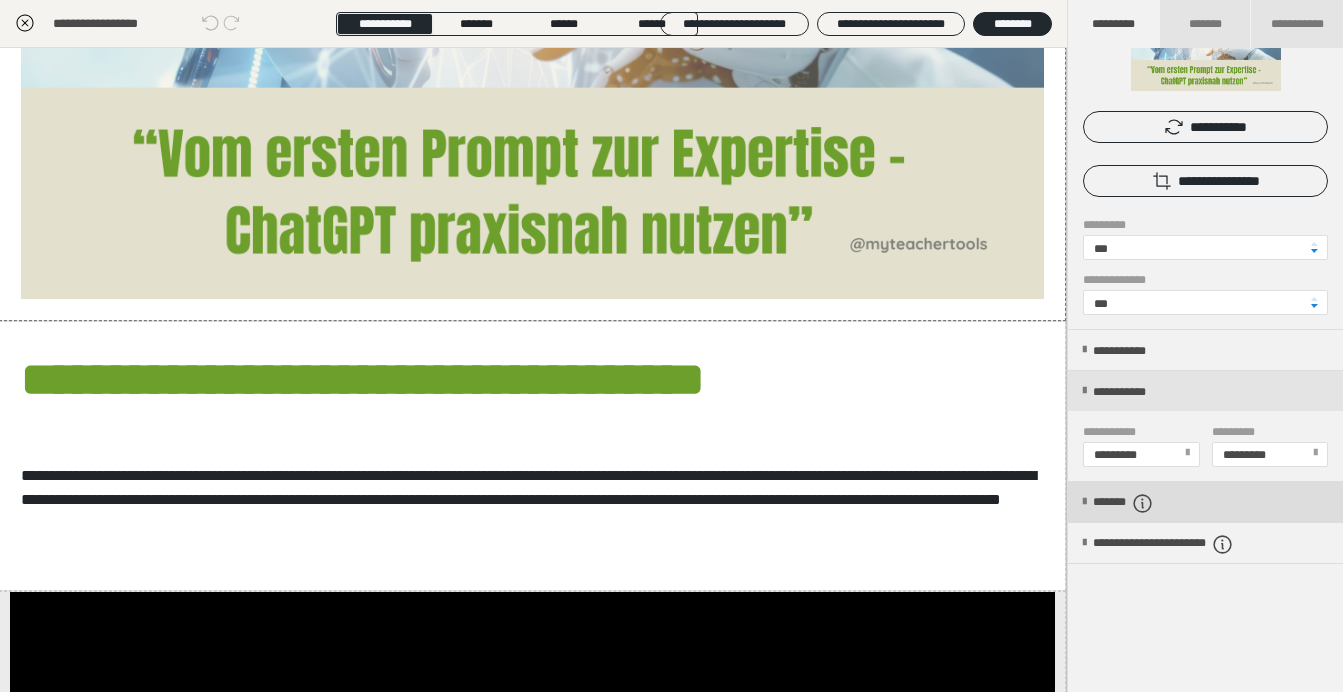 click on "*******" at bounding box center [1140, 503] 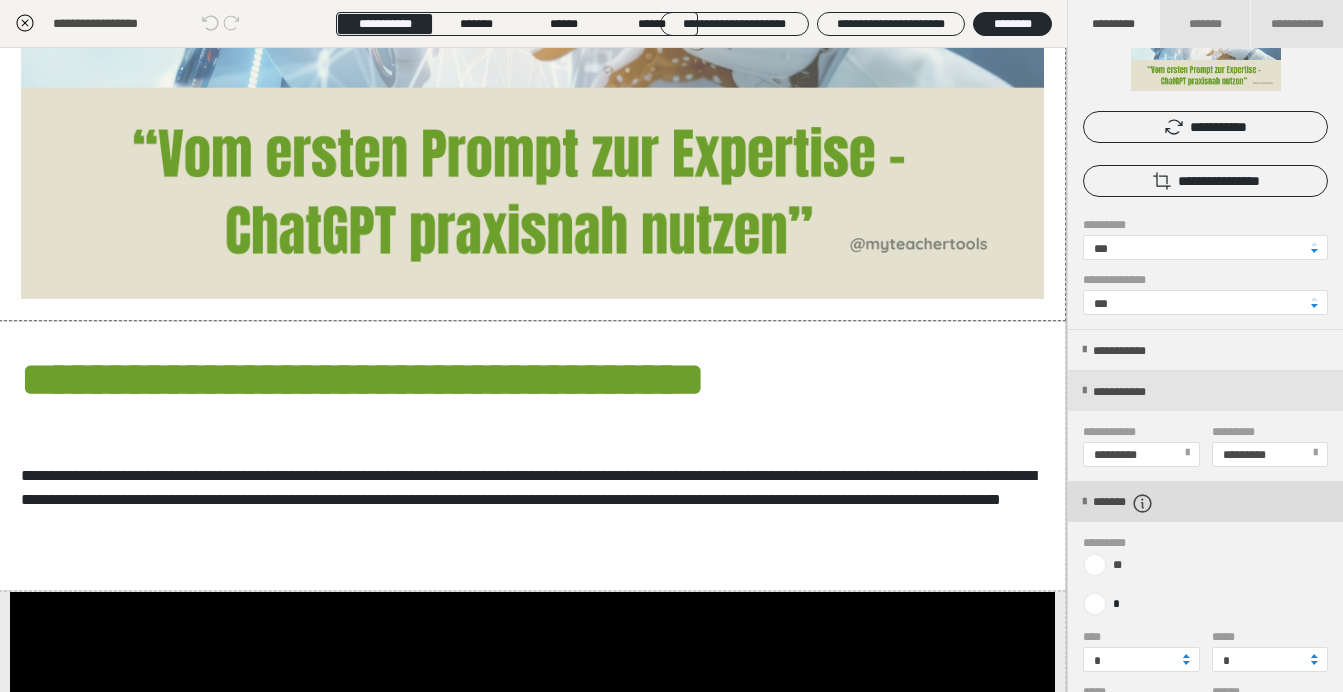 click on "*******" at bounding box center (1140, 503) 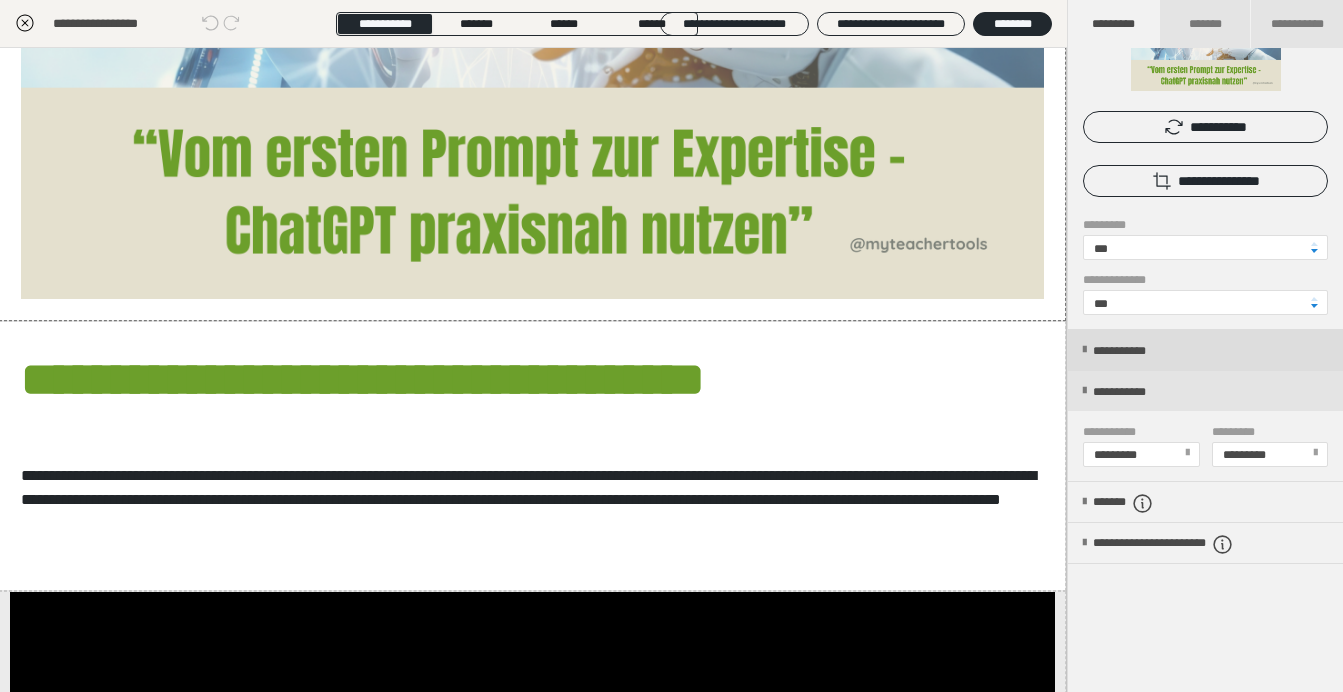 click at bounding box center (1084, 350) 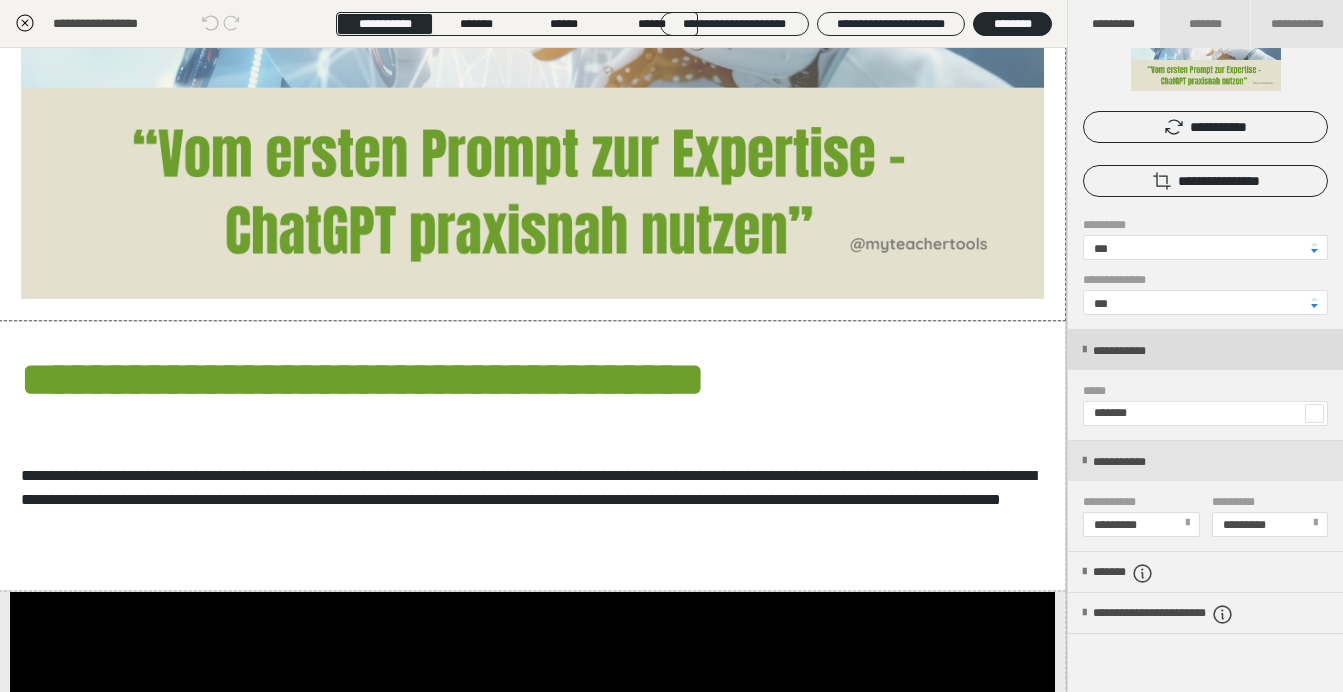 click at bounding box center [1084, 350] 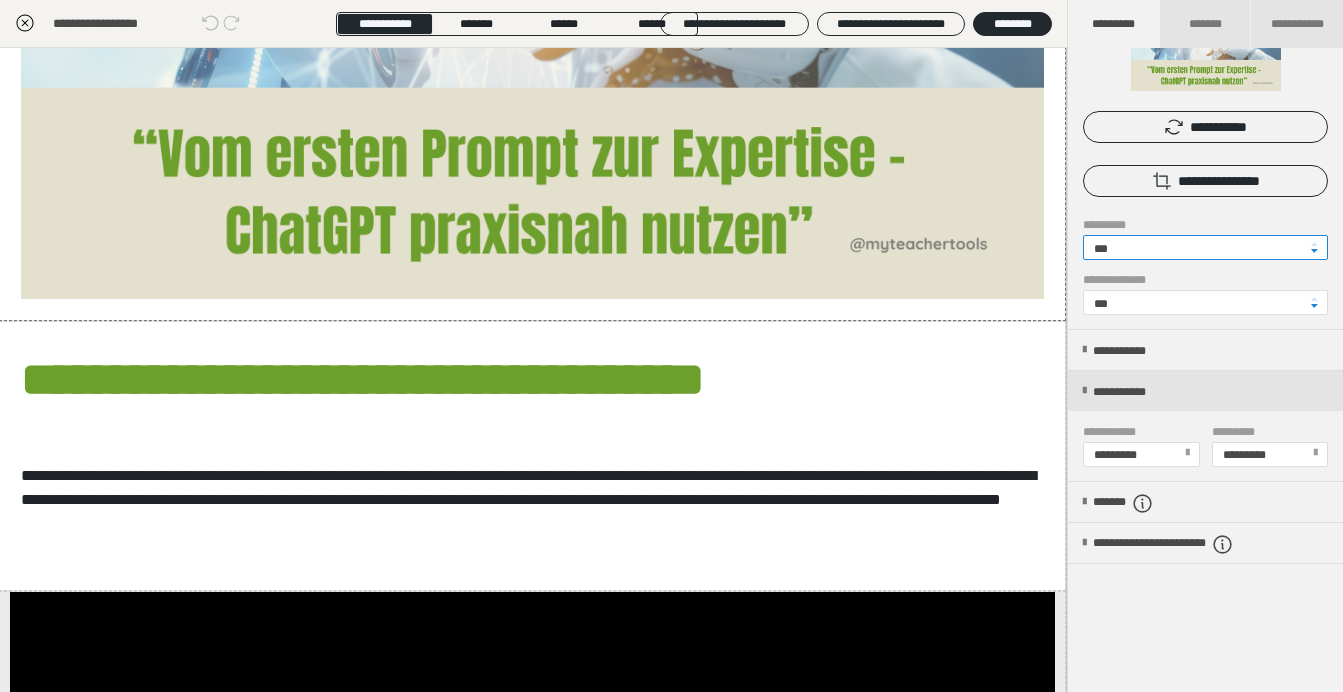 click on "***" at bounding box center (1205, 247) 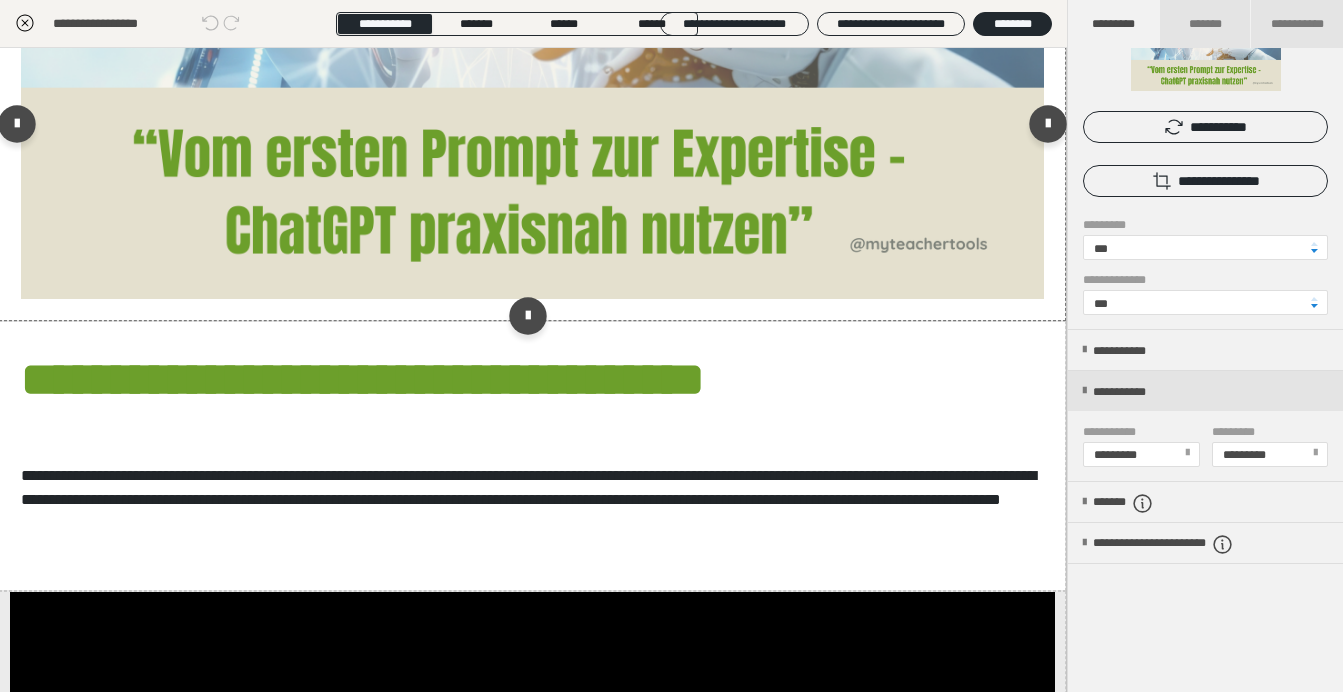 click at bounding box center [532, 128] 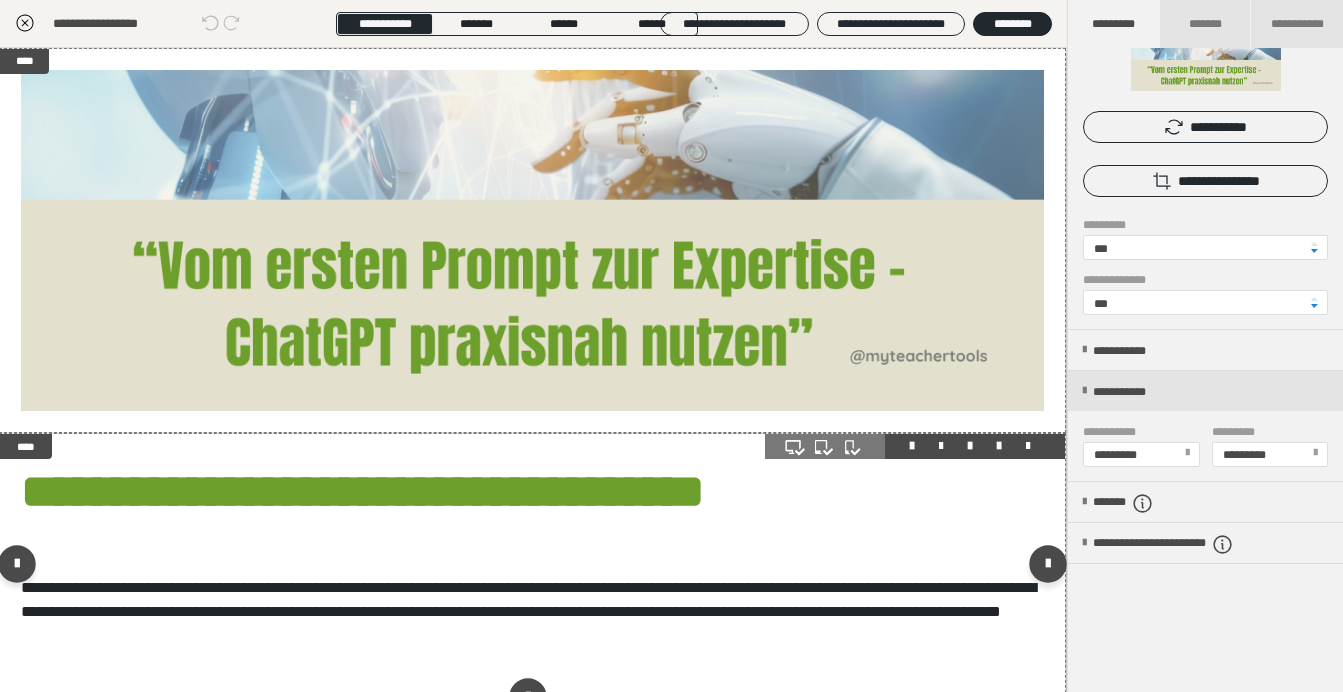 scroll, scrollTop: 0, scrollLeft: 1, axis: horizontal 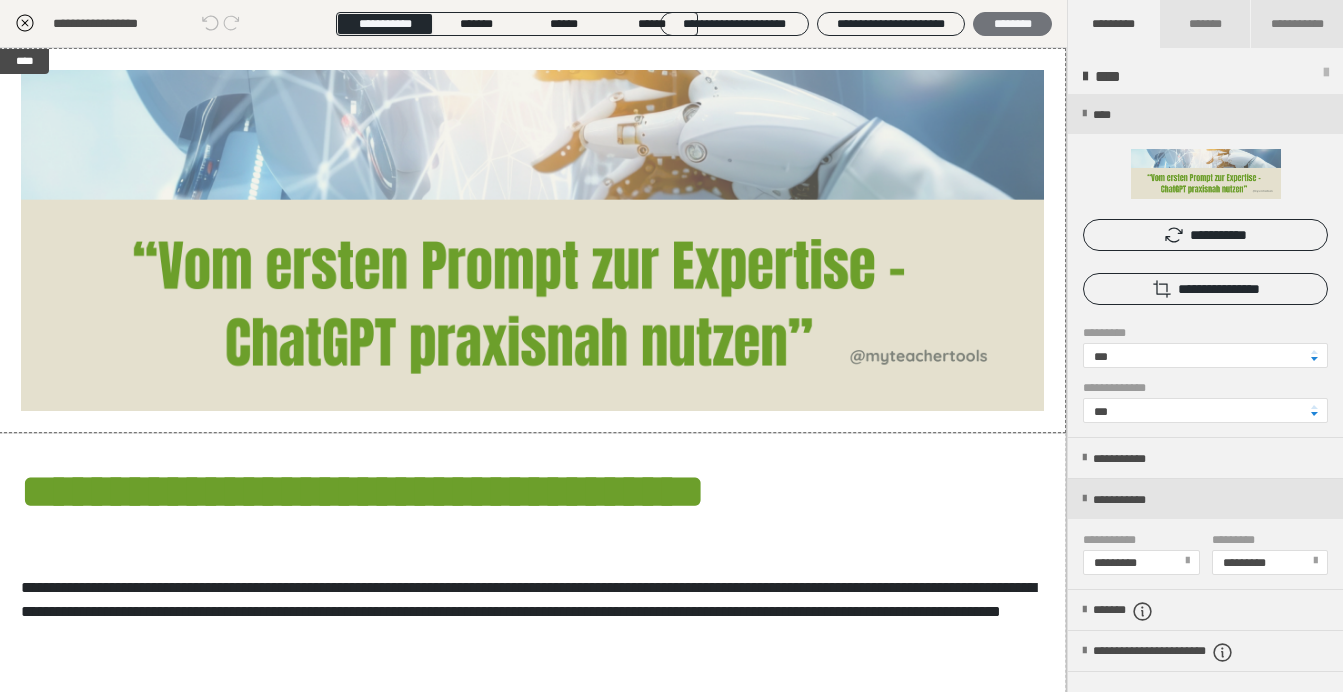 click on "********" at bounding box center [1012, 24] 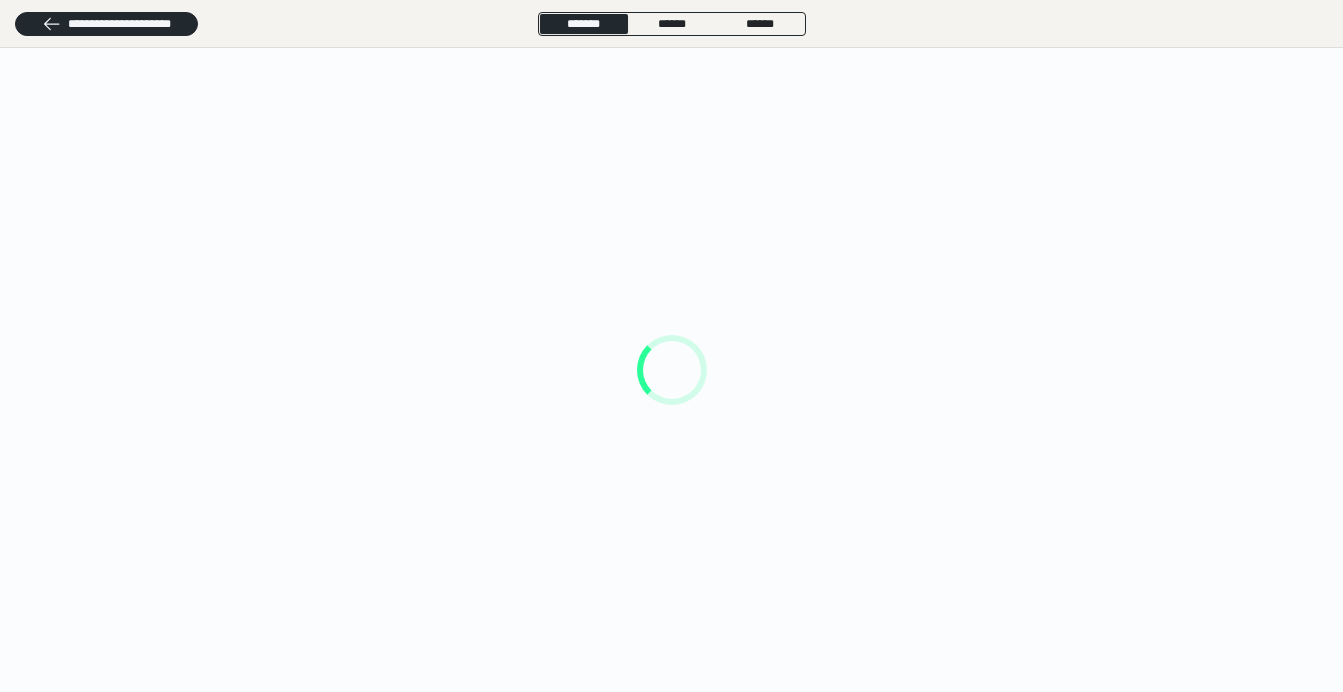 scroll, scrollTop: 0, scrollLeft: 0, axis: both 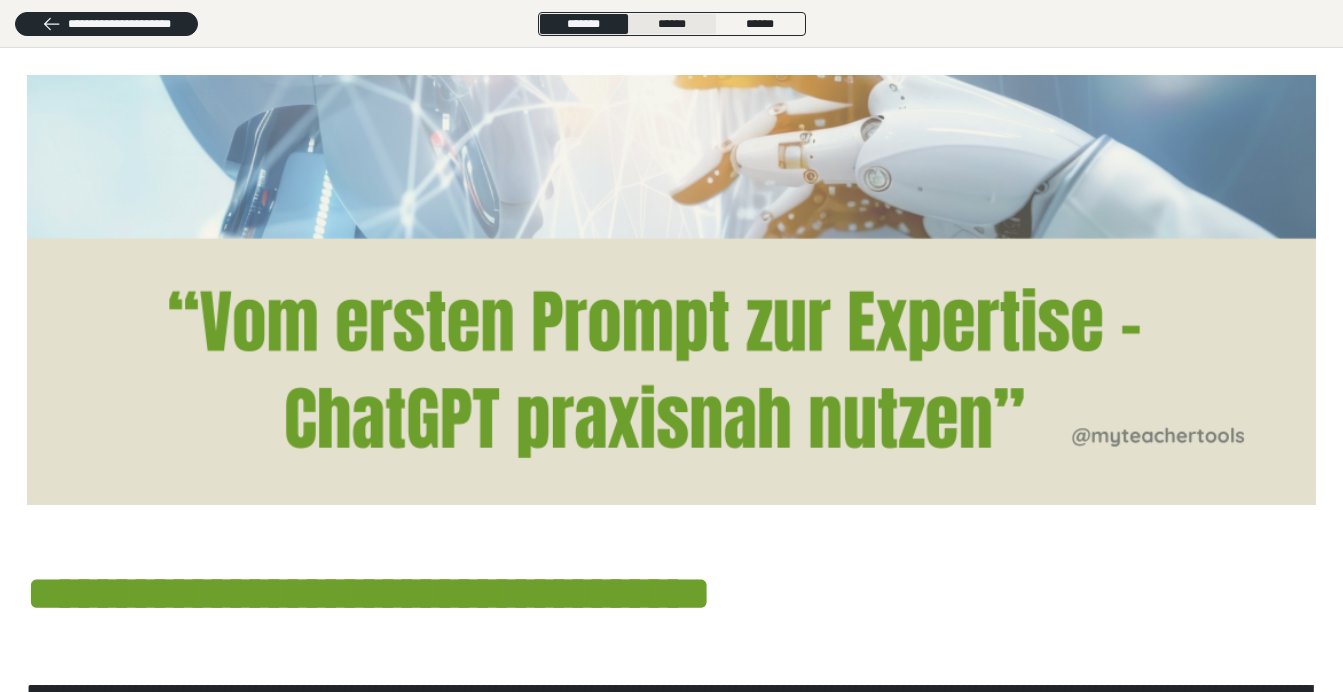 click on "******" at bounding box center (672, 24) 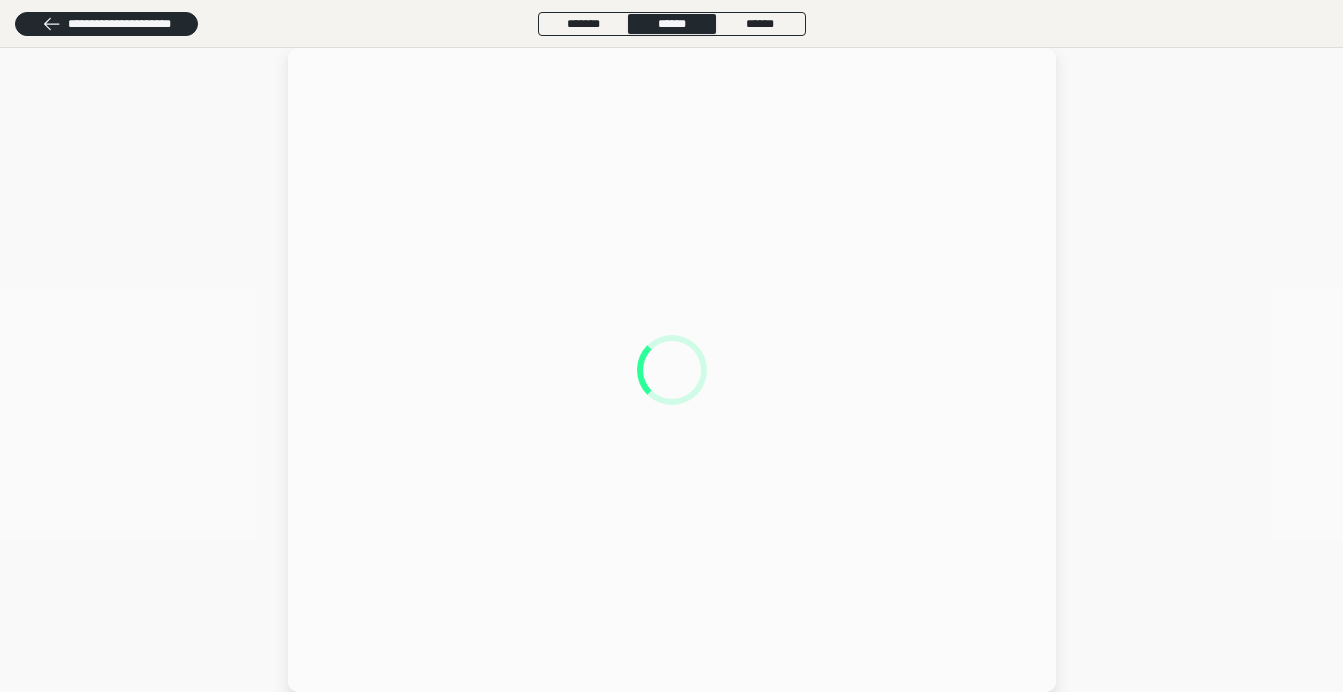 scroll, scrollTop: 0, scrollLeft: 0, axis: both 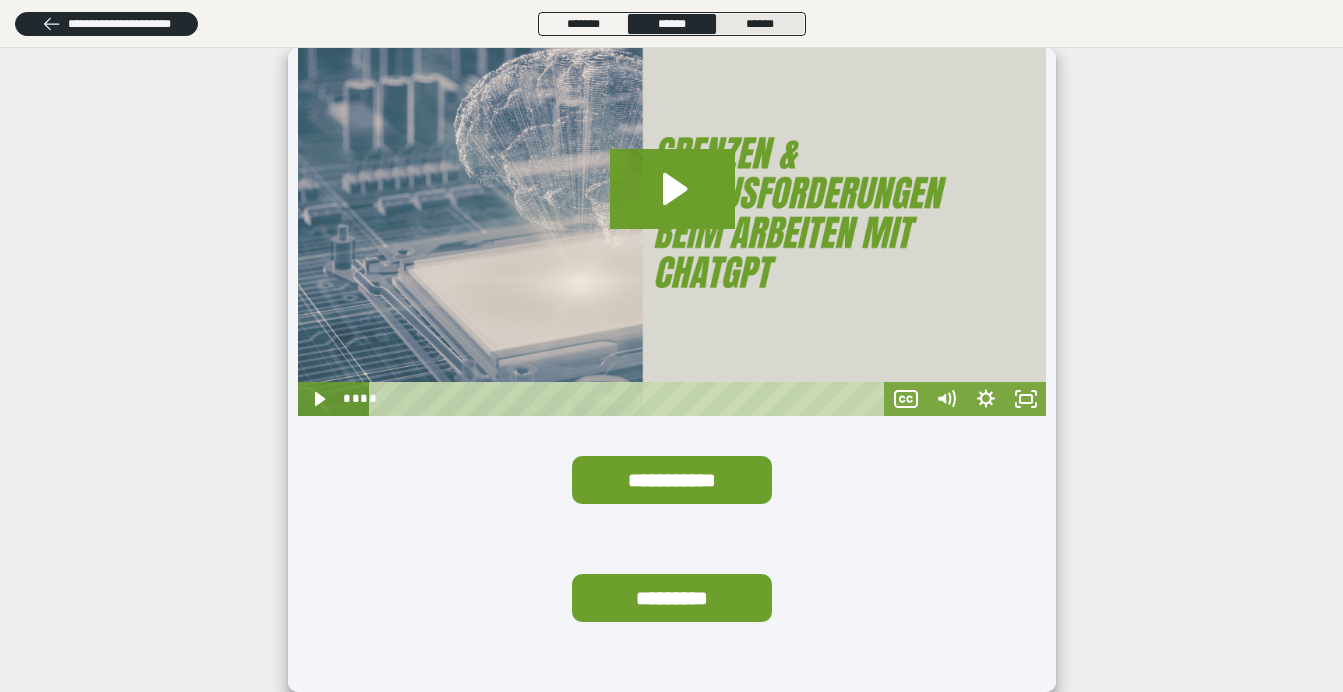 click on "******" at bounding box center [760, 24] 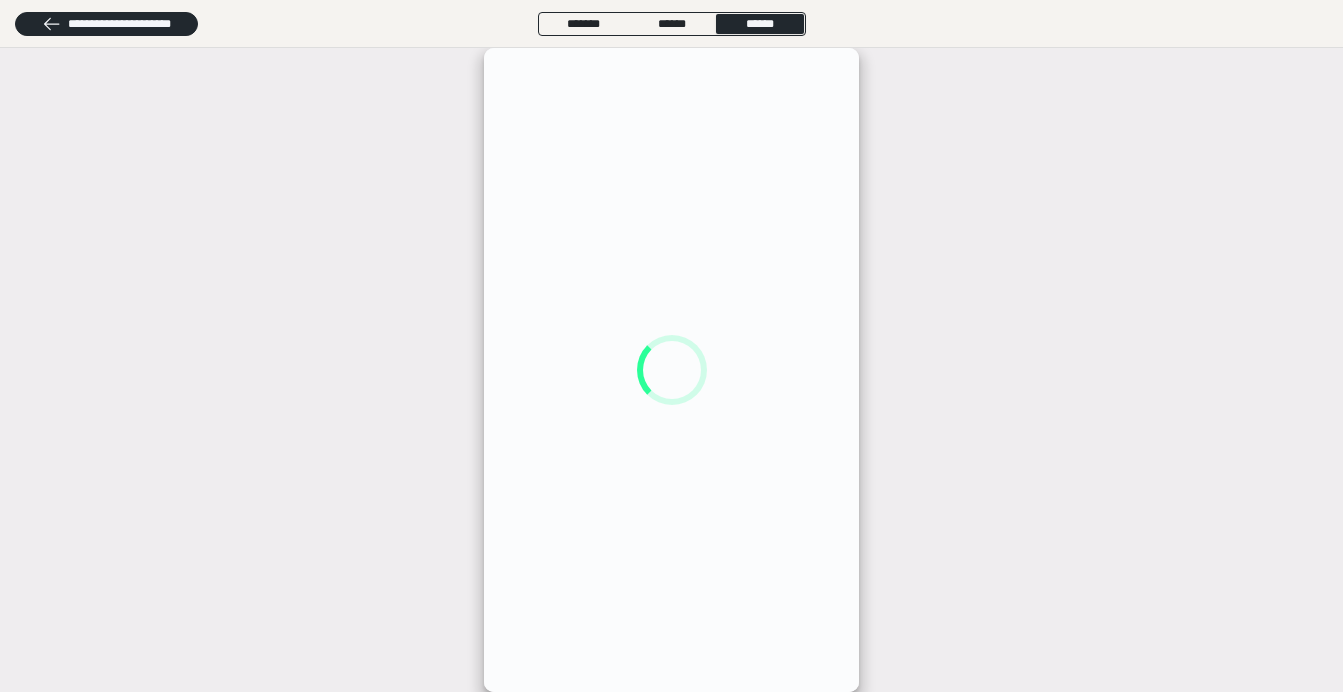 scroll, scrollTop: 0, scrollLeft: 0, axis: both 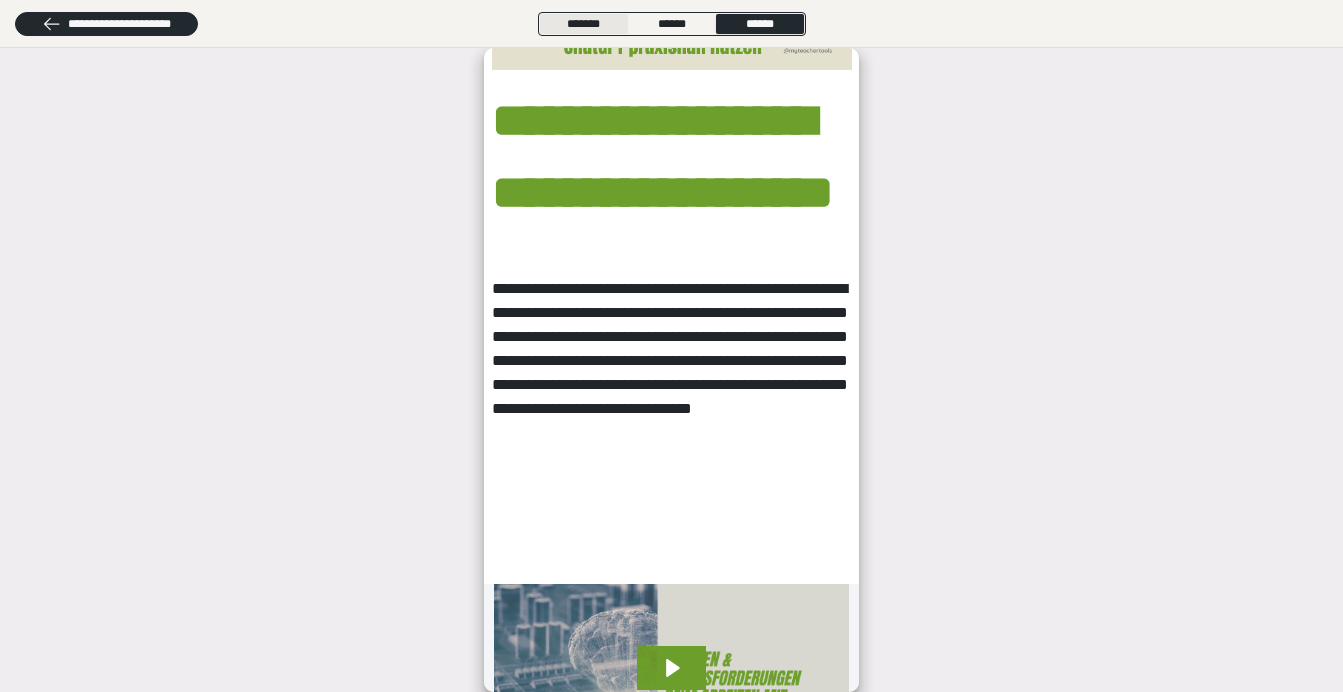 click on "*******" at bounding box center (583, 24) 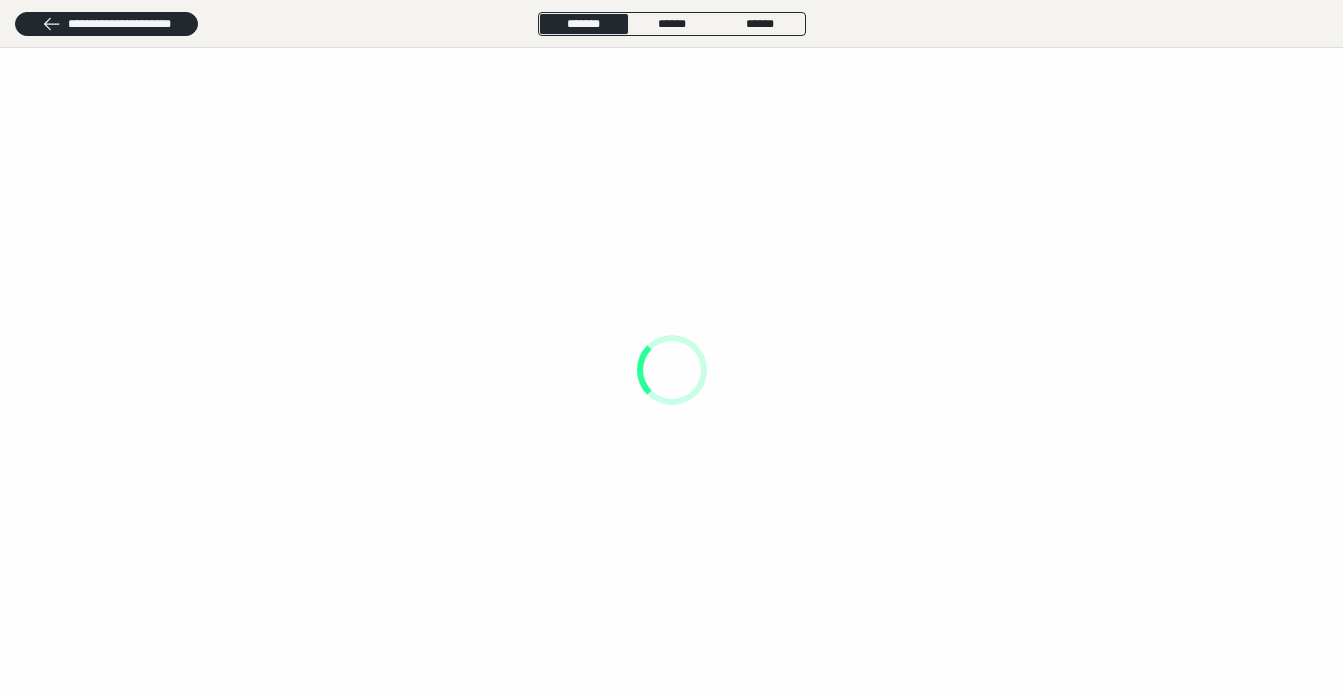 scroll, scrollTop: 0, scrollLeft: 0, axis: both 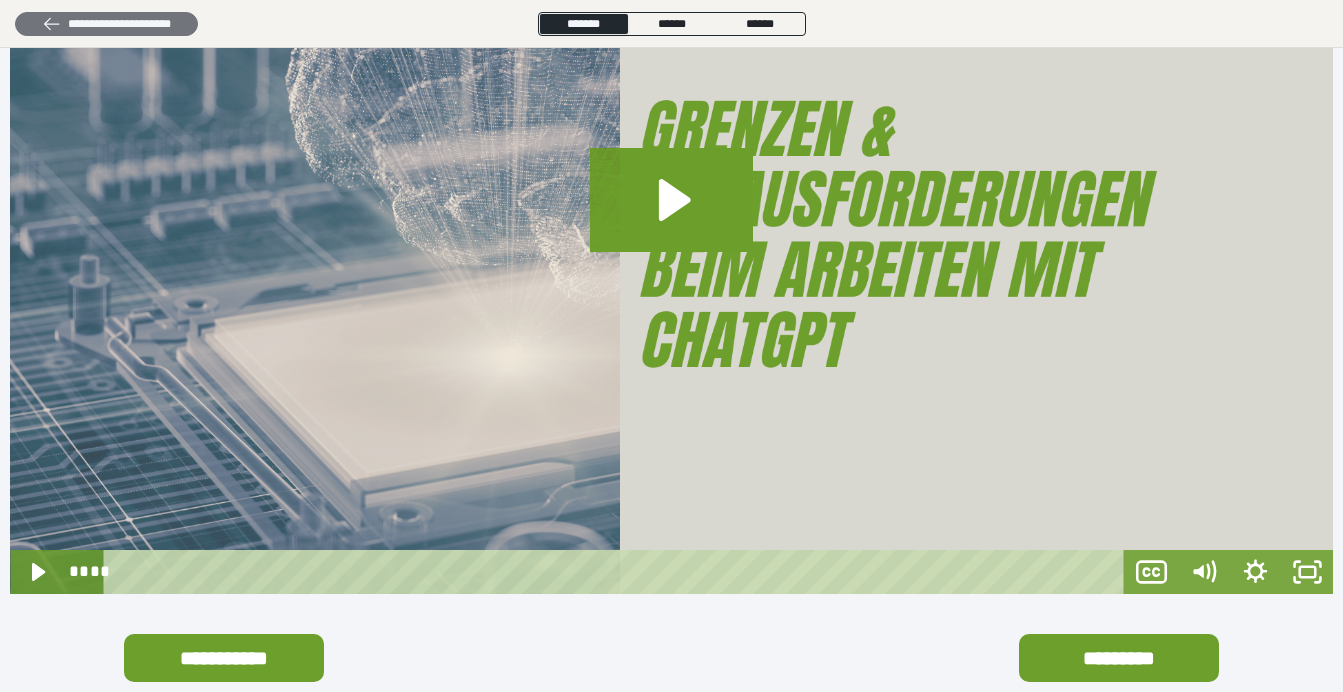 click on "**********" at bounding box center (106, 24) 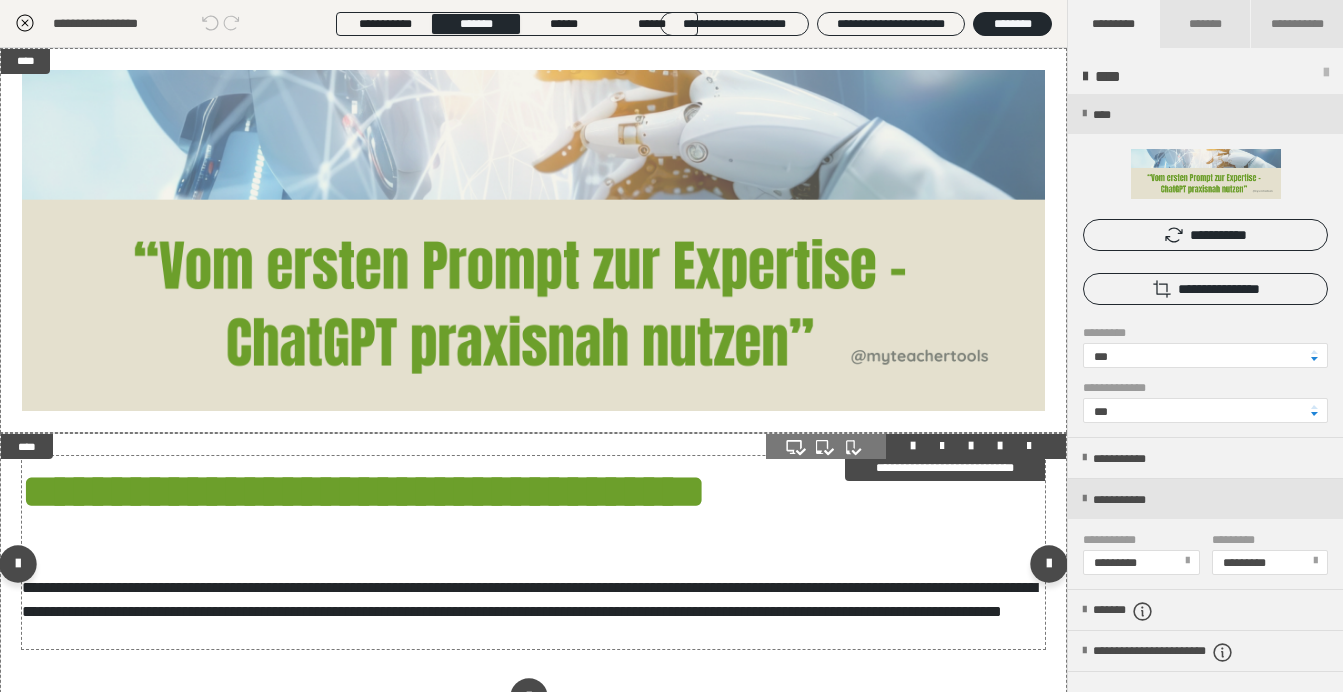click on "**********" at bounding box center [183, 491] 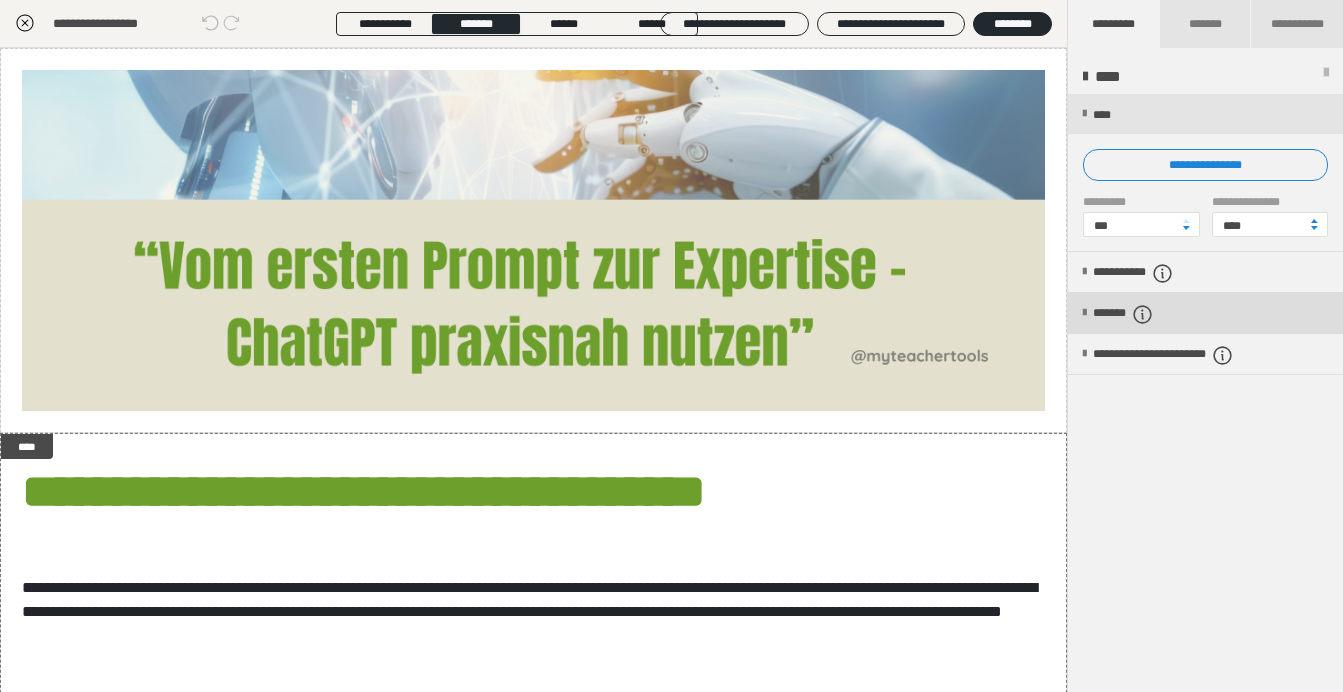 click on "*******" at bounding box center [1140, 314] 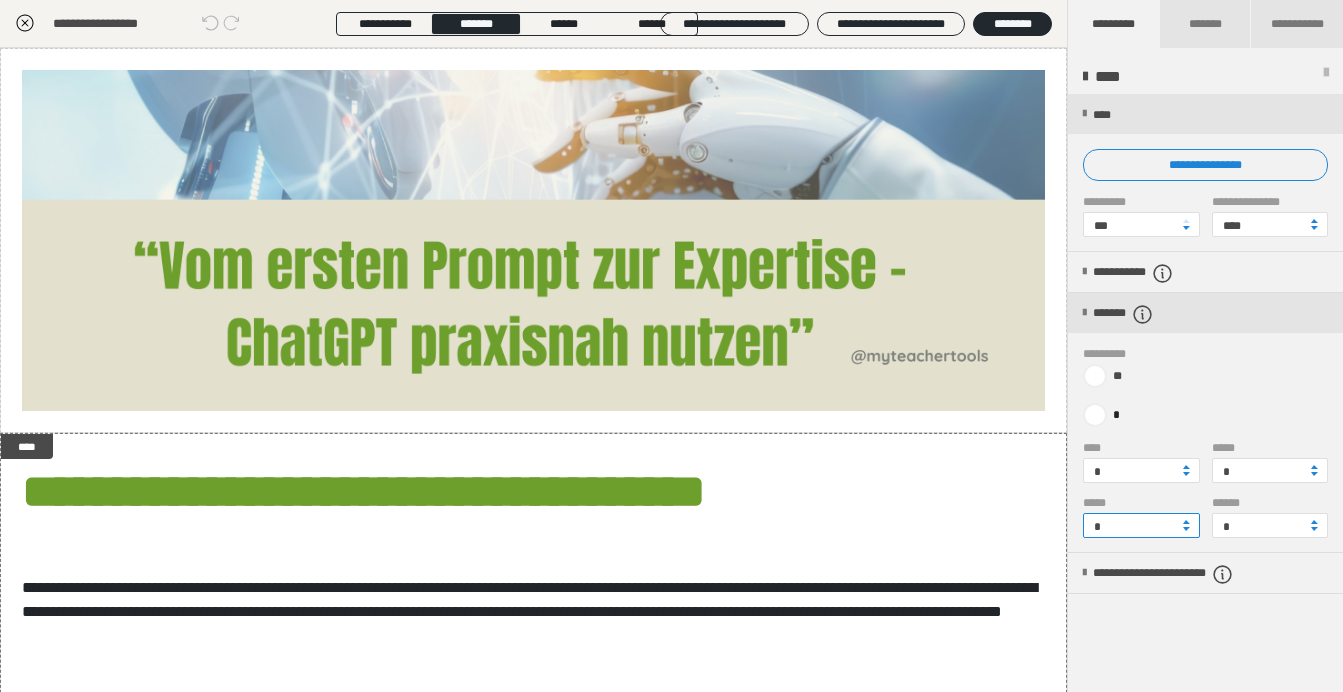 click on "*" at bounding box center [1141, 525] 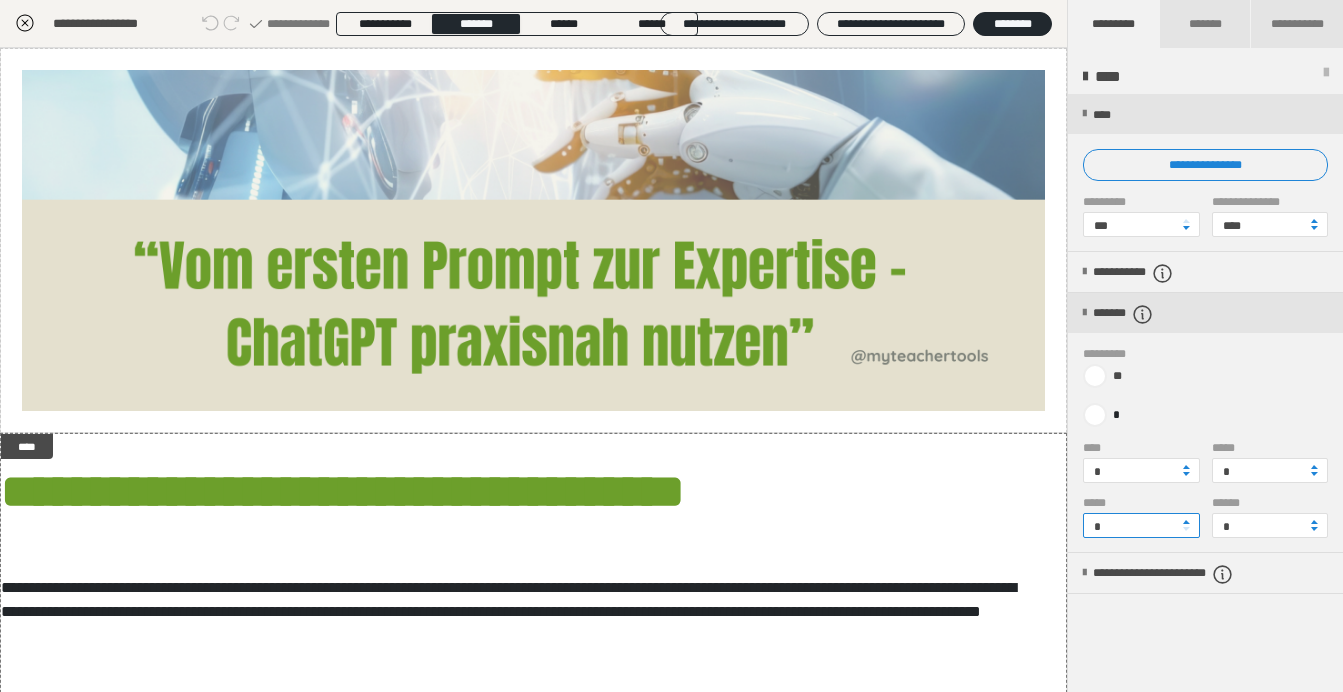 type on "*" 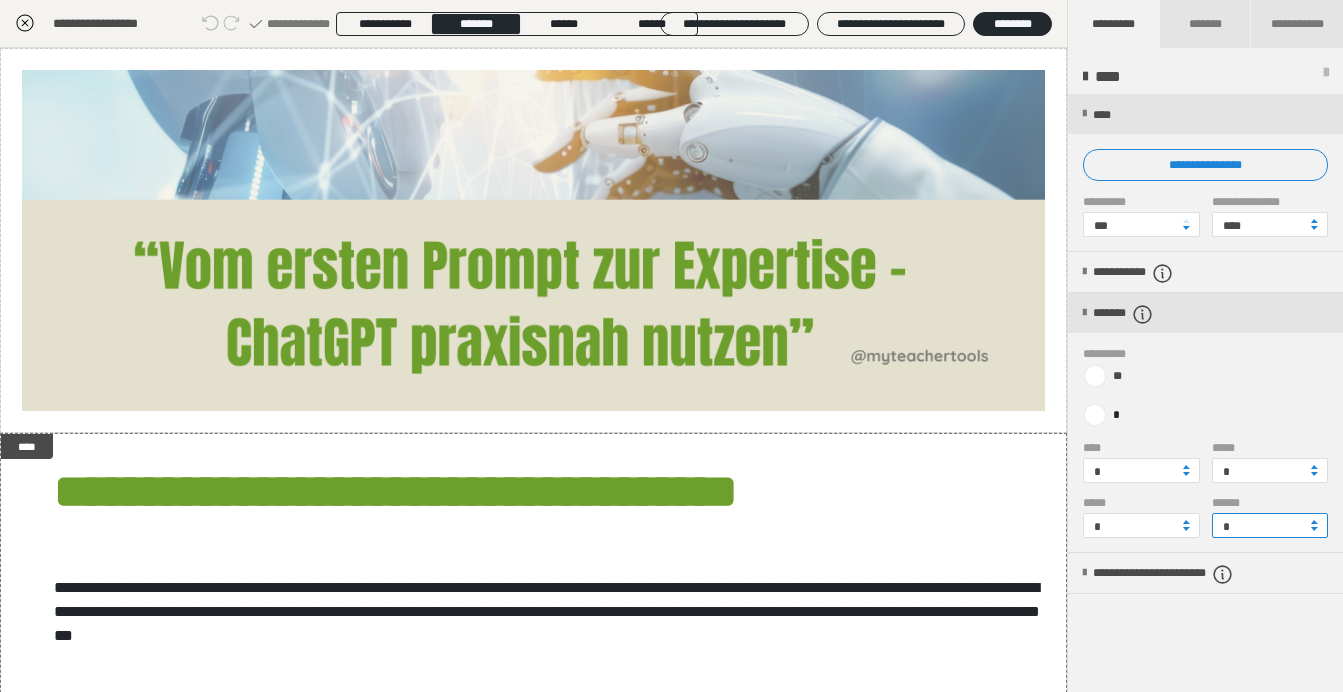 click on "*" at bounding box center [1270, 525] 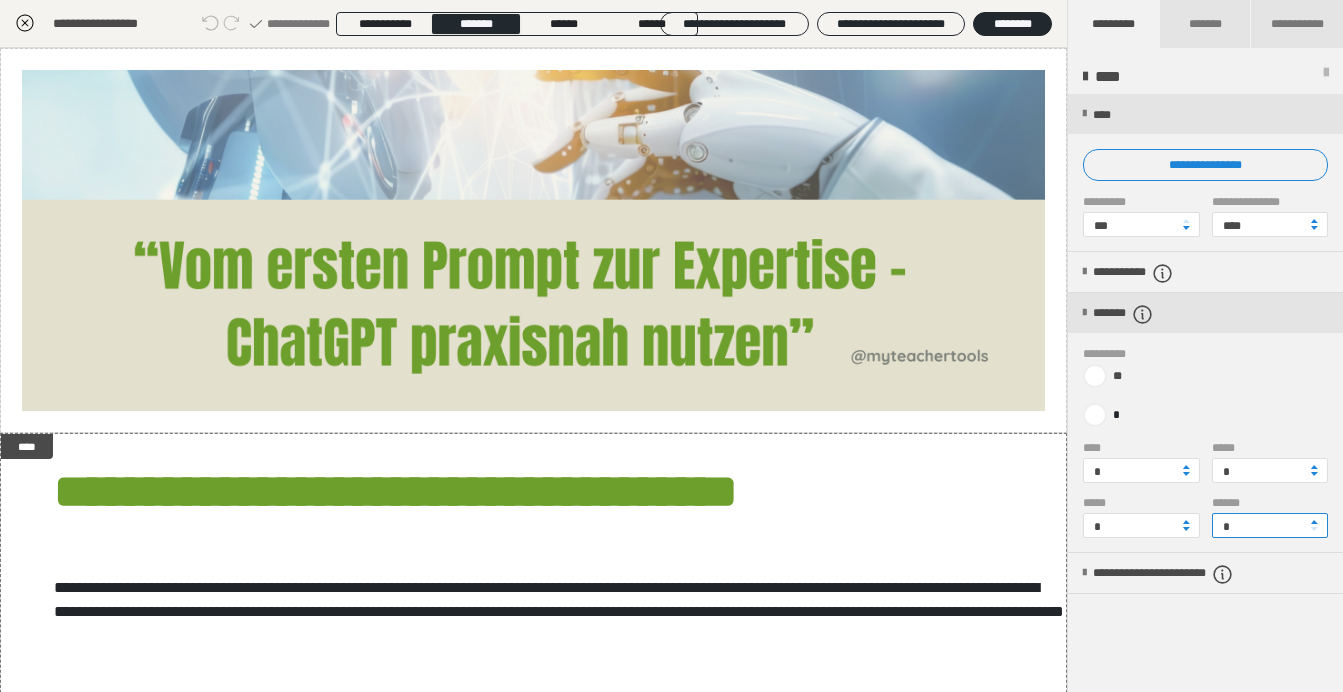 type on "*" 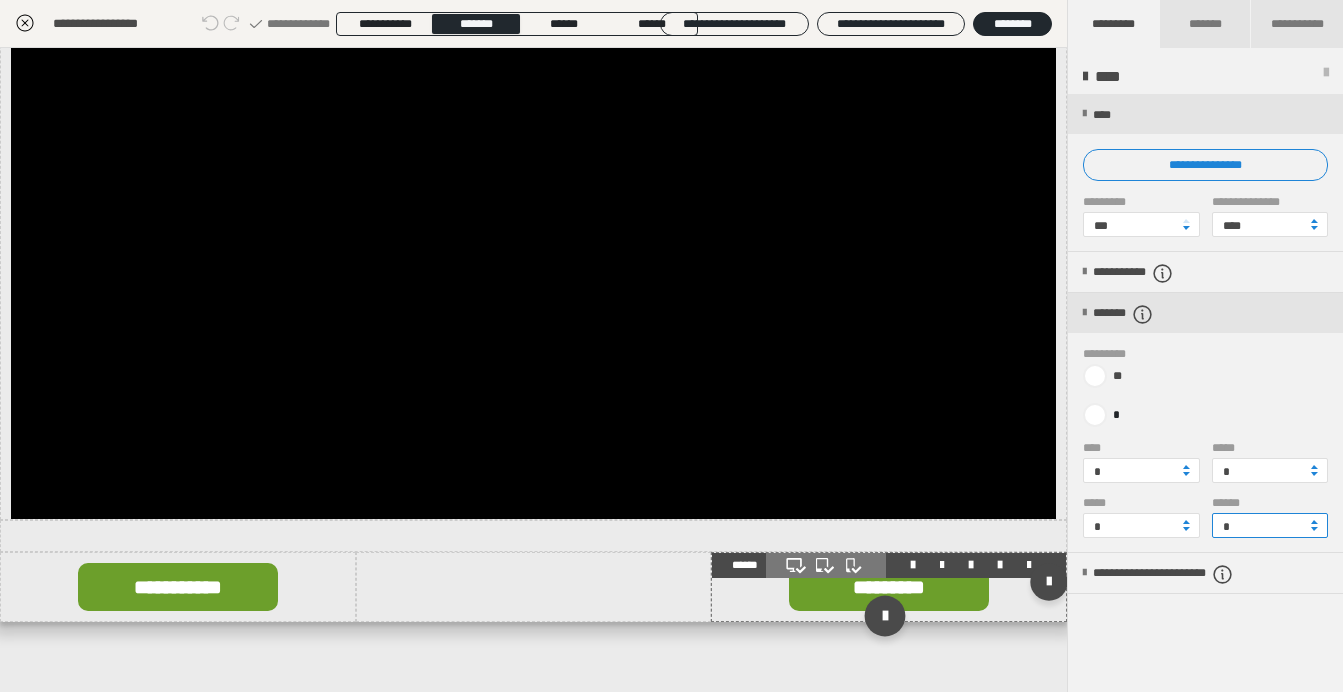 scroll, scrollTop: 773, scrollLeft: 0, axis: vertical 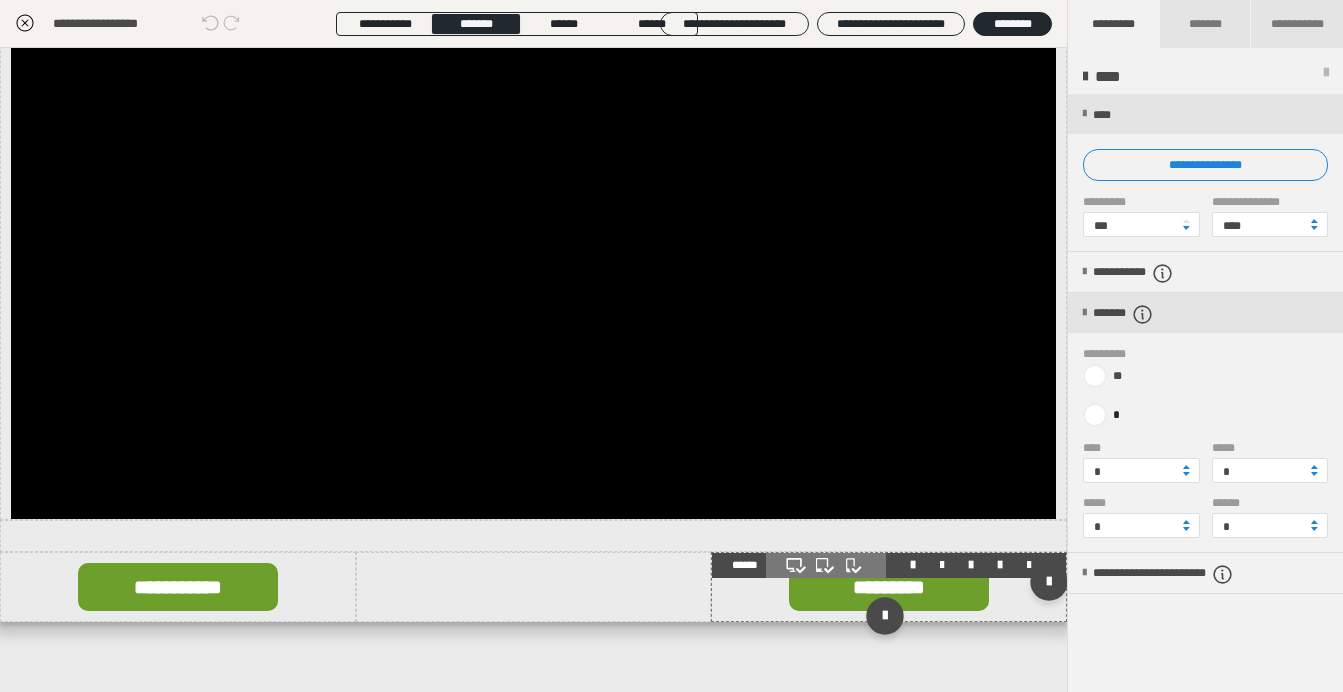 click at bounding box center [889, 587] 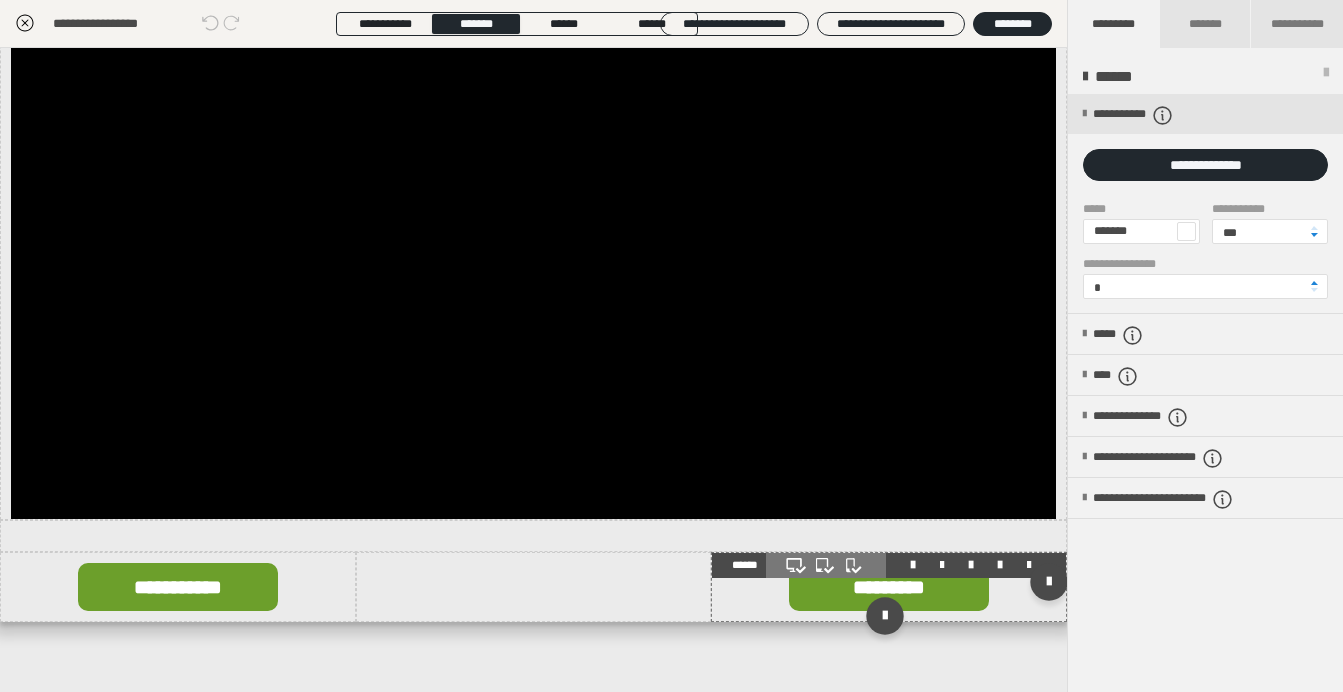 click at bounding box center (889, 587) 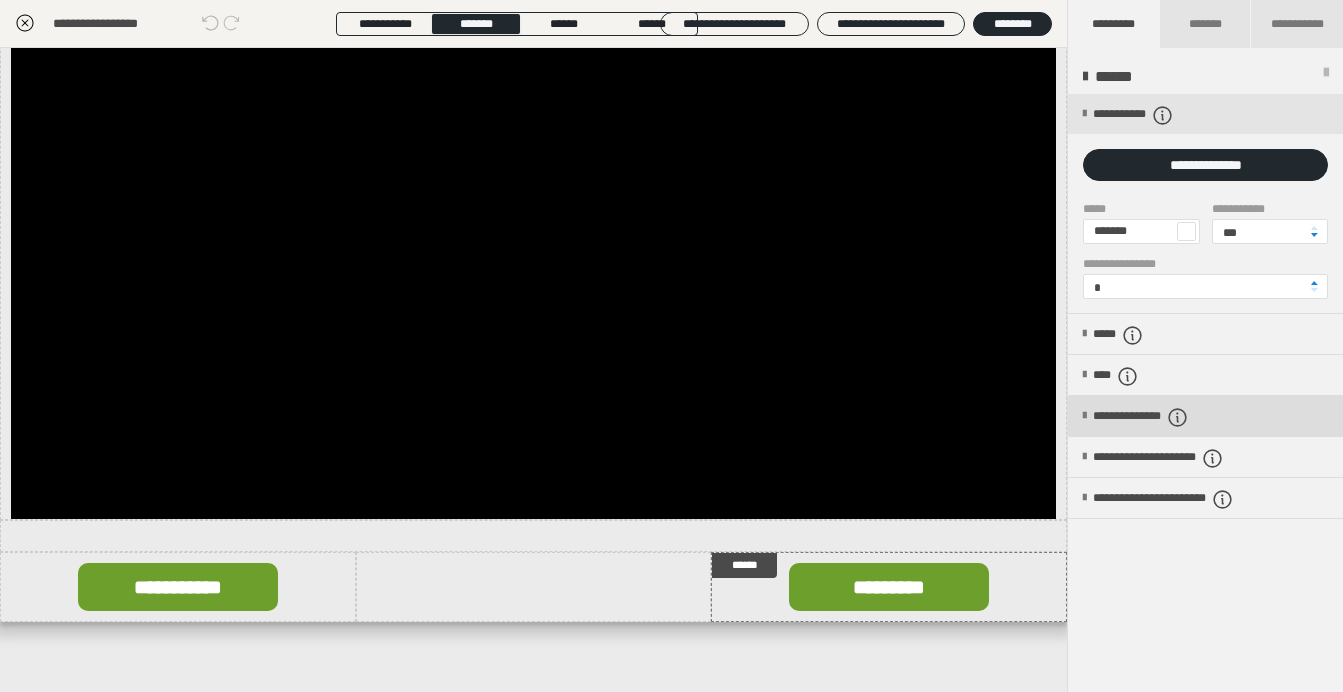 click on "**********" at bounding box center [1166, 417] 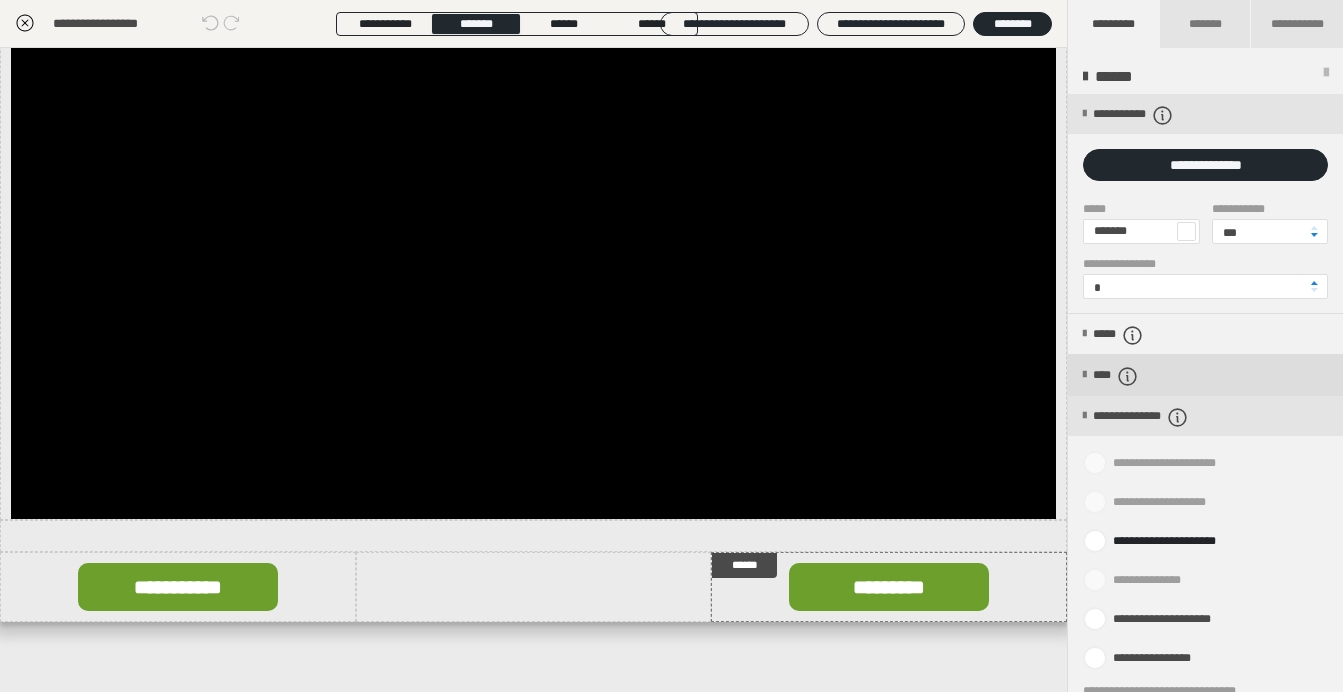 click on "****" at bounding box center [1205, 375] 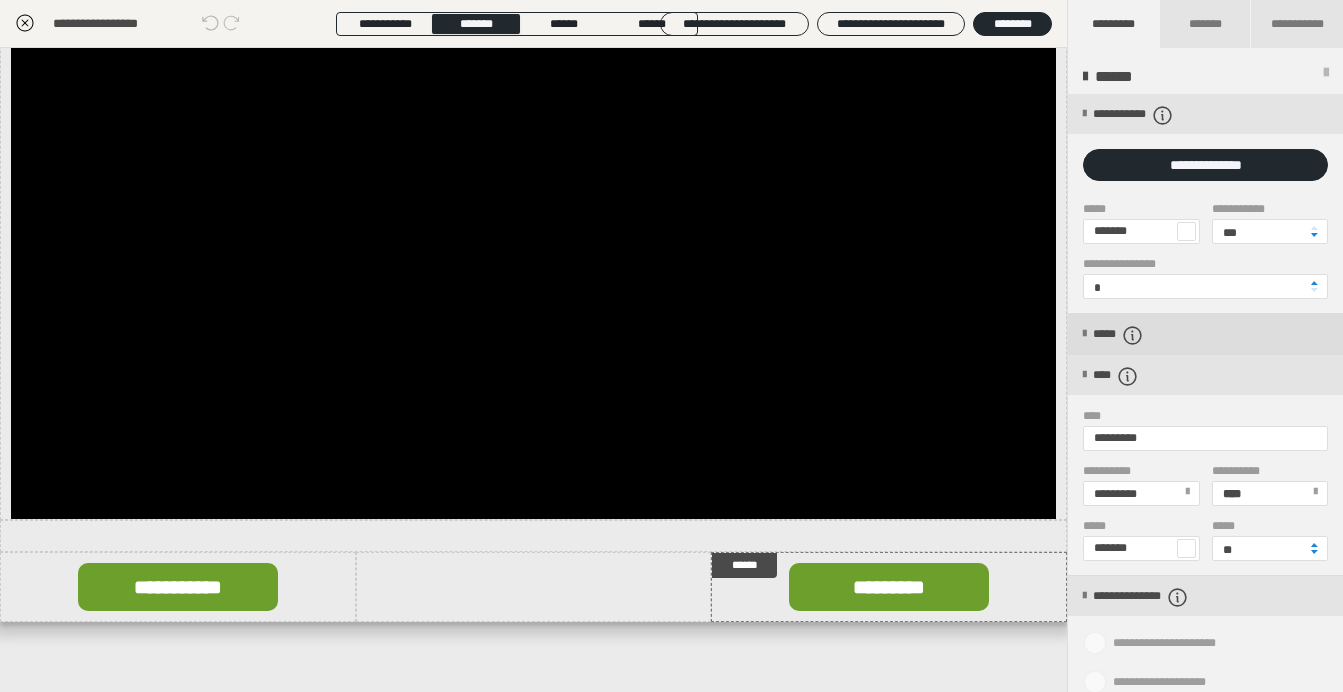 click on "*****" at bounding box center [1205, 334] 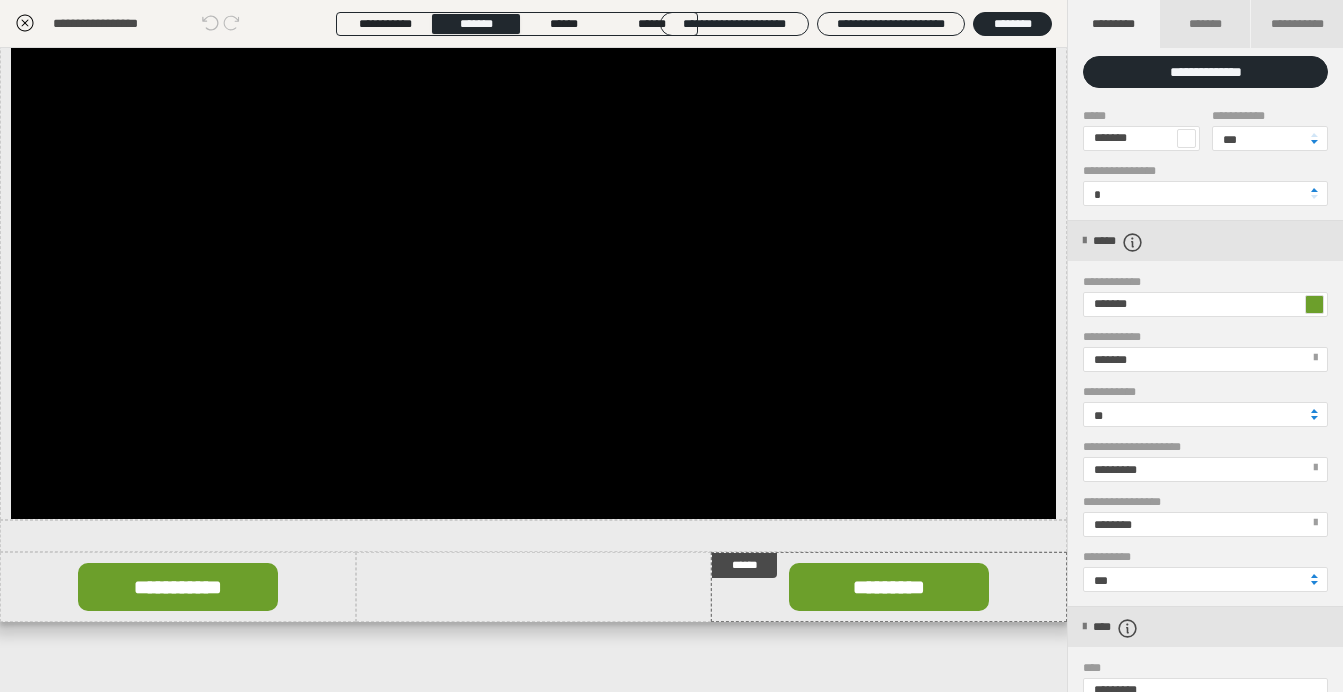 scroll, scrollTop: 96, scrollLeft: 0, axis: vertical 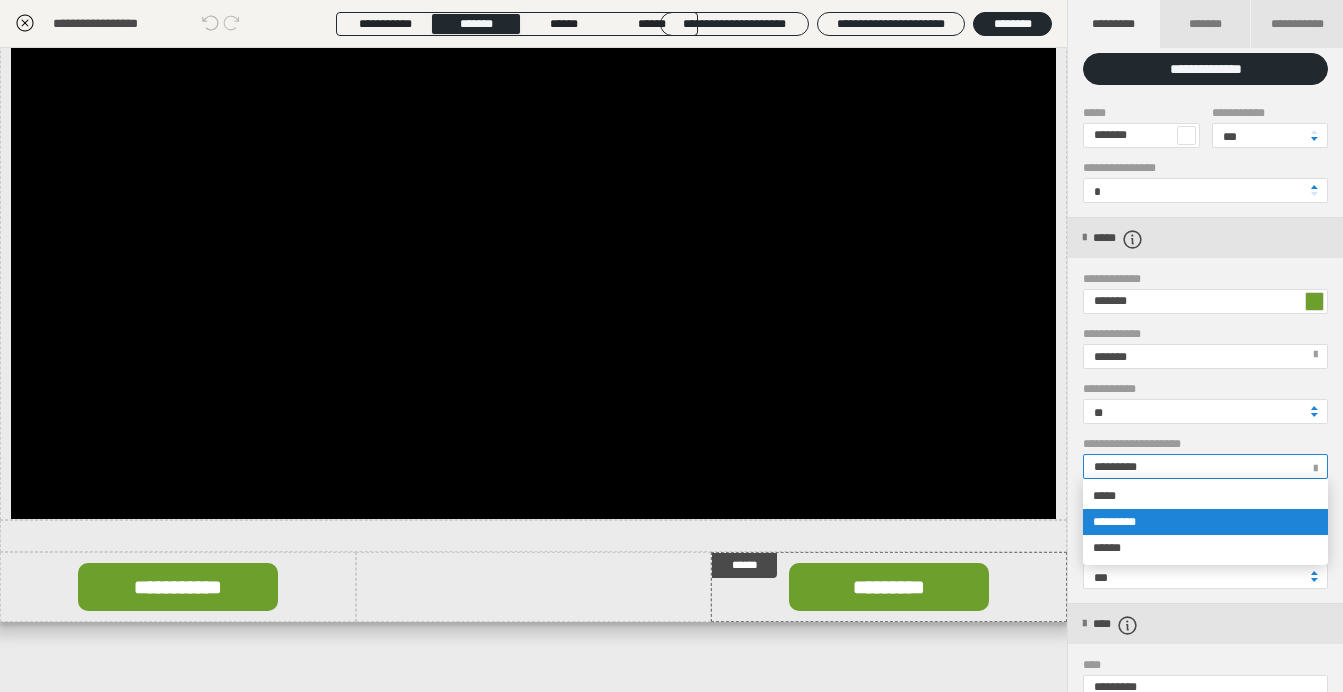 click at bounding box center [1315, 465] 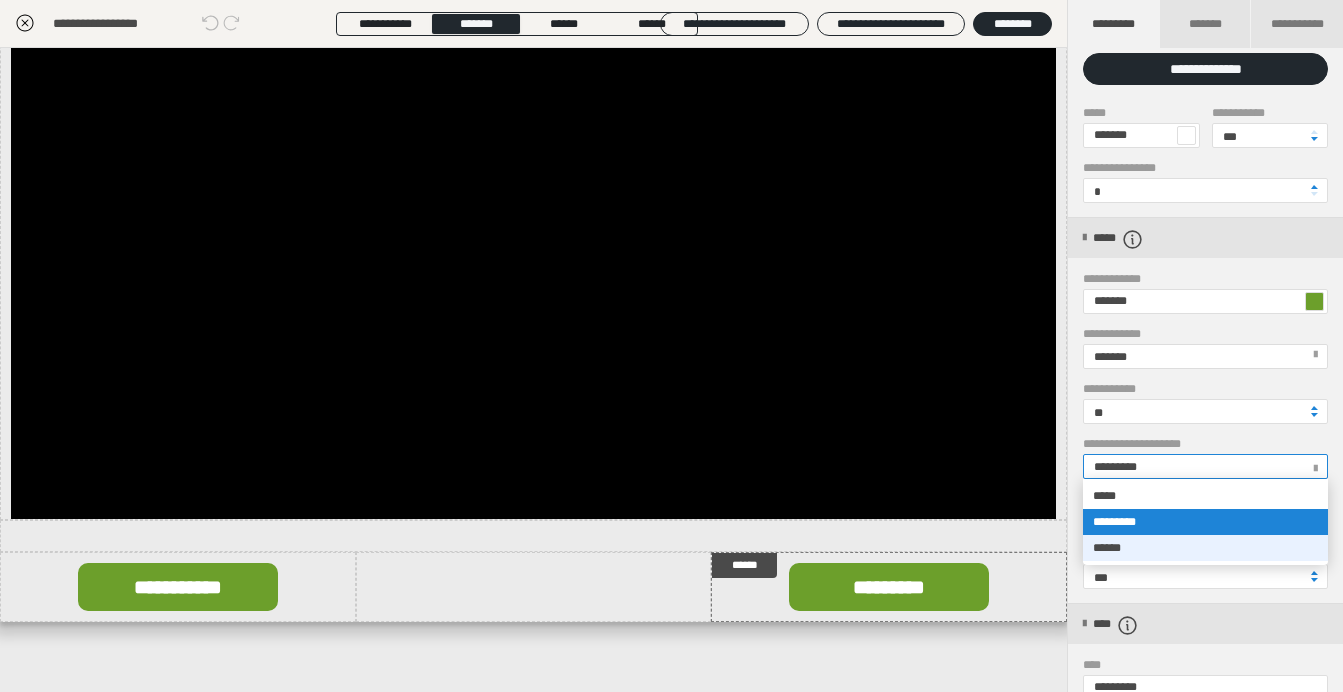 click on "******" at bounding box center [1205, 548] 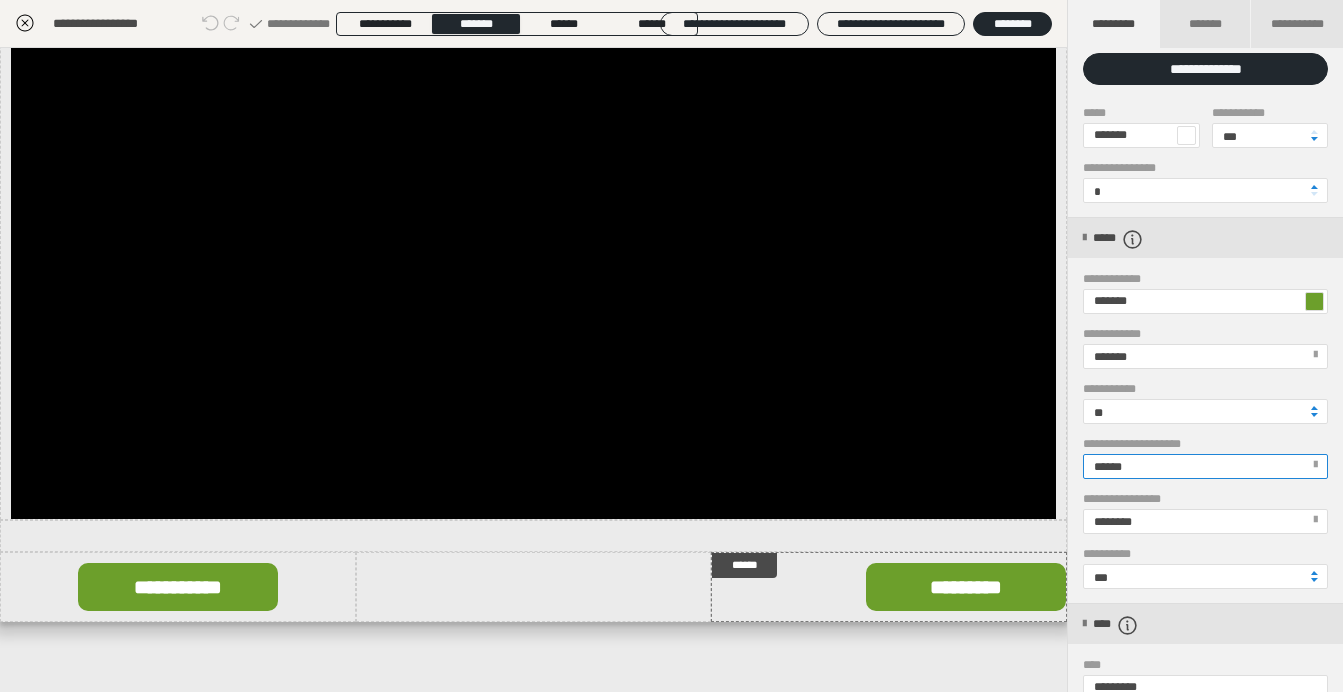 click at bounding box center [1315, 465] 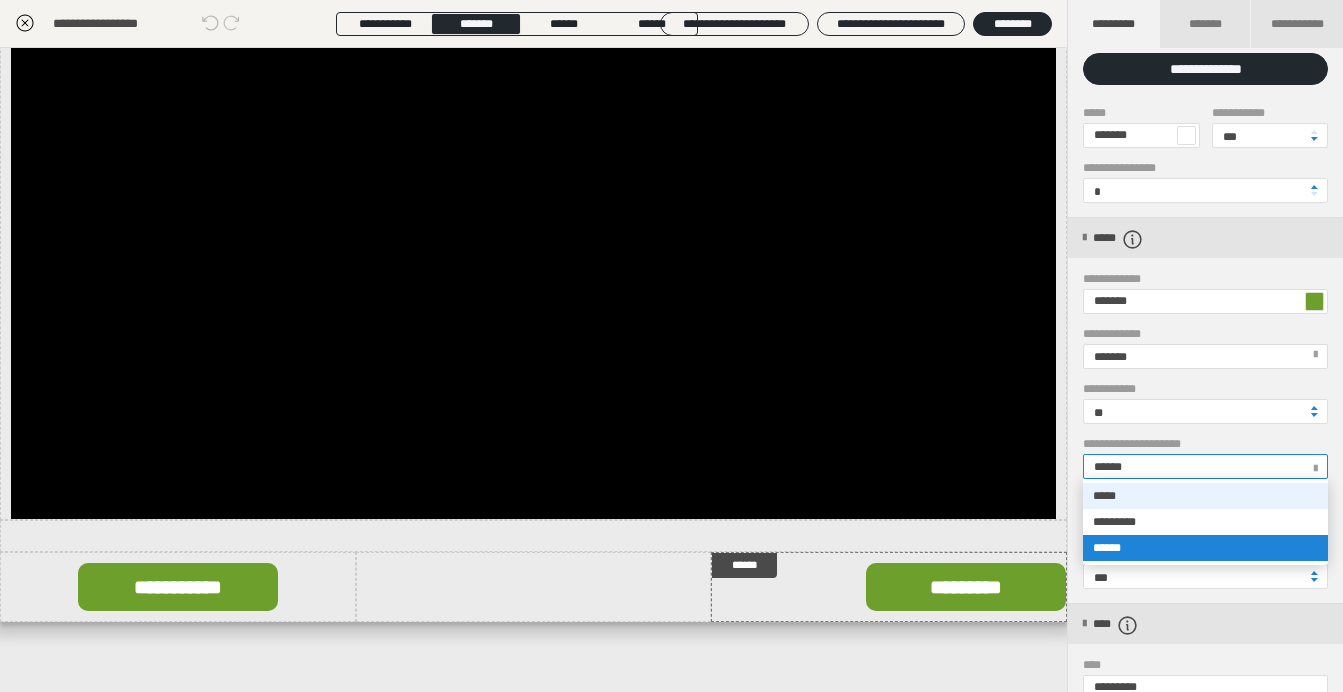 click on "*****" at bounding box center (1205, 496) 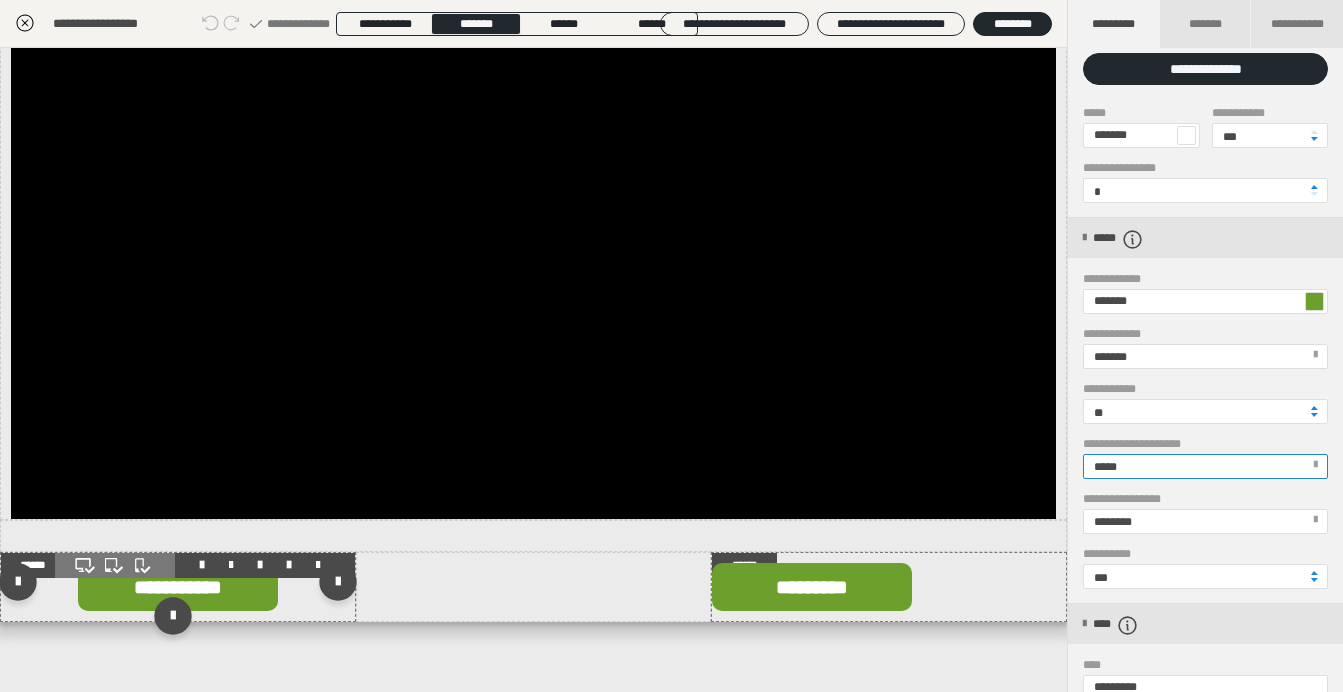 click at bounding box center (178, 587) 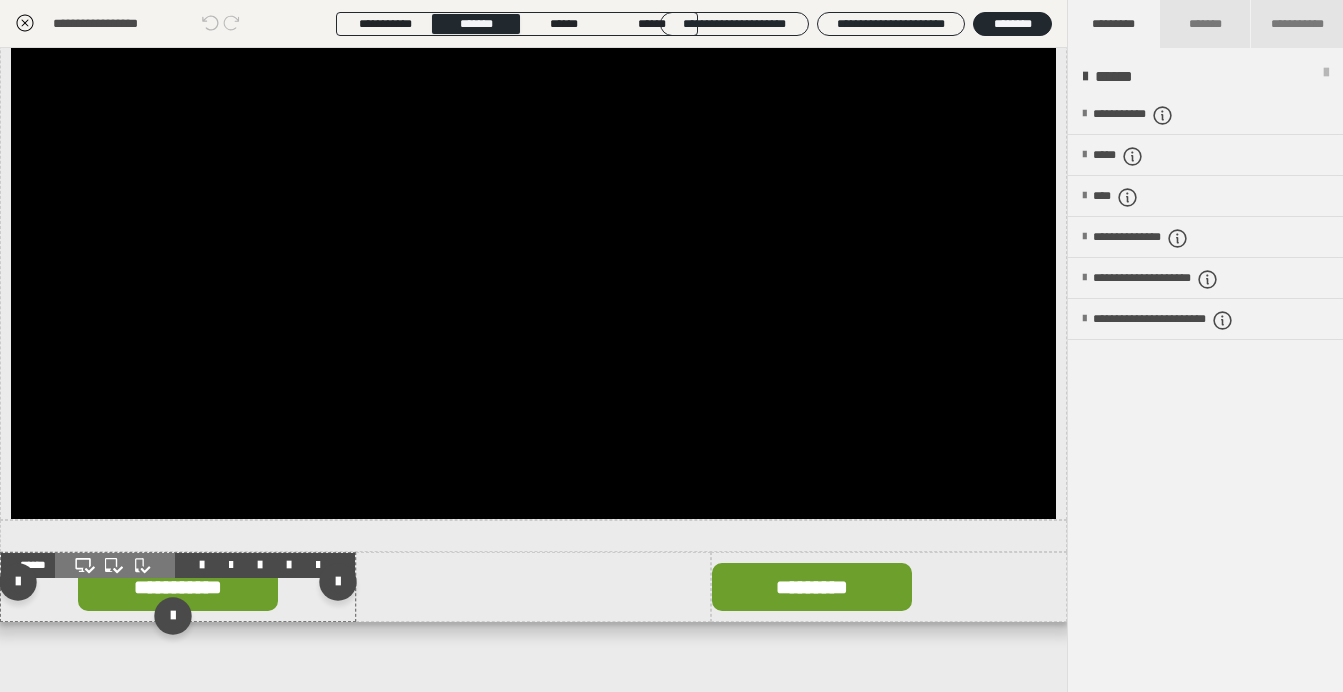 scroll, scrollTop: 0, scrollLeft: 0, axis: both 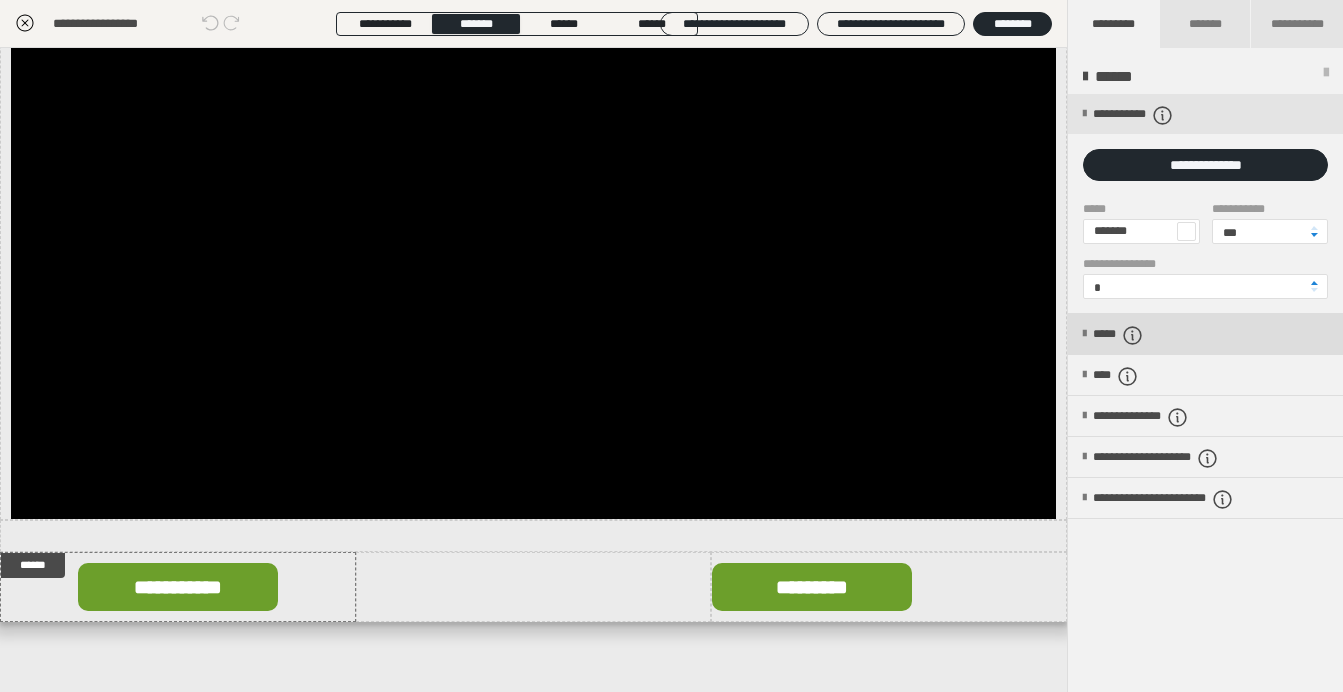 click on "*****" at bounding box center (1128, 335) 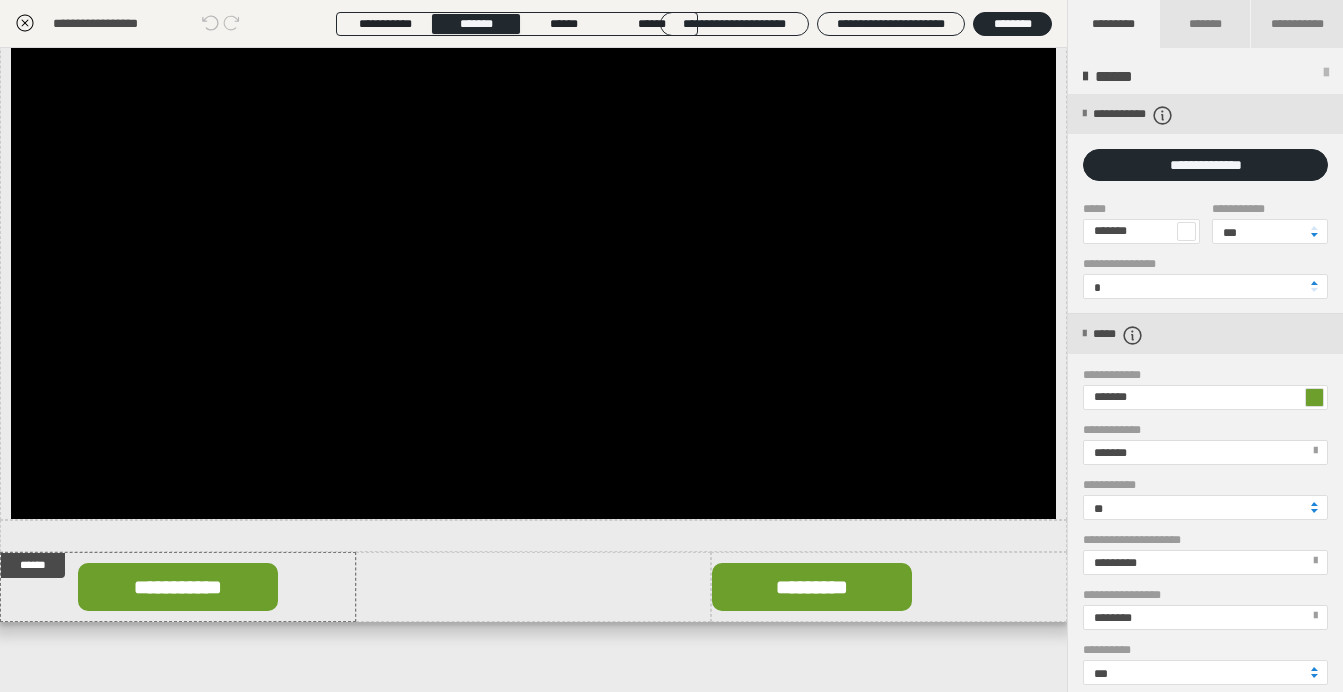 click on "*********" at bounding box center (1205, 562) 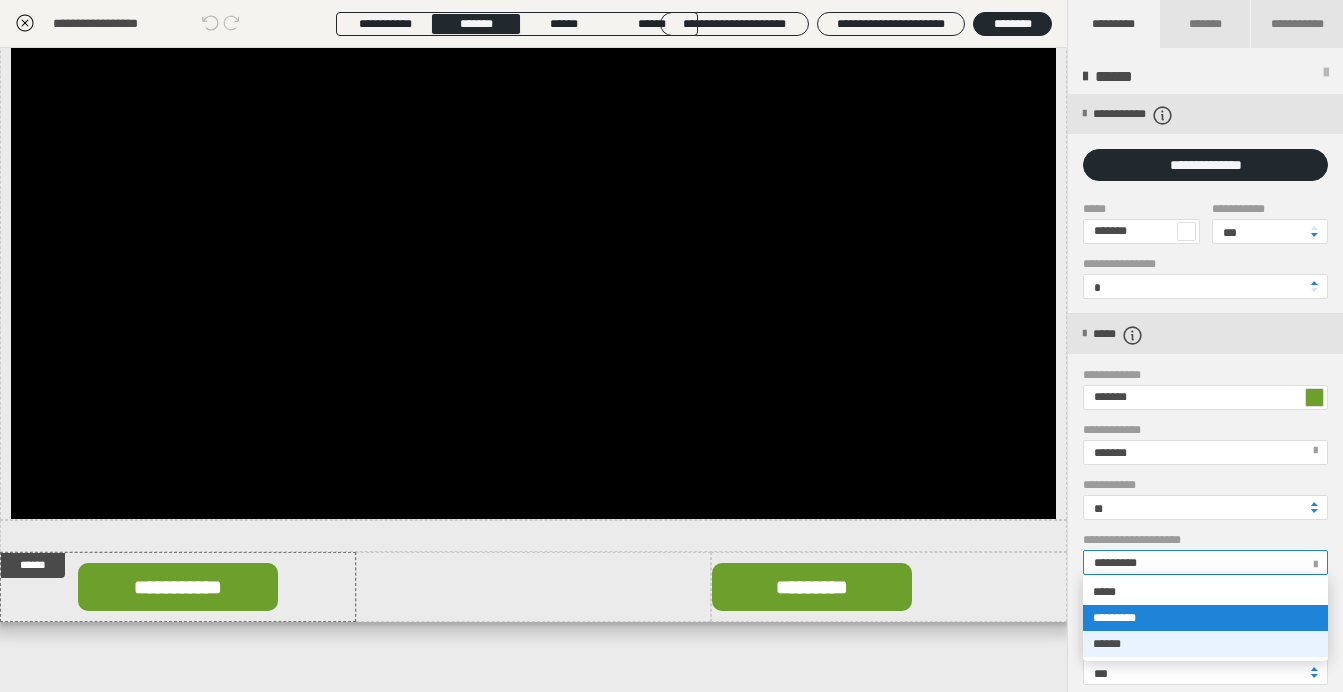 click on "******" at bounding box center (1205, 644) 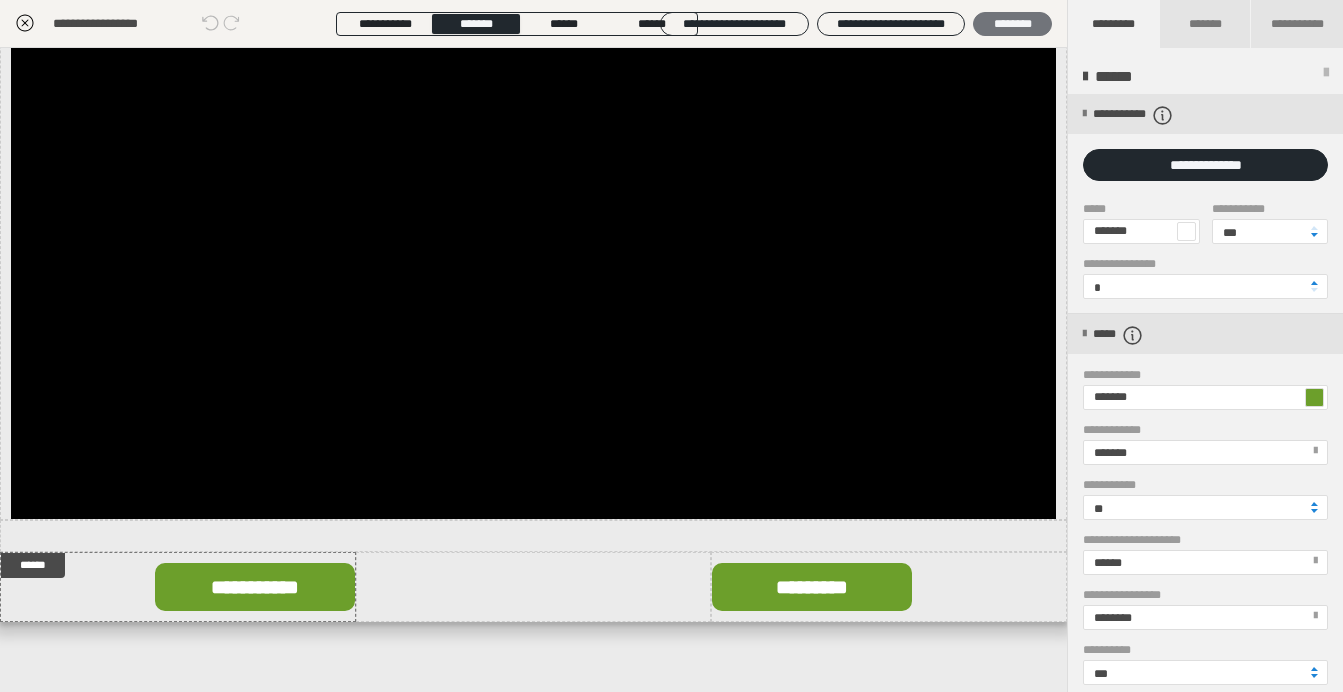 click on "********" at bounding box center [1012, 24] 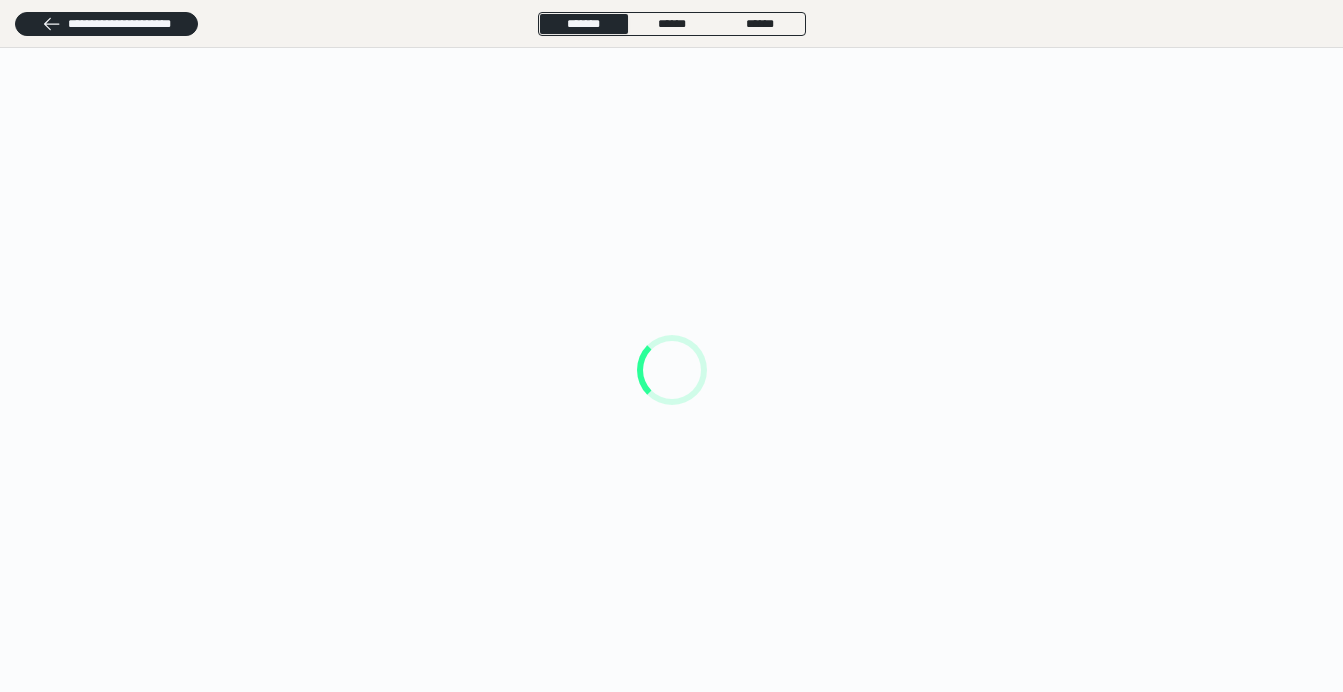 scroll, scrollTop: 0, scrollLeft: 0, axis: both 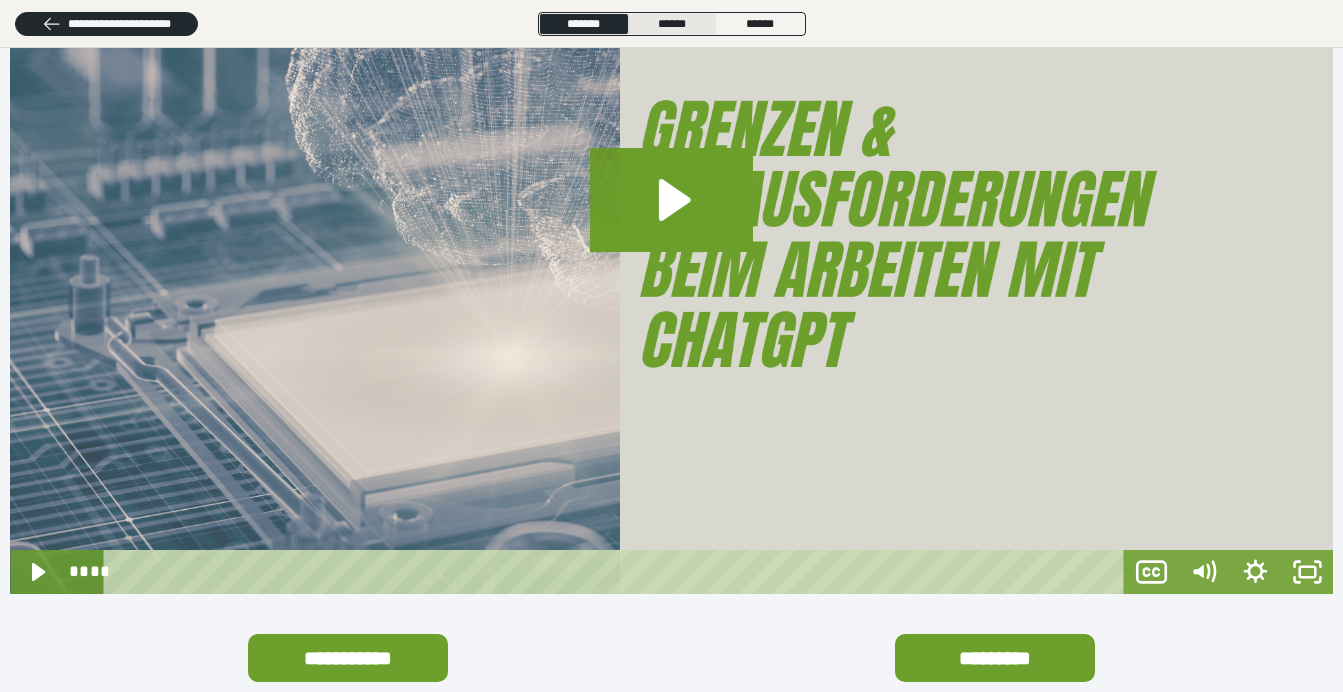 click on "******" at bounding box center [672, 24] 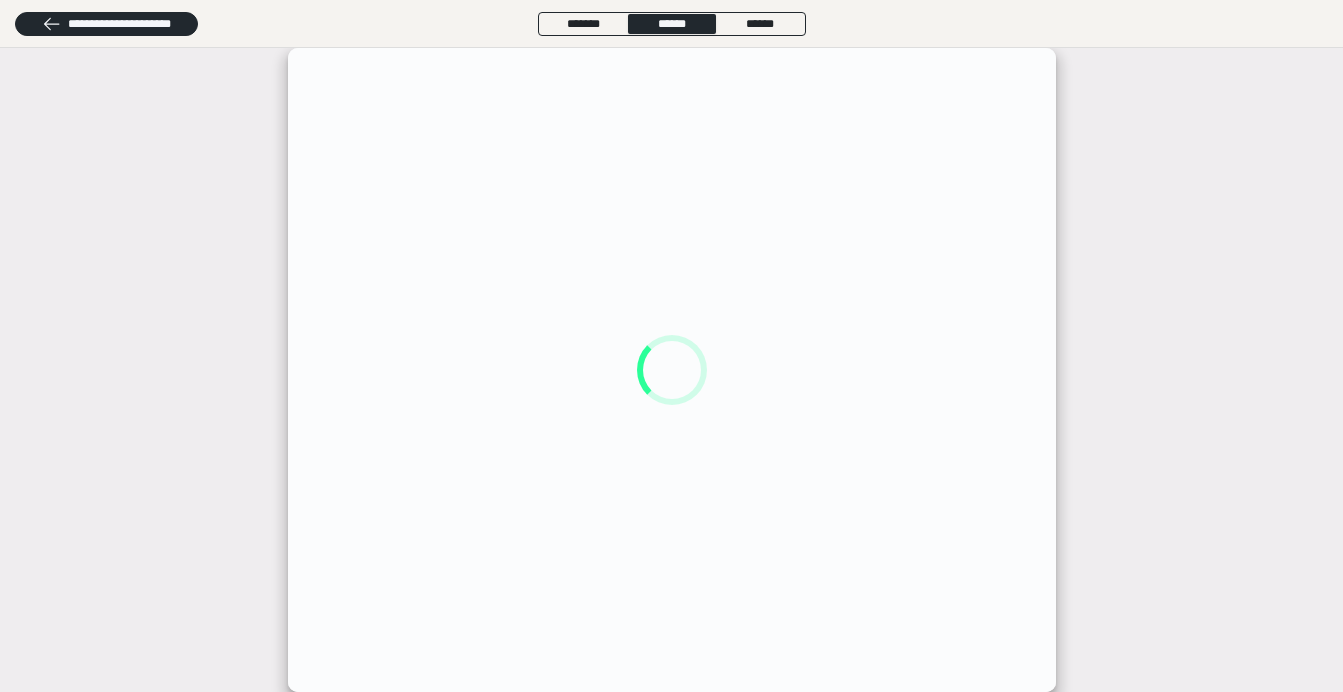 scroll, scrollTop: 0, scrollLeft: 0, axis: both 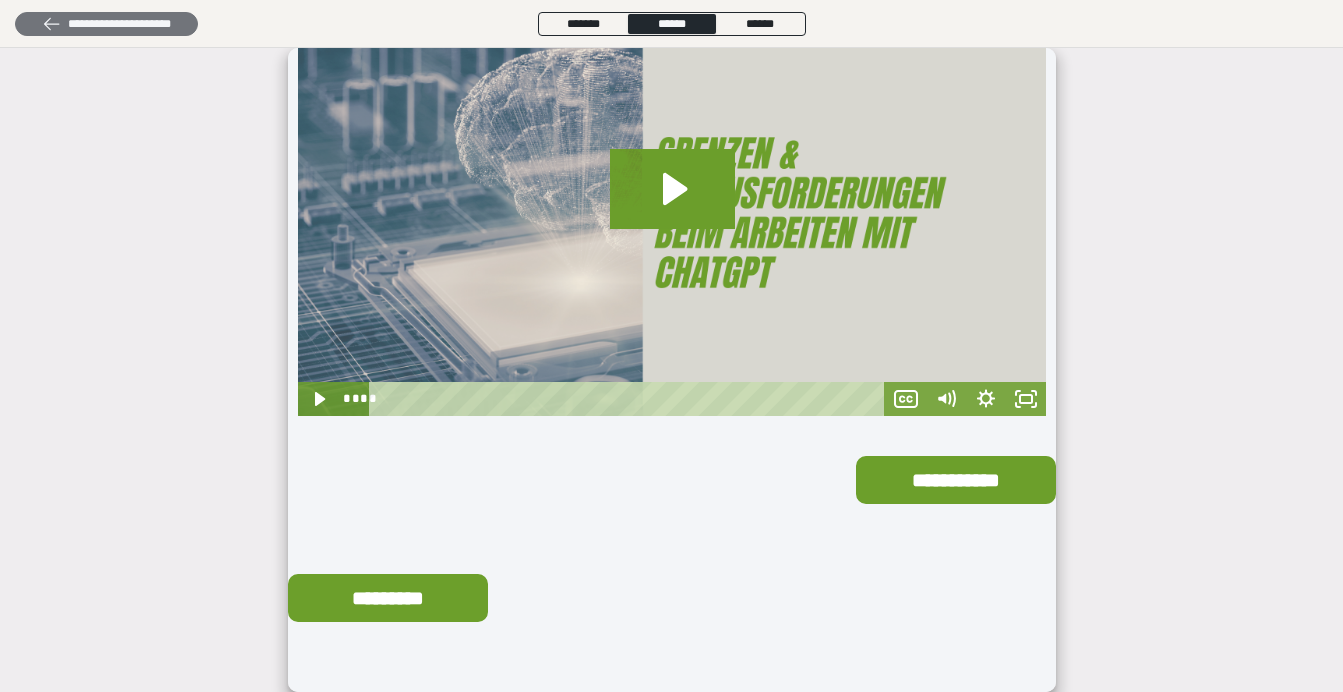 click on "**********" at bounding box center [106, 24] 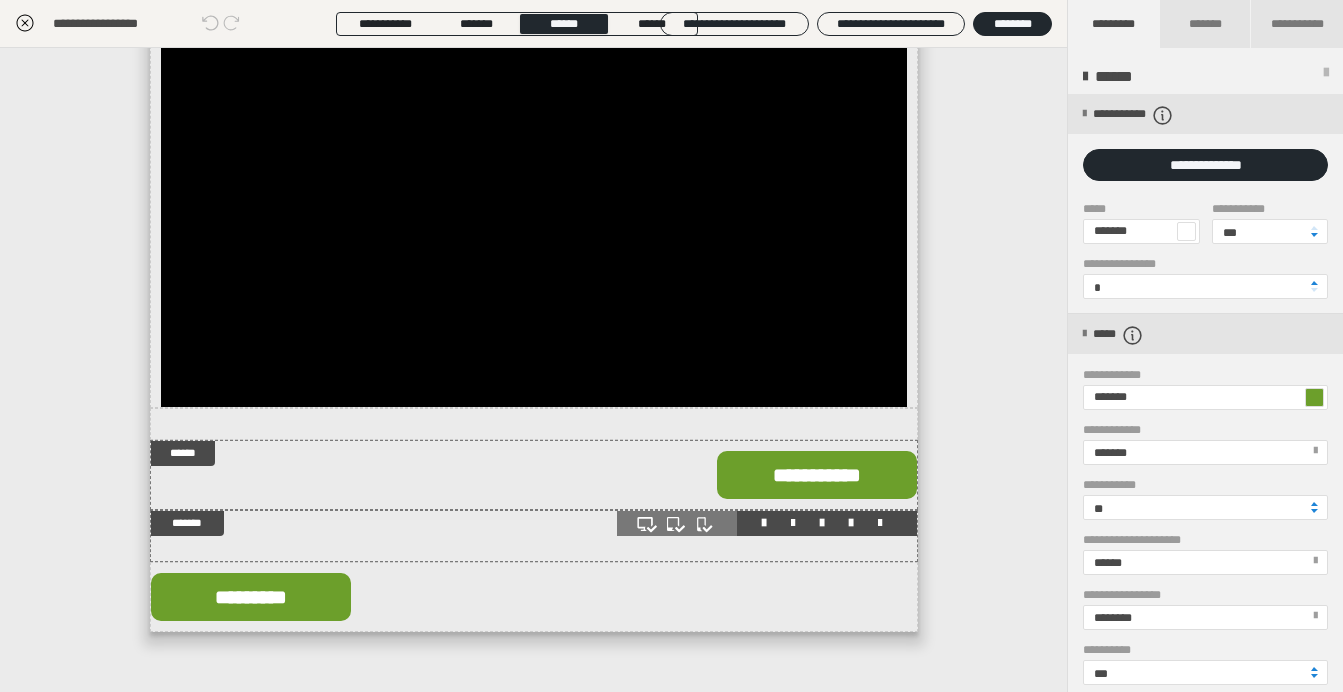 scroll, scrollTop: 687, scrollLeft: 0, axis: vertical 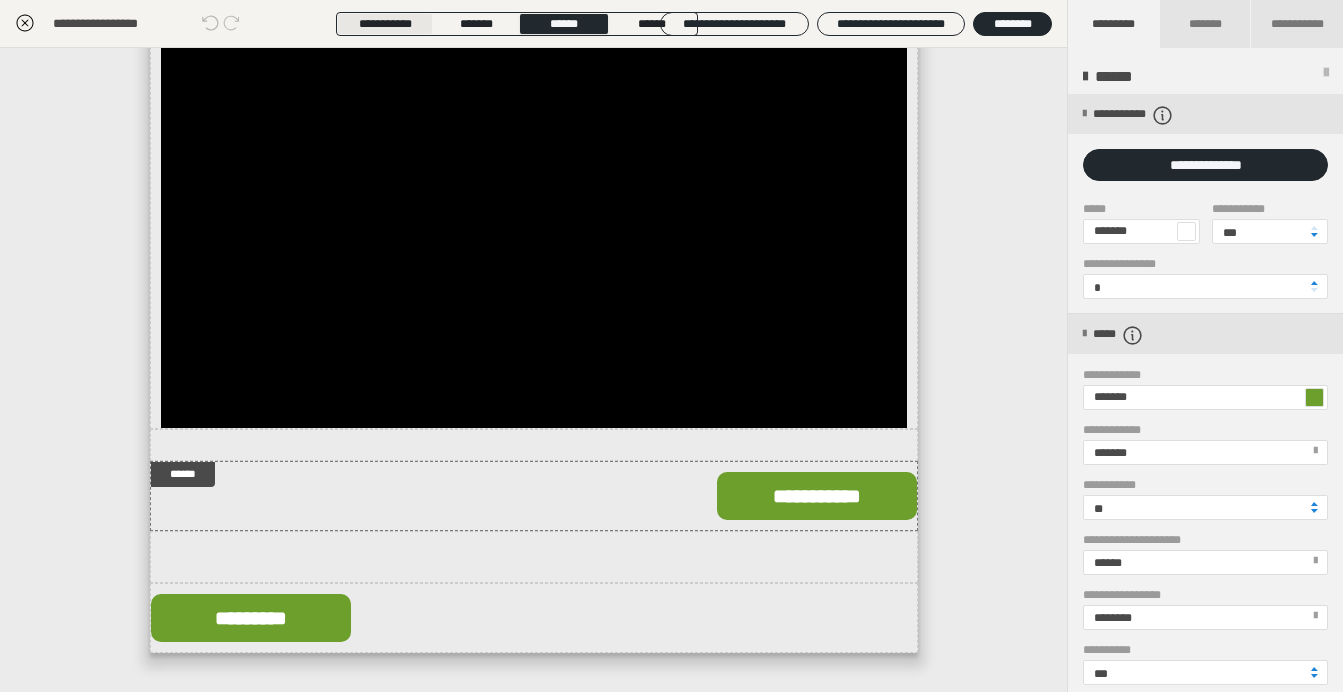 click on "**********" at bounding box center [385, 24] 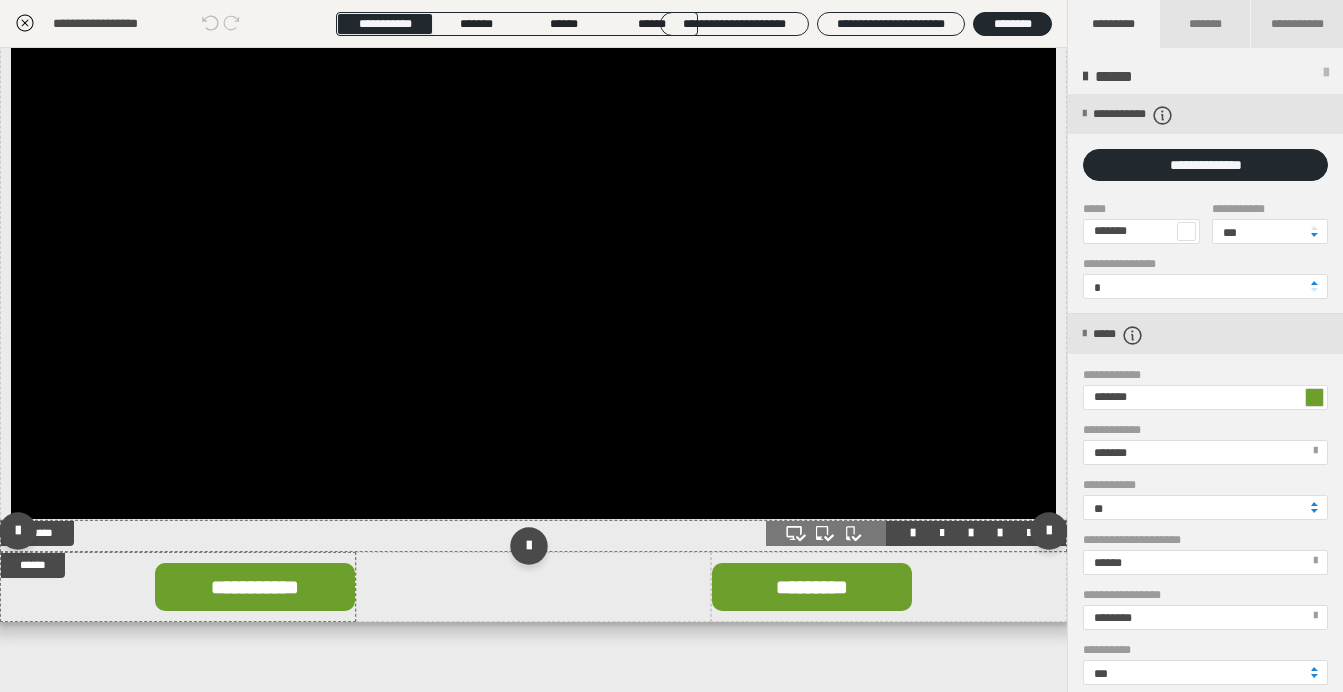 scroll, scrollTop: 773, scrollLeft: 0, axis: vertical 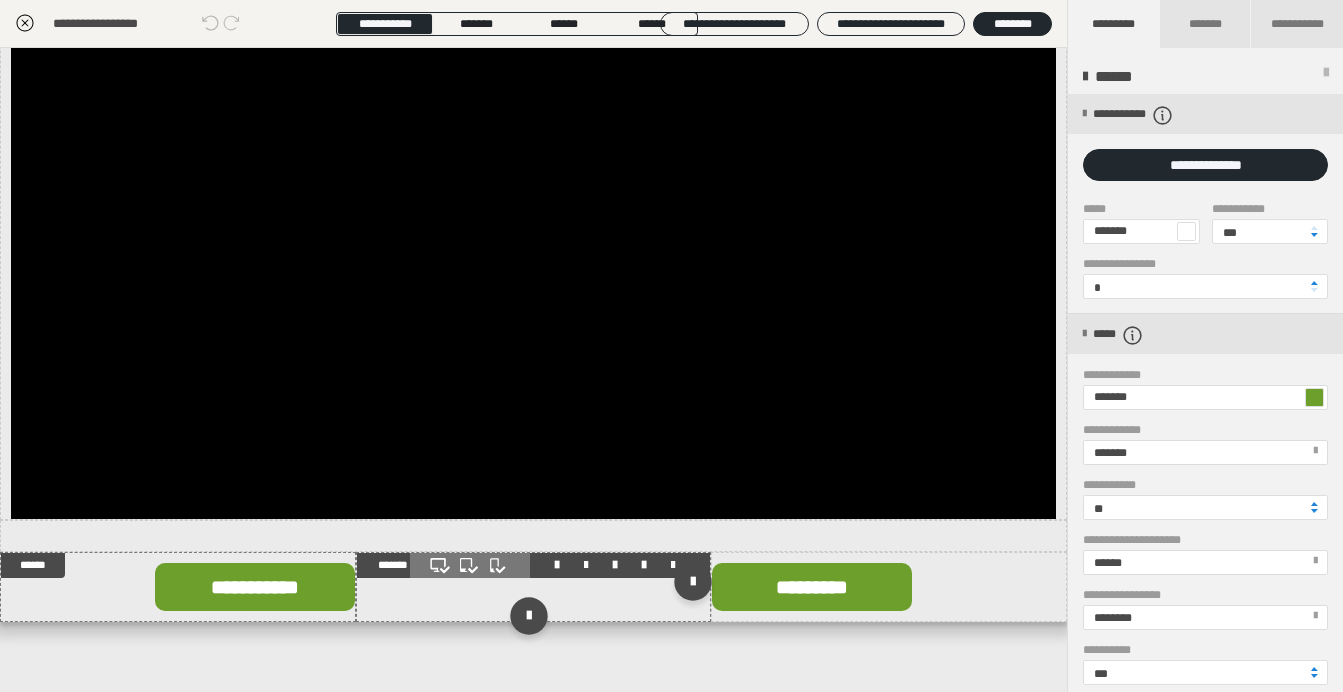 click at bounding box center [534, 587] 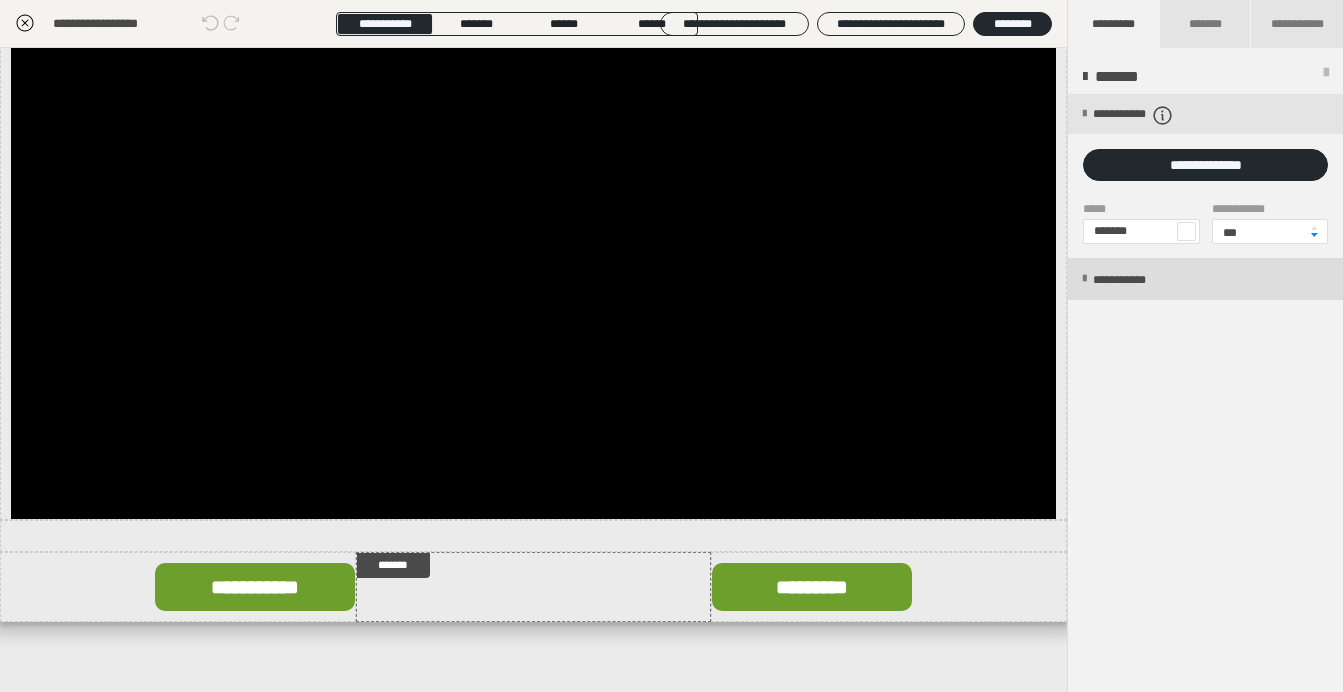click on "**********" at bounding box center [1140, 280] 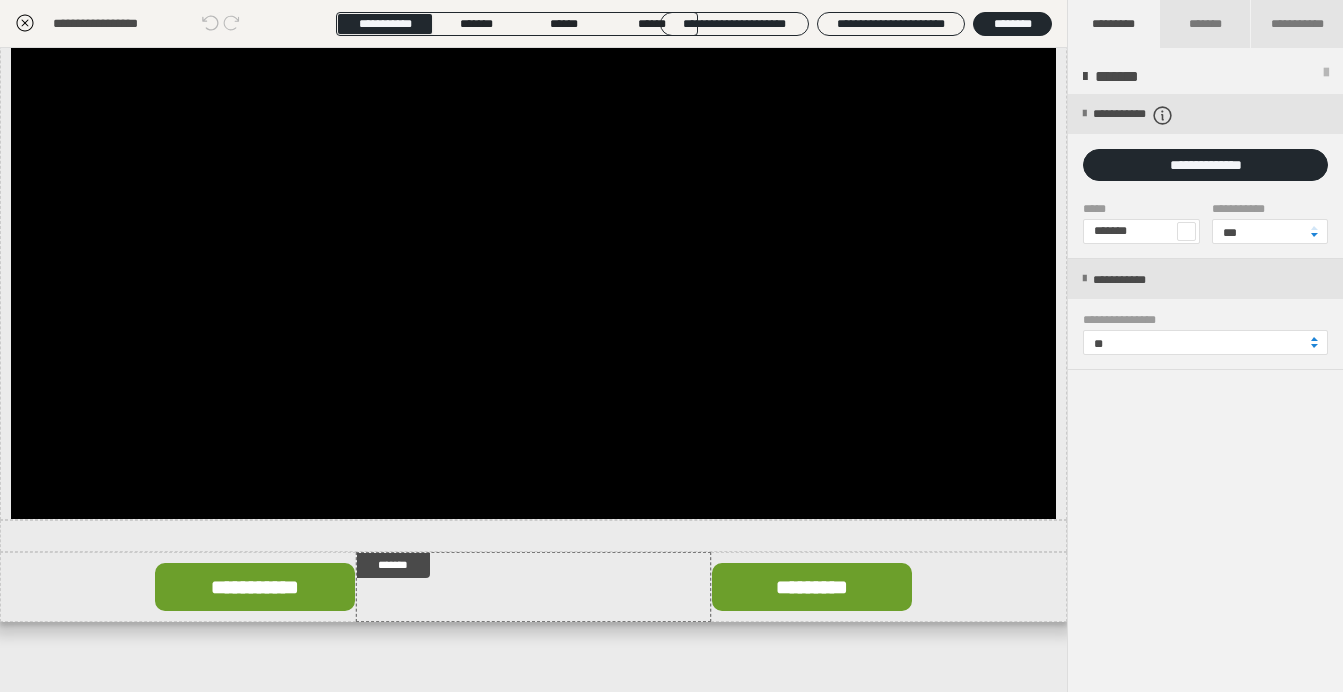 click on "**********" at bounding box center [533, 370] 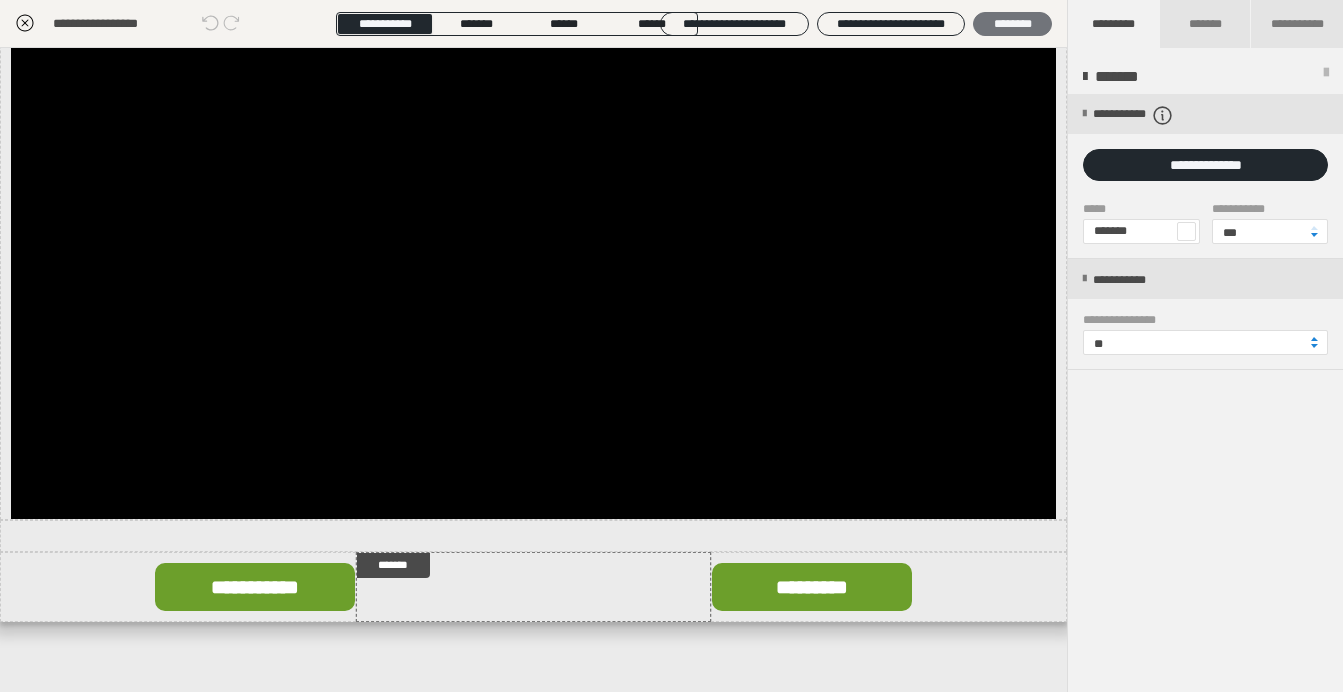 click on "********" at bounding box center (1012, 24) 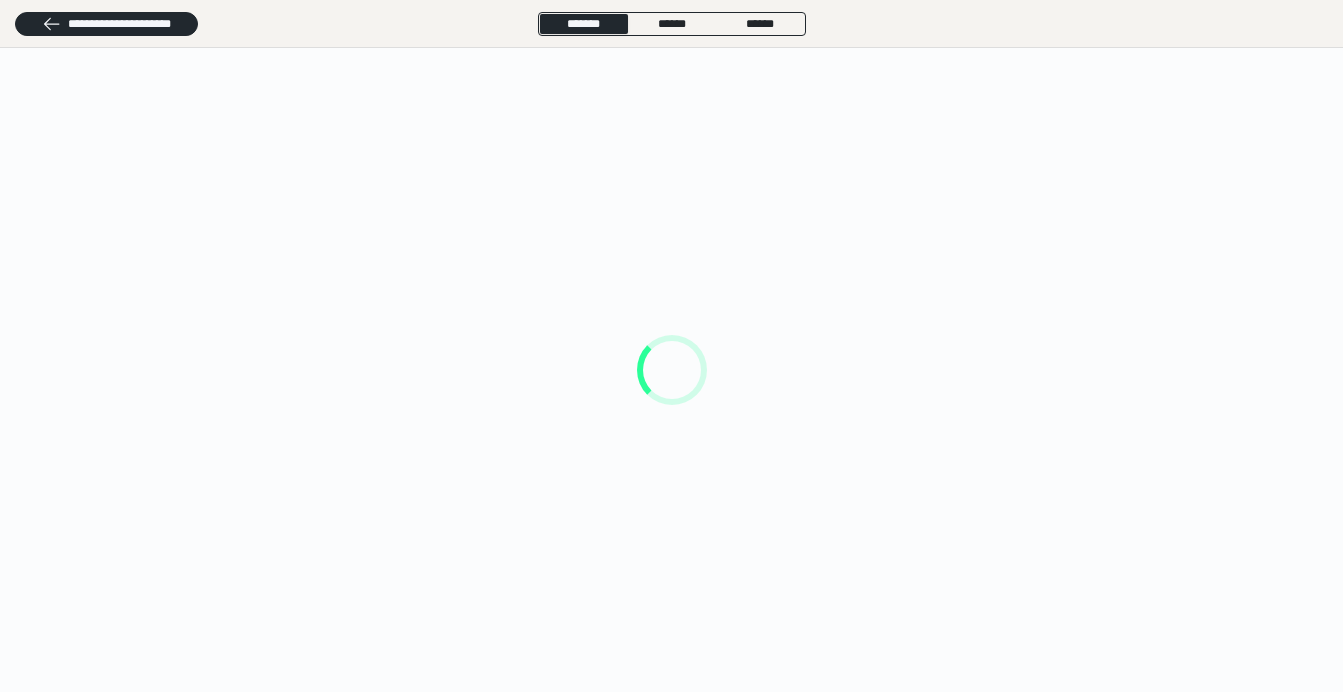 scroll, scrollTop: 0, scrollLeft: 0, axis: both 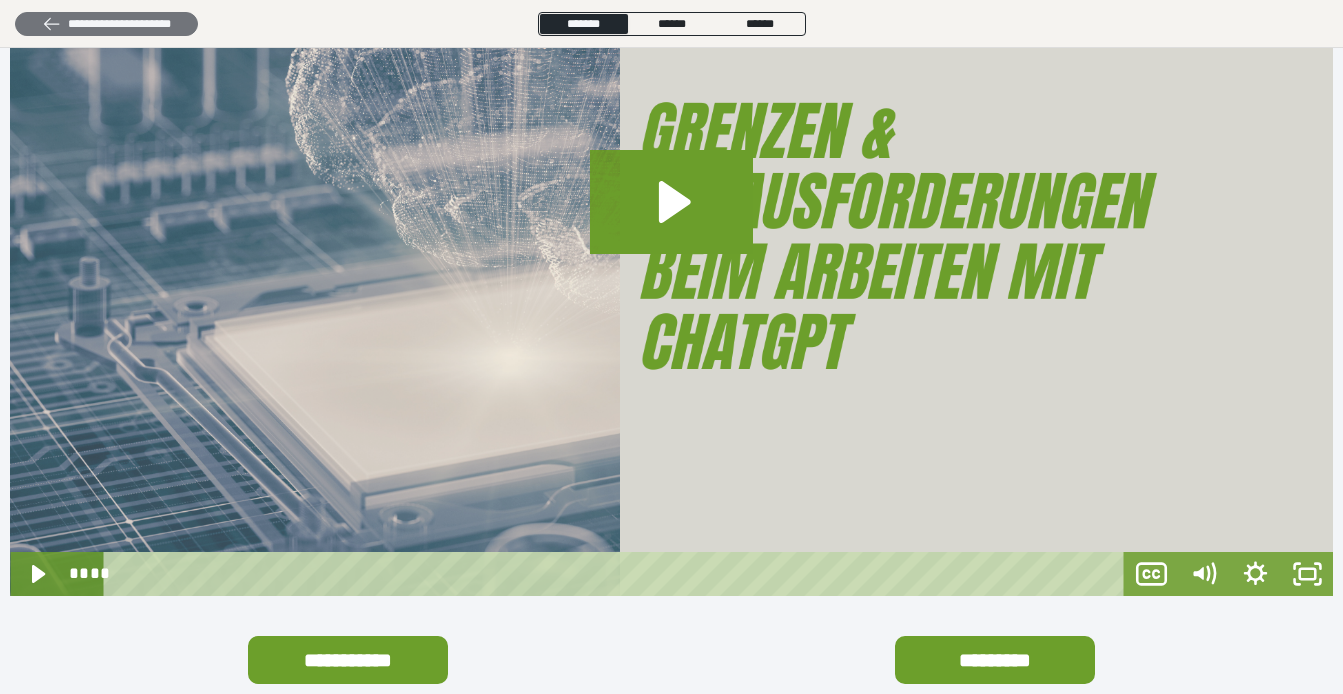 click on "**********" at bounding box center [106, 24] 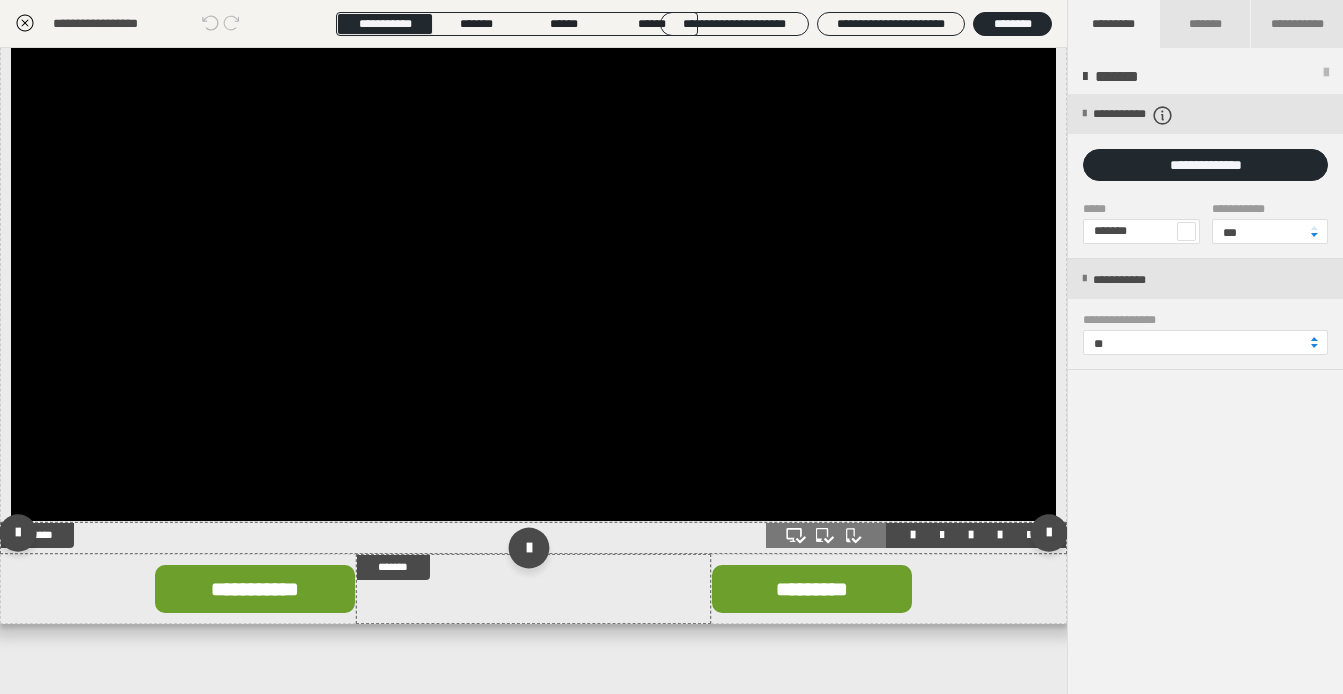 click at bounding box center [529, 548] 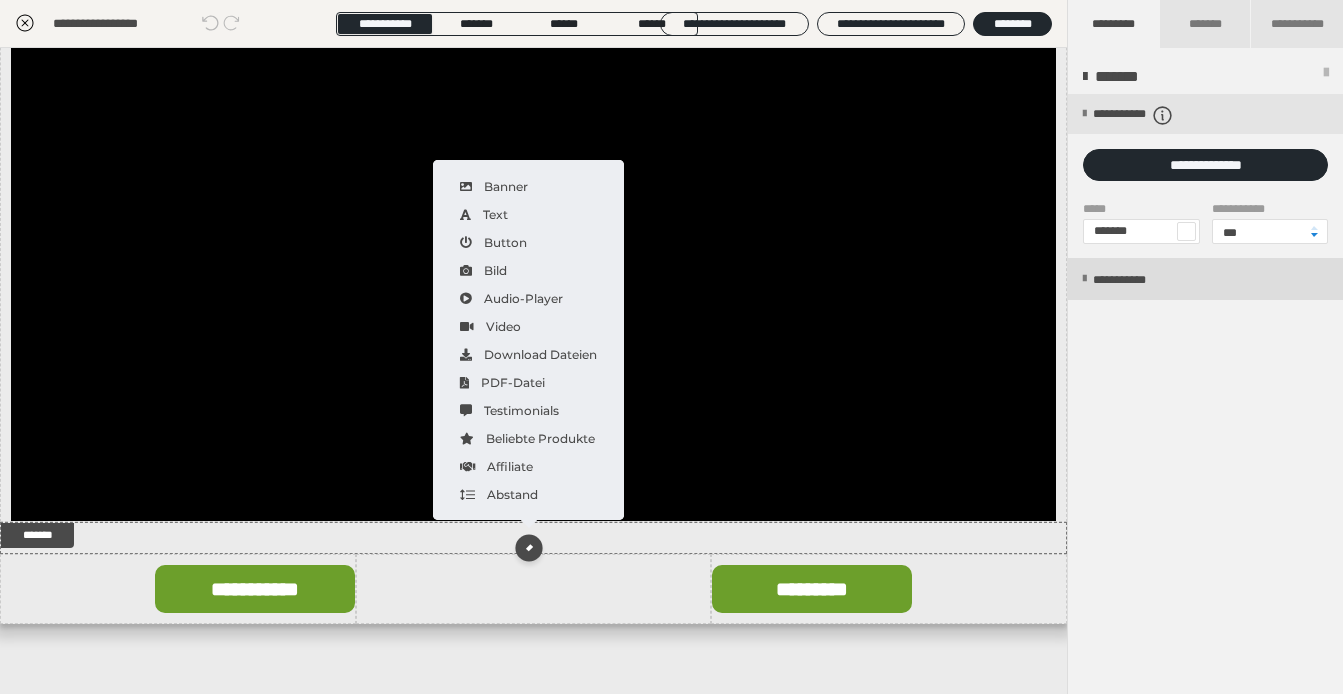 click on "**********" at bounding box center [1205, 279] 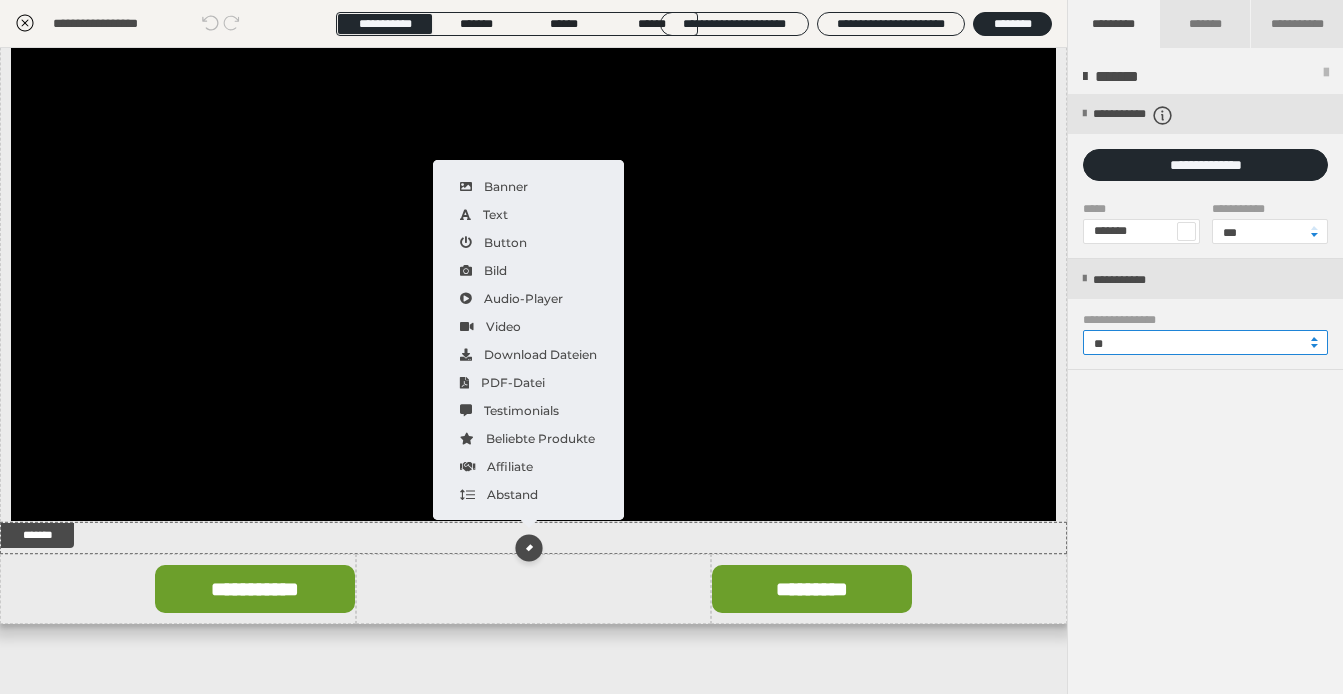 click on "**" at bounding box center (1205, 342) 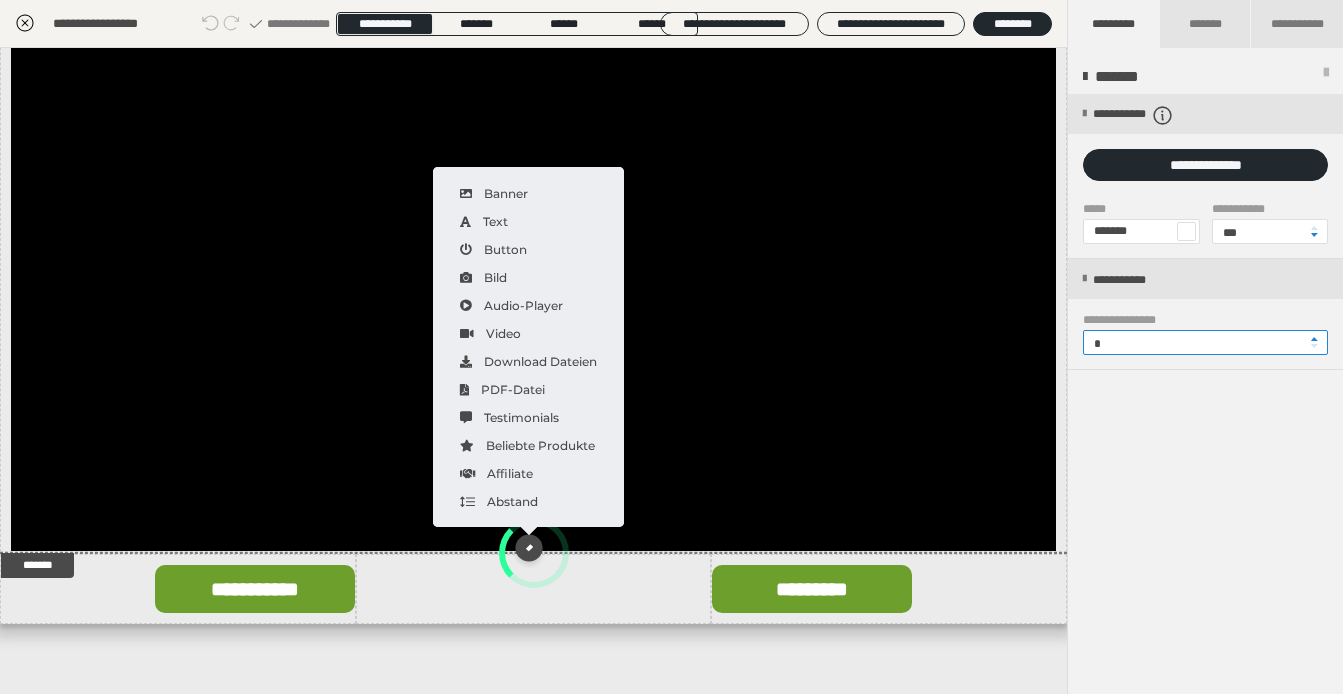 scroll, scrollTop: 741, scrollLeft: 0, axis: vertical 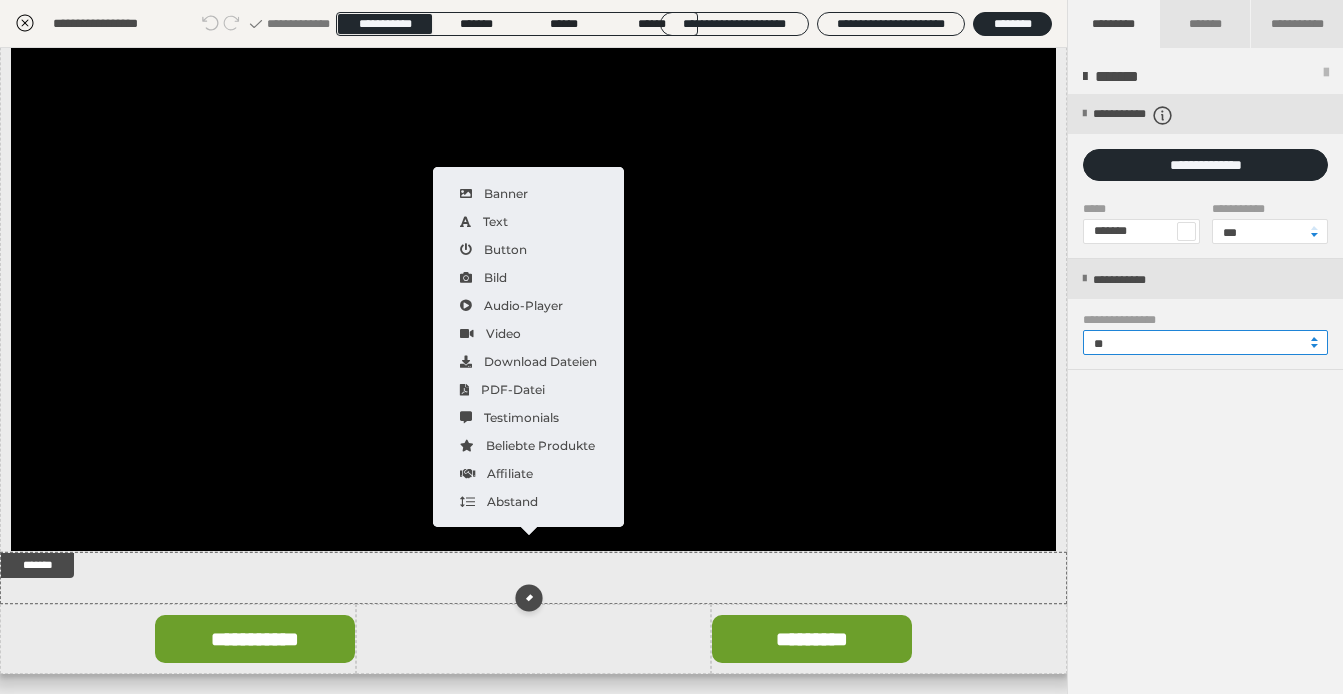 click on "**" at bounding box center (1205, 342) 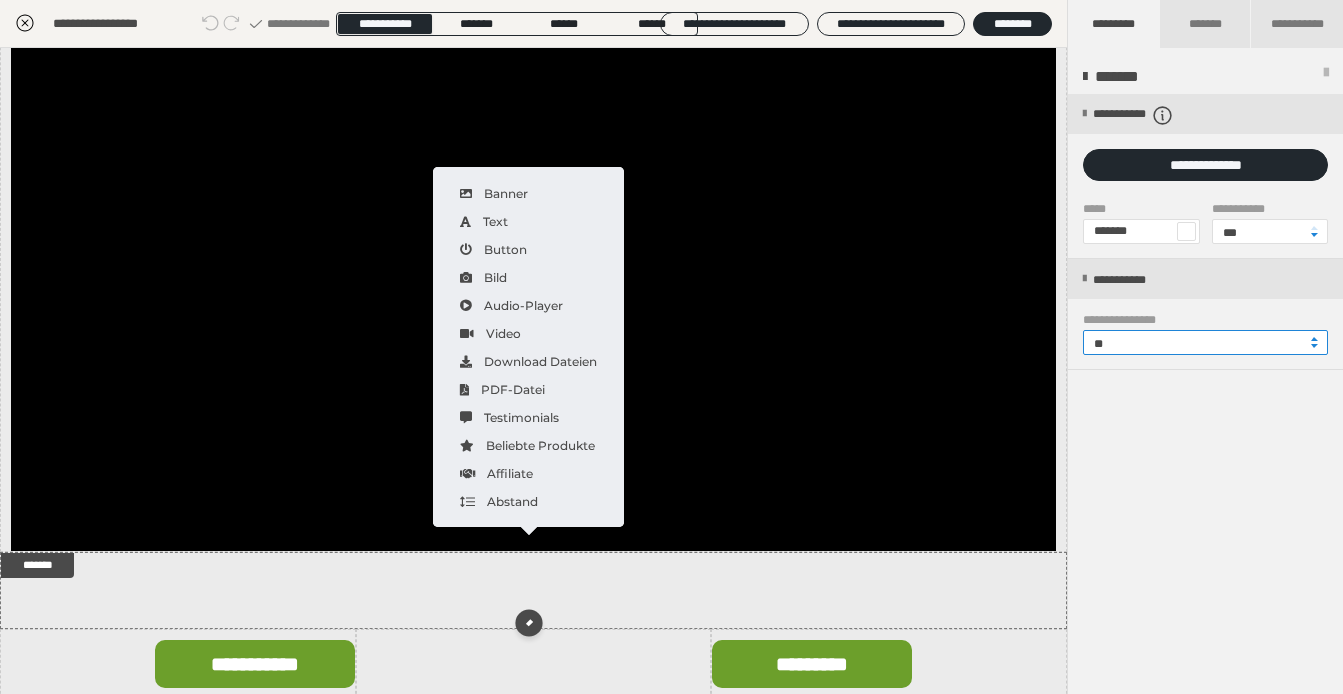 type on "**" 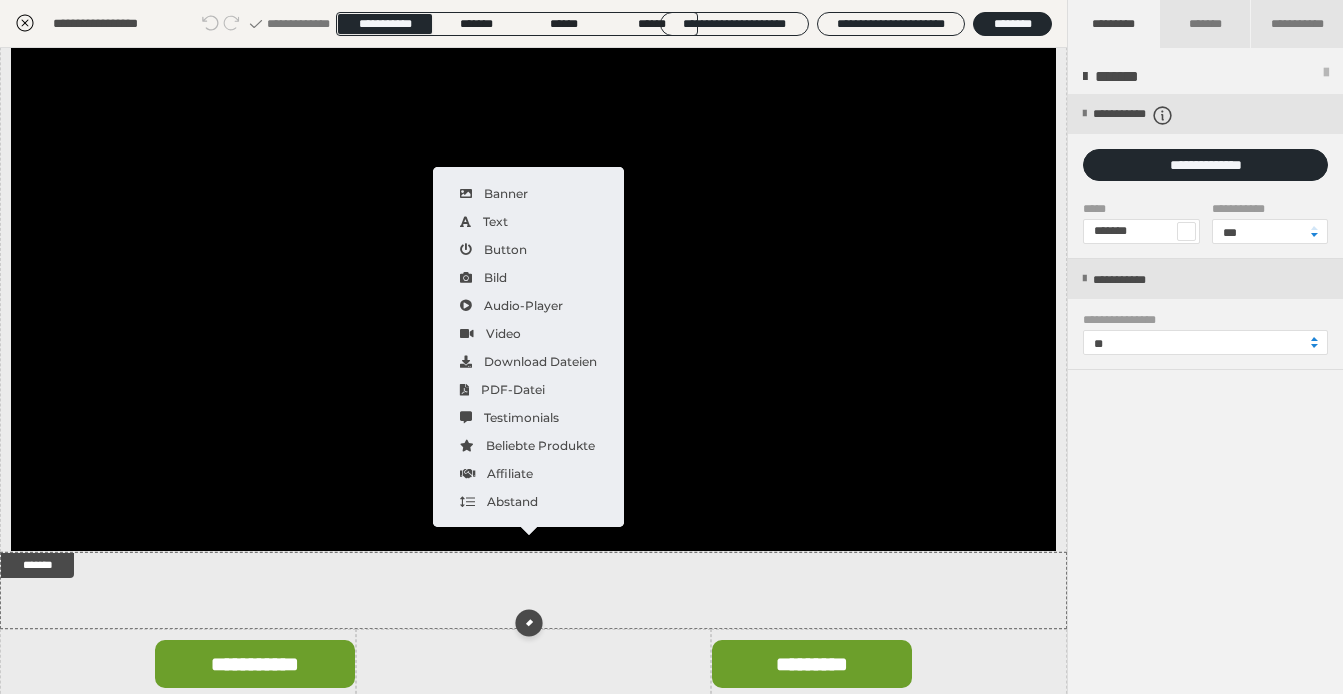 click on "**********" at bounding box center (1205, 395) 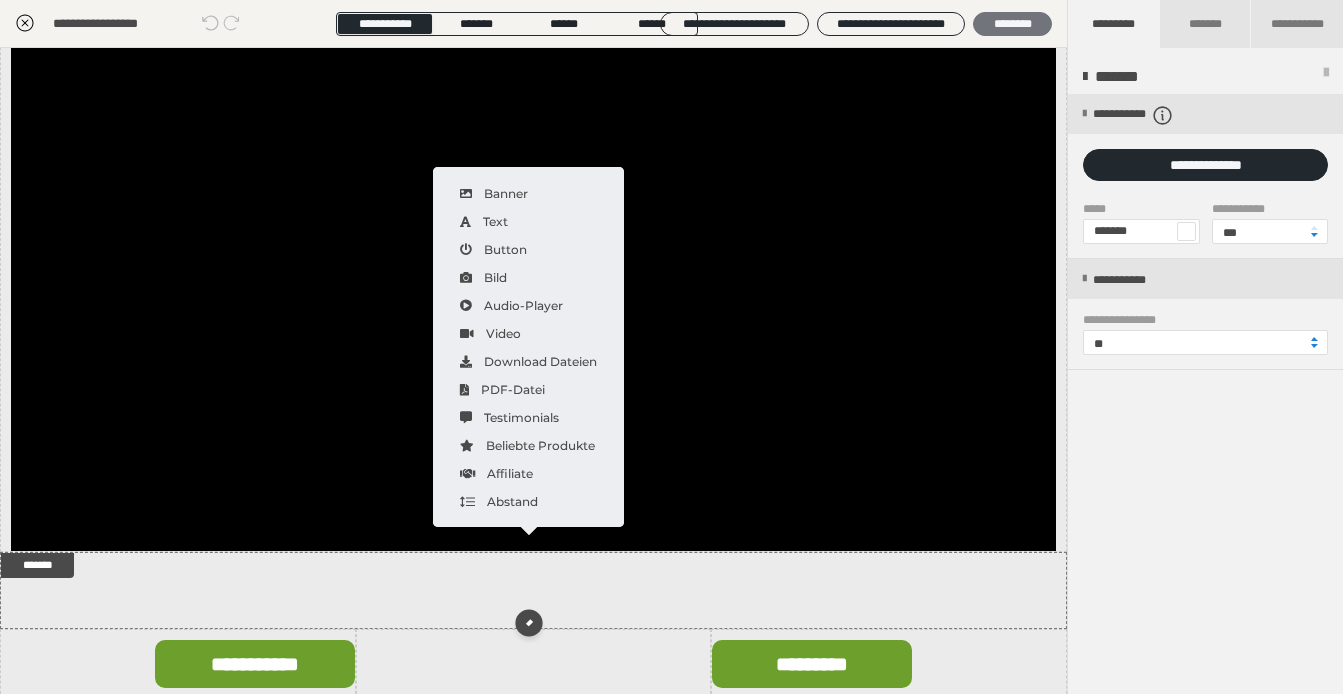 click on "********" at bounding box center (1012, 24) 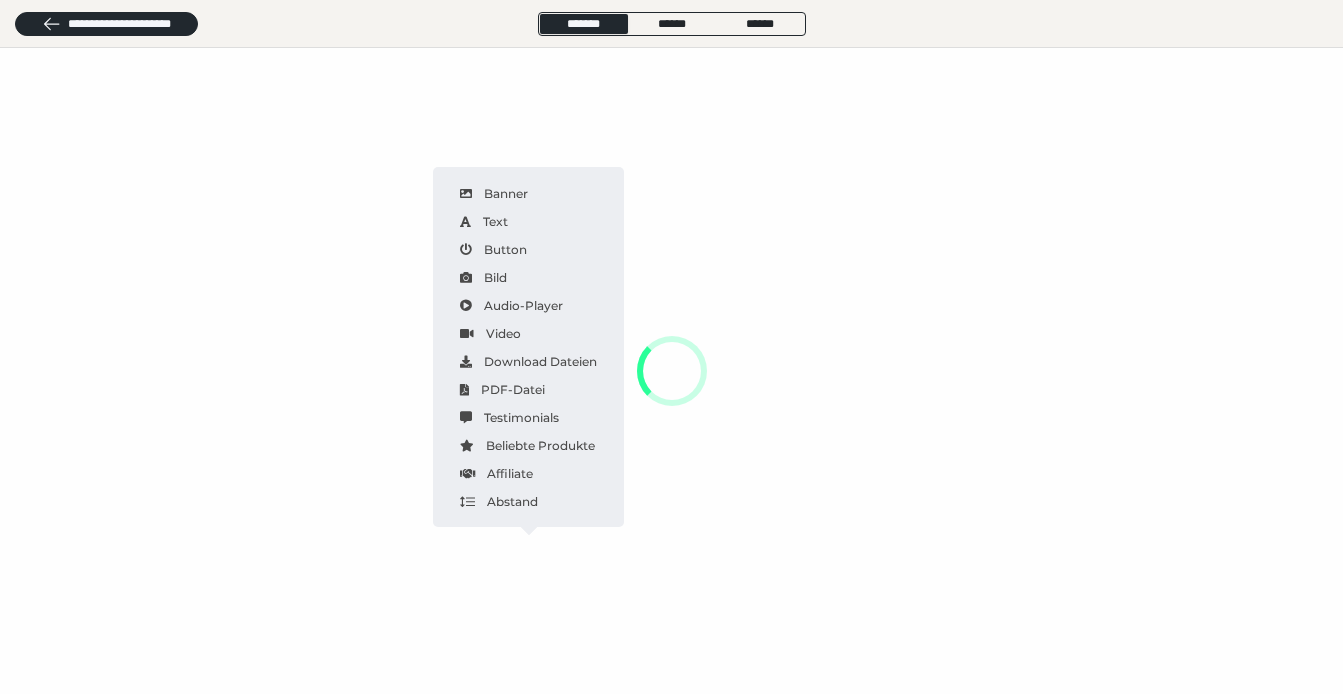 scroll, scrollTop: 0, scrollLeft: 0, axis: both 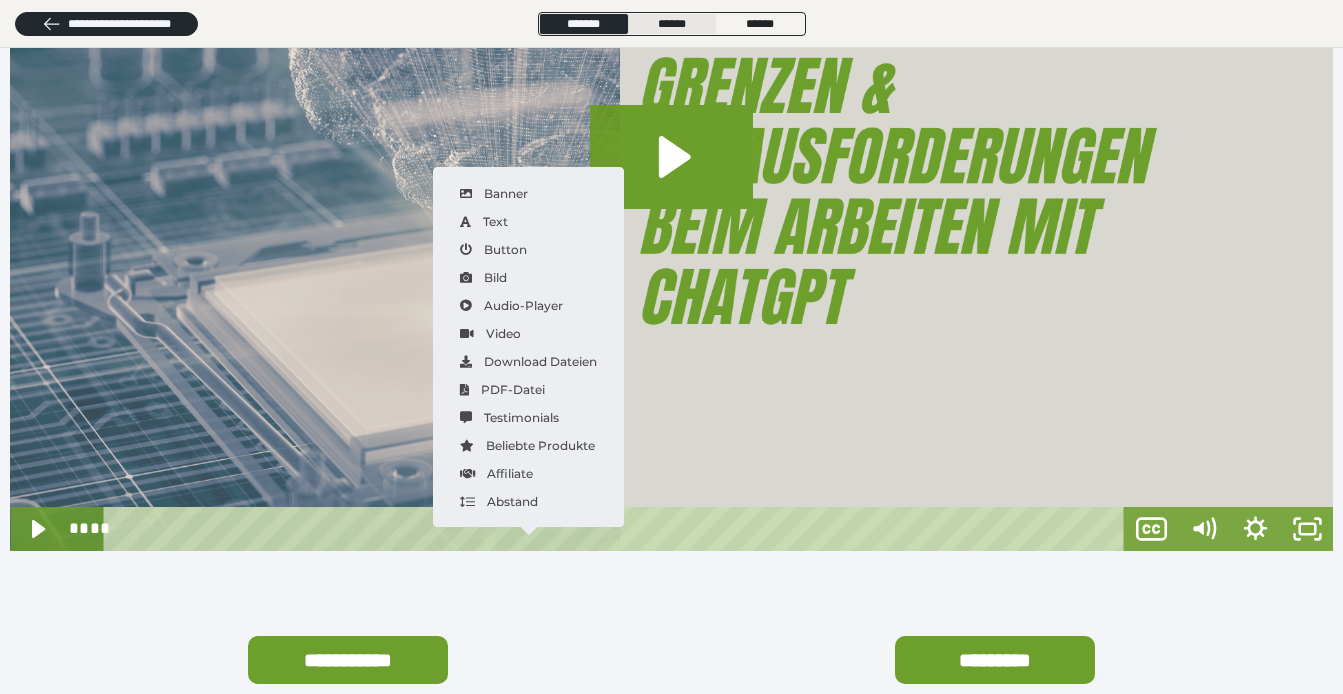 click on "******" at bounding box center [672, 24] 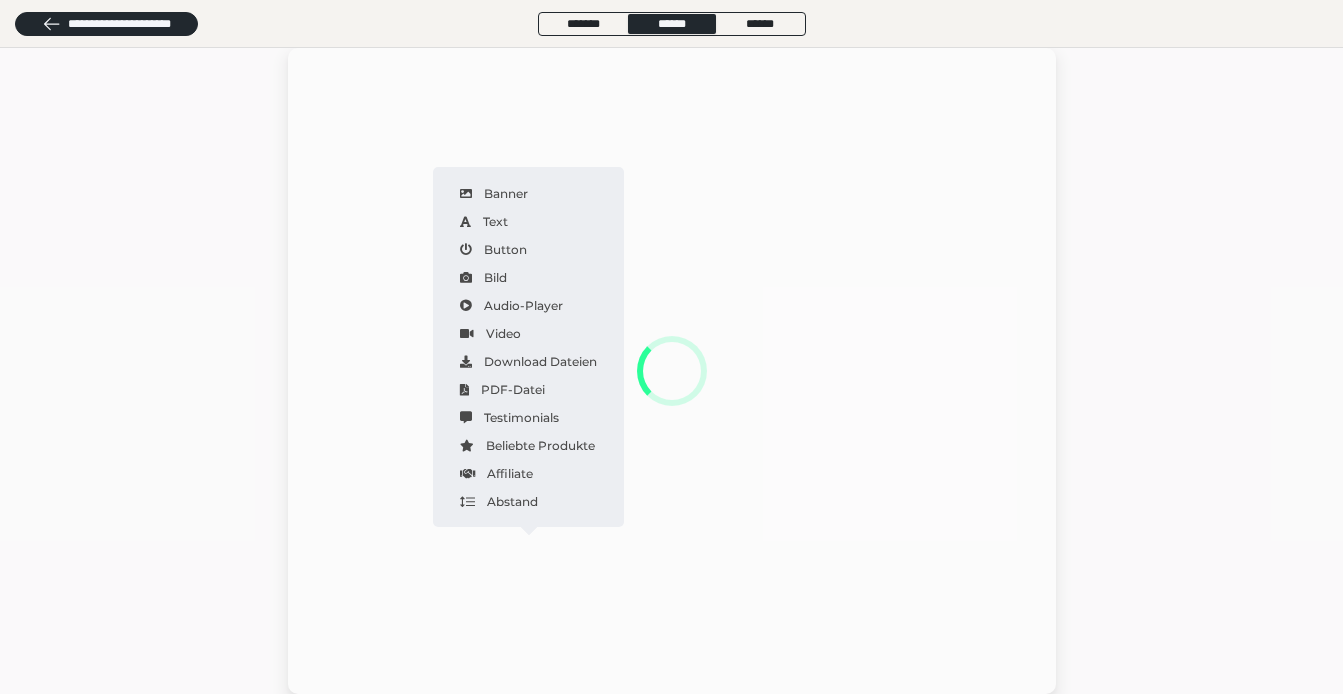 scroll, scrollTop: 639, scrollLeft: 0, axis: vertical 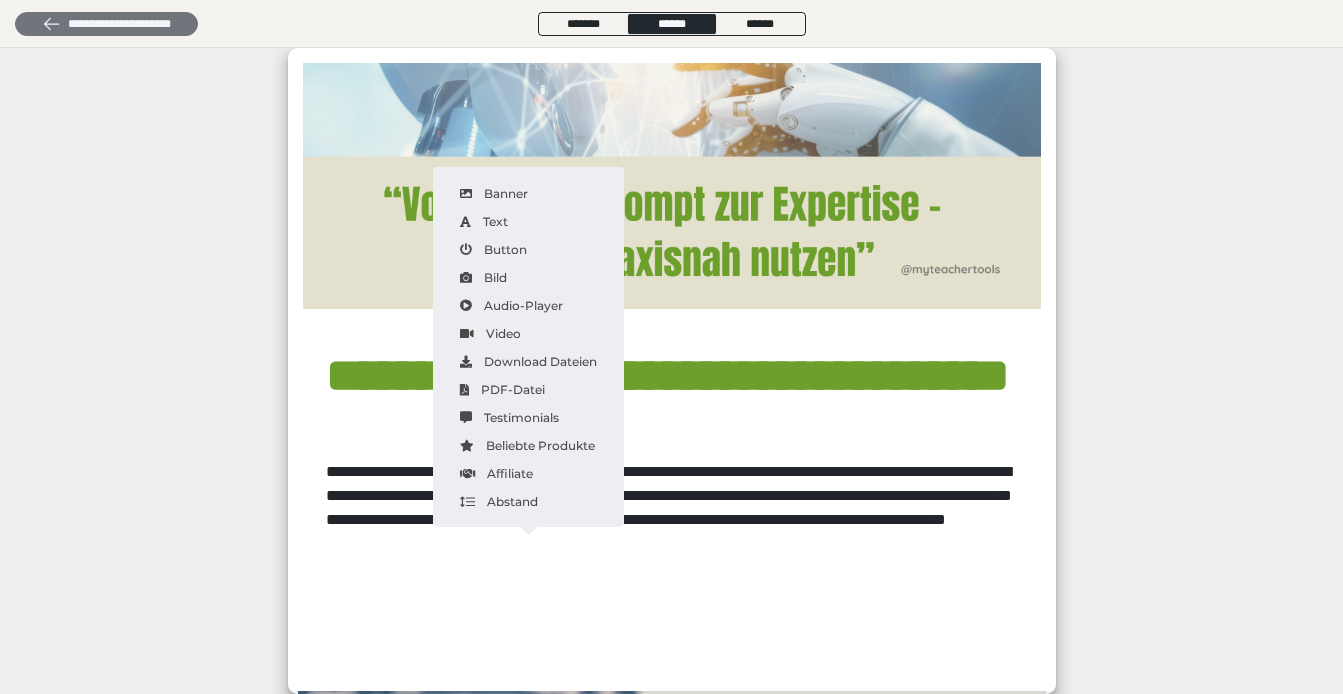 click on "**********" at bounding box center (106, 24) 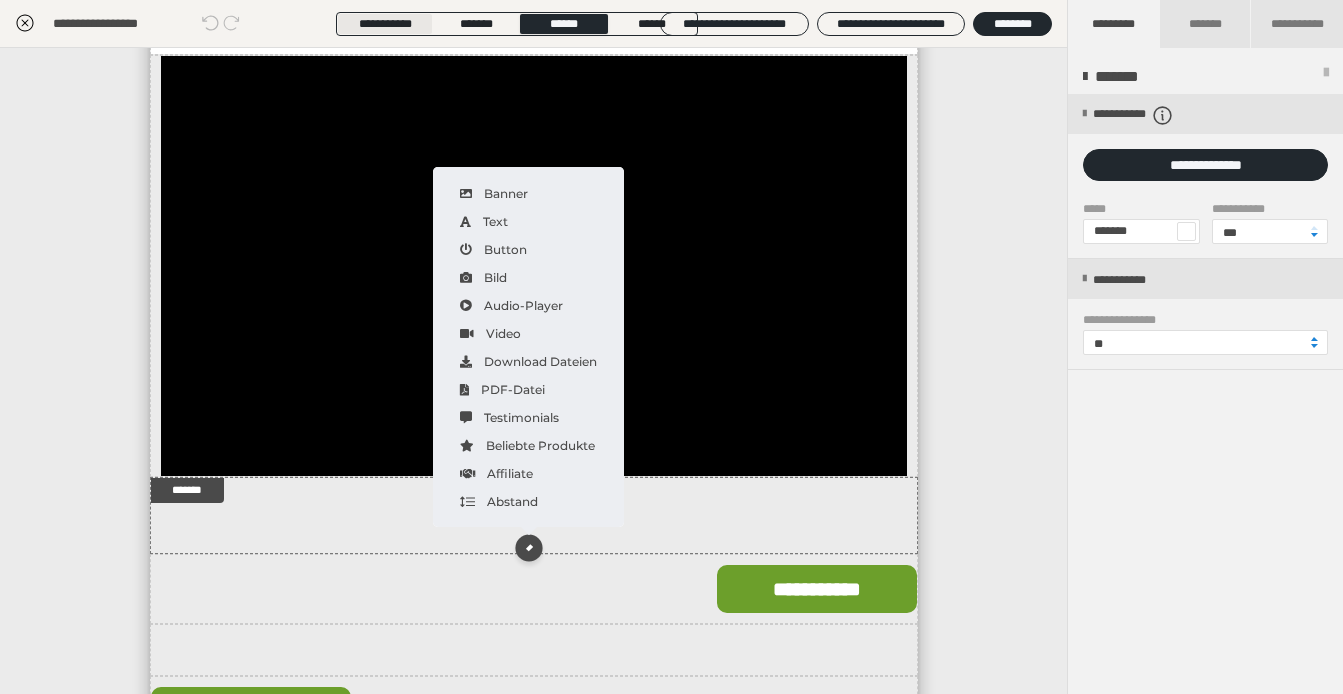click on "**********" at bounding box center [385, 24] 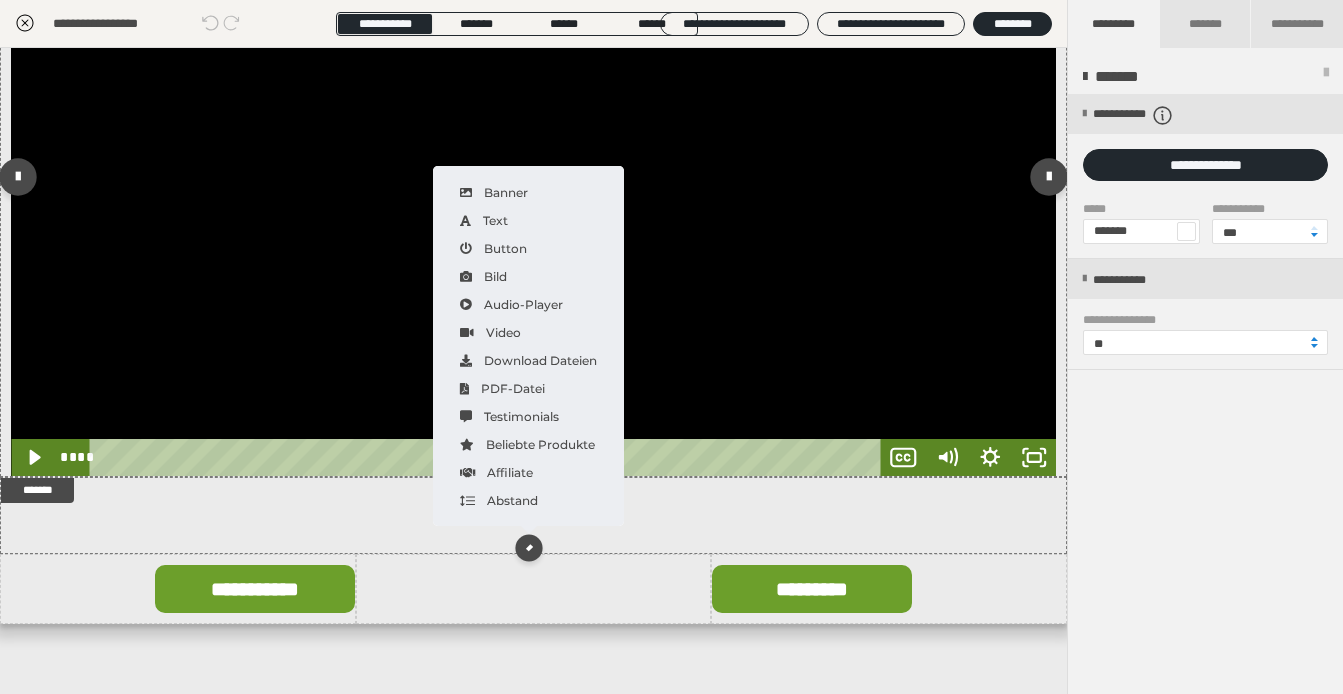 scroll, scrollTop: 816, scrollLeft: 0, axis: vertical 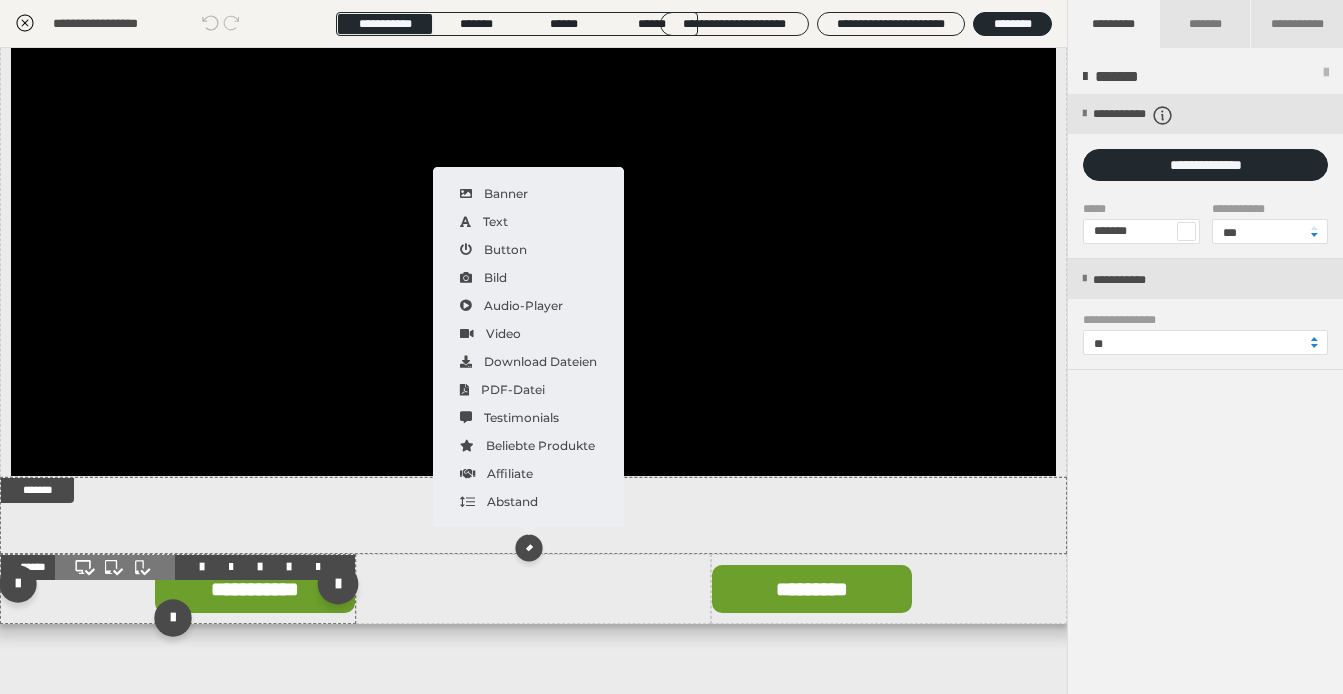 click at bounding box center (337, 584) 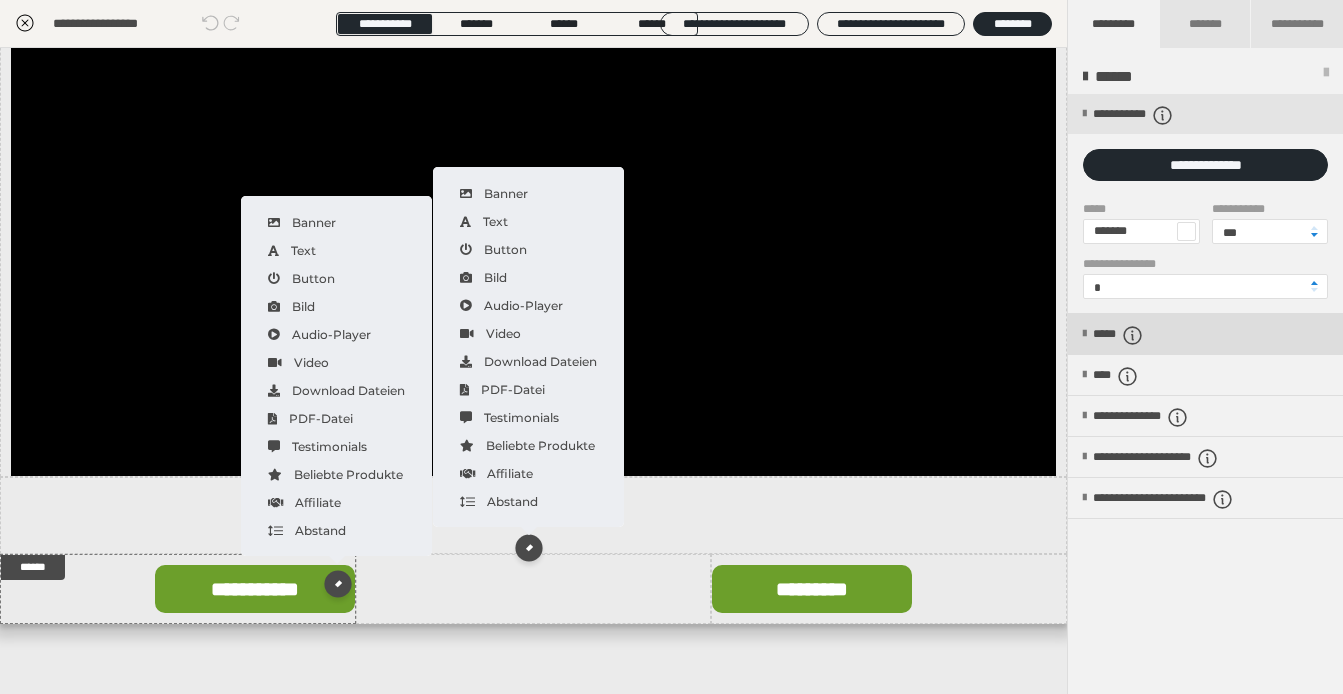 click on "*****" at bounding box center [1128, 335] 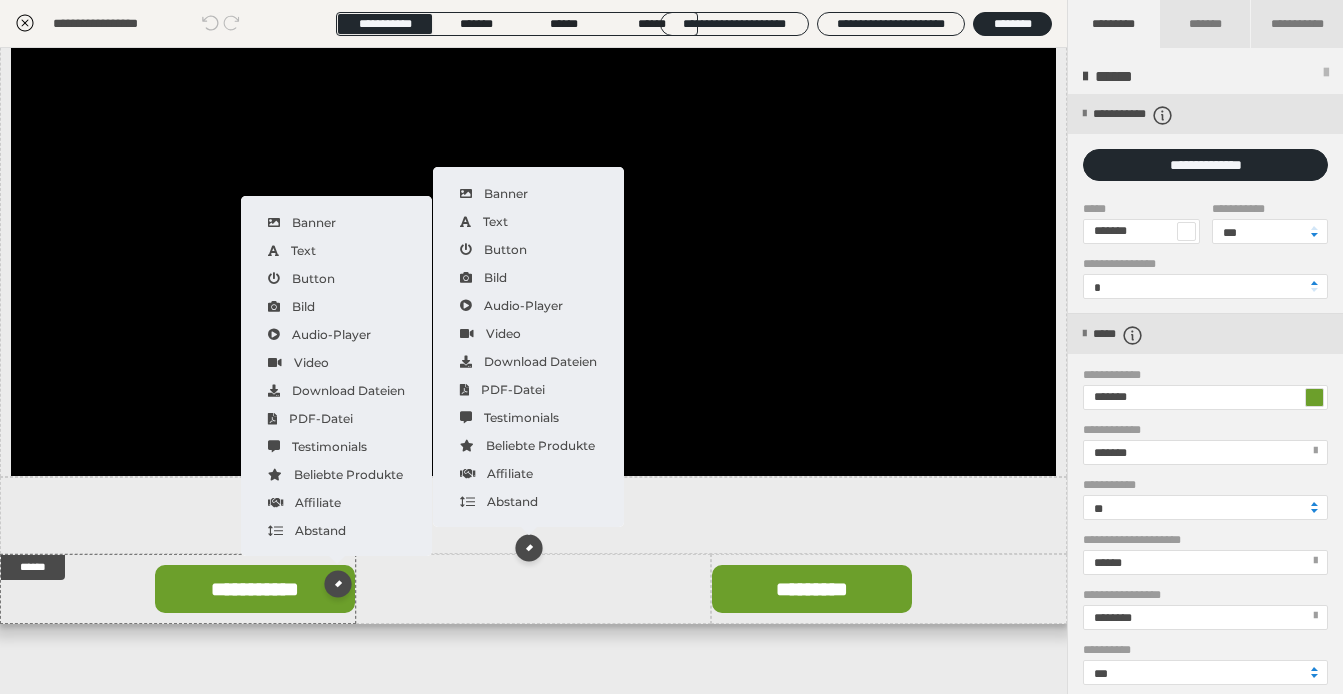 click at bounding box center [1315, 561] 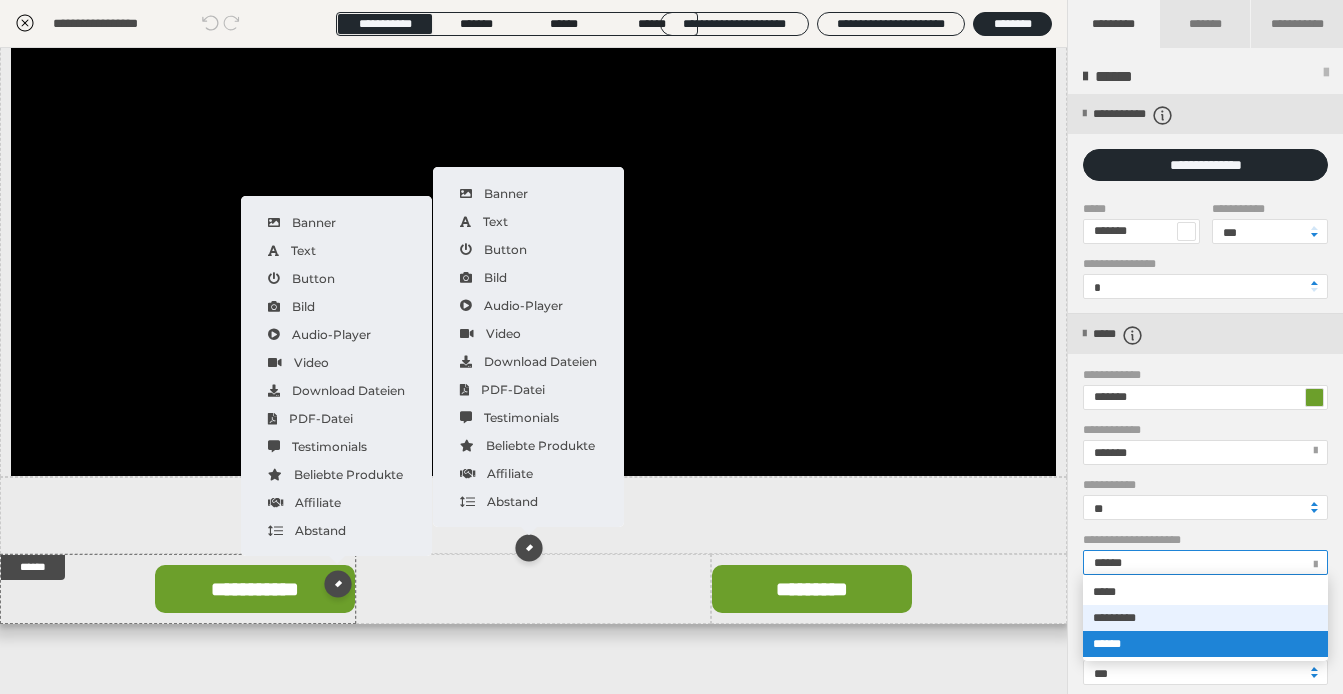 click on "*********" at bounding box center [1205, 618] 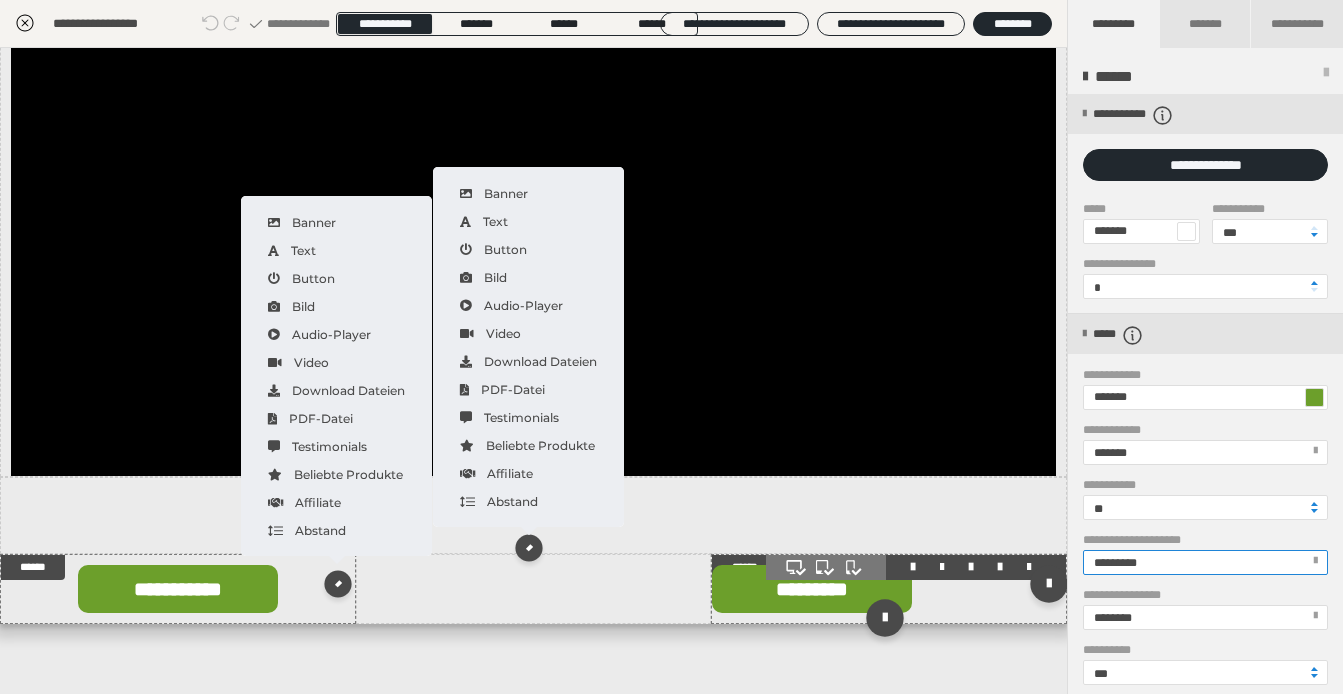 click at bounding box center [889, 589] 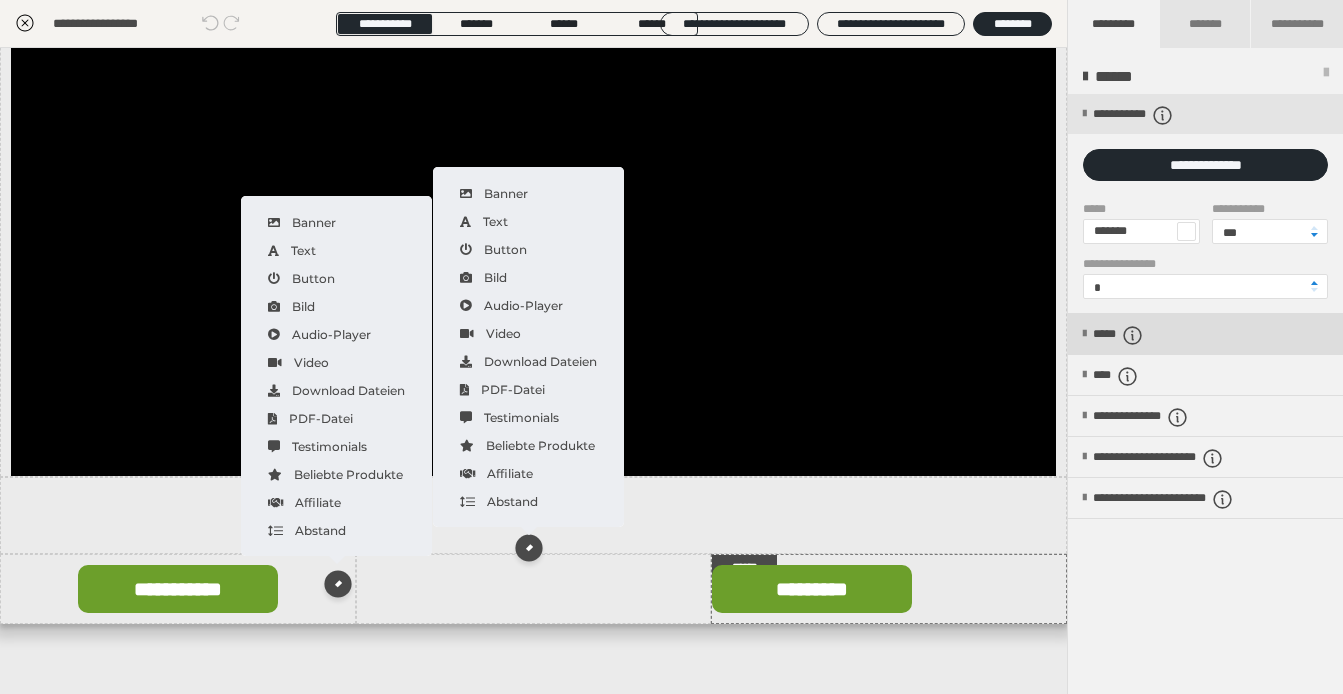 click on "*****" at bounding box center (1205, 334) 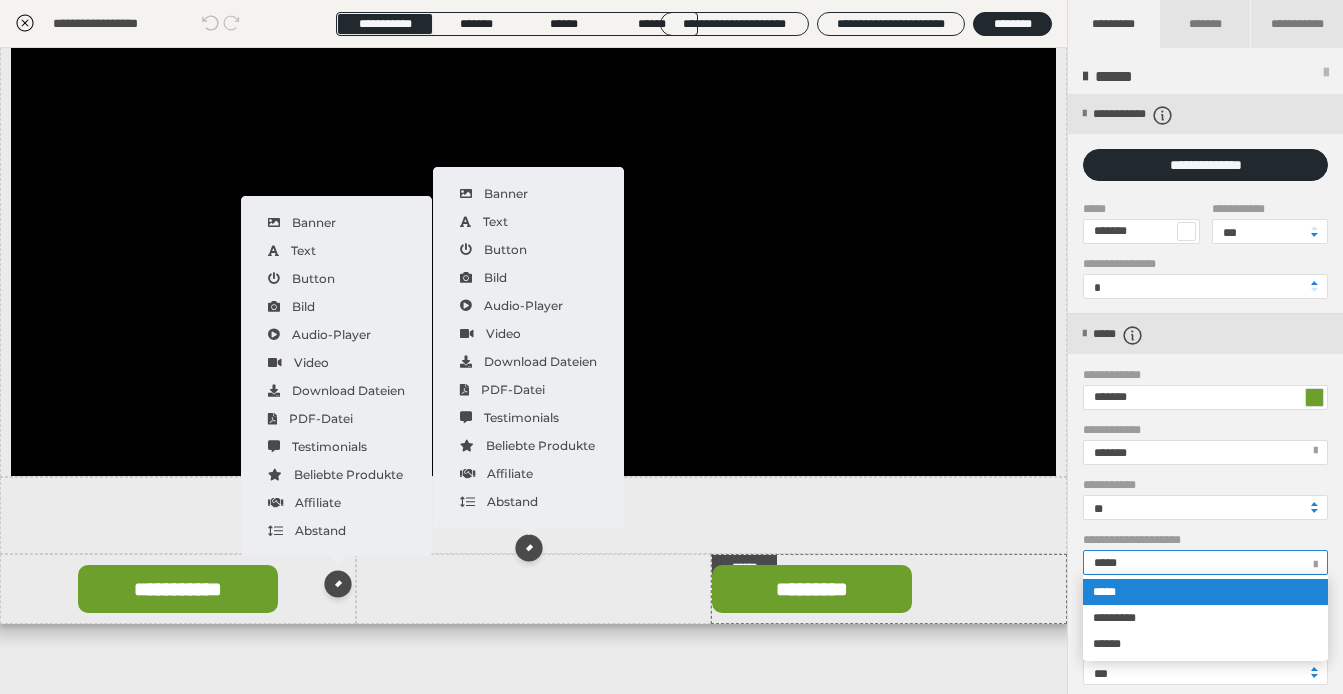 click at bounding box center [1315, 561] 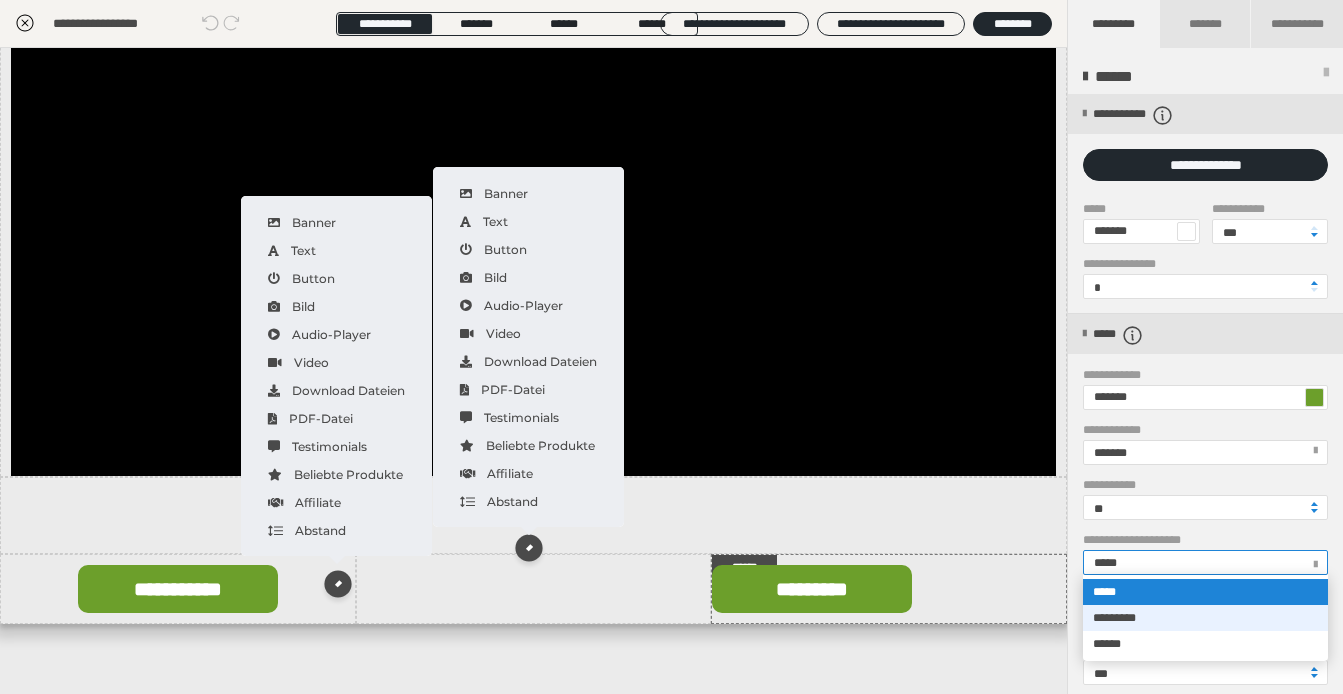 click on "*********" at bounding box center (1205, 618) 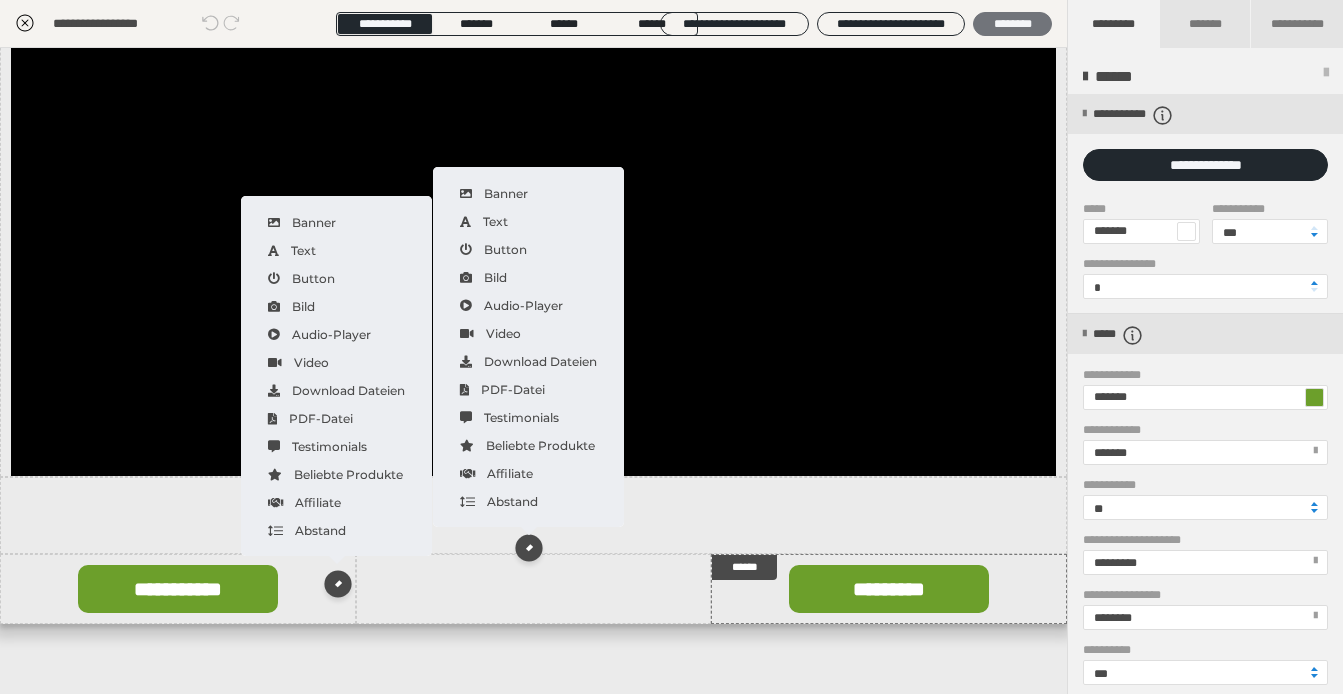 click on "********" at bounding box center (1012, 24) 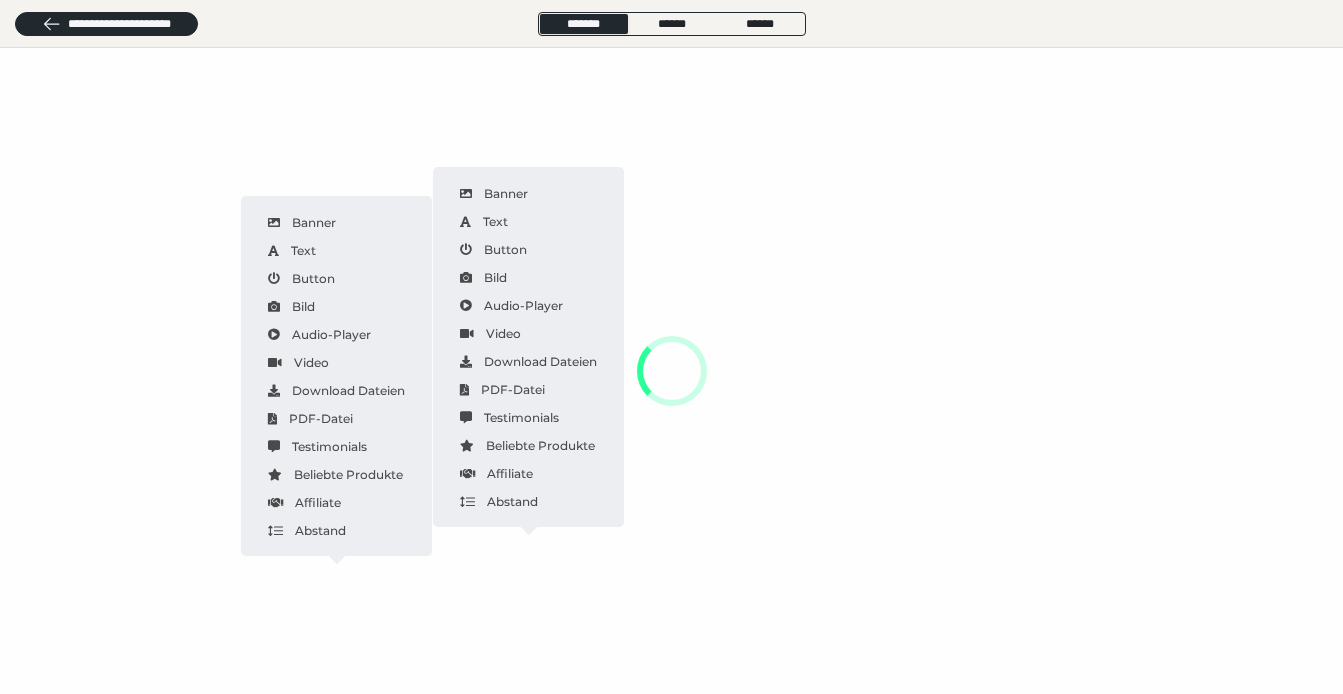 scroll, scrollTop: 0, scrollLeft: 0, axis: both 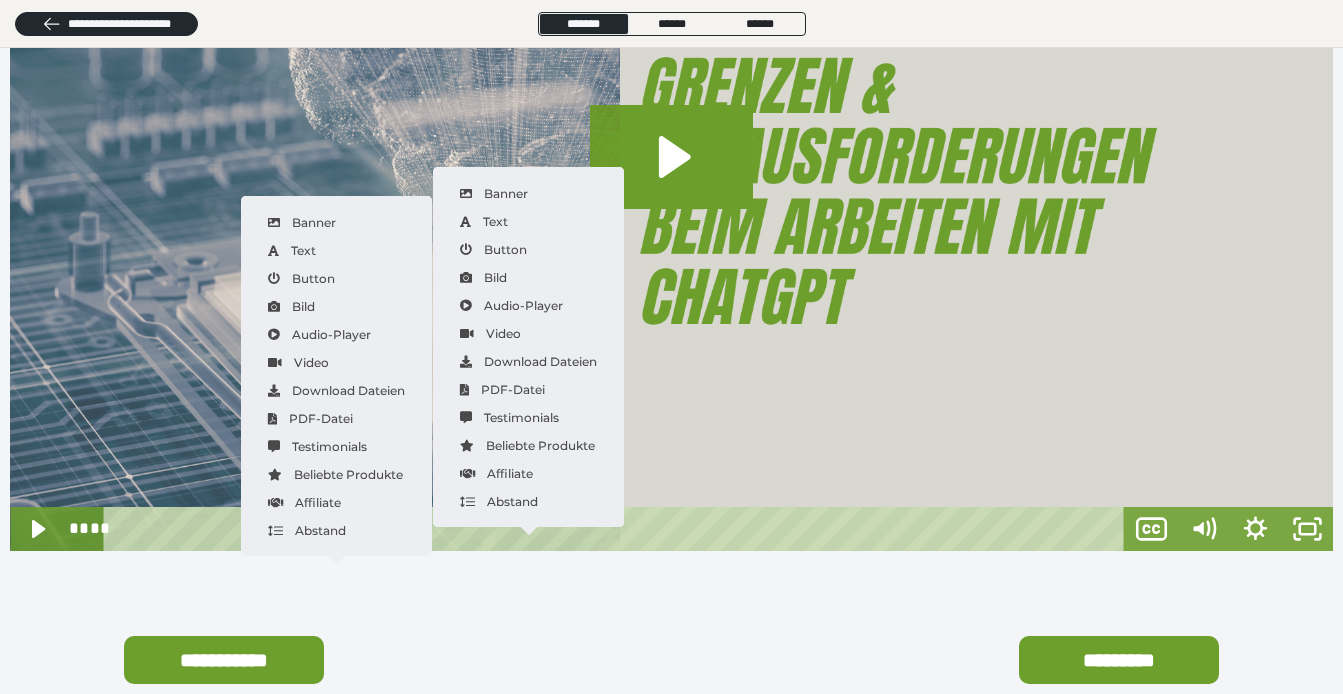 click at bounding box center [672, 660] 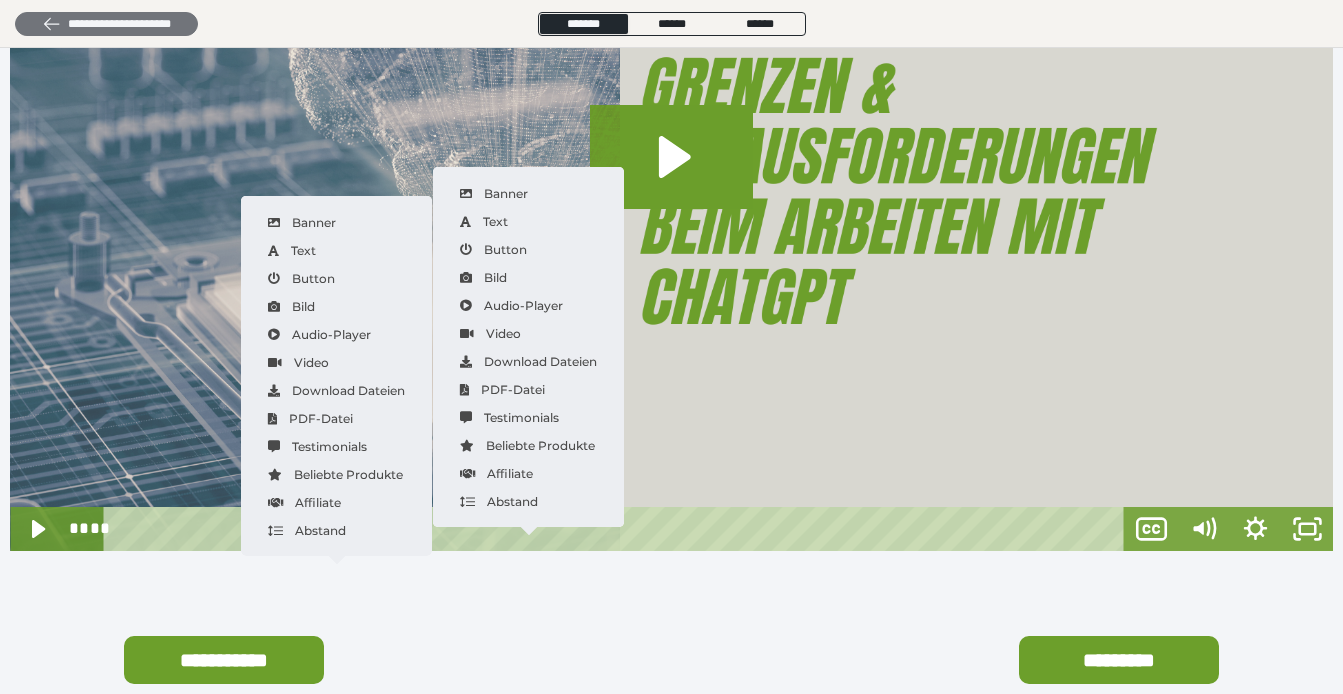 click on "**********" at bounding box center (106, 24) 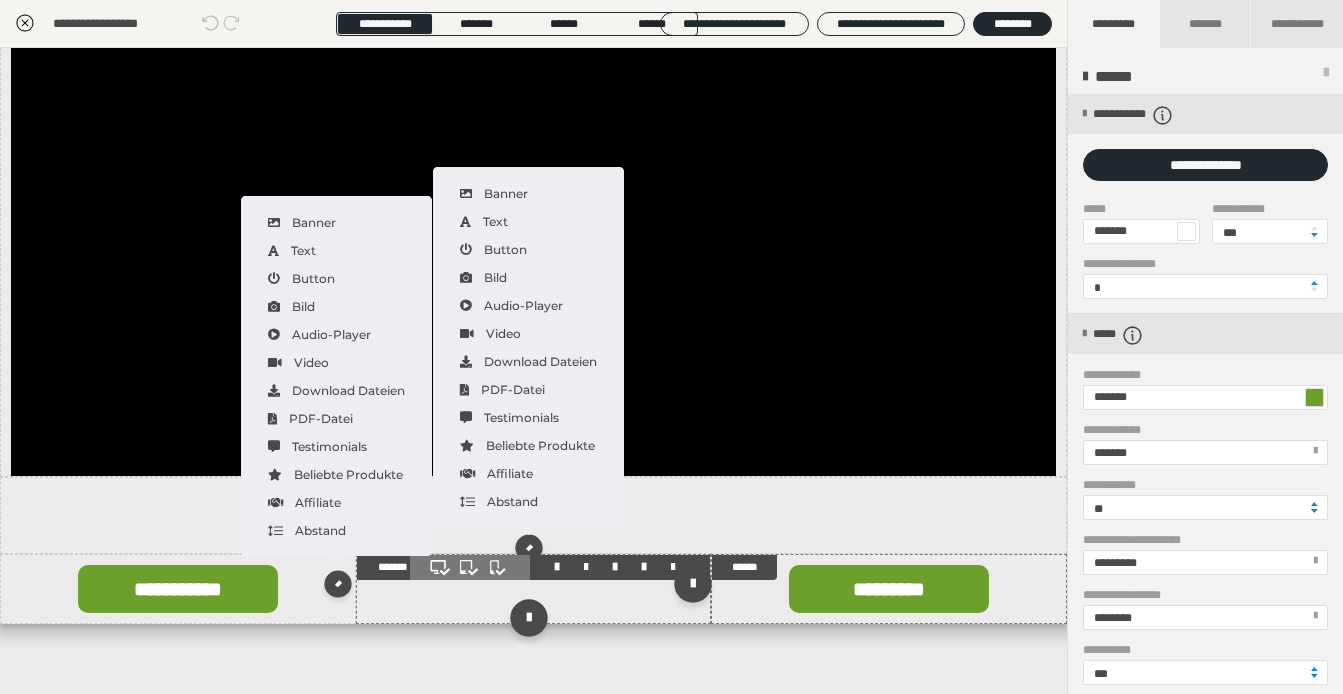 click at bounding box center [534, 589] 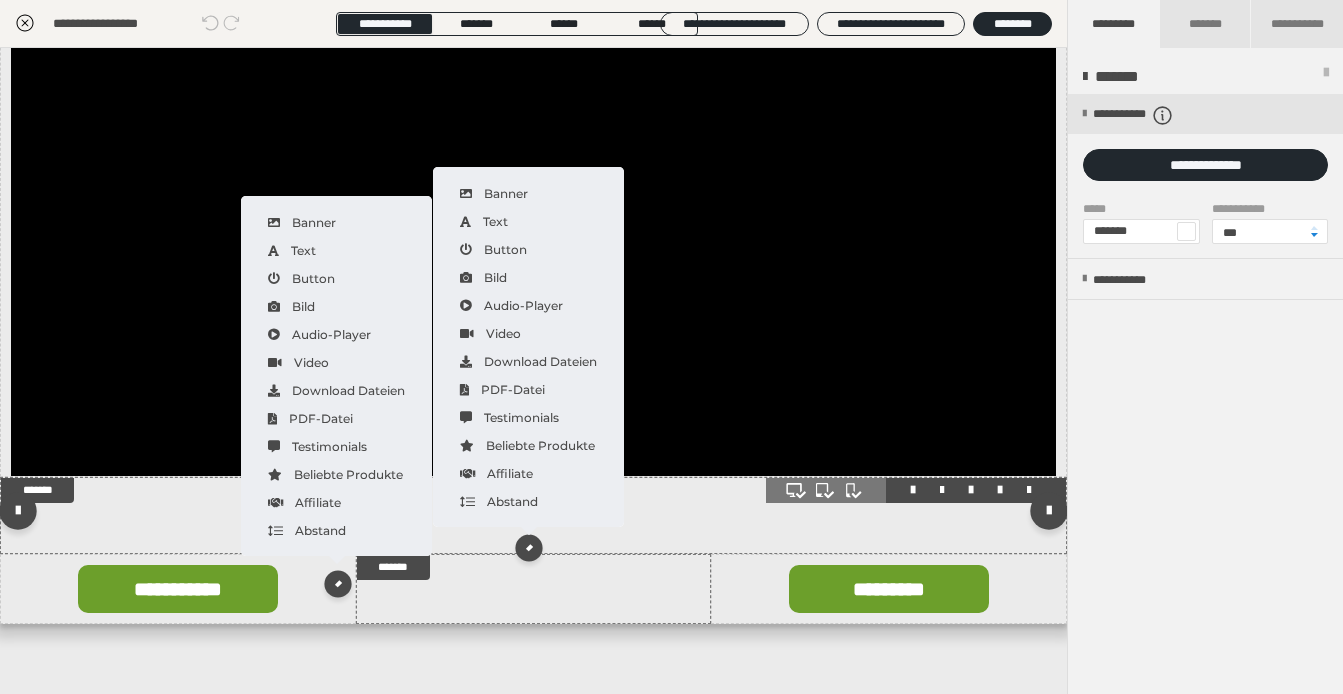 click at bounding box center [533, 515] 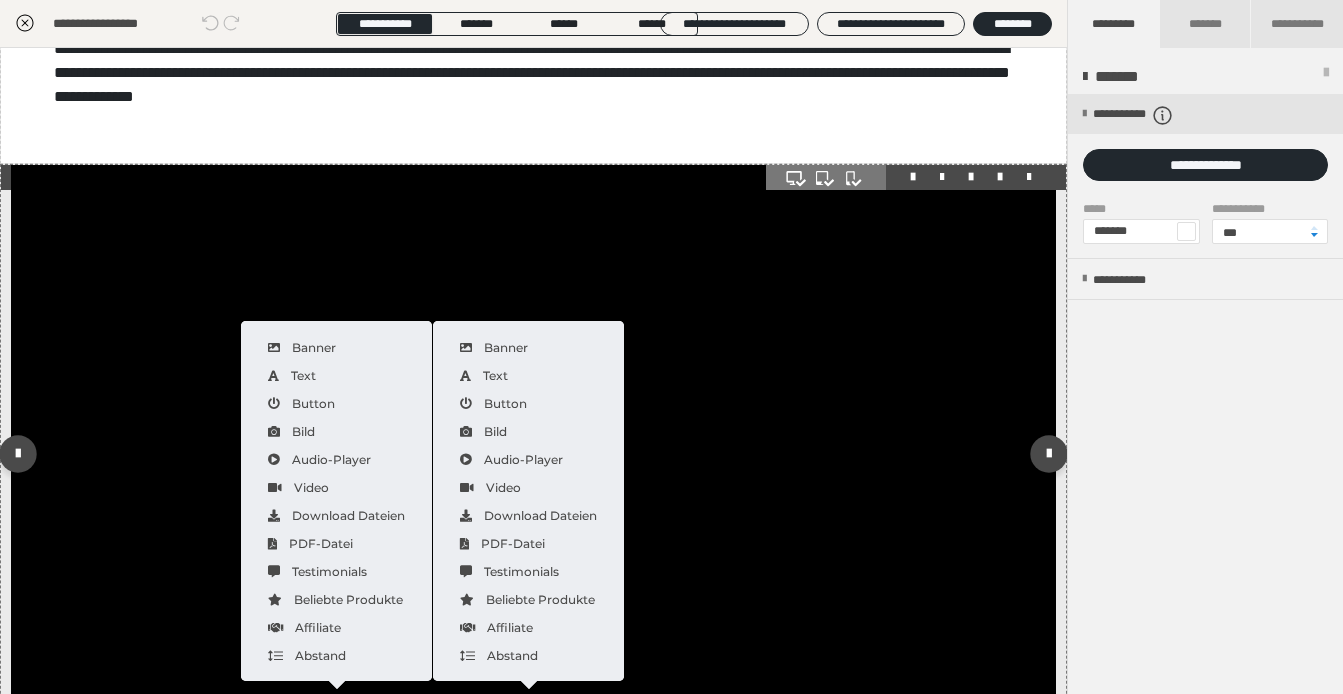 scroll, scrollTop: 313, scrollLeft: 0, axis: vertical 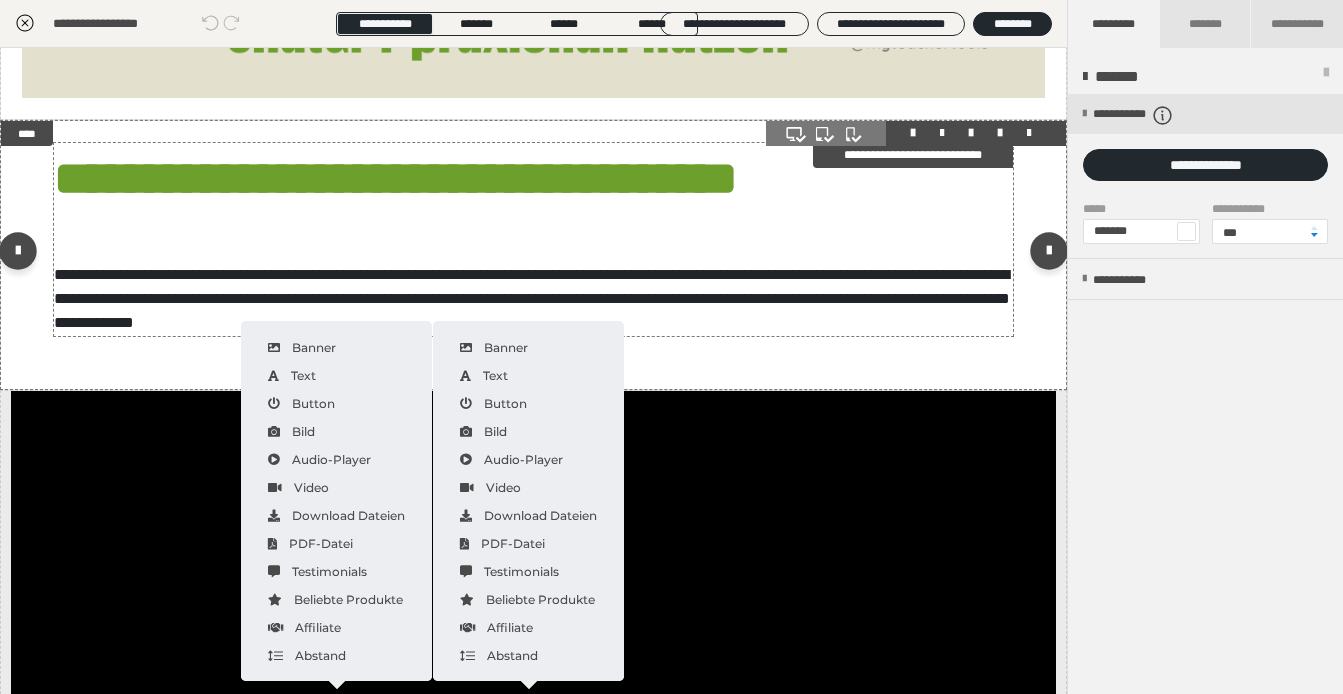 click on "**********" at bounding box center [557, 178] 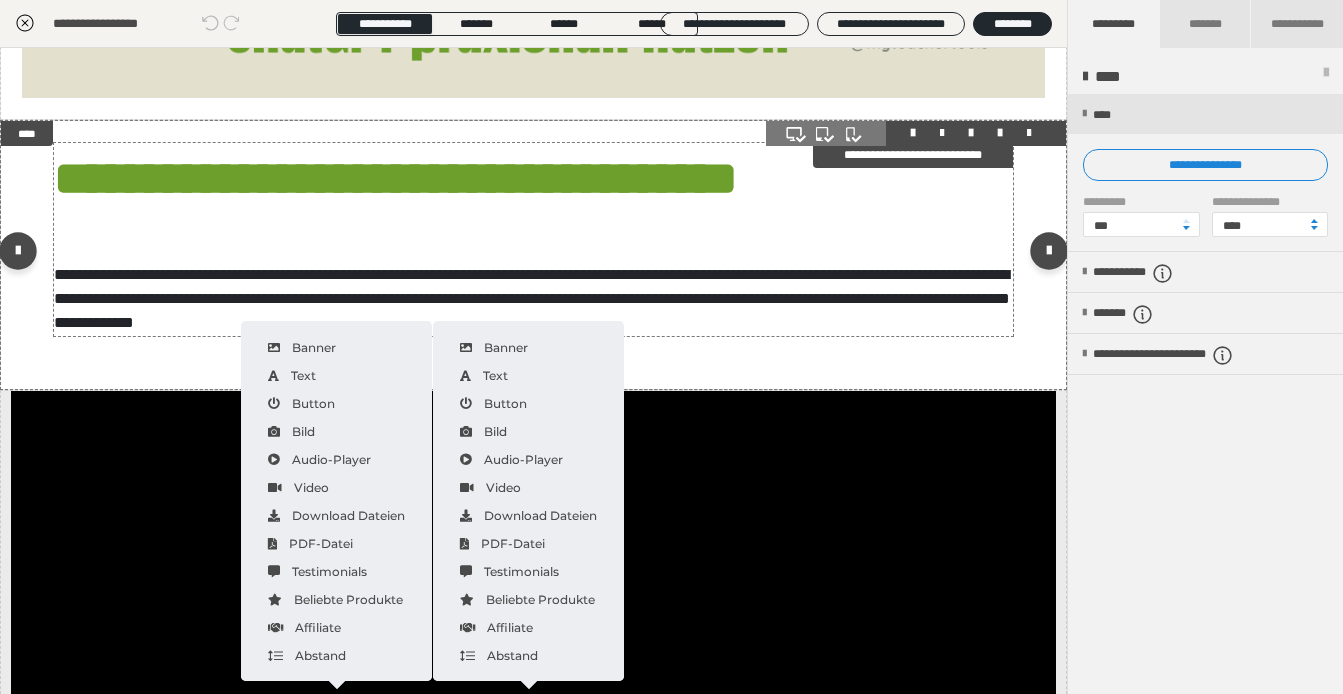 click on "**********" at bounding box center (533, 239) 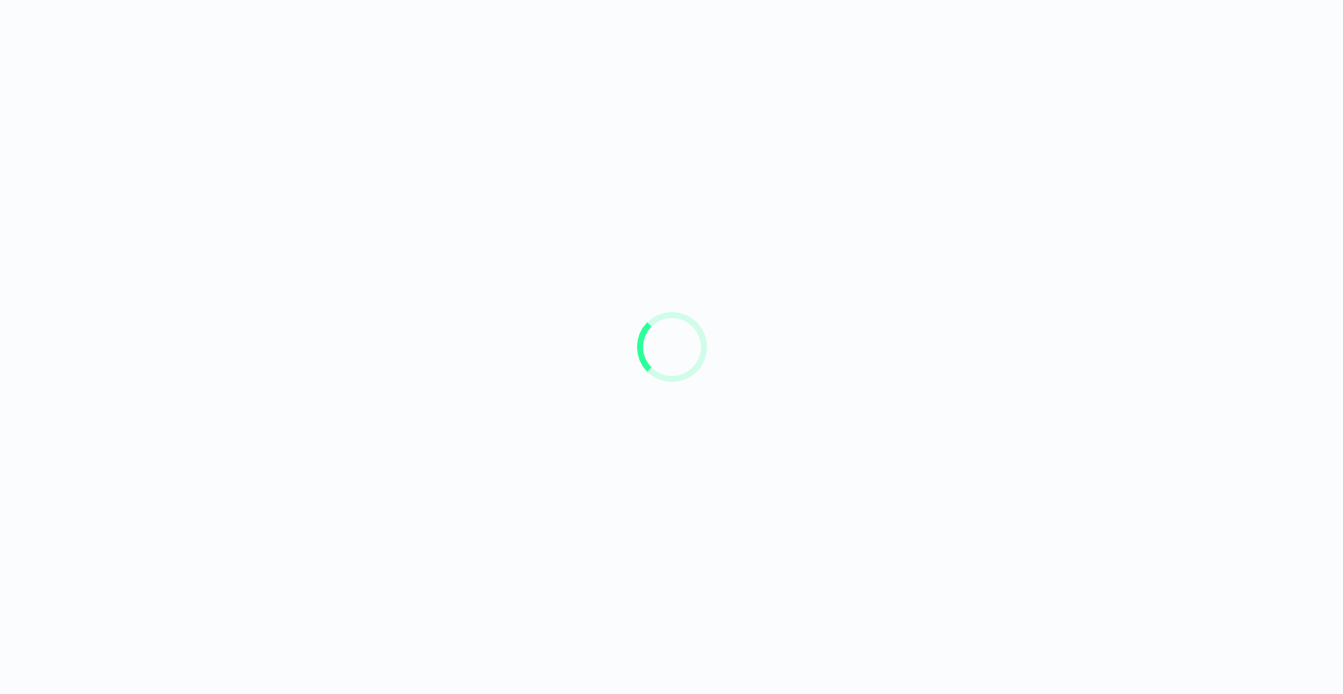 scroll, scrollTop: 0, scrollLeft: 0, axis: both 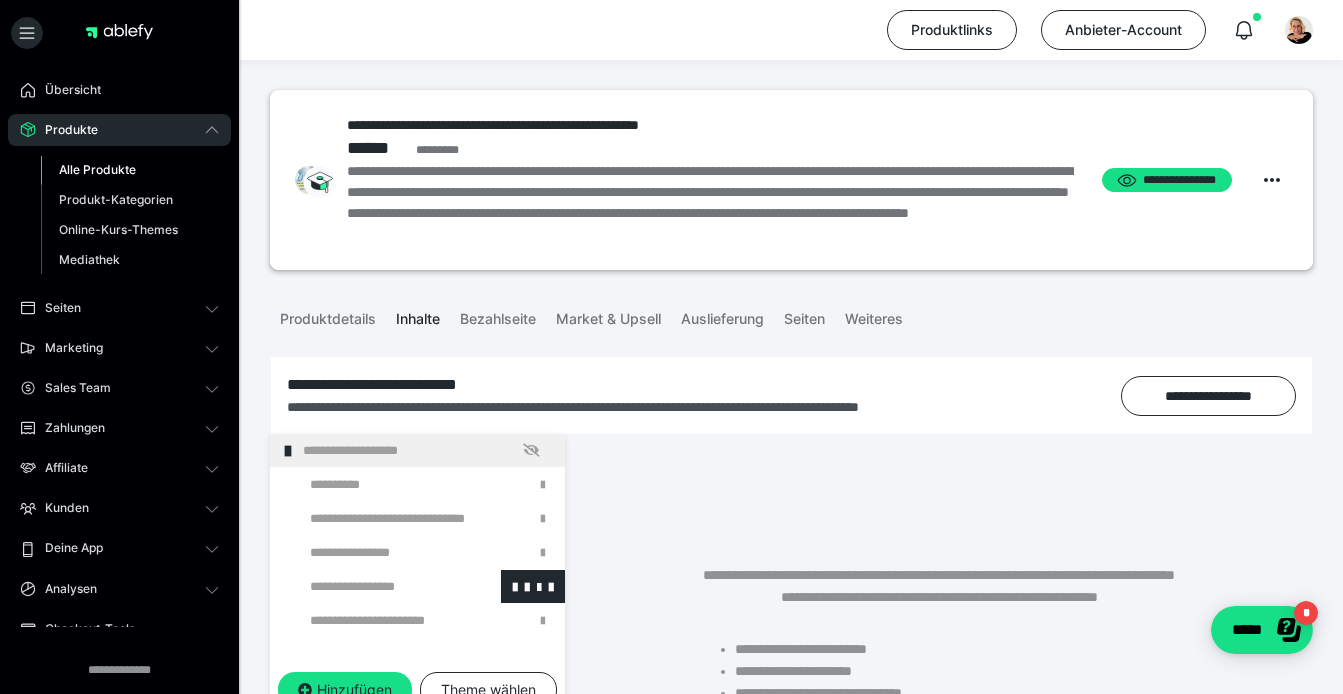 click at bounding box center (375, 586) 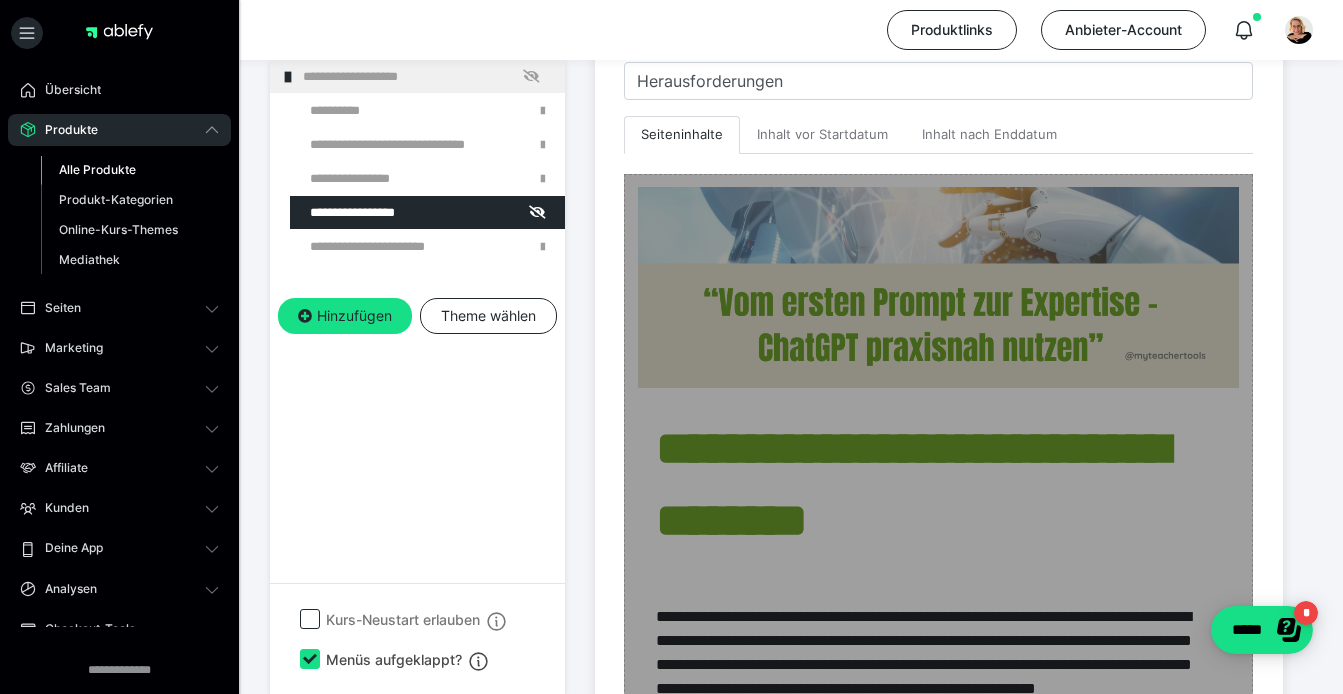scroll, scrollTop: 553, scrollLeft: 0, axis: vertical 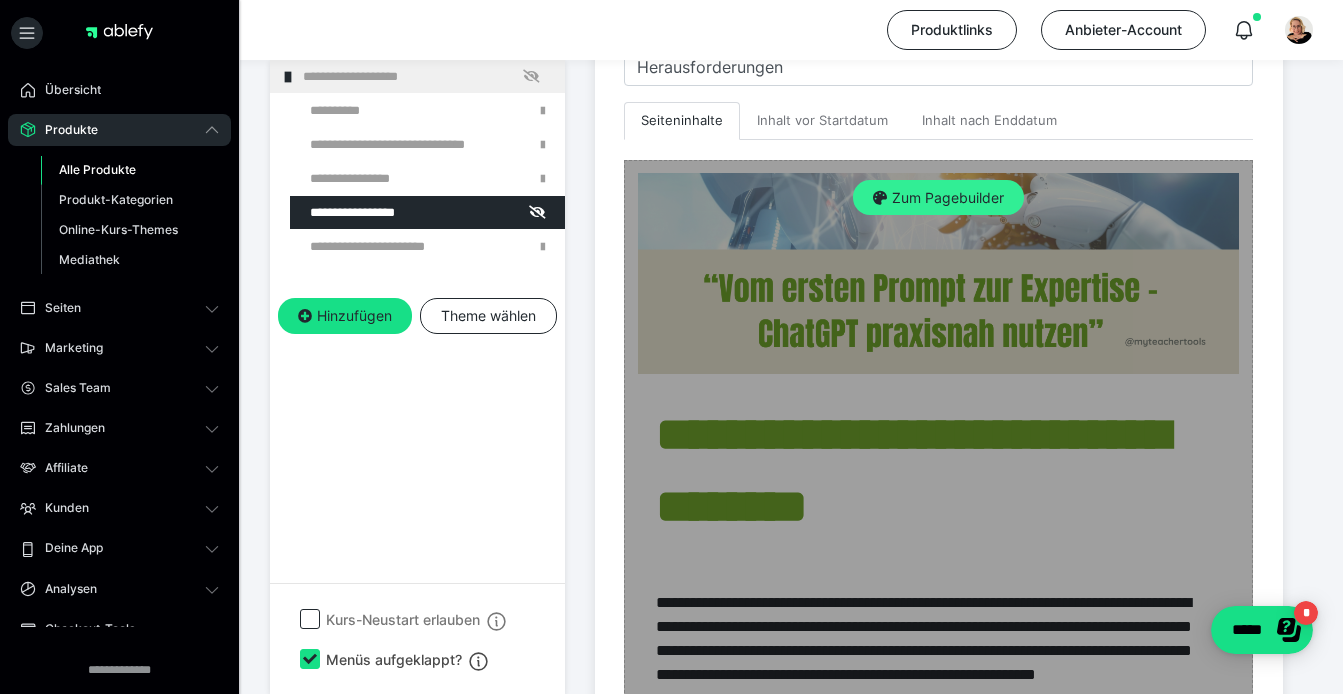 click on "Zum Pagebuilder" at bounding box center [938, 198] 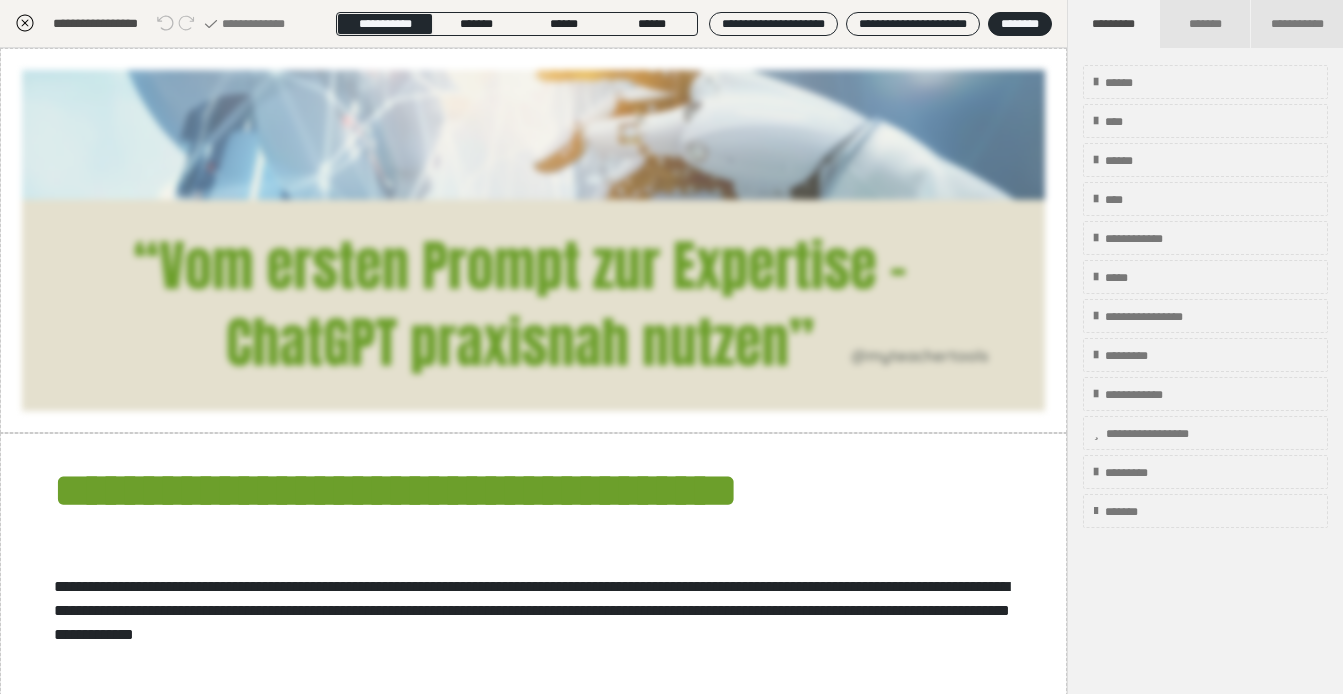 scroll, scrollTop: 374, scrollLeft: 0, axis: vertical 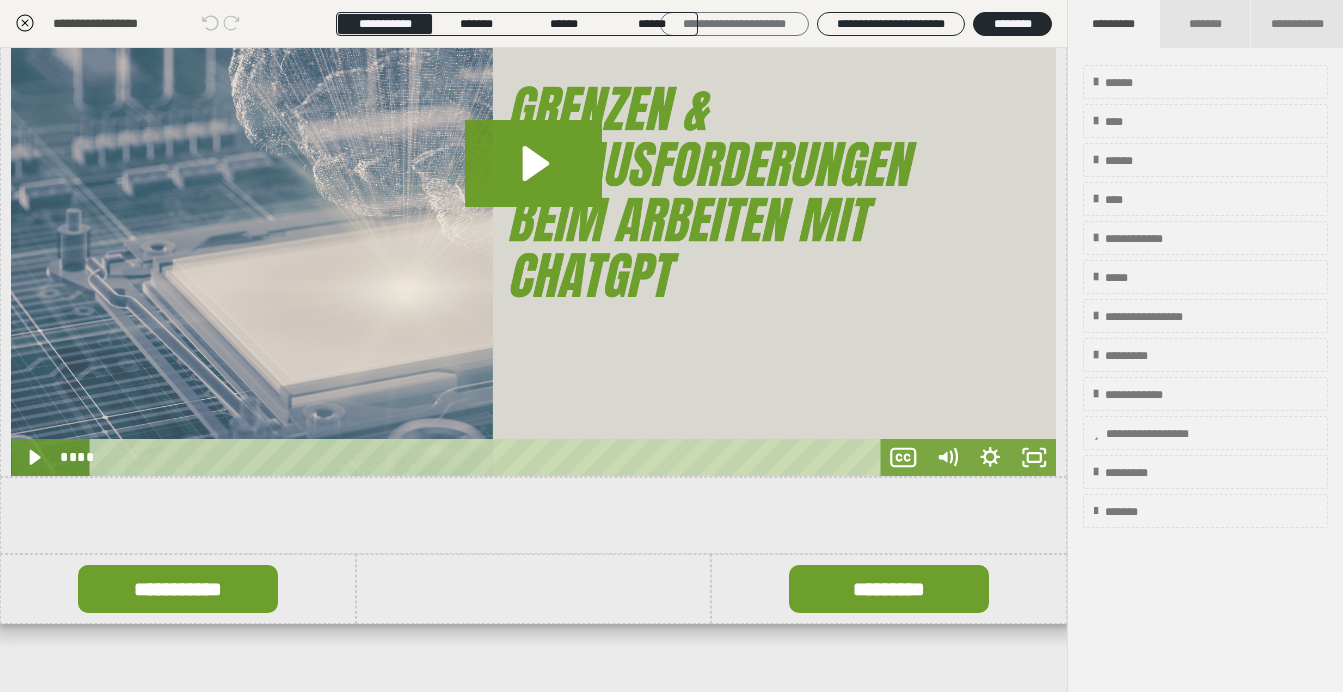 click on "**********" at bounding box center [734, 24] 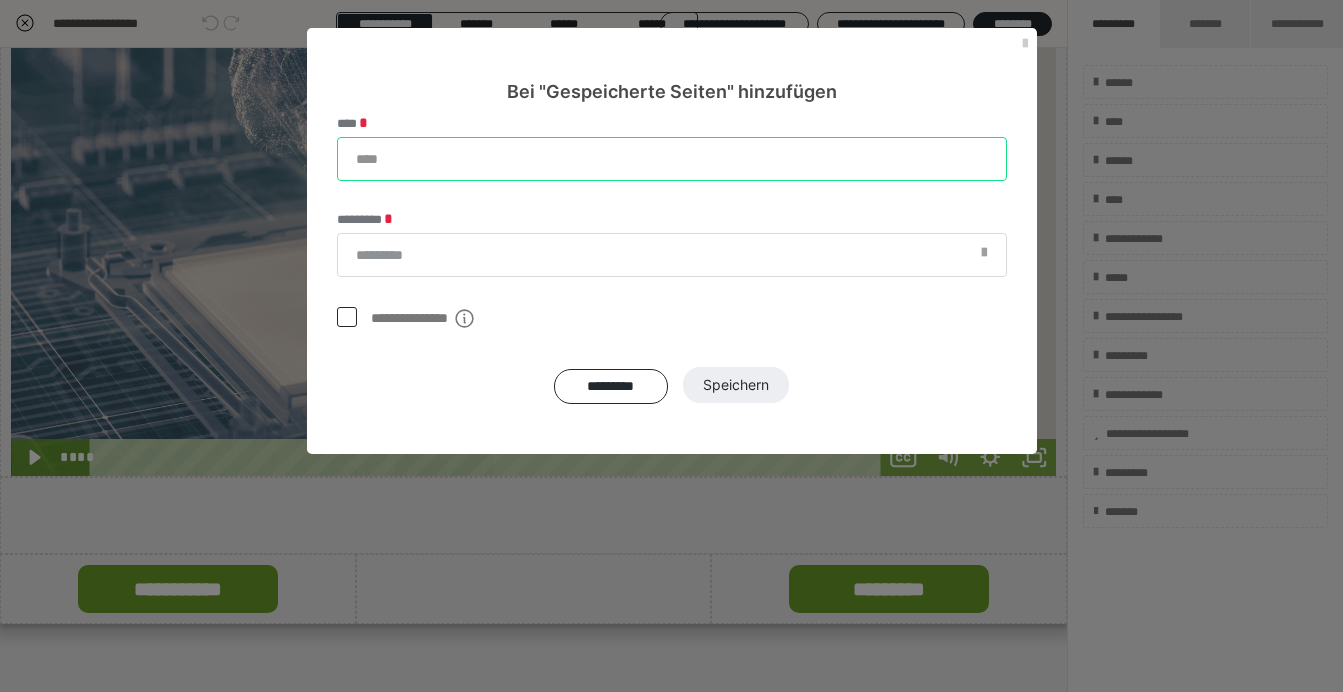 click on "****" at bounding box center (672, 159) 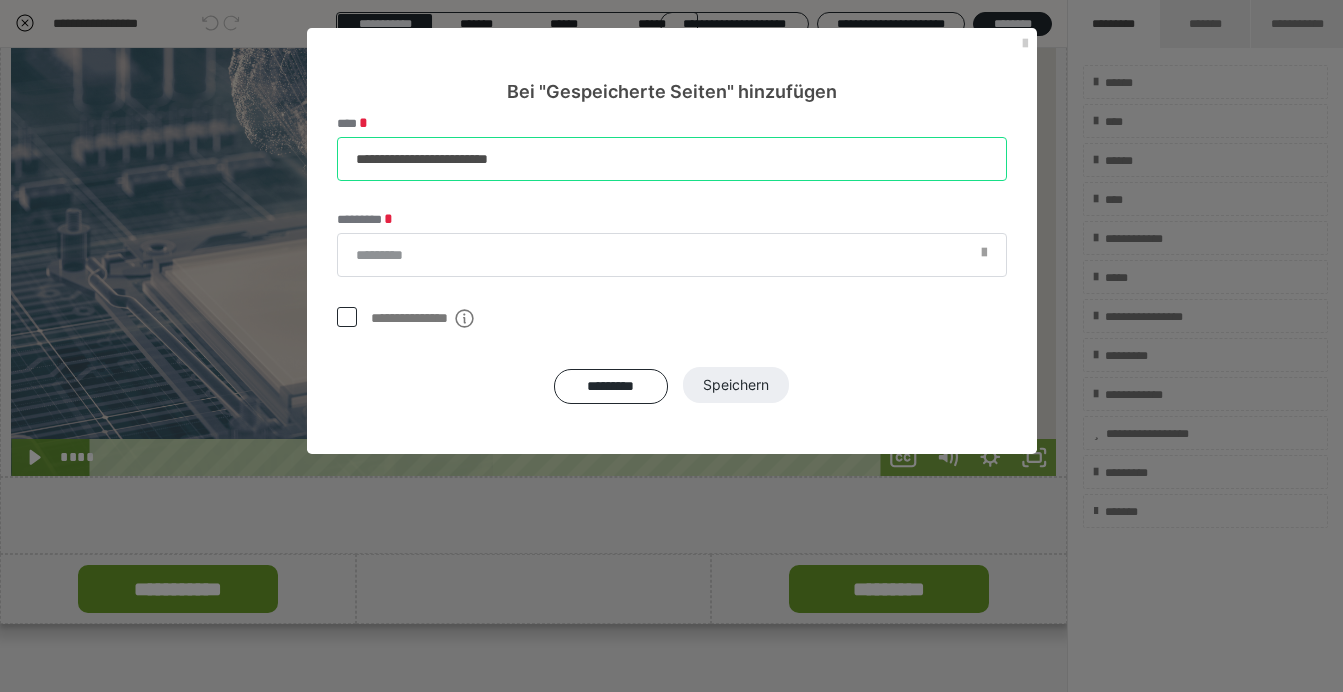 type on "**********" 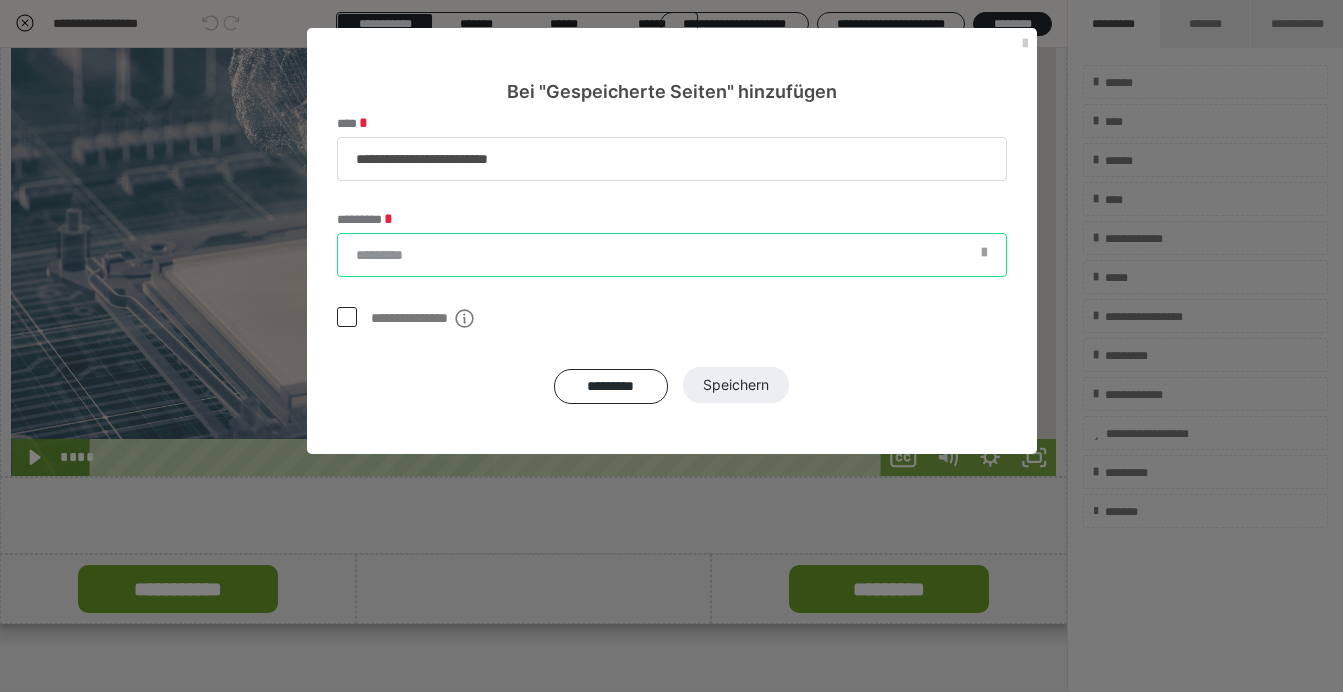 click on "*********" at bounding box center (672, 255) 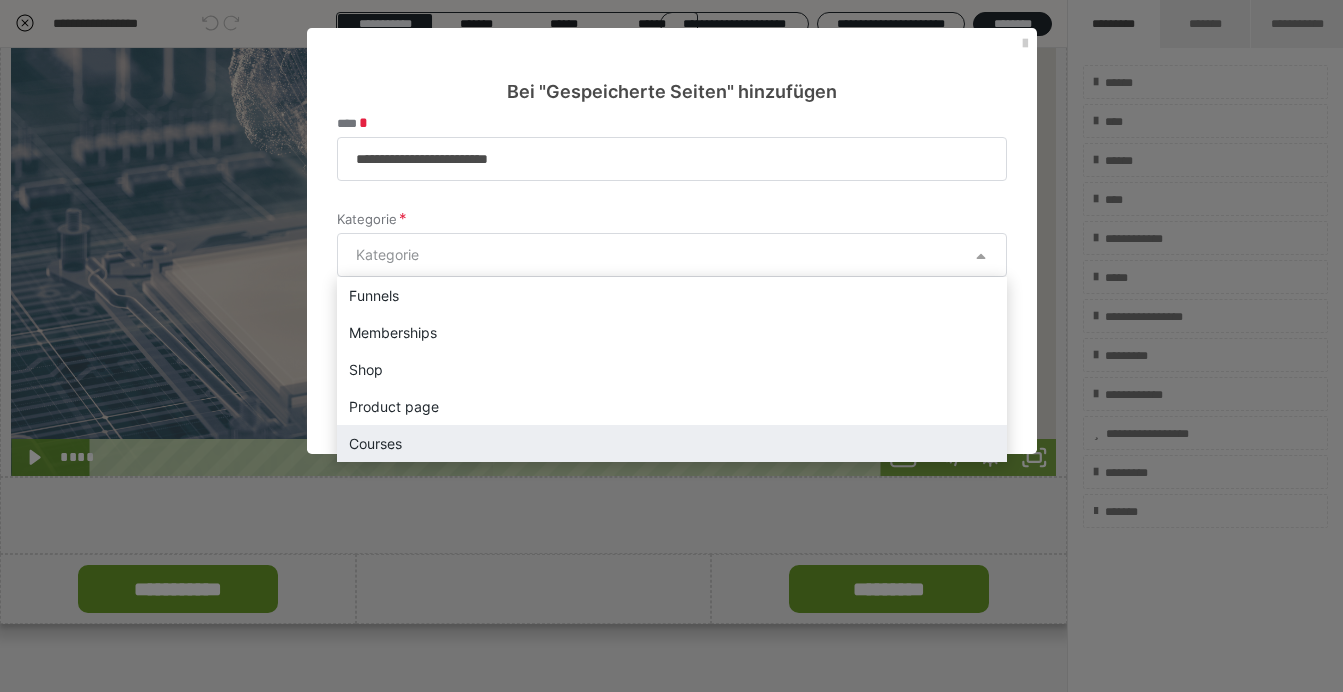 click on "Courses" at bounding box center [672, 443] 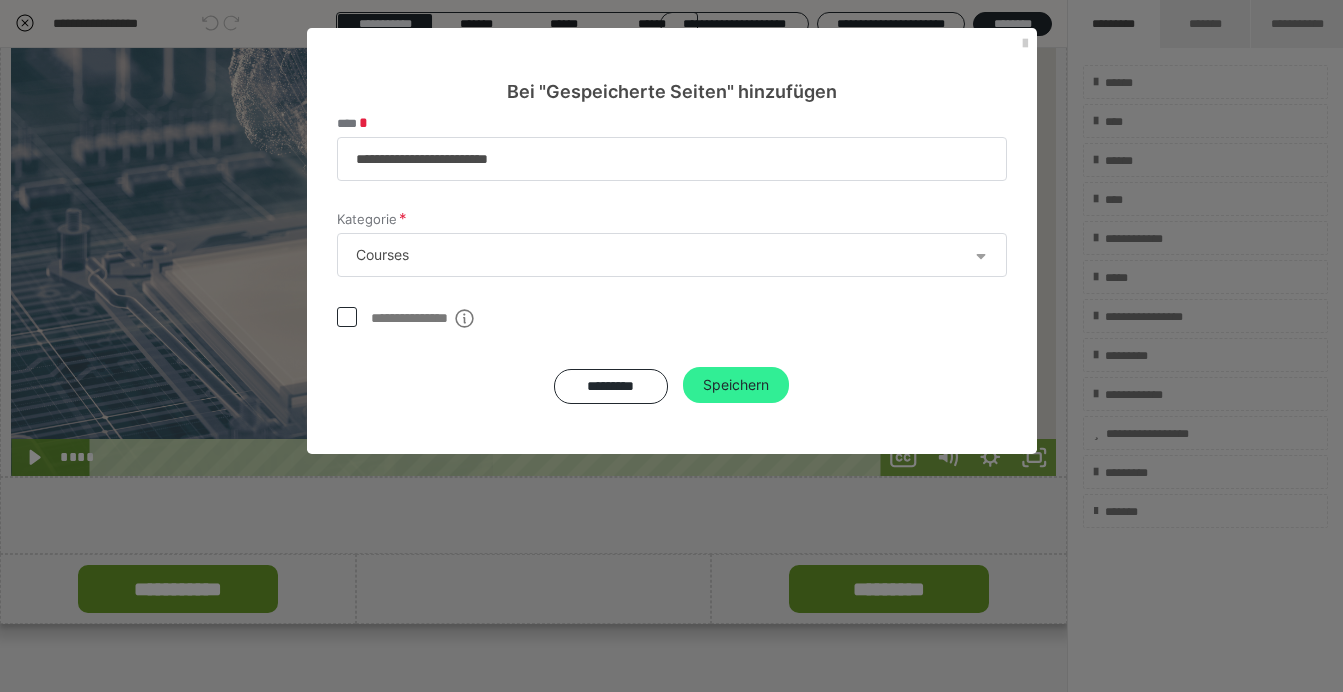 click on "Speichern" at bounding box center (736, 385) 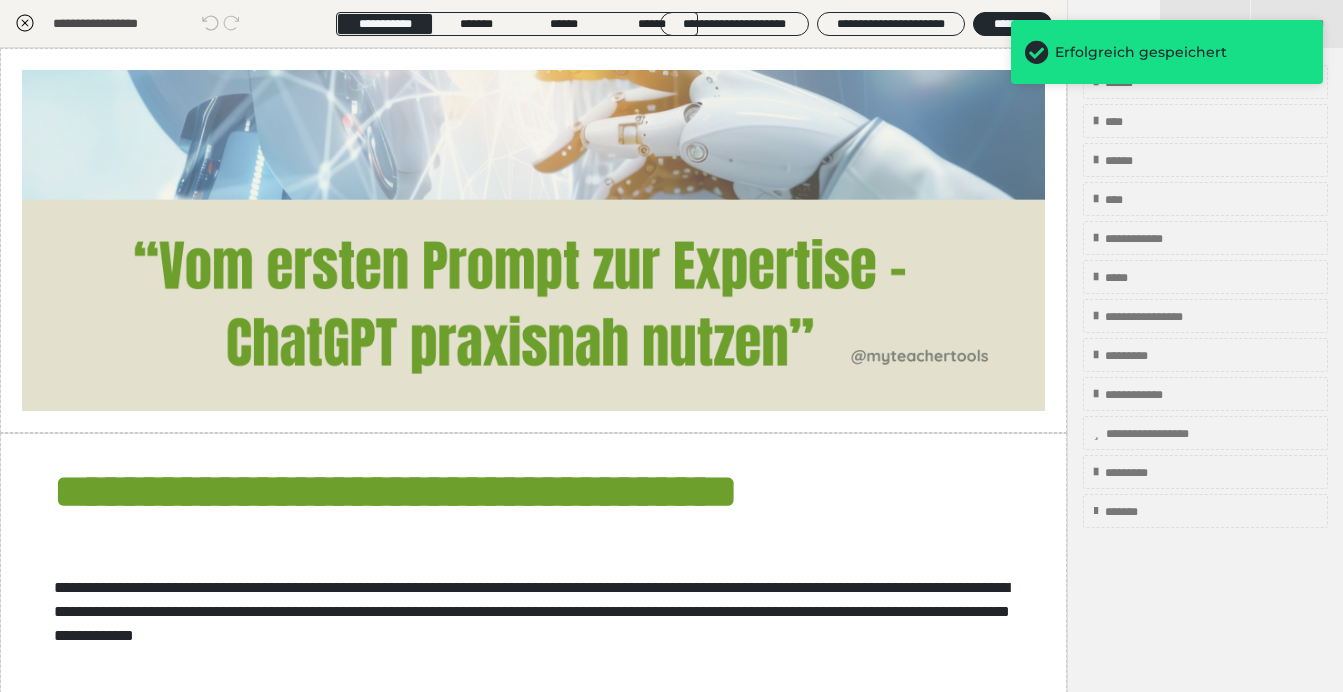scroll, scrollTop: 0, scrollLeft: 0, axis: both 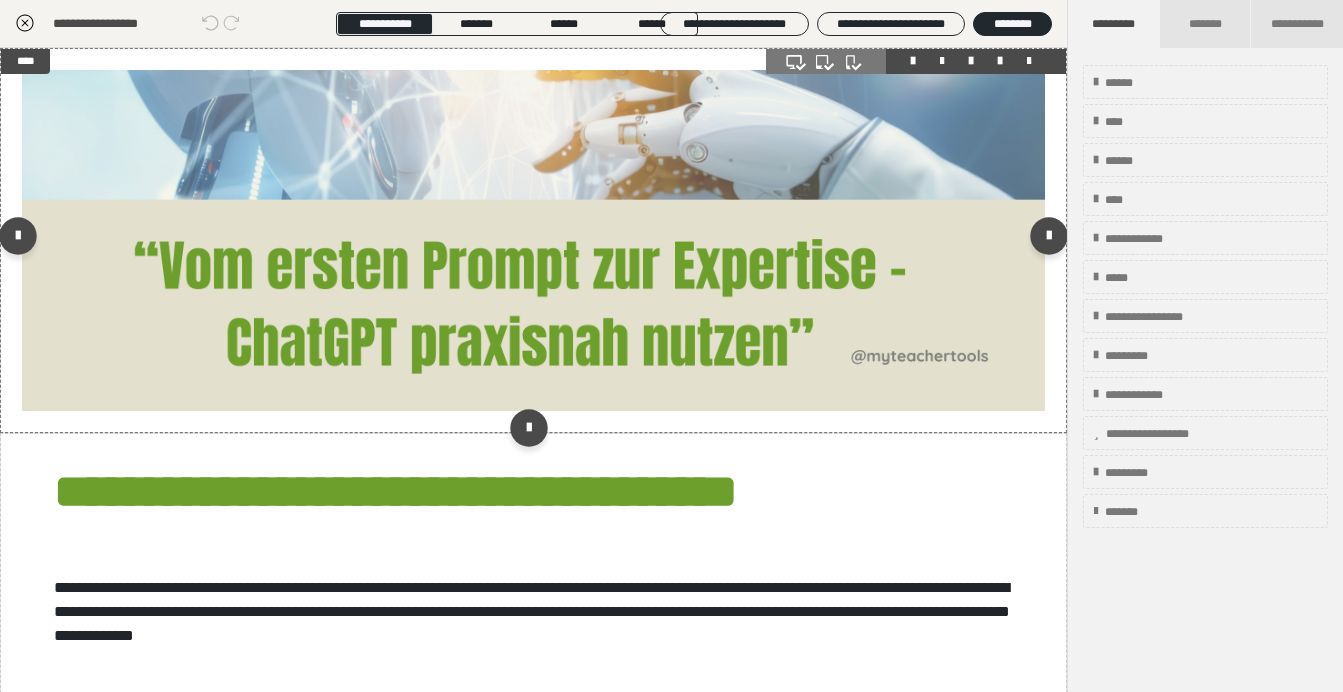 click at bounding box center (533, 240) 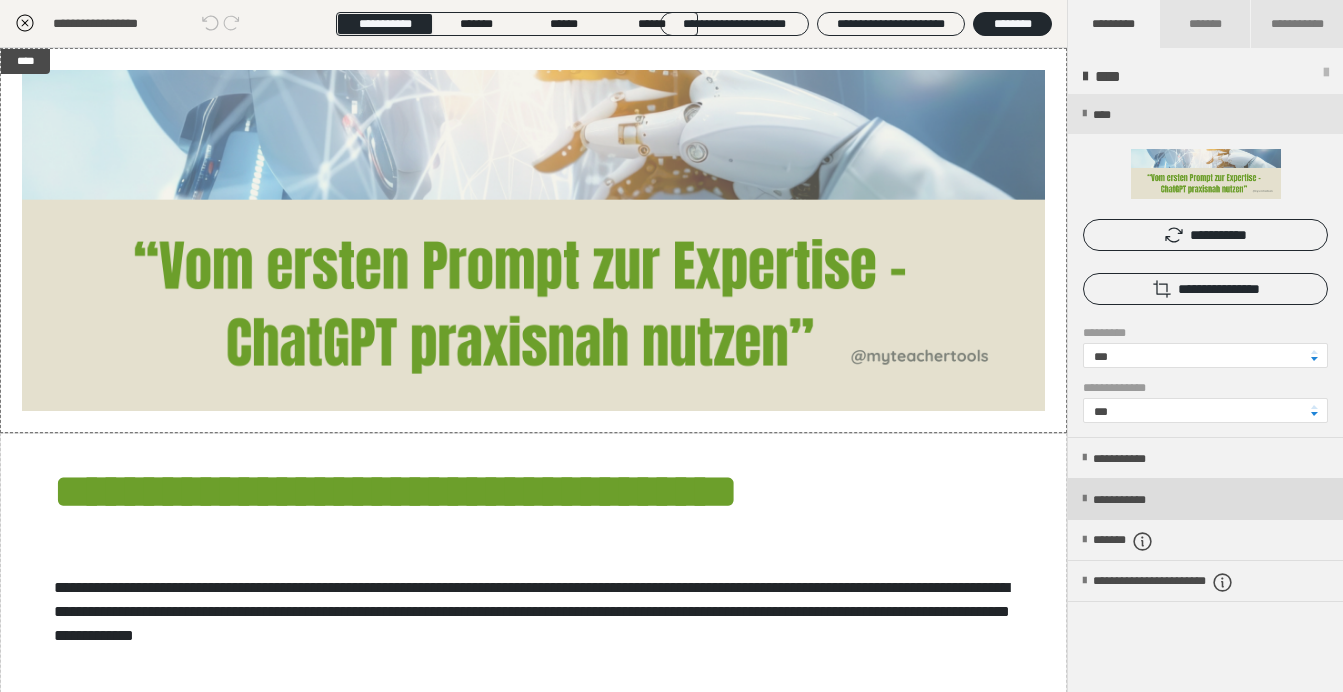 click on "**********" at bounding box center [1139, 500] 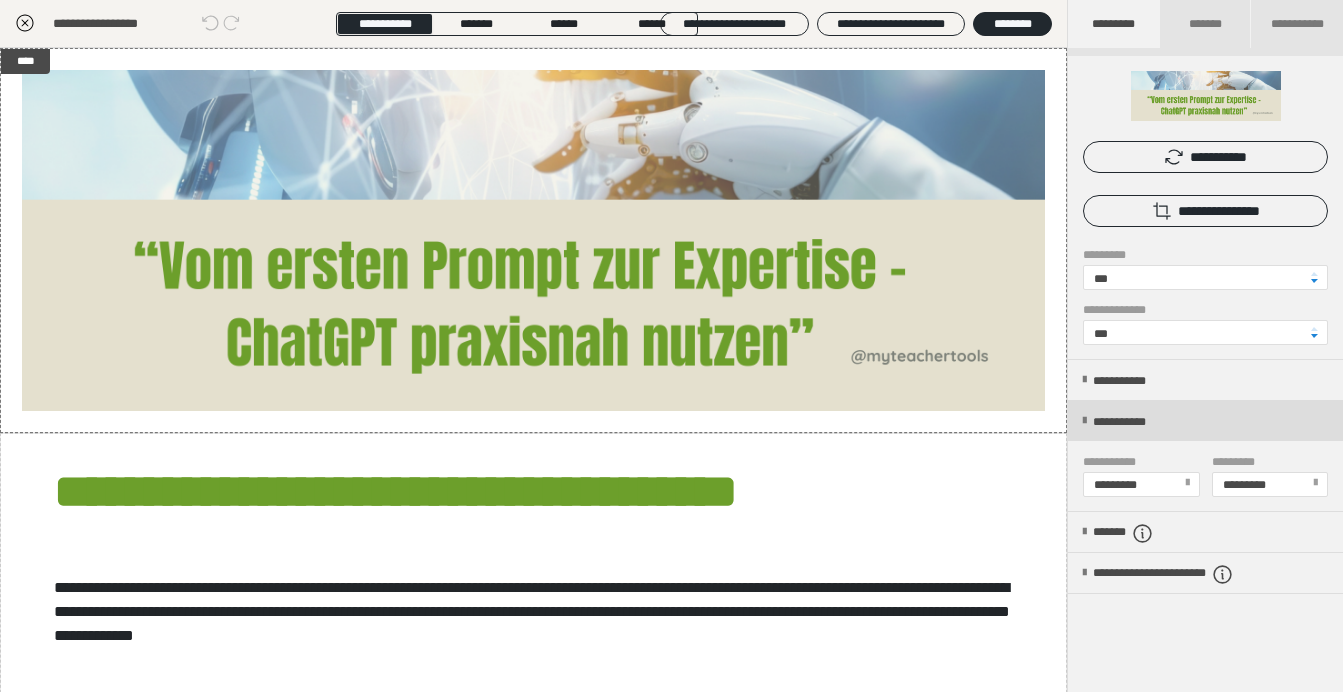 scroll, scrollTop: 85, scrollLeft: 0, axis: vertical 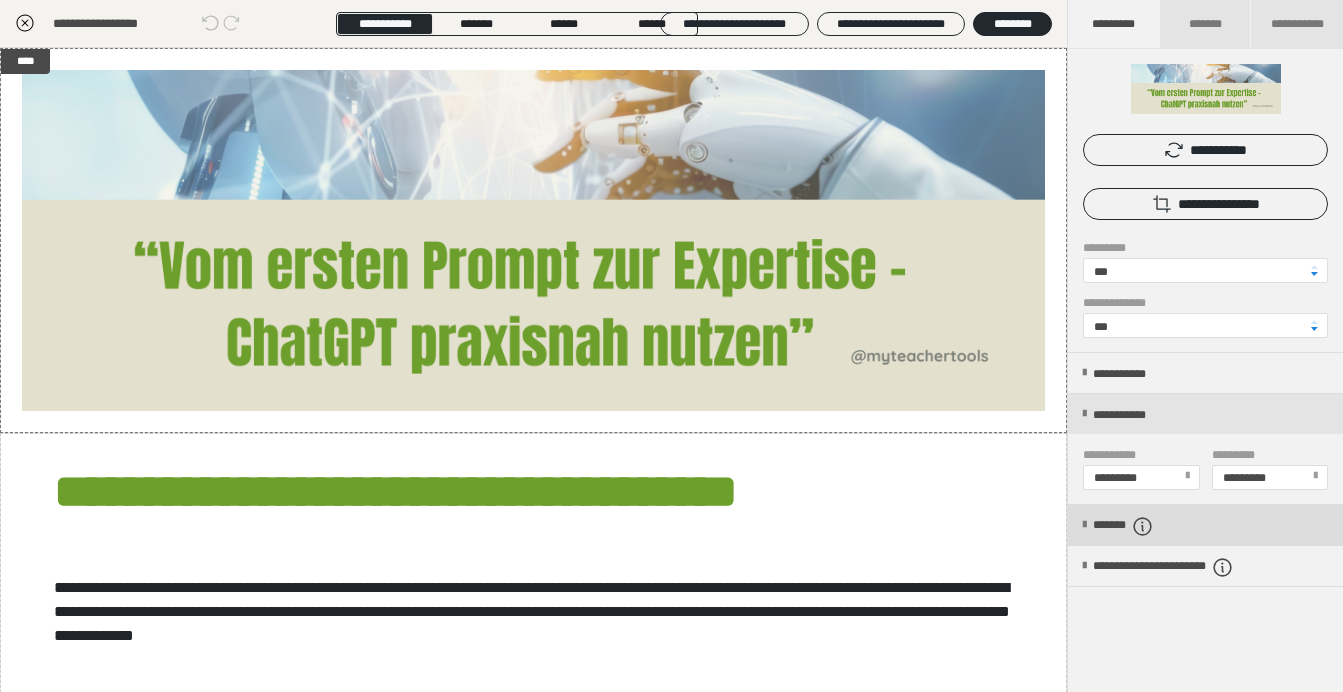 click on "*******" at bounding box center (1140, 526) 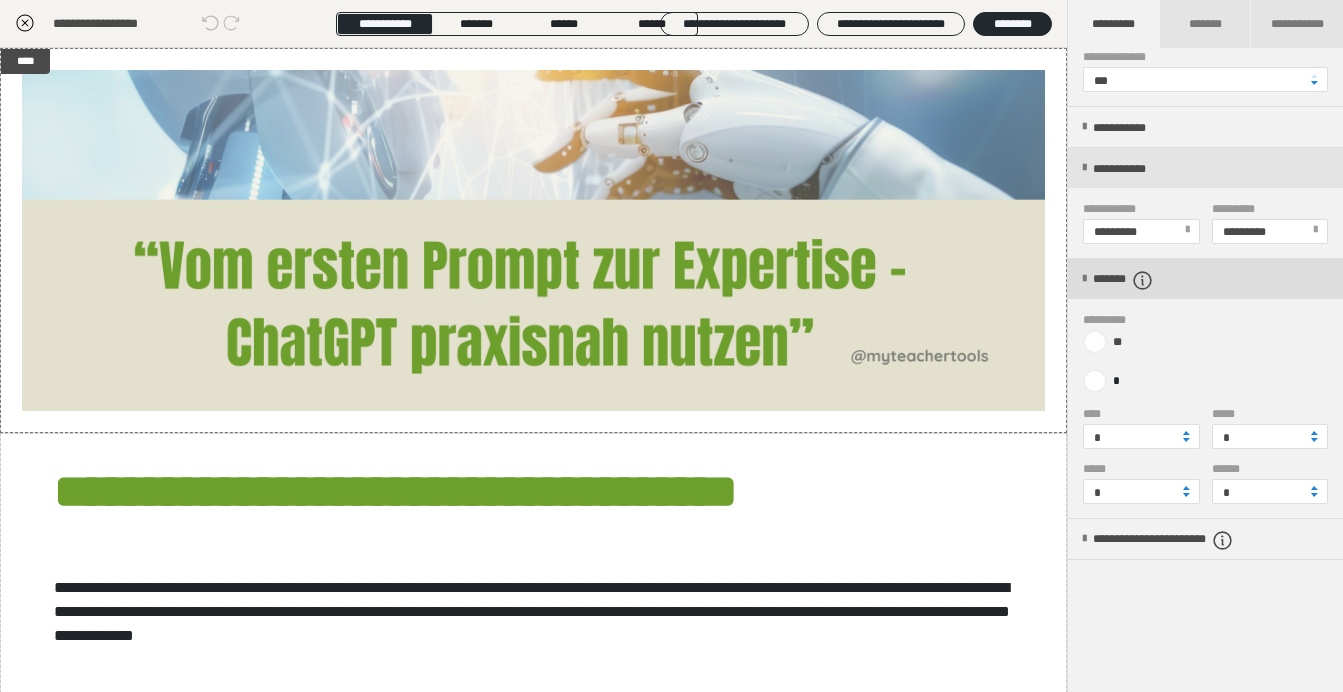 scroll, scrollTop: 336, scrollLeft: 0, axis: vertical 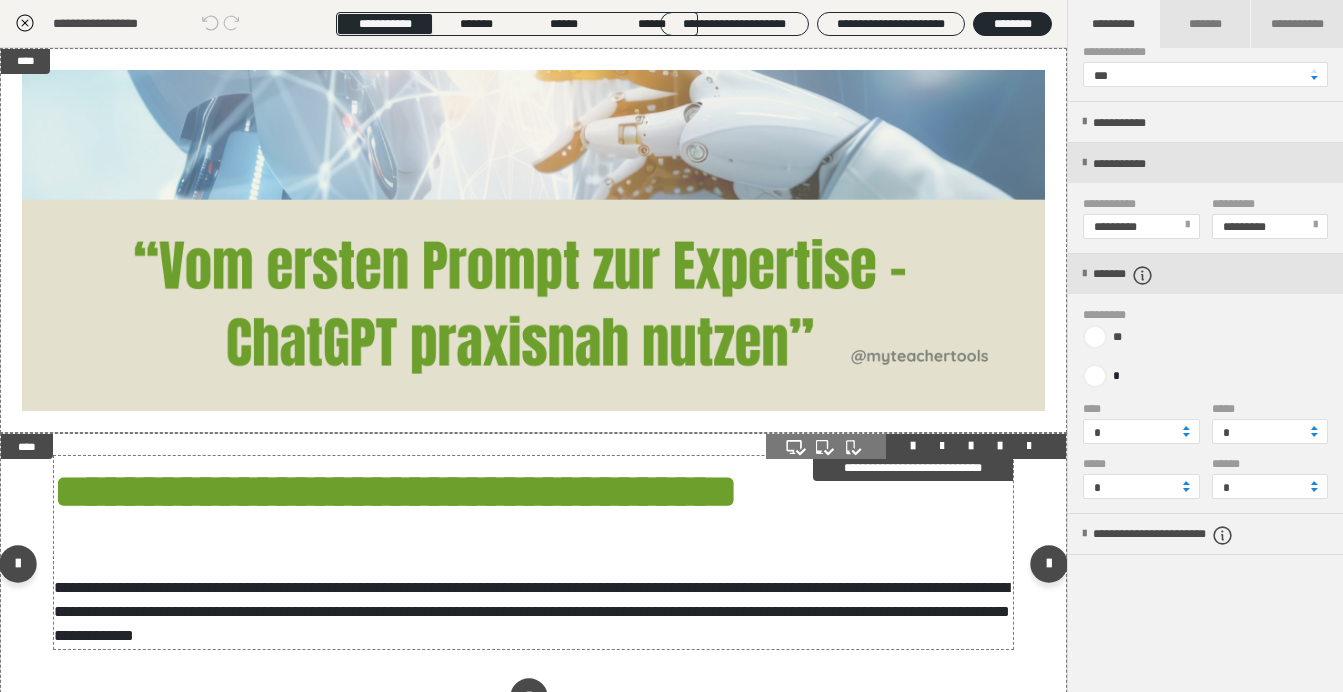 click on "**********" at bounding box center [533, 552] 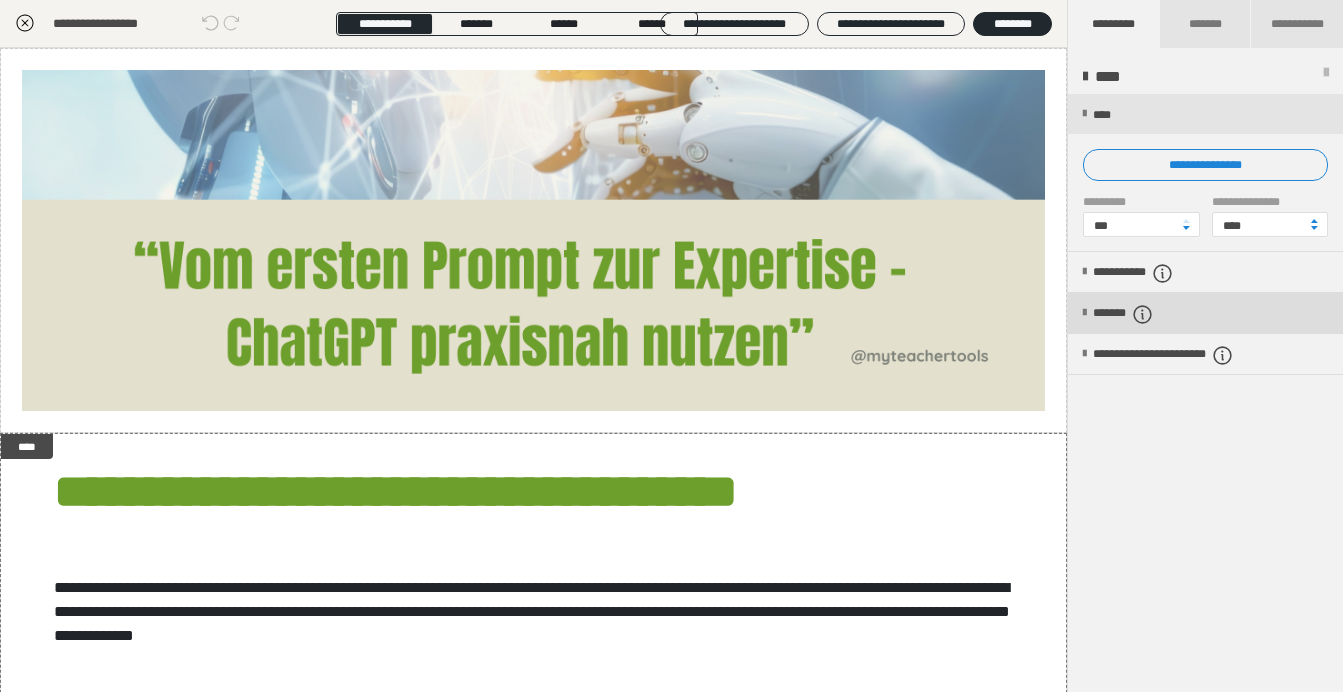 click on "*******" at bounding box center (1140, 314) 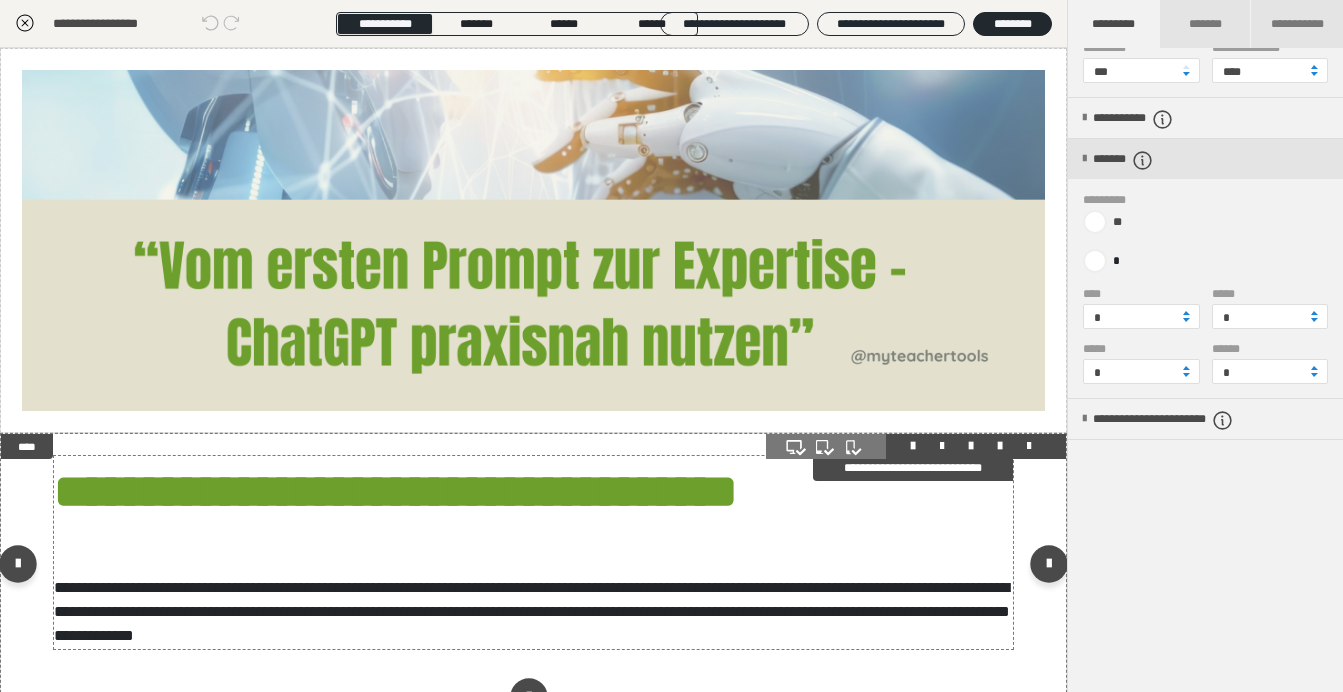 scroll, scrollTop: 154, scrollLeft: 0, axis: vertical 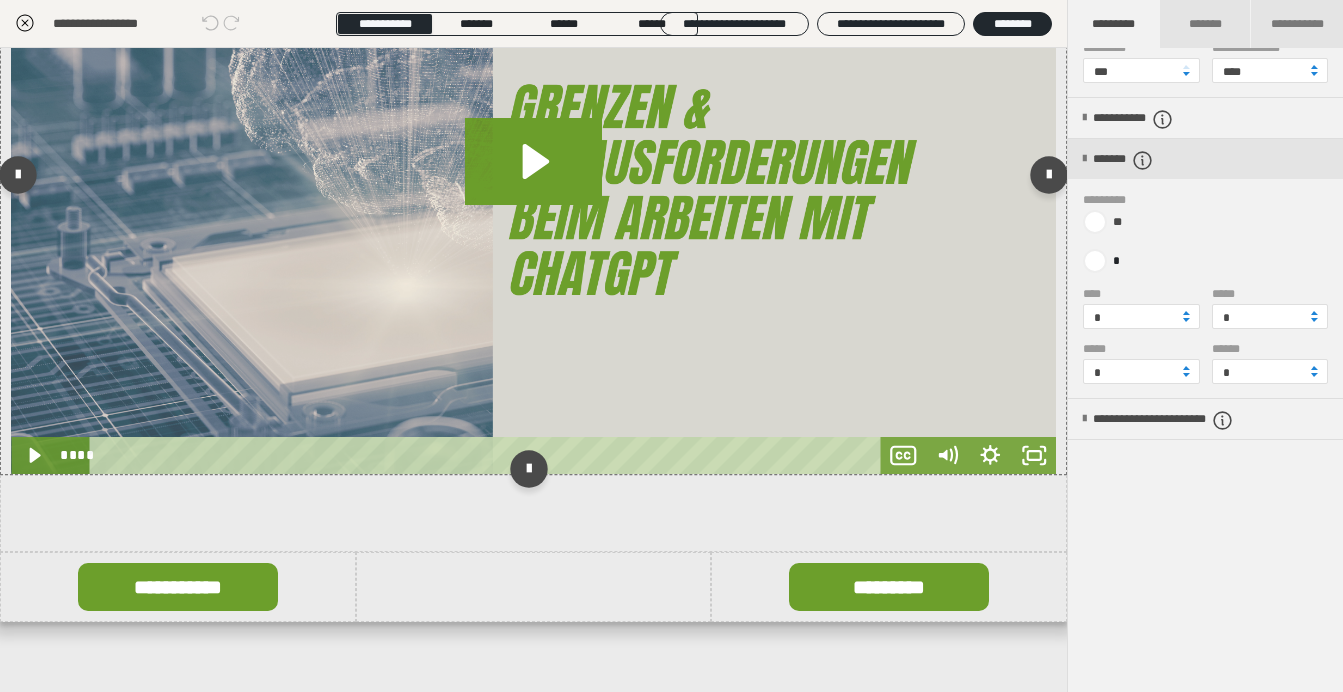 click at bounding box center (533, 180) 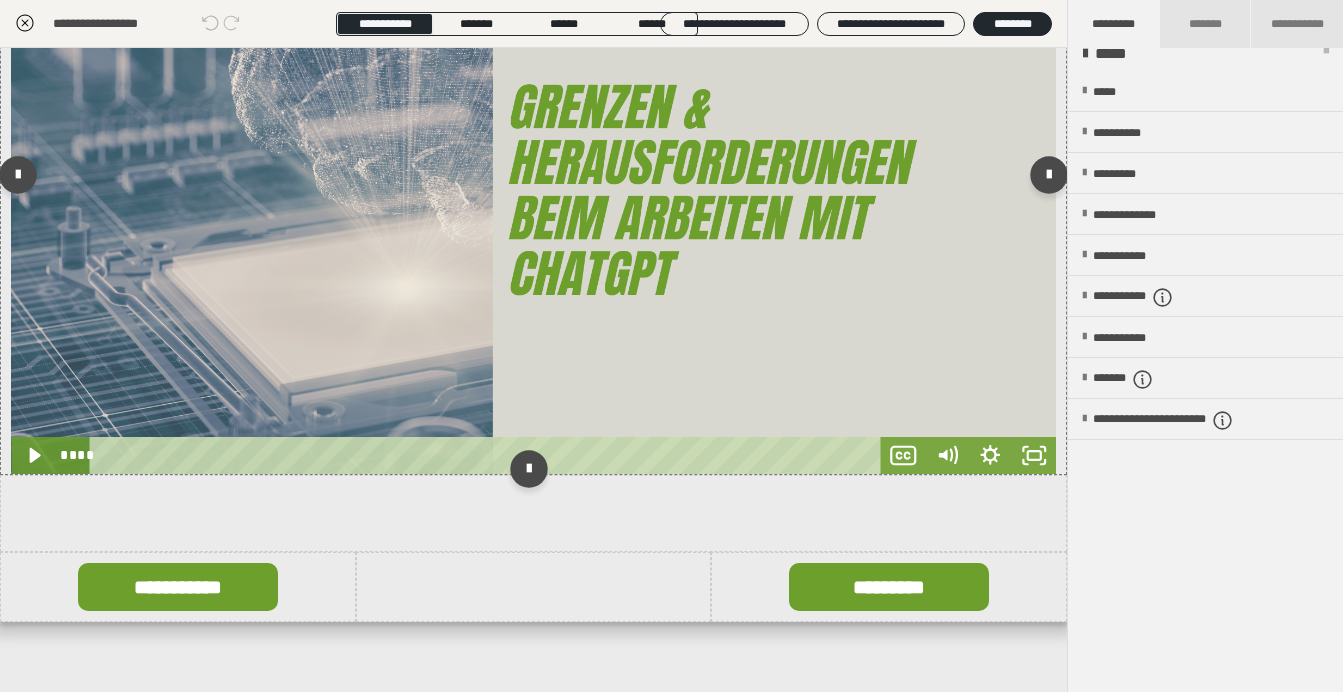 scroll, scrollTop: 23, scrollLeft: 0, axis: vertical 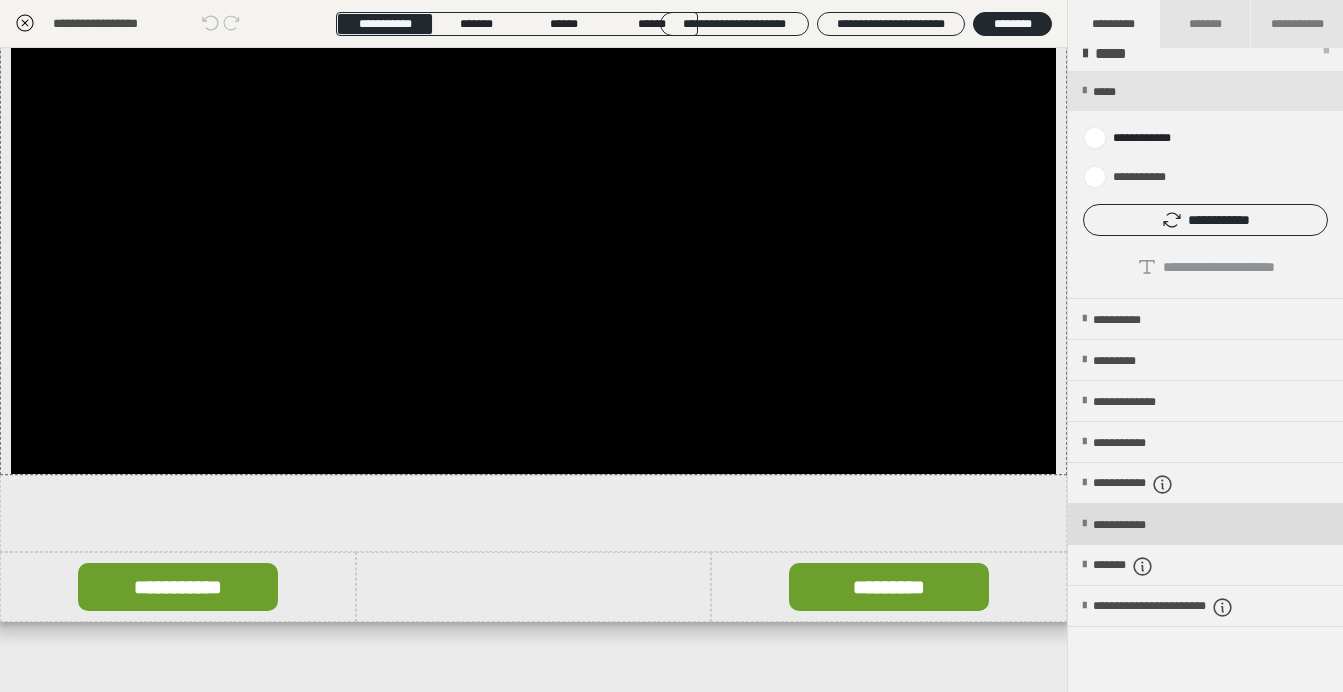 click on "**********" at bounding box center [1139, 525] 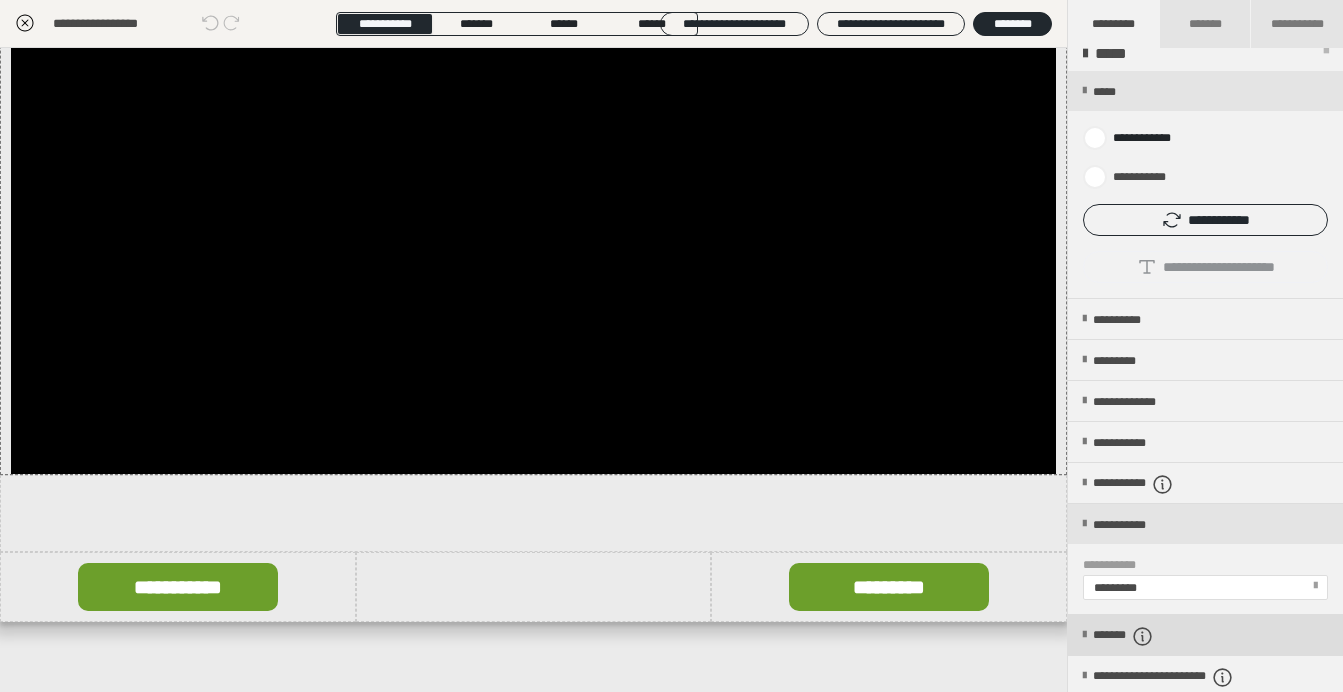 click on "*******" at bounding box center (1140, 636) 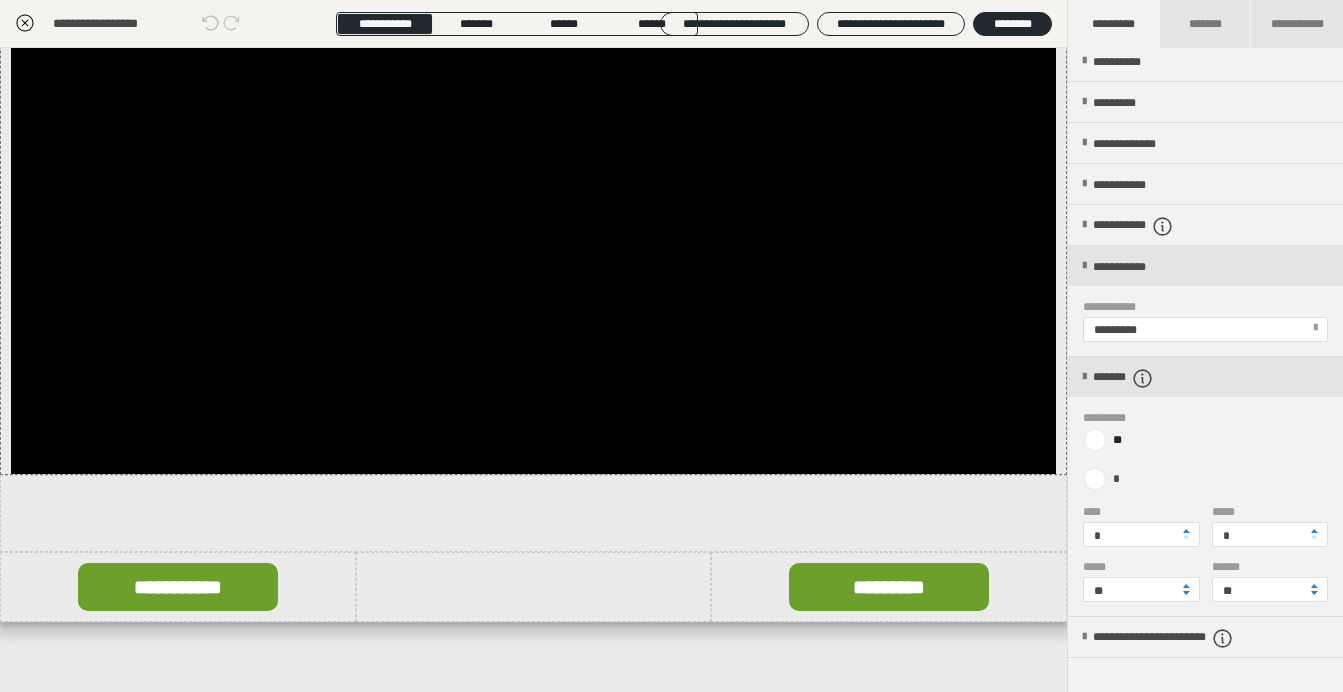 scroll, scrollTop: 284, scrollLeft: 0, axis: vertical 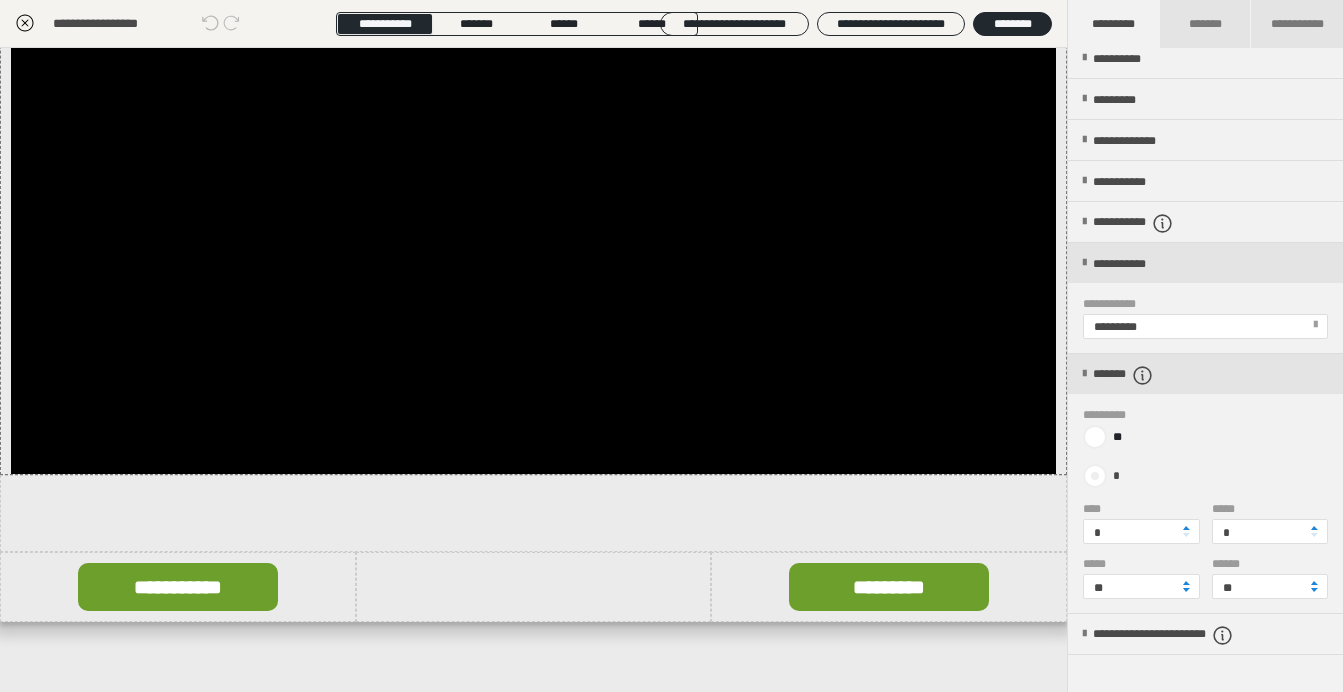 click at bounding box center (1095, 476) 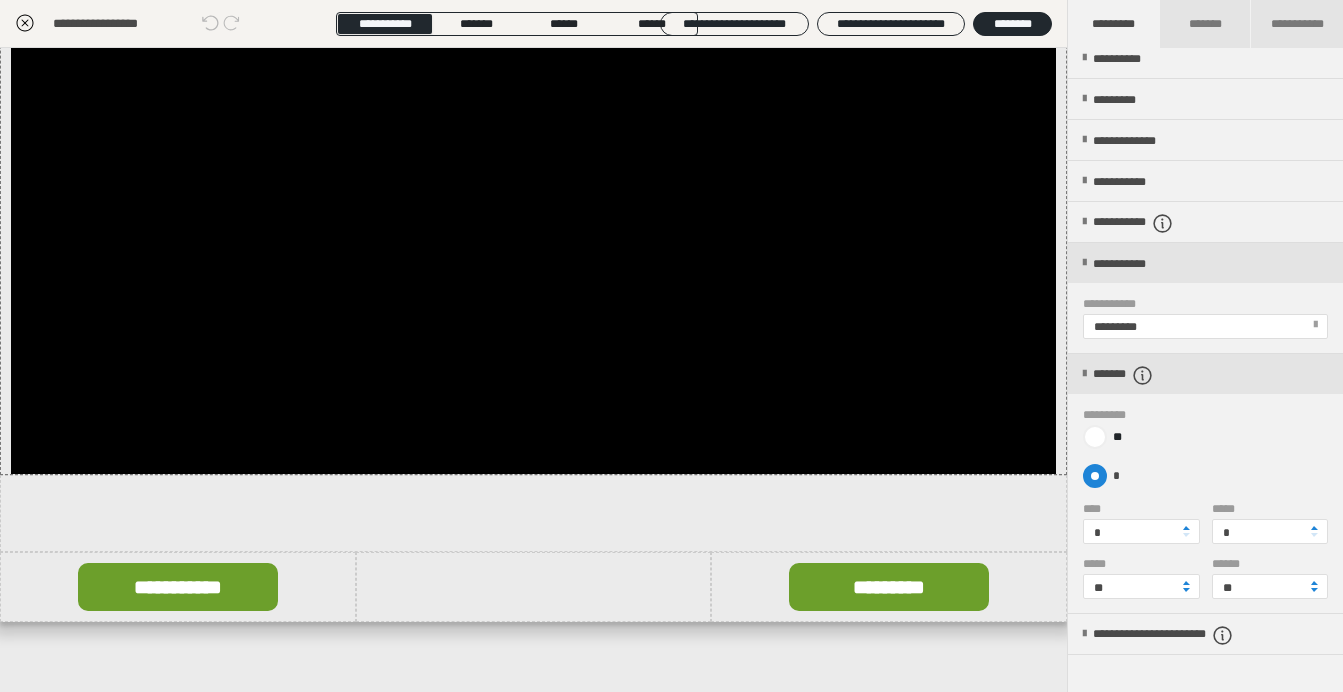 radio on "****" 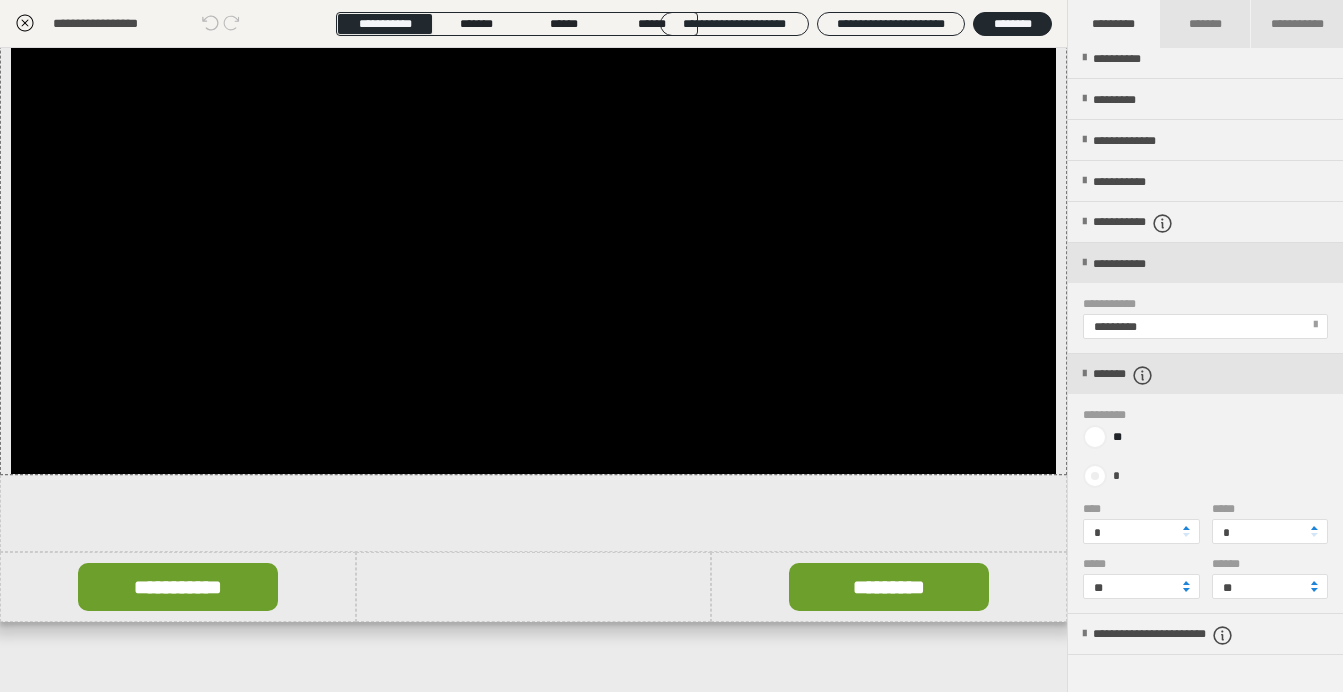 radio on "*****" 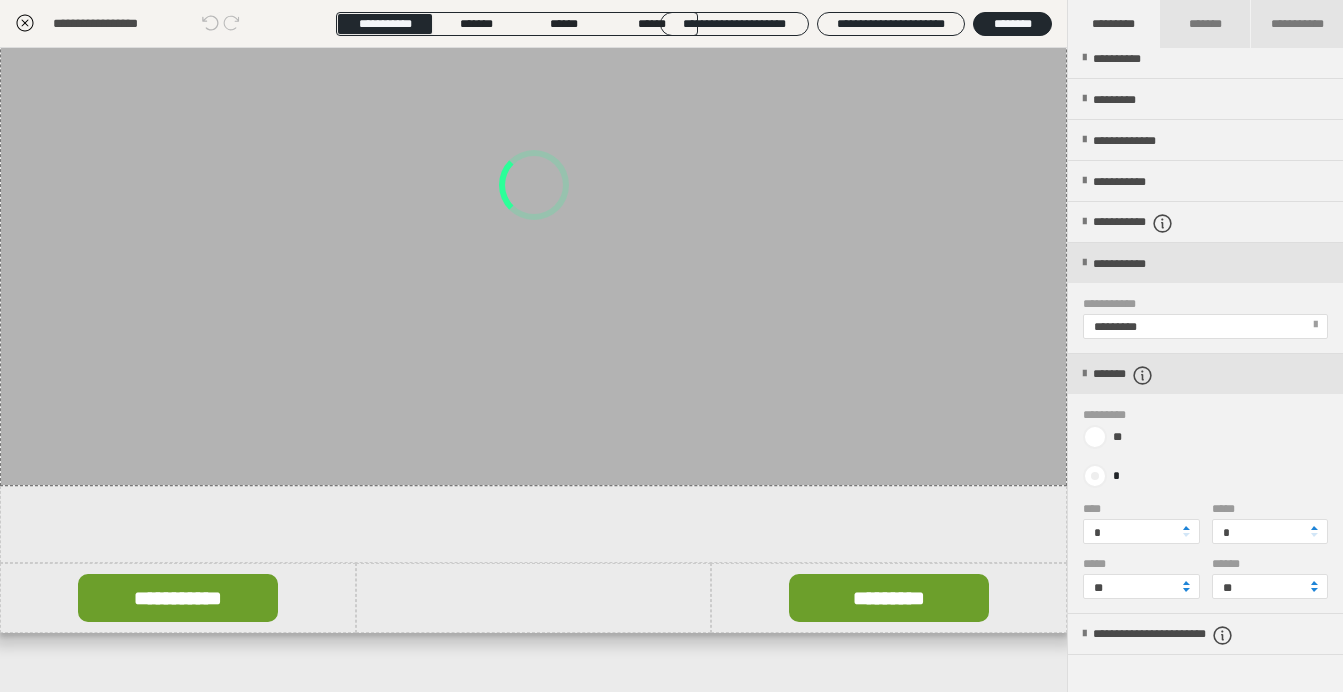 type on "*" 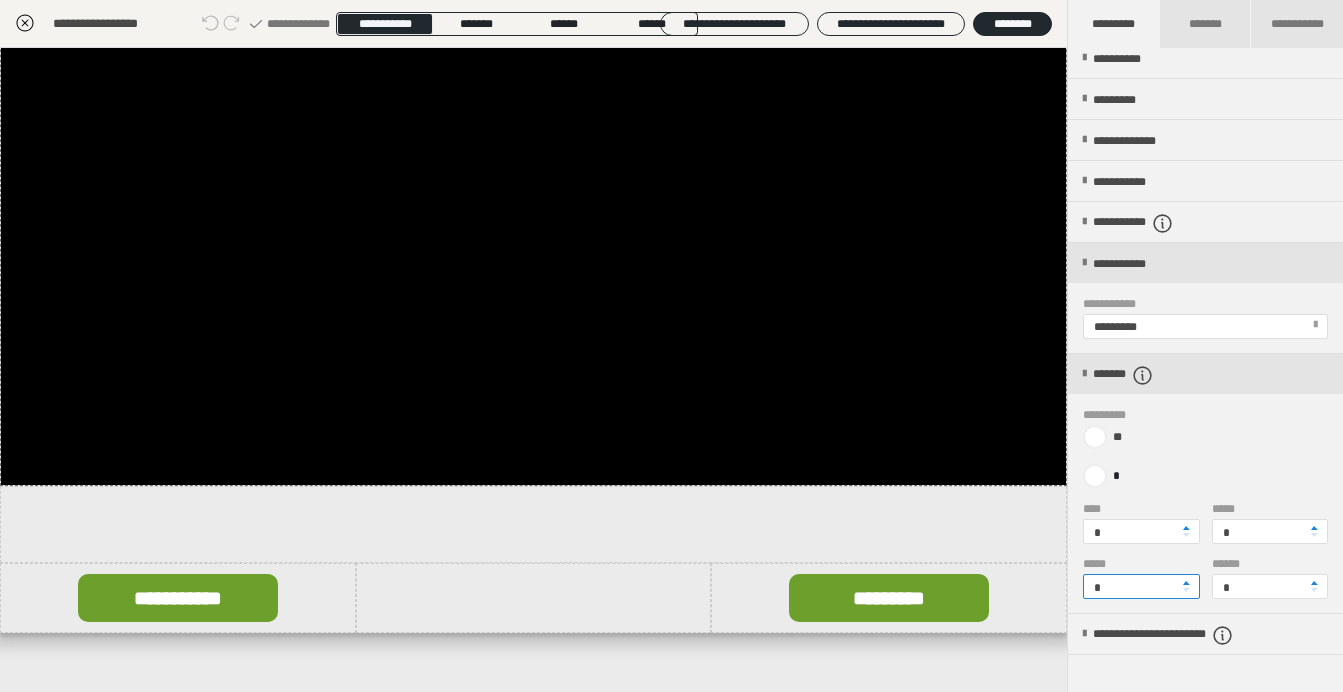 click on "*" at bounding box center (1141, 586) 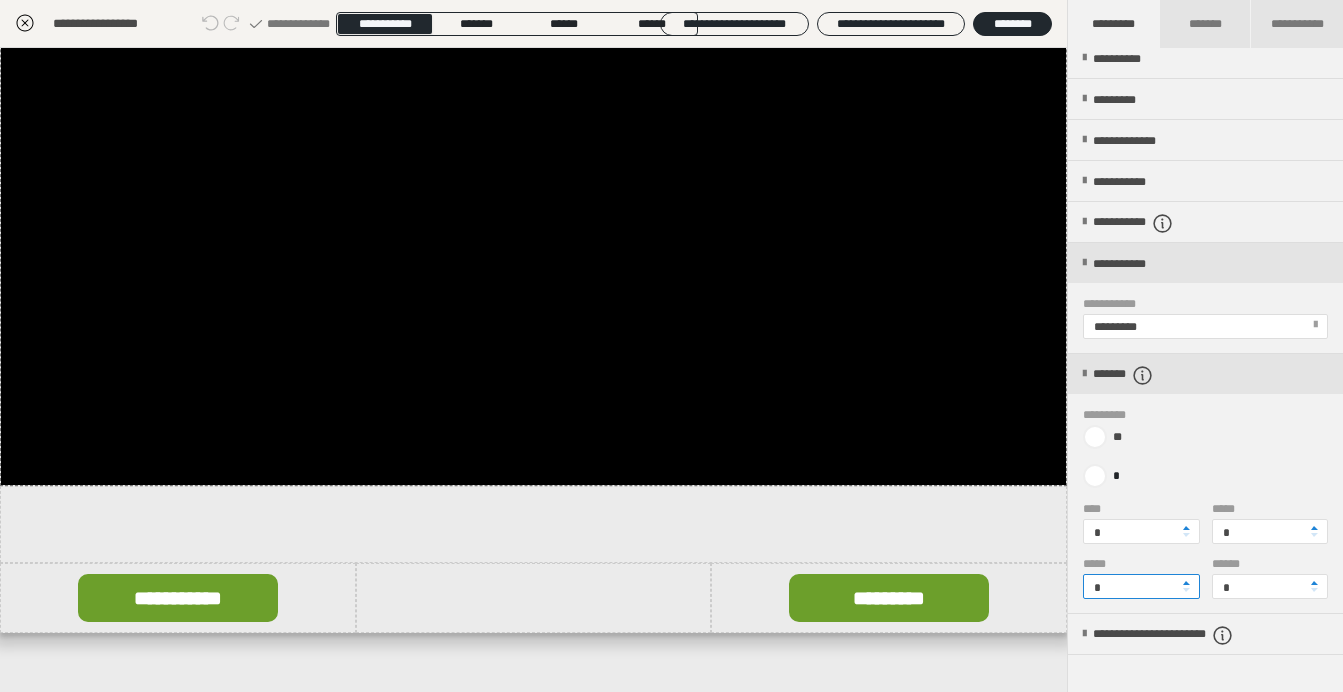 type on "*" 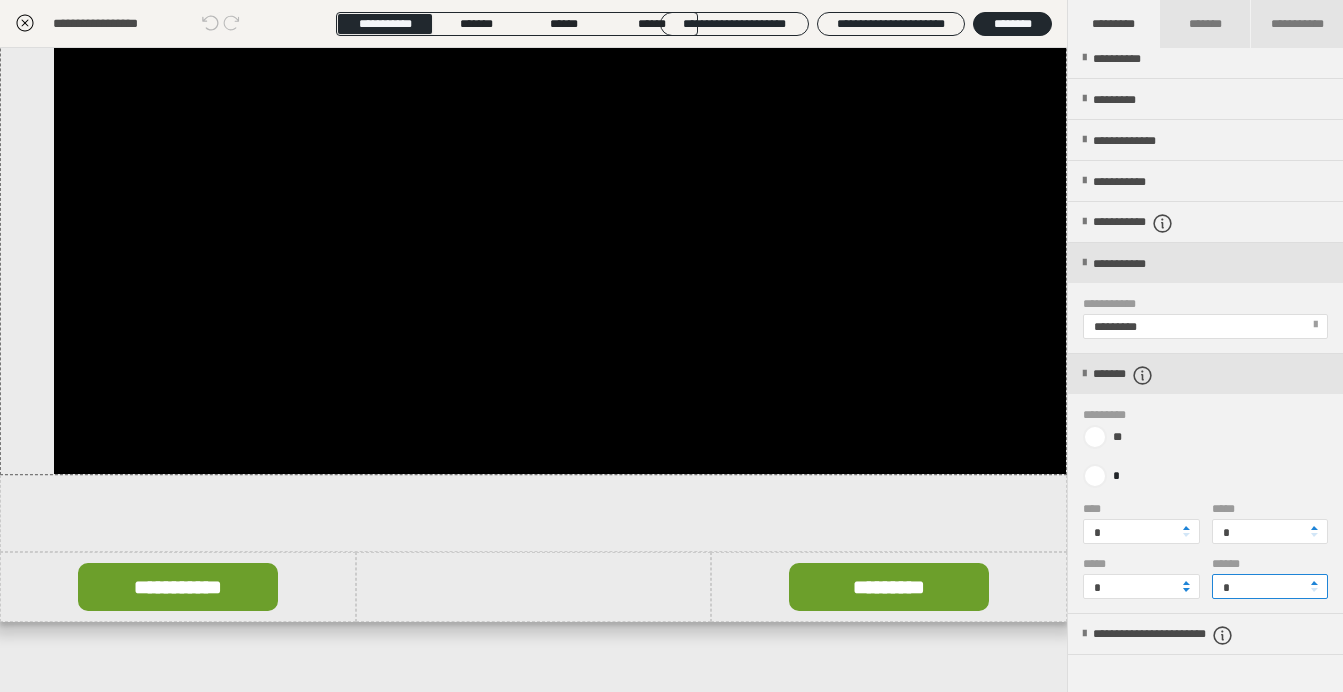 click on "*" at bounding box center [1270, 586] 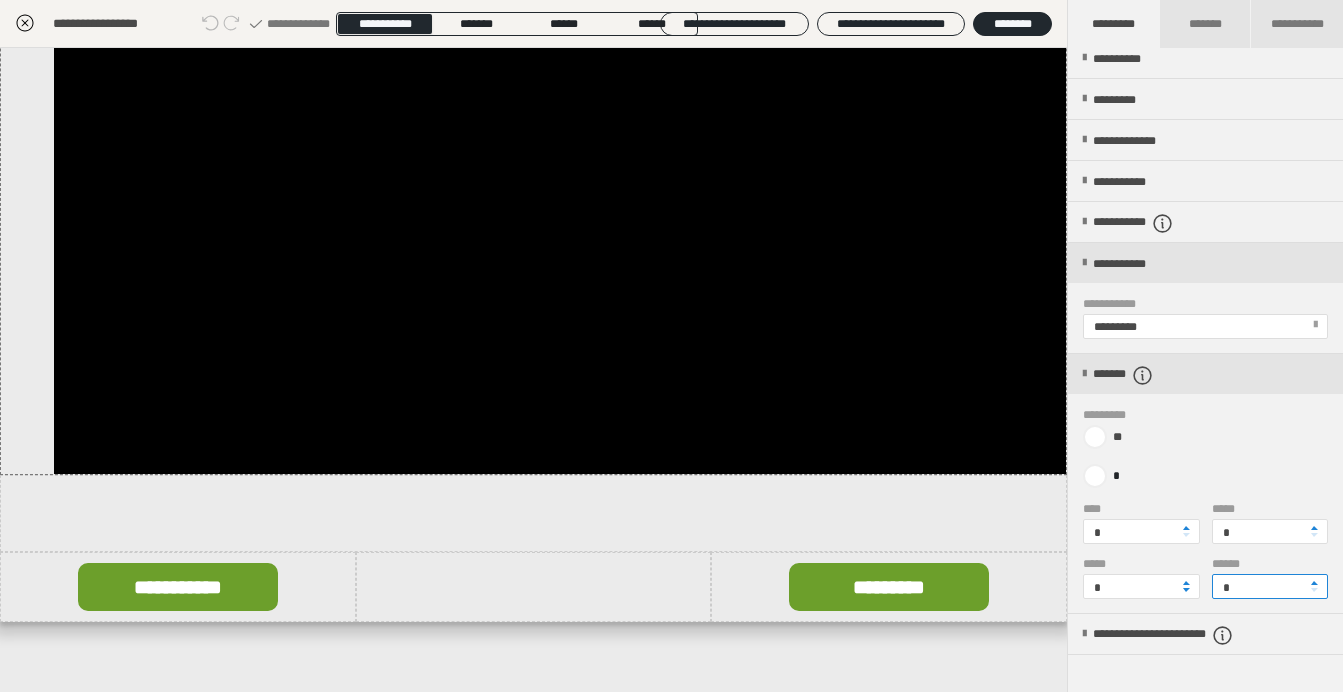 type on "*" 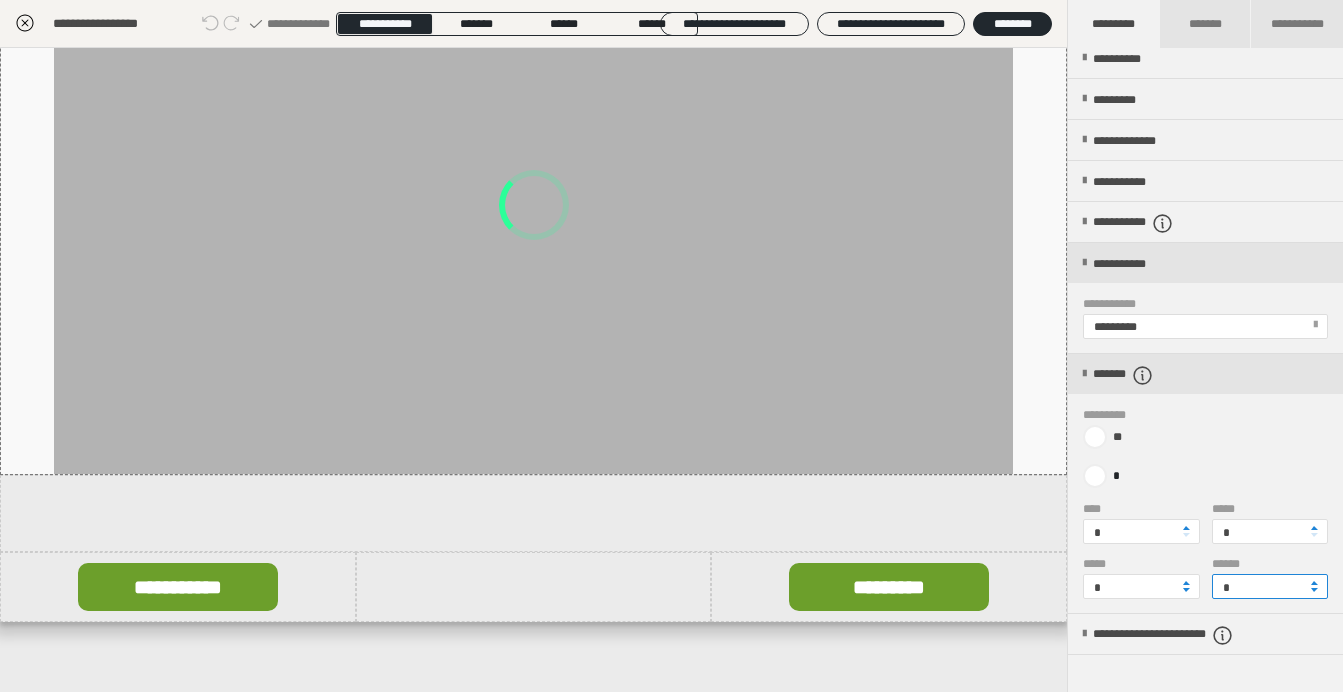 scroll, scrollTop: 769, scrollLeft: 0, axis: vertical 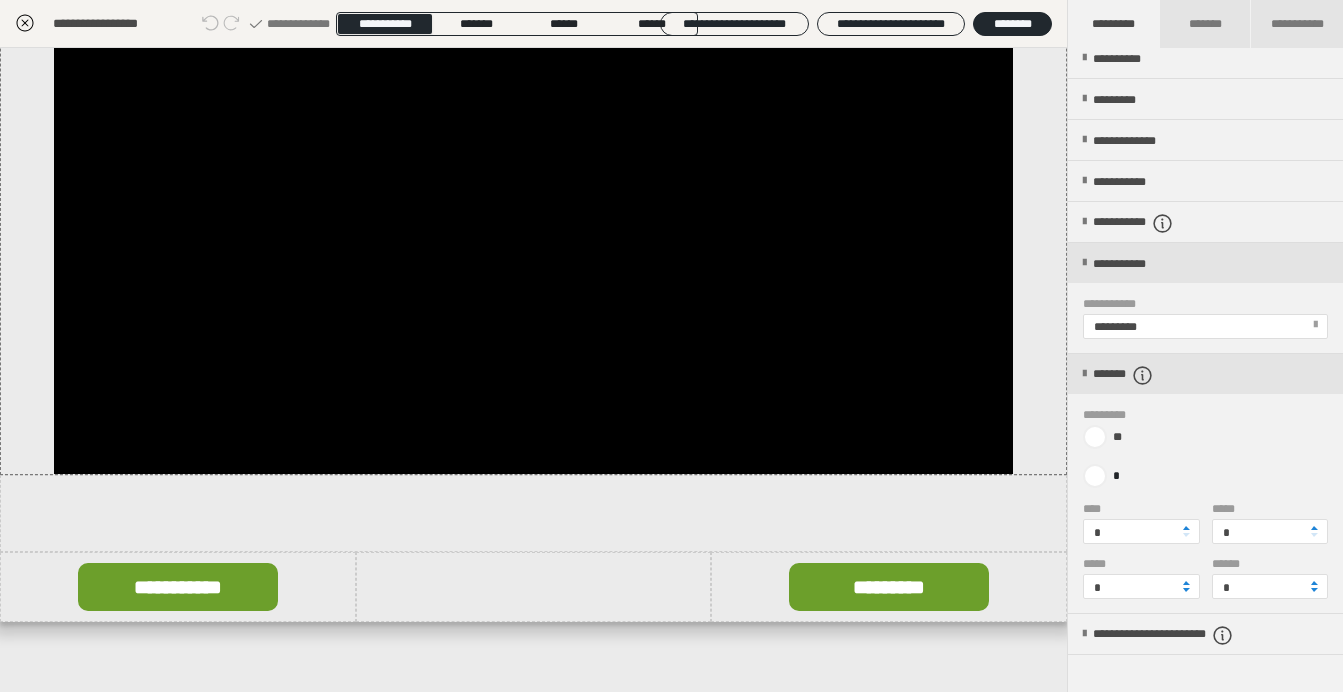 click on "*" at bounding box center (1205, 476) 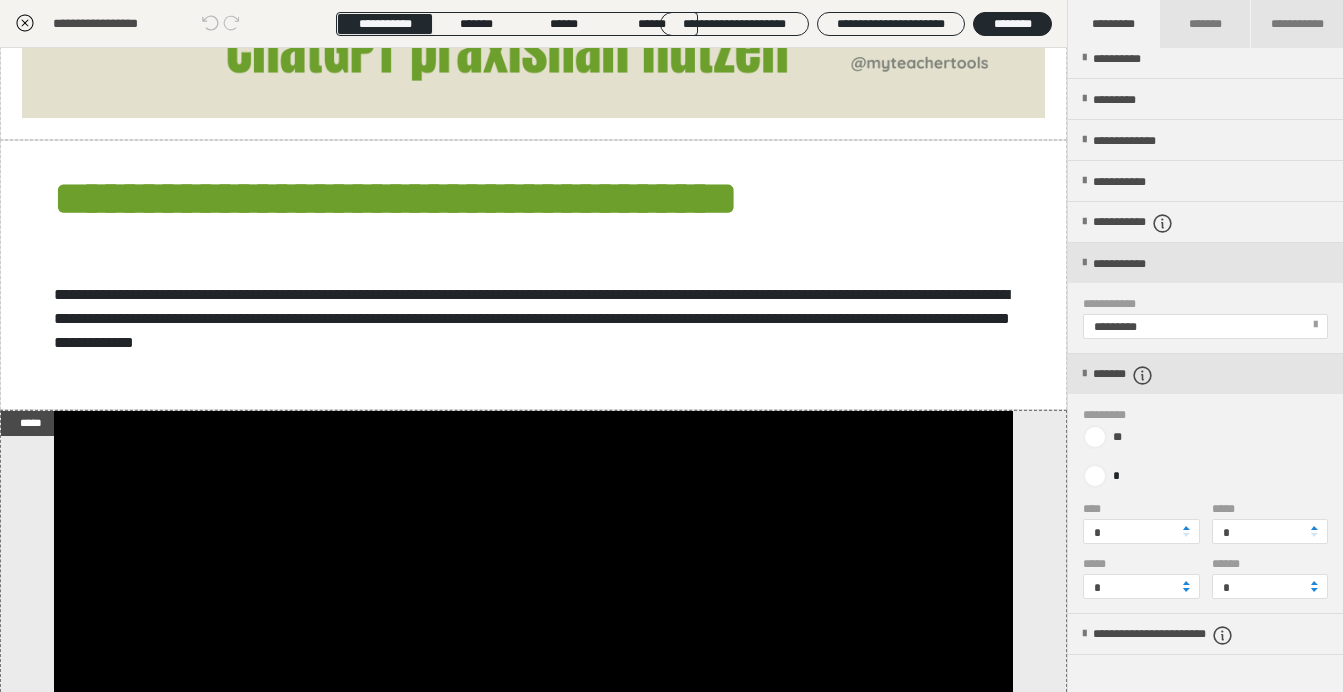 scroll, scrollTop: 278, scrollLeft: 0, axis: vertical 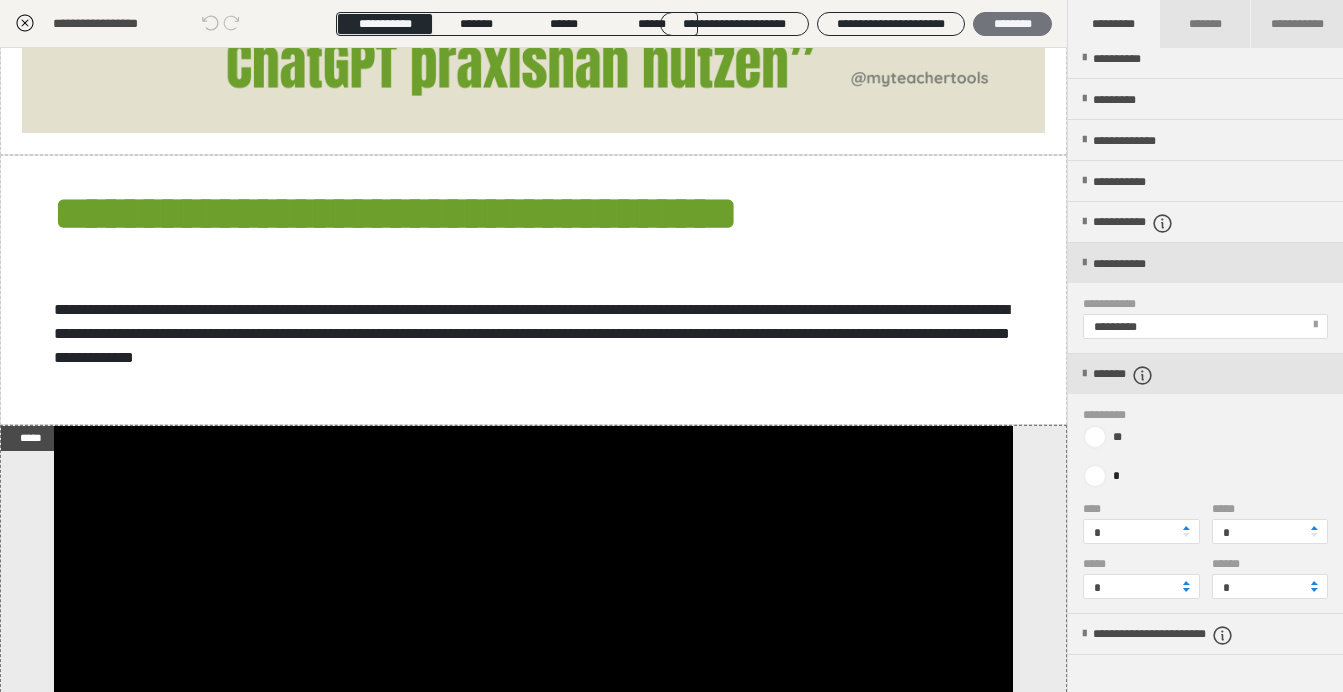 click on "********" at bounding box center [1012, 24] 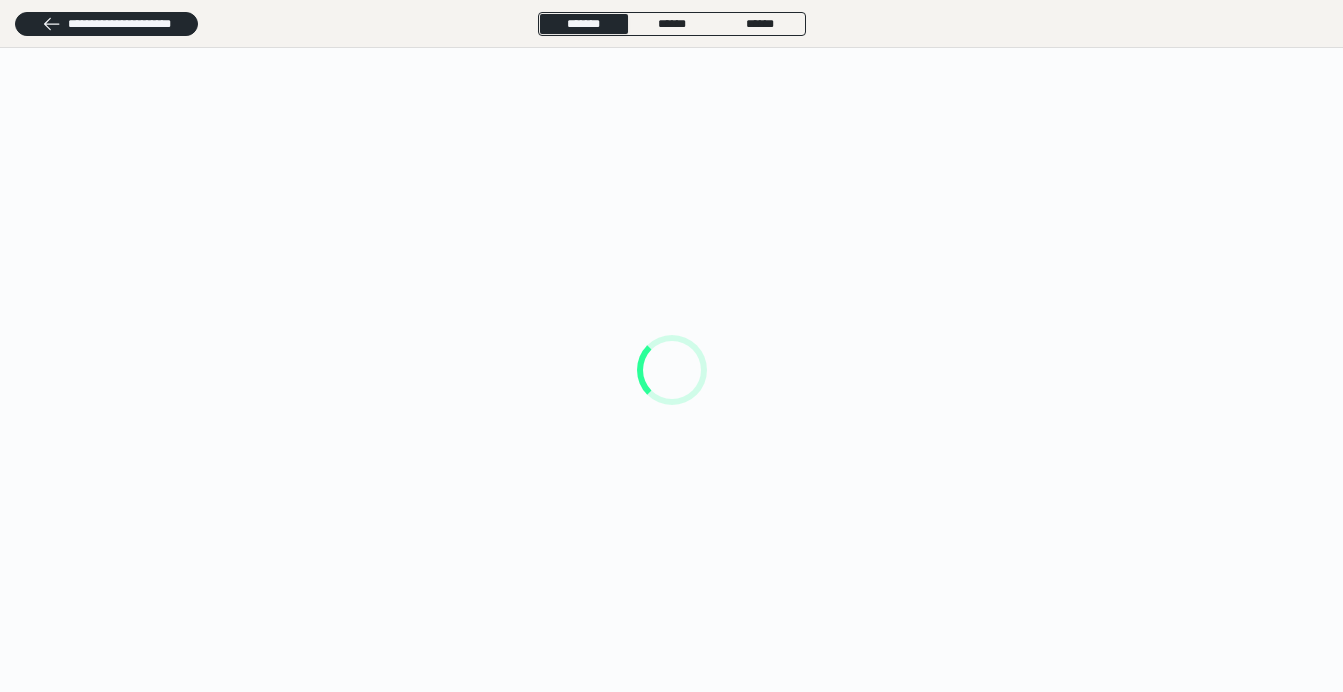 scroll, scrollTop: 0, scrollLeft: 0, axis: both 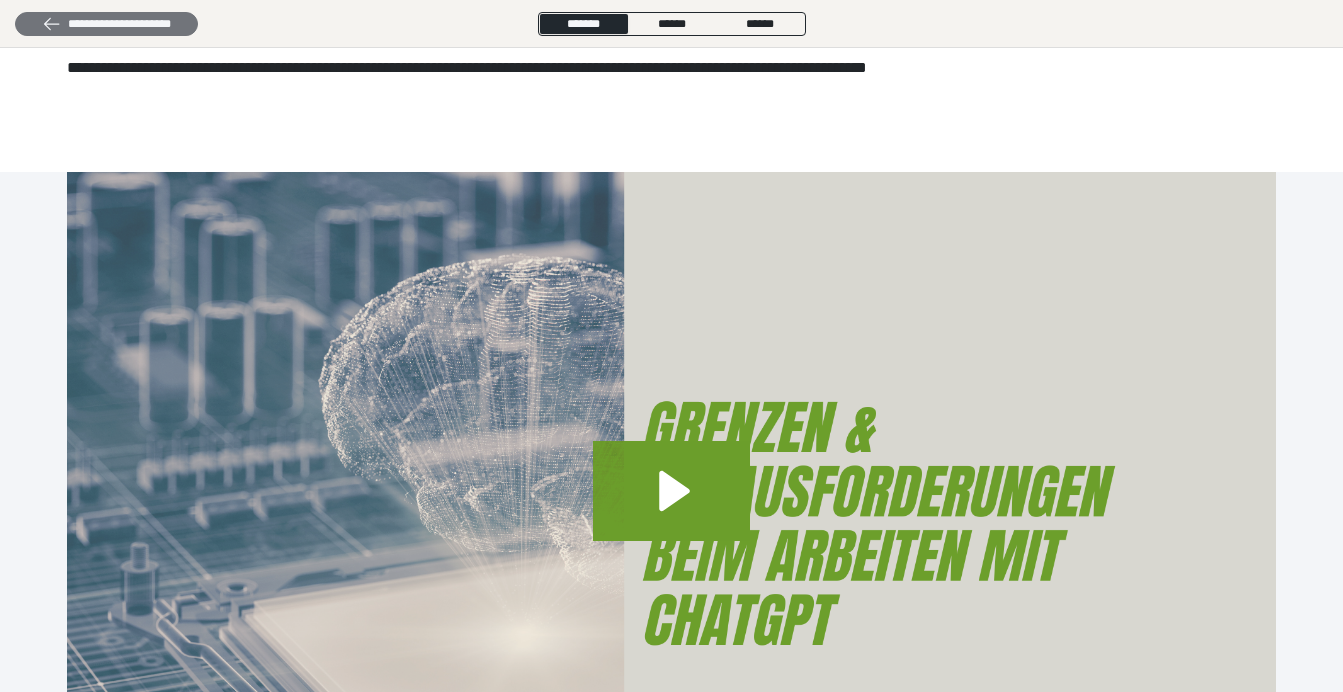 click on "**********" at bounding box center [106, 24] 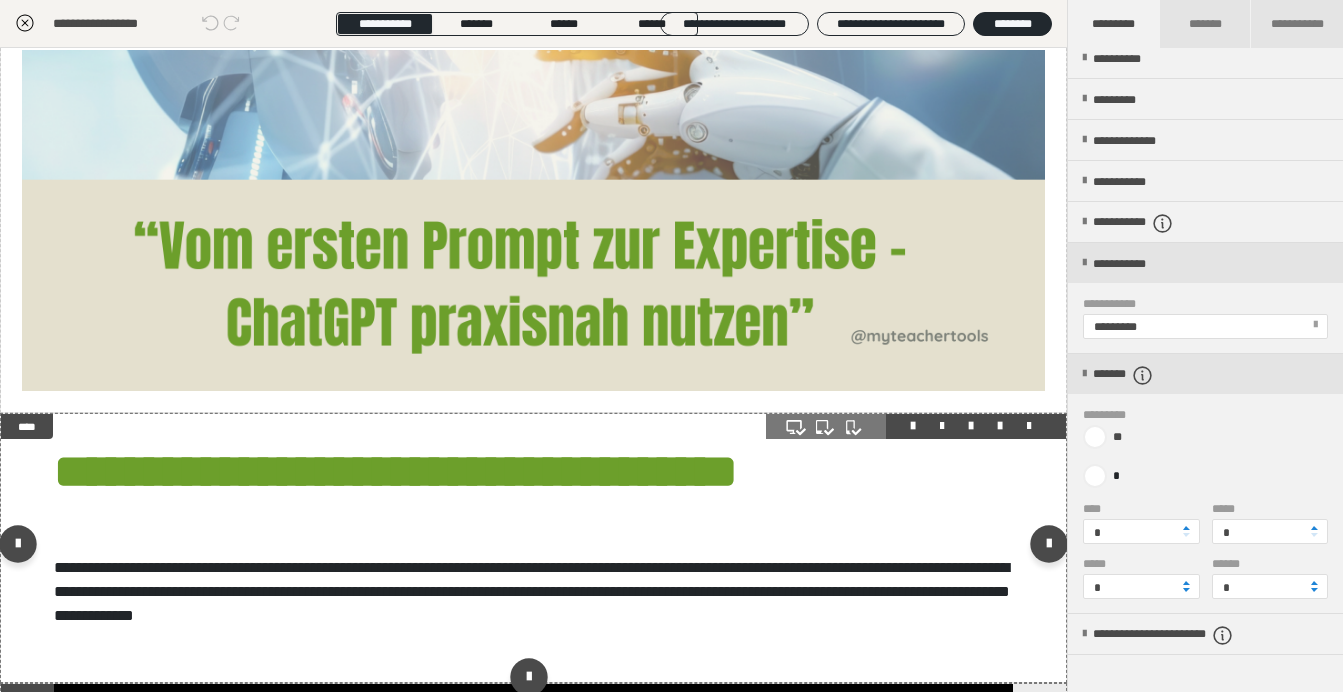 scroll, scrollTop: 9, scrollLeft: 0, axis: vertical 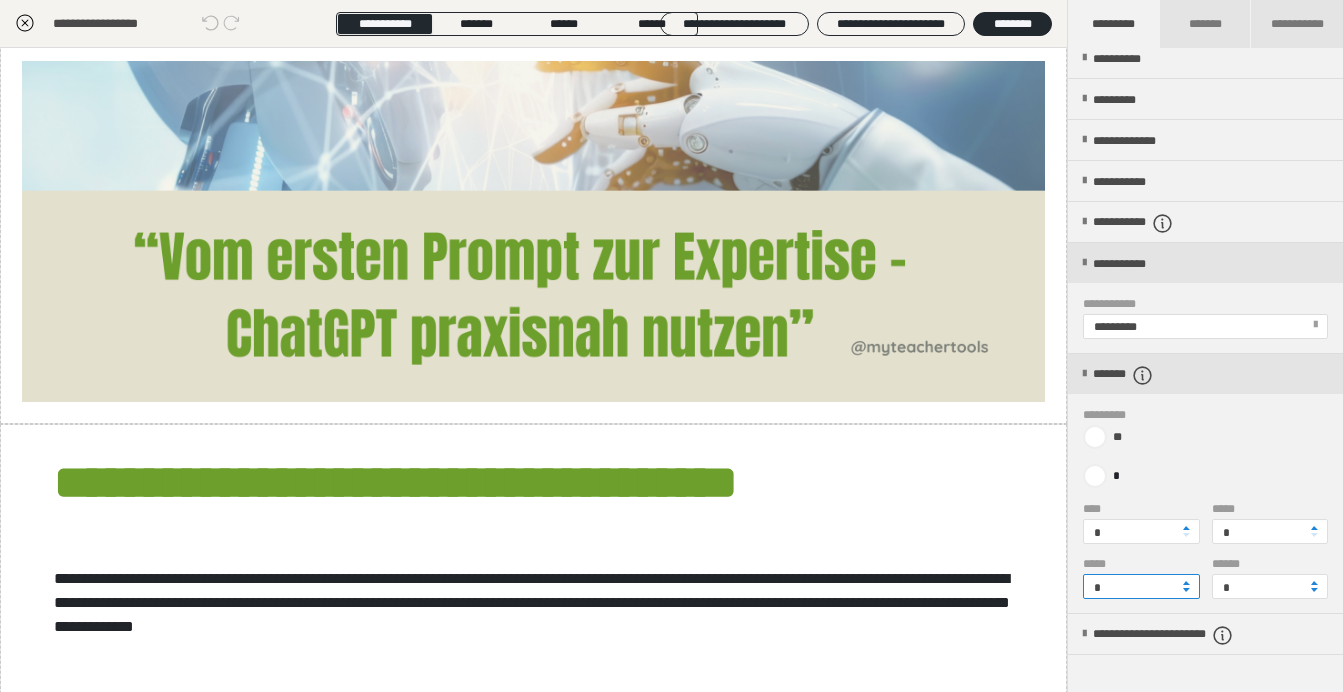 click on "*" at bounding box center (1141, 586) 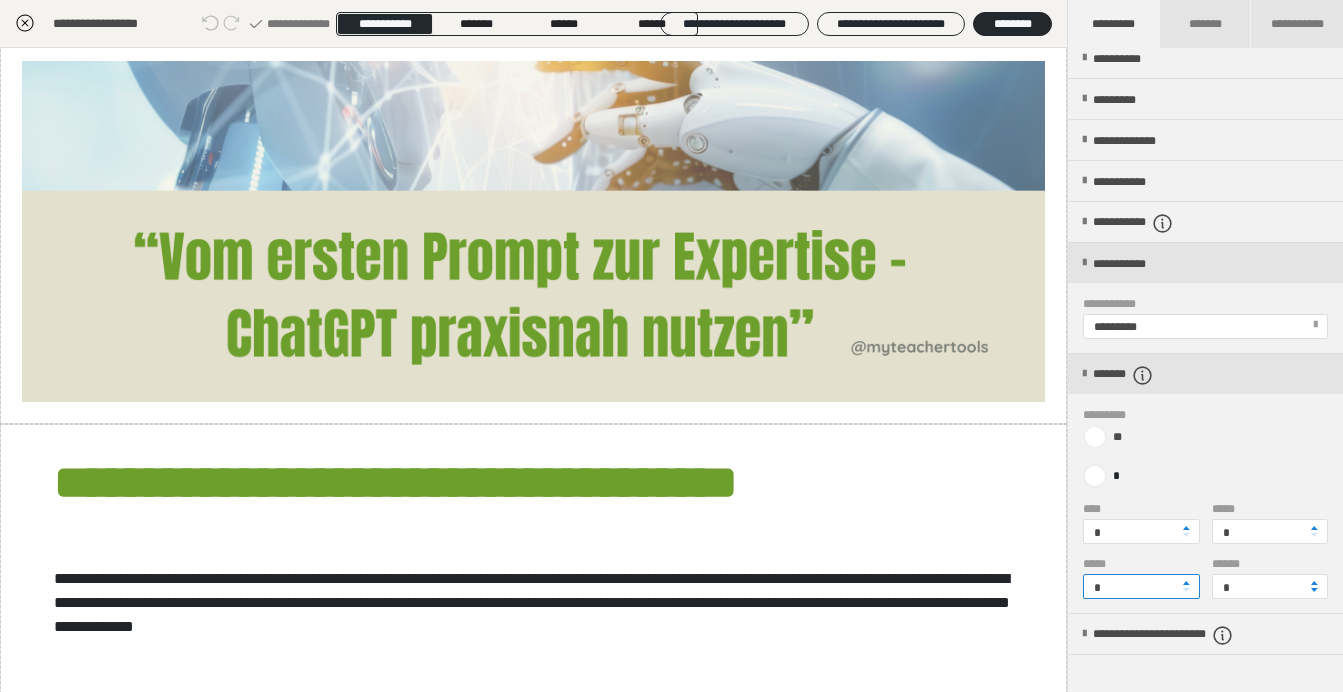 type on "*" 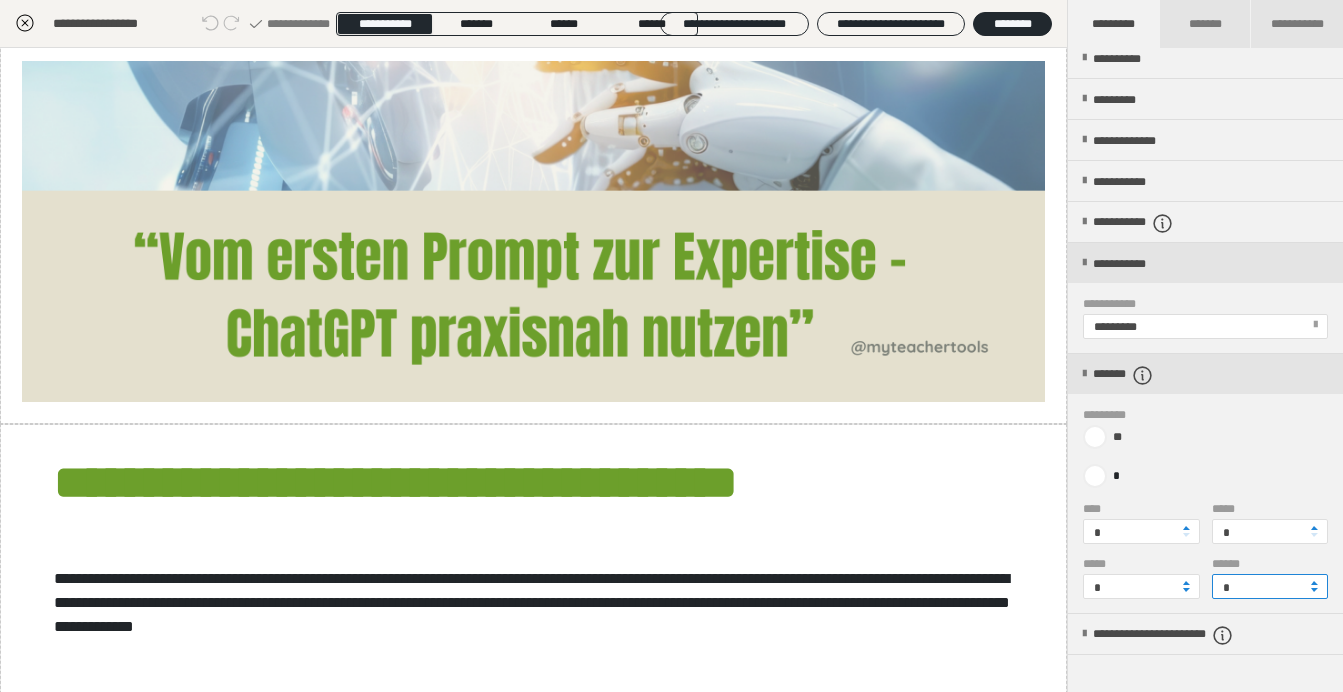 click on "*" at bounding box center [1270, 586] 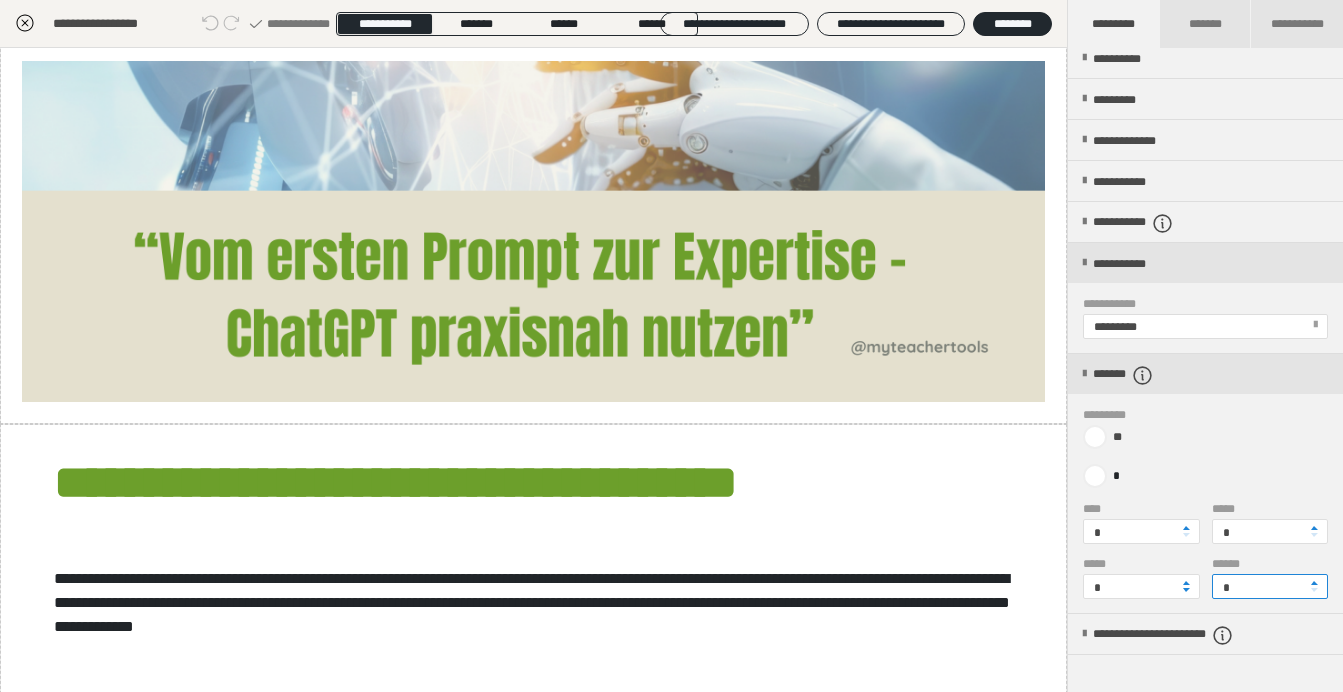 type on "*" 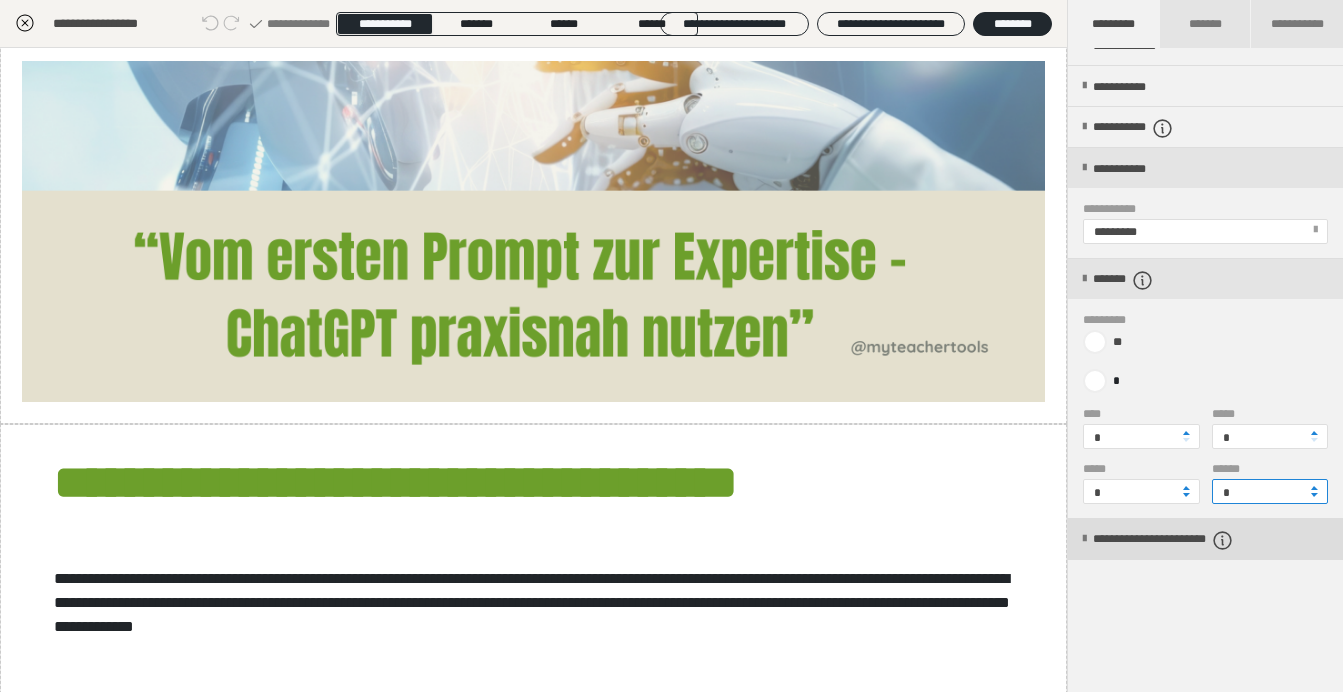 scroll, scrollTop: 382, scrollLeft: 0, axis: vertical 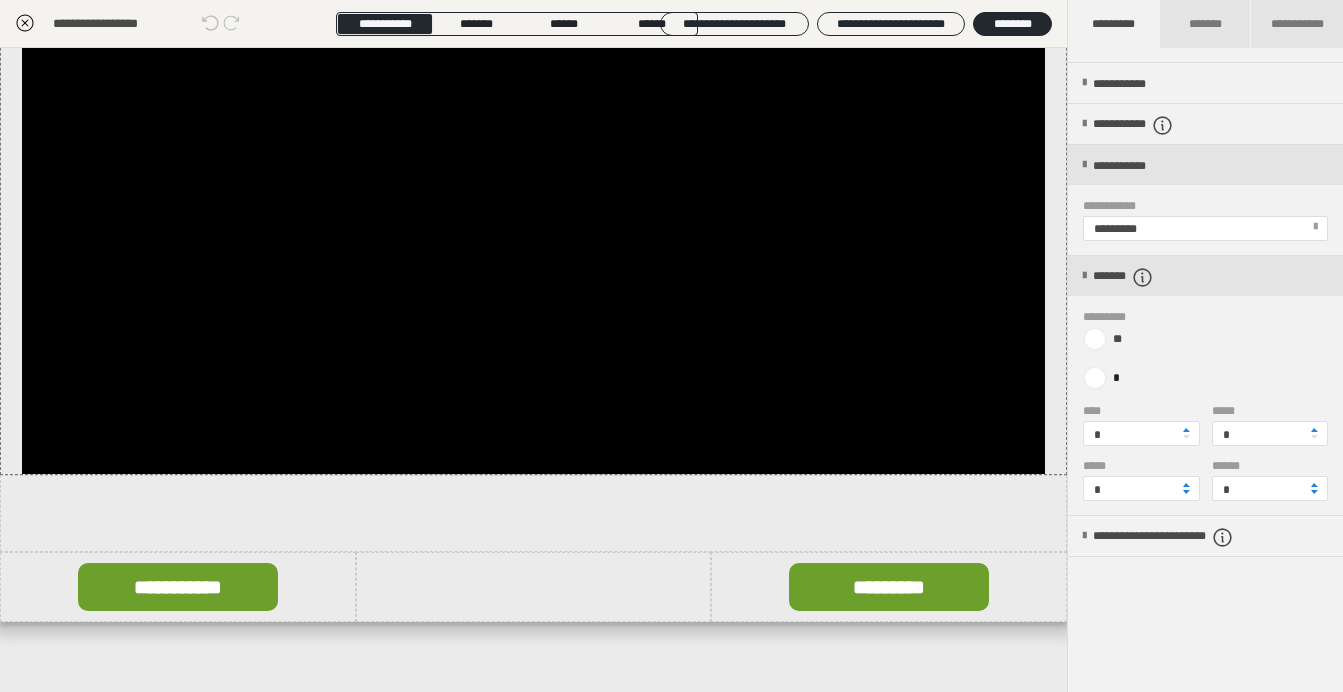 click on "**********" at bounding box center [1205, 394] 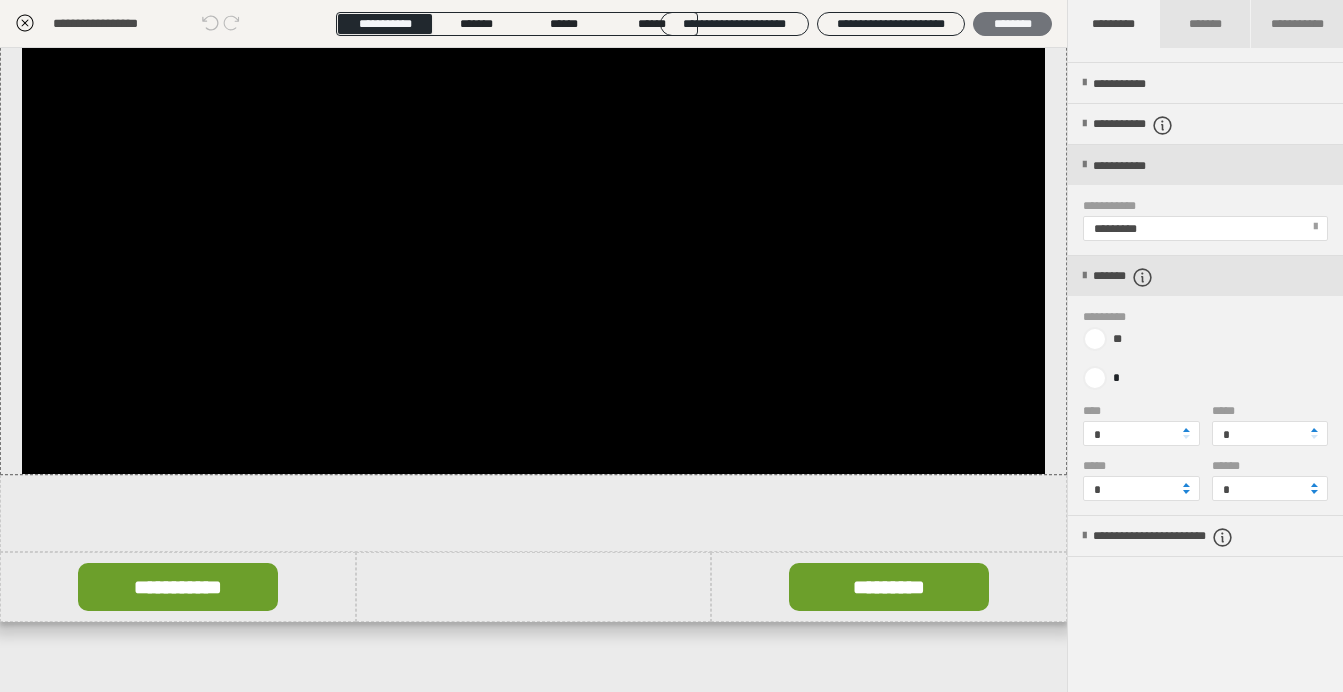 click on "********" at bounding box center (1012, 24) 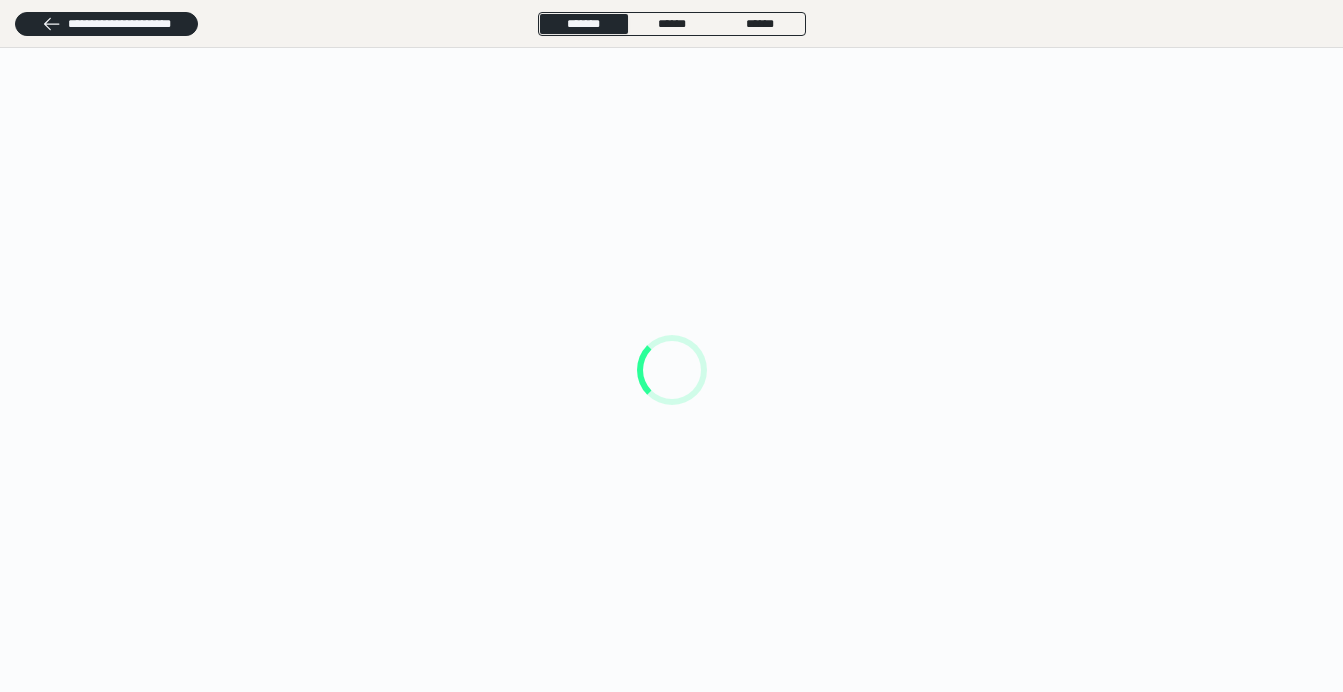 scroll, scrollTop: 0, scrollLeft: 0, axis: both 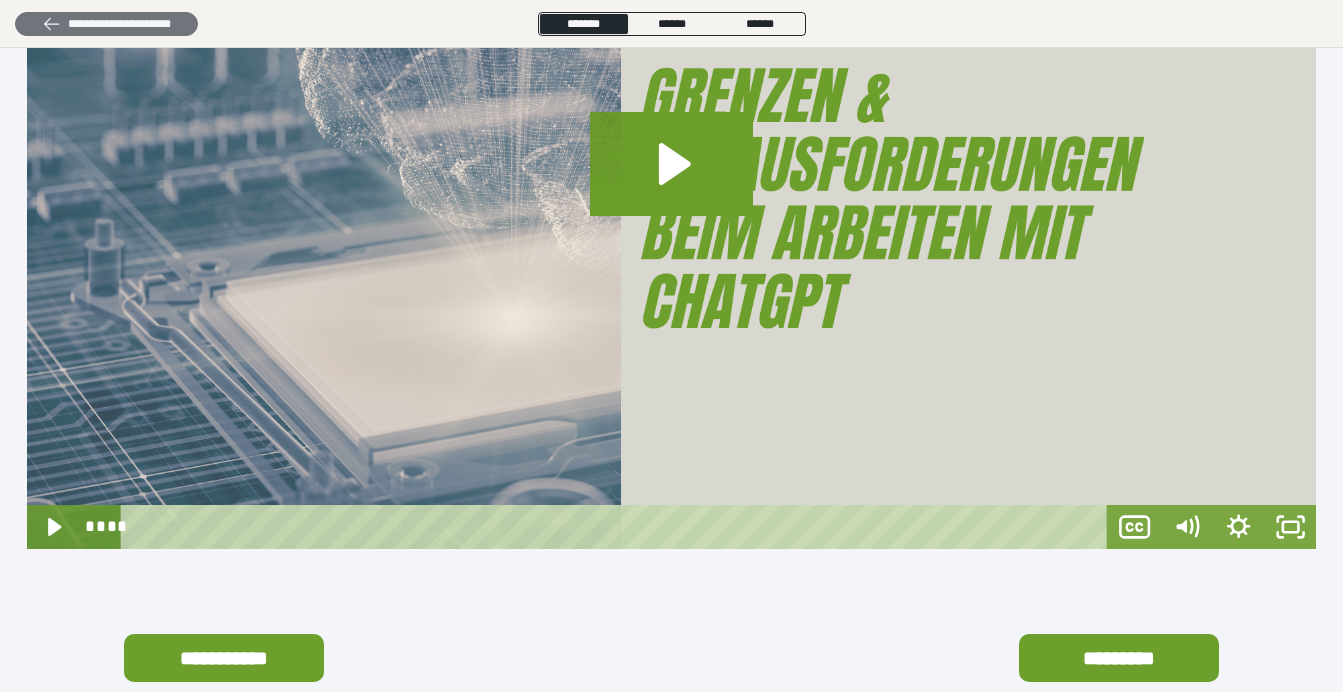 click on "**********" at bounding box center (106, 24) 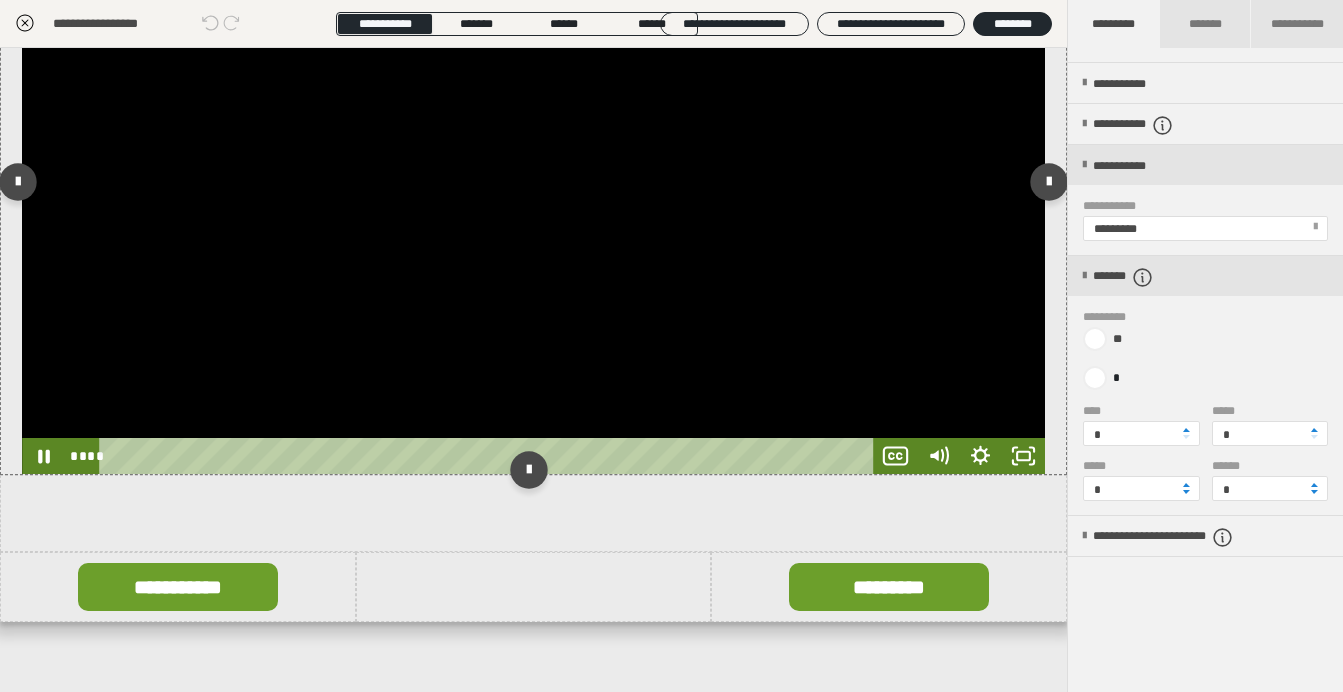 scroll, scrollTop: 805, scrollLeft: 0, axis: vertical 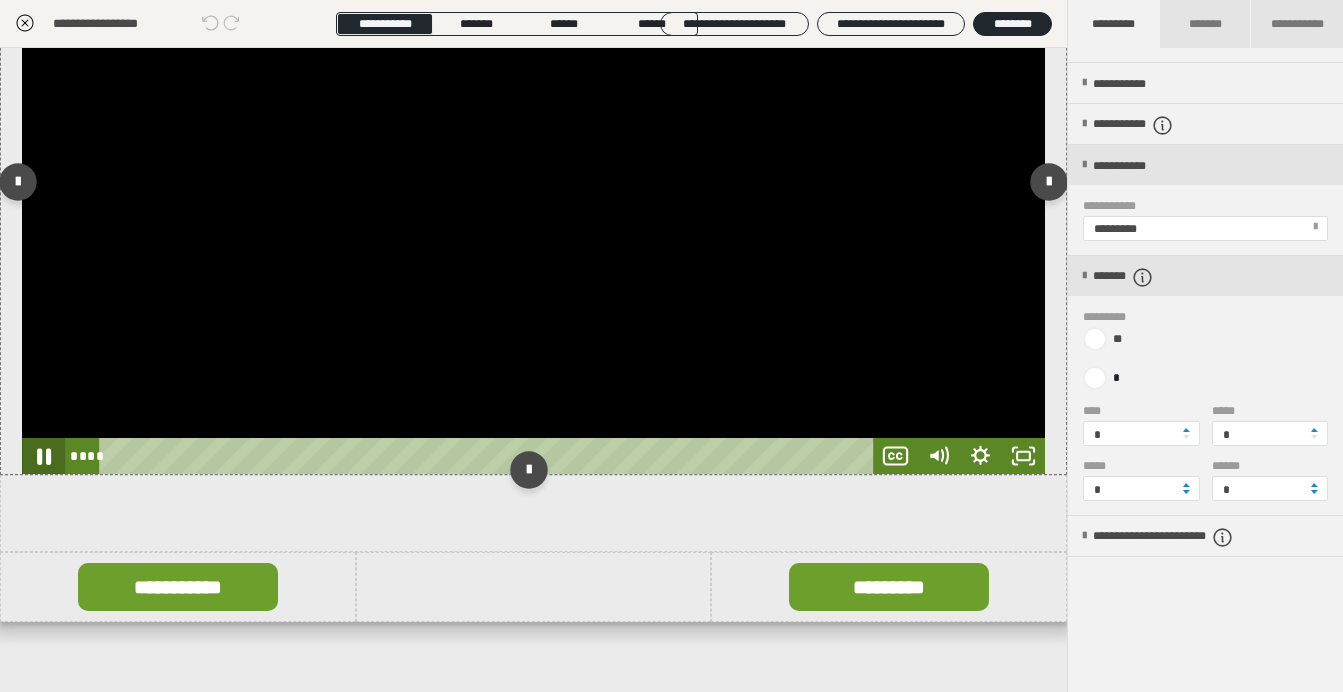 click 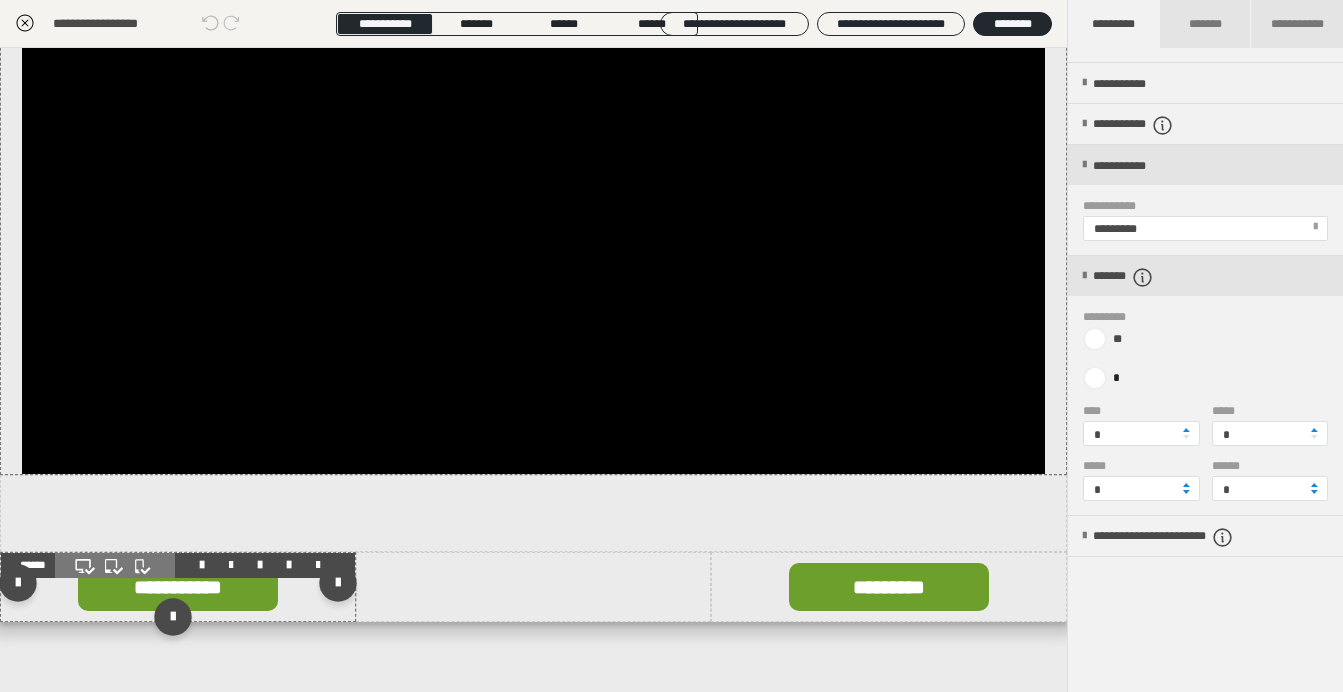 click at bounding box center [178, 587] 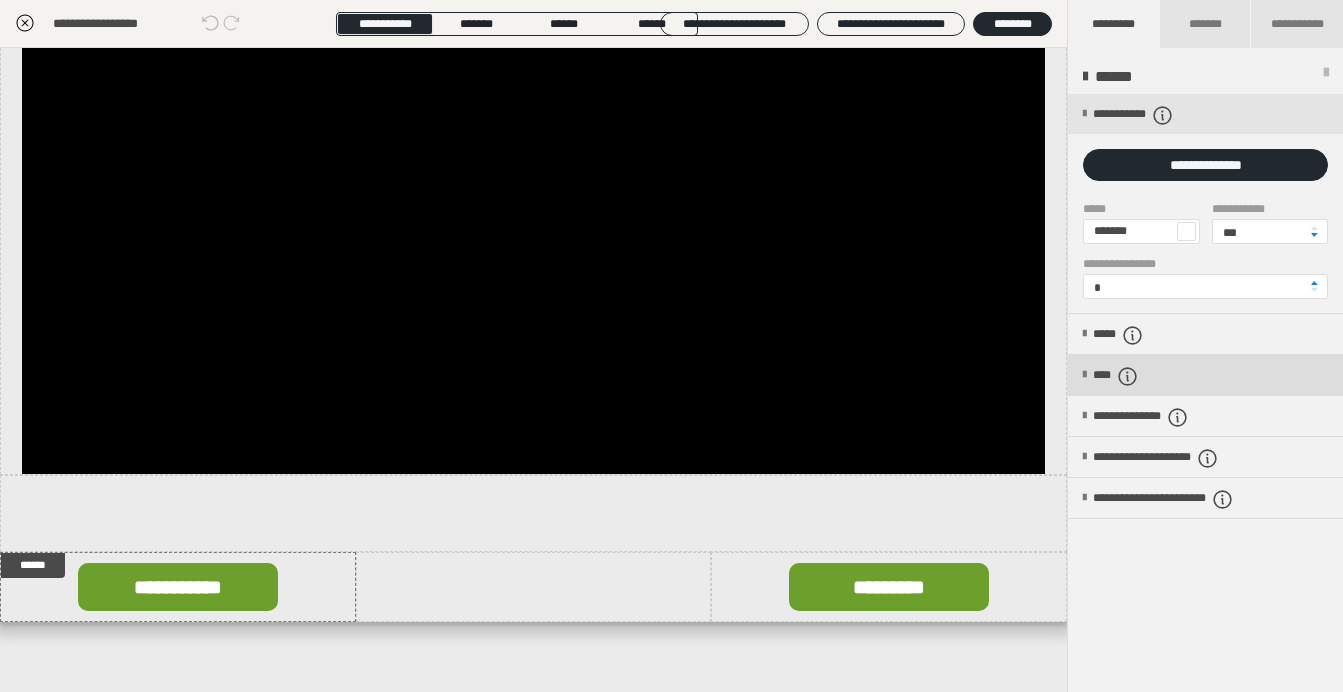 click 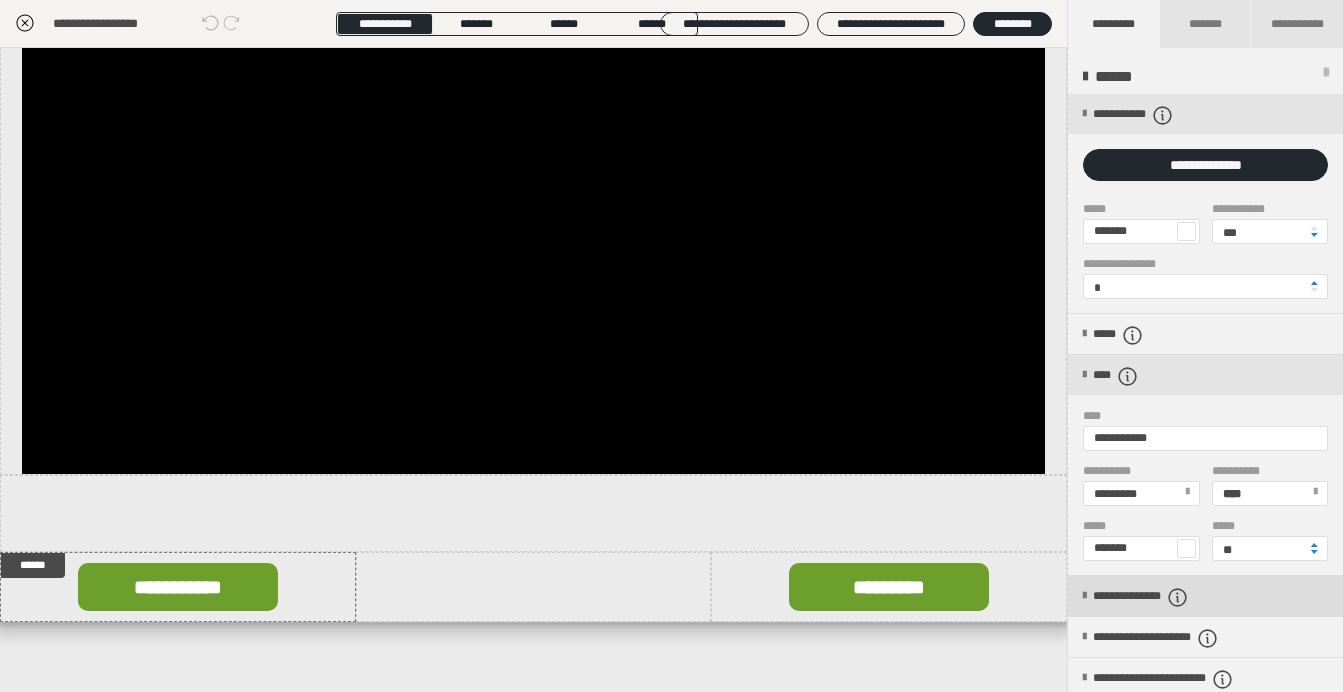 click on "**********" at bounding box center (1166, 597) 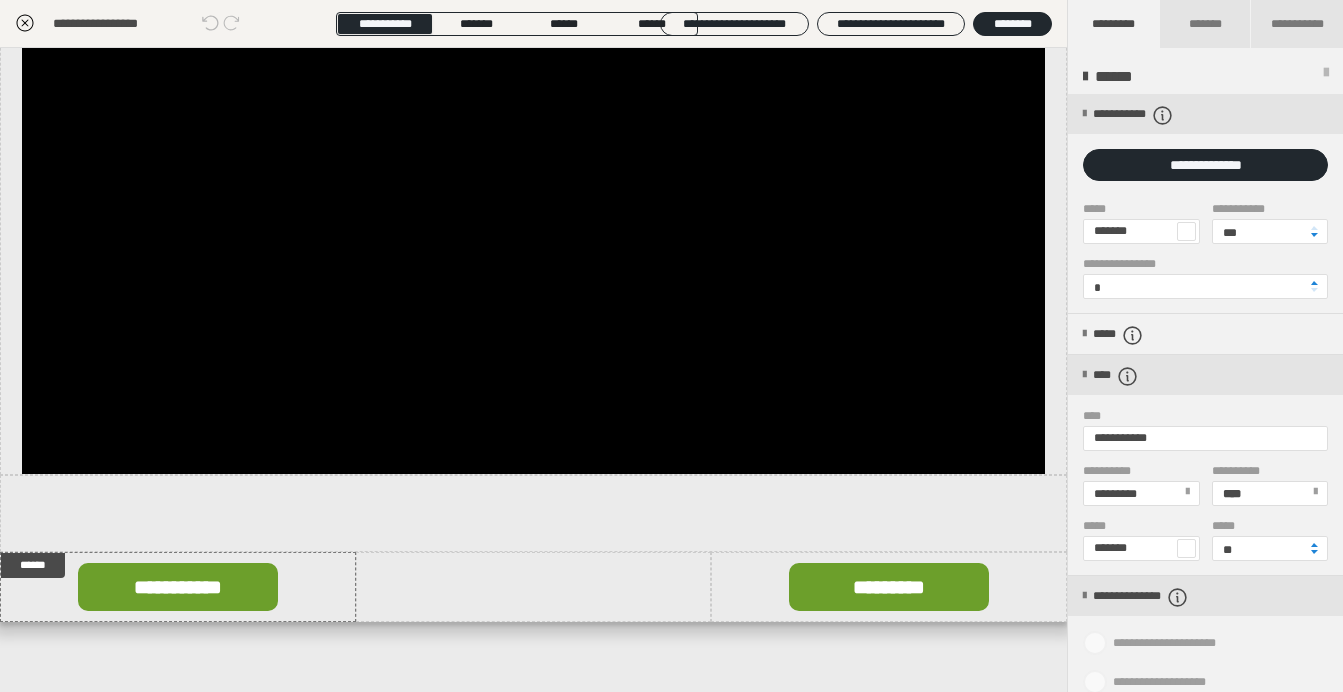 scroll, scrollTop: 0, scrollLeft: 0, axis: both 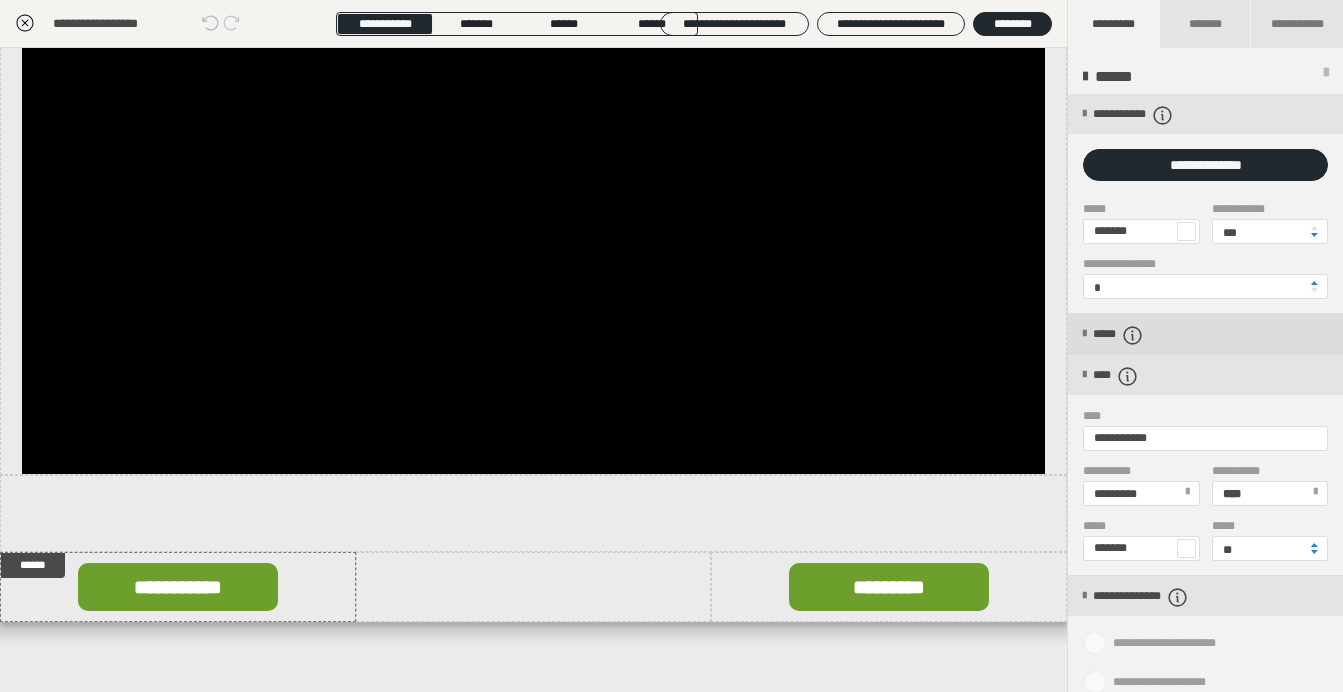click on "*****" at bounding box center [1128, 335] 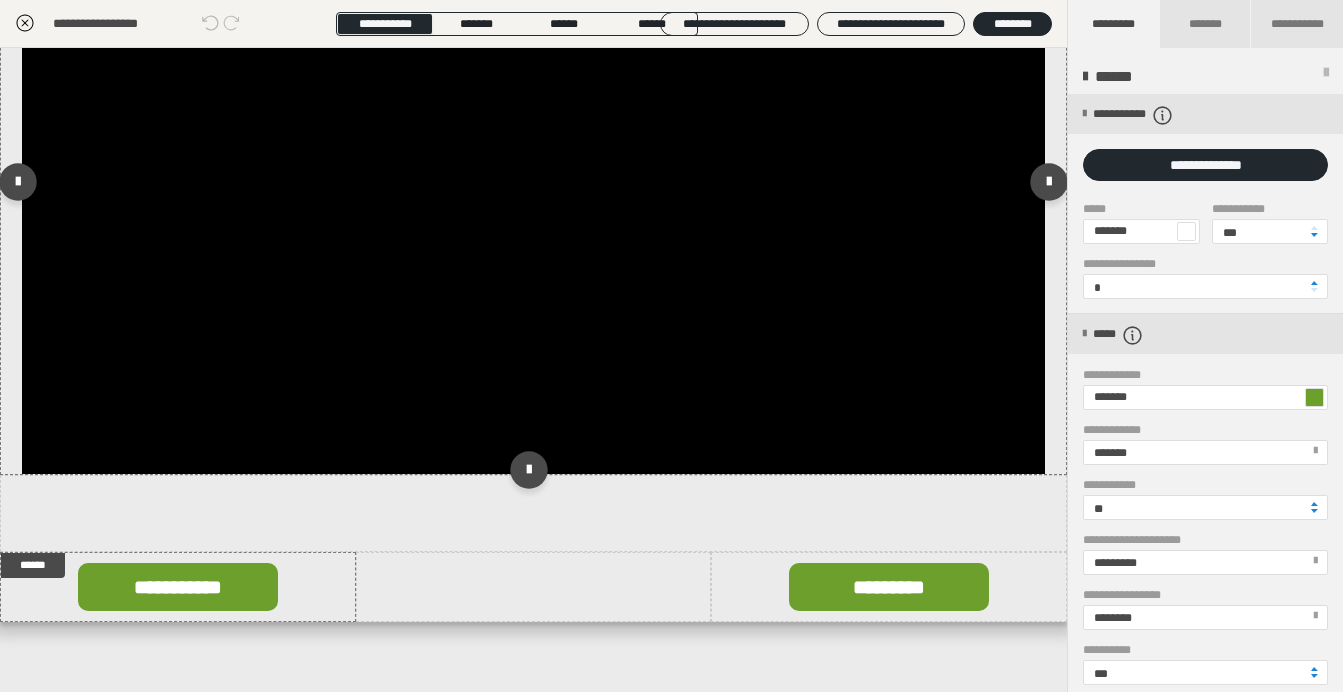 scroll, scrollTop: 0, scrollLeft: 0, axis: both 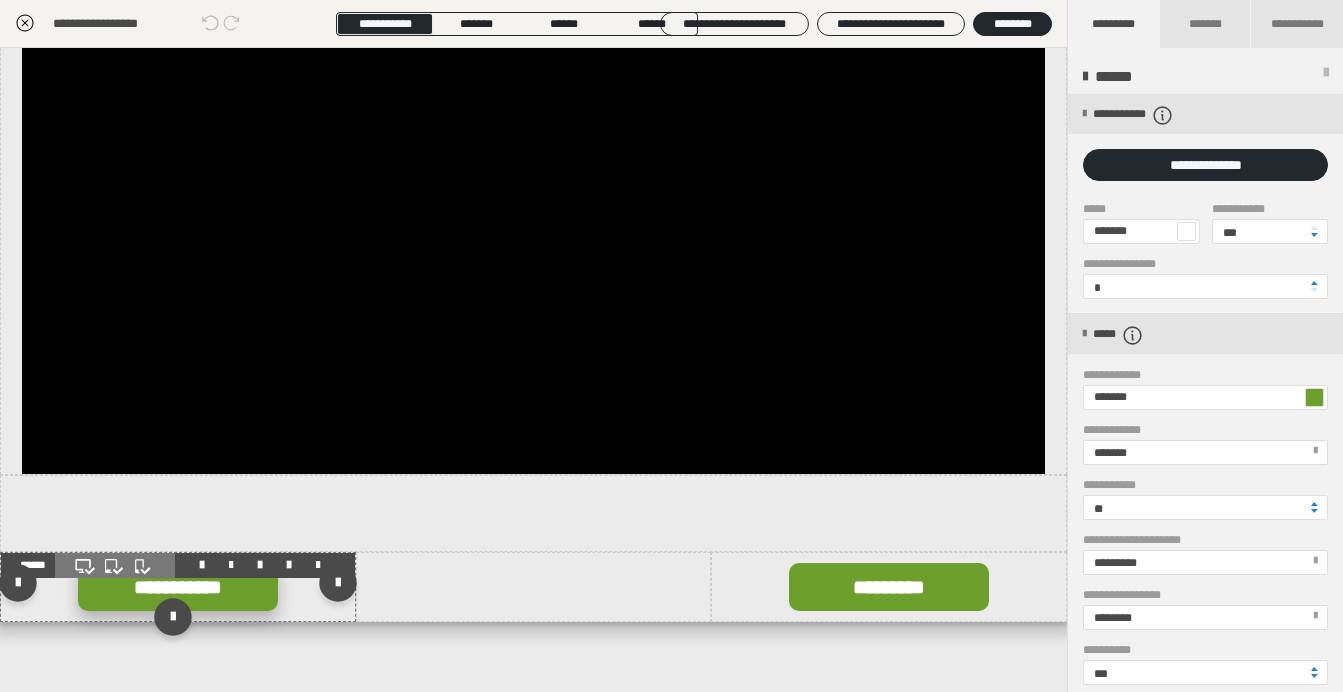 click on "**********" at bounding box center [178, 587] 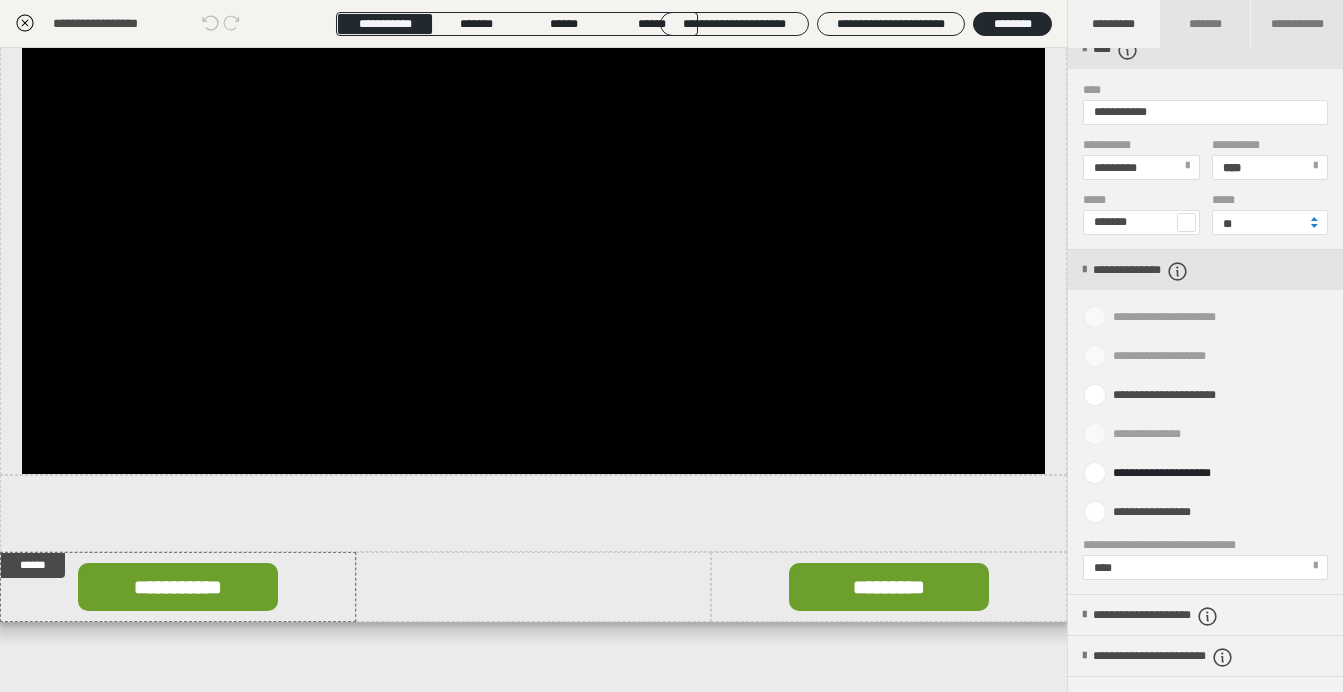 scroll, scrollTop: 693, scrollLeft: 0, axis: vertical 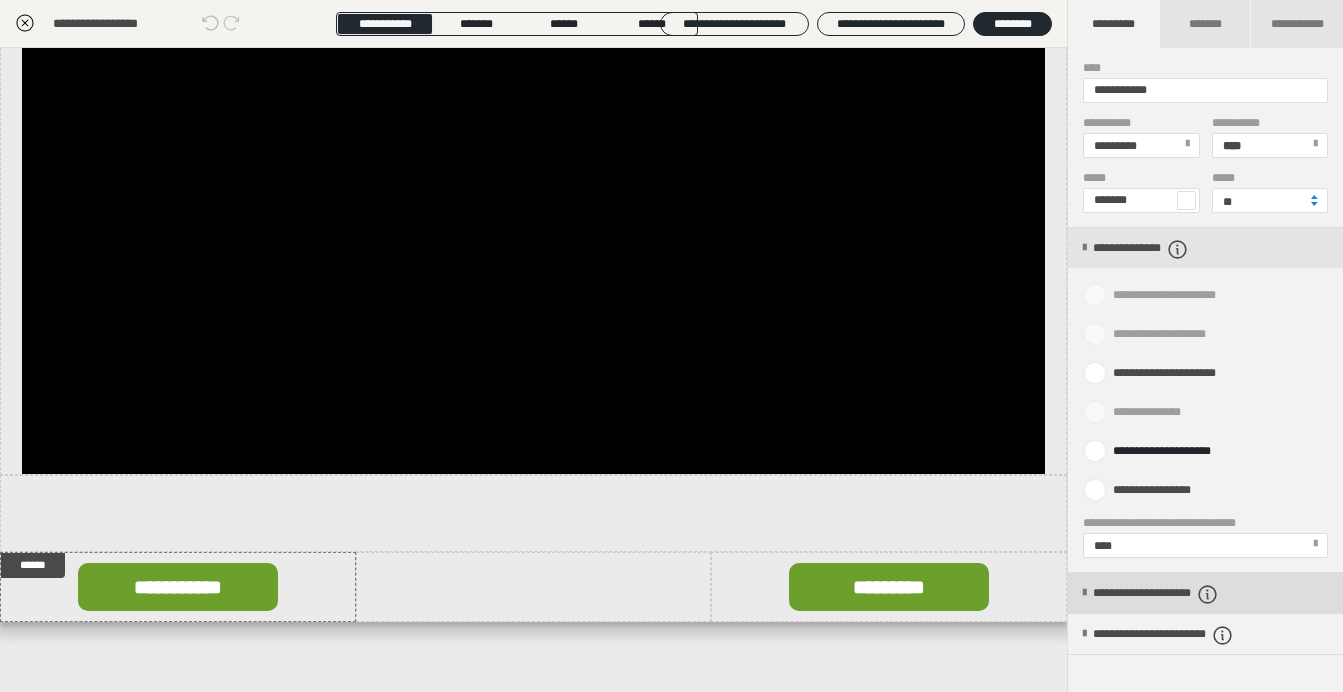 click on "**********" at bounding box center [1185, 594] 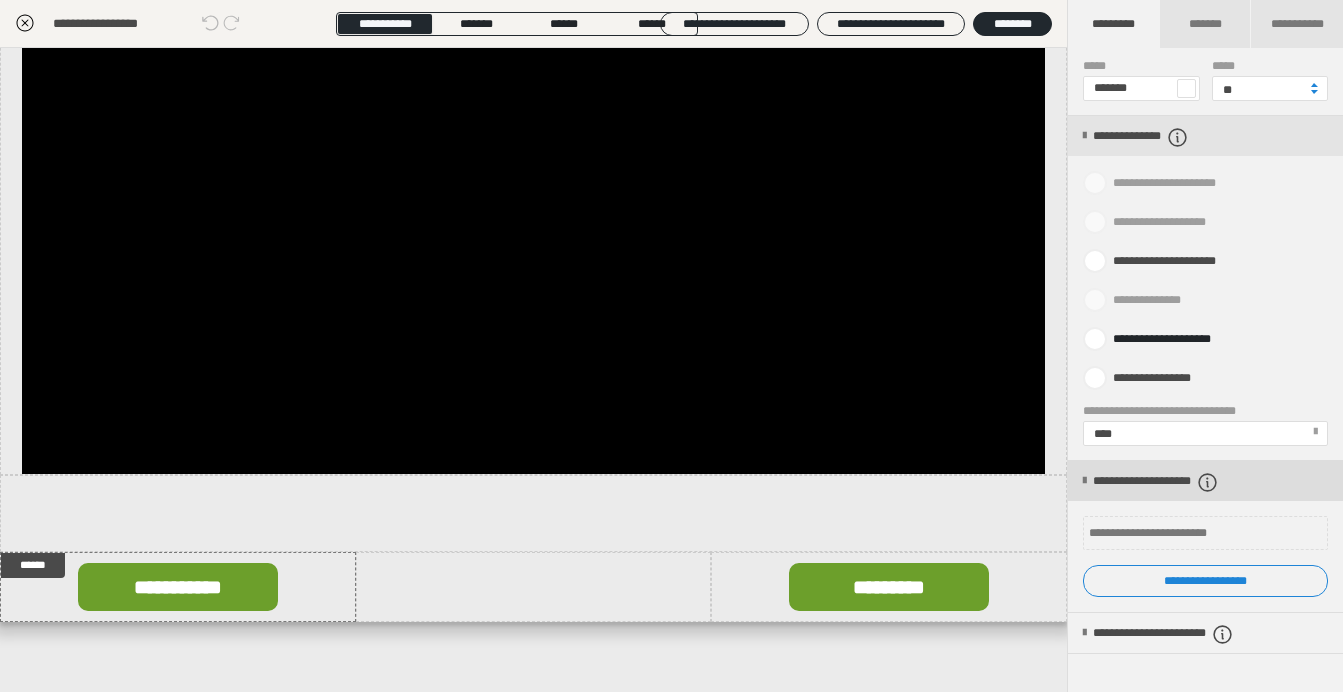 scroll, scrollTop: 811, scrollLeft: 0, axis: vertical 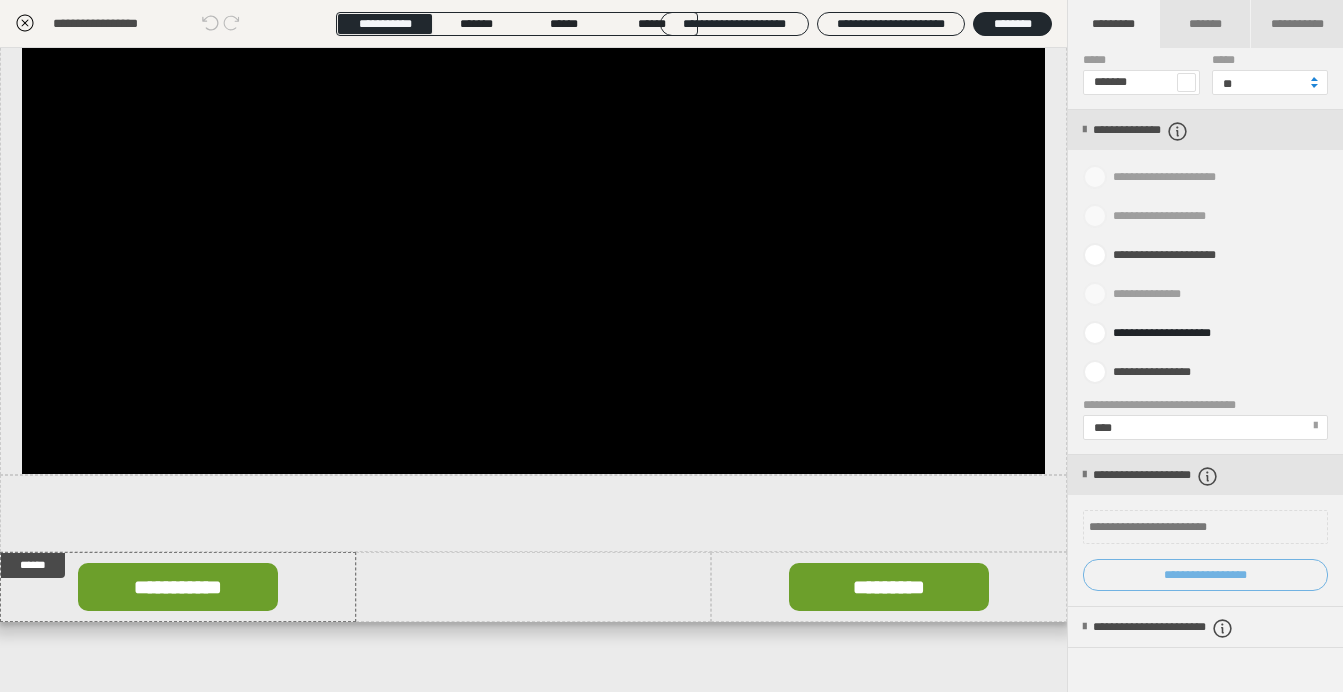 click on "**********" at bounding box center [1205, 575] 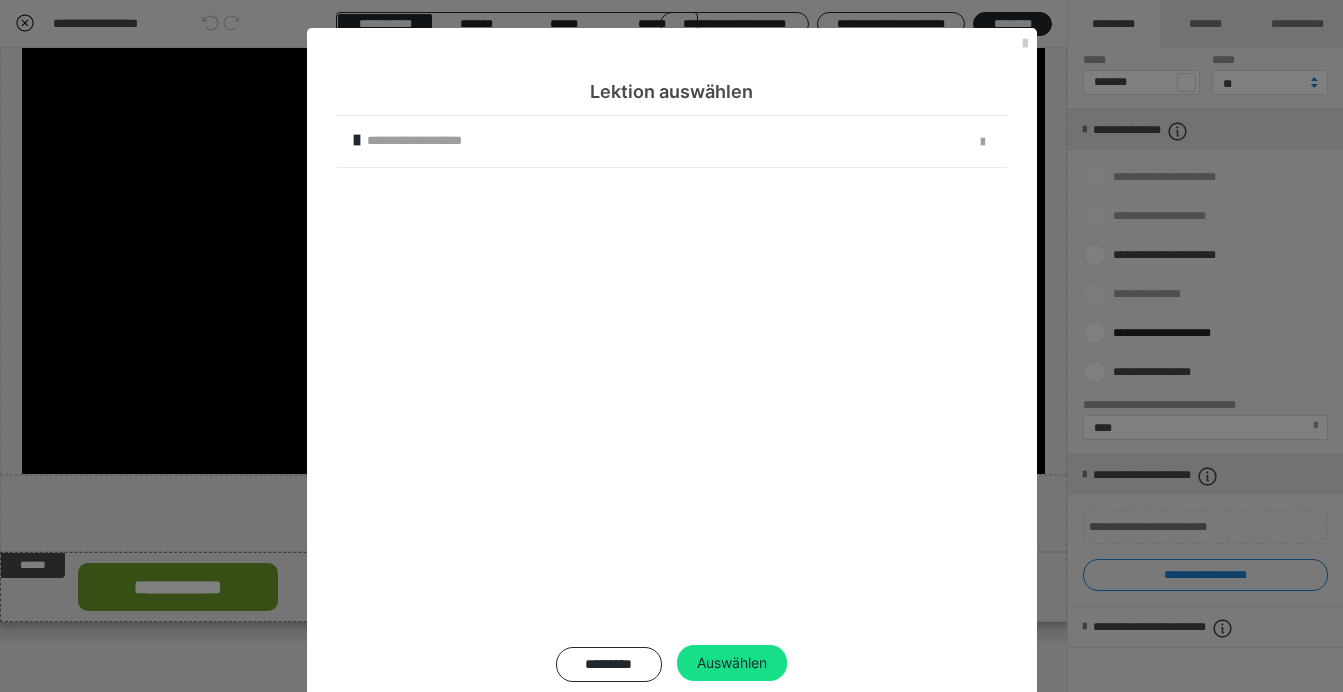 click on "**********" at bounding box center (672, 141) 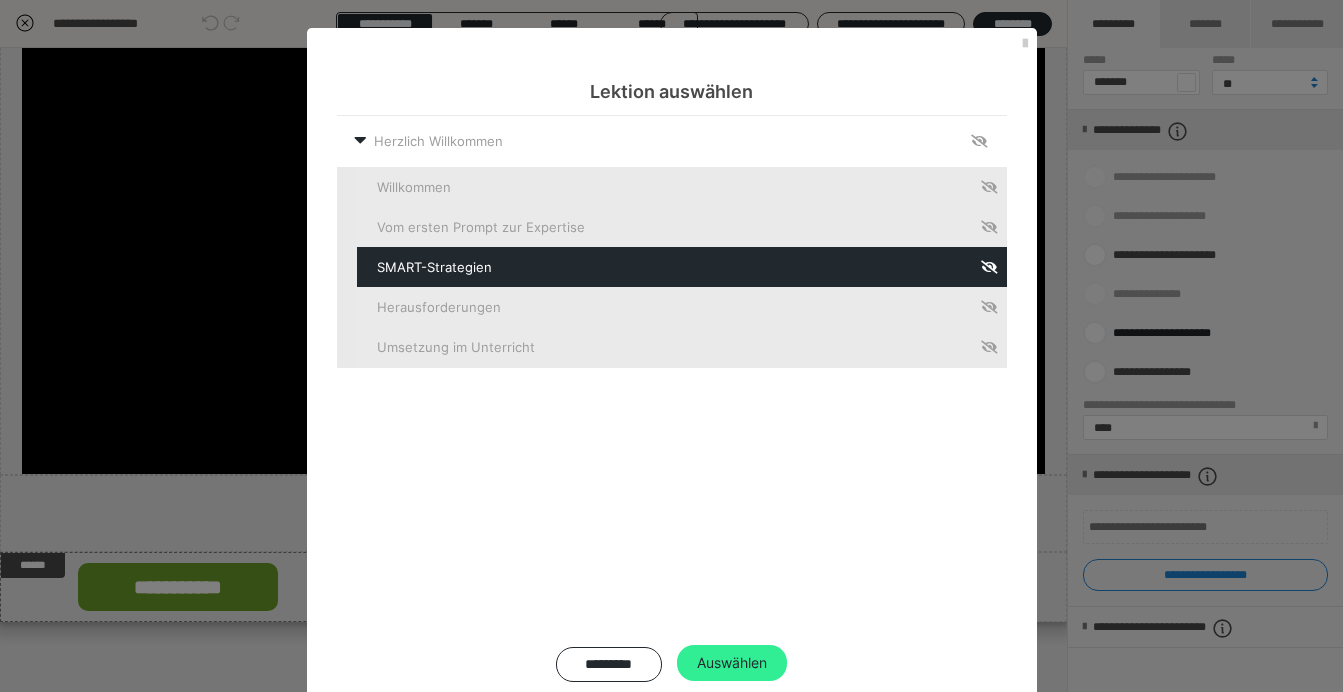 click on "Auswählen" at bounding box center (732, 663) 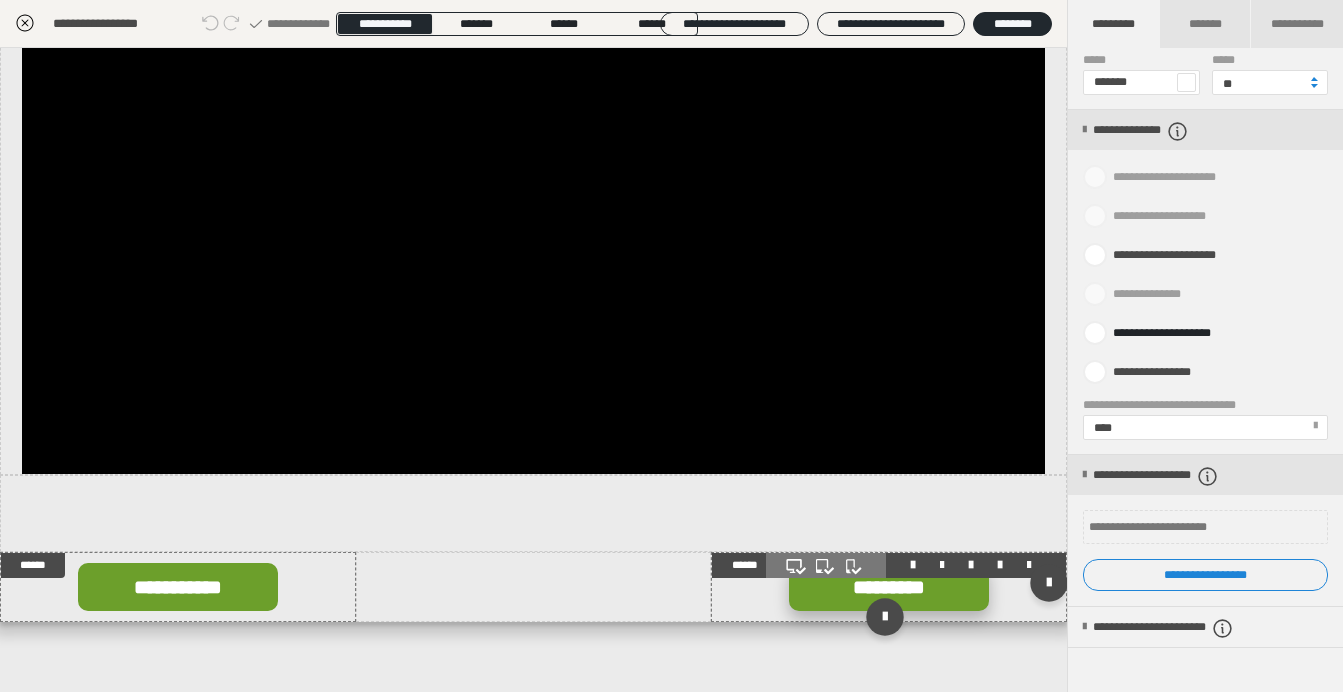 click on "*********" at bounding box center [889, 587] 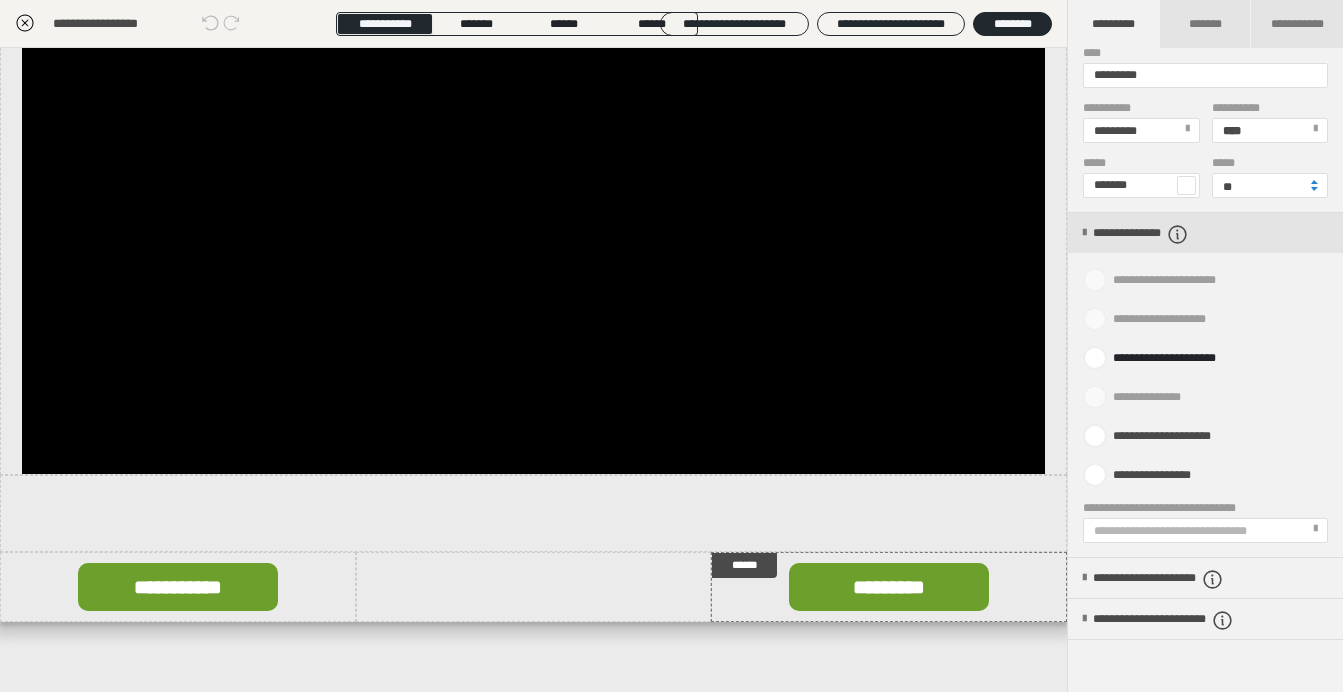 scroll, scrollTop: 714, scrollLeft: 0, axis: vertical 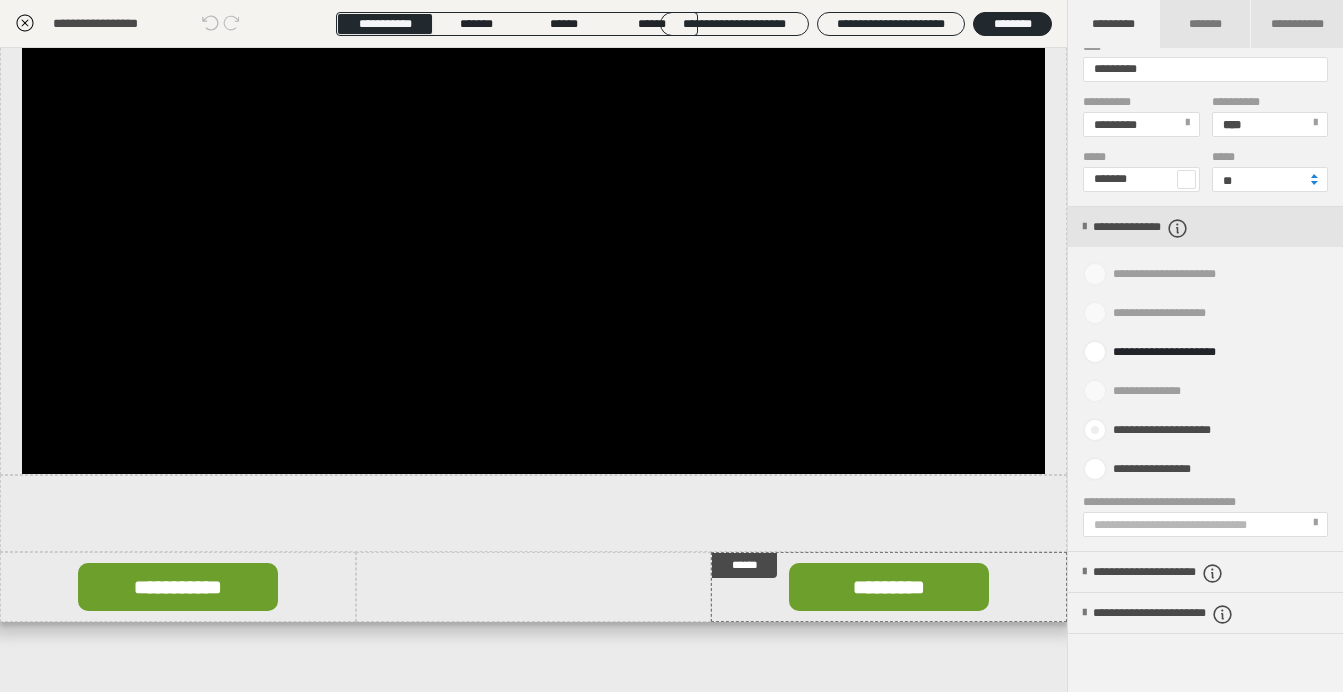 click at bounding box center [1095, 430] 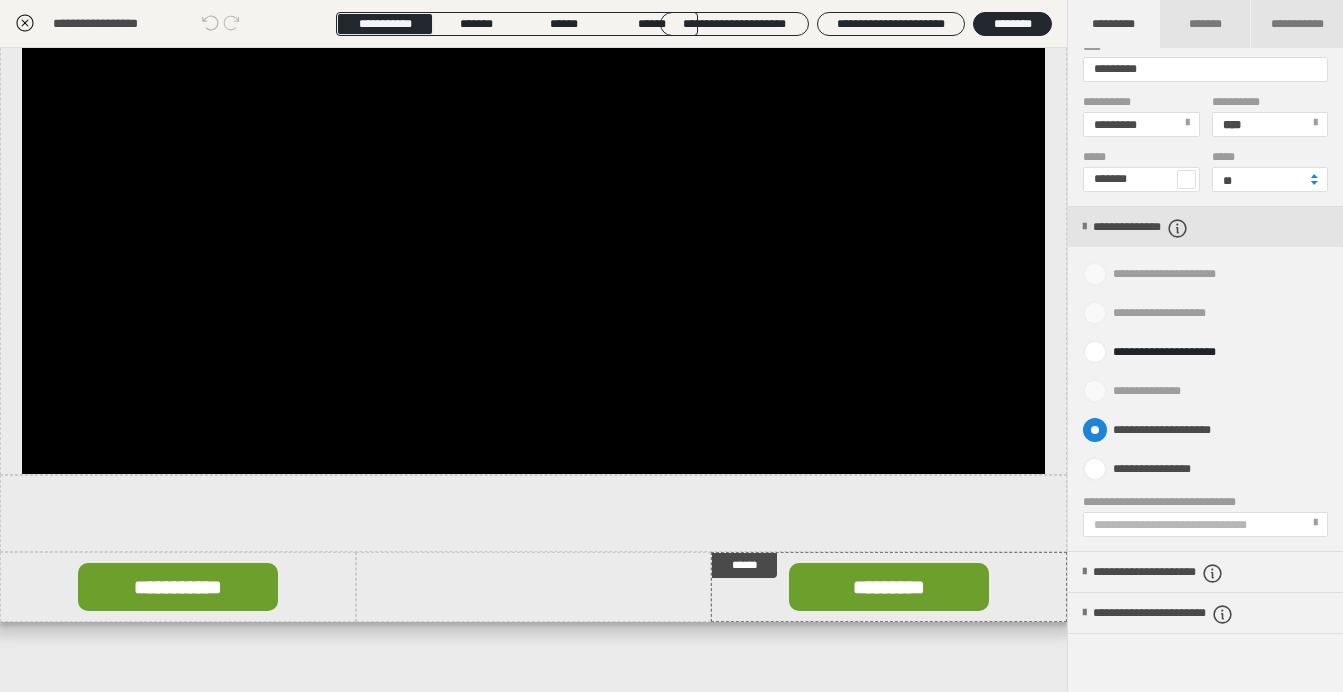 radio on "****" 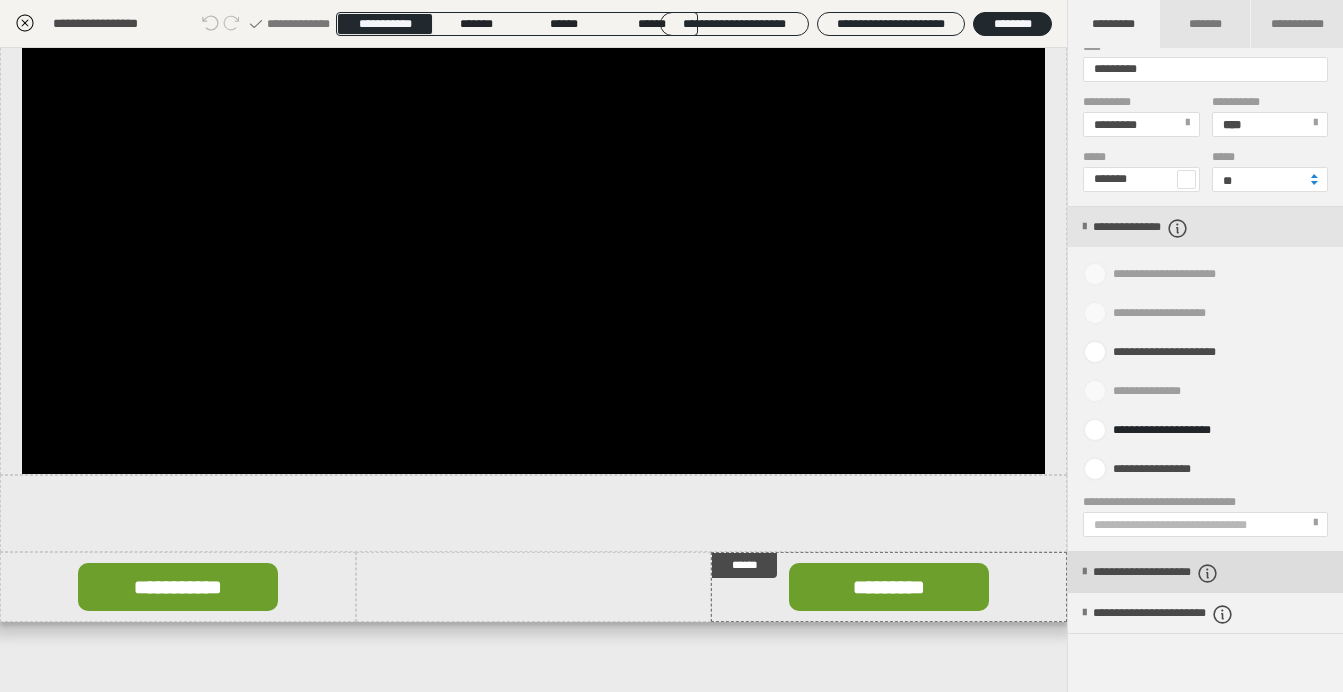 click on "**********" at bounding box center [1185, 573] 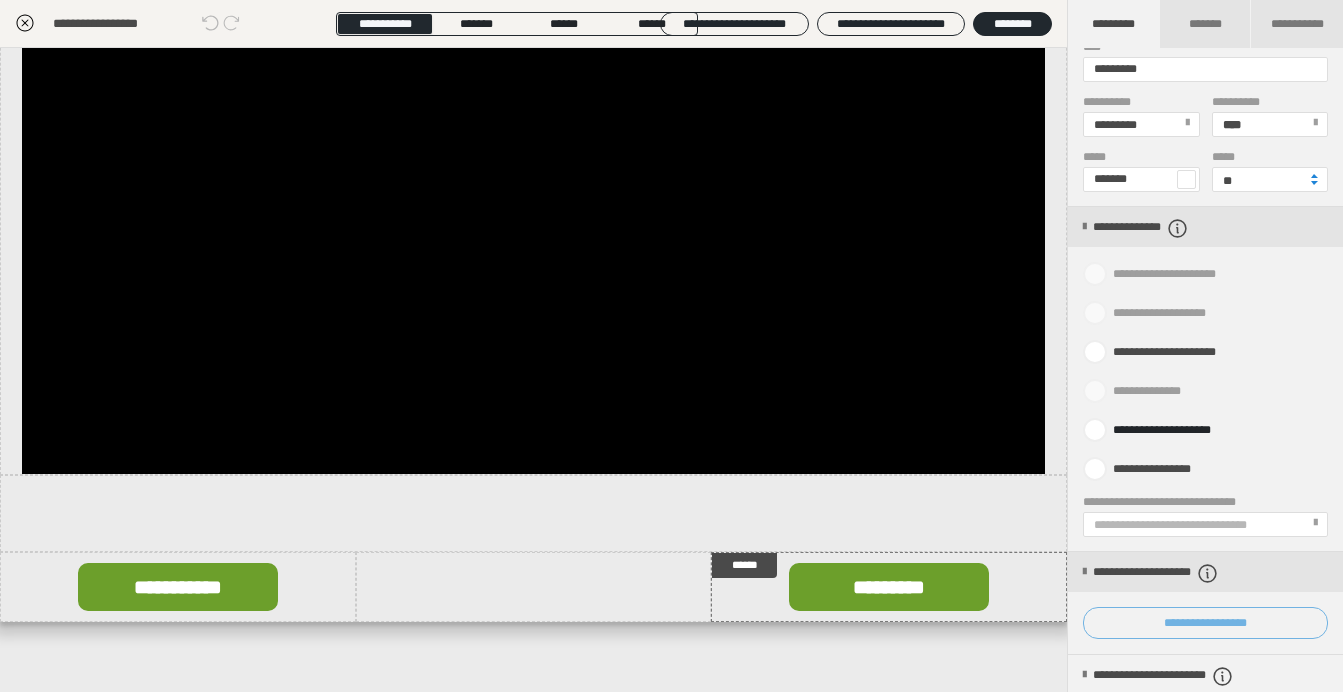 click on "**********" at bounding box center [1205, 623] 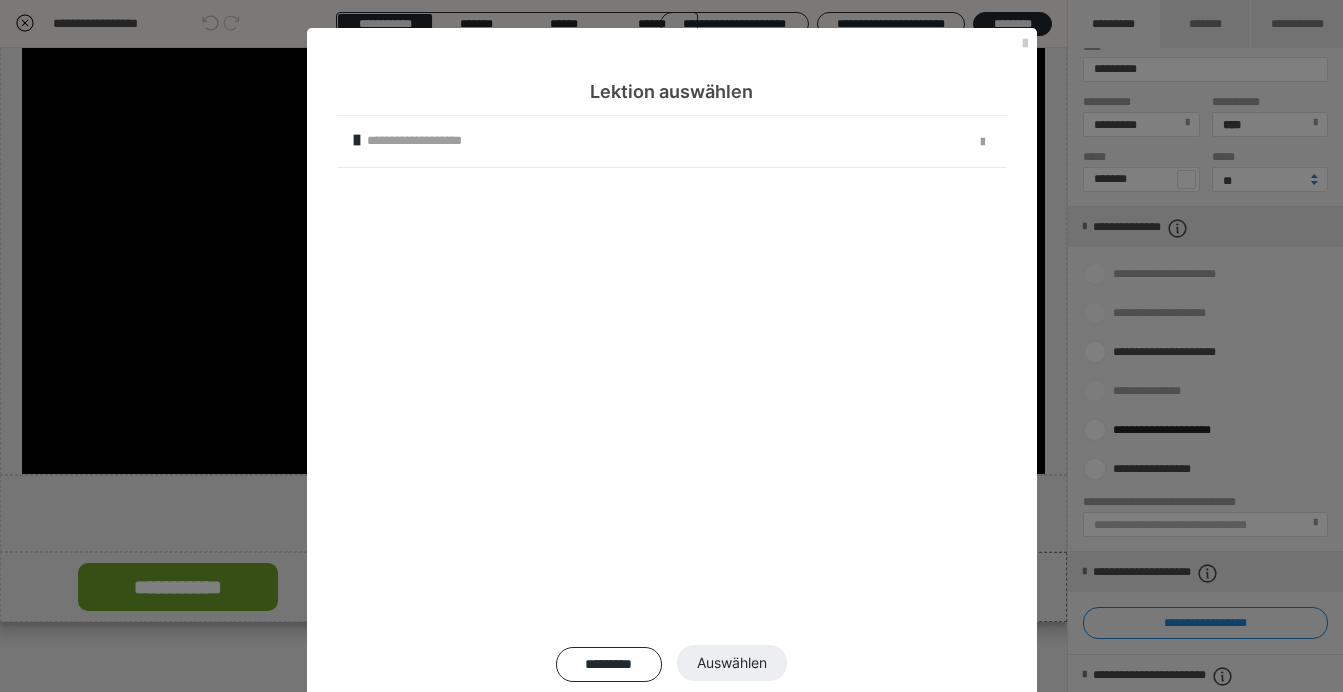 click at bounding box center [357, 140] 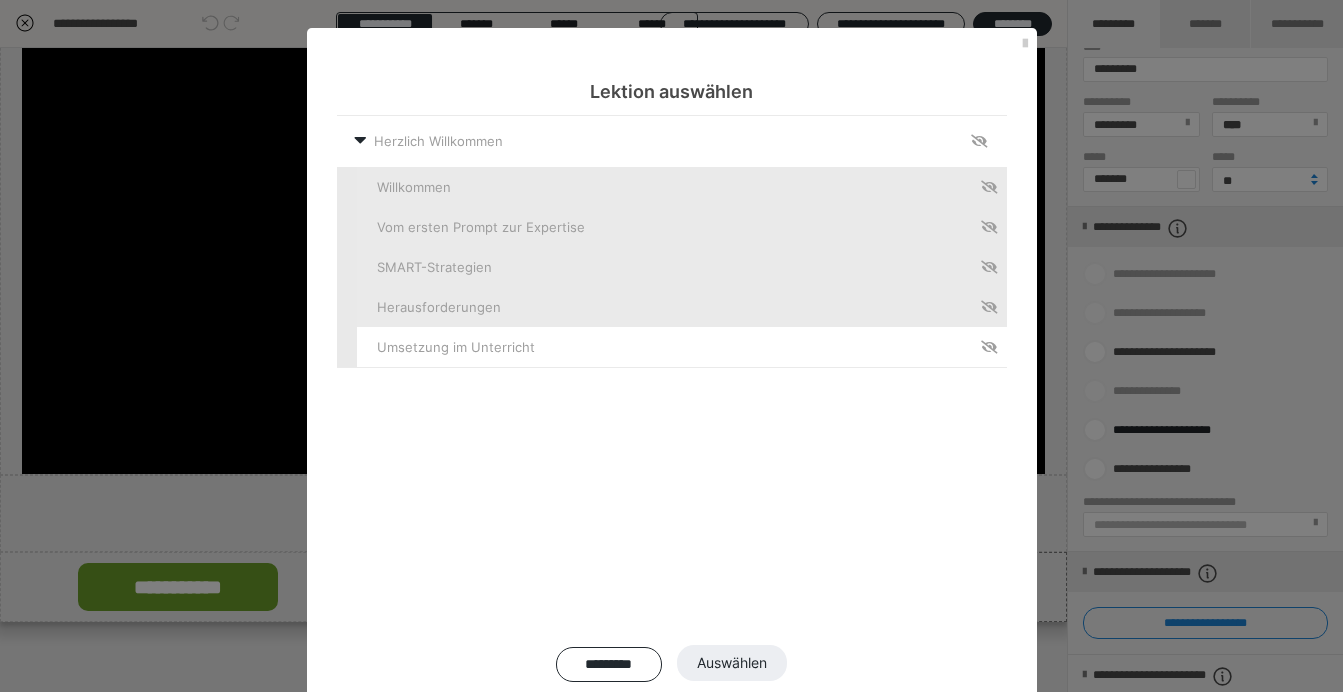 click at bounding box center [682, 347] 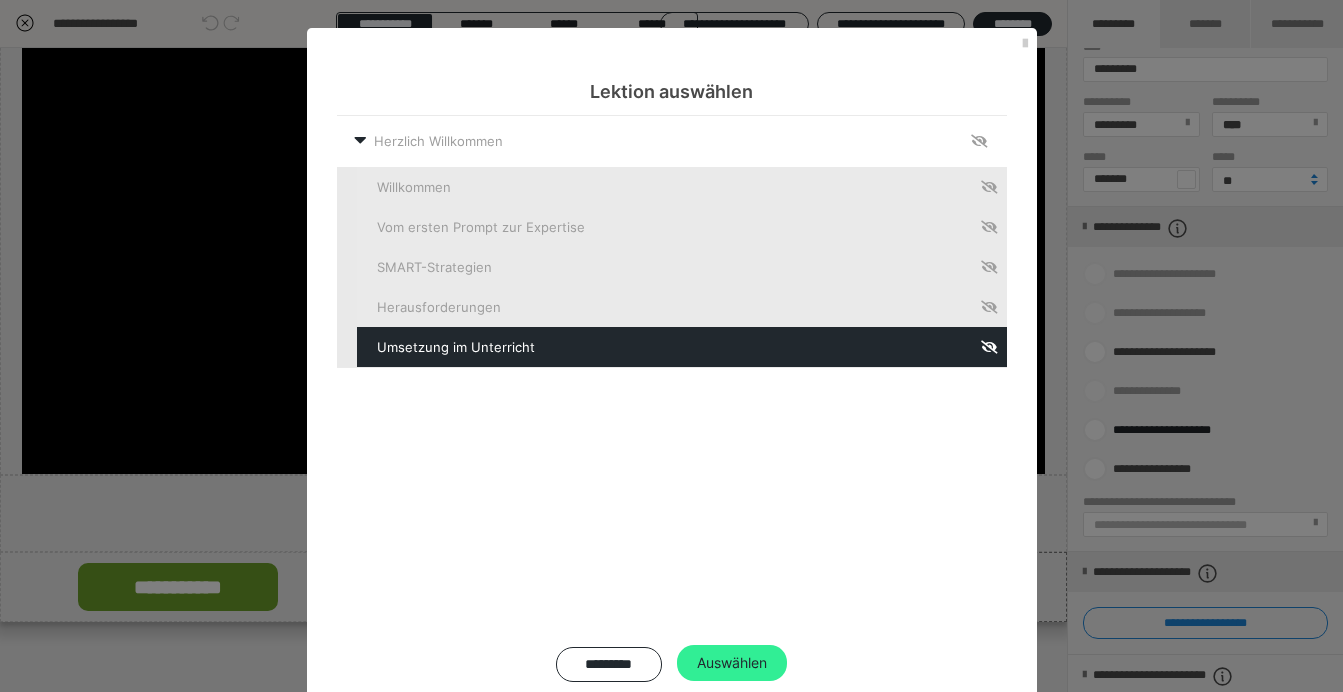 click on "Auswählen" at bounding box center (732, 663) 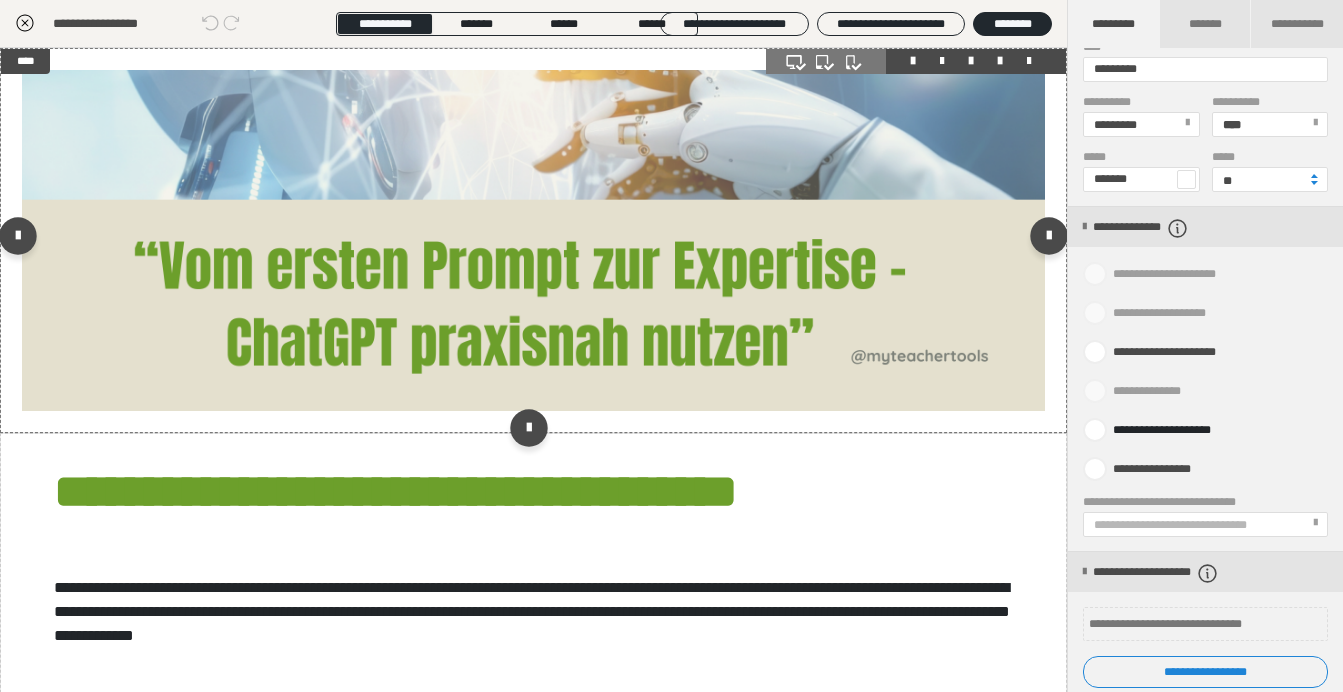 scroll, scrollTop: 0, scrollLeft: 0, axis: both 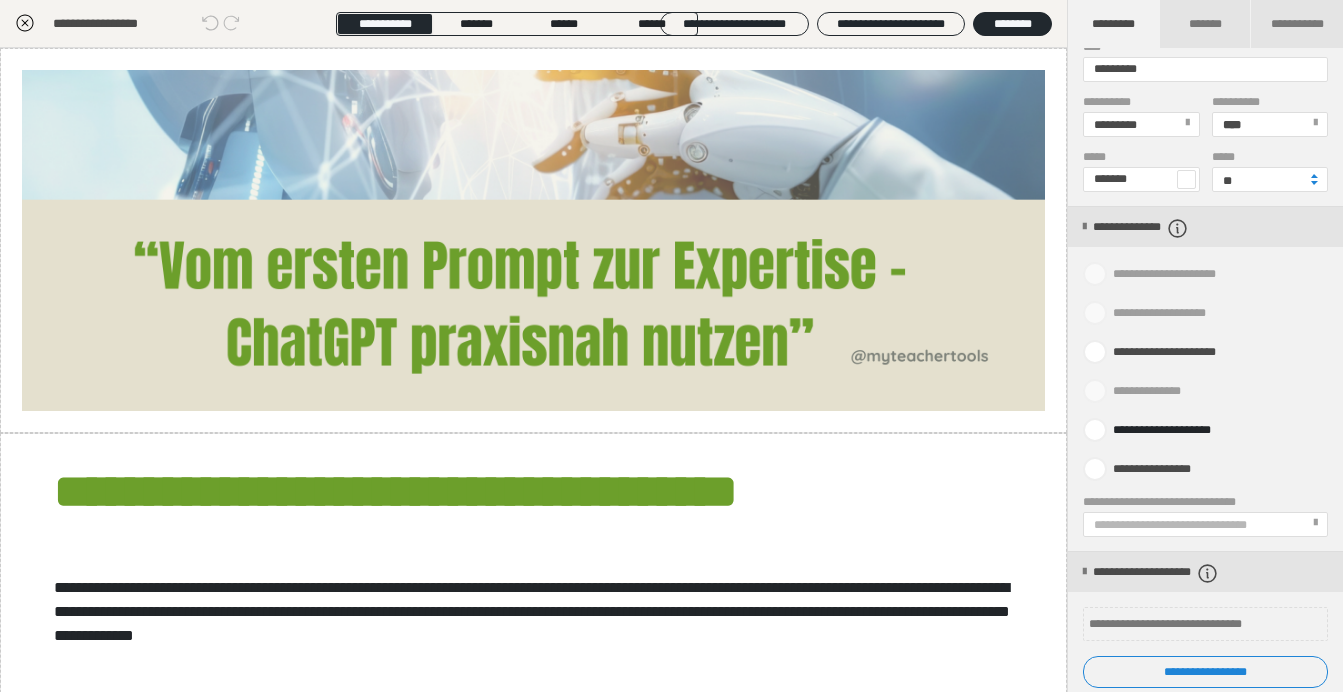 click 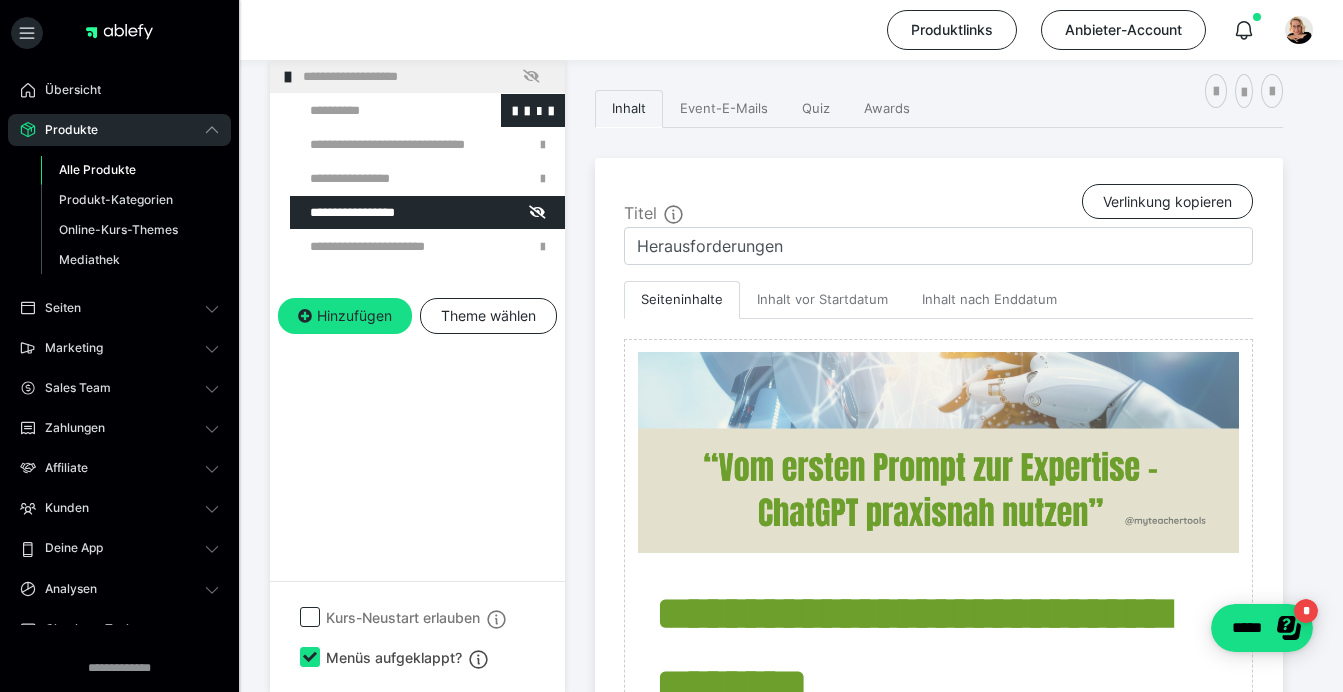 click at bounding box center [375, 110] 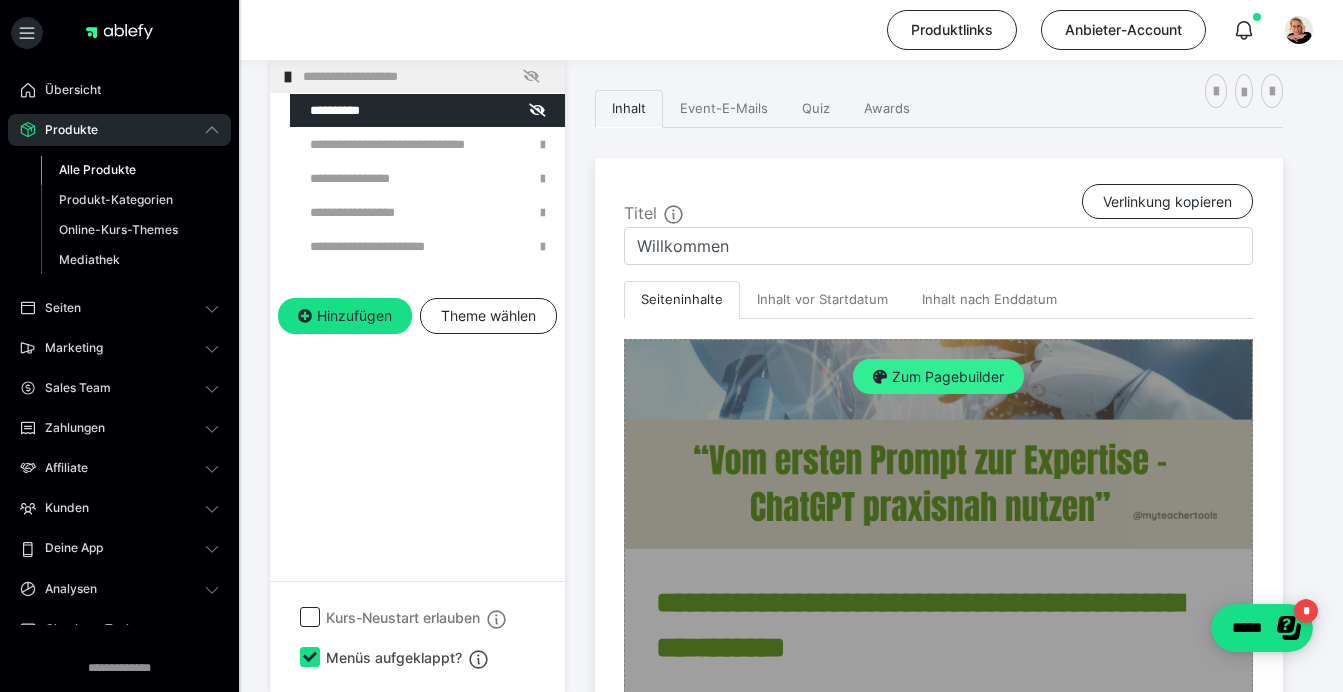 click on "Zum Pagebuilder" at bounding box center [938, 377] 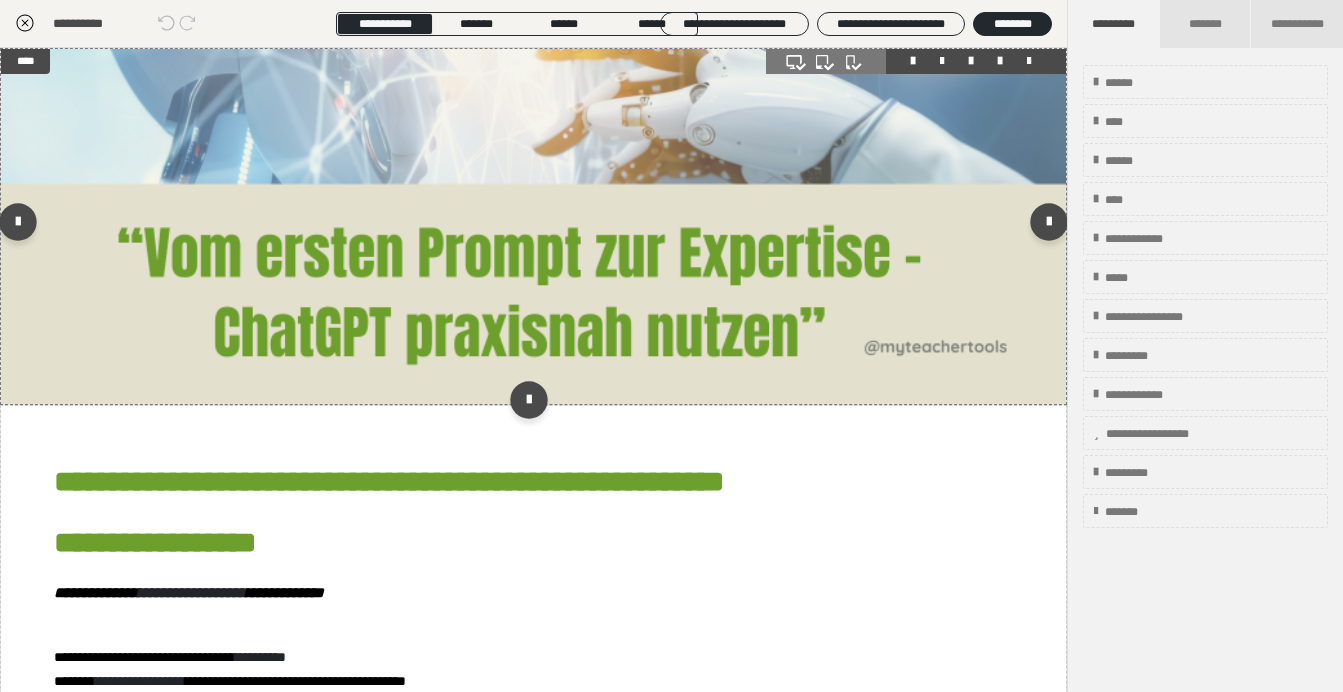 click at bounding box center [533, 226] 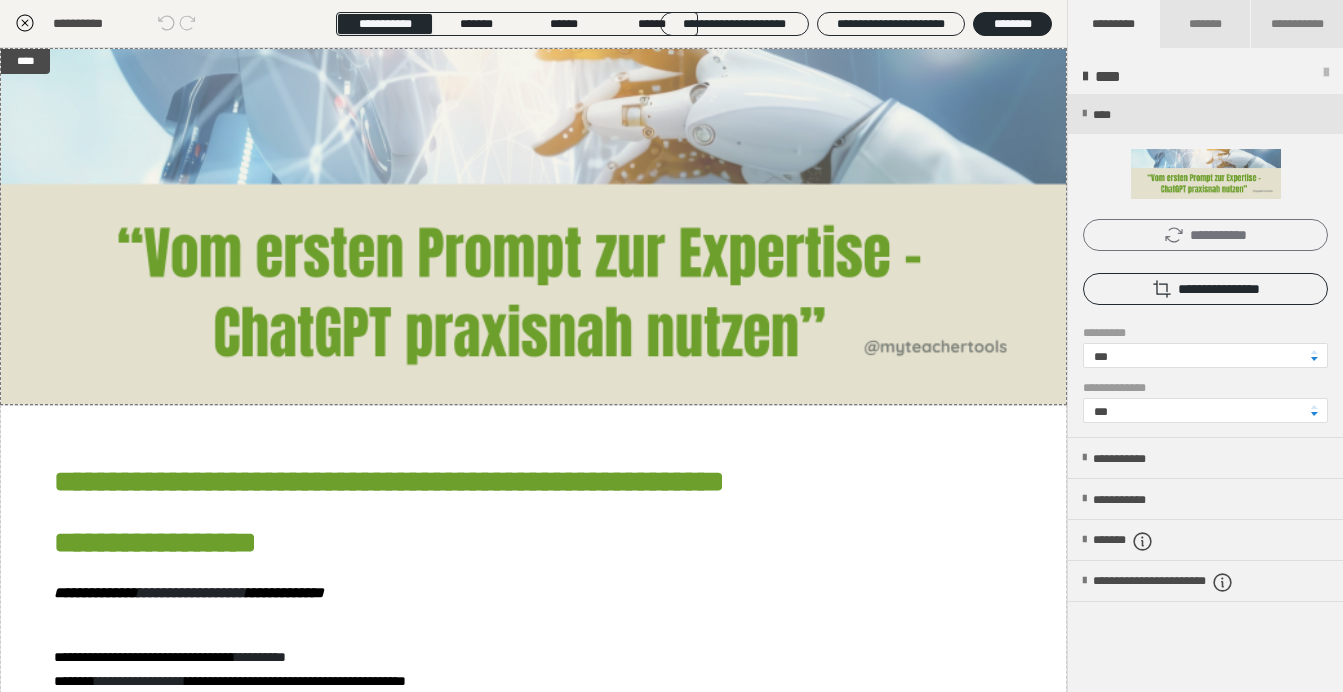 click on "**********" at bounding box center (1205, 235) 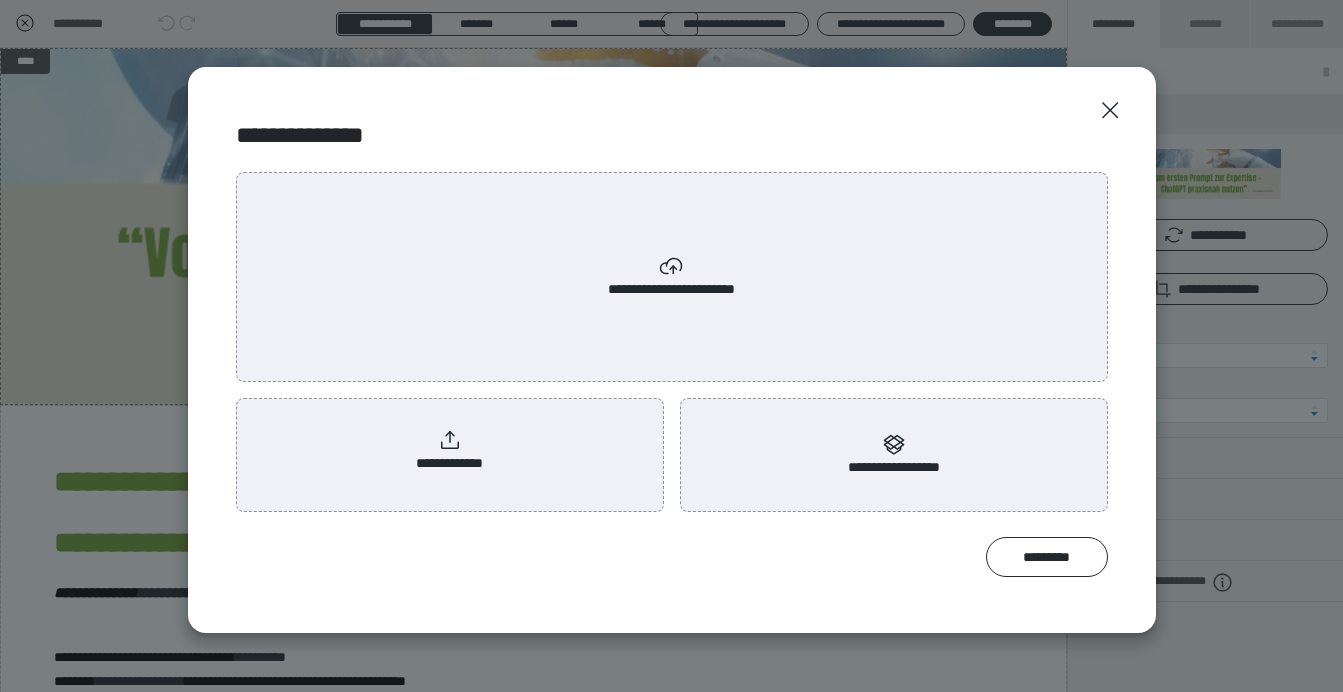 click on "**********" at bounding box center (672, 277) 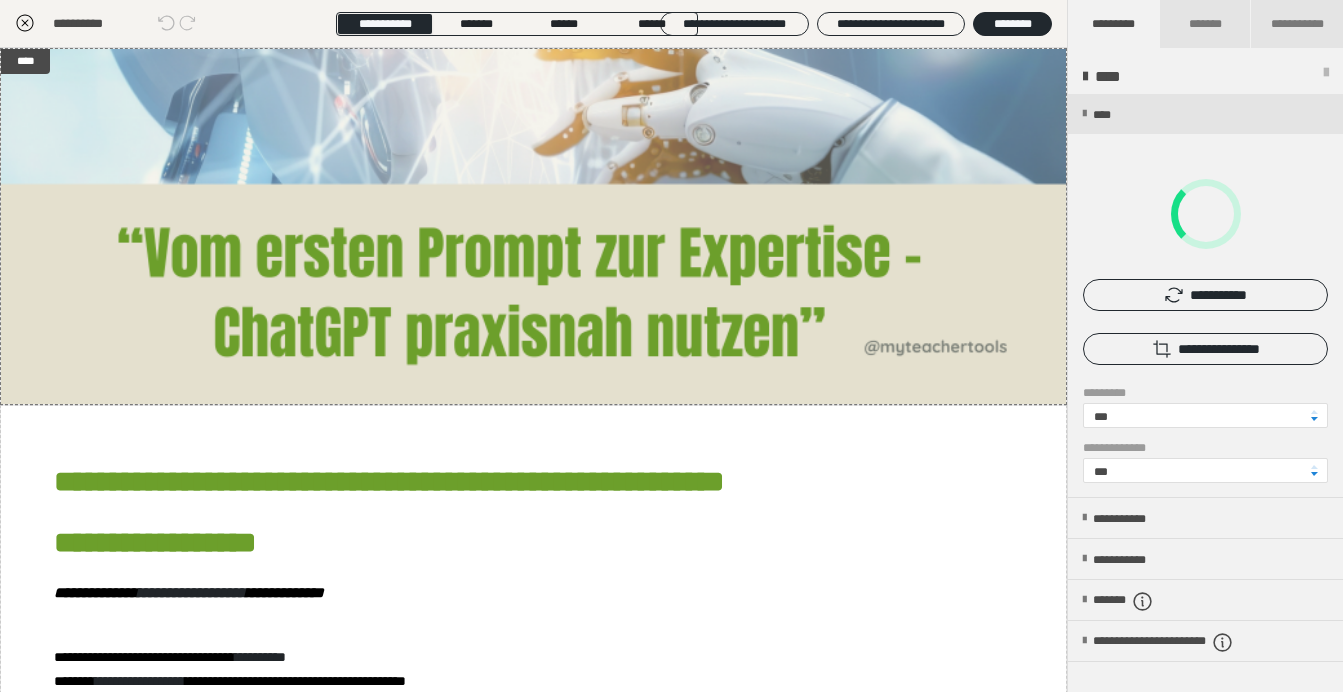 scroll, scrollTop: 0, scrollLeft: 0, axis: both 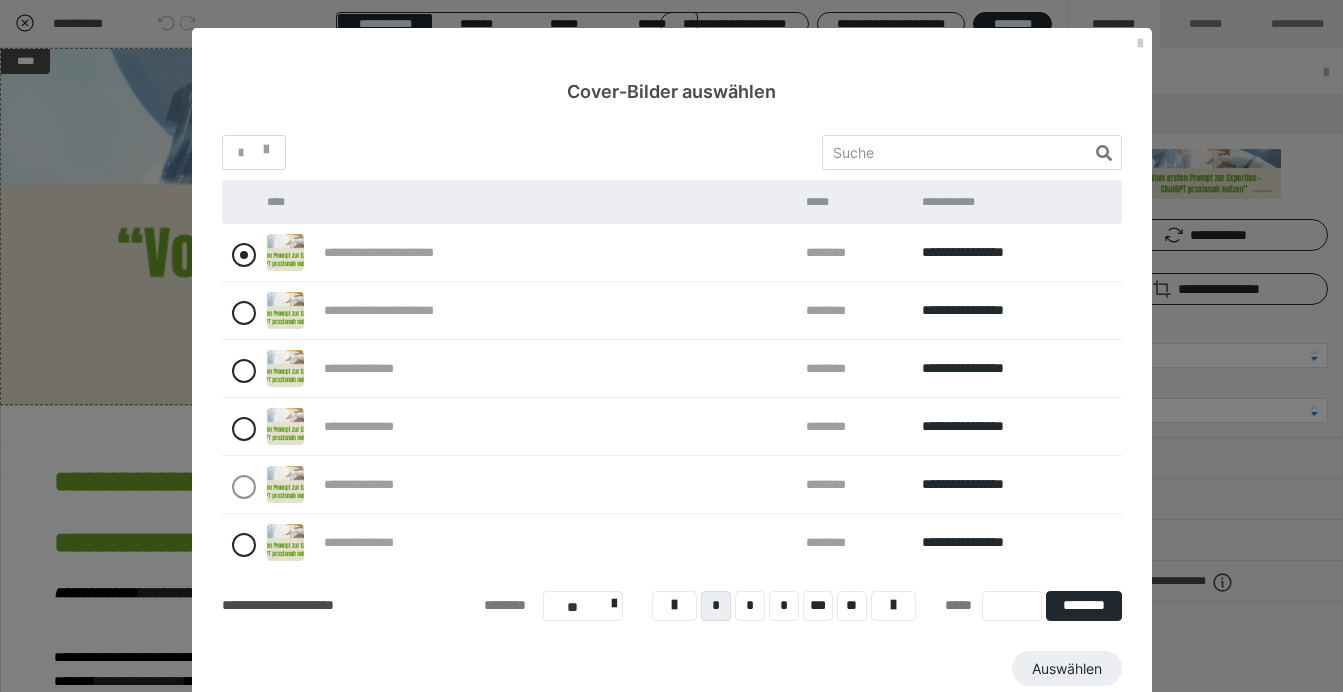 click at bounding box center (244, 255) 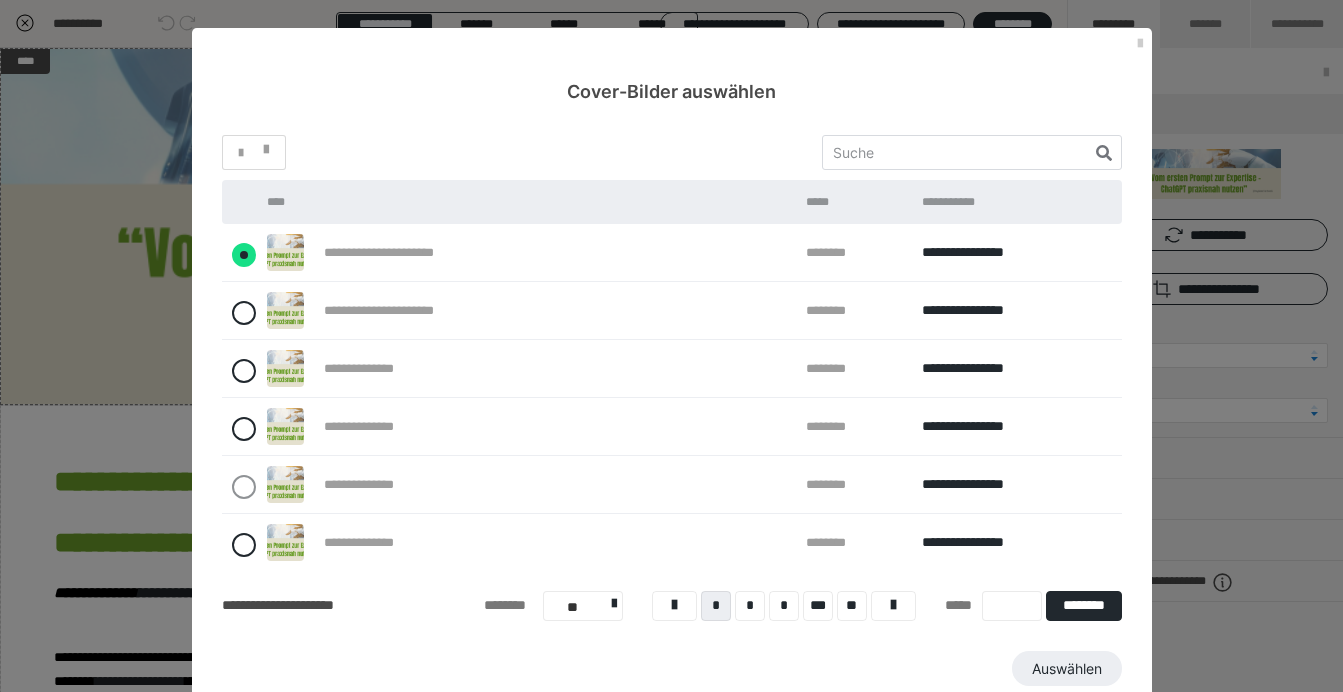 radio on "****" 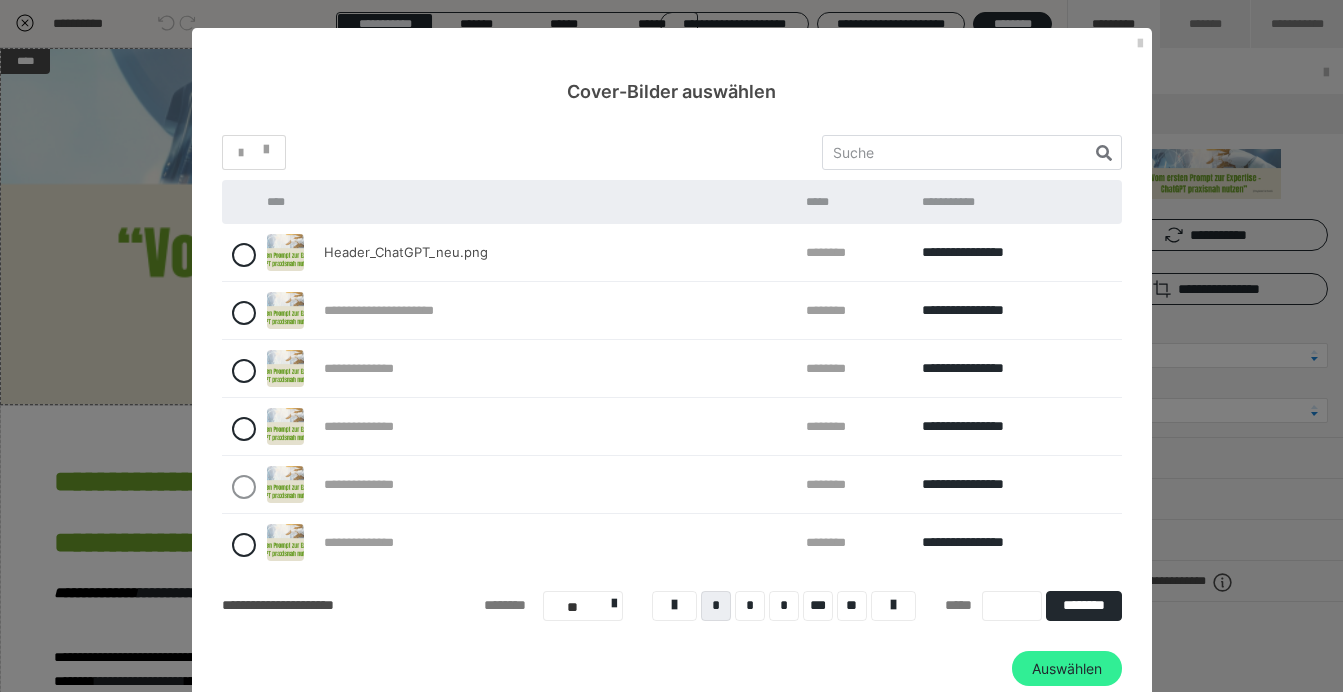 click on "Auswählen" at bounding box center [1067, 669] 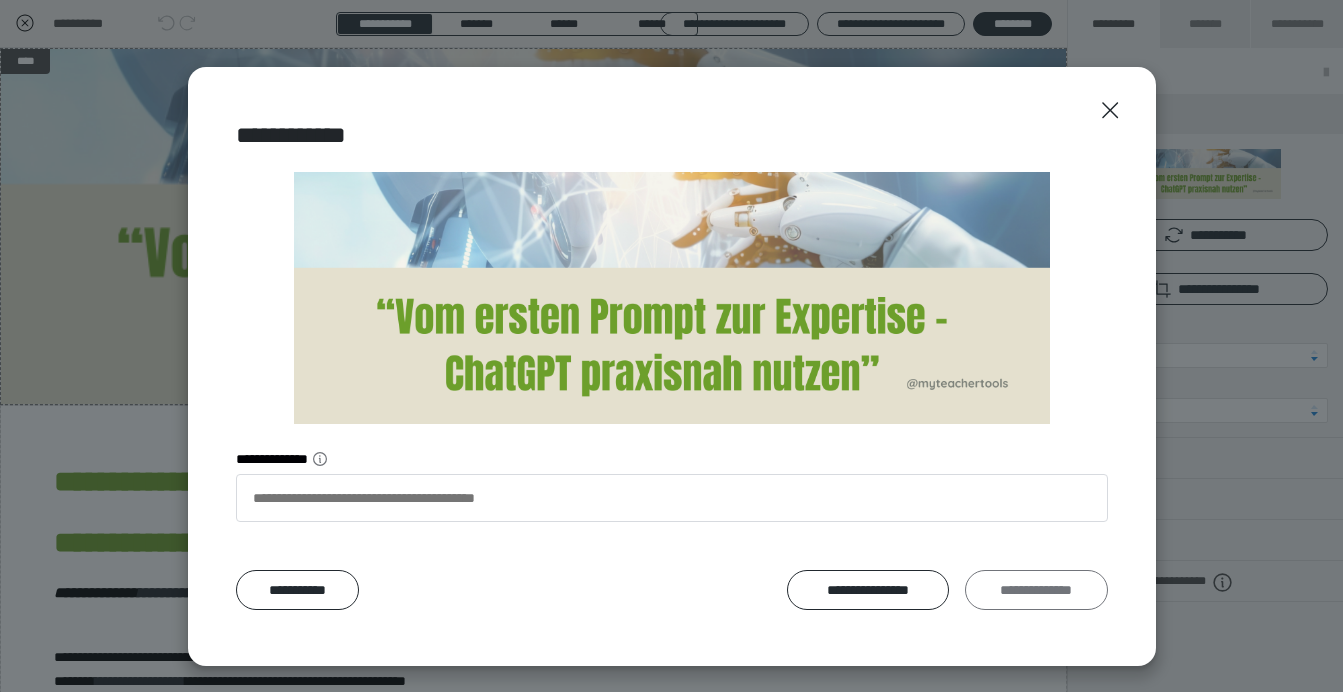 click on "**********" at bounding box center [1036, 590] 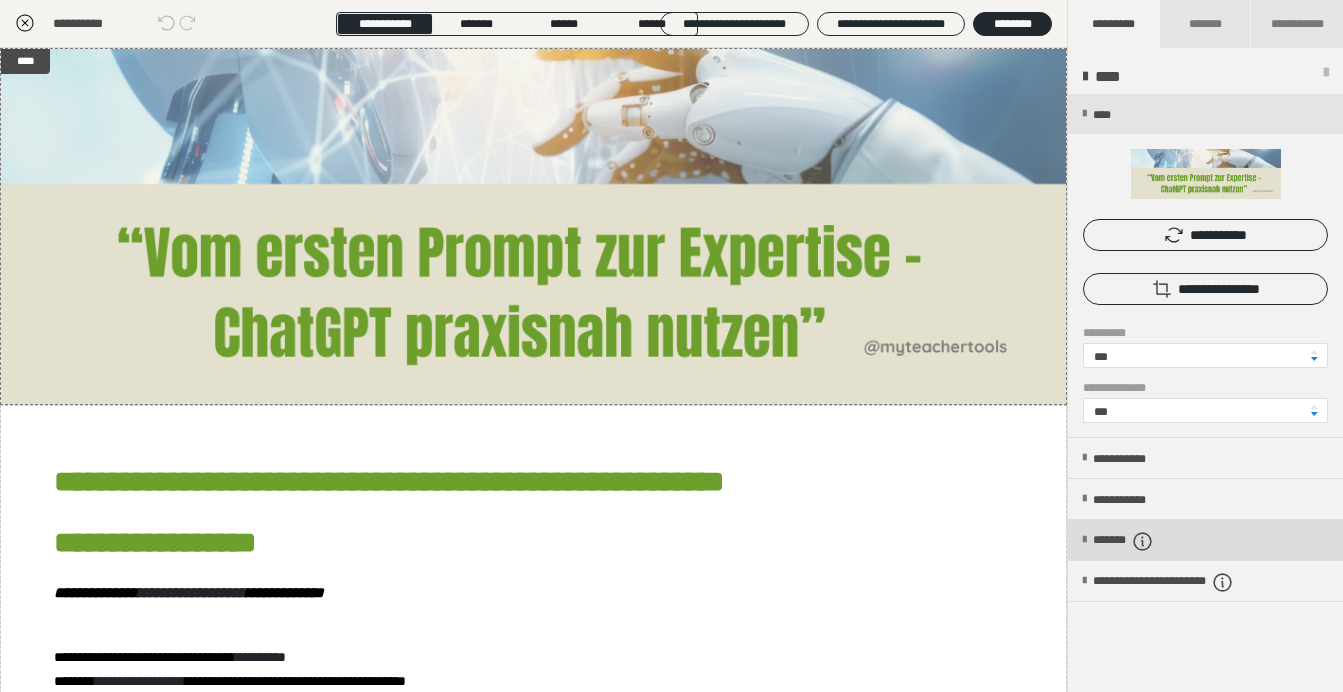 click on "*******" at bounding box center (1140, 541) 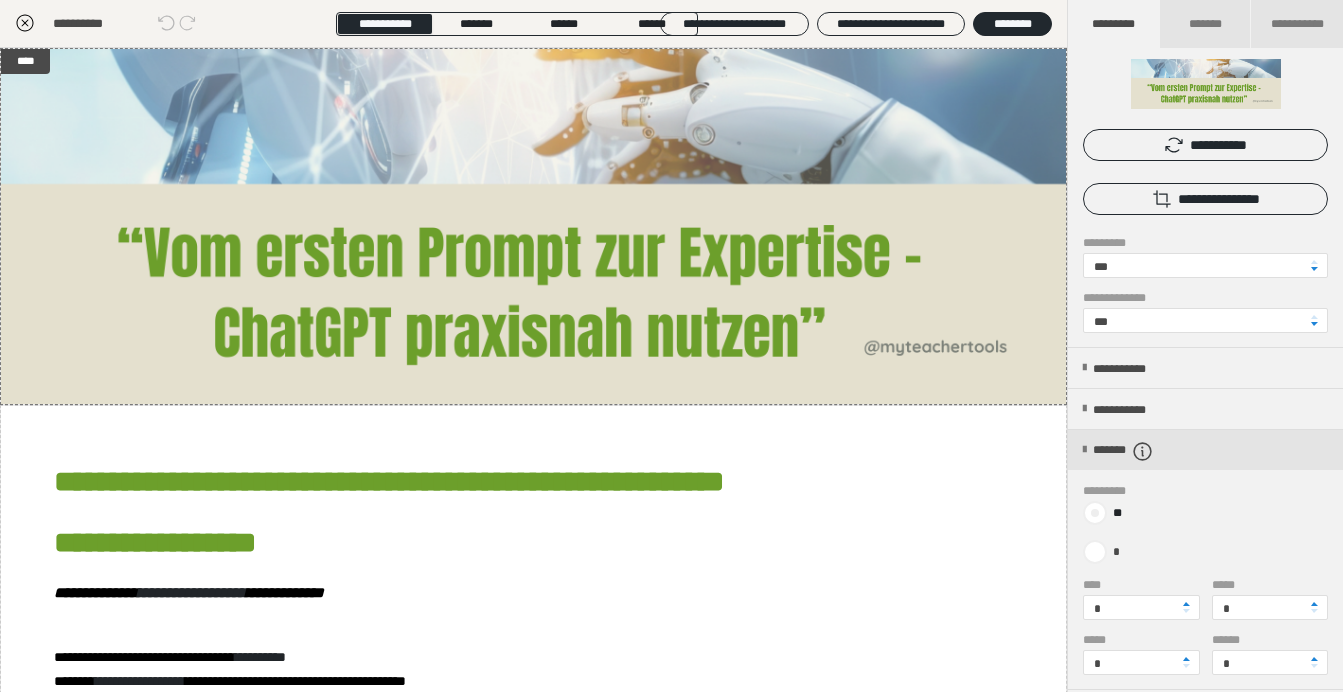 scroll, scrollTop: 99, scrollLeft: 0, axis: vertical 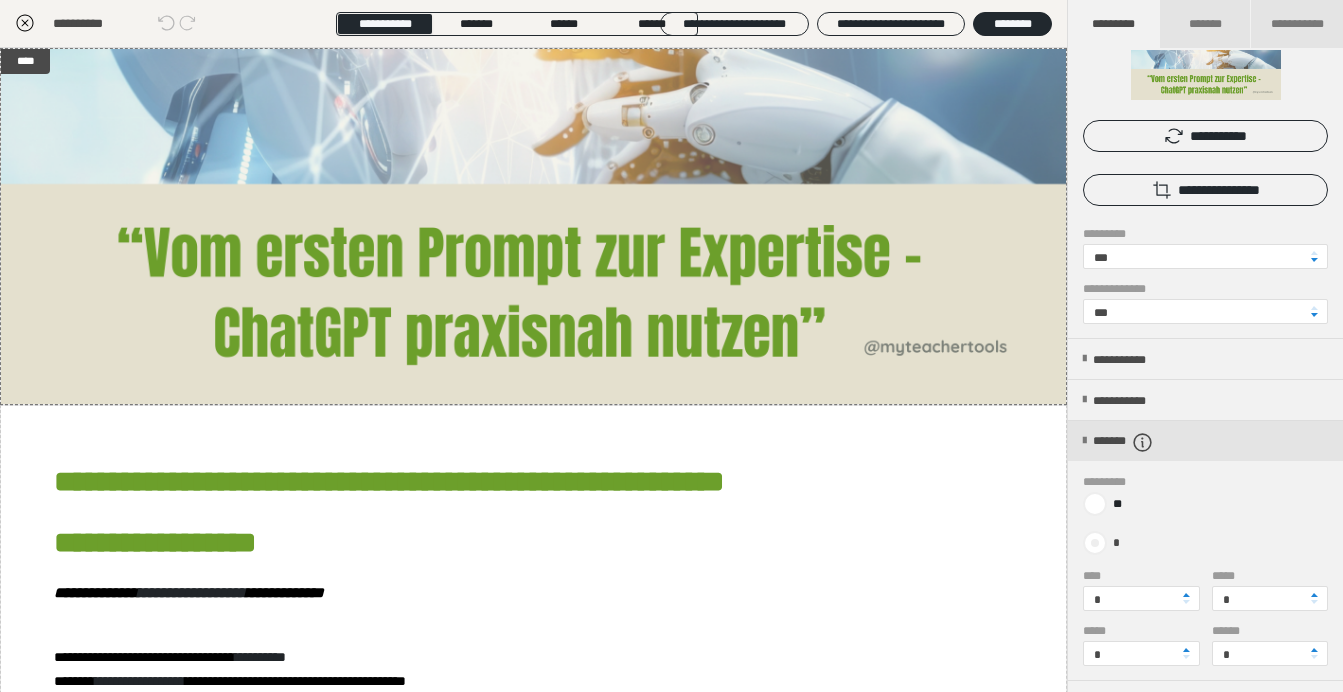 click at bounding box center (1095, 543) 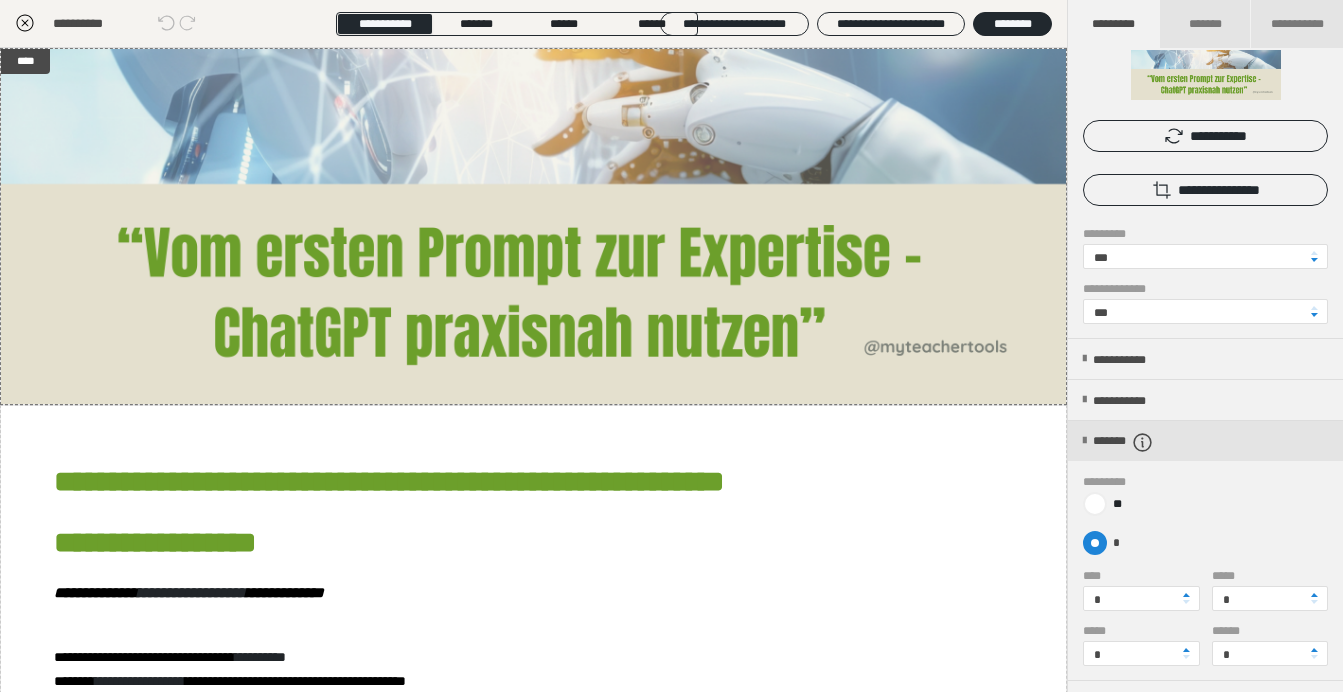 radio on "****" 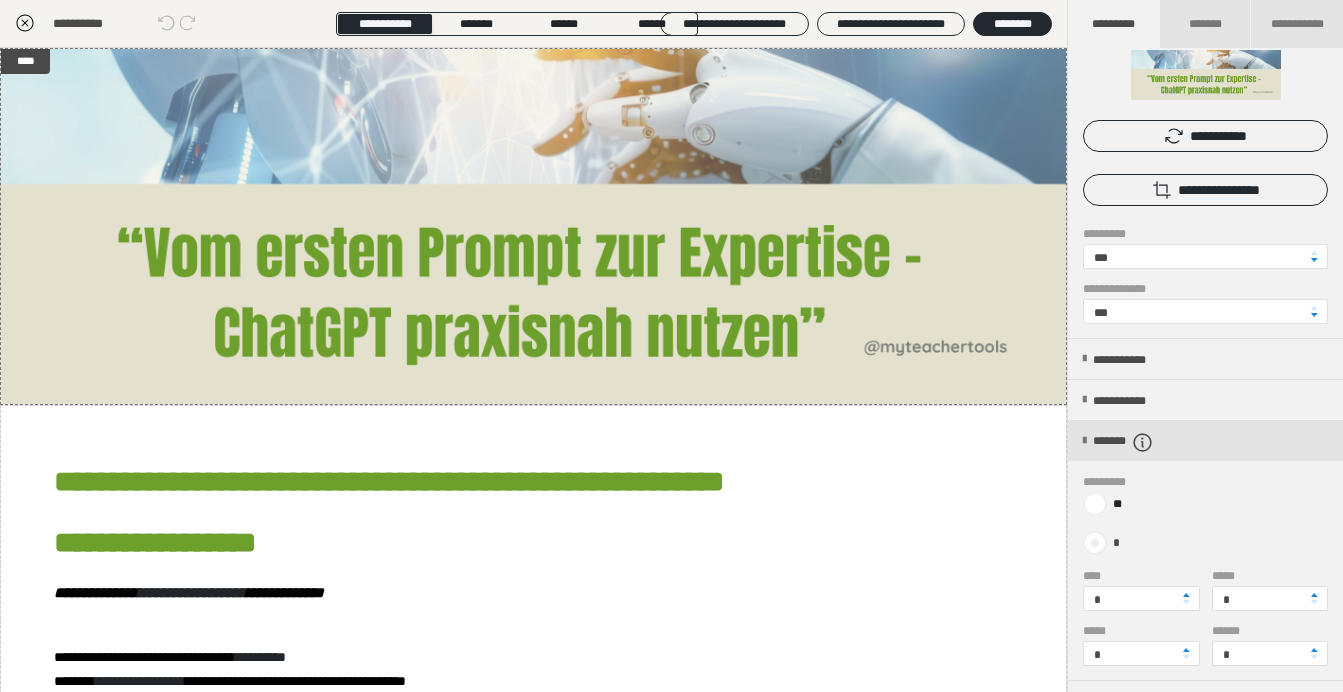 radio on "*****" 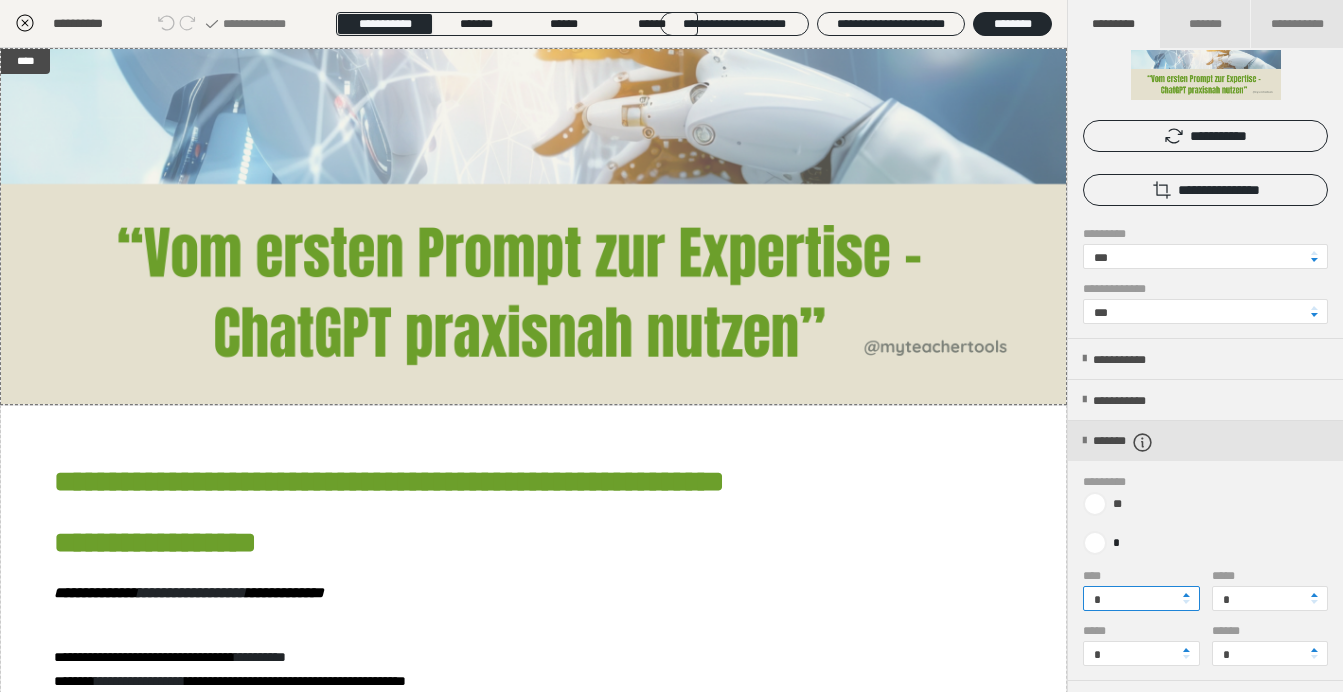 click on "*" at bounding box center (1141, 598) 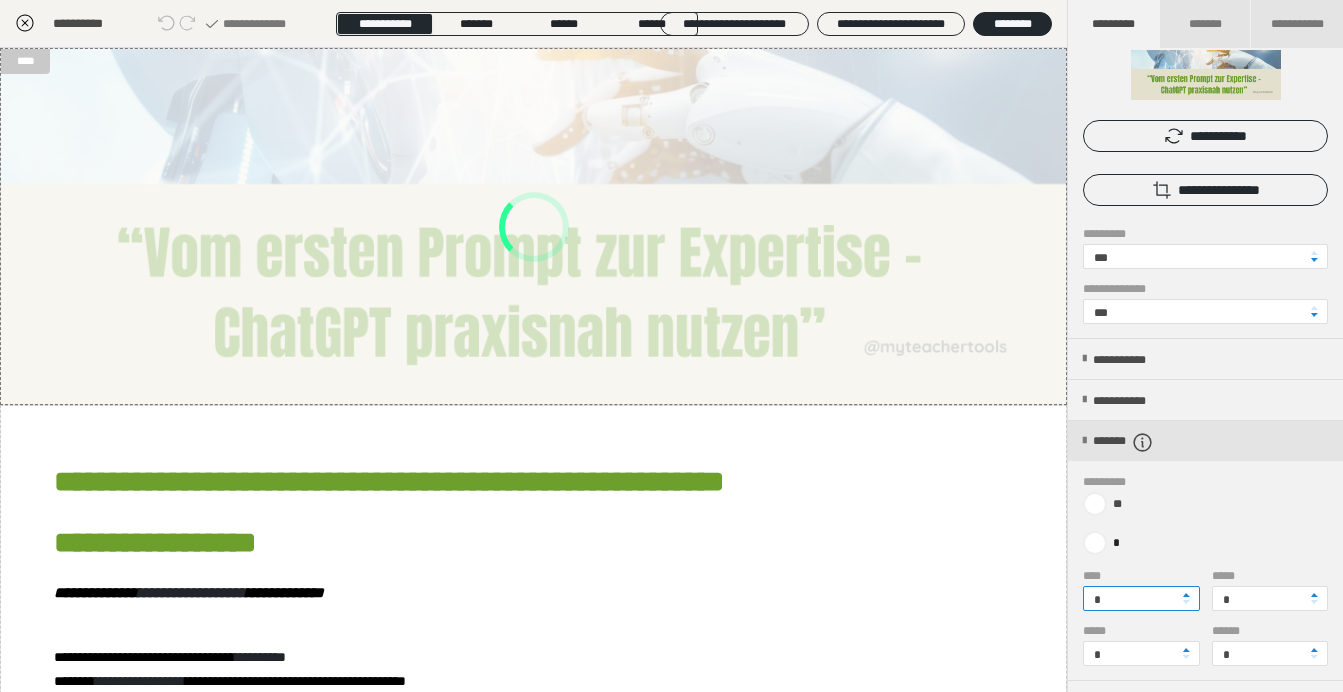 type on "*" 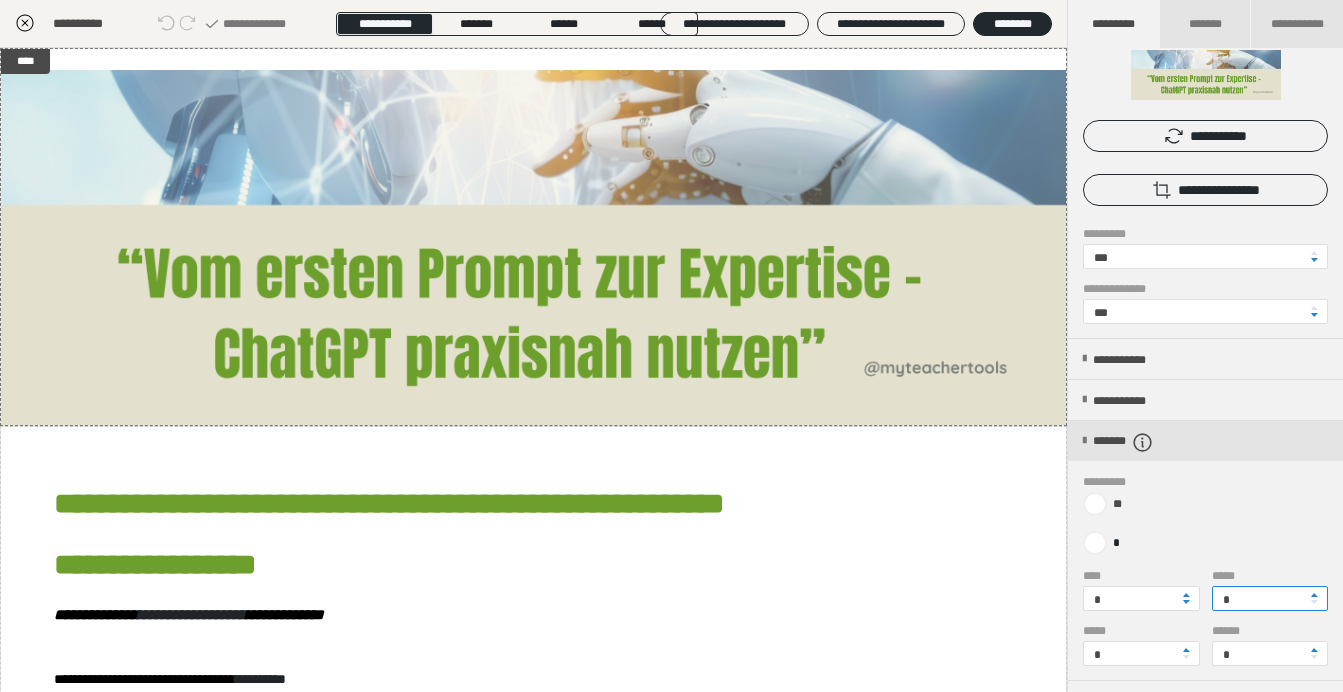 click on "*" at bounding box center [1270, 598] 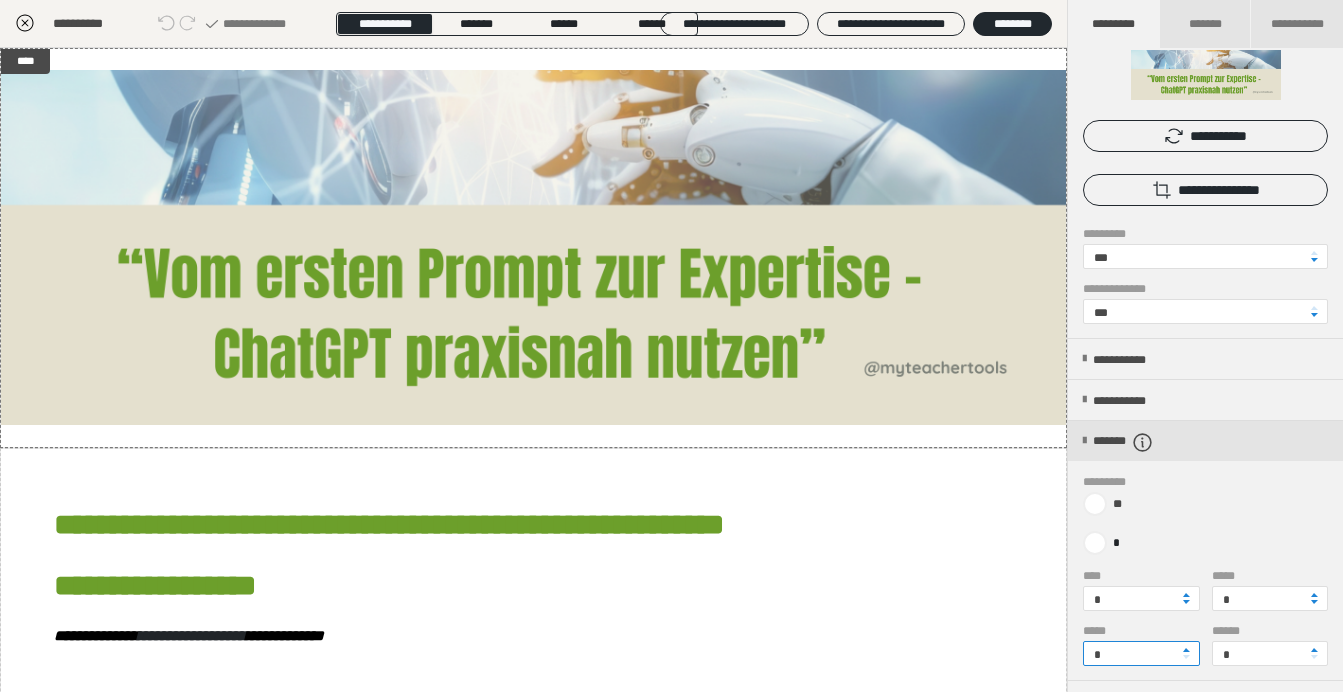 click on "*" at bounding box center (1141, 653) 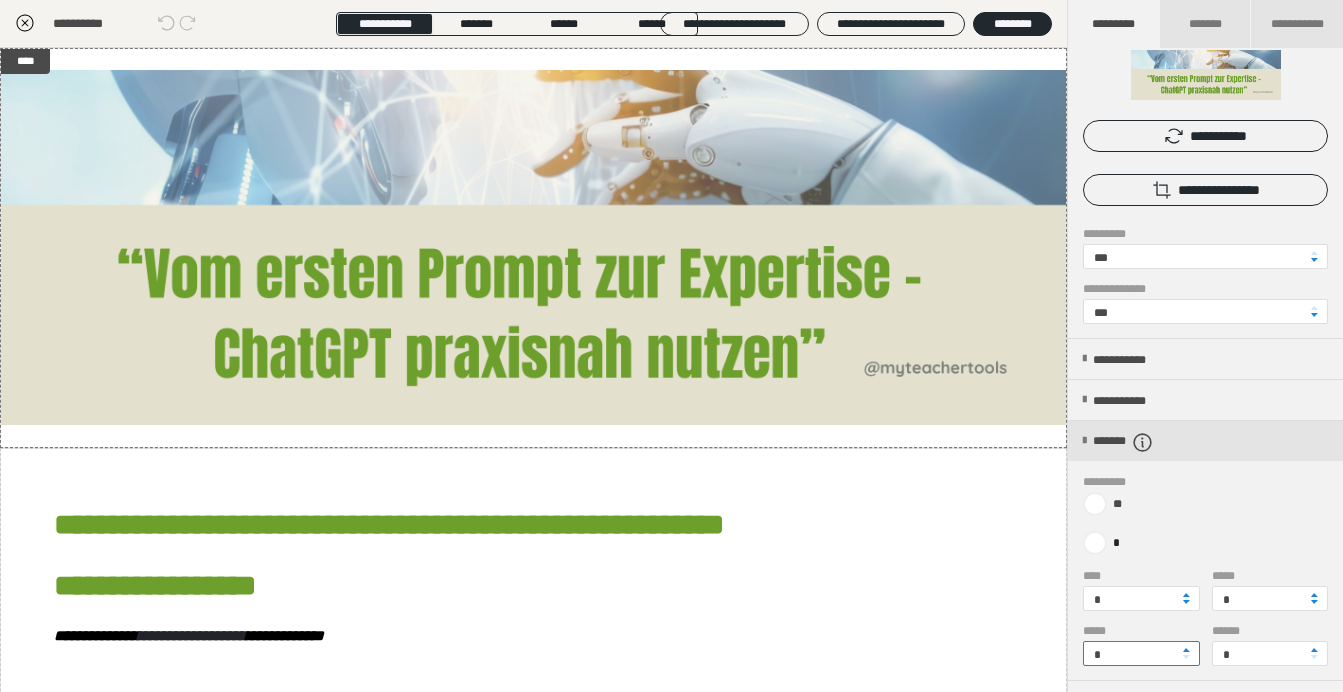 type on "*" 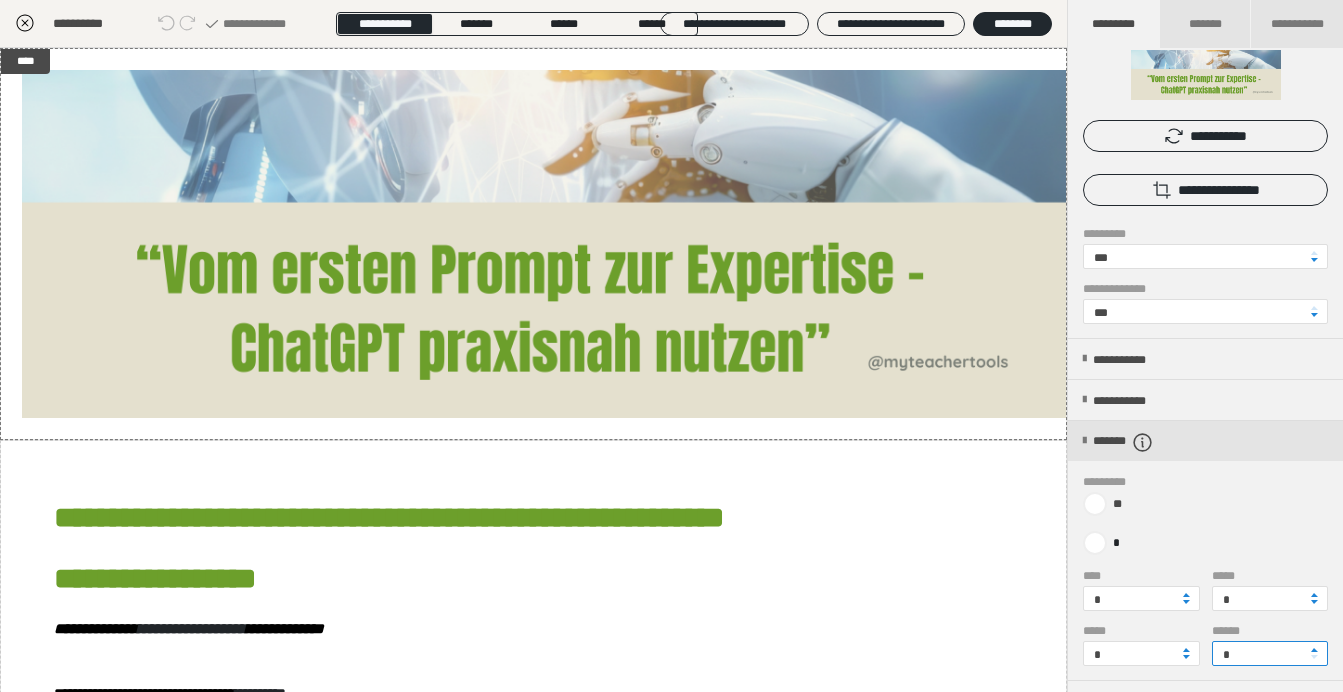click on "*" at bounding box center (1270, 653) 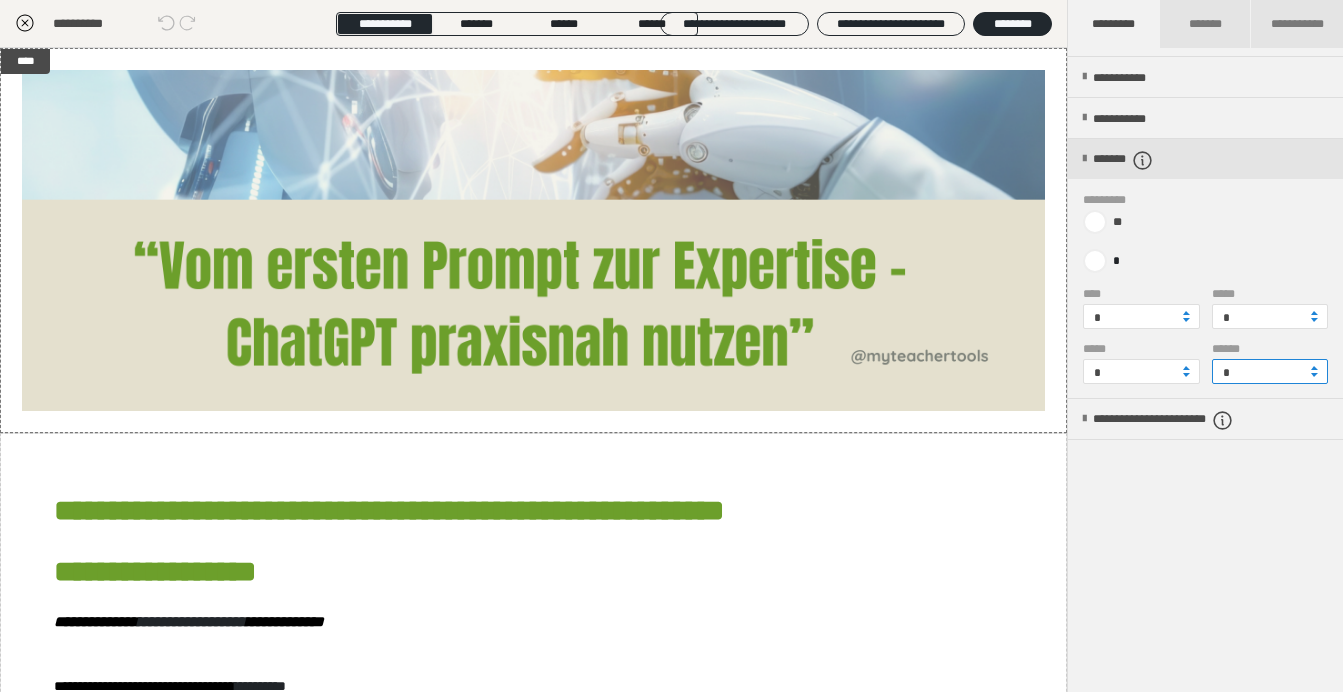 scroll, scrollTop: 381, scrollLeft: 0, axis: vertical 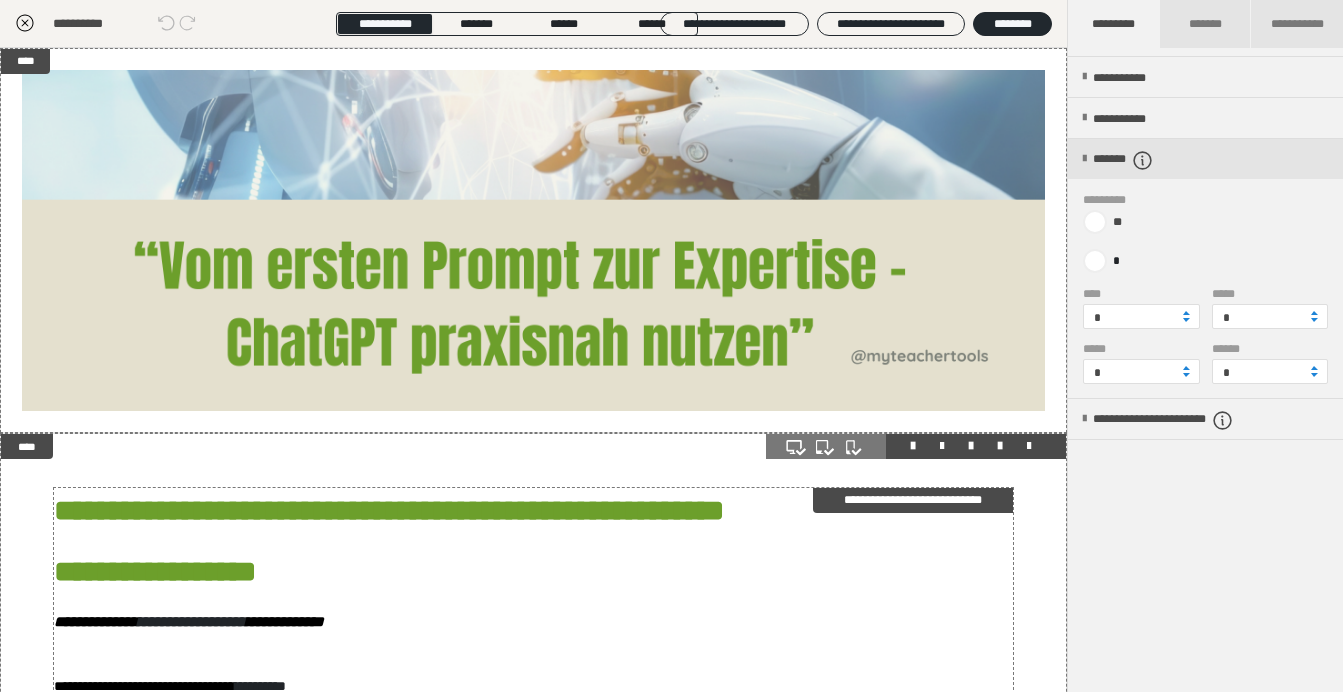 click on "*******" at bounding box center (682, 510) 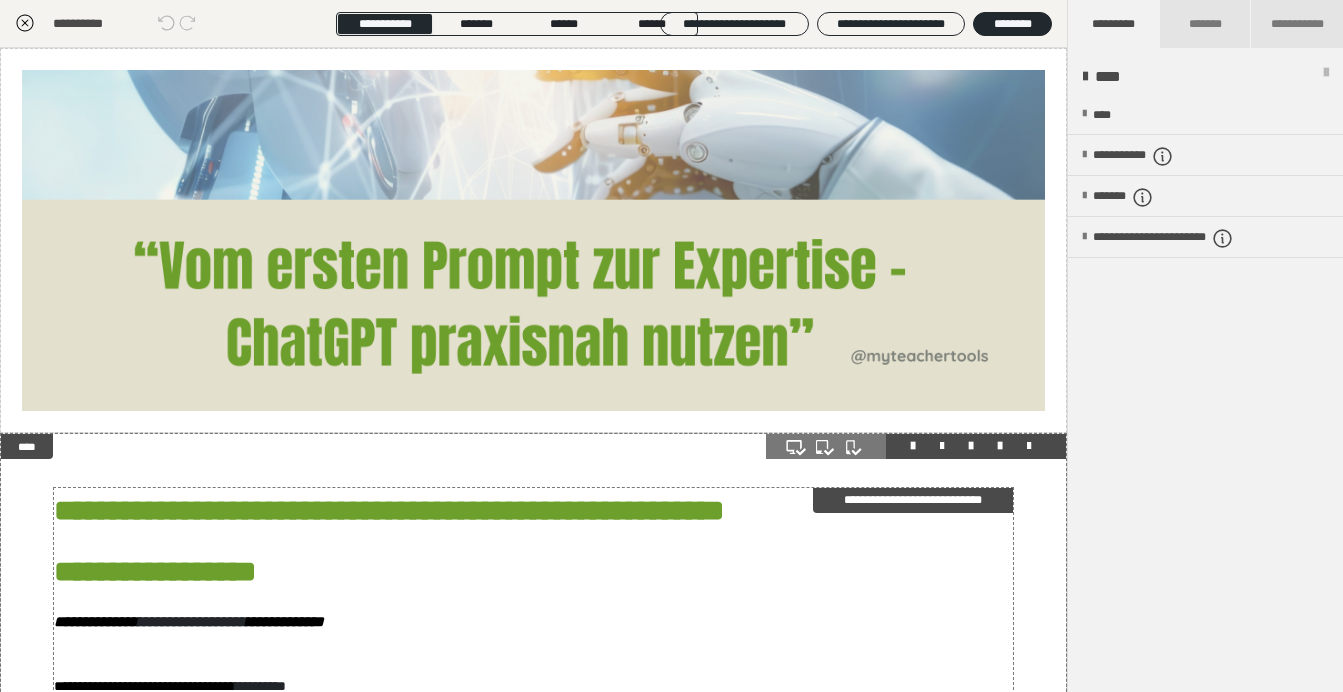 scroll, scrollTop: 0, scrollLeft: 0, axis: both 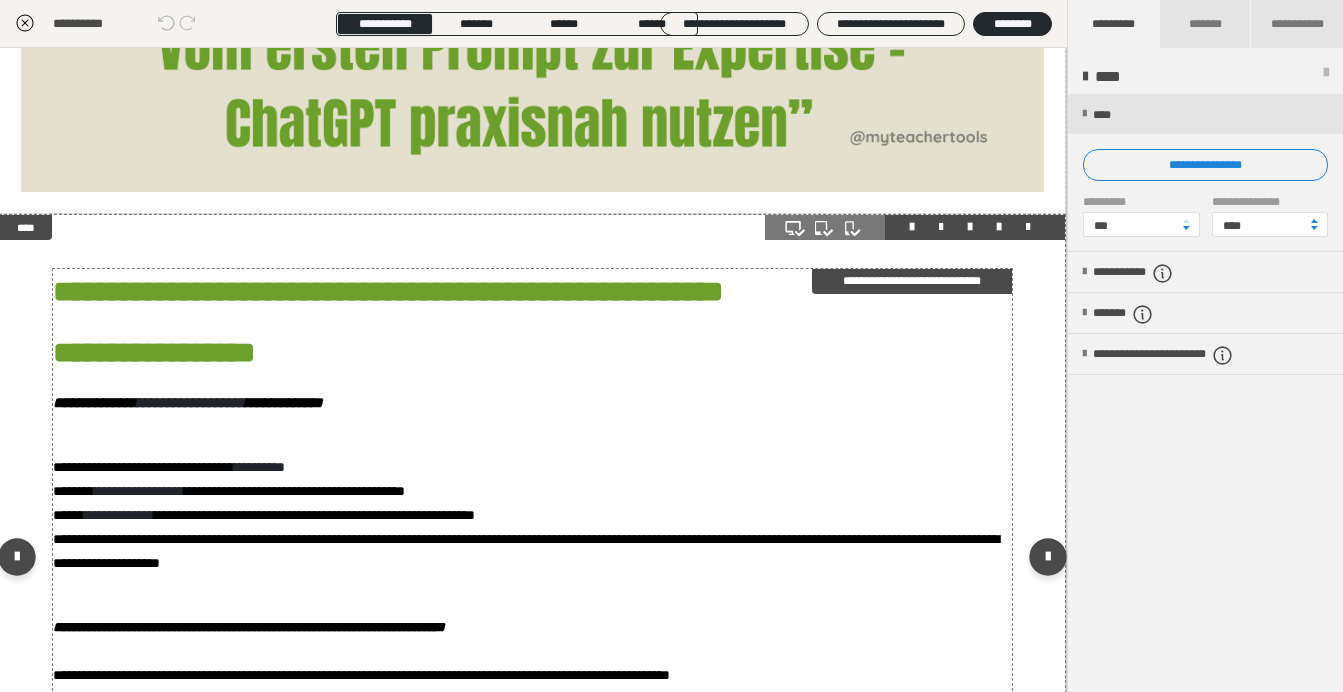 click on "**********" at bounding box center (346, 291) 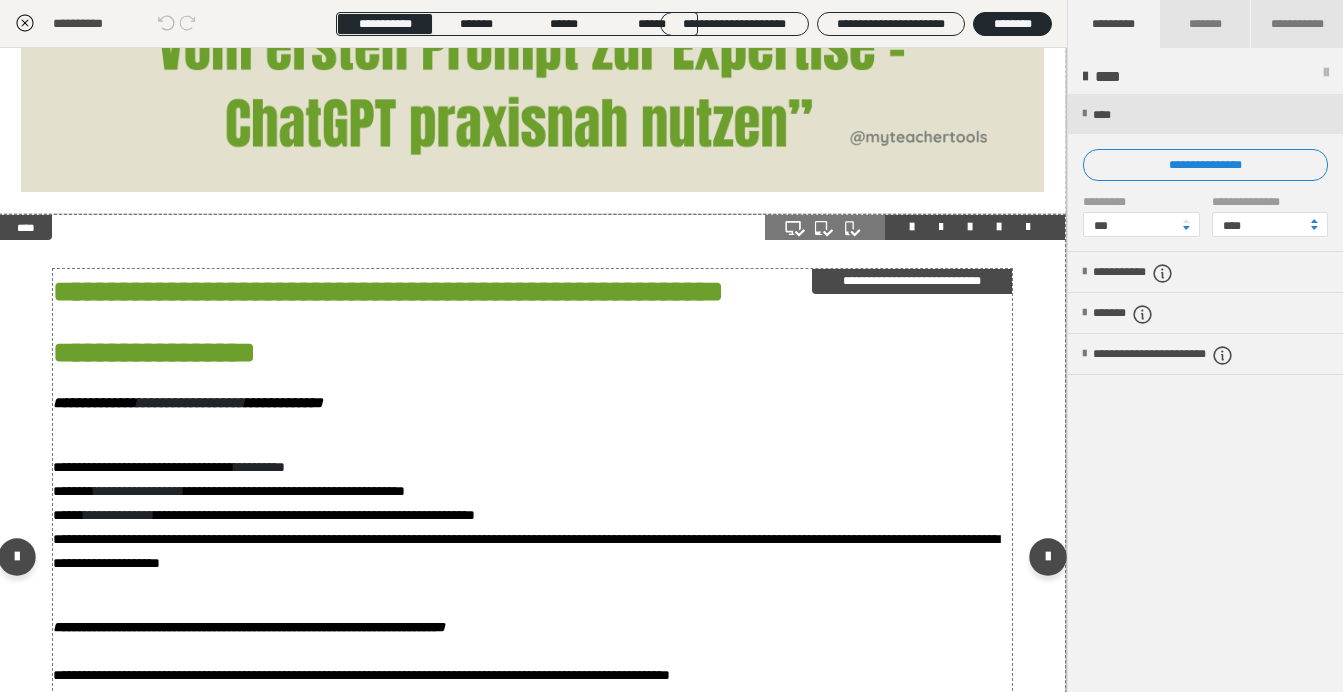 click on "**********" at bounding box center (346, 291) 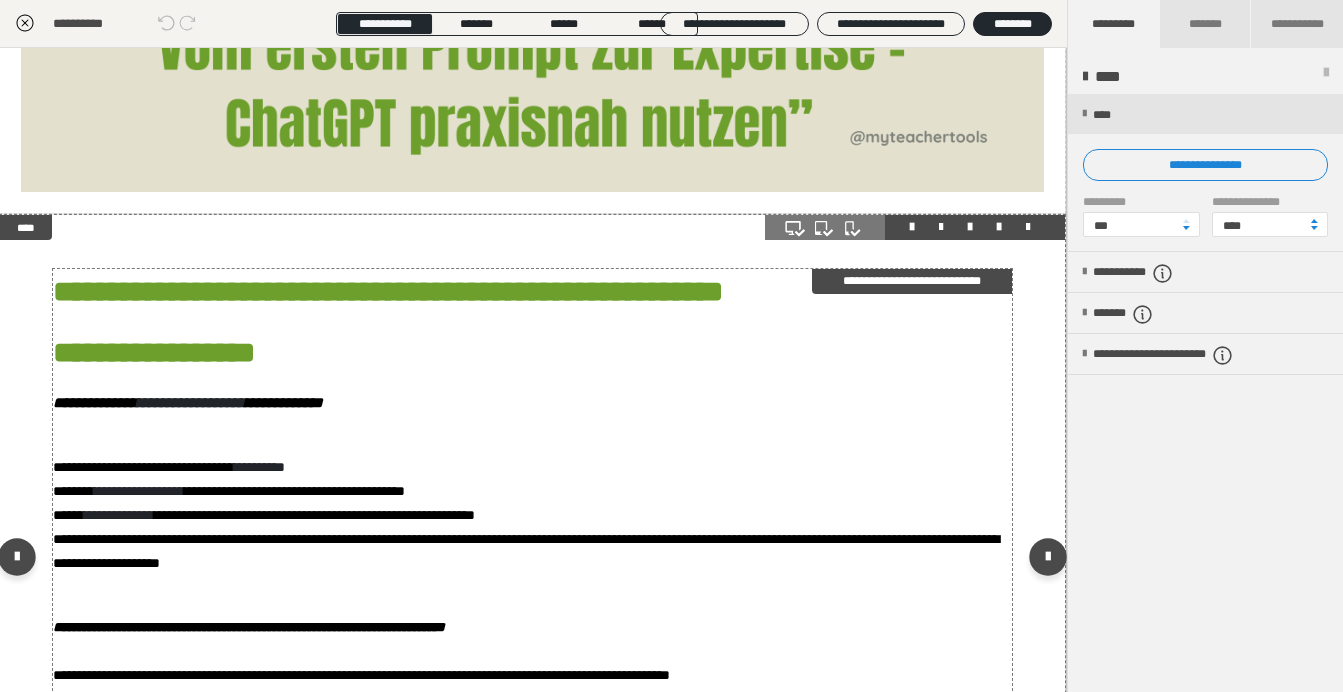 click on "**********" at bounding box center (532, 403) 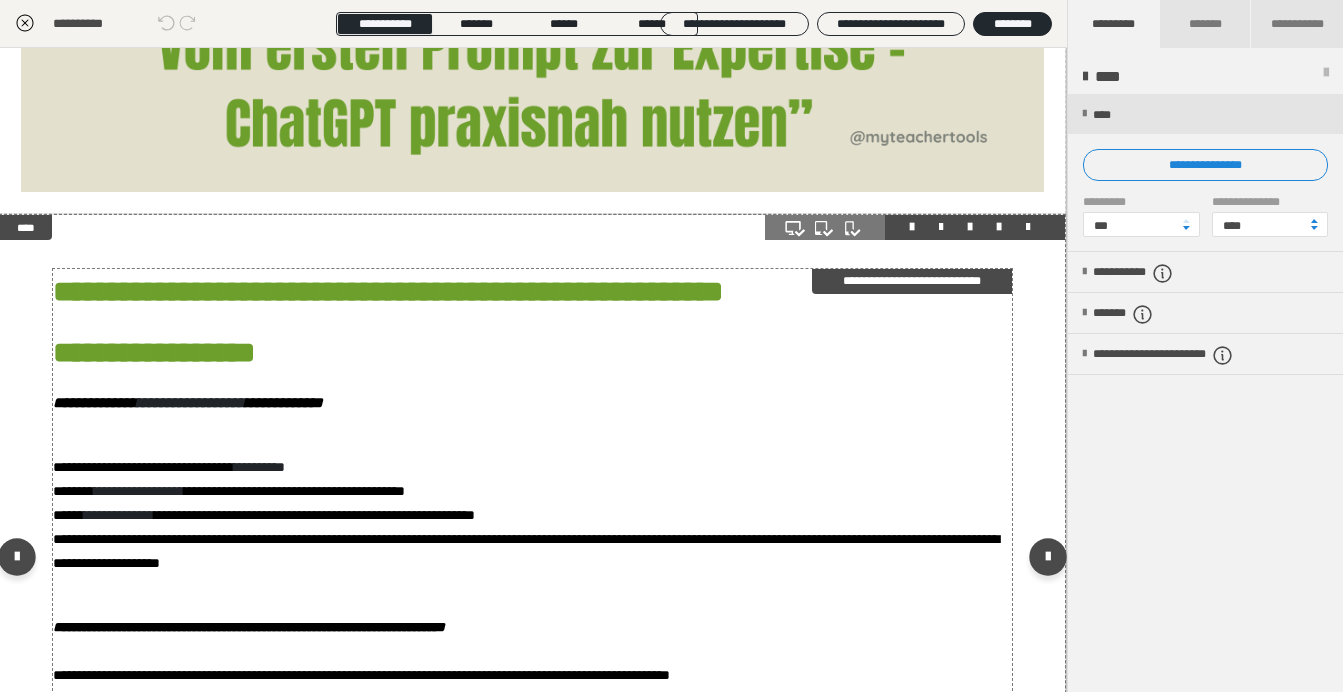 click on "**********" at bounding box center (532, 403) 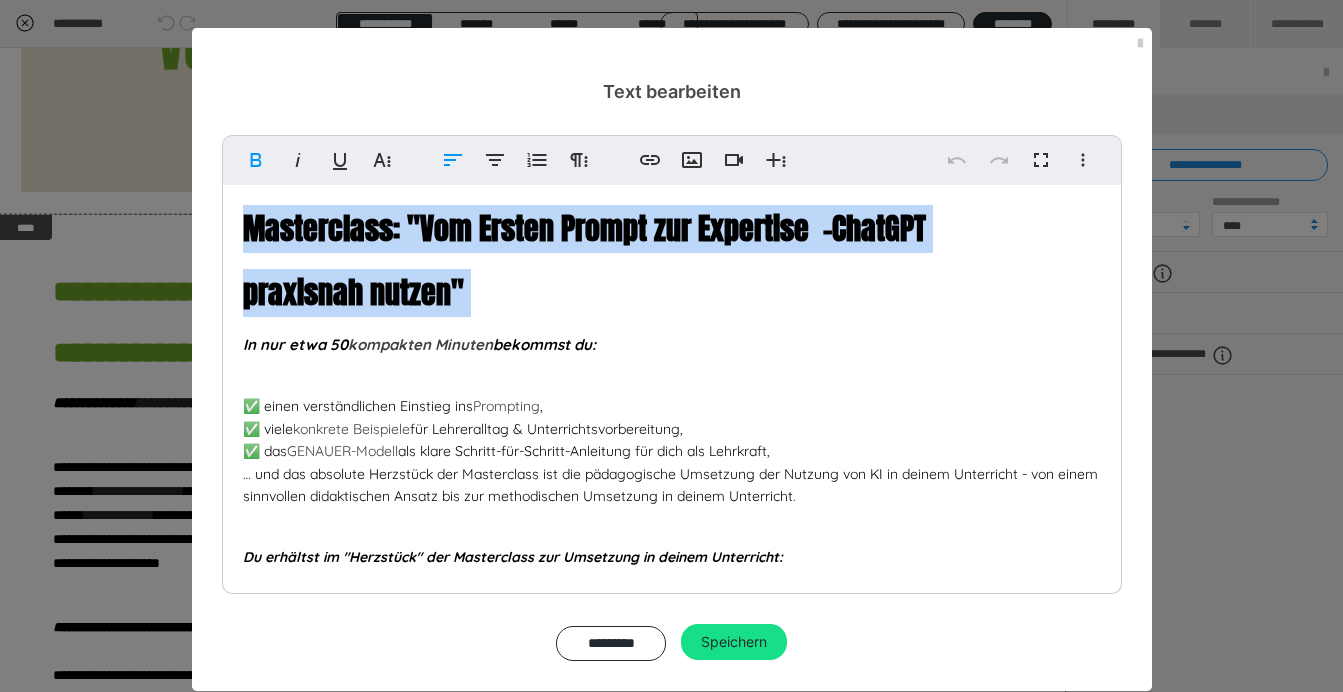 drag, startPoint x: 245, startPoint y: 213, endPoint x: 500, endPoint y: 317, distance: 275.39246 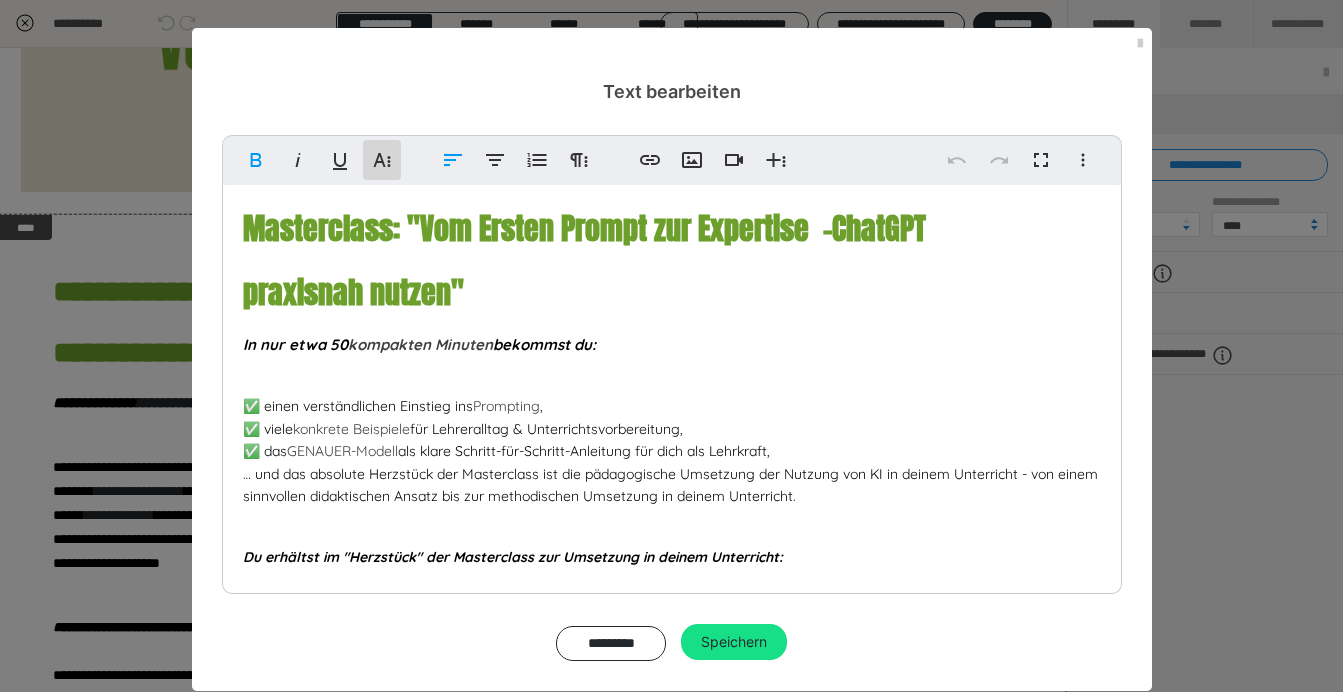 click 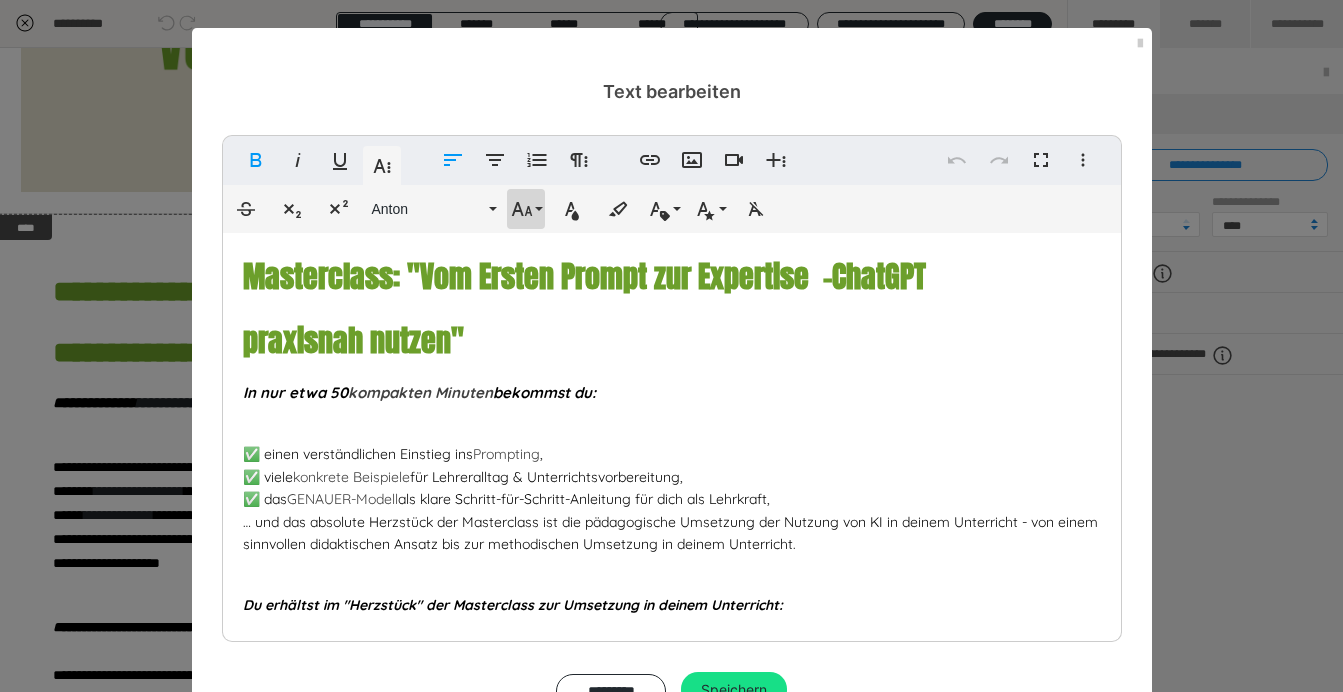 click on "Schriftgröße" at bounding box center (526, 209) 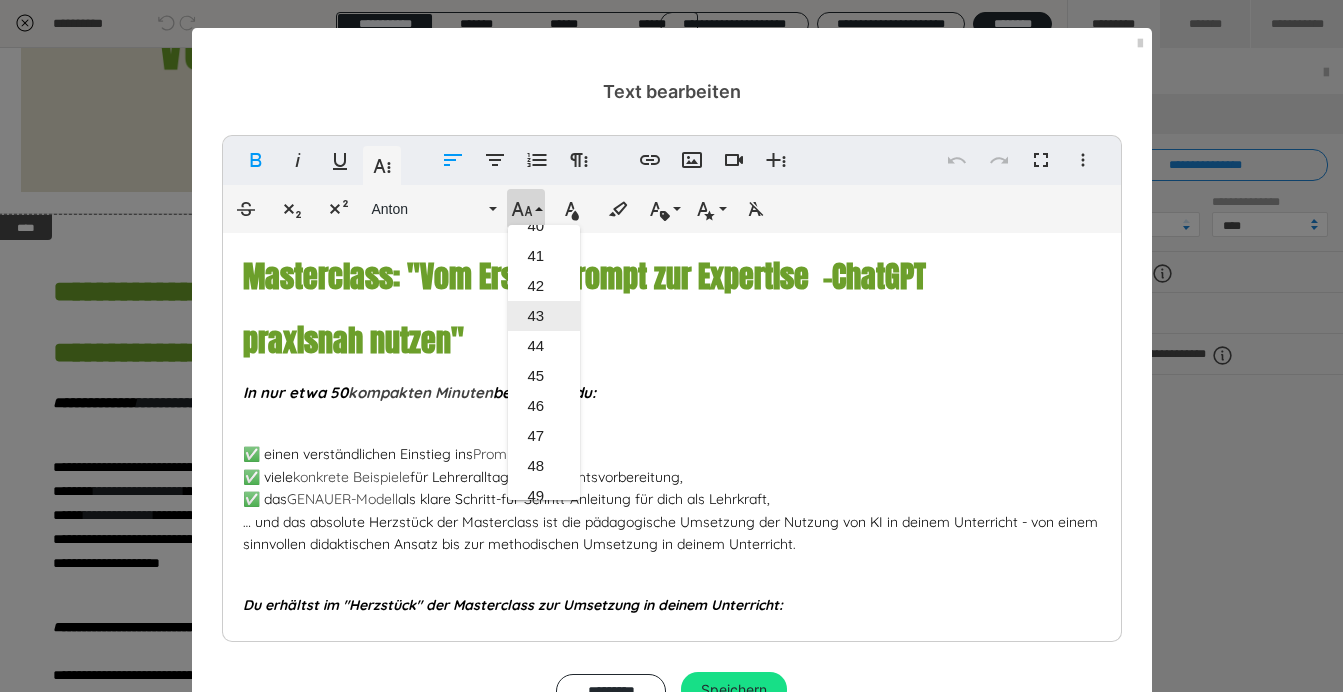 scroll, scrollTop: 1193, scrollLeft: 0, axis: vertical 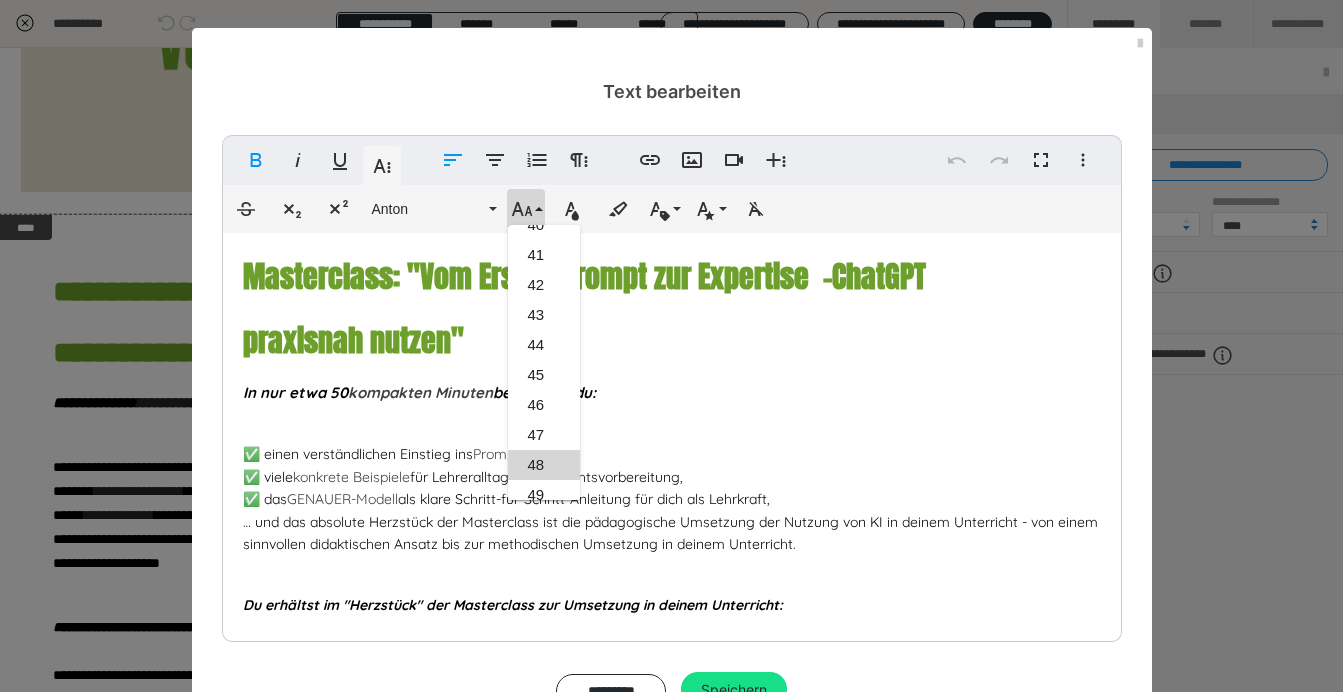 click on "48" at bounding box center (544, 465) 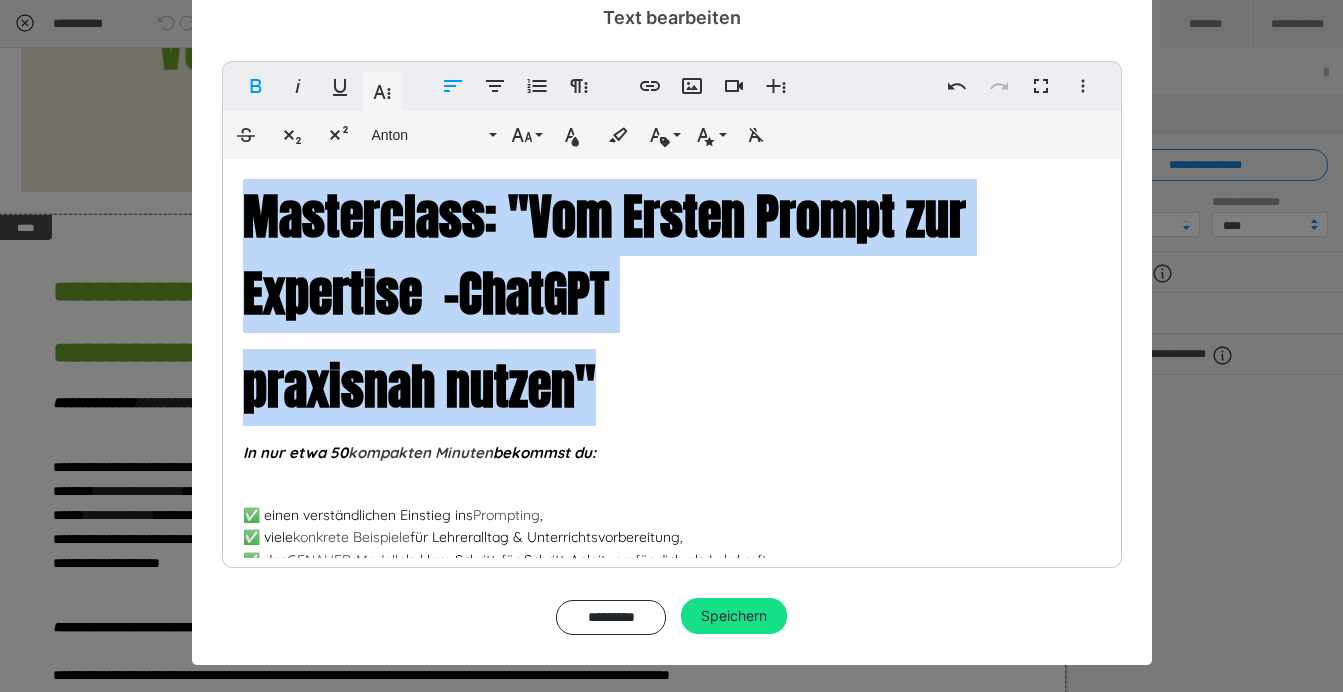 scroll, scrollTop: 73, scrollLeft: 0, axis: vertical 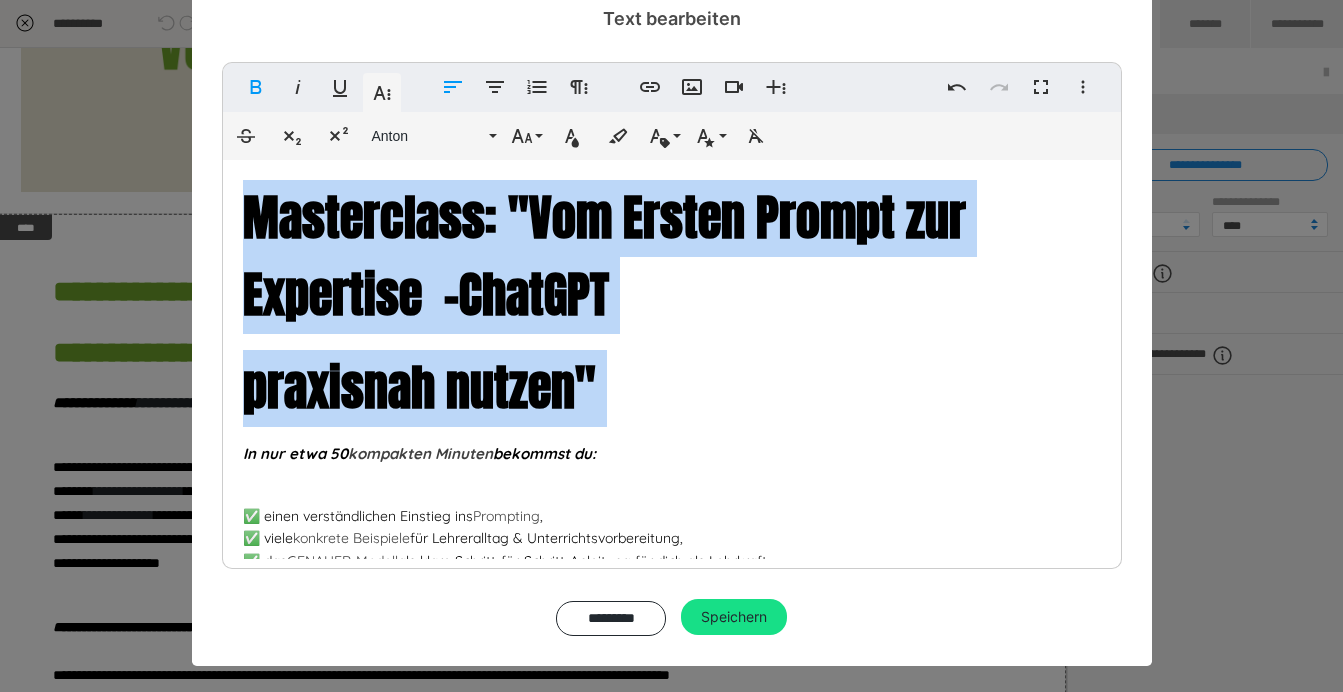click on "Masterclass: "Vom Ersten Prompt zur Expertise  -" at bounding box center [604, 256] 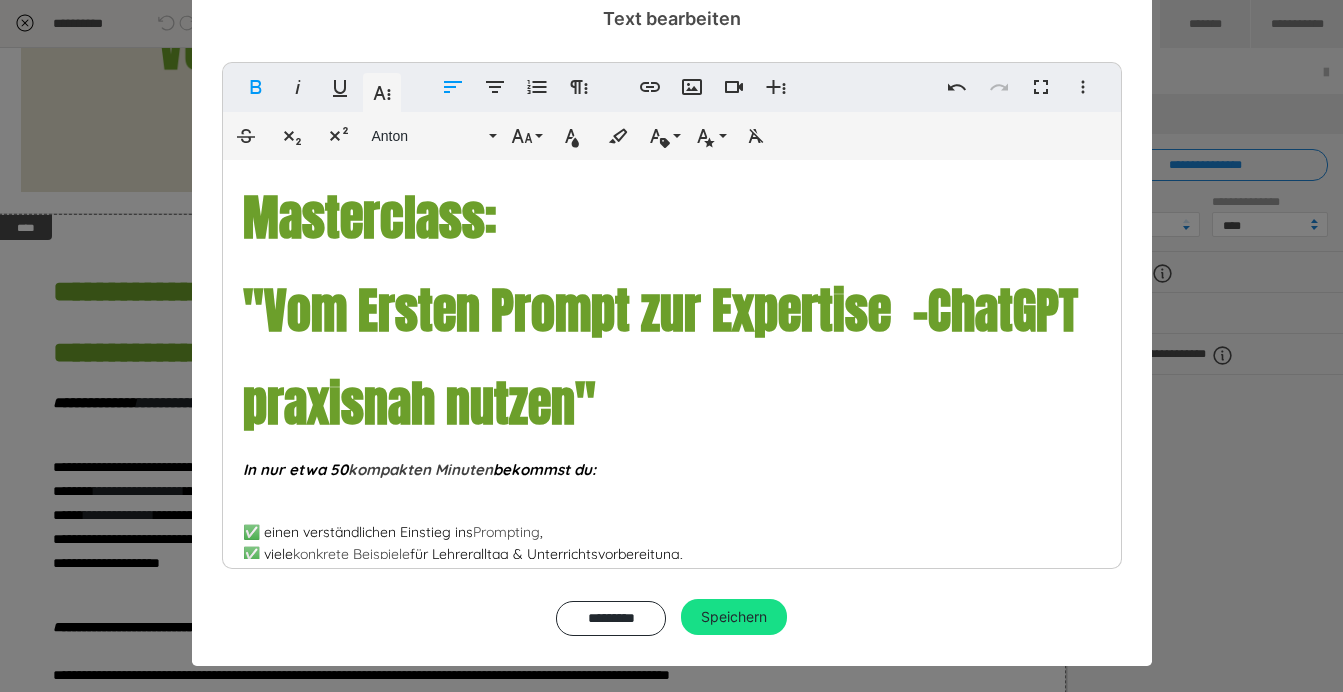 click on "praxisnah nutzen"" at bounding box center [419, 404] 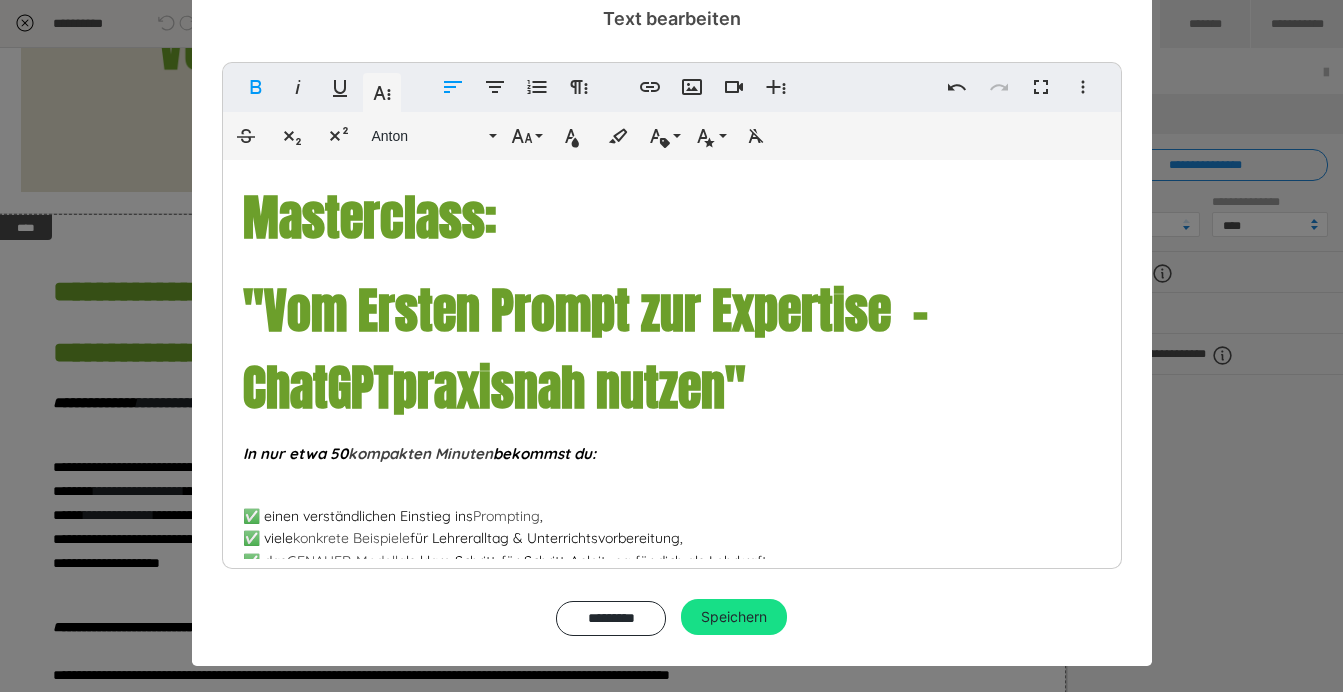 type 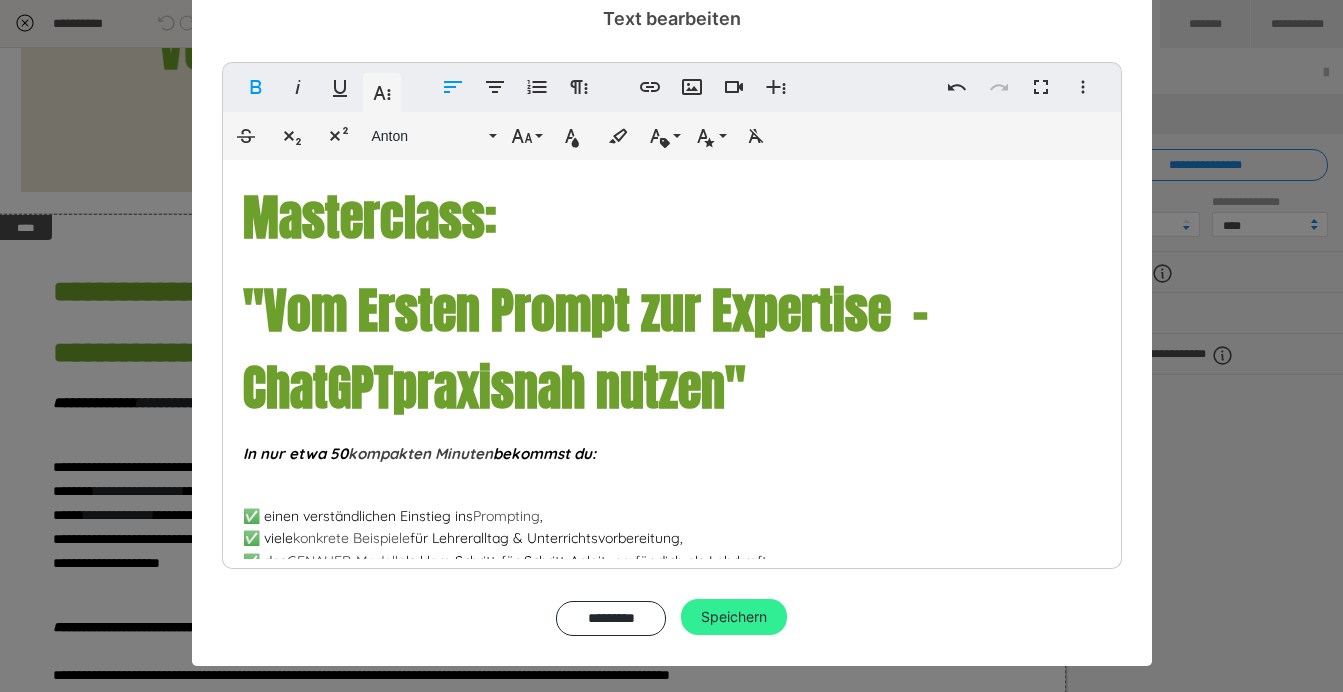 click on "Speichern" at bounding box center [734, 617] 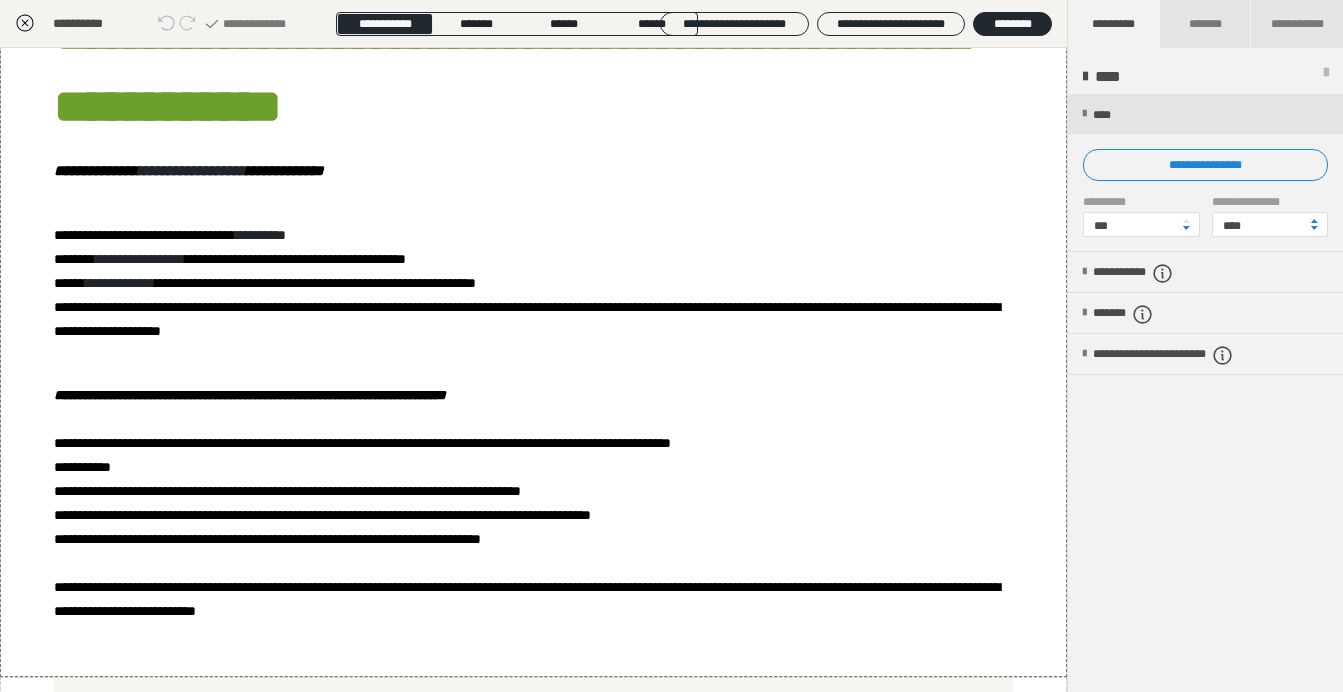 scroll, scrollTop: 592, scrollLeft: 0, axis: vertical 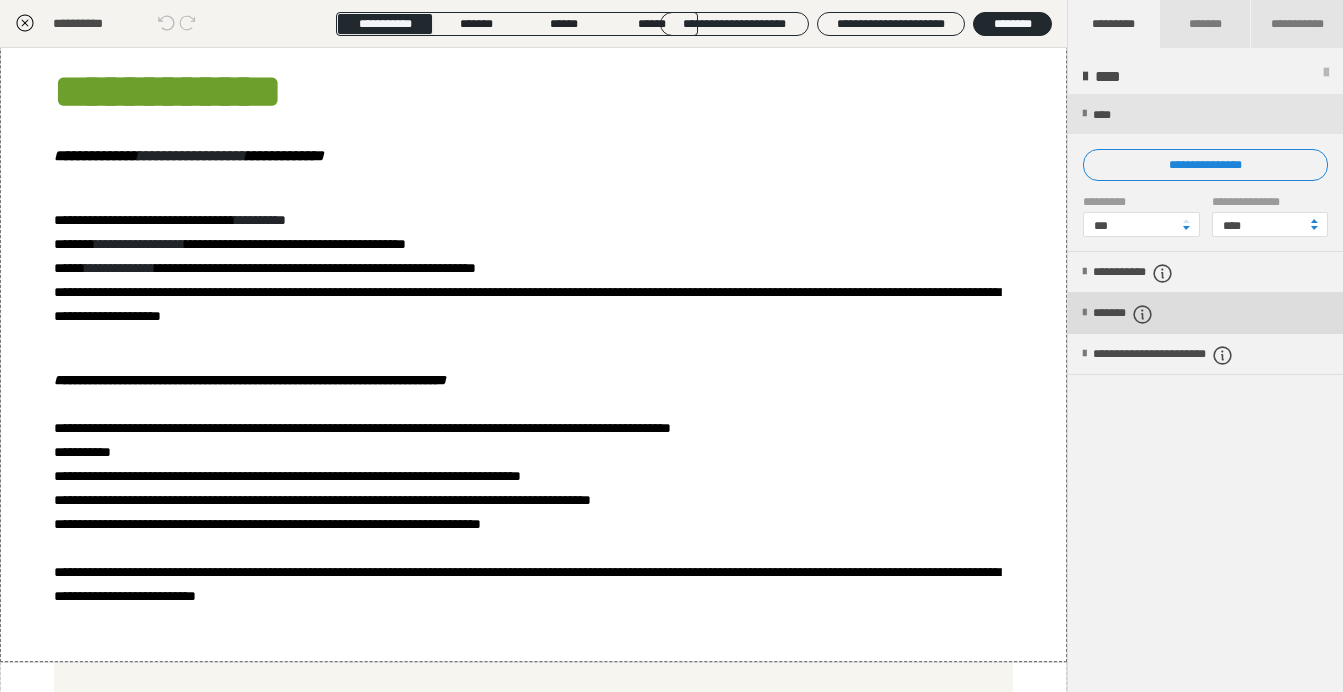 click on "*******" at bounding box center (1140, 314) 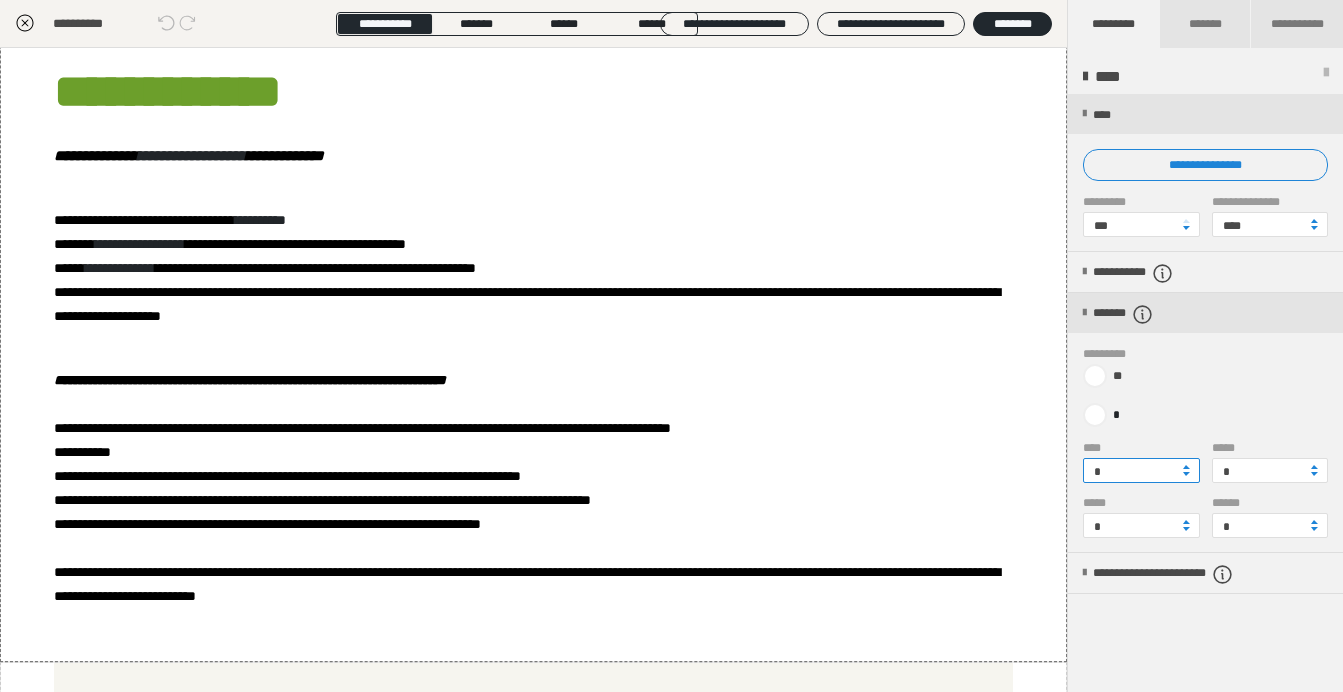 click on "*" at bounding box center (1141, 470) 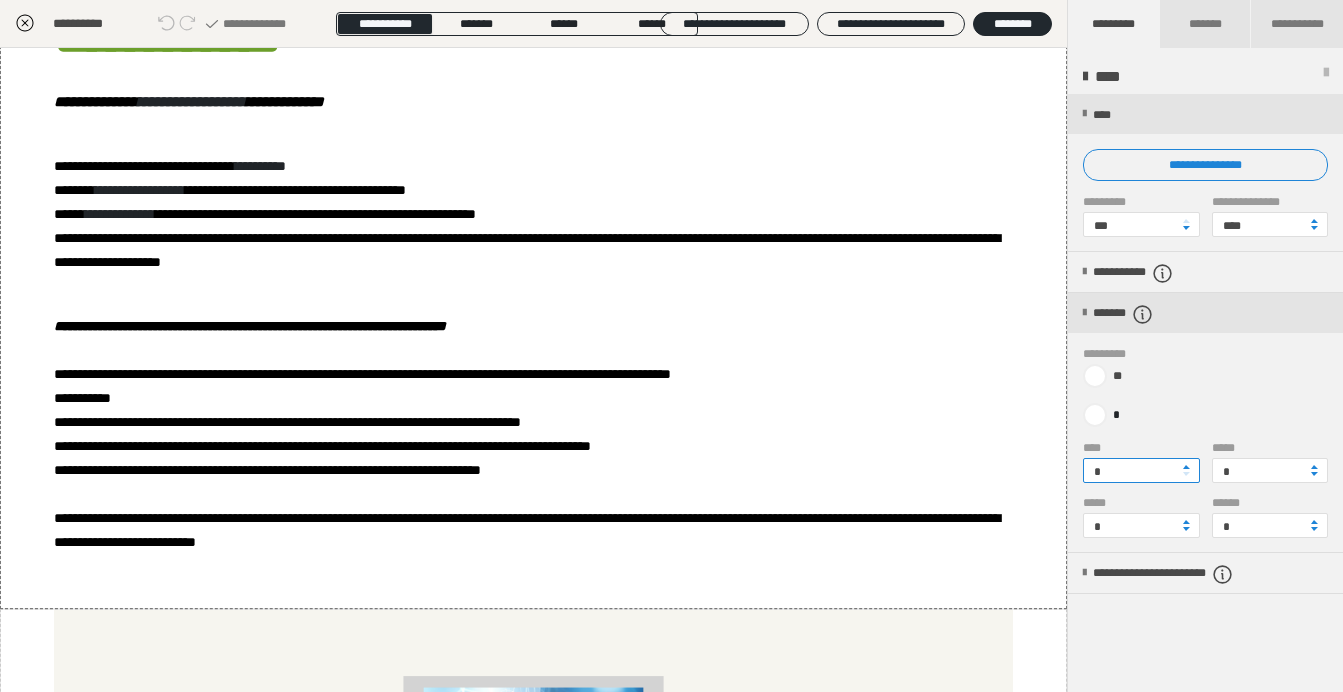 type on "*" 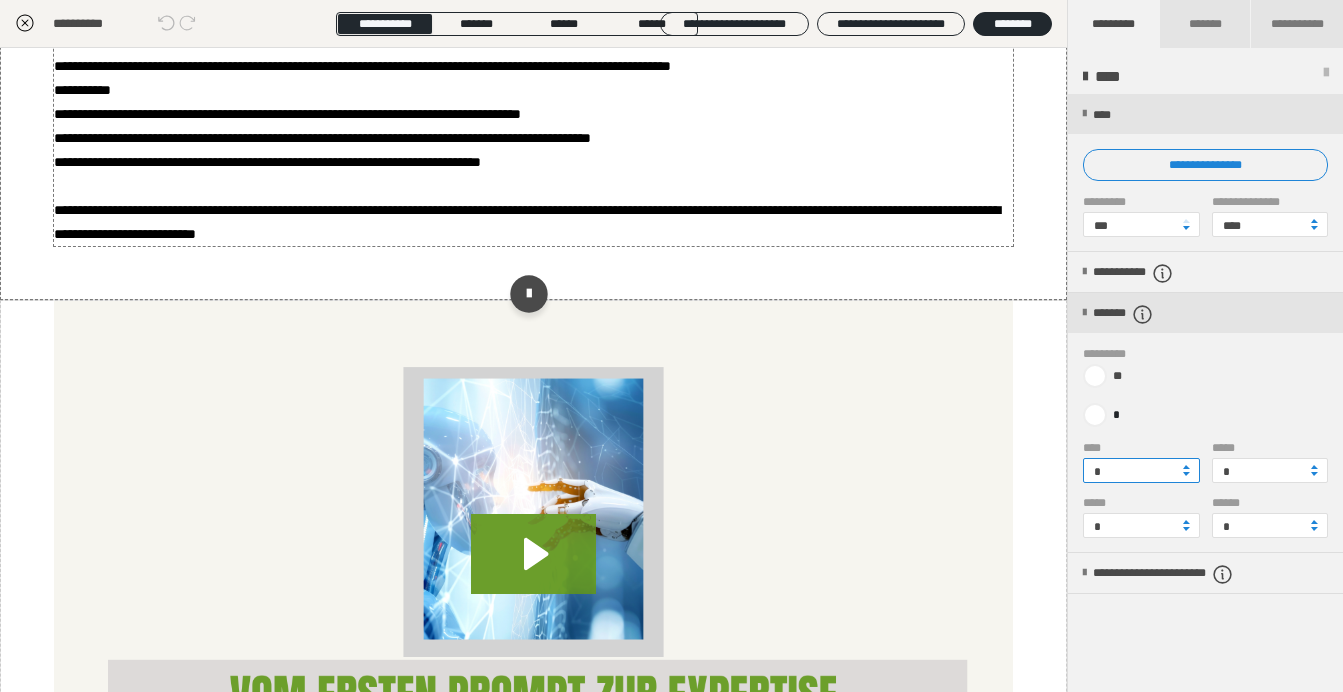 scroll, scrollTop: 1142, scrollLeft: 0, axis: vertical 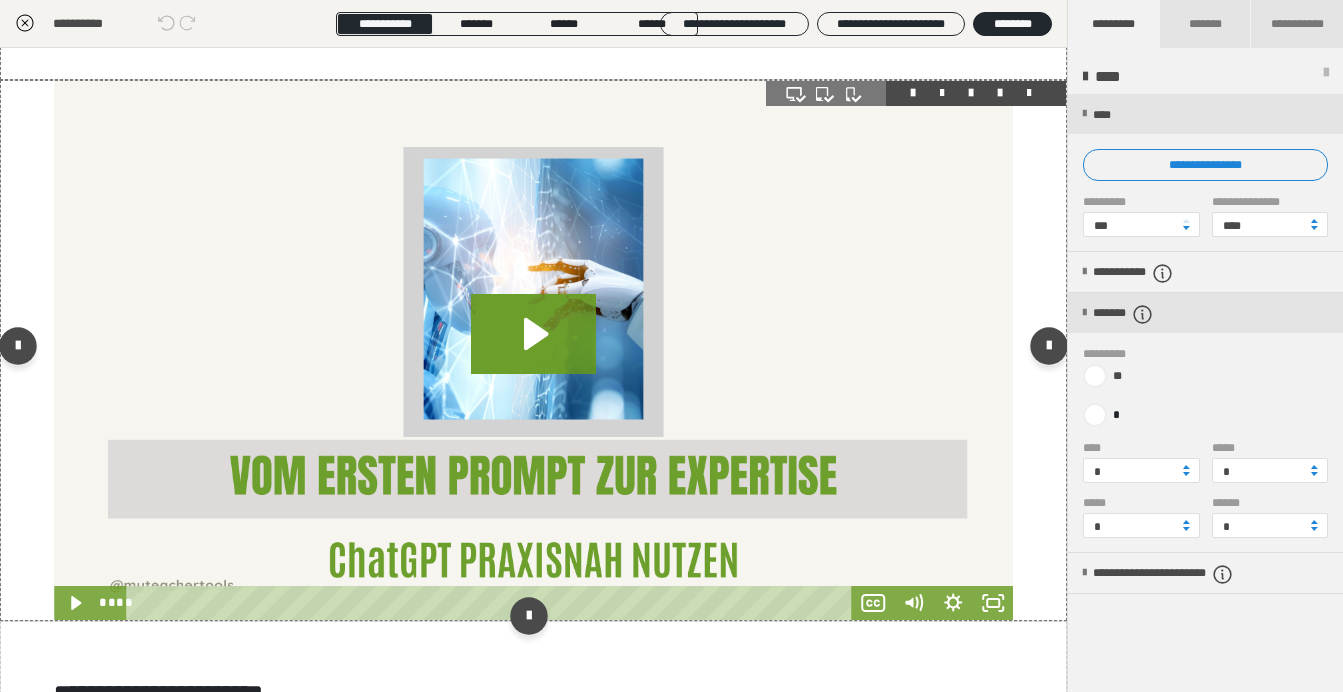 click at bounding box center [533, 350] 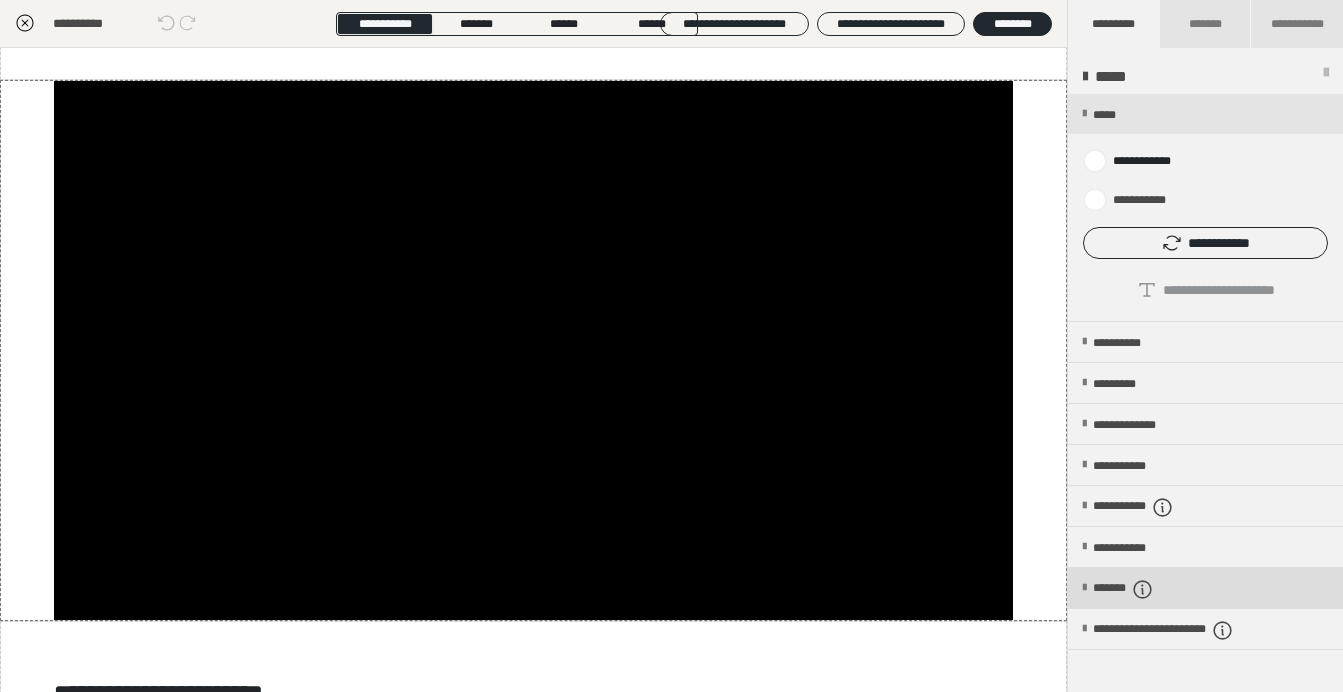 click on "*******" at bounding box center (1140, 589) 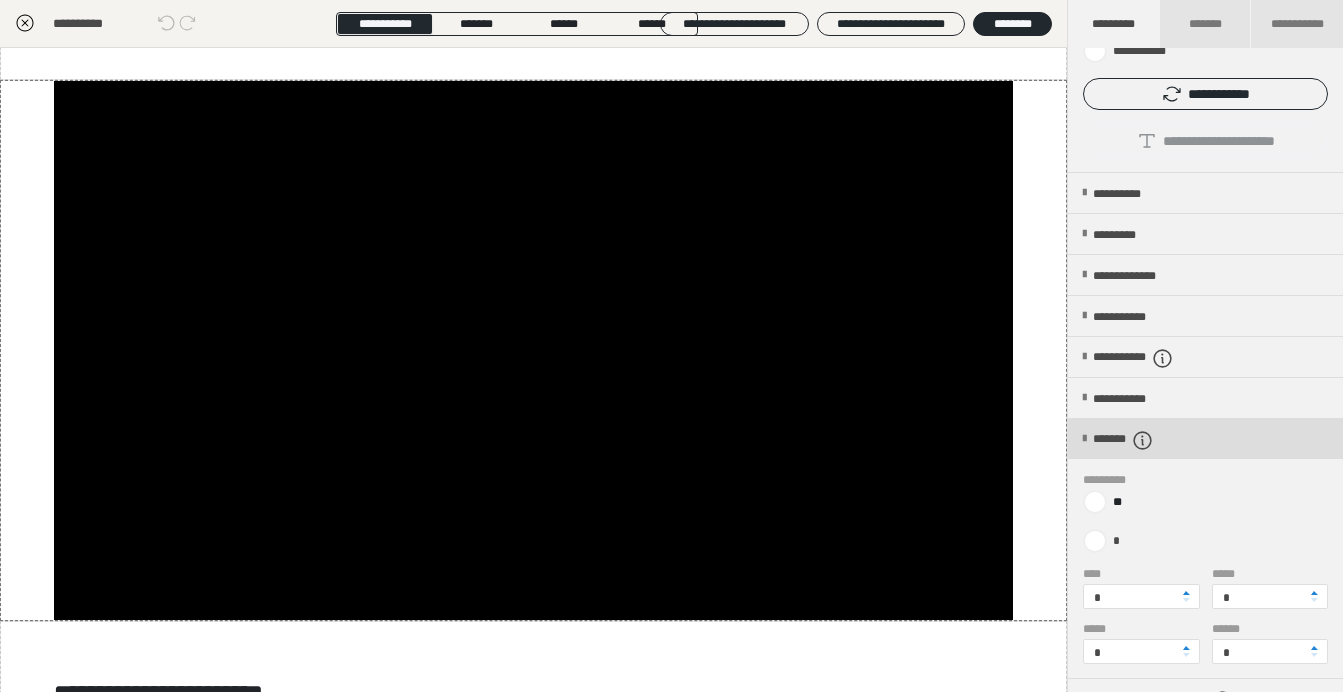 scroll, scrollTop: 169, scrollLeft: 0, axis: vertical 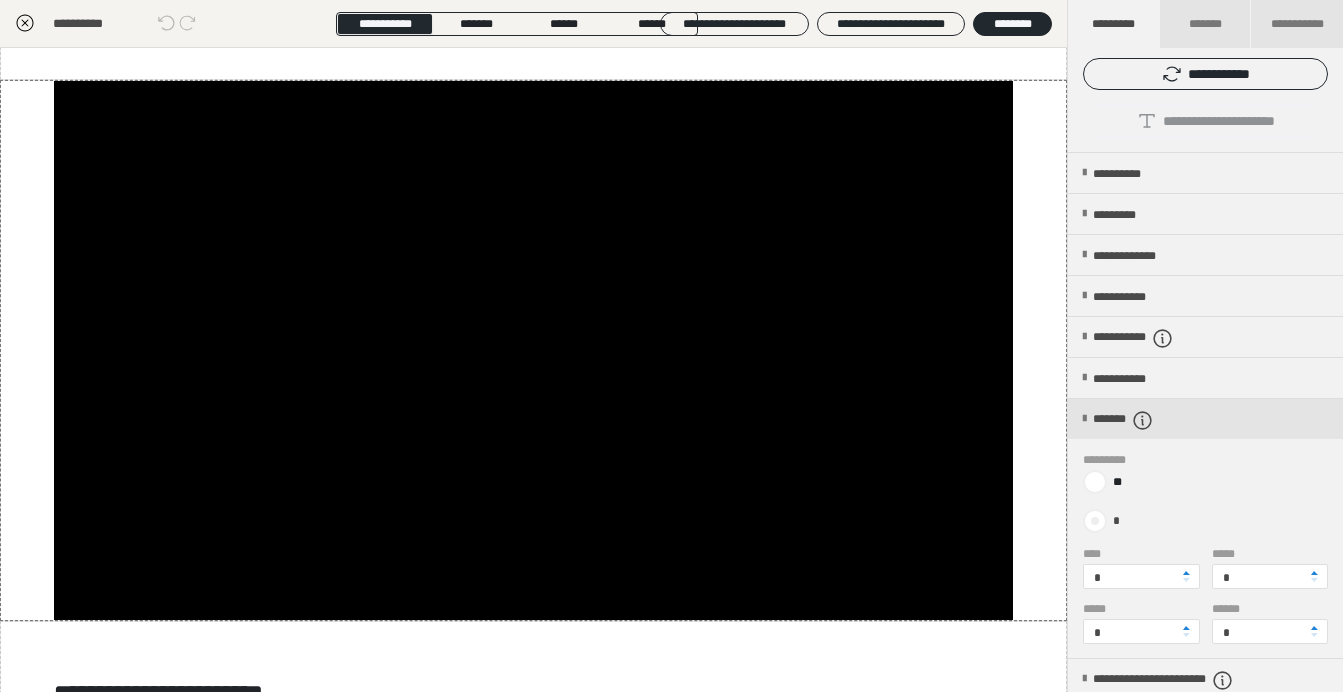 click at bounding box center (1095, 521) 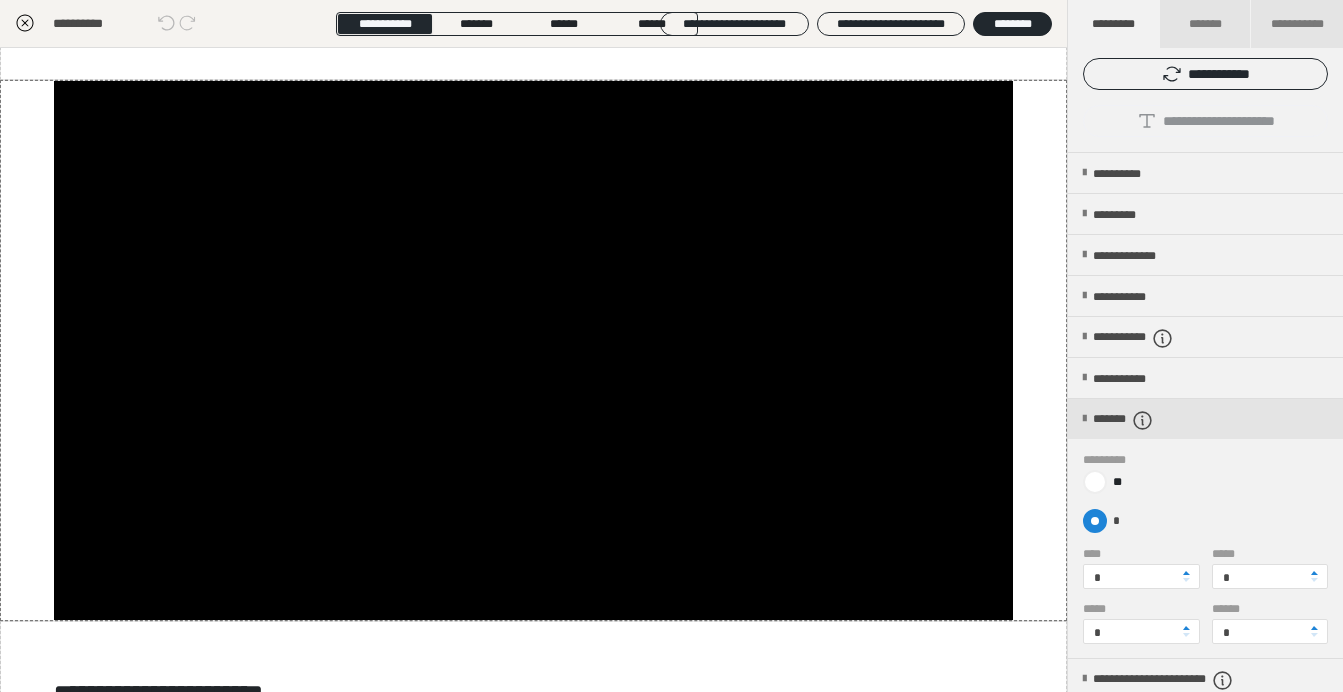 radio on "****" 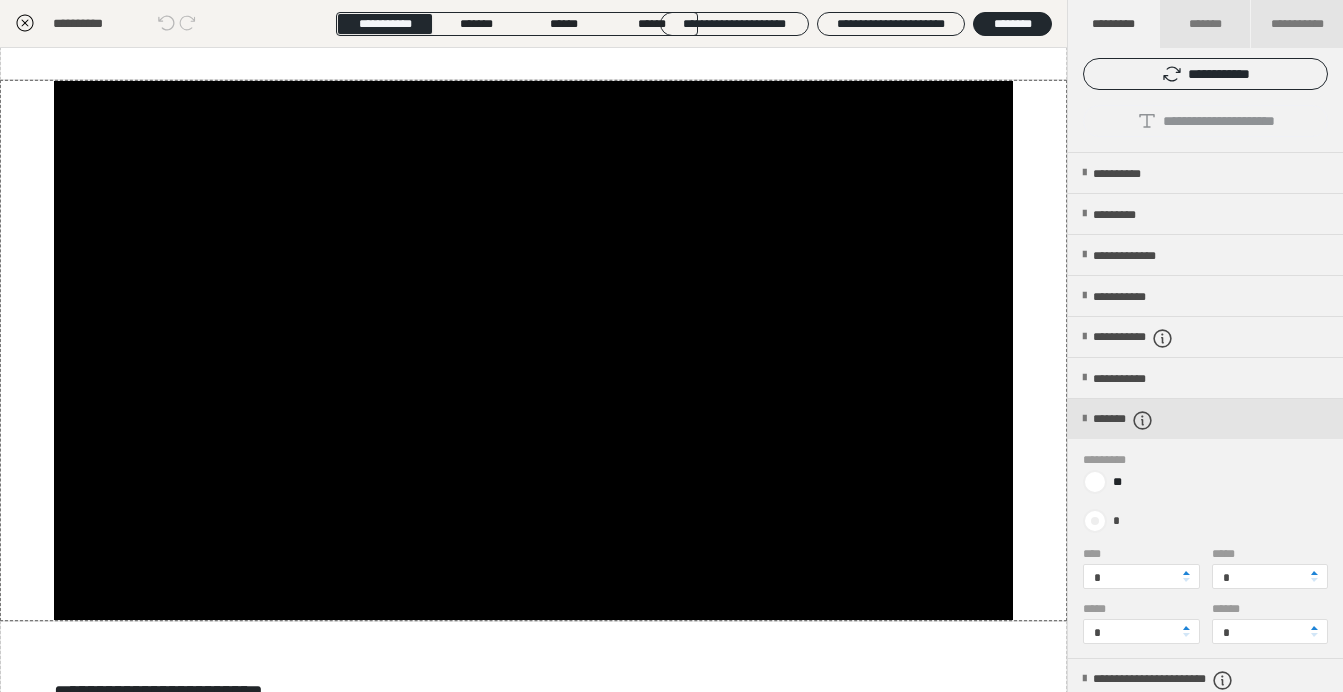 radio on "*****" 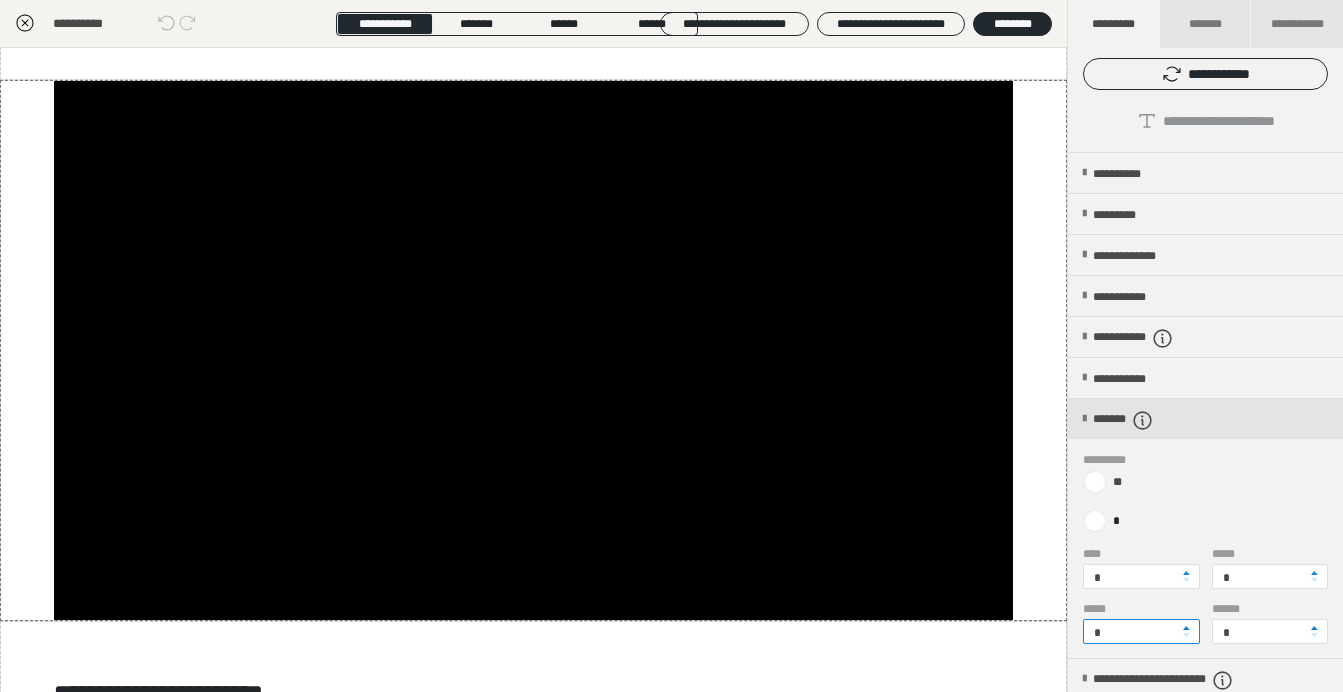 click on "*" at bounding box center [1141, 631] 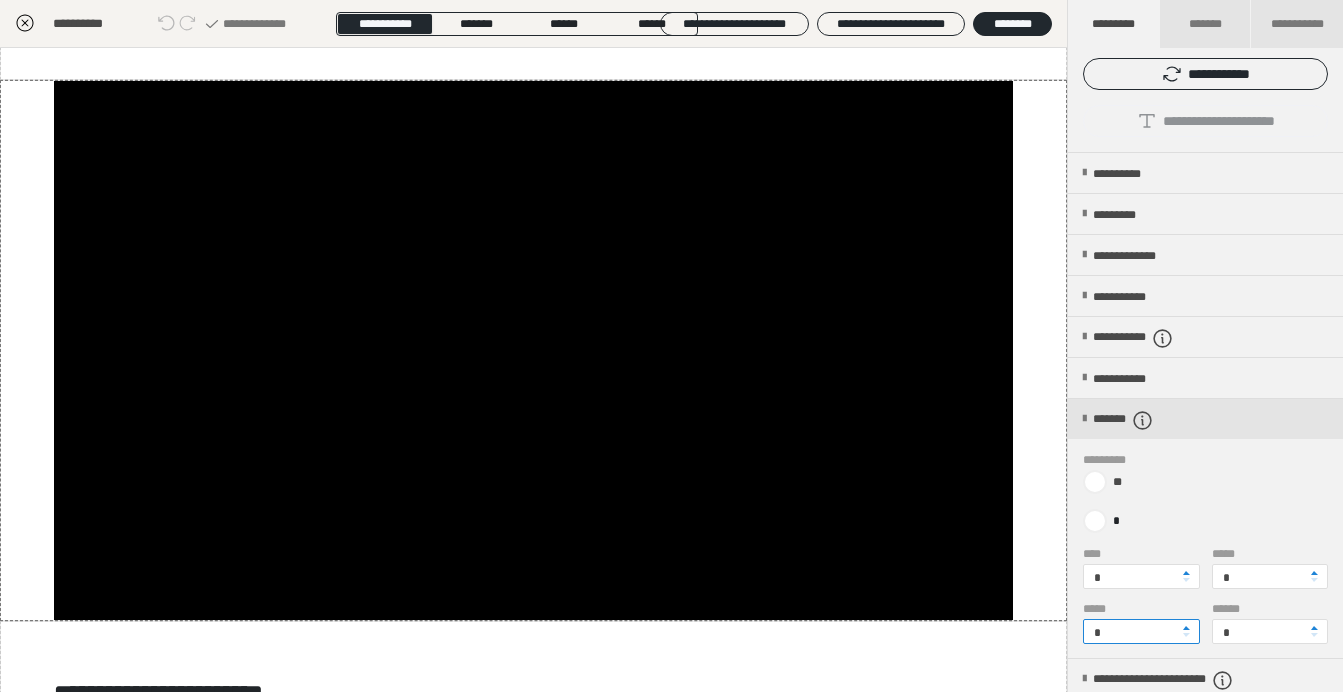 type on "*" 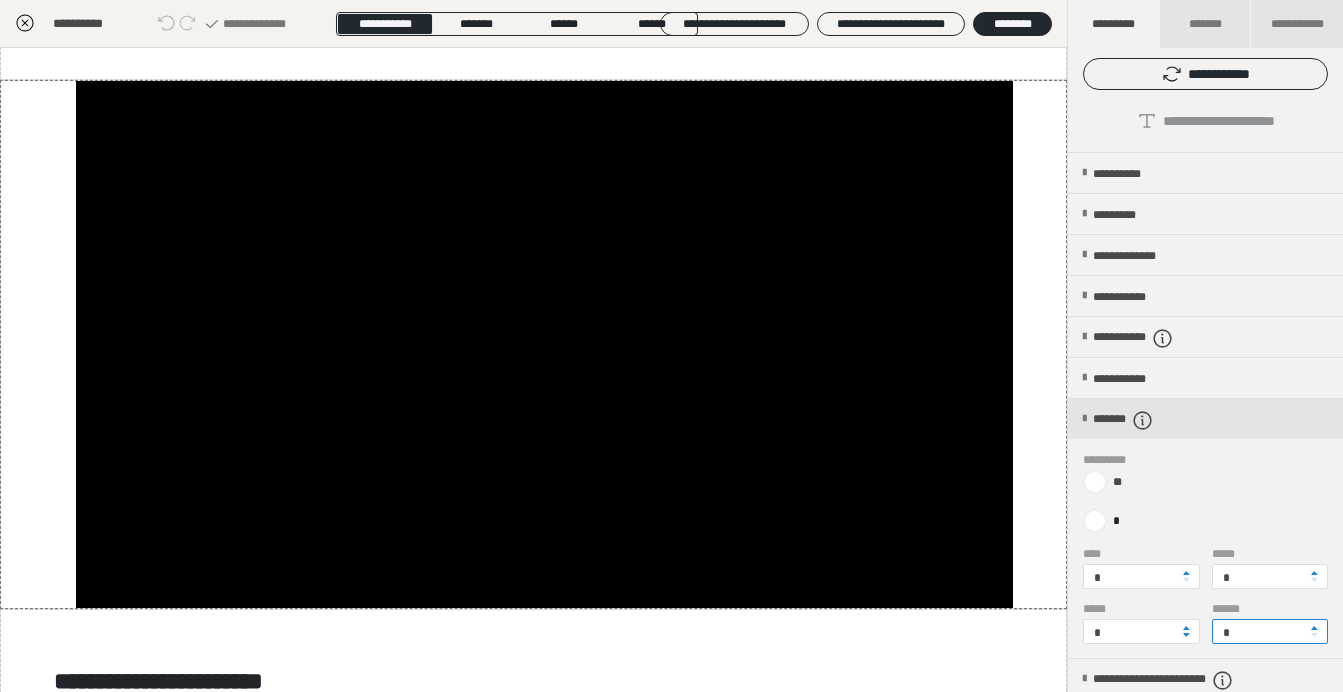 click on "*" at bounding box center [1270, 631] 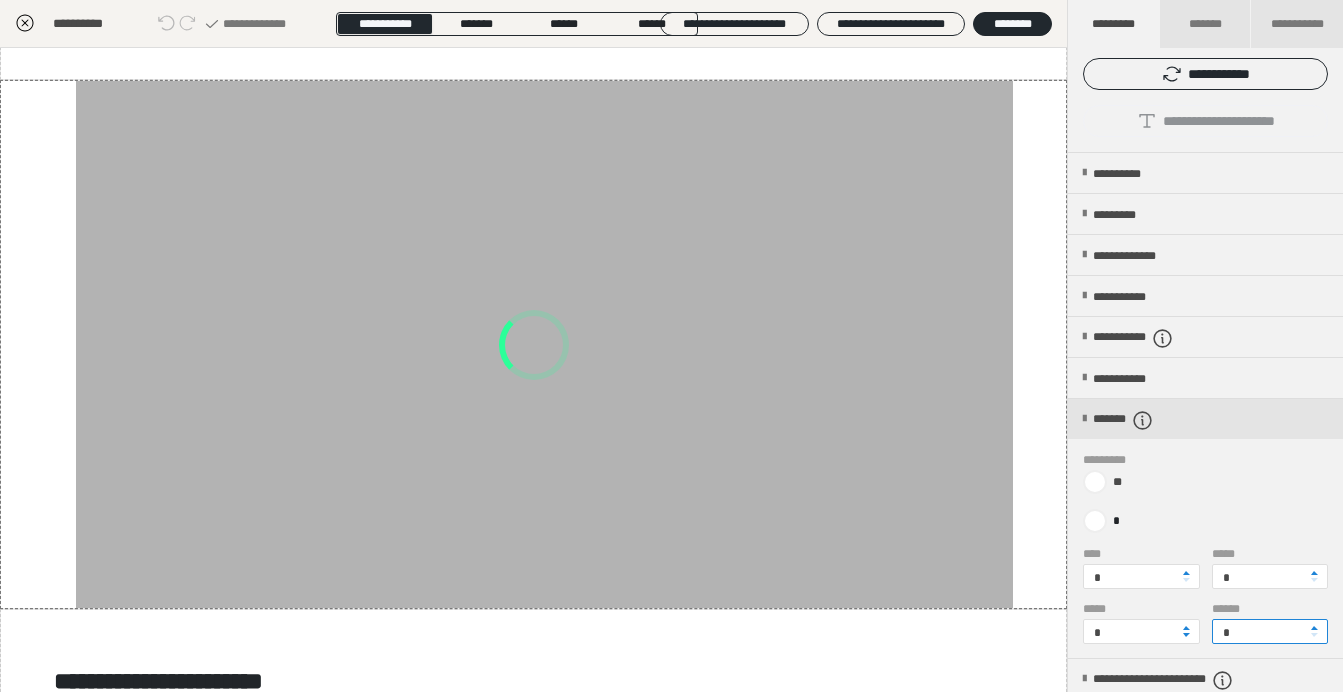 type on "*" 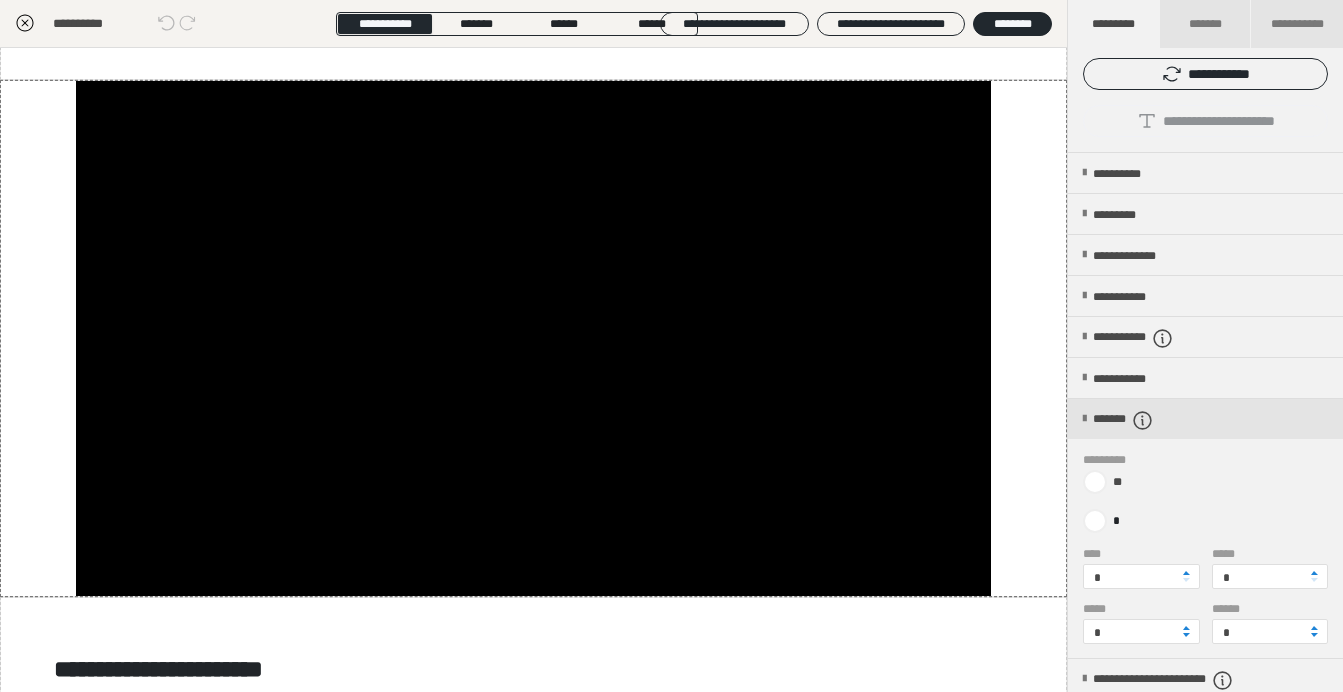 click on "*" at bounding box center [1205, 521] 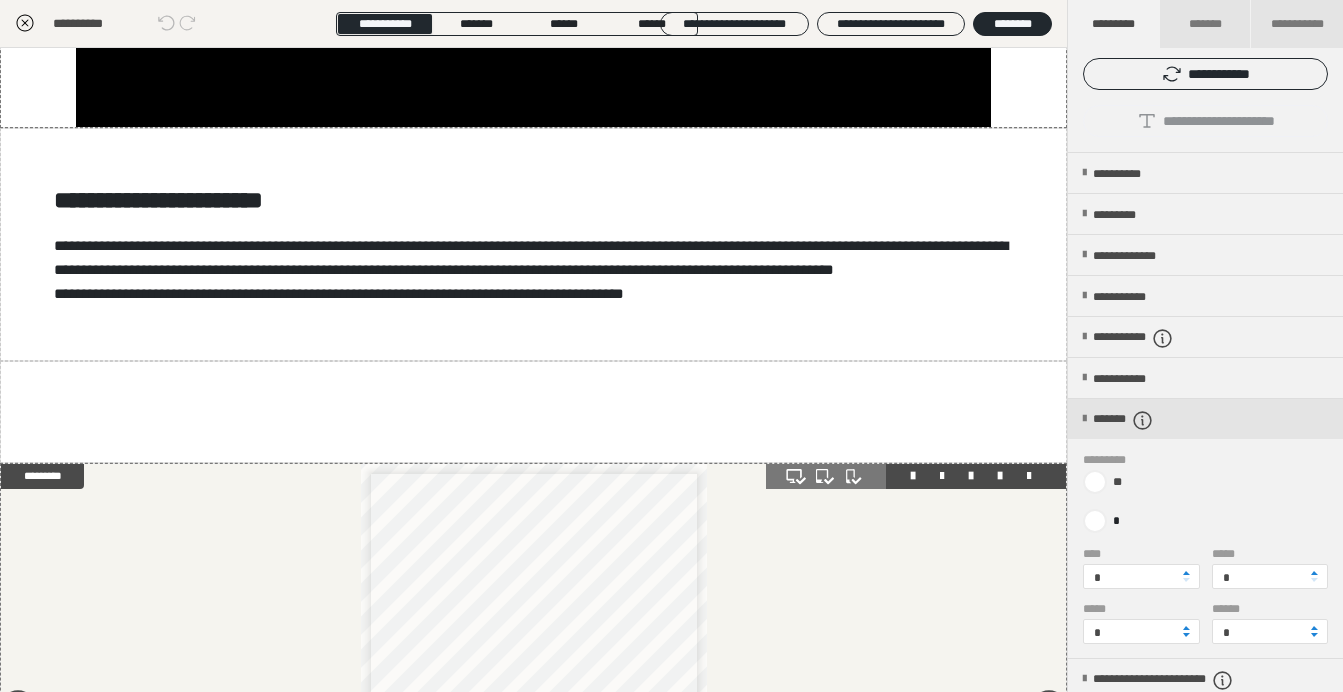 scroll, scrollTop: 1615, scrollLeft: 0, axis: vertical 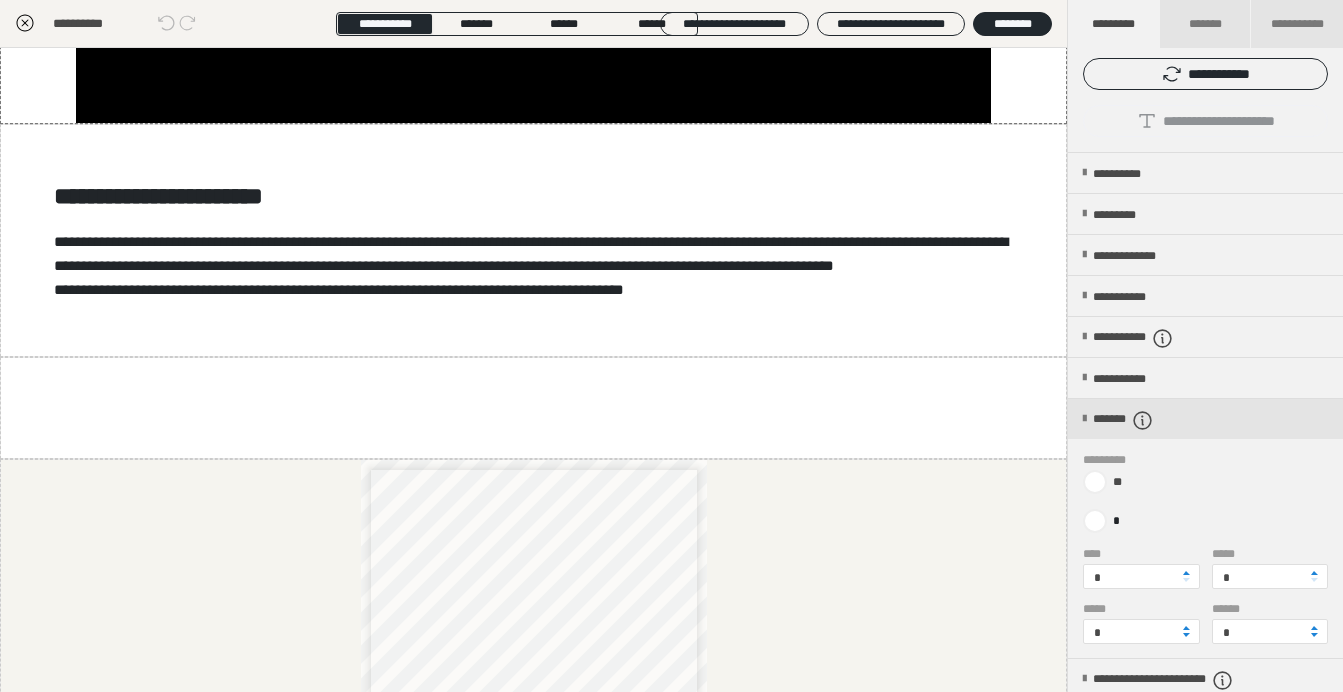 click 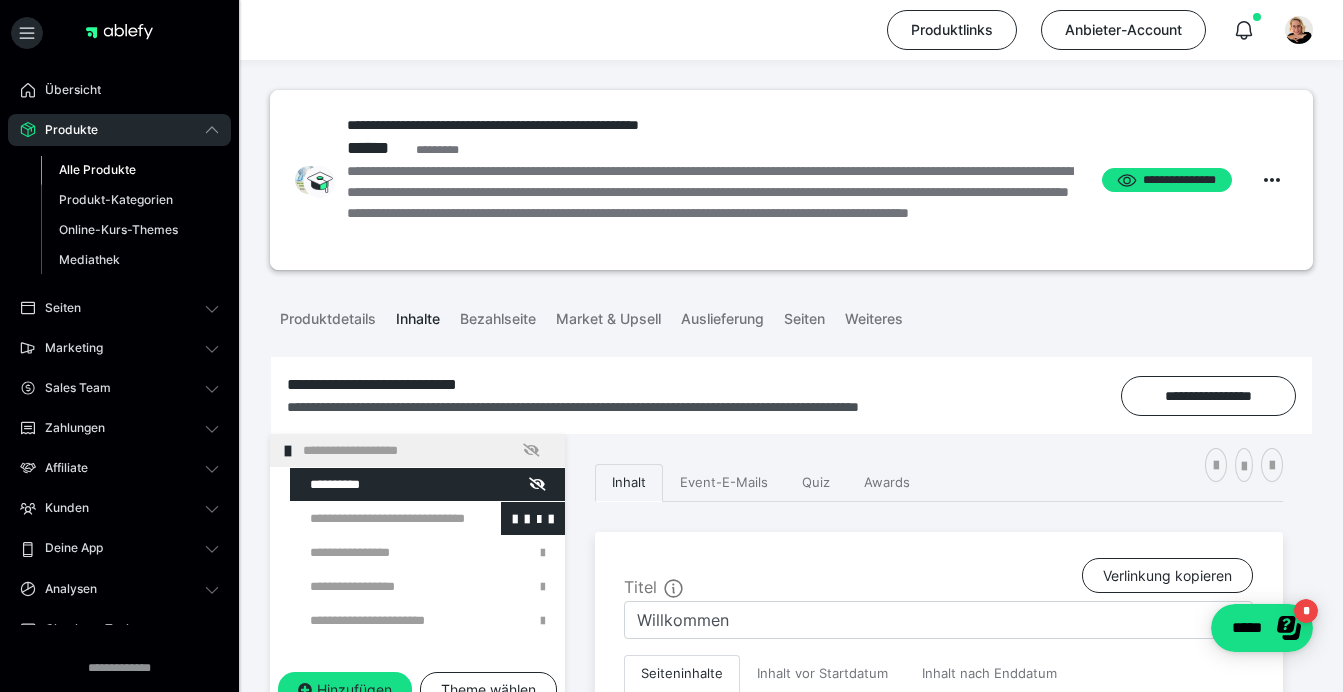 click at bounding box center (375, 518) 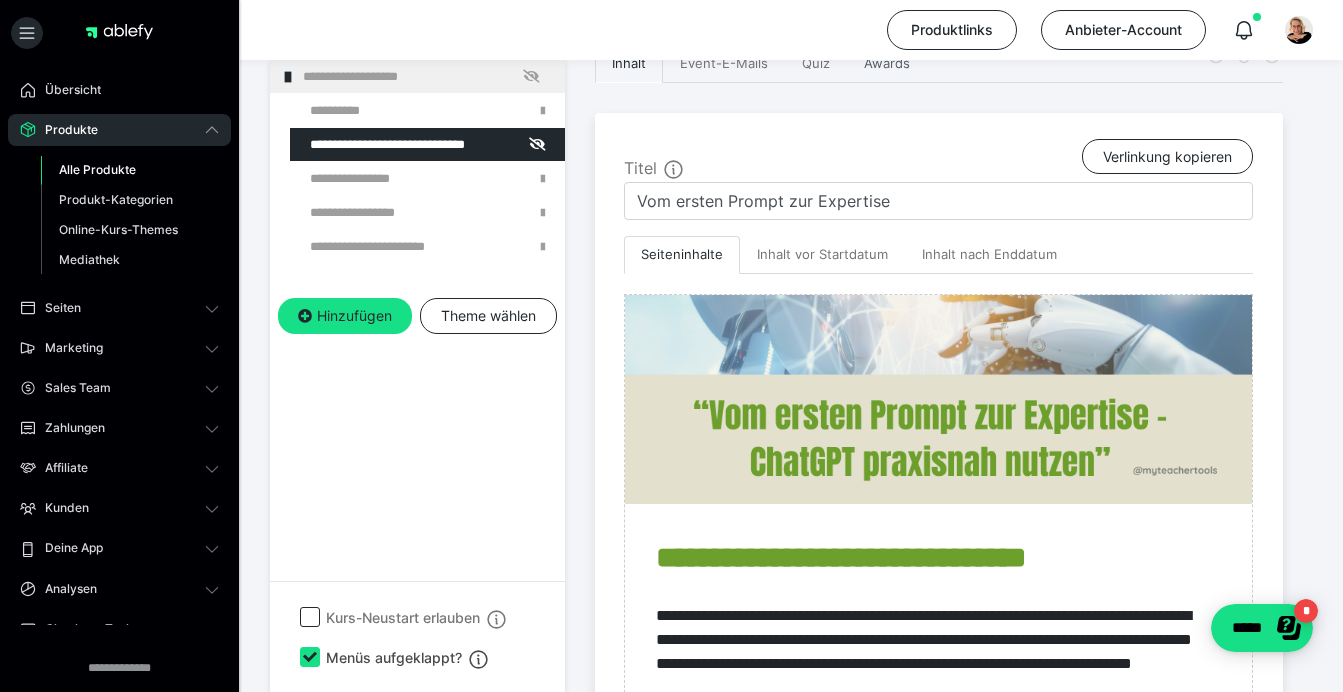 scroll, scrollTop: 417, scrollLeft: 0, axis: vertical 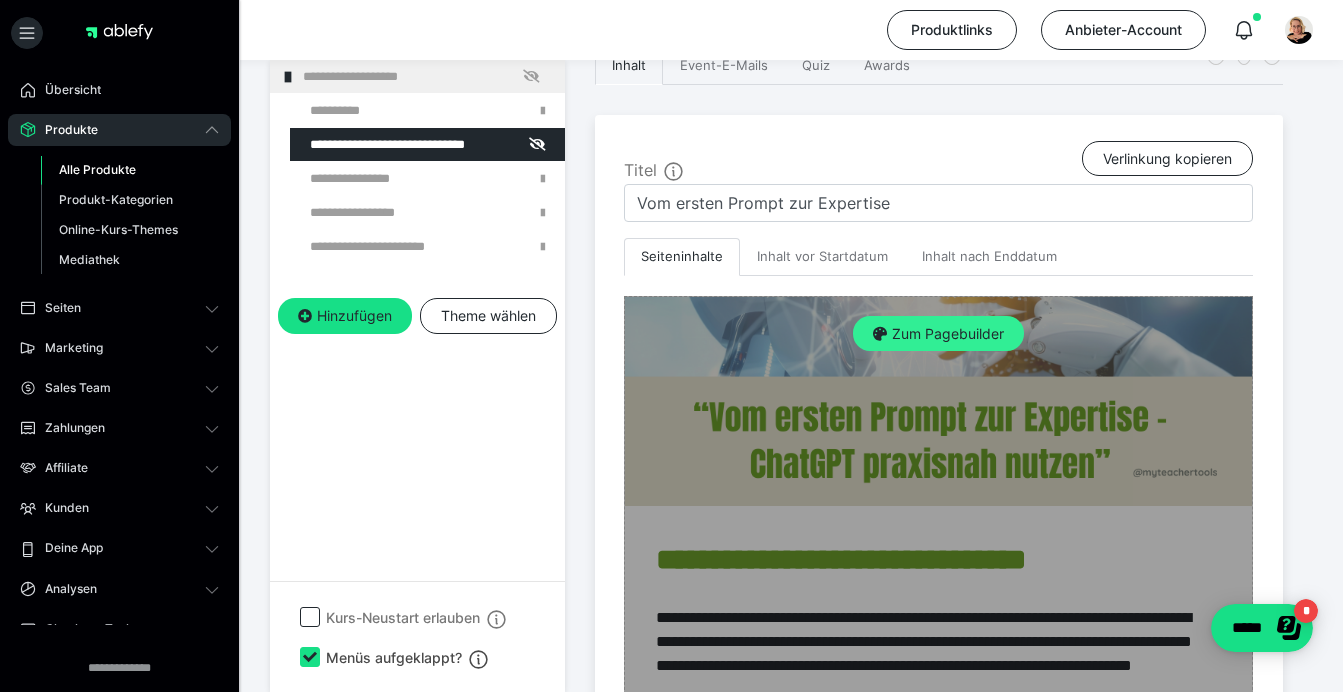 click on "Zum Pagebuilder" at bounding box center (938, 334) 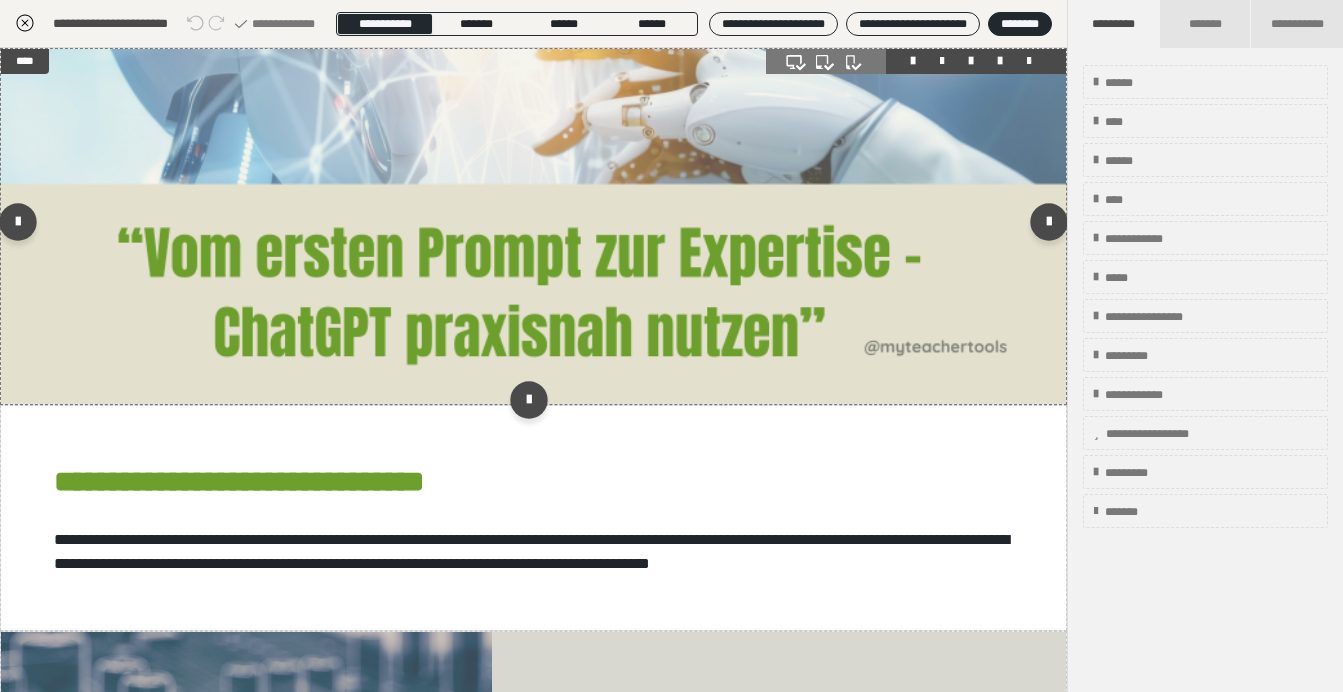 scroll, scrollTop: 374, scrollLeft: 0, axis: vertical 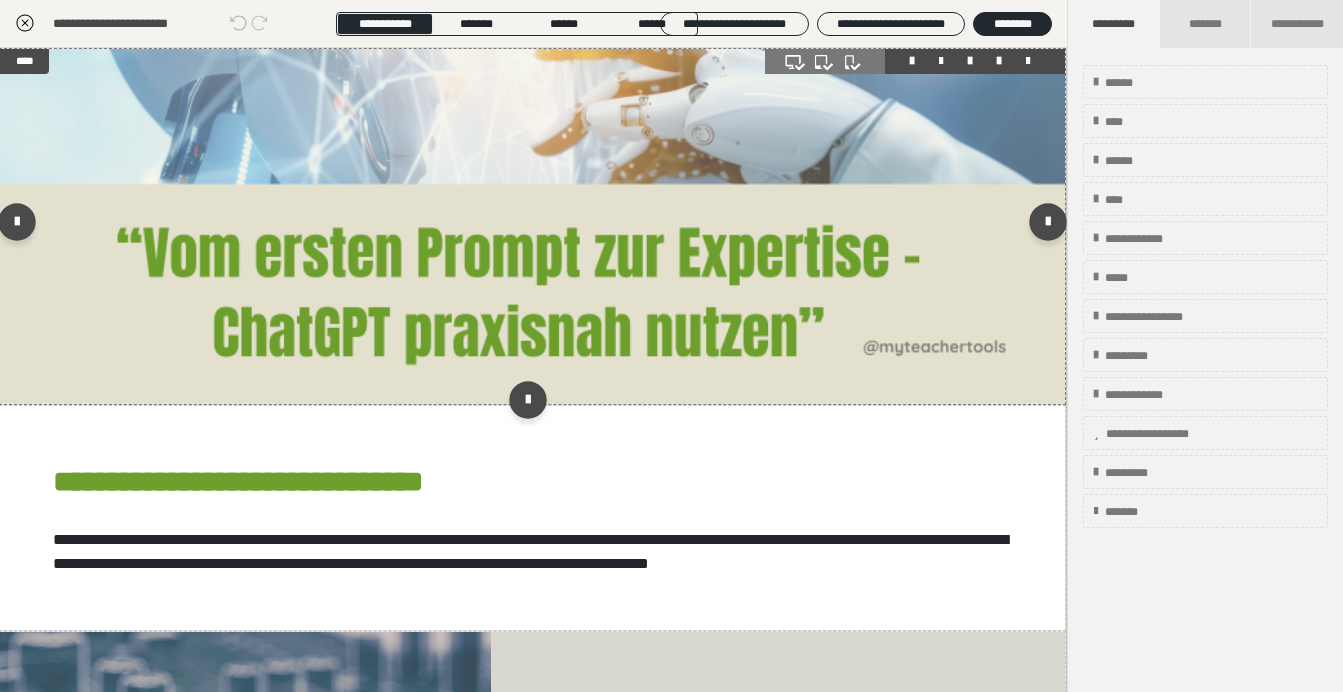 click at bounding box center (532, 226) 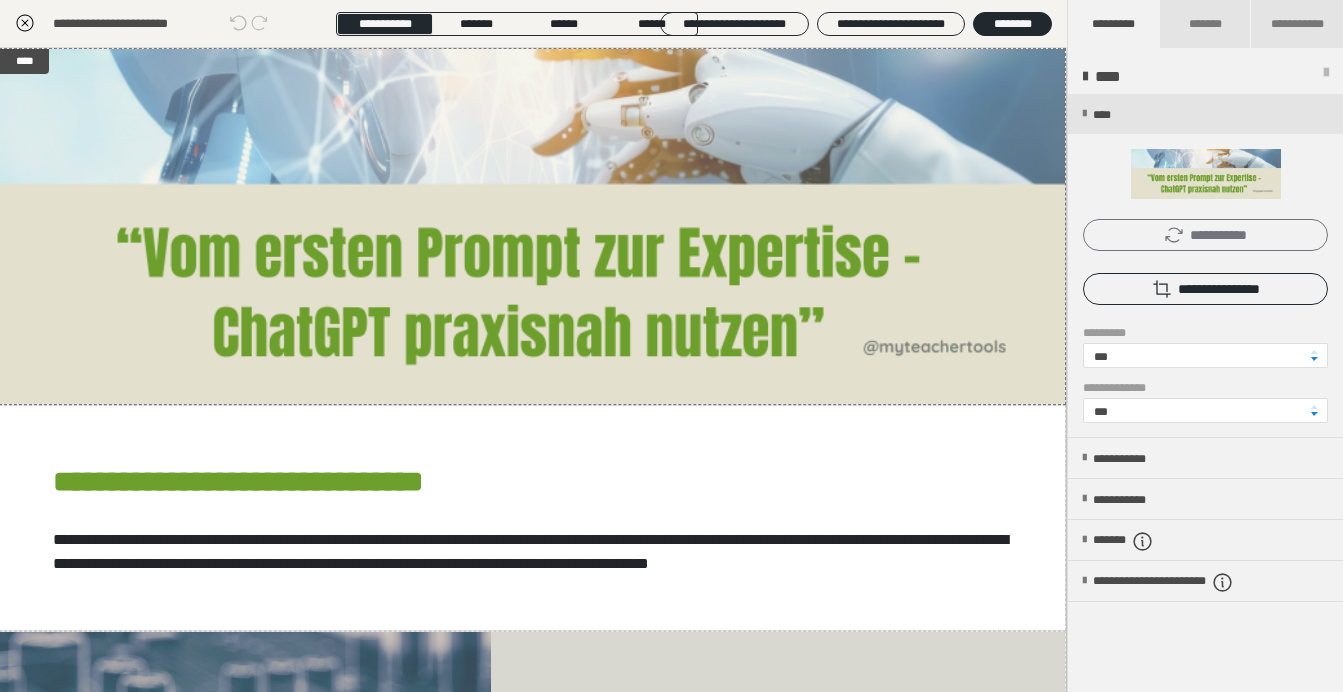 click on "**********" at bounding box center (1205, 235) 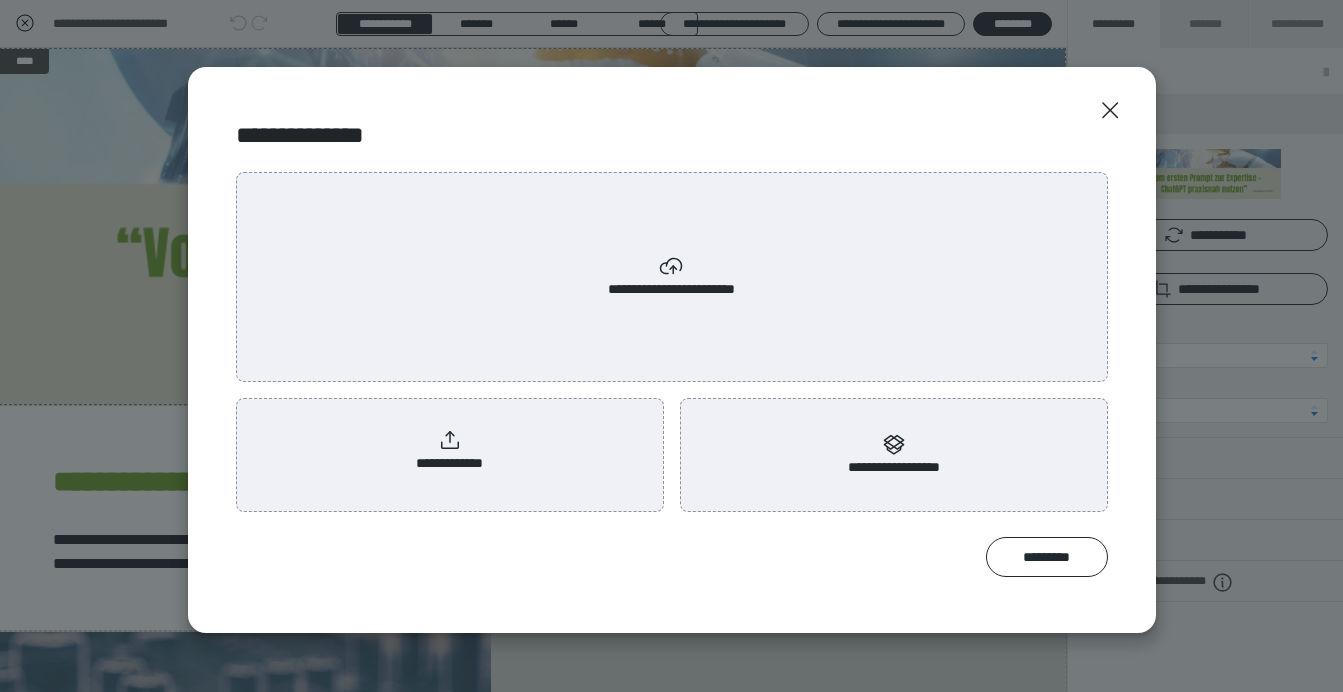 click on "**********" at bounding box center (672, 277) 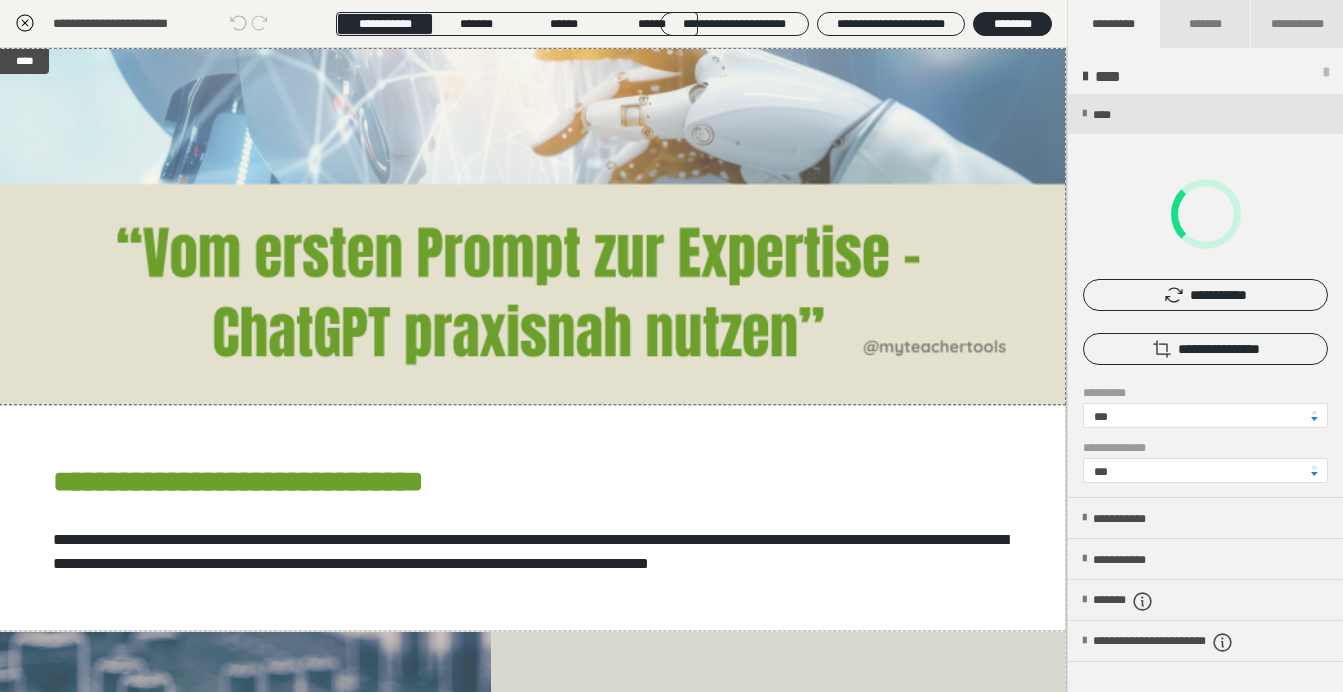scroll, scrollTop: 0, scrollLeft: 0, axis: both 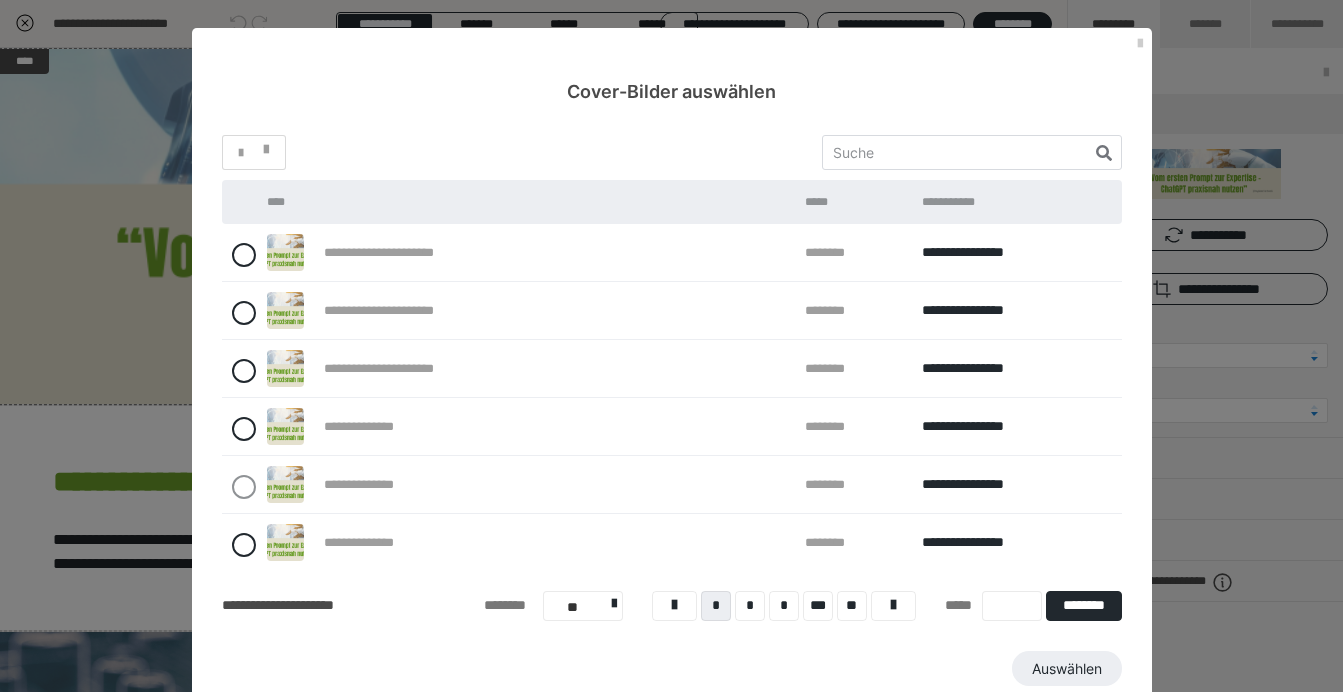 click on "**********" at bounding box center (404, 252) 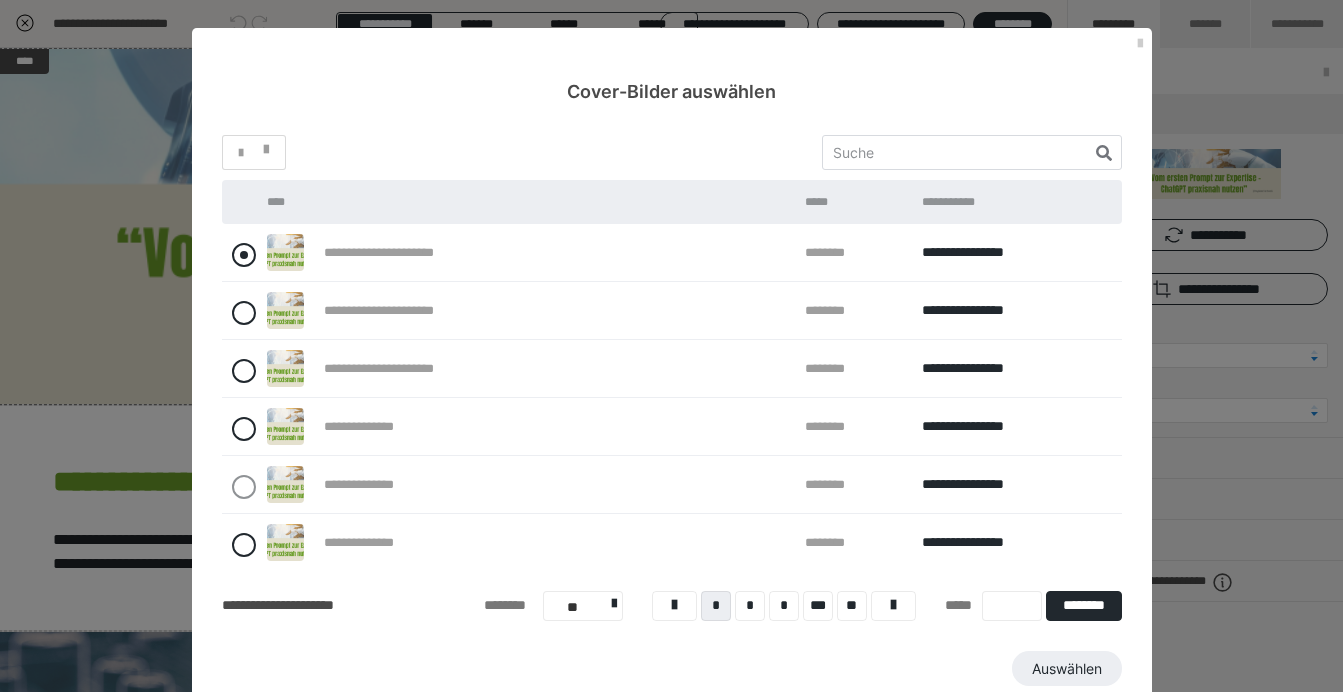 click at bounding box center [244, 255] 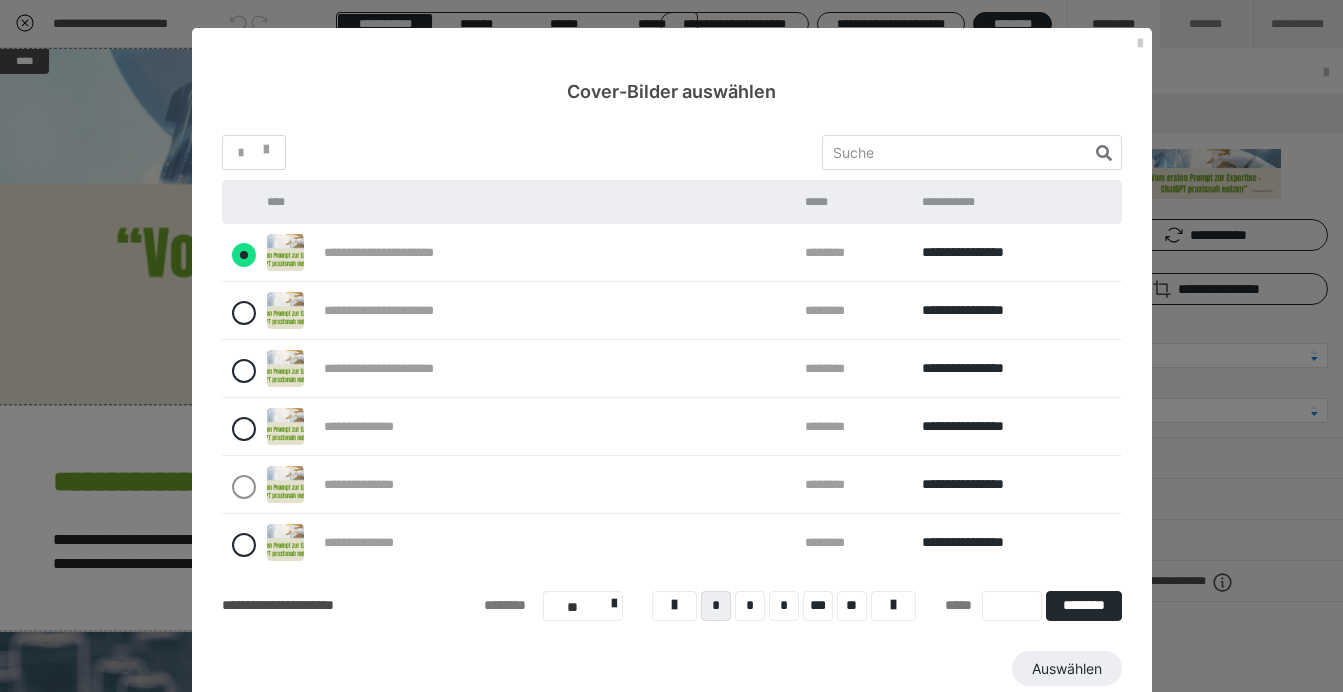 radio on "****" 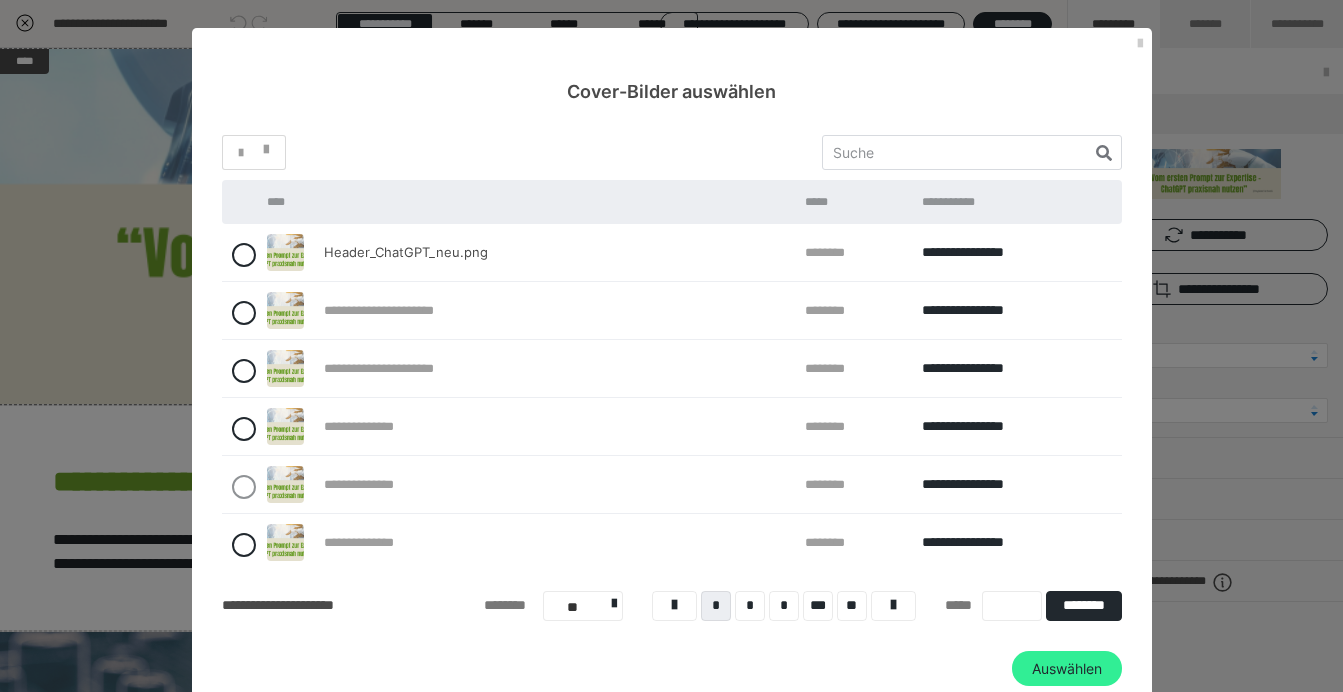 click on "Auswählen" at bounding box center (1067, 669) 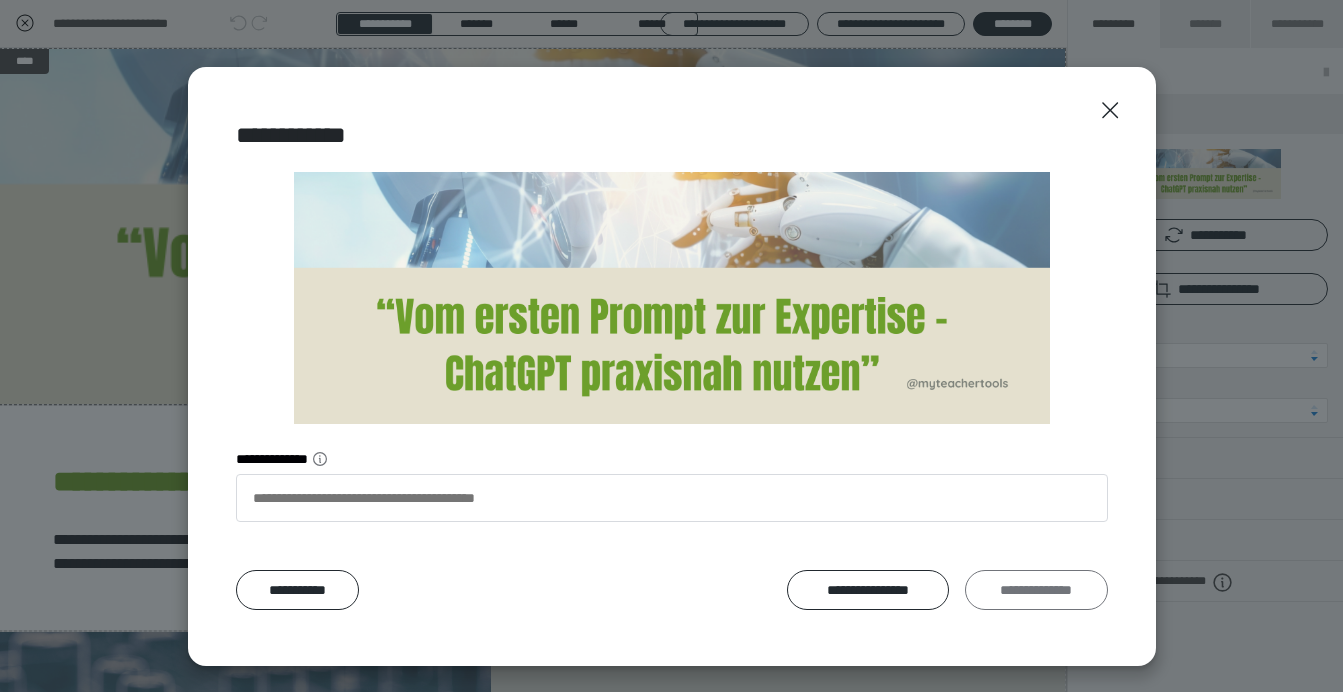 click on "**********" at bounding box center [1036, 590] 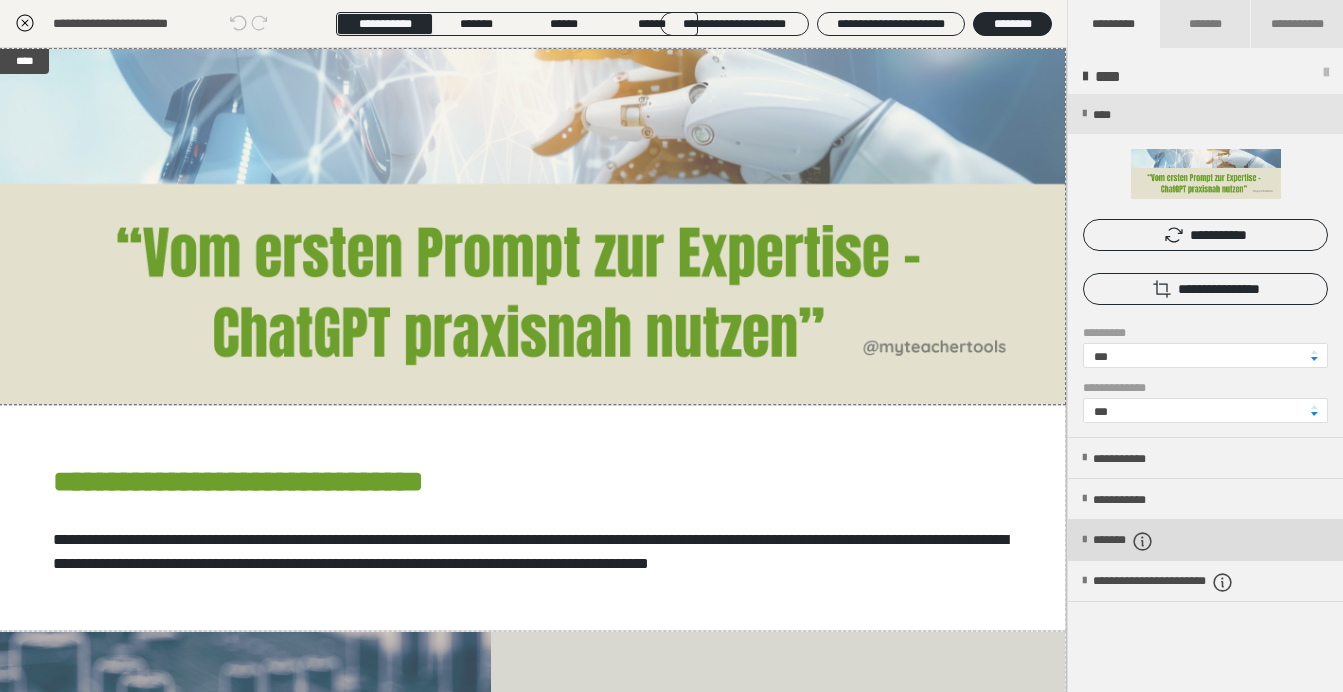 click on "*******" at bounding box center (1140, 541) 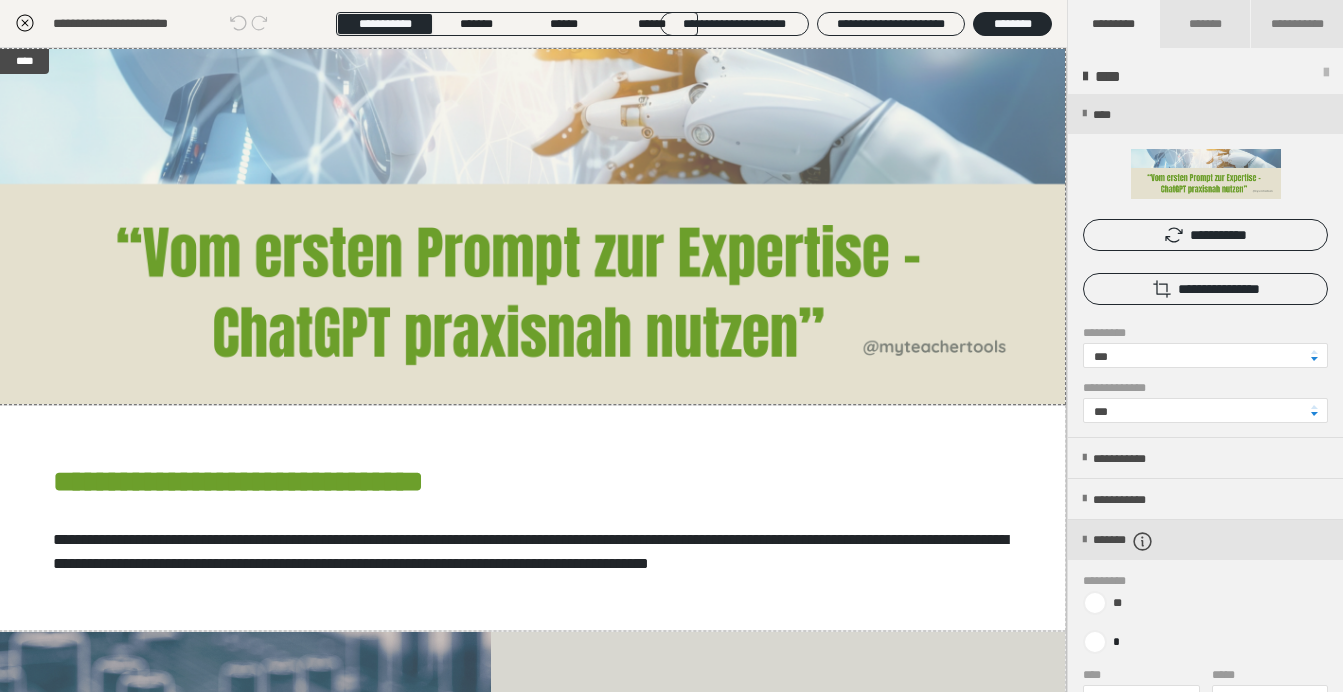 click on "********* ** * **** * ***** * ***** * ****** *" at bounding box center (1205, 677) 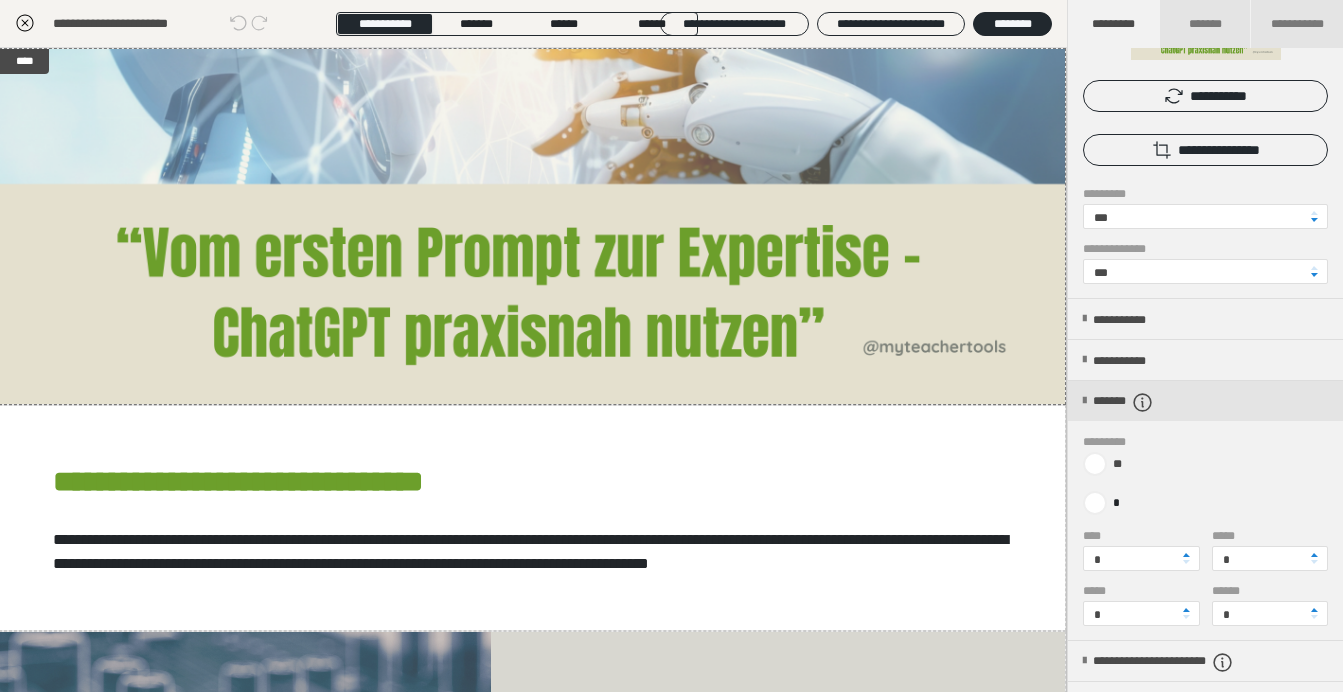 scroll, scrollTop: 137, scrollLeft: 0, axis: vertical 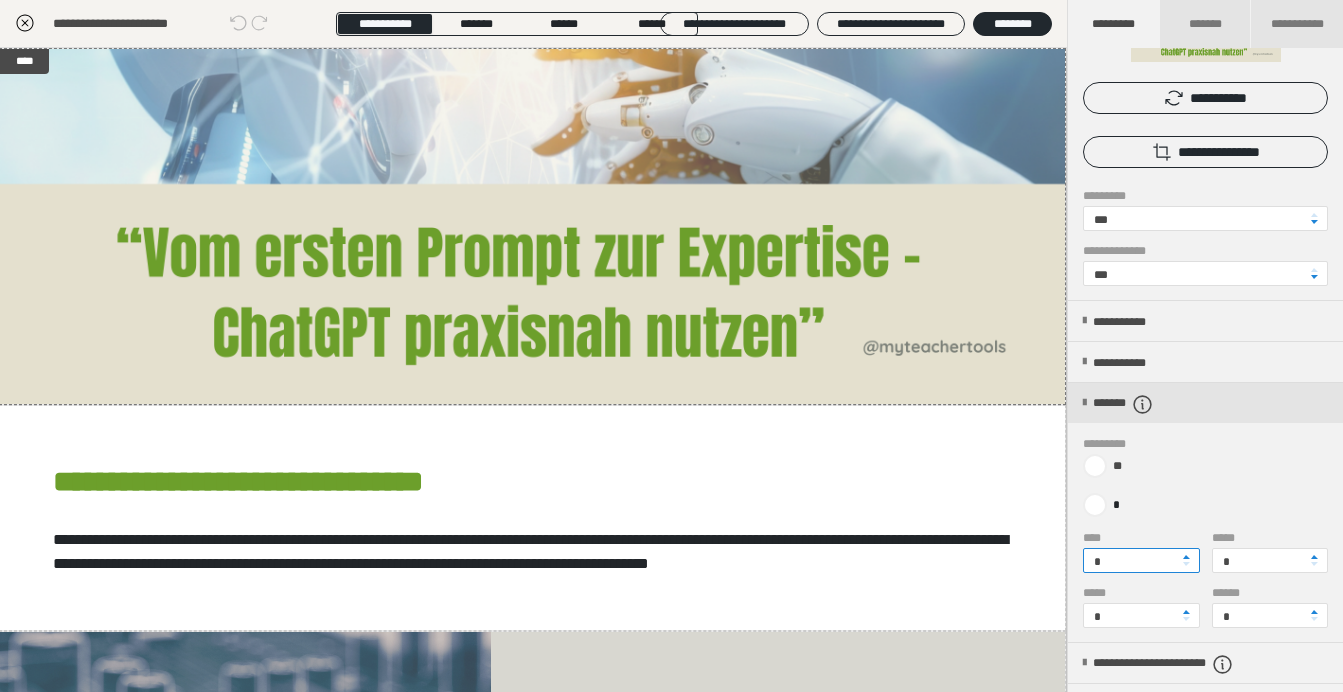 click on "*" at bounding box center [1141, 560] 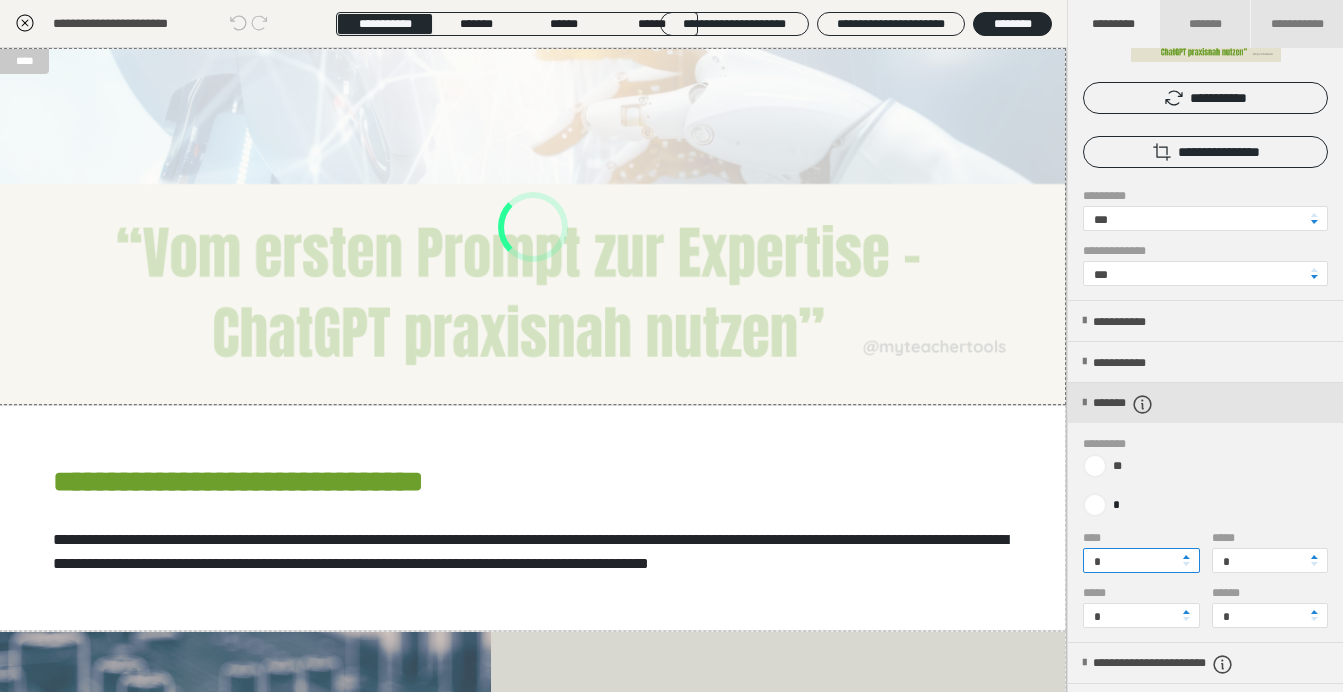 type on "*" 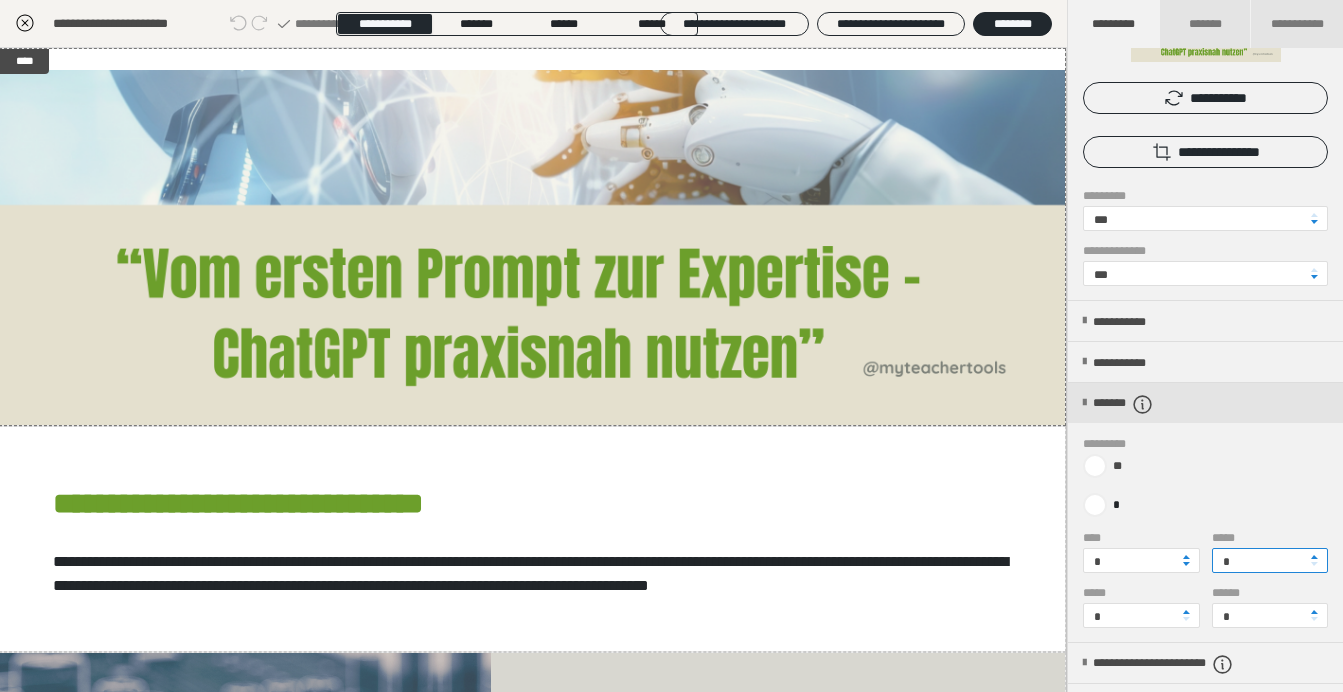 click on "*" at bounding box center [1270, 560] 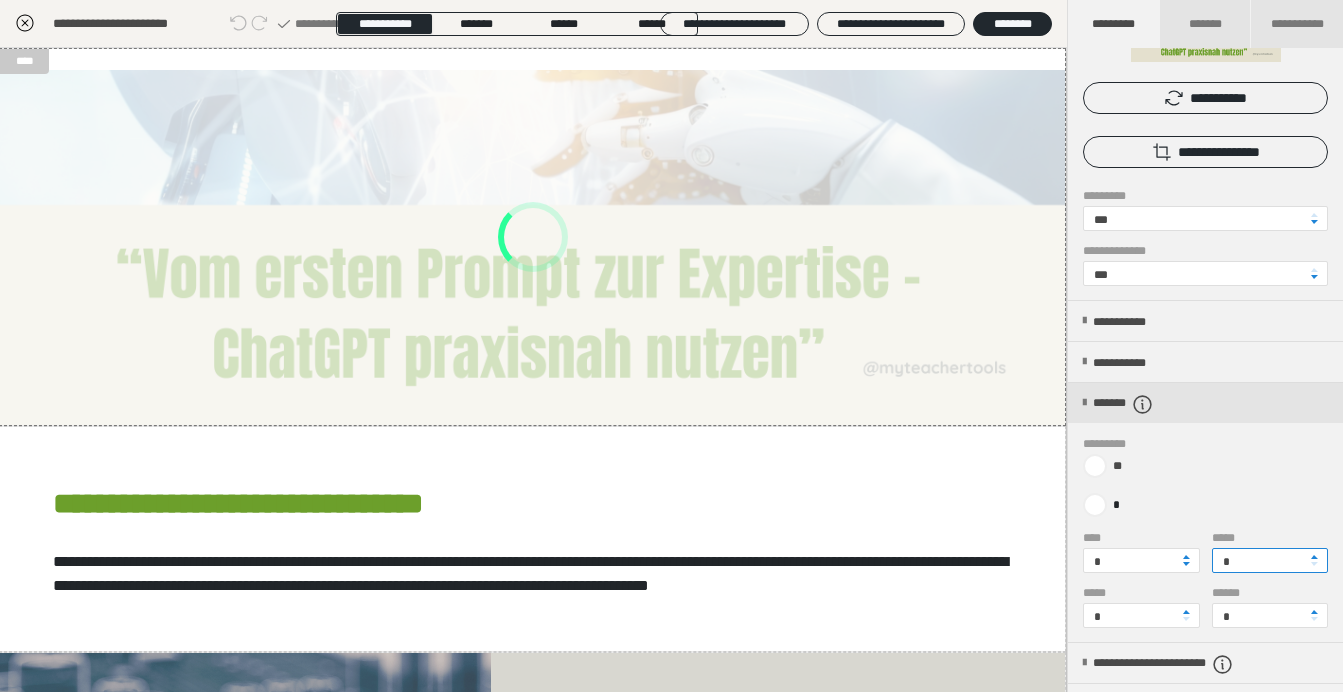 type on "*" 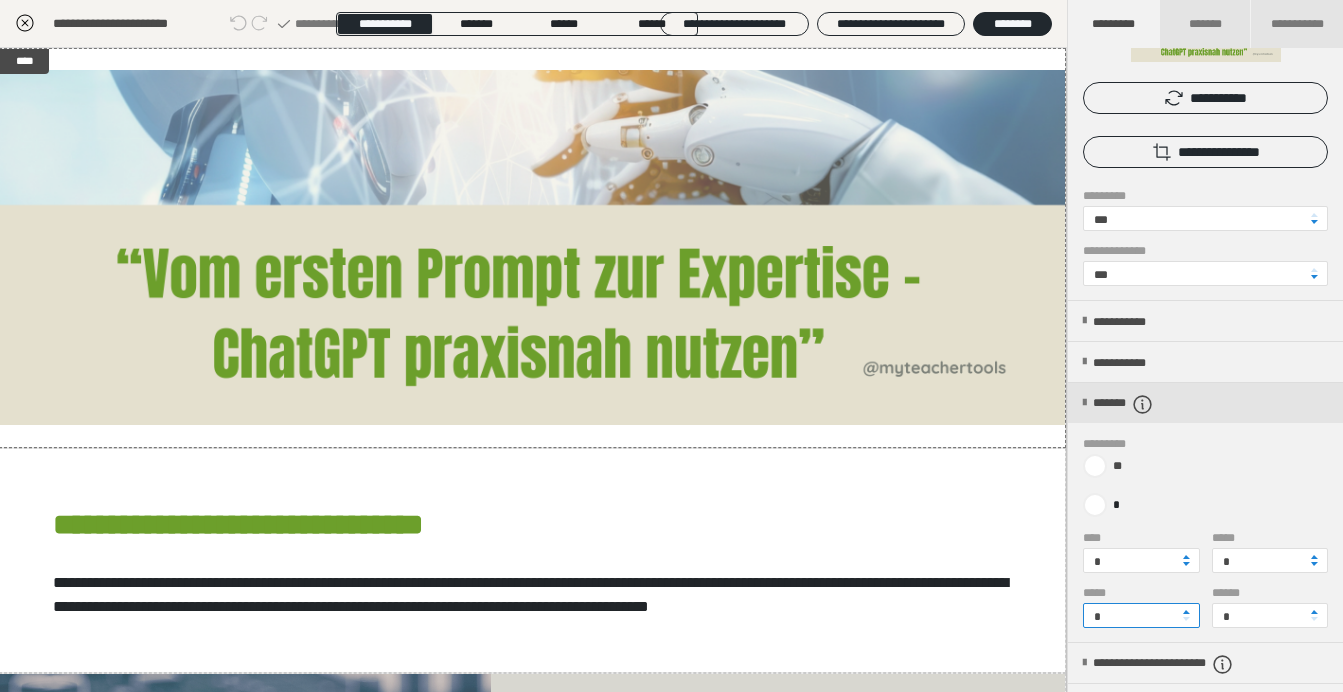 click on "*" at bounding box center [1141, 615] 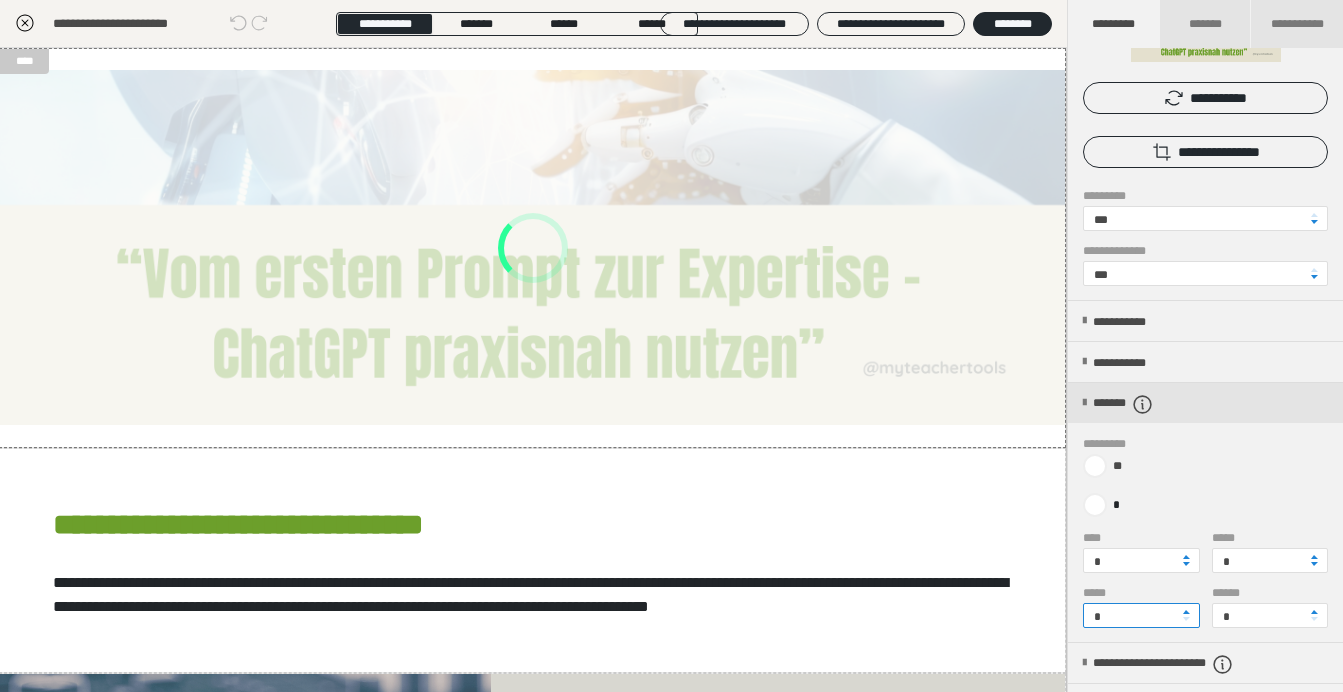 type on "*" 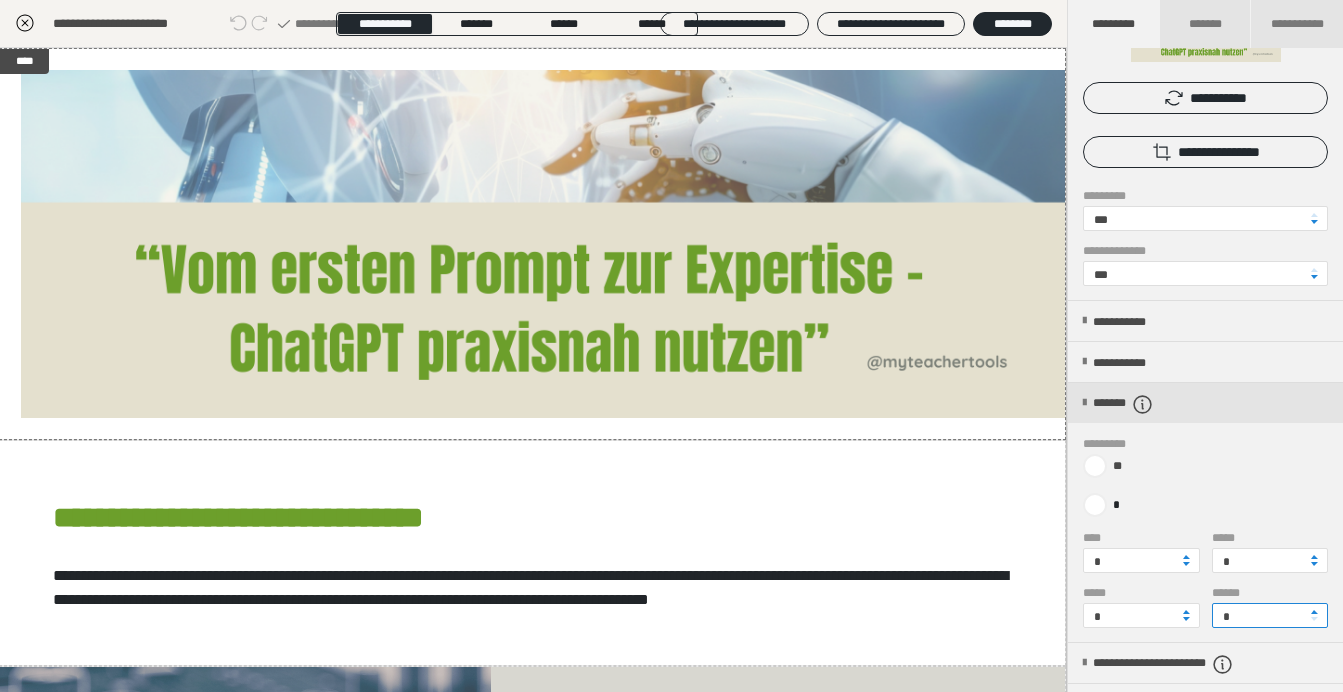 click on "*" at bounding box center [1270, 615] 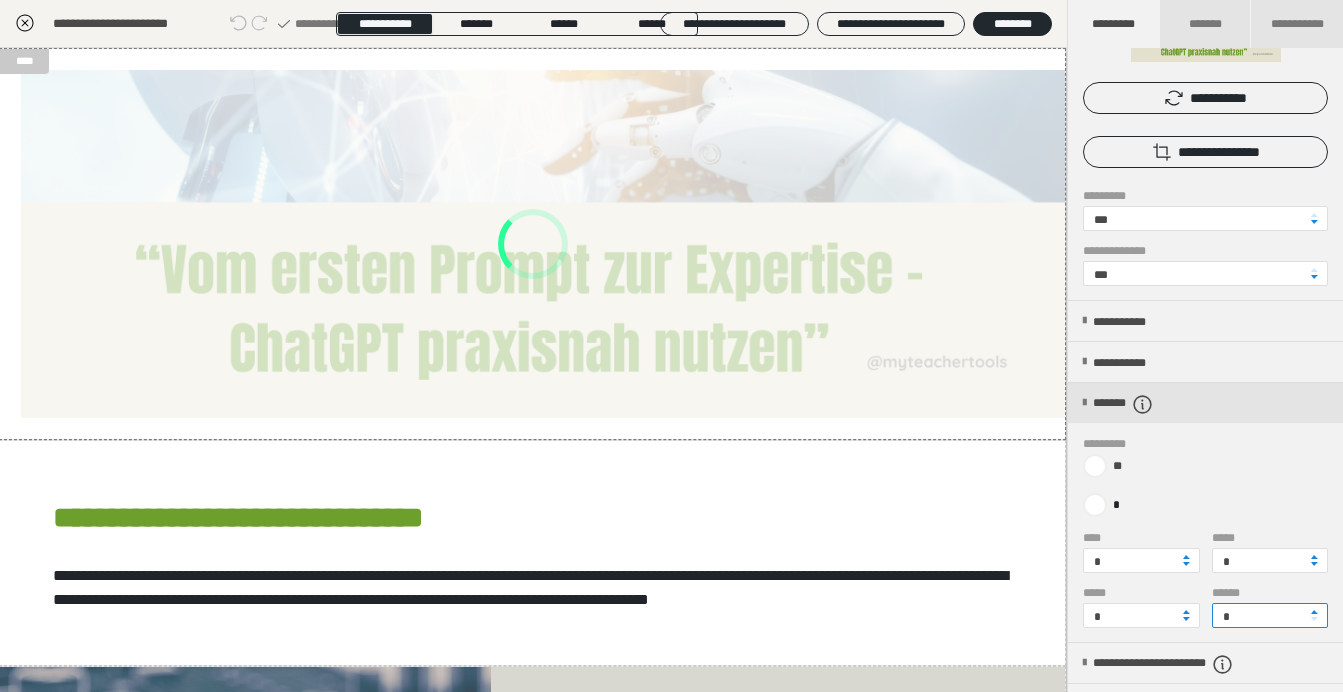type on "*" 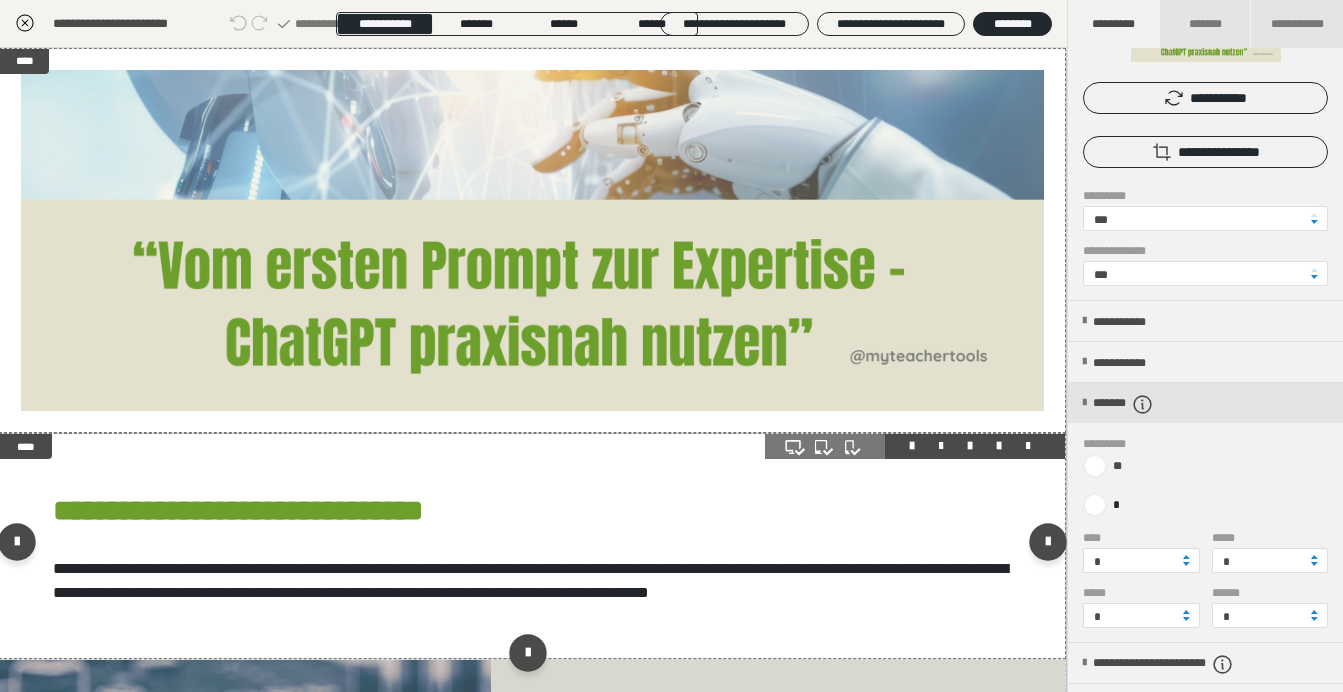 click on "**********" at bounding box center (532, 546) 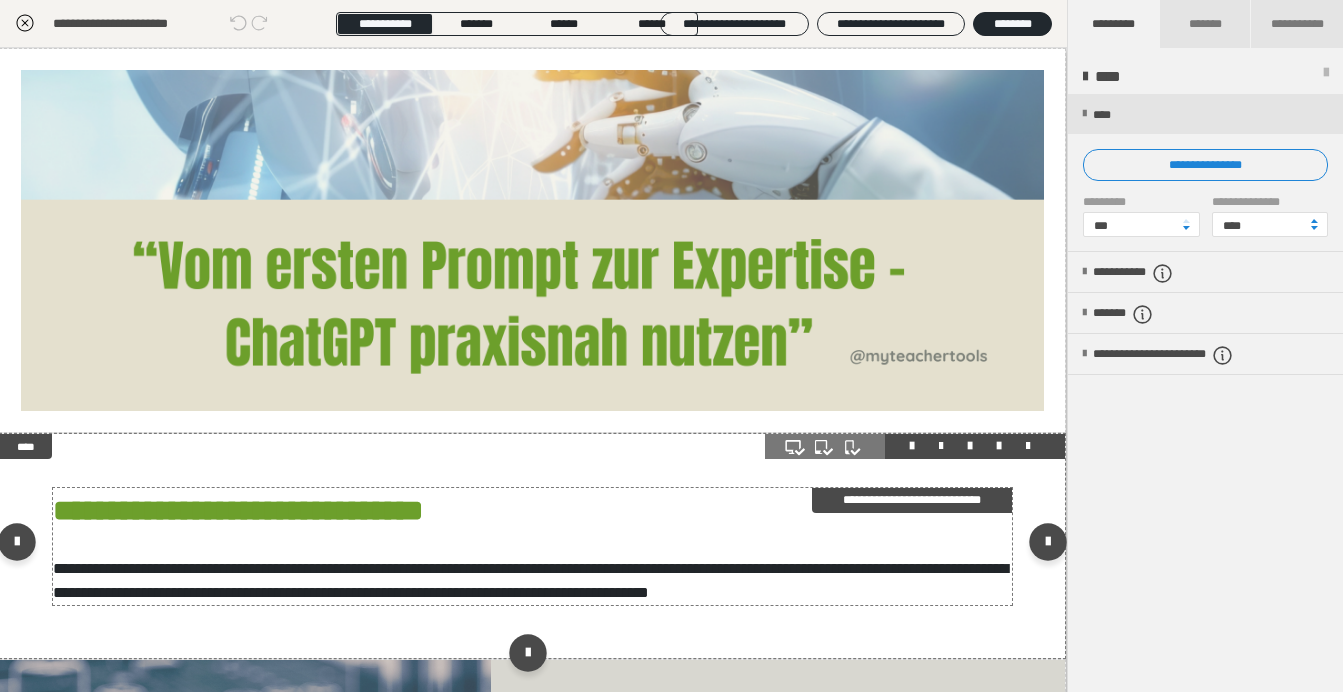 click on "**********" at bounding box center (530, 580) 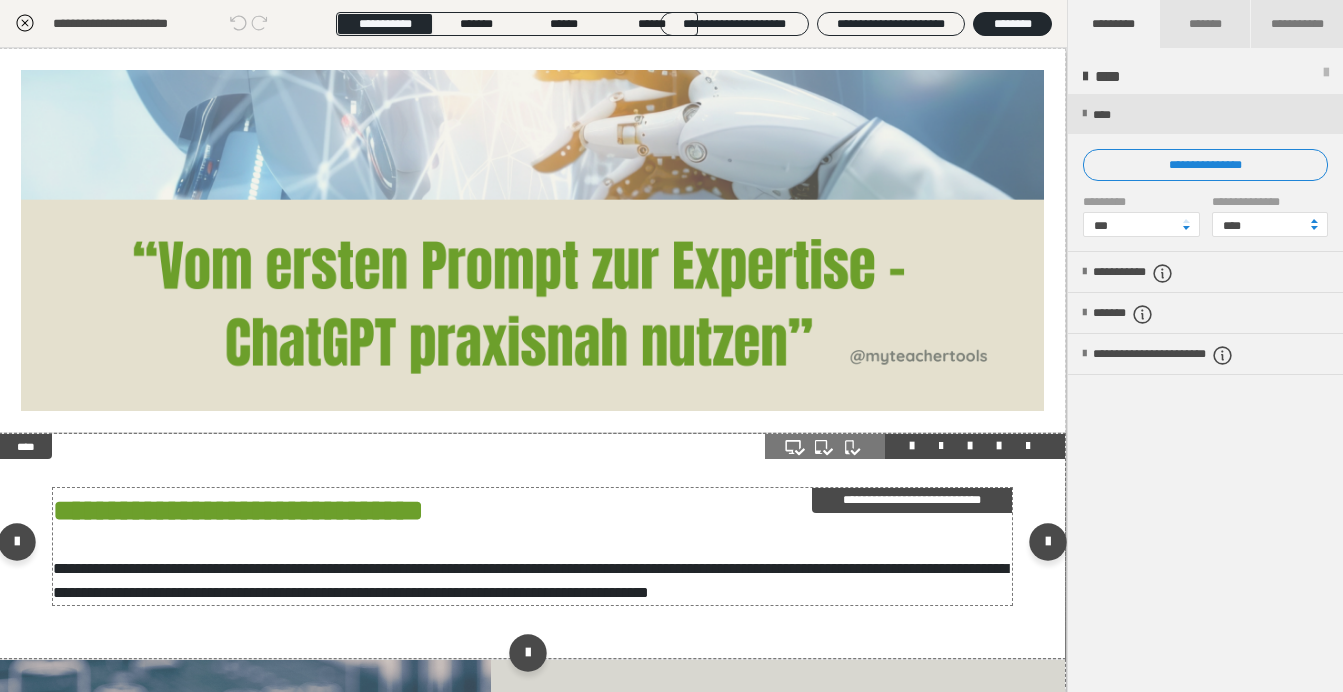 click on "**********" at bounding box center [530, 580] 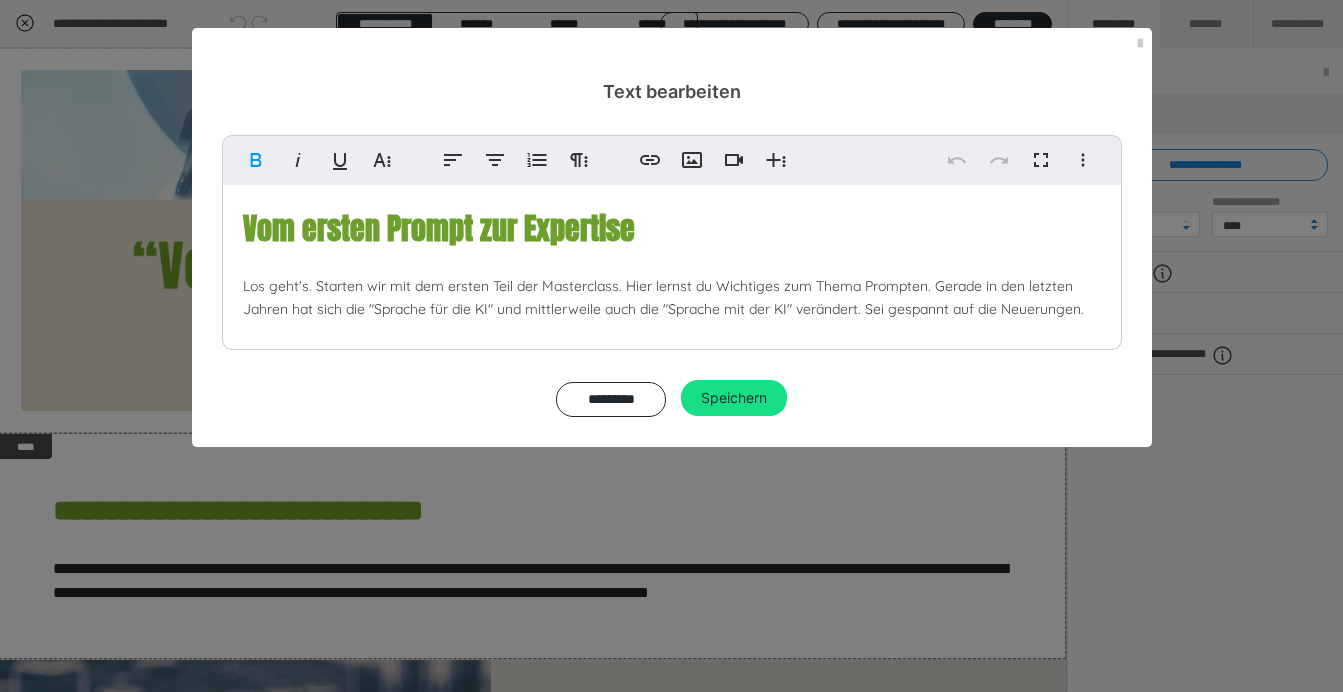 drag, startPoint x: 241, startPoint y: 205, endPoint x: 691, endPoint y: 228, distance: 450.5874 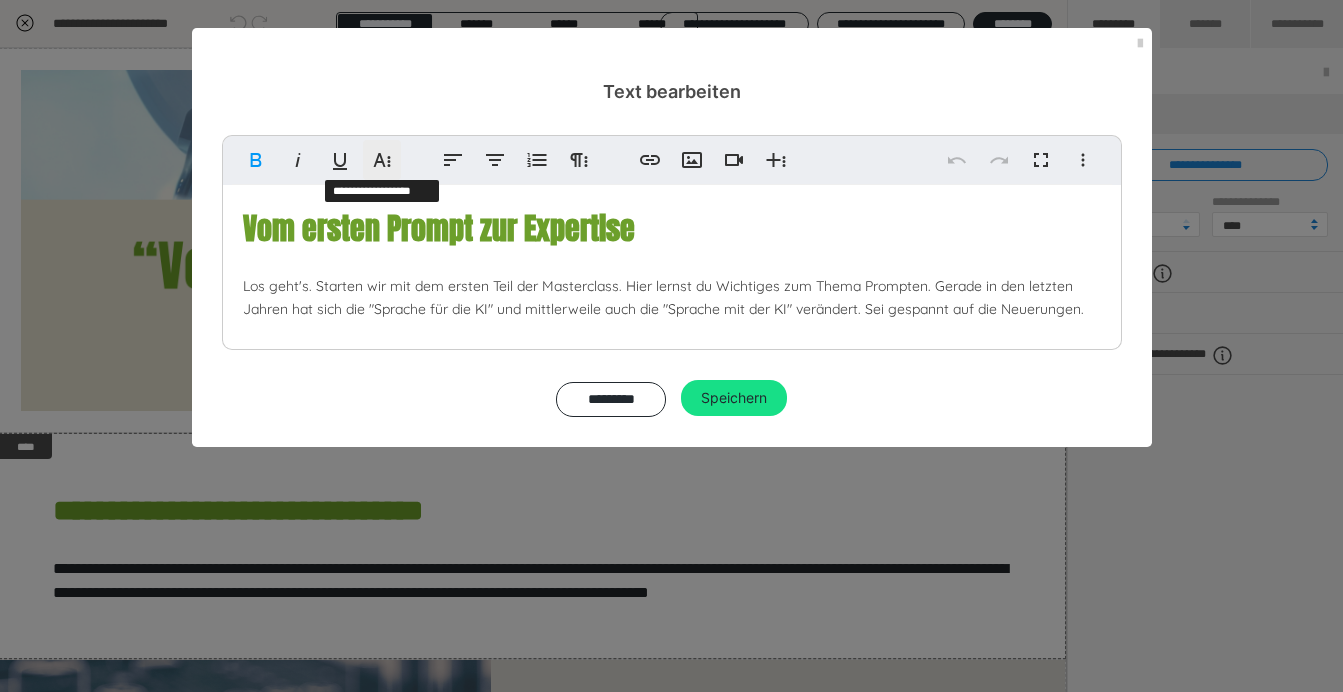 click on "Weitere Textformate" at bounding box center [382, 160] 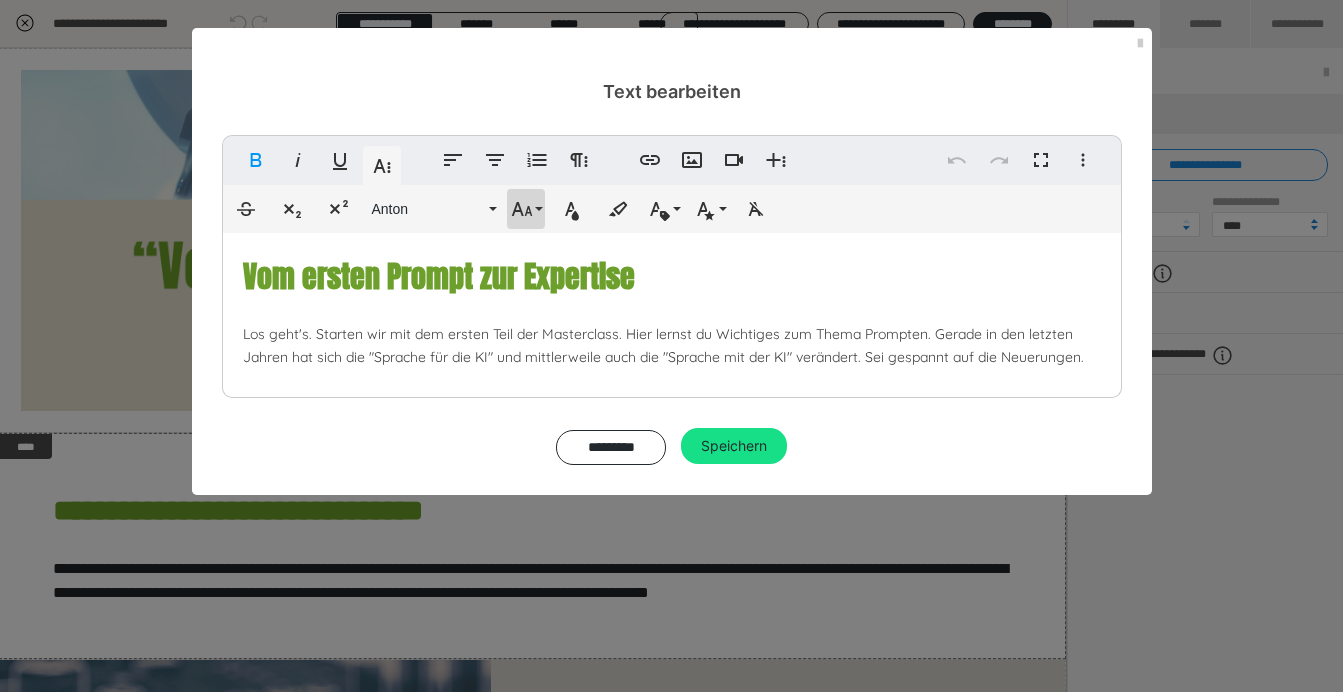 click on "Schriftgröße" at bounding box center [526, 209] 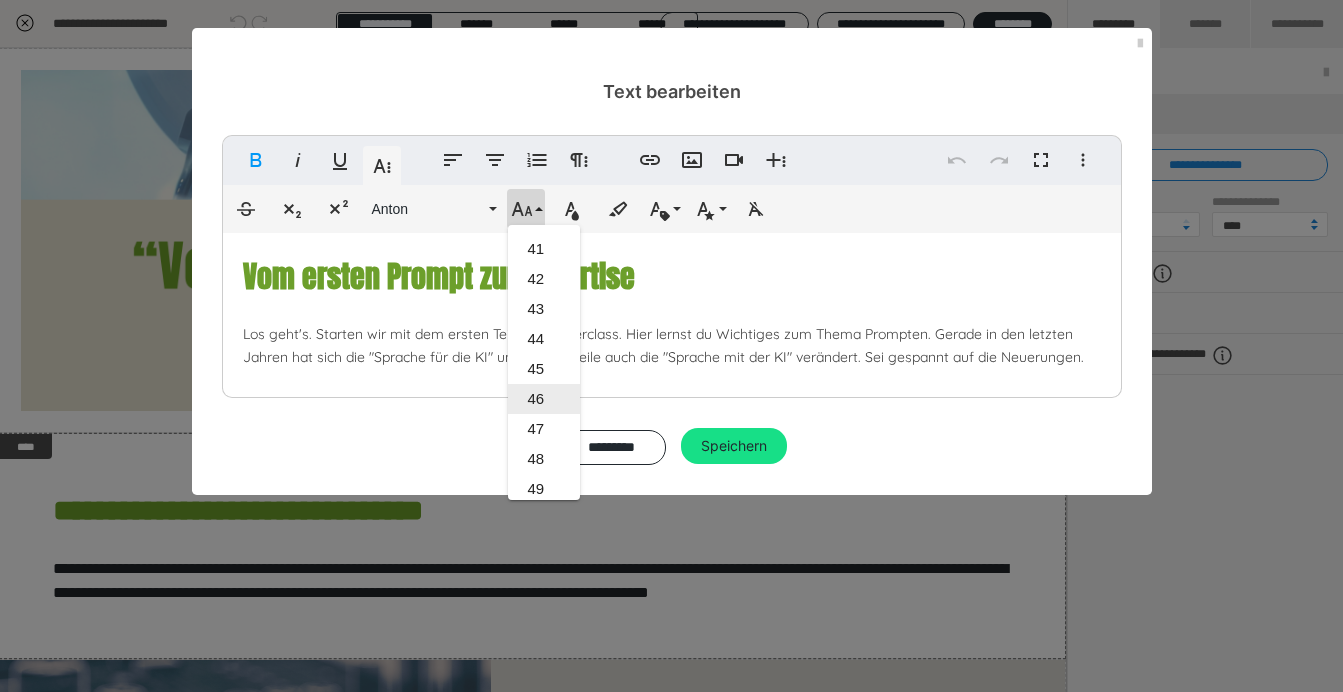 scroll, scrollTop: 1223, scrollLeft: 0, axis: vertical 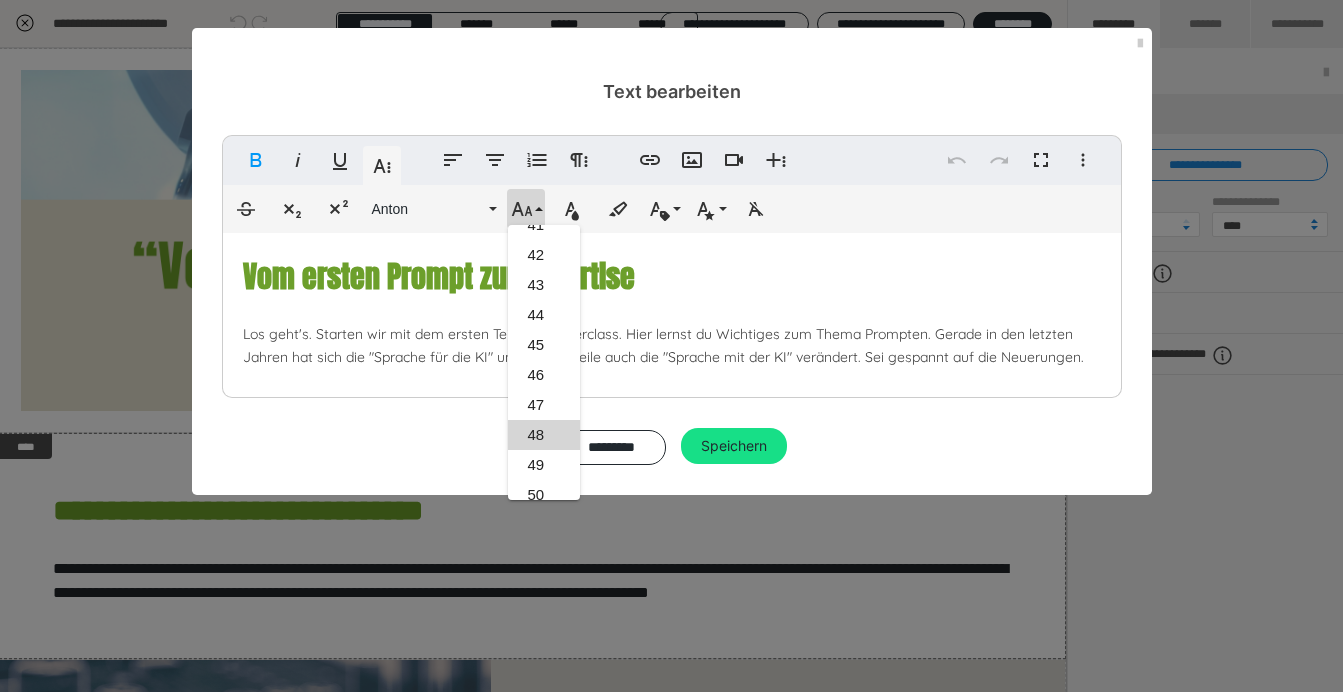 click on "48" at bounding box center [544, 435] 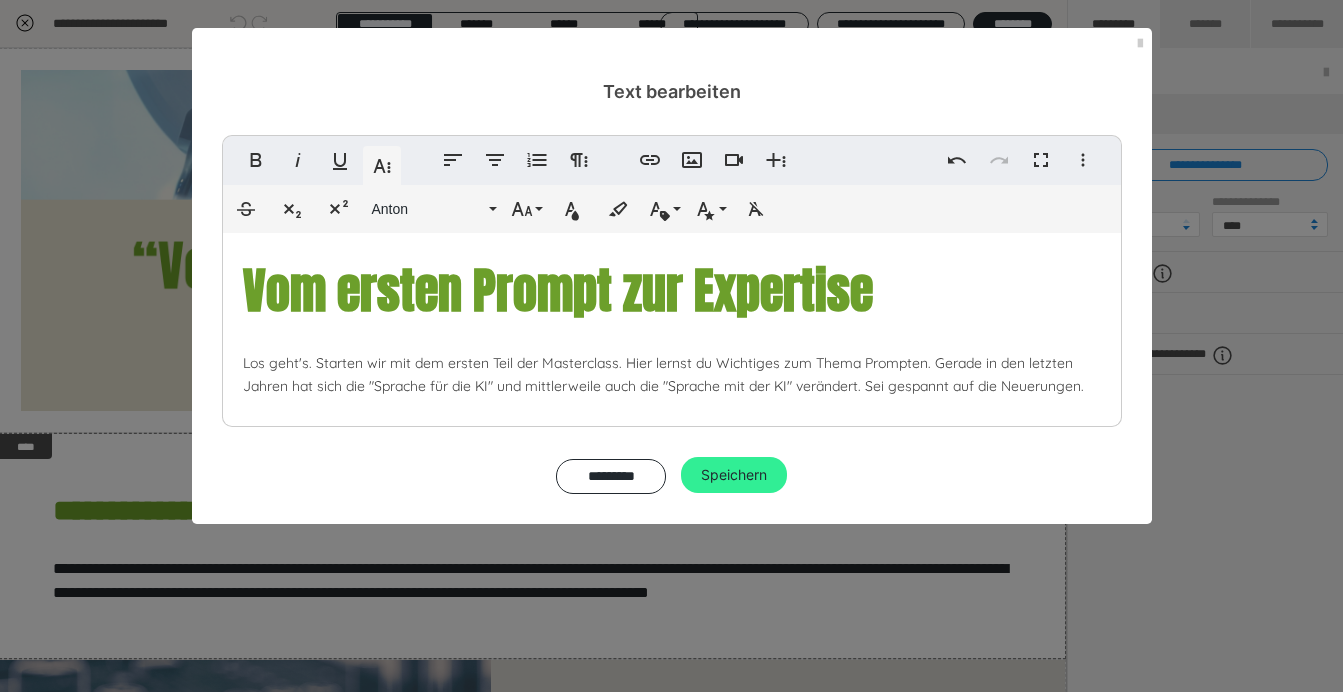 click on "Speichern" at bounding box center (734, 475) 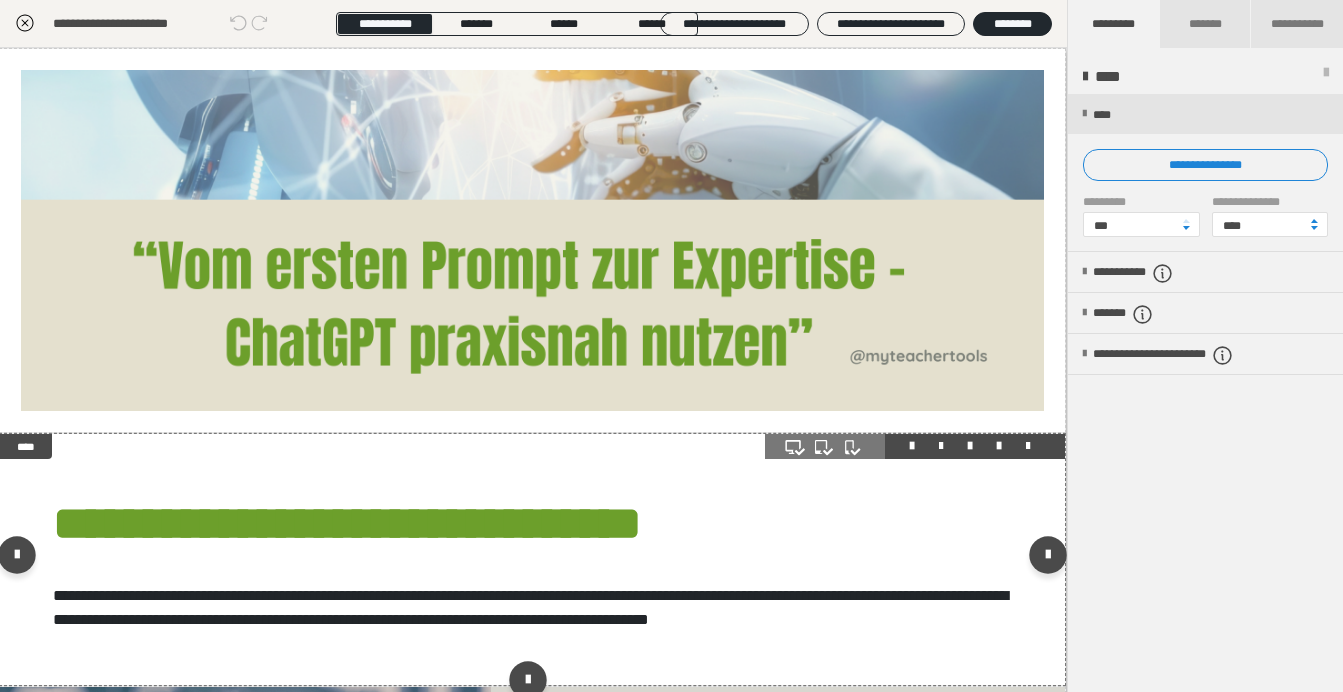 click on "**********" at bounding box center [532, 559] 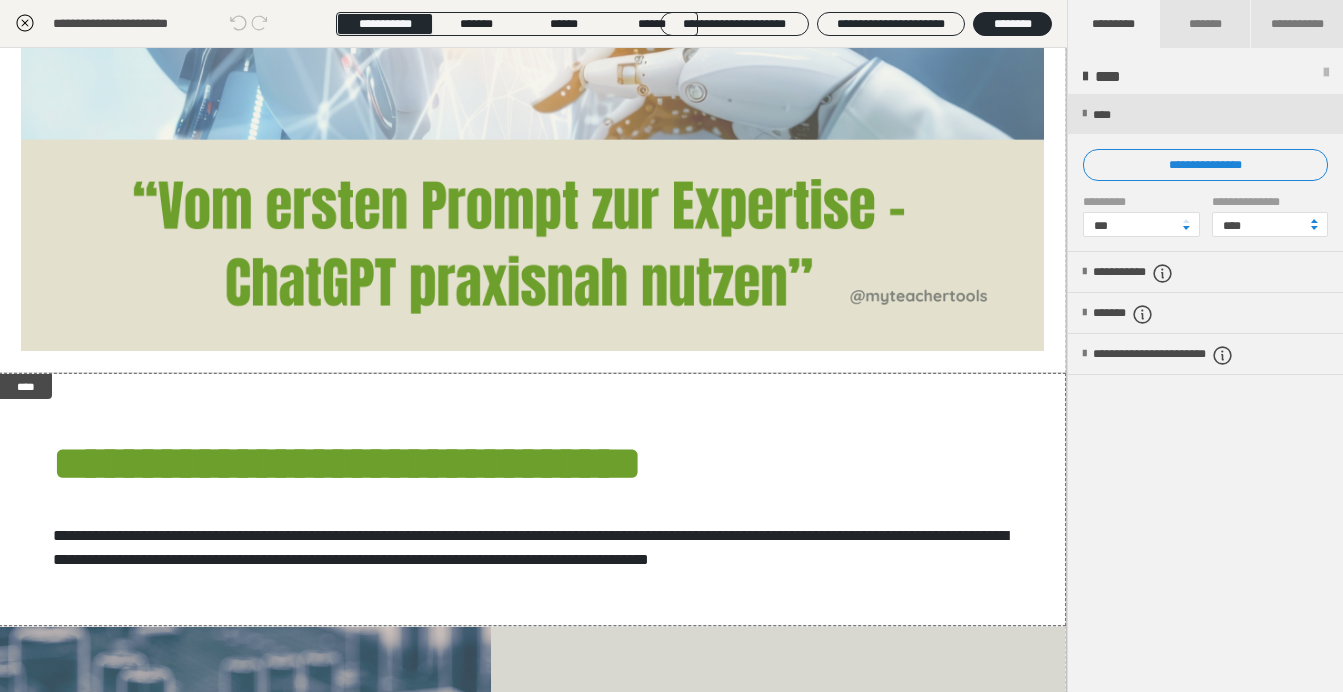 scroll, scrollTop: 65, scrollLeft: 1, axis: both 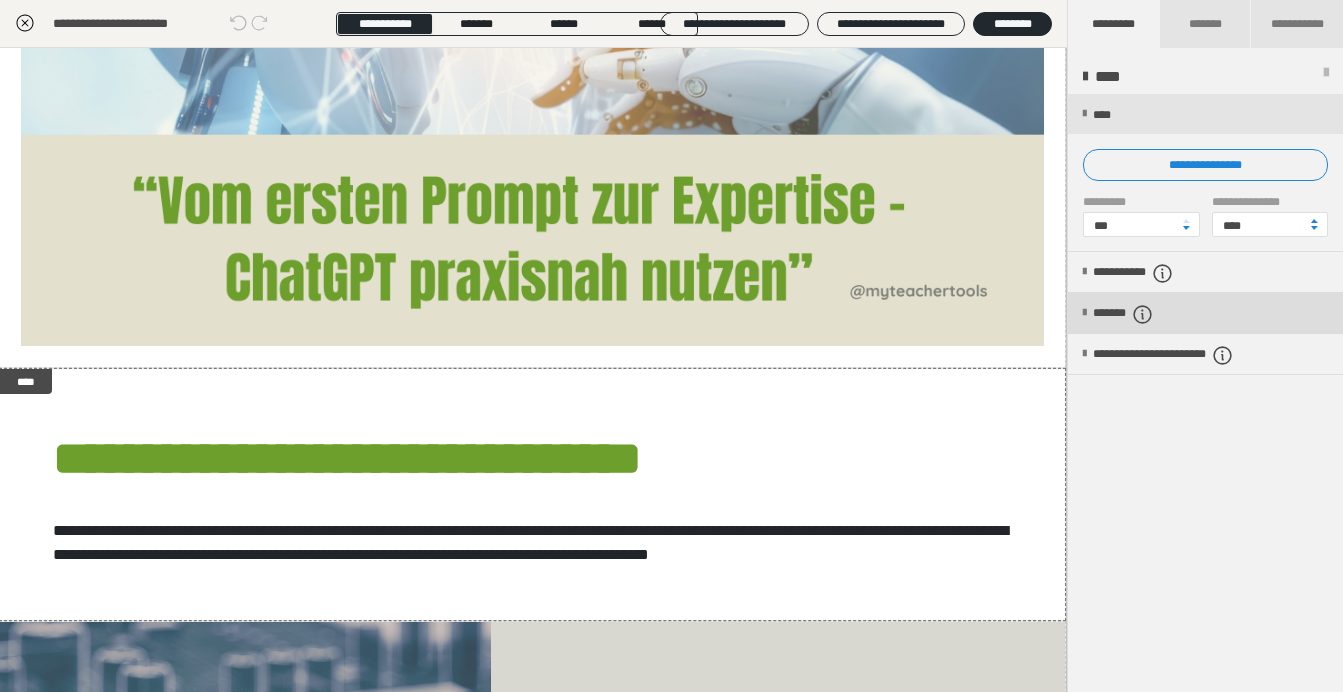 click on "*******" at bounding box center [1140, 314] 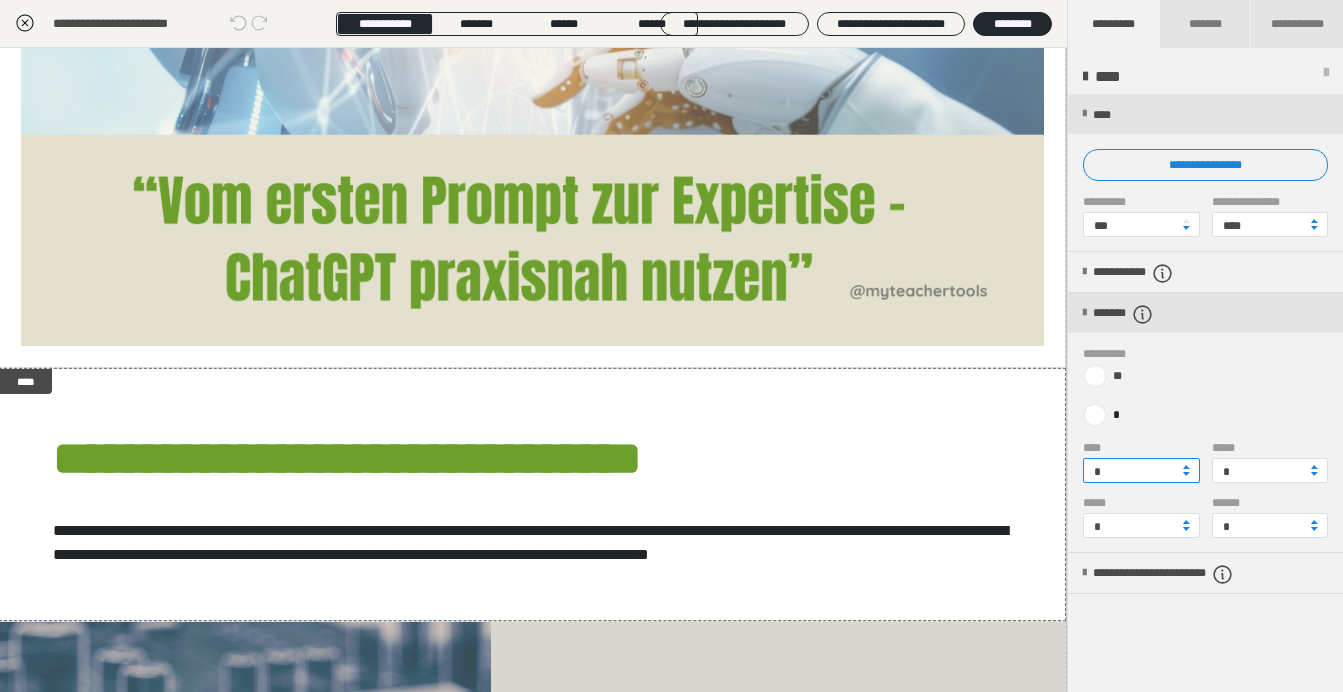 click on "*" at bounding box center (1141, 470) 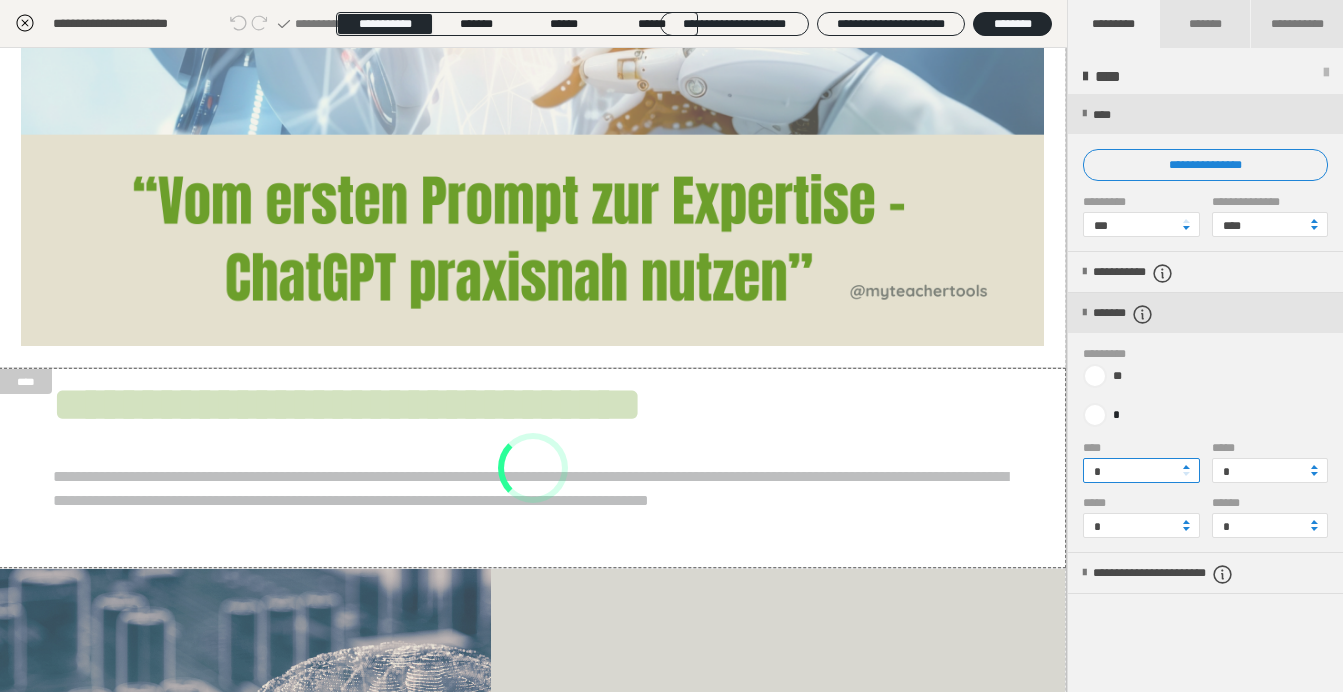 type on "*" 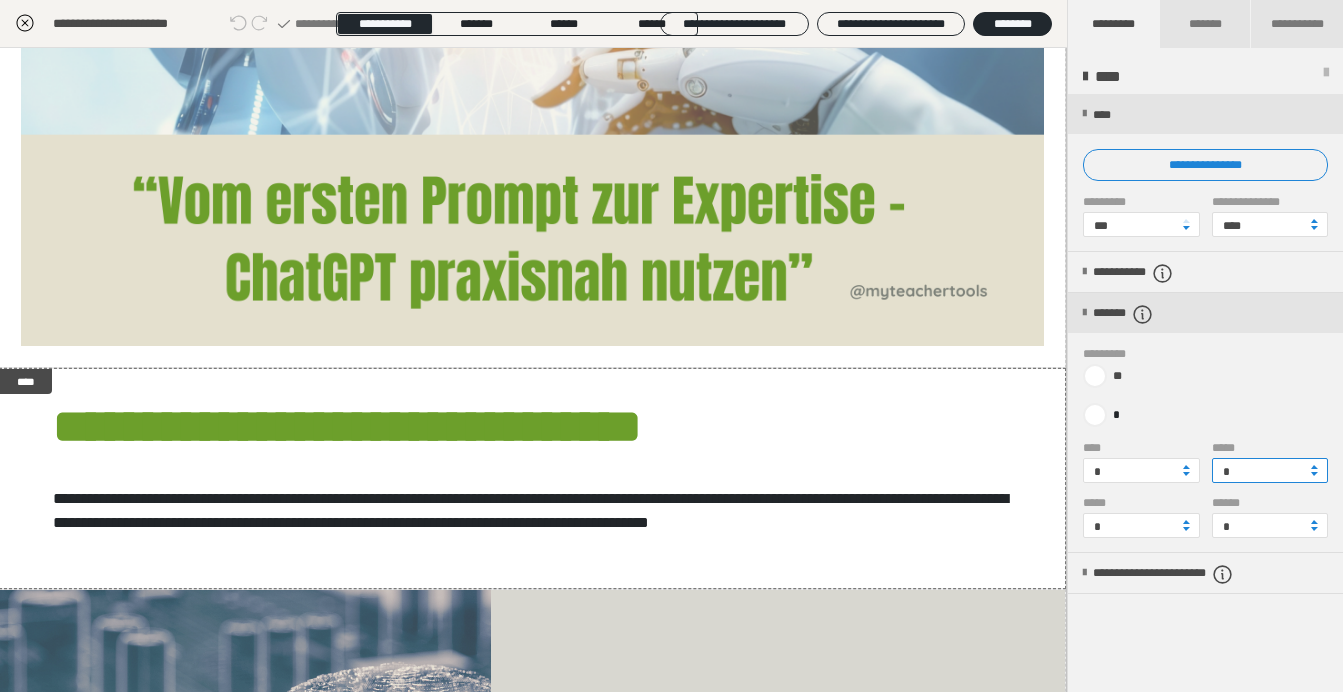 click on "*" at bounding box center (1270, 470) 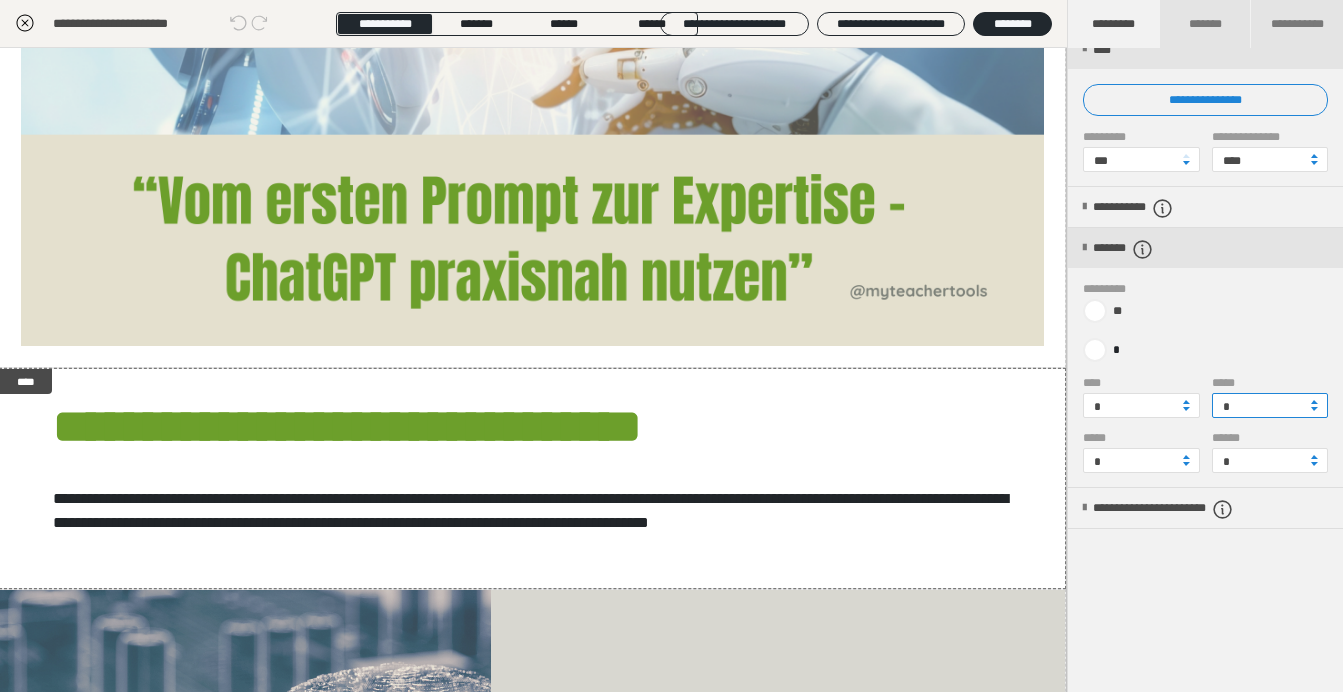 scroll, scrollTop: 80, scrollLeft: 0, axis: vertical 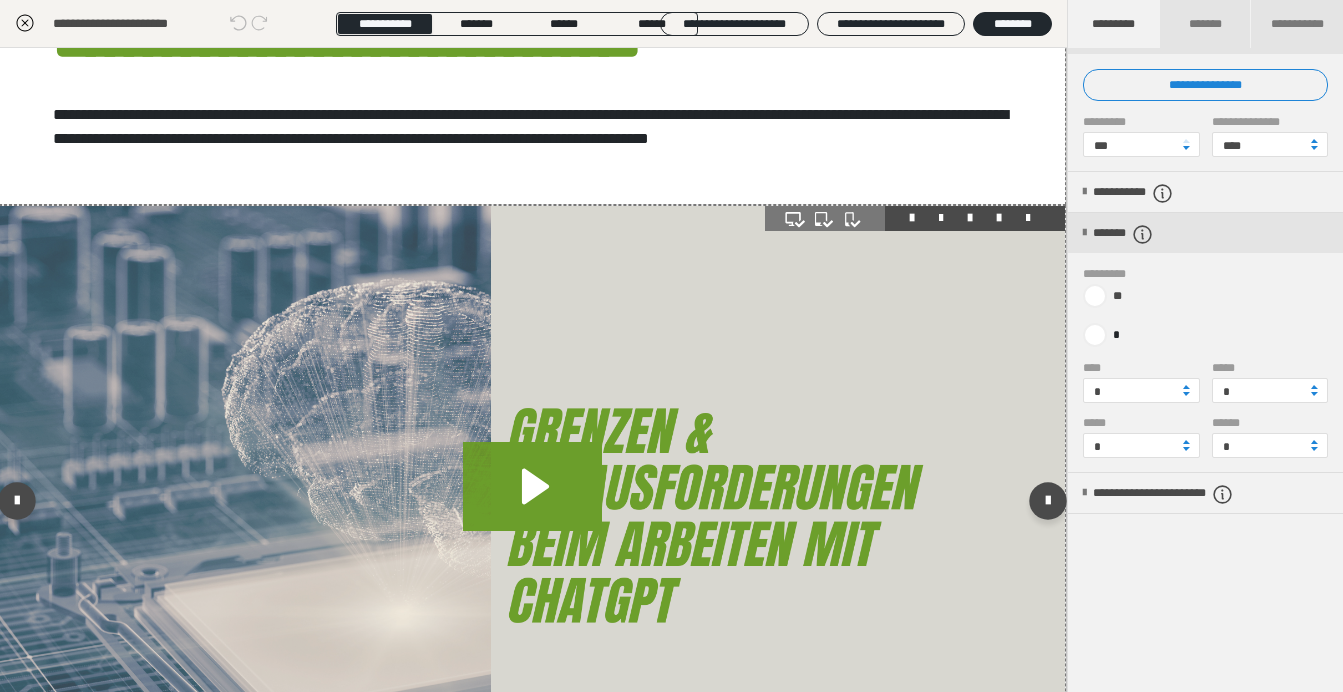 click at bounding box center (532, 505) 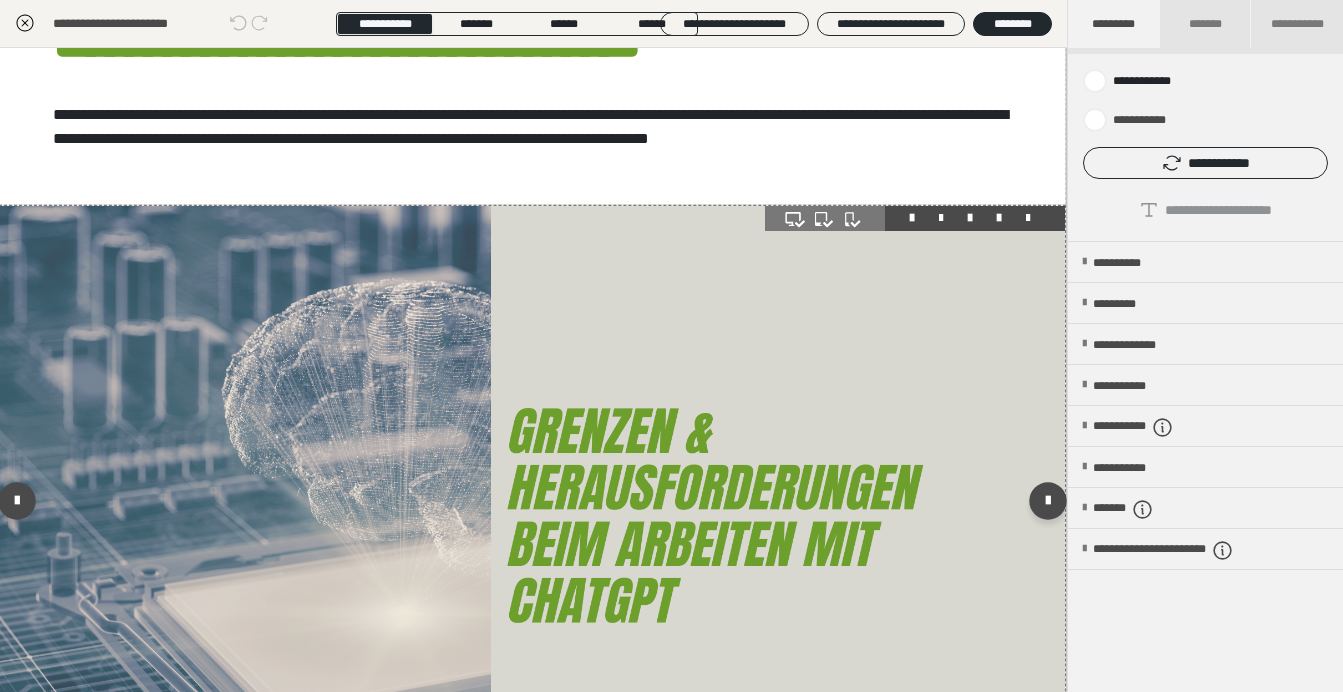 scroll, scrollTop: 23, scrollLeft: 0, axis: vertical 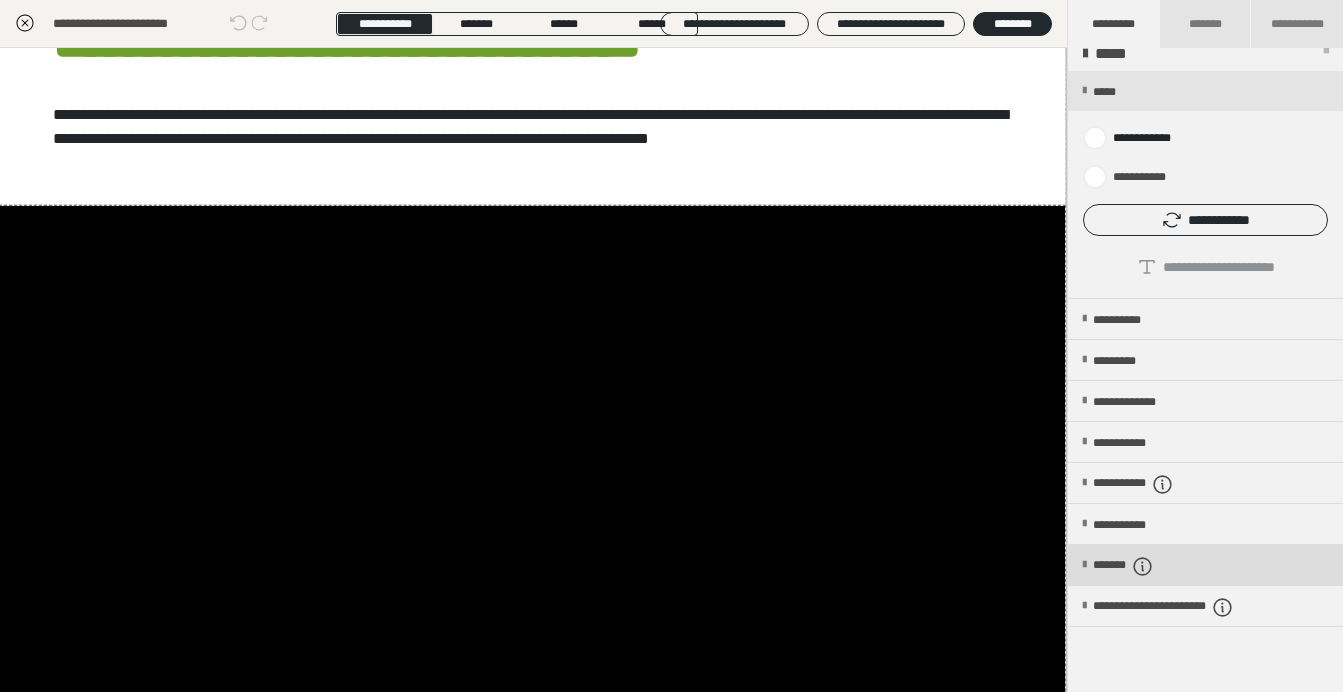 click at bounding box center [1084, 565] 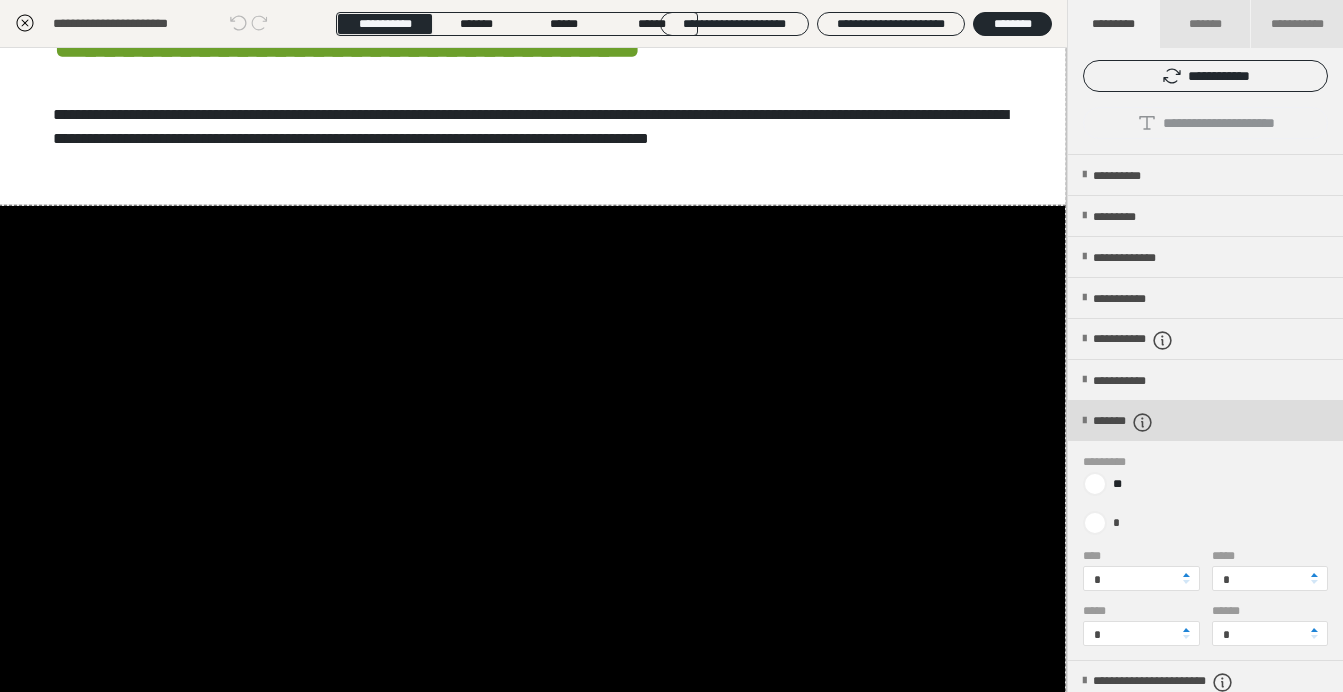 scroll, scrollTop: 185, scrollLeft: 0, axis: vertical 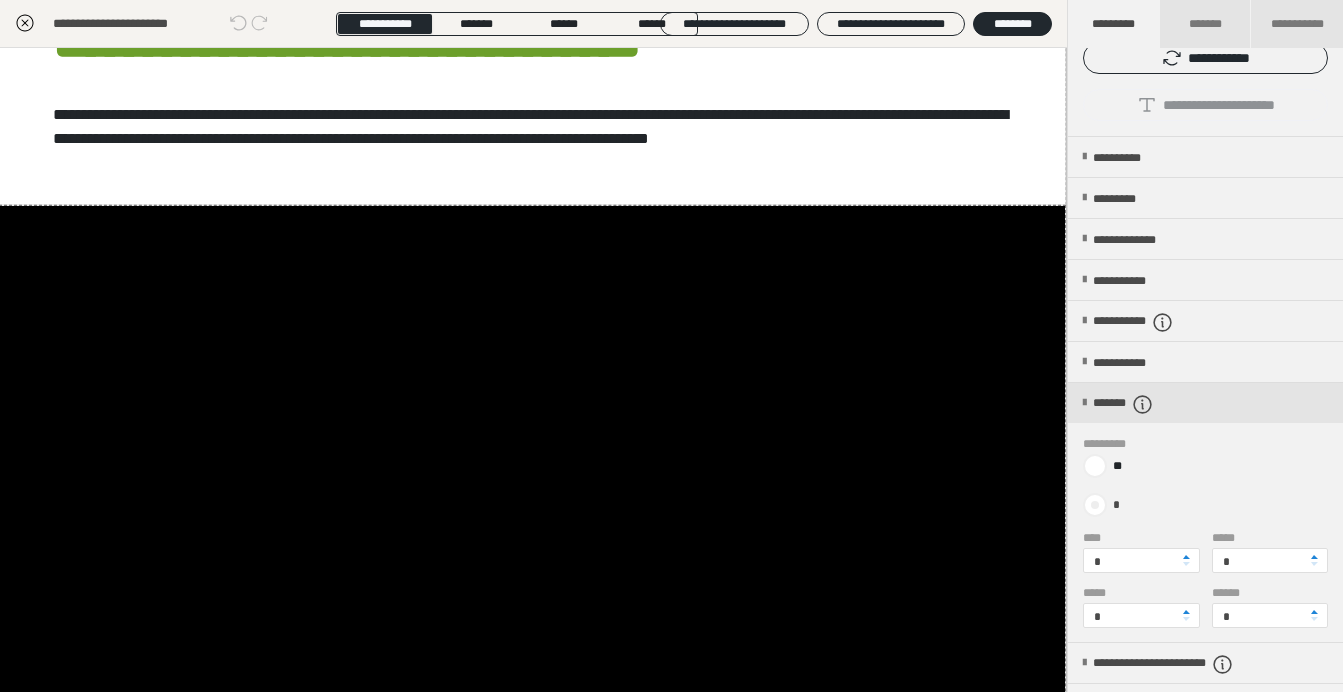 click at bounding box center (1095, 505) 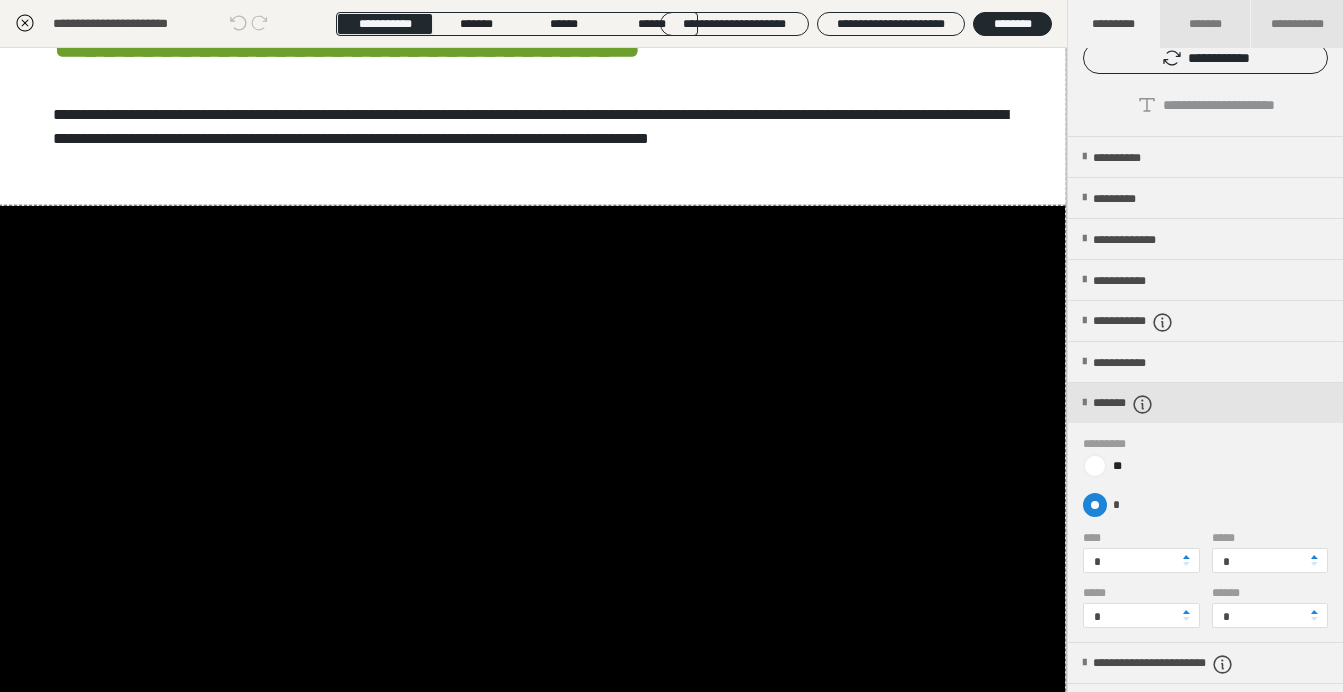 radio on "****" 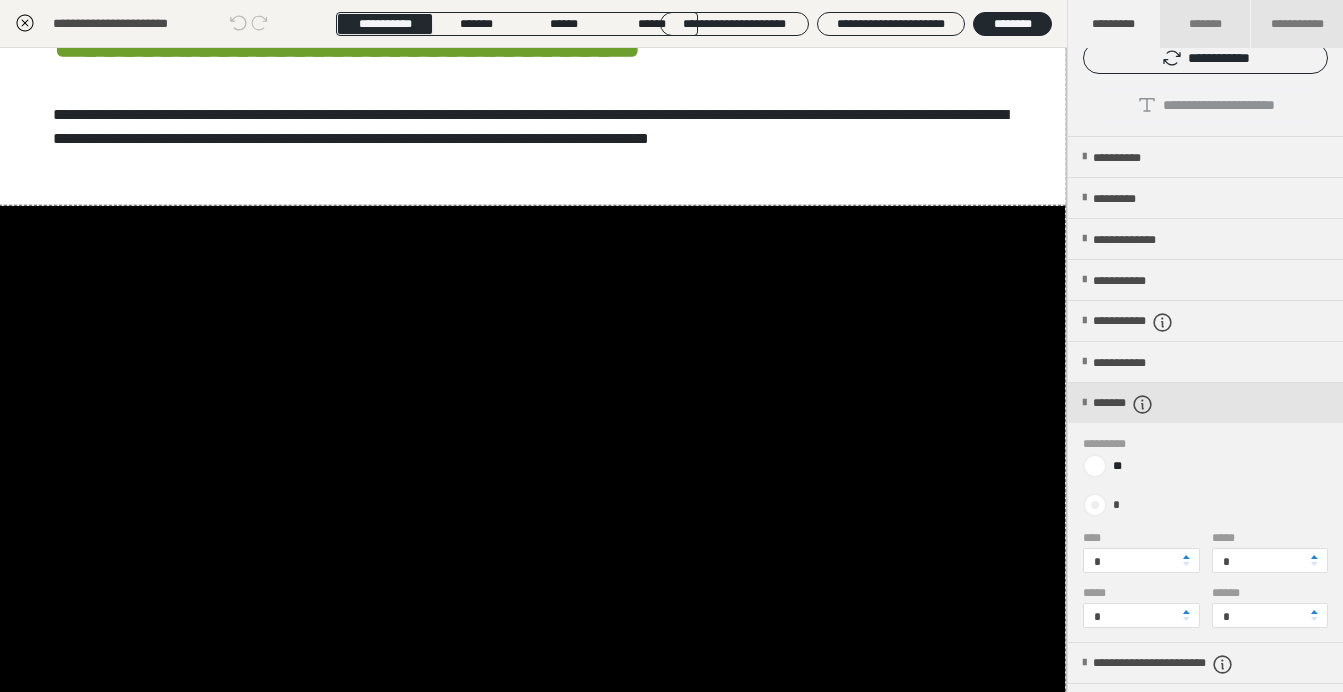 radio on "*****" 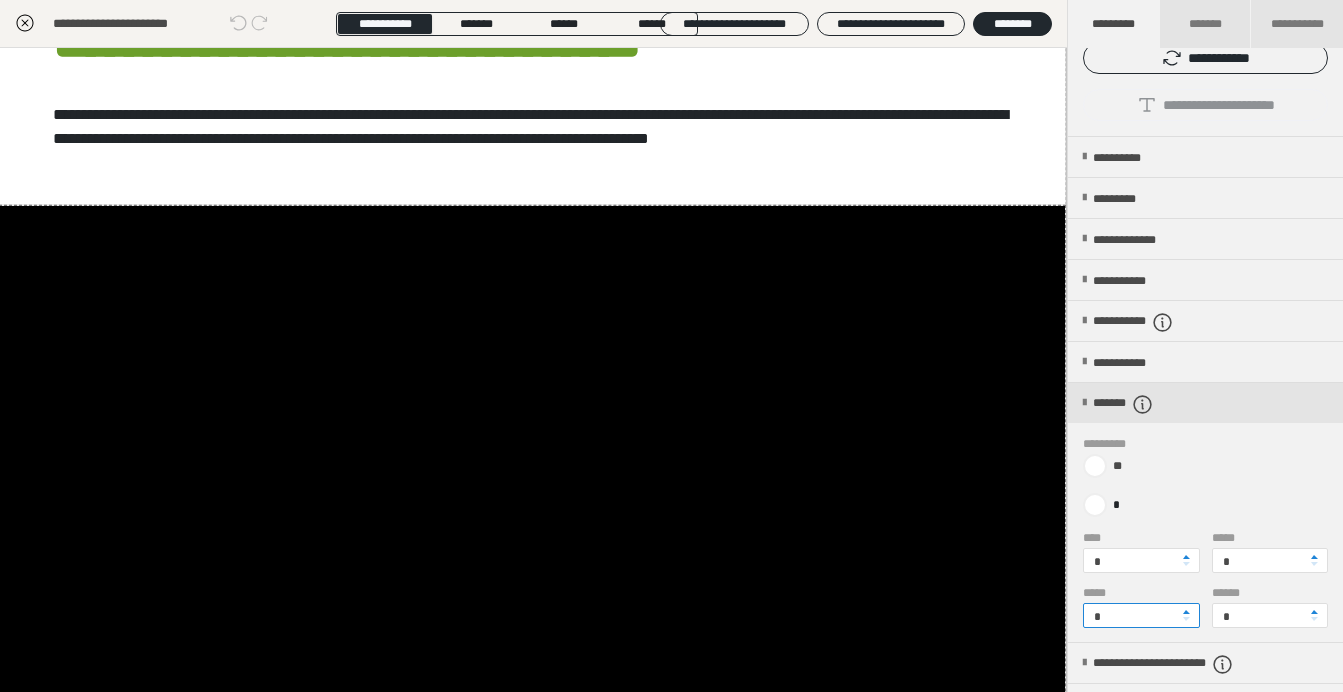 click on "*" at bounding box center (1141, 615) 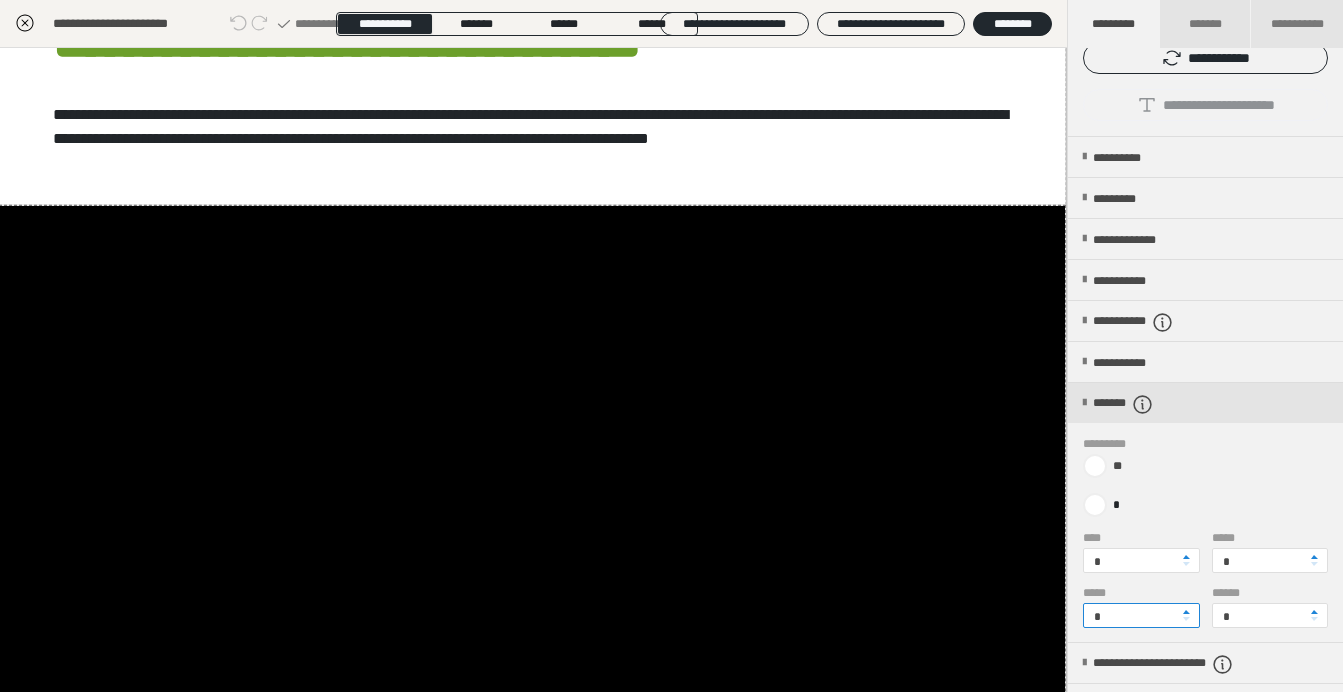 type on "*" 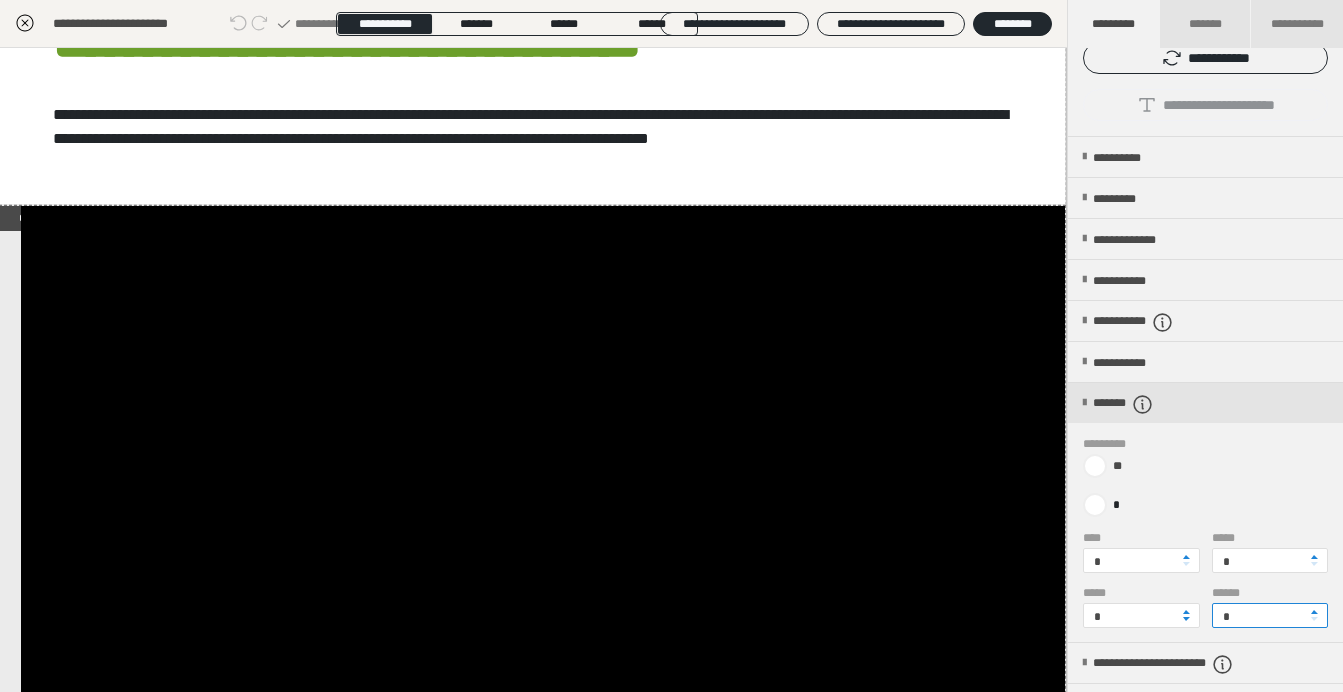click on "*" at bounding box center [1270, 615] 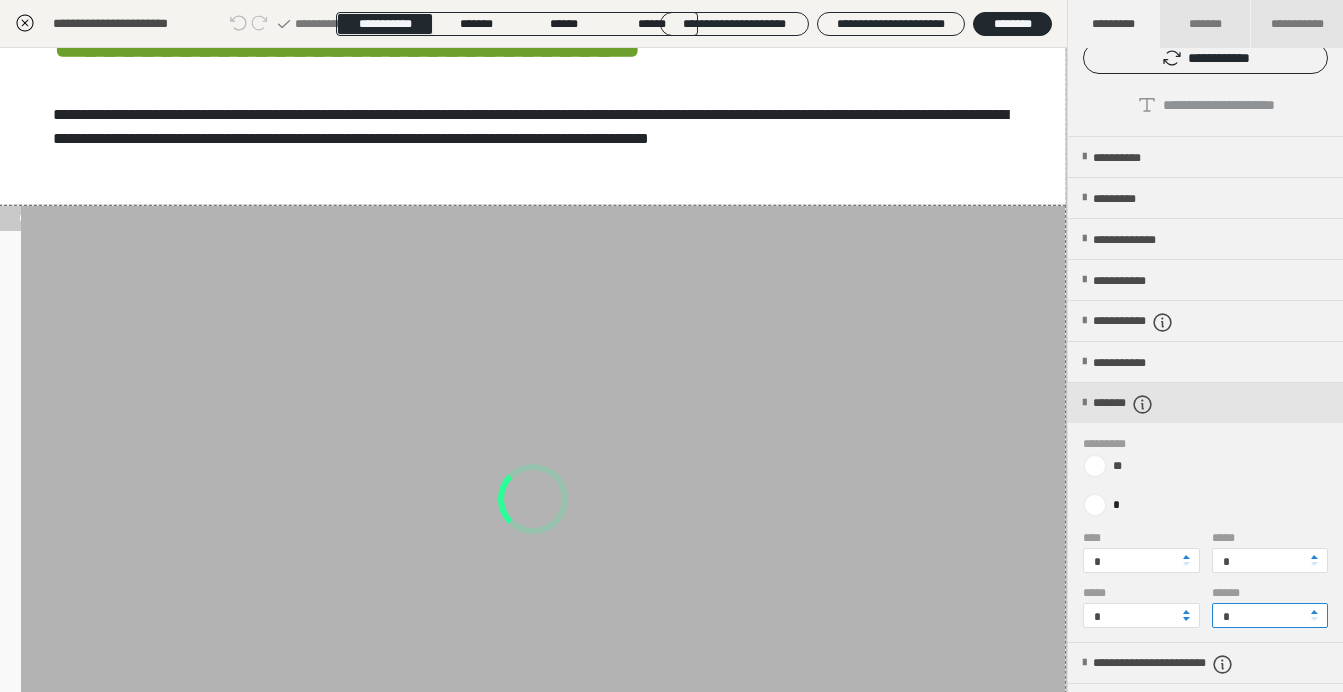 type on "*" 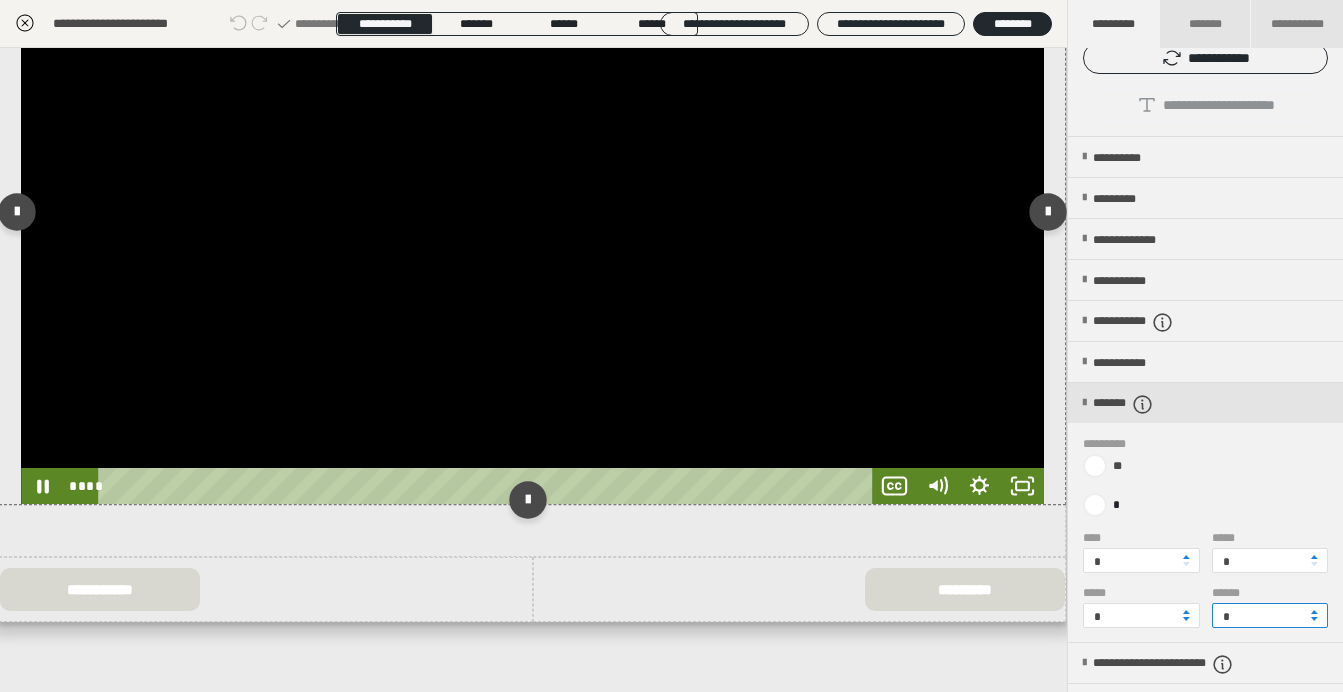 scroll, scrollTop: 748, scrollLeft: 0, axis: vertical 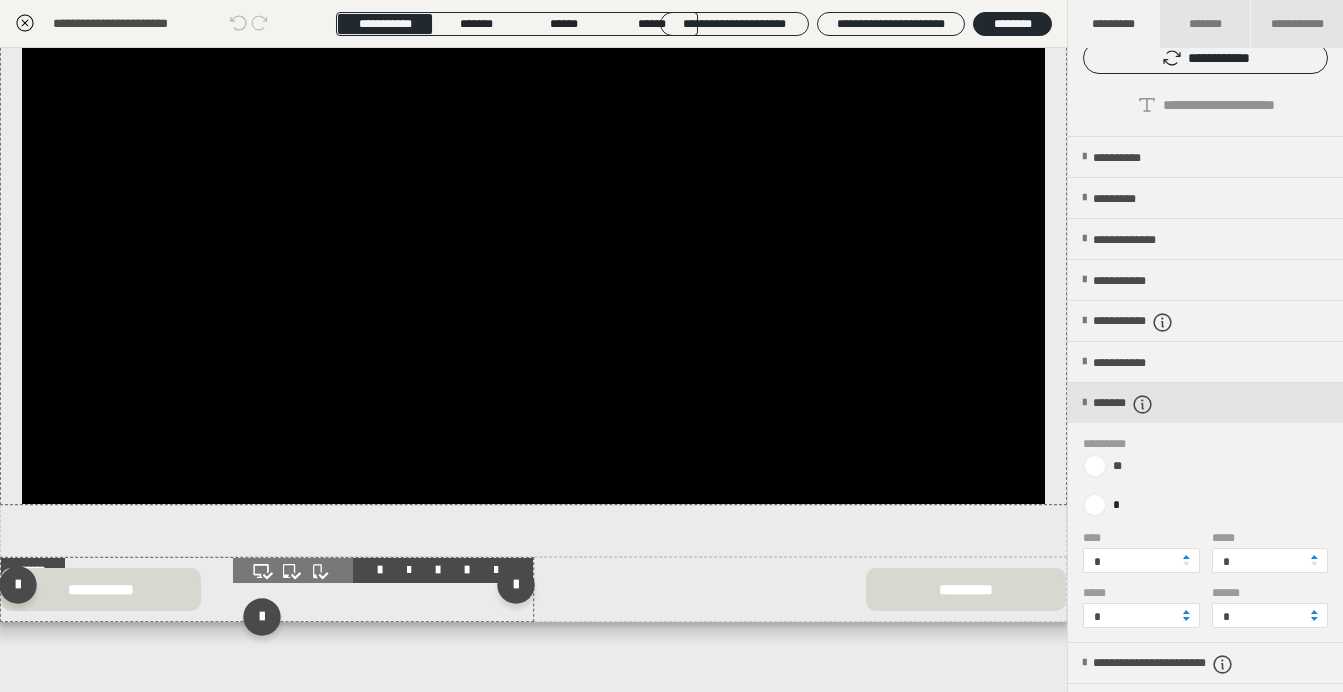 click at bounding box center [267, 589] 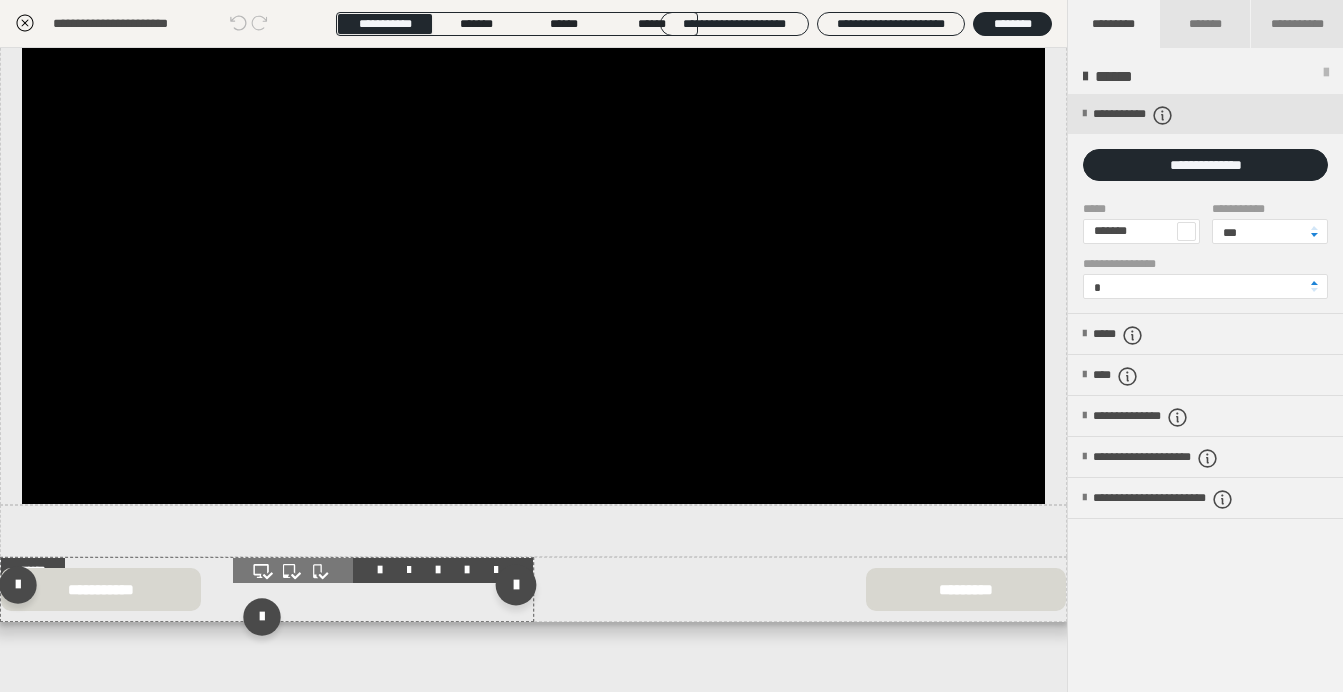 click at bounding box center (515, 585) 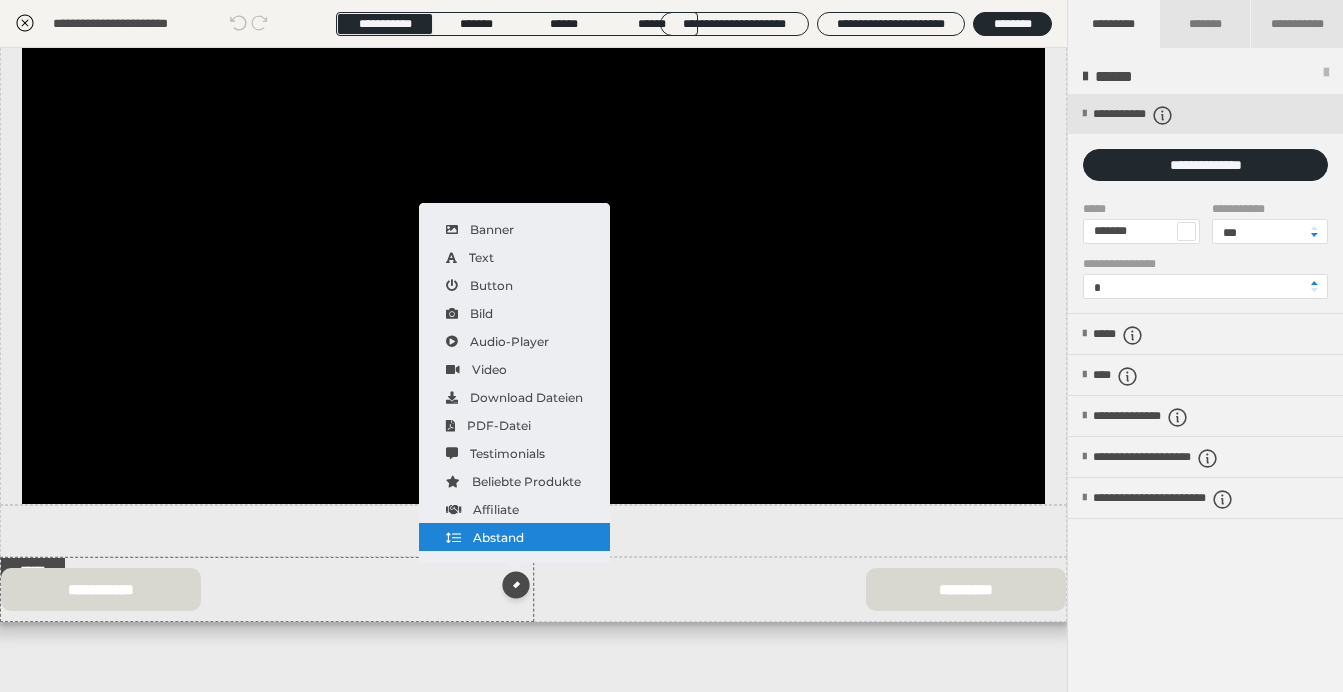 click on "Abstand" at bounding box center (514, 537) 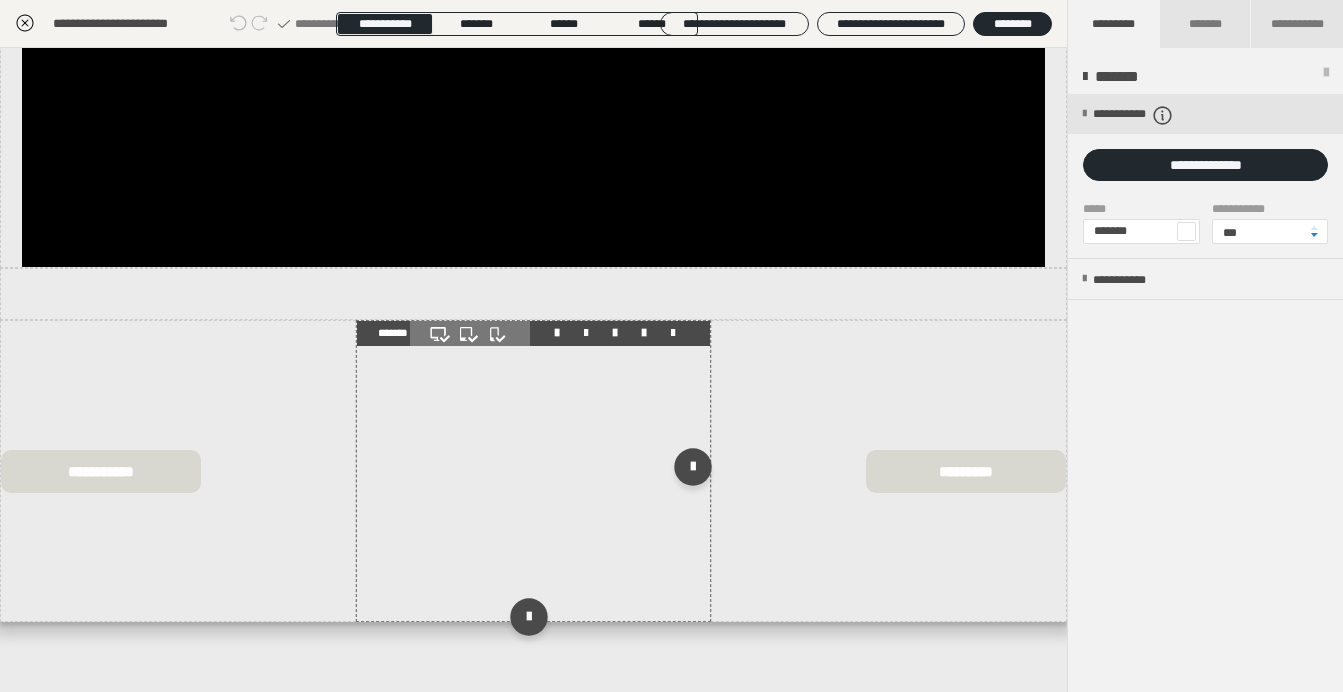 scroll, scrollTop: 991, scrollLeft: 0, axis: vertical 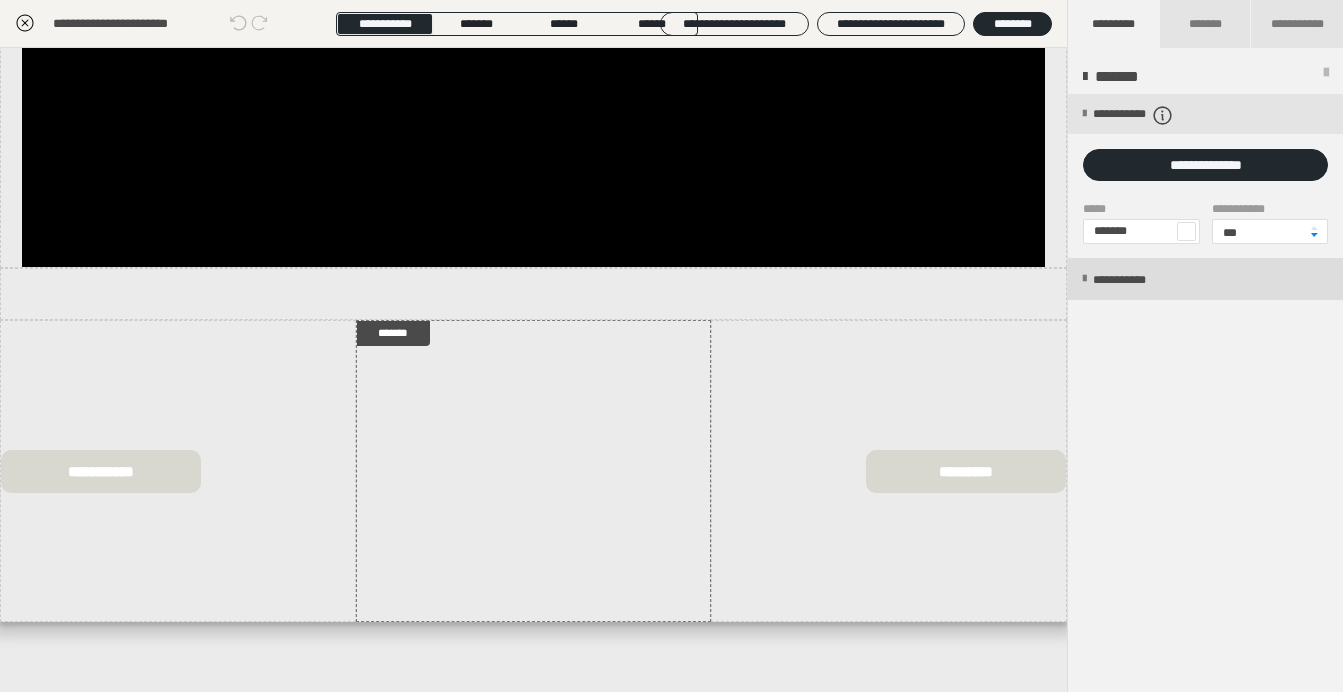 click on "**********" at bounding box center [1140, 280] 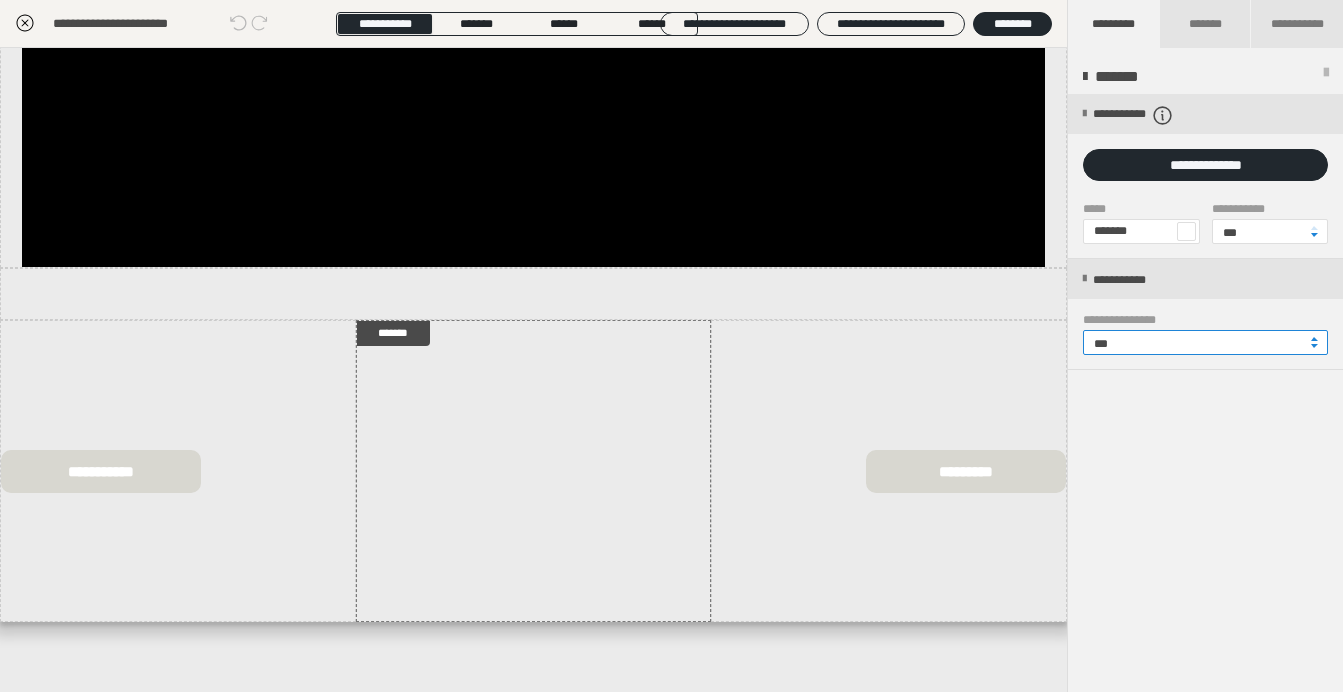 click on "***" at bounding box center [1205, 342] 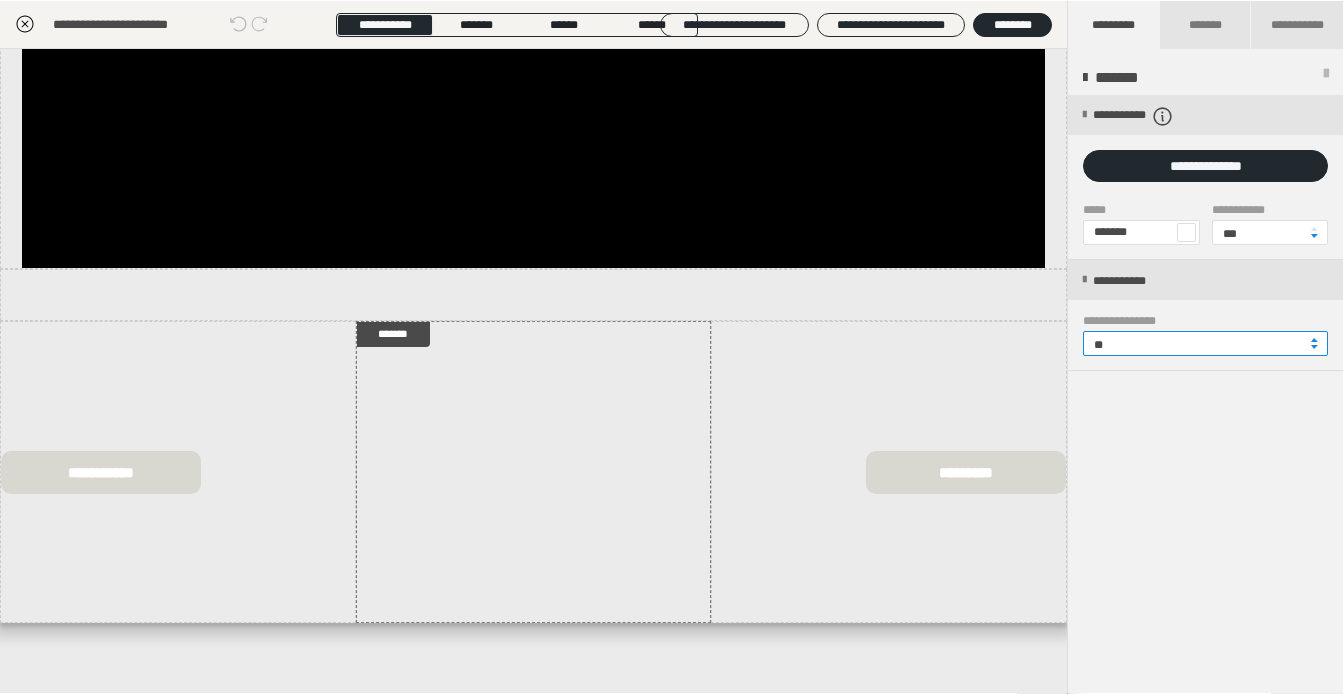 scroll, scrollTop: 754, scrollLeft: 0, axis: vertical 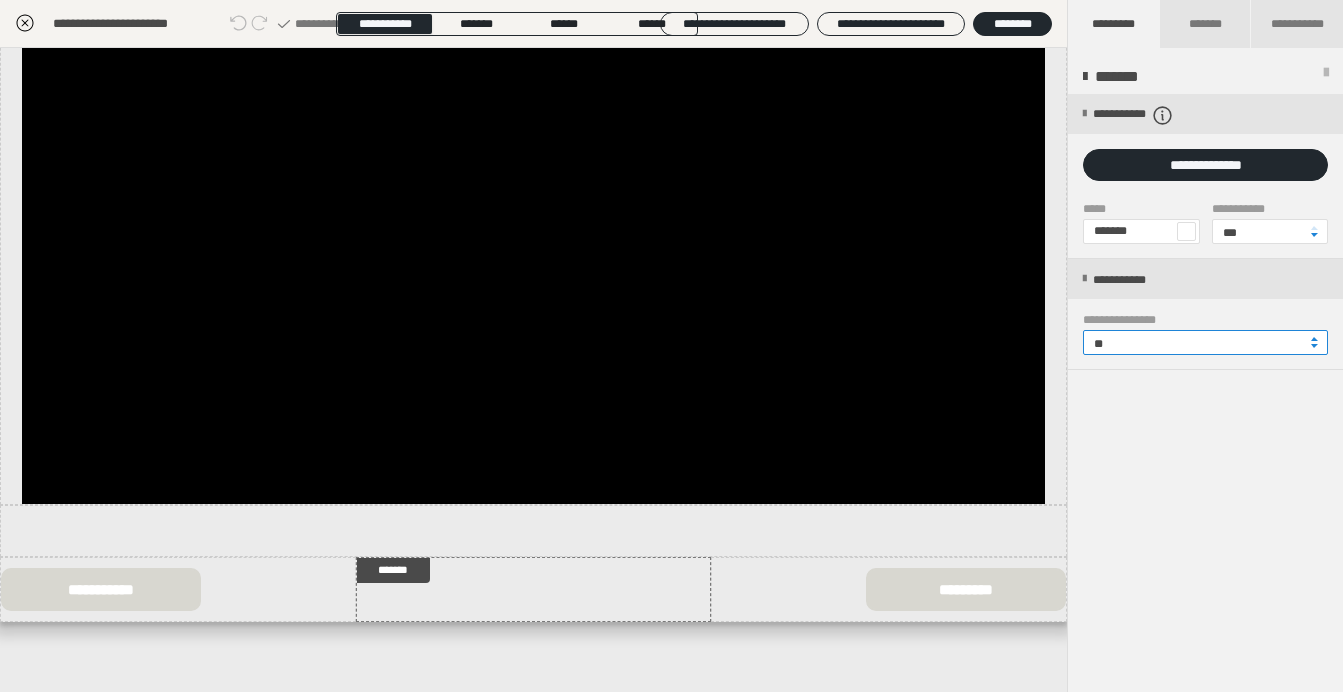type on "**" 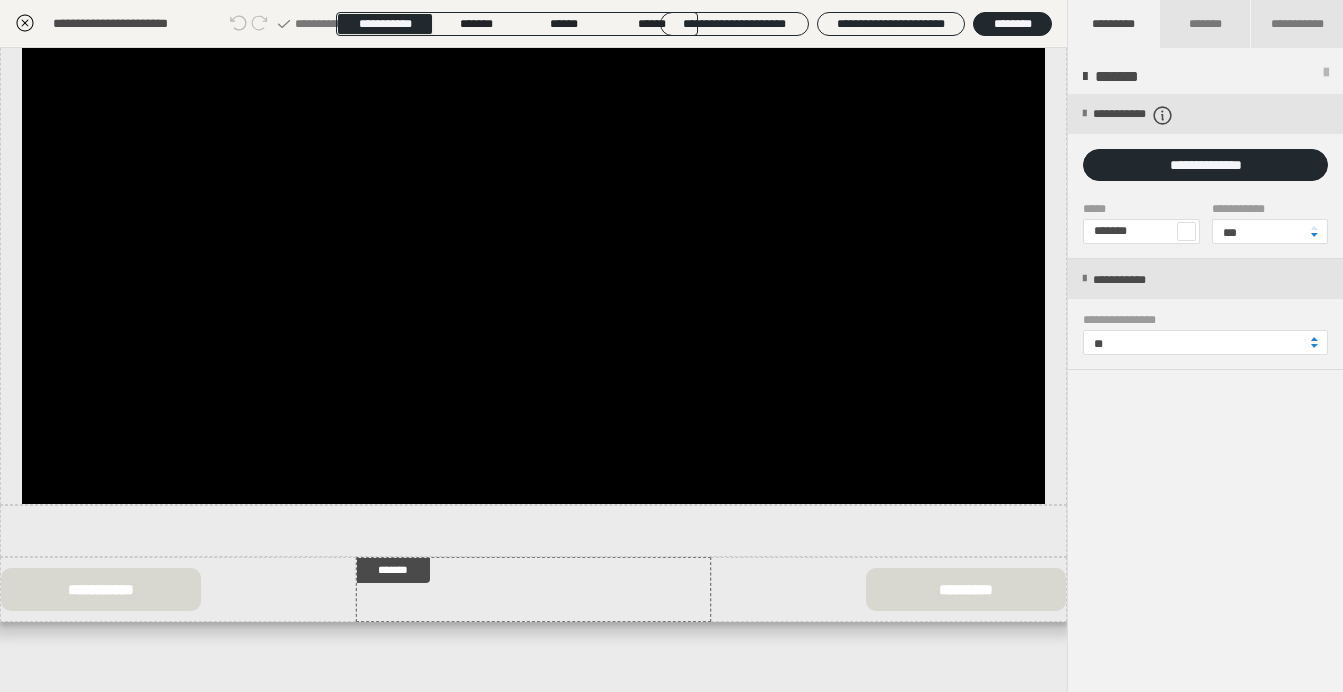 click on "**********" at bounding box center [1205, 394] 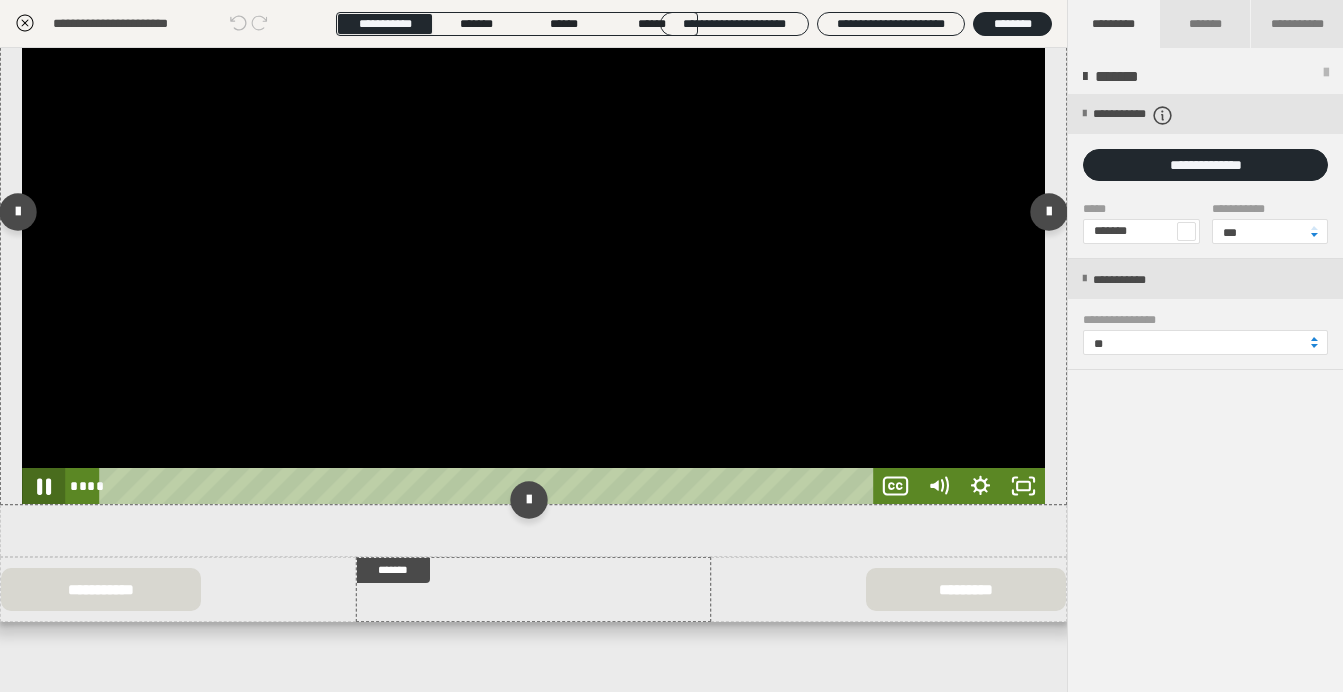 click 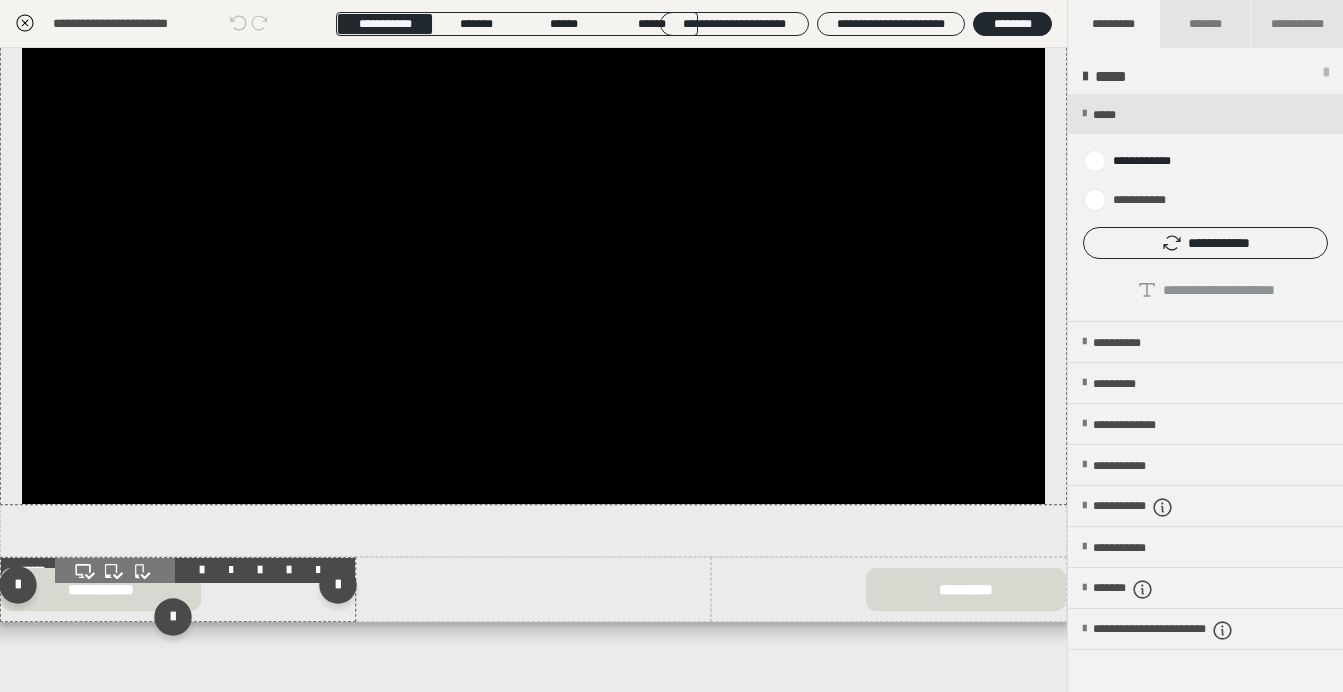 click at bounding box center [178, 589] 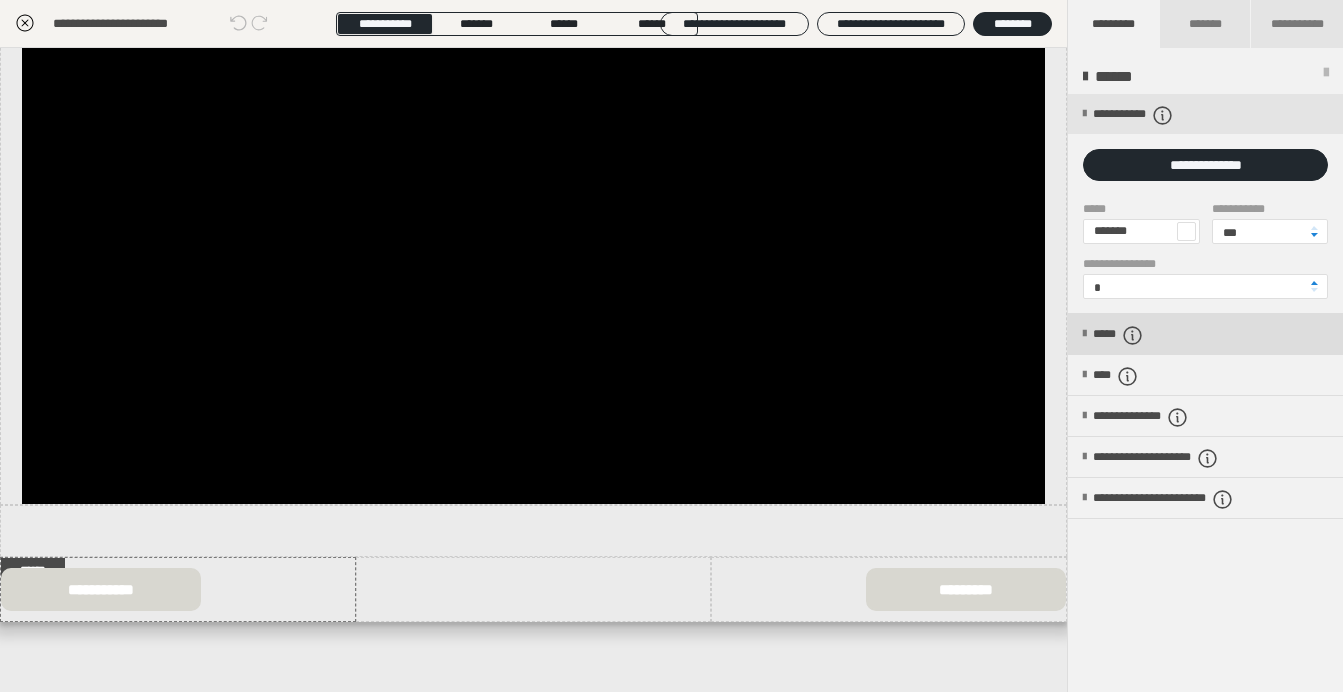 click at bounding box center (1133, 335) 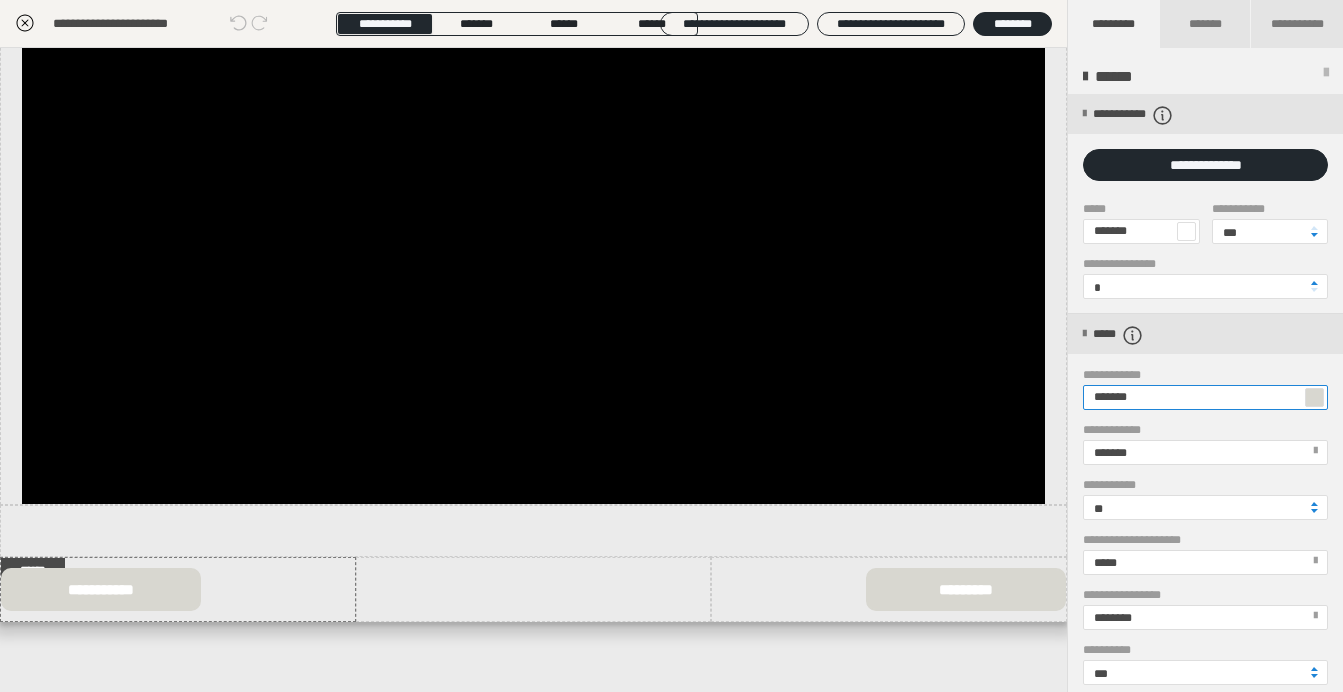 click on "*******" at bounding box center (1205, 397) 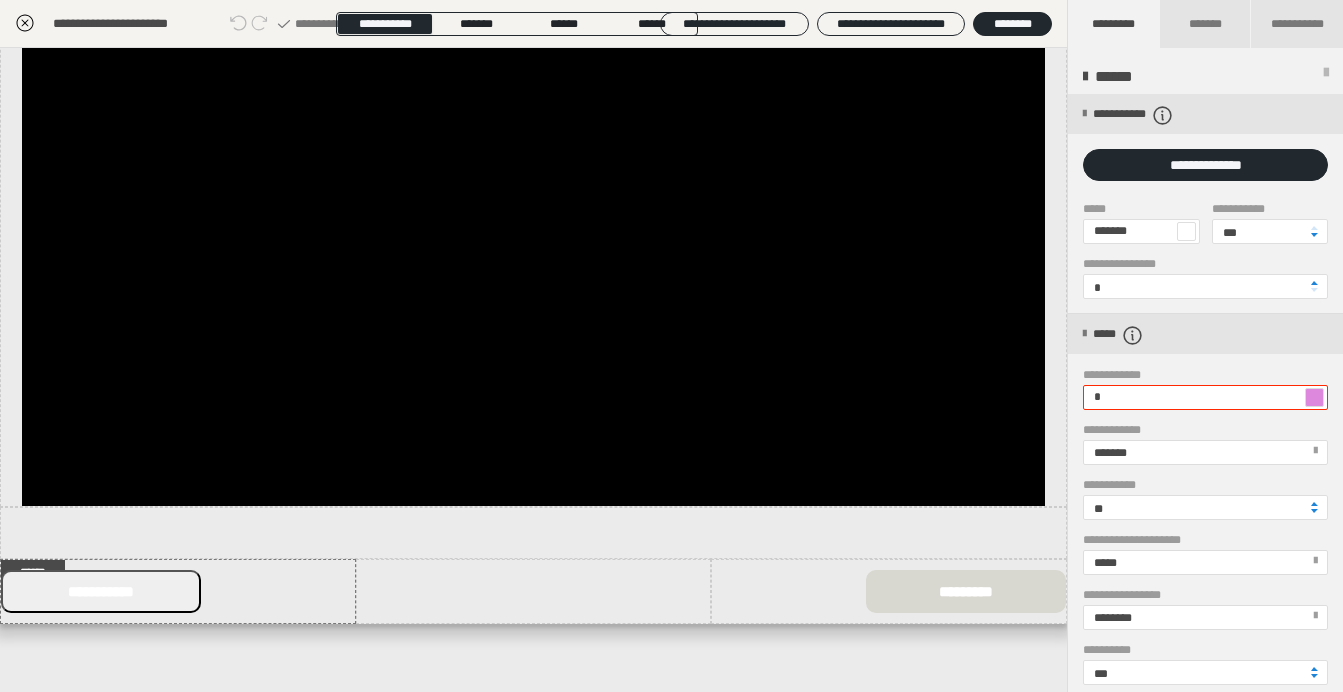 scroll, scrollTop: 752, scrollLeft: 0, axis: vertical 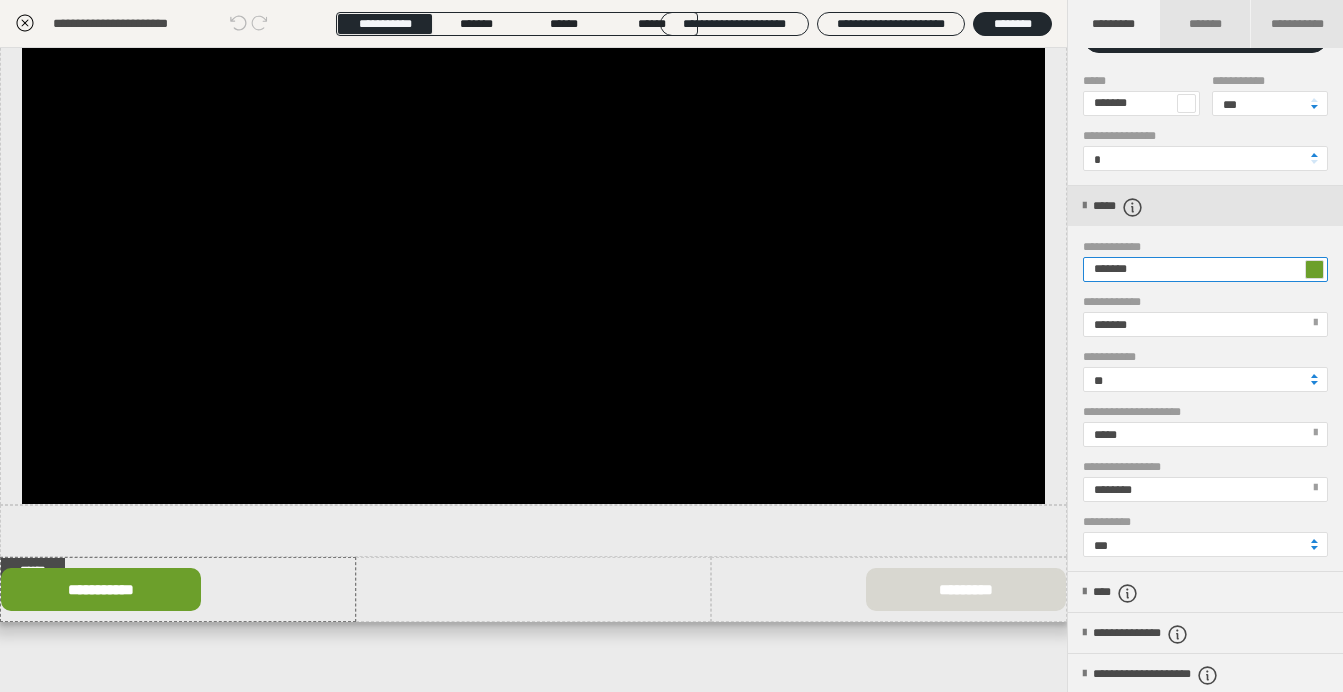 type on "*******" 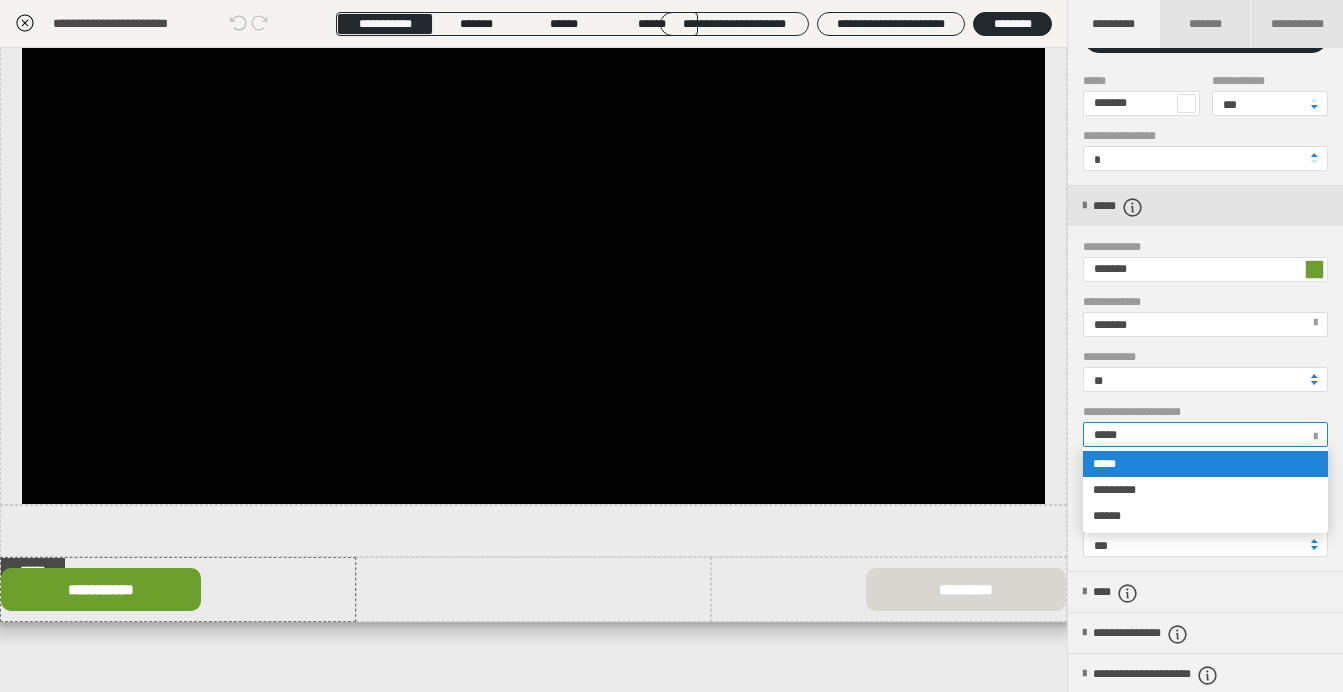 click on "*****" at bounding box center [1204, 434] 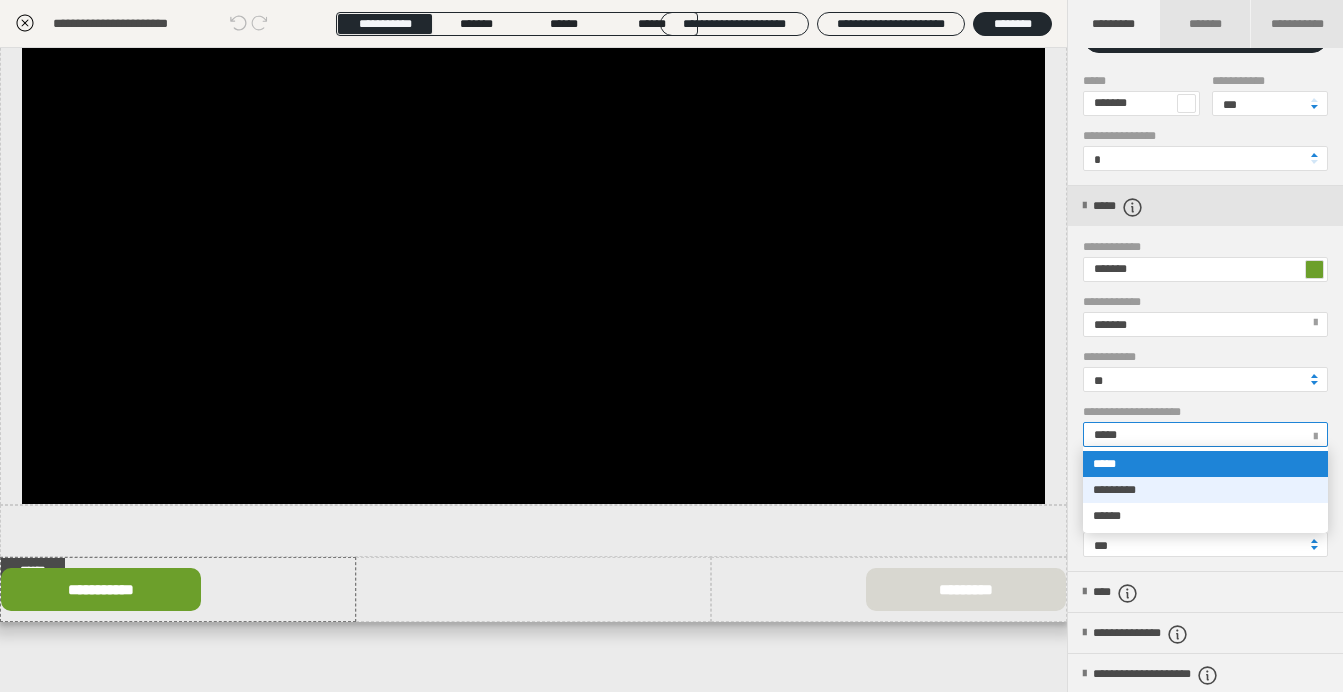 click on "*********" at bounding box center (1205, 490) 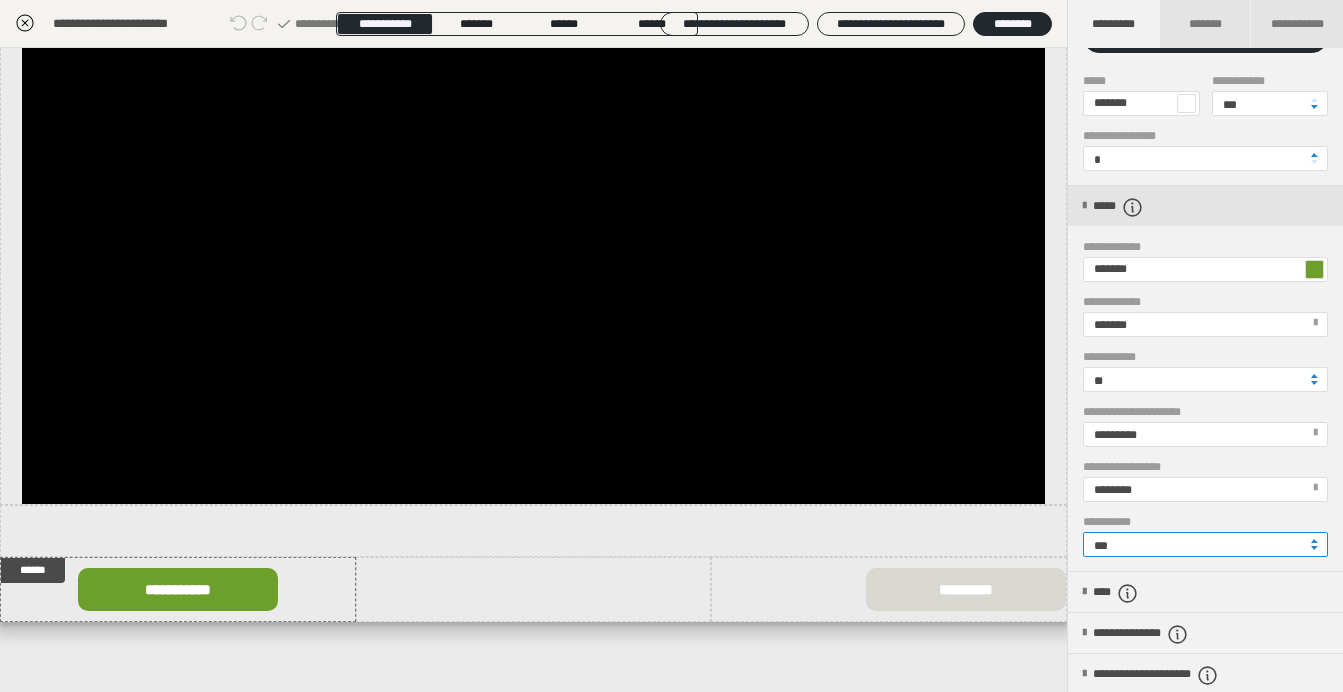 click on "***" at bounding box center [1205, 544] 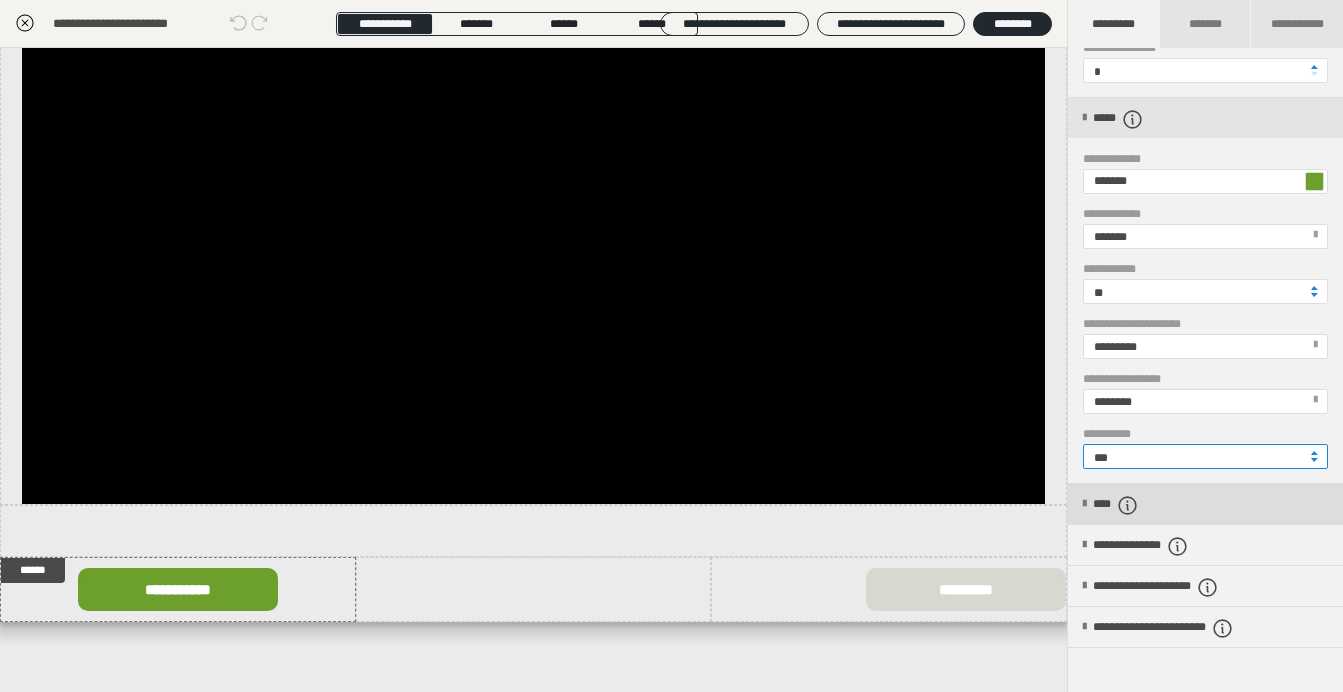 scroll, scrollTop: 235, scrollLeft: 0, axis: vertical 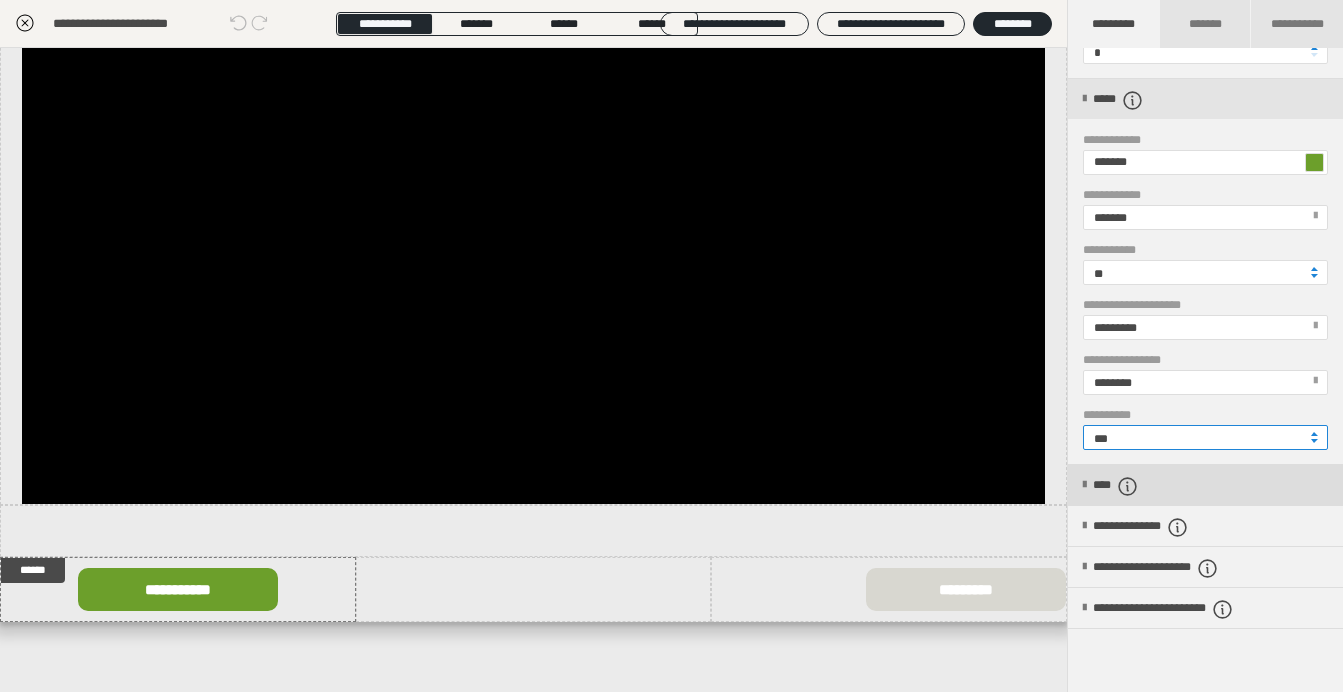 type on "***" 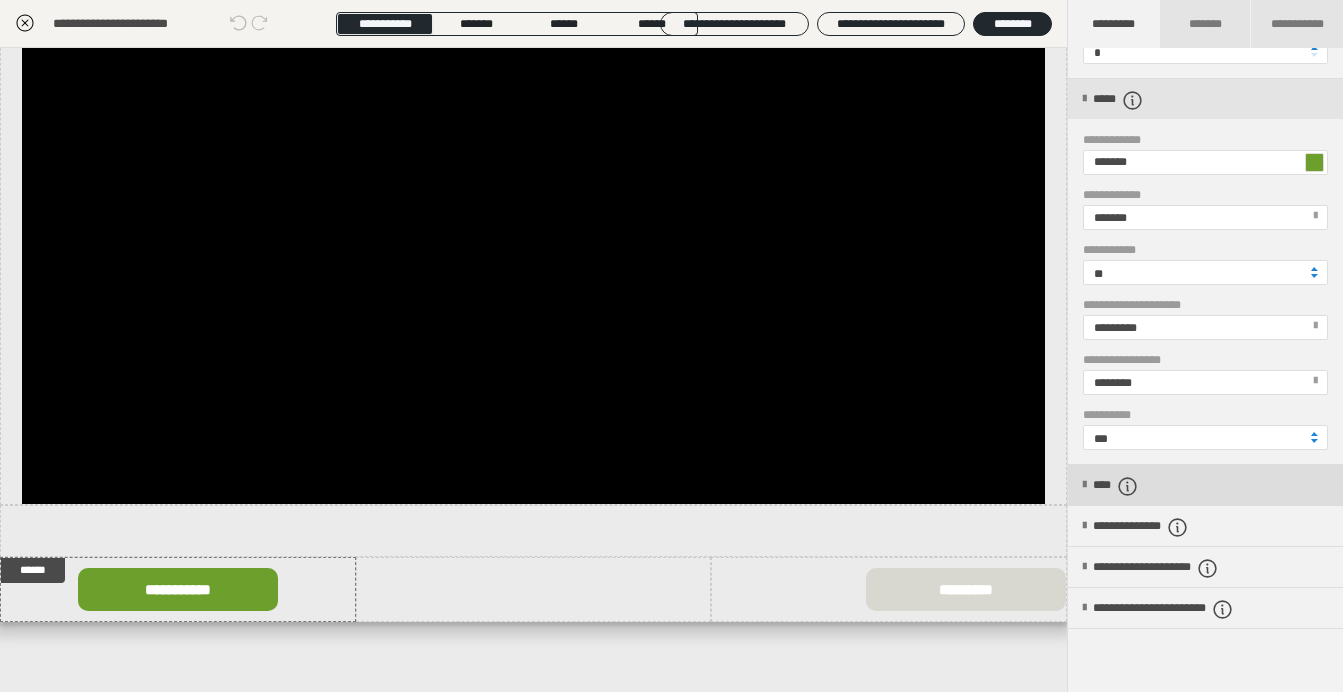 click on "****" at bounding box center (1125, 486) 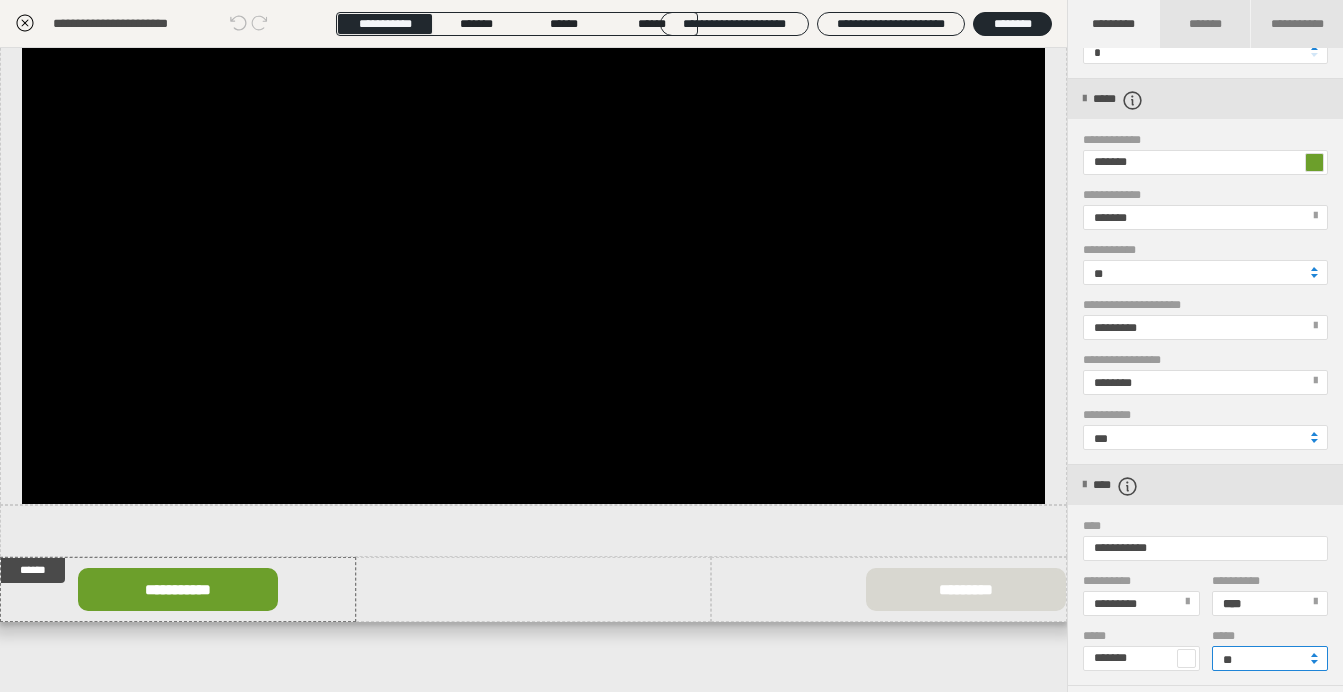 click on "**" at bounding box center (1270, 658) 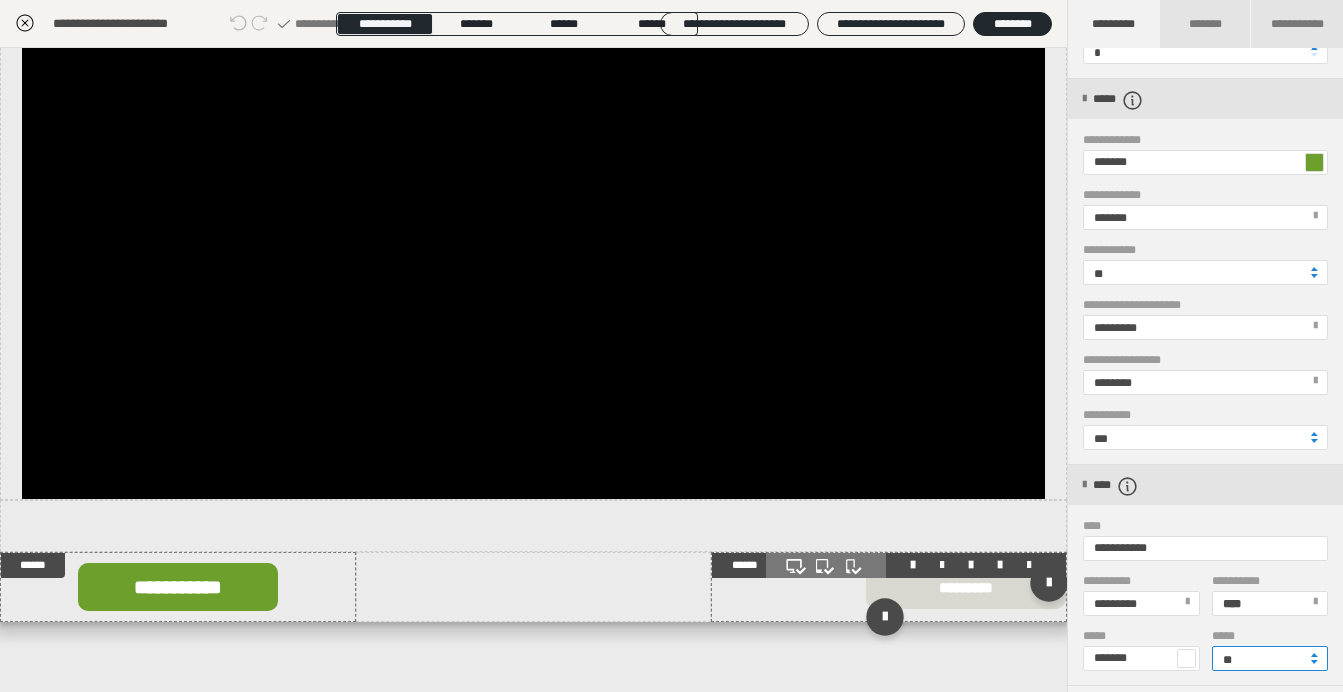 type on "**" 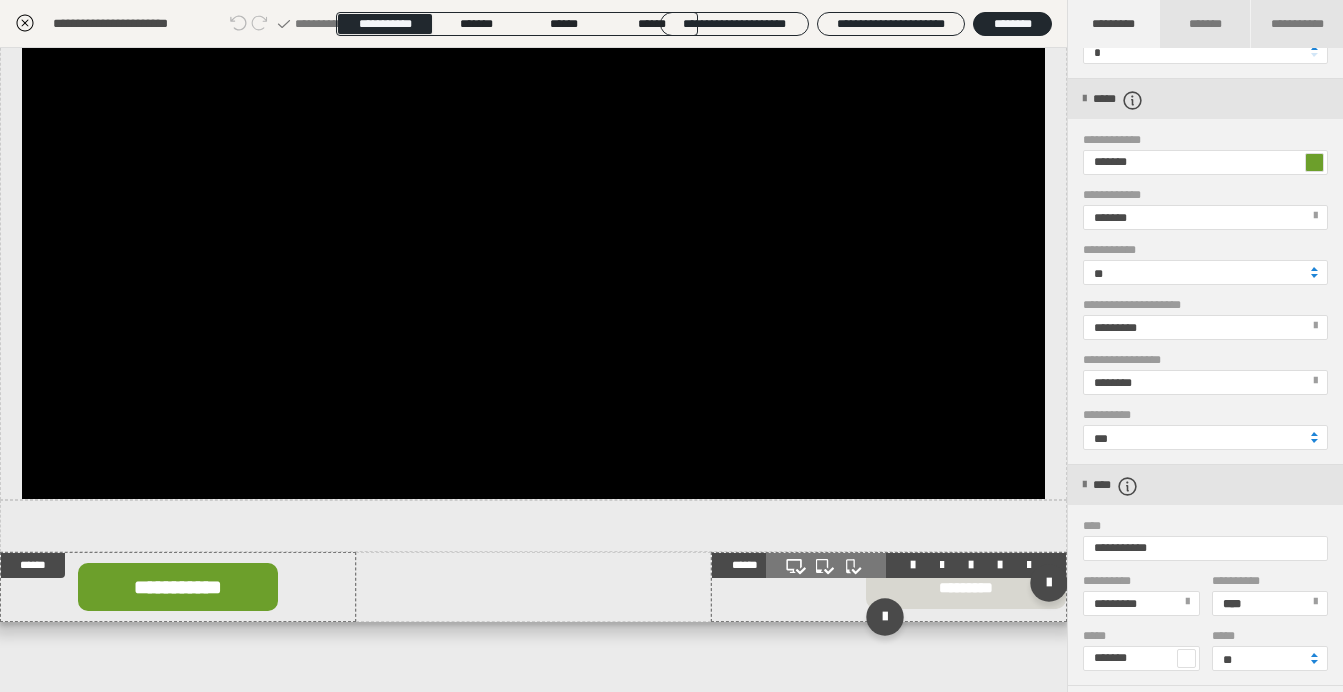 click at bounding box center [889, 587] 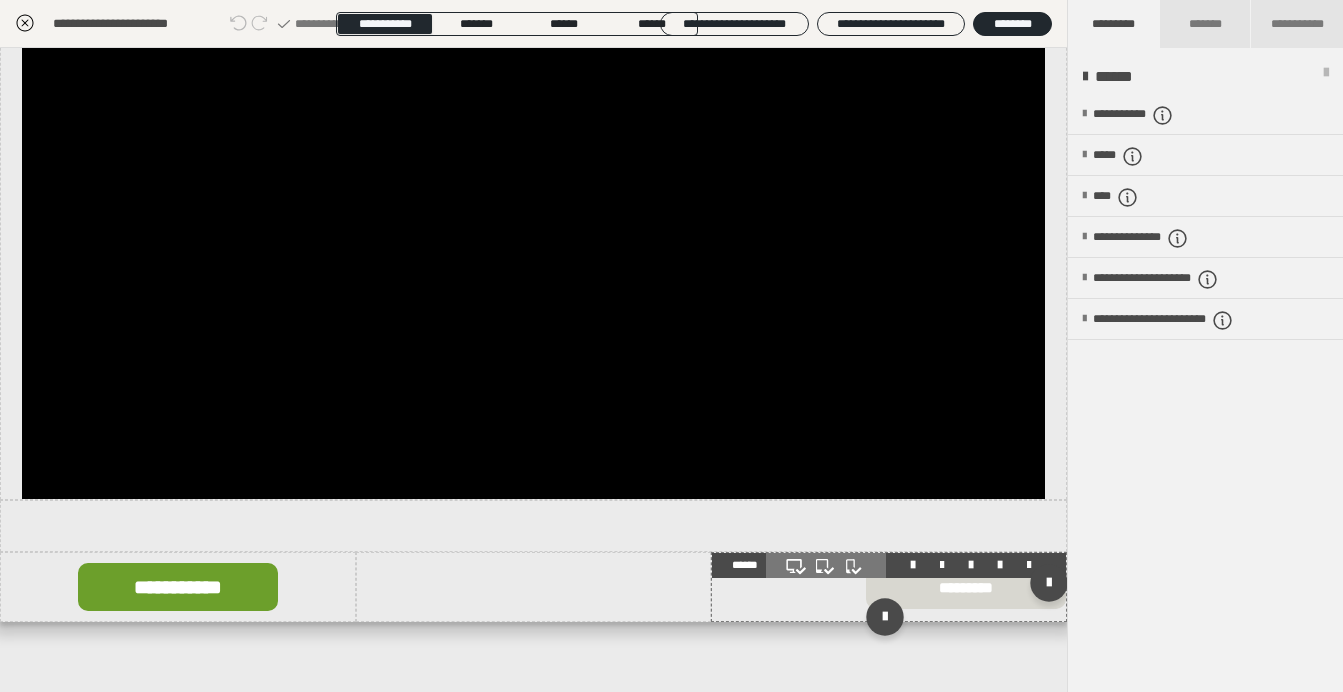 scroll, scrollTop: 0, scrollLeft: 0, axis: both 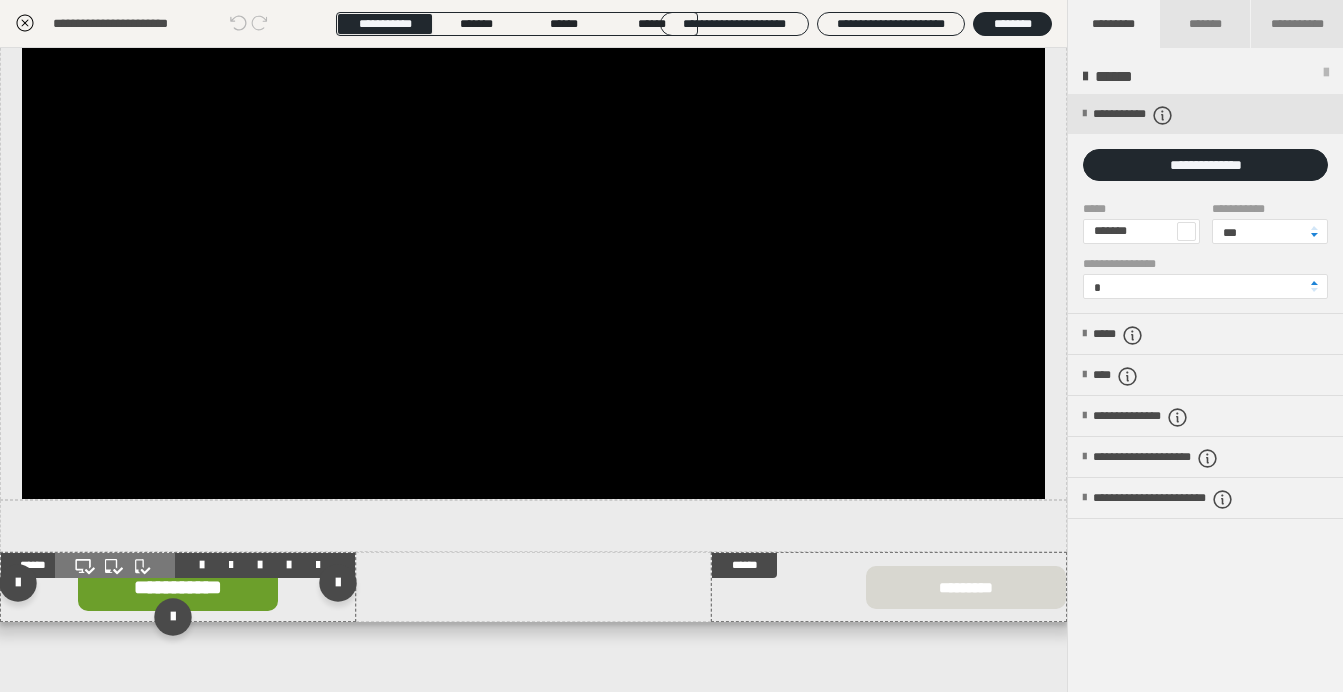 click at bounding box center (178, 587) 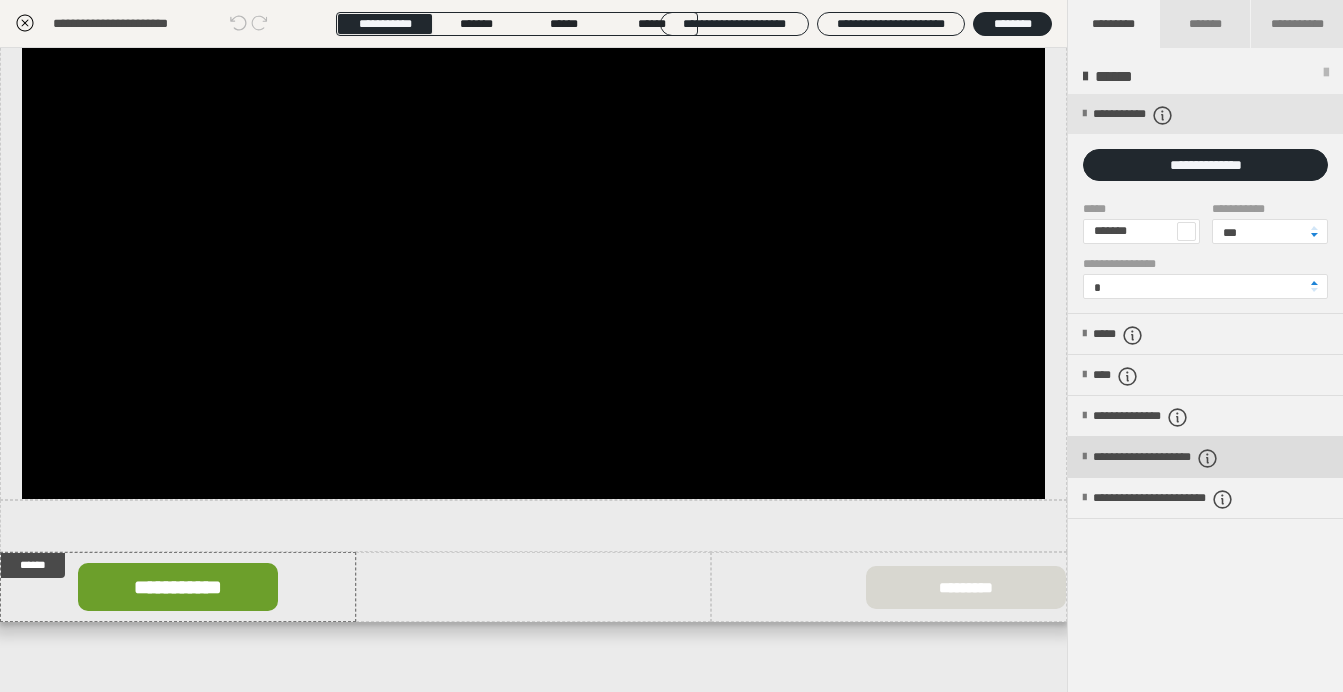 click on "**********" at bounding box center (1185, 458) 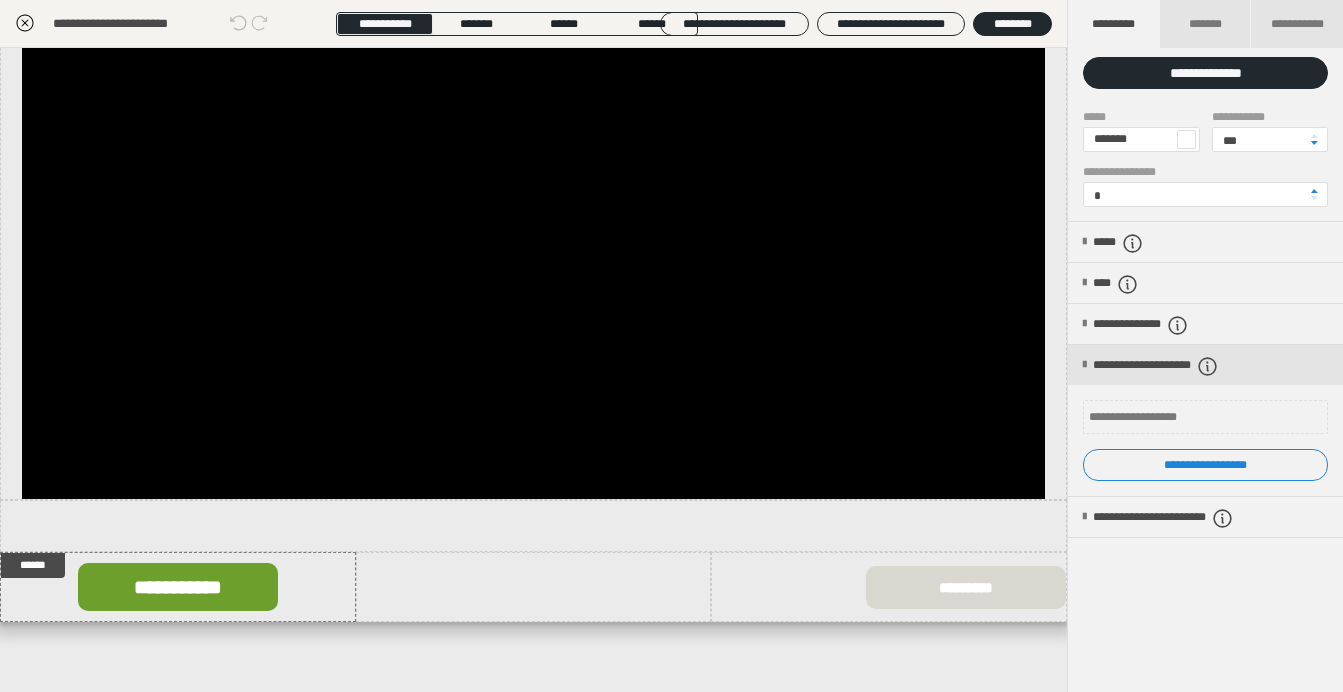 scroll, scrollTop: 74, scrollLeft: 0, axis: vertical 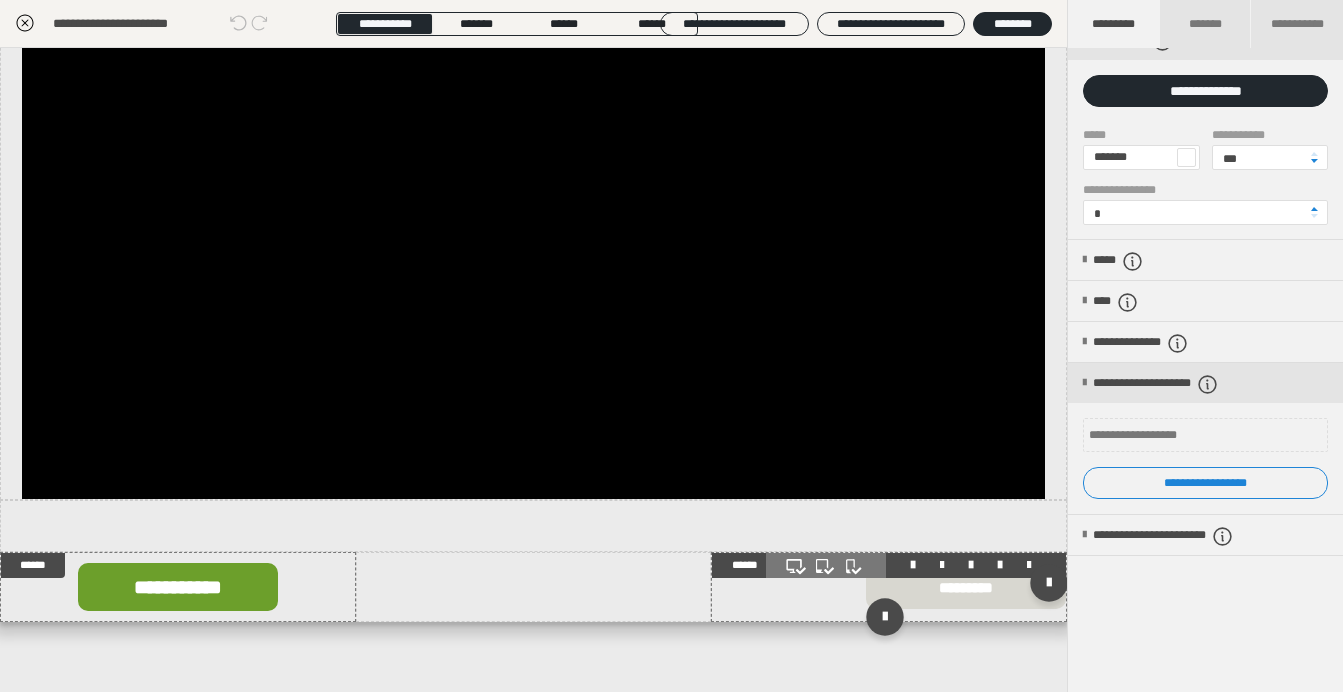 click at bounding box center (889, 587) 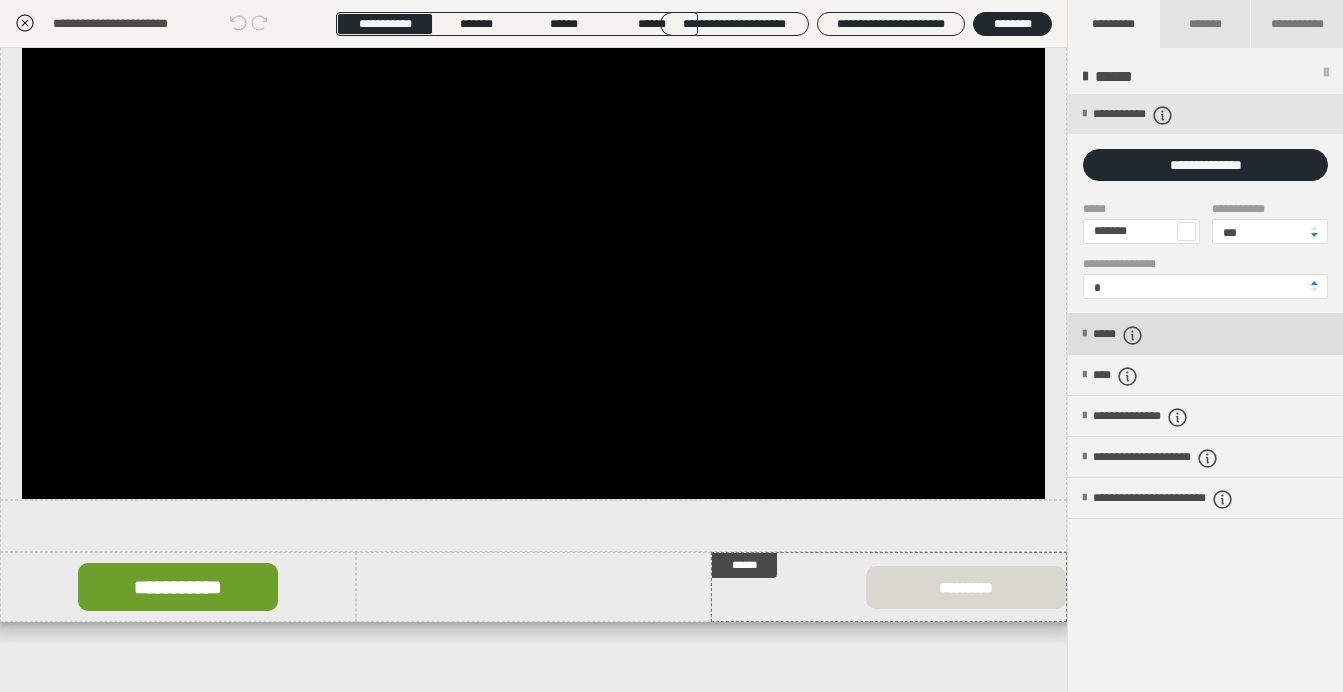 click on "*****" at bounding box center (1128, 335) 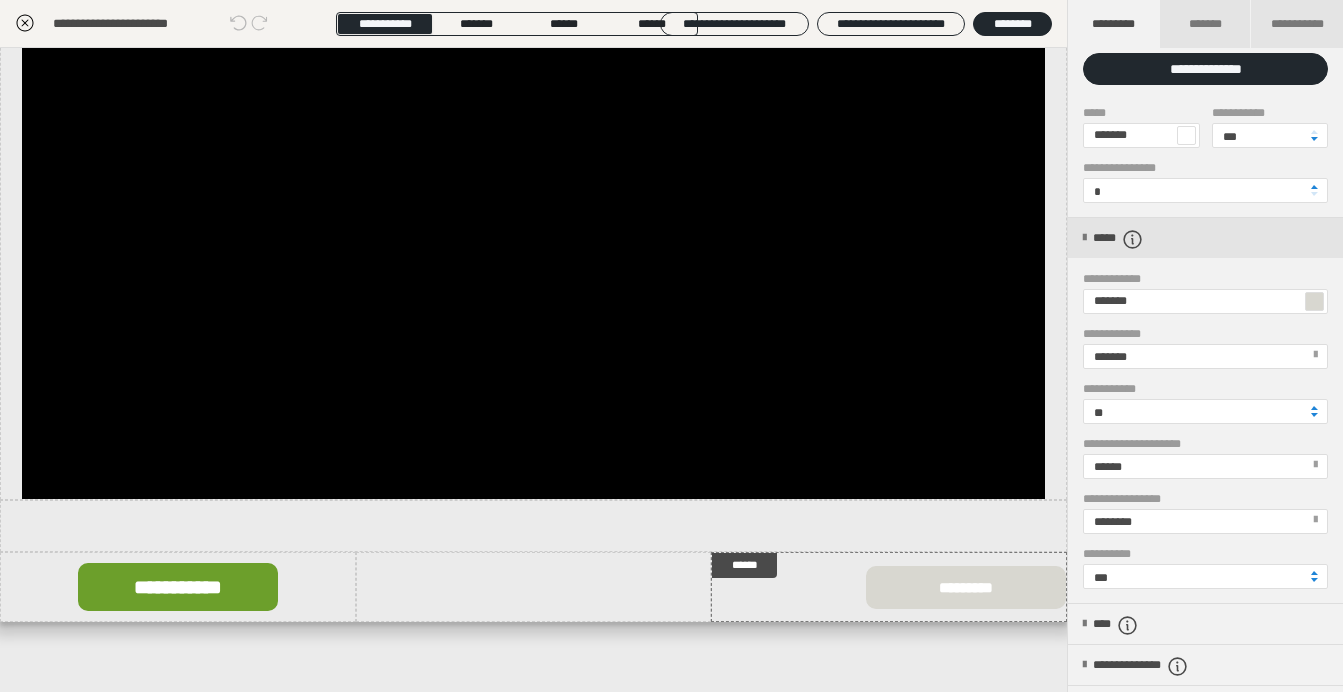 scroll, scrollTop: 97, scrollLeft: 0, axis: vertical 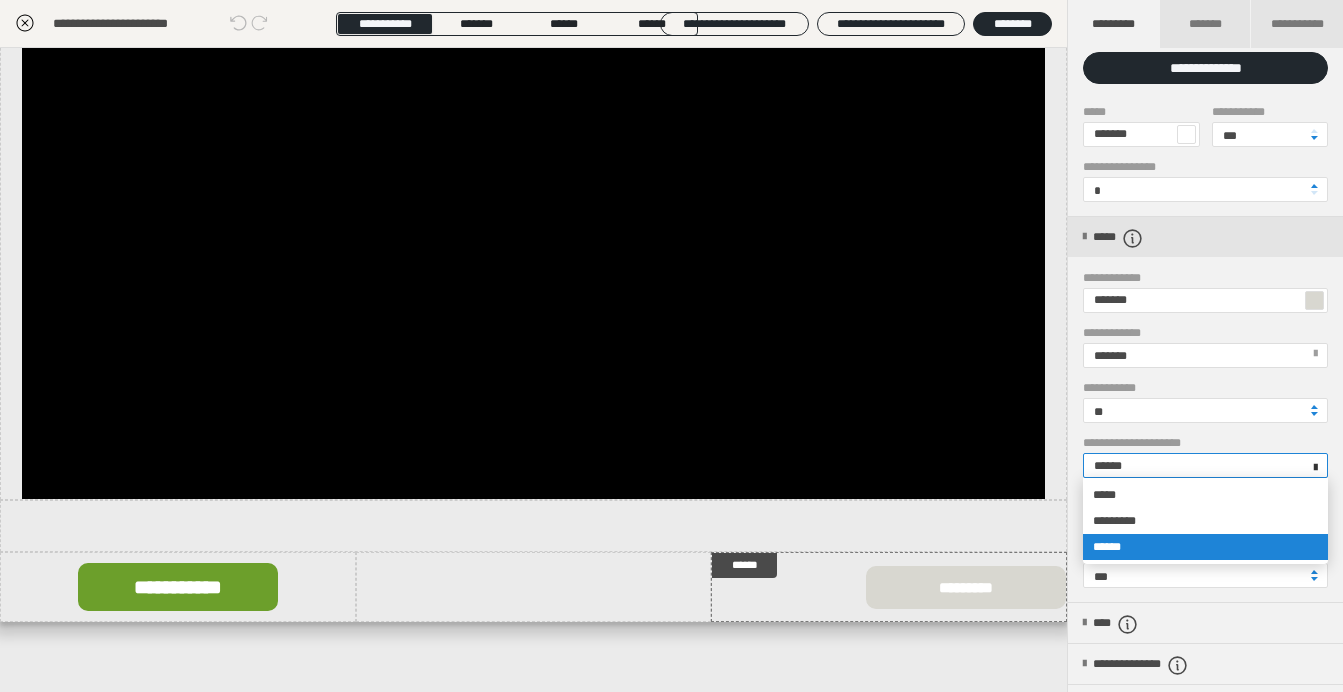 click at bounding box center [1315, 464] 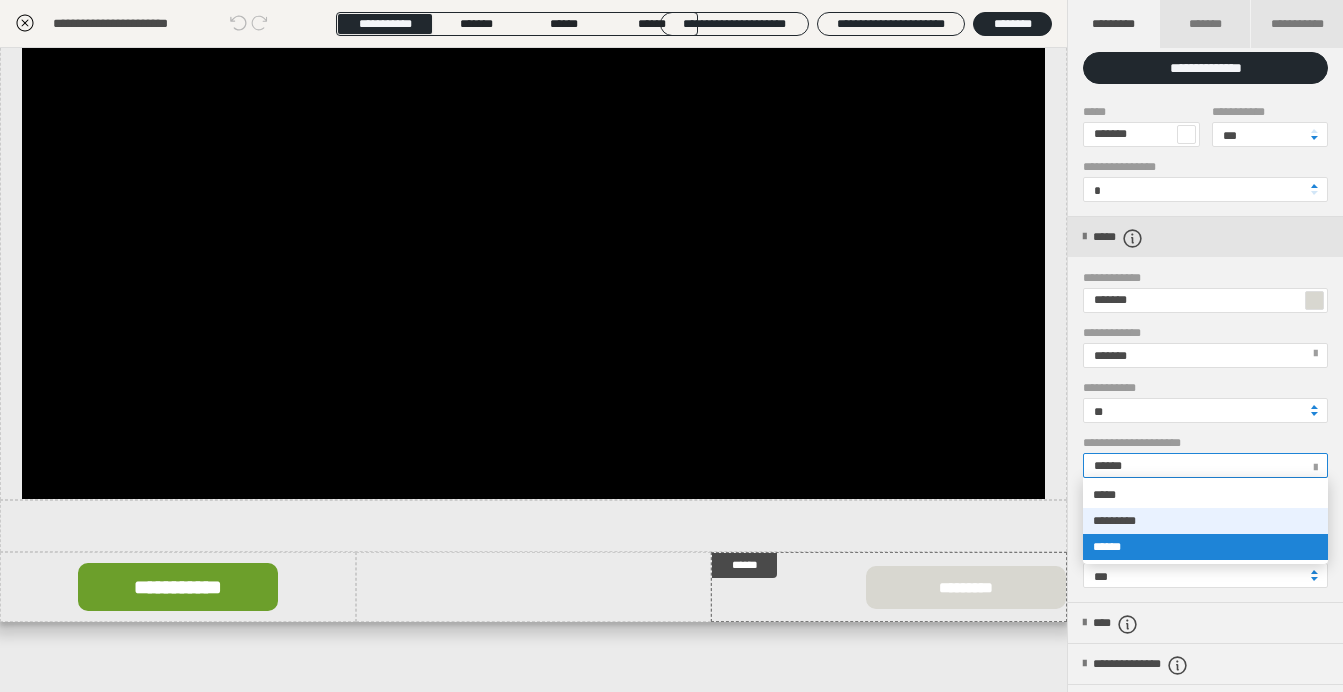 click on "*********" at bounding box center [1205, 521] 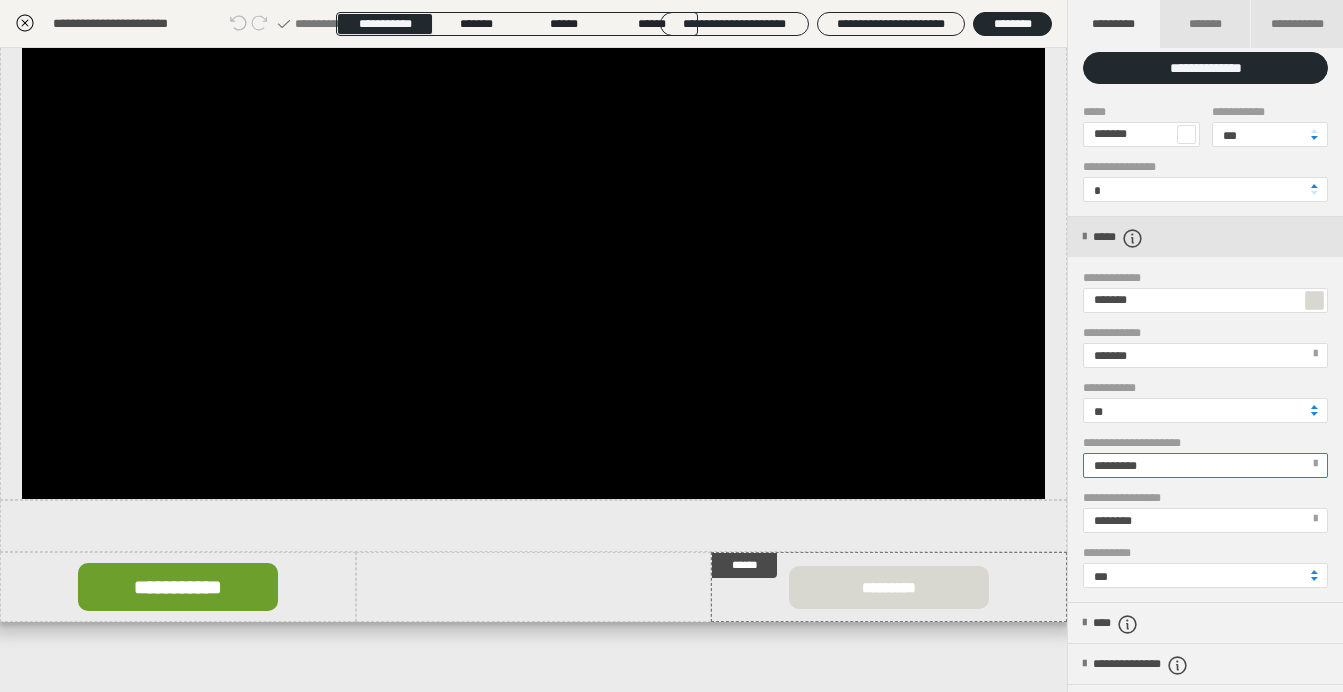 scroll, scrollTop: 194, scrollLeft: 0, axis: vertical 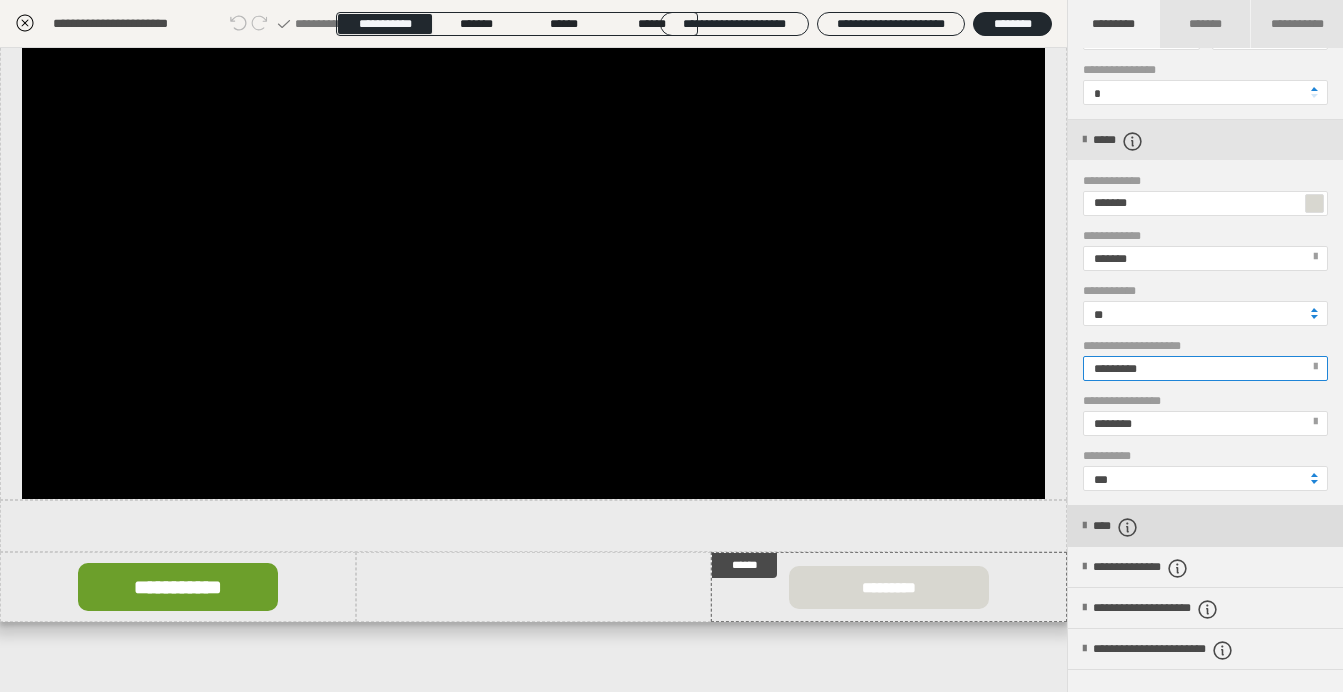 click on "****" at bounding box center [1125, 527] 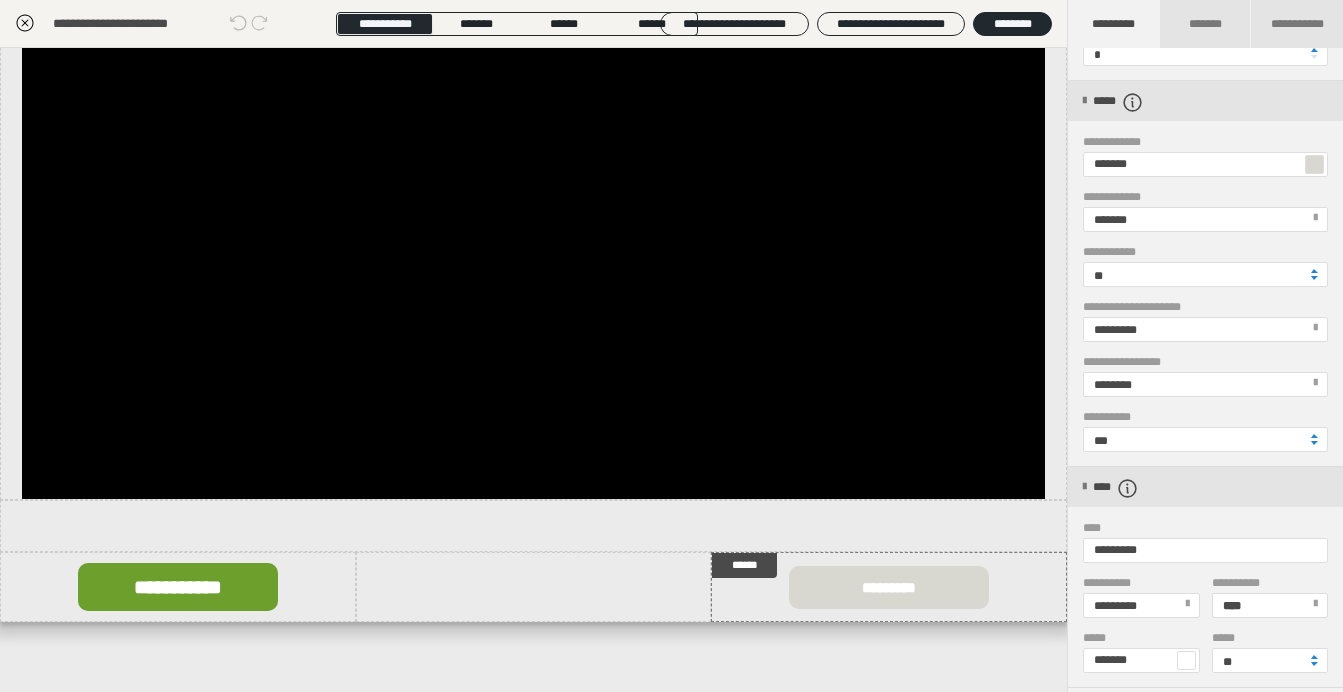 scroll, scrollTop: 304, scrollLeft: 0, axis: vertical 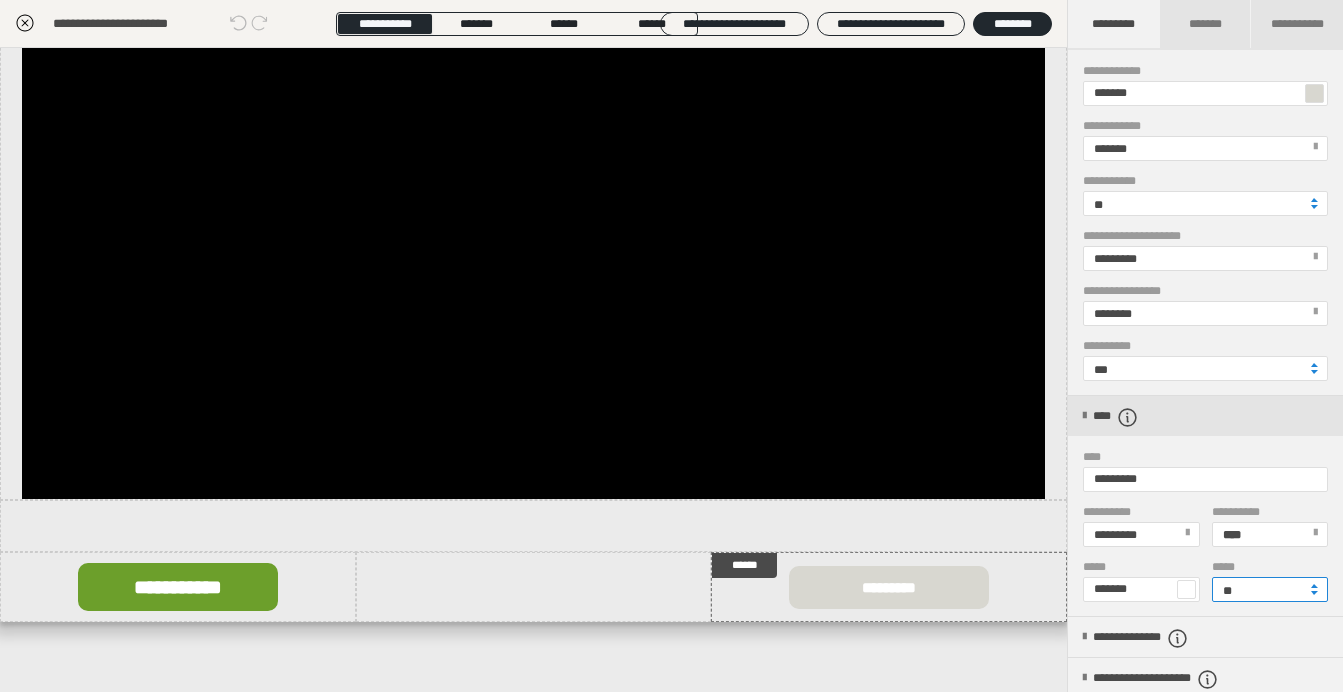 click on "**" at bounding box center (1270, 589) 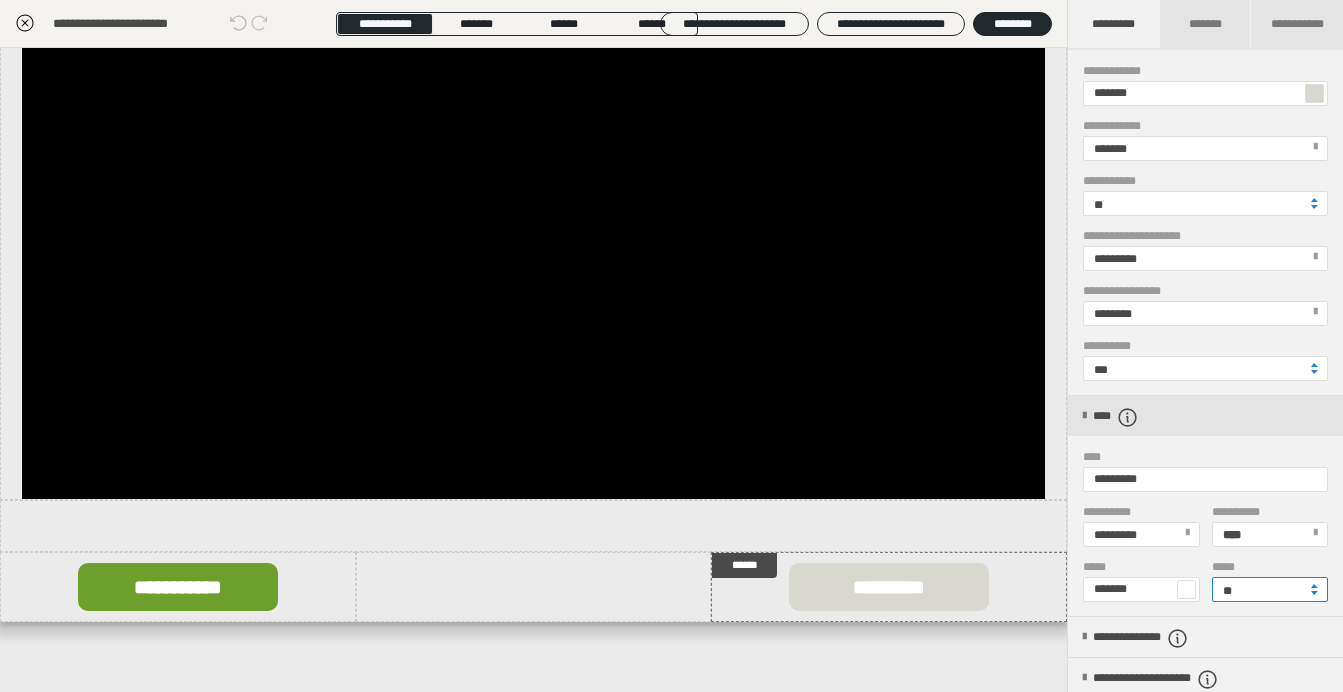 type on "**" 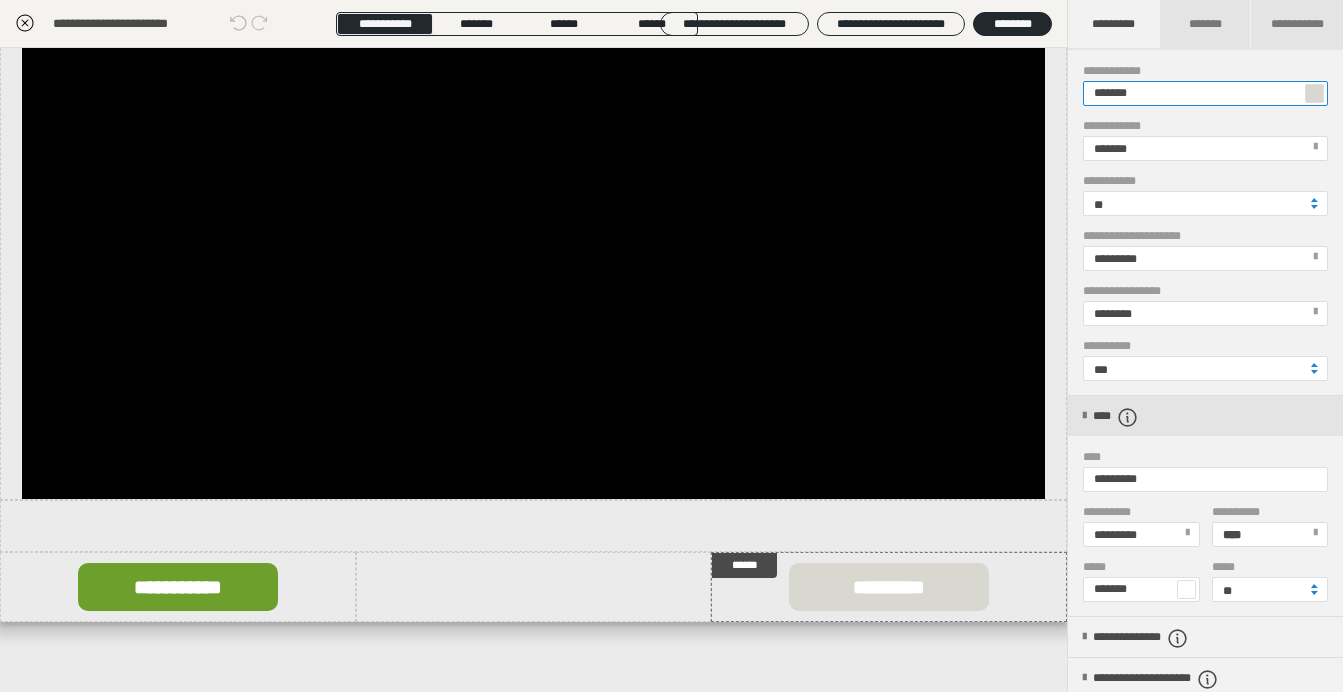click on "*******" at bounding box center (1205, 93) 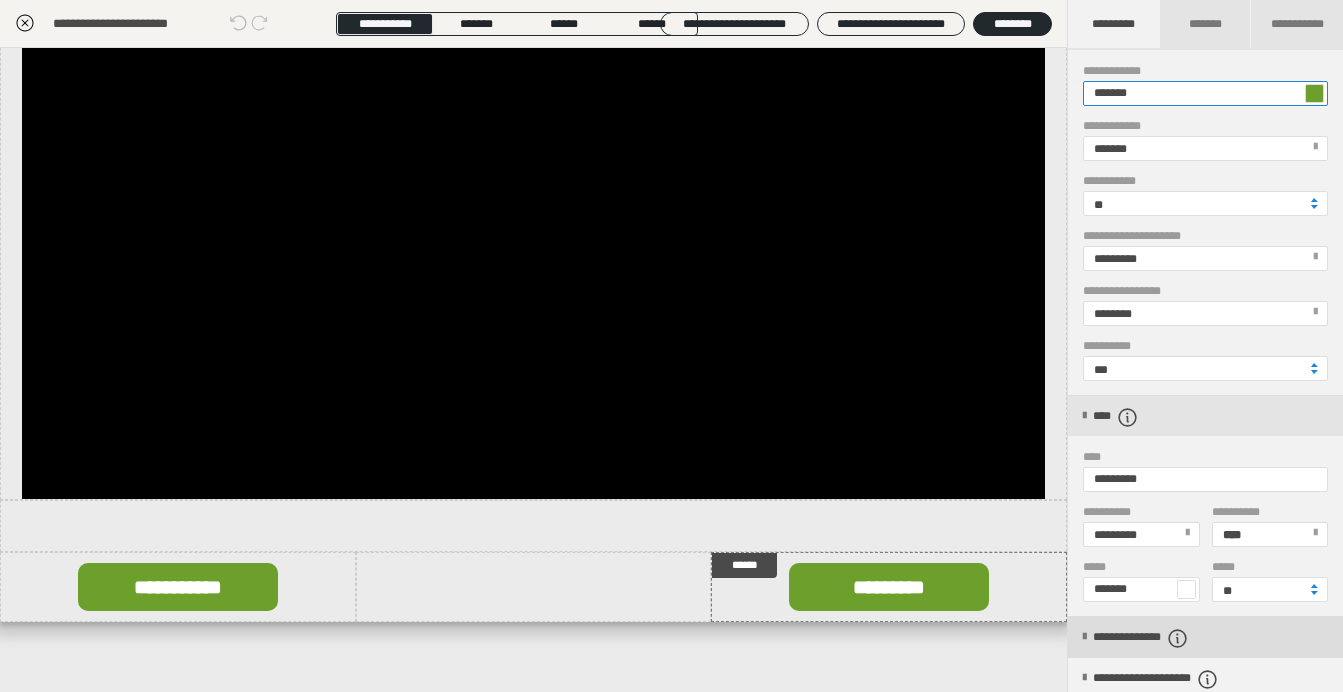 type on "*******" 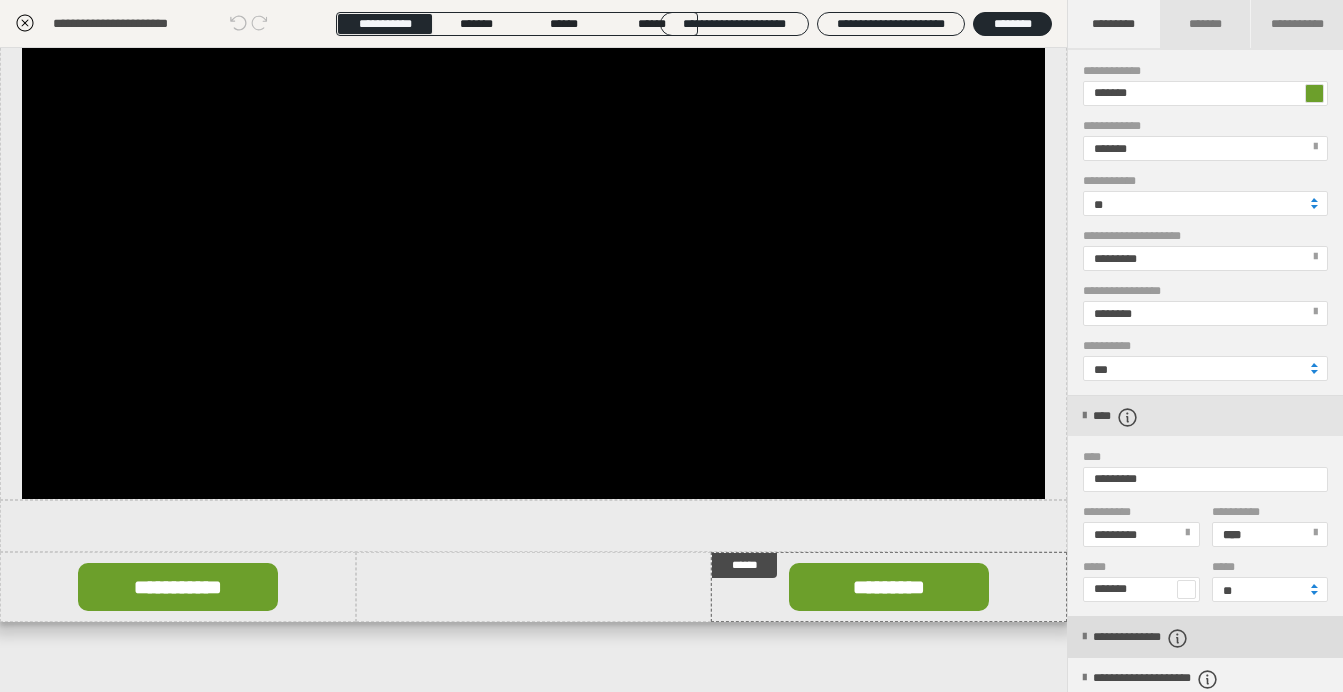 click on "**********" at bounding box center (1166, 638) 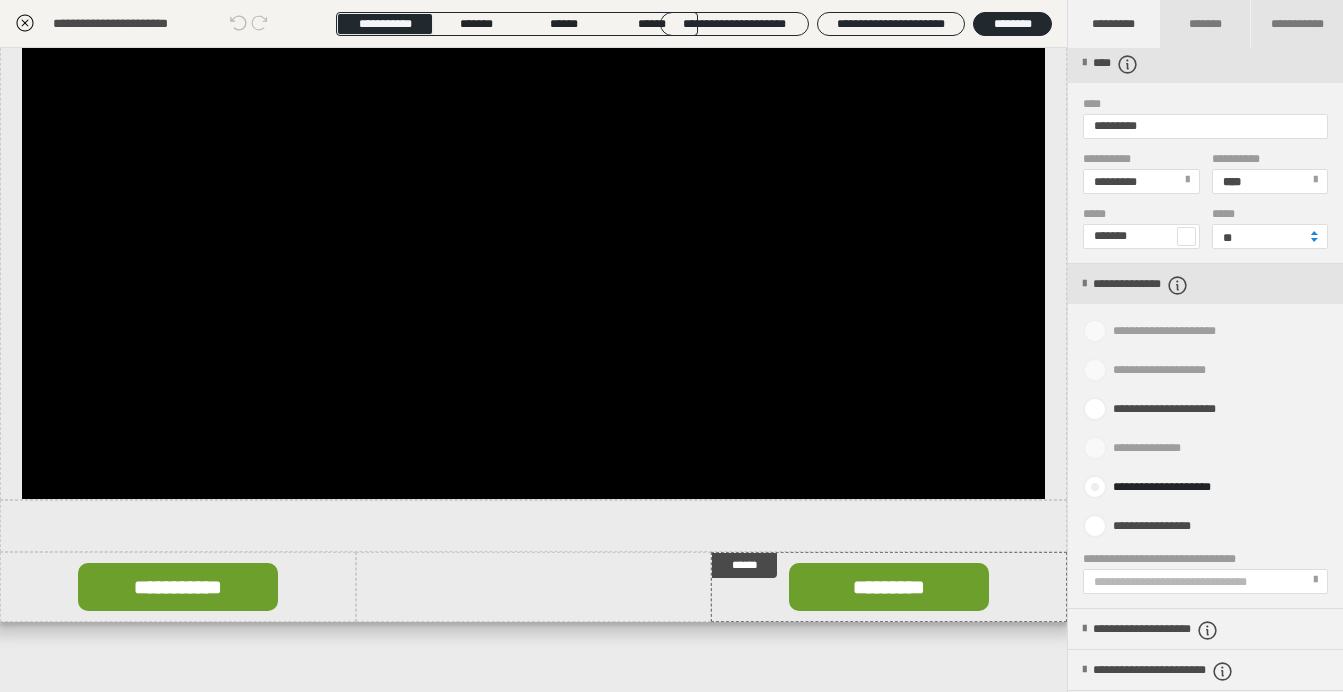 scroll, scrollTop: 676, scrollLeft: 0, axis: vertical 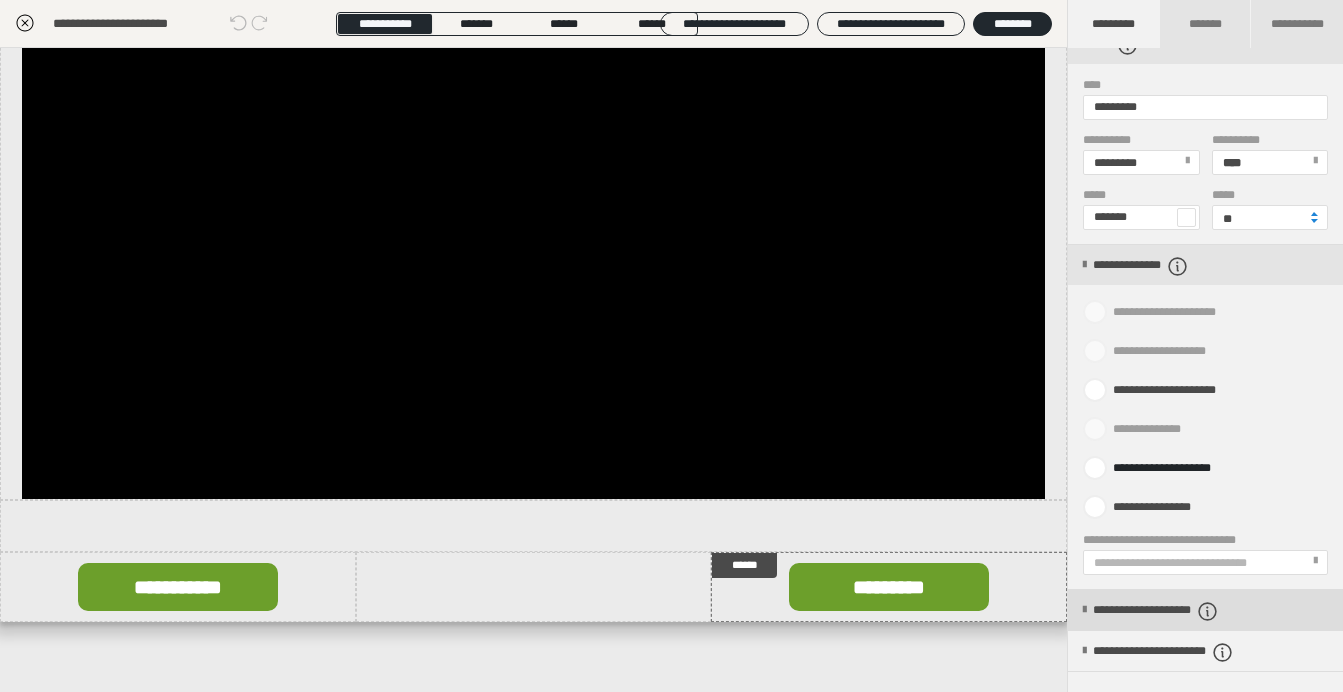 click on "**********" at bounding box center [1185, 611] 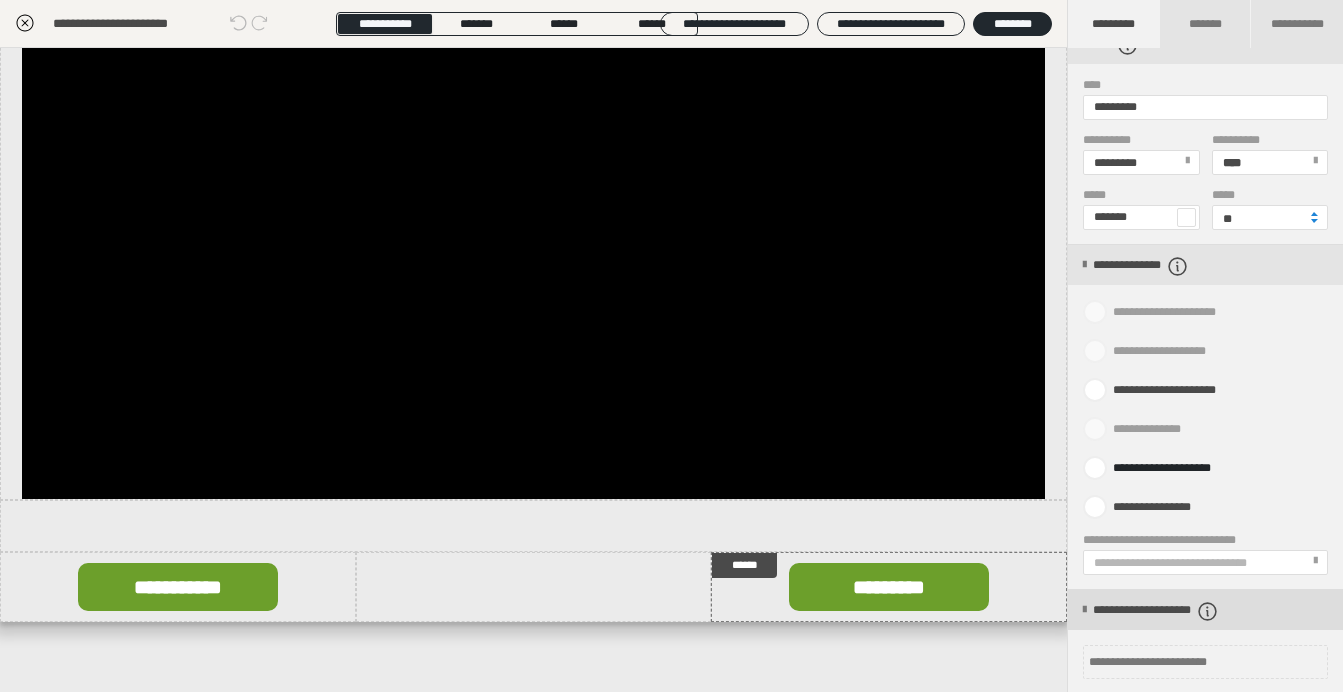 click on "**********" at bounding box center (1185, 611) 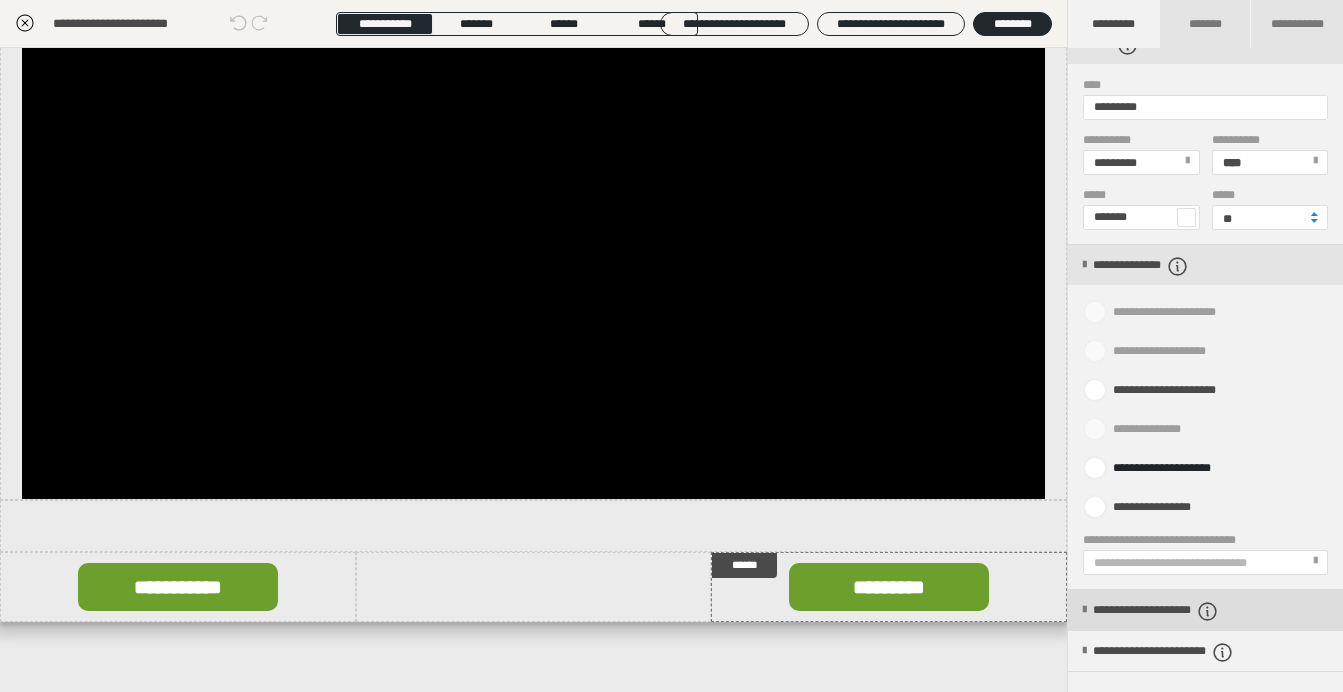 click on "**********" at bounding box center (1185, 611) 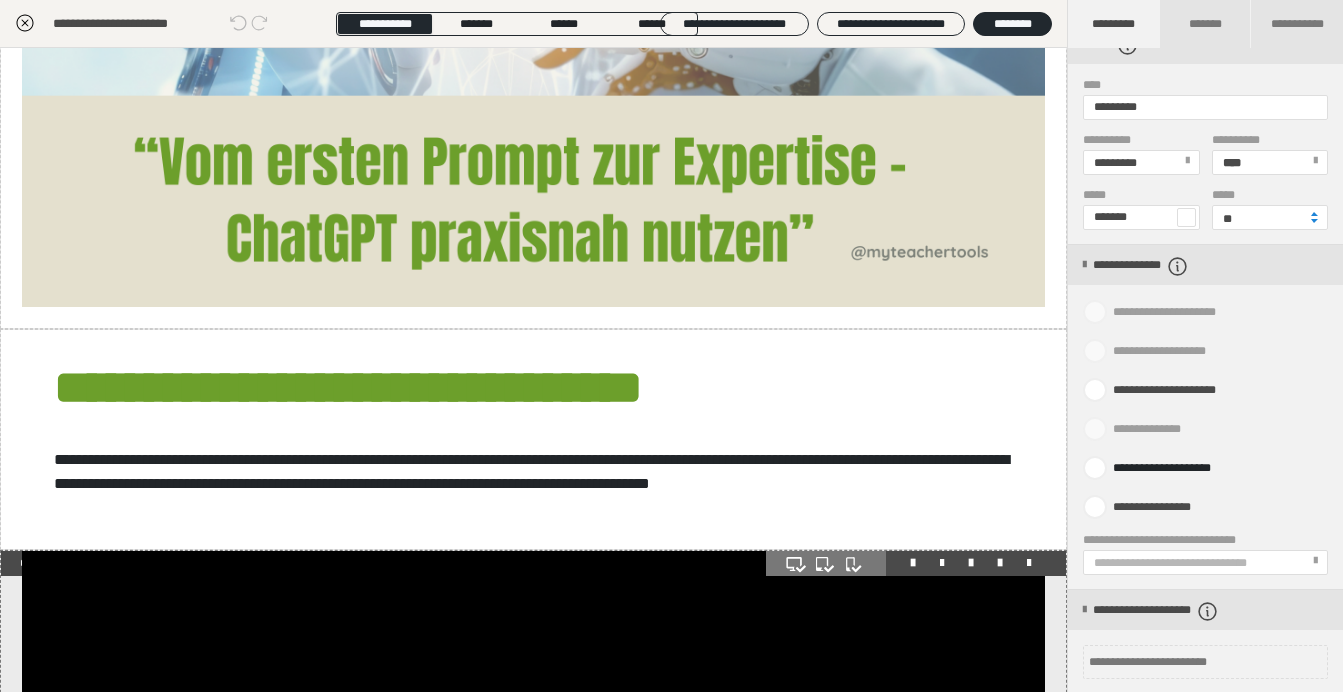 scroll, scrollTop: 101, scrollLeft: 0, axis: vertical 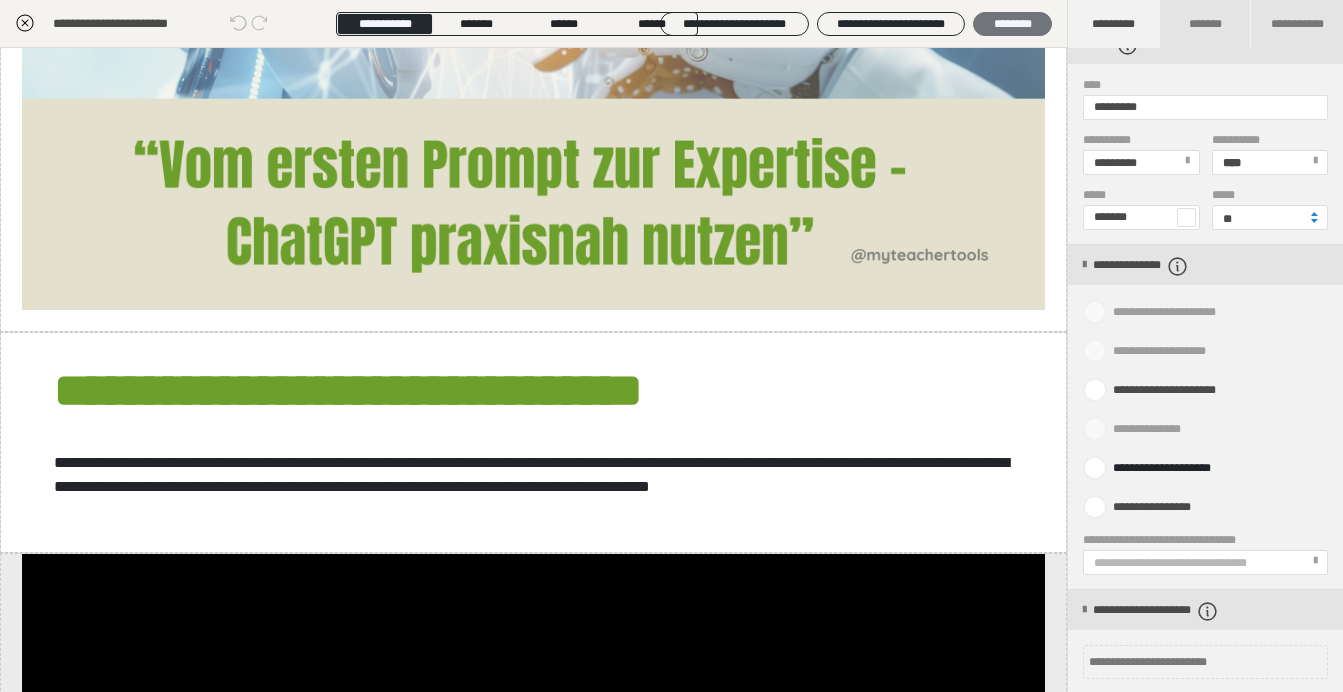 click on "********" at bounding box center [1012, 24] 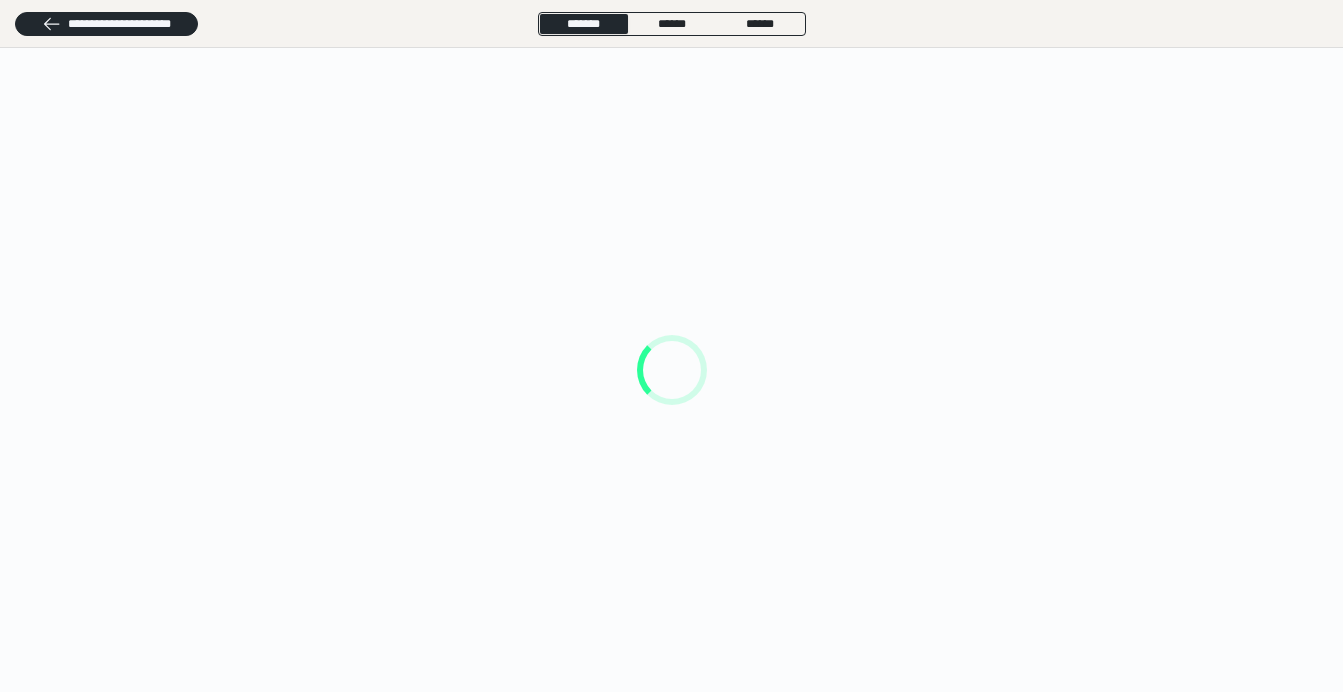 scroll, scrollTop: 0, scrollLeft: 0, axis: both 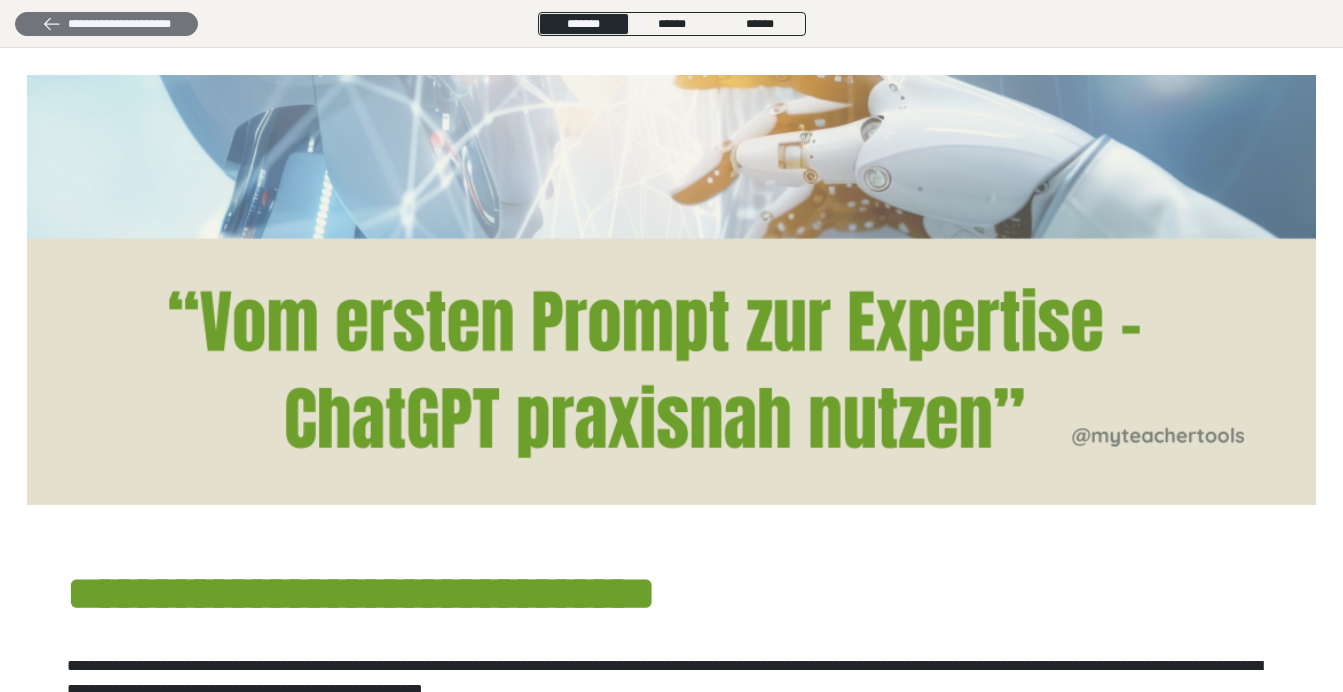 click on "**********" at bounding box center (671, 24) 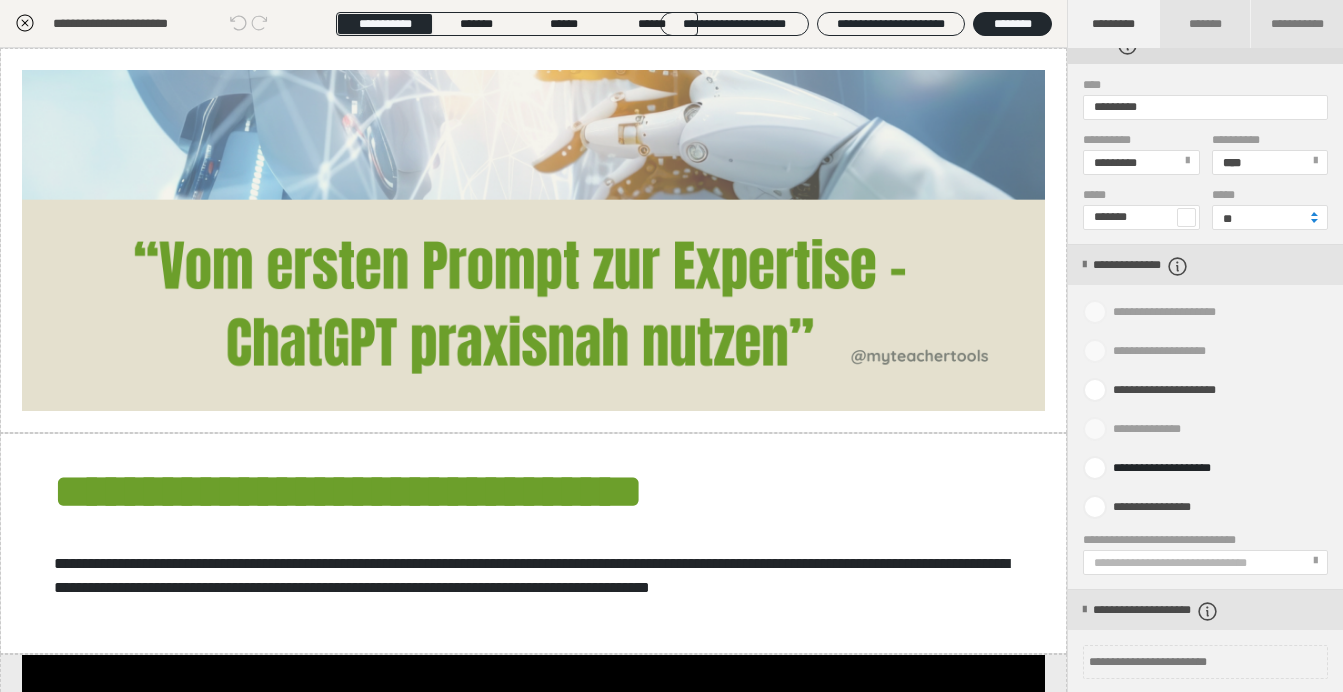 scroll, scrollTop: 0, scrollLeft: 0, axis: both 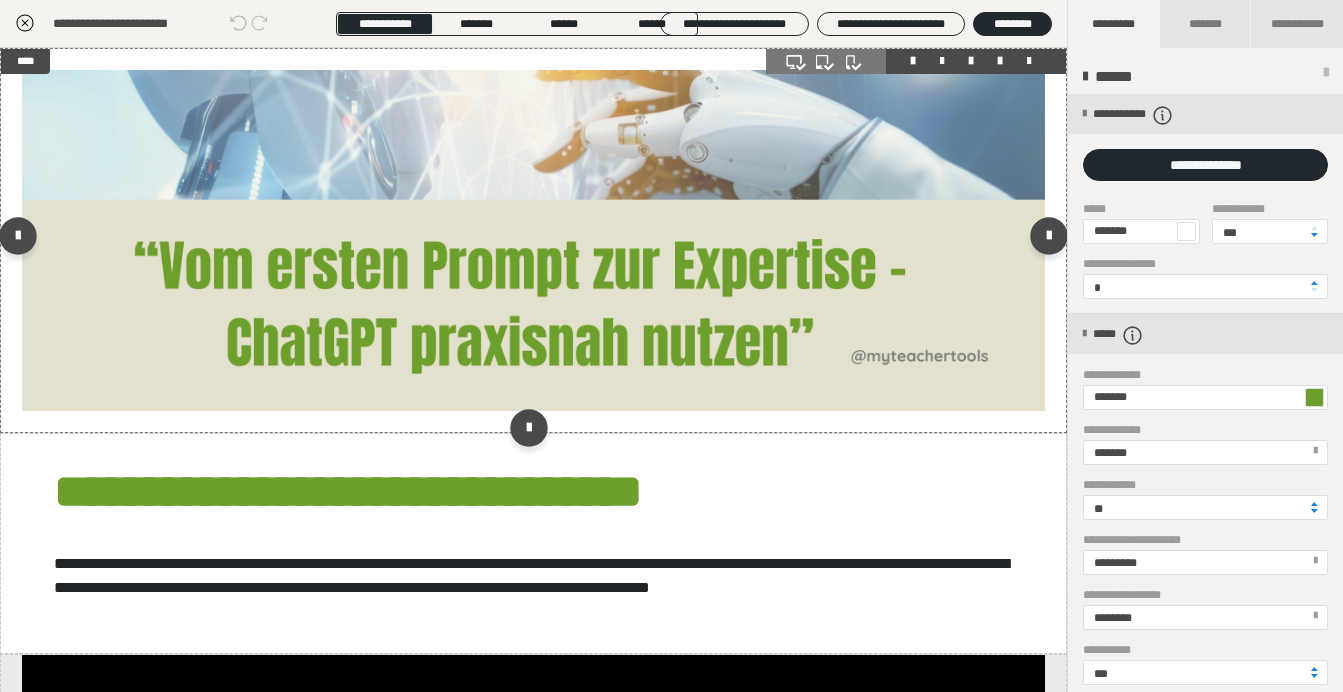 click at bounding box center (533, 240) 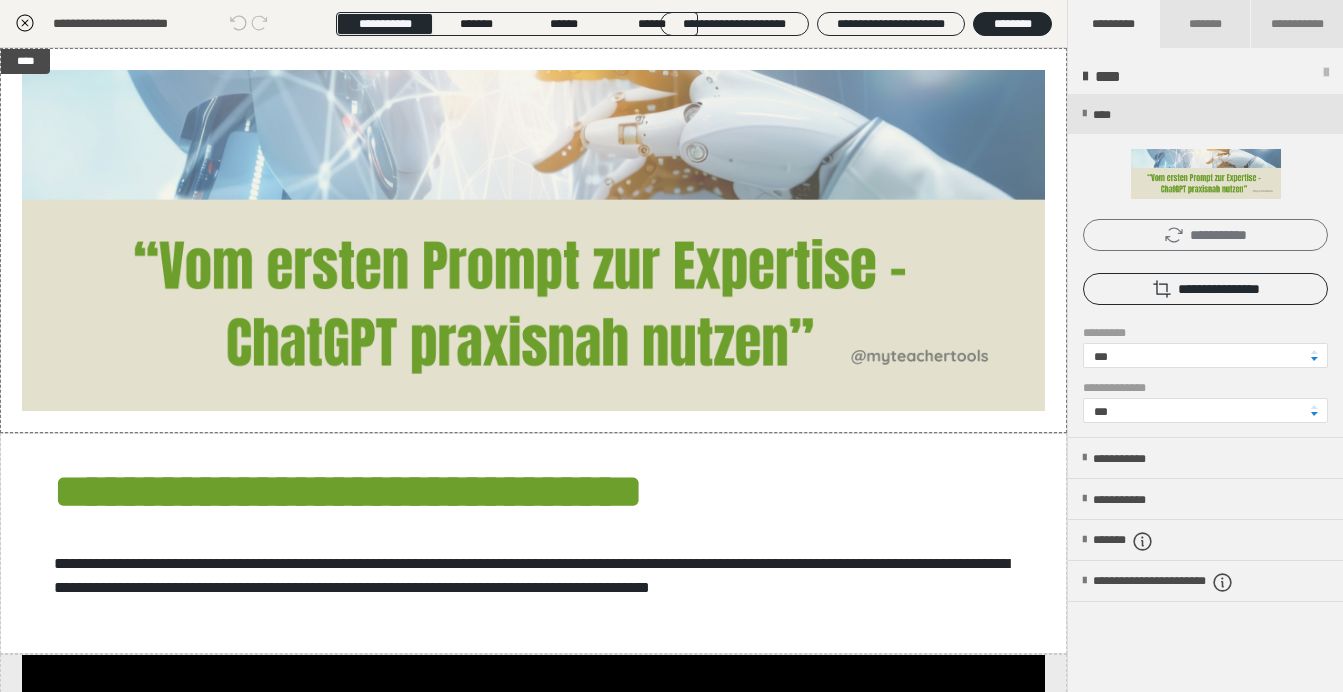 click on "**********" at bounding box center (1205, 235) 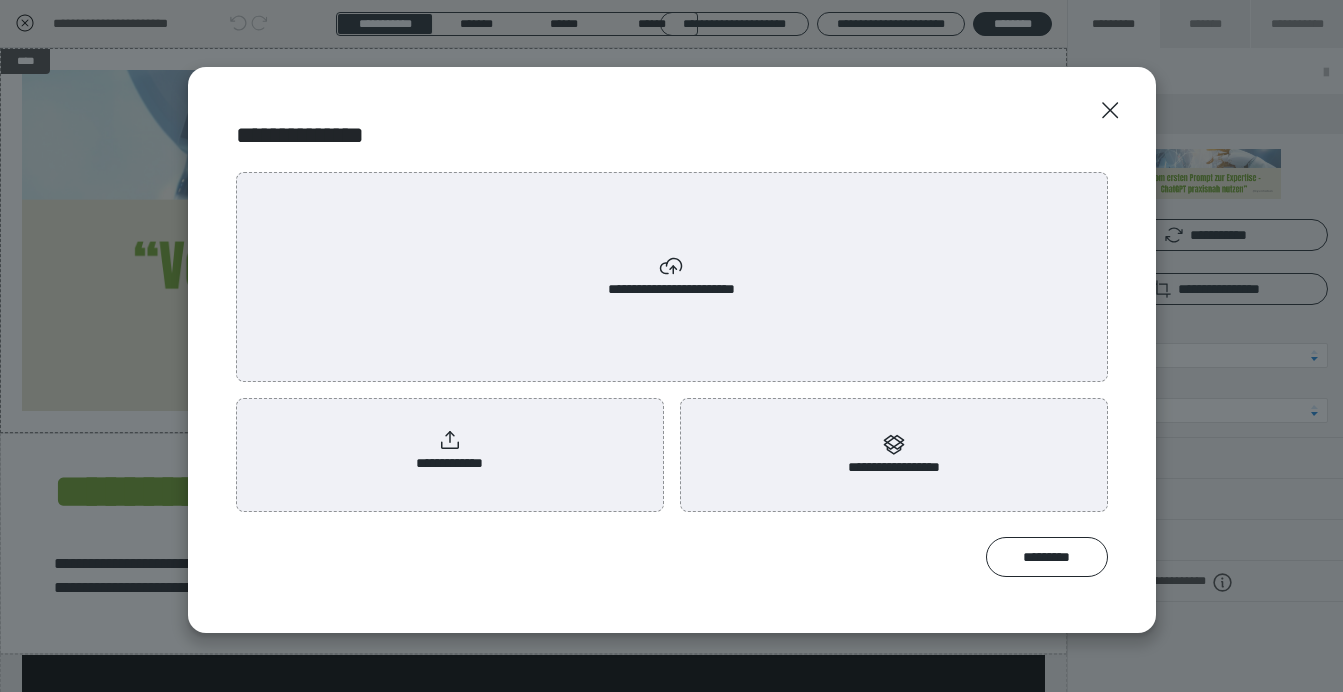 click on "**********" at bounding box center [450, 451] 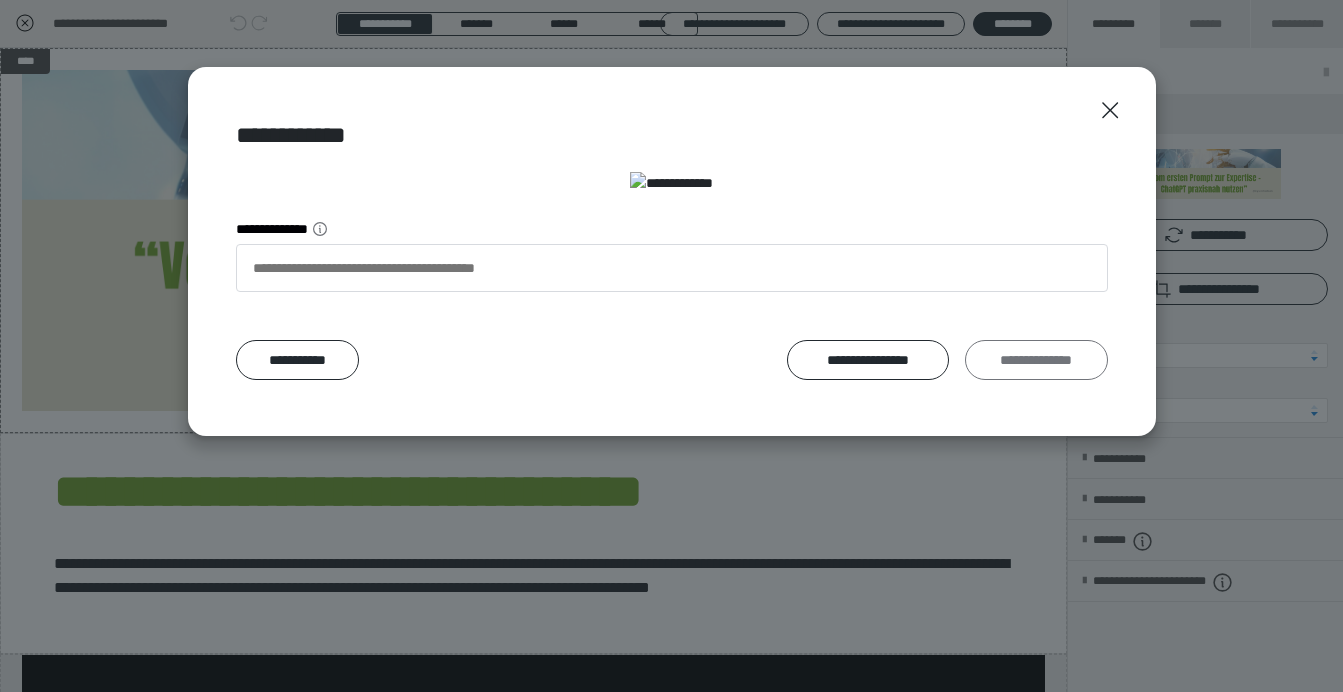 click on "**********" at bounding box center (1036, 360) 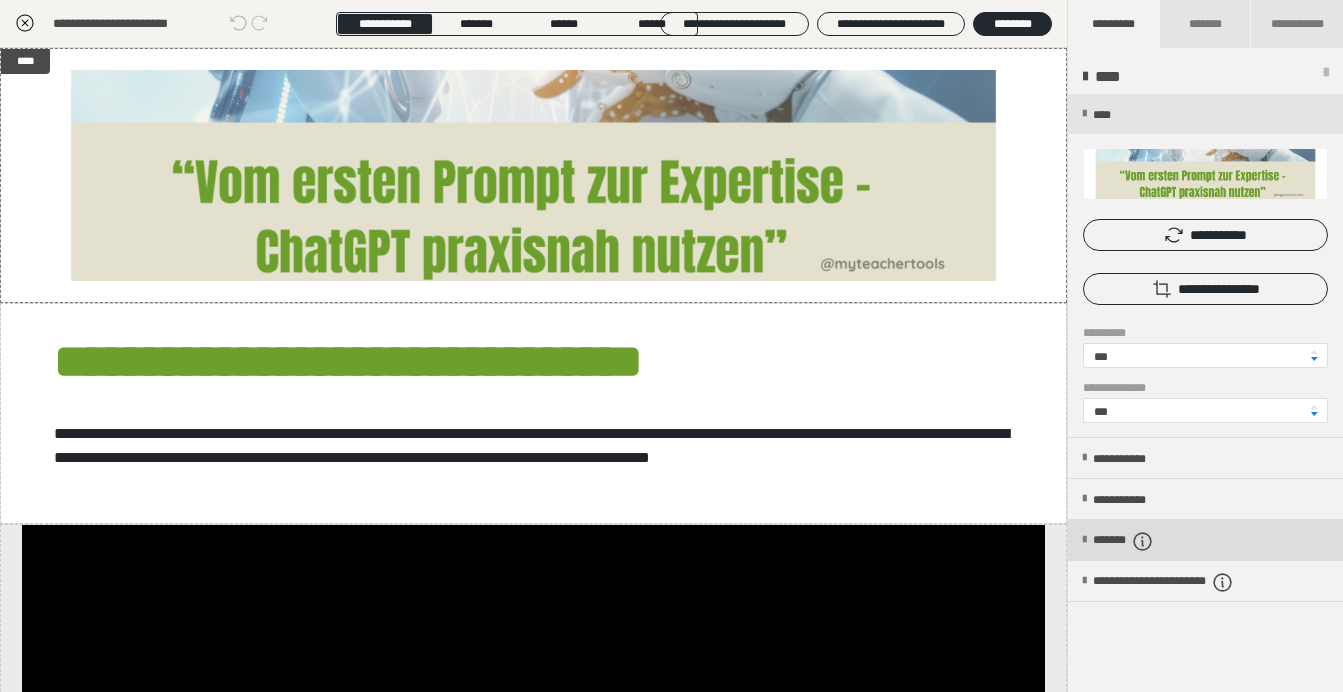 click on "*******" at bounding box center (1205, 540) 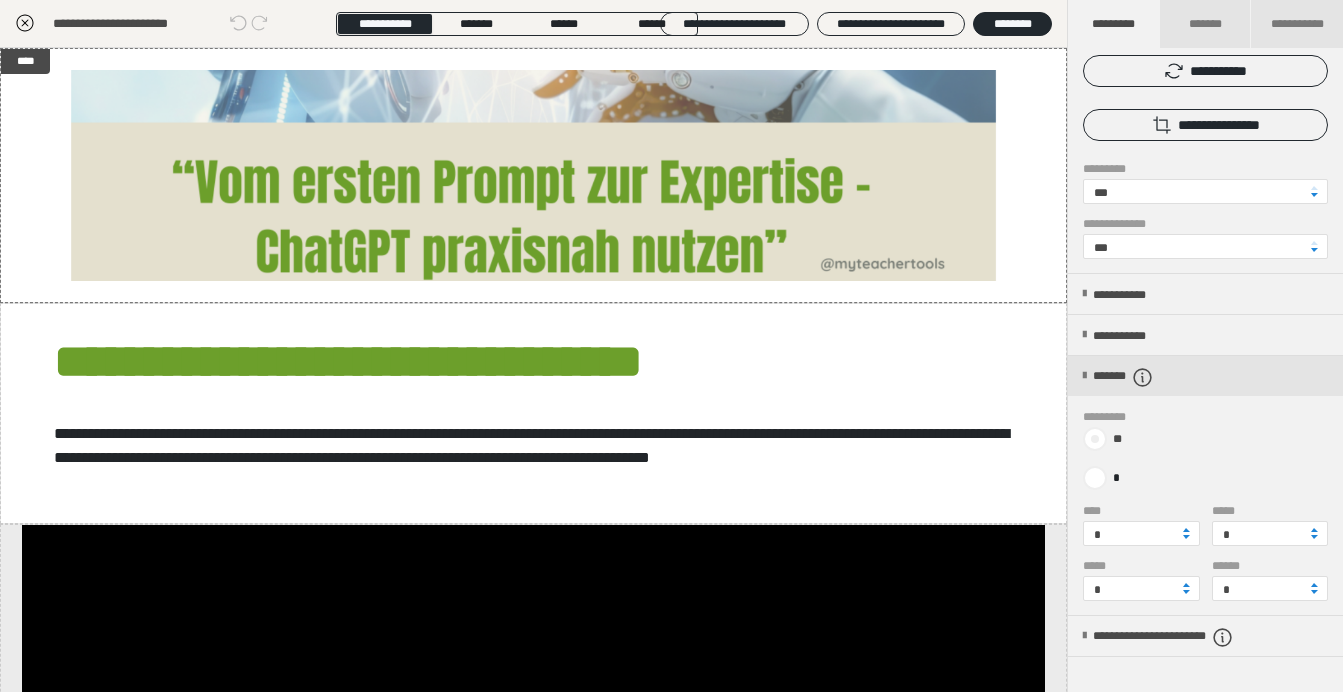 scroll, scrollTop: 162, scrollLeft: 0, axis: vertical 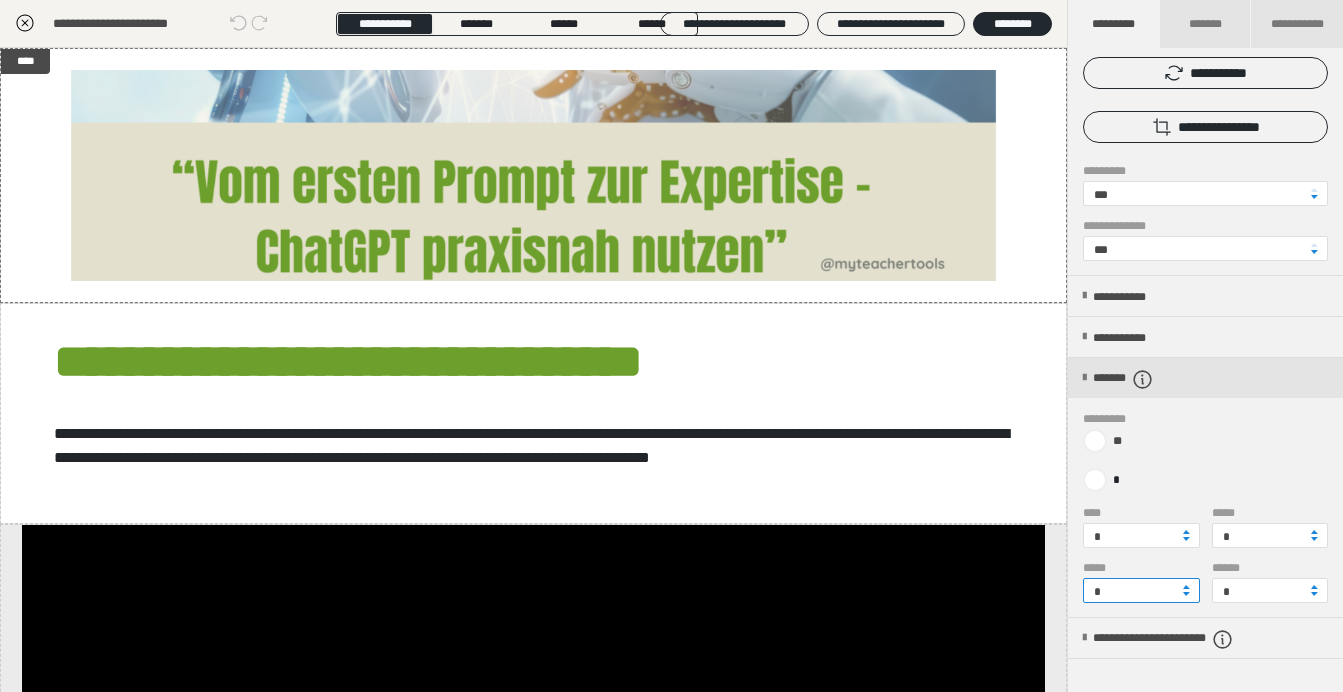 click on "*" at bounding box center [1141, 590] 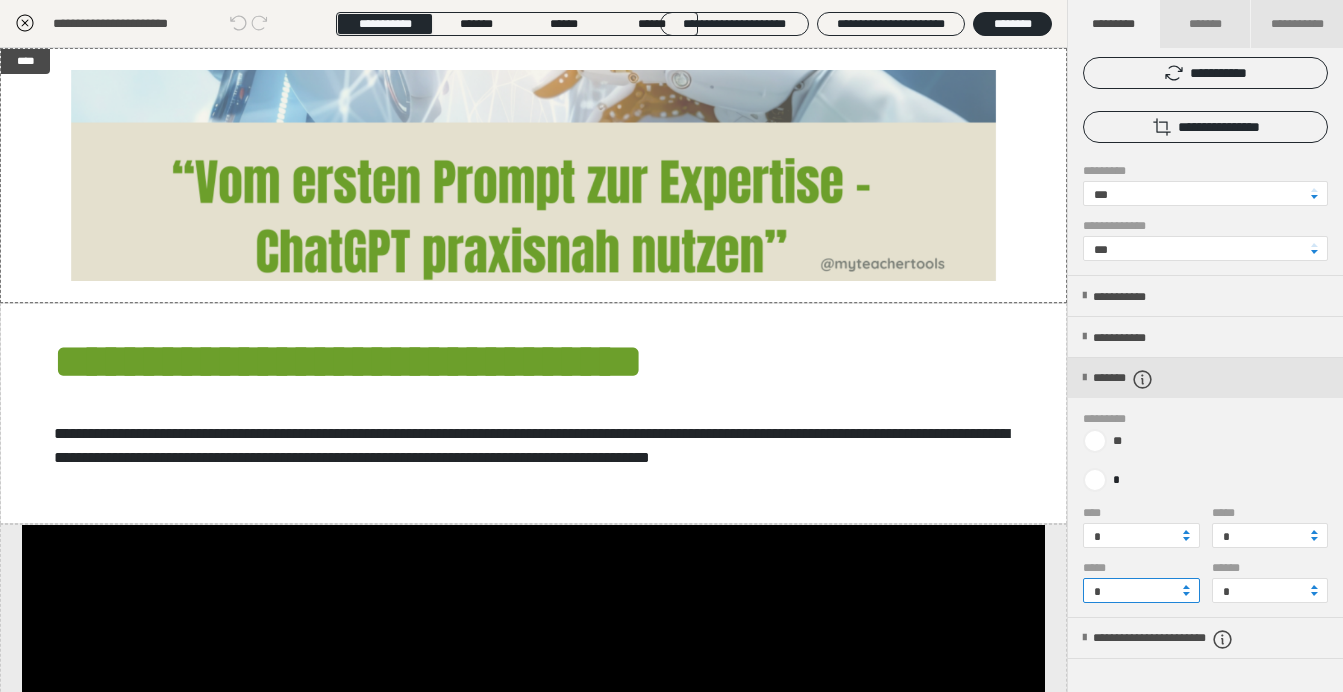 type on "*" 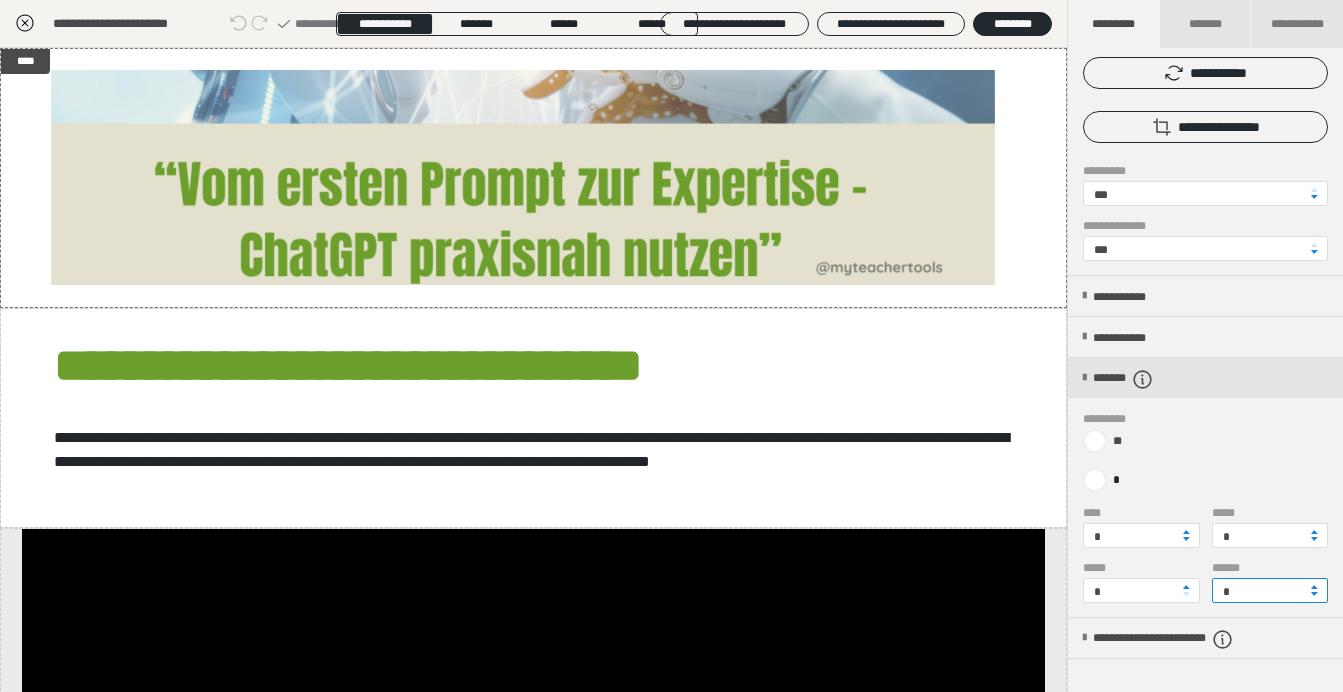 click on "*" at bounding box center (1270, 590) 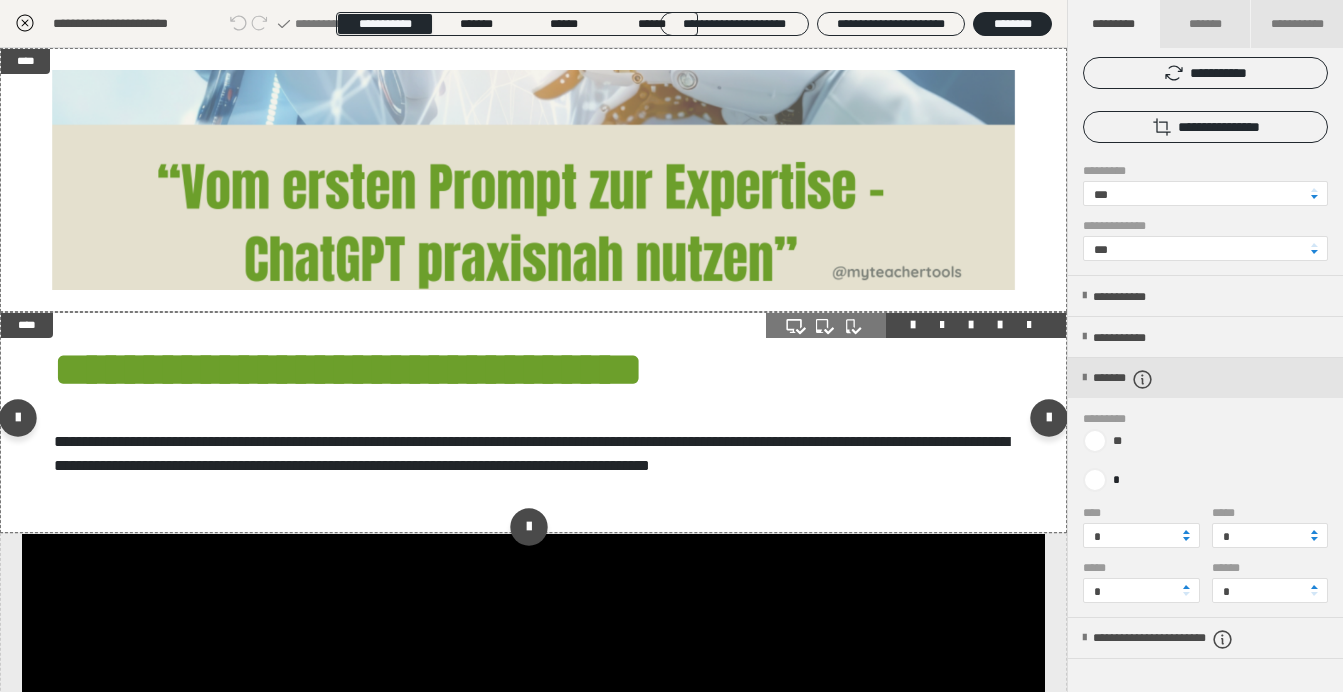 click on "**********" at bounding box center (533, 422) 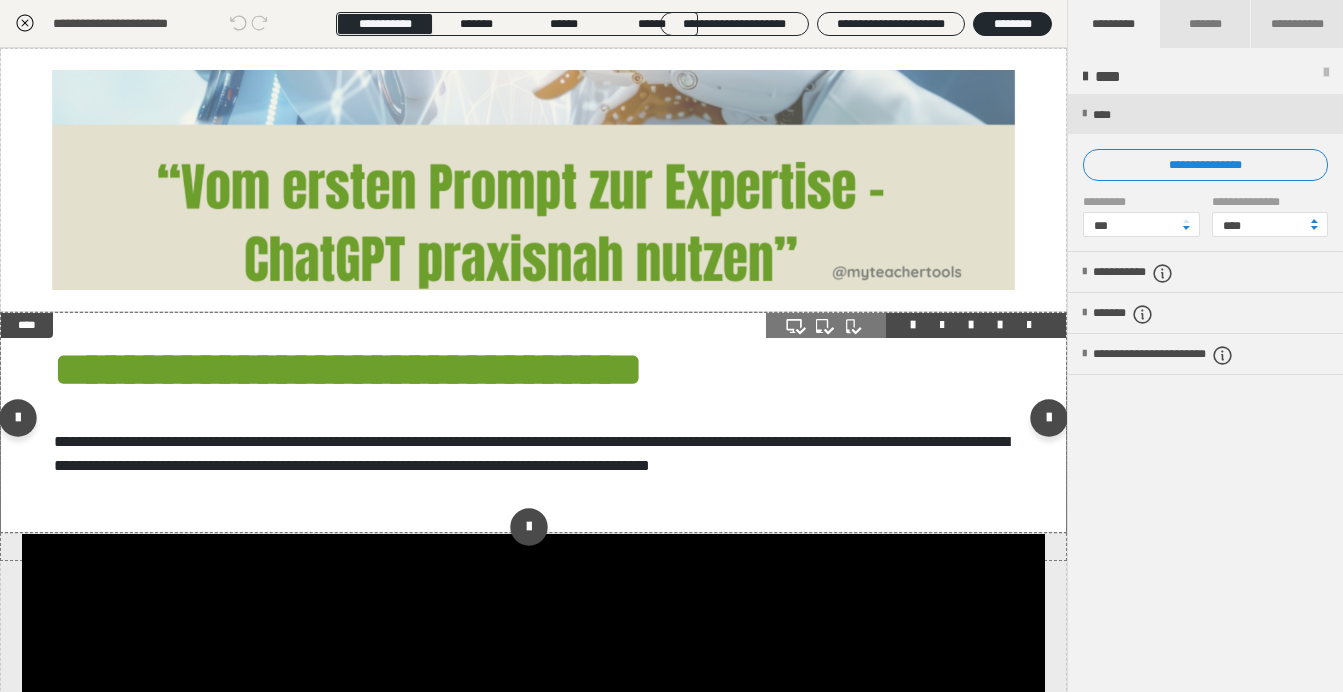 scroll, scrollTop: 0, scrollLeft: 0, axis: both 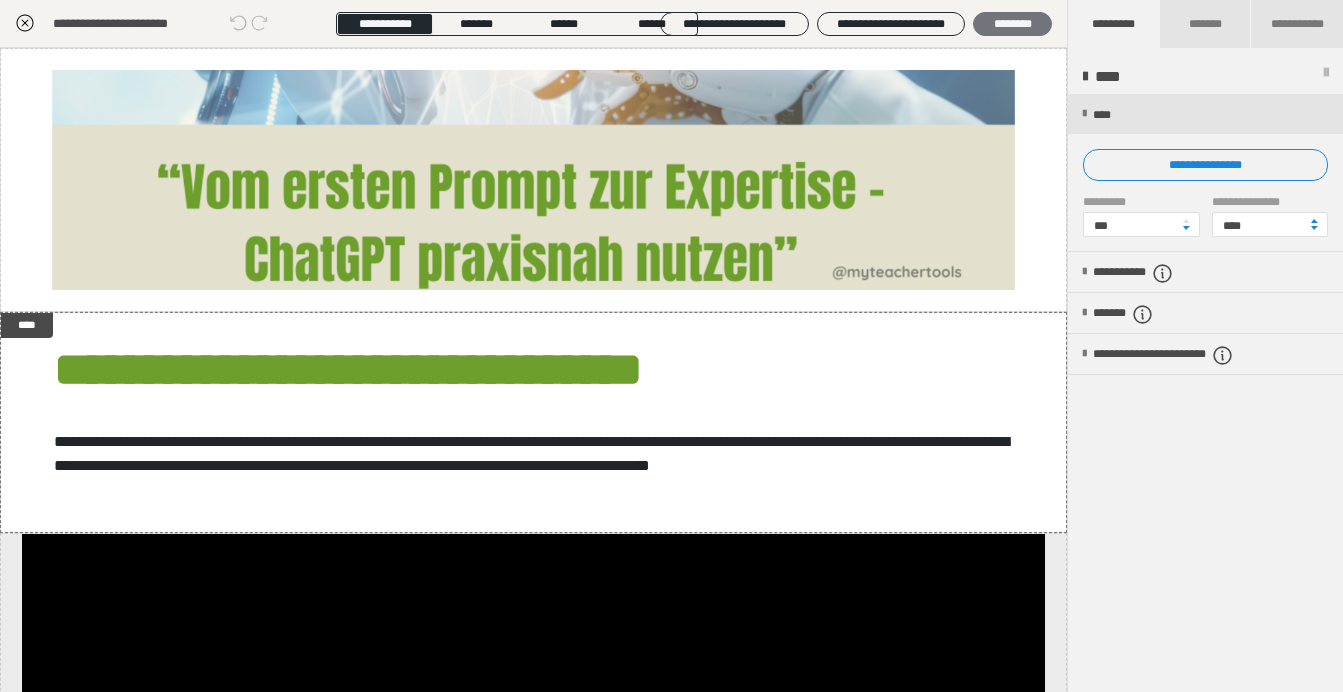 click on "********" at bounding box center (1012, 24) 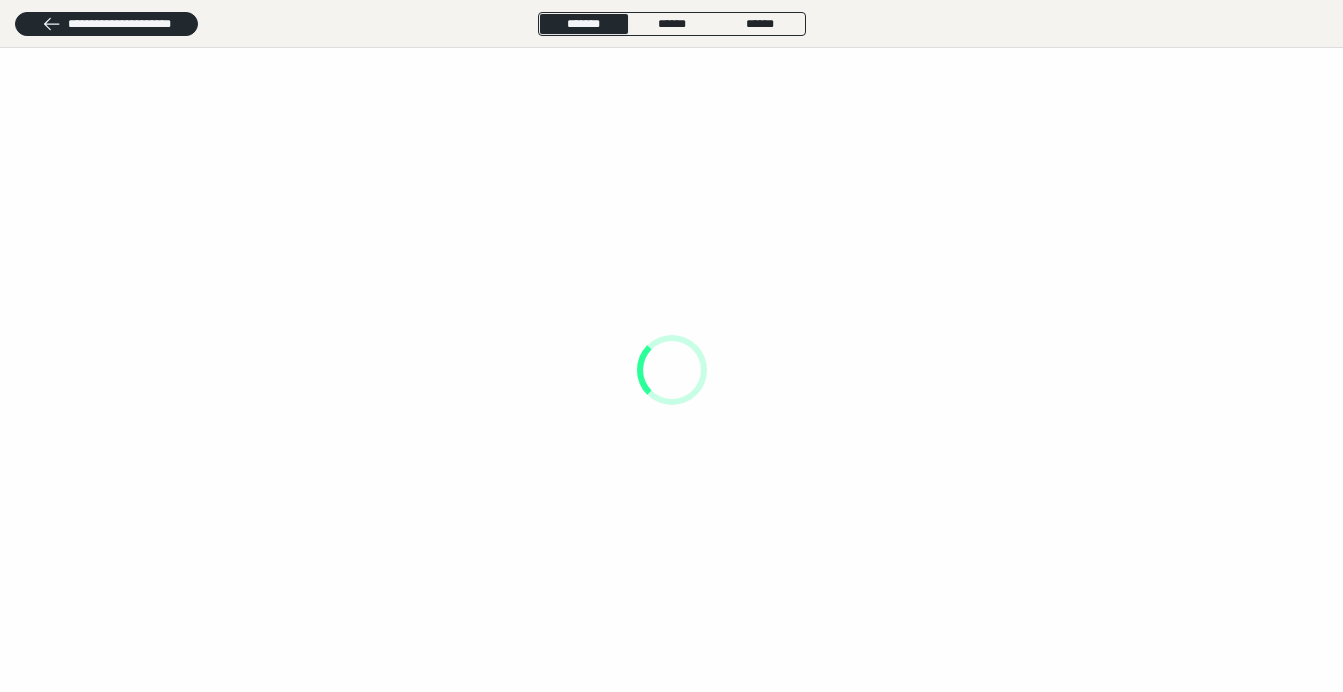 scroll, scrollTop: 0, scrollLeft: 0, axis: both 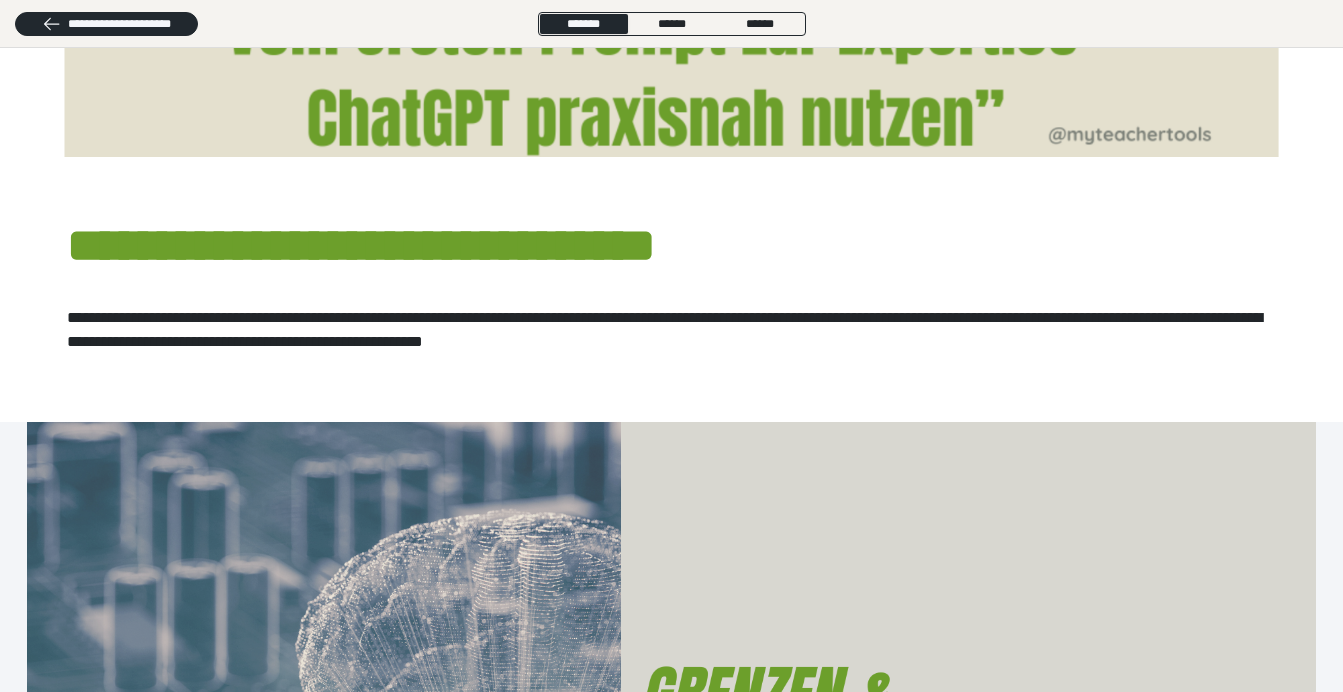 click at bounding box center [671, 784] 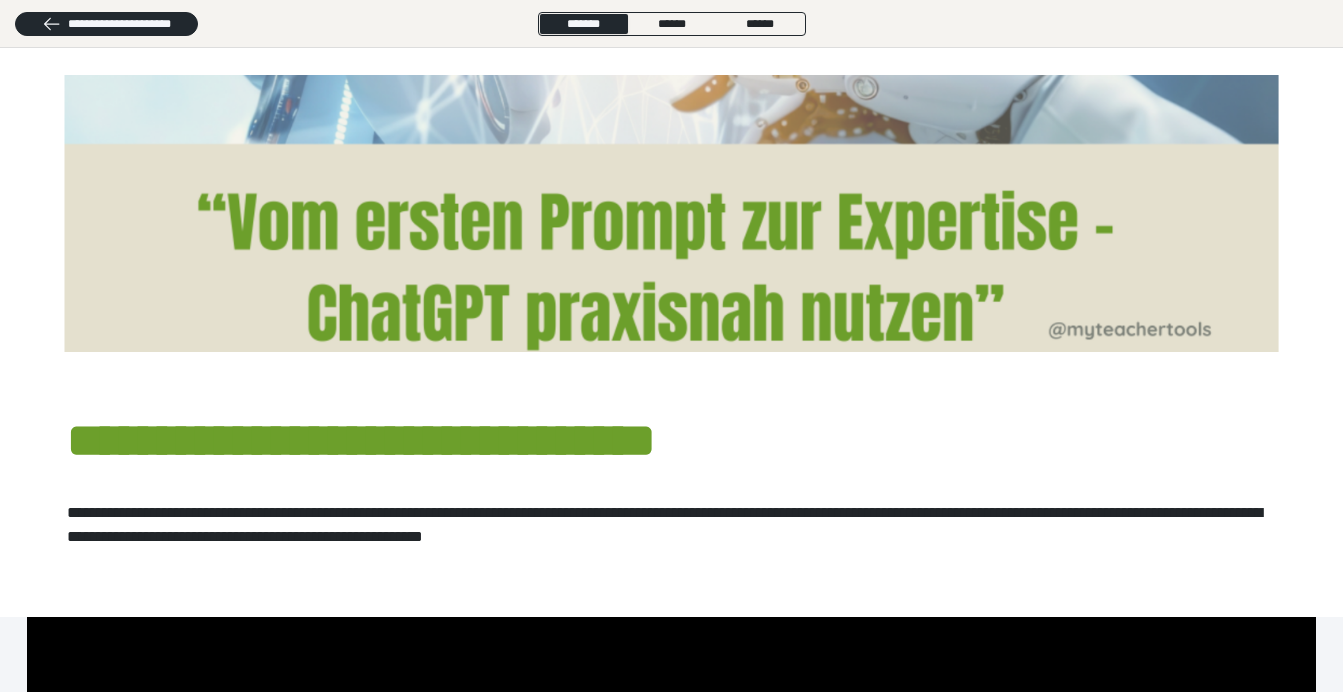 scroll, scrollTop: 0, scrollLeft: 0, axis: both 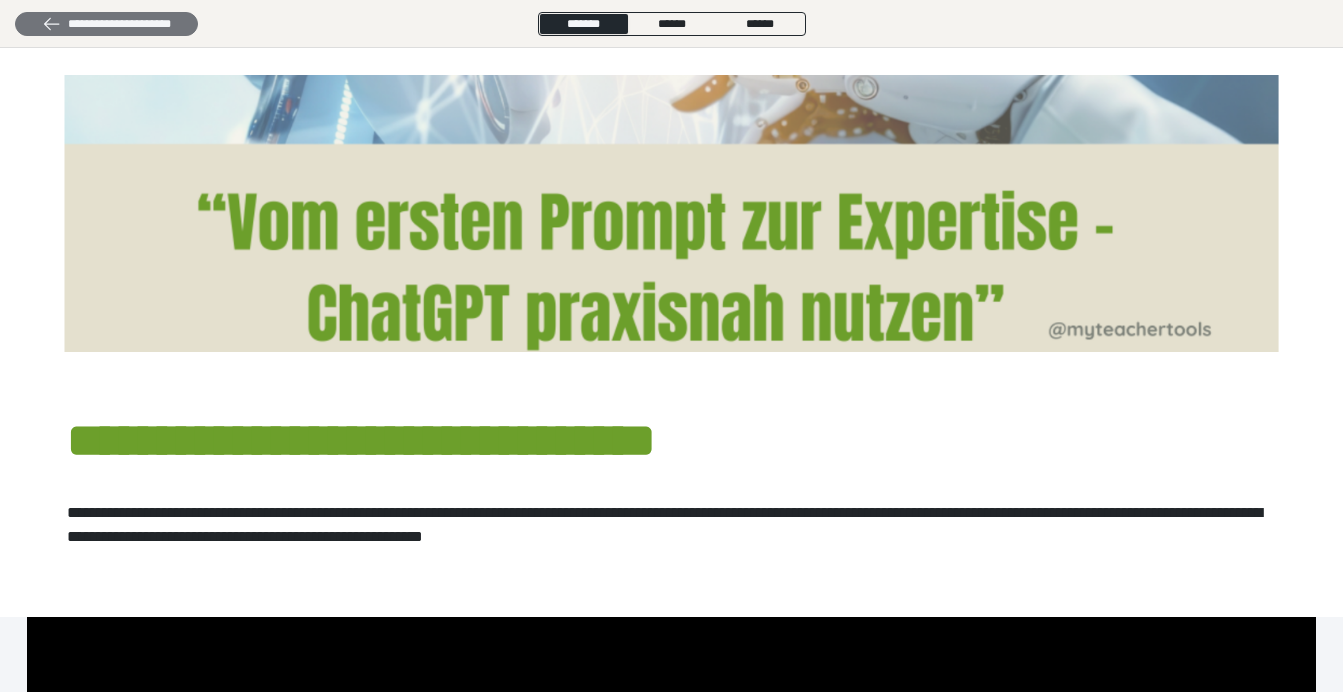 click on "**********" at bounding box center [106, 24] 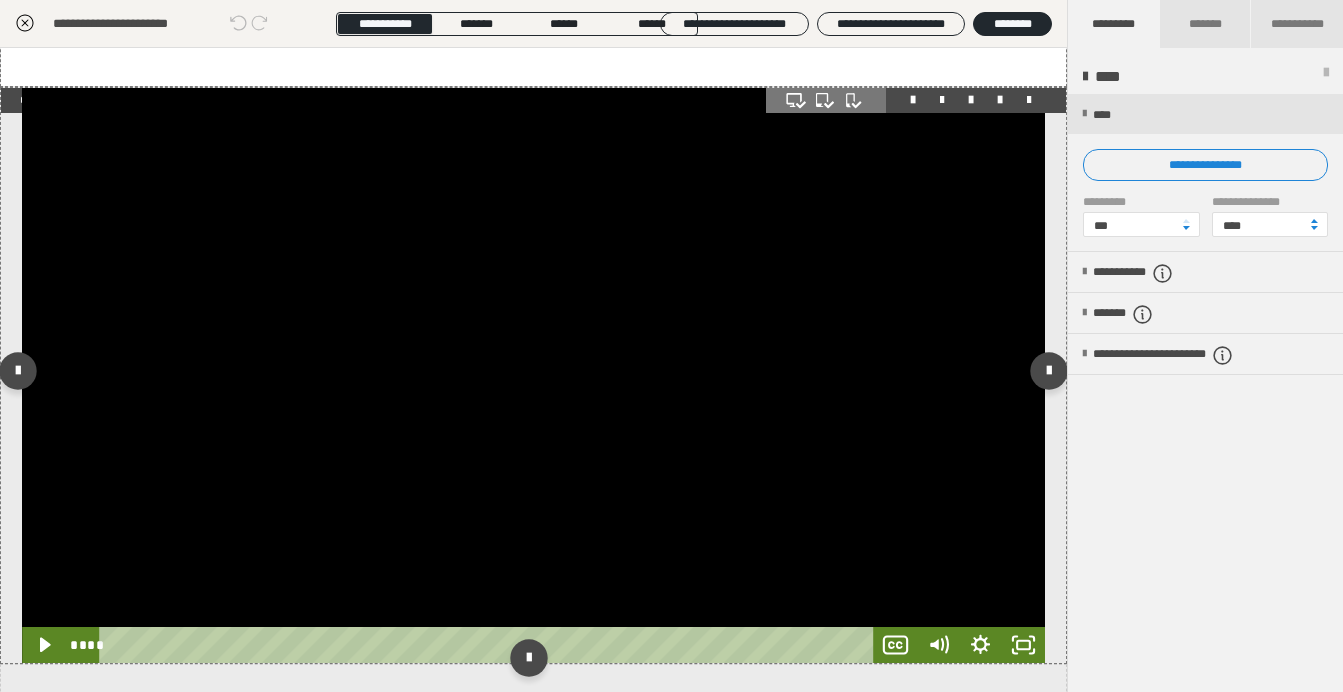 scroll, scrollTop: 457, scrollLeft: 0, axis: vertical 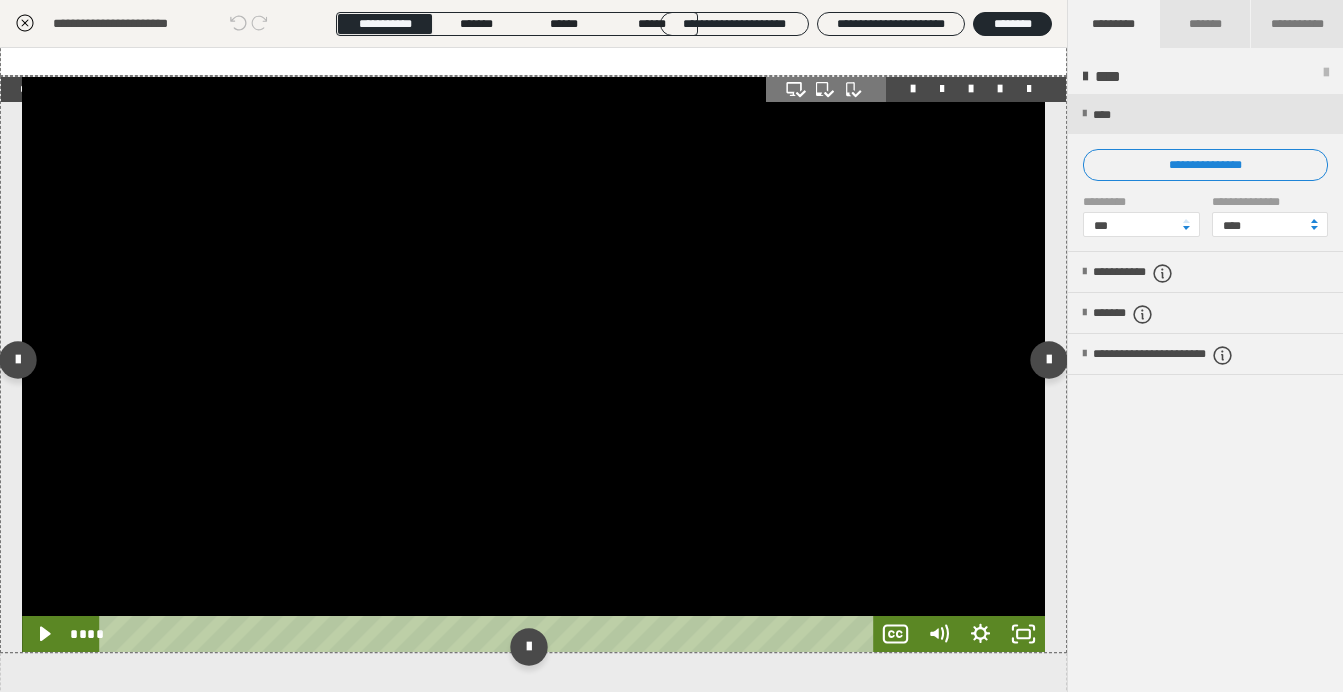 click at bounding box center (533, 364) 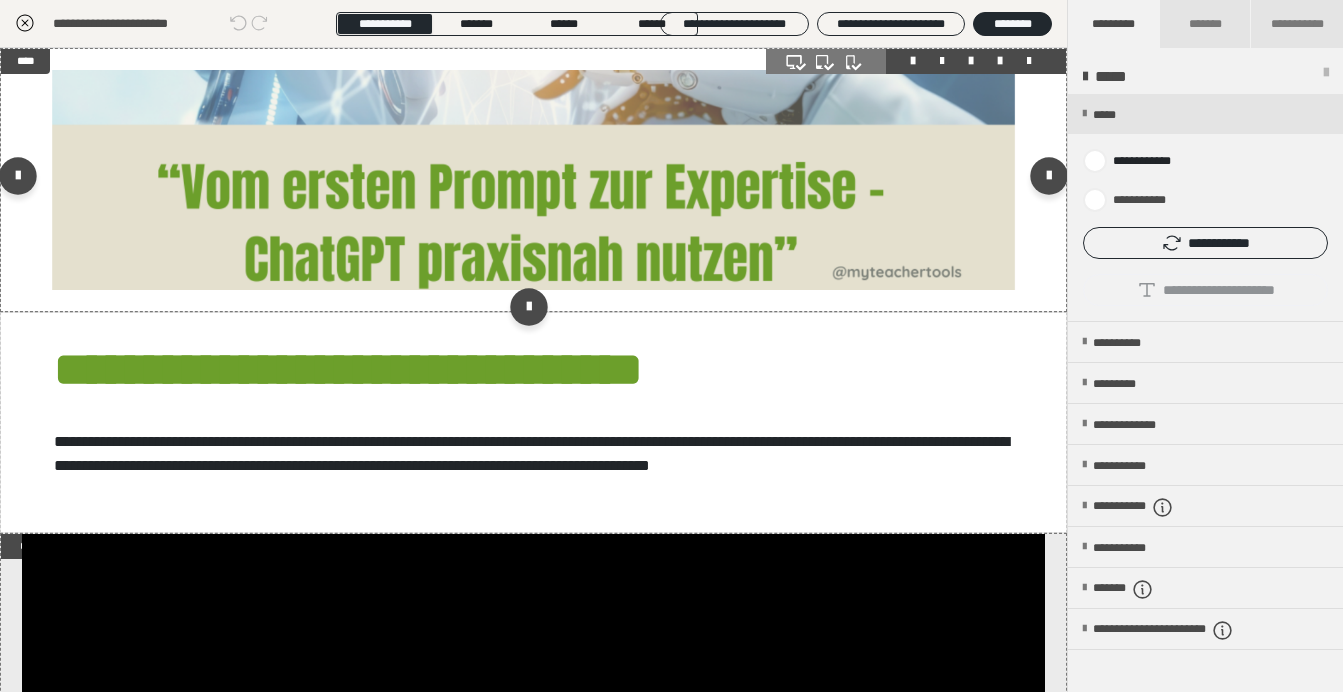 scroll, scrollTop: 0, scrollLeft: 0, axis: both 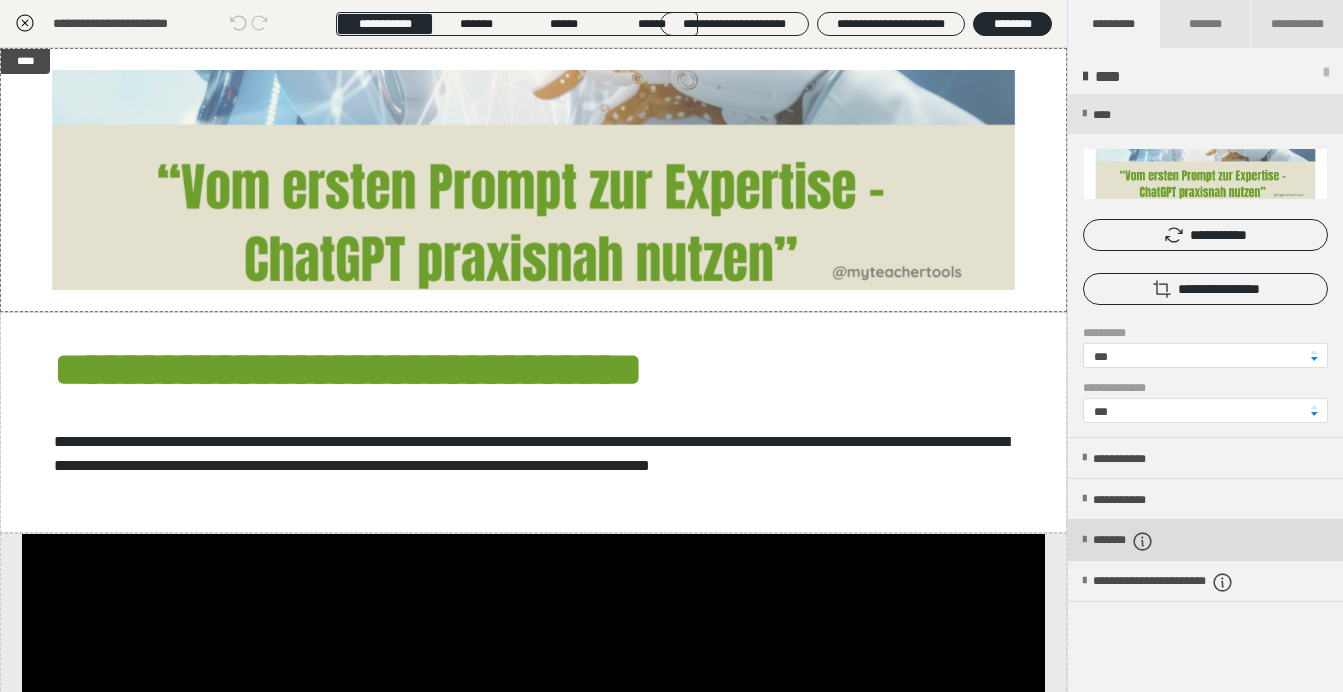 click on "*******" at bounding box center [1140, 541] 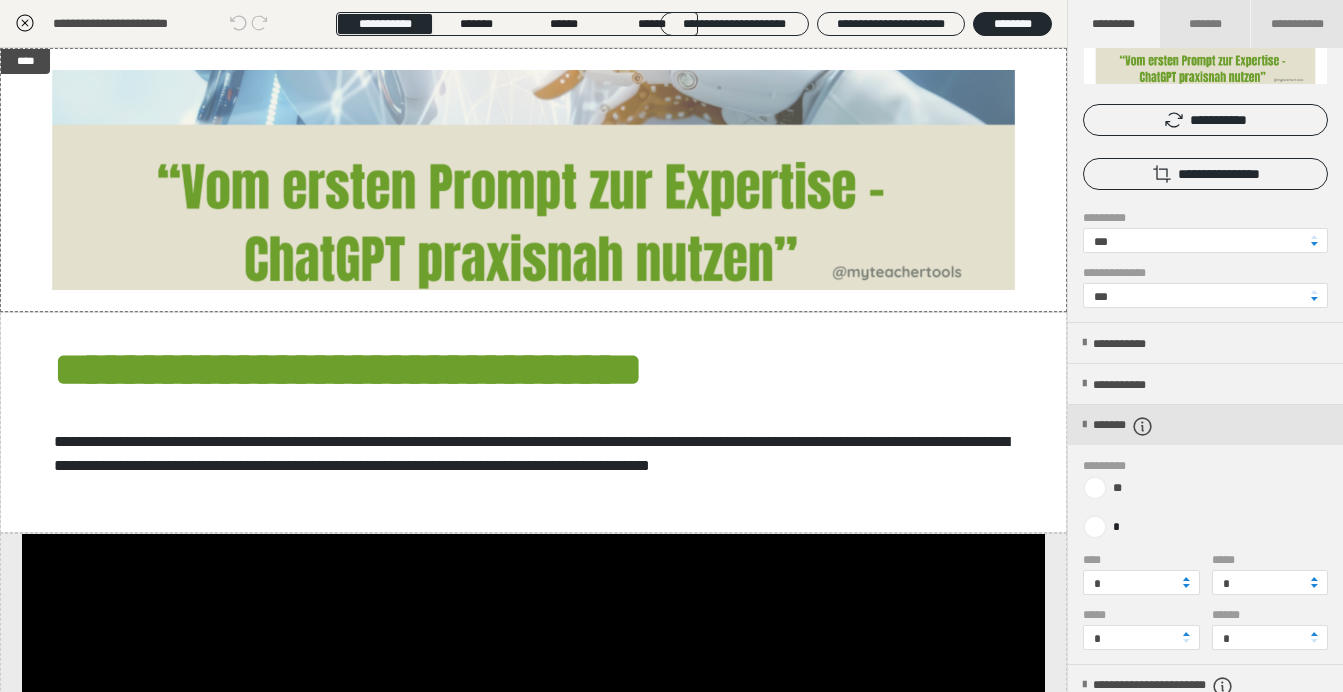 scroll, scrollTop: 147, scrollLeft: 0, axis: vertical 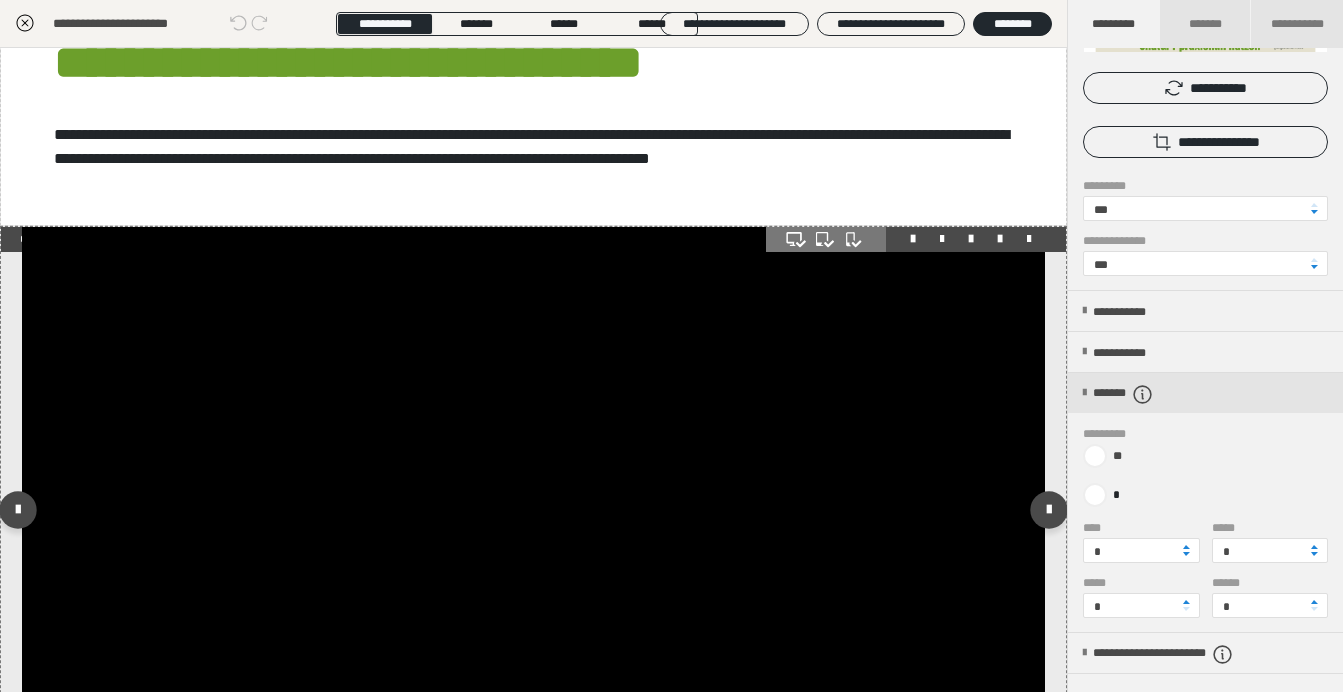 click at bounding box center (533, 514) 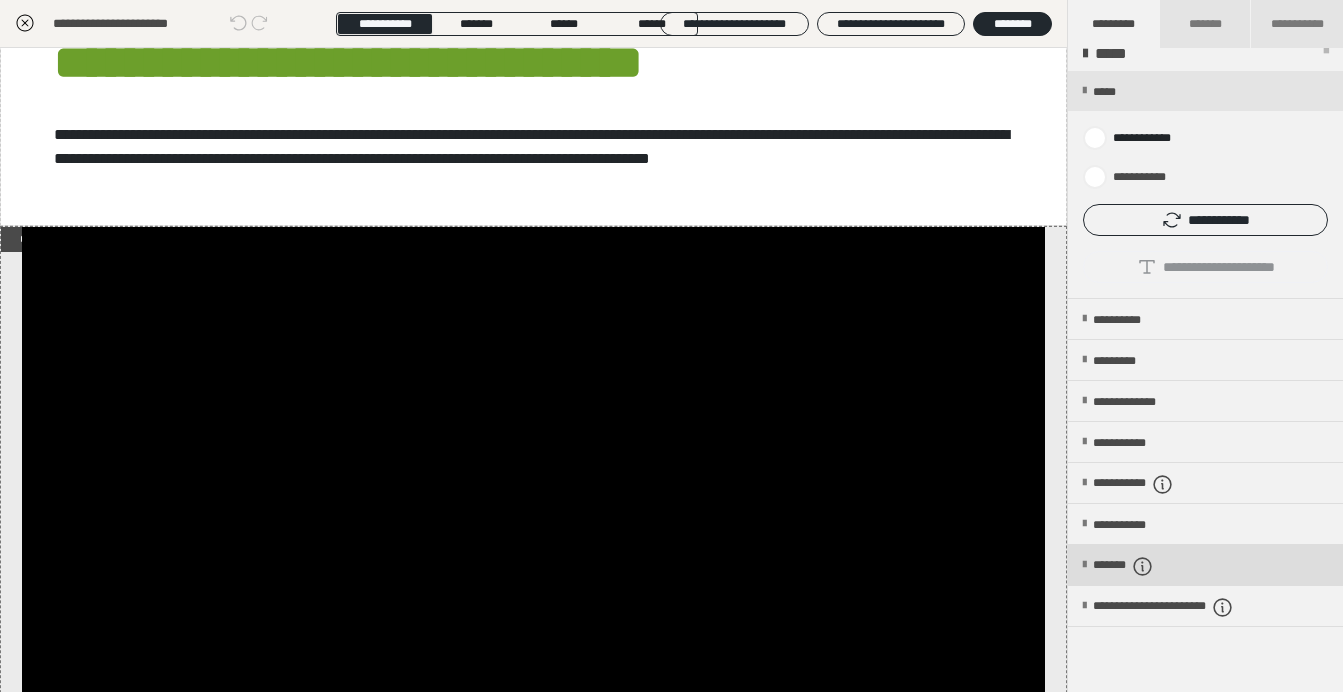 click on "*******" at bounding box center [1140, 566] 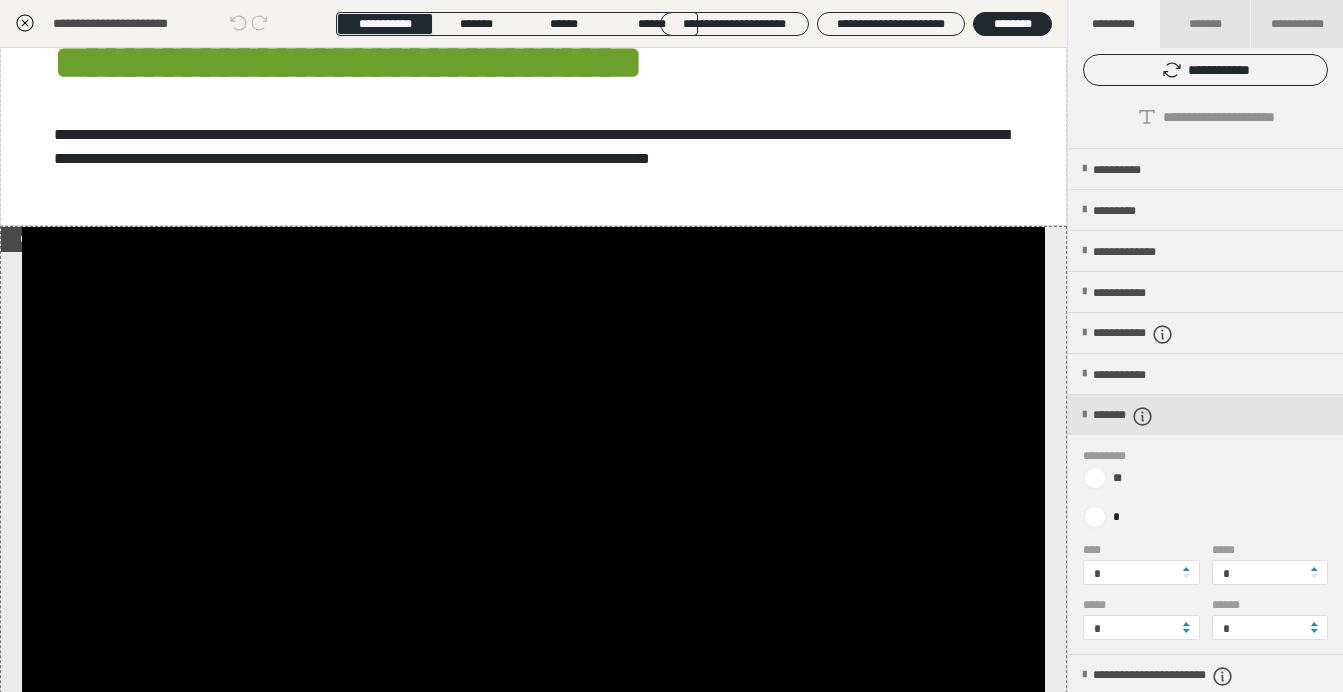 scroll, scrollTop: 193, scrollLeft: 0, axis: vertical 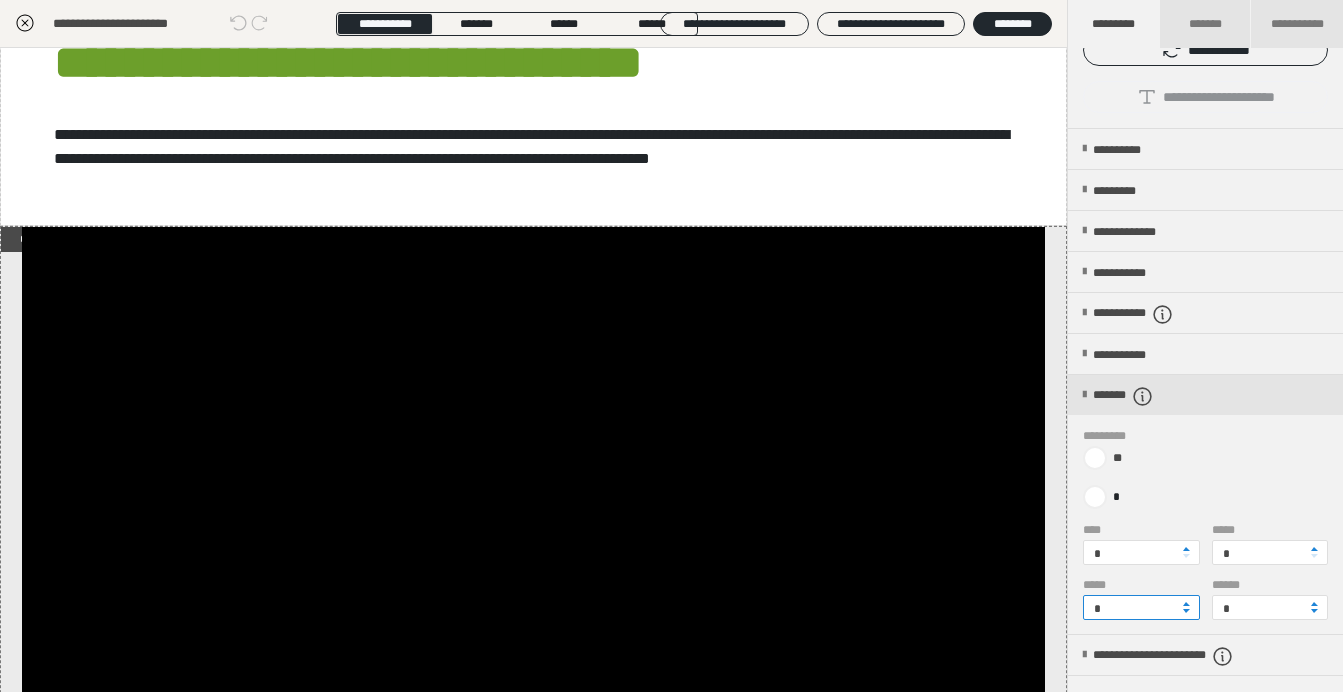click on "*" at bounding box center [1141, 607] 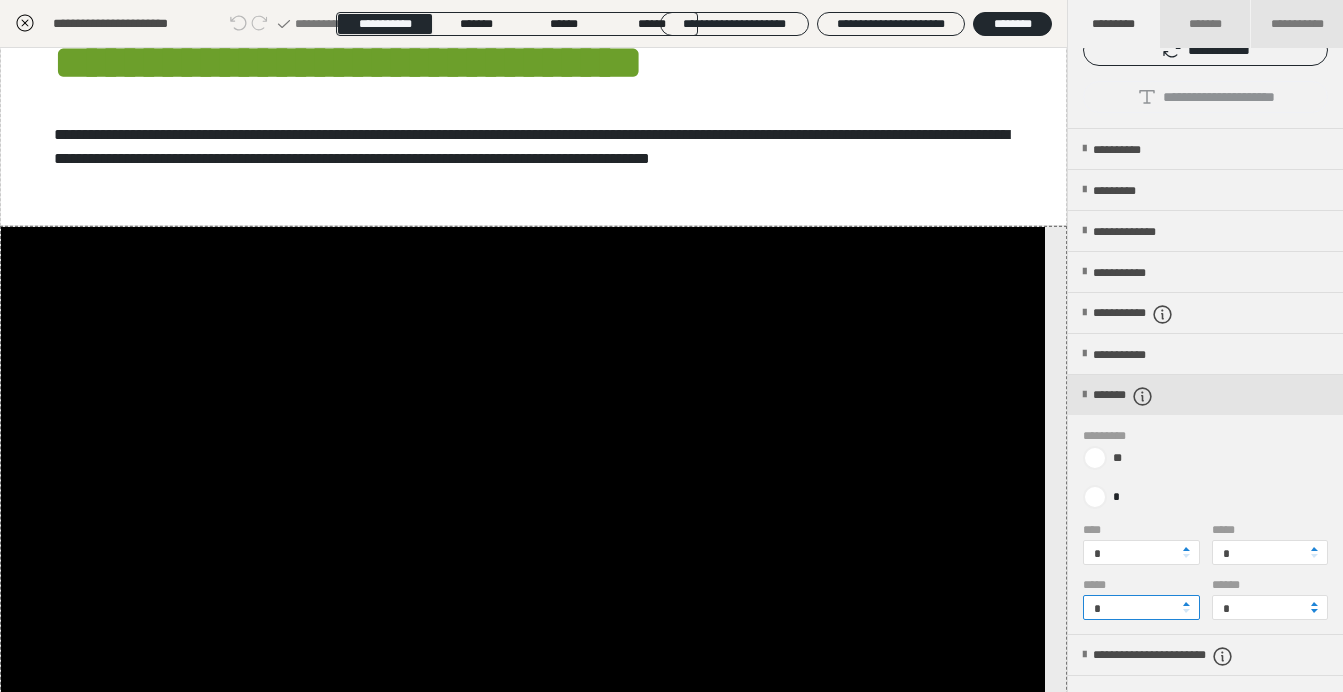 type on "*" 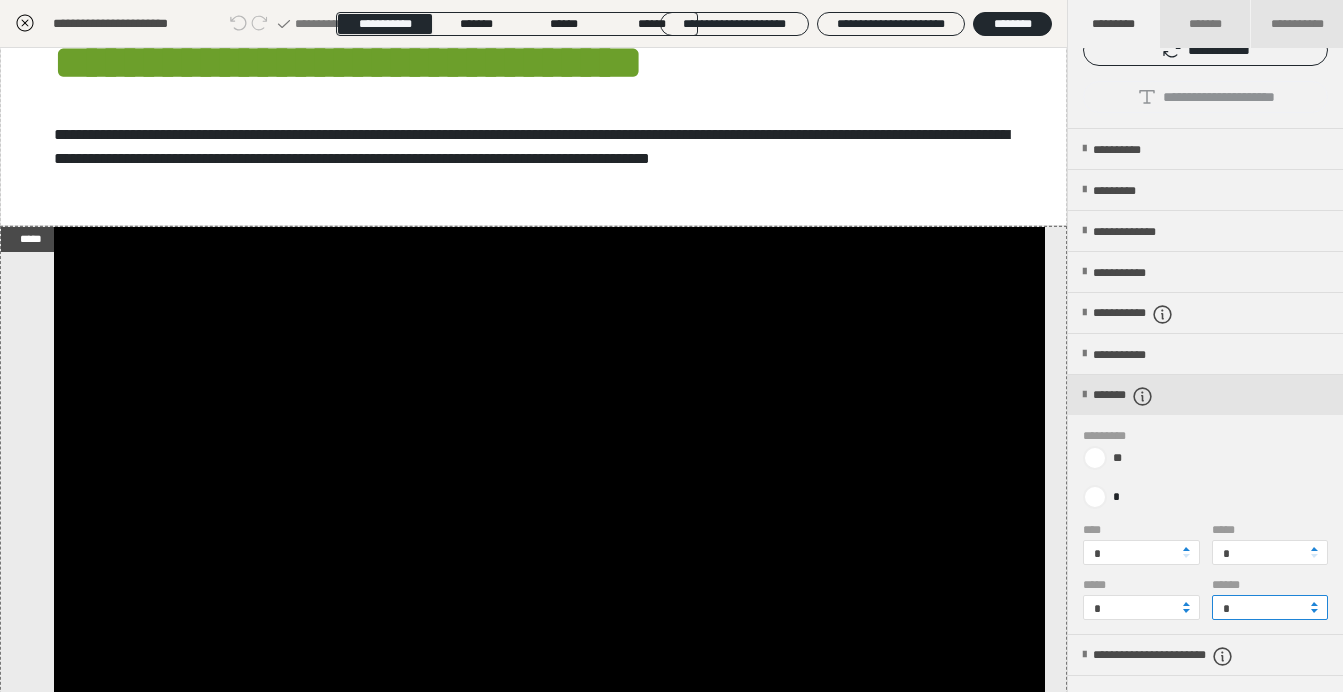click on "*" at bounding box center (1270, 607) 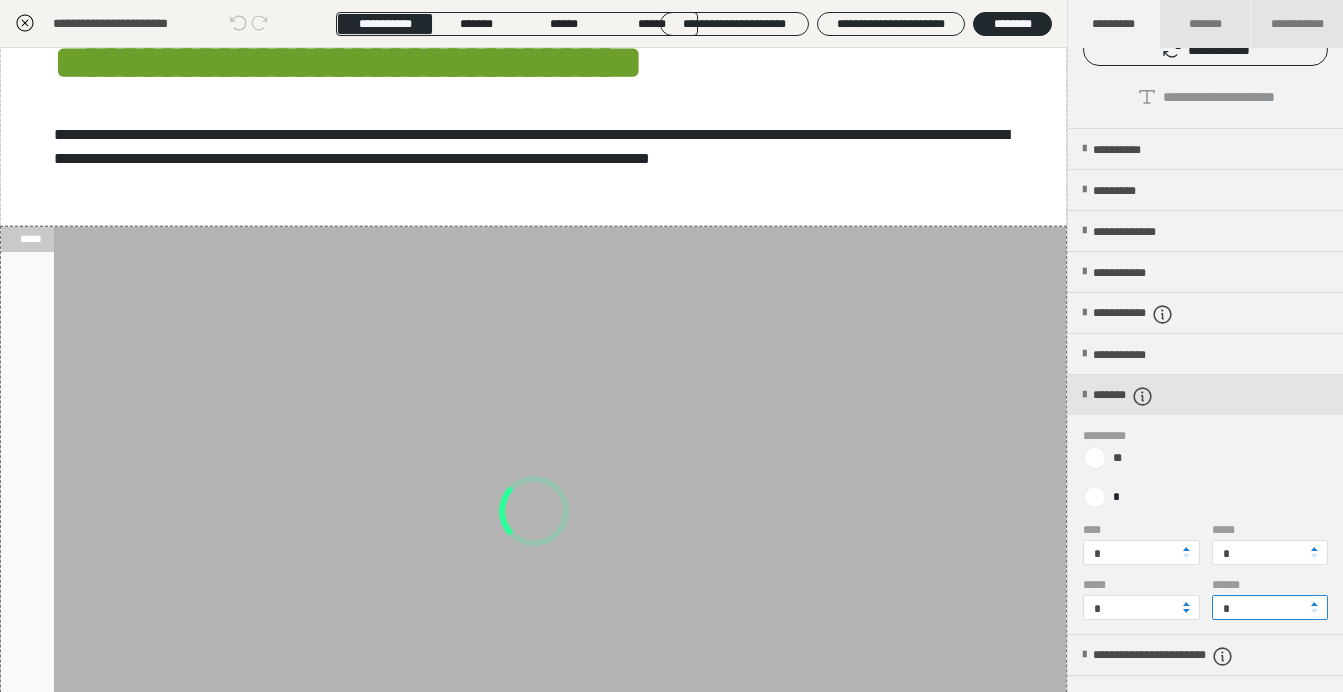 type on "*" 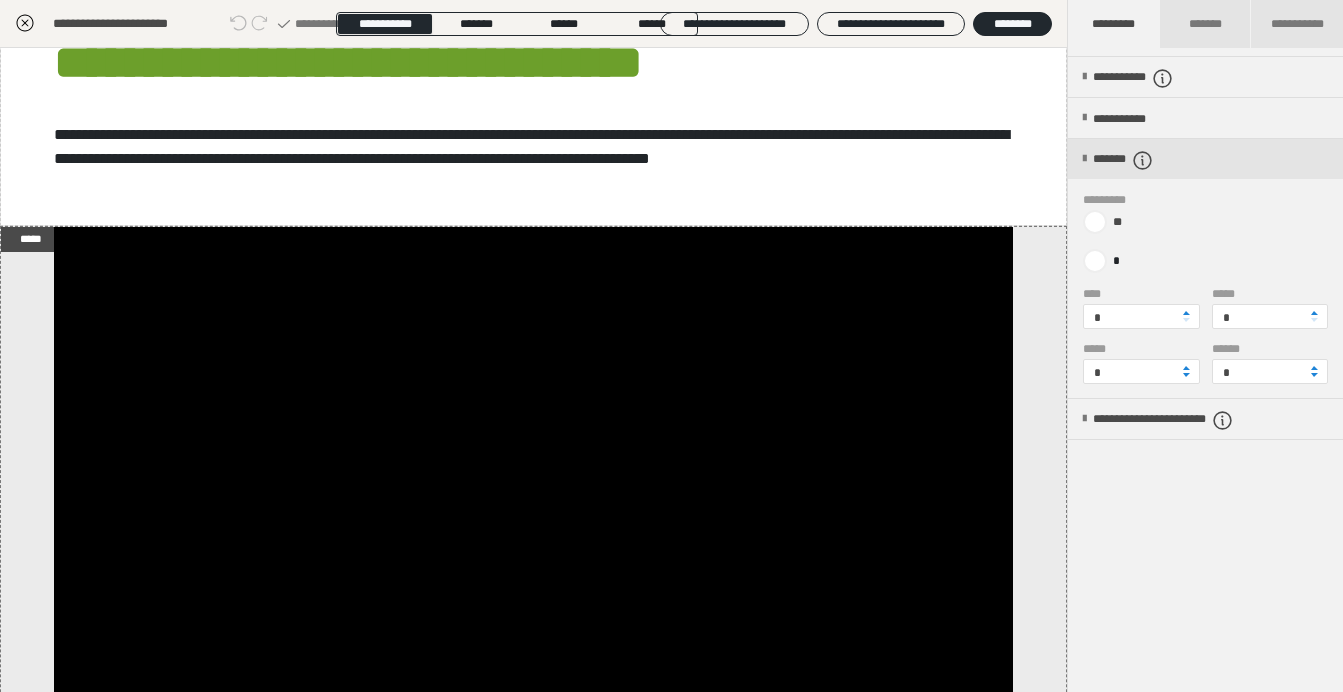 scroll, scrollTop: 429, scrollLeft: 0, axis: vertical 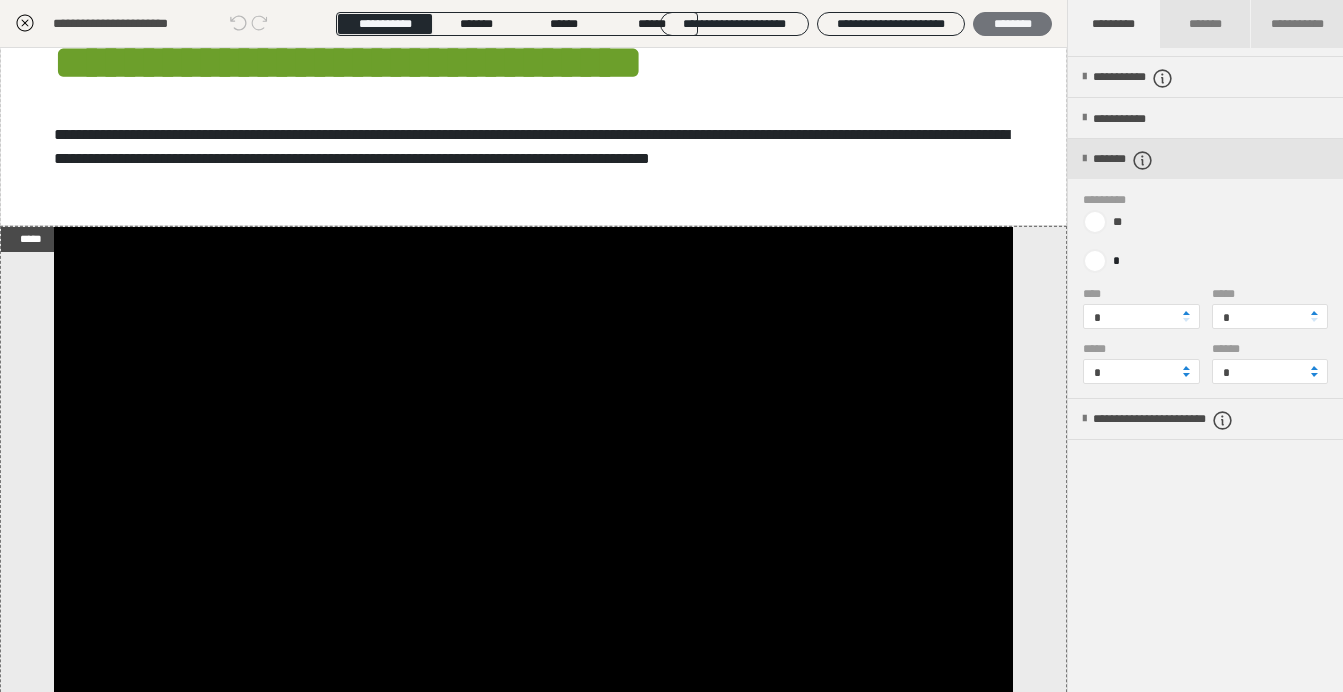 click on "********" at bounding box center [1012, 24] 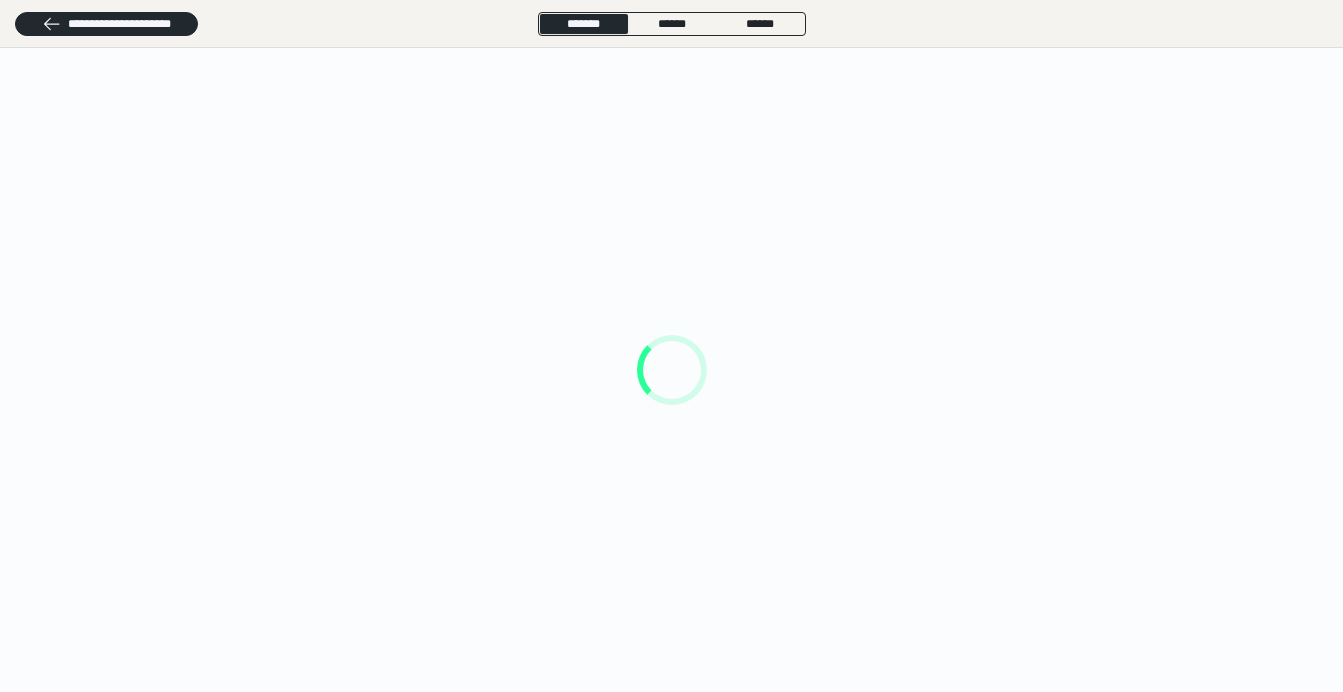scroll, scrollTop: 0, scrollLeft: 0, axis: both 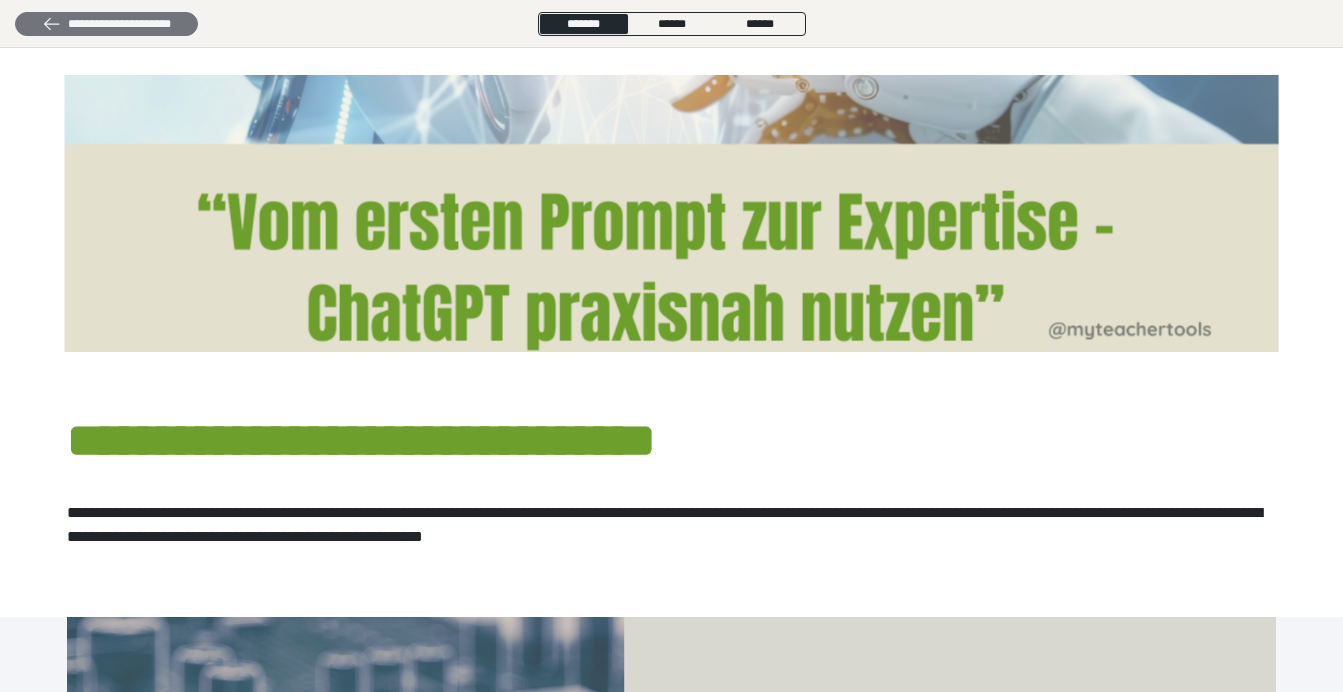 click on "**********" at bounding box center [106, 24] 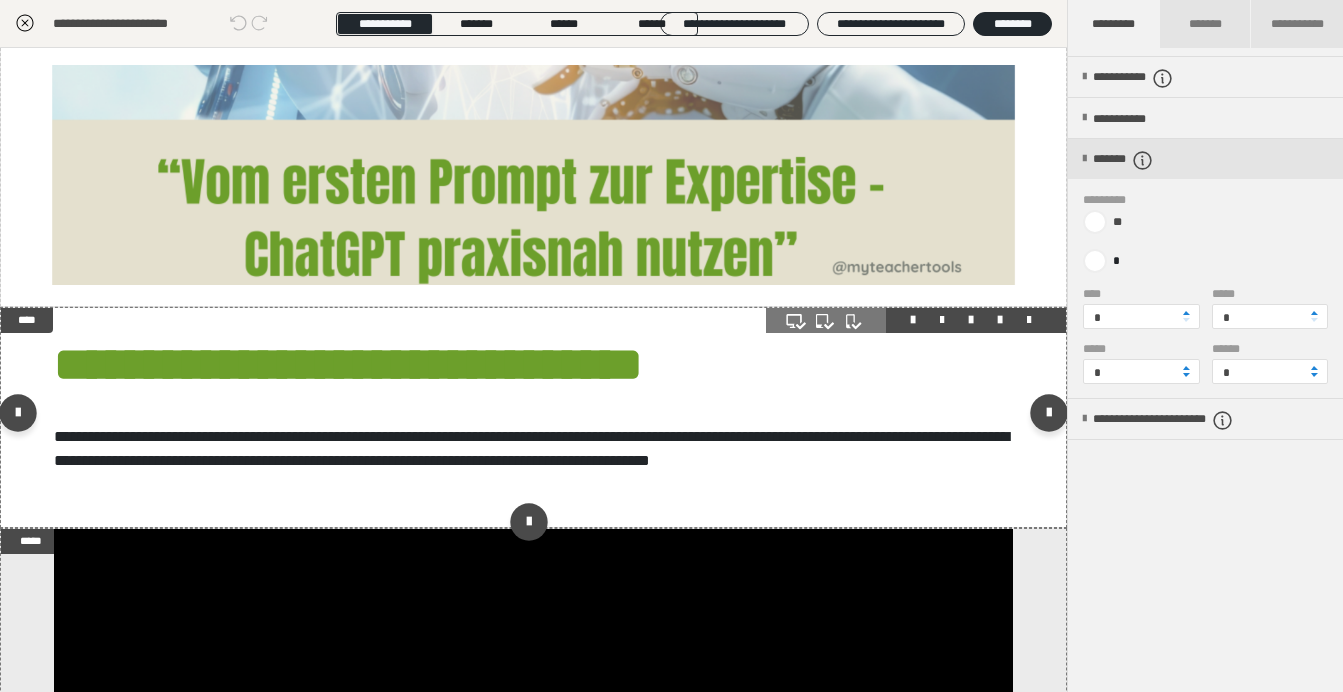 scroll, scrollTop: 4, scrollLeft: 0, axis: vertical 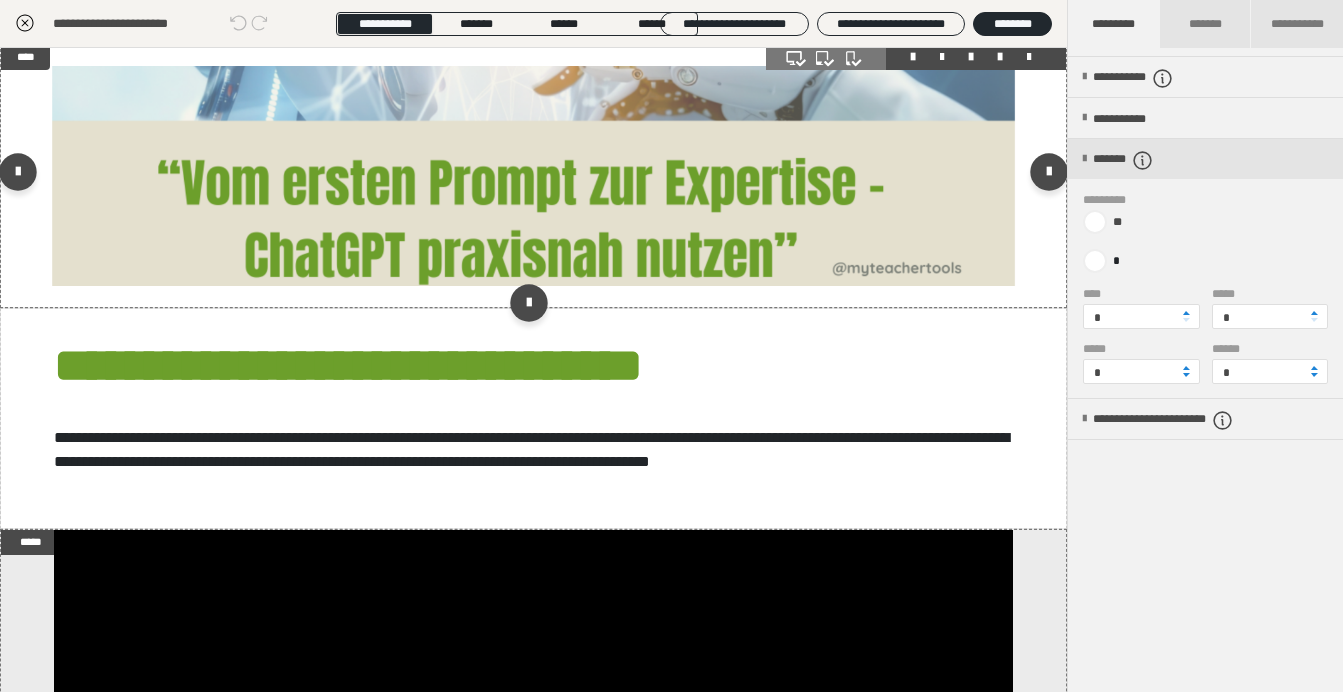 click at bounding box center (533, 176) 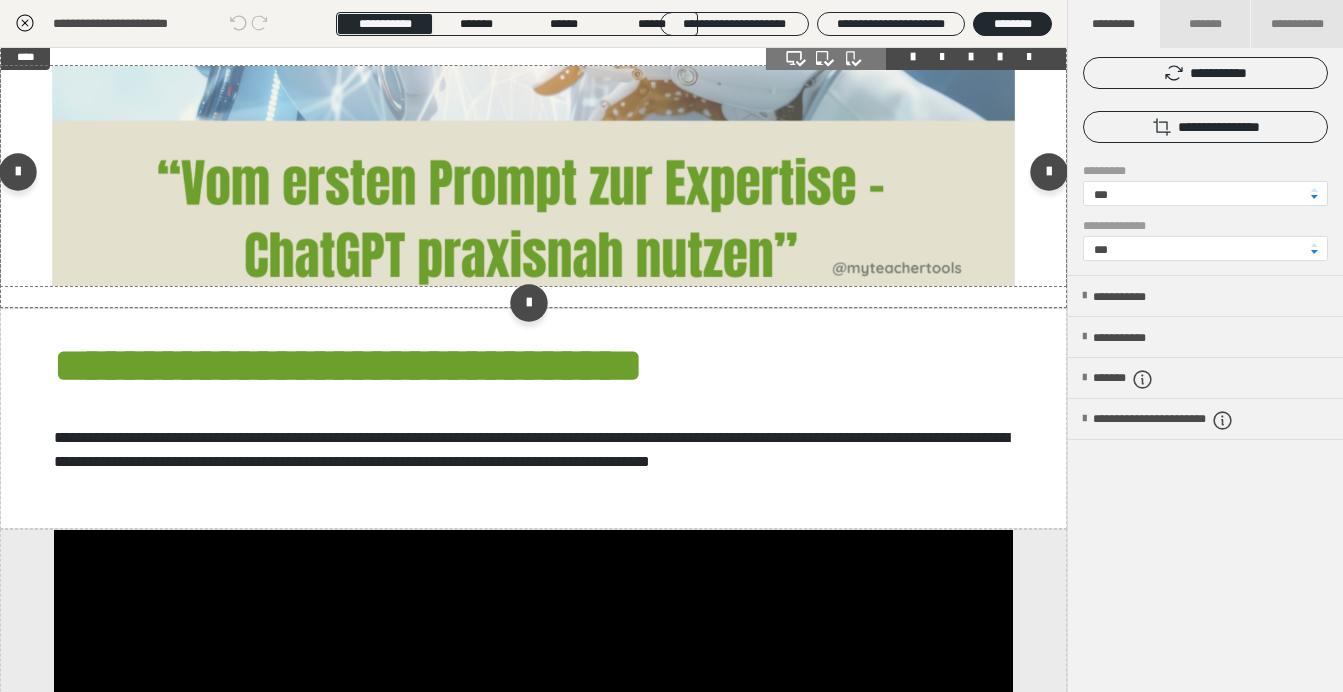 scroll, scrollTop: 0, scrollLeft: 0, axis: both 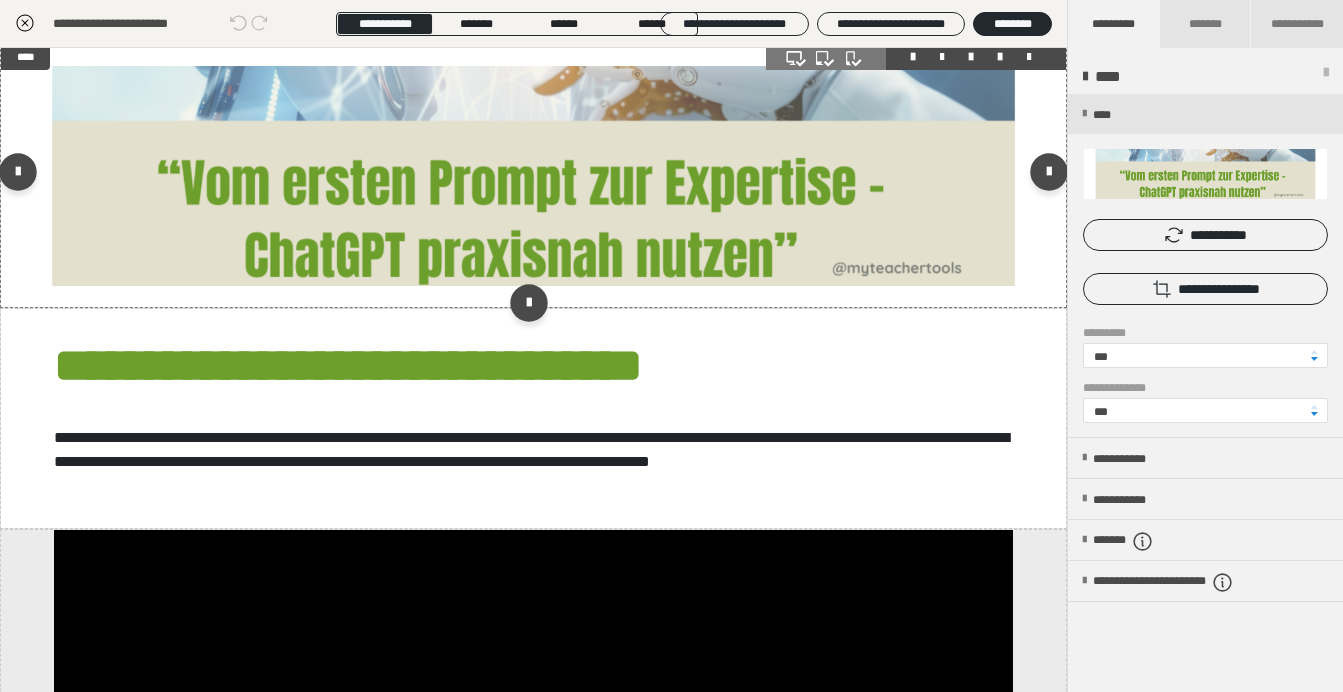 click at bounding box center (533, 176) 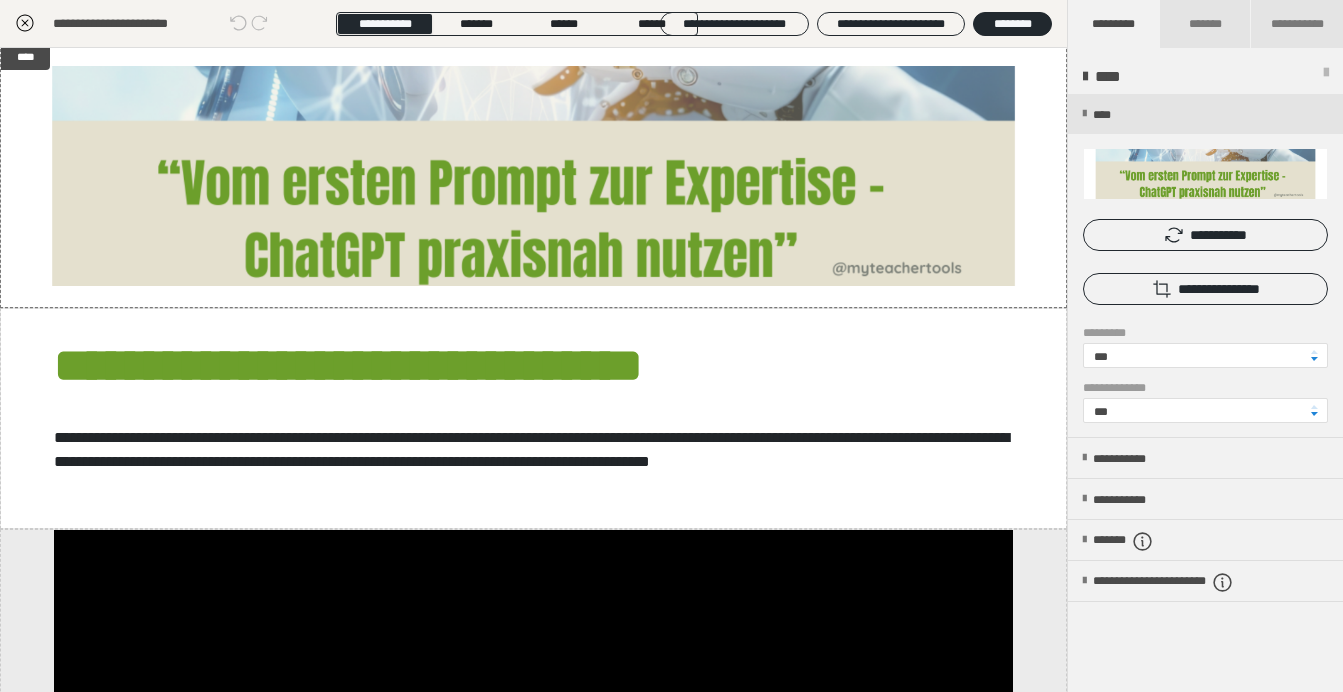 click on "**********" at bounding box center [1205, 235] 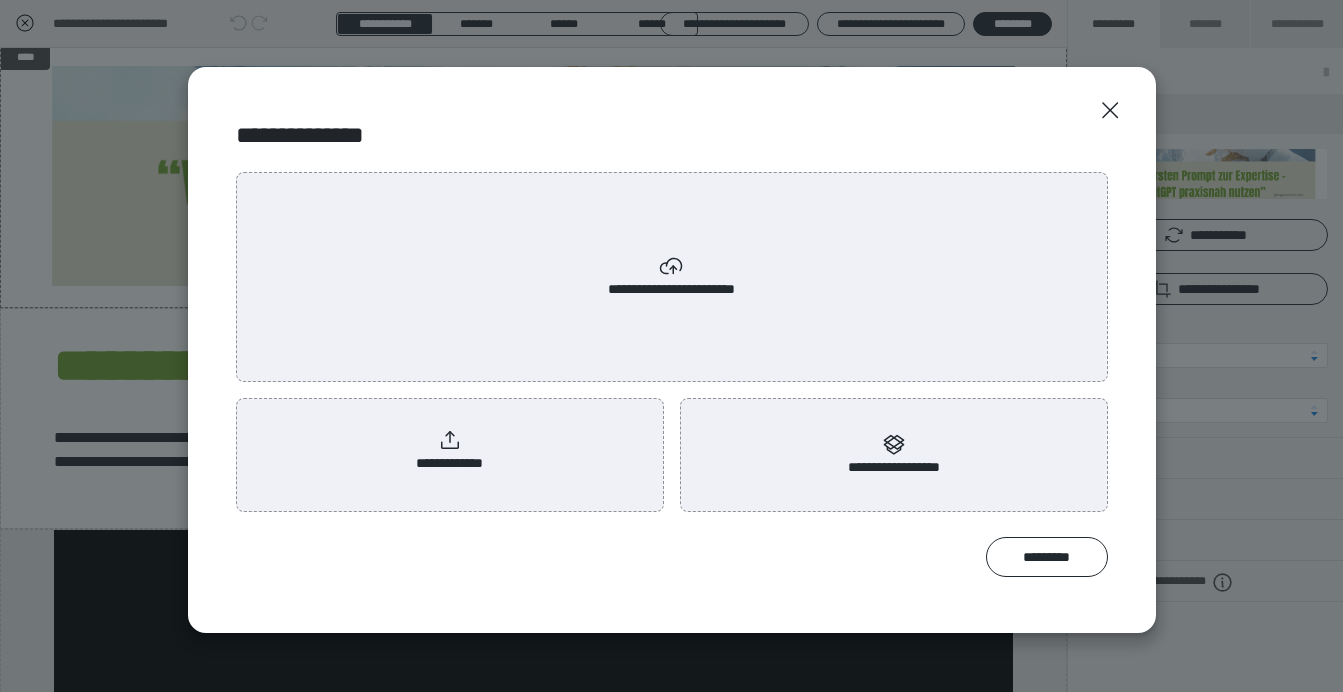 click on "**********" at bounding box center [449, 451] 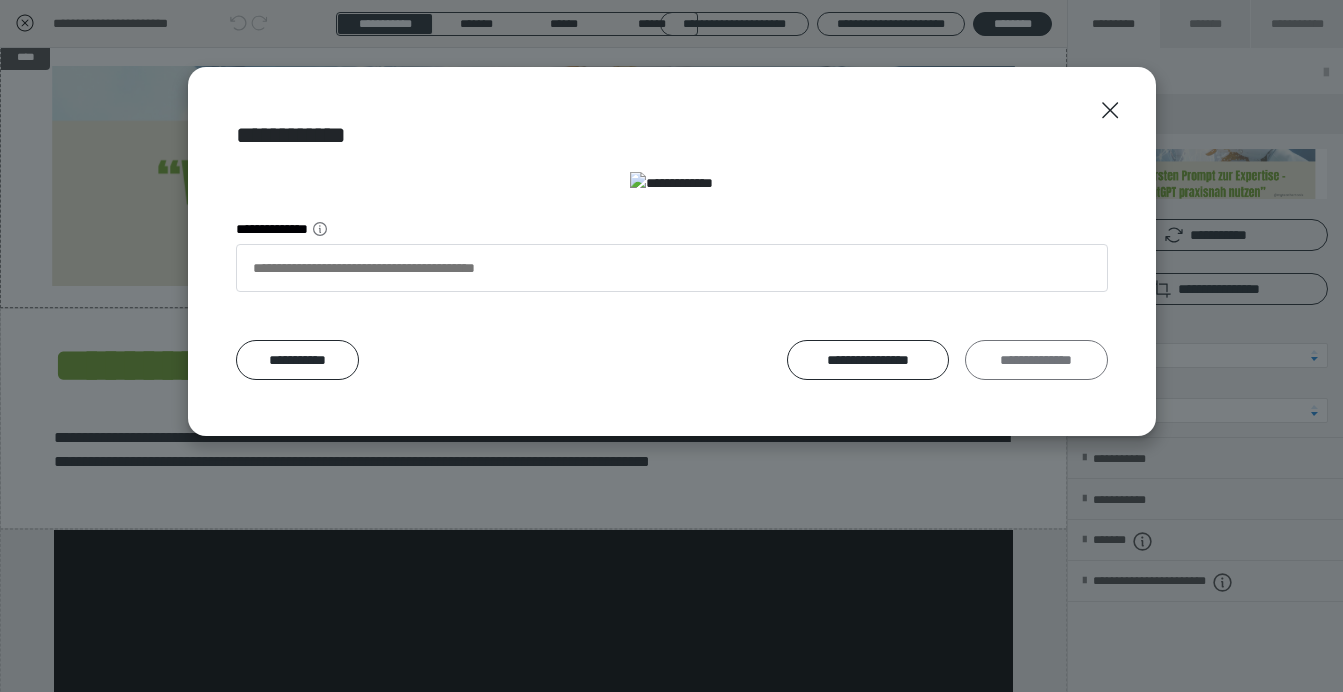 click on "**********" at bounding box center (1036, 360) 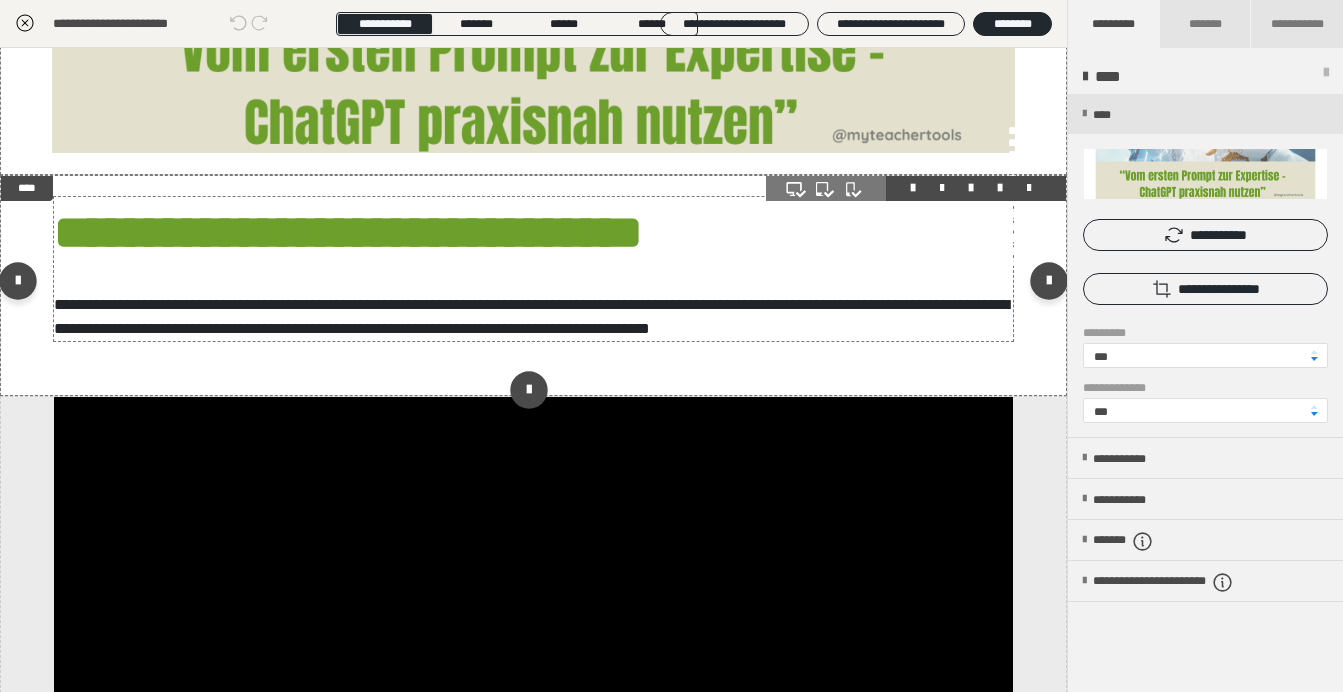 scroll, scrollTop: 137, scrollLeft: 0, axis: vertical 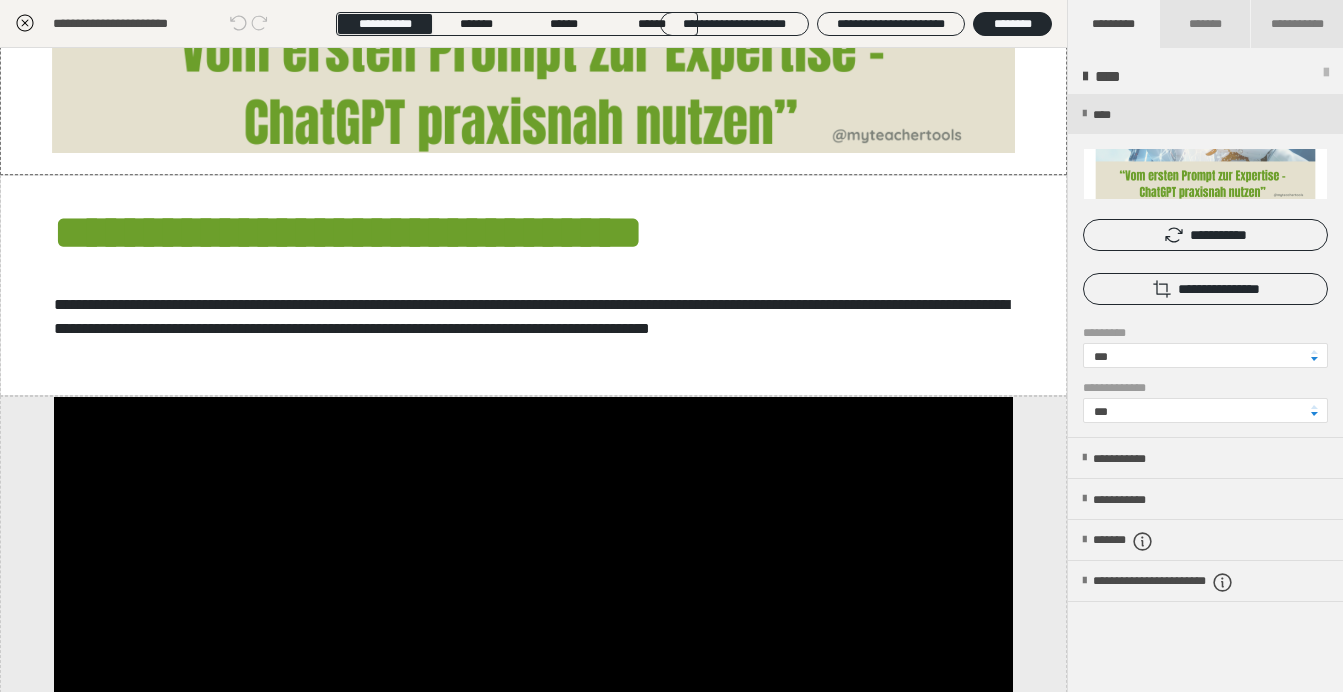 click 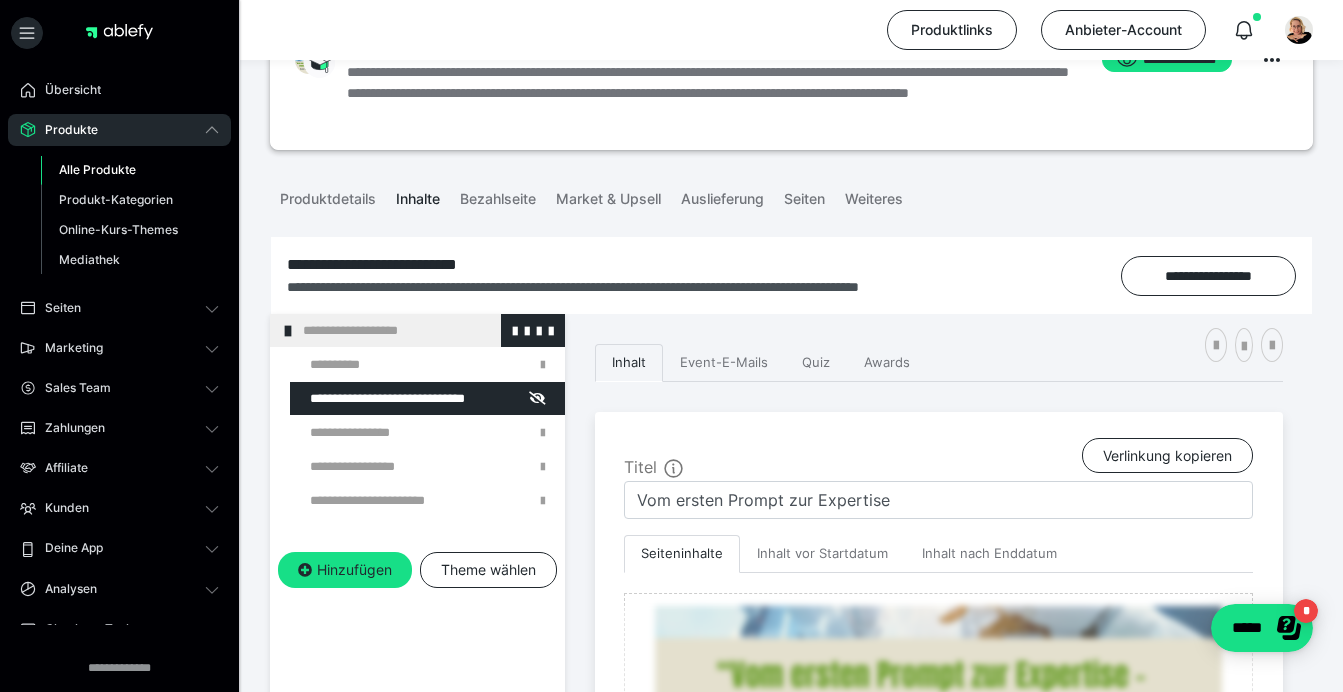scroll, scrollTop: 147, scrollLeft: 0, axis: vertical 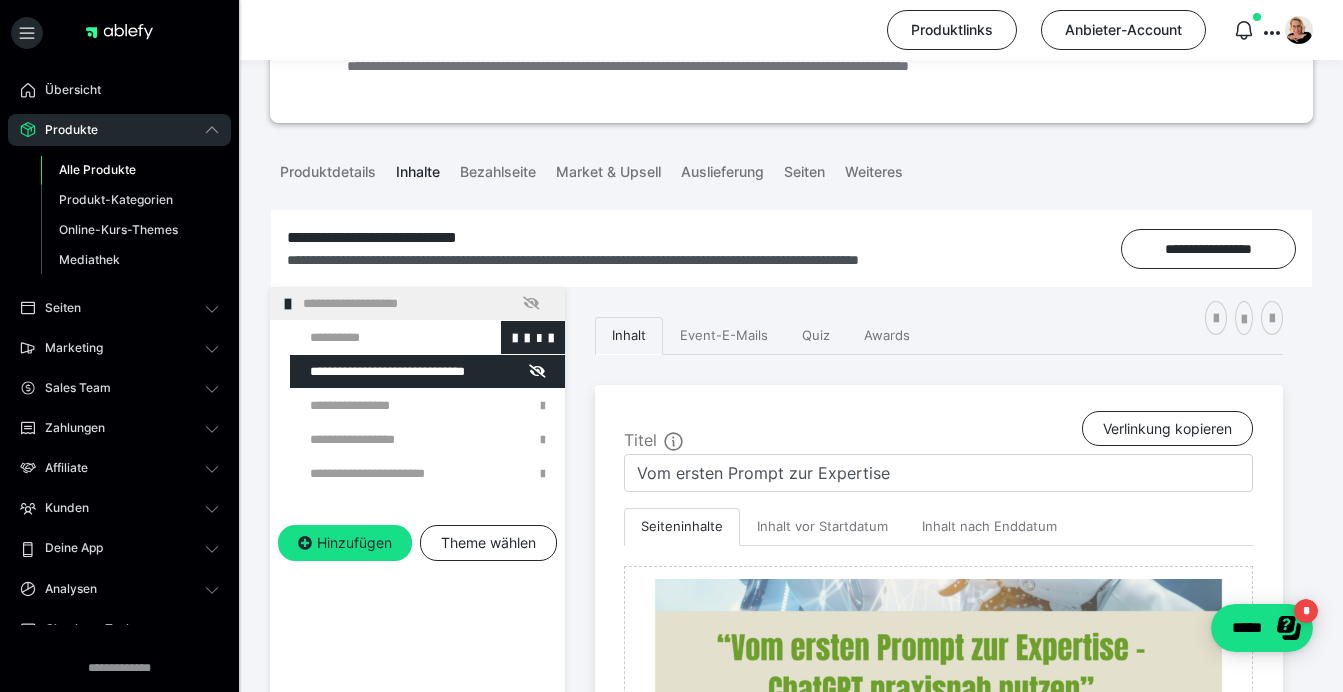 click at bounding box center [375, 337] 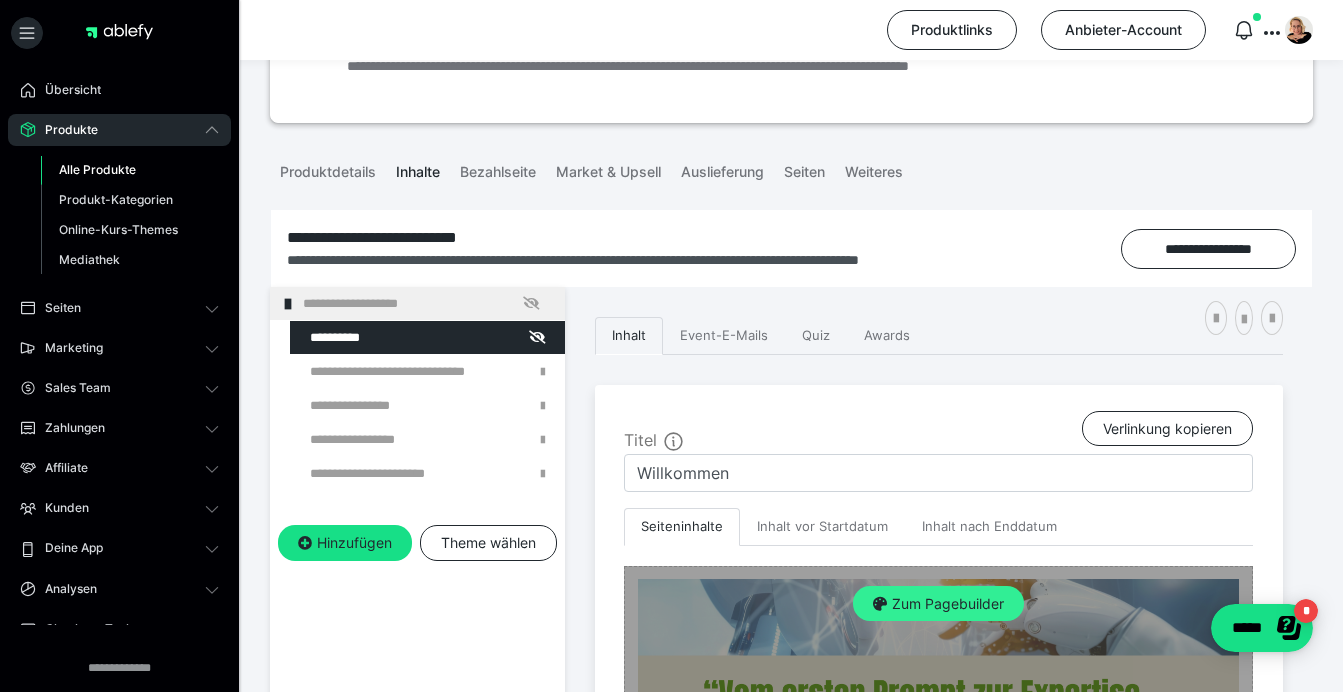 click on "Zum Pagebuilder" at bounding box center [938, 604] 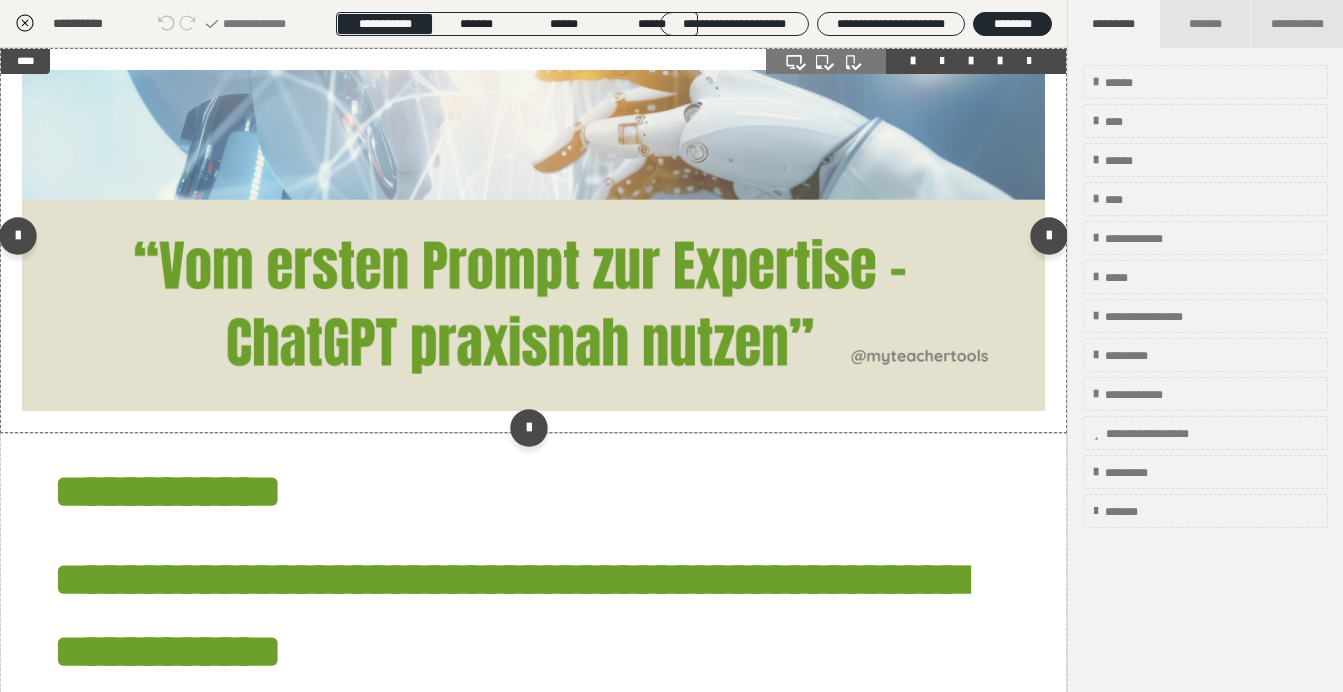 click at bounding box center (533, 240) 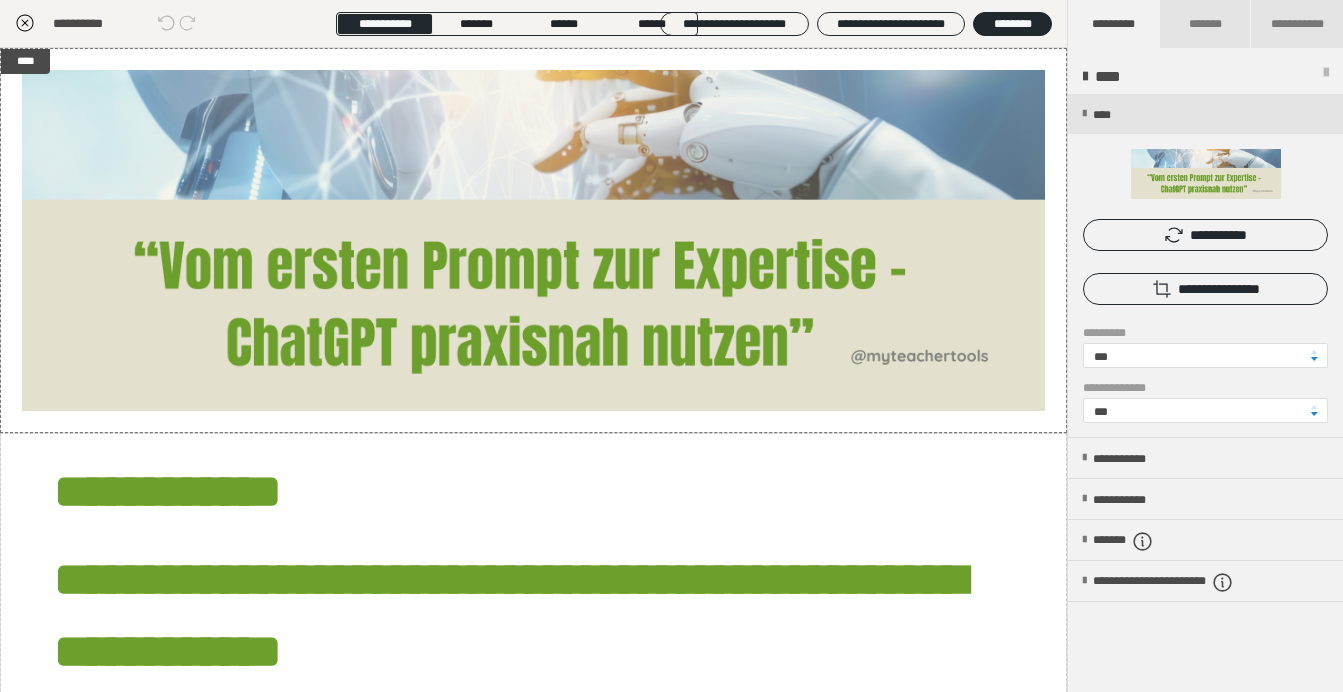 click on "**********" at bounding box center [1205, 235] 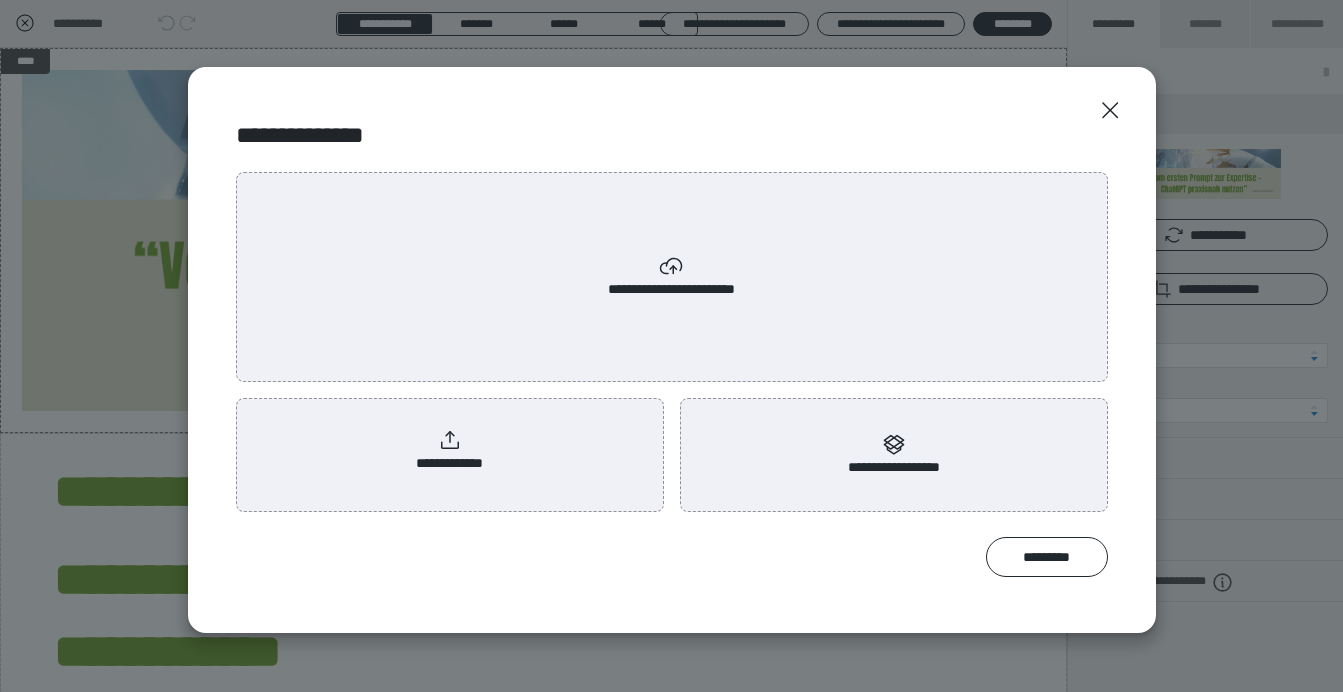 click on "**********" at bounding box center [672, 277] 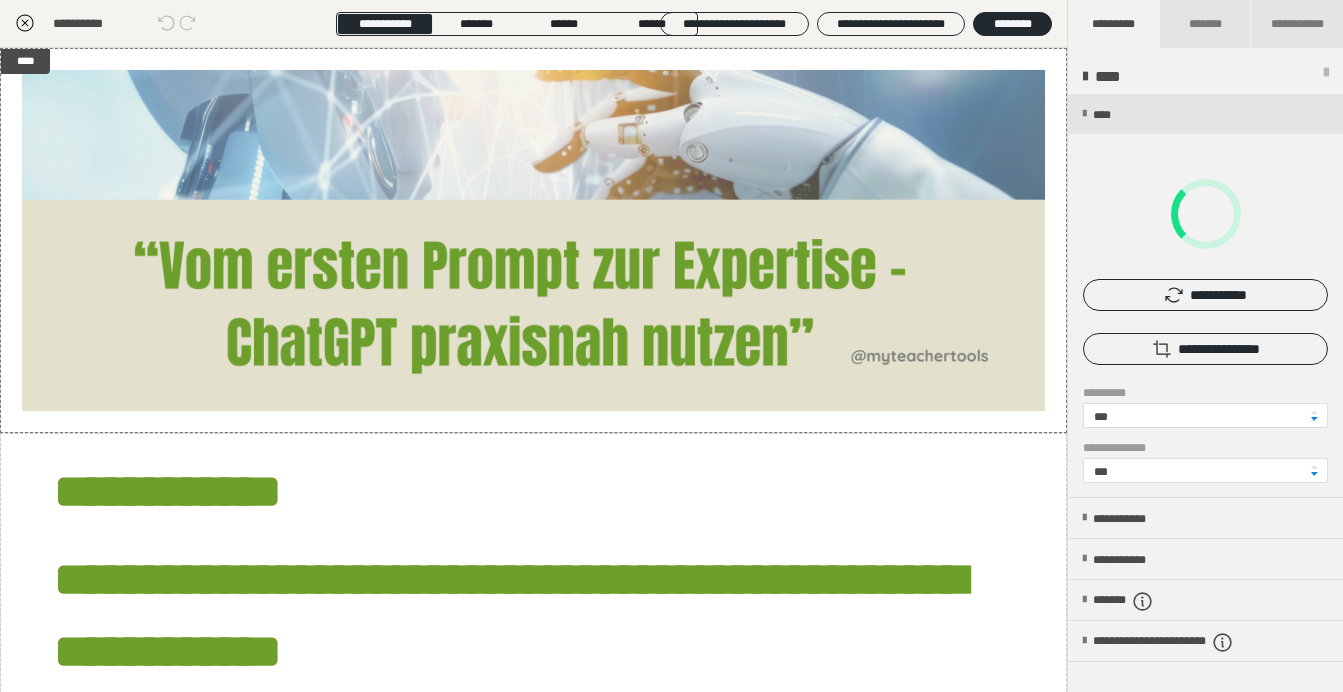 scroll, scrollTop: 0, scrollLeft: 0, axis: both 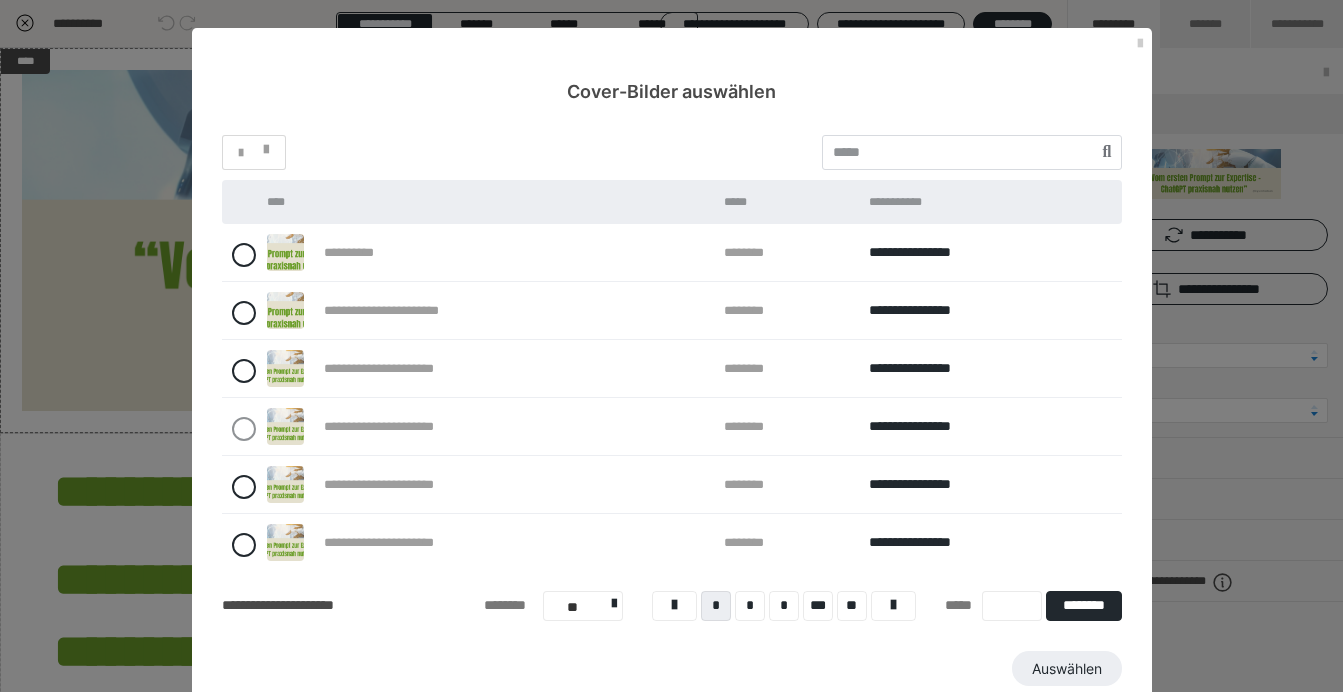 click on "**********" at bounding box center [357, 252] 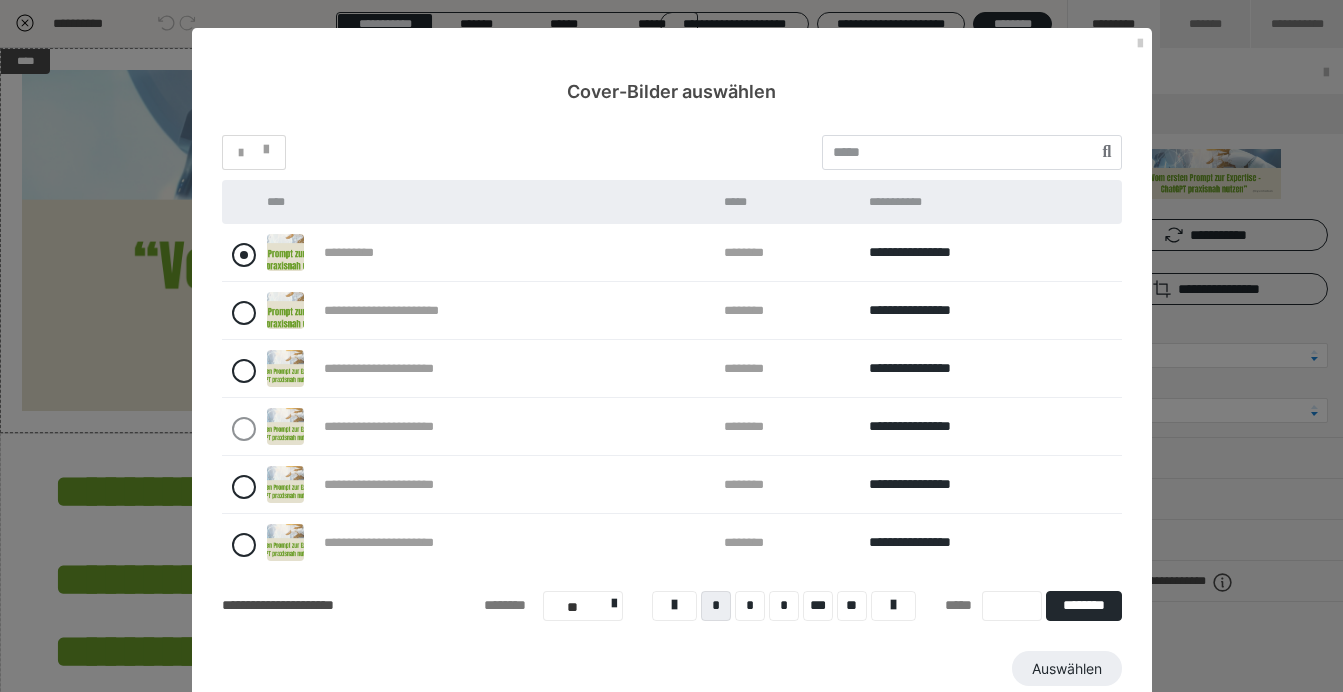 click at bounding box center (244, 255) 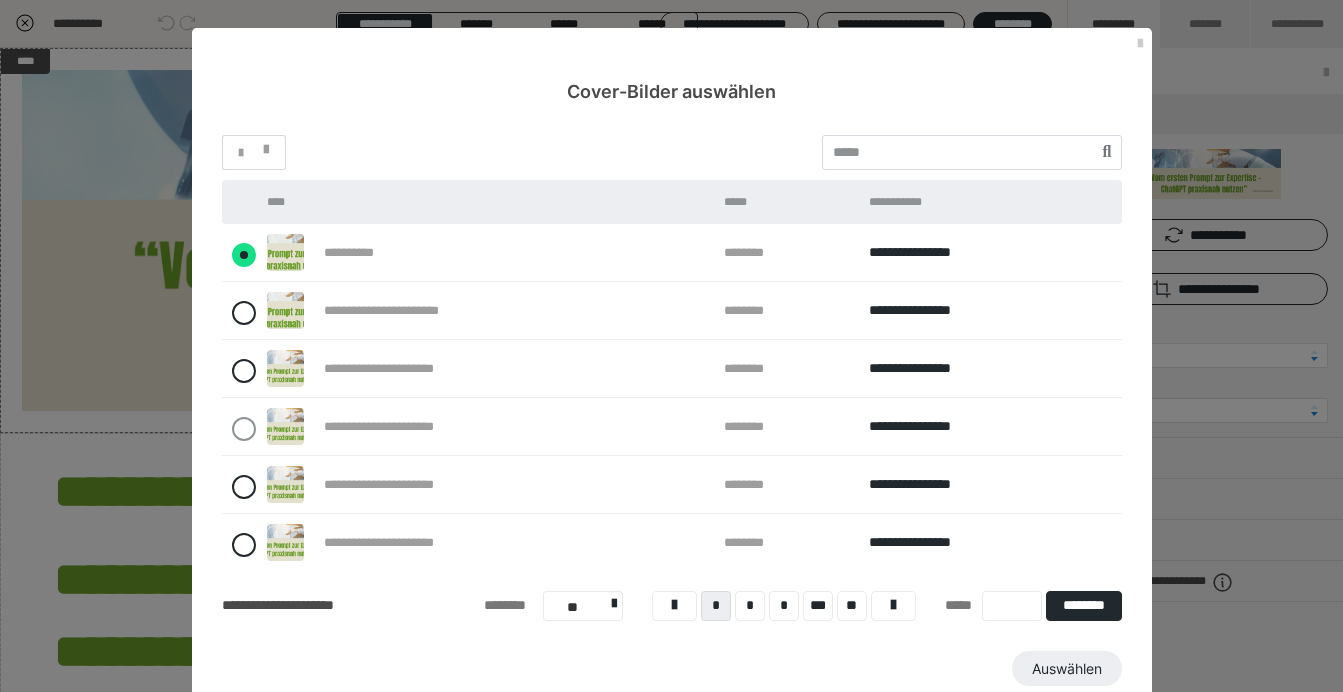 radio on "****" 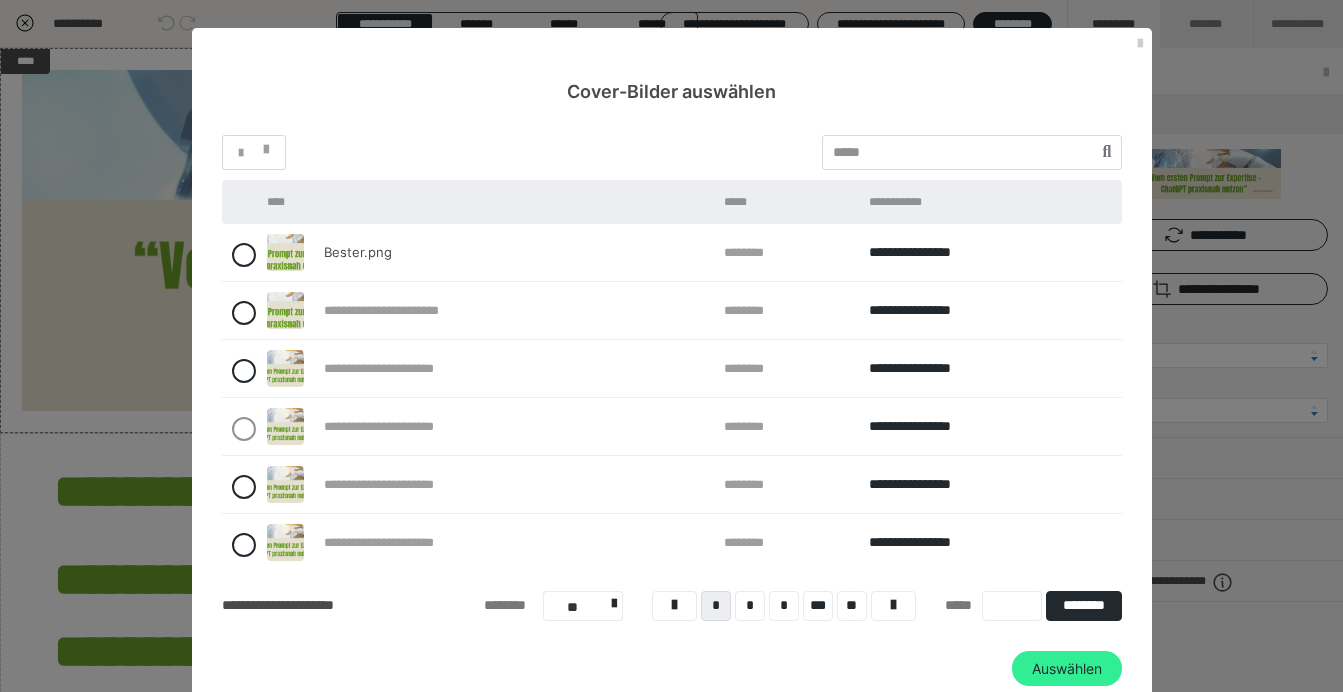 click on "Auswählen" at bounding box center (1067, 669) 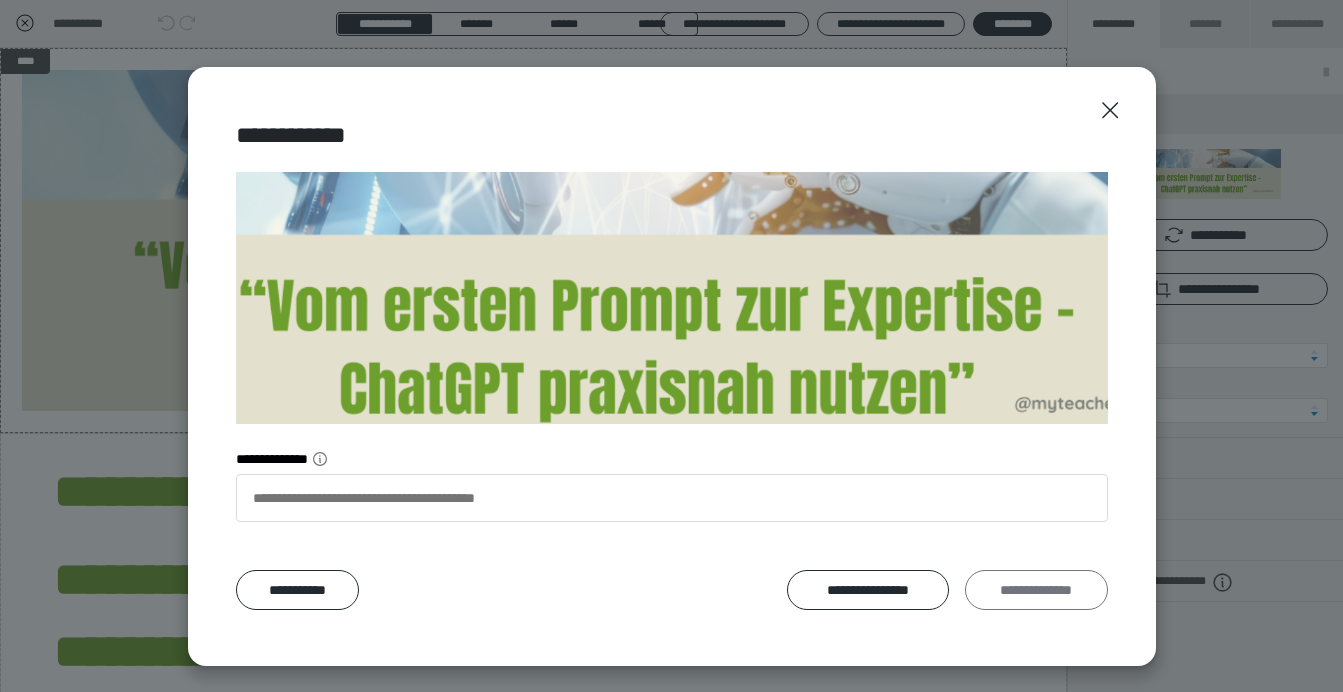 click on "**********" at bounding box center (1036, 590) 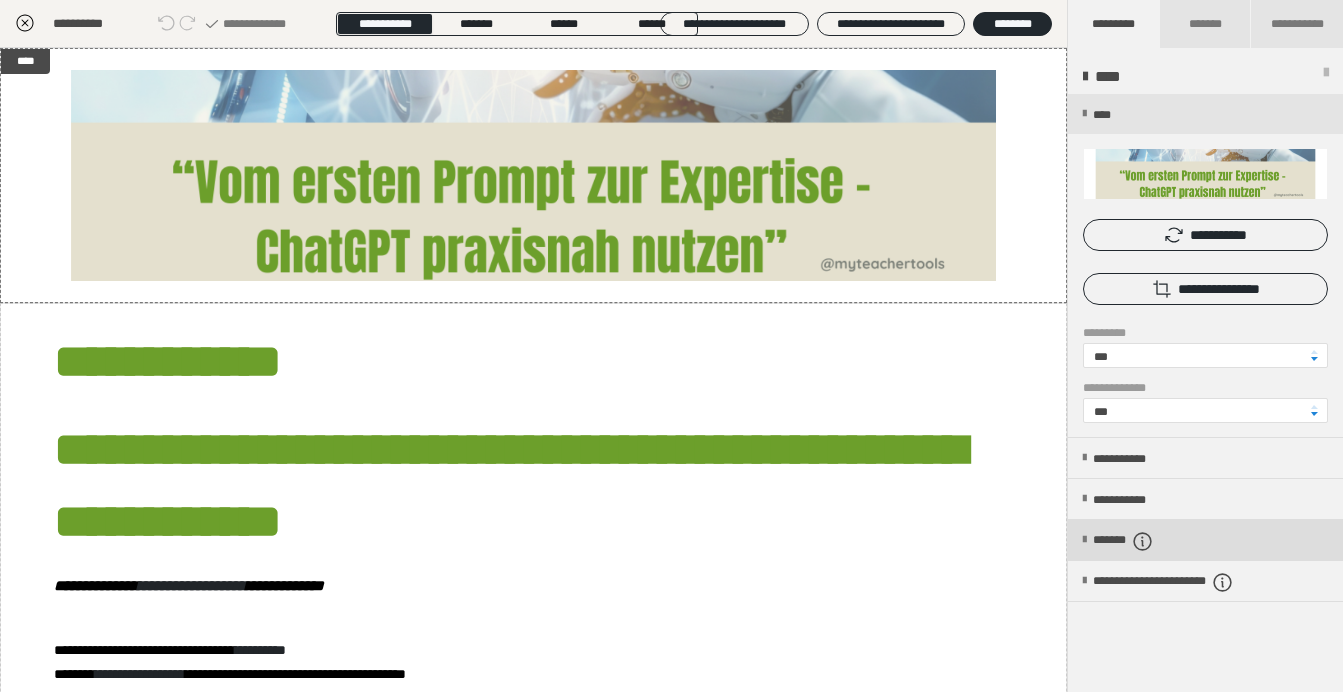 click on "*******" at bounding box center [1140, 541] 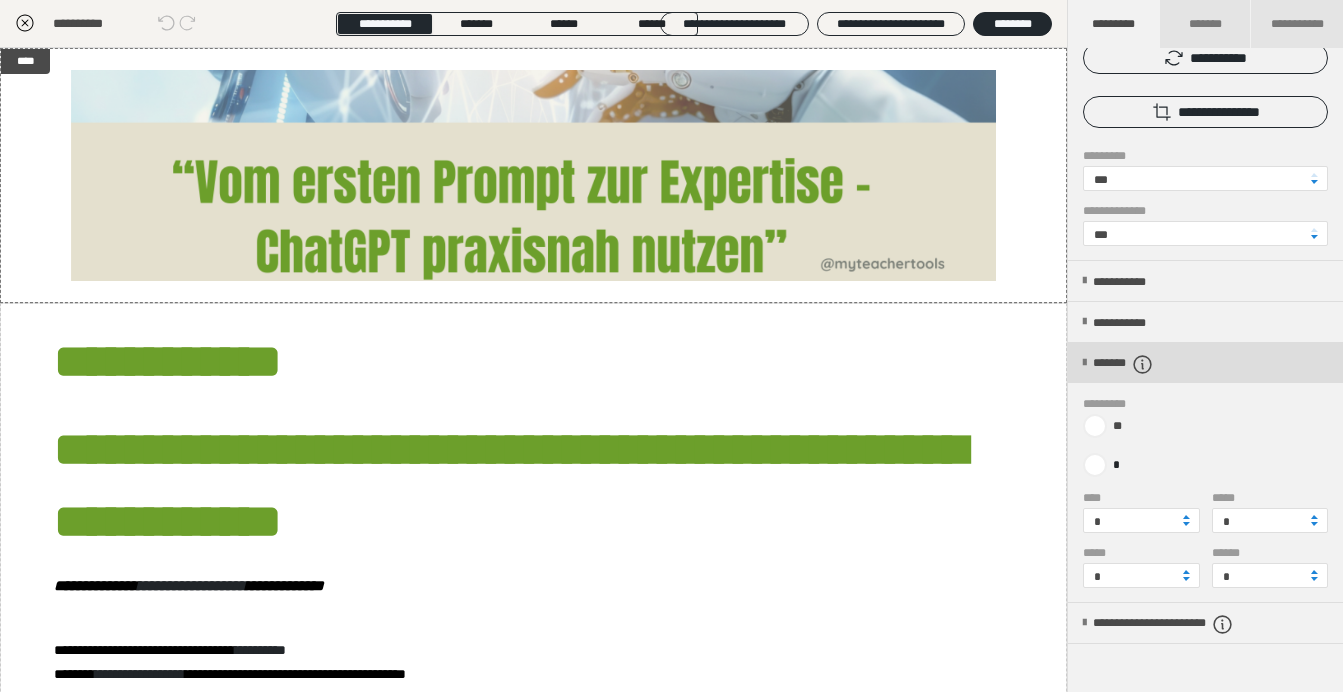 scroll, scrollTop: 193, scrollLeft: 0, axis: vertical 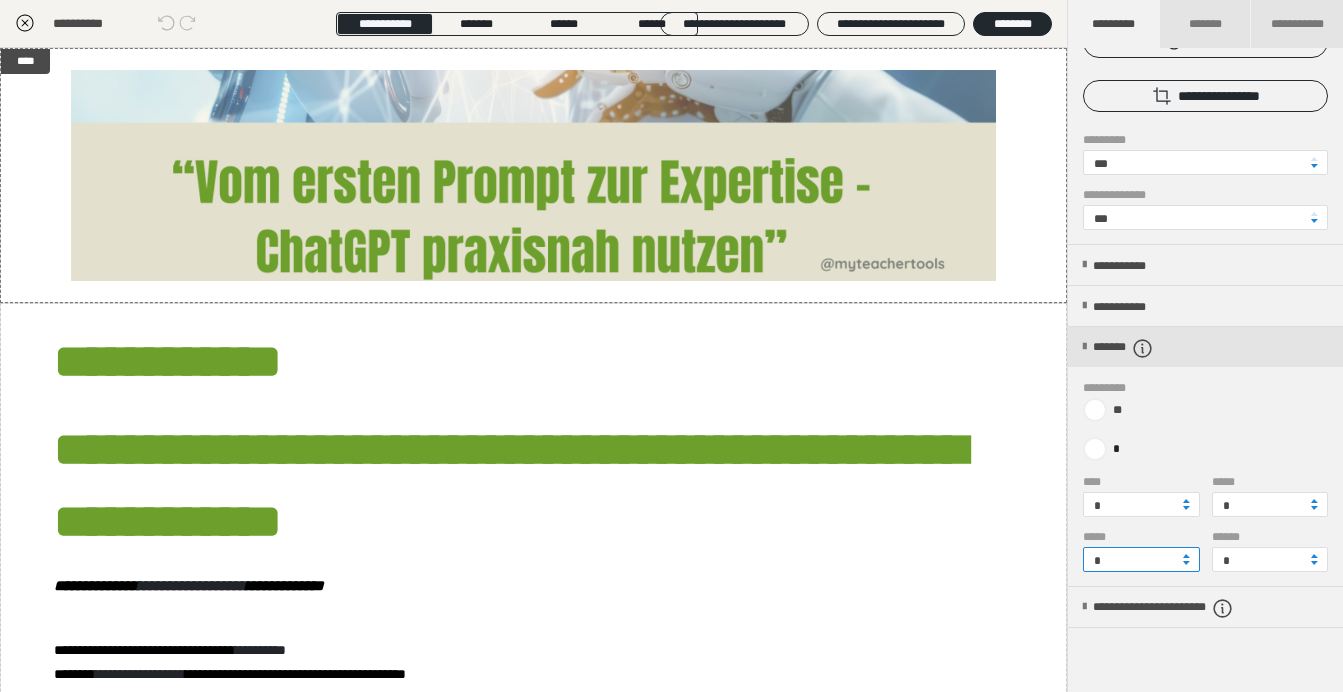 click on "*" at bounding box center (1141, 559) 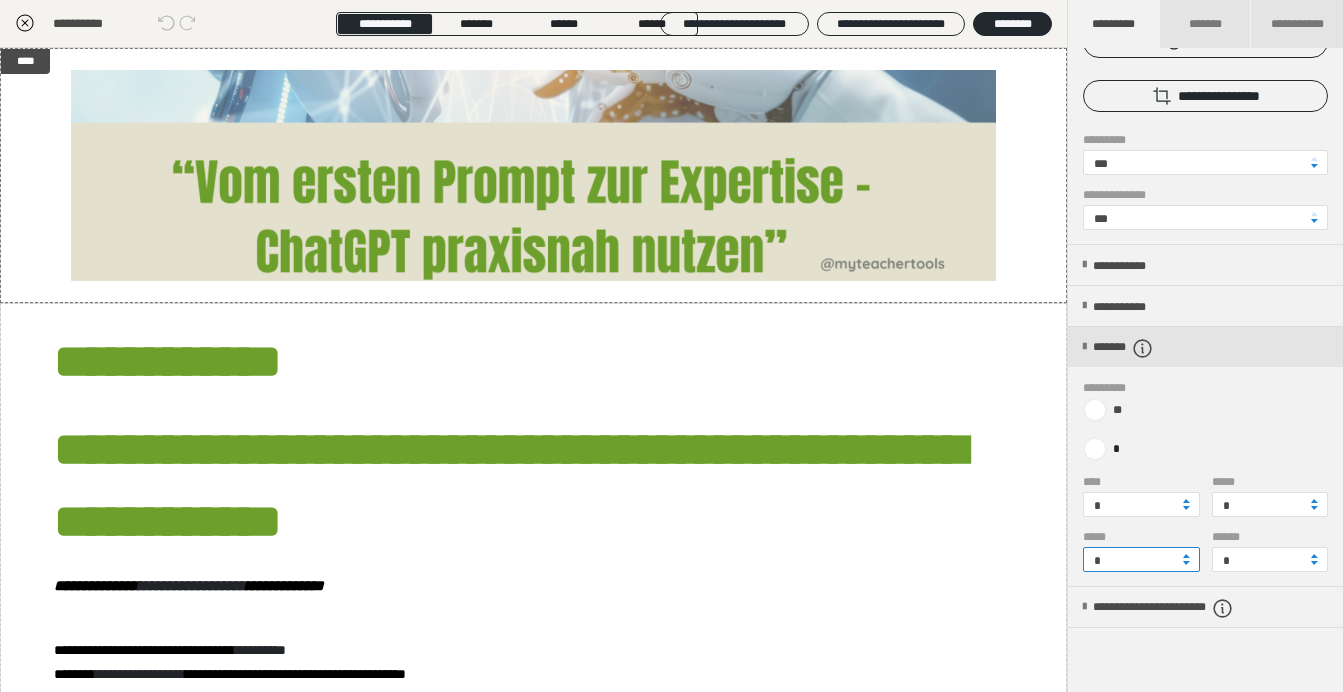 type on "*" 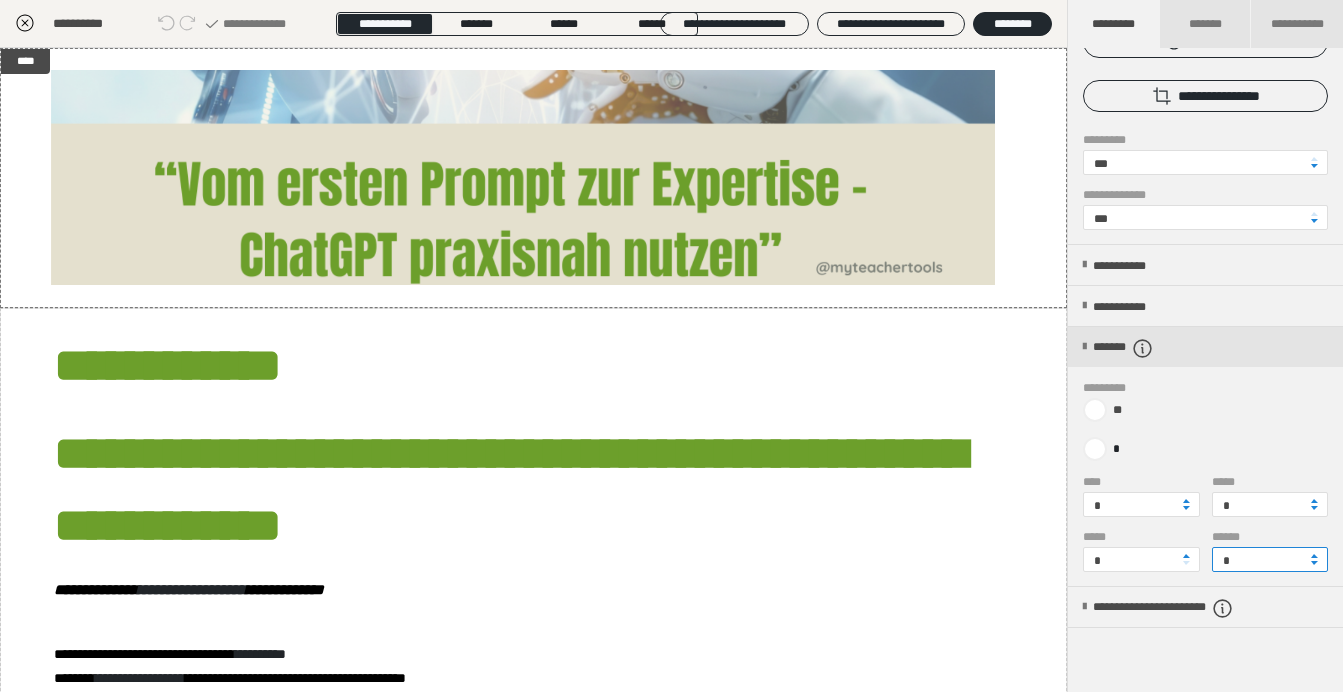 click on "*" at bounding box center [1270, 559] 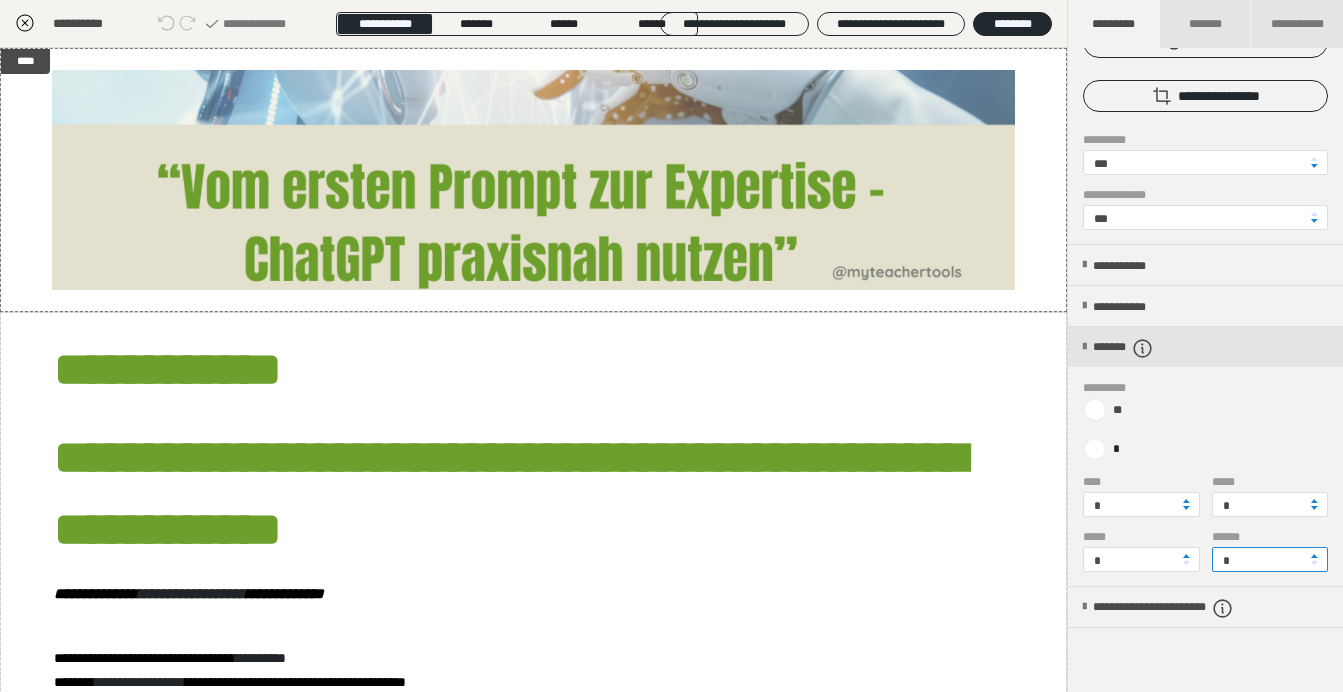 type on "*" 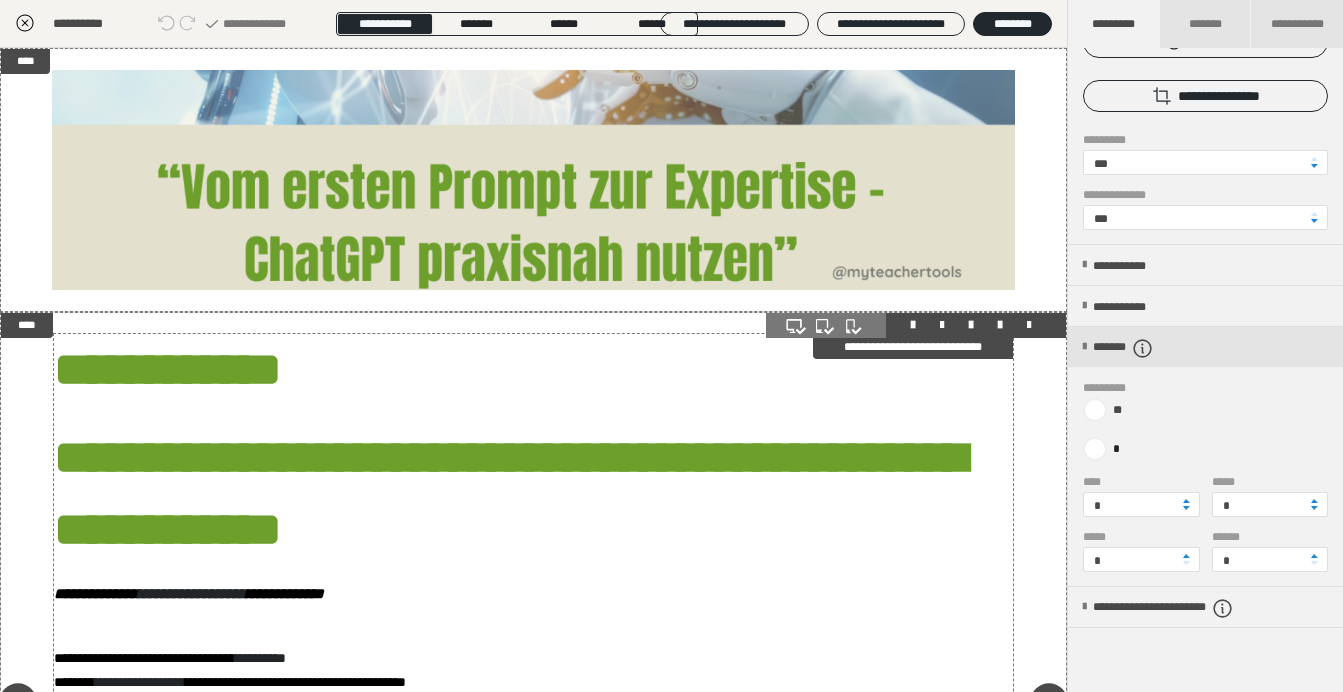 click on "**********" at bounding box center (533, 690) 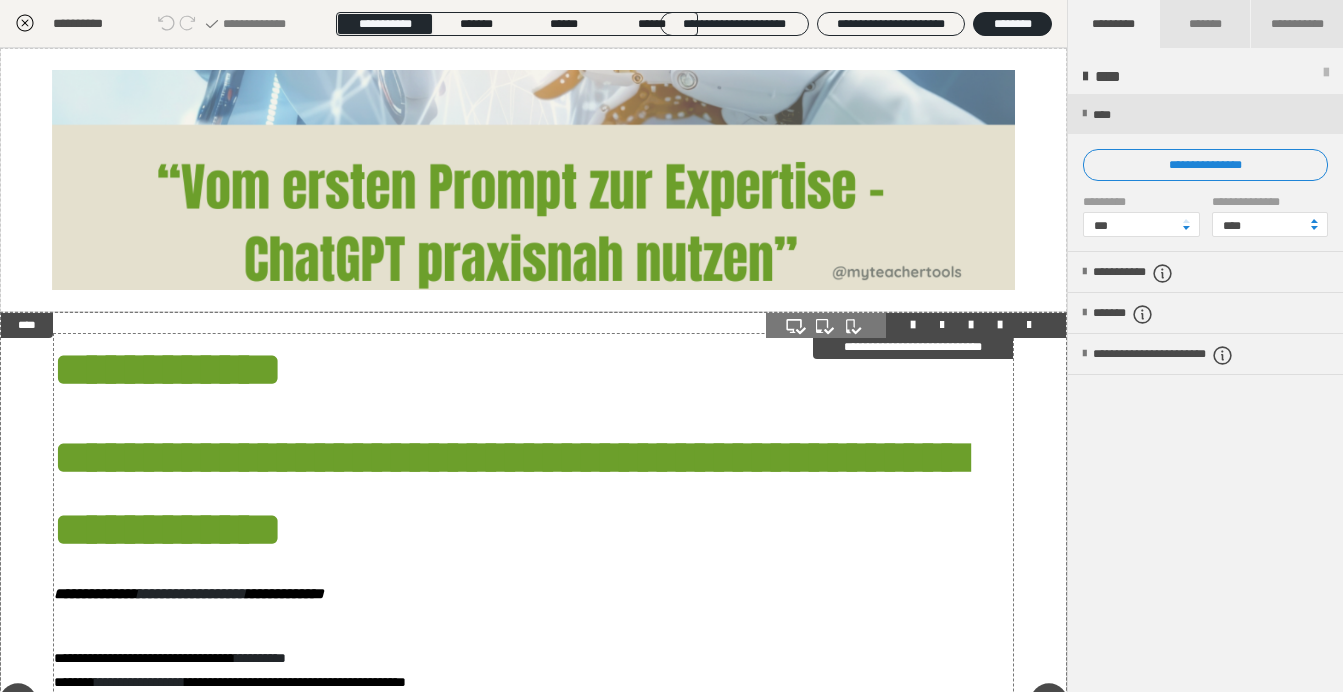 scroll, scrollTop: 0, scrollLeft: 0, axis: both 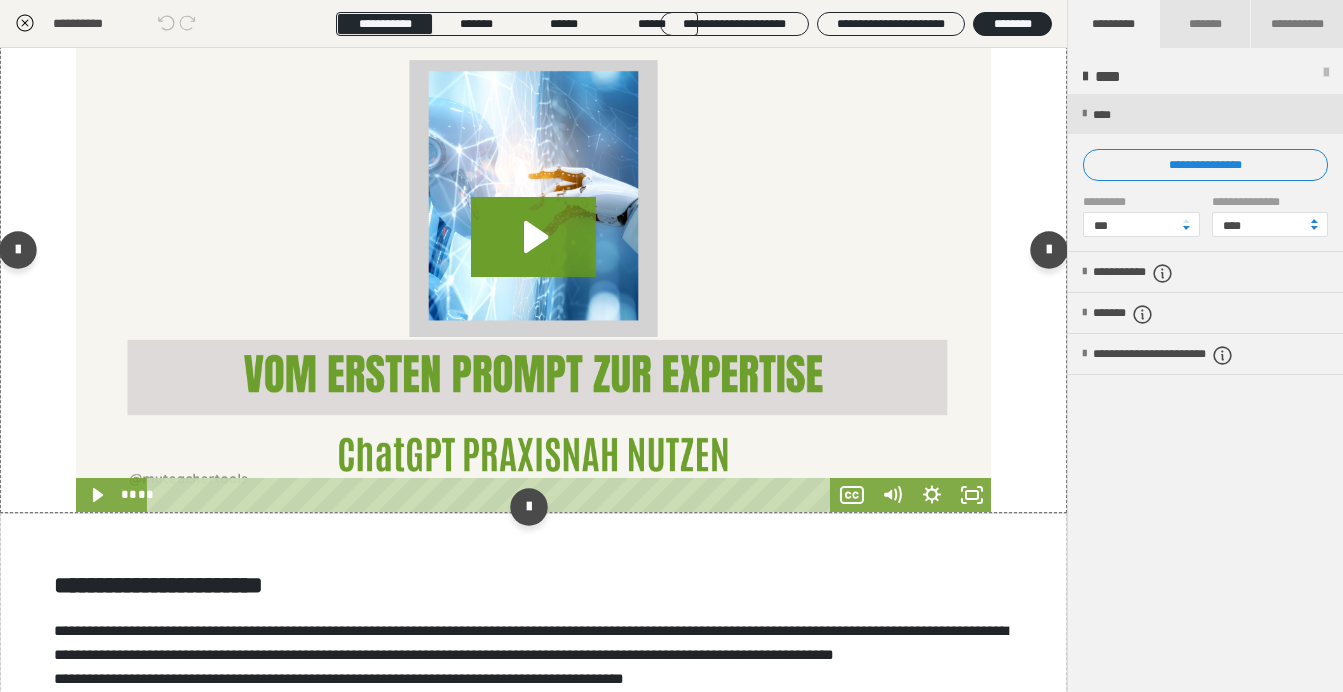 click at bounding box center (534, 254) 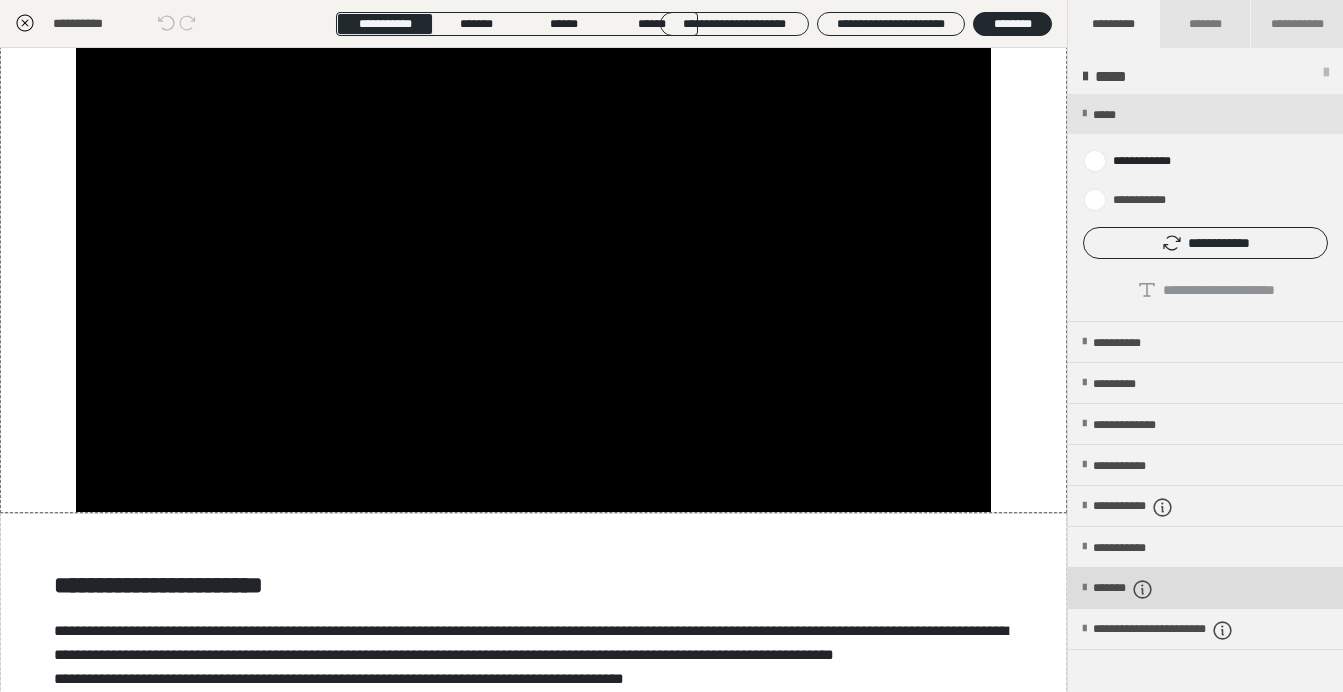 click on "*******" at bounding box center [1140, 589] 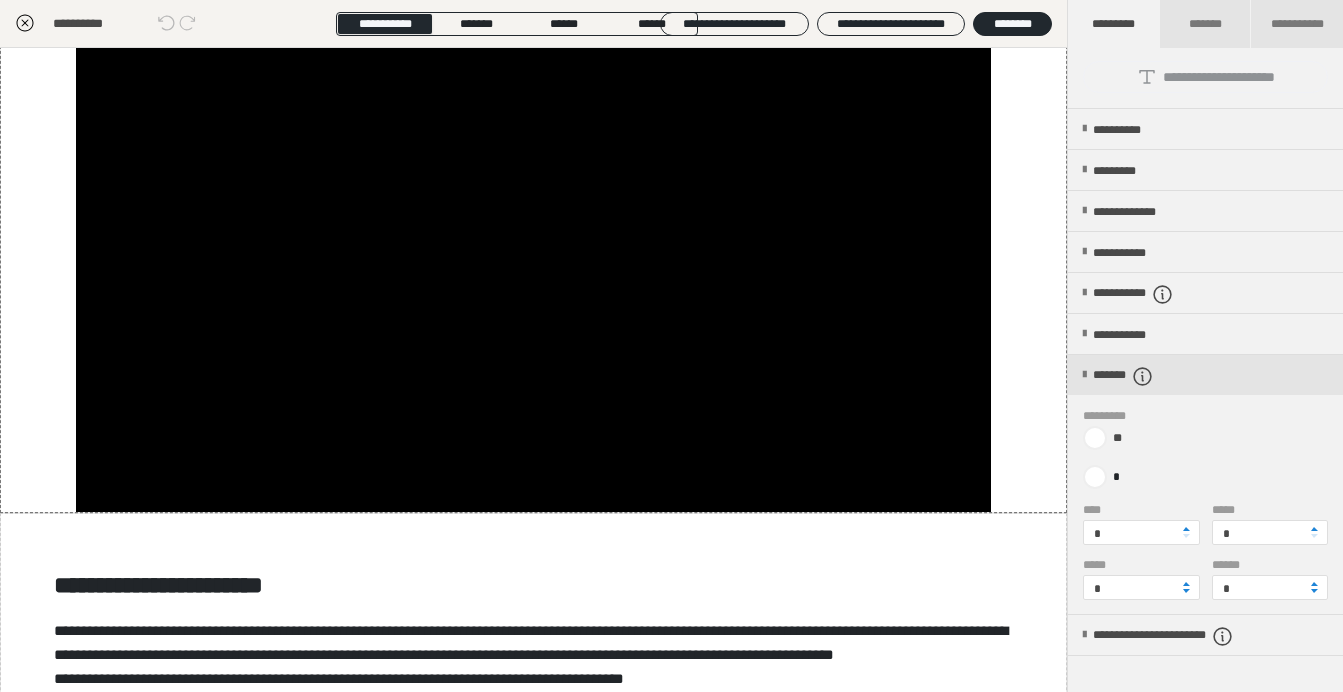 scroll, scrollTop: 217, scrollLeft: 0, axis: vertical 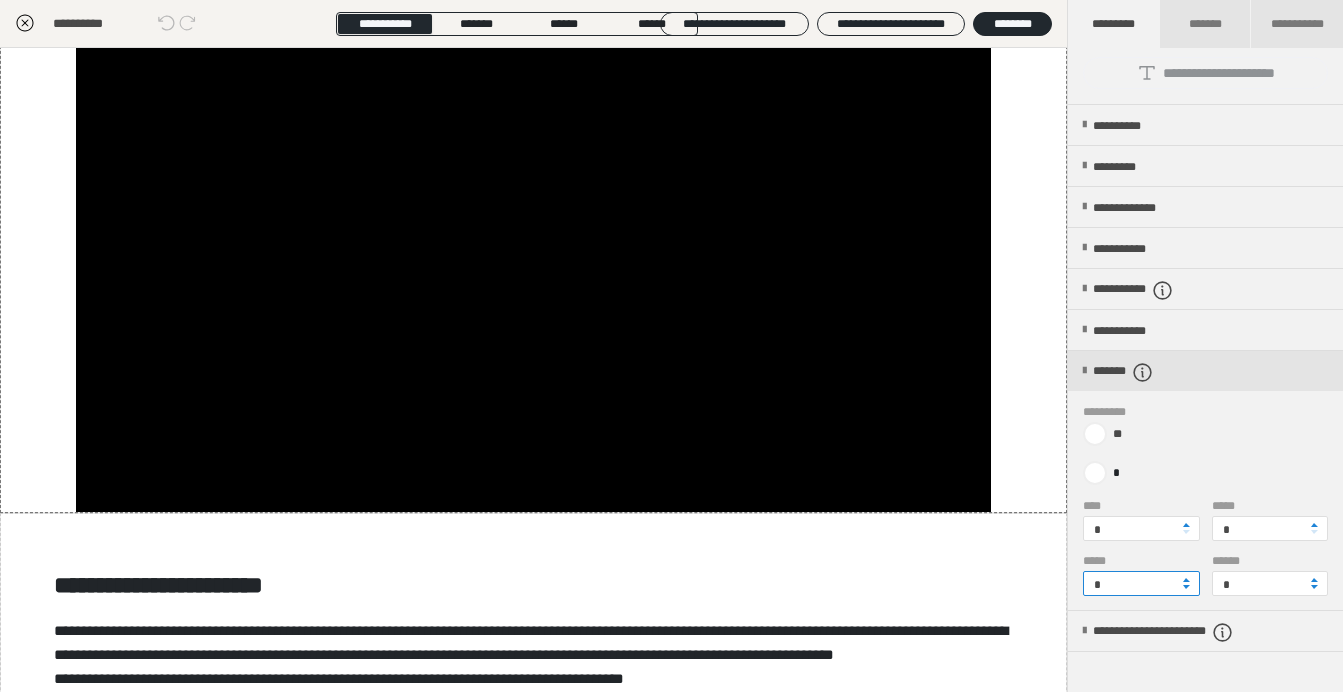 click on "*" at bounding box center (1141, 583) 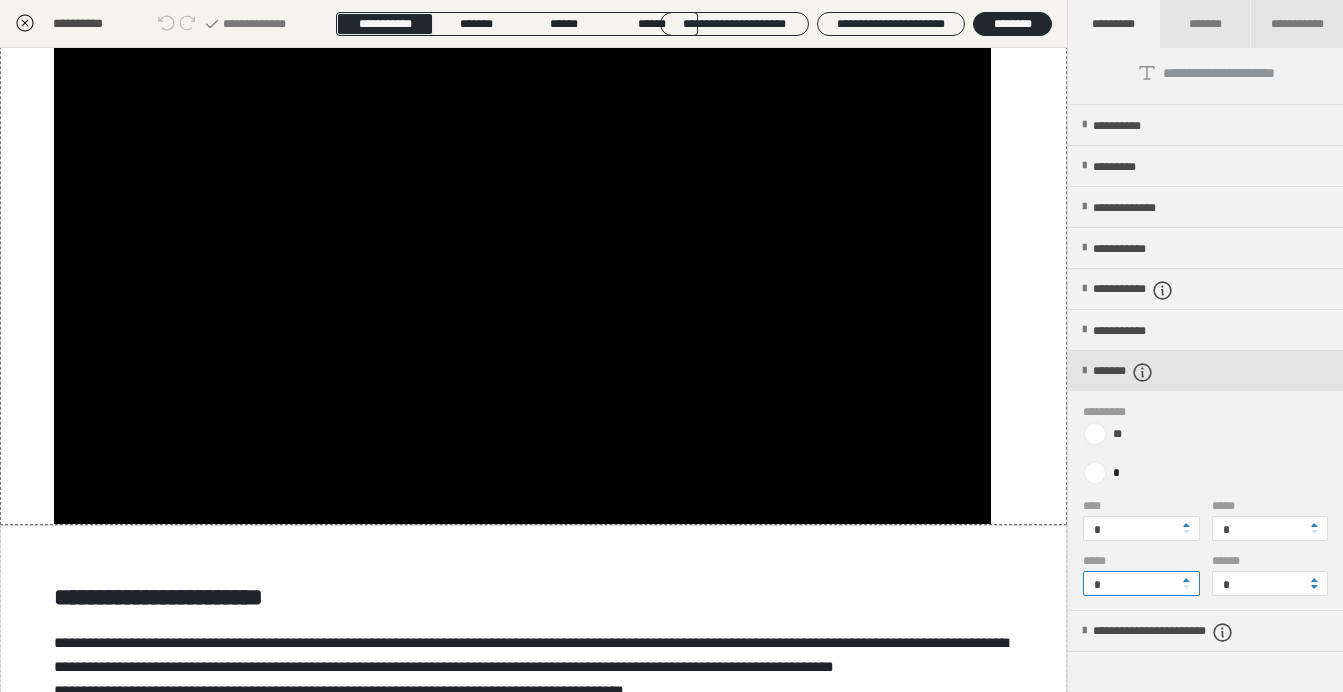 type on "*" 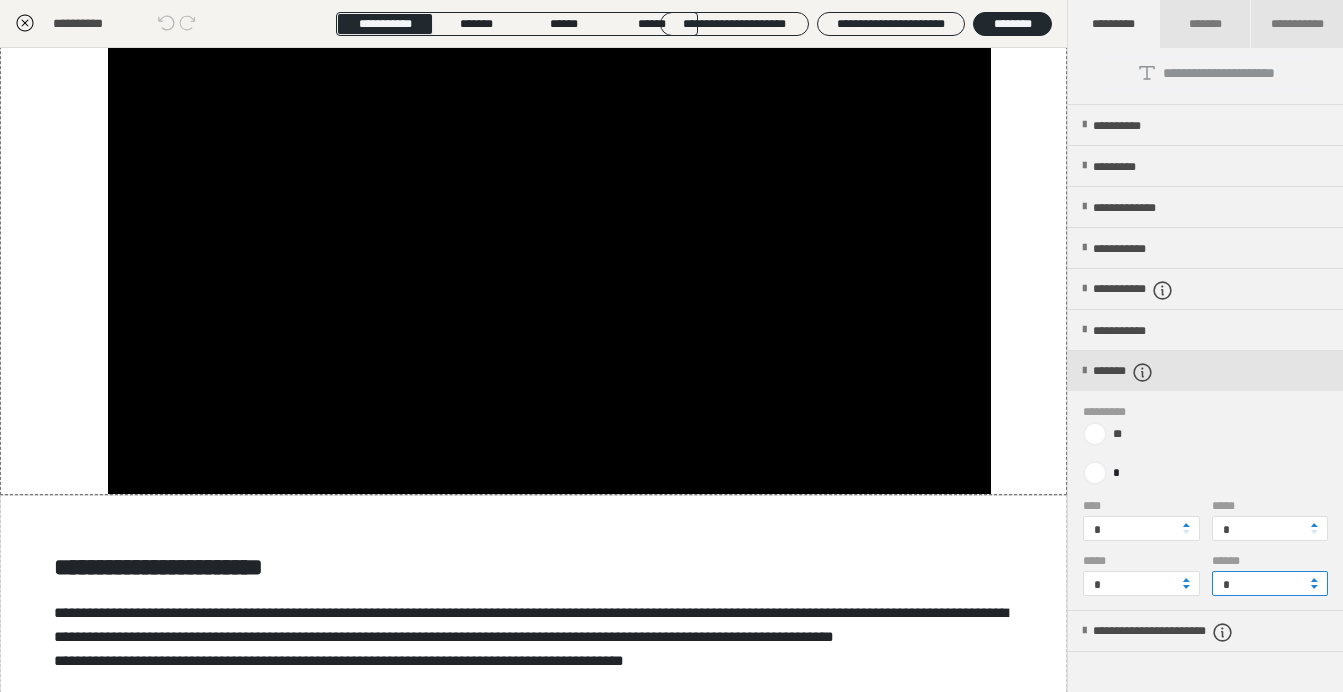 click on "*" at bounding box center [1270, 583] 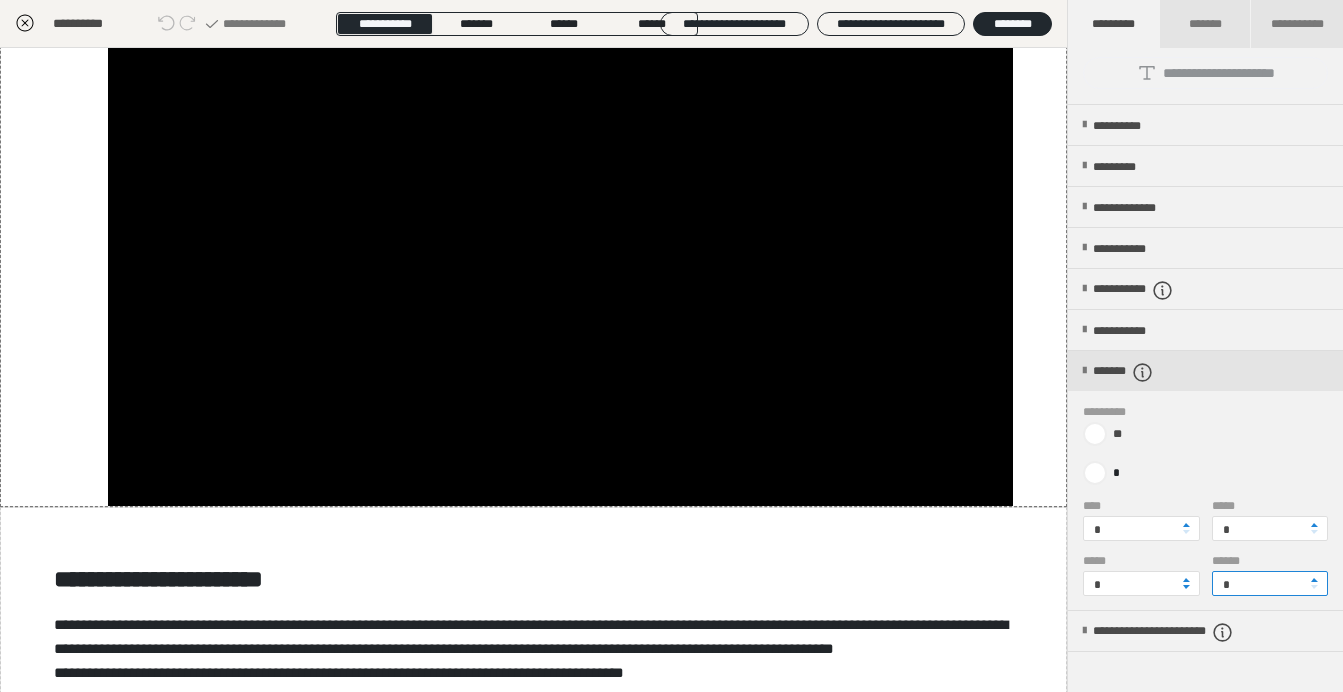 type on "*" 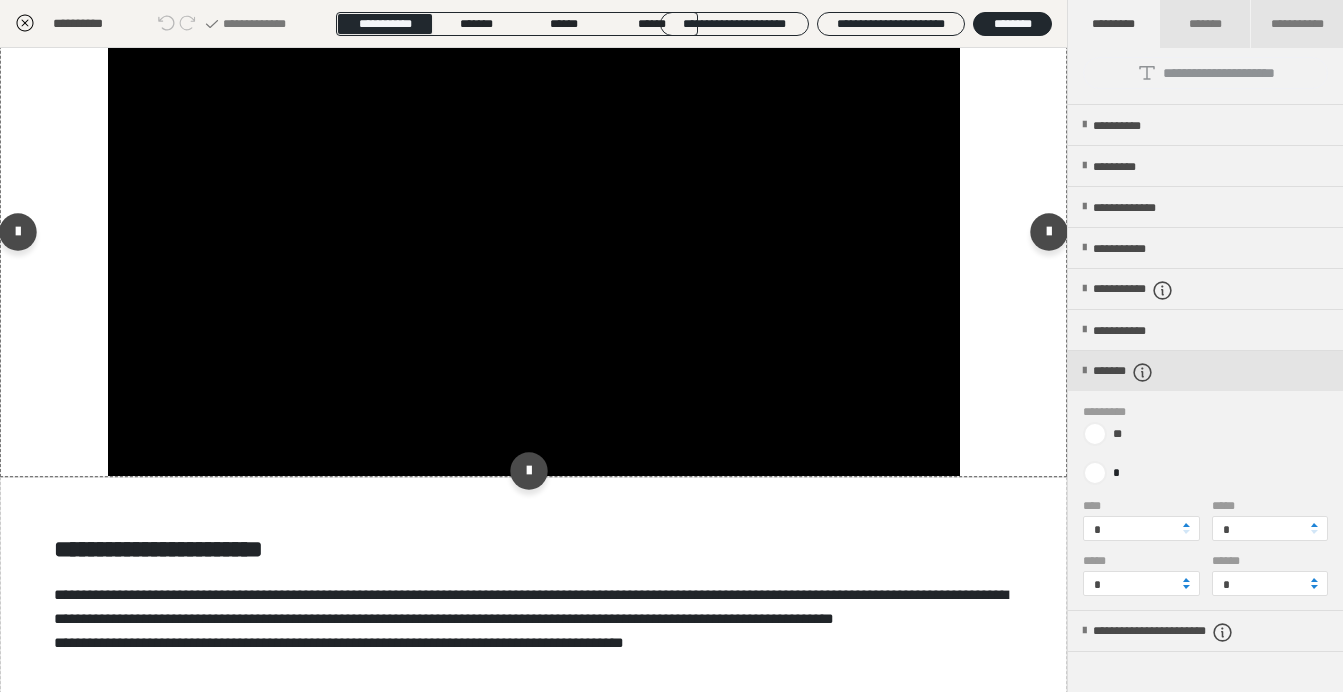 click on "**********" at bounding box center (533, 236) 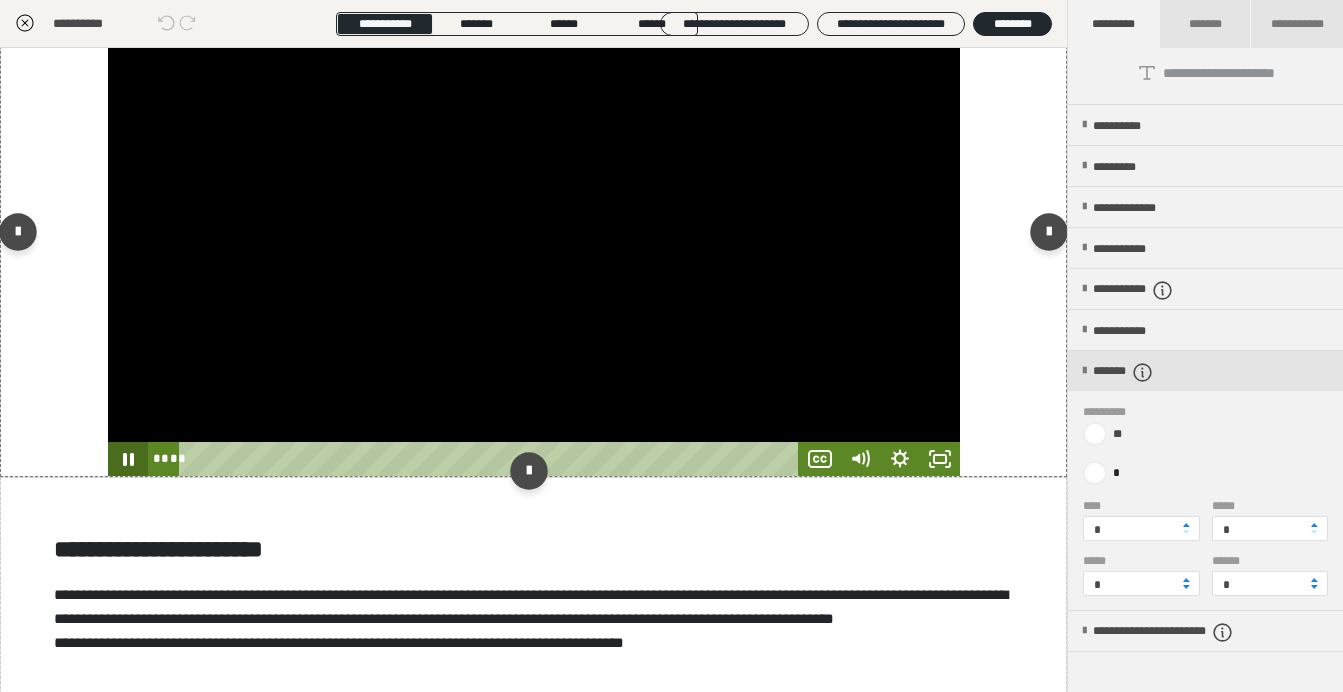 click 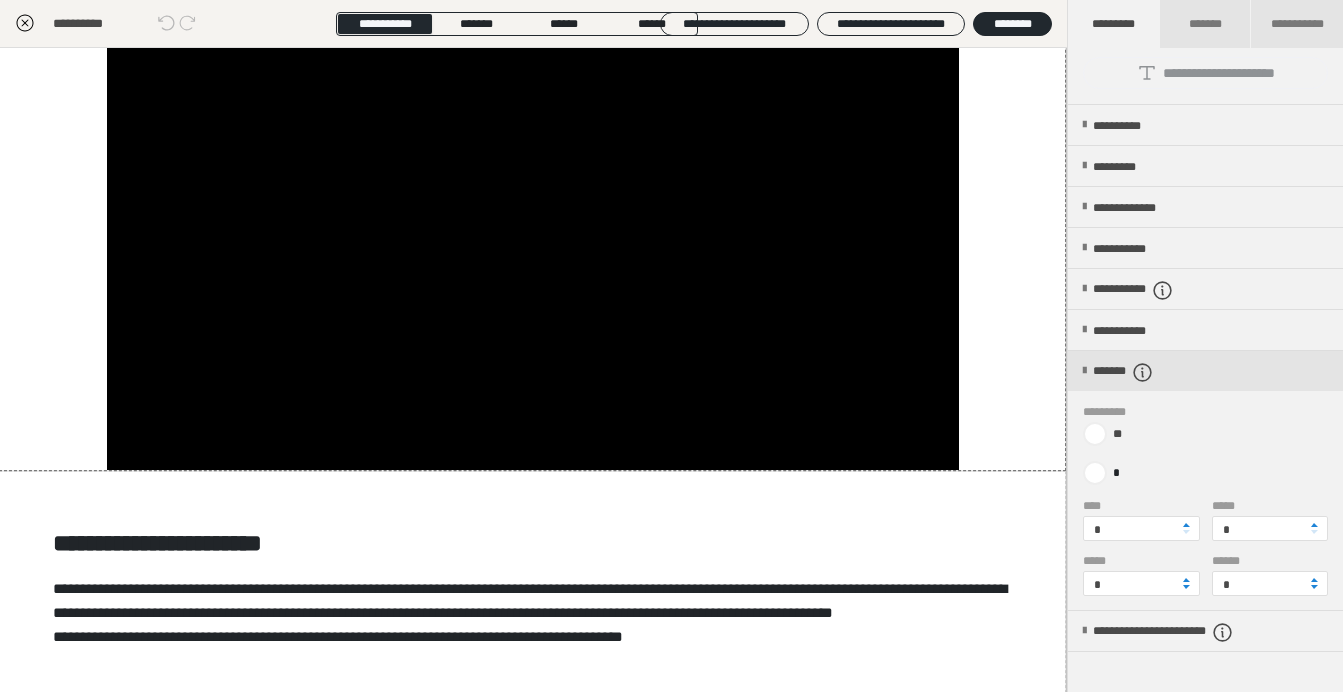 scroll, scrollTop: 772, scrollLeft: 1, axis: both 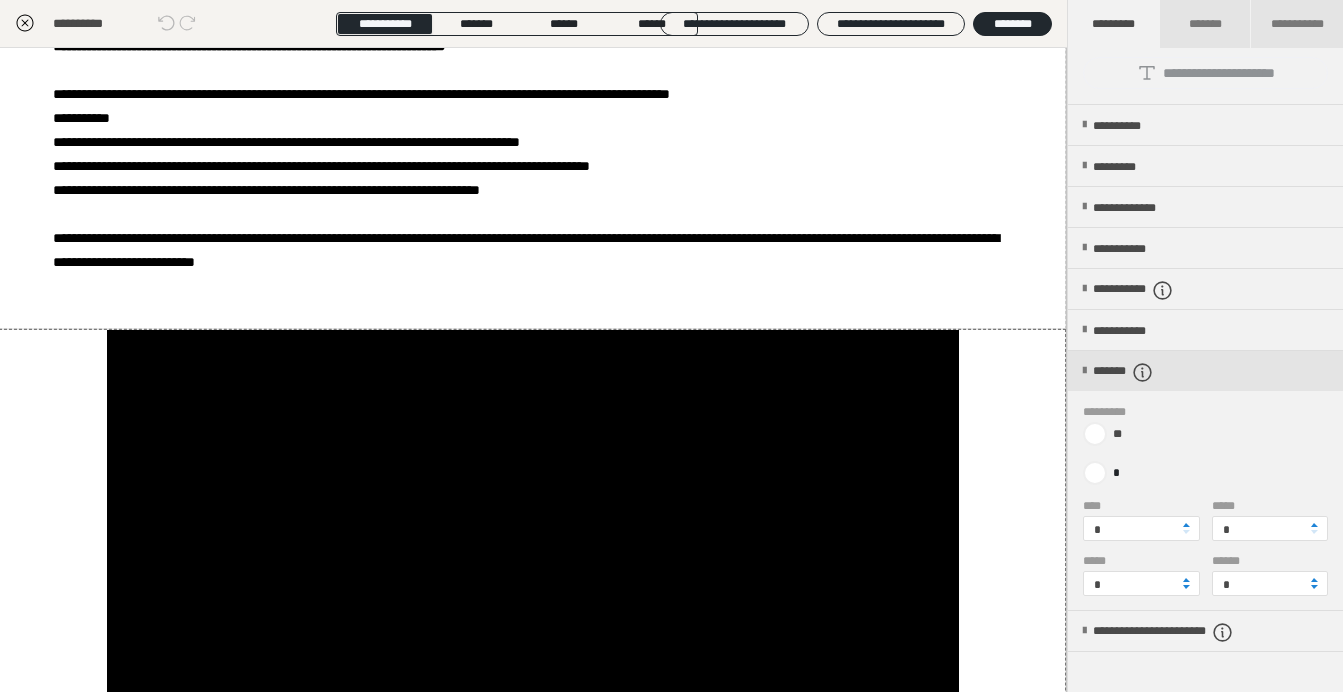 click 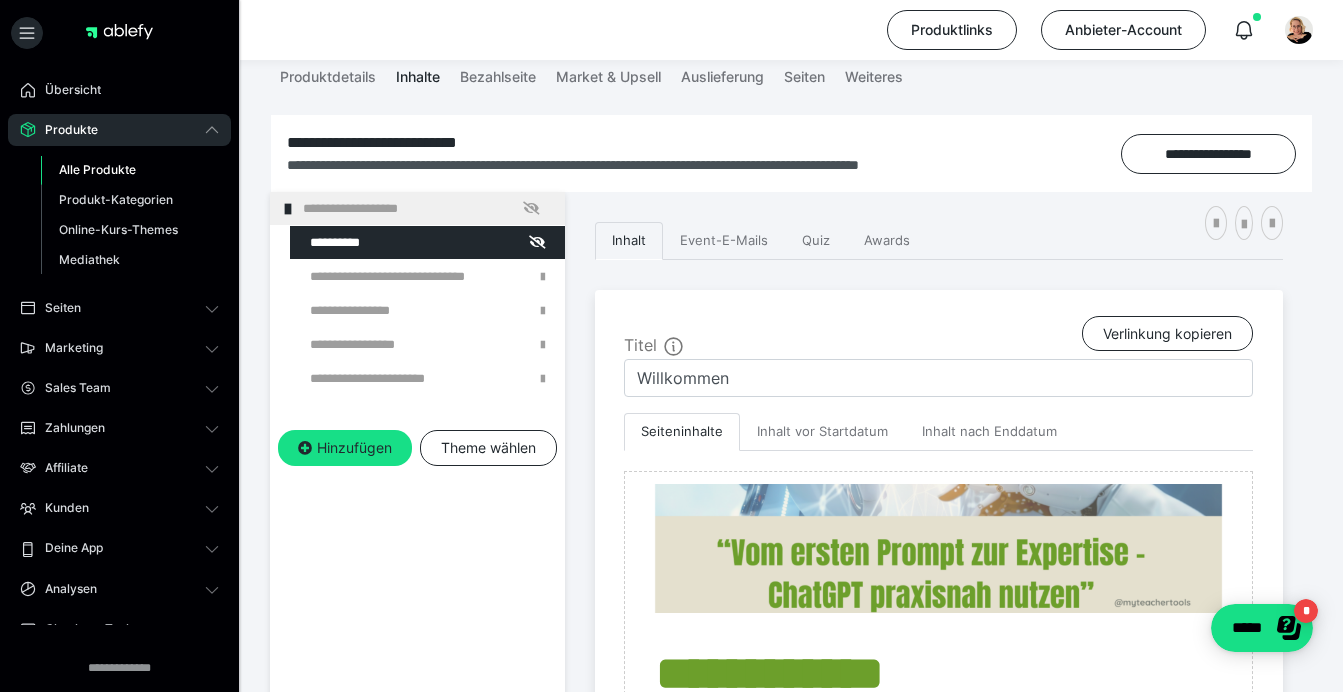 scroll, scrollTop: 249, scrollLeft: 0, axis: vertical 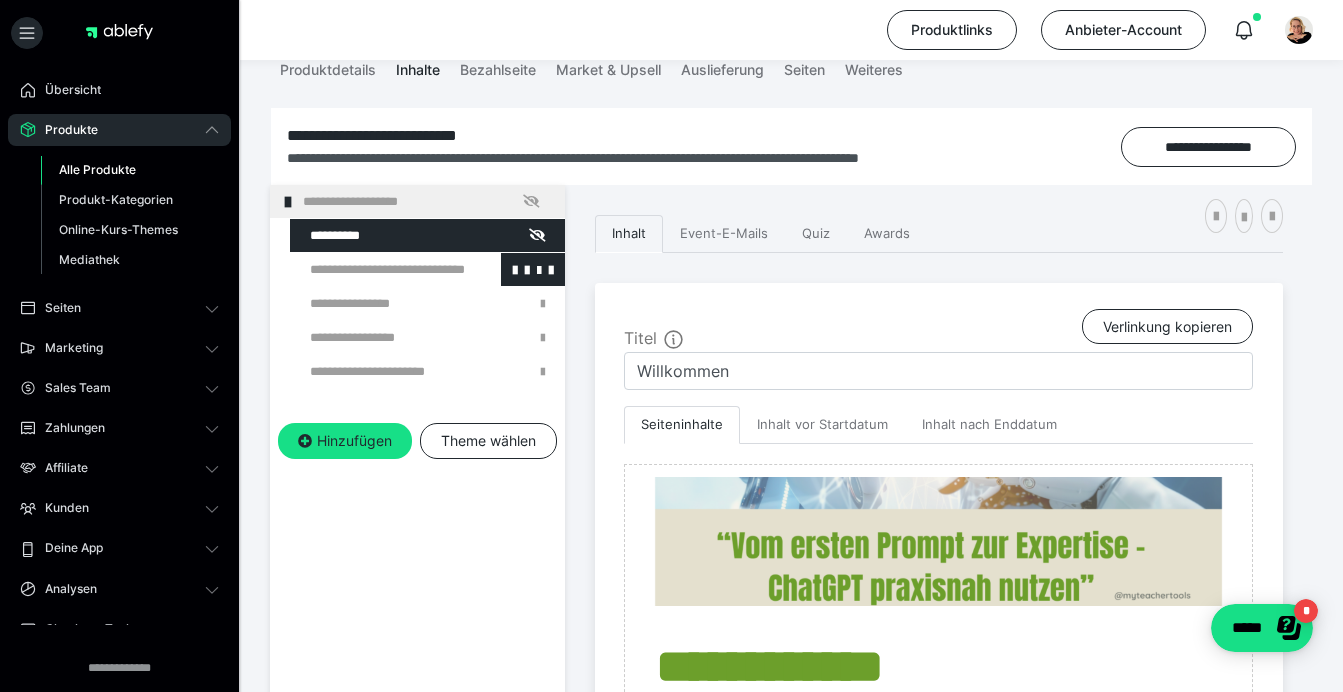 click at bounding box center (375, 269) 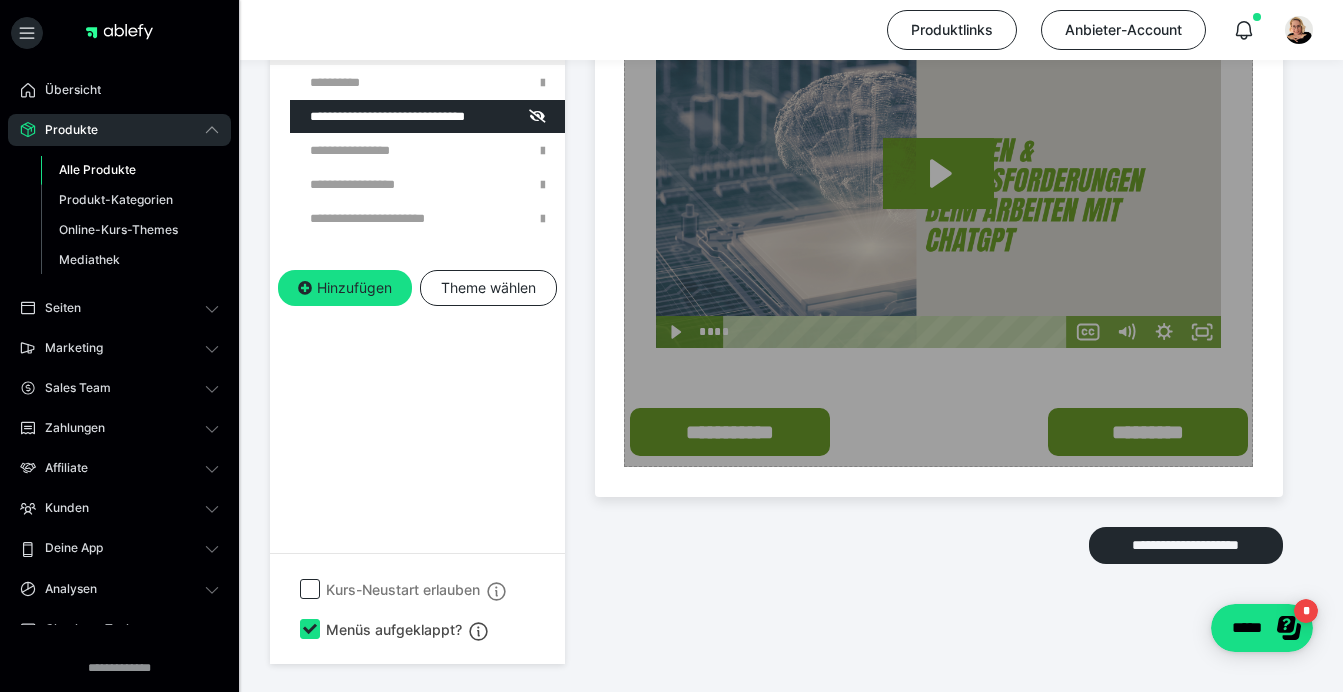 scroll, scrollTop: 1121, scrollLeft: 0, axis: vertical 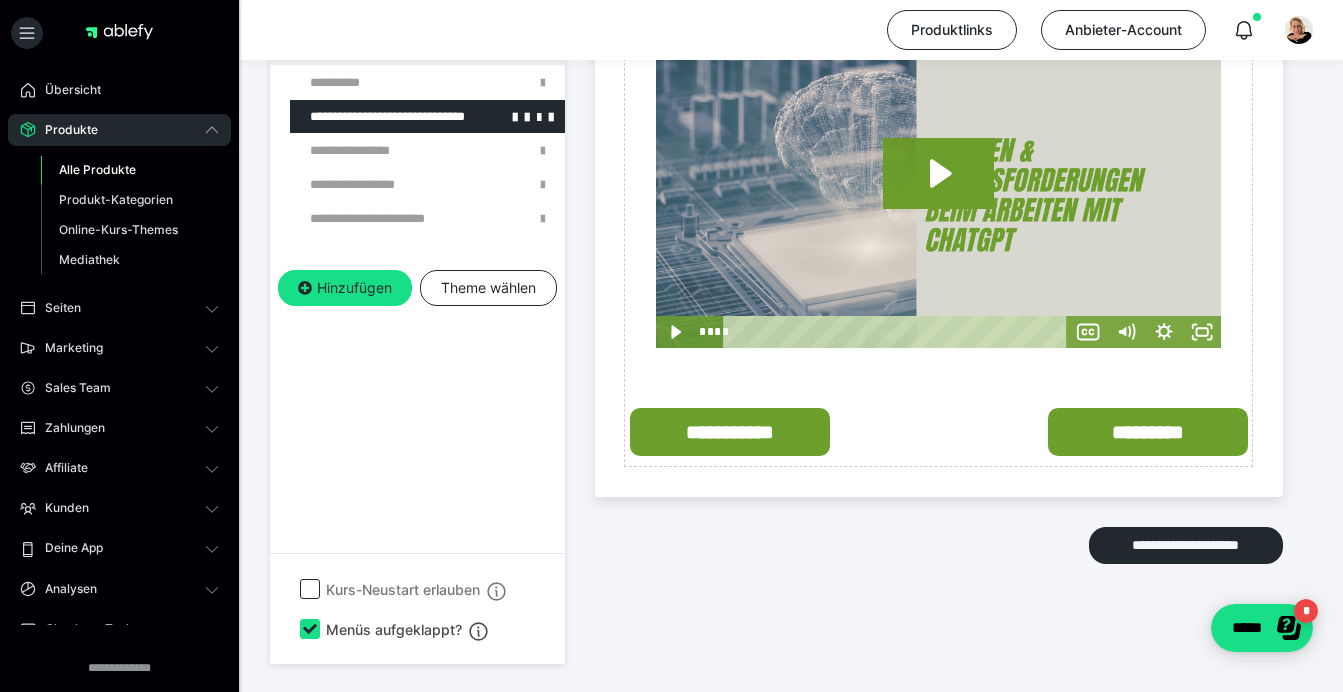click at bounding box center (375, 116) 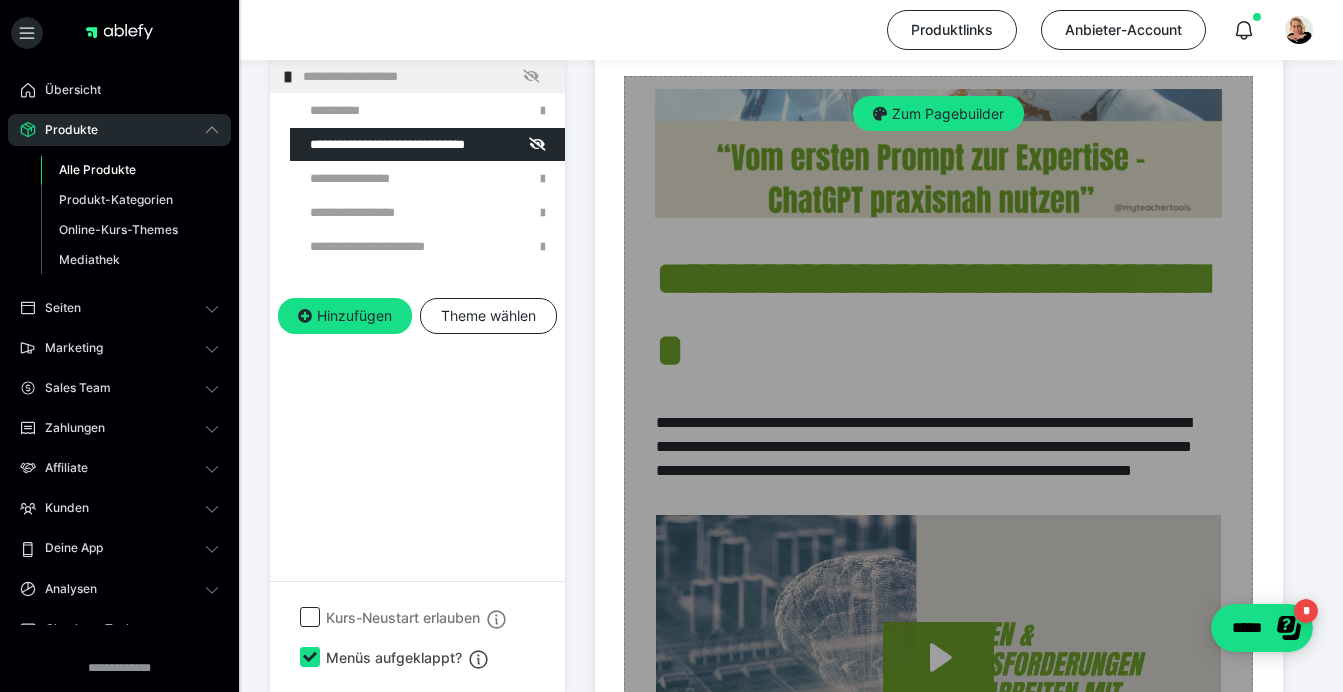 scroll, scrollTop: 610, scrollLeft: 0, axis: vertical 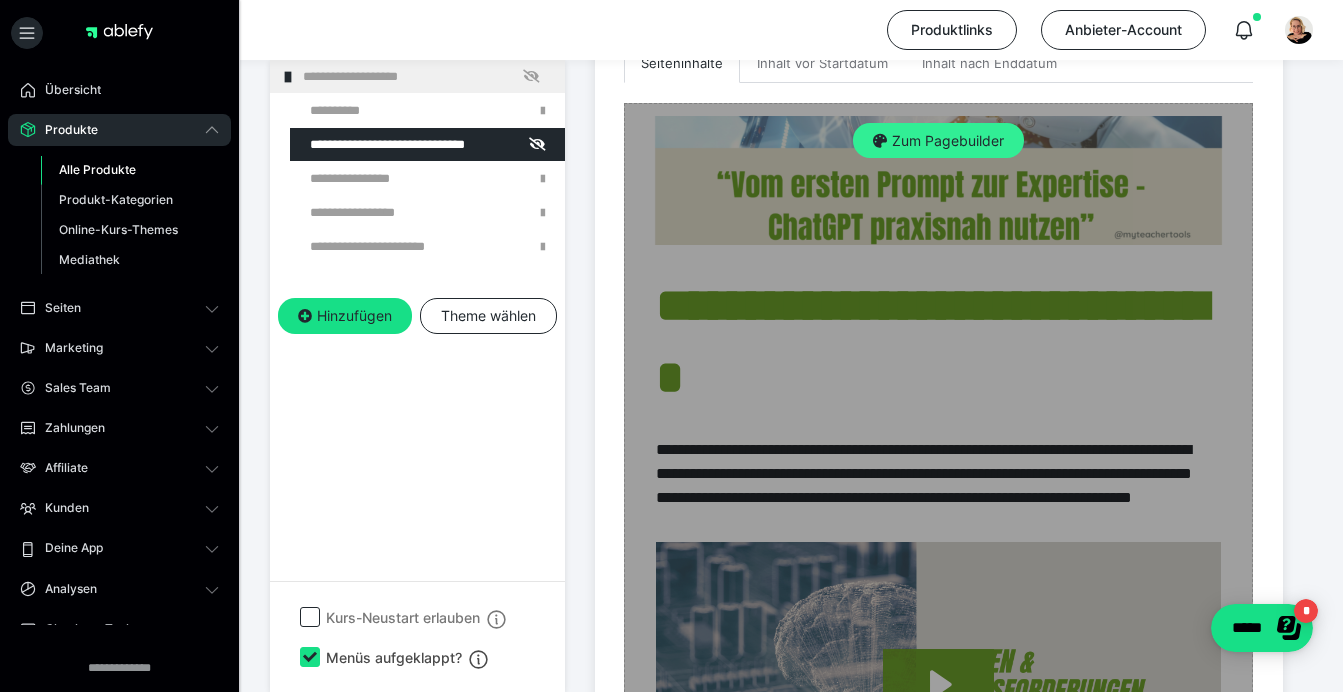click on "Zum Pagebuilder" at bounding box center (938, 141) 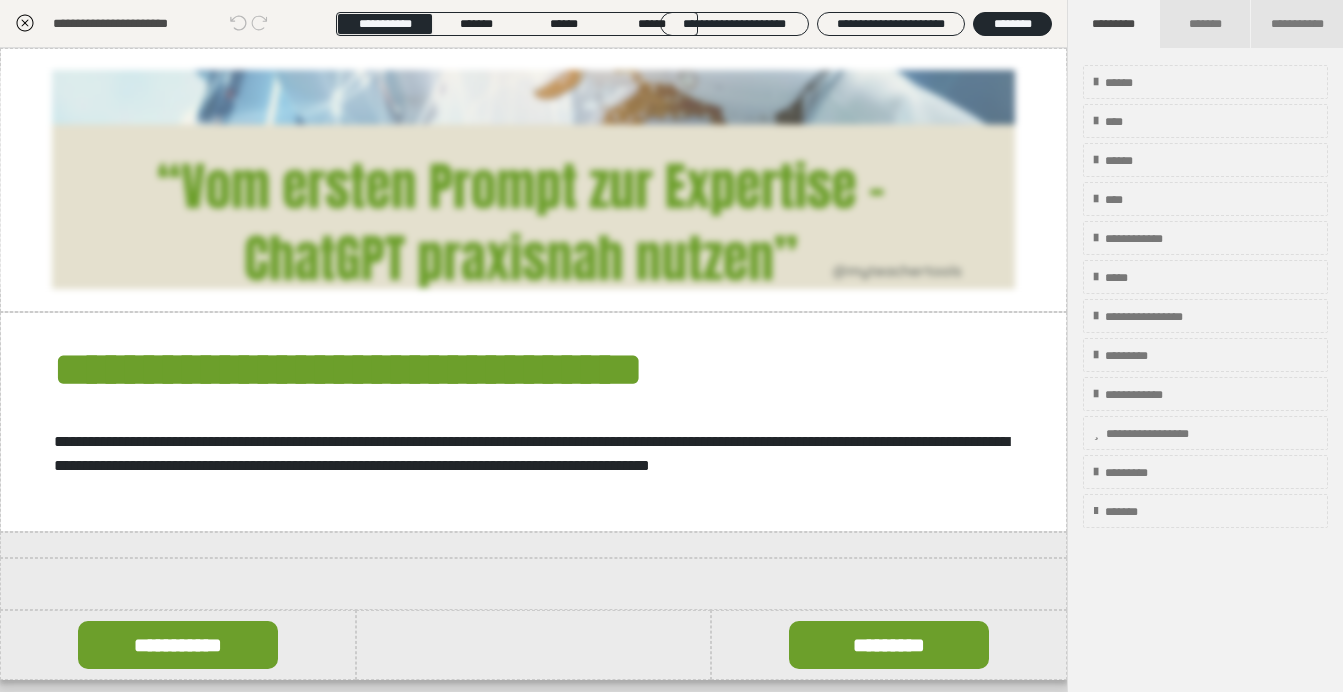 scroll, scrollTop: 374, scrollLeft: 0, axis: vertical 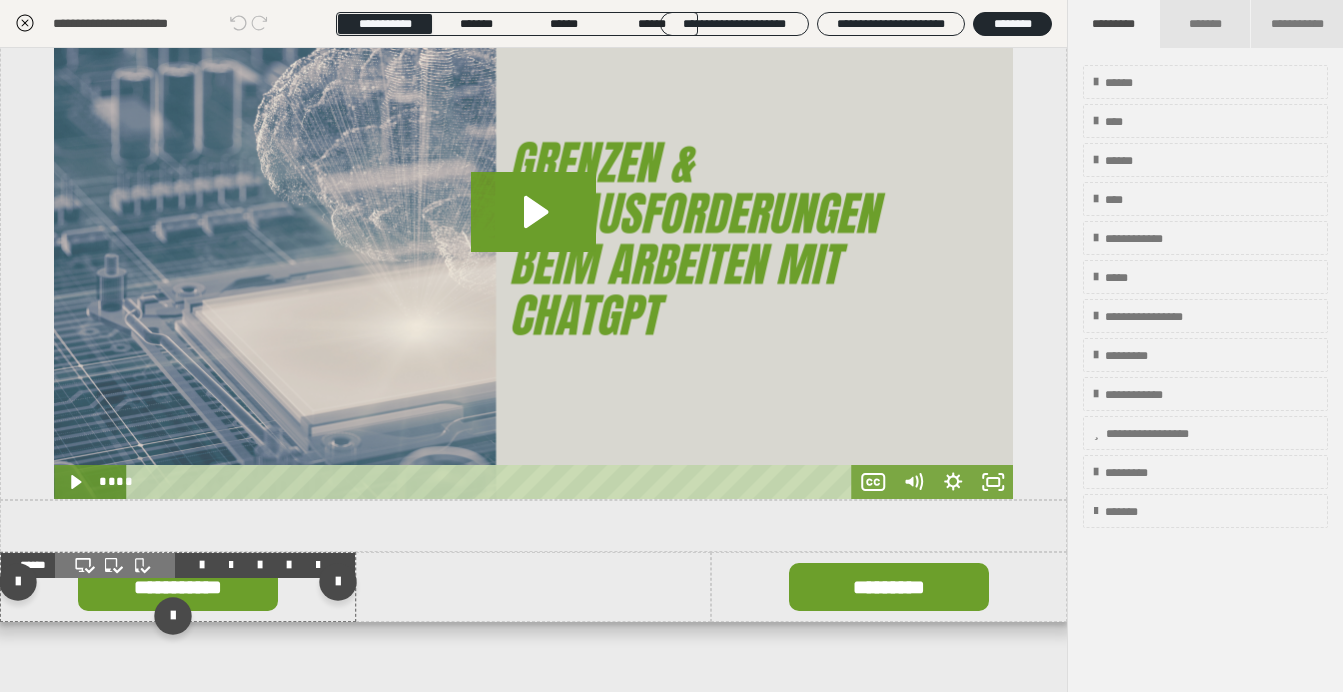 click at bounding box center (178, 587) 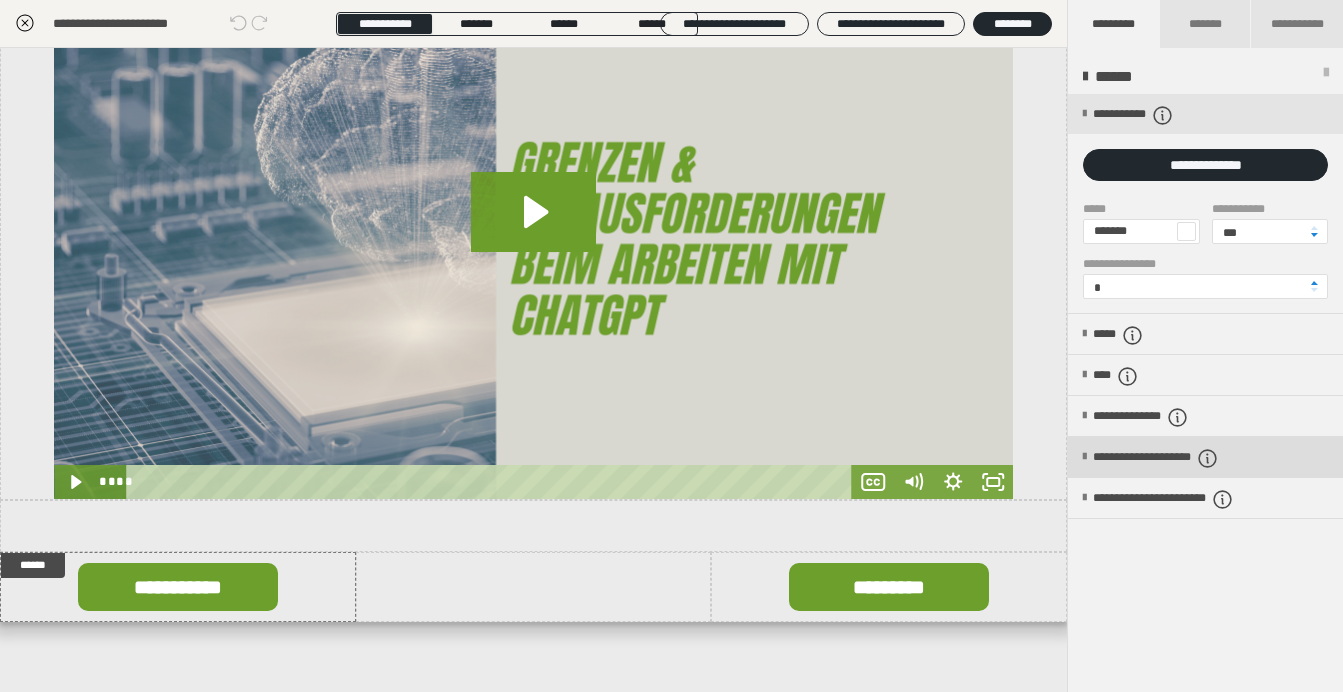 click on "**********" at bounding box center (1185, 458) 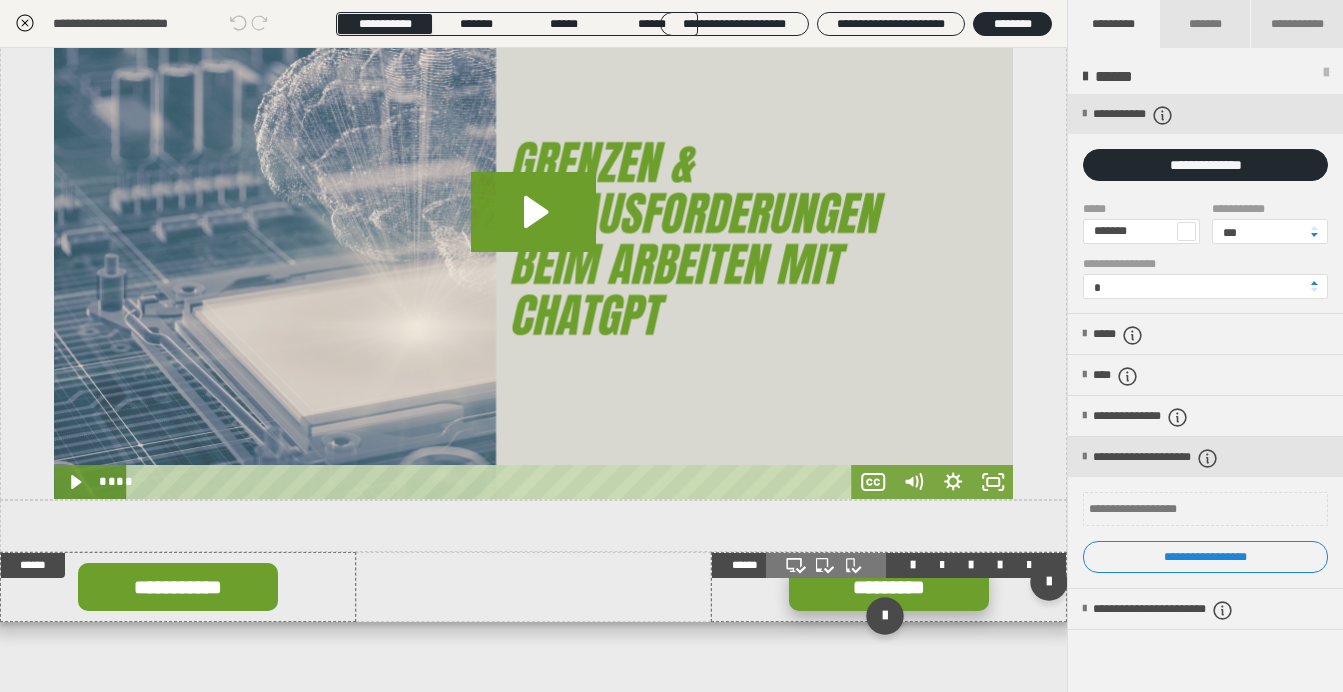 click on "*********" at bounding box center (889, 587) 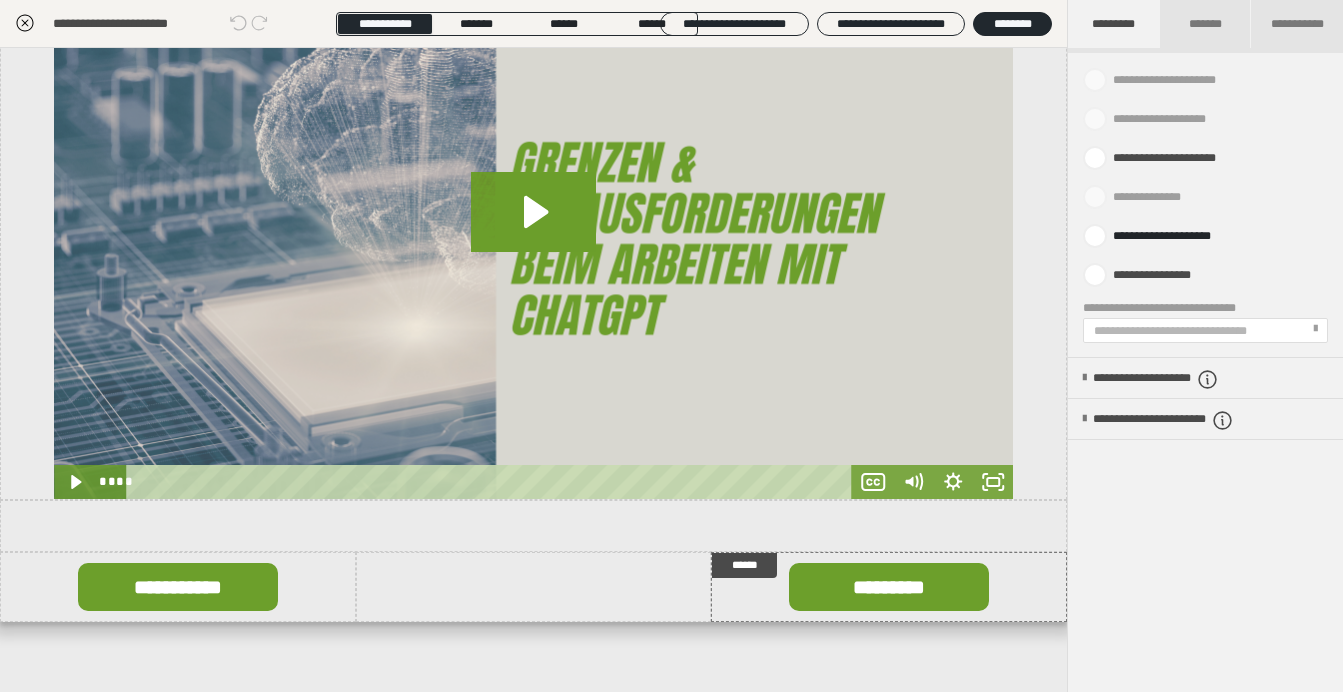 scroll, scrollTop: 908, scrollLeft: 0, axis: vertical 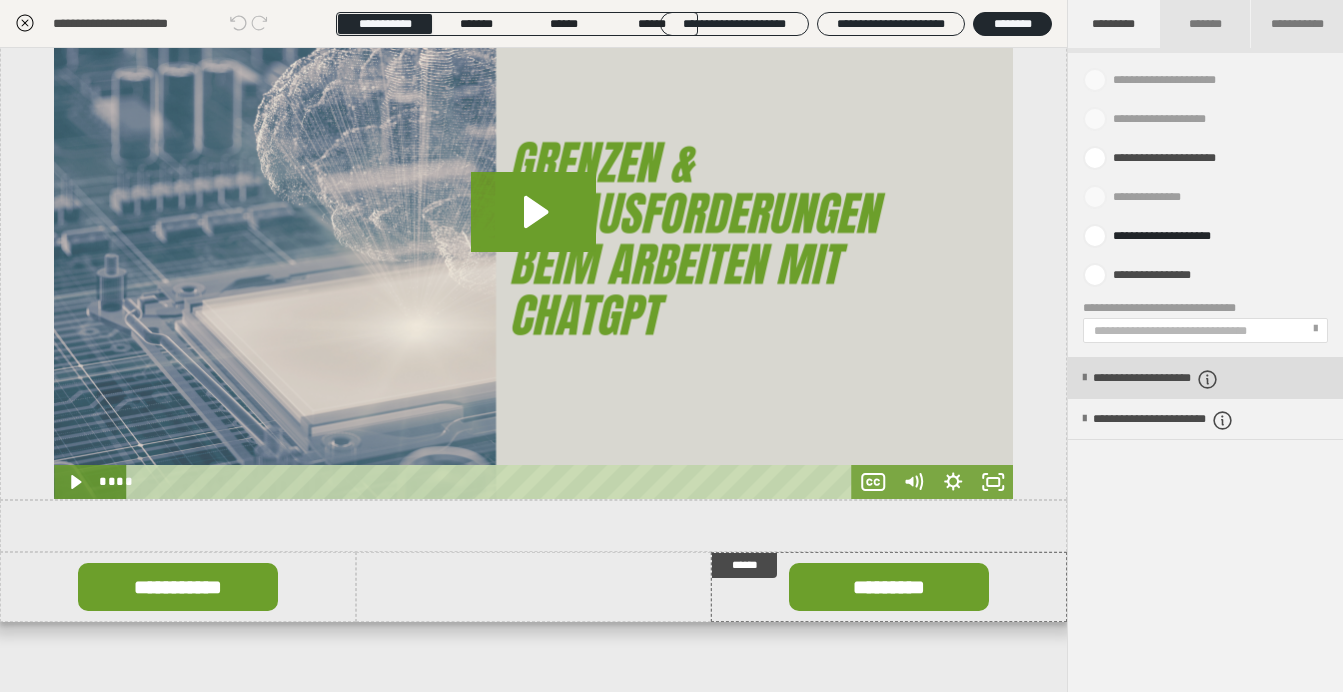 click on "**********" at bounding box center (1185, 379) 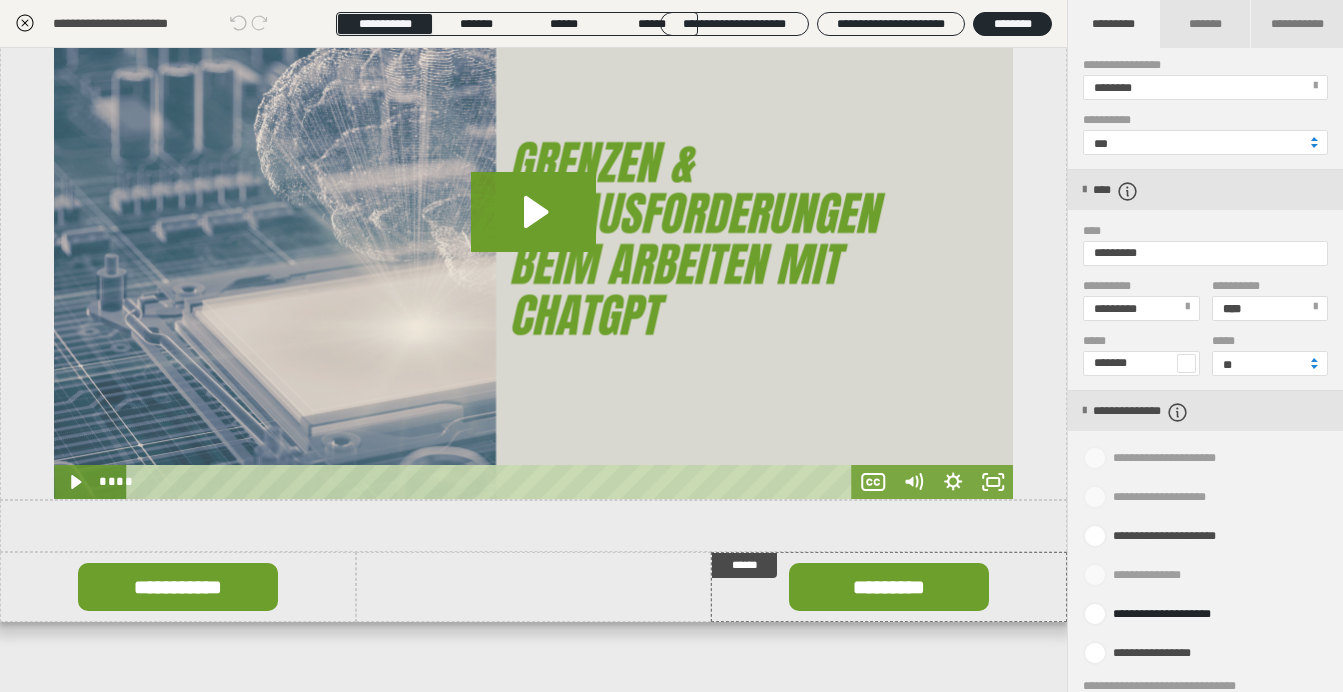 scroll, scrollTop: 532, scrollLeft: 0, axis: vertical 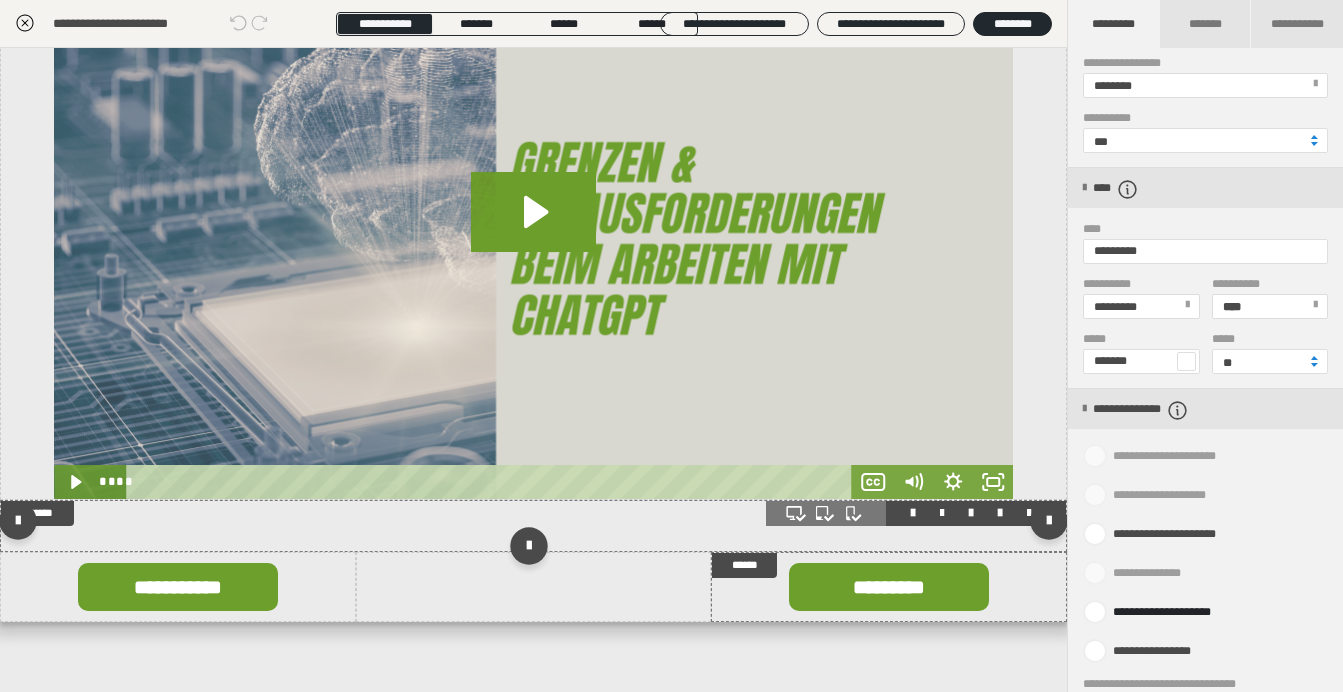 click at bounding box center (533, 526) 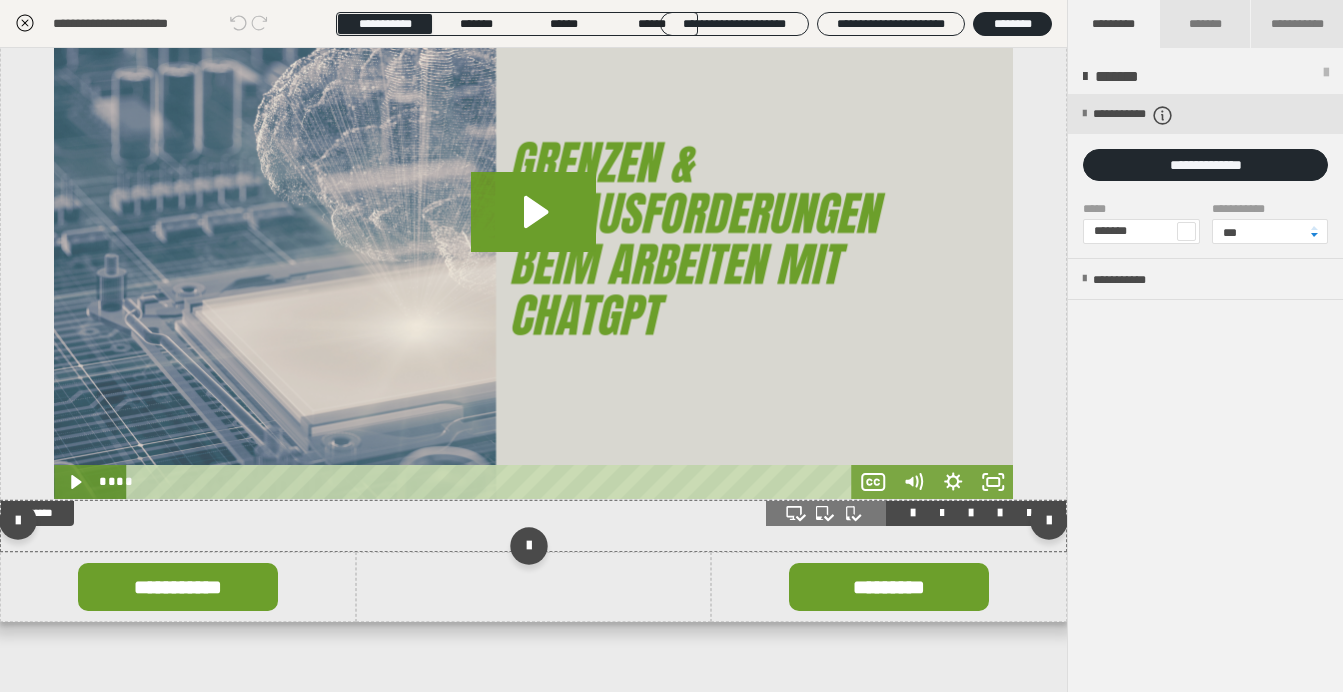 scroll, scrollTop: 0, scrollLeft: 0, axis: both 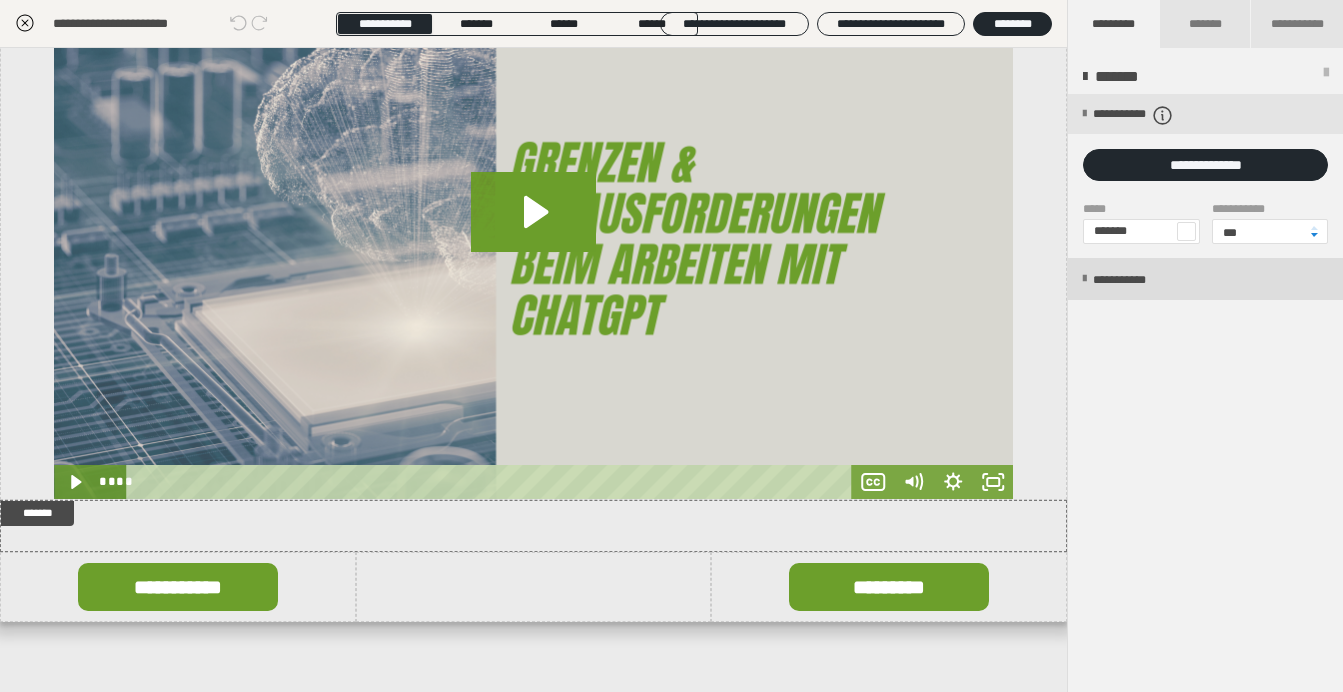 click on "**********" at bounding box center (1205, 279) 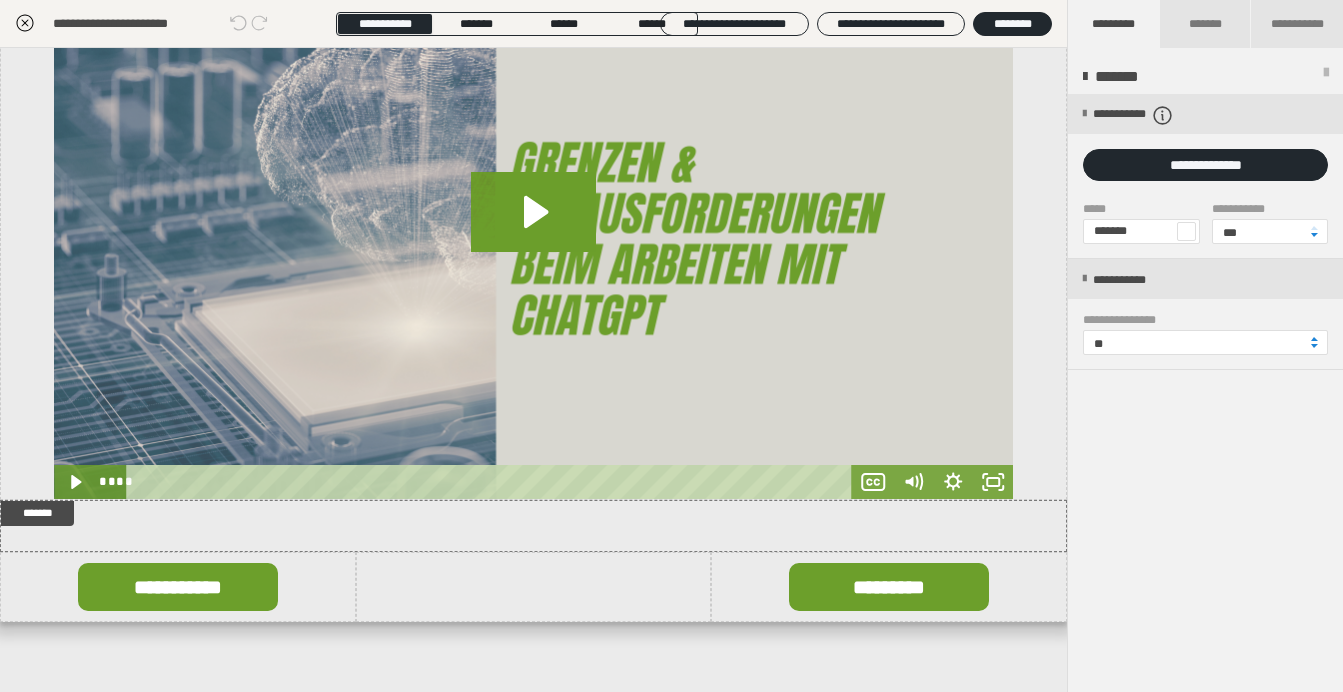 click 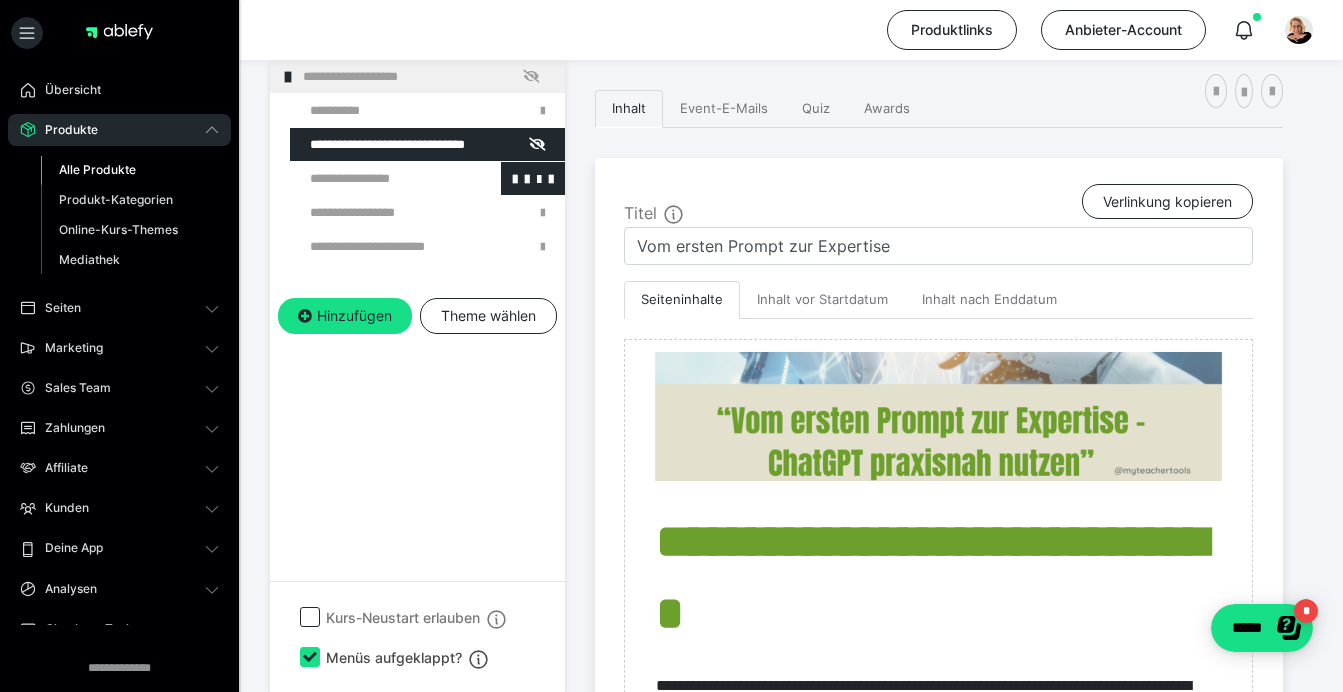 click at bounding box center (375, 178) 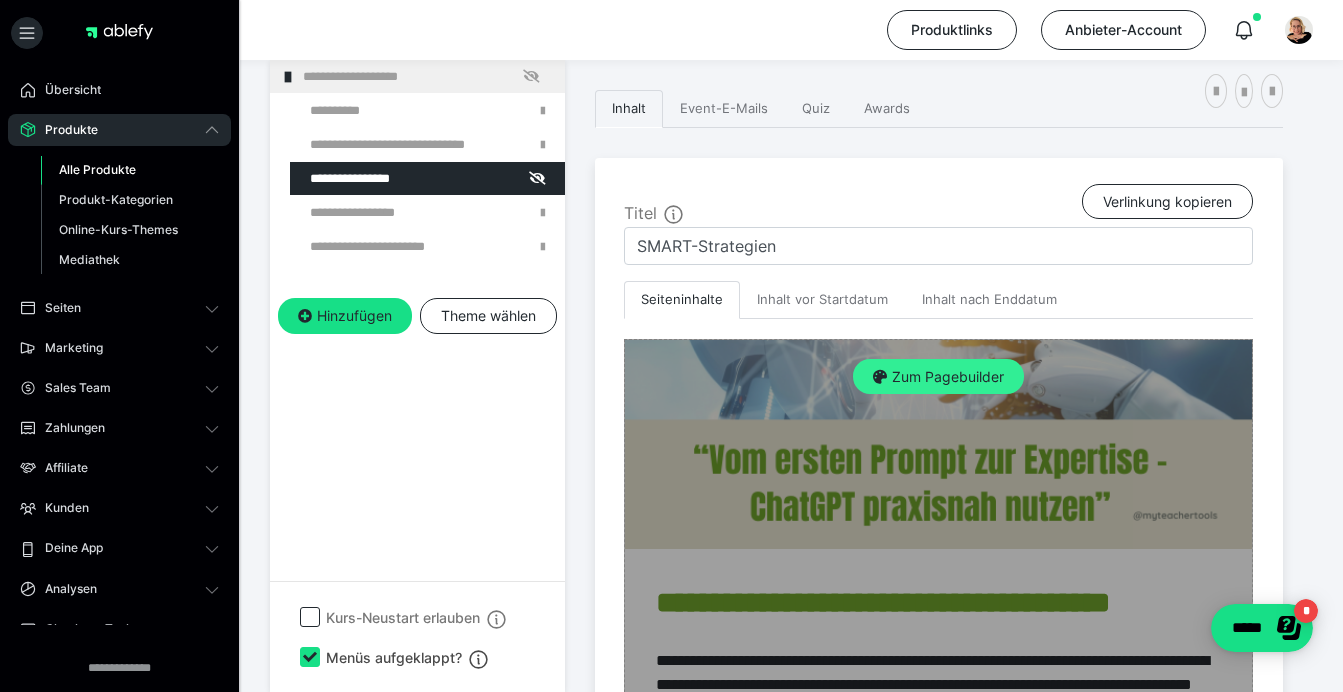 click on "Zum Pagebuilder" at bounding box center [938, 377] 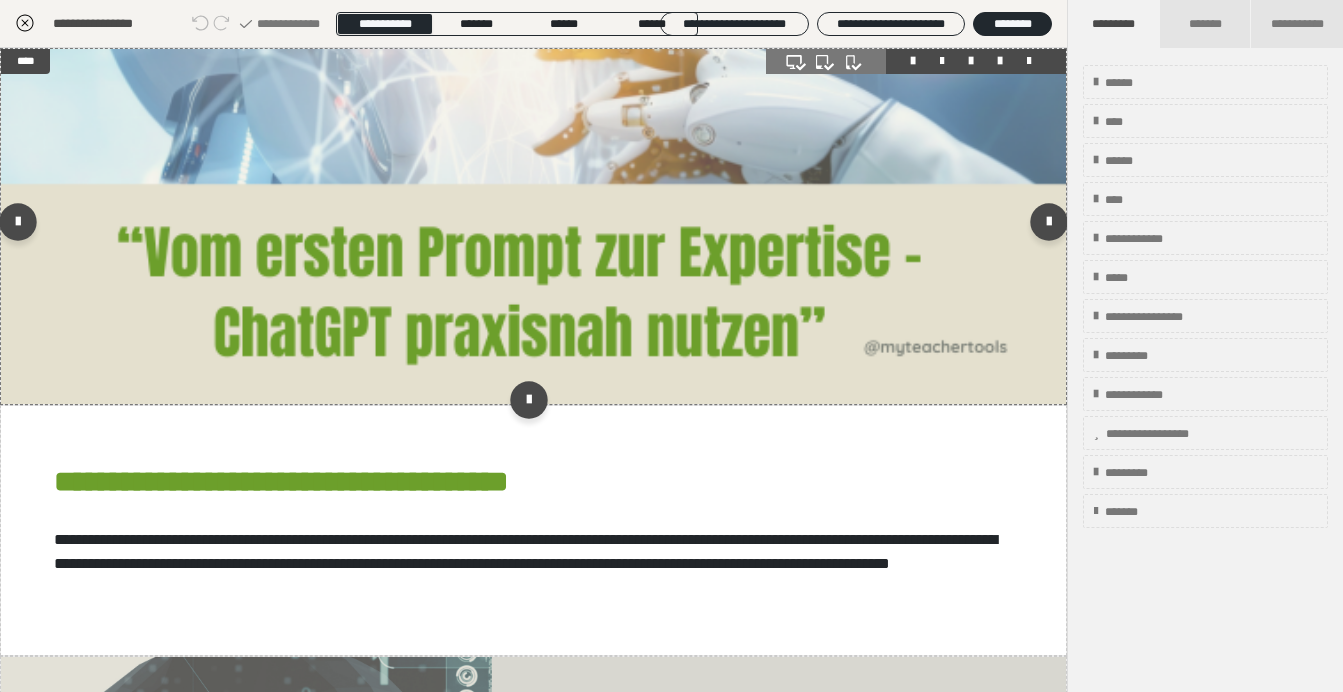 click at bounding box center (533, 226) 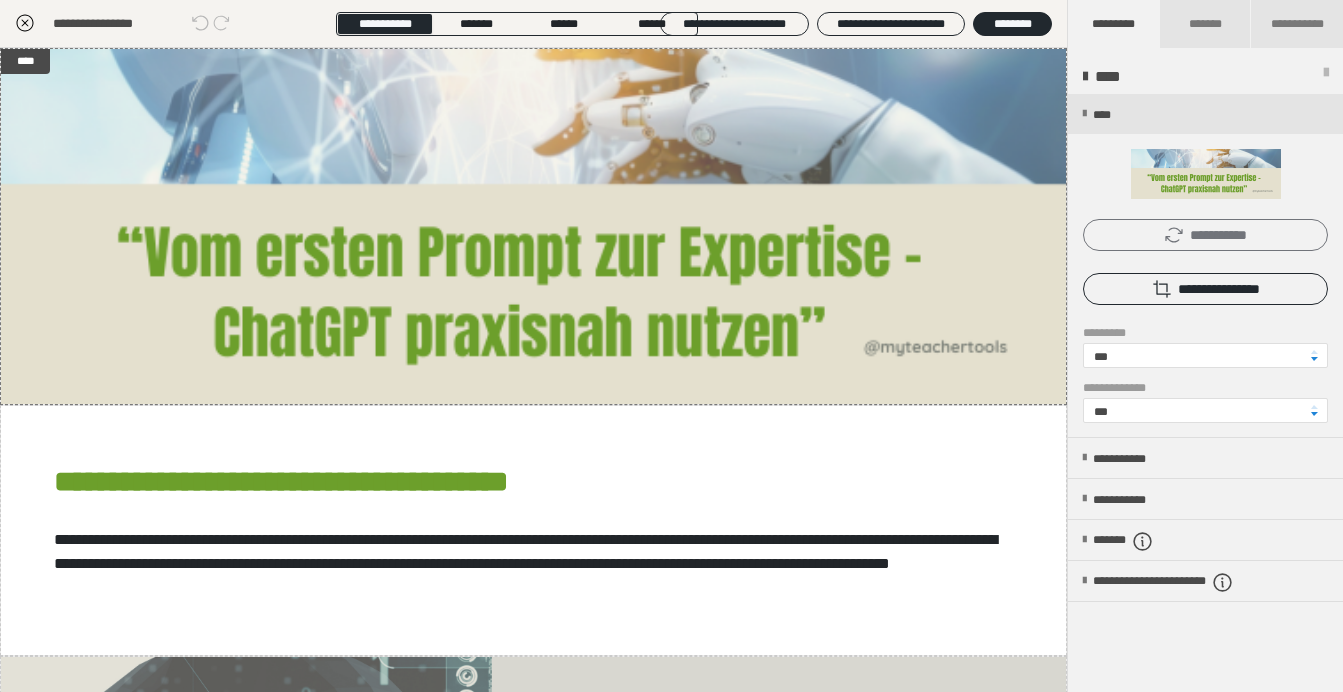 click on "**********" at bounding box center [1205, 235] 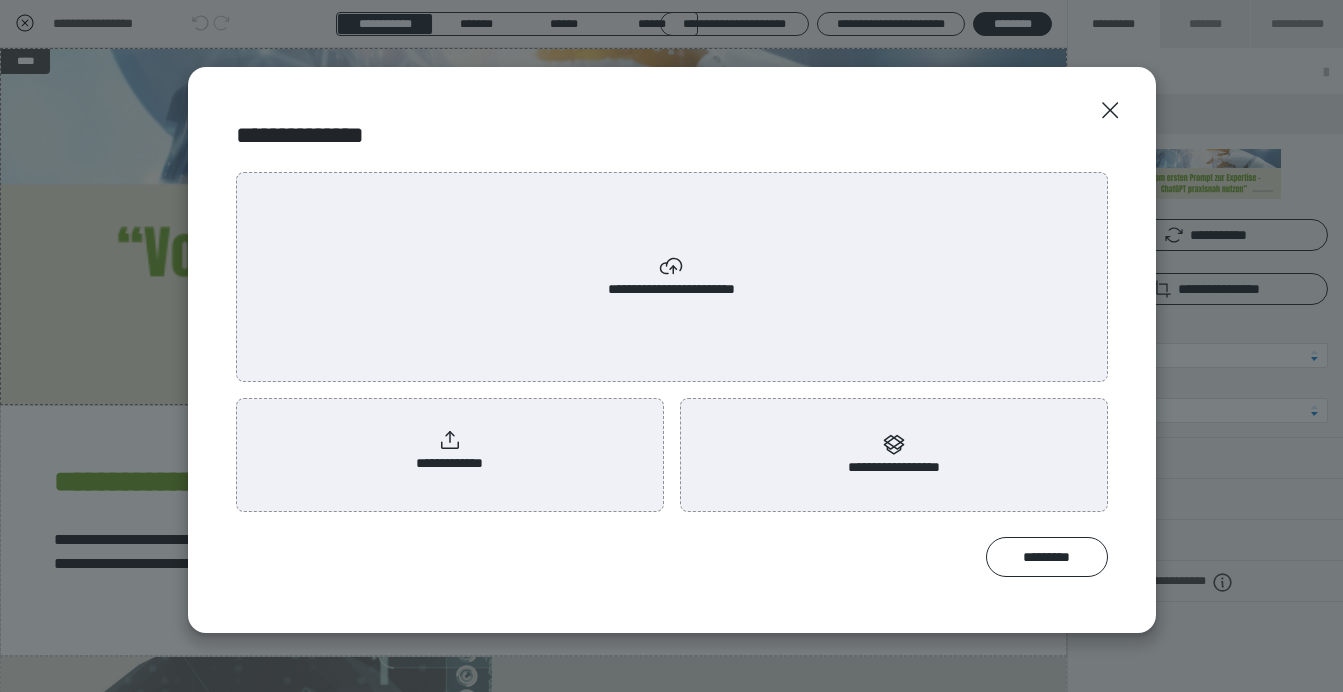 click on "**********" at bounding box center [672, 277] 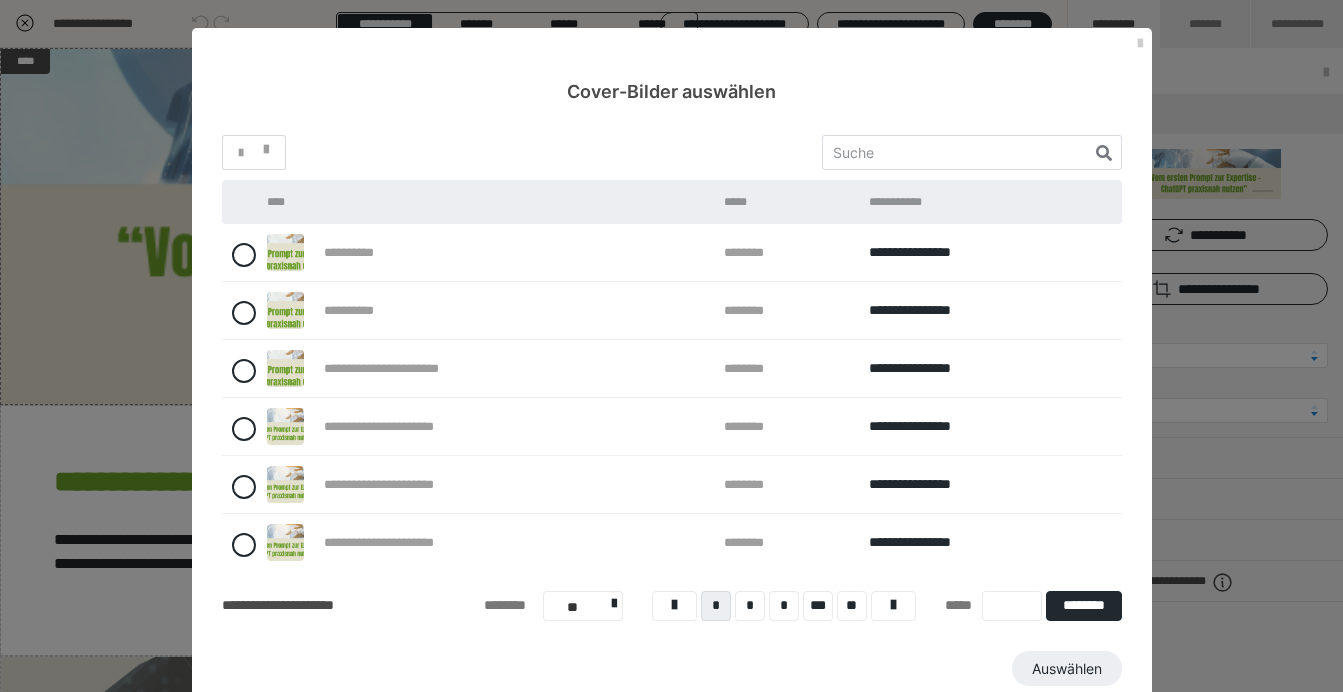 click on "**********" at bounding box center (357, 252) 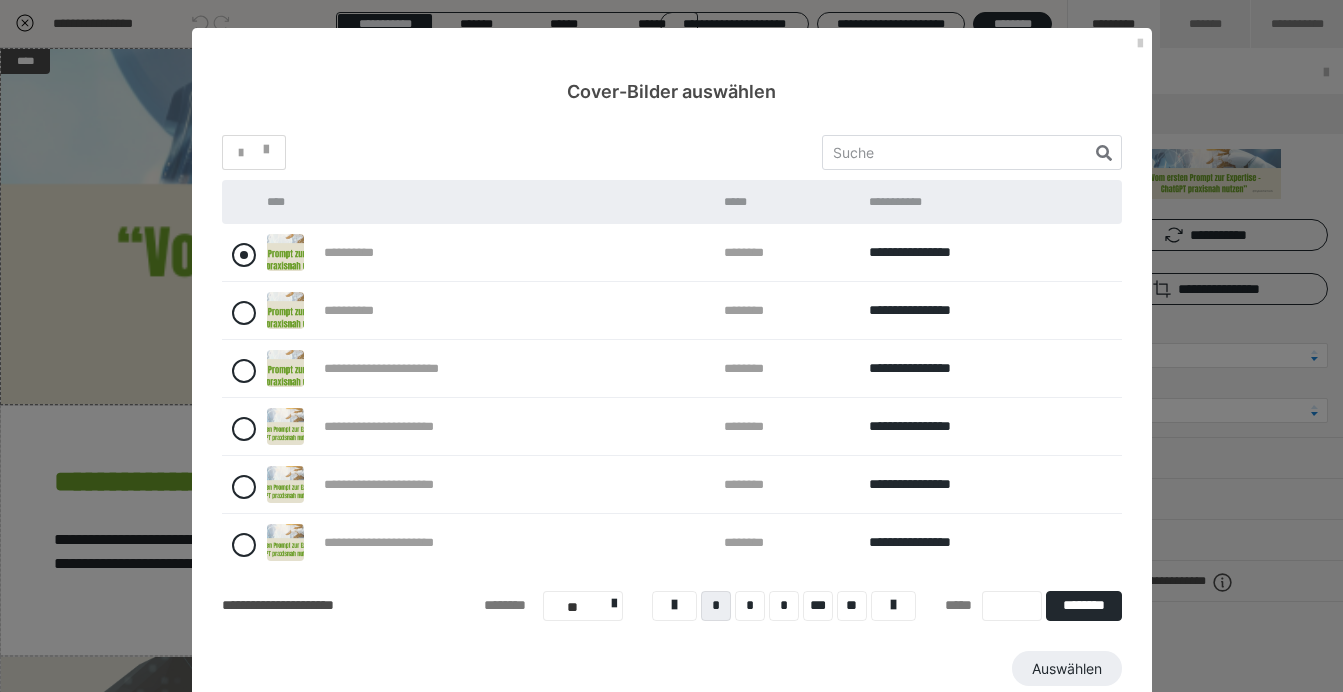 click at bounding box center (244, 255) 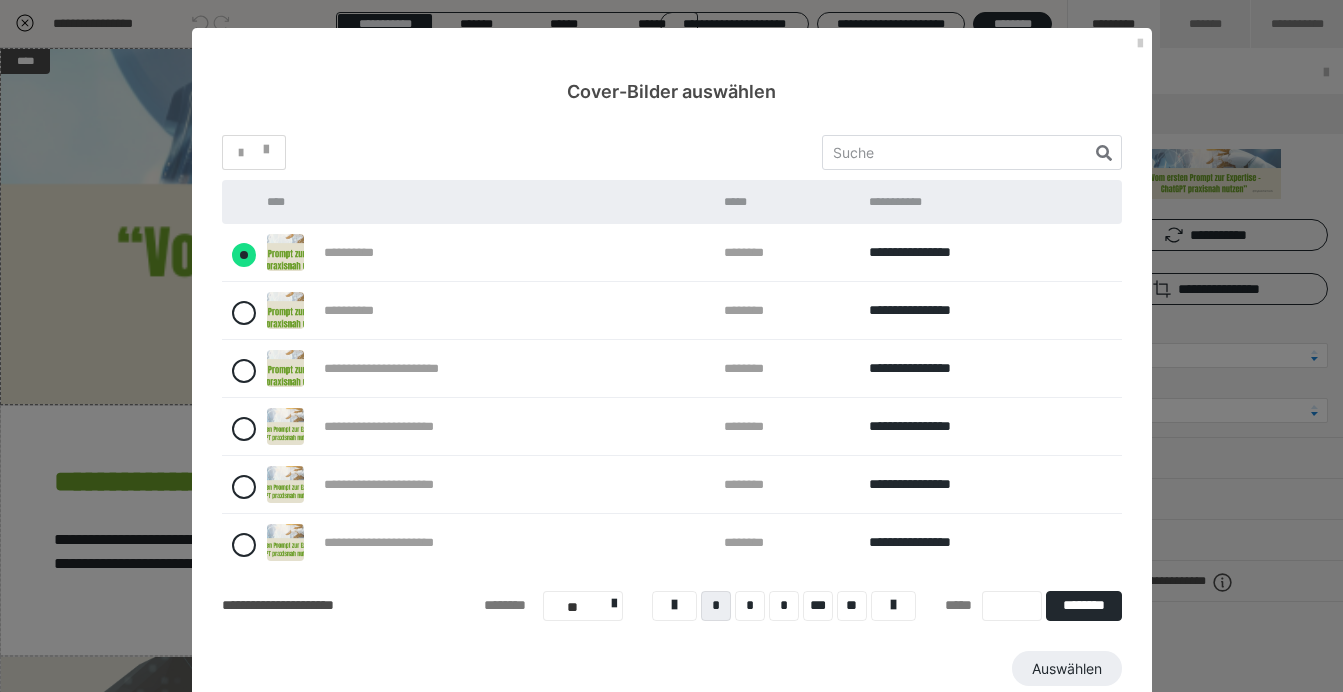 radio on "****" 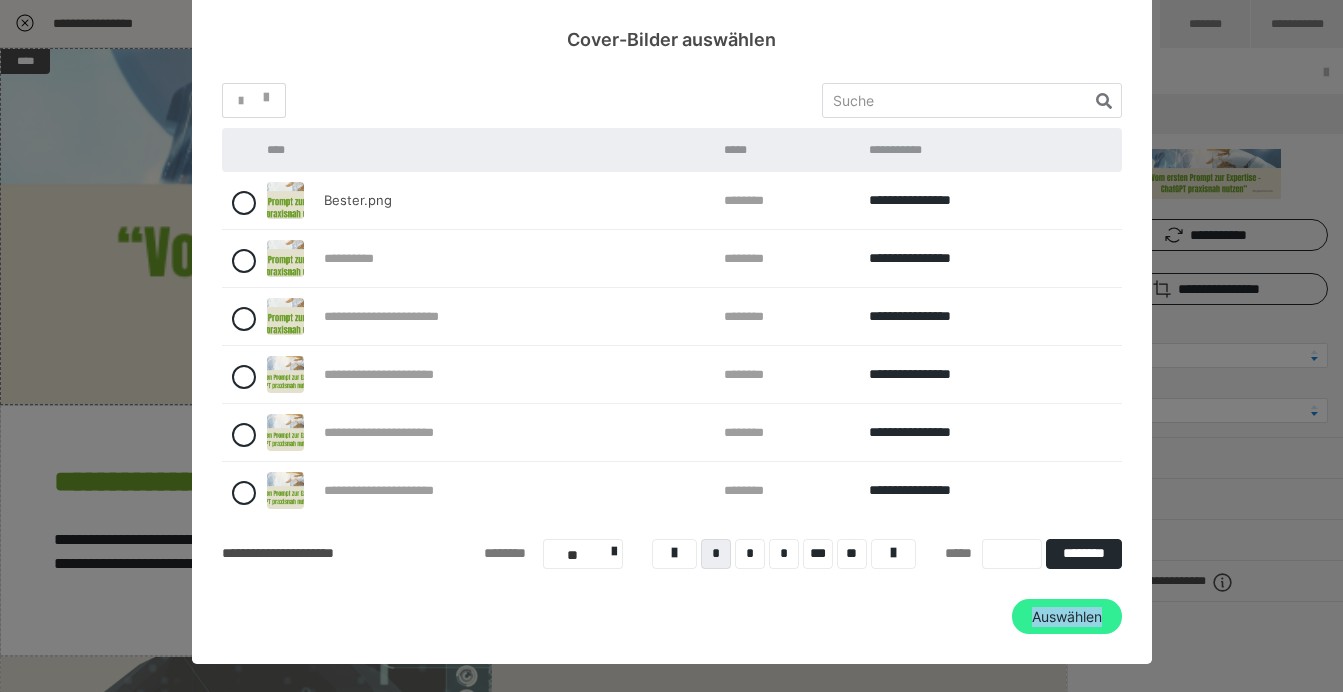 scroll, scrollTop: 52, scrollLeft: 0, axis: vertical 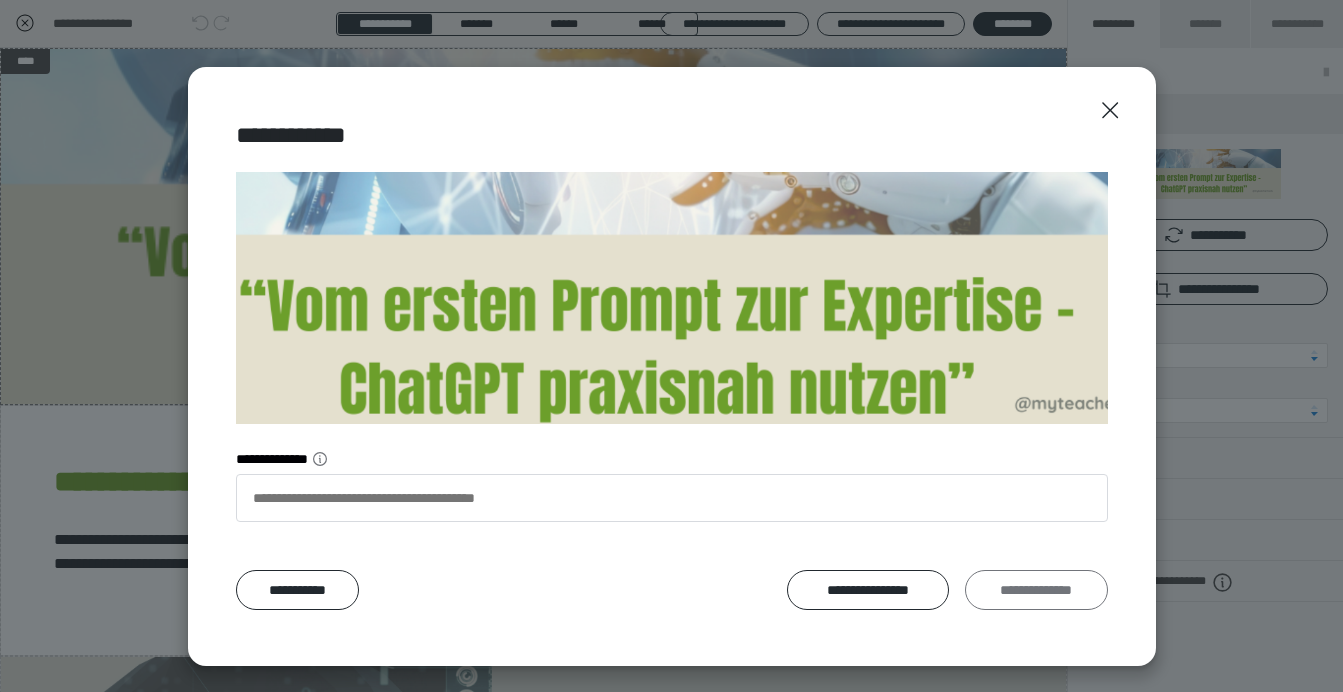 click on "**********" at bounding box center (1036, 590) 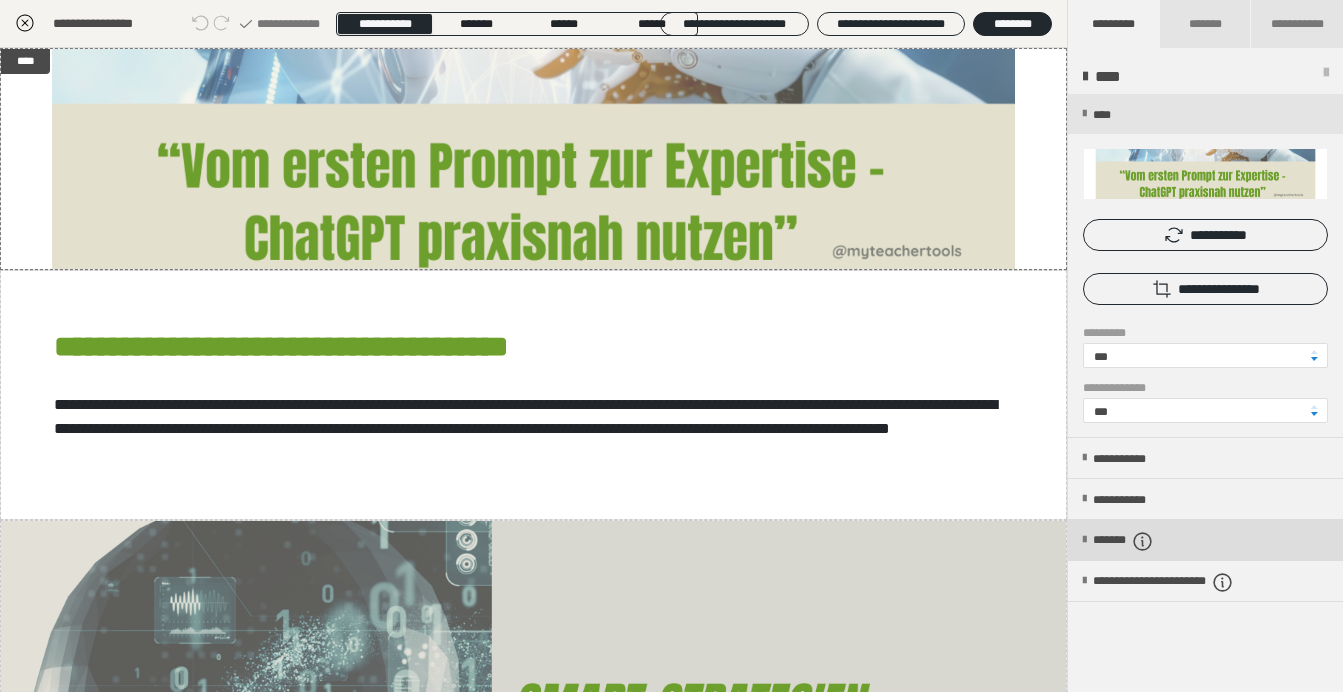 click on "*******" at bounding box center [1140, 541] 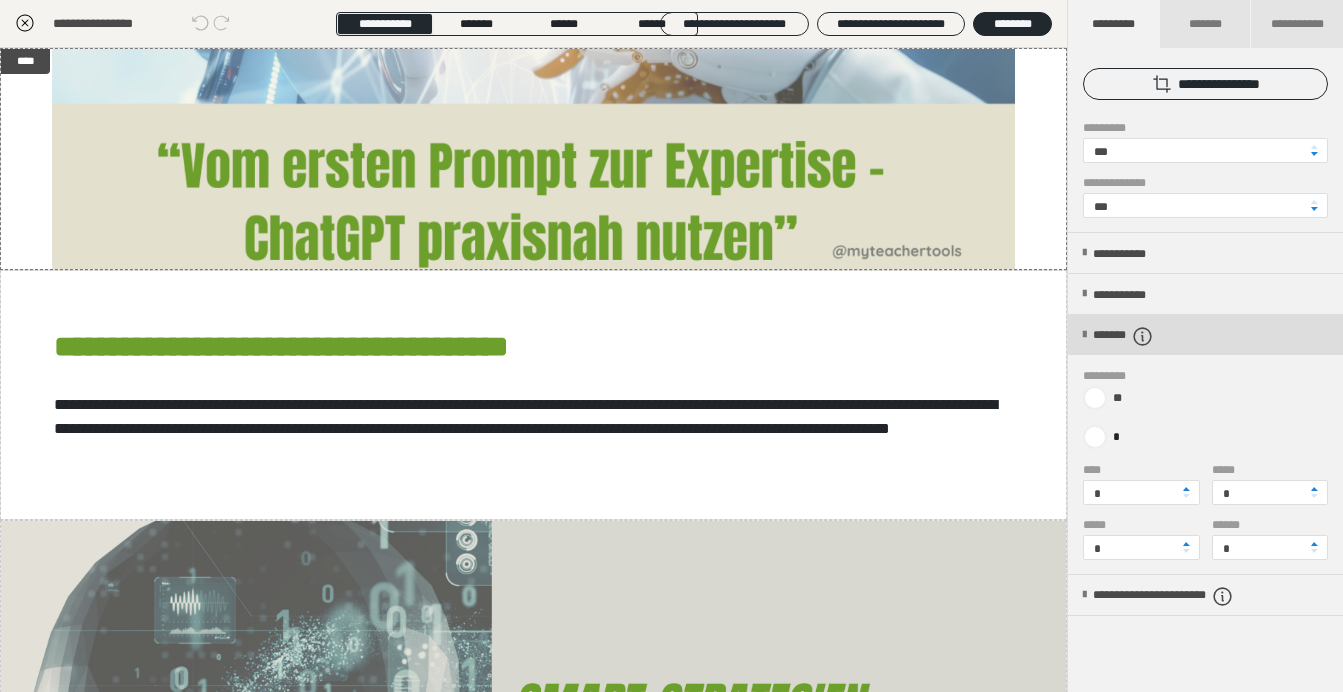 scroll, scrollTop: 254, scrollLeft: 0, axis: vertical 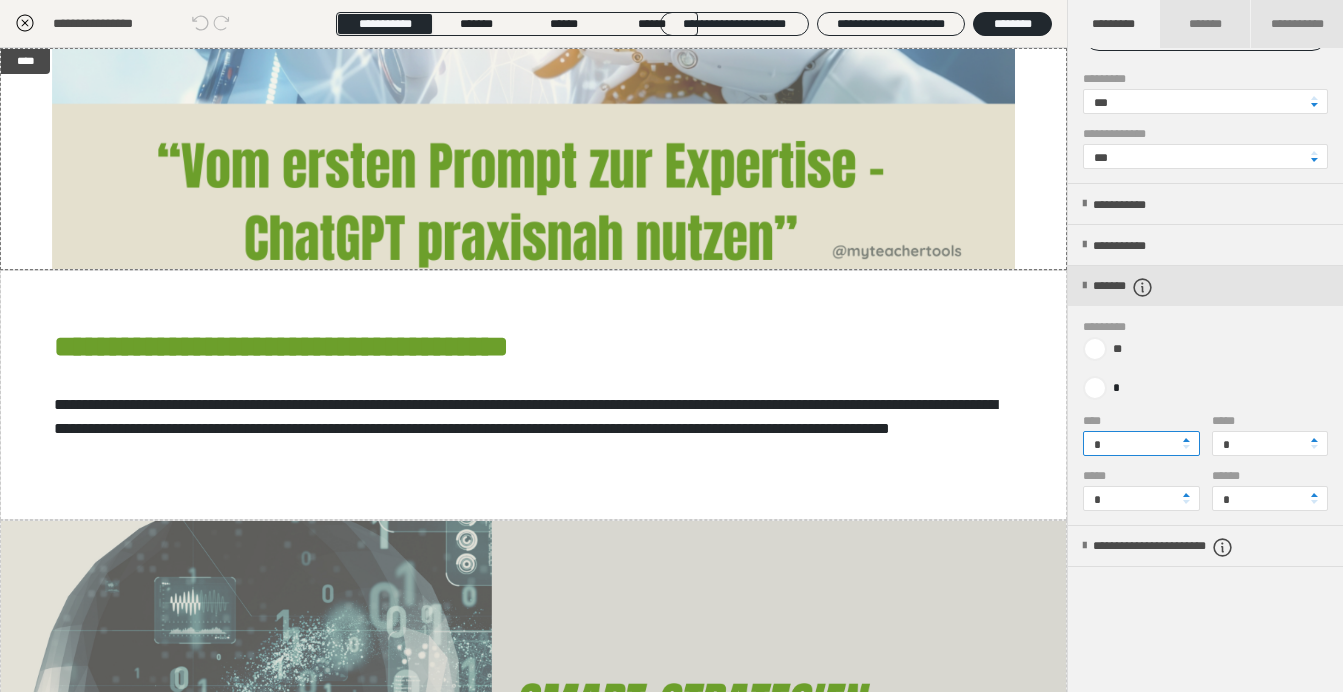 click on "*" at bounding box center [1141, 443] 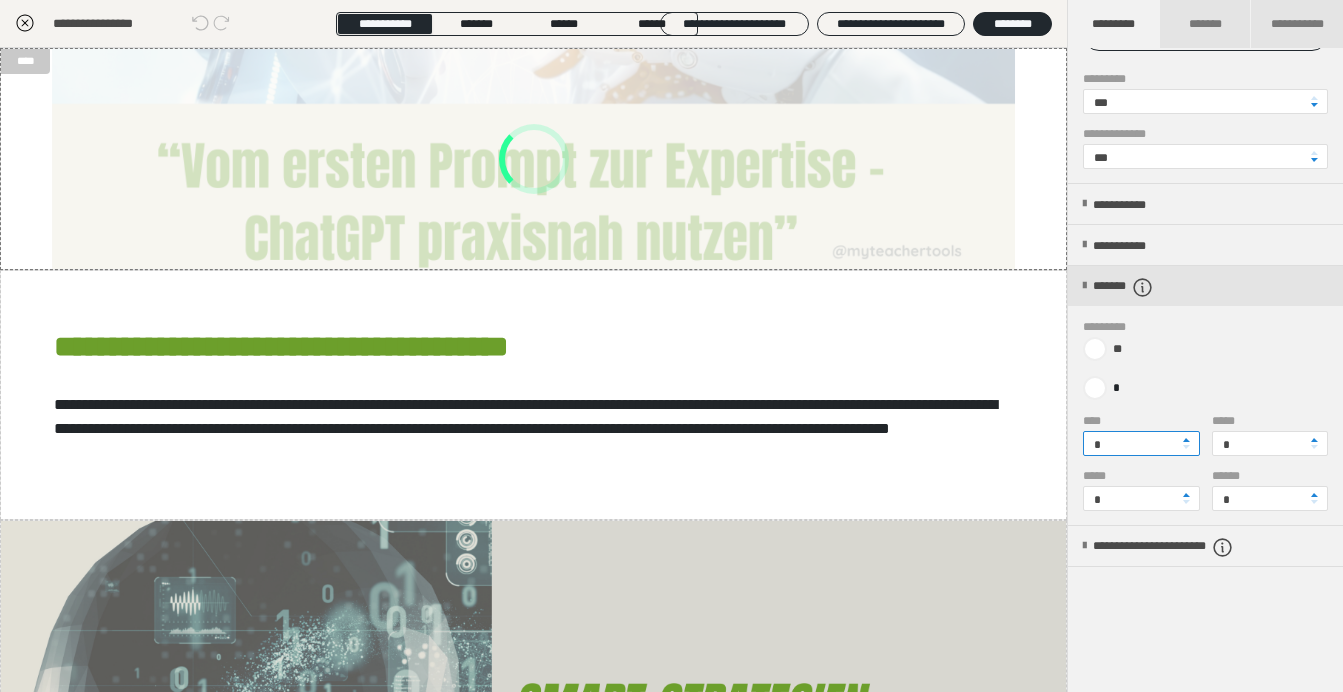 type on "*" 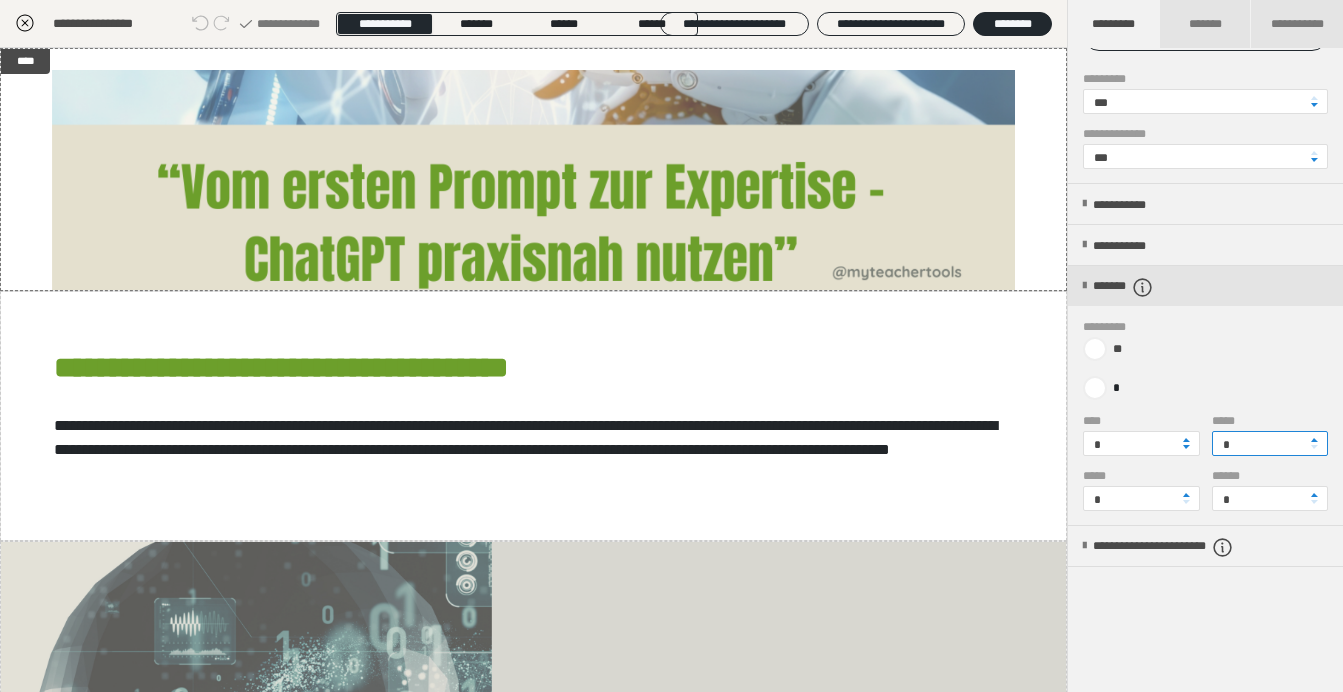 click on "*" at bounding box center (1270, 443) 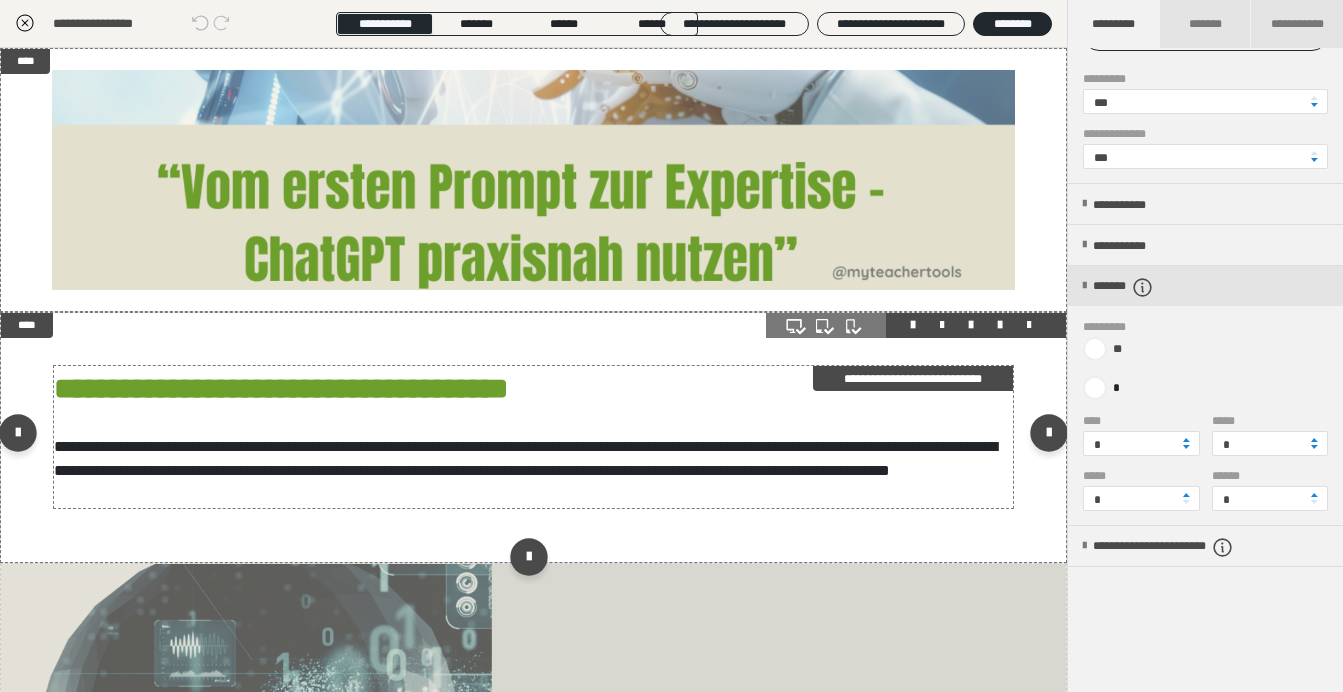 click on "**********" at bounding box center (533, 437) 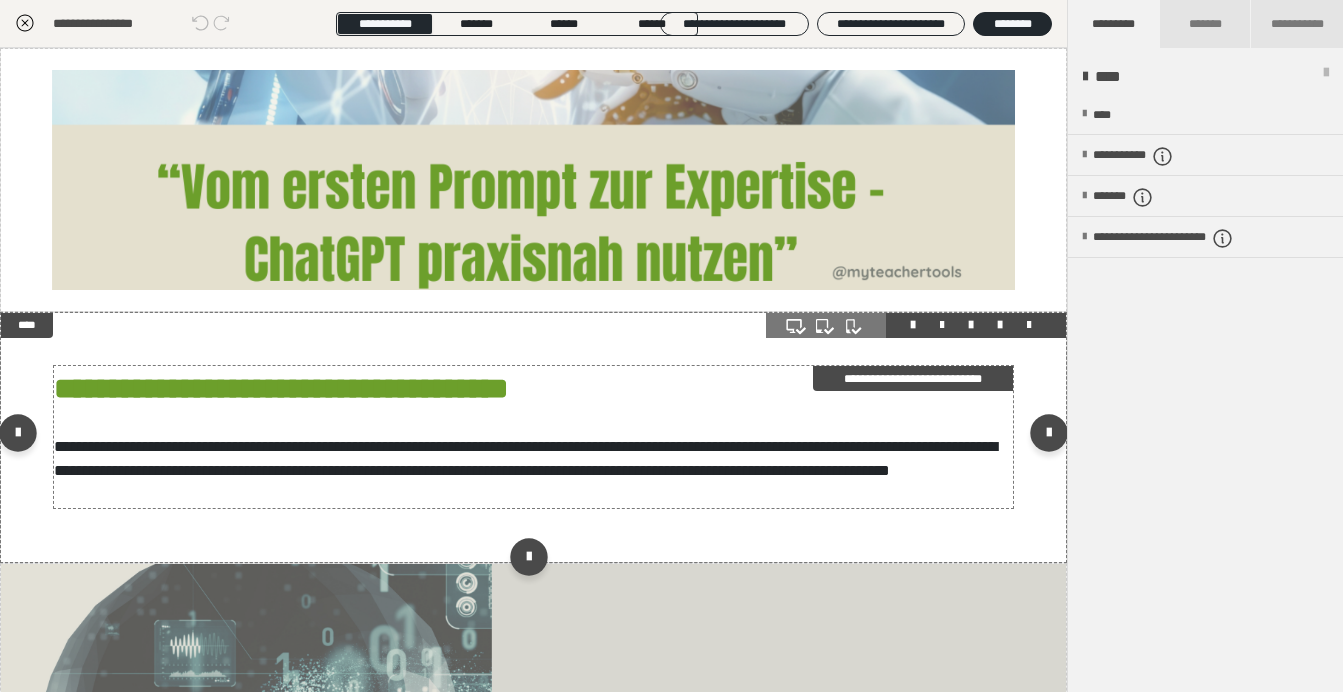 scroll, scrollTop: 0, scrollLeft: 0, axis: both 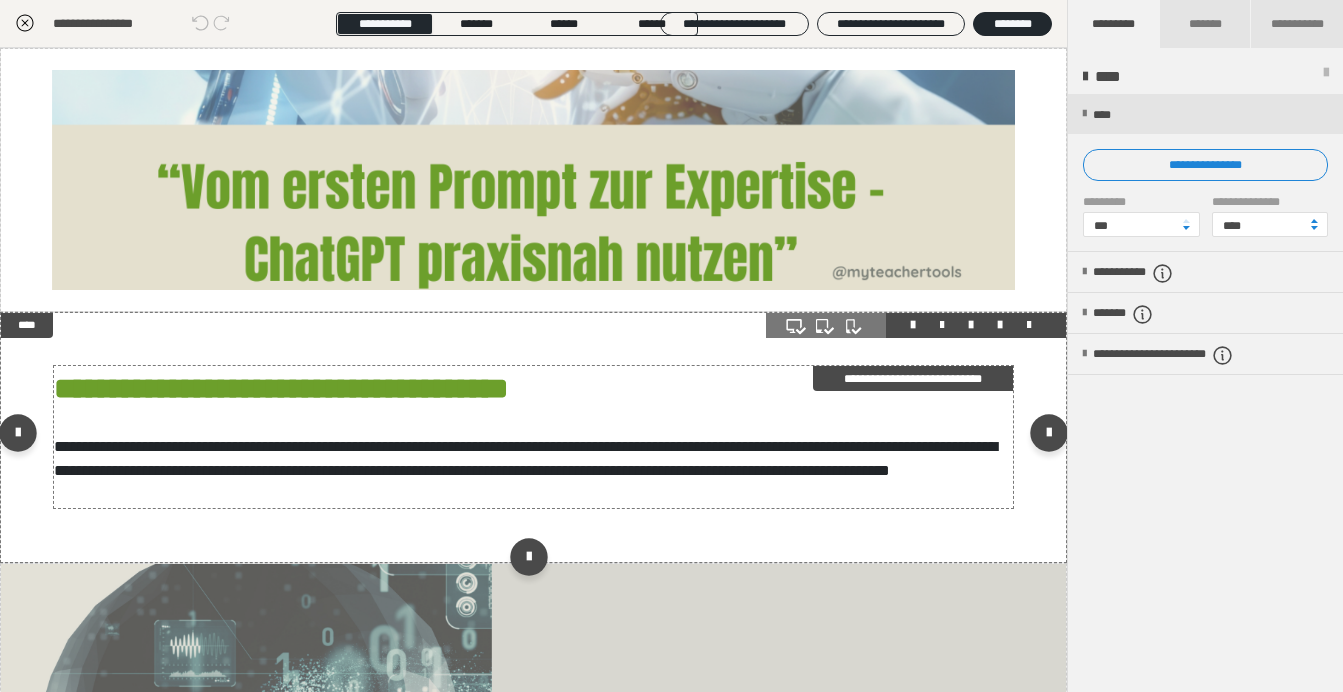 click on "**********" at bounding box center (533, 437) 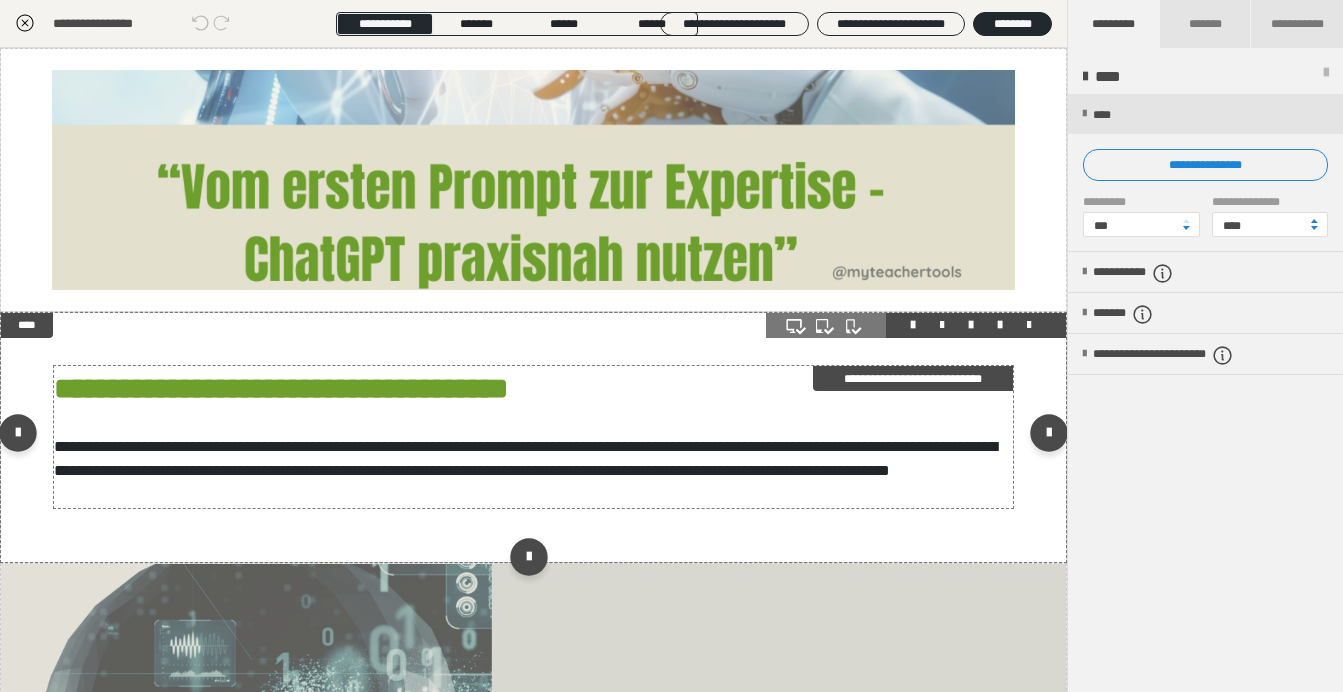 click on "**********" at bounding box center (533, 437) 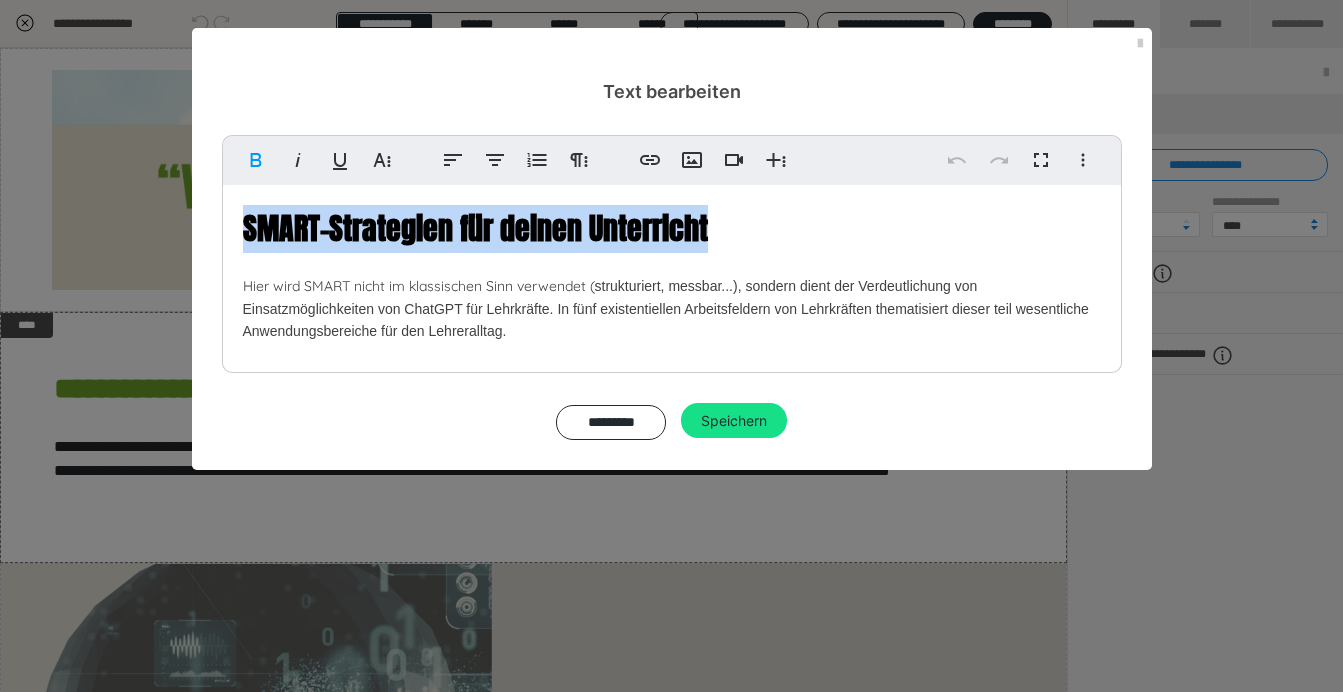drag, startPoint x: 243, startPoint y: 208, endPoint x: 776, endPoint y: 235, distance: 533.6834 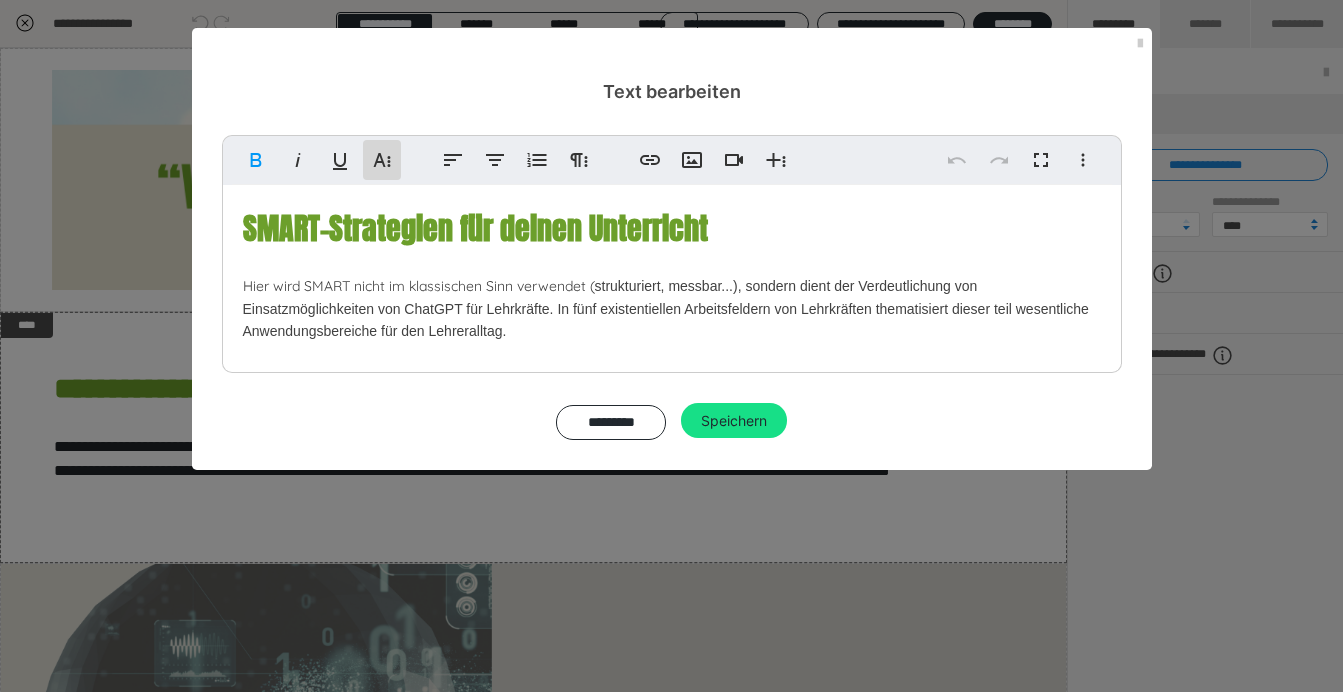 click 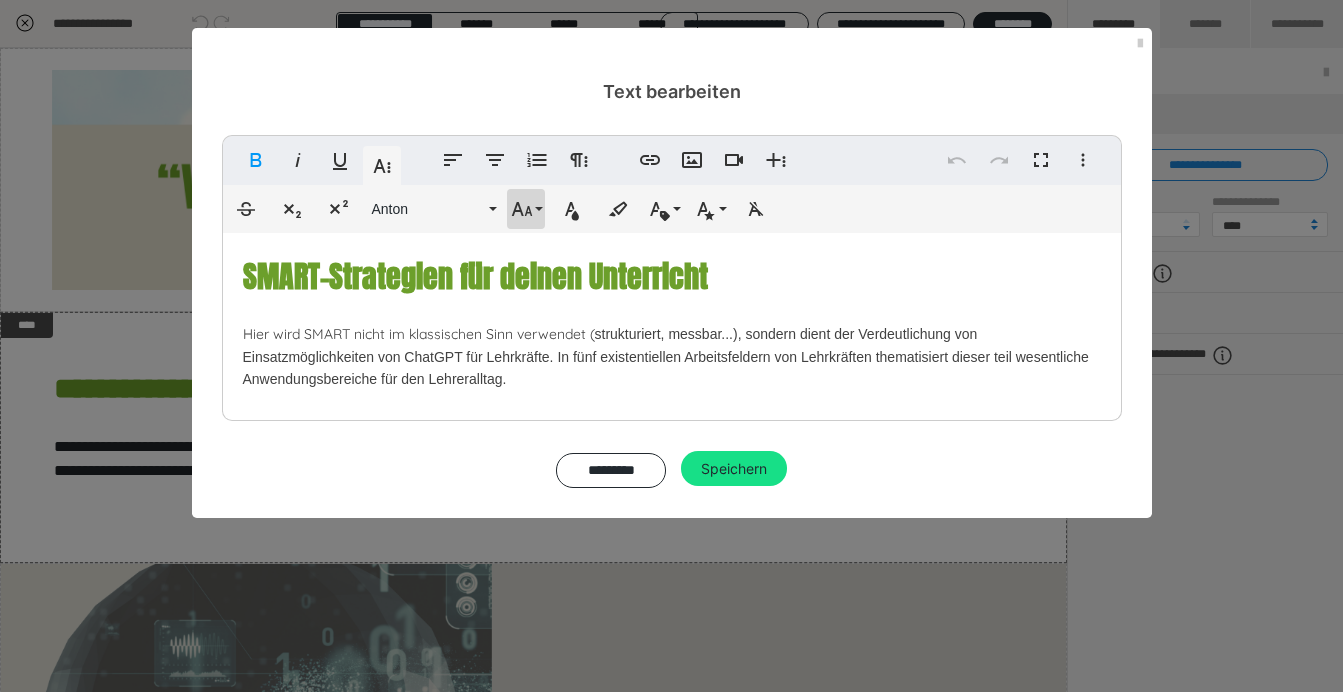 click 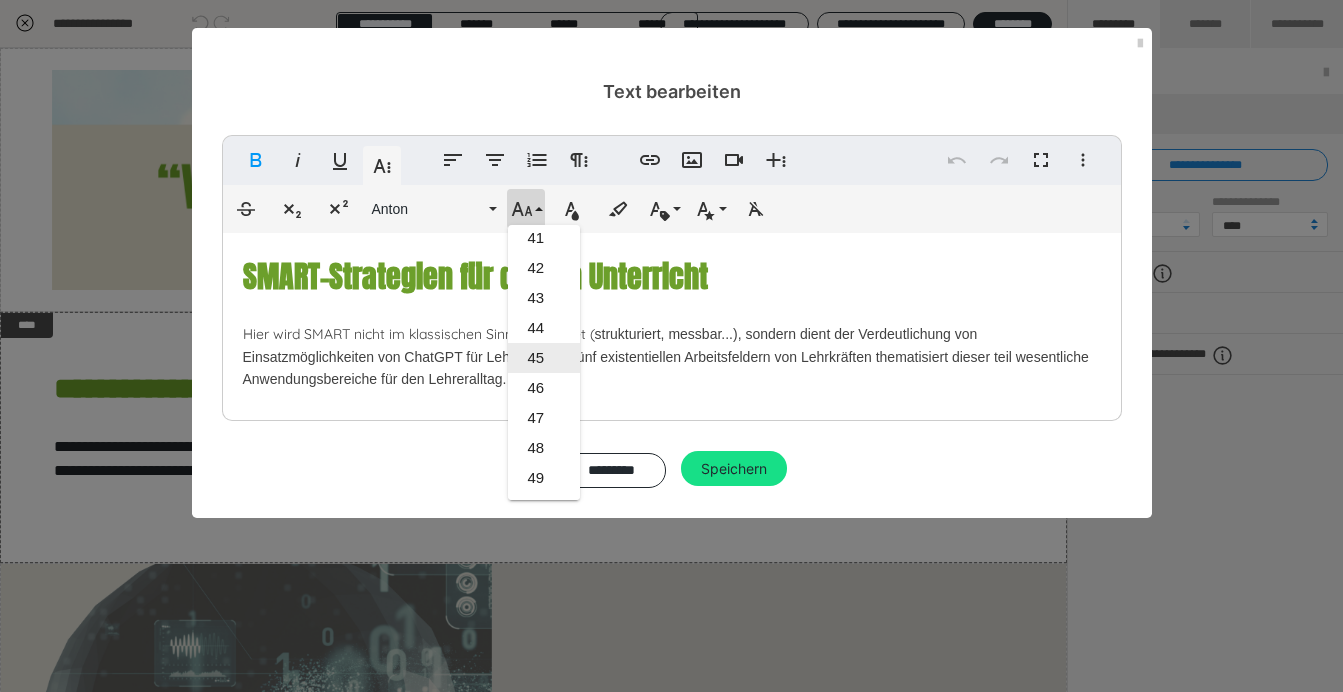 scroll, scrollTop: 1216, scrollLeft: 0, axis: vertical 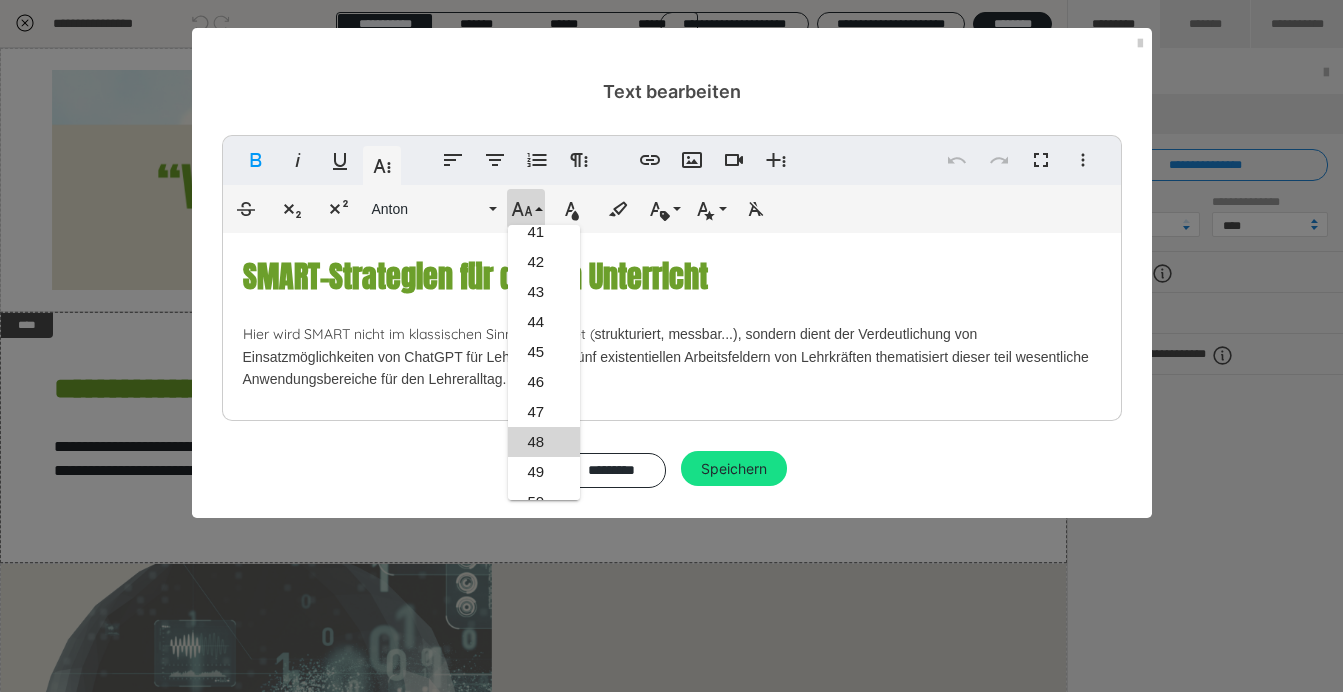 click on "48" at bounding box center (544, 442) 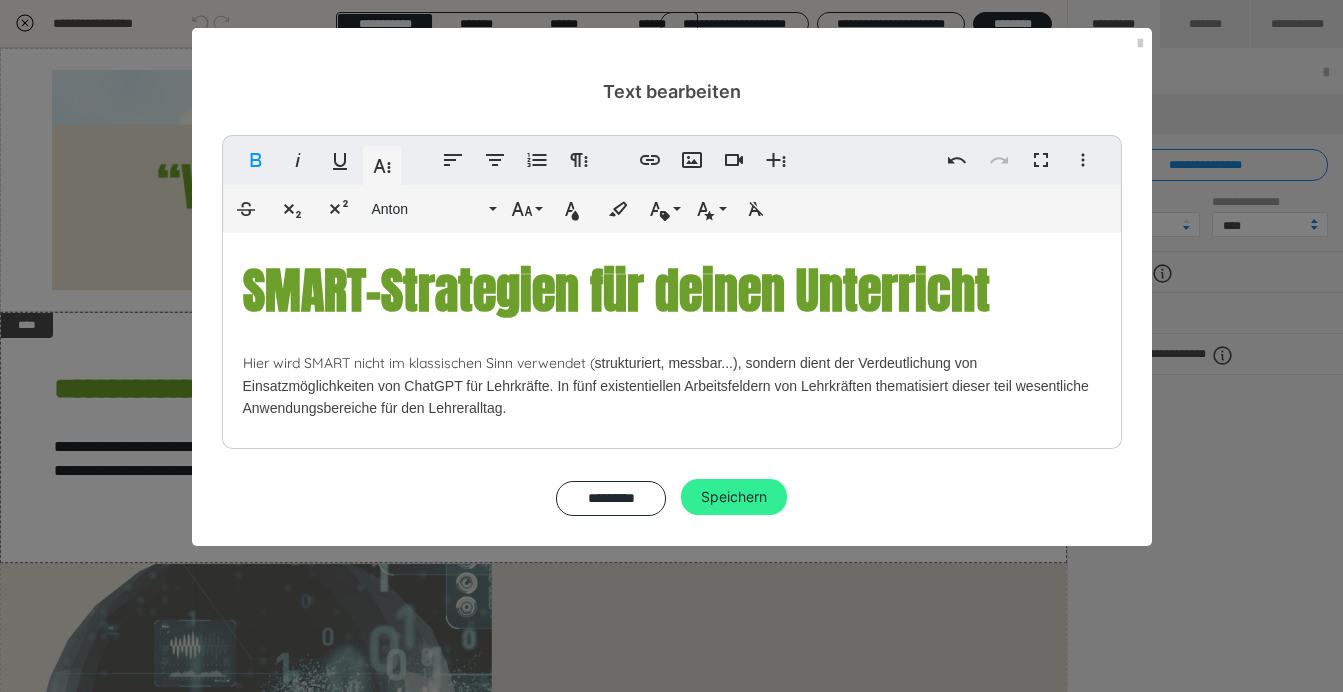 click on "Speichern" at bounding box center (734, 497) 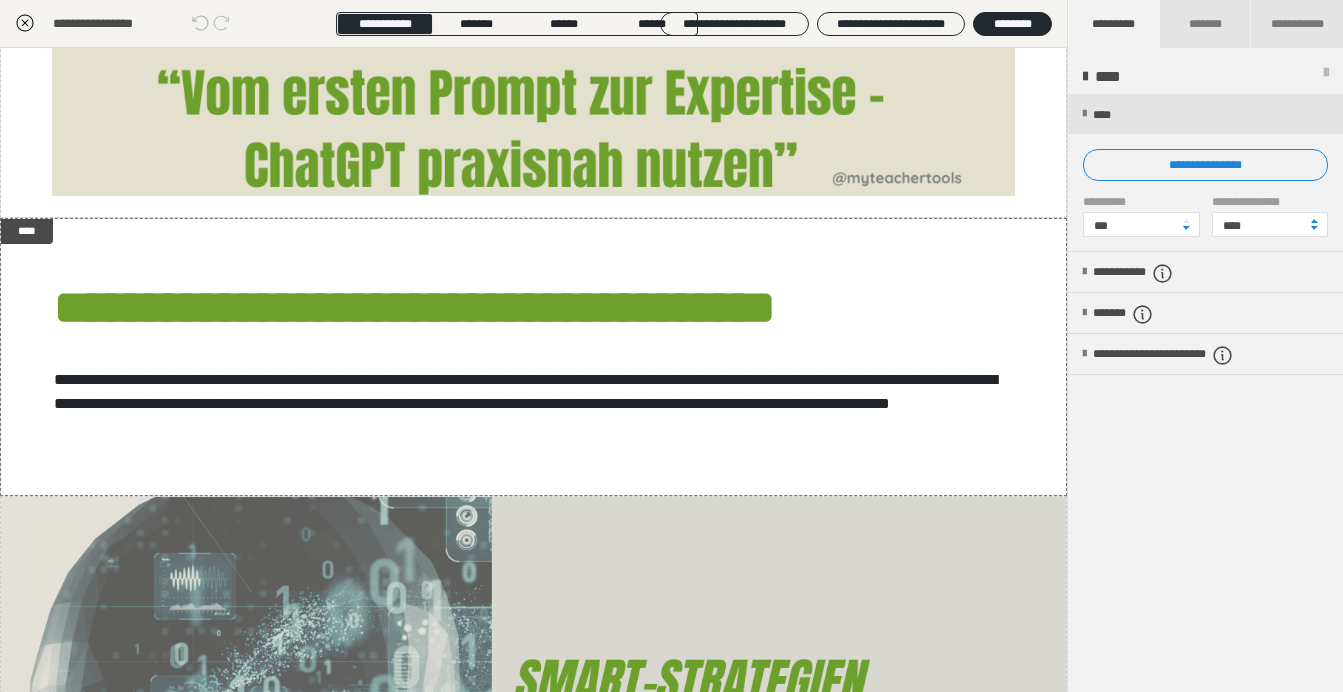 scroll, scrollTop: 113, scrollLeft: 0, axis: vertical 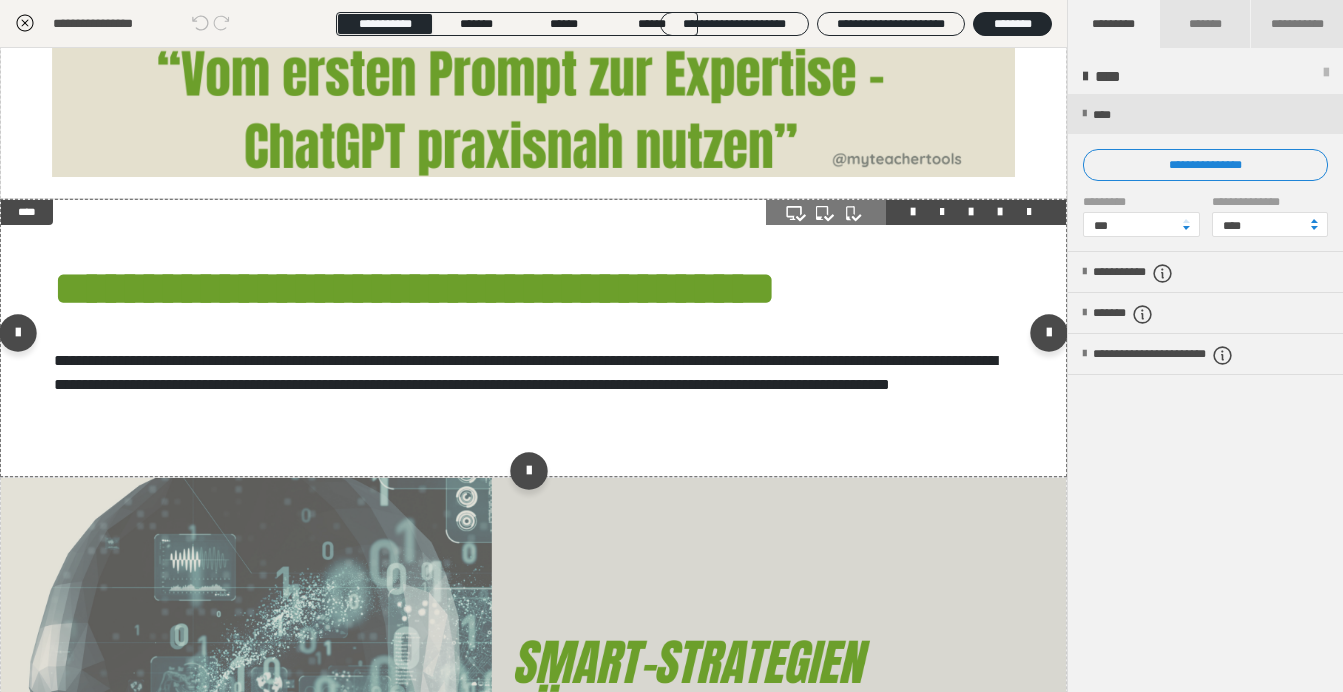 click on "**********" at bounding box center [533, 338] 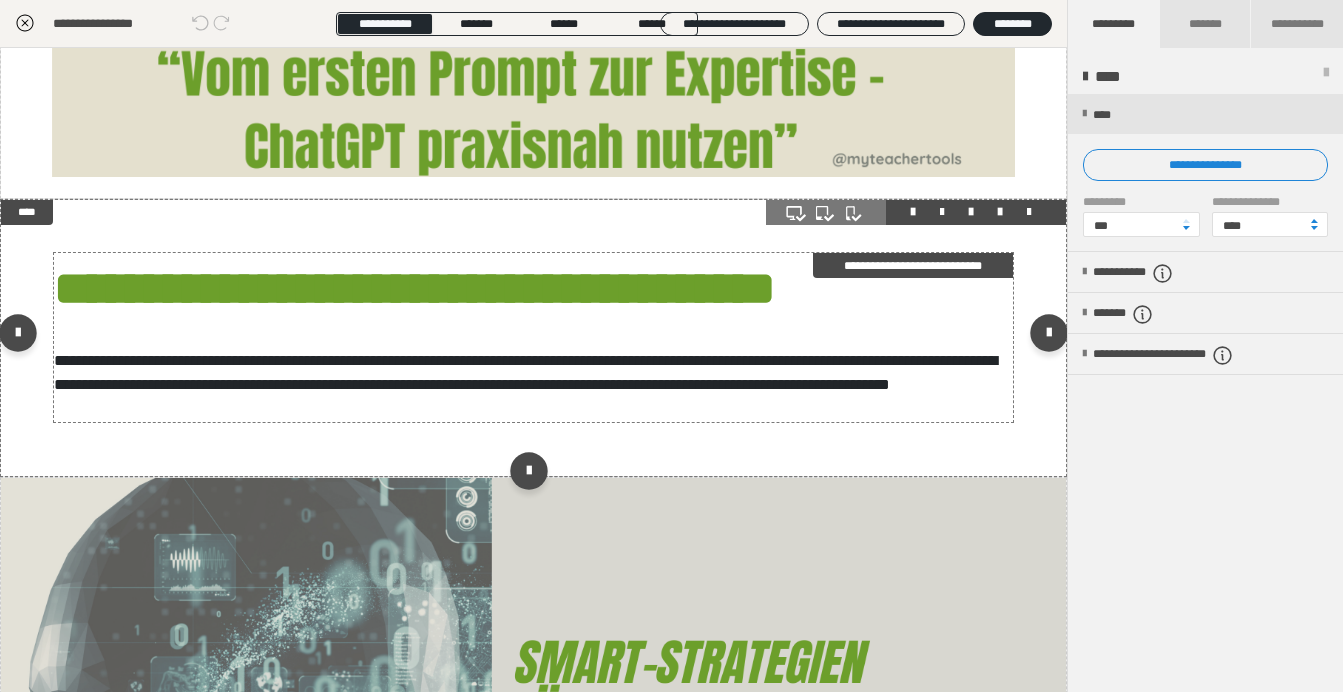 click on "**********" at bounding box center [533, 337] 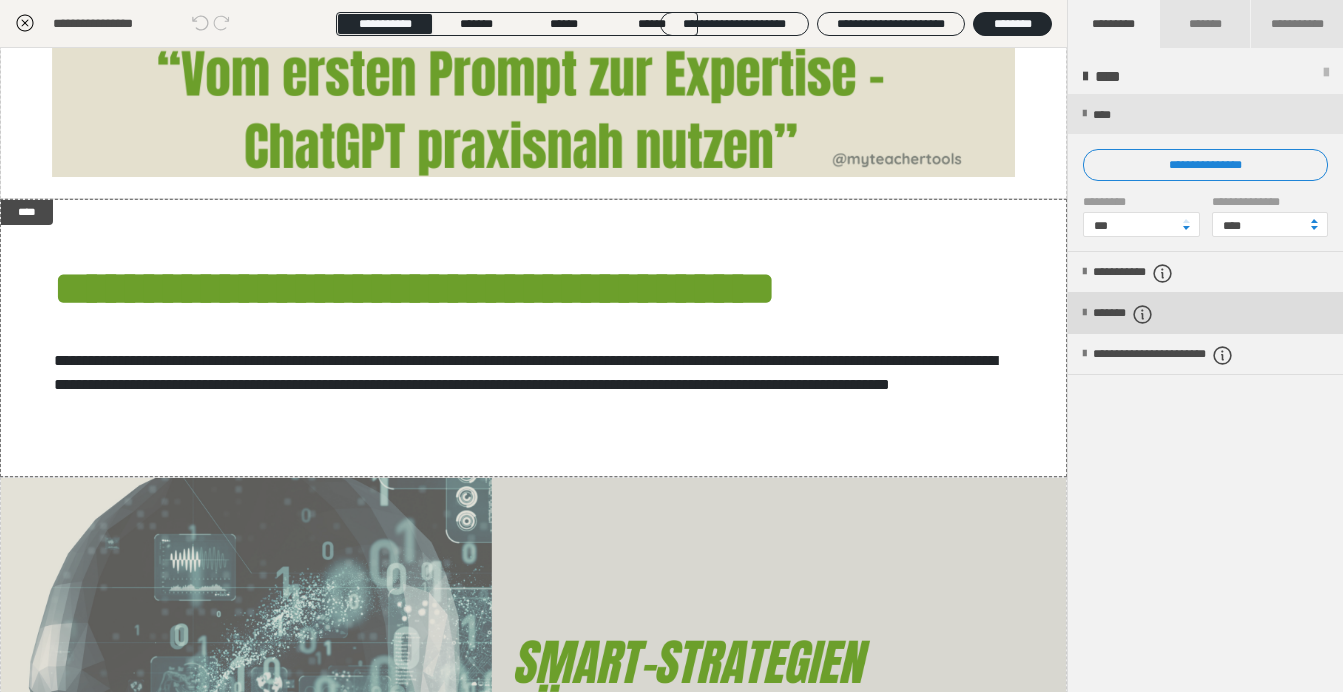 click on "*******" at bounding box center [1140, 314] 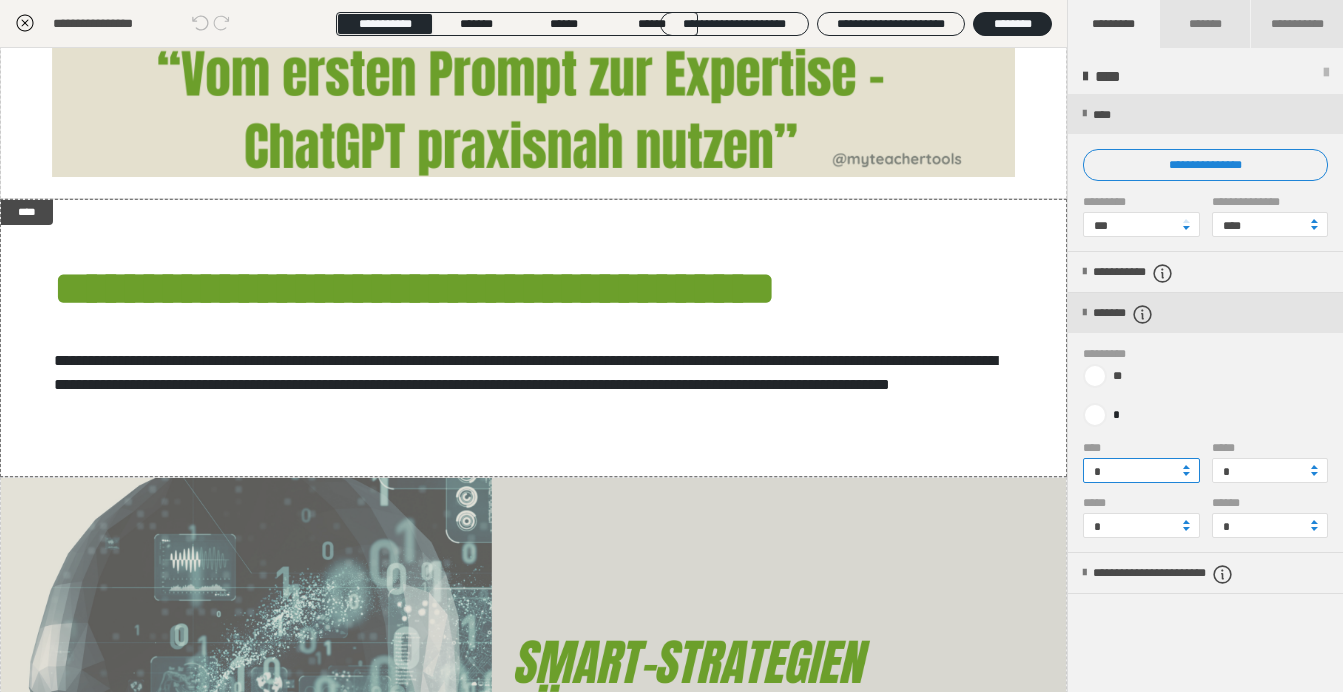 click on "*" at bounding box center [1141, 470] 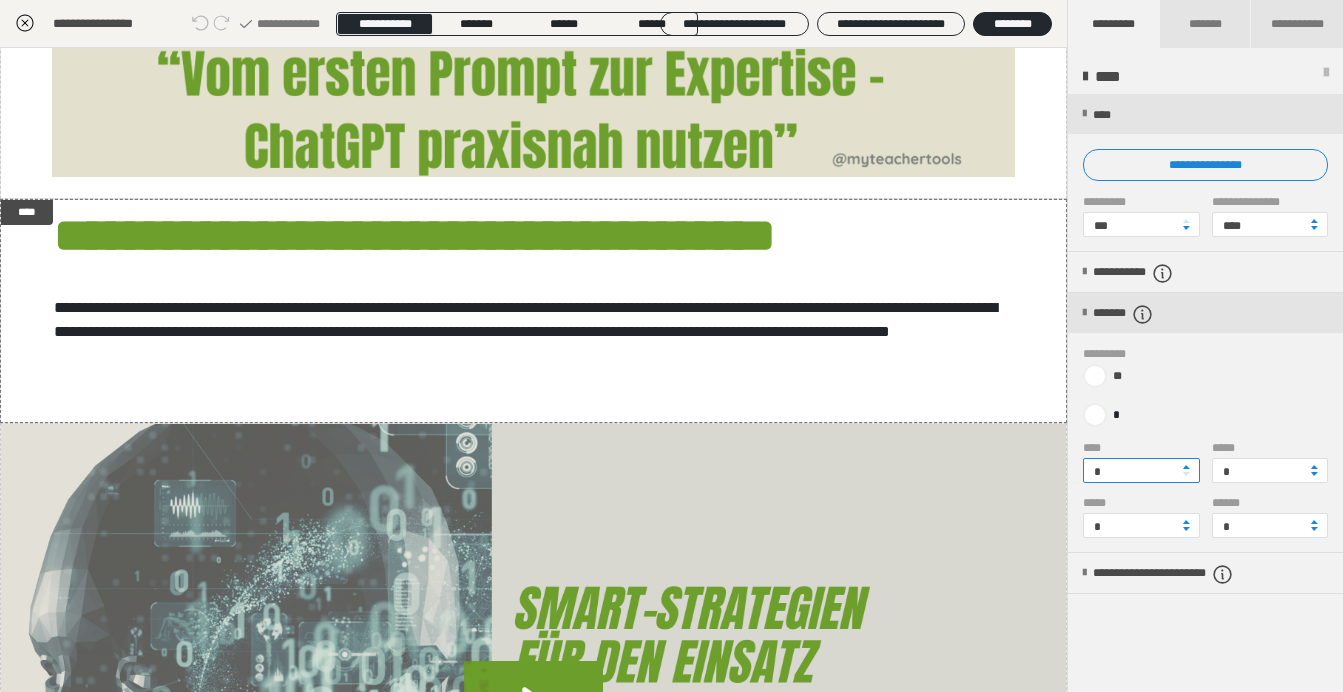 type on "*" 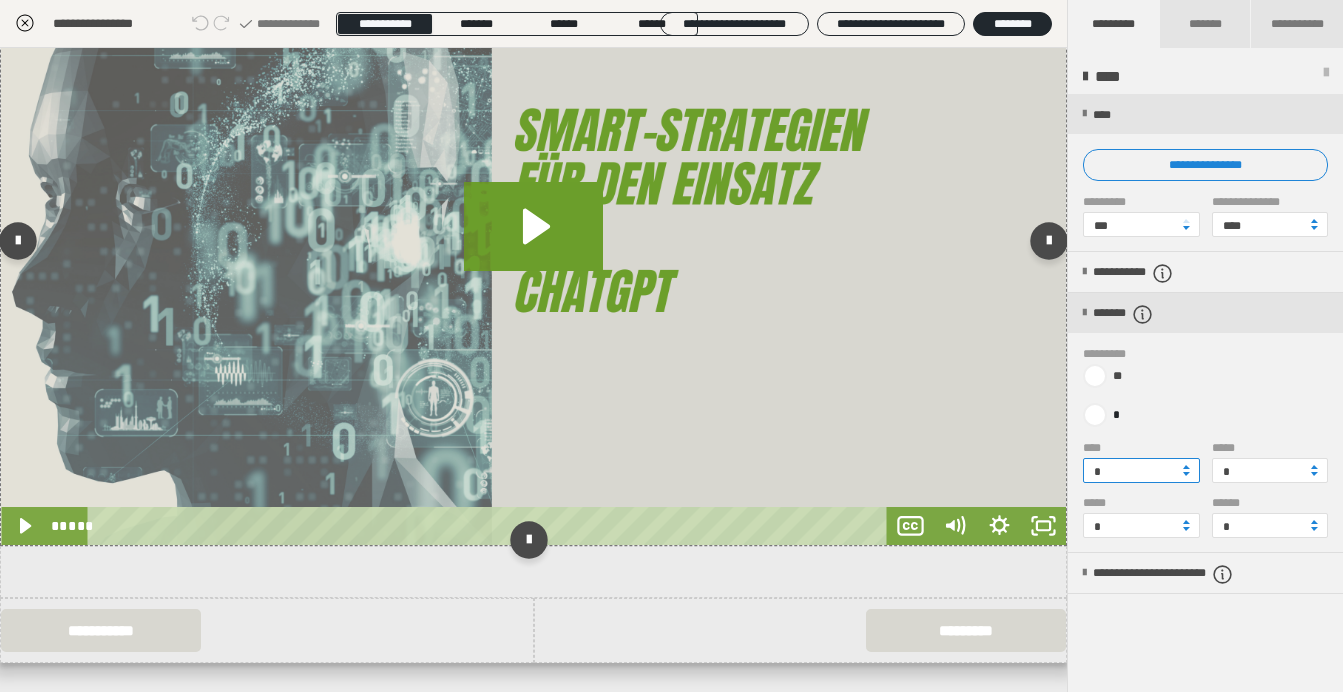 scroll, scrollTop: 649, scrollLeft: 0, axis: vertical 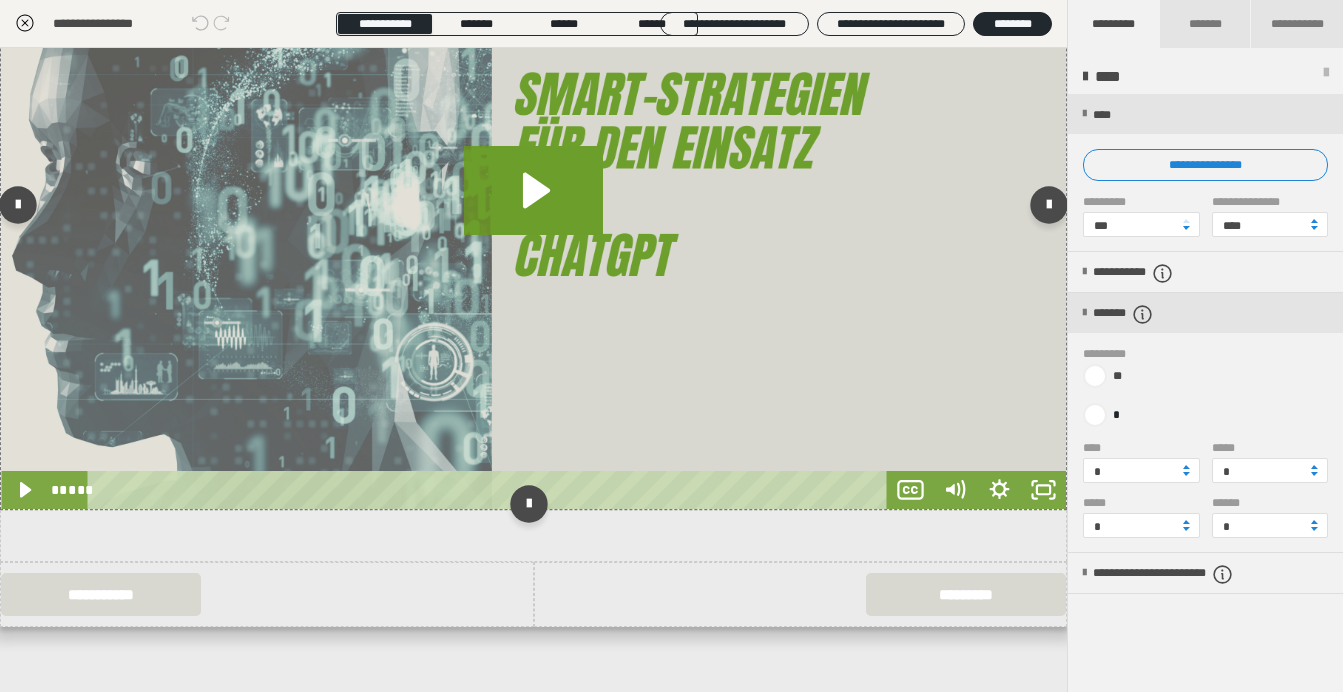 click at bounding box center [533, 209] 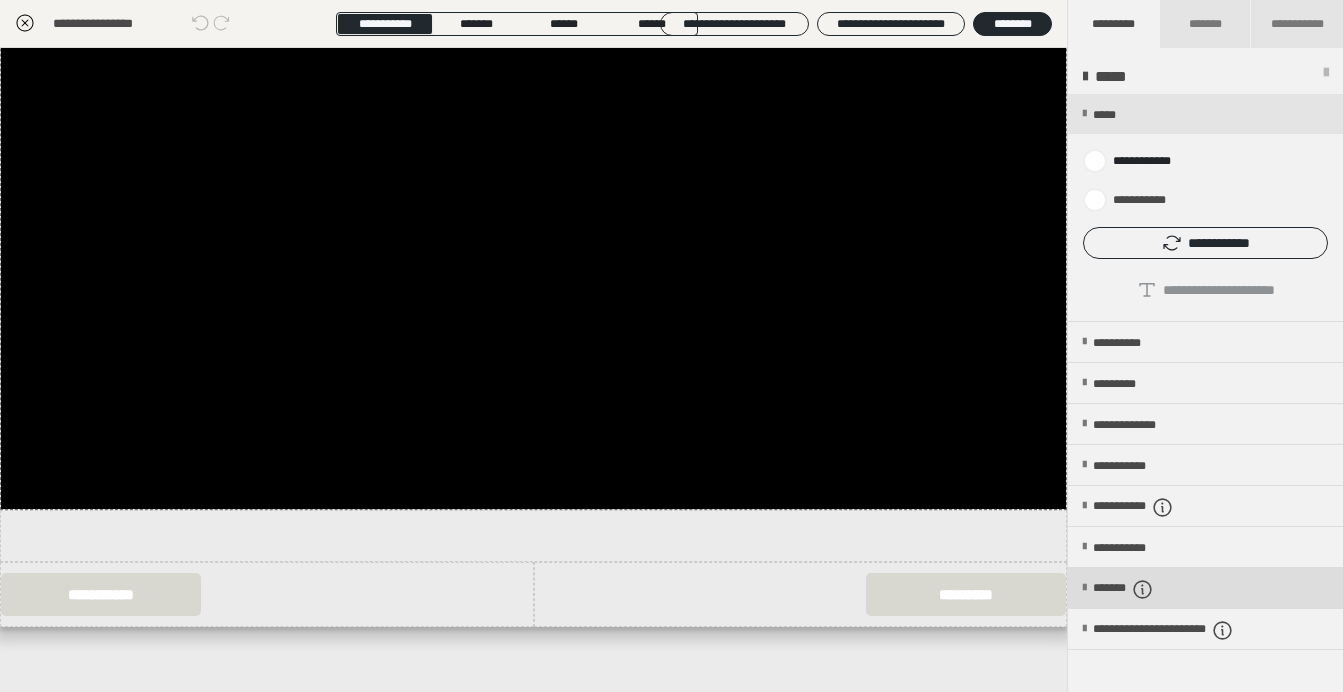 click on "*******" at bounding box center [1140, 589] 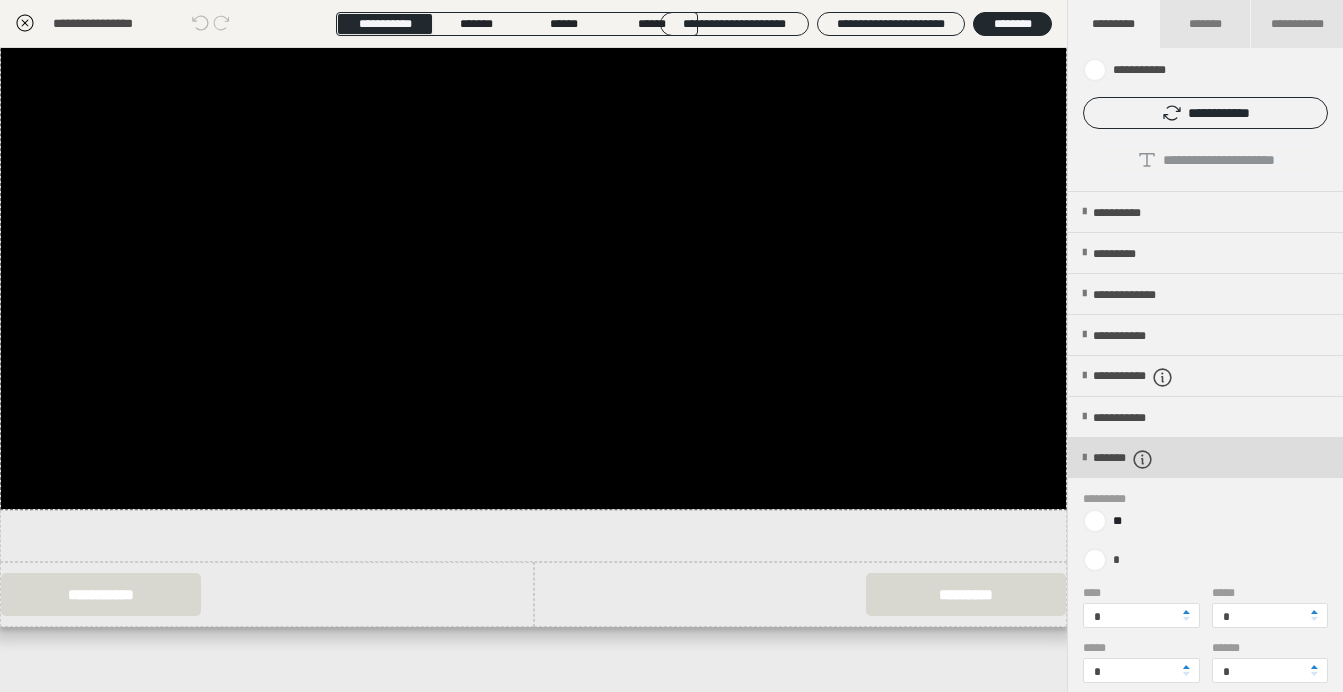 scroll, scrollTop: 184, scrollLeft: 0, axis: vertical 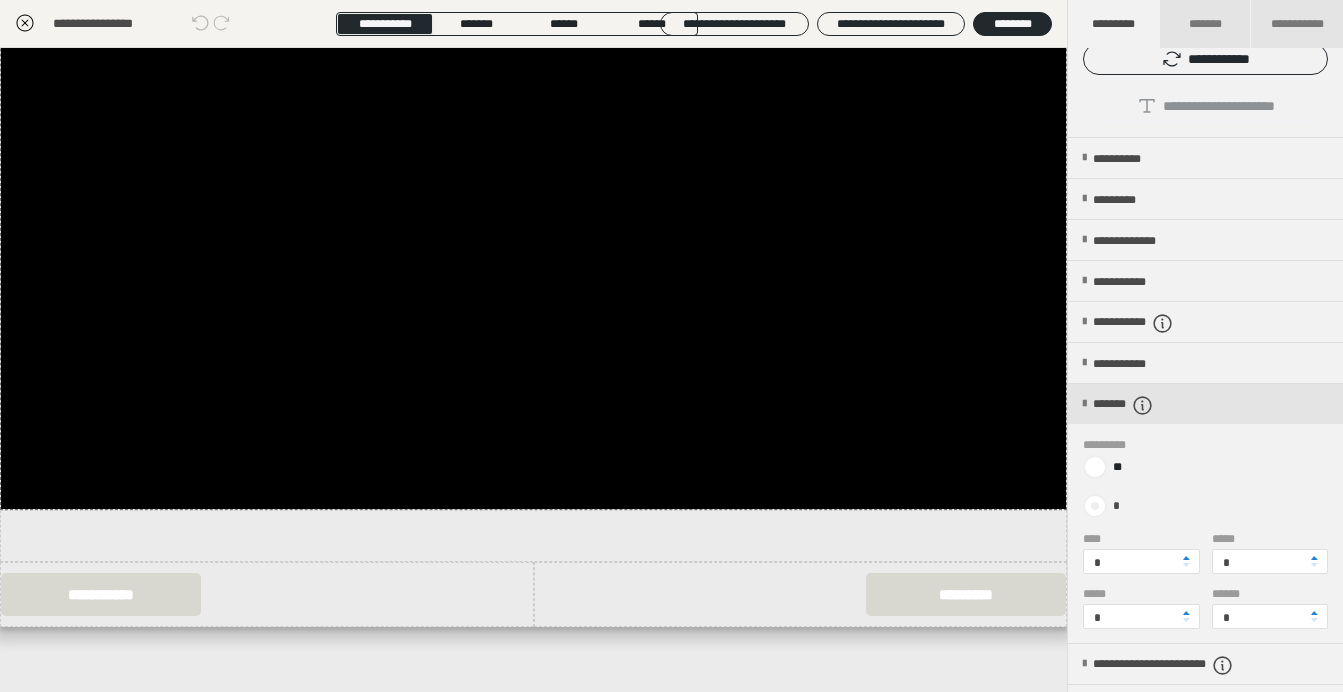 click at bounding box center [1095, 506] 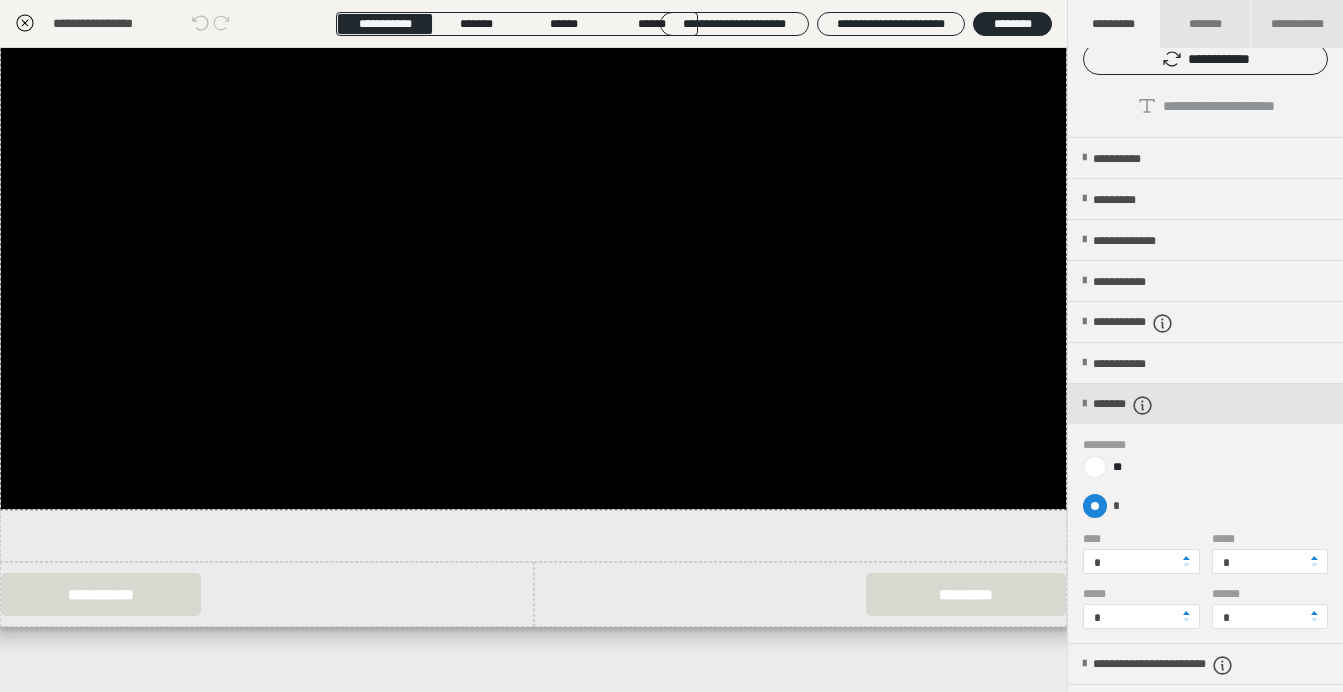 radio on "****" 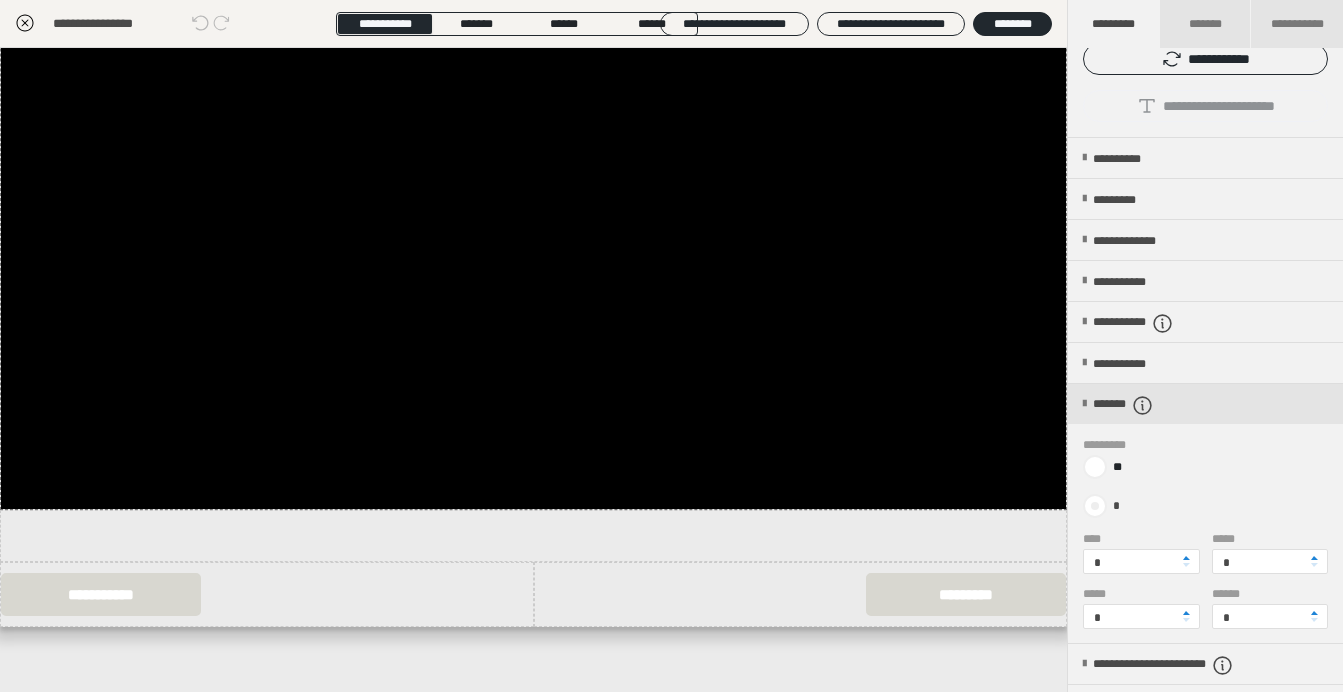 radio on "*****" 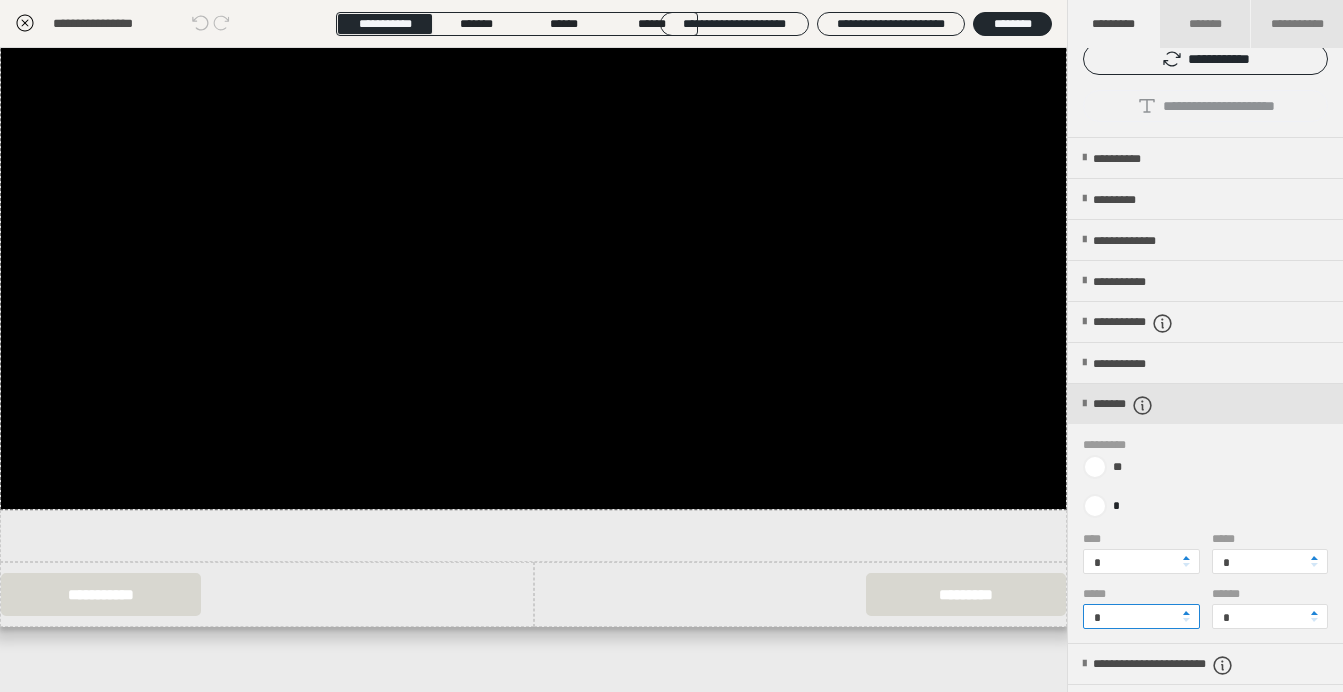 click on "*" at bounding box center [1141, 616] 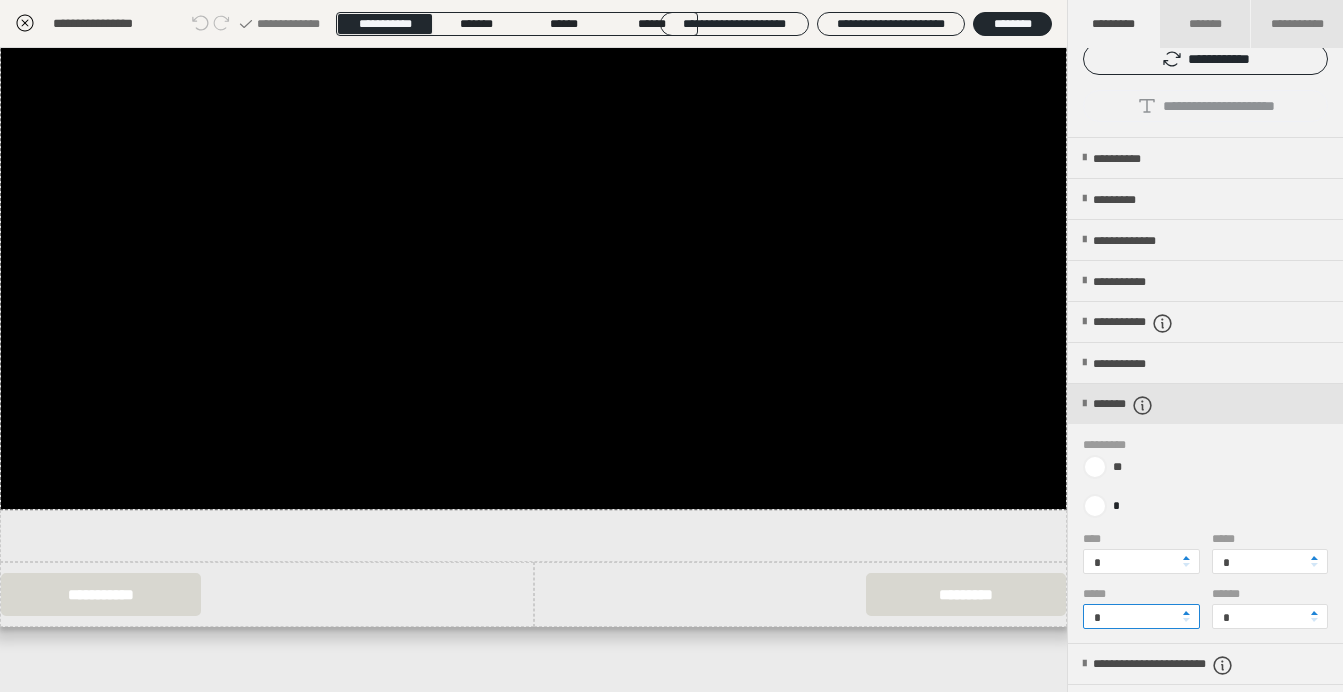 type on "*" 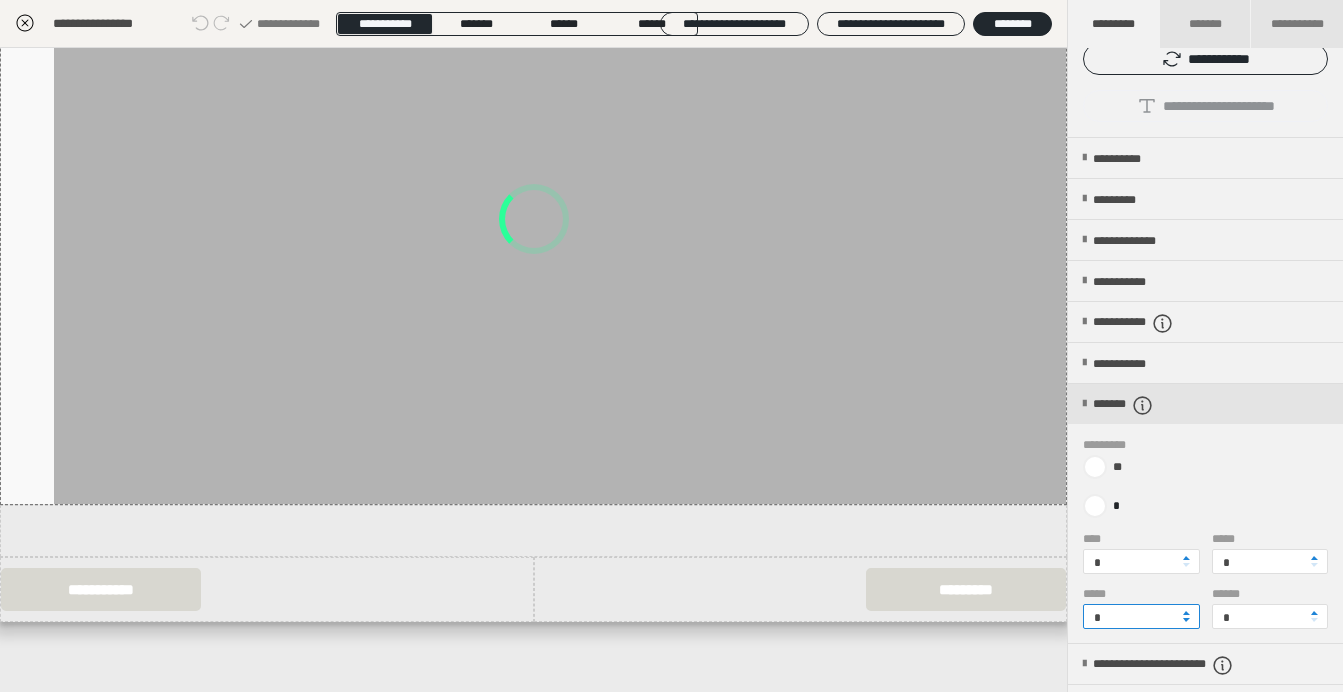 scroll, scrollTop: 624, scrollLeft: 0, axis: vertical 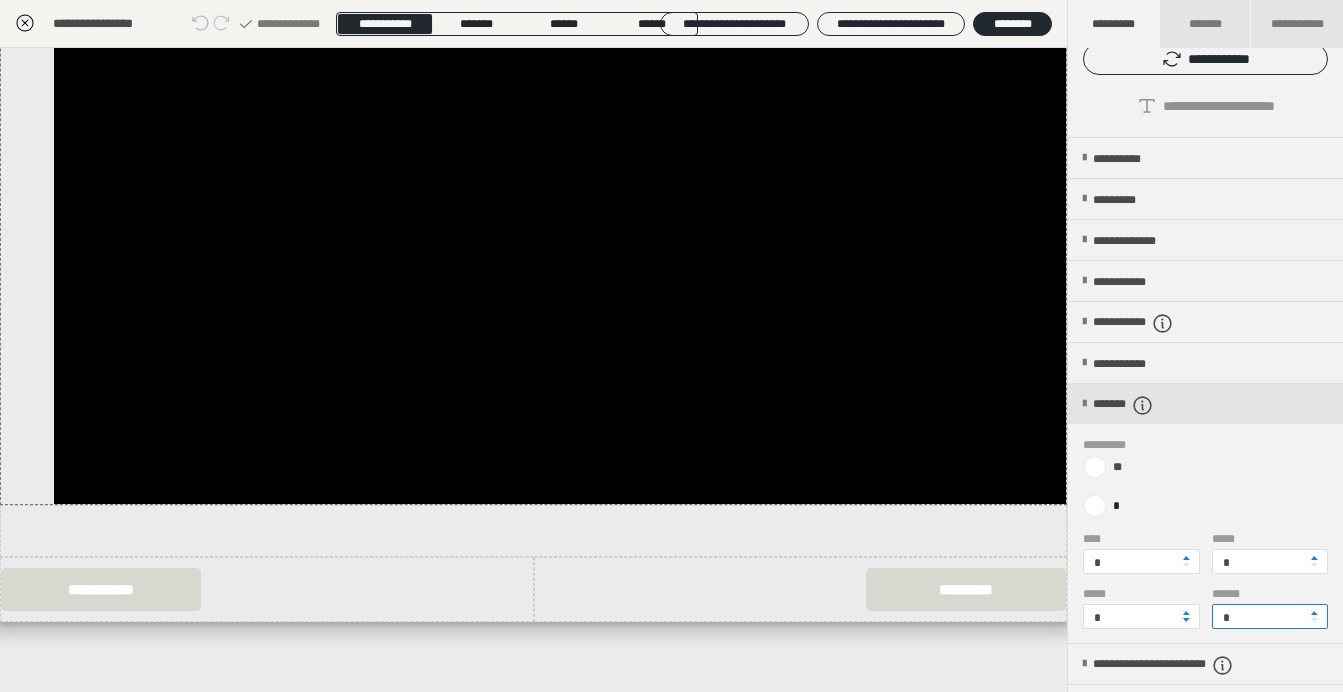 click on "*" at bounding box center (1270, 616) 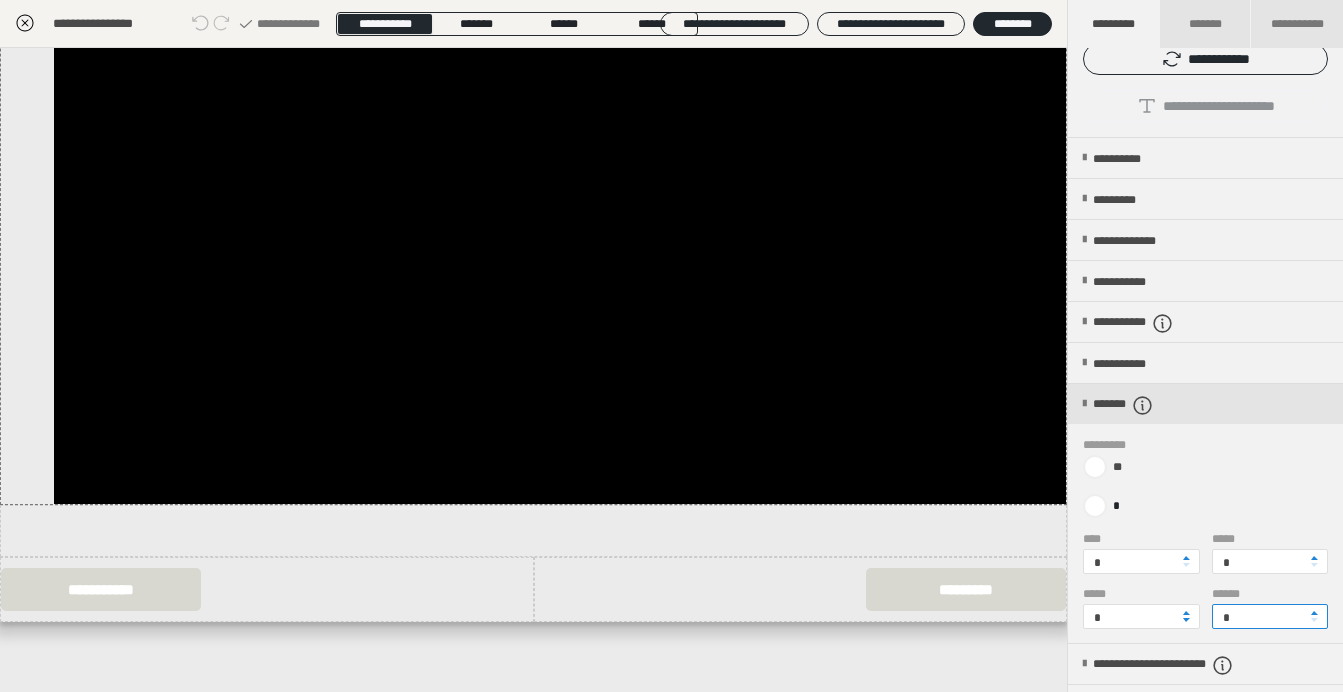 type on "*" 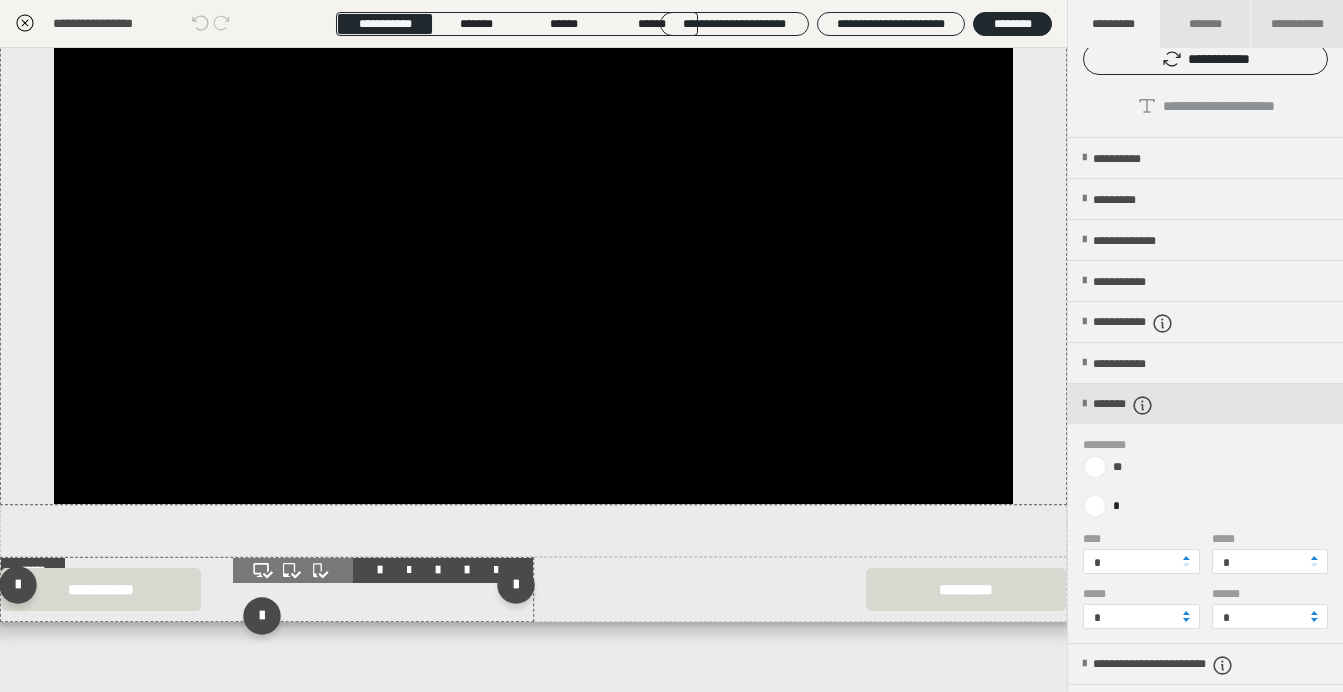 click at bounding box center [267, 589] 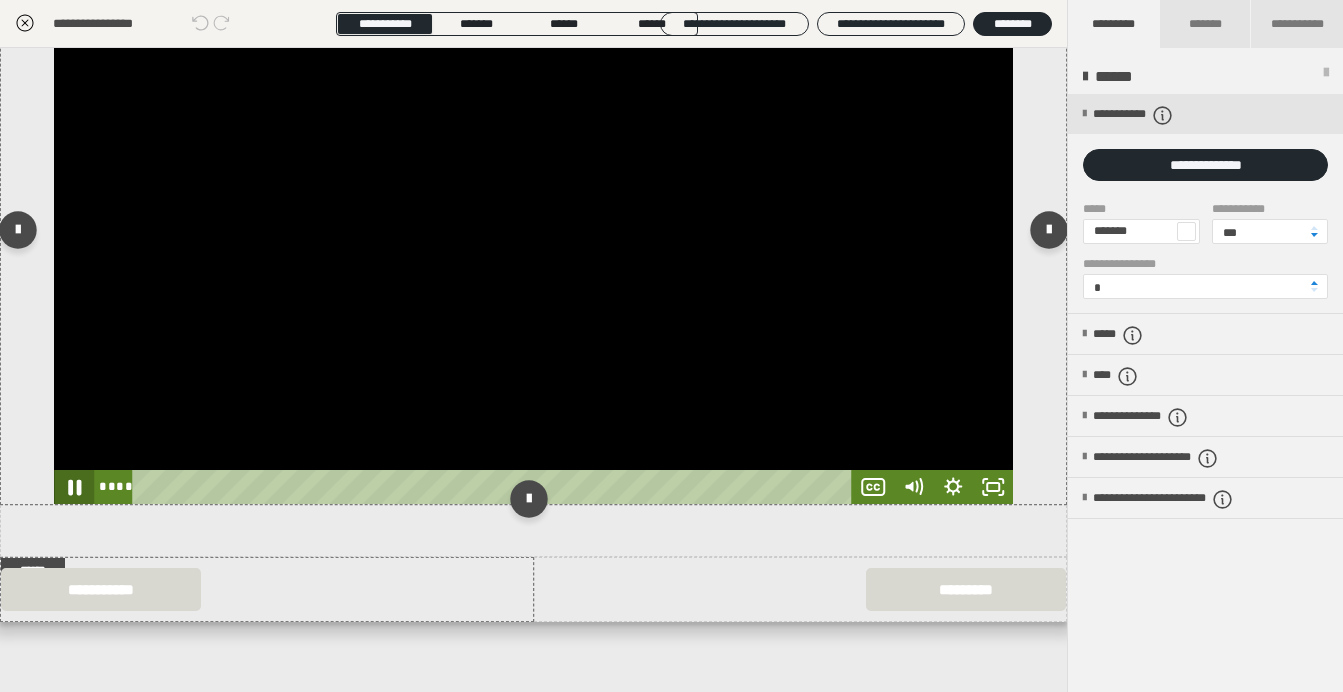 click 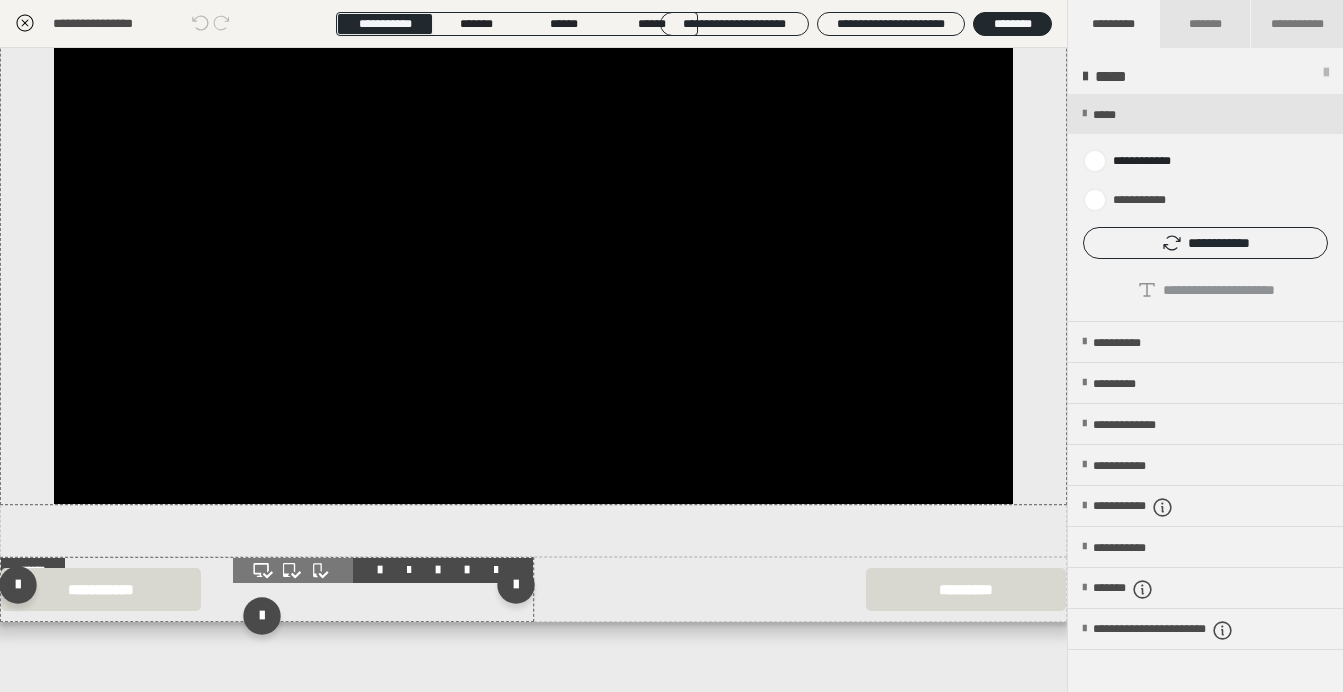 click at bounding box center (267, 589) 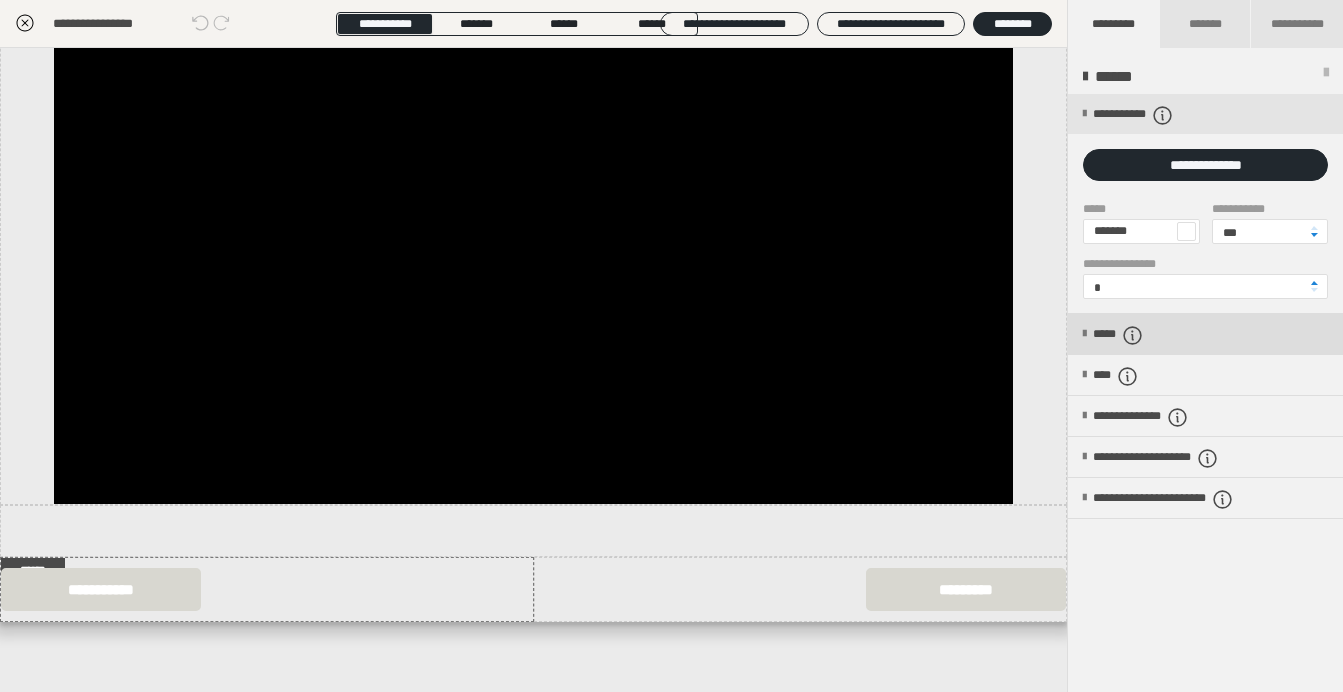click on "*****" at bounding box center (1128, 335) 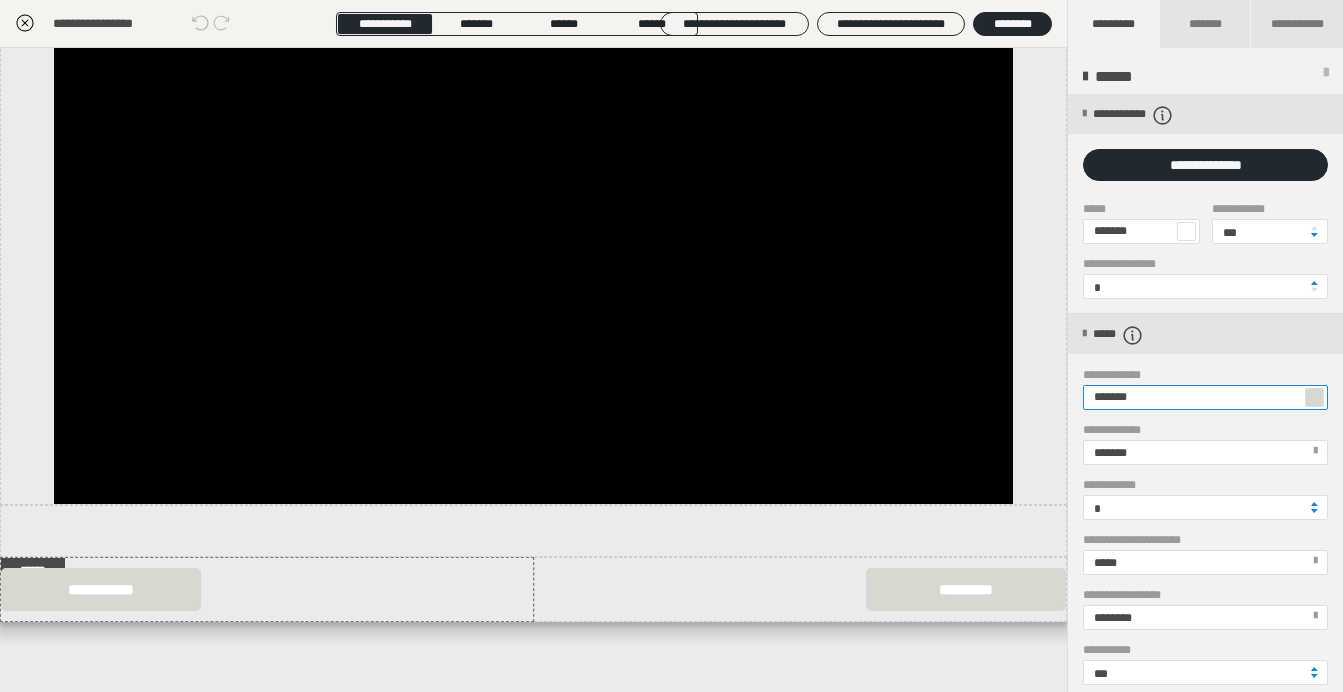 click on "*******" at bounding box center (1205, 397) 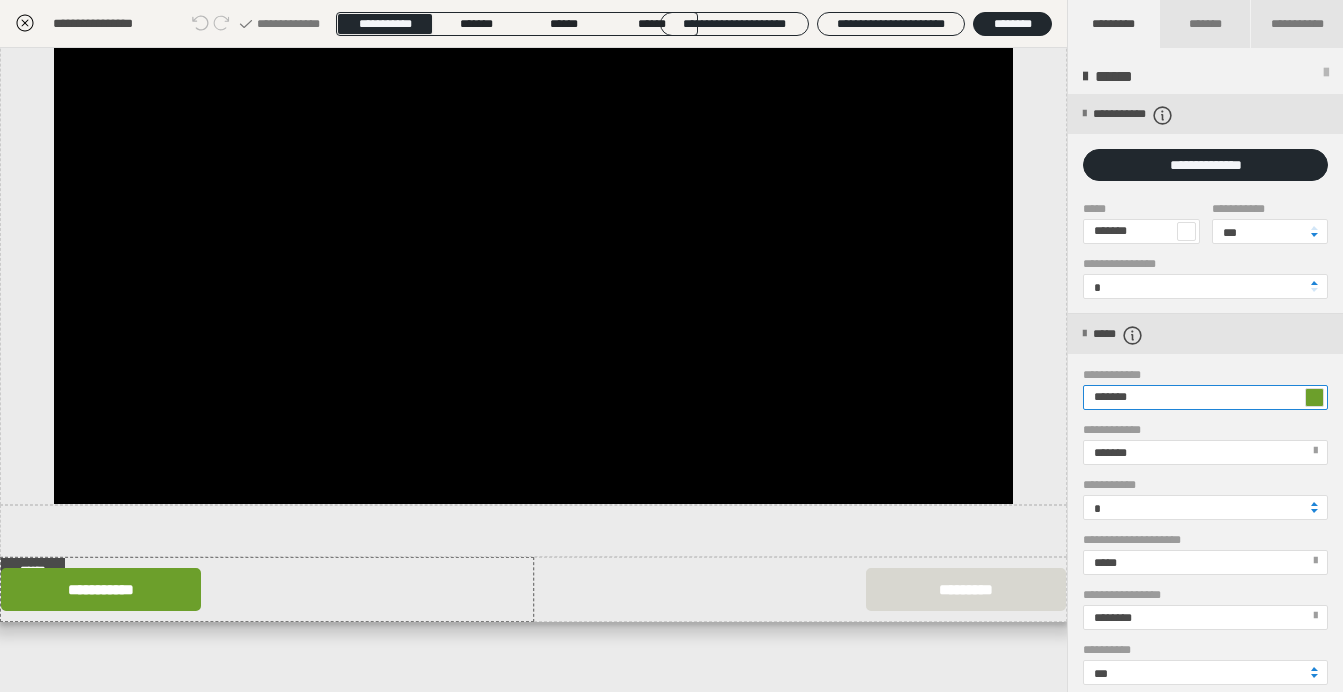 type on "*******" 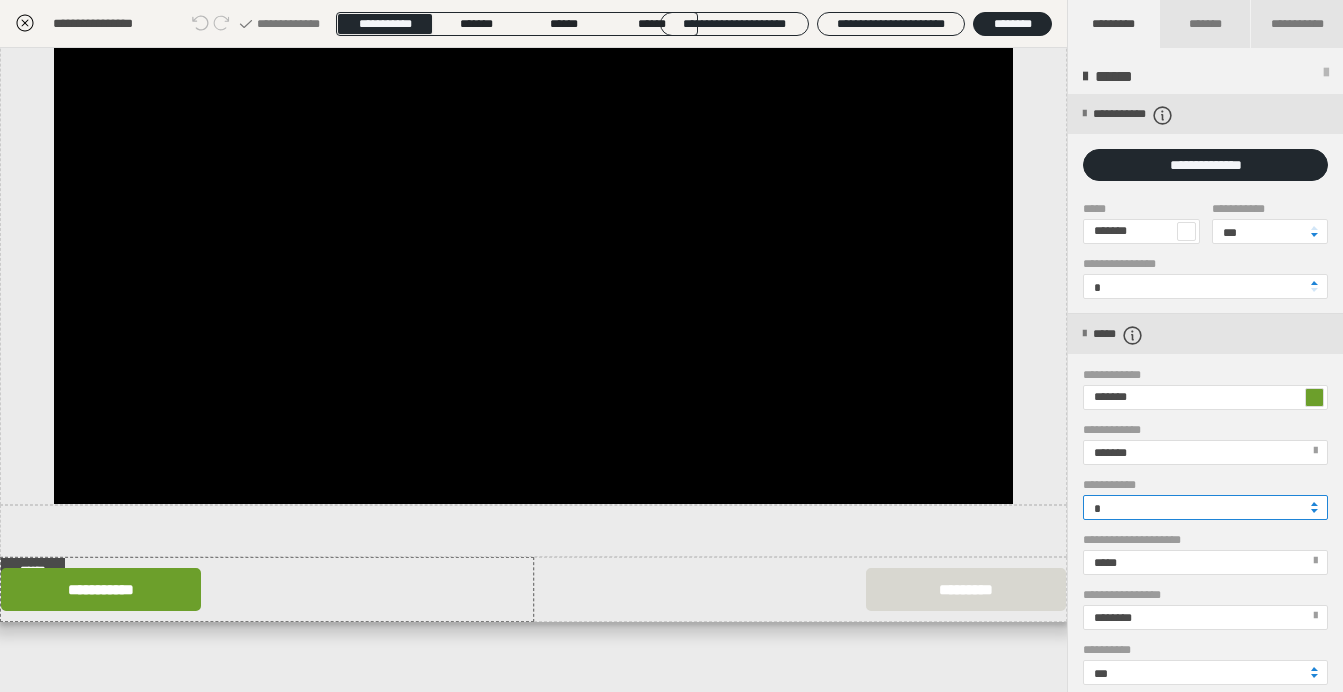 click on "*" at bounding box center (1205, 507) 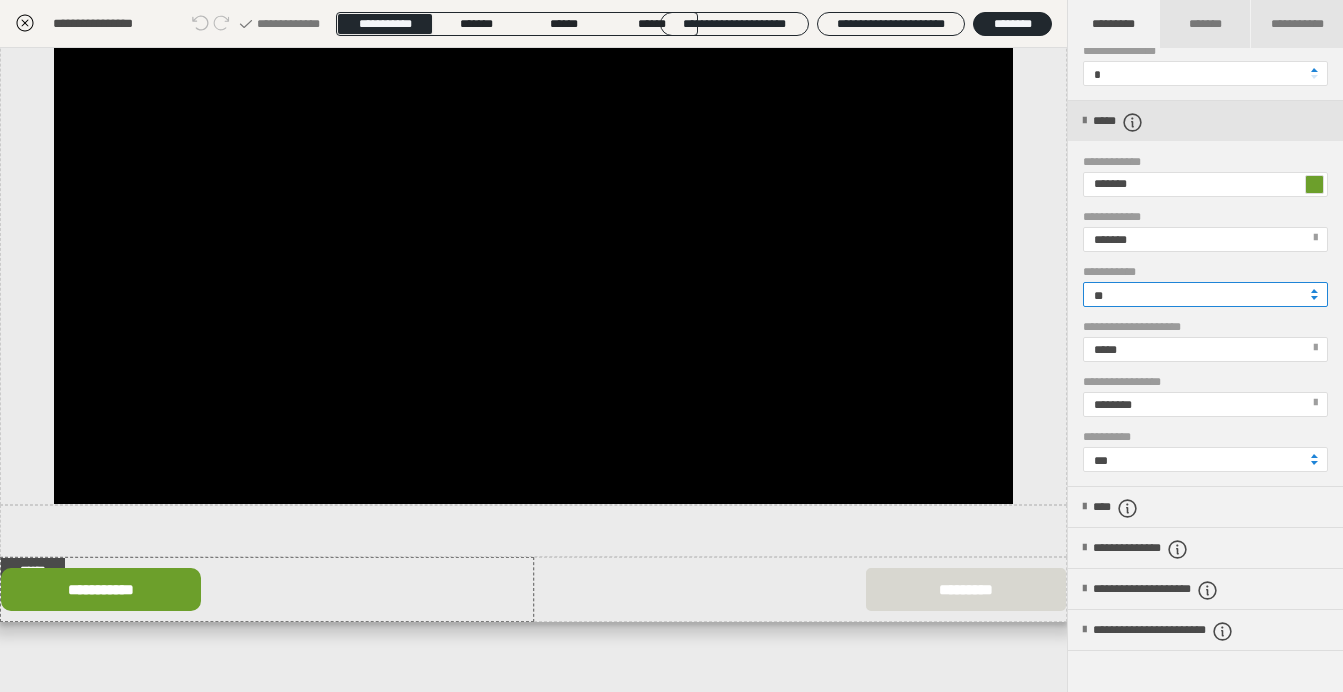 scroll, scrollTop: 235, scrollLeft: 0, axis: vertical 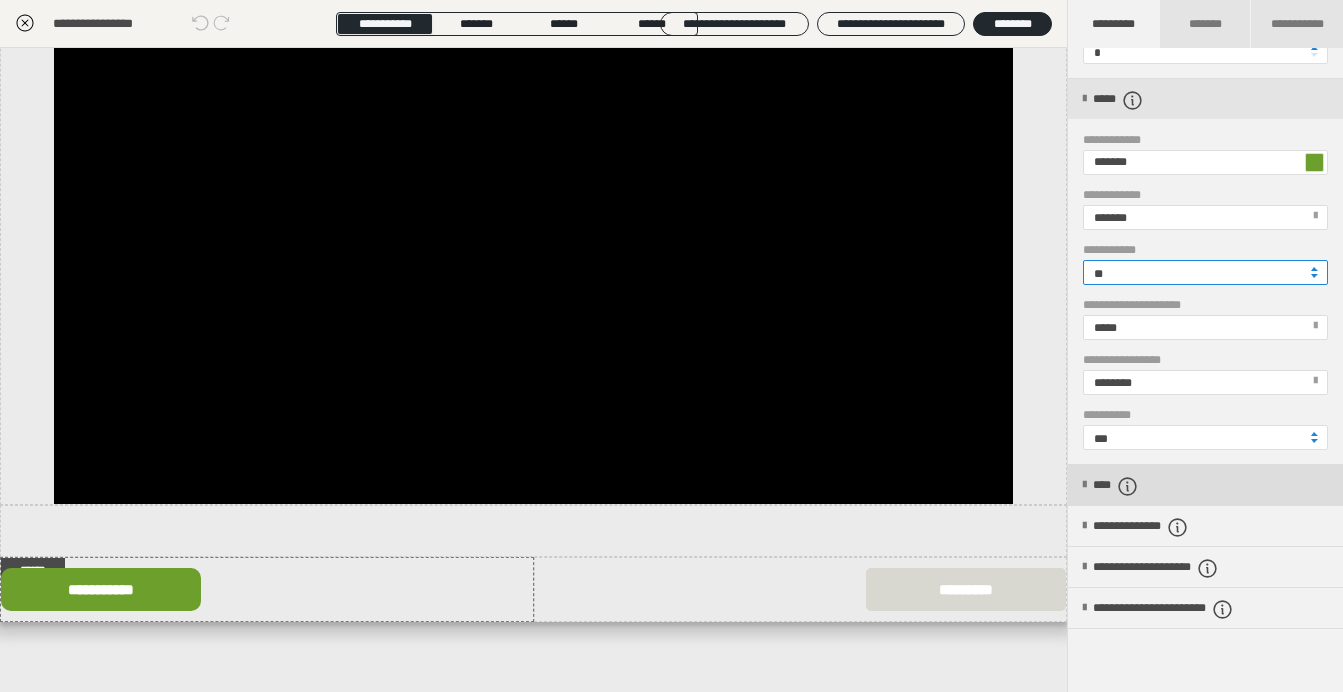 type on "**" 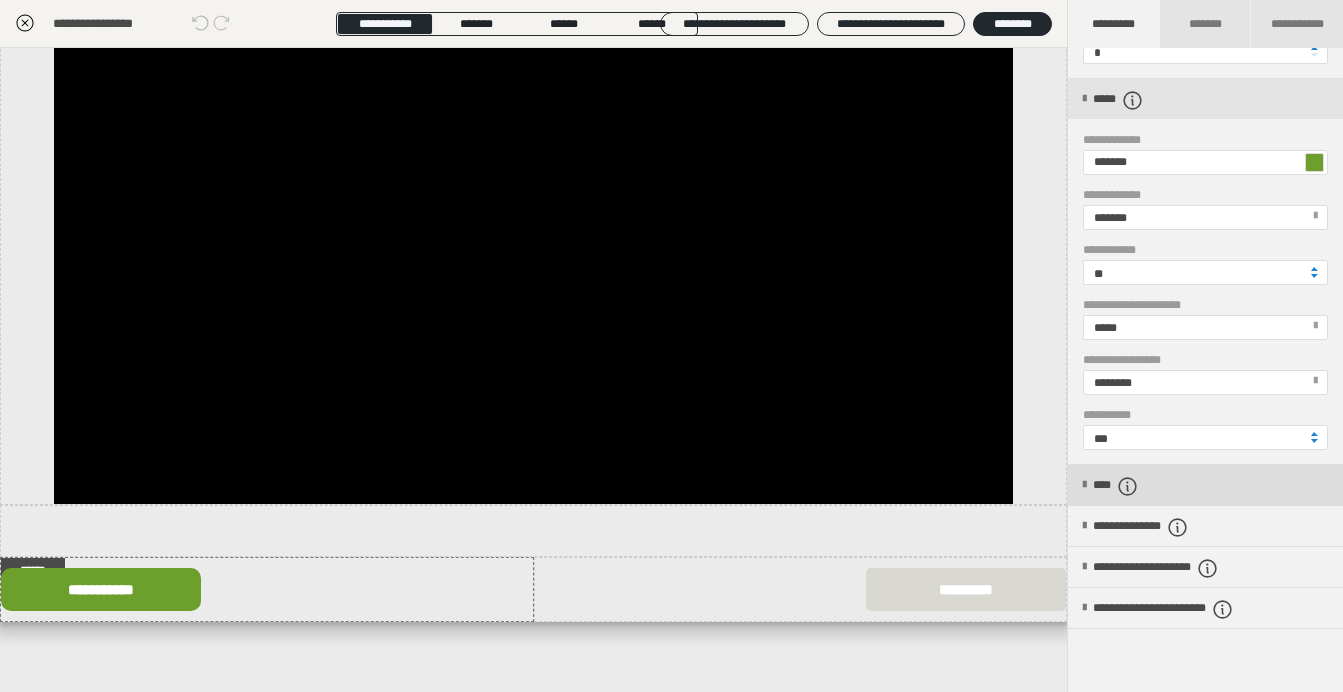click on "****" at bounding box center [1125, 486] 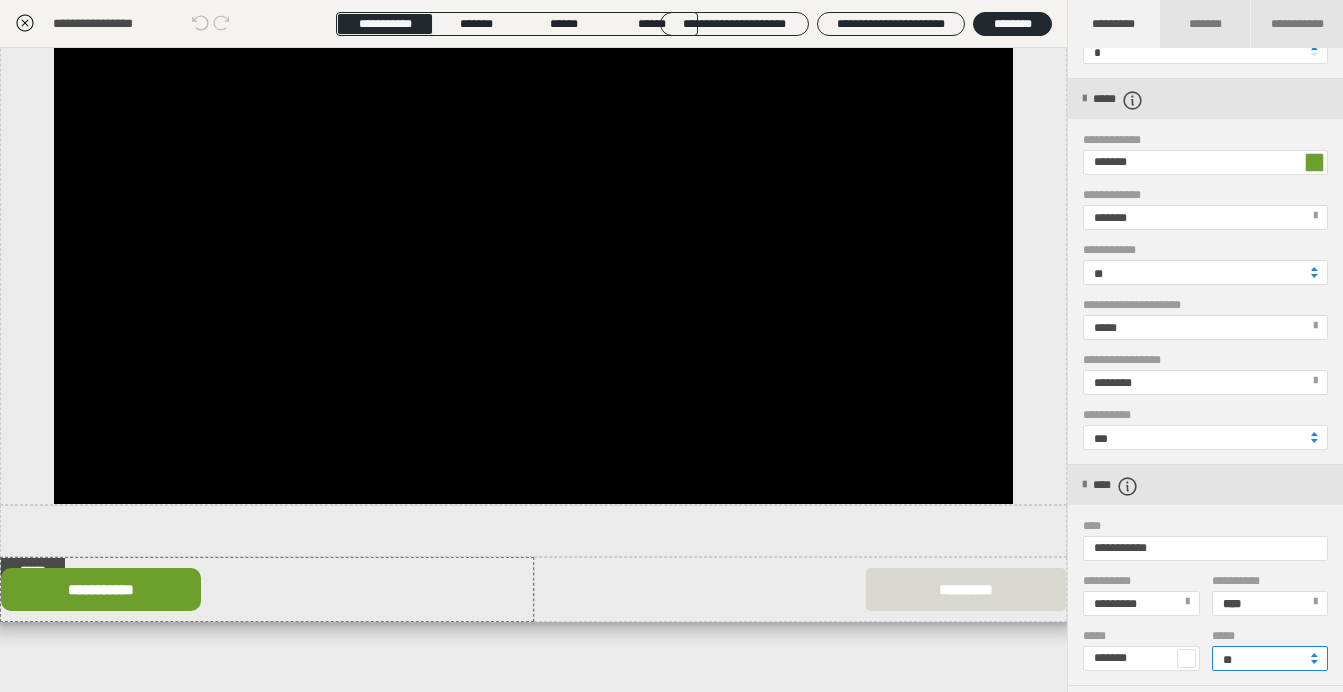 click on "**" at bounding box center [1270, 658] 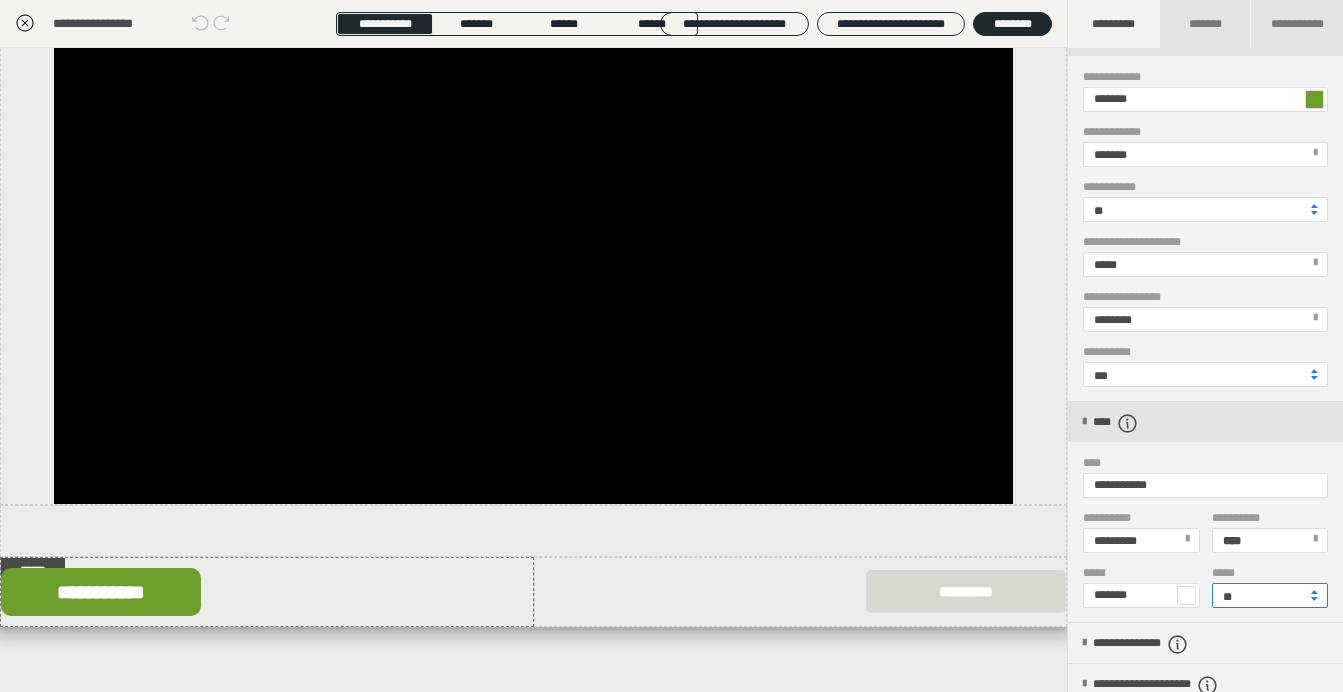 scroll, scrollTop: 300, scrollLeft: 0, axis: vertical 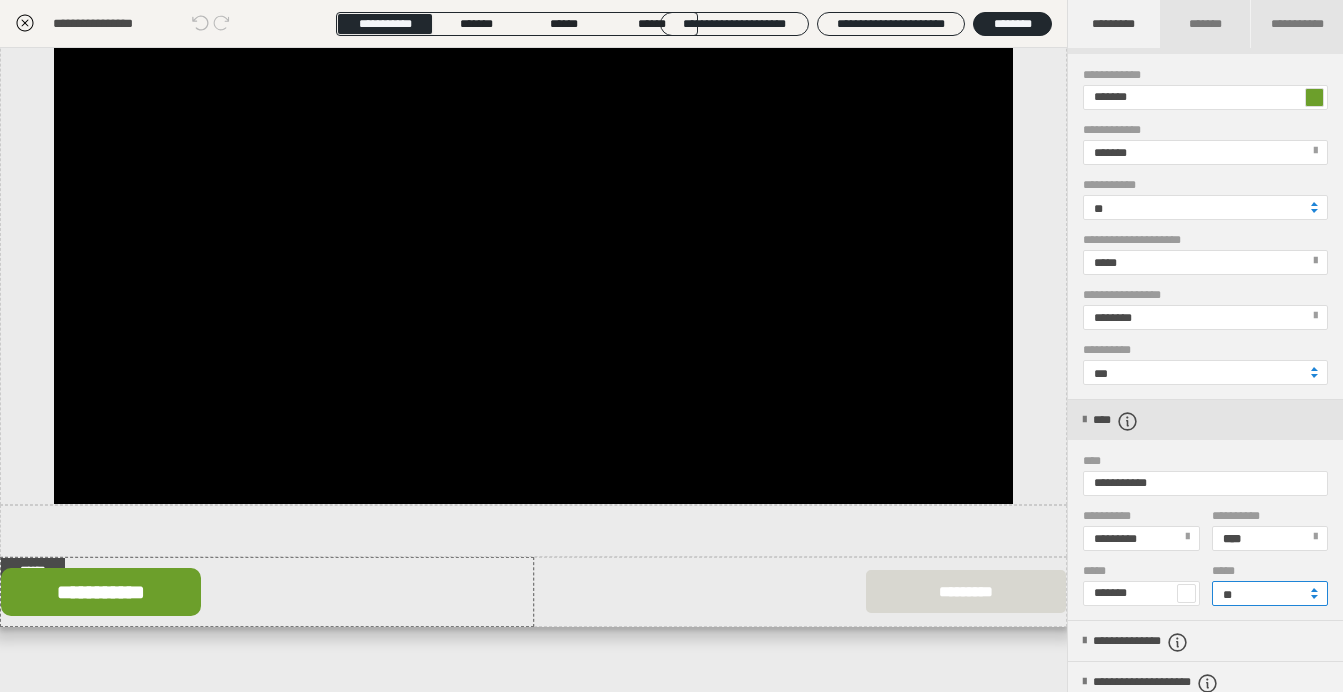 type on "**" 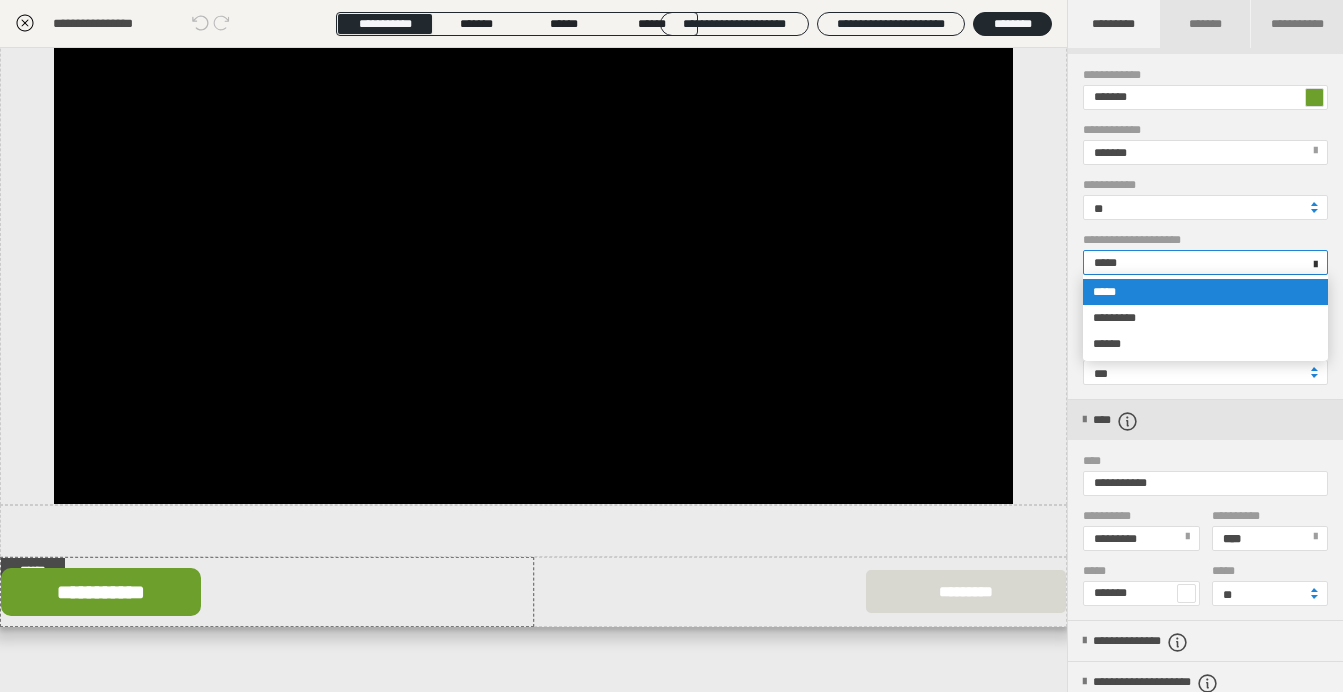 click at bounding box center (1315, 261) 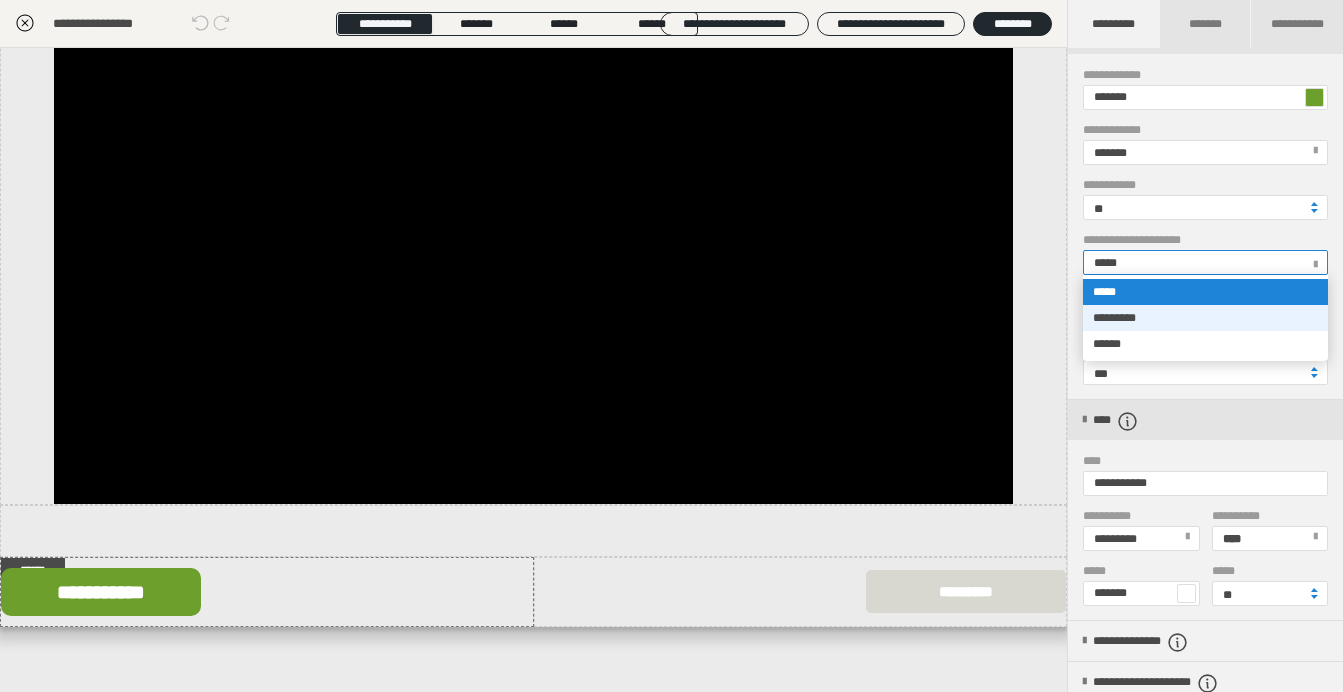 click on "*********" at bounding box center [1205, 318] 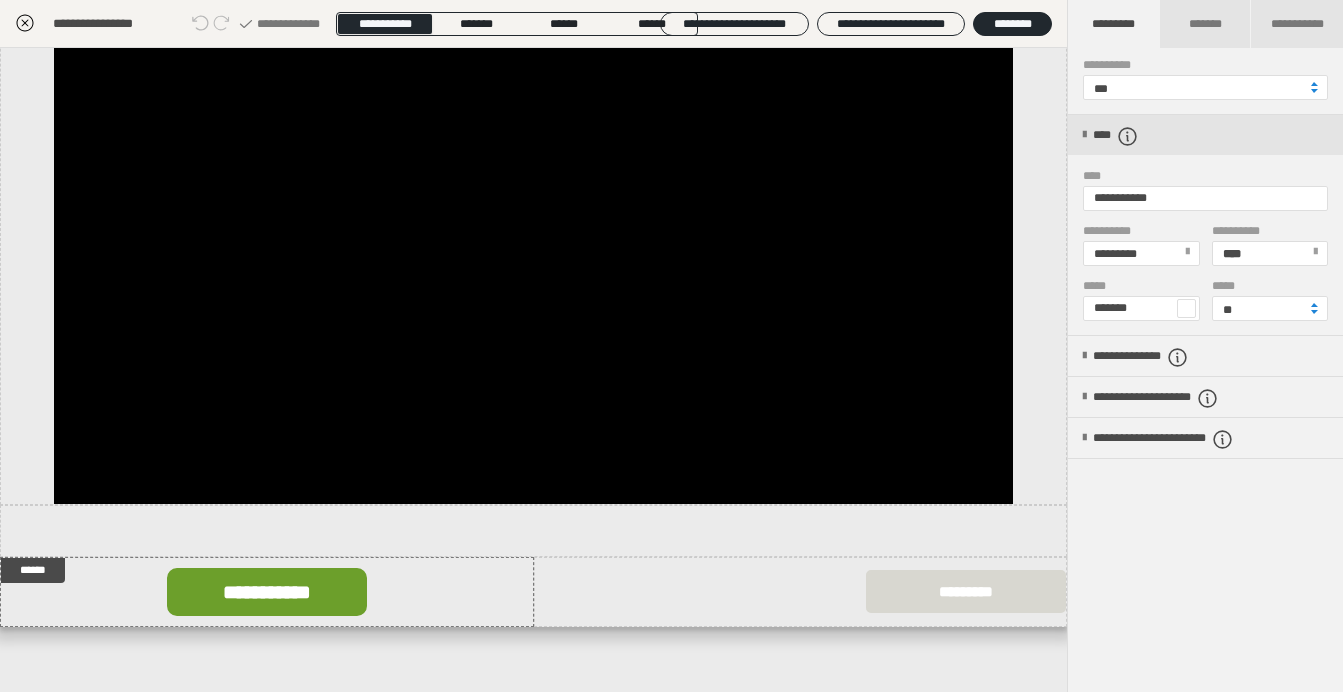 scroll, scrollTop: 599, scrollLeft: 0, axis: vertical 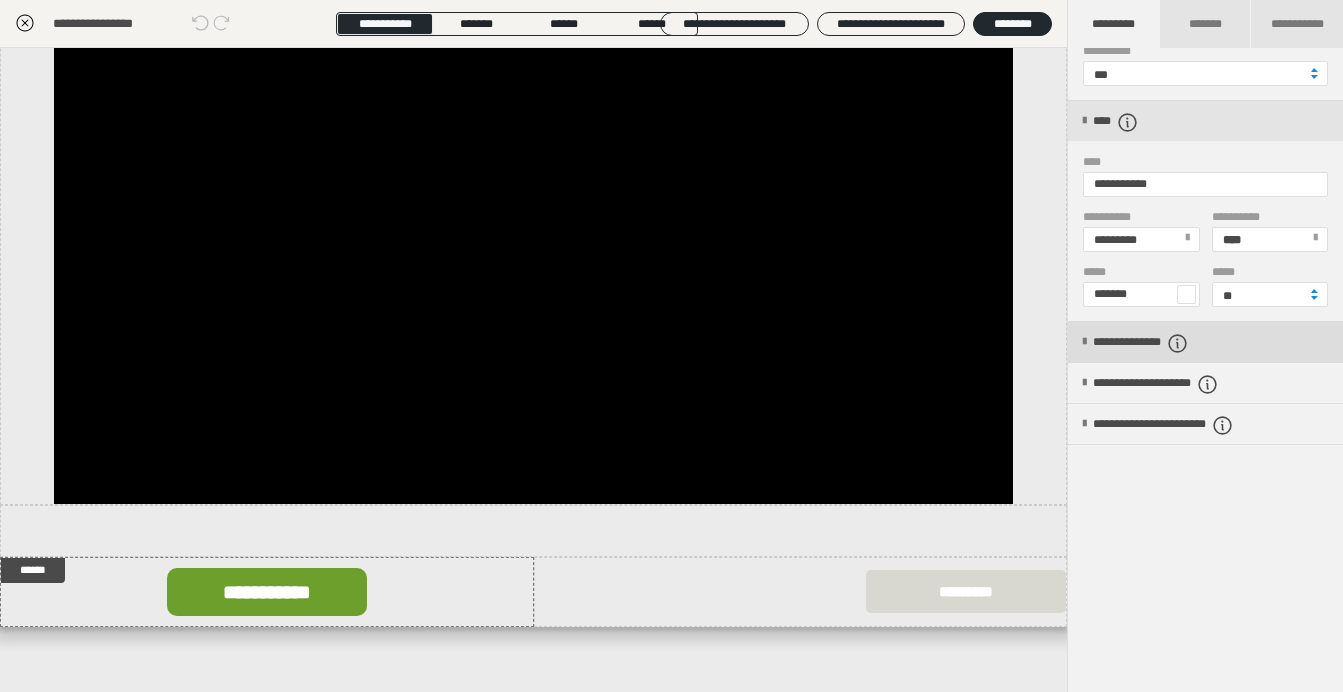click on "**********" at bounding box center (1166, 343) 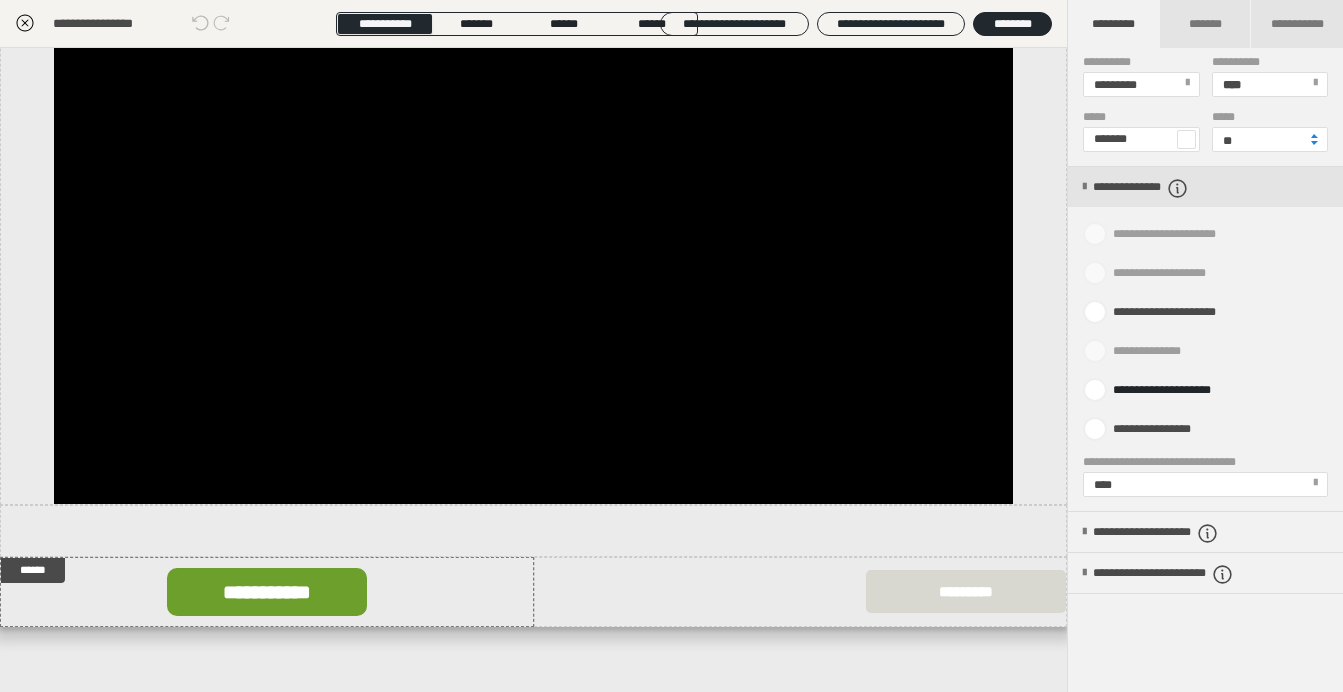 scroll, scrollTop: 755, scrollLeft: 0, axis: vertical 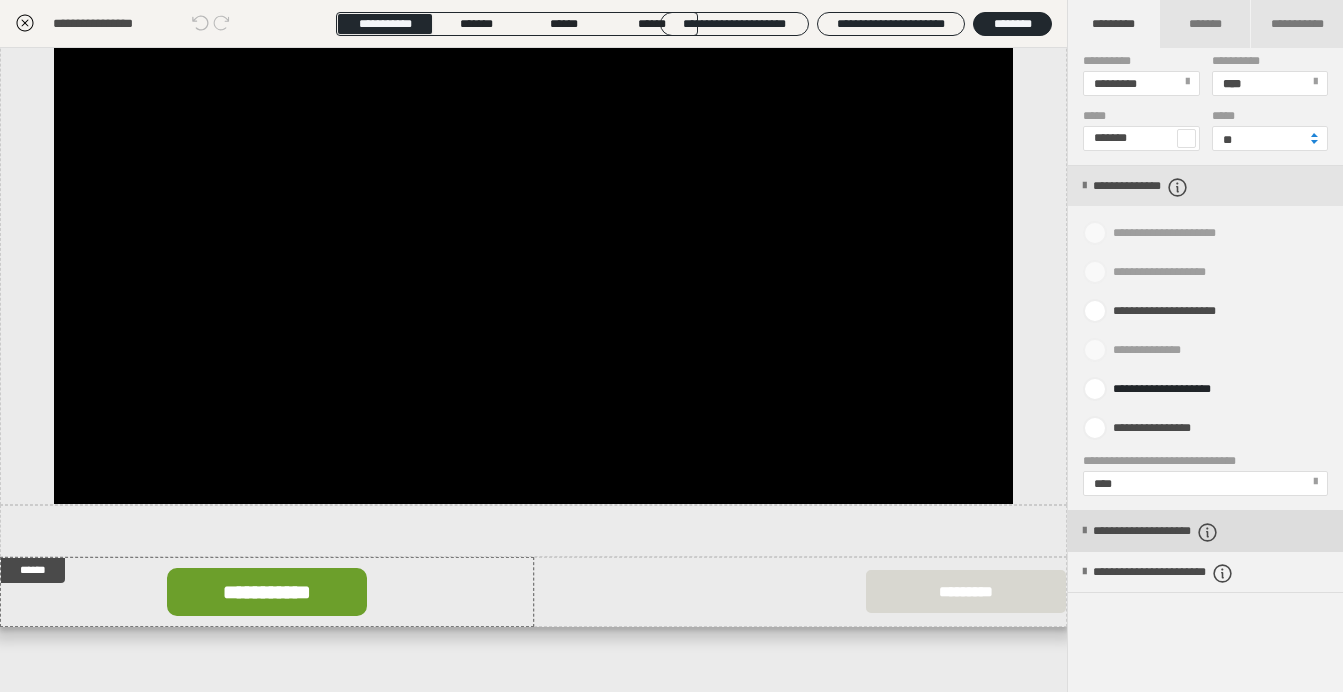 click on "**********" at bounding box center (1185, 532) 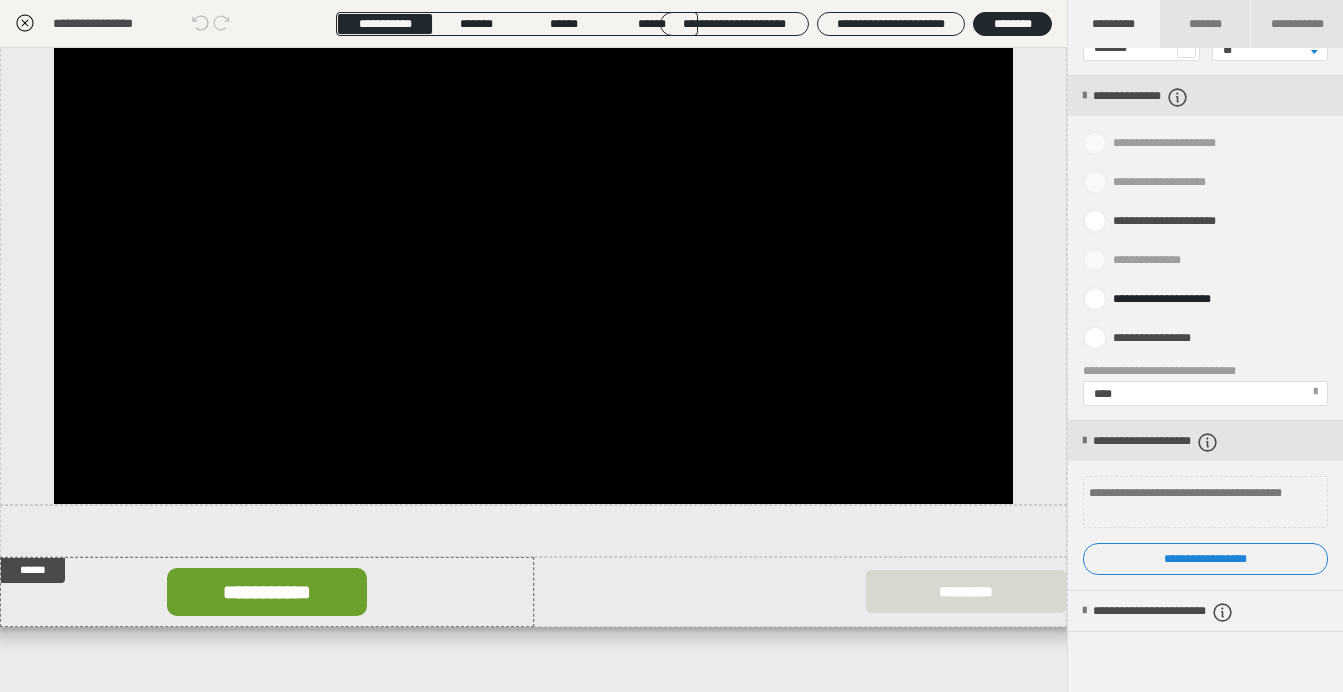 scroll, scrollTop: 848, scrollLeft: 0, axis: vertical 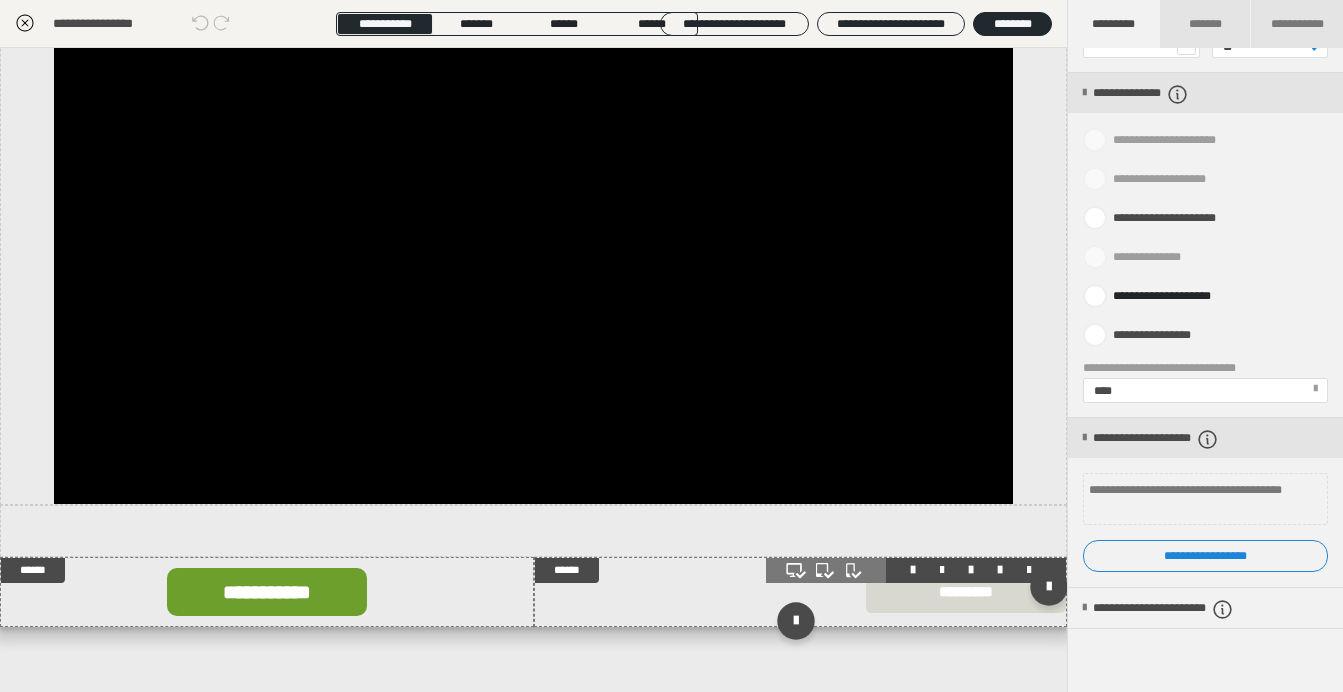 click at bounding box center (801, 592) 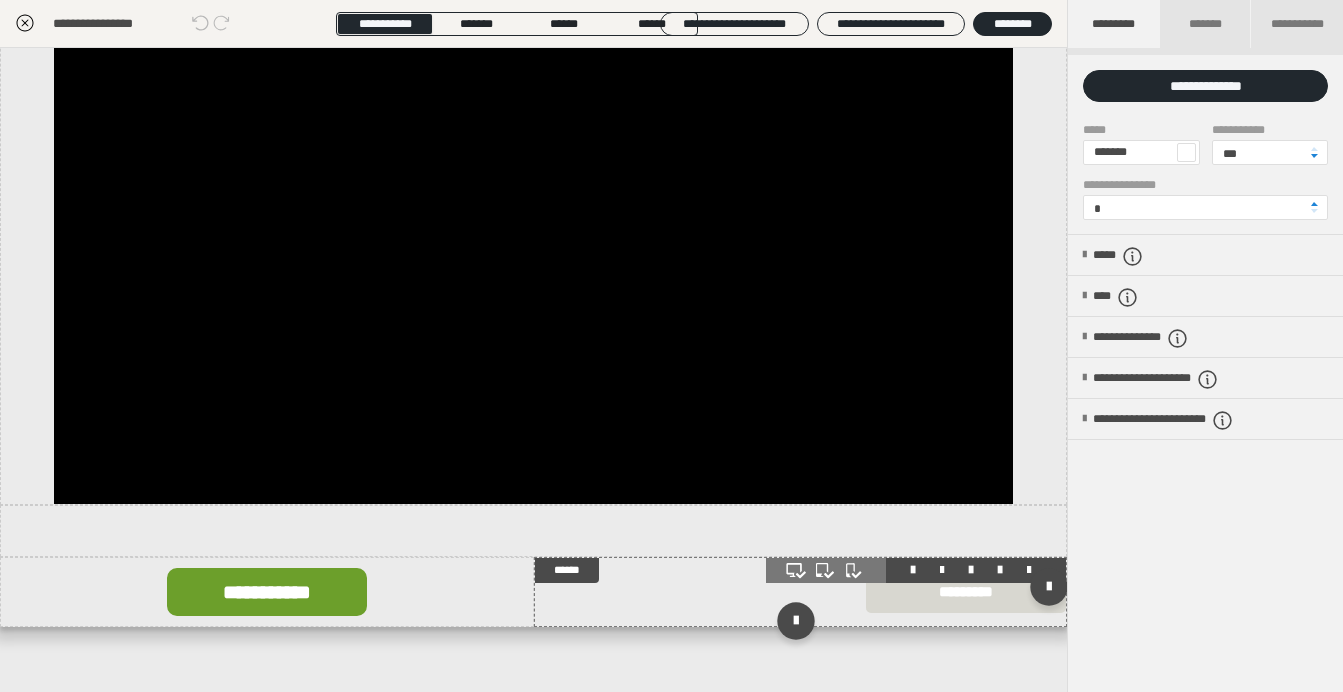 scroll, scrollTop: 0, scrollLeft: 0, axis: both 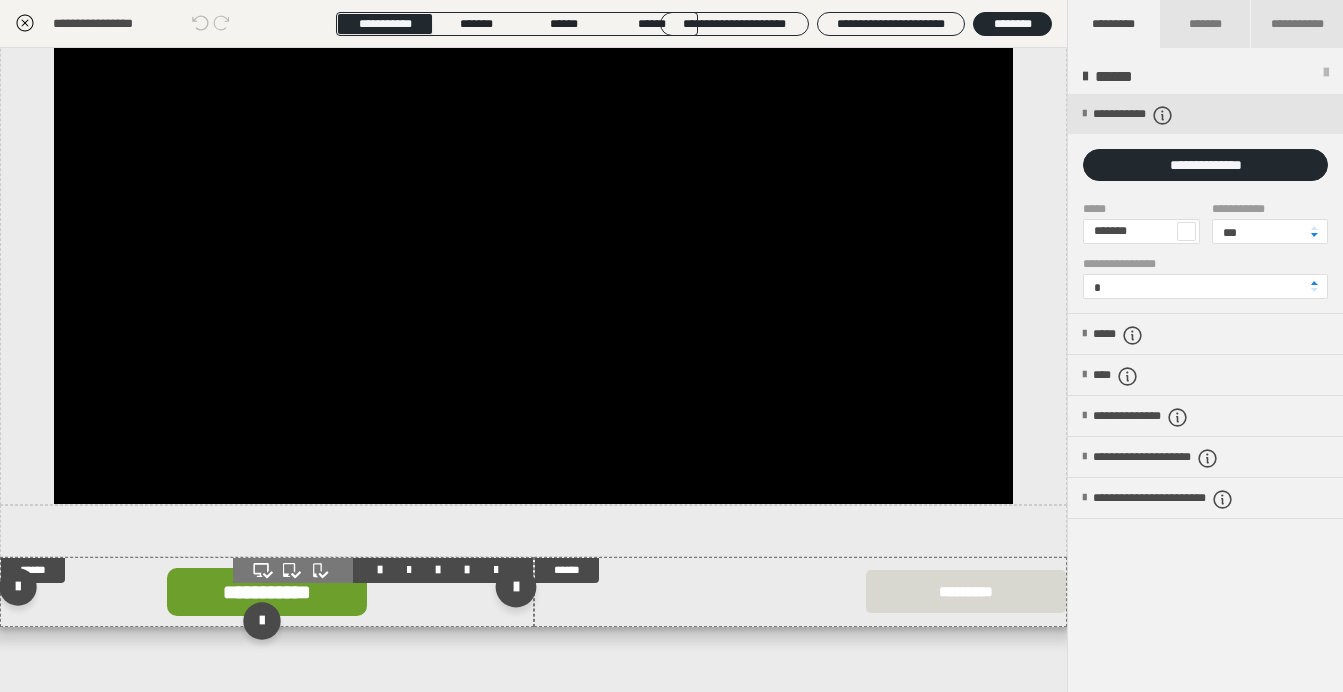click at bounding box center [515, 587] 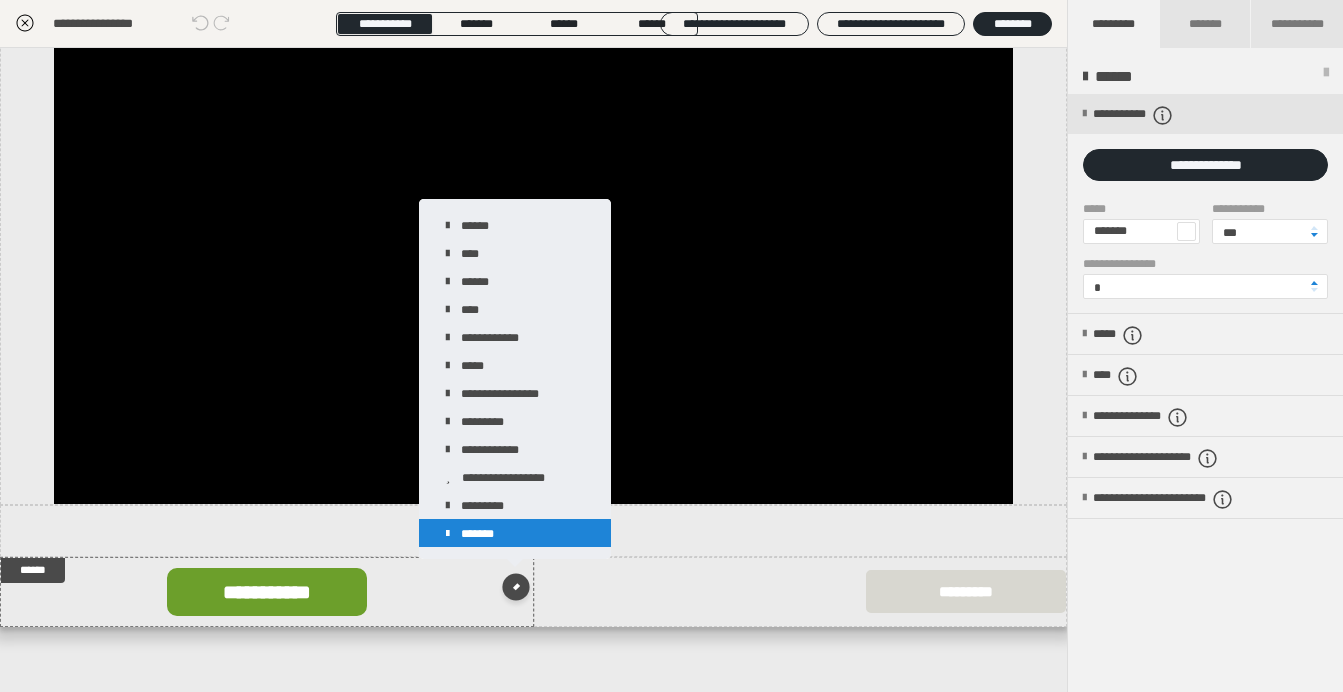 click on "*******" at bounding box center (515, 533) 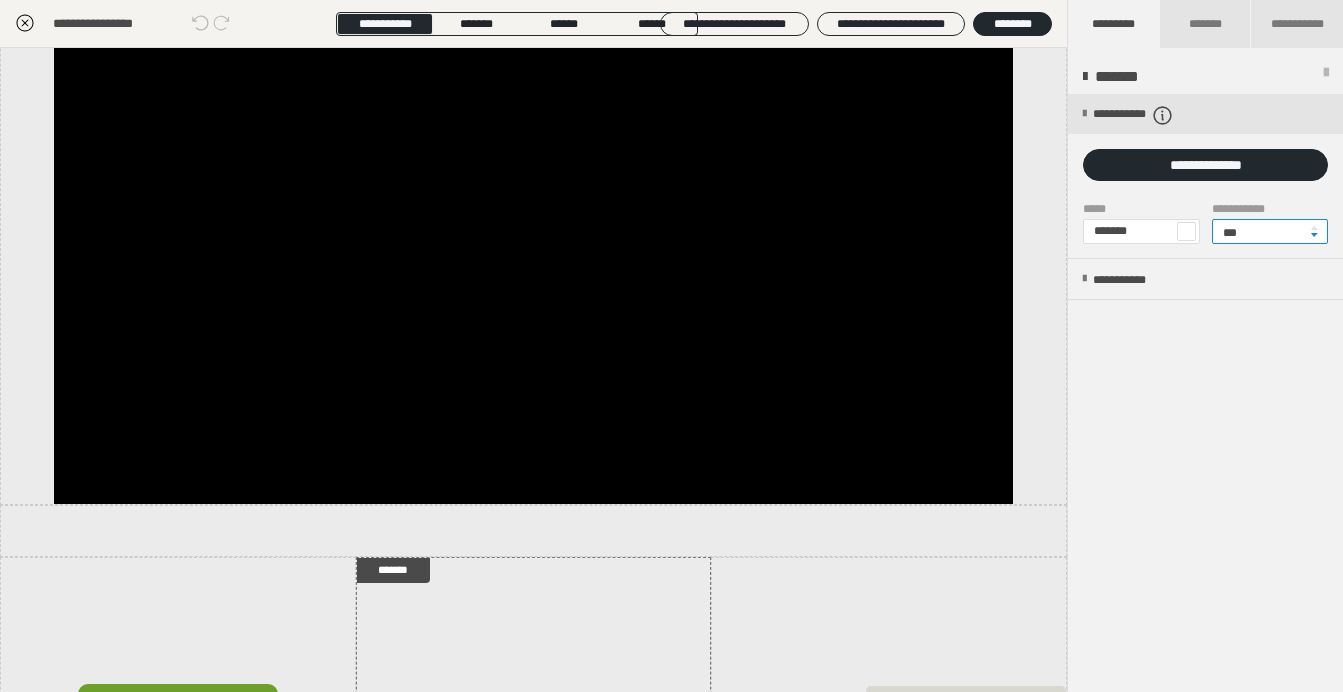 click on "***" at bounding box center [1270, 231] 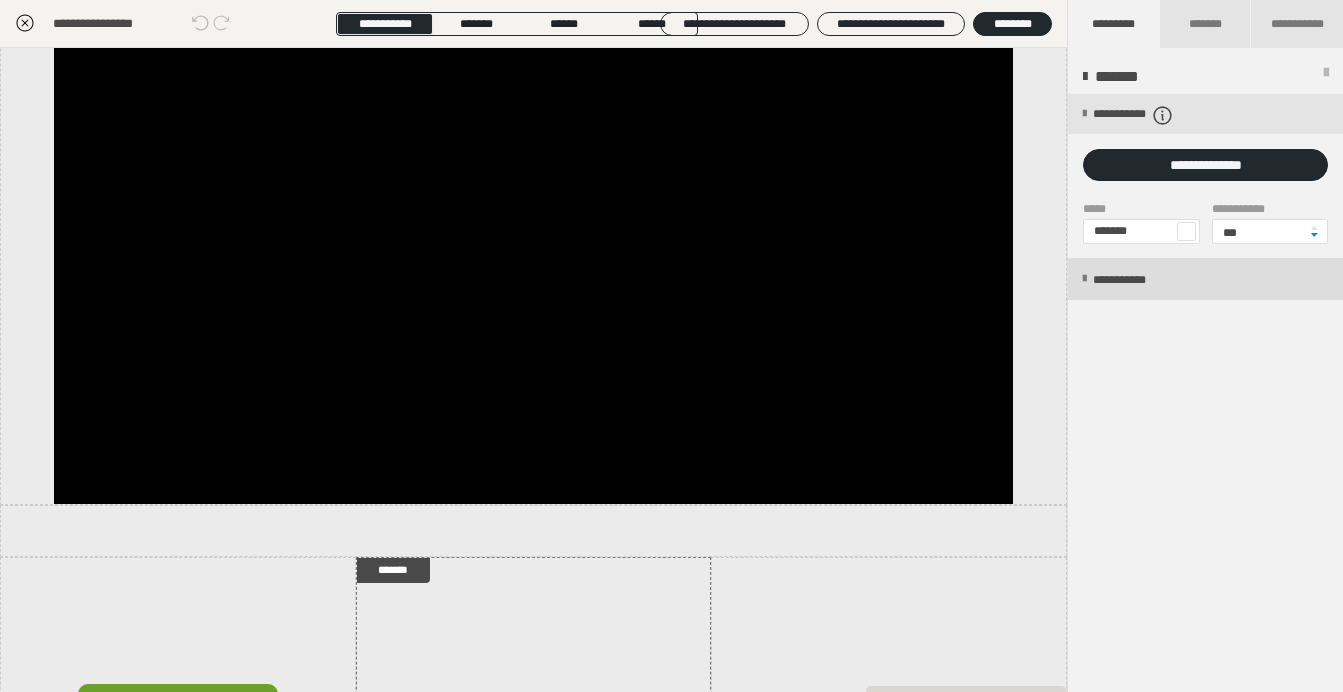 click on "**********" at bounding box center [1205, 279] 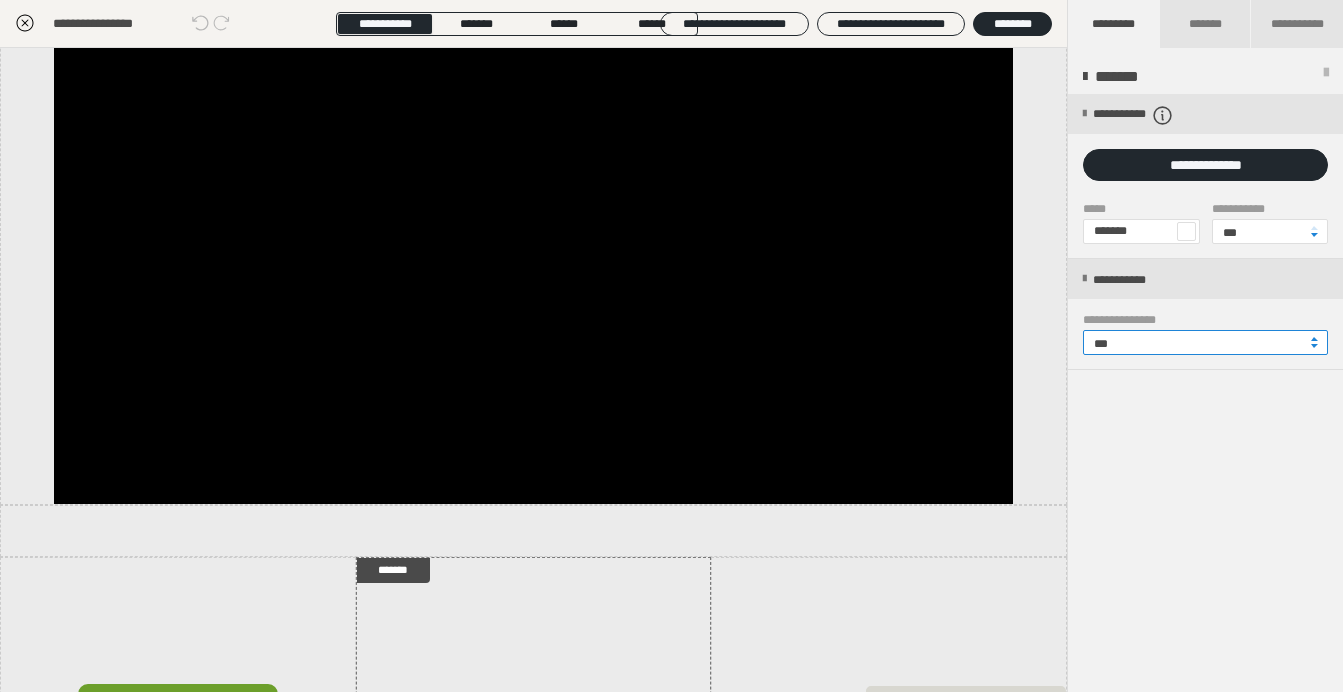 click on "***" at bounding box center (1205, 342) 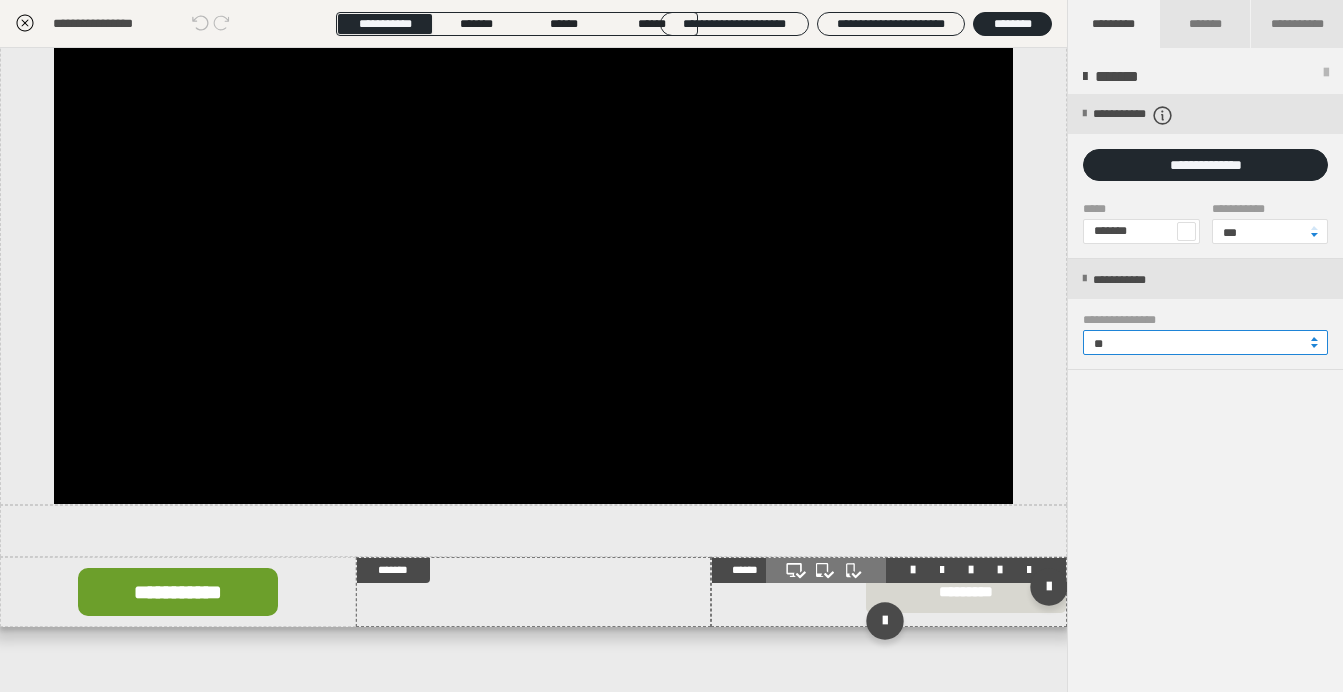 type on "**" 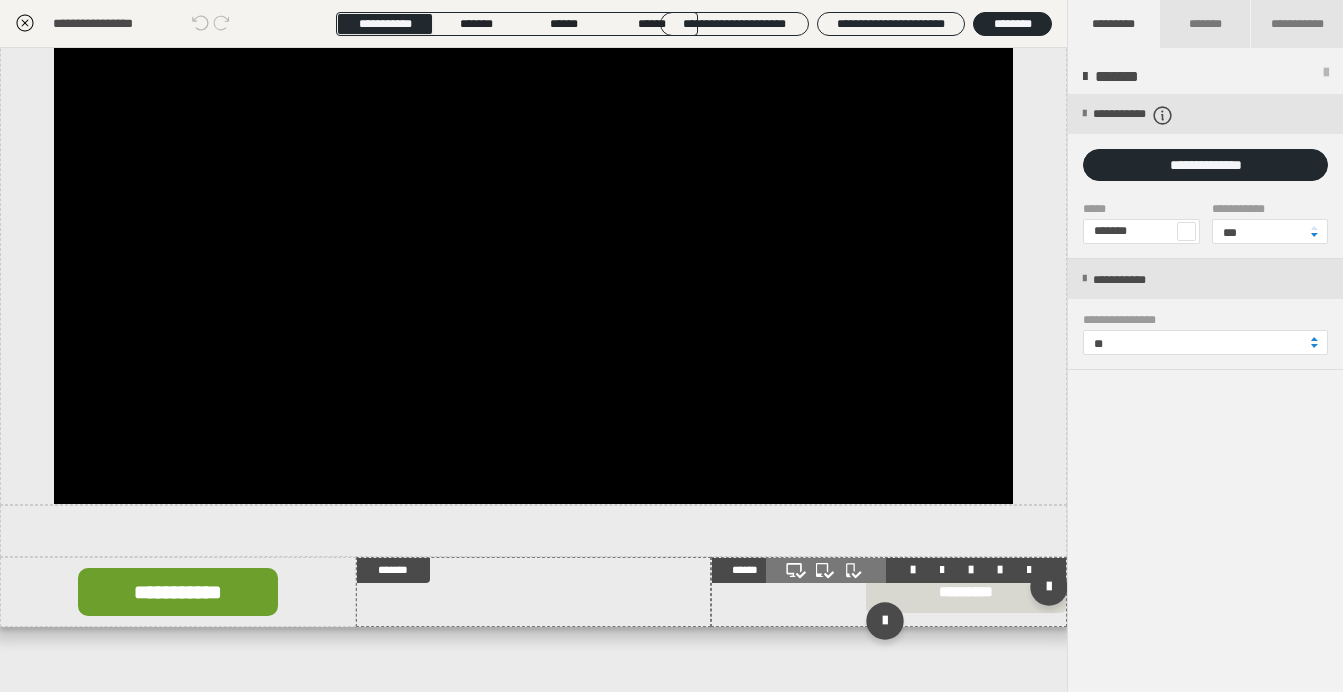 click at bounding box center [889, 592] 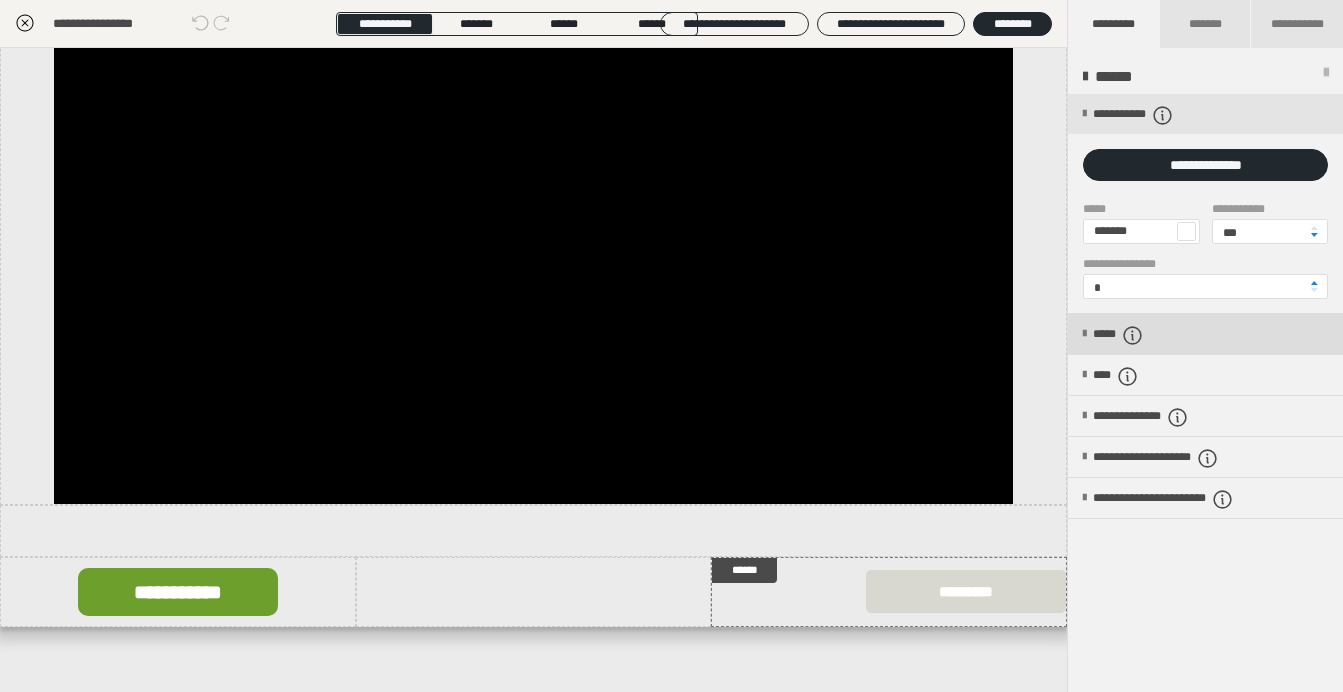 click on "*****" at bounding box center (1128, 335) 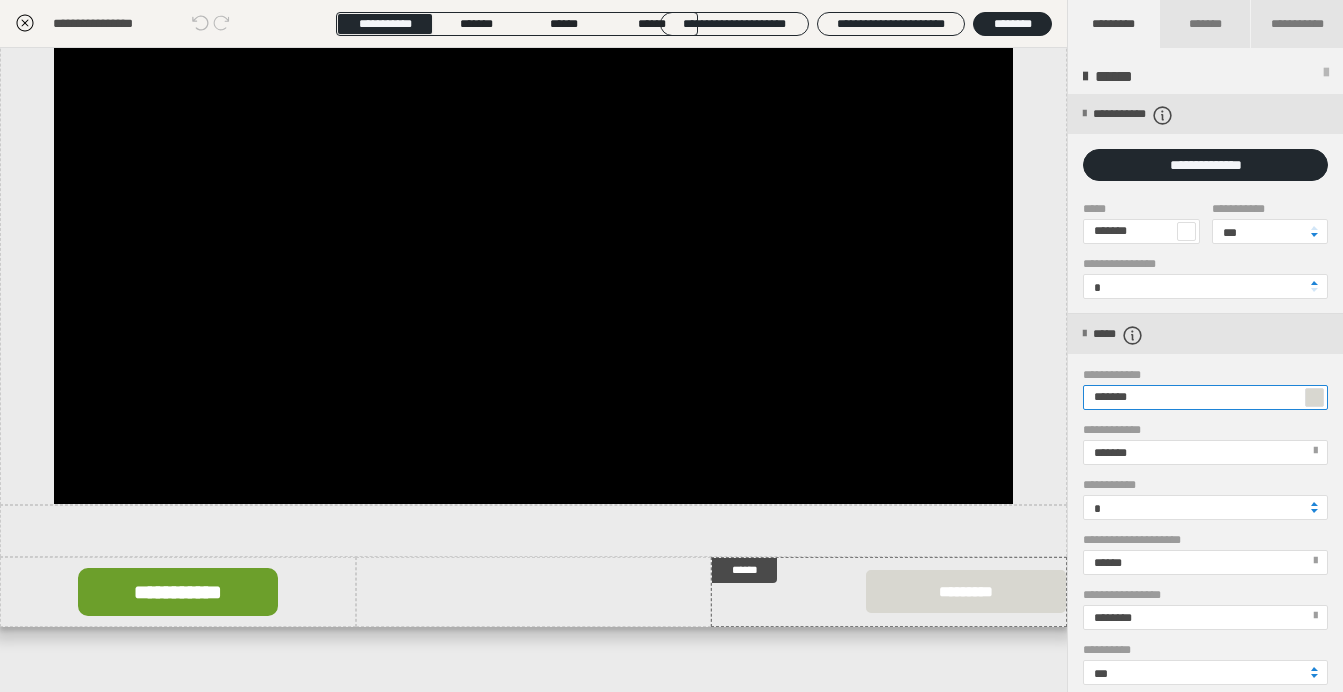 click on "*******" at bounding box center [1205, 397] 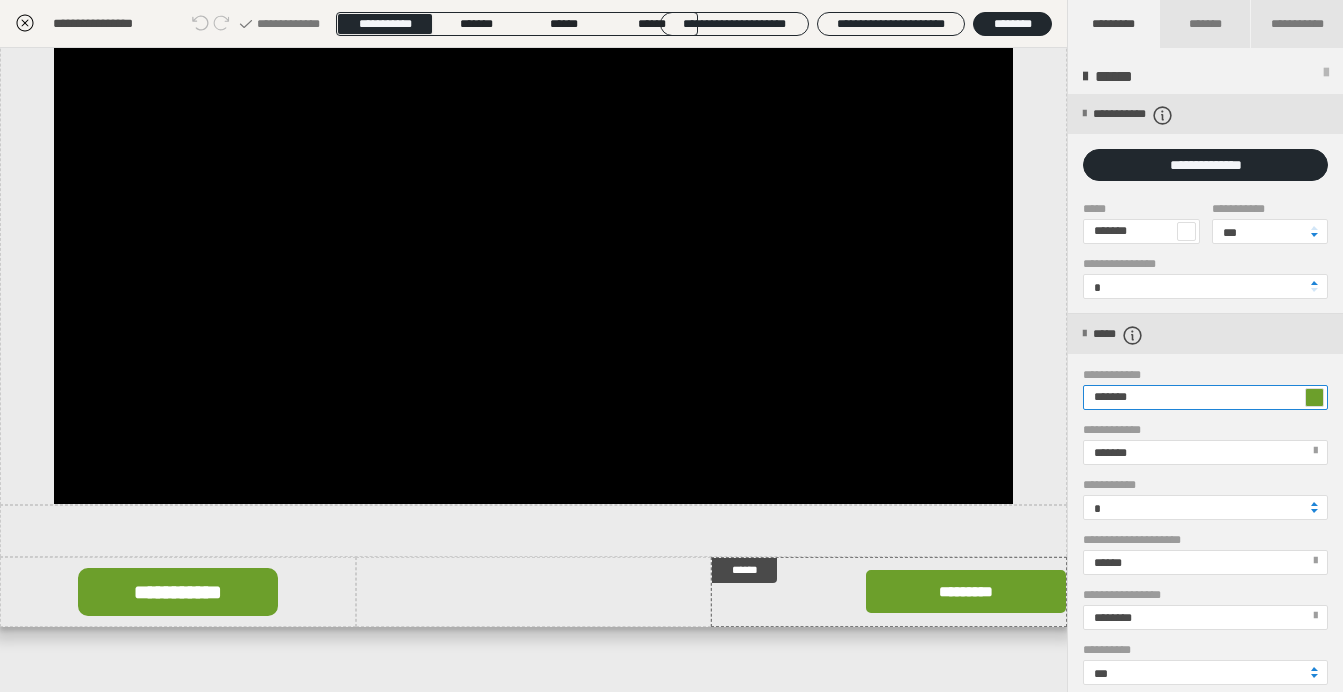 type on "*******" 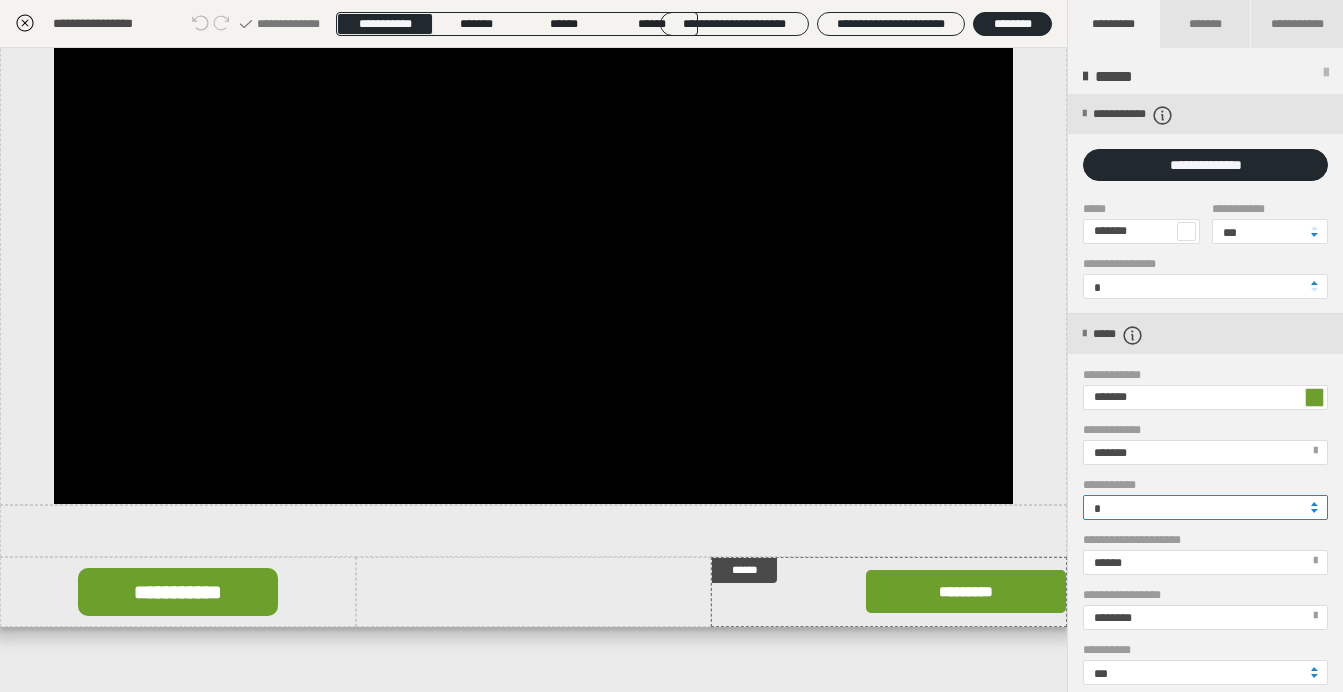 click on "*" at bounding box center (1205, 507) 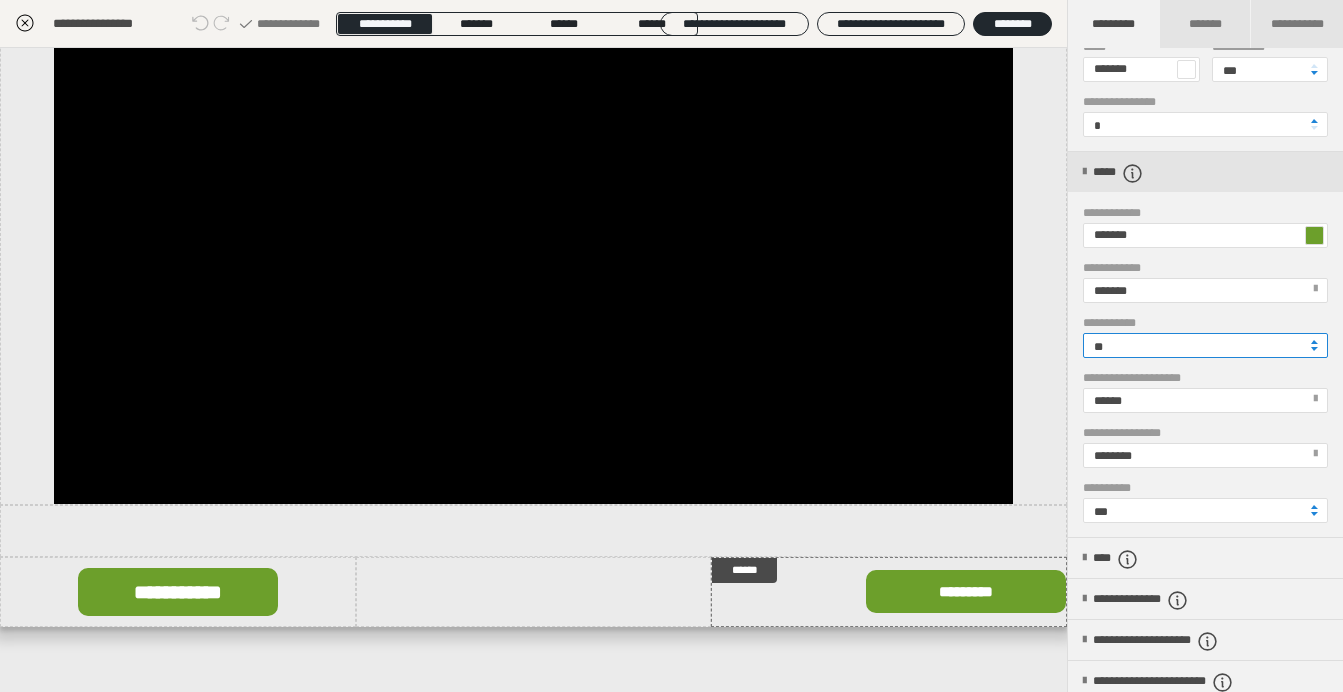 scroll, scrollTop: 178, scrollLeft: 0, axis: vertical 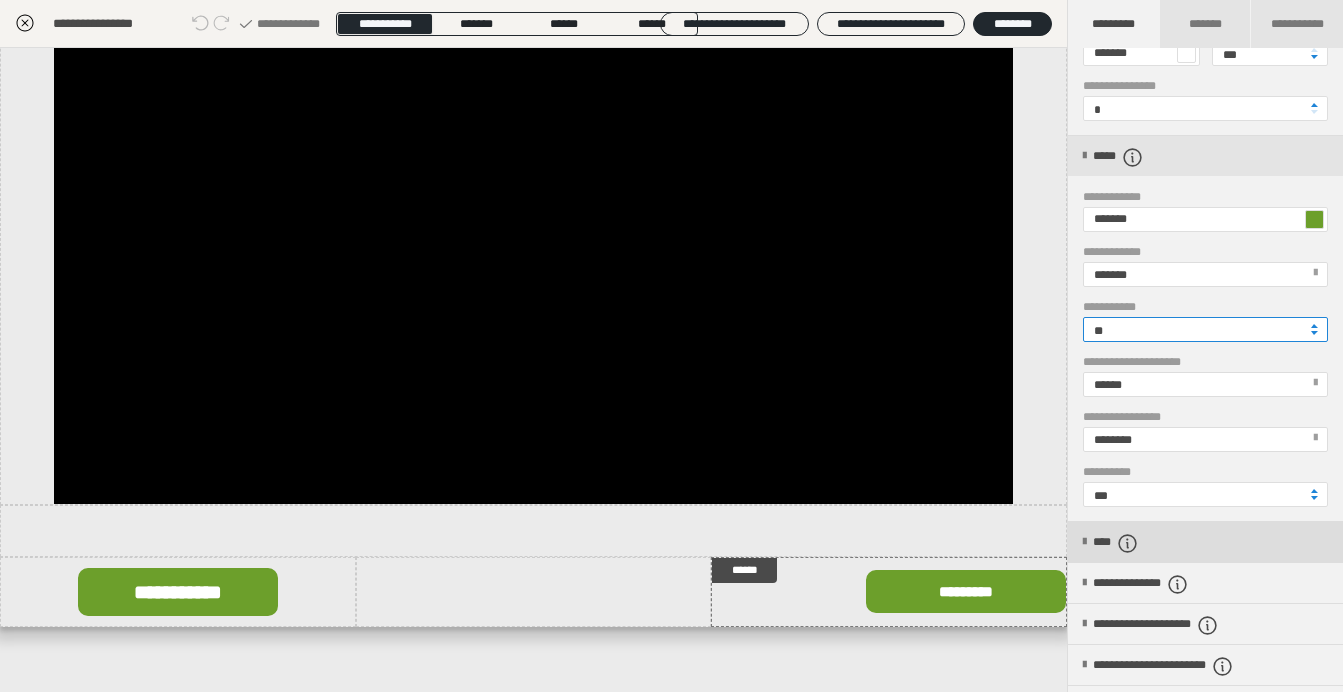 type on "**" 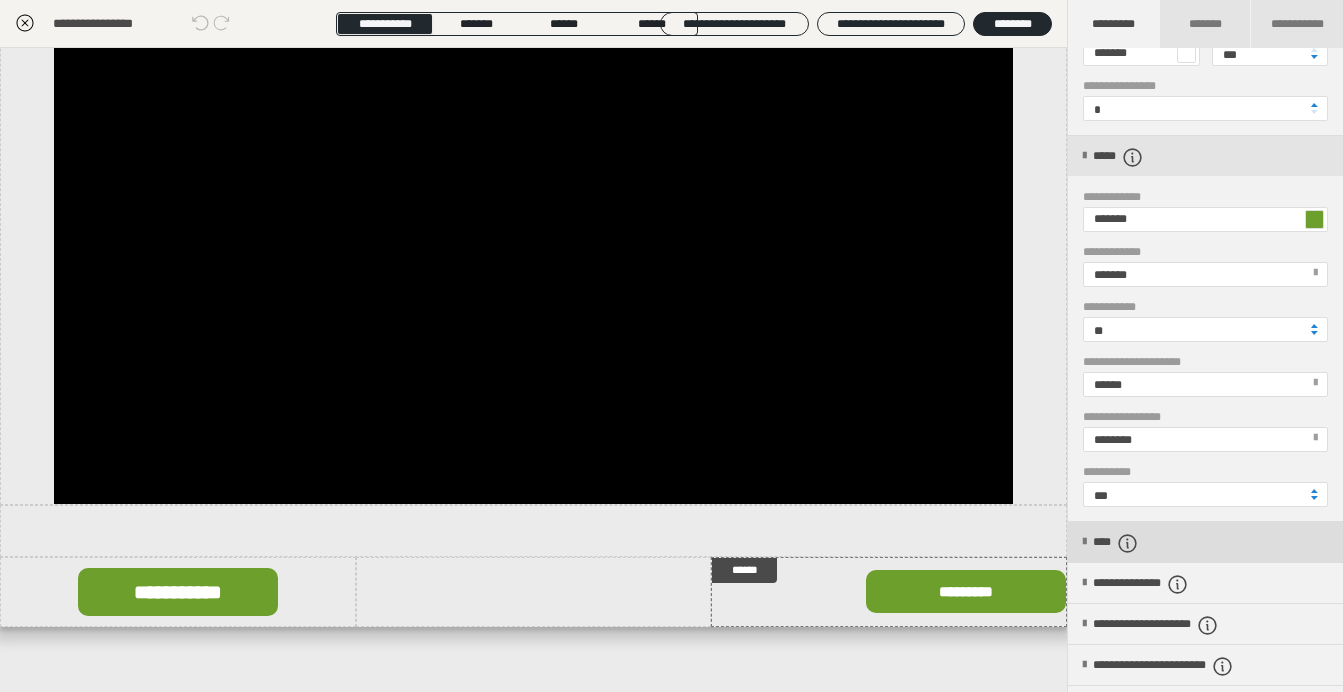 click on "****" at bounding box center (1125, 543) 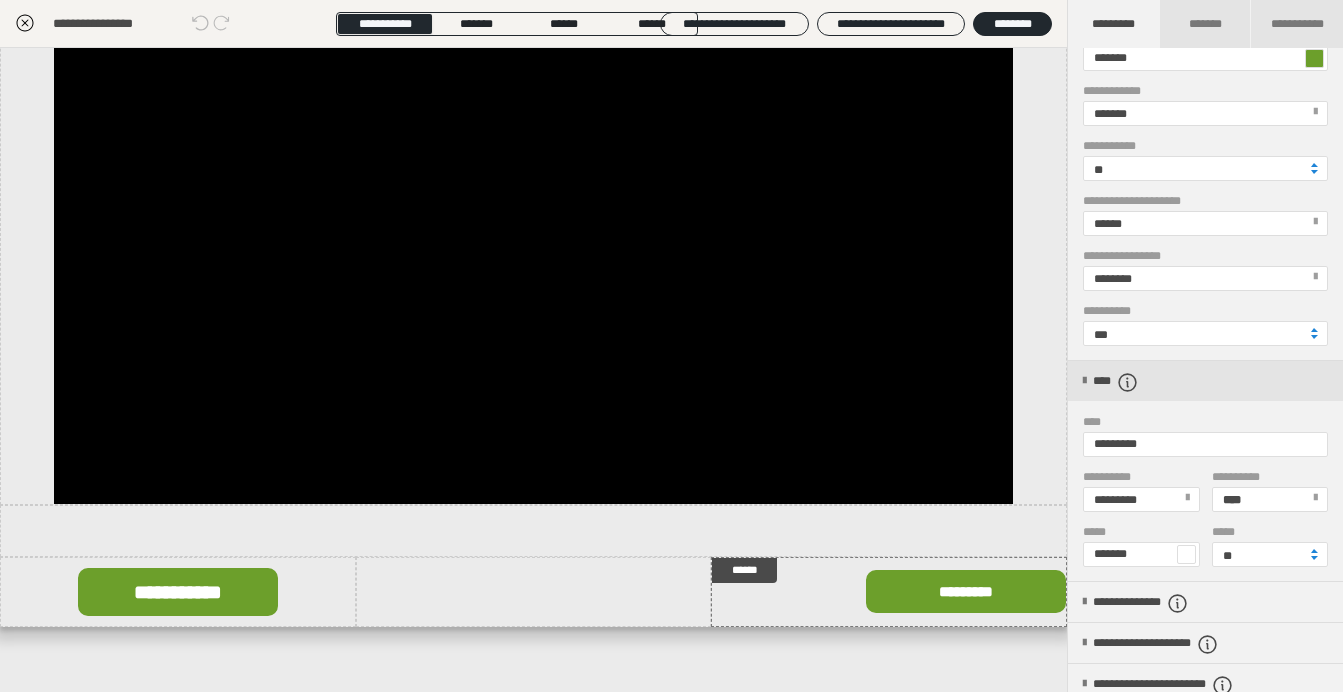 scroll, scrollTop: 340, scrollLeft: 0, axis: vertical 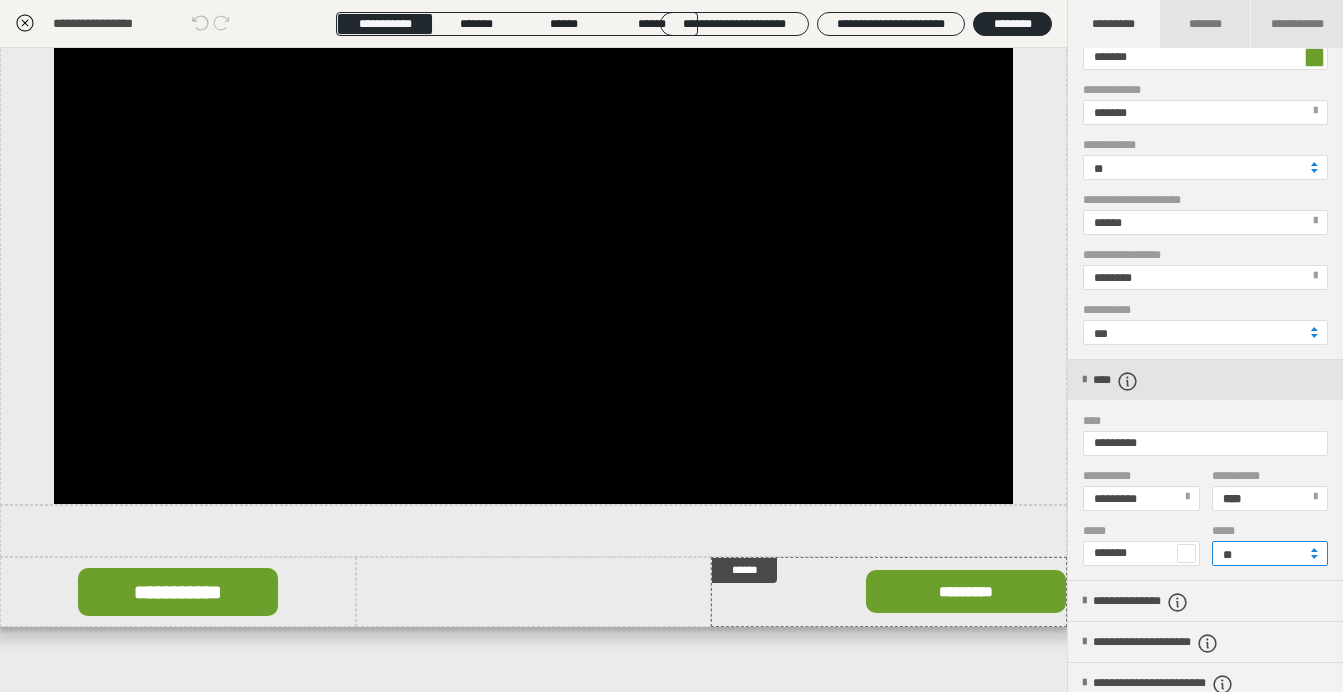 click on "**" at bounding box center (1270, 553) 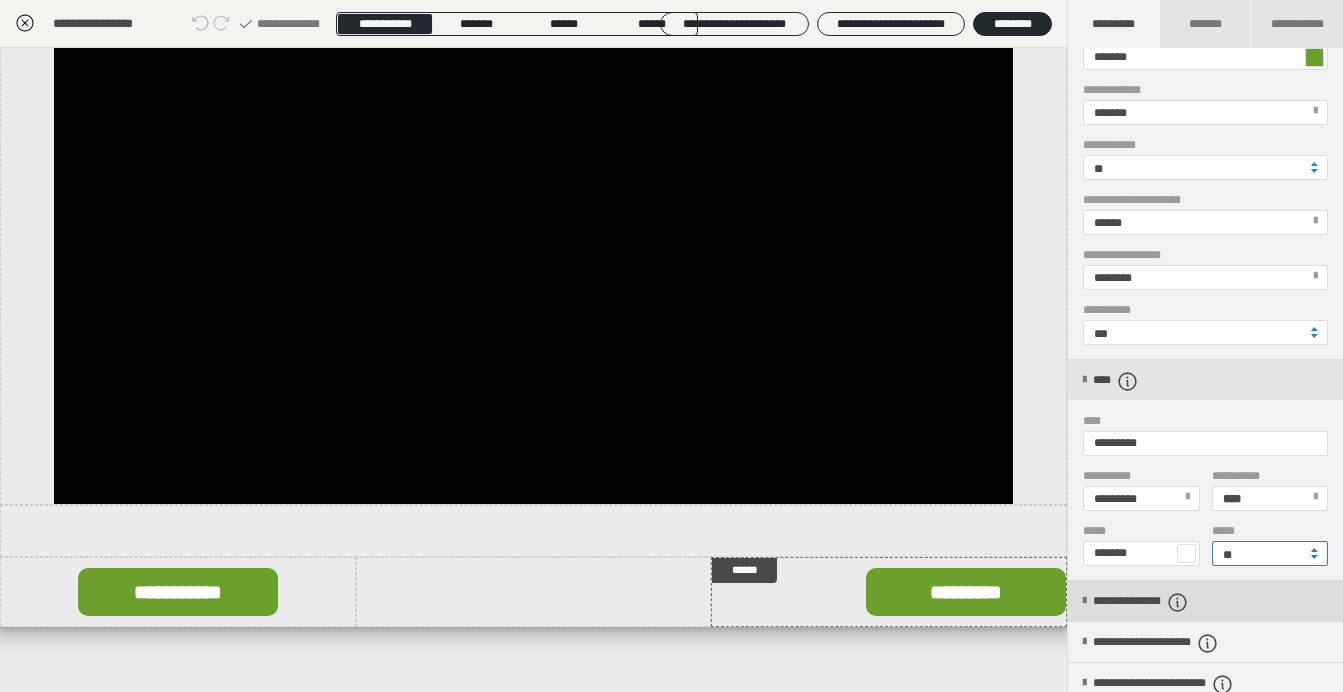 type on "**" 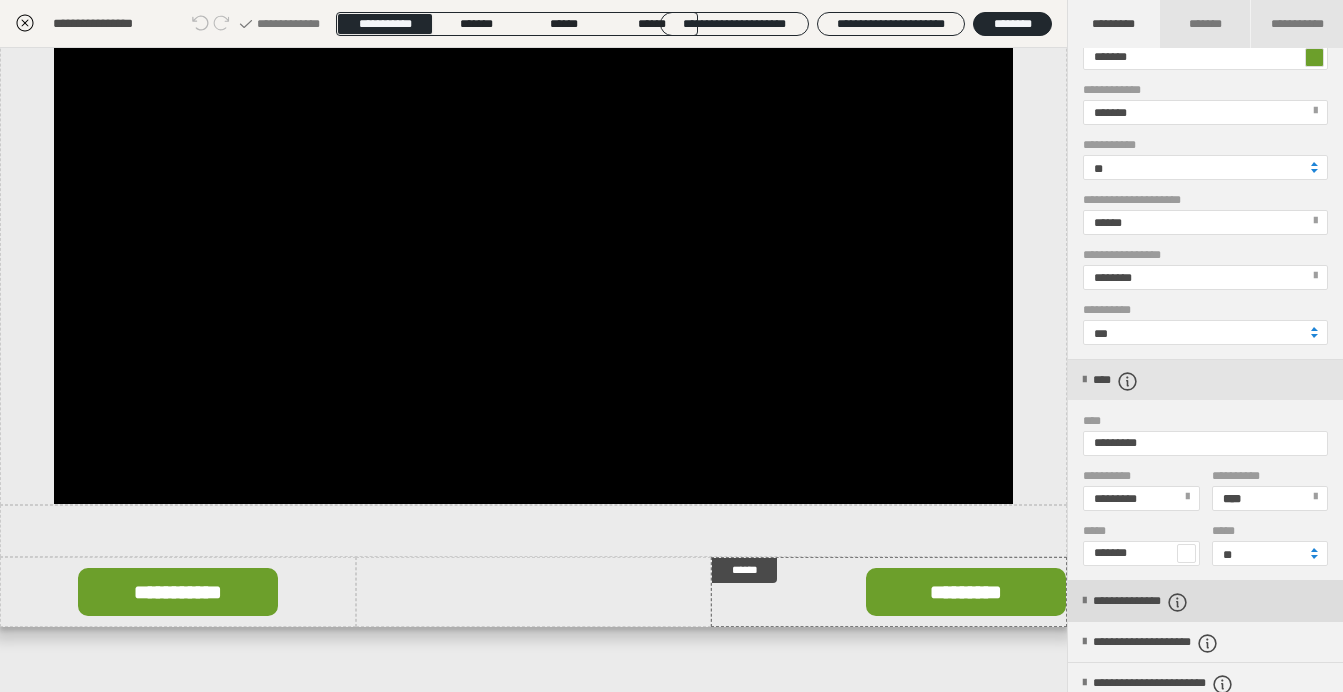 click on "**********" at bounding box center [1166, 602] 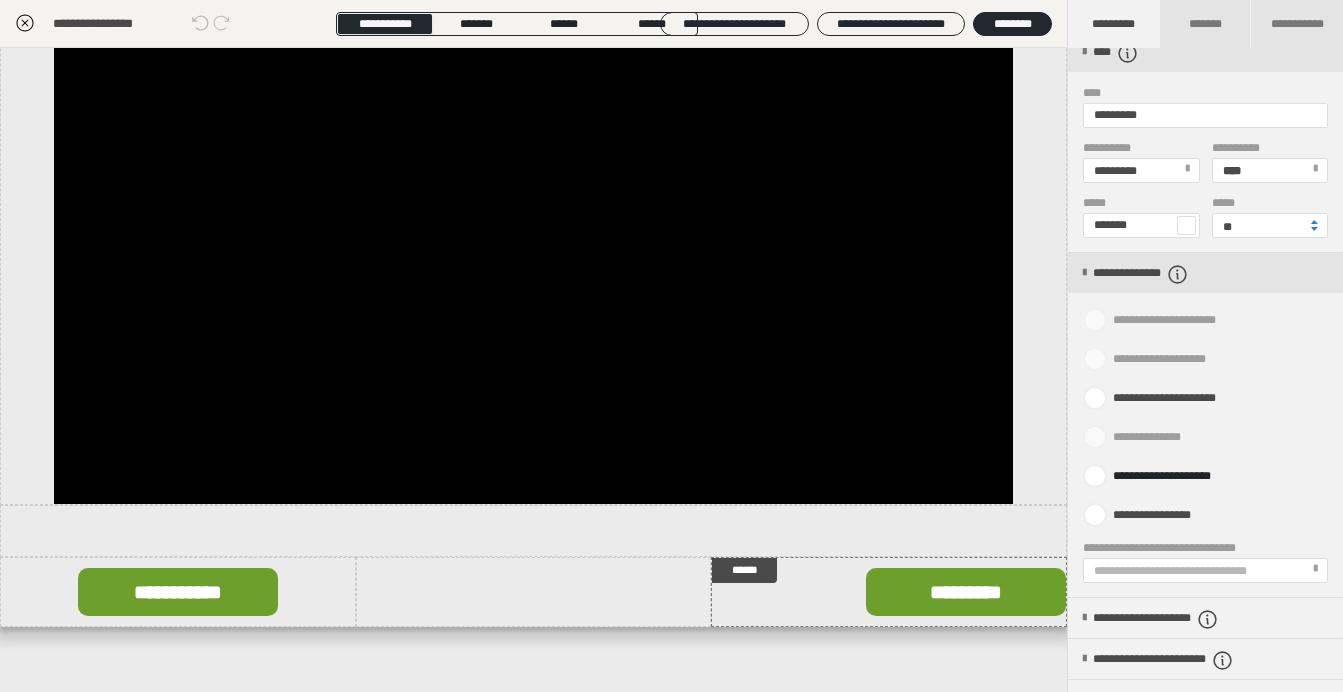 scroll, scrollTop: 670, scrollLeft: 0, axis: vertical 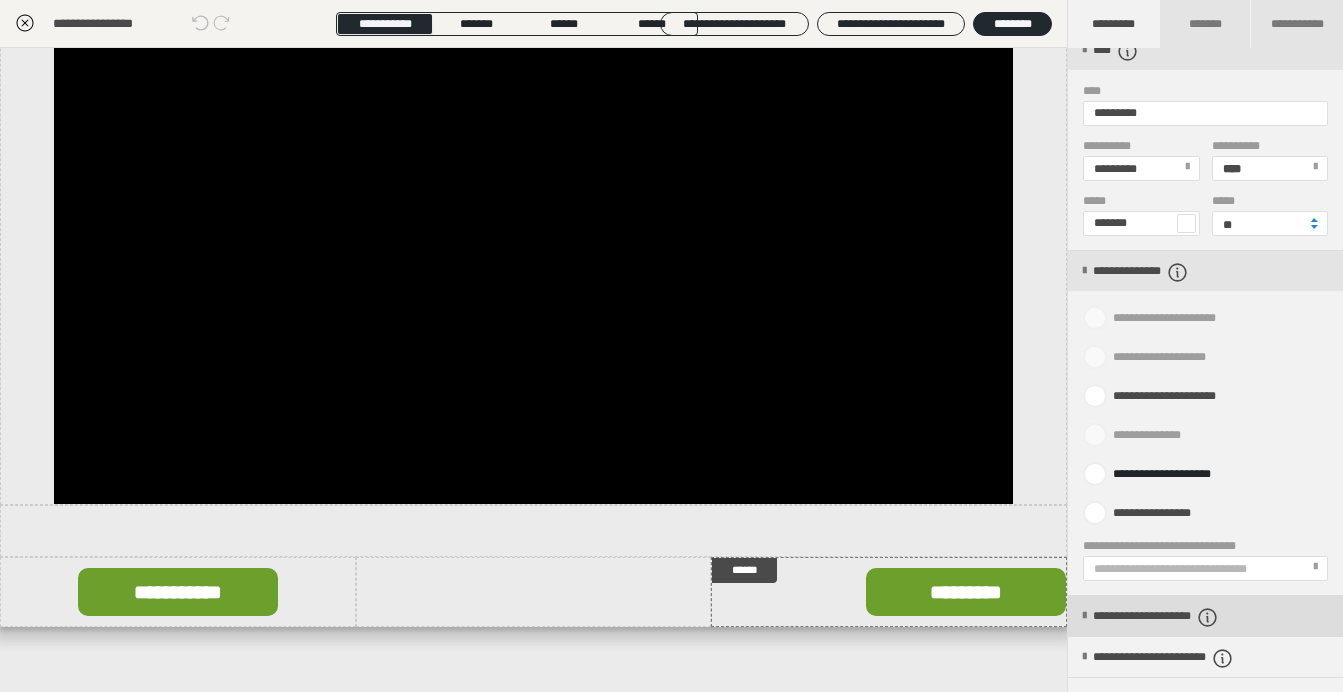 click on "**********" at bounding box center [1205, 616] 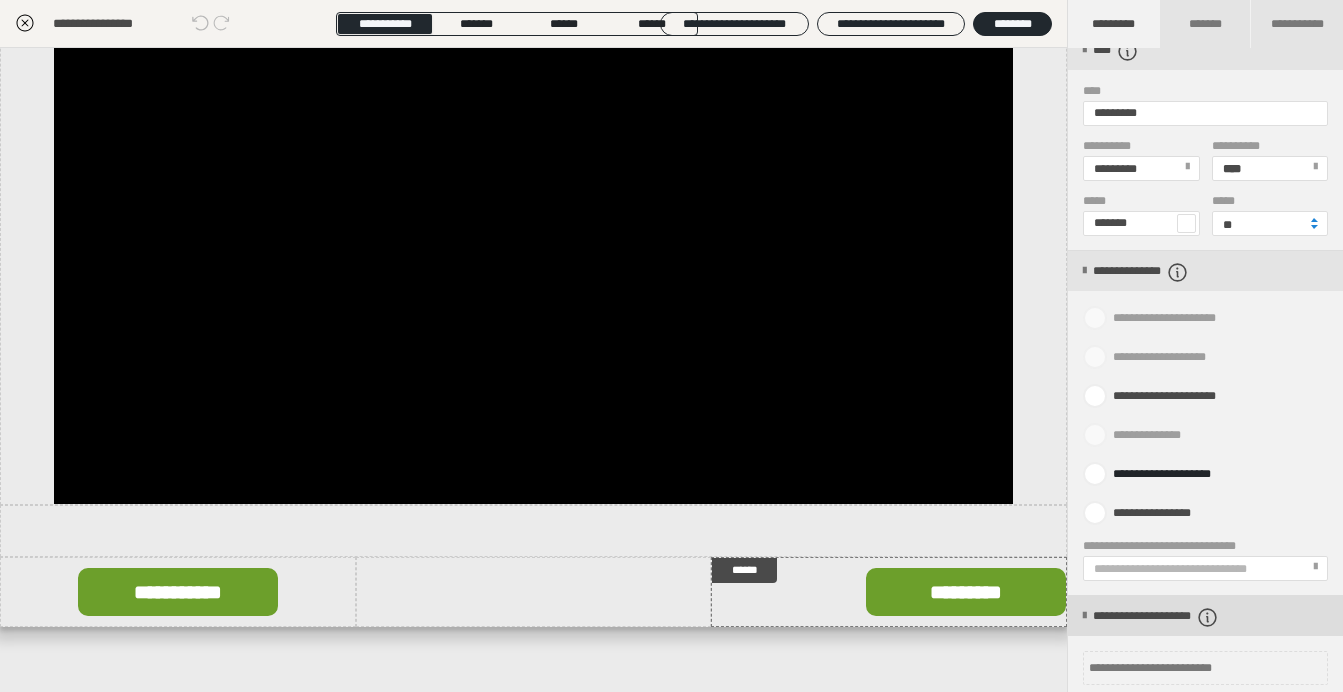 click on "**********" at bounding box center (1185, 617) 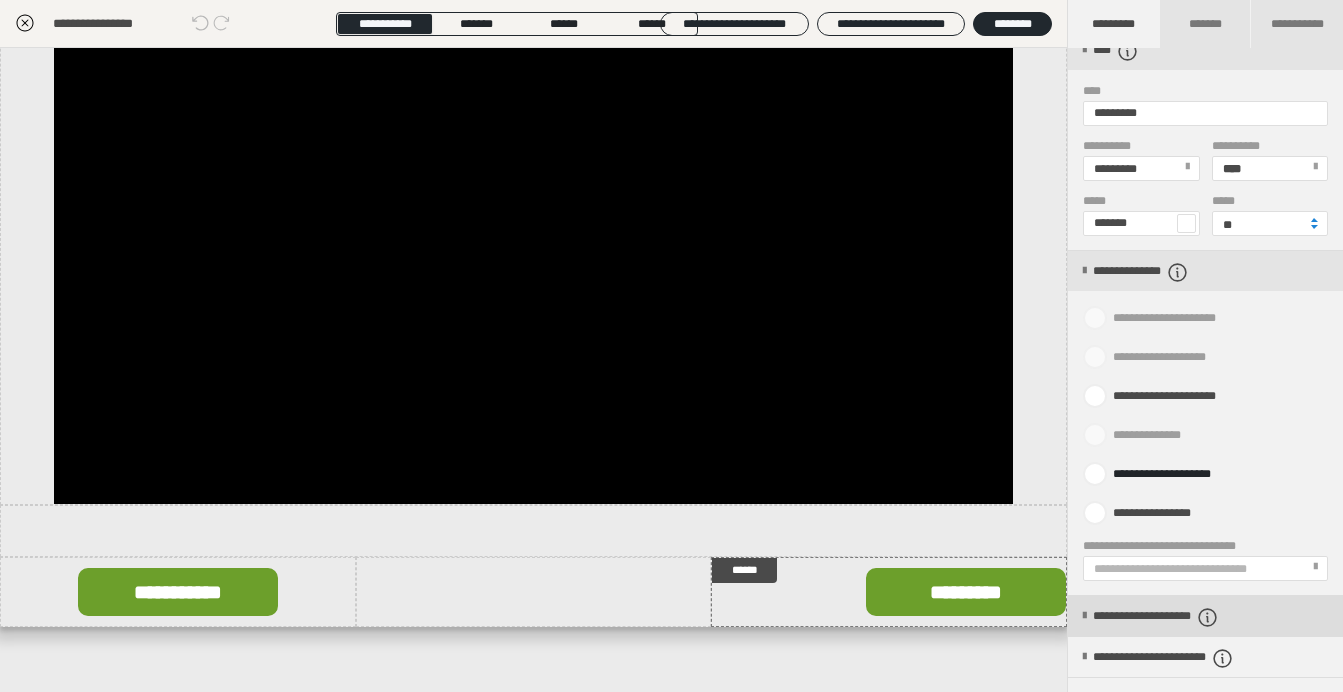 click on "**********" at bounding box center (1185, 617) 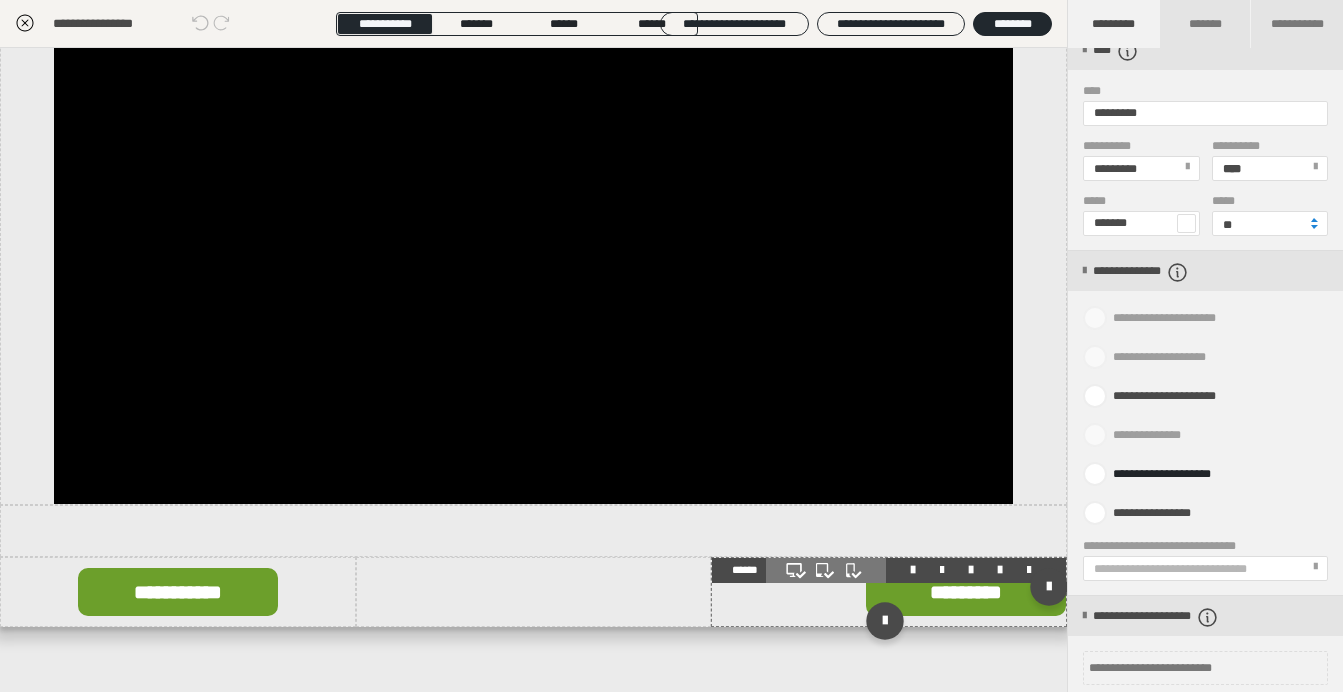 click at bounding box center (889, 592) 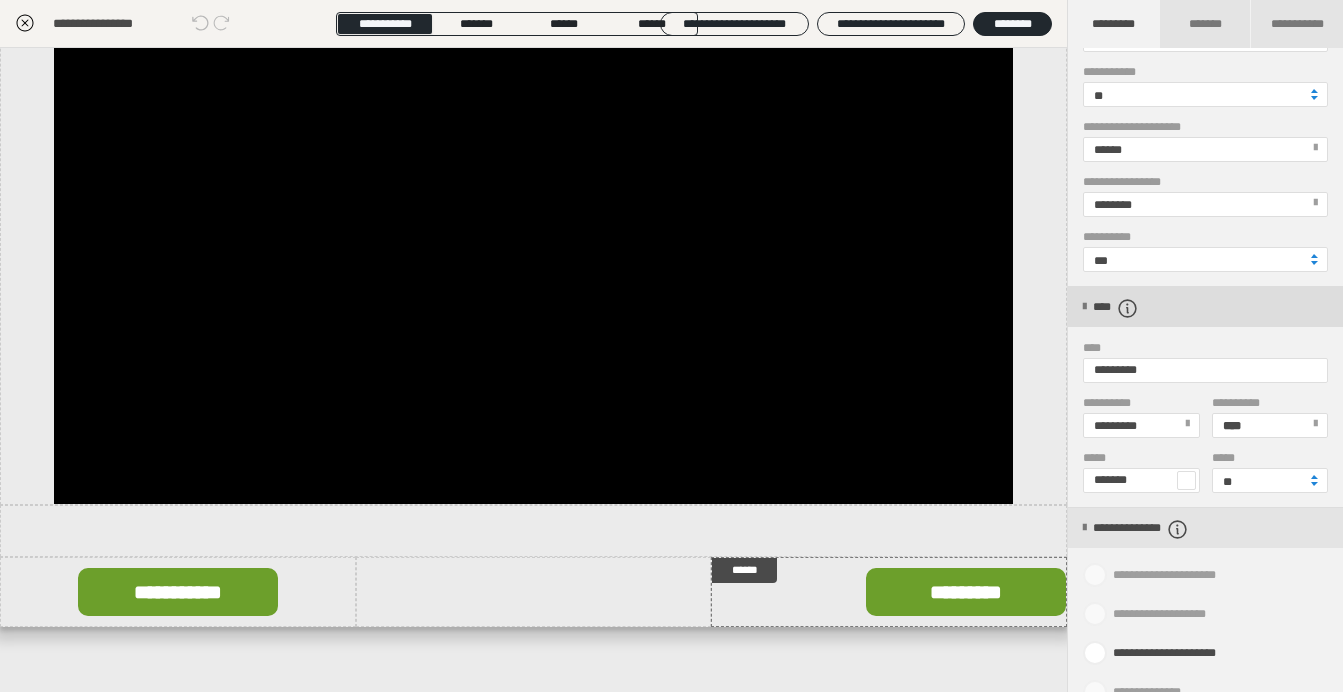 scroll, scrollTop: 379, scrollLeft: 0, axis: vertical 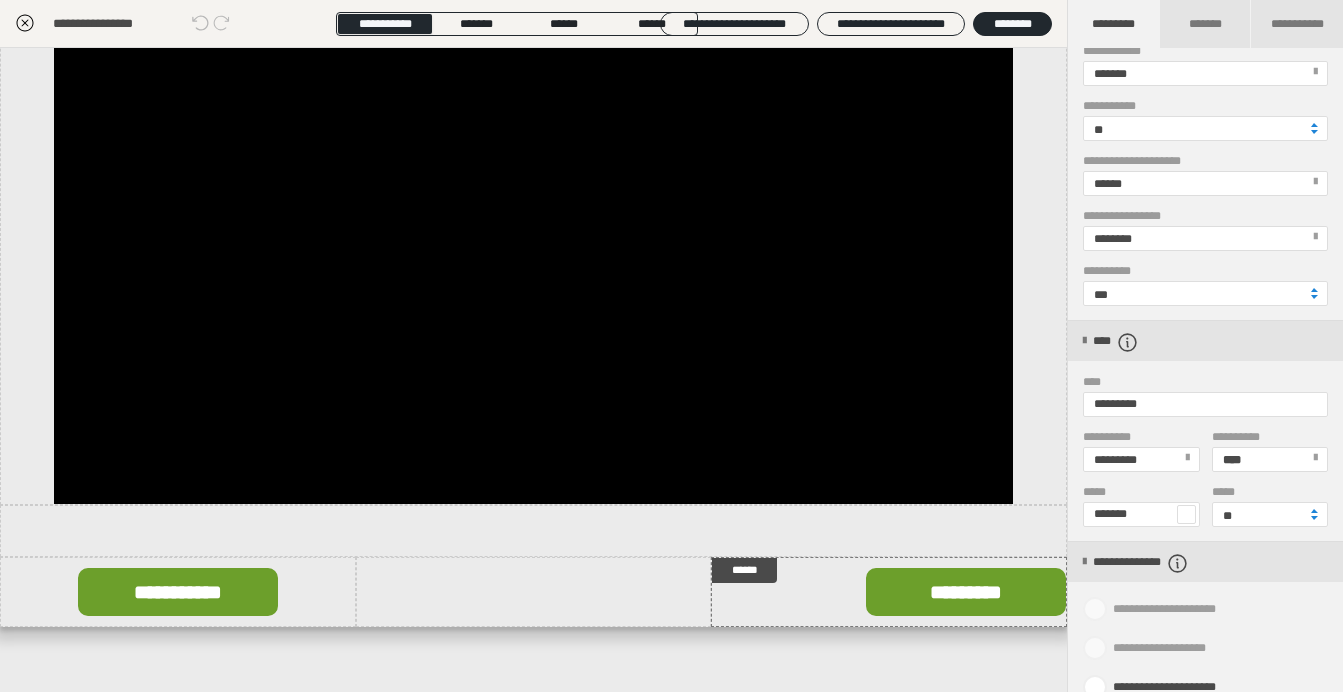 click on "******" at bounding box center (1205, 183) 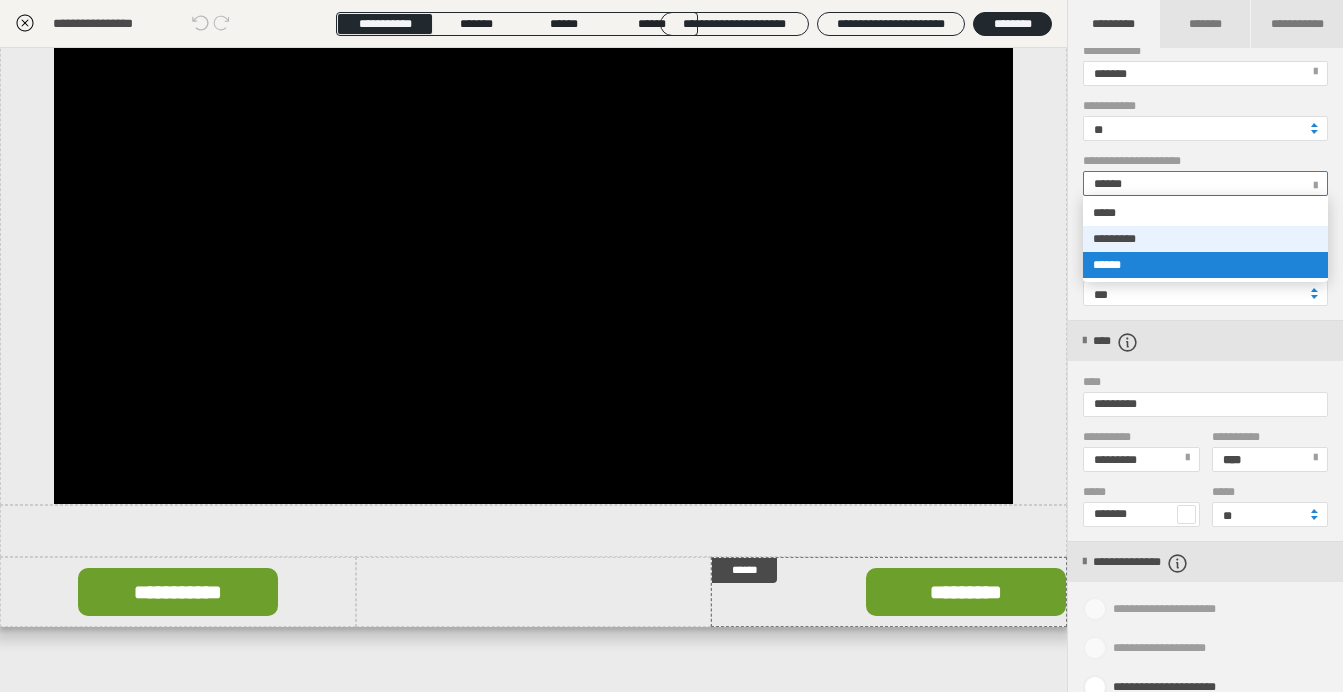 click on "*********" at bounding box center [1205, 239] 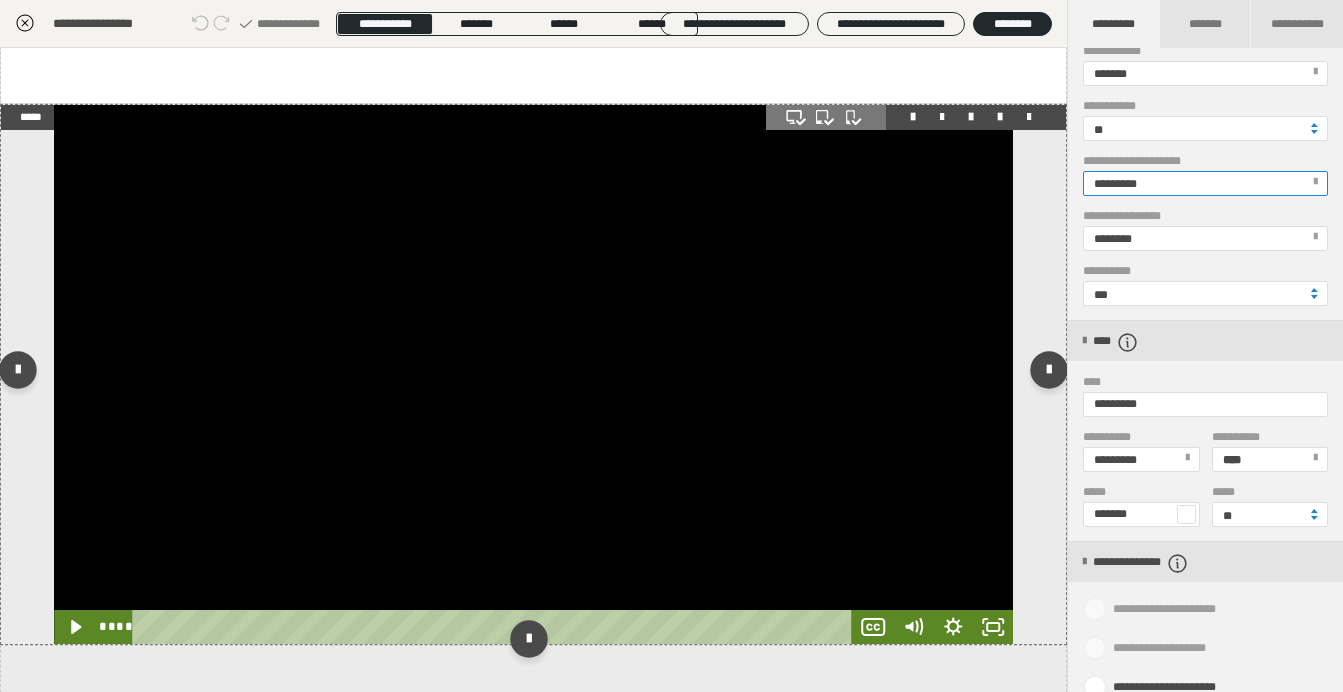 scroll, scrollTop: 390, scrollLeft: 0, axis: vertical 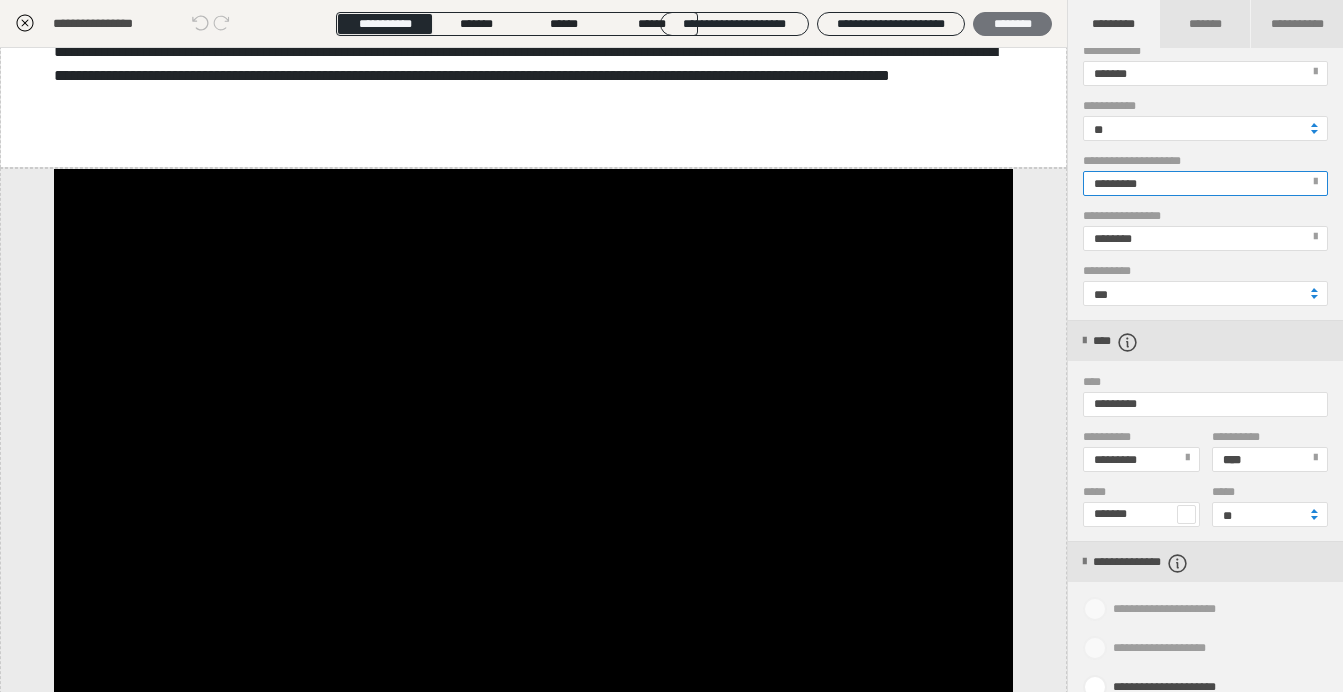 click on "********" at bounding box center (1012, 24) 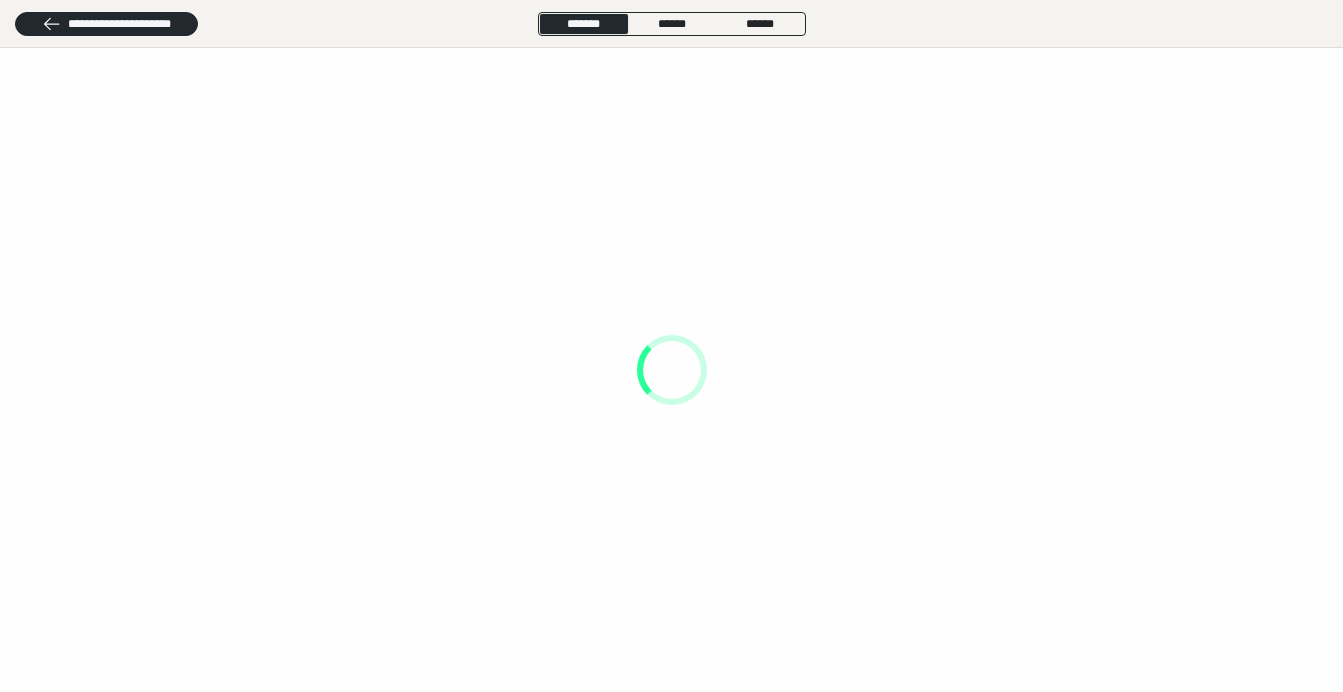 scroll, scrollTop: 0, scrollLeft: 0, axis: both 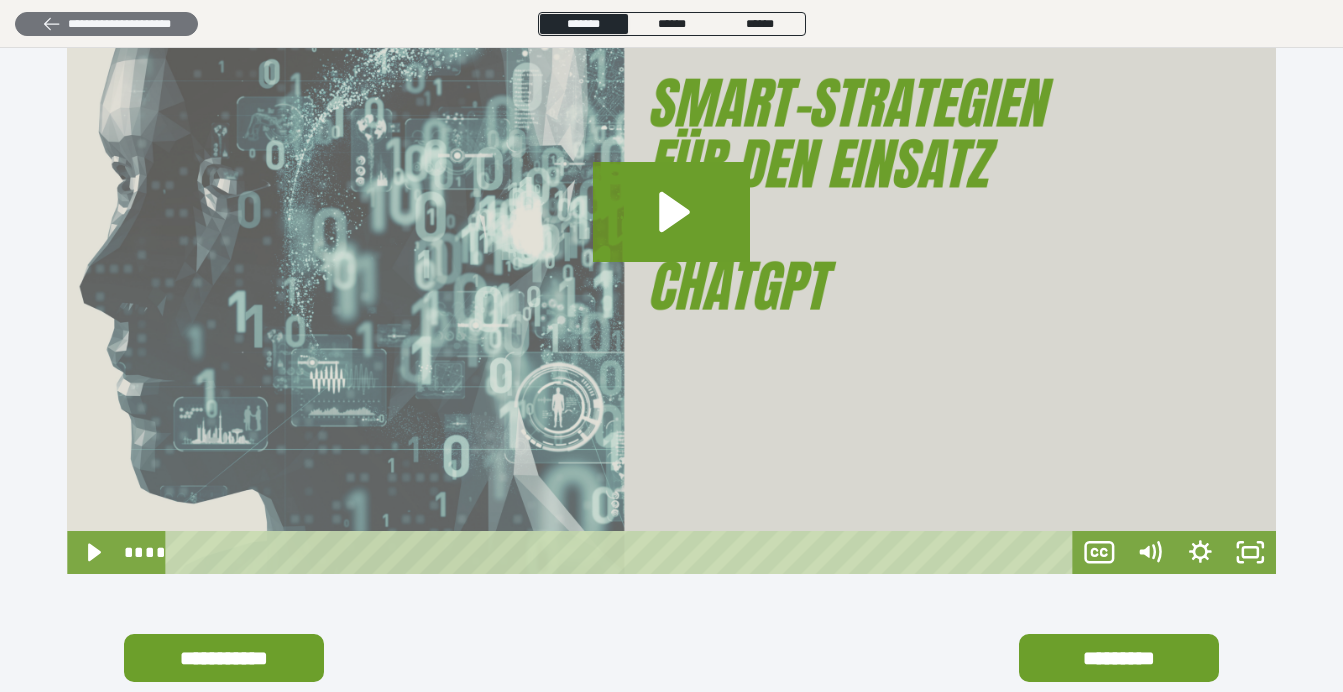 click on "**********" at bounding box center (106, 24) 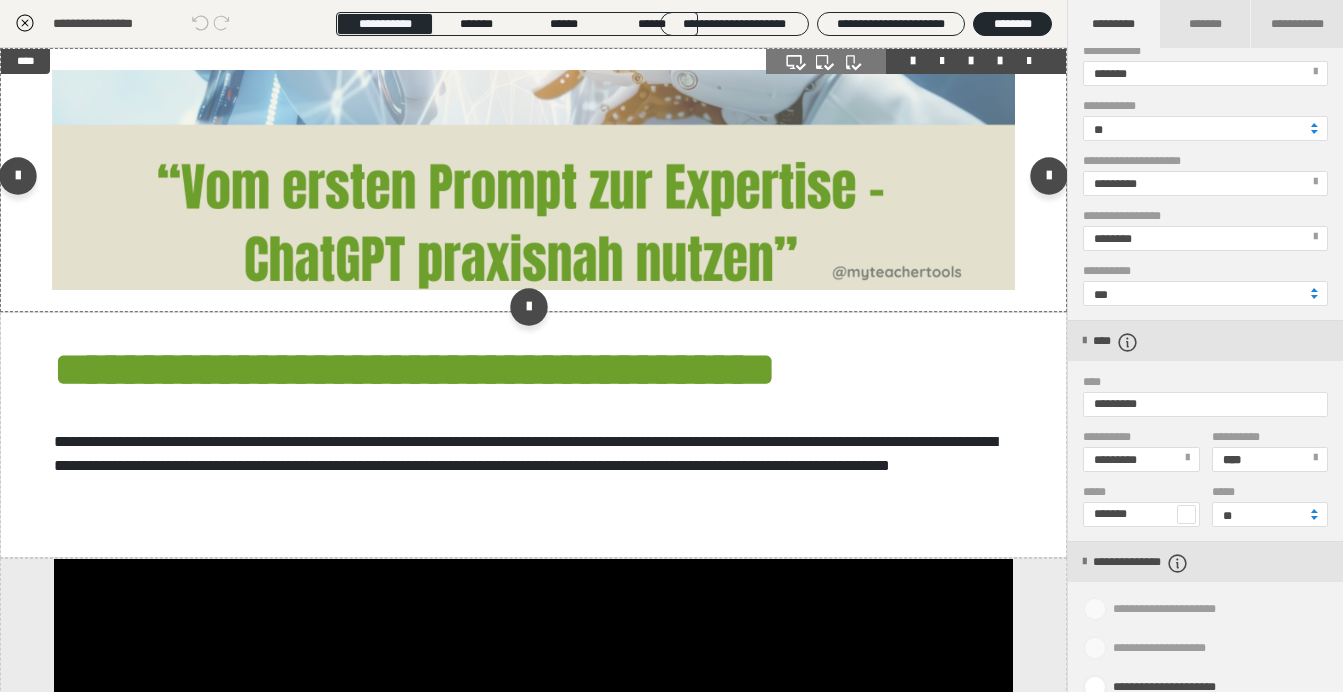 scroll, scrollTop: 0, scrollLeft: 0, axis: both 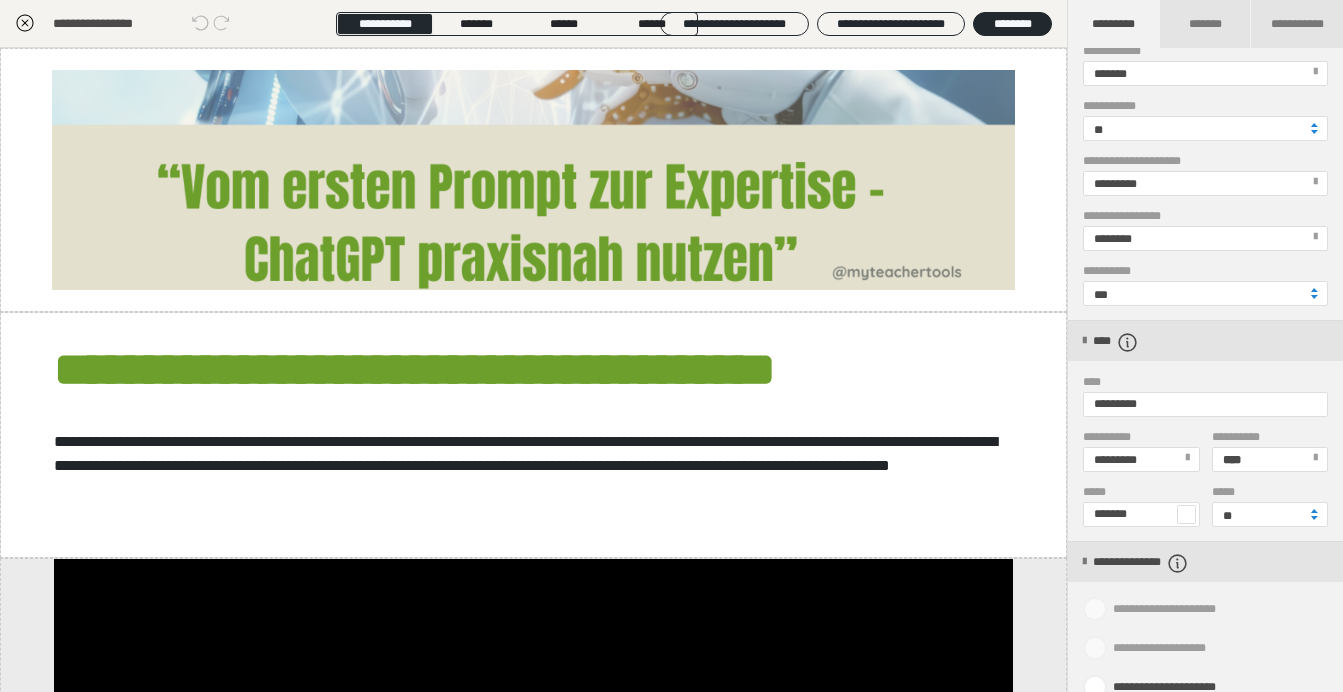 click 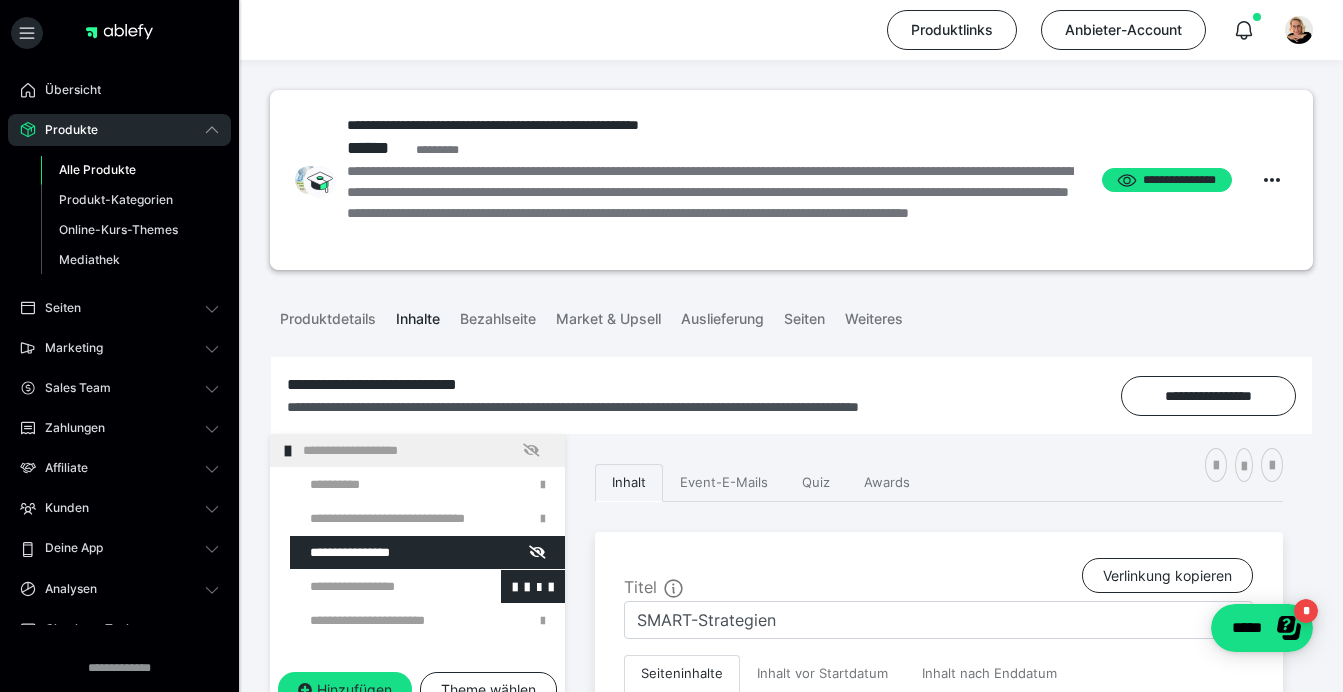 click at bounding box center (375, 586) 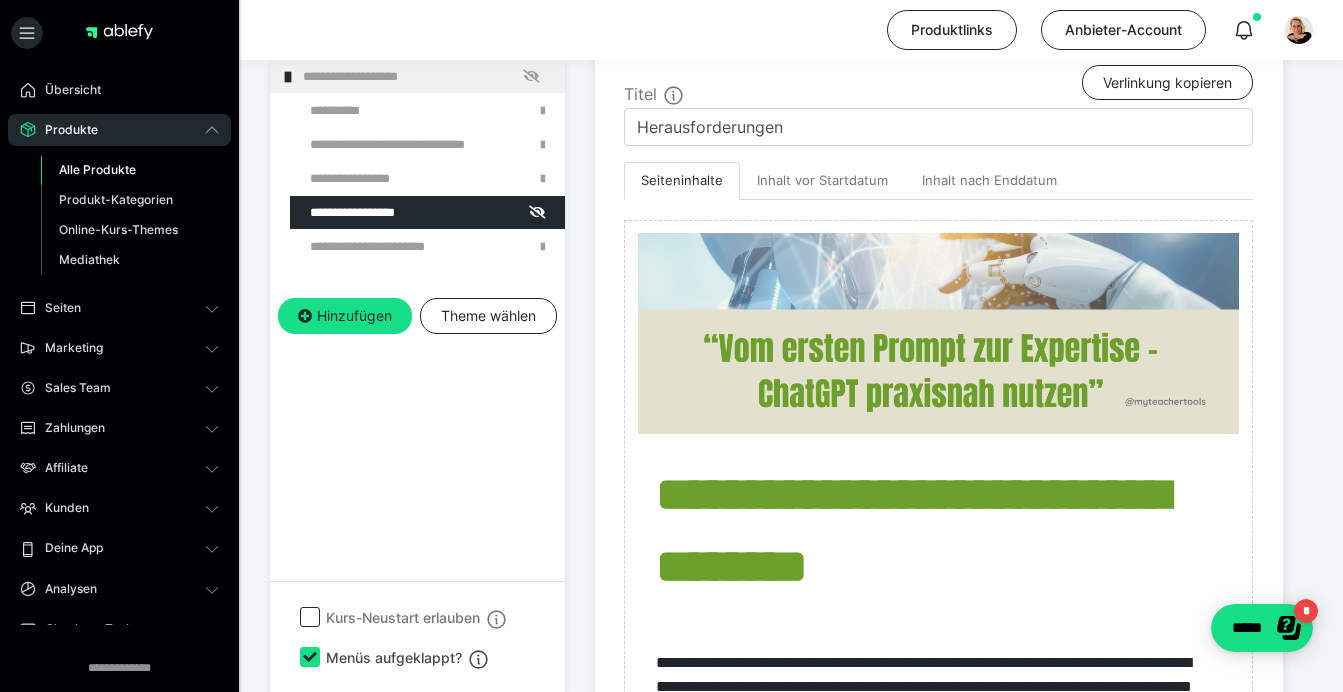 scroll, scrollTop: 499, scrollLeft: 0, axis: vertical 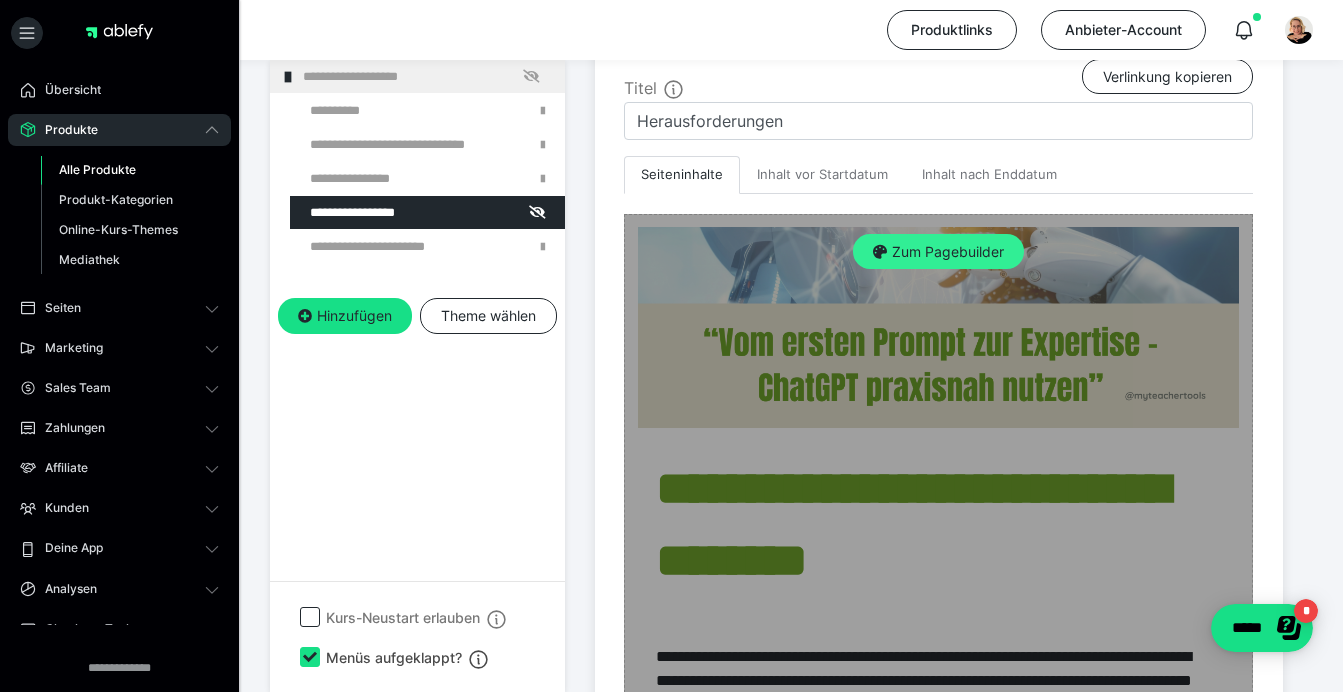 click on "Zum Pagebuilder" at bounding box center [938, 252] 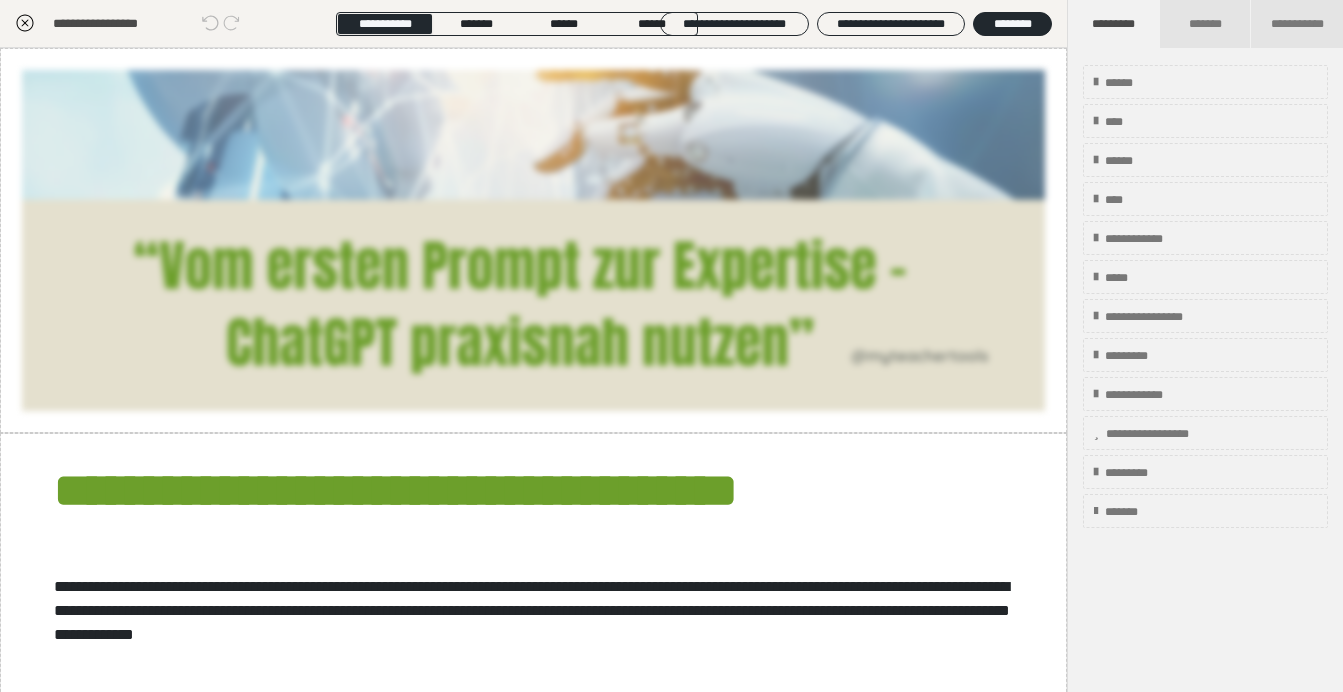 scroll, scrollTop: 374, scrollLeft: 0, axis: vertical 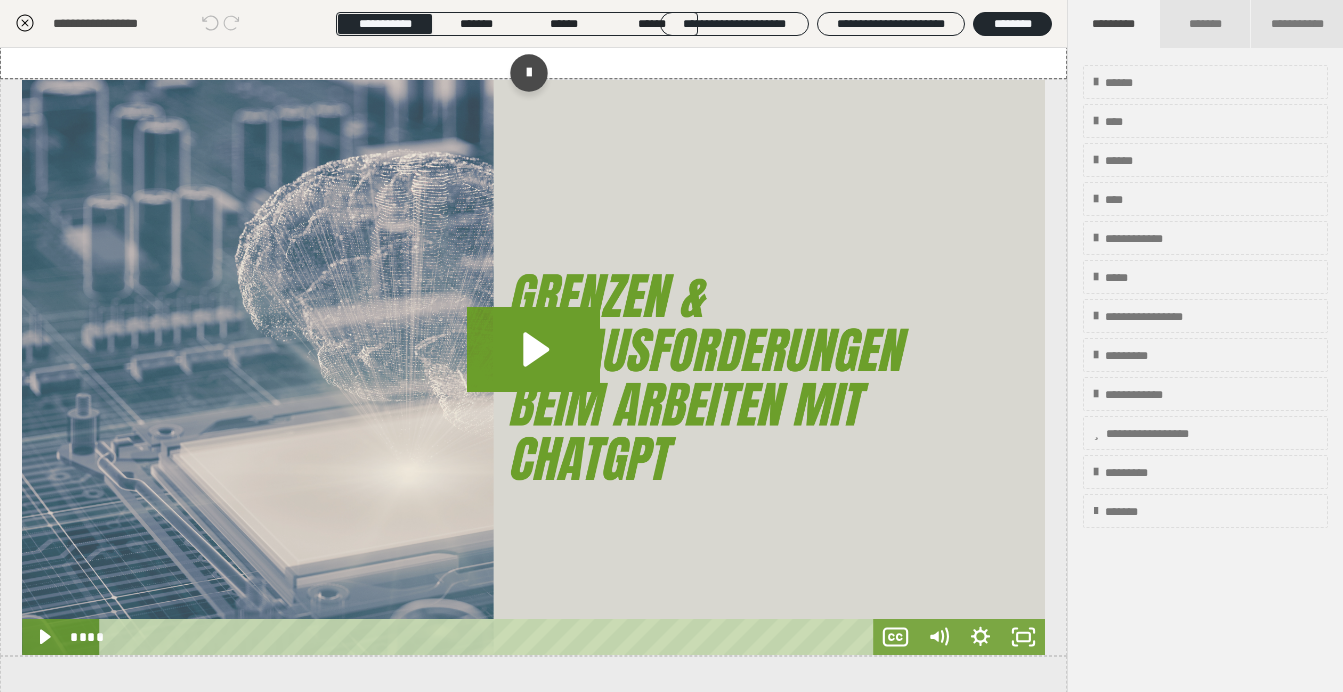 click at bounding box center [533, 367] 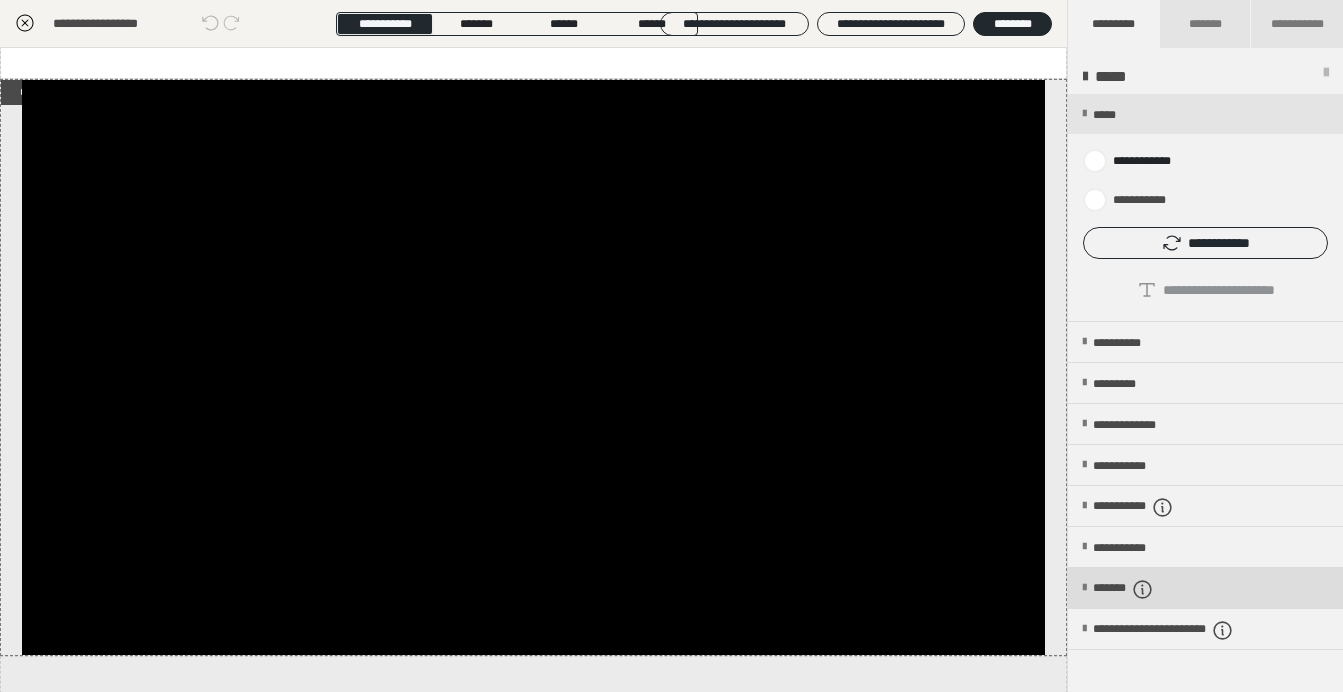 click on "*******" at bounding box center [1140, 589] 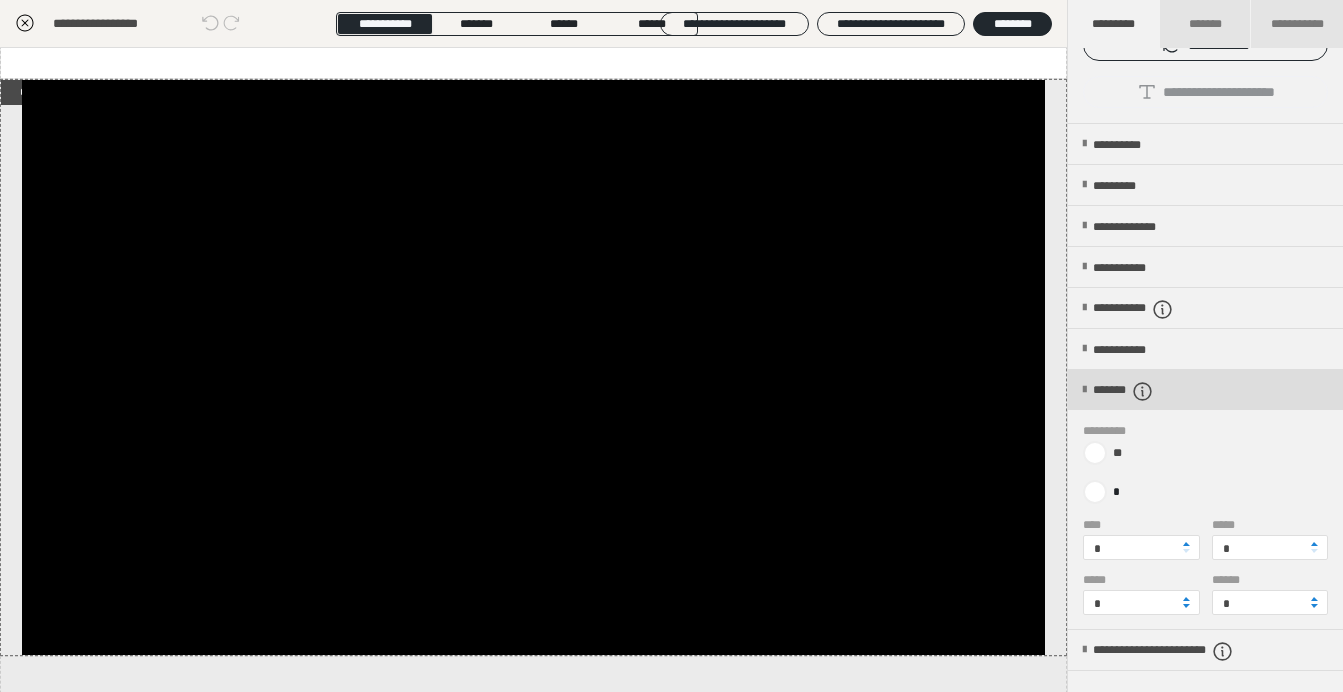scroll, scrollTop: 200, scrollLeft: 0, axis: vertical 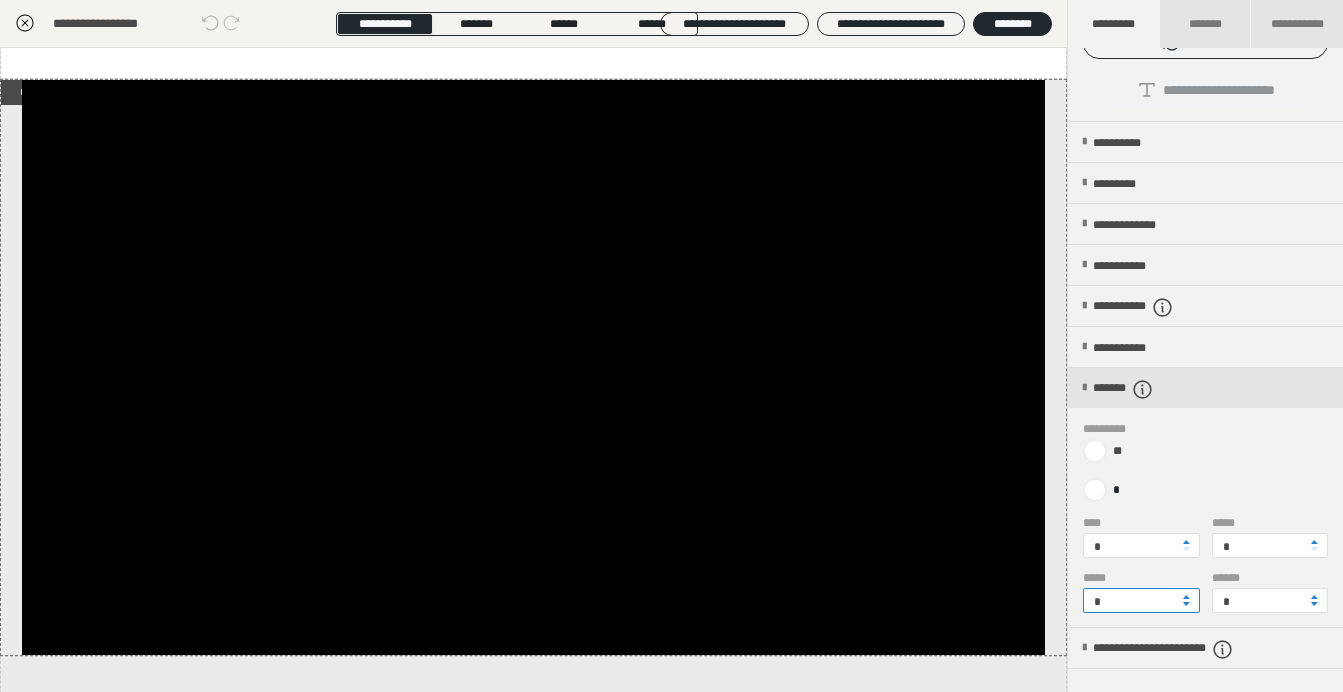 click on "*" at bounding box center [1141, 600] 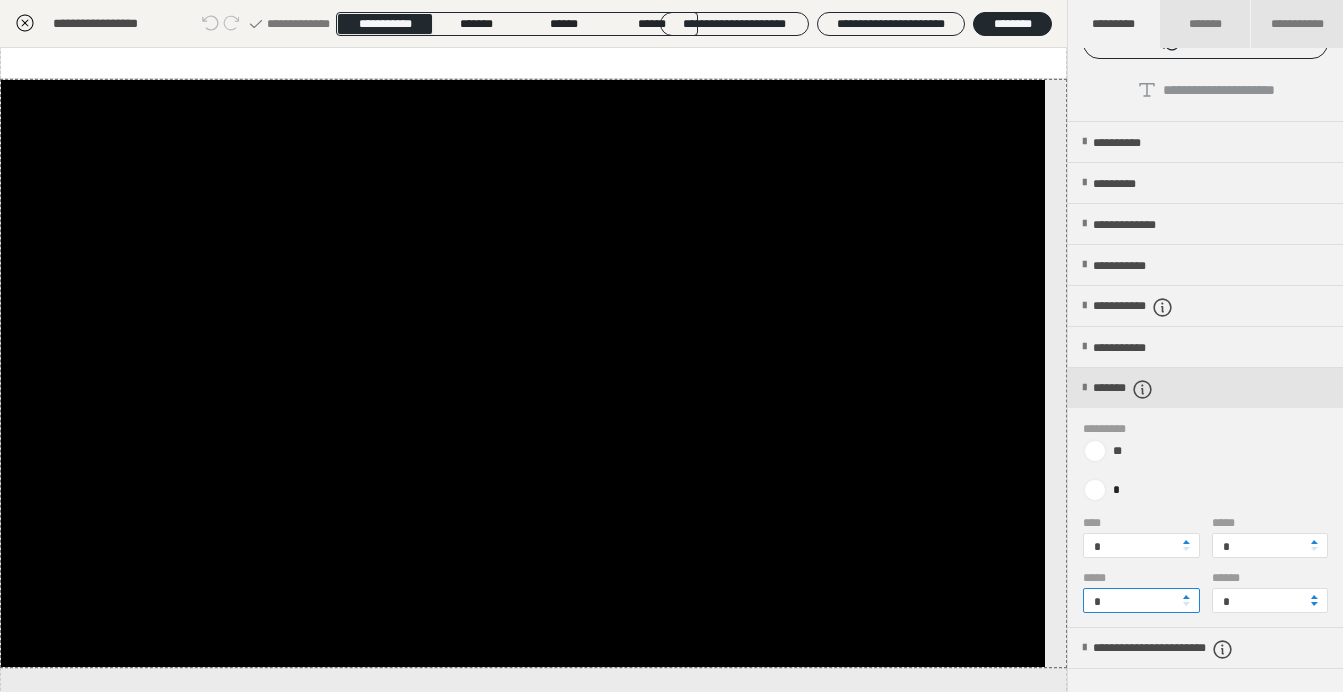 type on "*" 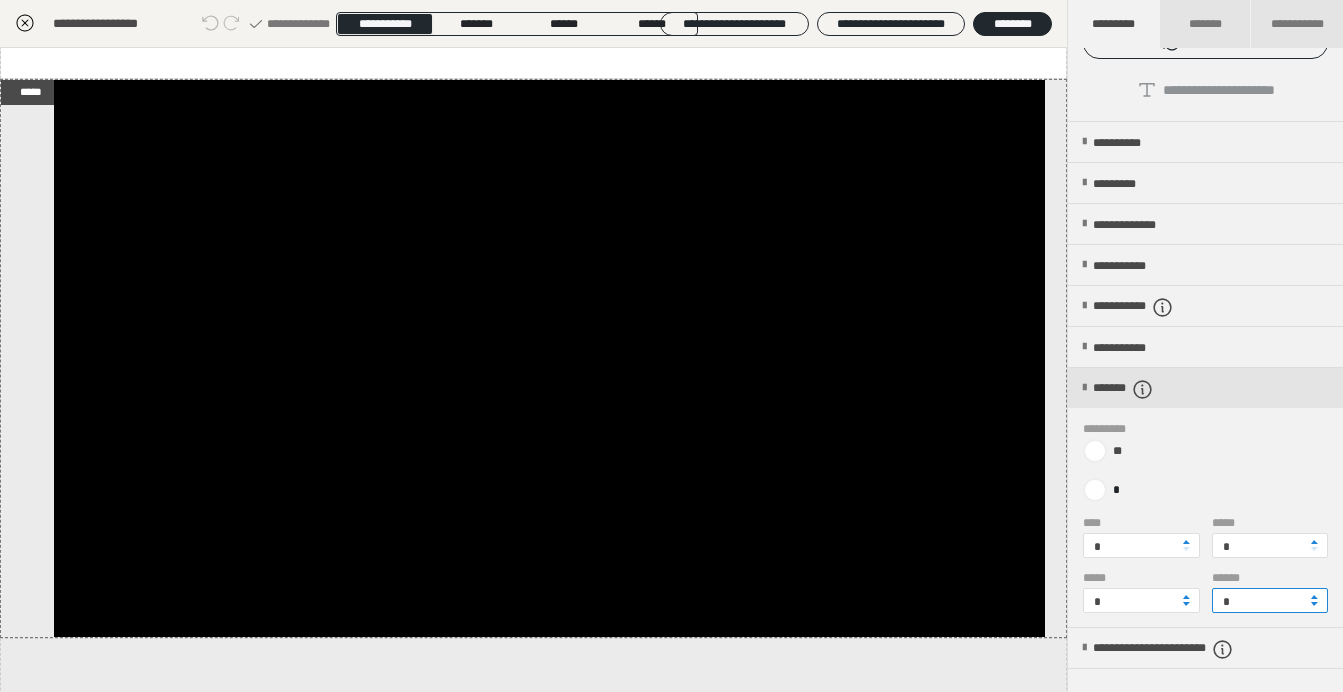 click on "*" at bounding box center (1270, 600) 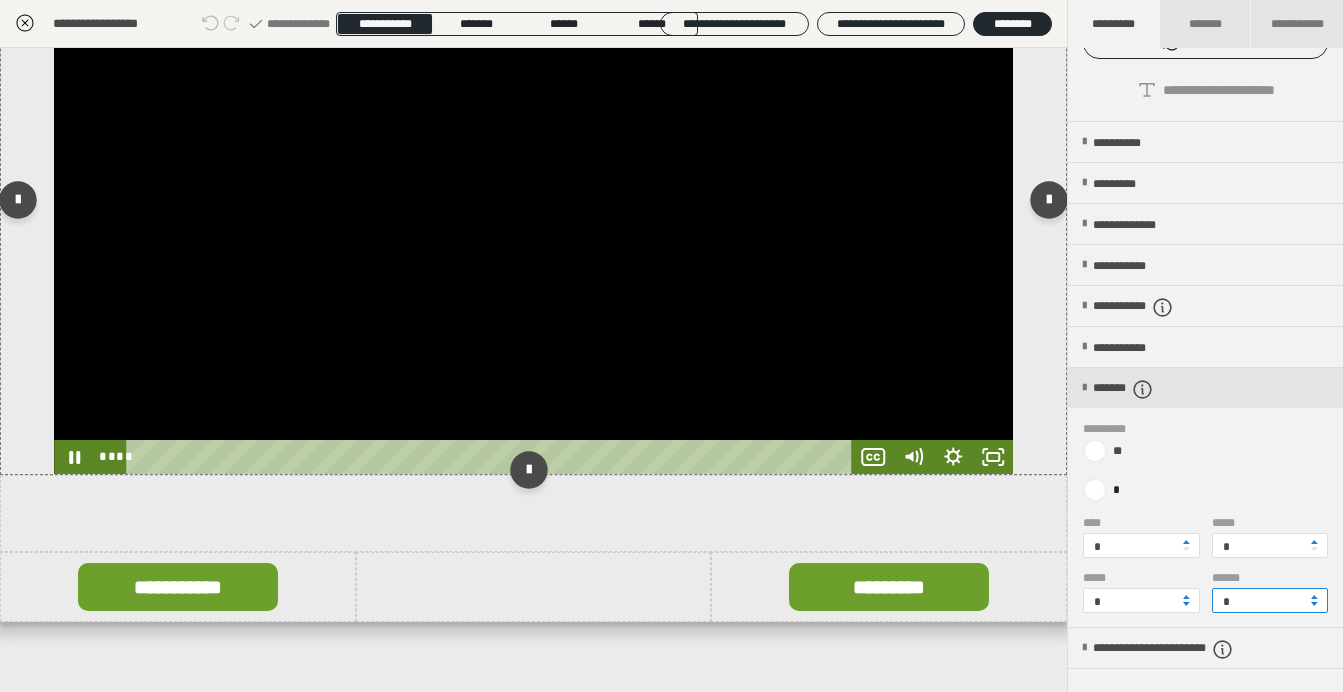 scroll, scrollTop: 769, scrollLeft: 0, axis: vertical 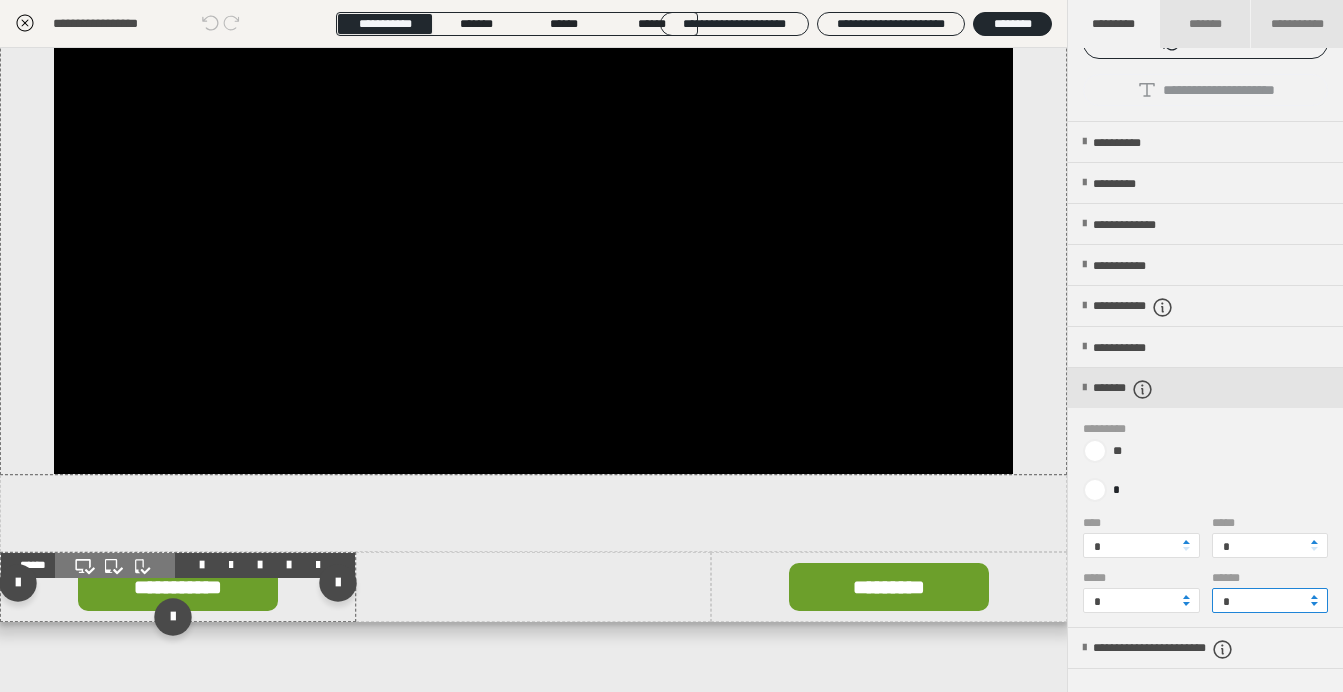 type on "*" 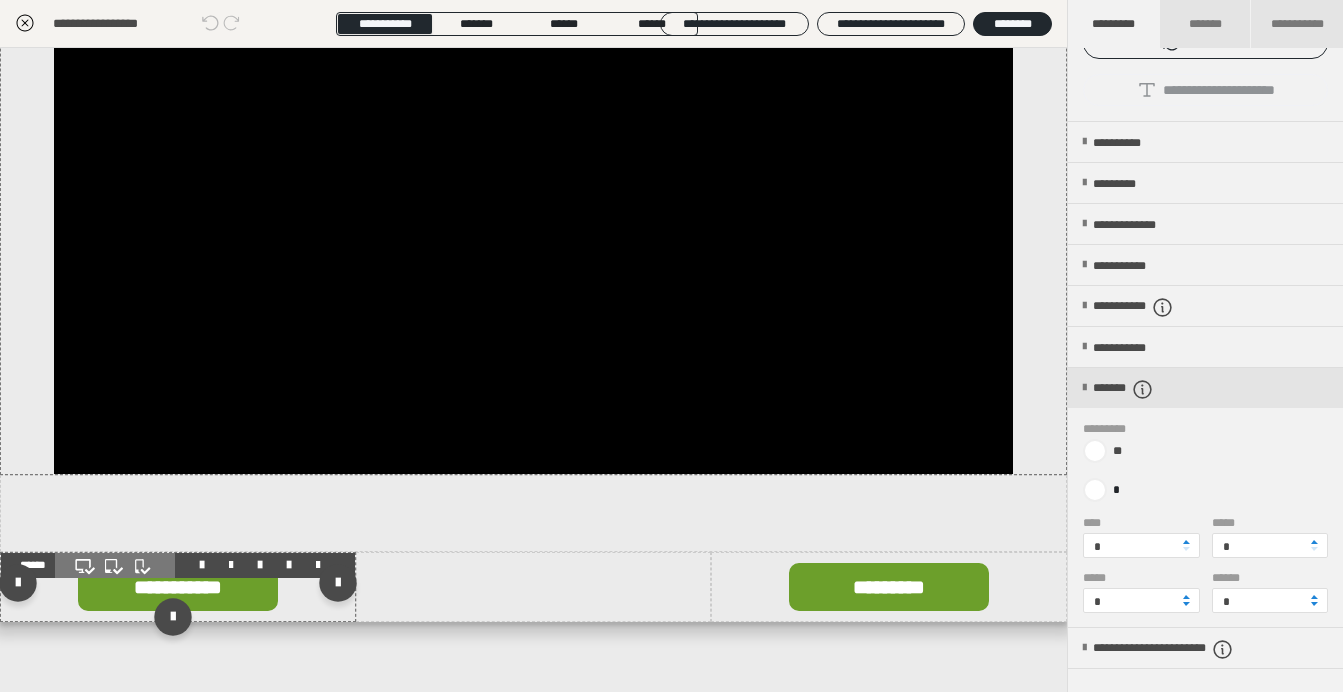click at bounding box center (178, 587) 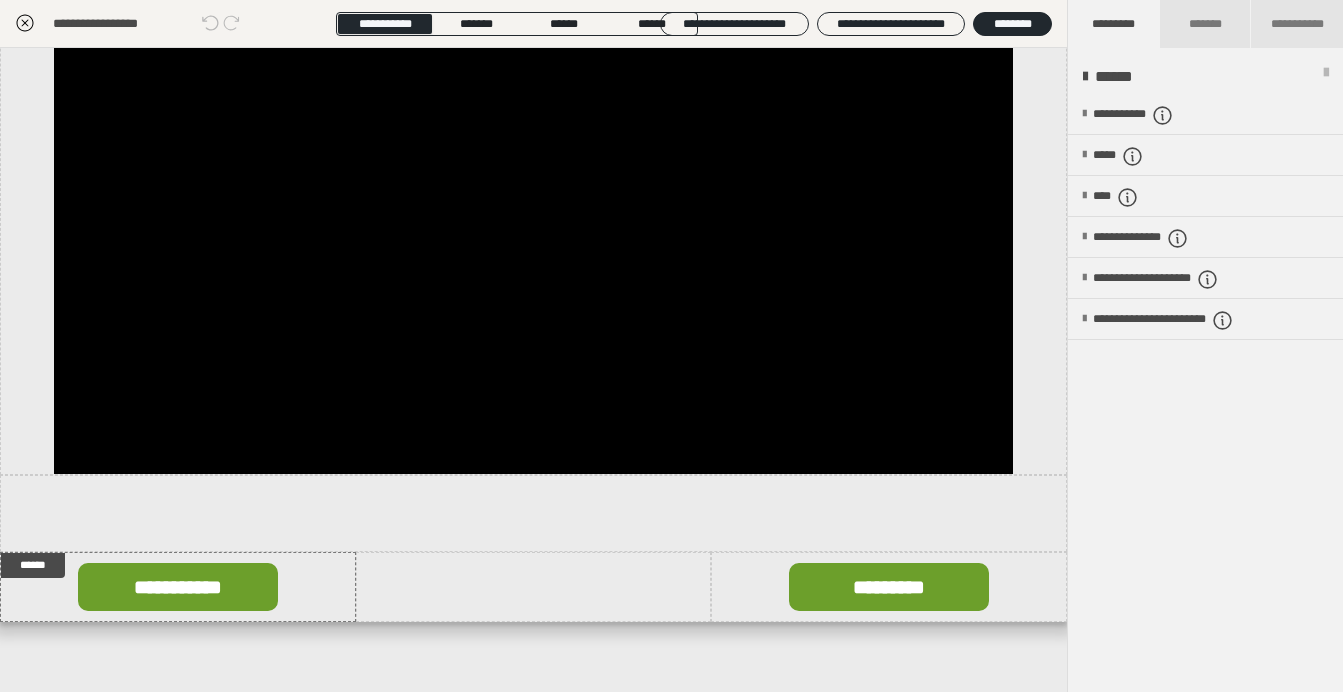 scroll, scrollTop: 0, scrollLeft: 0, axis: both 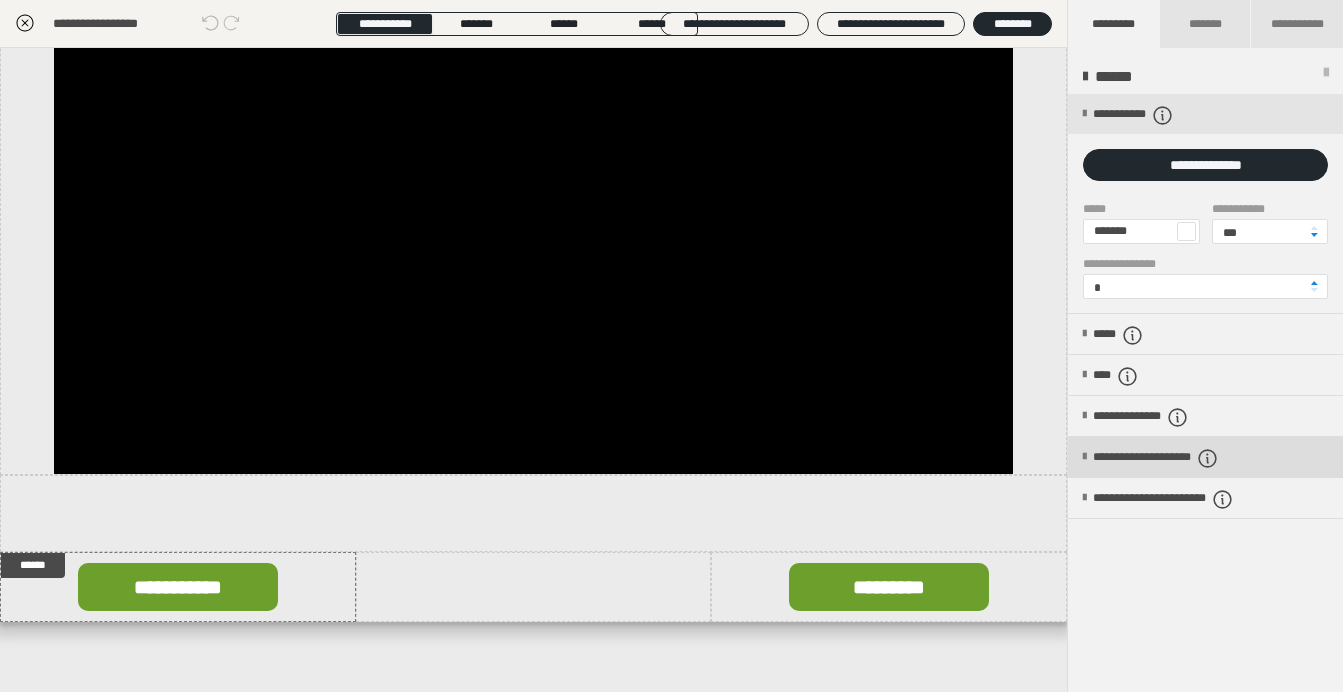 click on "**********" at bounding box center [1185, 458] 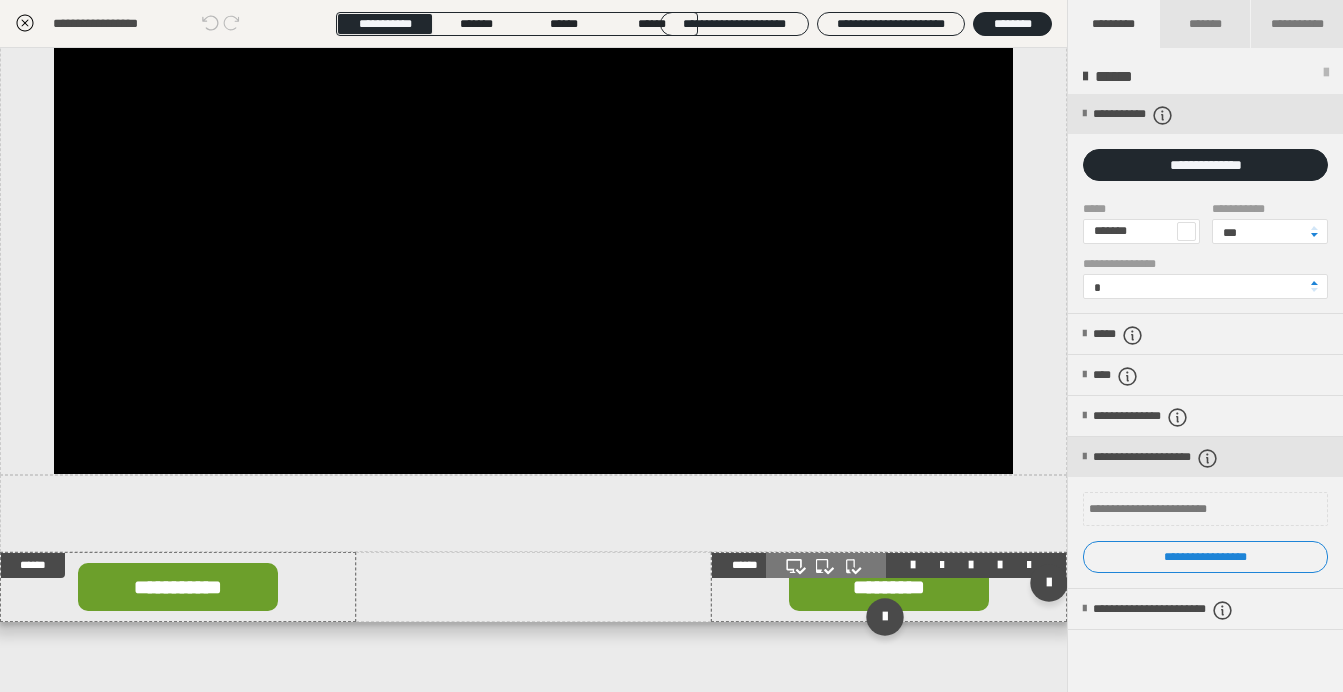 click at bounding box center [889, 587] 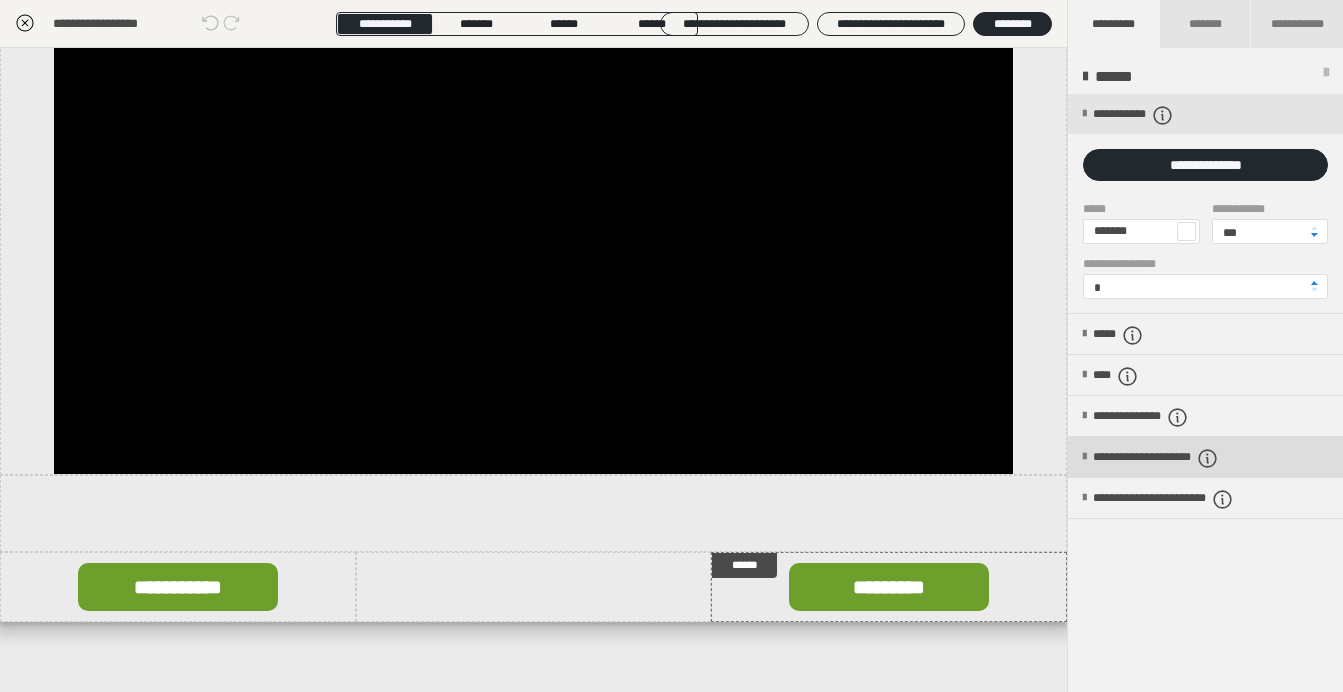 click on "**********" at bounding box center [1185, 458] 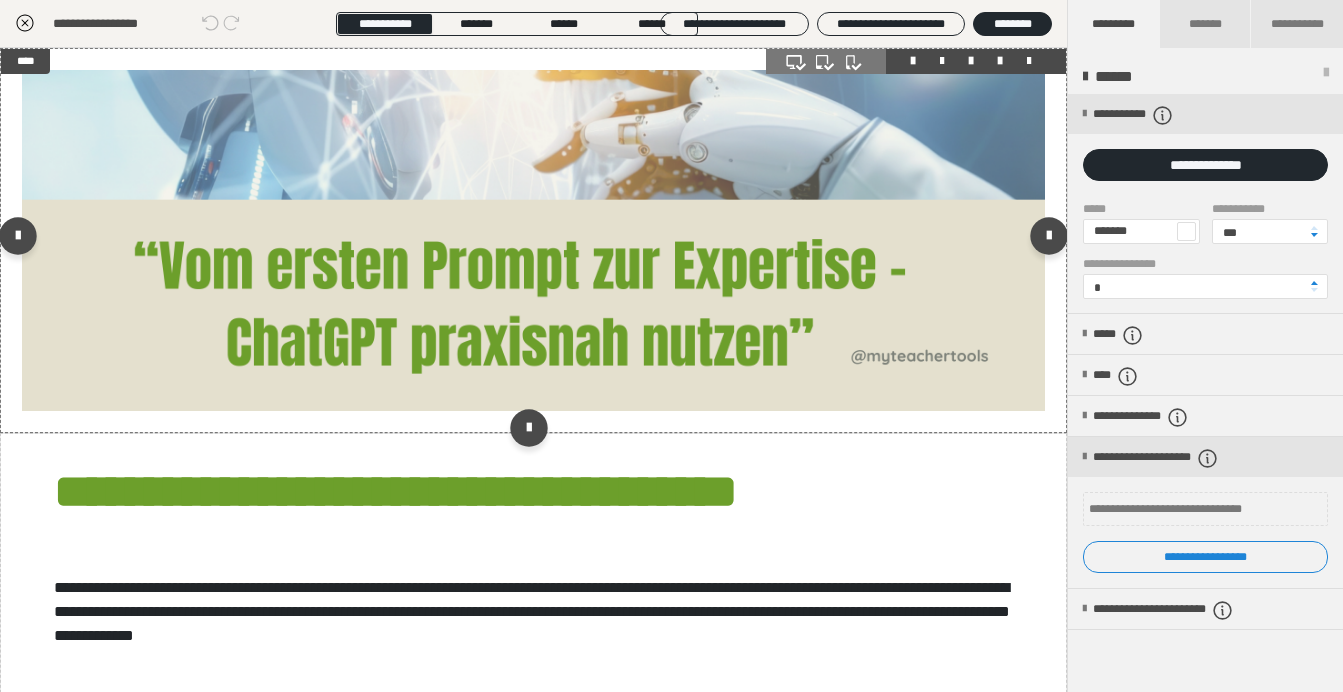 scroll, scrollTop: 0, scrollLeft: 0, axis: both 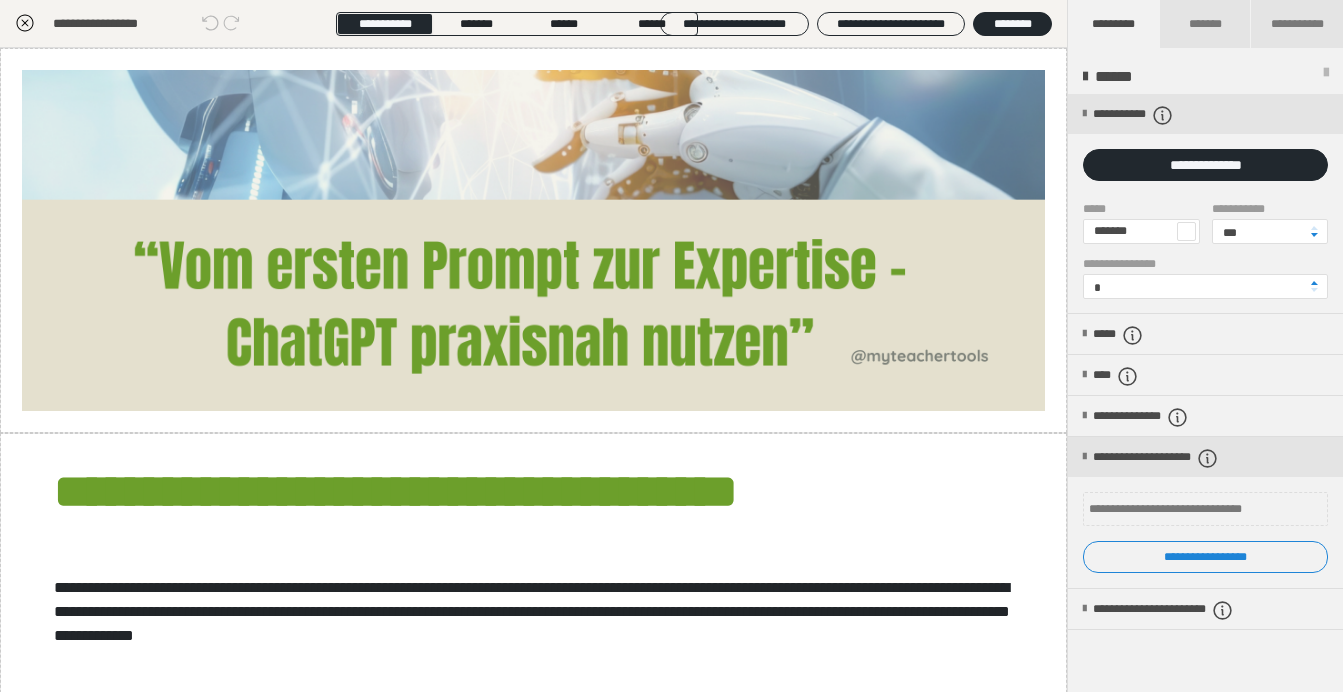 click 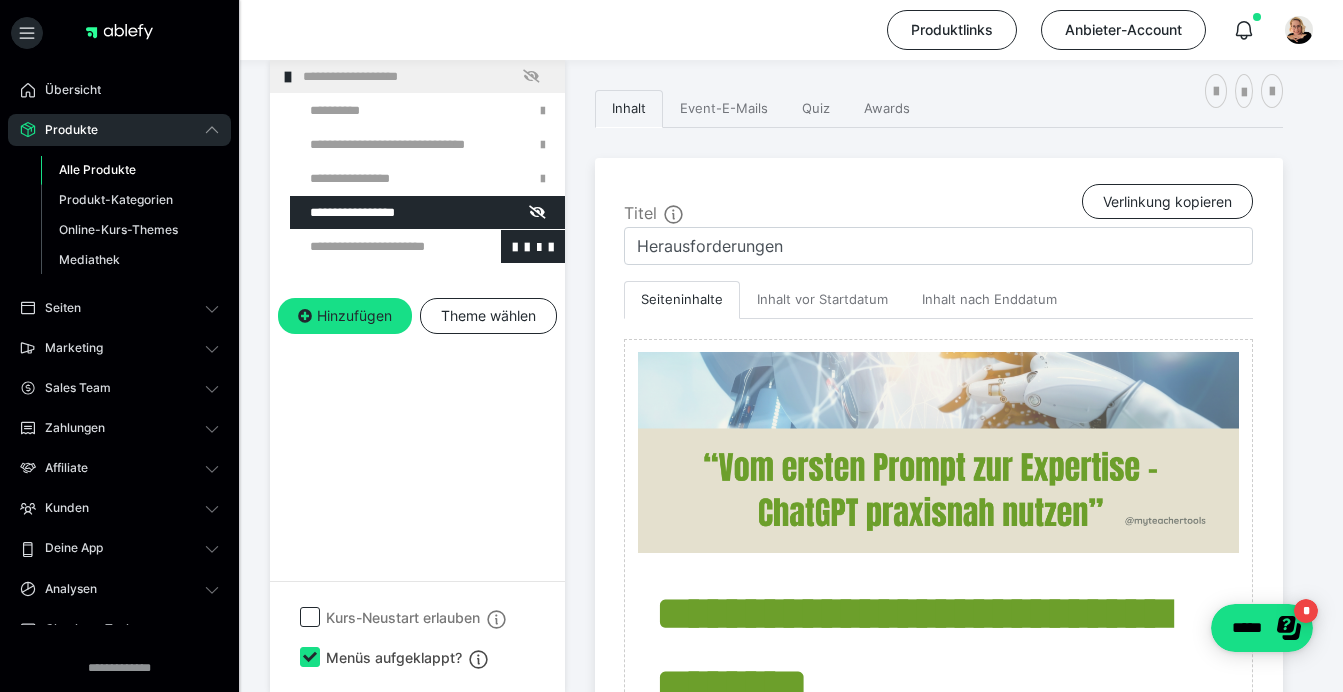 click at bounding box center [375, 246] 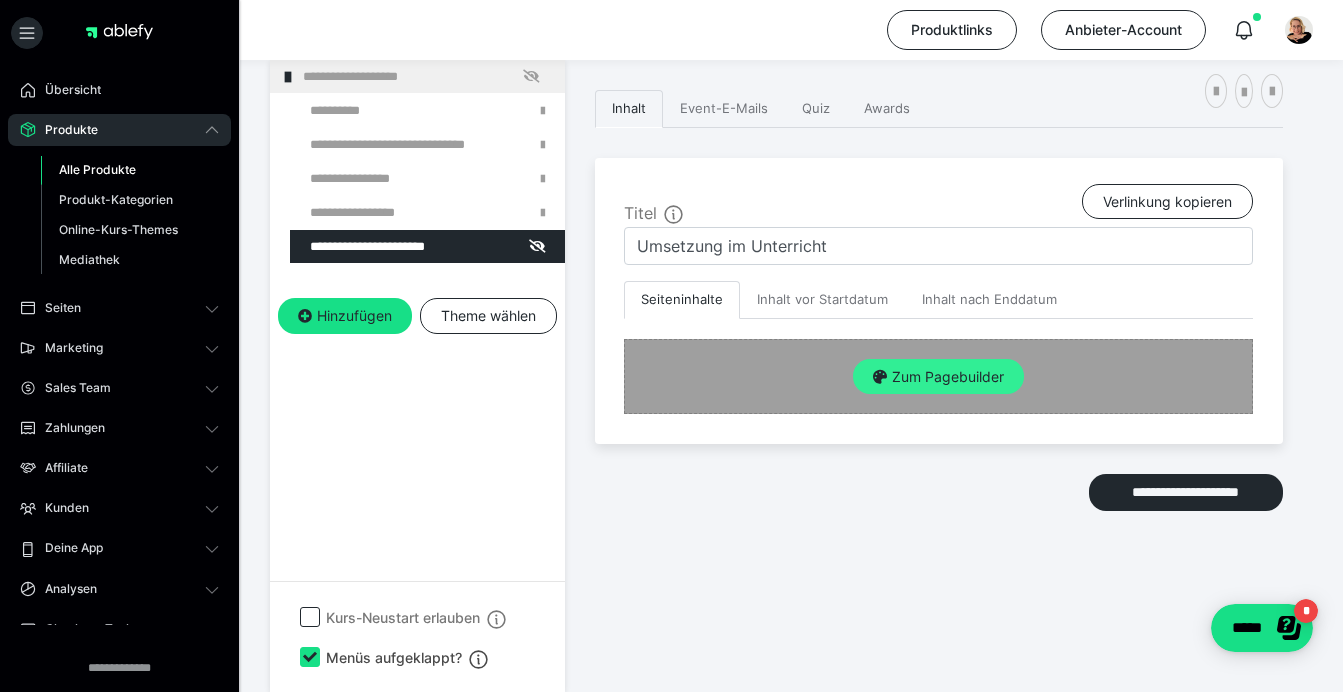 click on "Zum Pagebuilder" at bounding box center [938, 377] 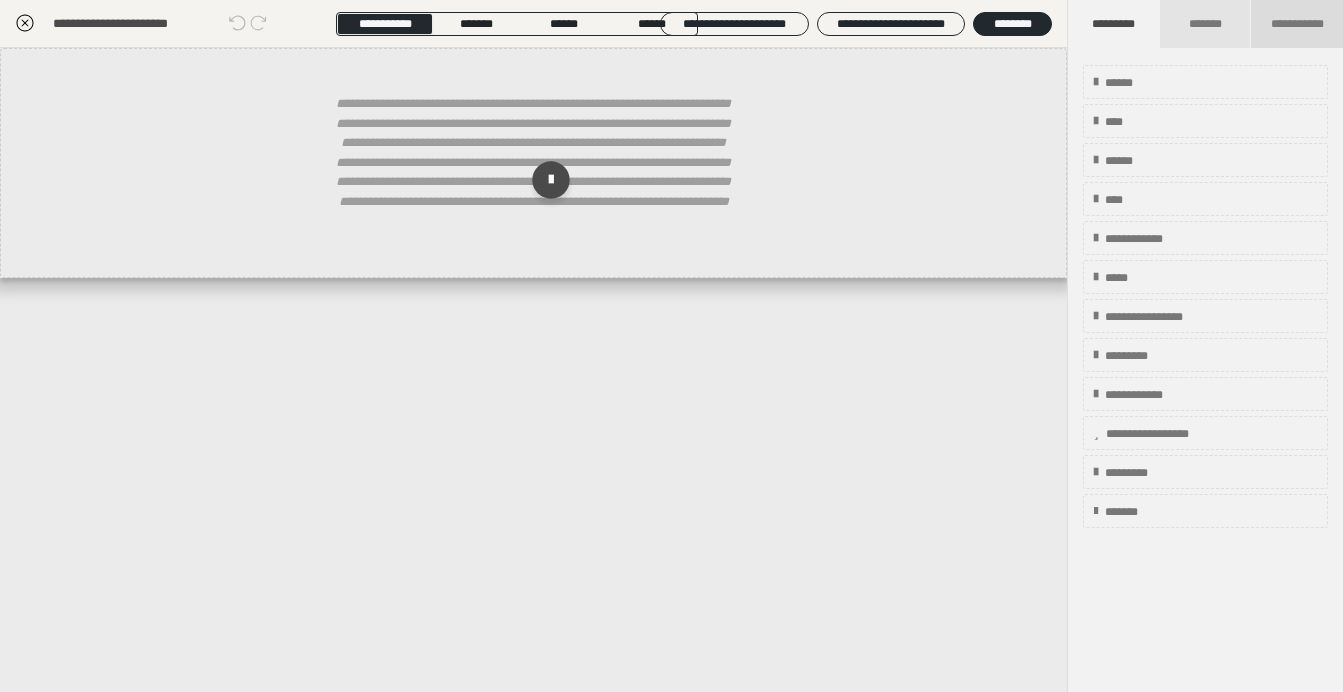 click on "**********" at bounding box center [1297, 24] 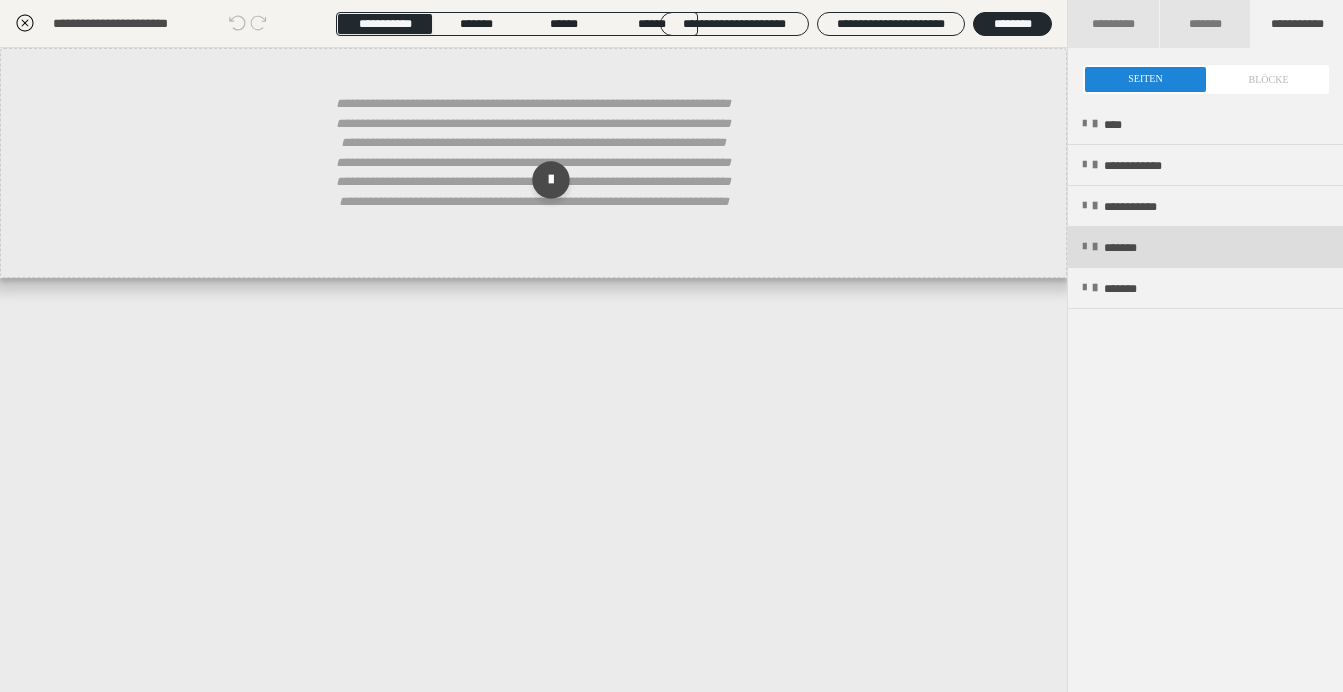 click on "*******" at bounding box center (1205, 247) 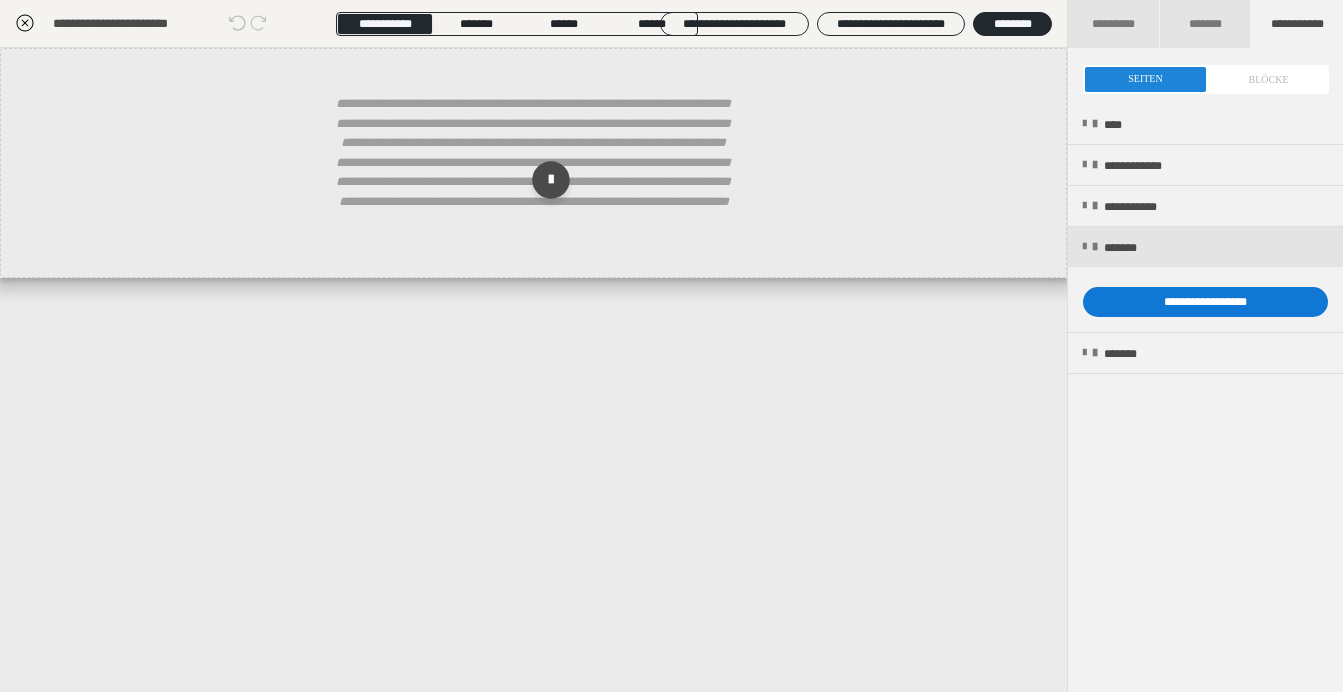 click on "**********" at bounding box center (1205, 302) 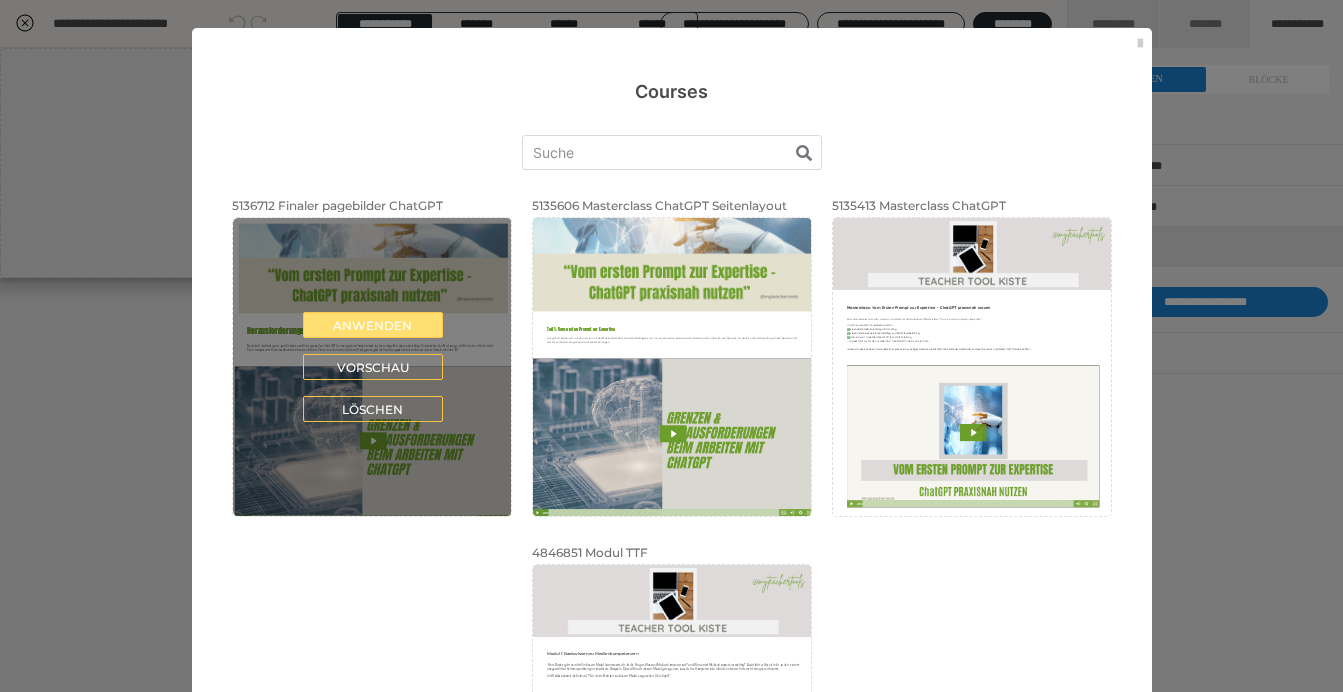 click on "Anwenden" at bounding box center (373, 325) 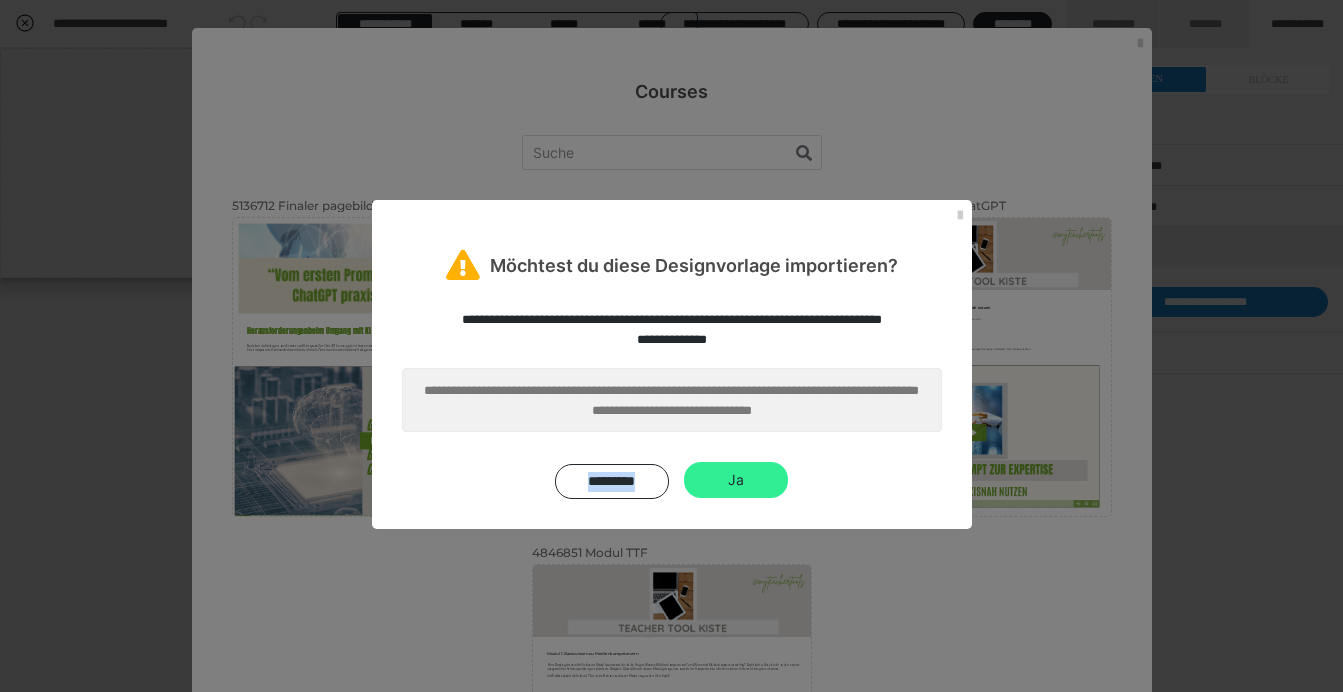 click on "Ja" at bounding box center (736, 480) 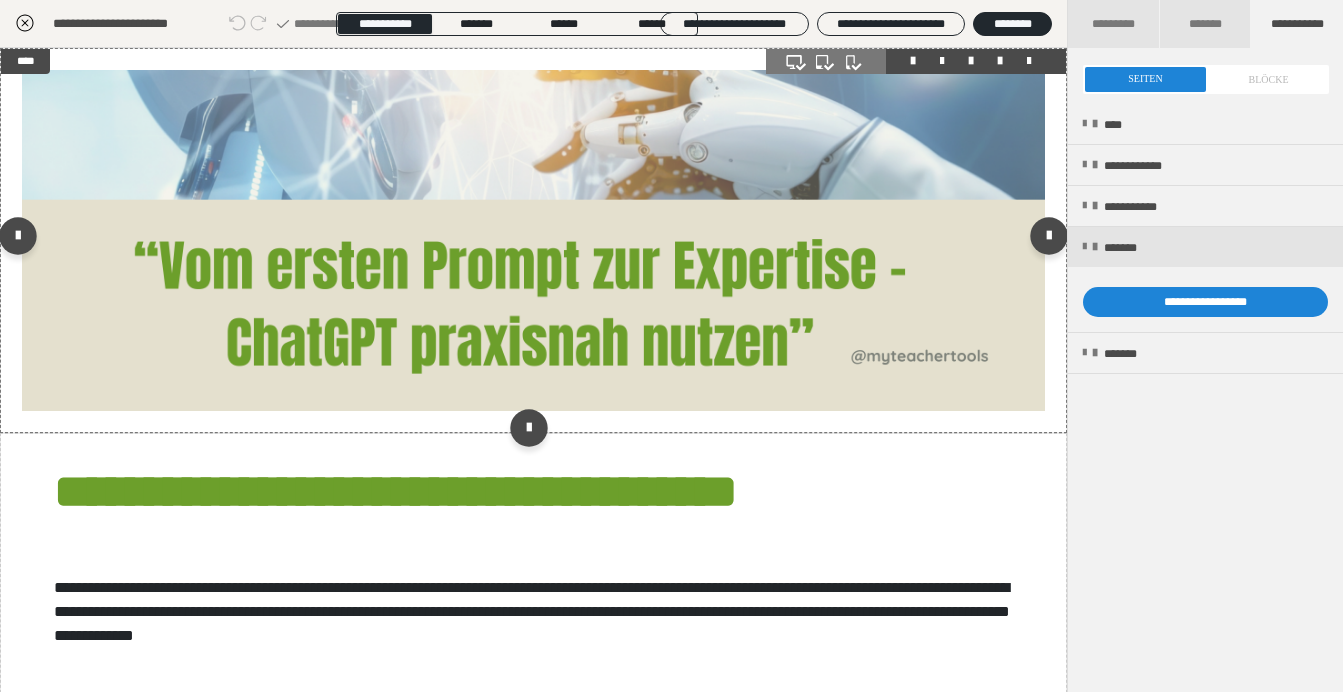 click at bounding box center [533, 240] 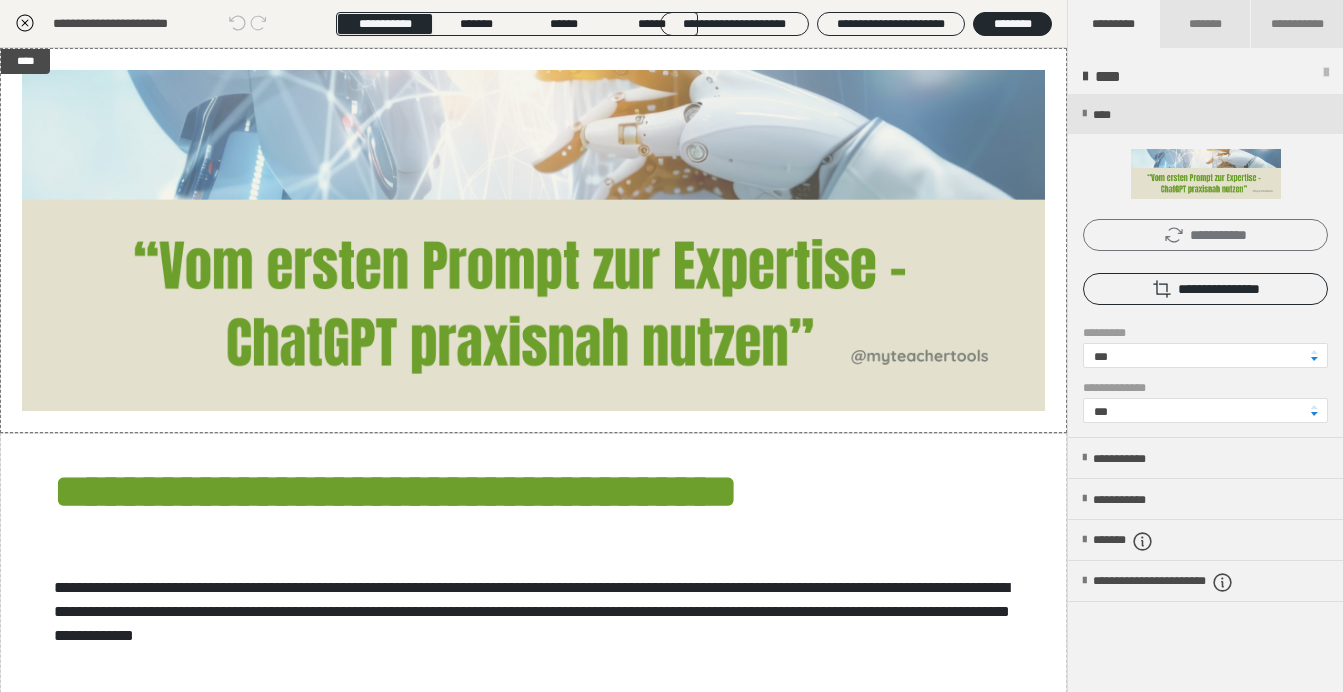 click on "**********" at bounding box center (1205, 235) 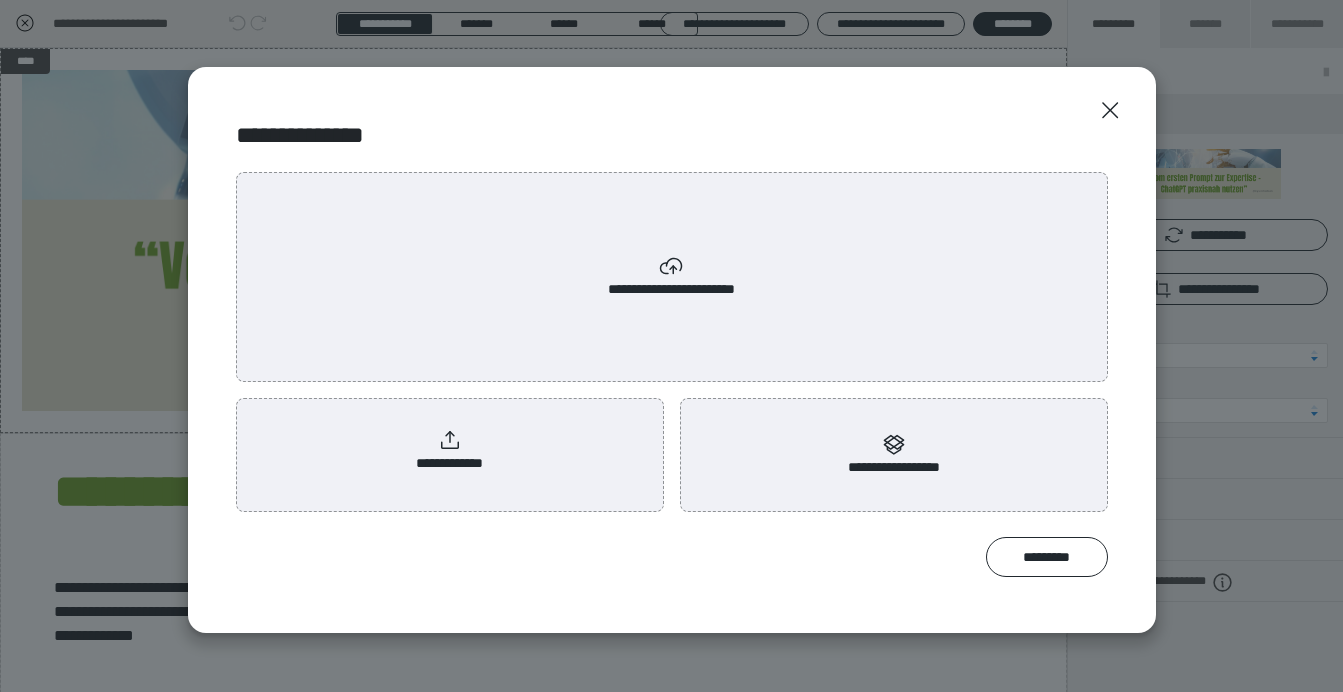 click on "**********" at bounding box center [672, 277] 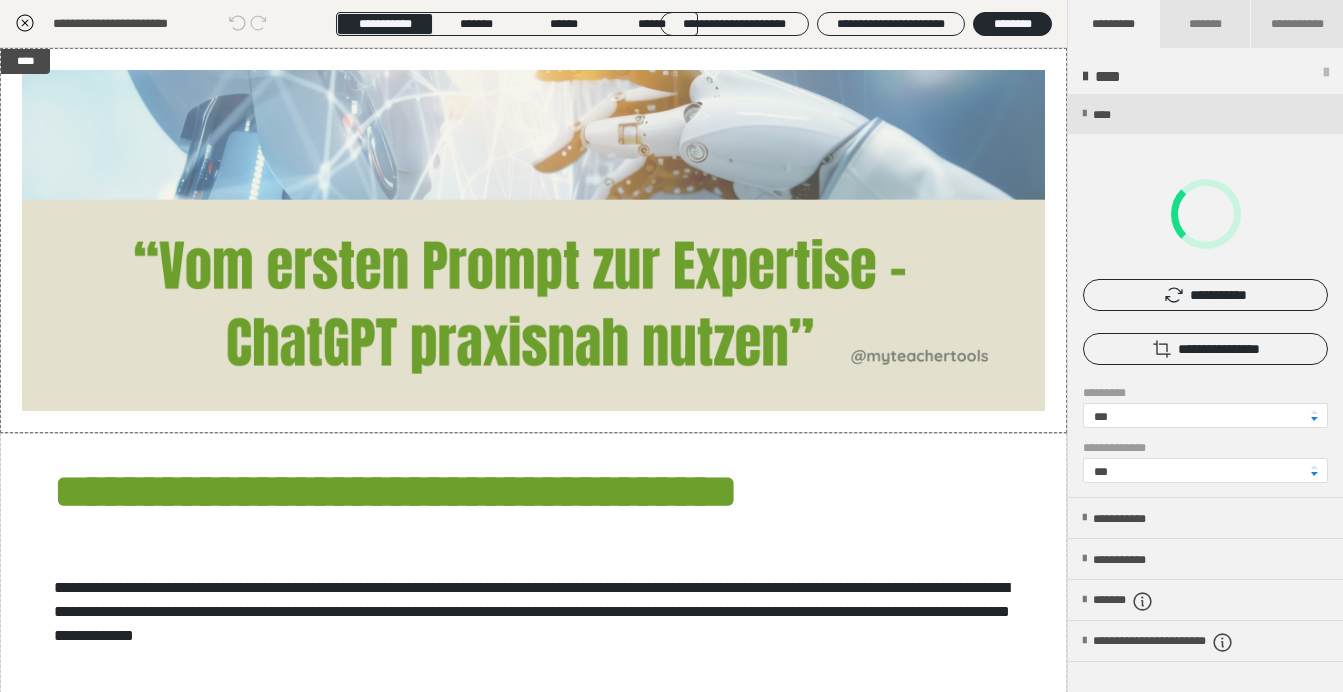 scroll, scrollTop: 0, scrollLeft: 0, axis: both 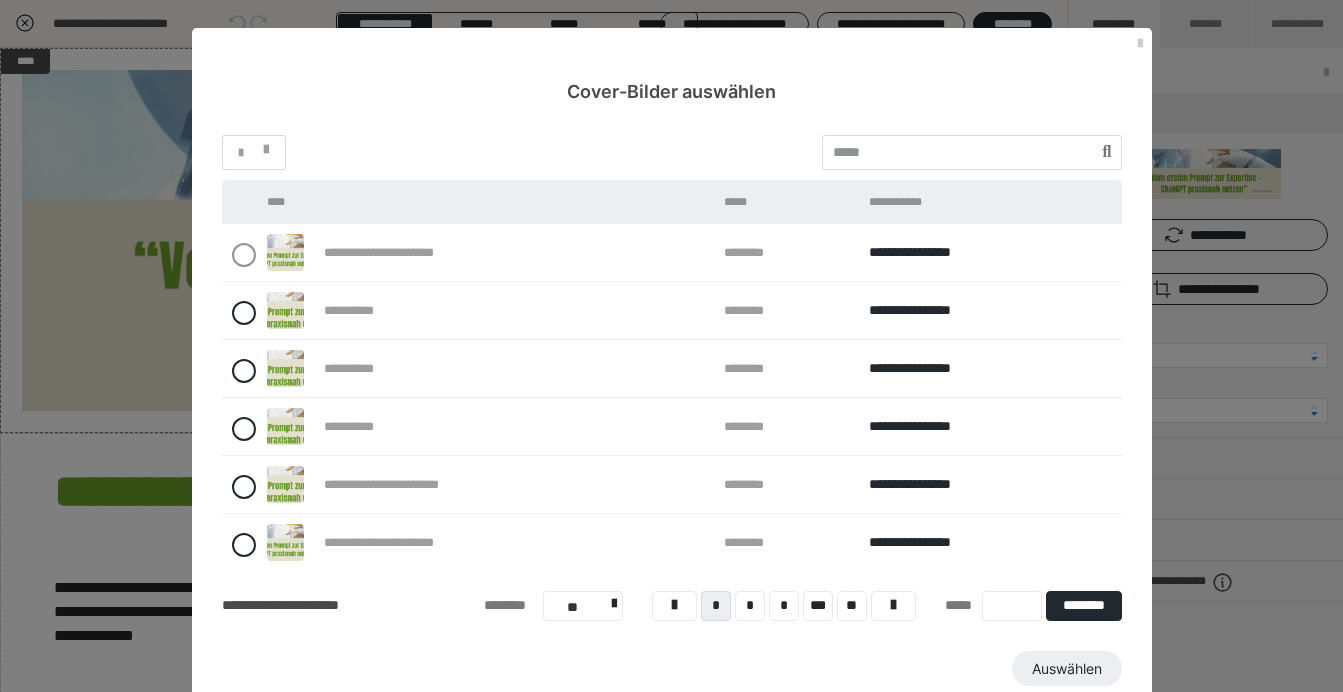 click on "Auswählen" at bounding box center [672, 669] 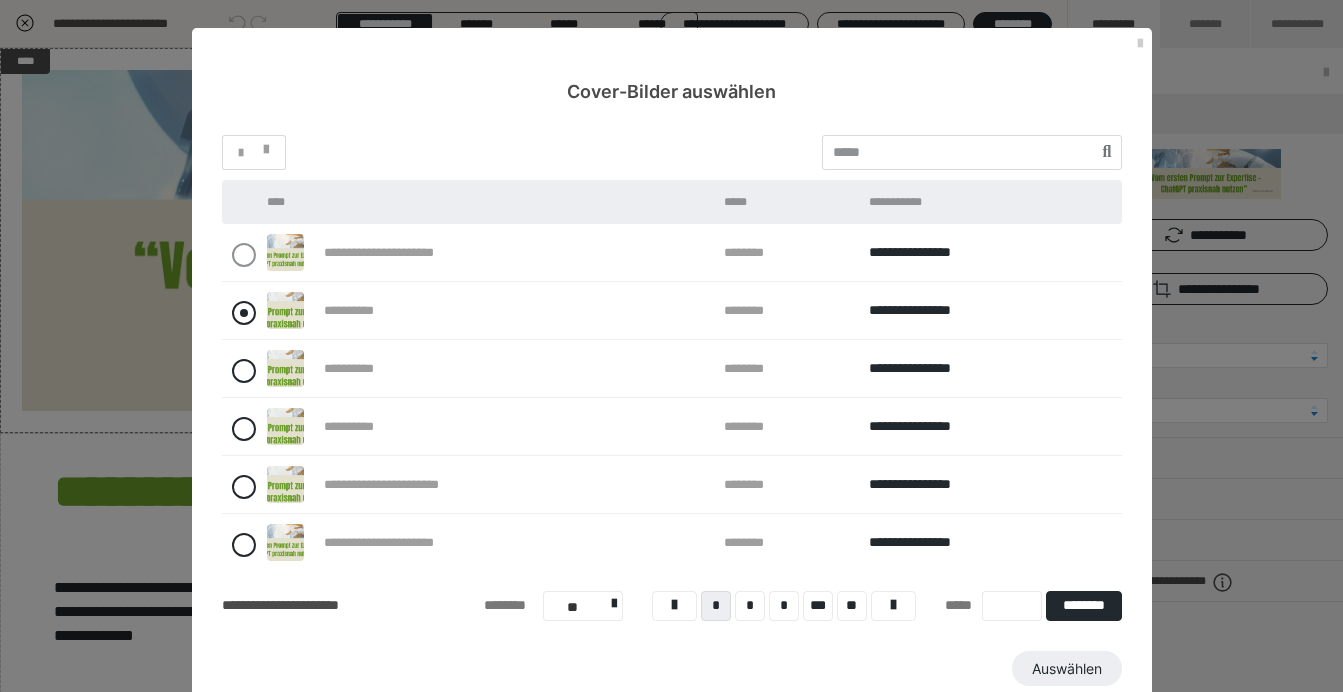 click at bounding box center (244, 313) 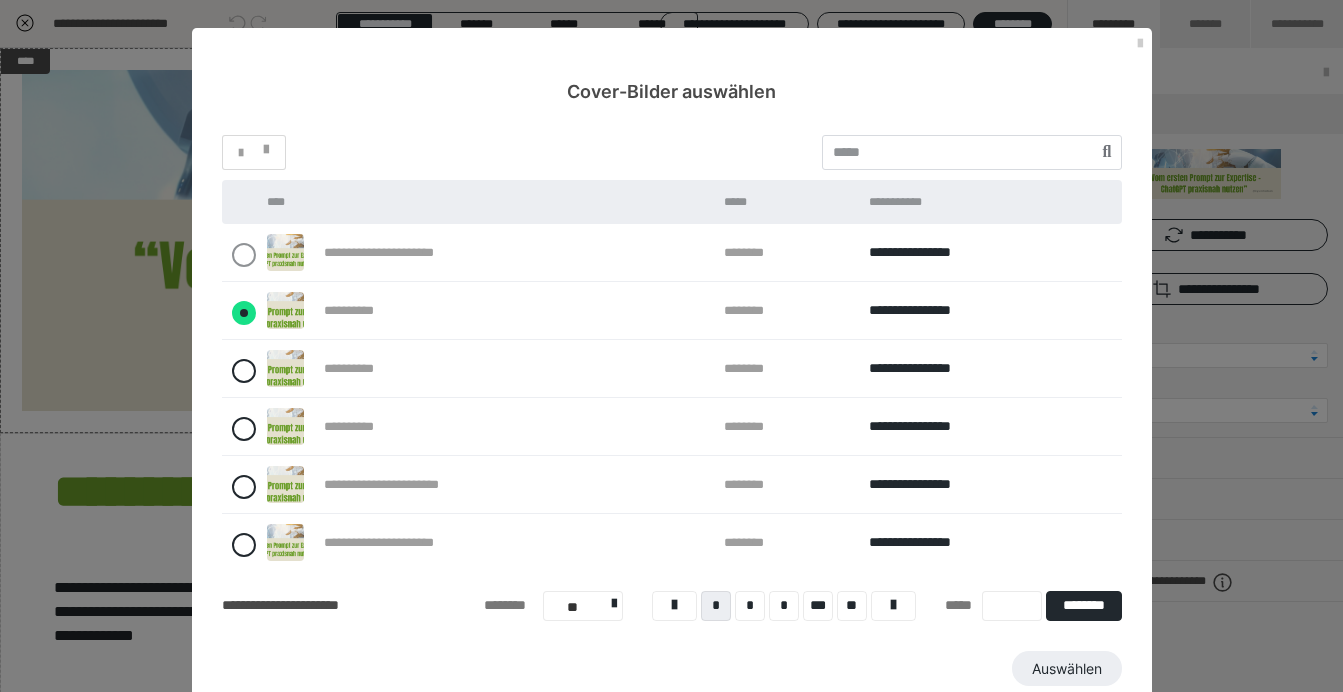 radio on "****" 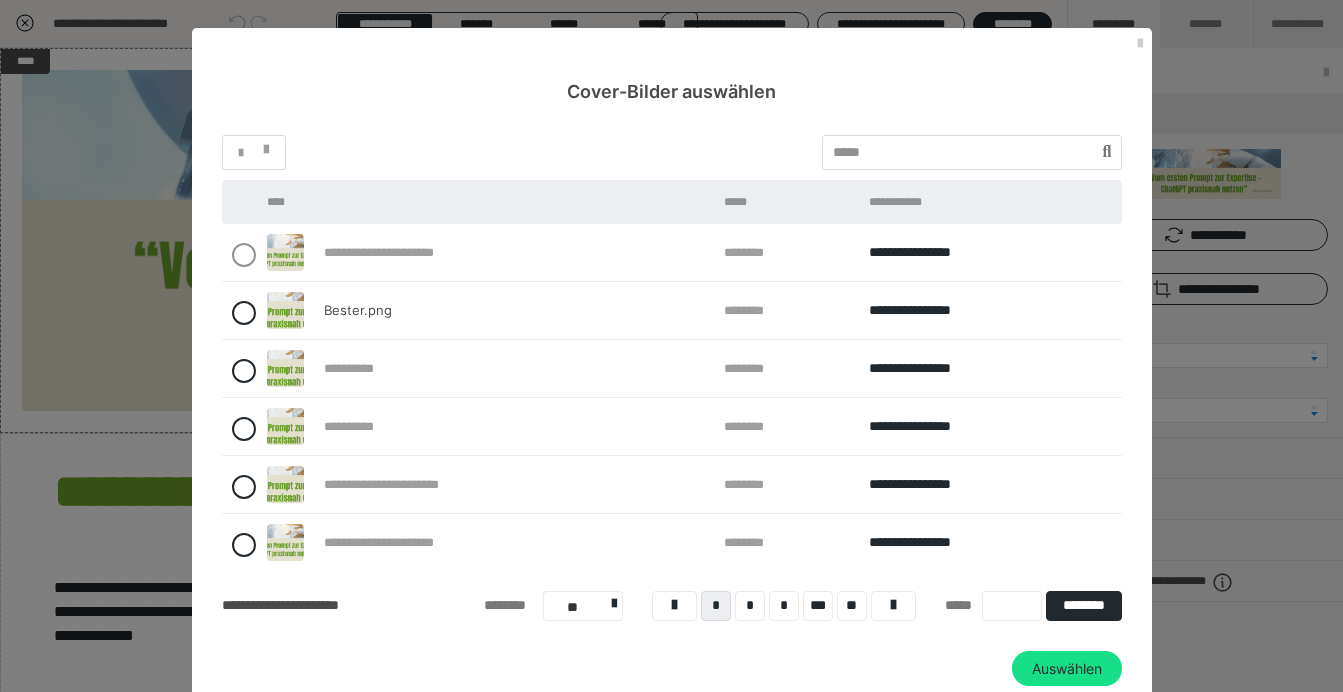 click at bounding box center (239, 253) 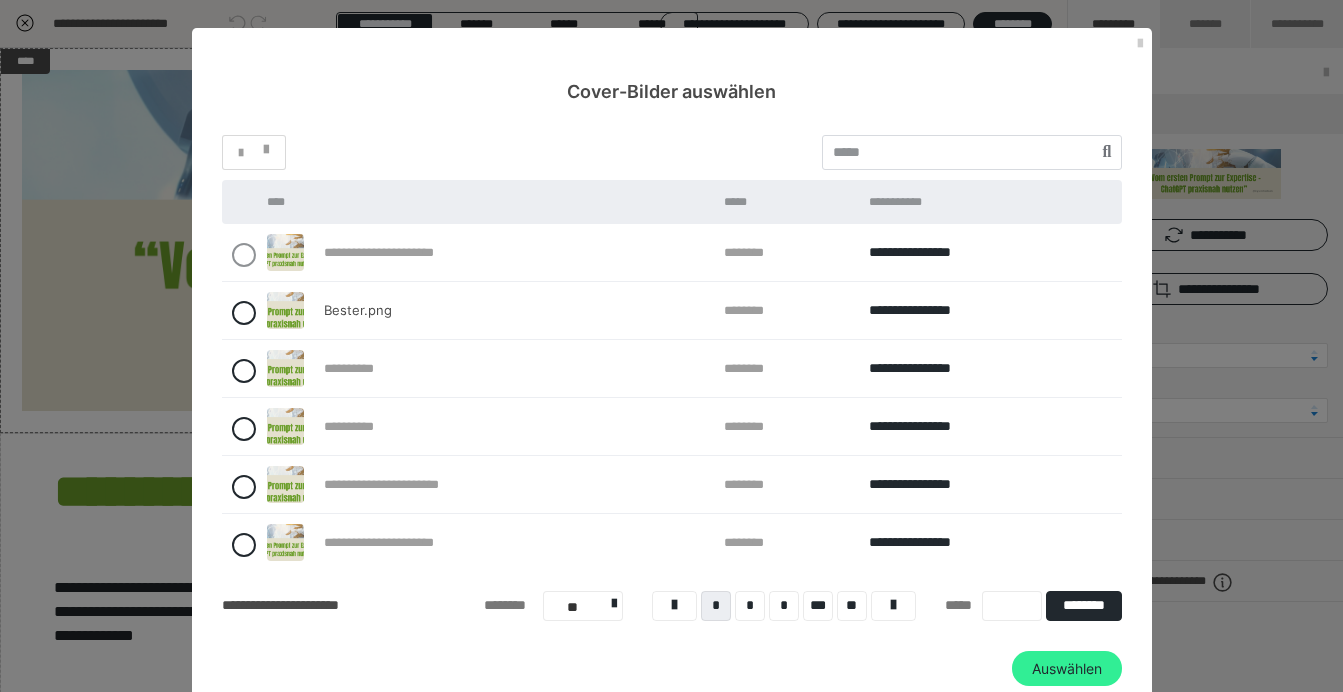 click on "Auswählen" at bounding box center (1067, 669) 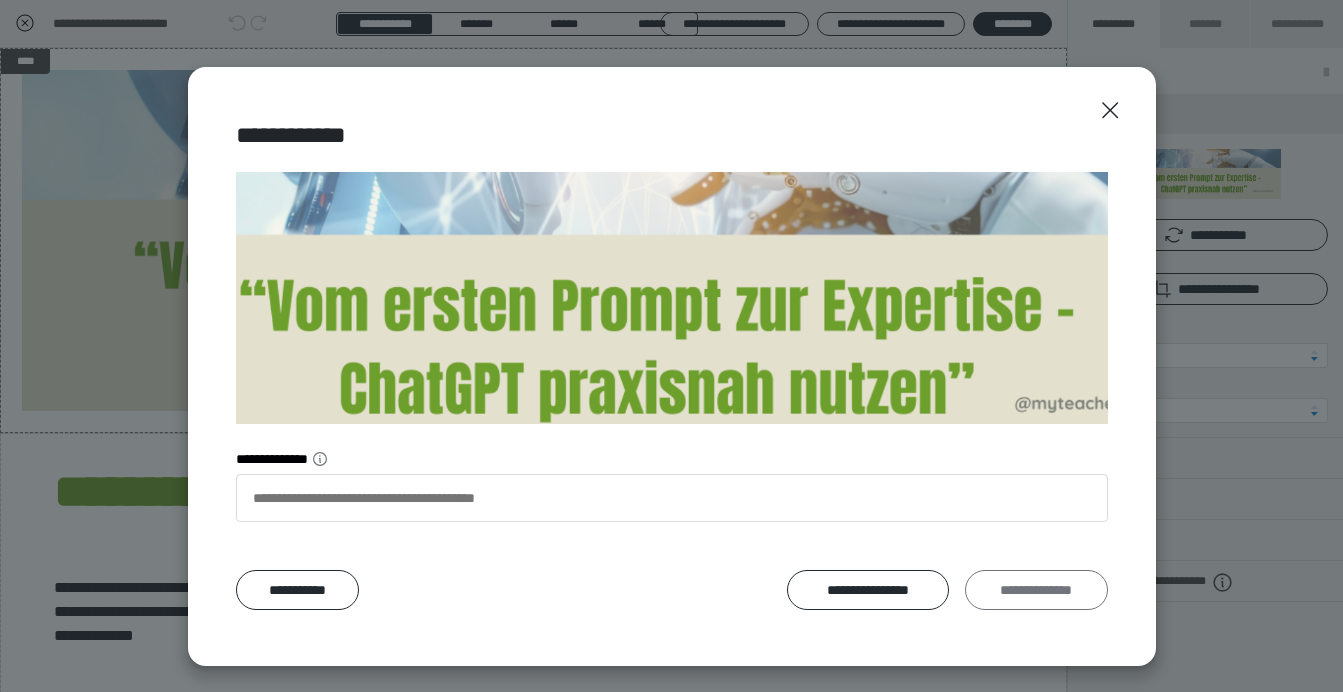 click on "**********" at bounding box center (1036, 590) 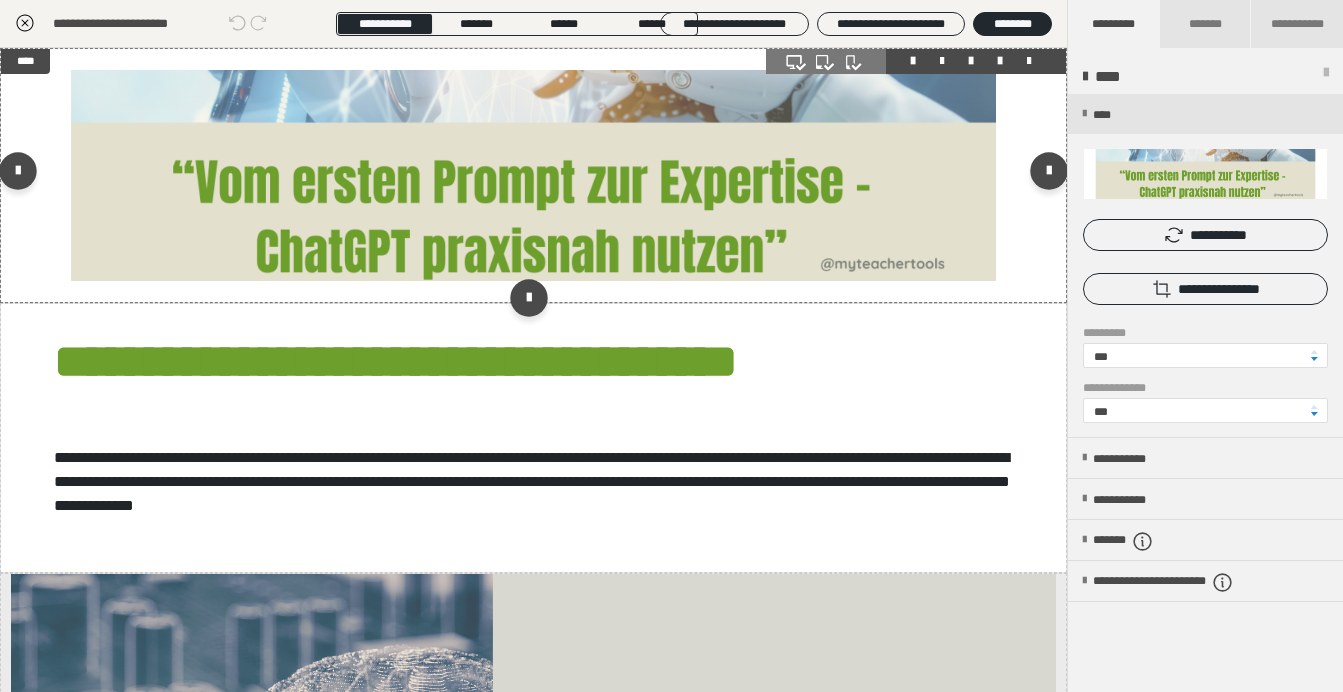 click at bounding box center (533, 175) 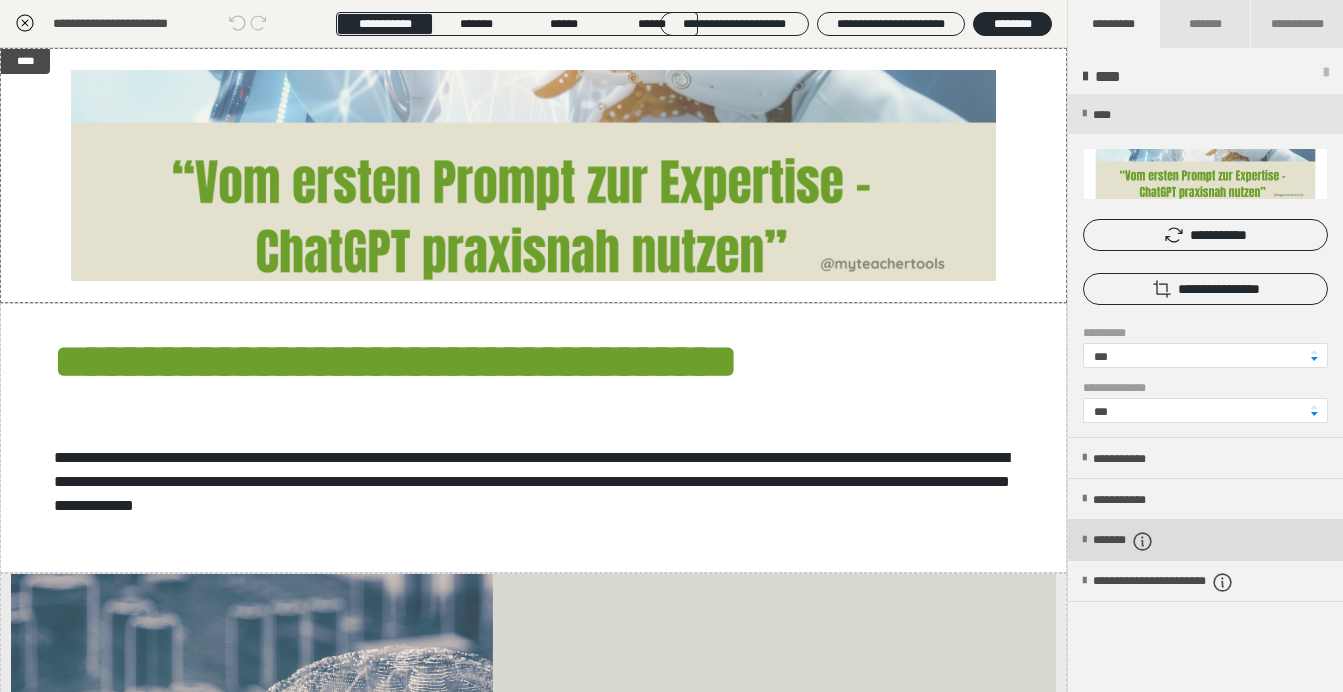 click on "*******" at bounding box center [1140, 541] 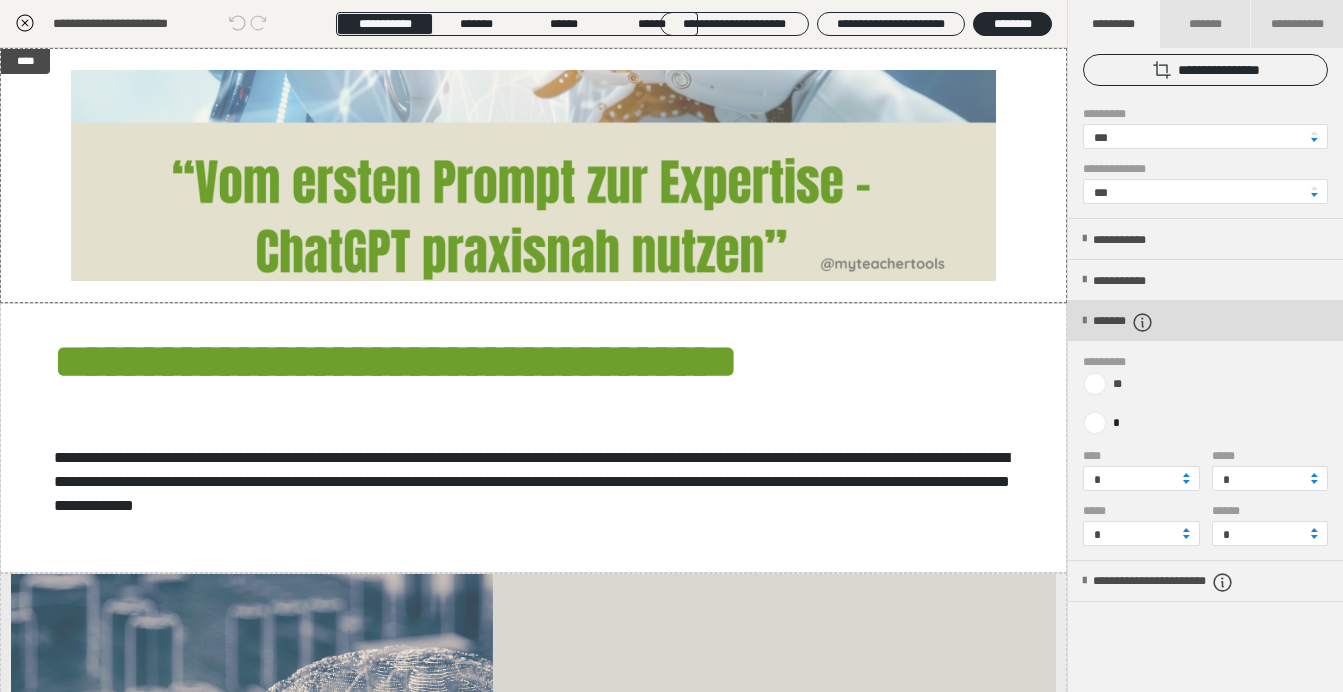 scroll, scrollTop: 221, scrollLeft: 0, axis: vertical 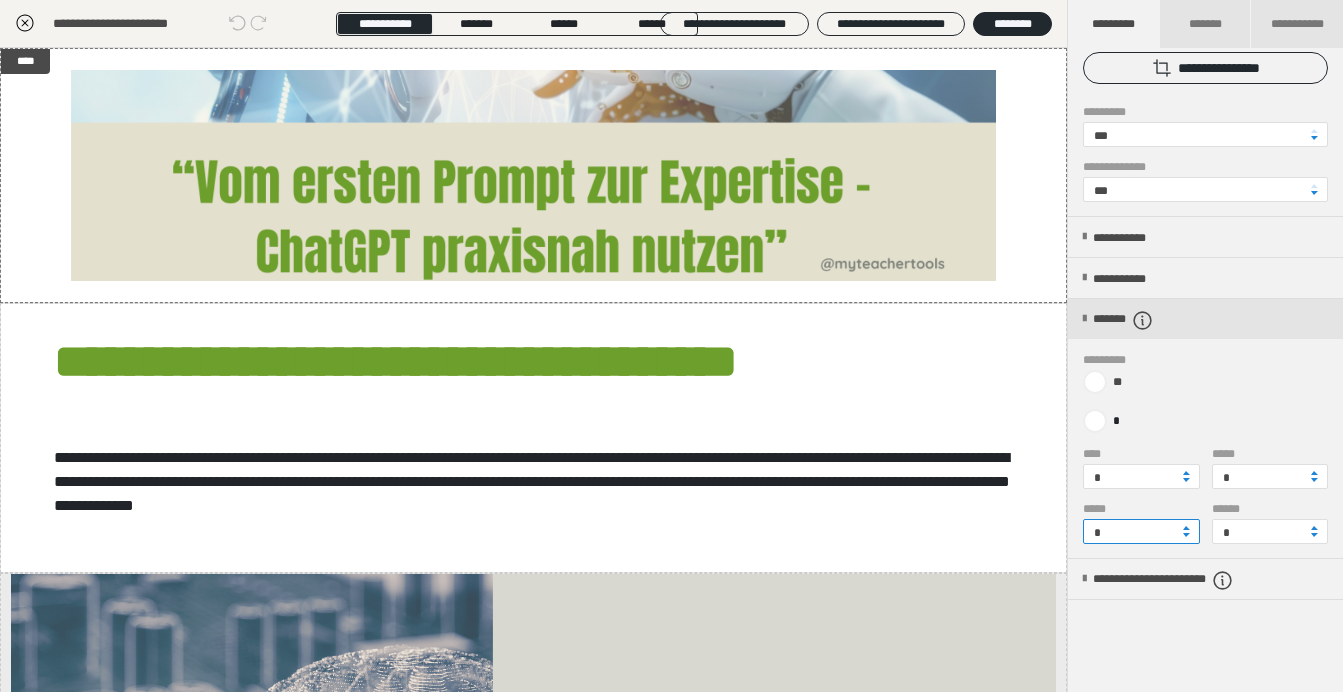 click on "*" at bounding box center [1141, 531] 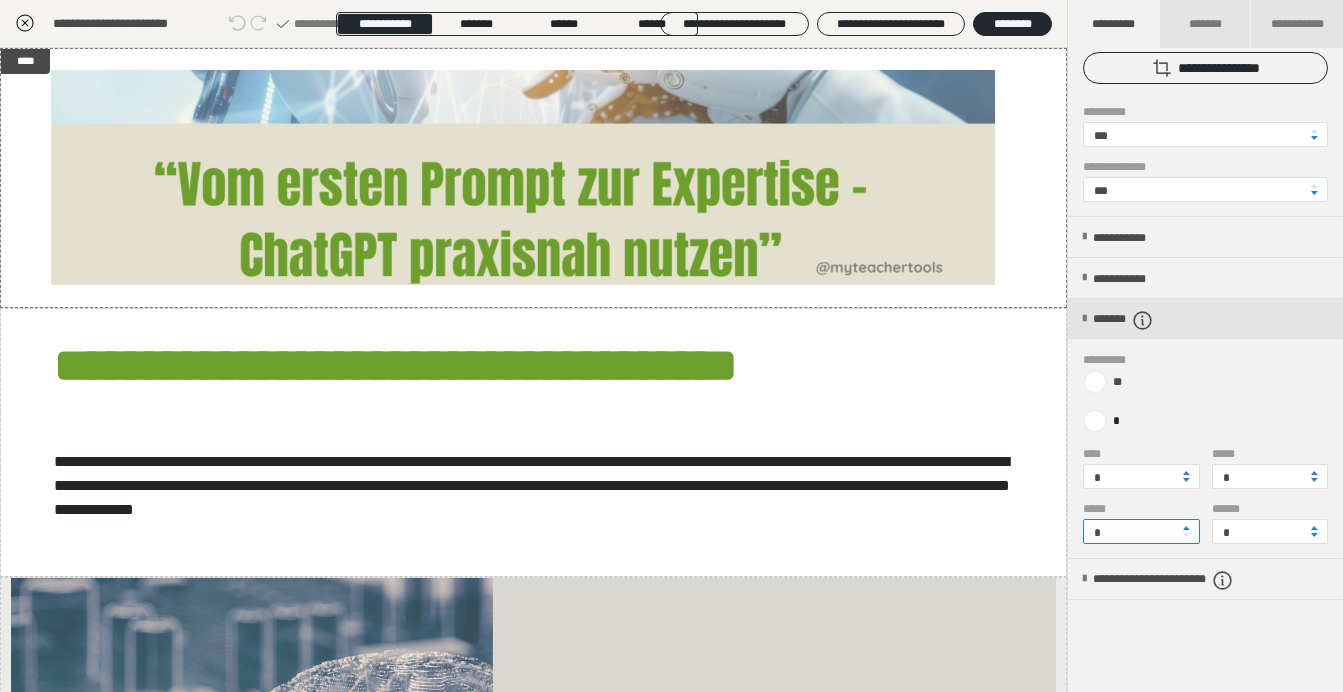 type on "*" 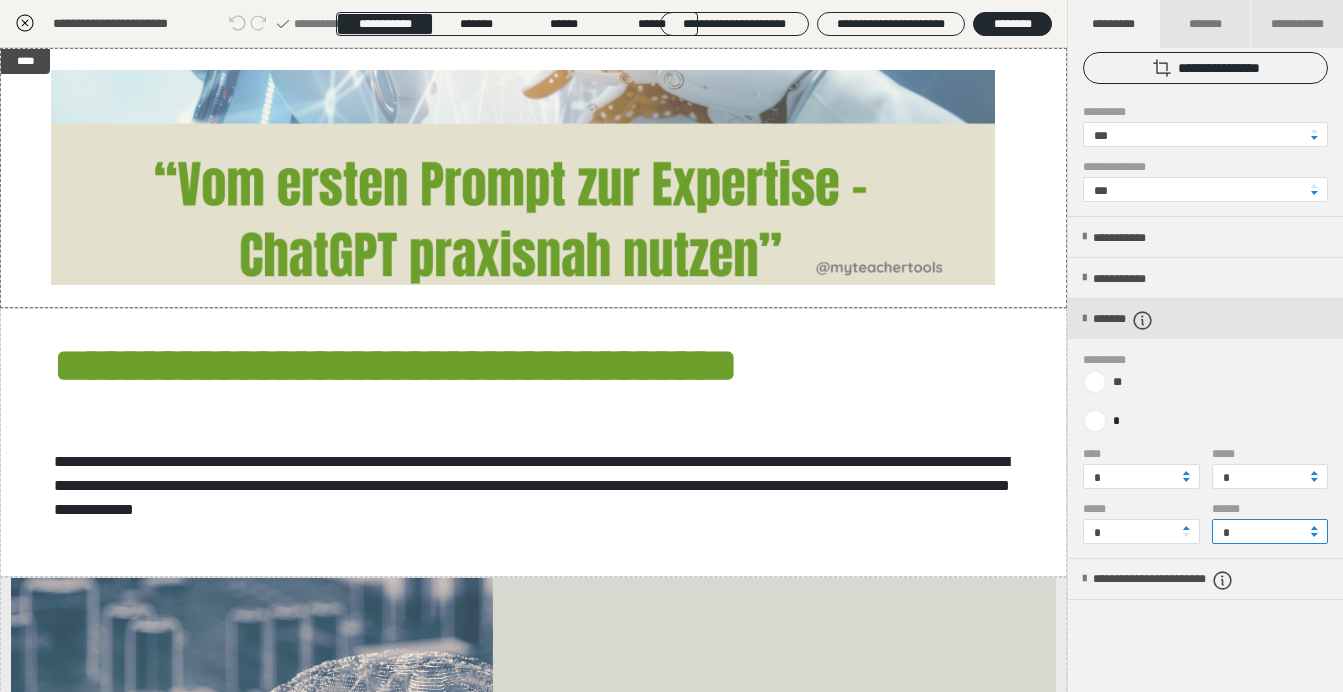 click on "*" at bounding box center (1270, 531) 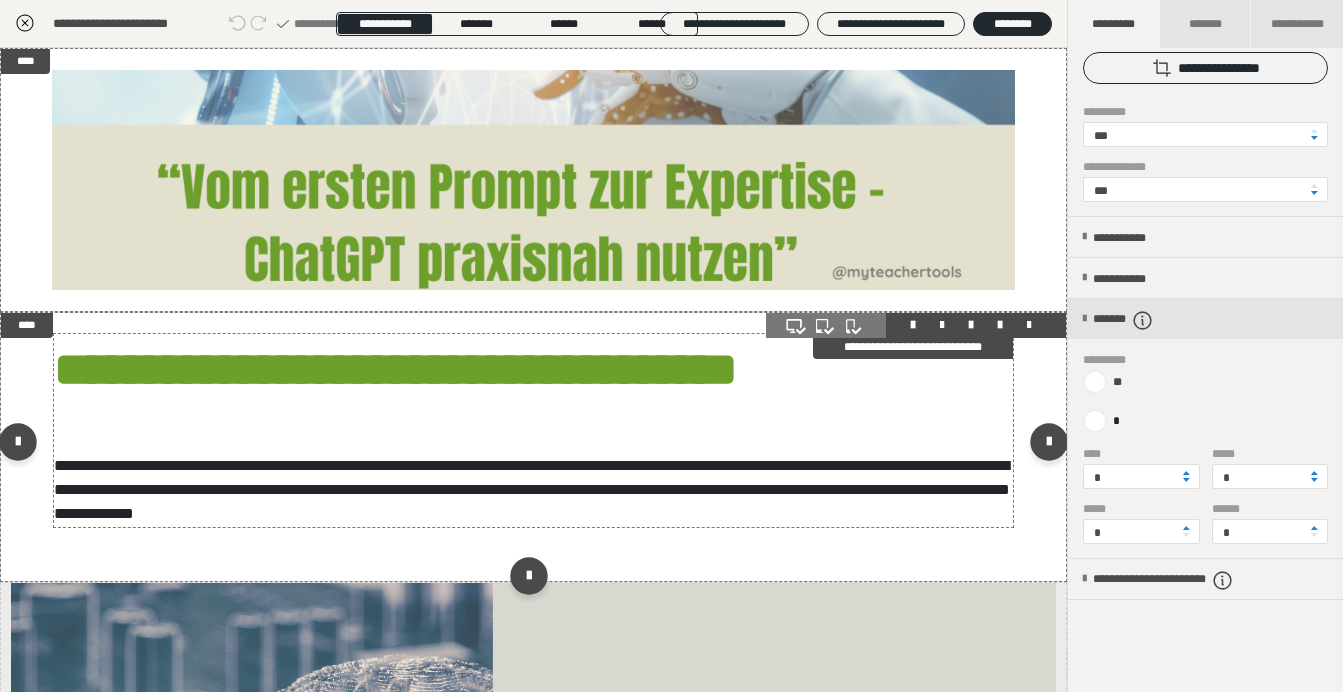 click on "**********" at bounding box center (533, 430) 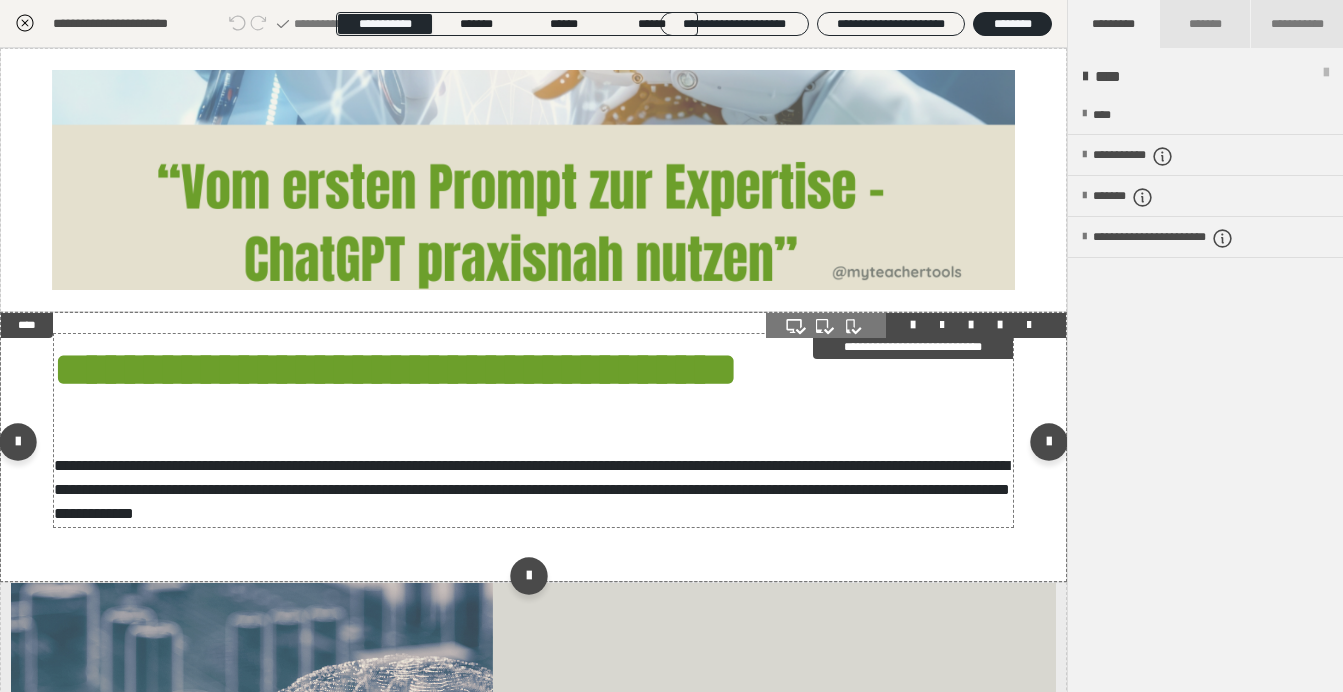 scroll, scrollTop: 0, scrollLeft: 0, axis: both 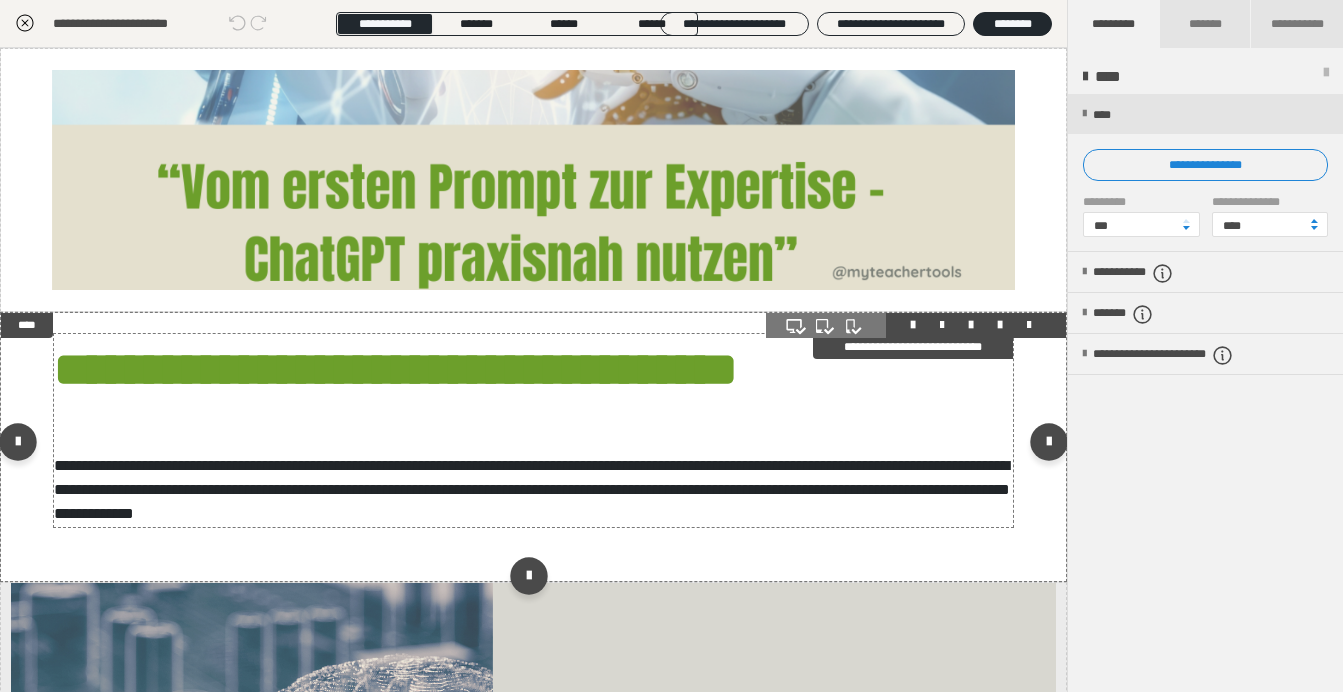 click on "**********" at bounding box center (215, 369) 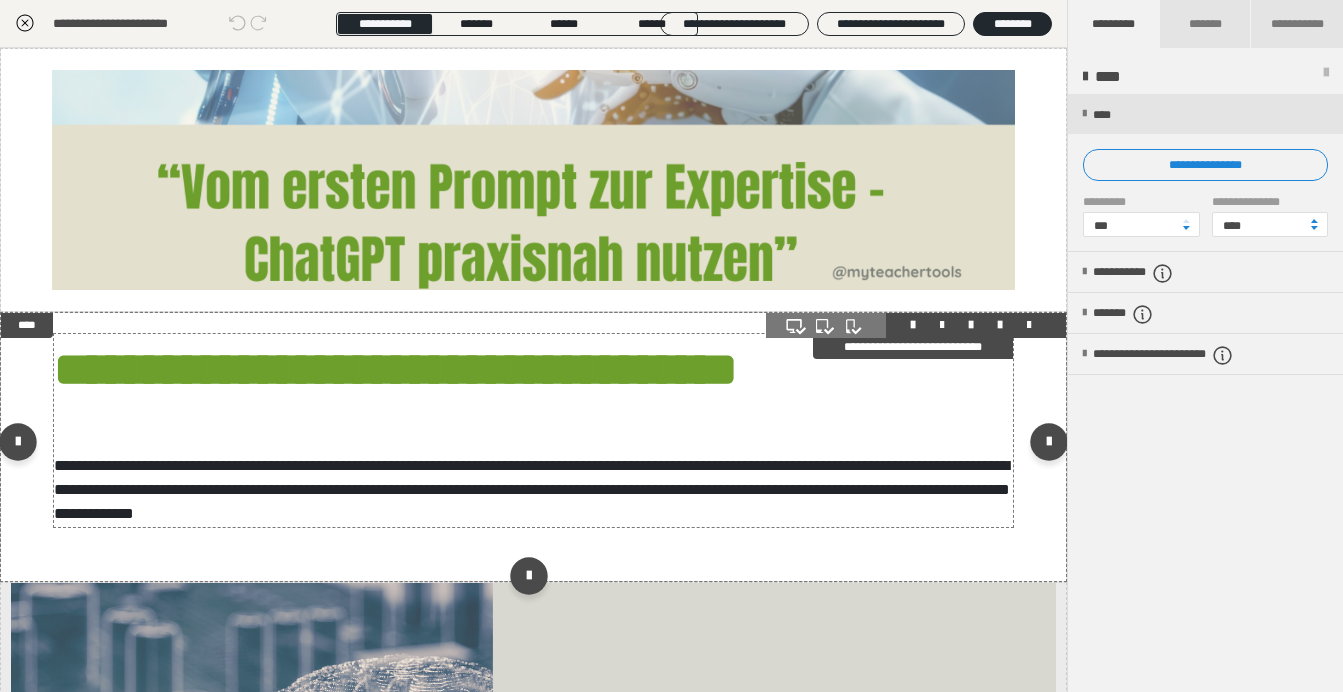 click on "**********" at bounding box center [215, 369] 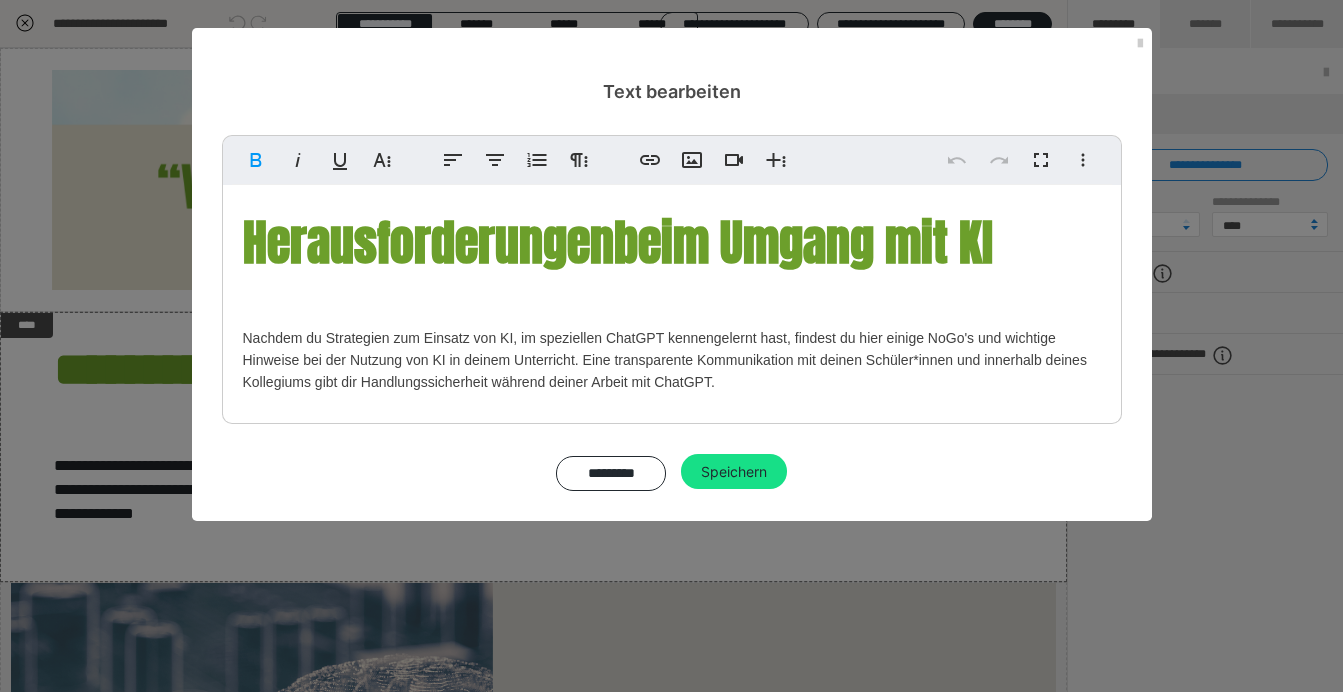 drag, startPoint x: 244, startPoint y: 219, endPoint x: 1066, endPoint y: 224, distance: 822.0152 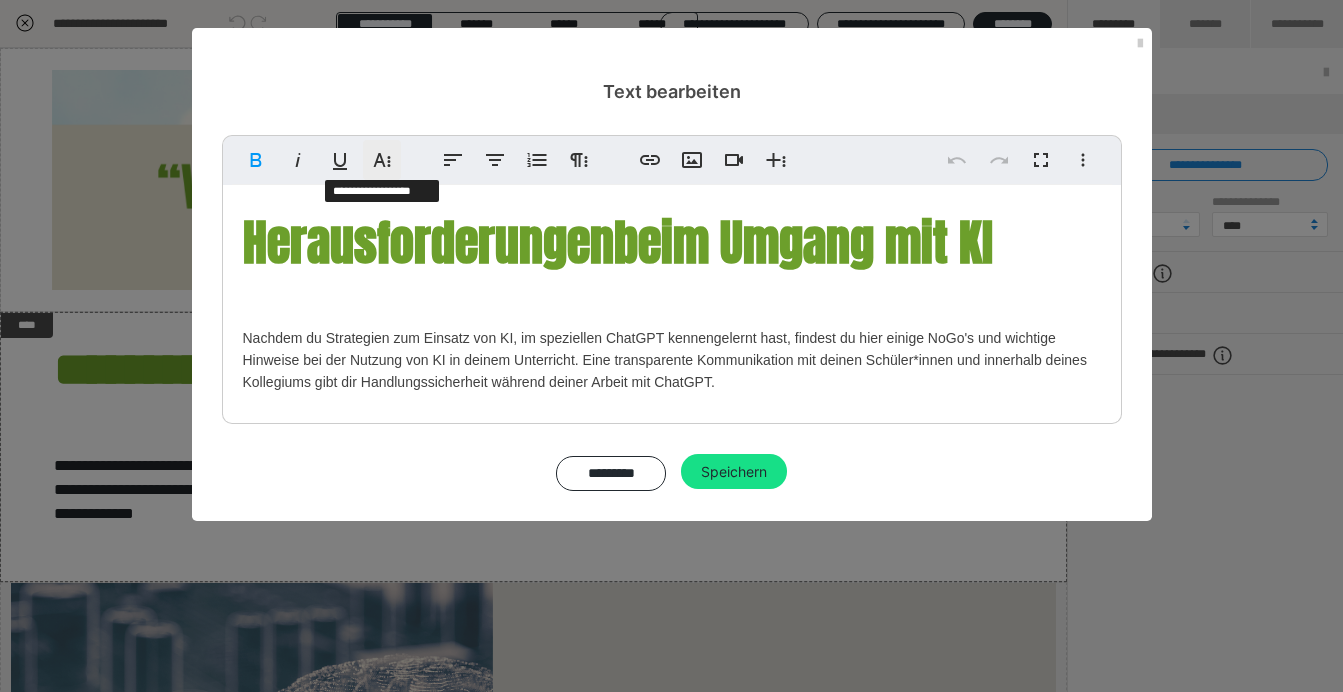 click 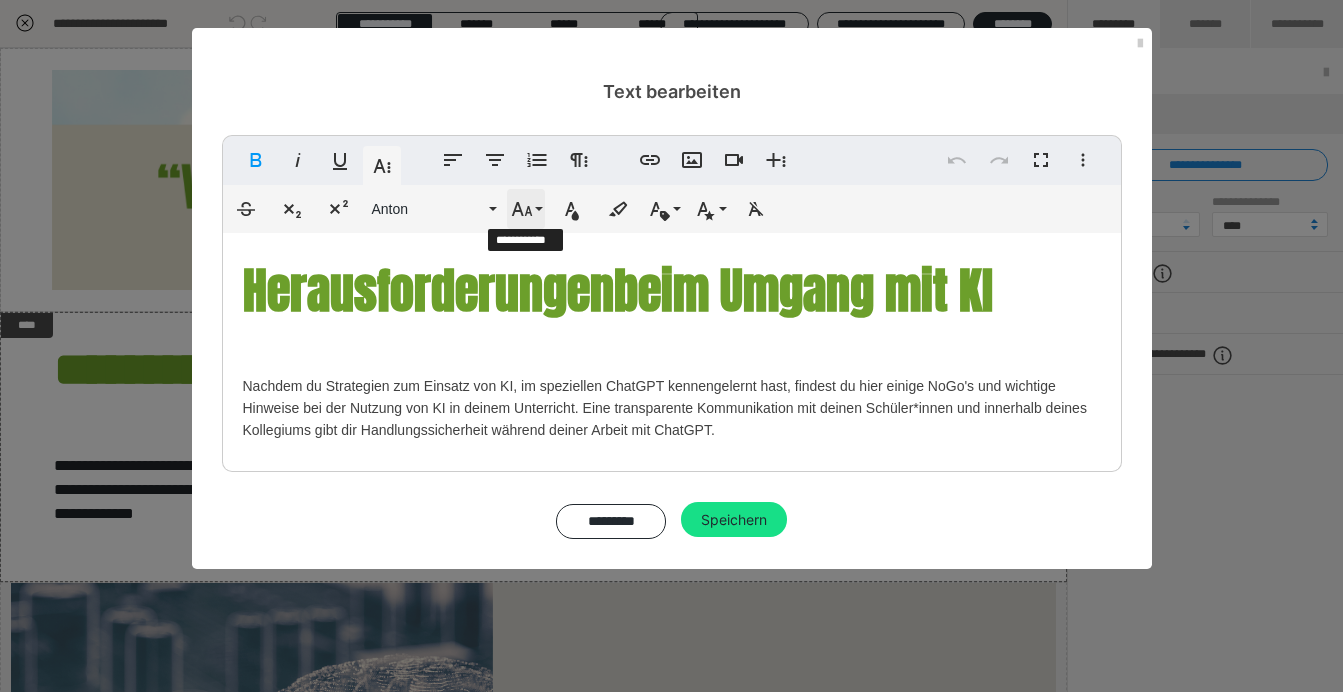 click 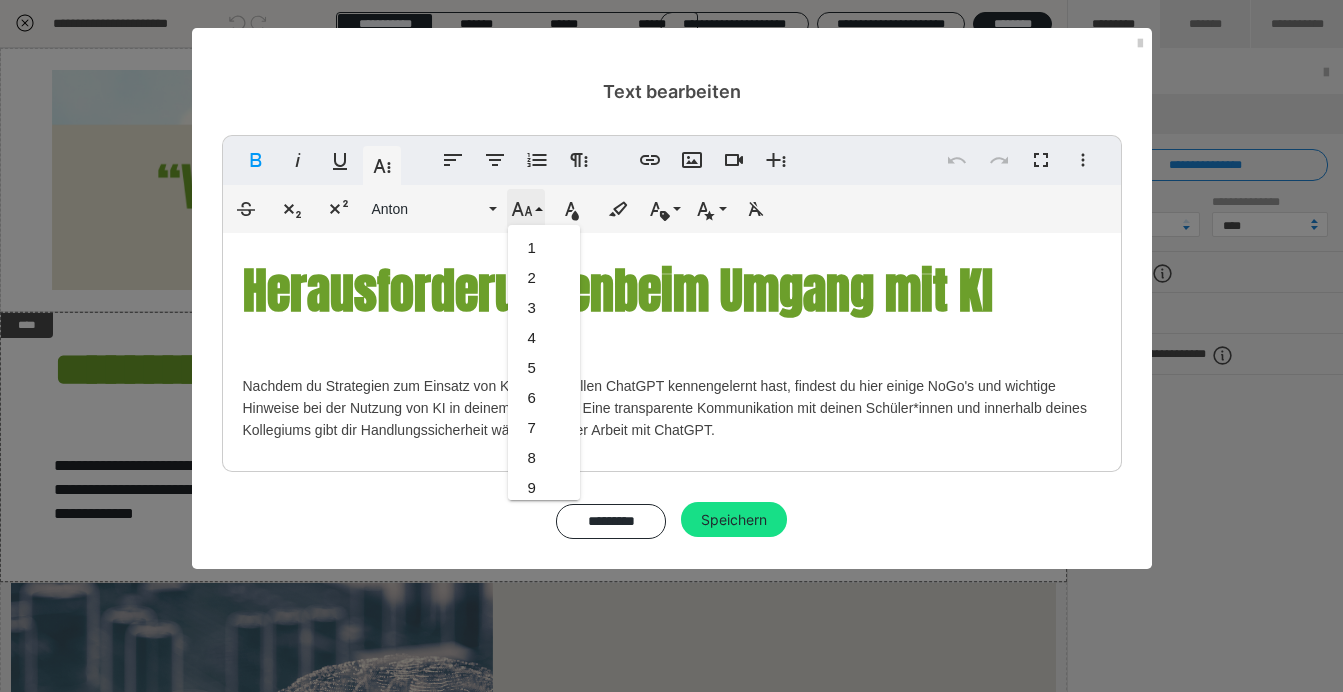 scroll, scrollTop: 1433, scrollLeft: 0, axis: vertical 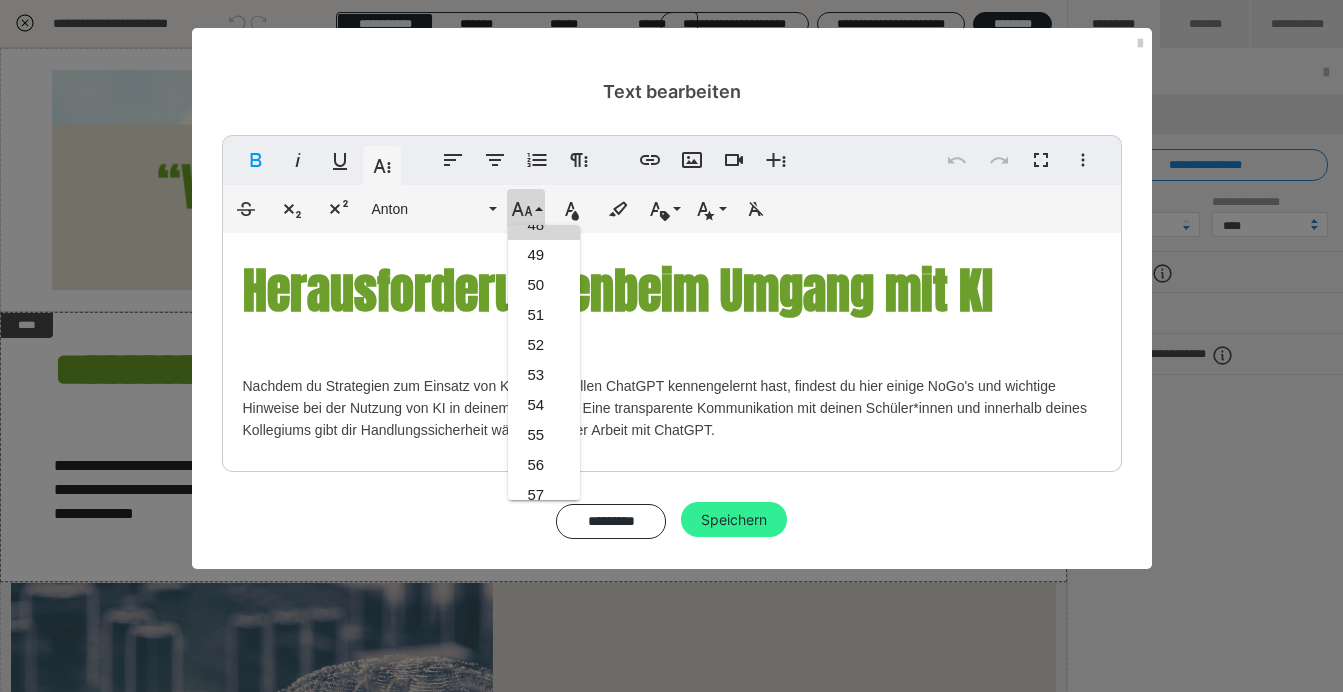 click on "Speichern" at bounding box center [734, 520] 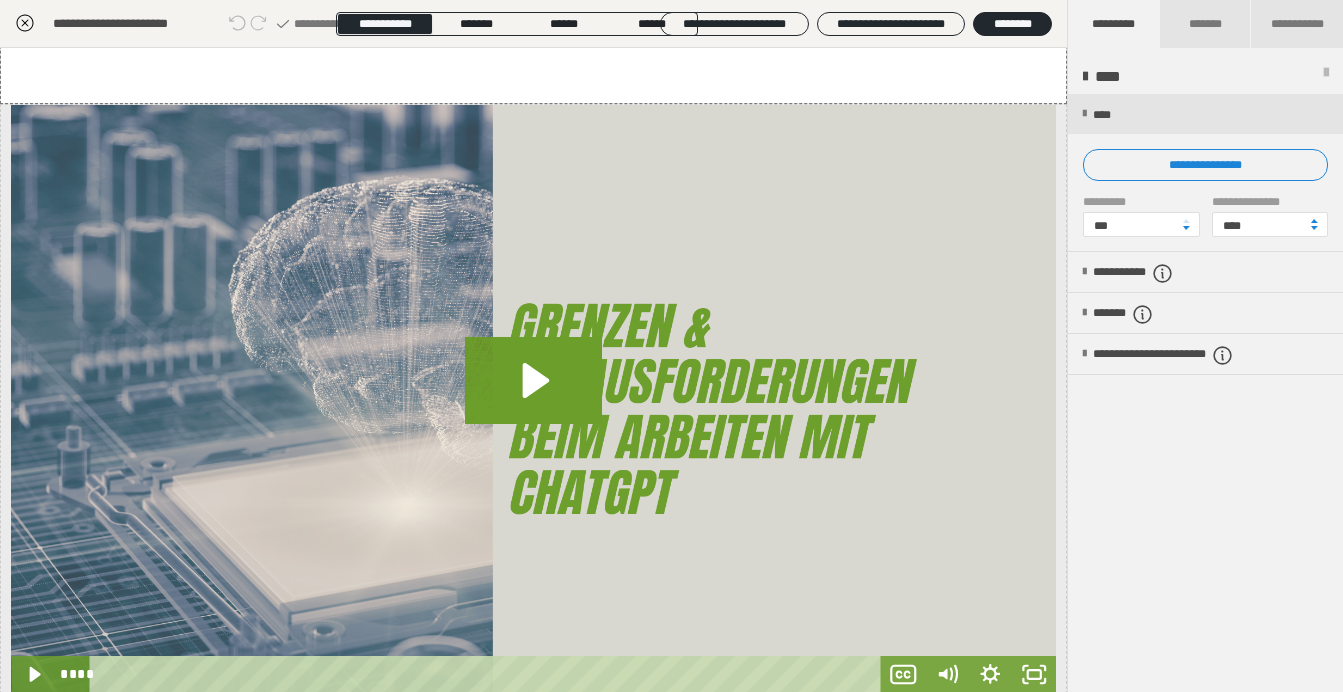 scroll, scrollTop: 521, scrollLeft: 0, axis: vertical 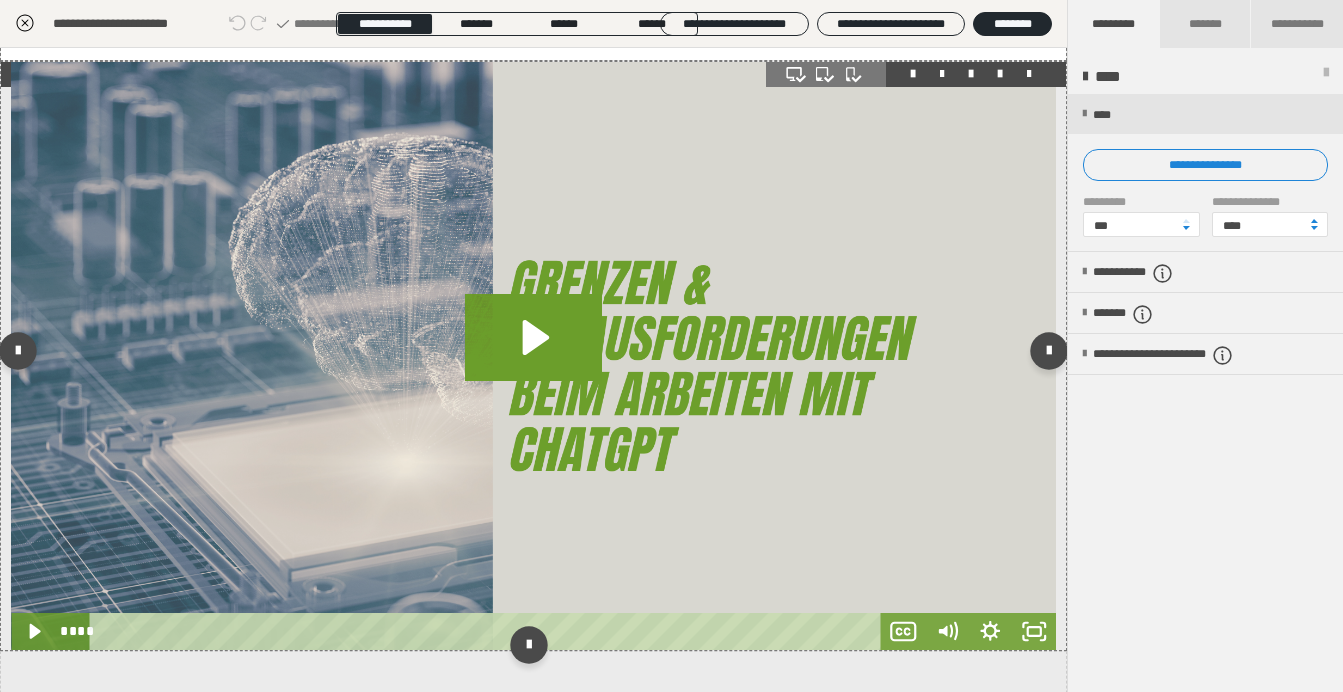 click at bounding box center [533, 356] 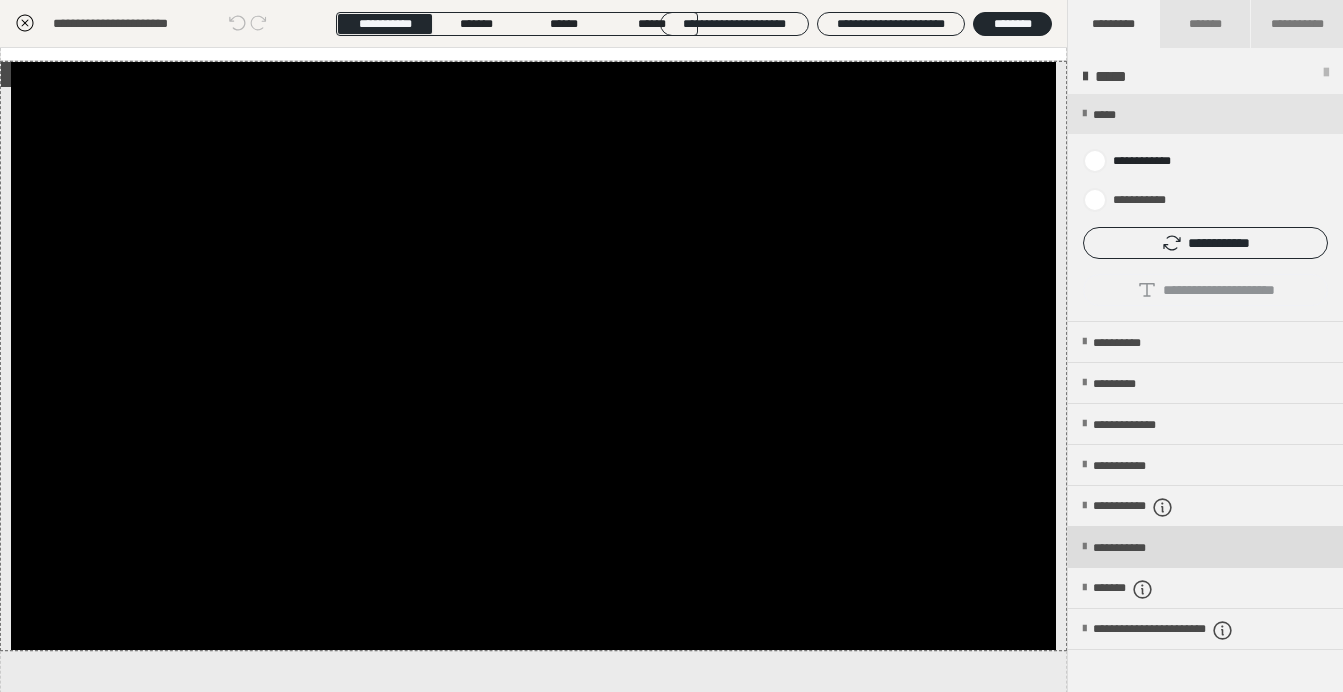 click on "**********" at bounding box center [1139, 548] 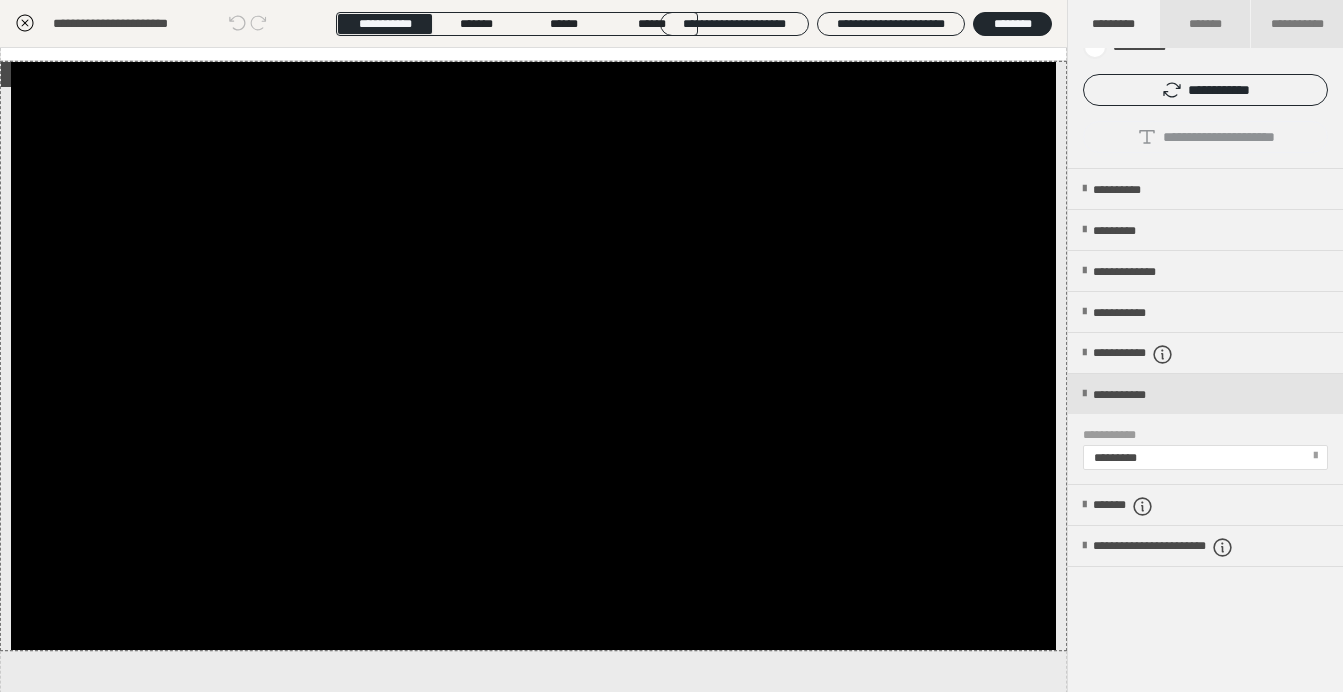 scroll, scrollTop: 168, scrollLeft: 0, axis: vertical 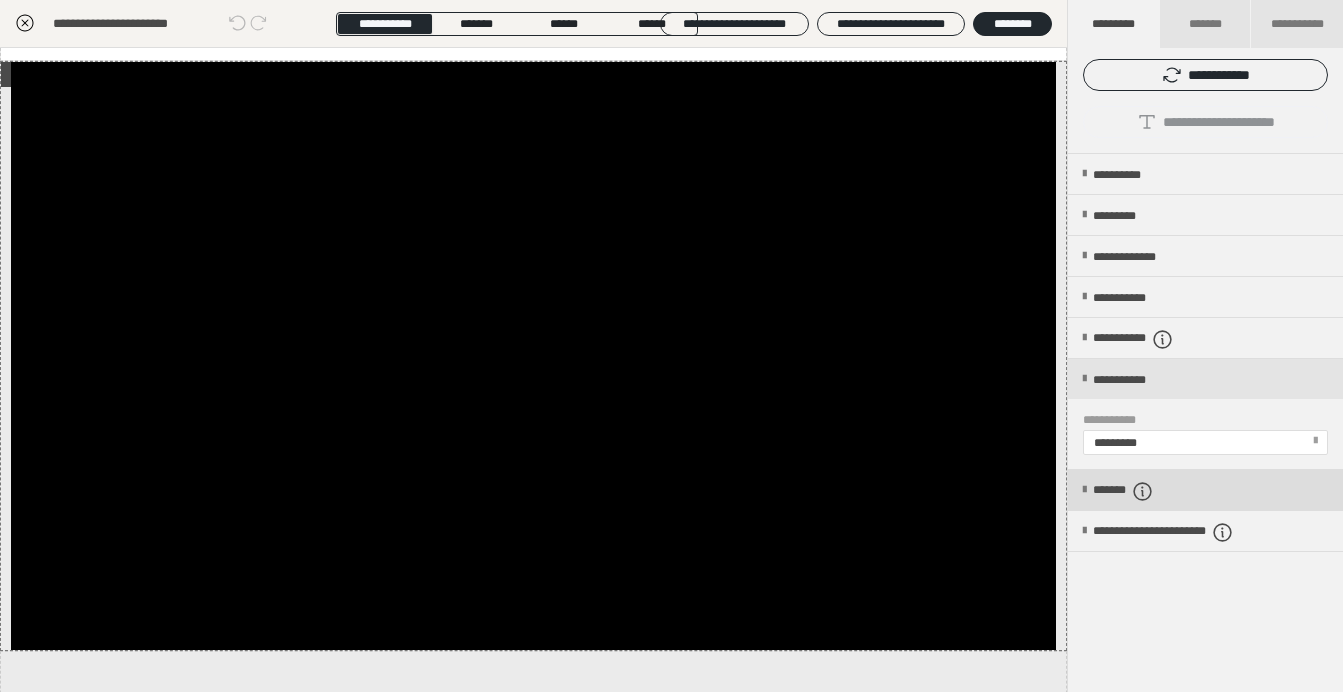 click on "*******" at bounding box center [1140, 491] 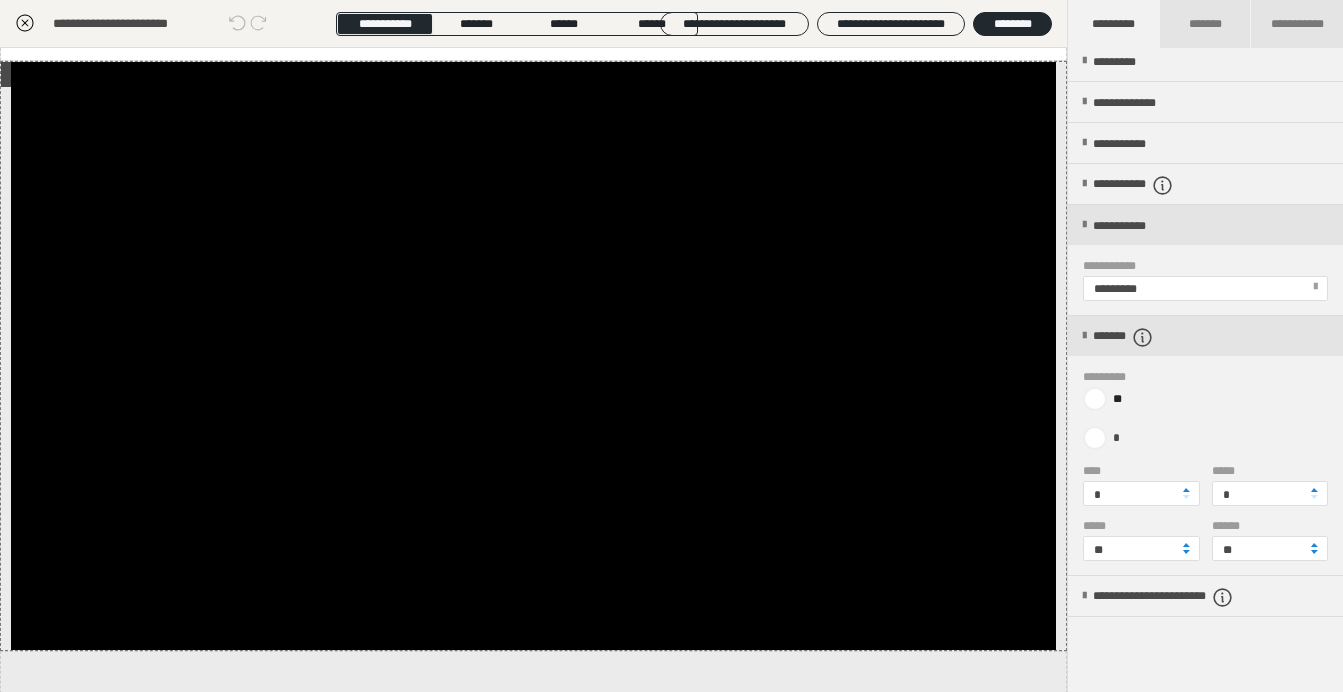 scroll, scrollTop: 336, scrollLeft: 0, axis: vertical 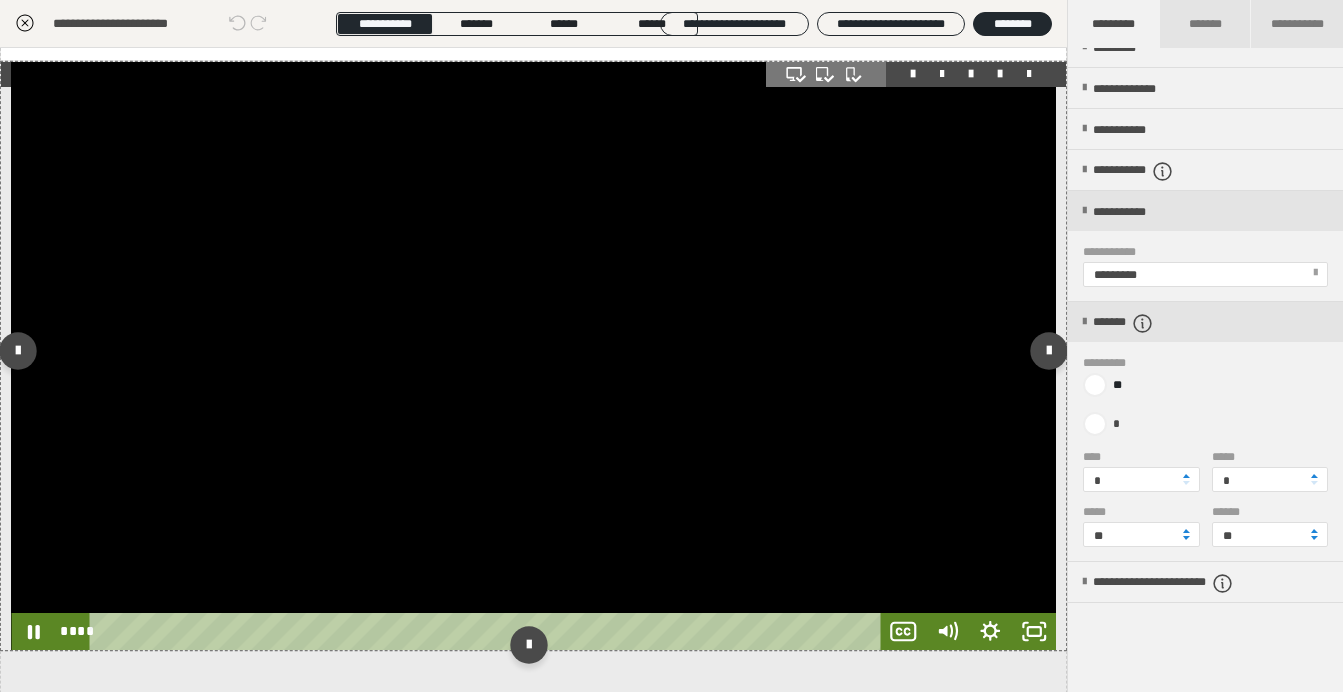 click at bounding box center [533, 356] 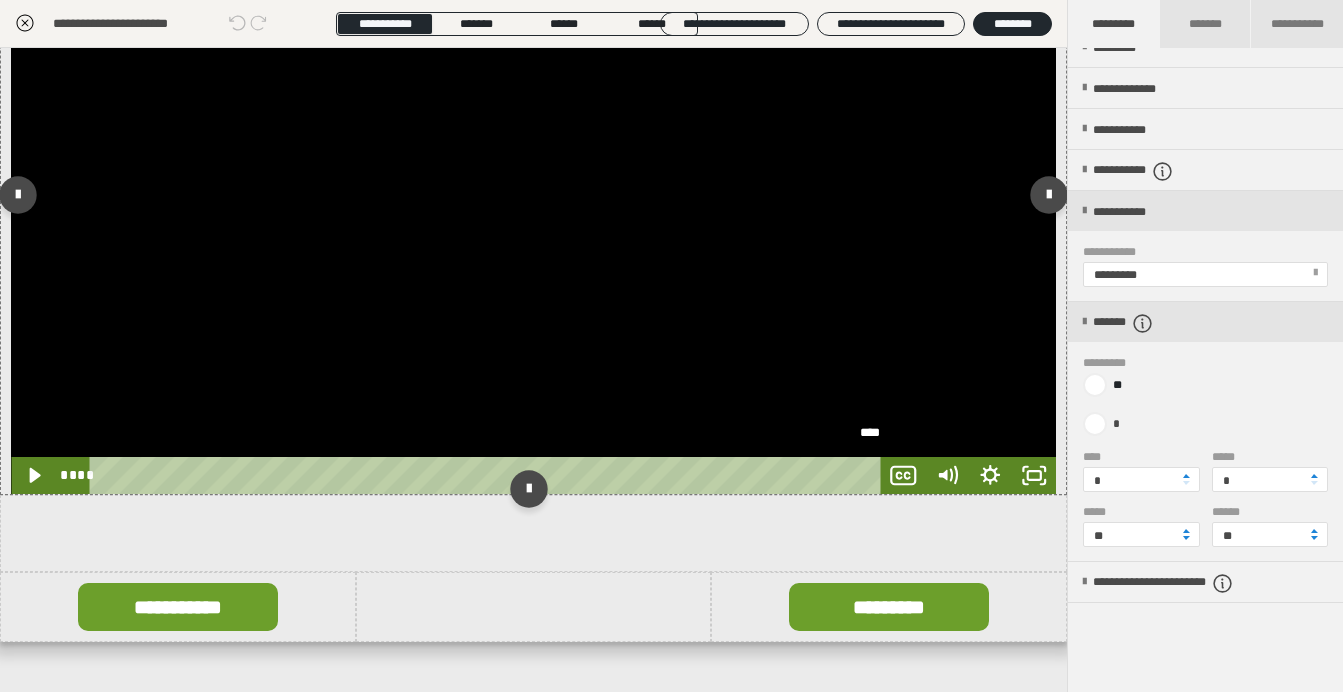 scroll, scrollTop: 680, scrollLeft: 0, axis: vertical 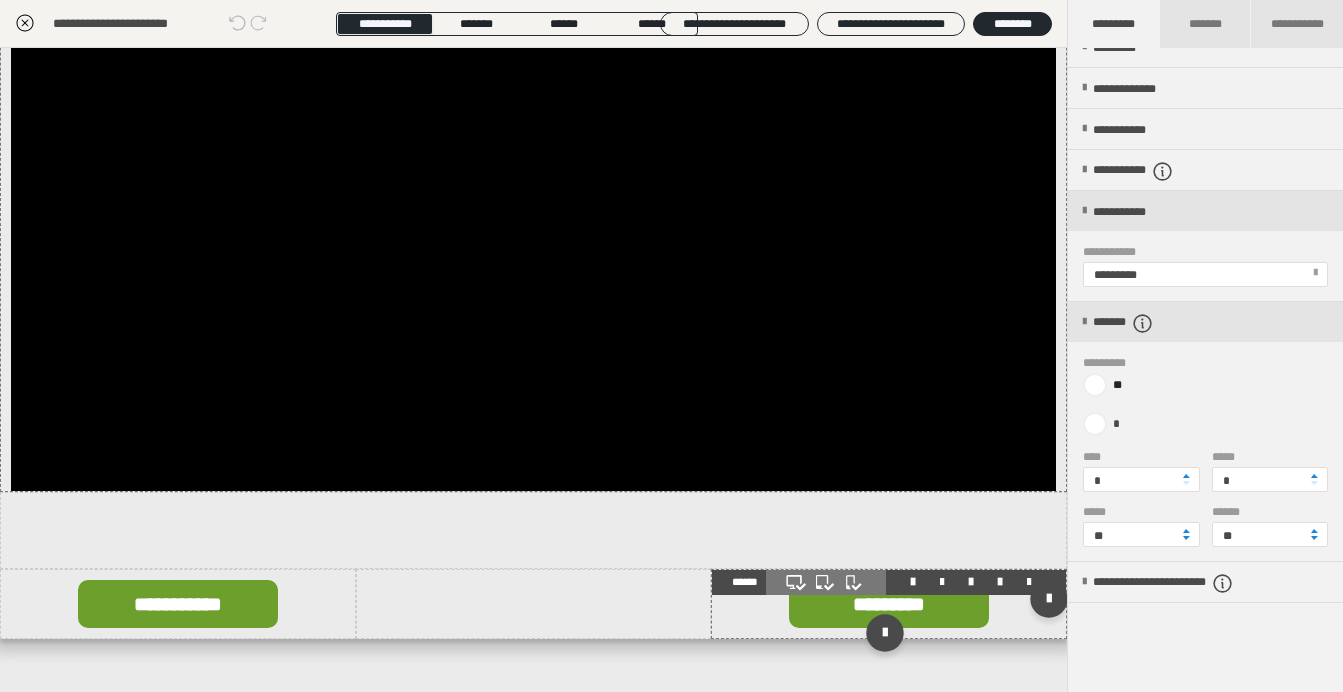 click at bounding box center (889, 604) 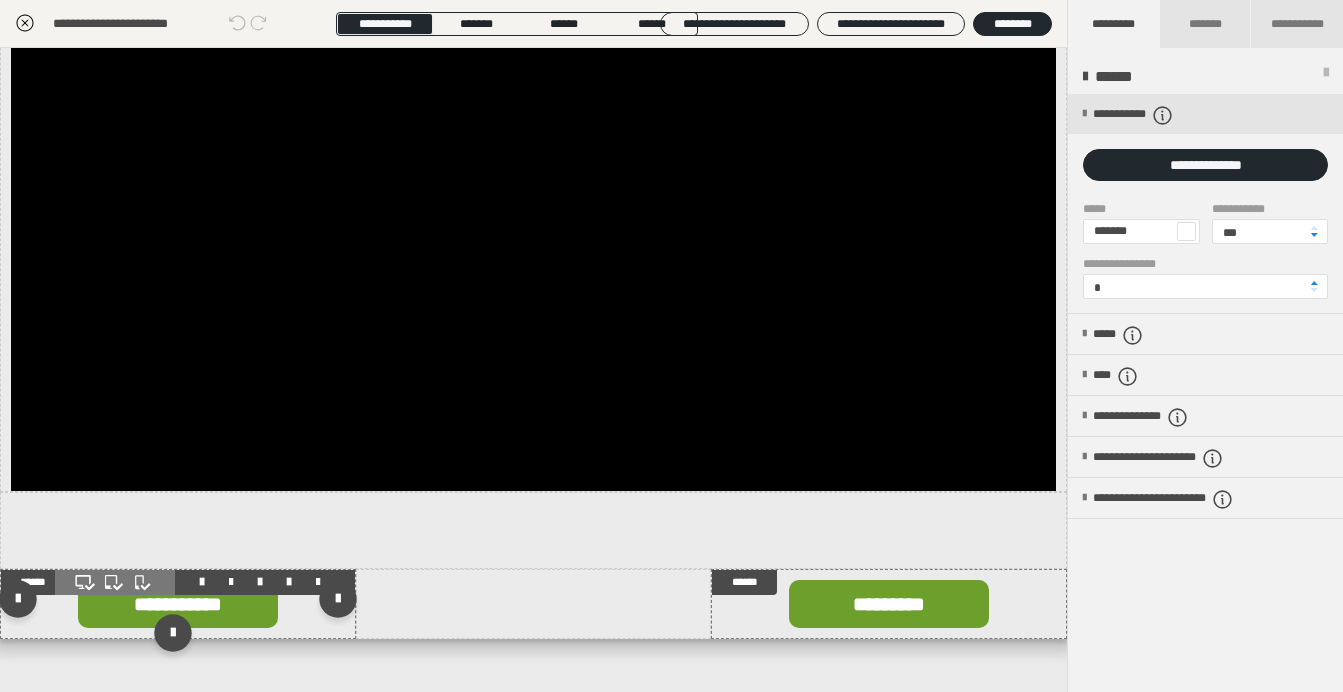 click at bounding box center [178, 604] 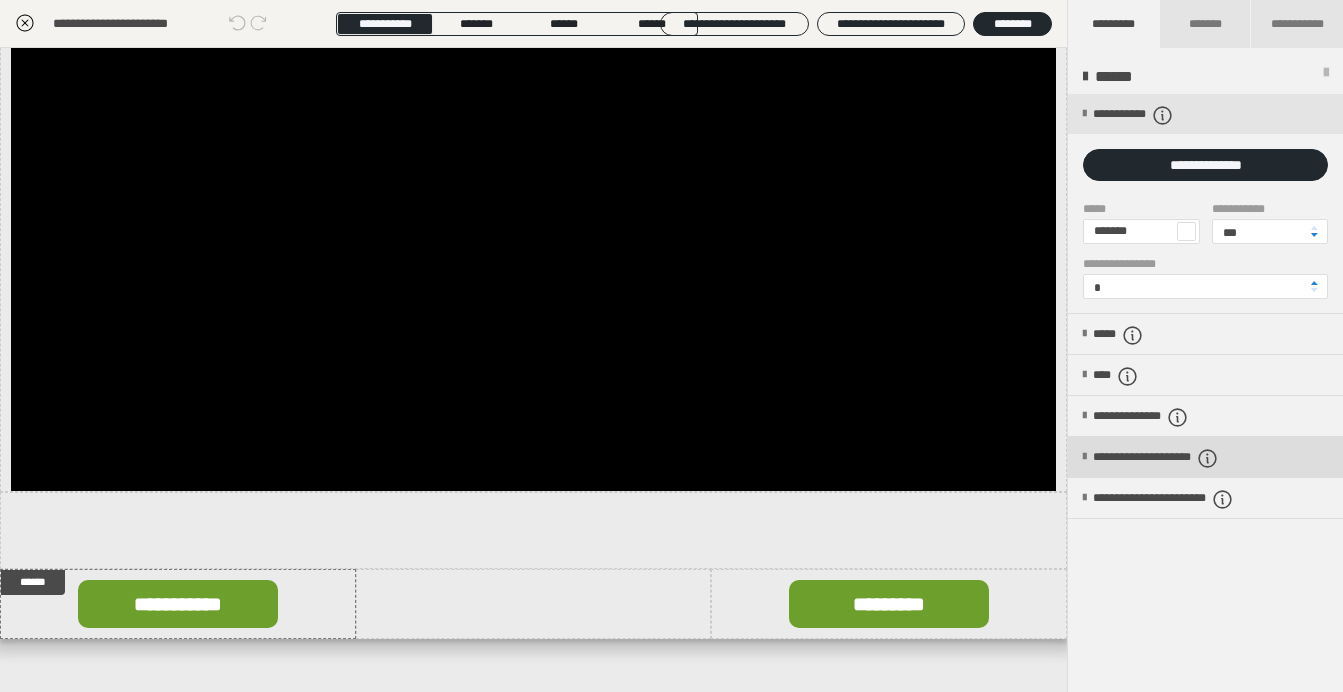 click on "**********" at bounding box center (1185, 458) 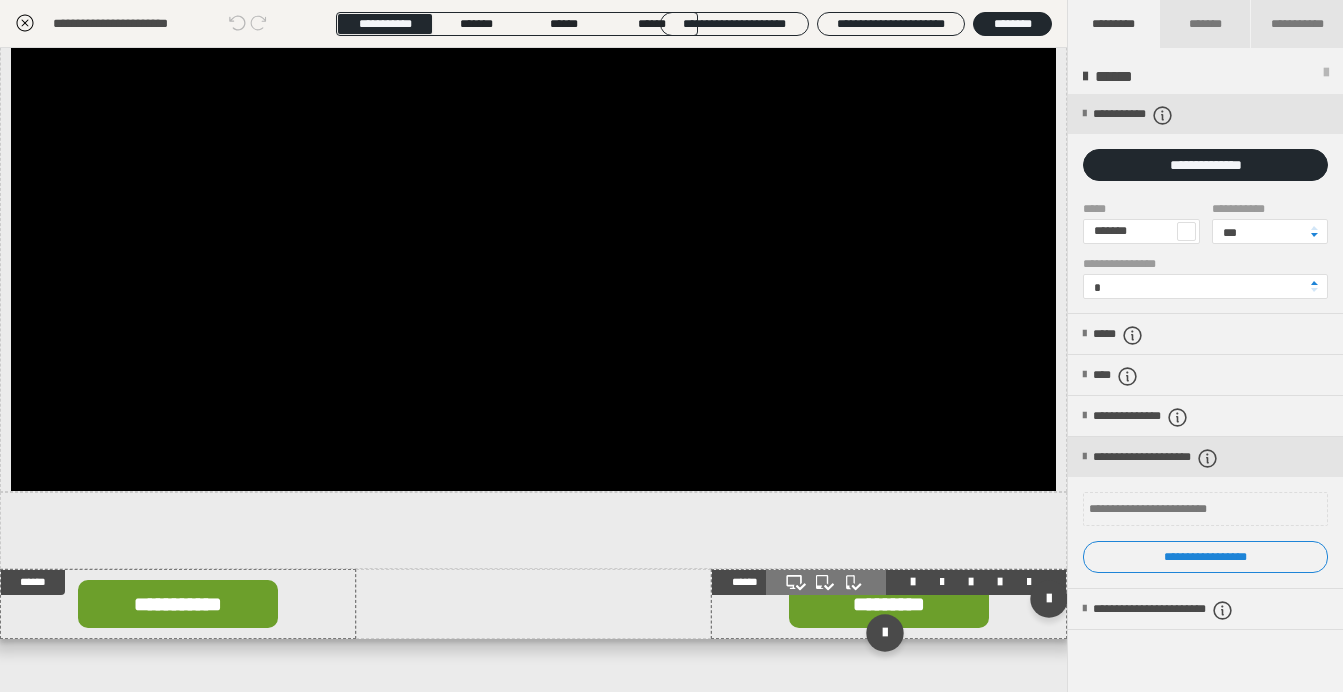 click at bounding box center [889, 604] 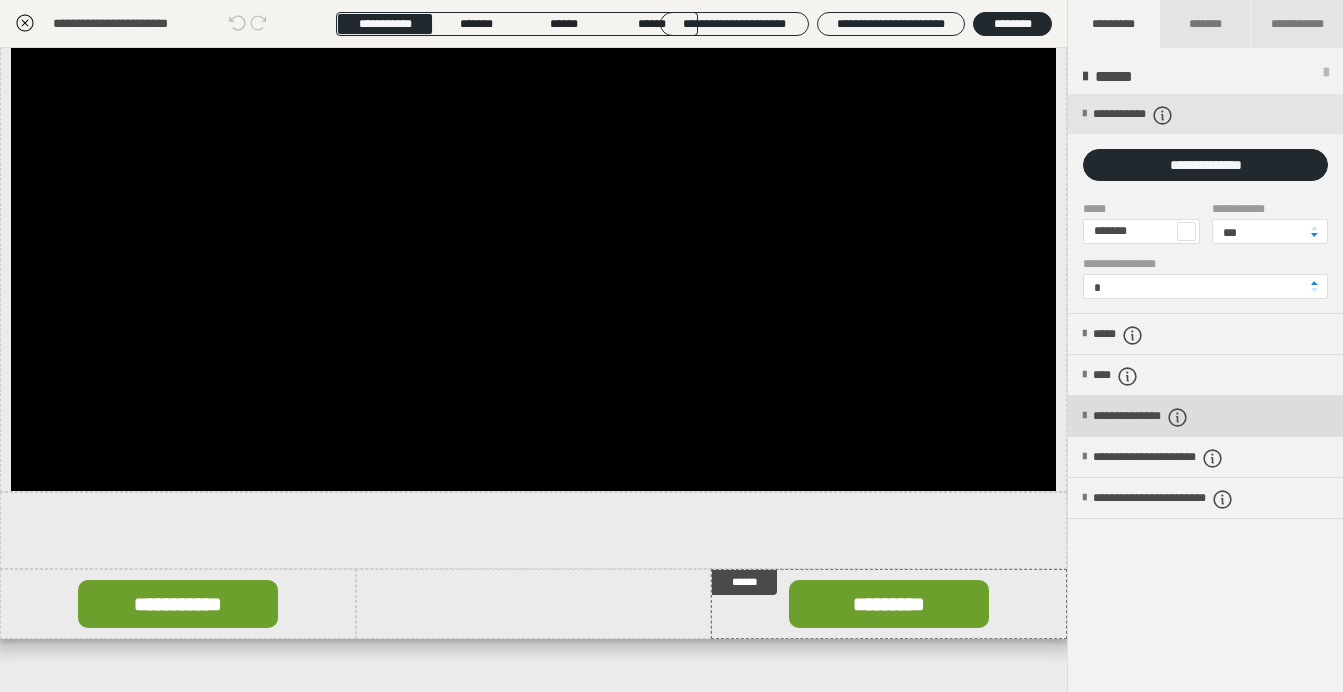 click on "**********" at bounding box center (1166, 417) 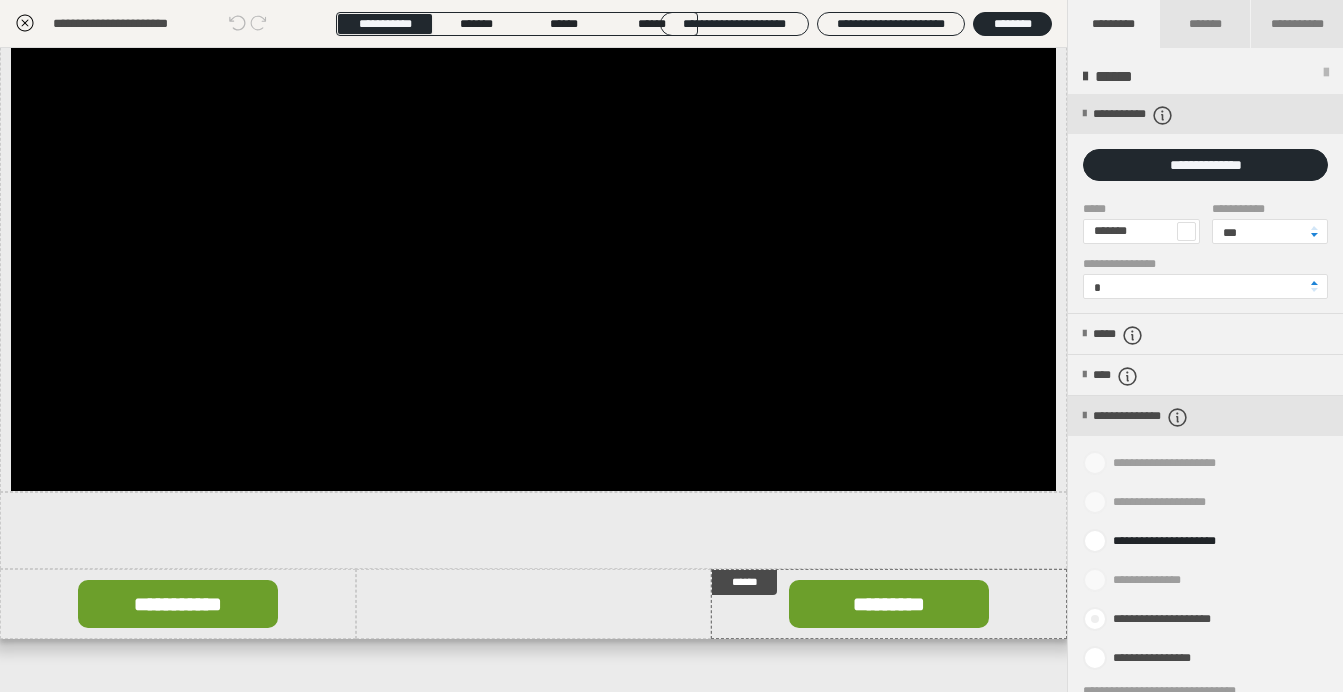 click at bounding box center [1095, 619] 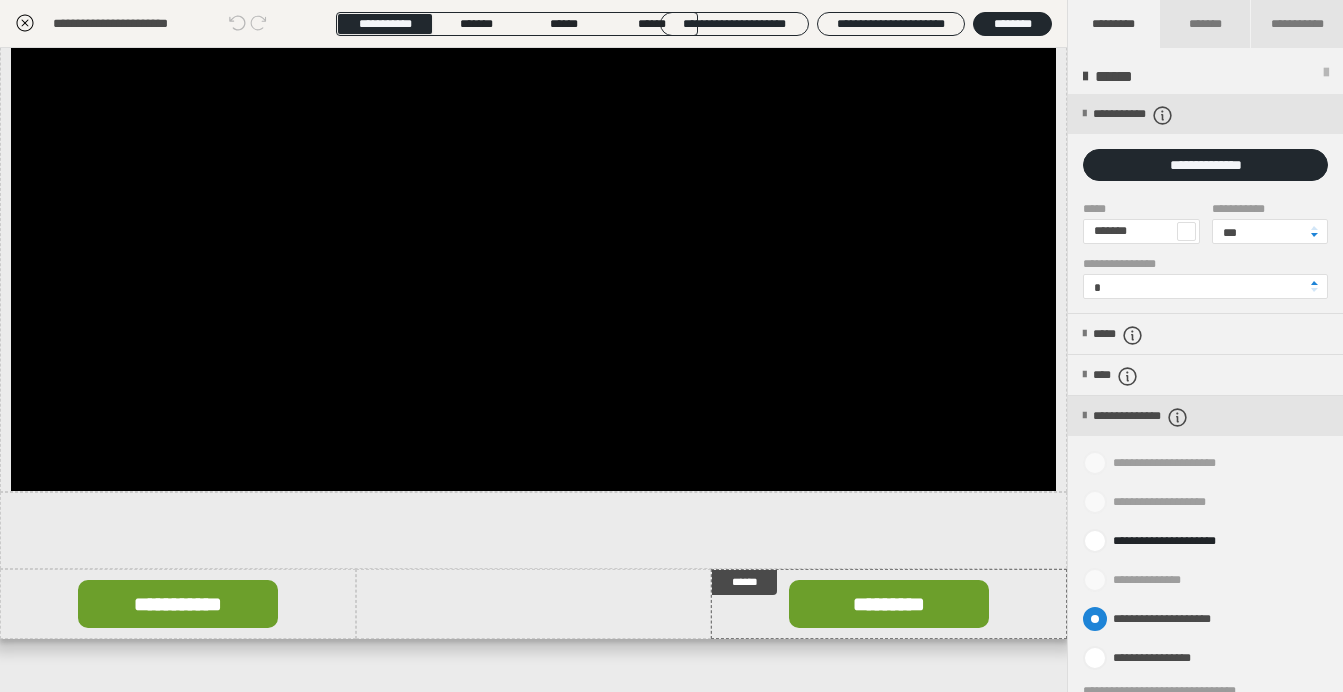 radio on "****" 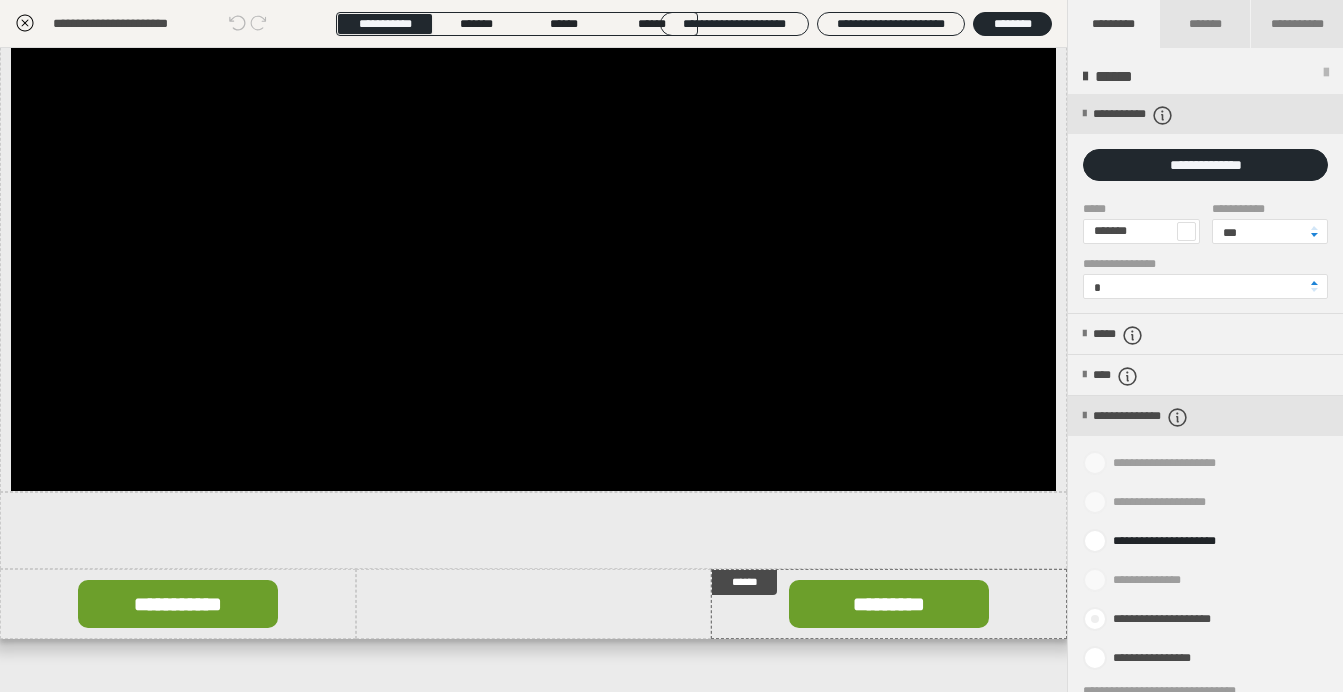 radio on "*****" 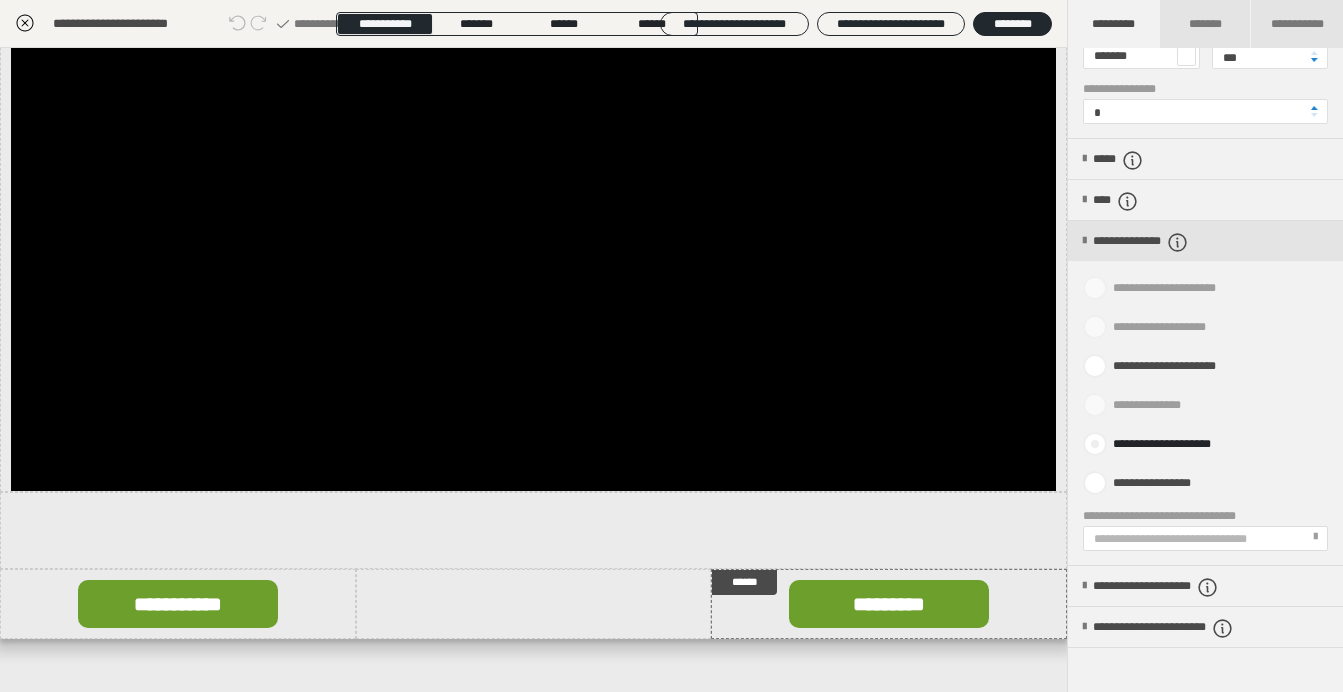 scroll, scrollTop: 177, scrollLeft: 0, axis: vertical 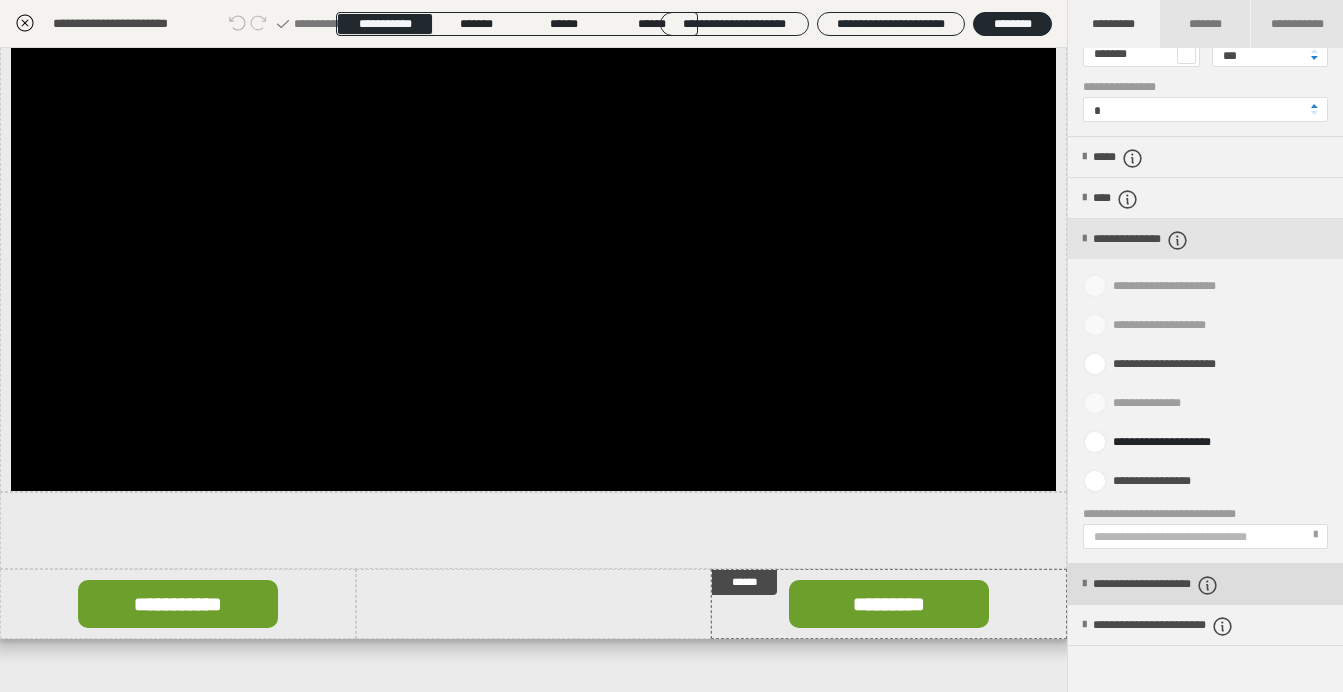 click on "**********" at bounding box center [1185, 585] 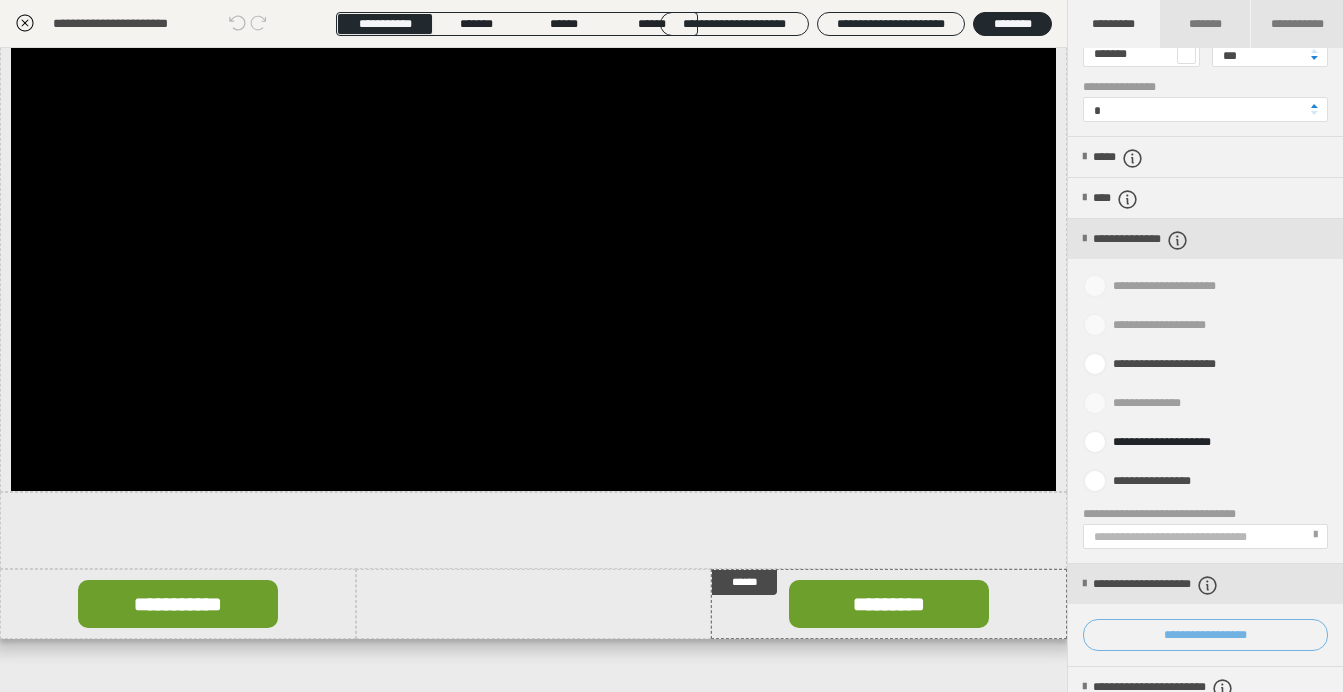 click on "**********" at bounding box center [1205, 635] 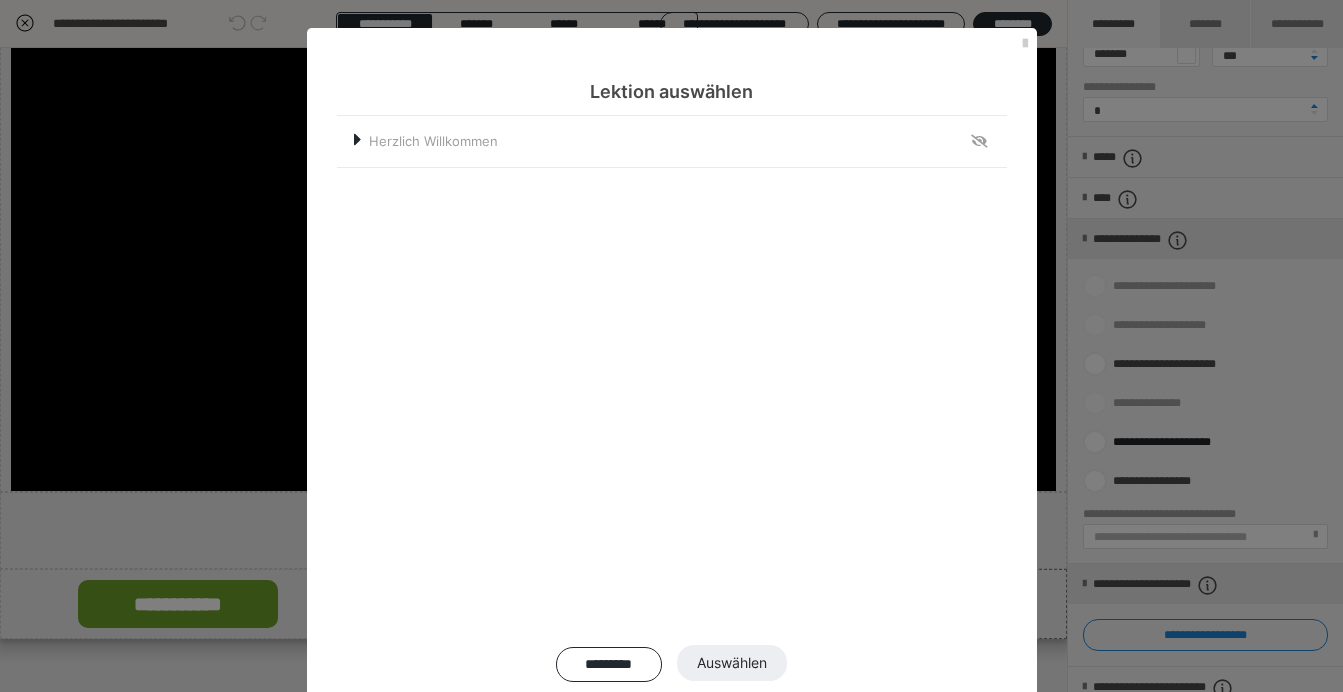 click at bounding box center [358, 140] 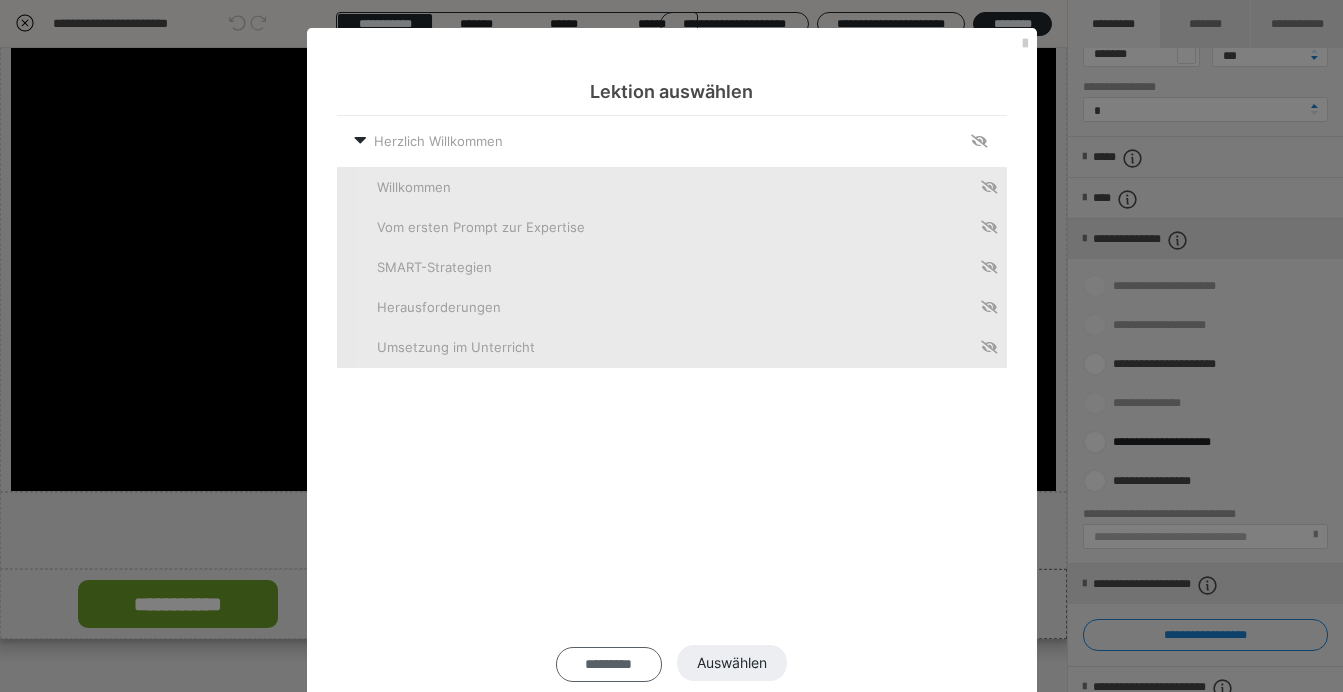 click on "*********" at bounding box center (609, 664) 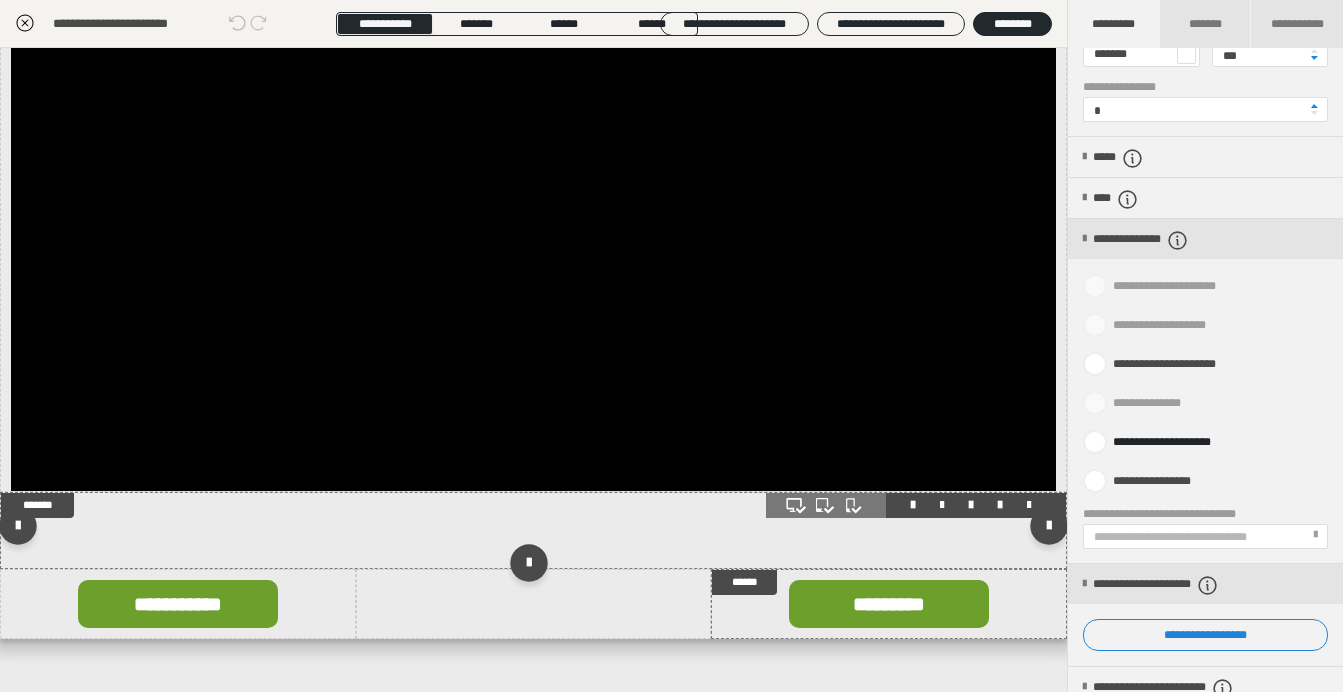 click at bounding box center (533, 530) 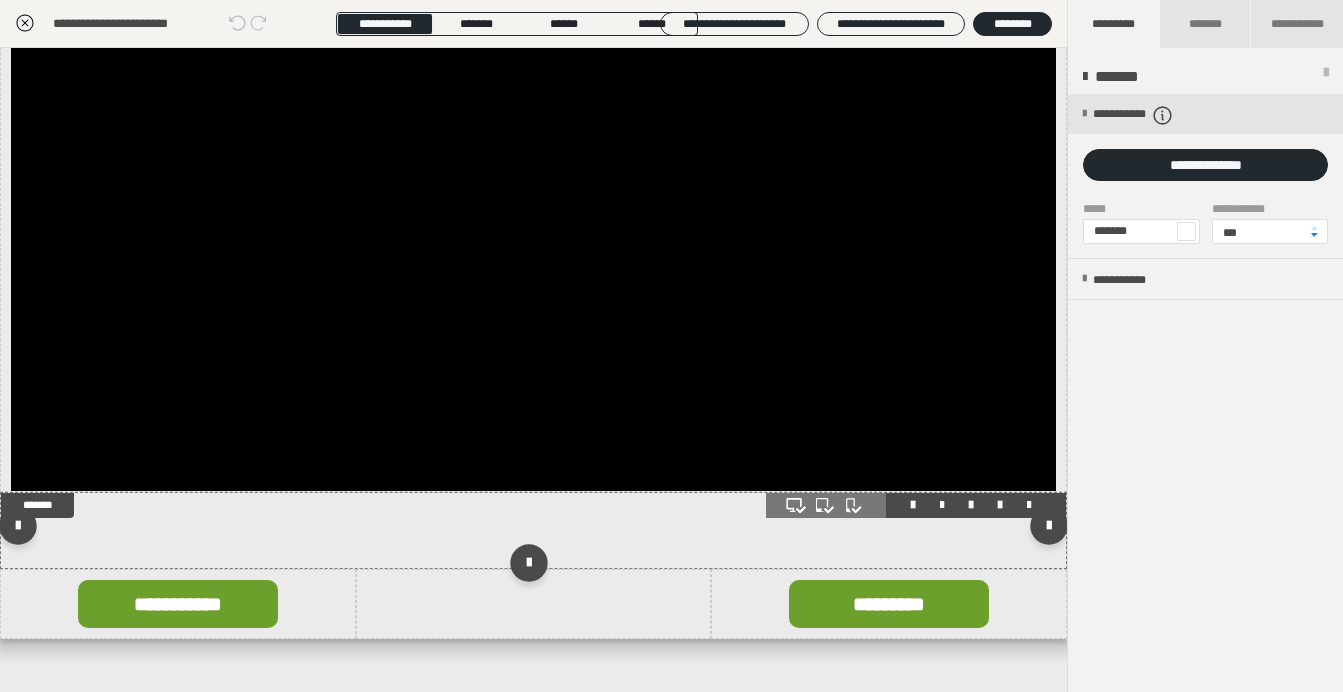 scroll, scrollTop: 0, scrollLeft: 0, axis: both 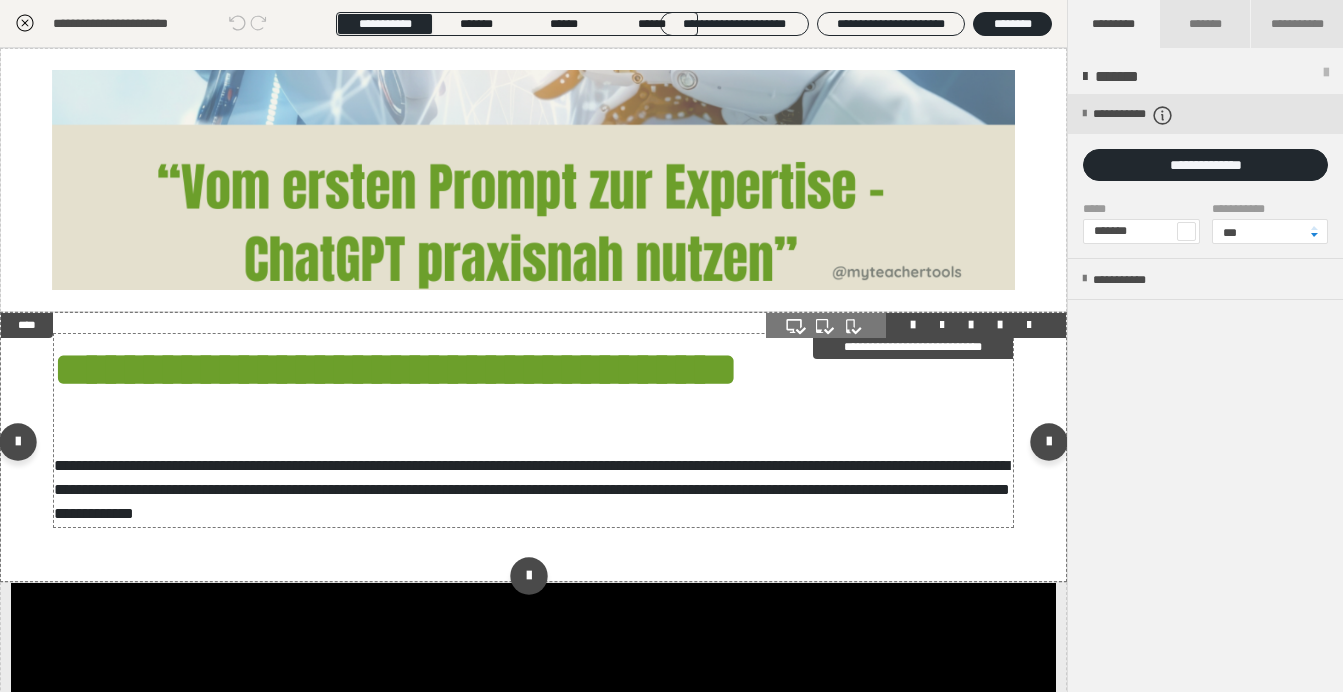 click on "**********" at bounding box center [215, 369] 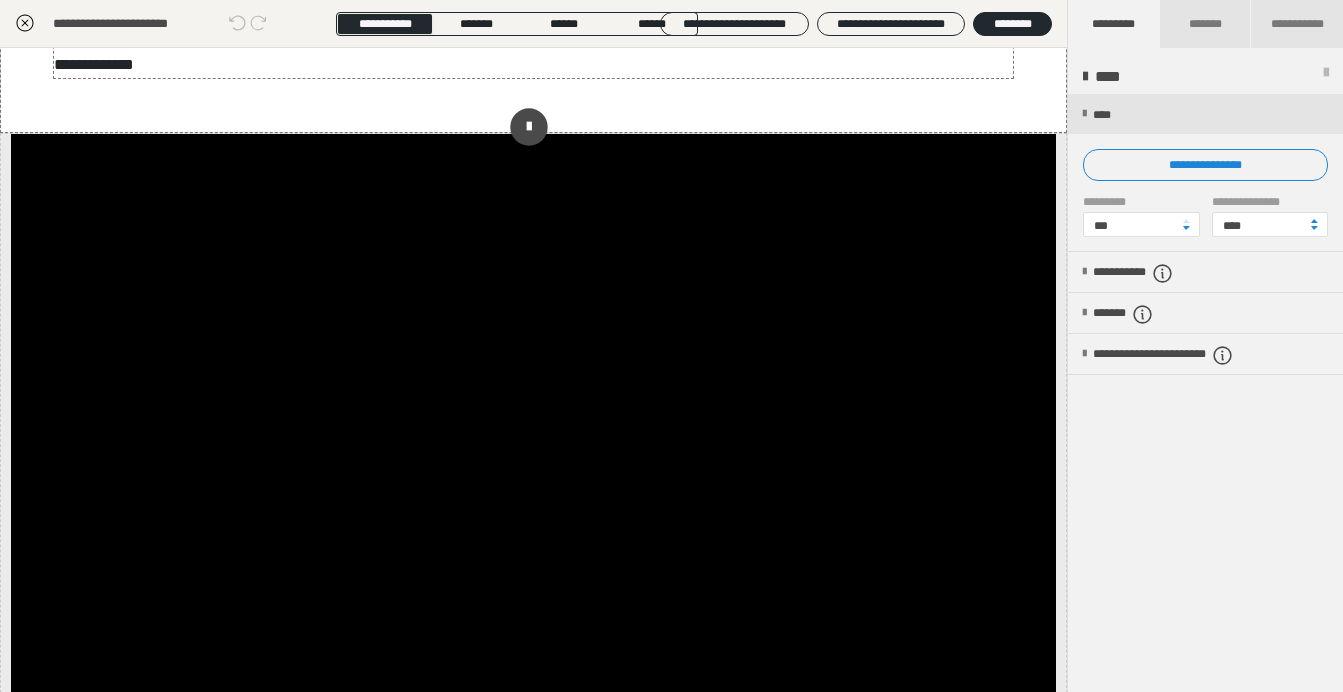 scroll, scrollTop: 508, scrollLeft: 0, axis: vertical 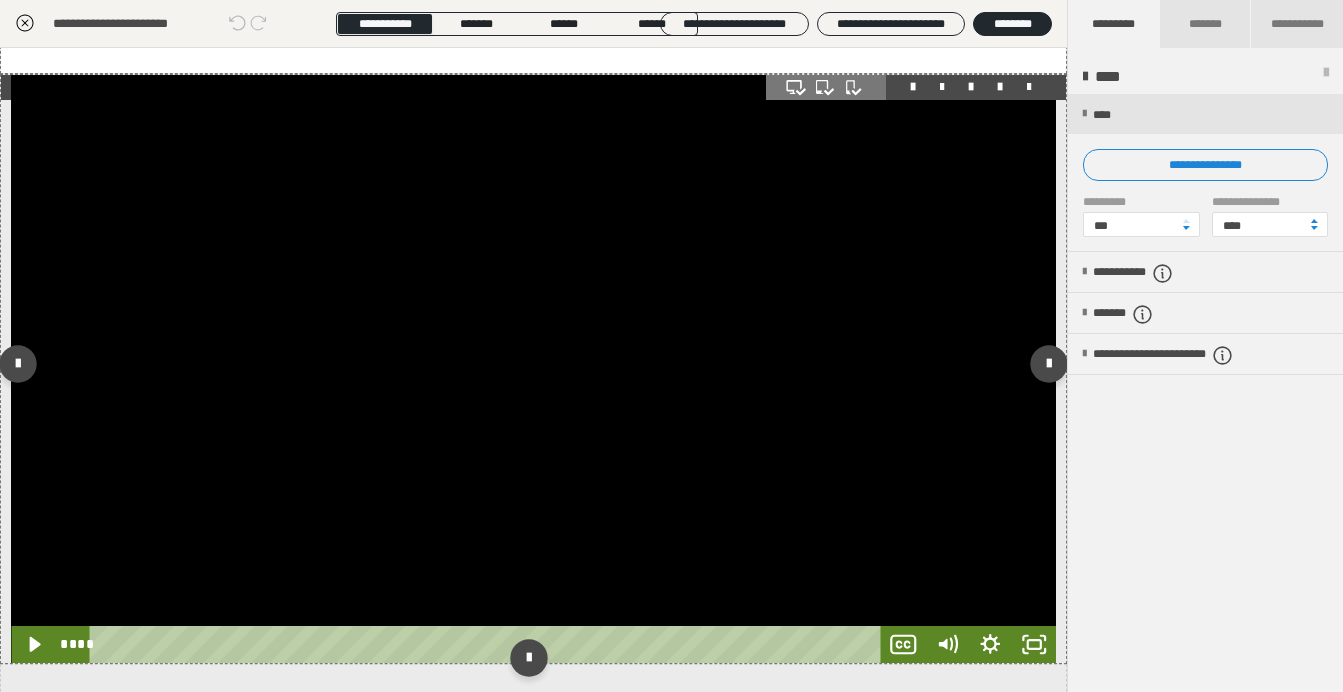 click at bounding box center [533, 369] 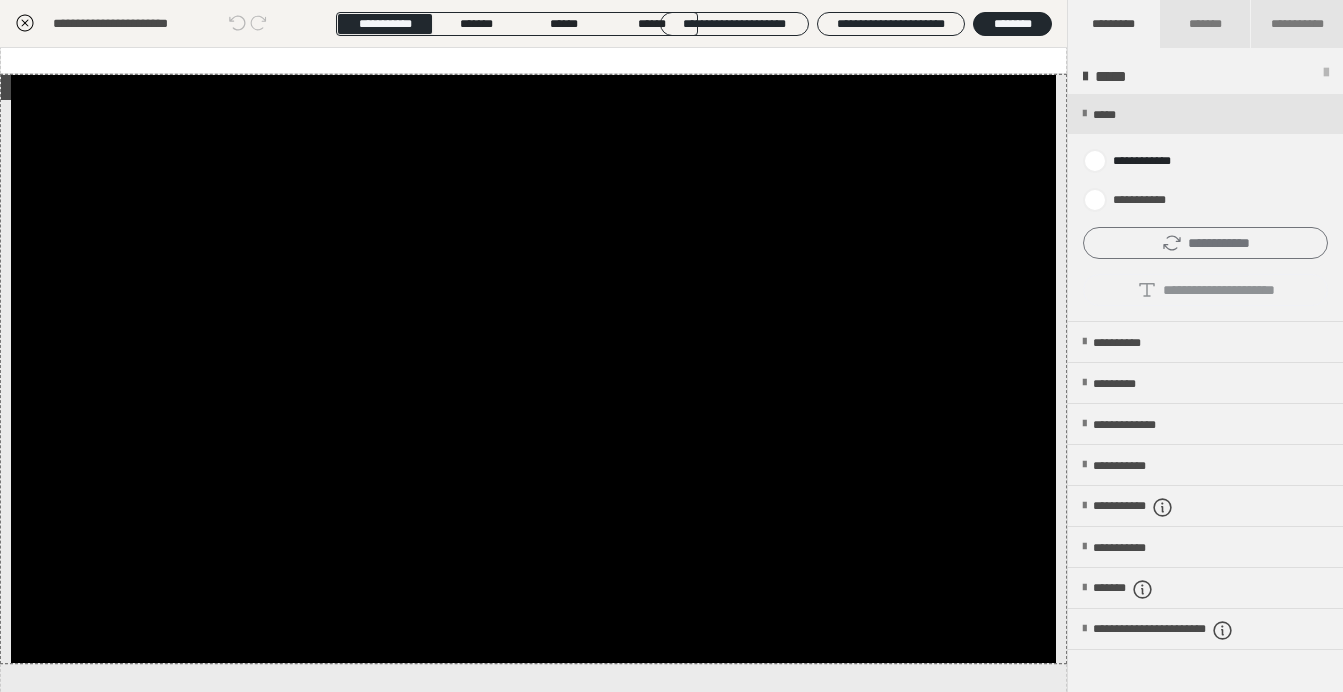 click on "**********" at bounding box center (1205, 243) 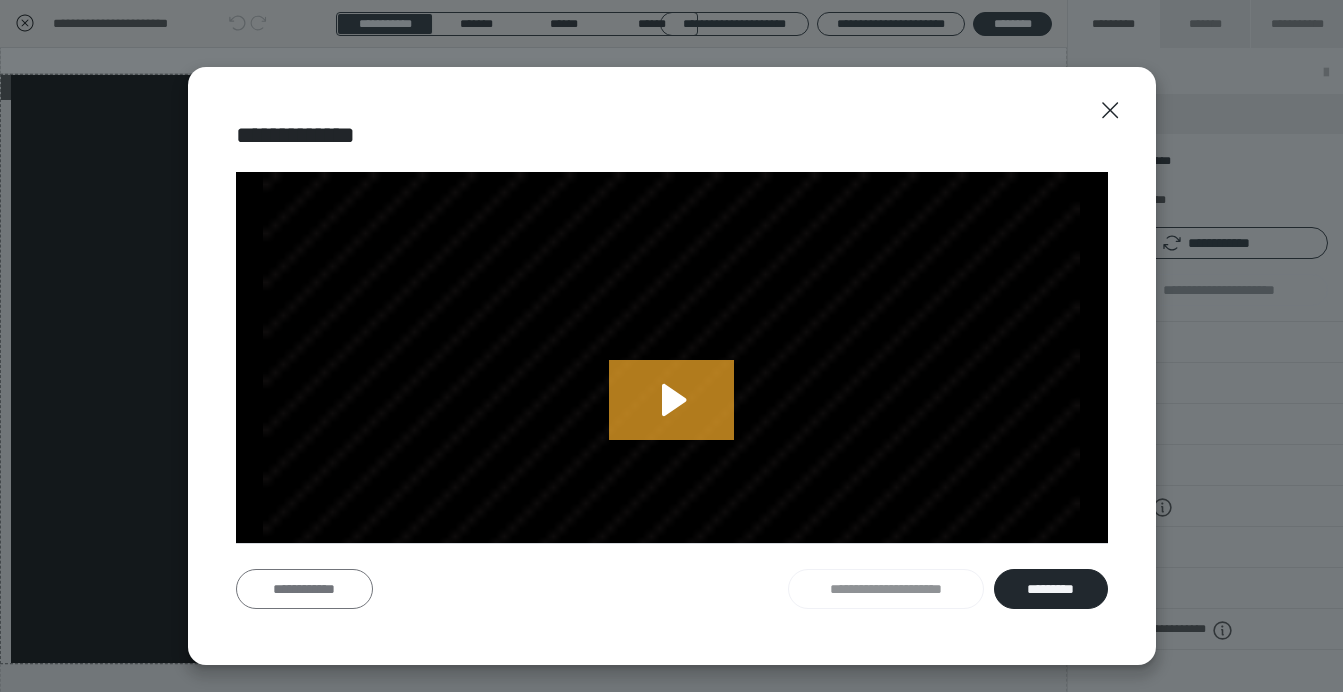 click on "**********" at bounding box center [304, 589] 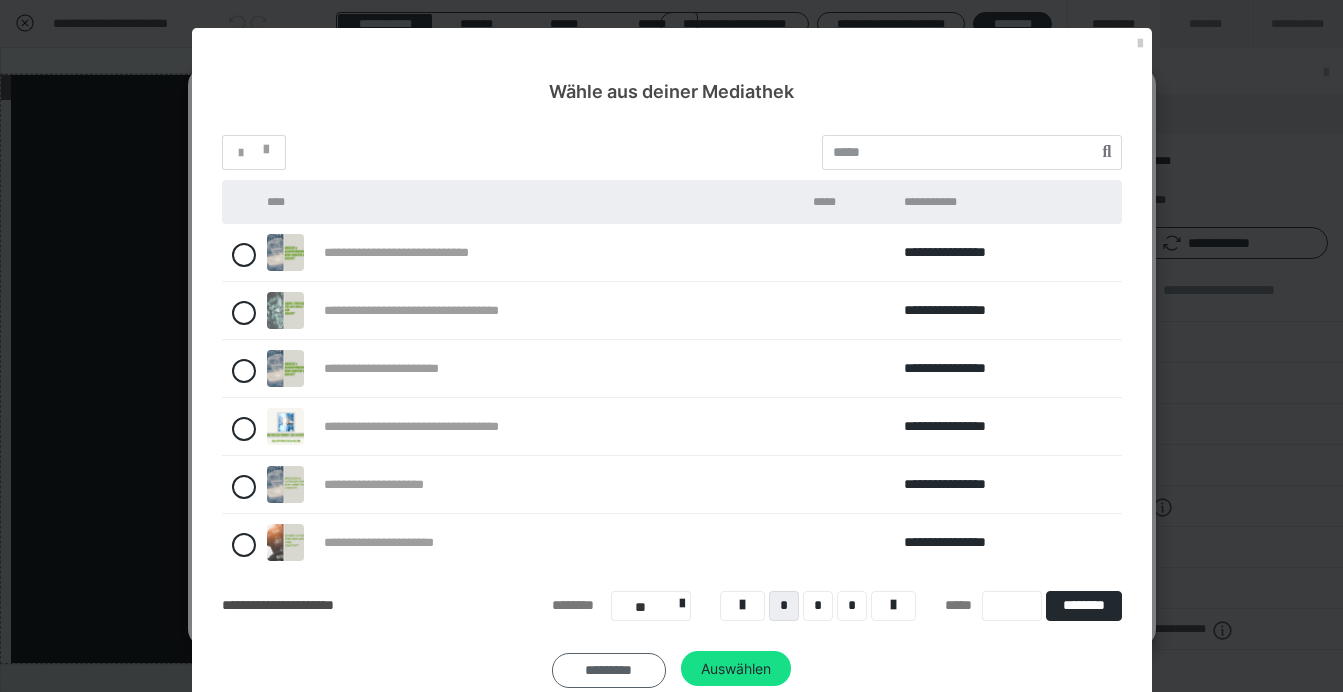 click on "*********" at bounding box center [609, 670] 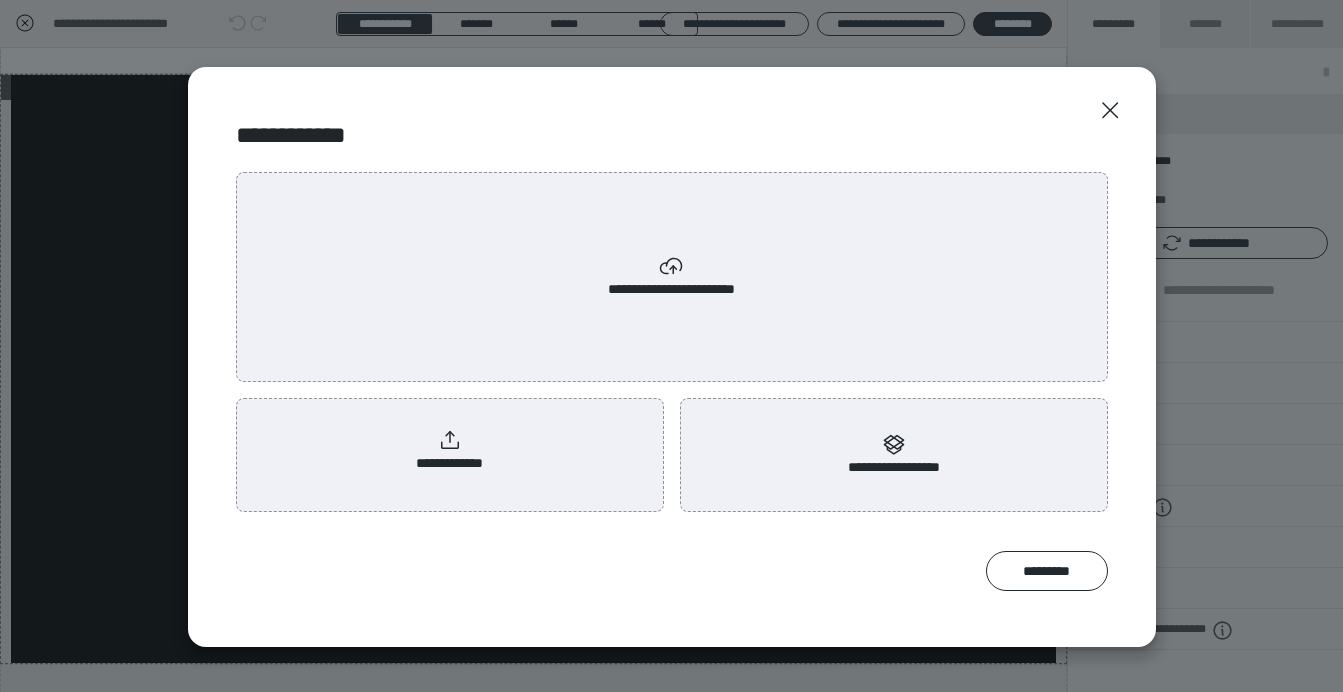 click on "**********" at bounding box center (449, 451) 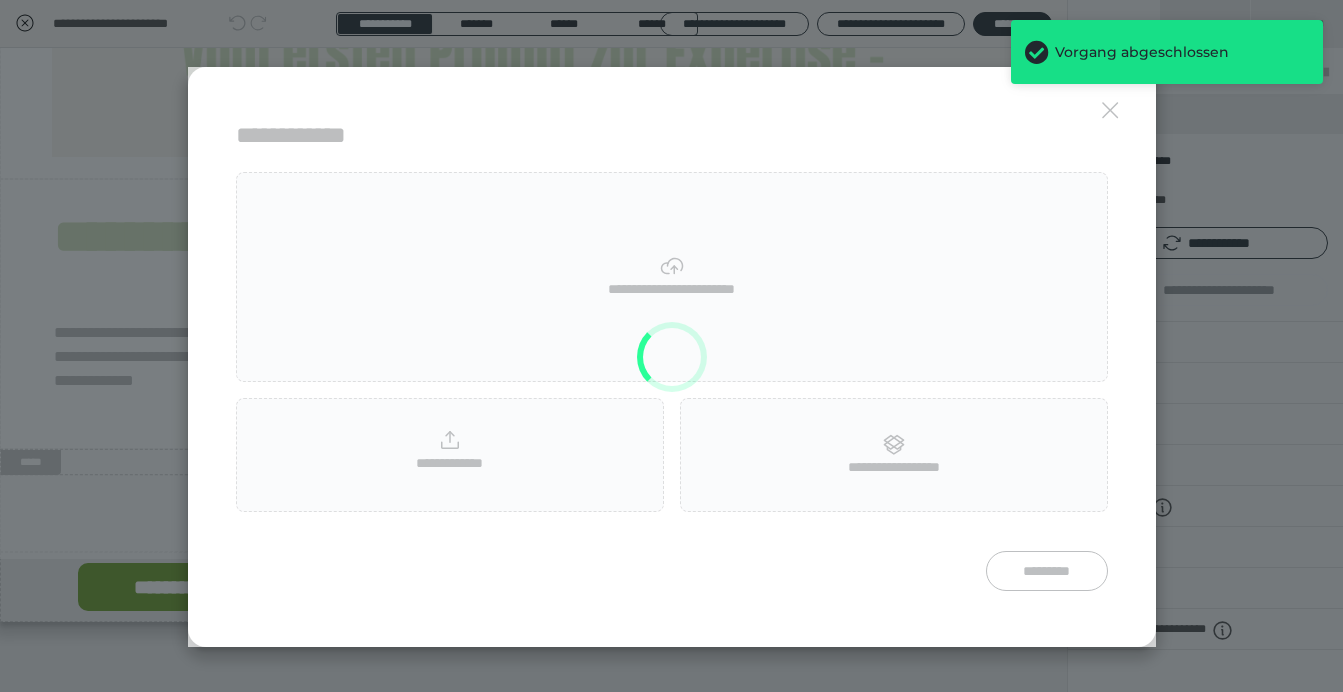 scroll, scrollTop: 109, scrollLeft: 0, axis: vertical 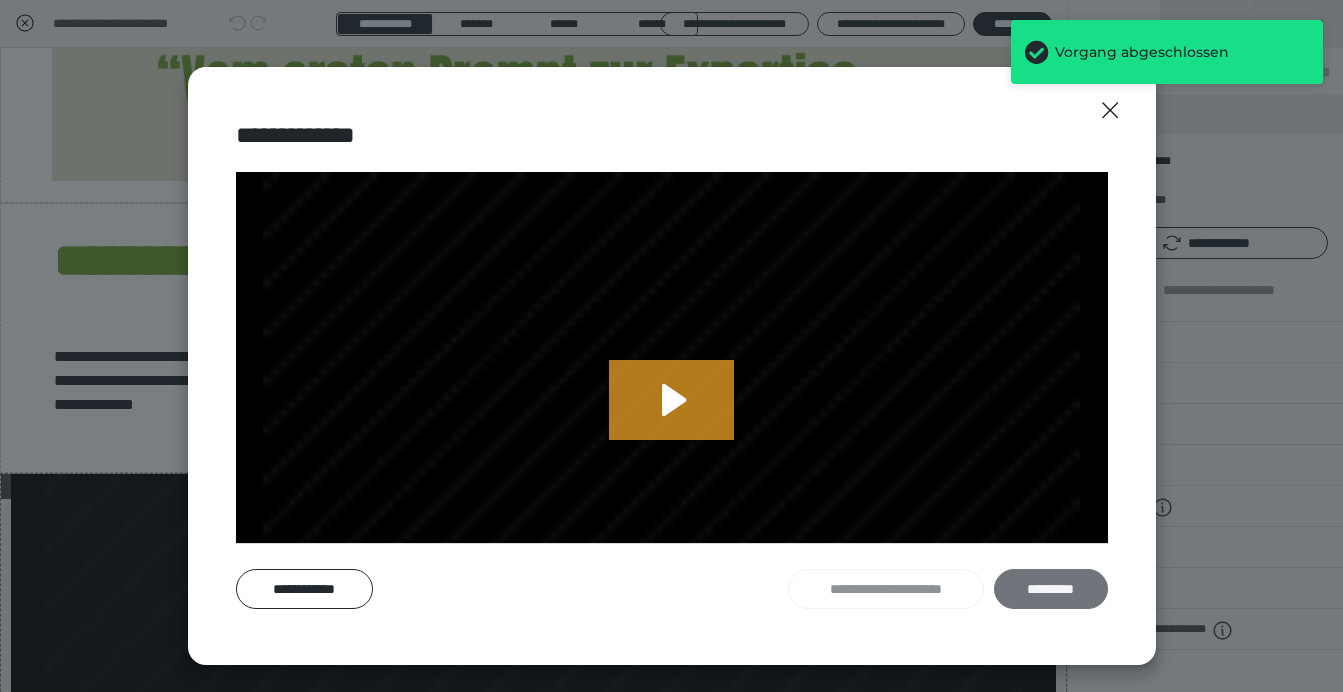 click on "*********" at bounding box center [1051, 589] 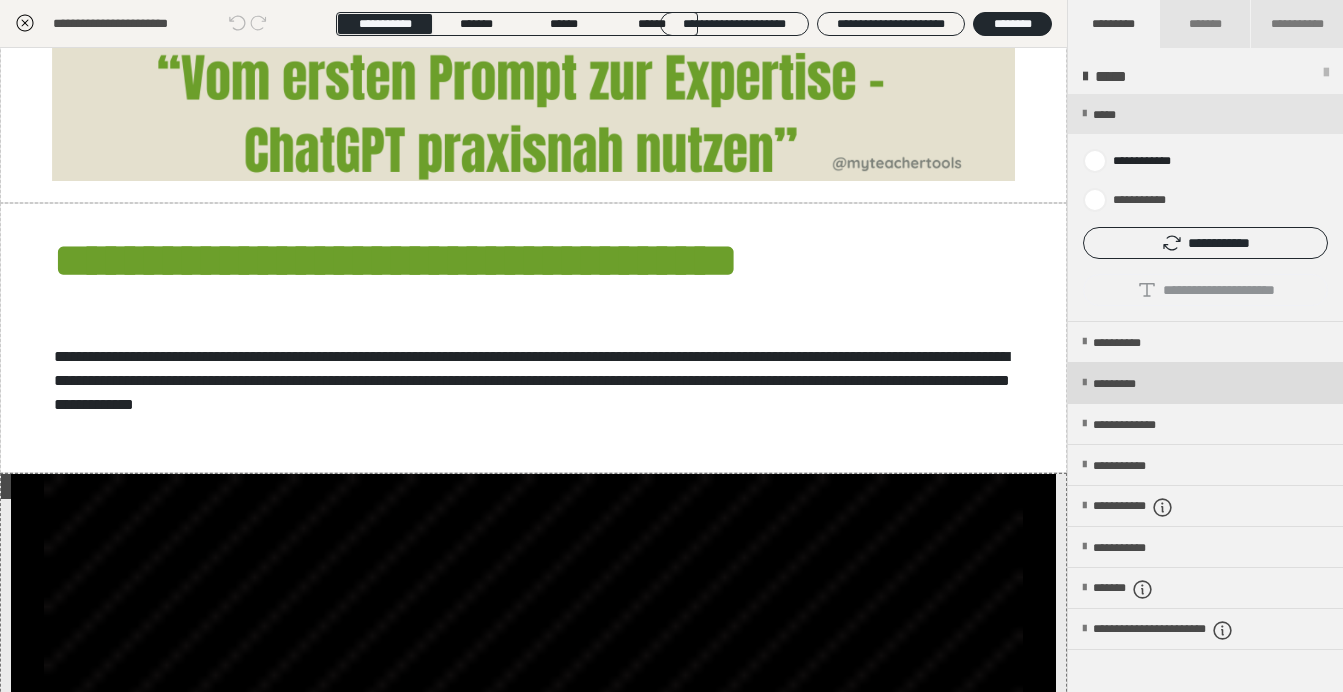click on "*********" at bounding box center [1205, 383] 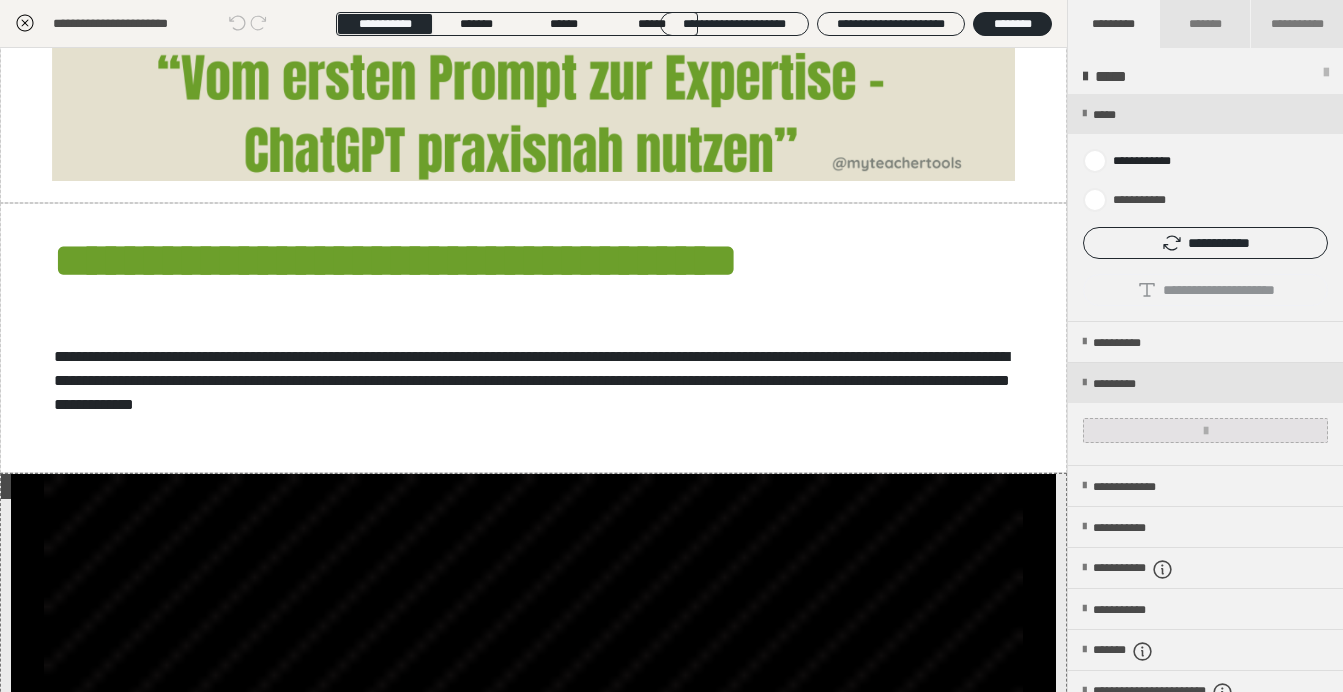 click at bounding box center [1205, 430] 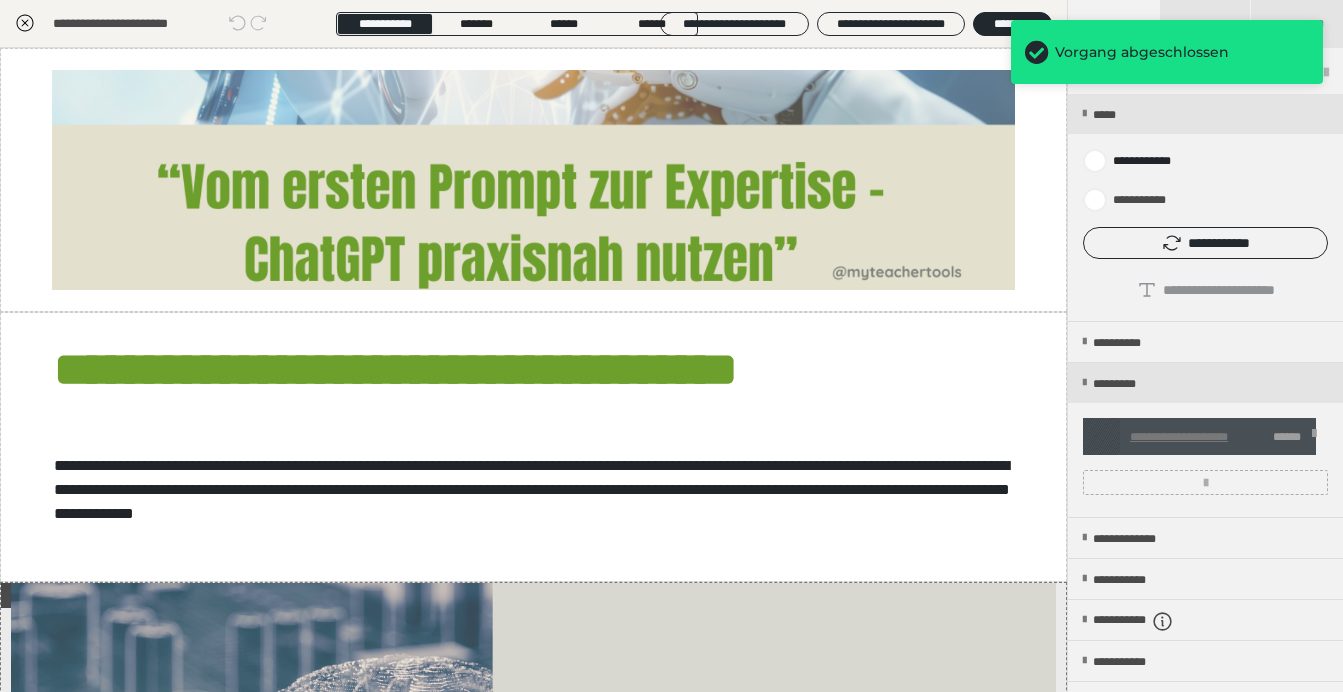 scroll, scrollTop: 0, scrollLeft: 0, axis: both 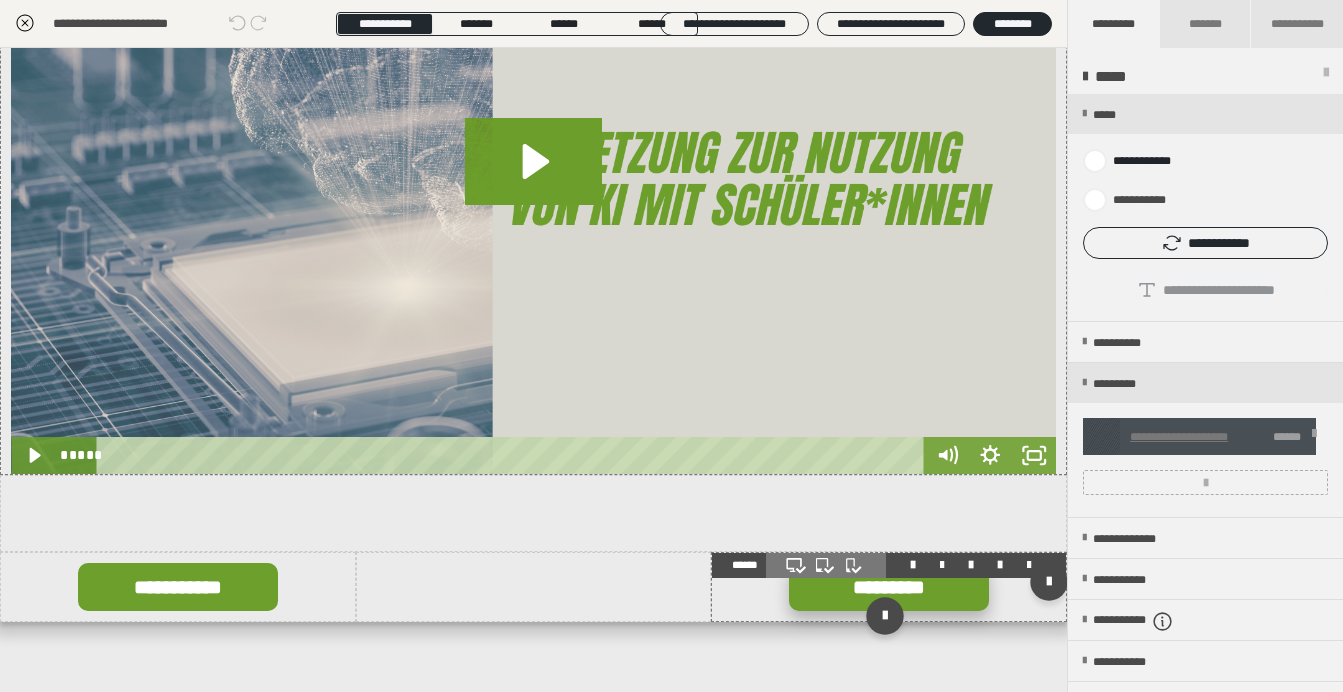 click on "*********" at bounding box center [889, 587] 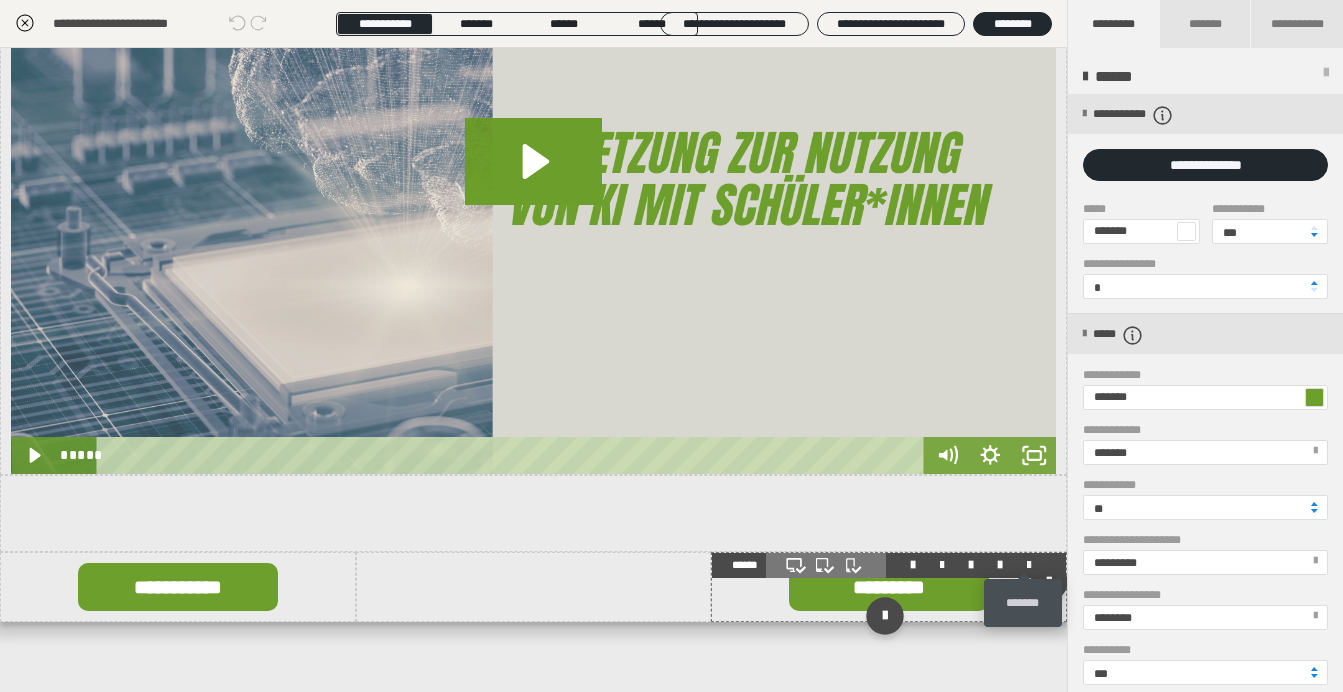 click at bounding box center [1029, 565] 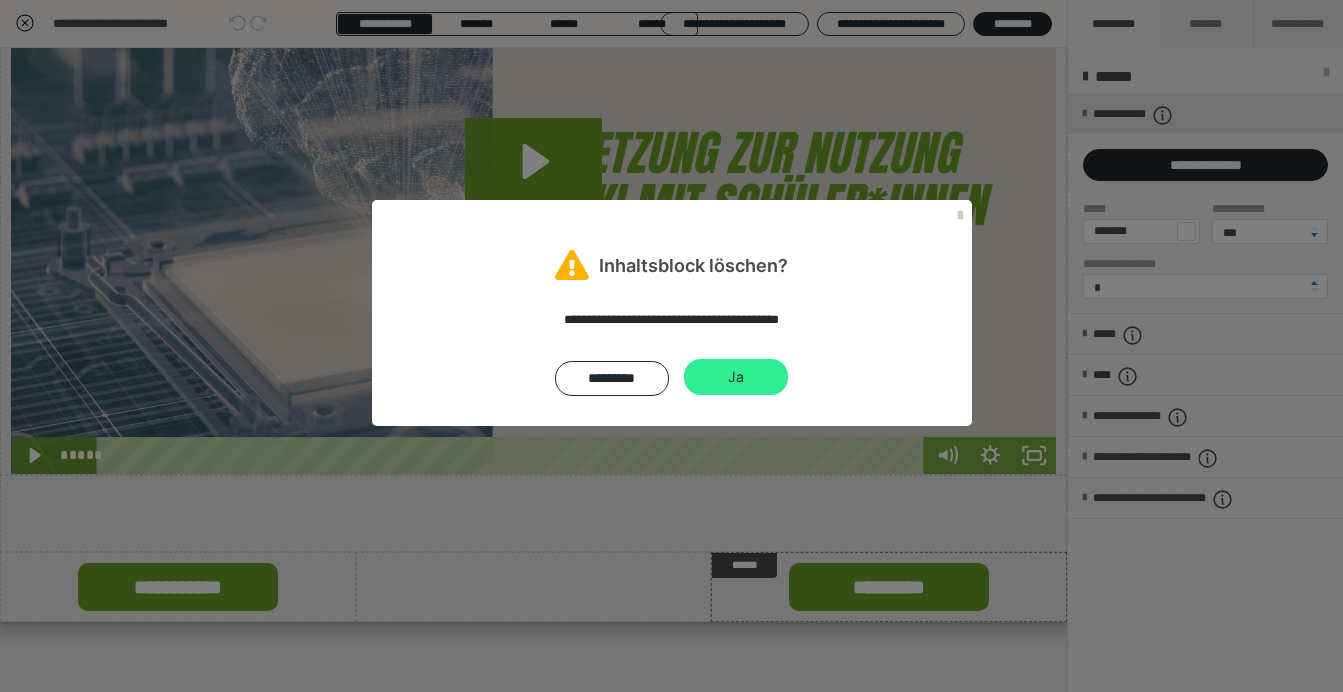 click on "Ja" at bounding box center (736, 377) 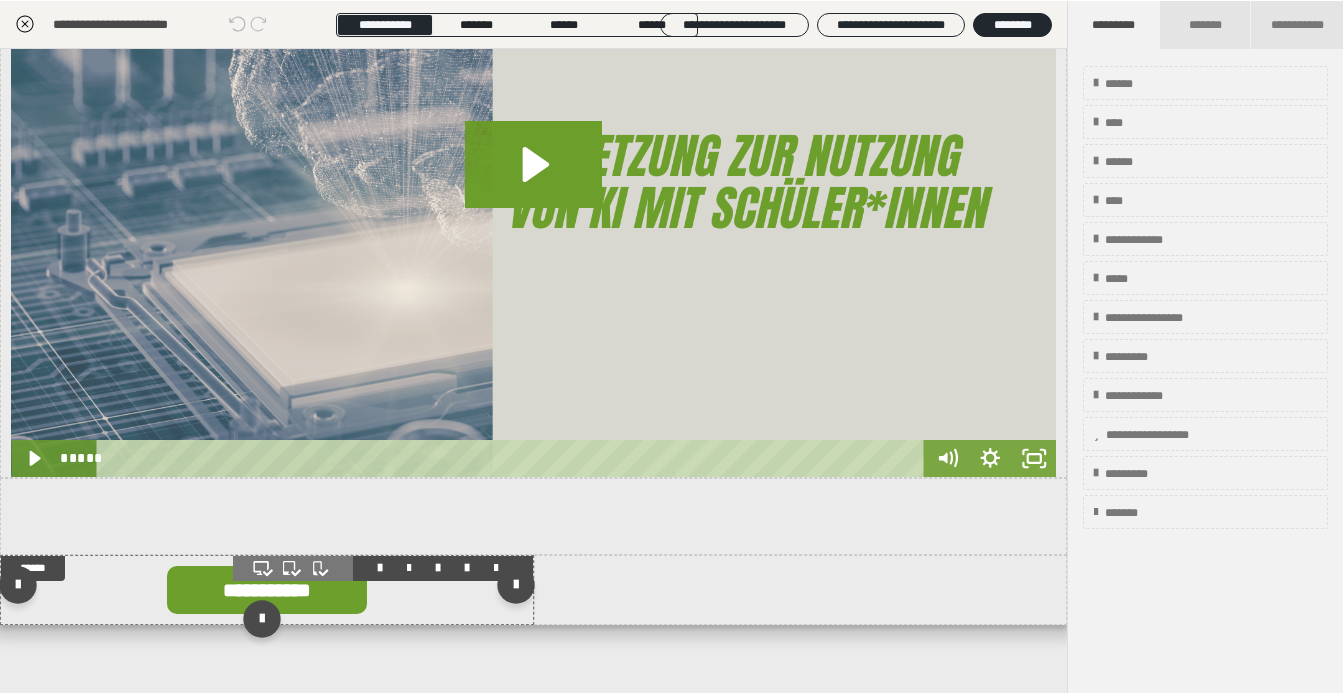 scroll, scrollTop: 695, scrollLeft: 0, axis: vertical 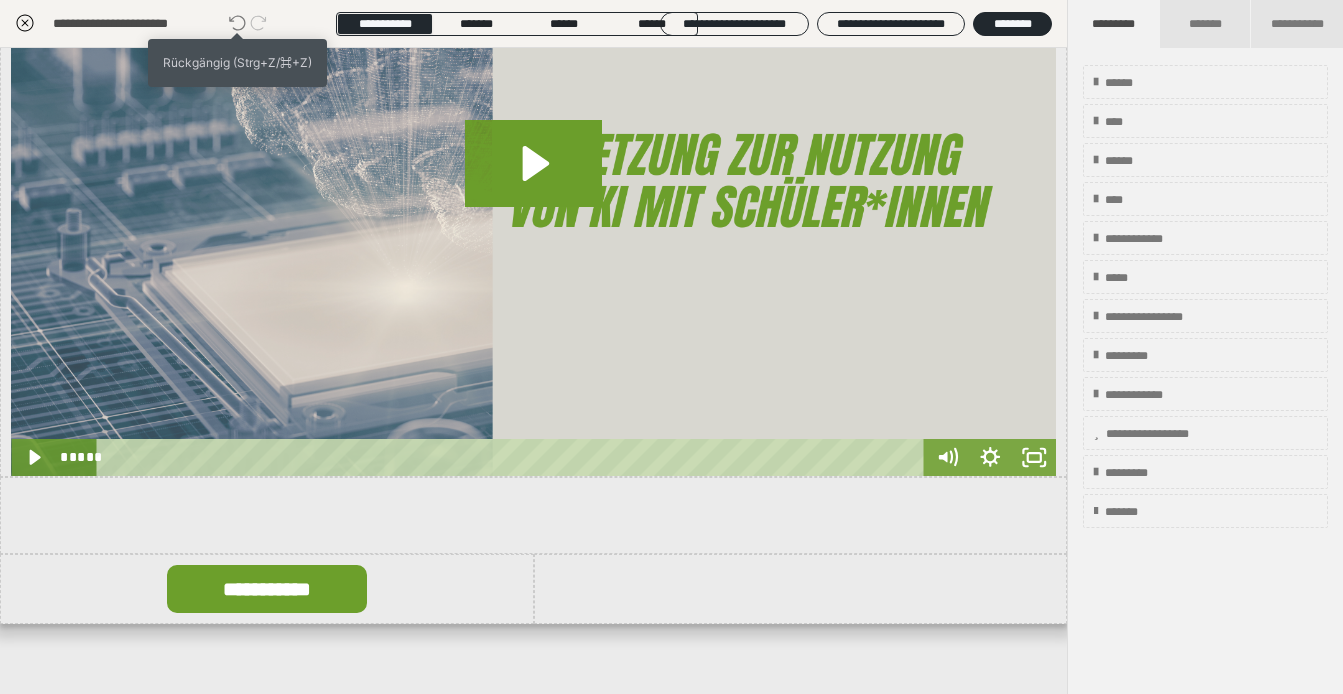 click 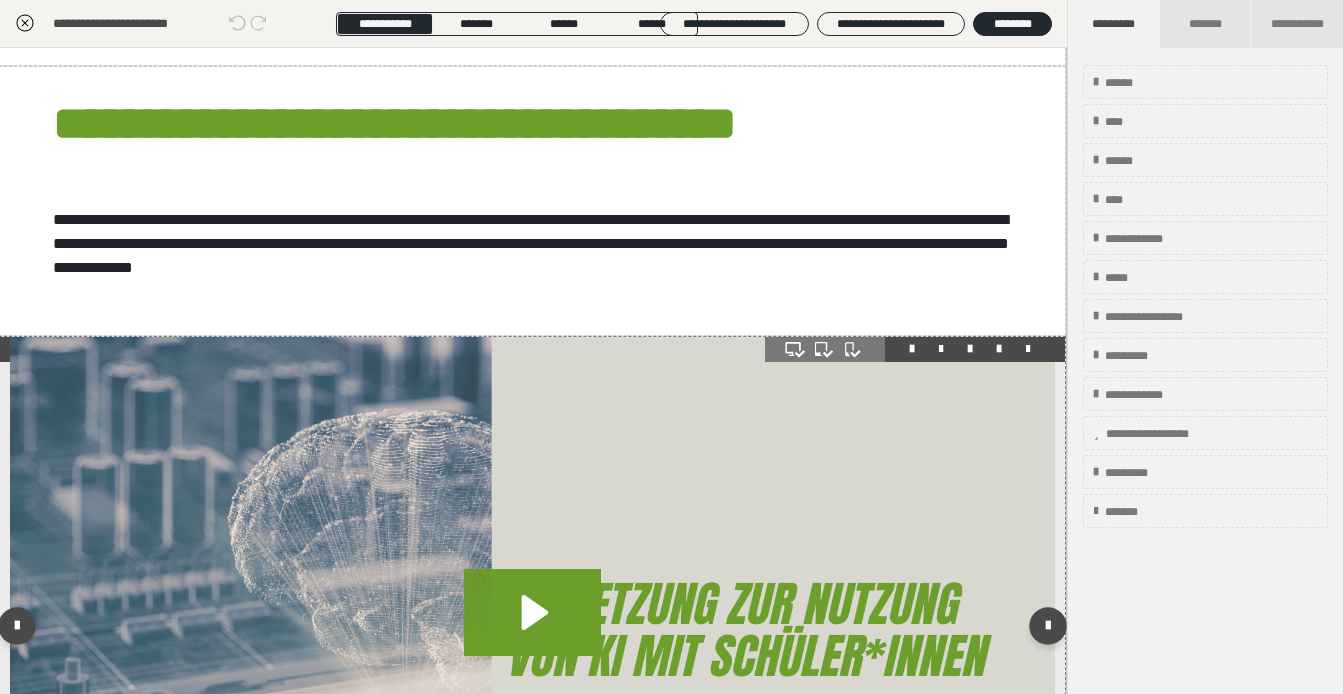 scroll, scrollTop: 253, scrollLeft: 1, axis: both 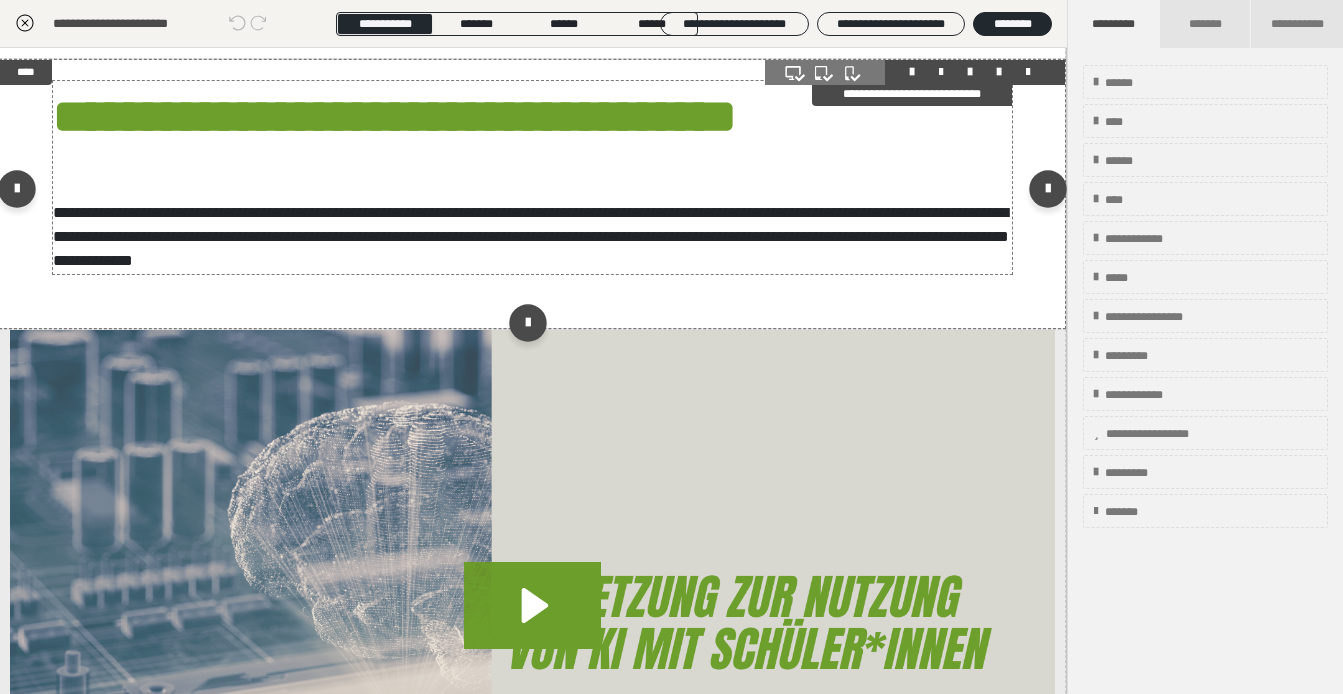click on "**********" at bounding box center (532, 177) 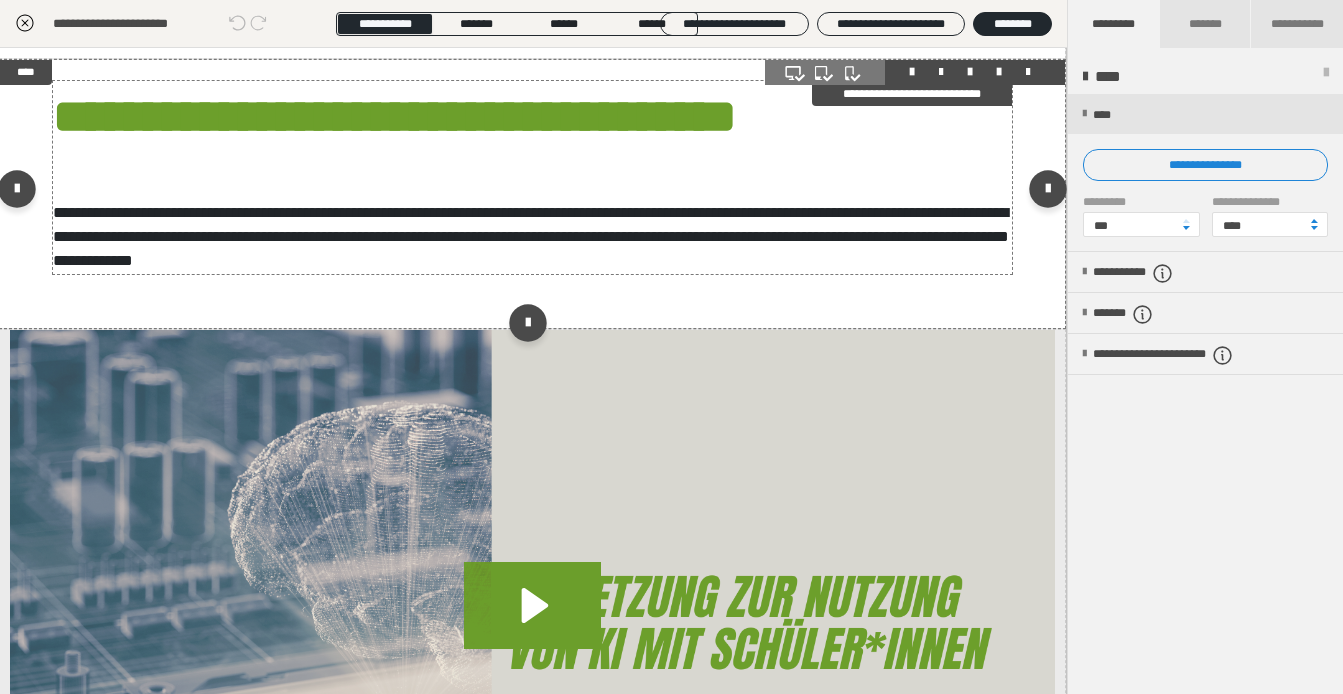 click on "**********" at bounding box center (532, 177) 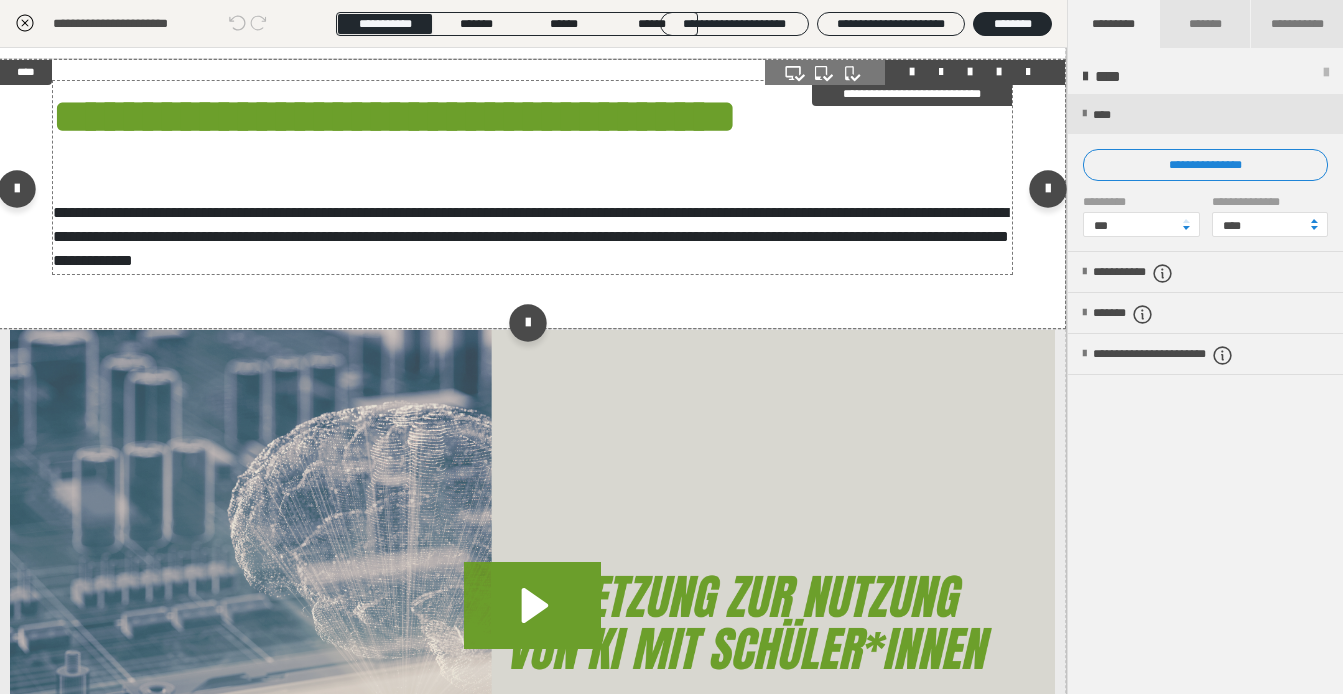 click on "**********" at bounding box center [532, 177] 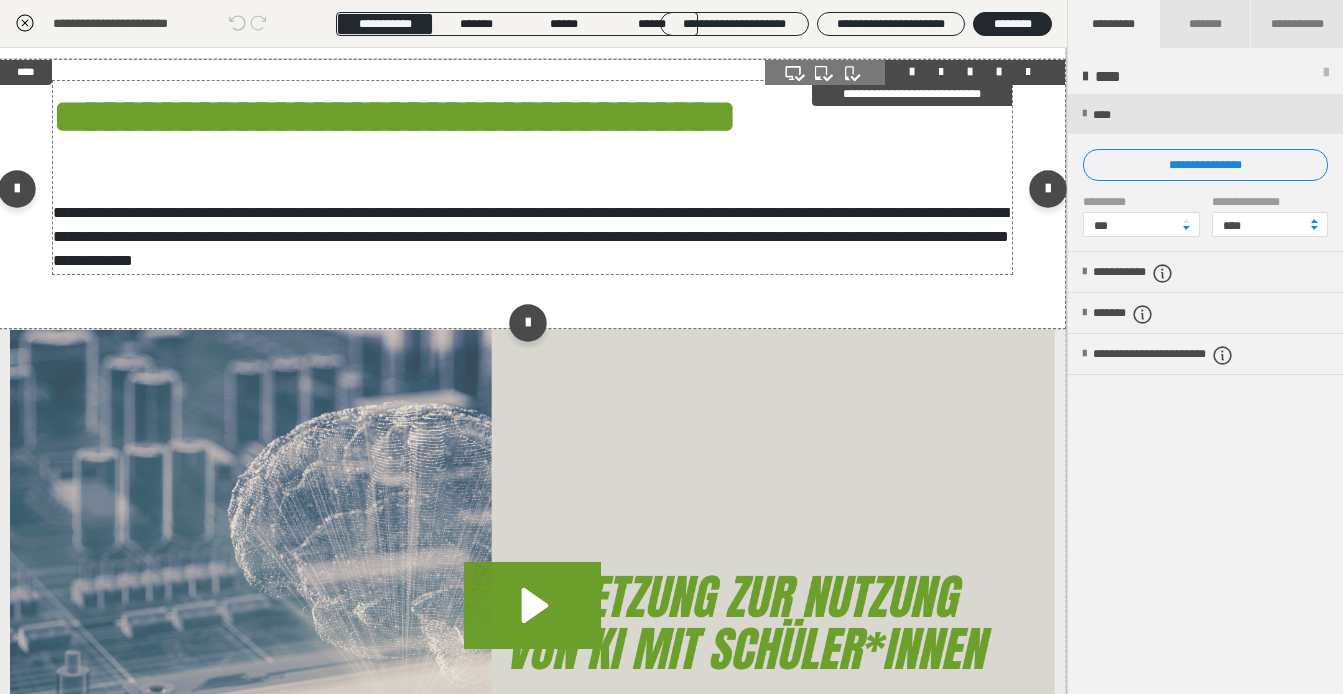 click on "**********" at bounding box center (532, 177) 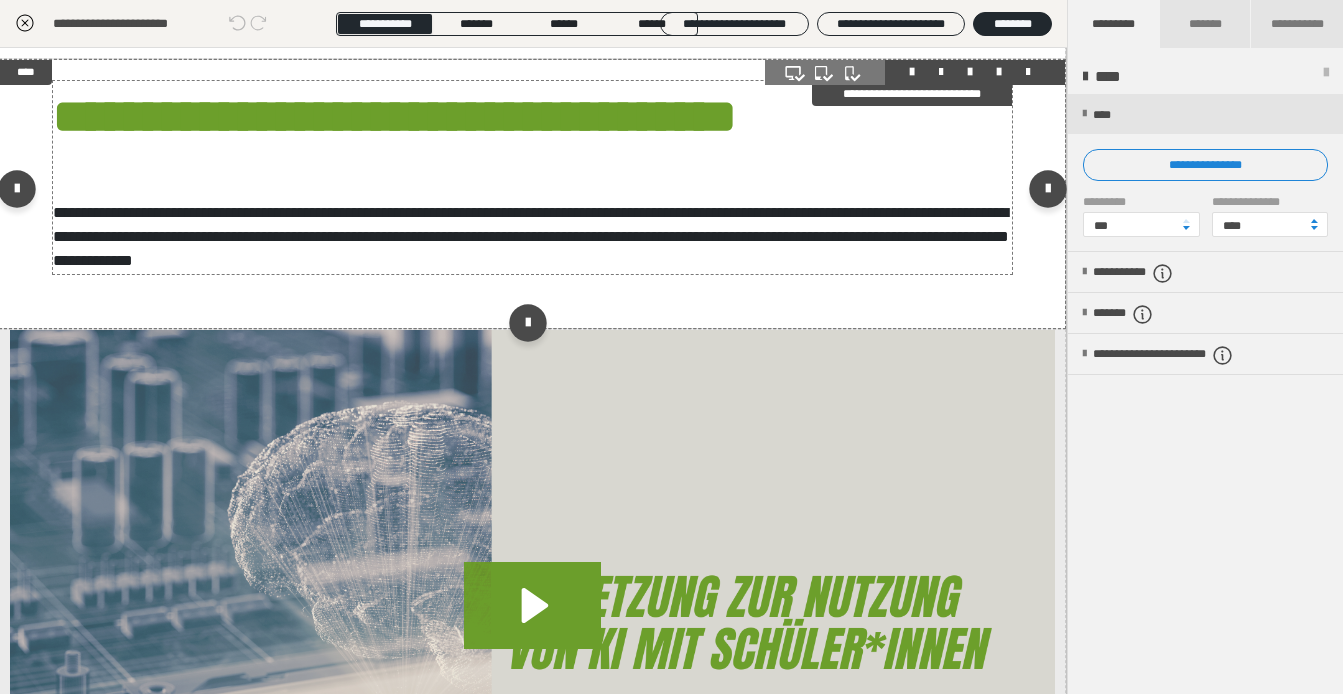 click on "**********" at bounding box center (532, 177) 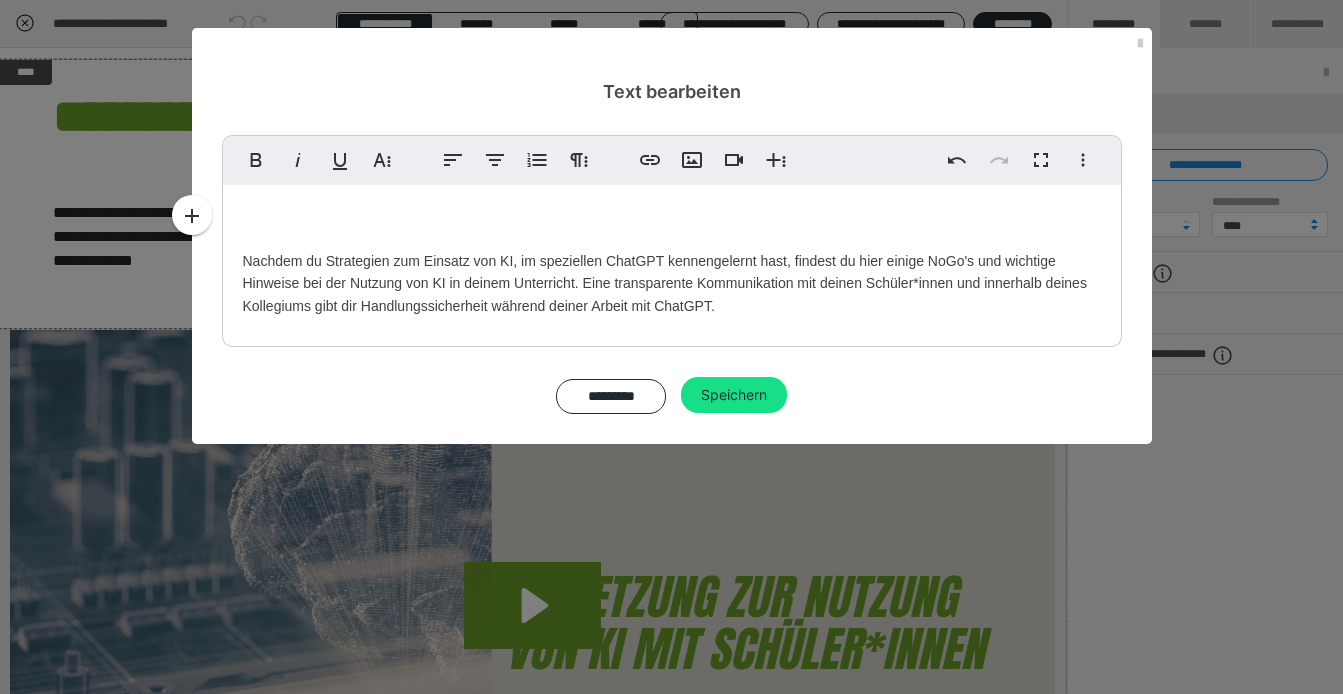 type 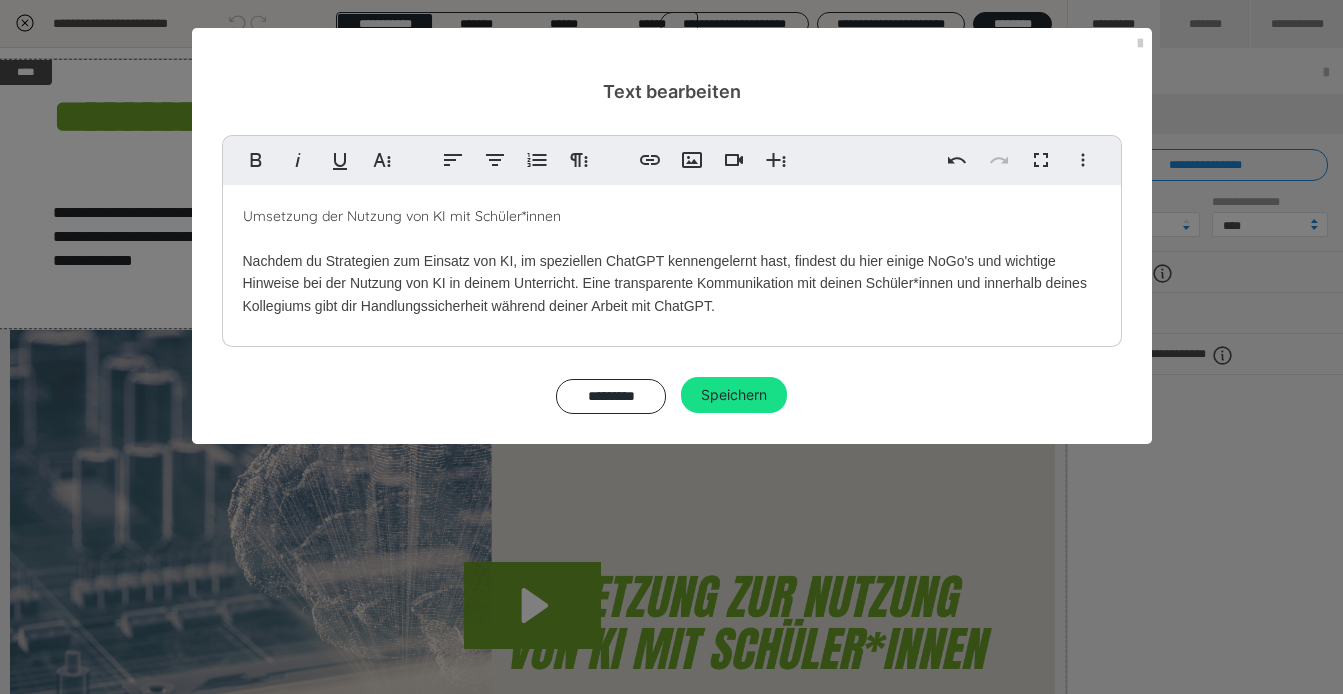 click on "Umsetzung ​der Nutzung von KI mit Schüler*innen" at bounding box center (402, 216) 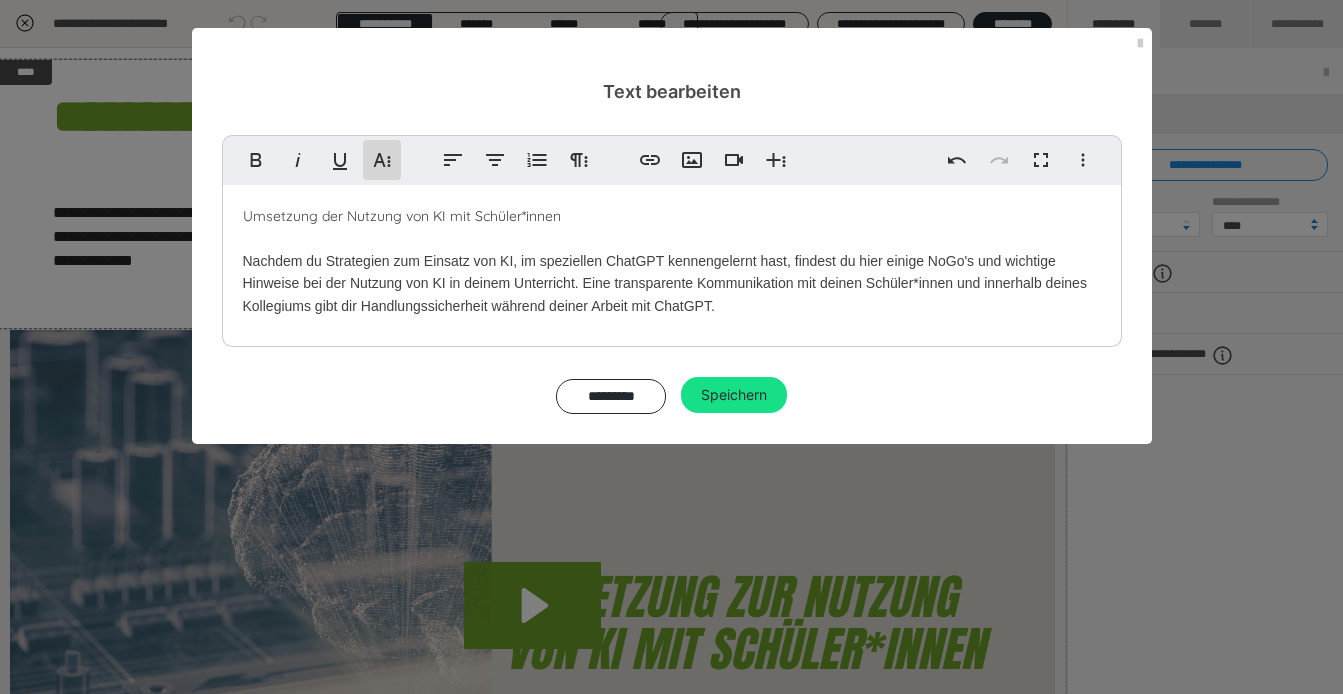 click 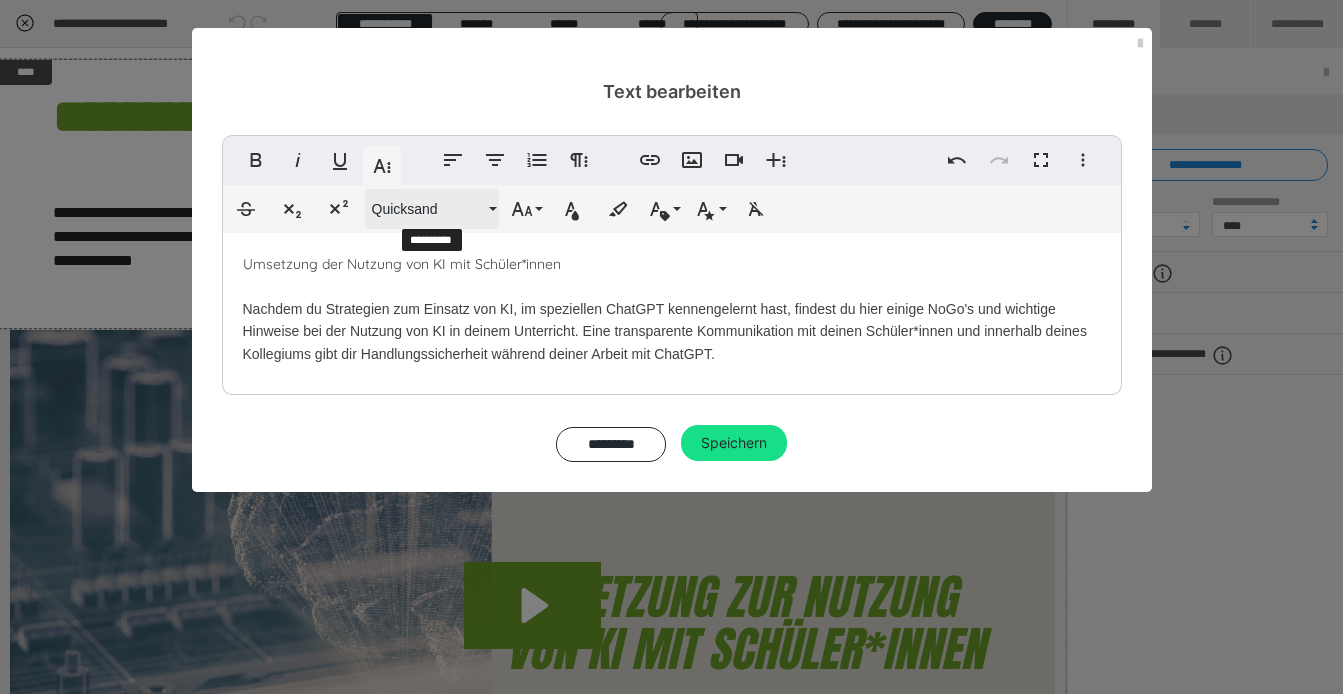 click on "Quicksand" at bounding box center (428, 209) 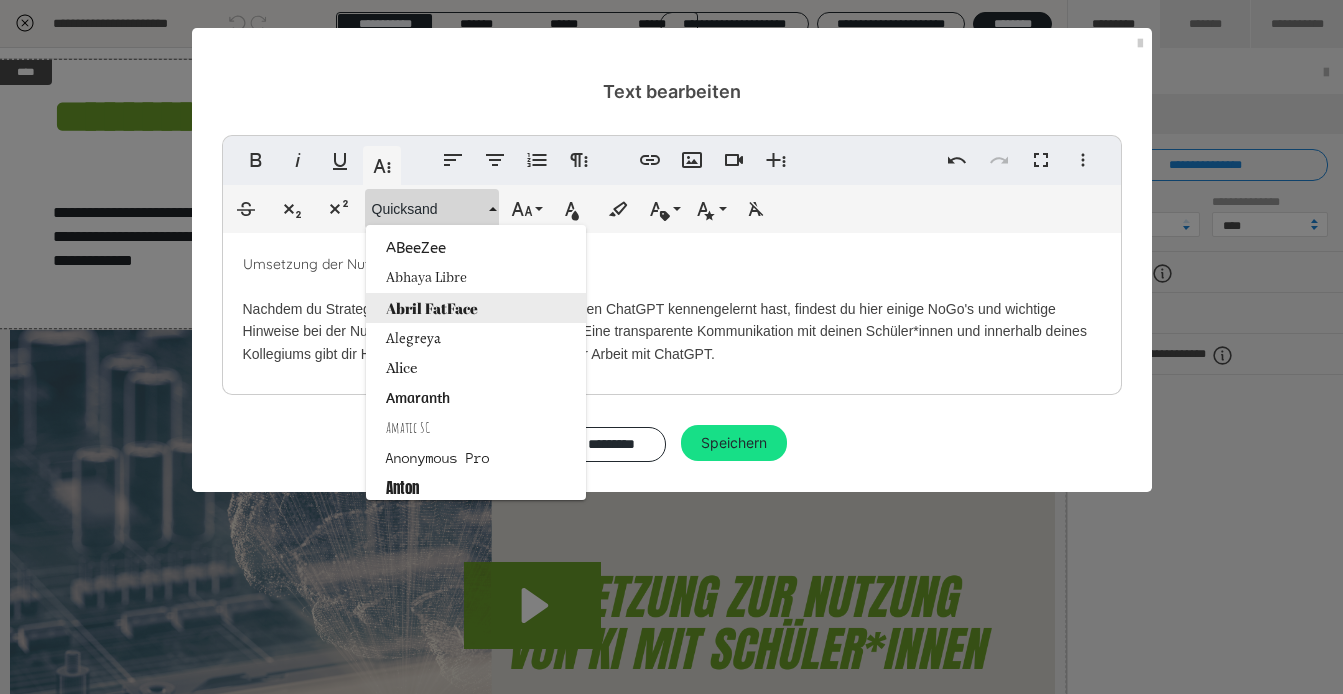 scroll, scrollTop: 0, scrollLeft: 0, axis: both 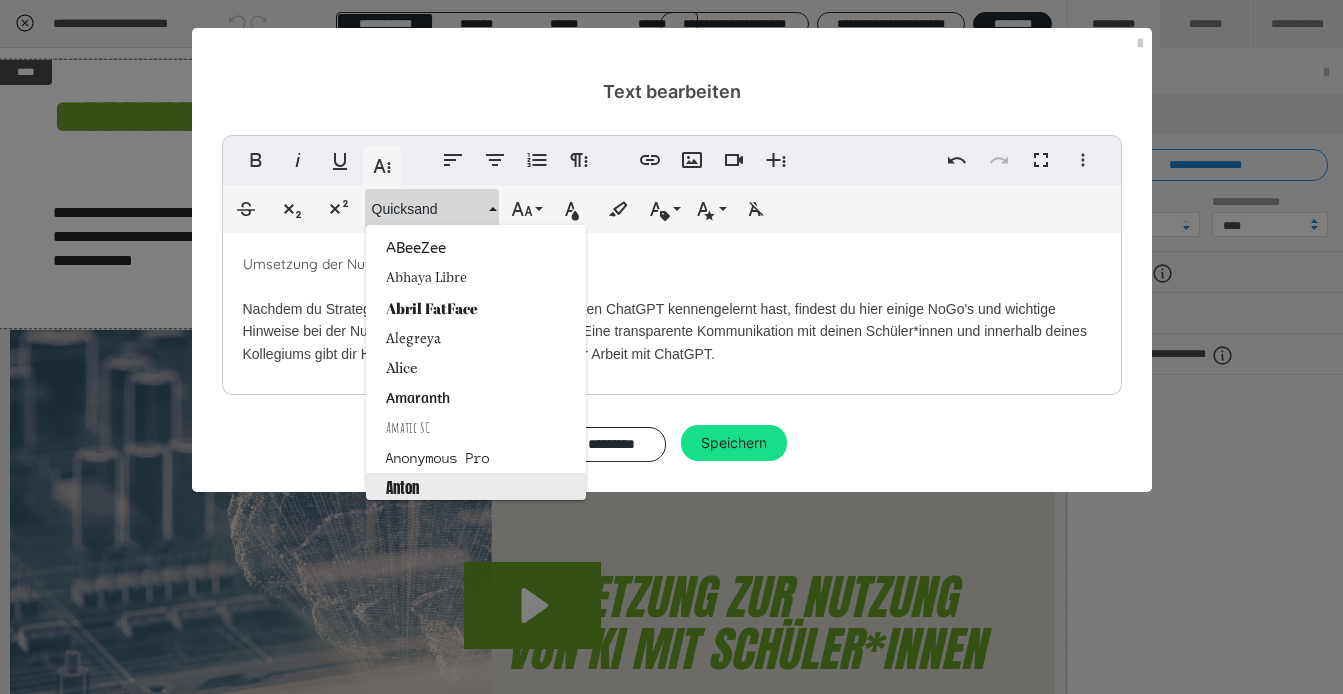 click on "Anton" at bounding box center (476, 488) 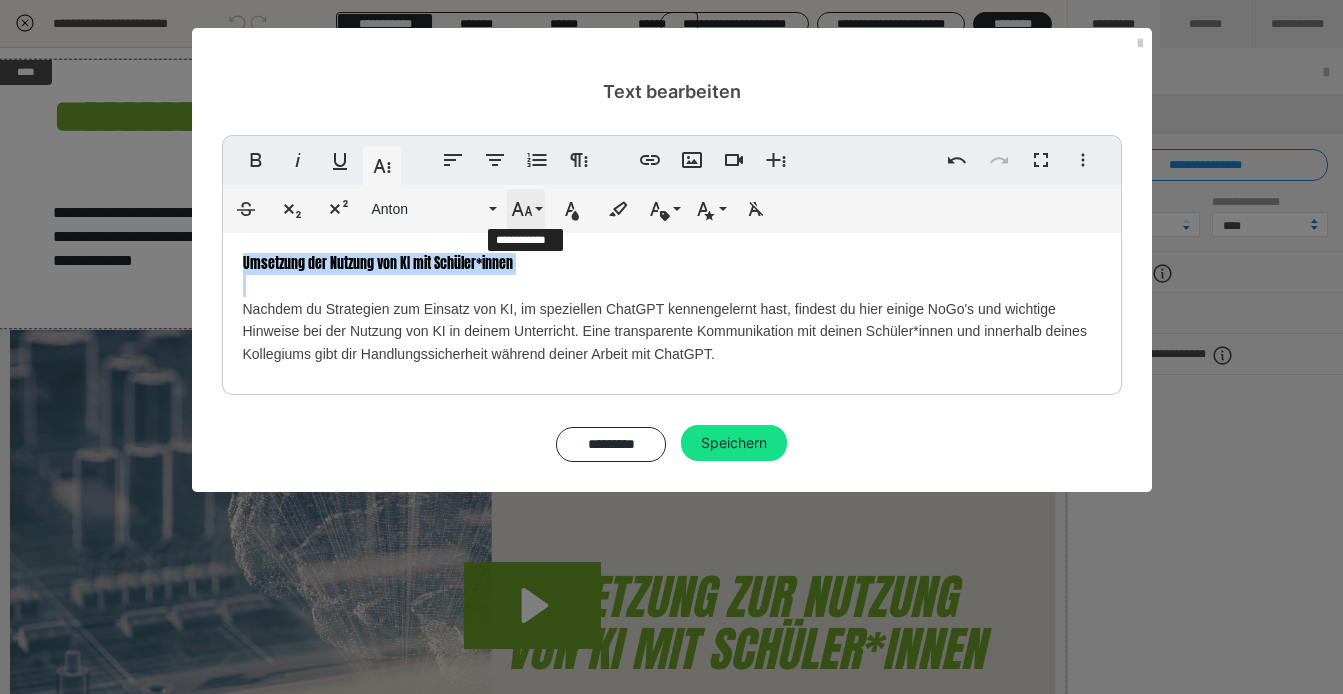 click on "Schriftgröße" at bounding box center (526, 209) 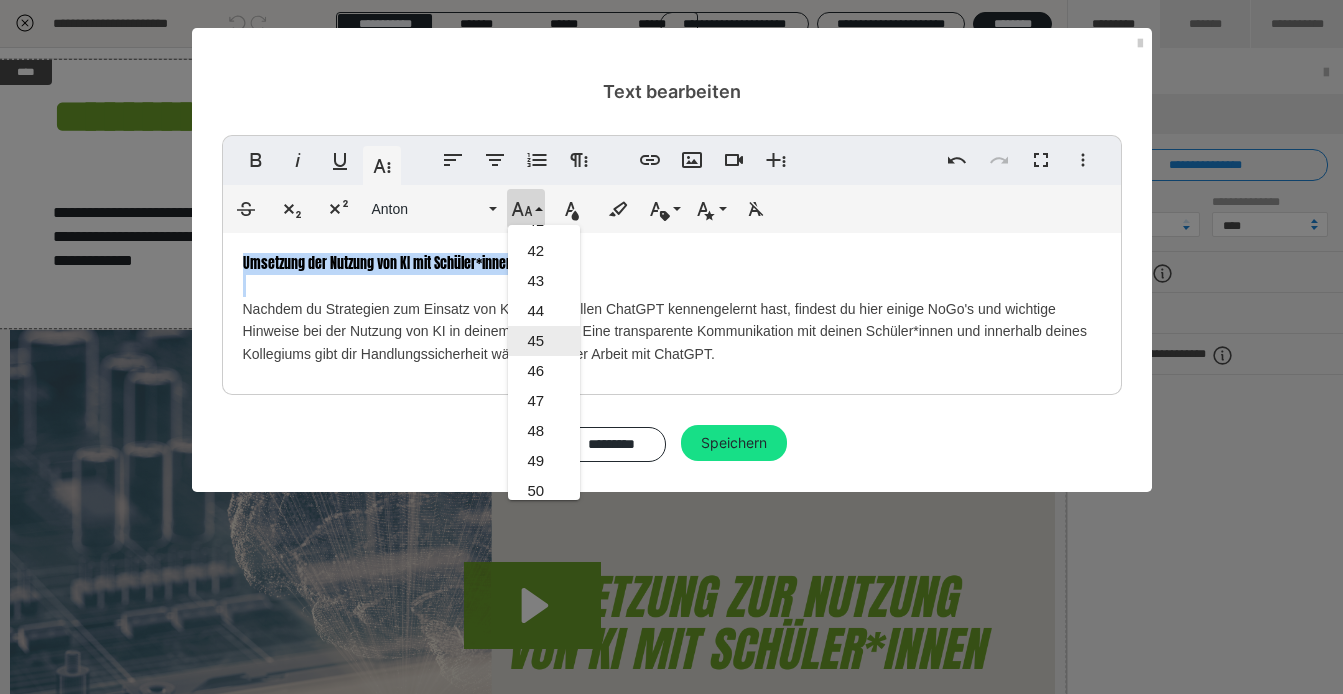 scroll, scrollTop: 1250, scrollLeft: 0, axis: vertical 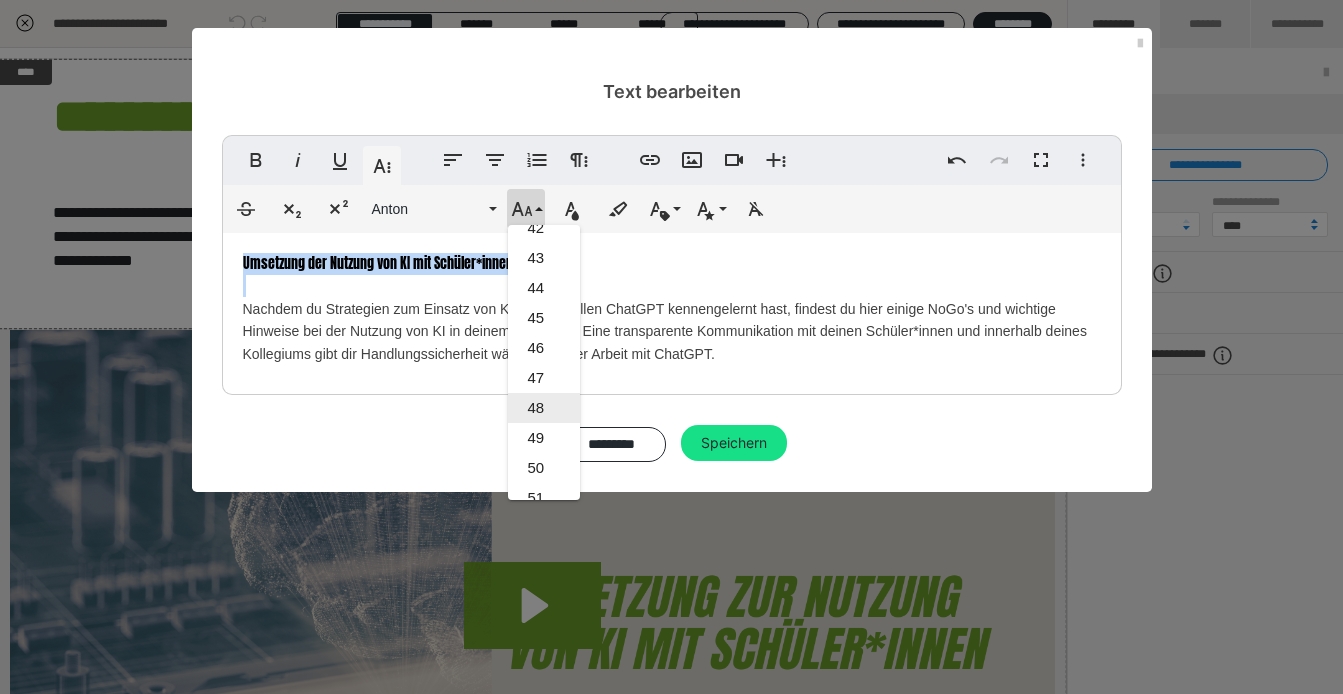 click on "48" at bounding box center (544, 408) 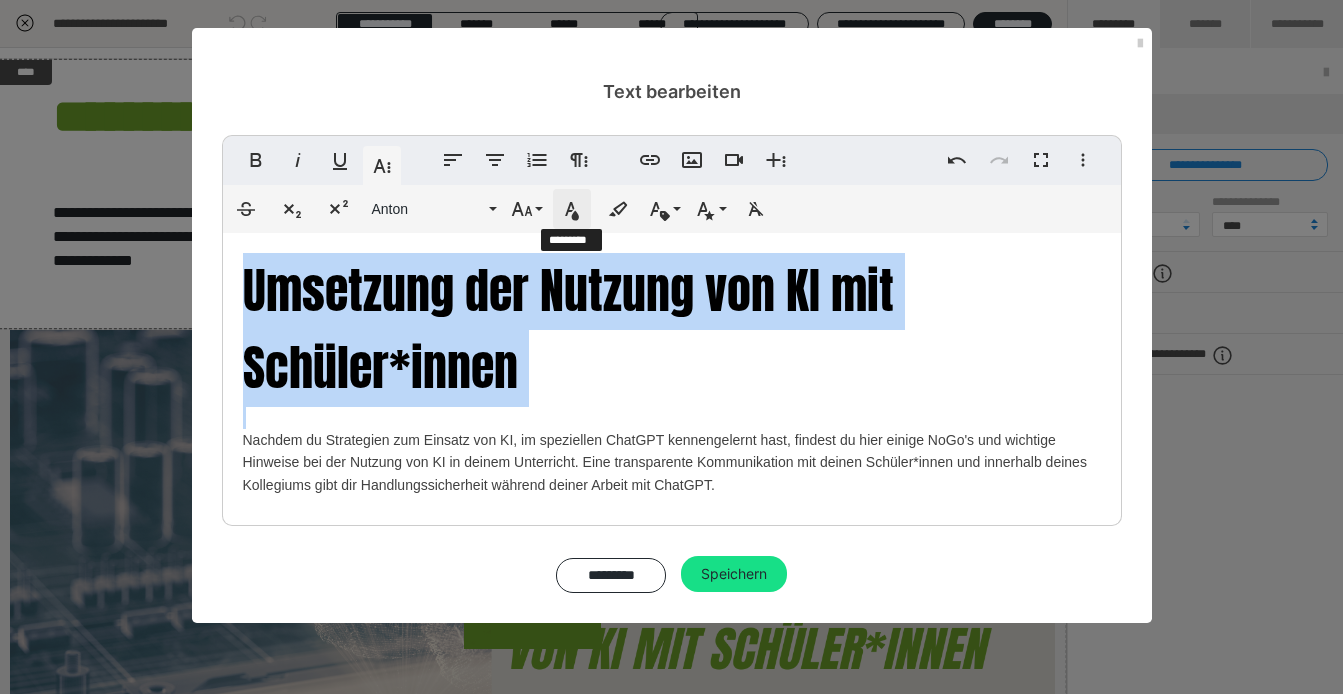 click 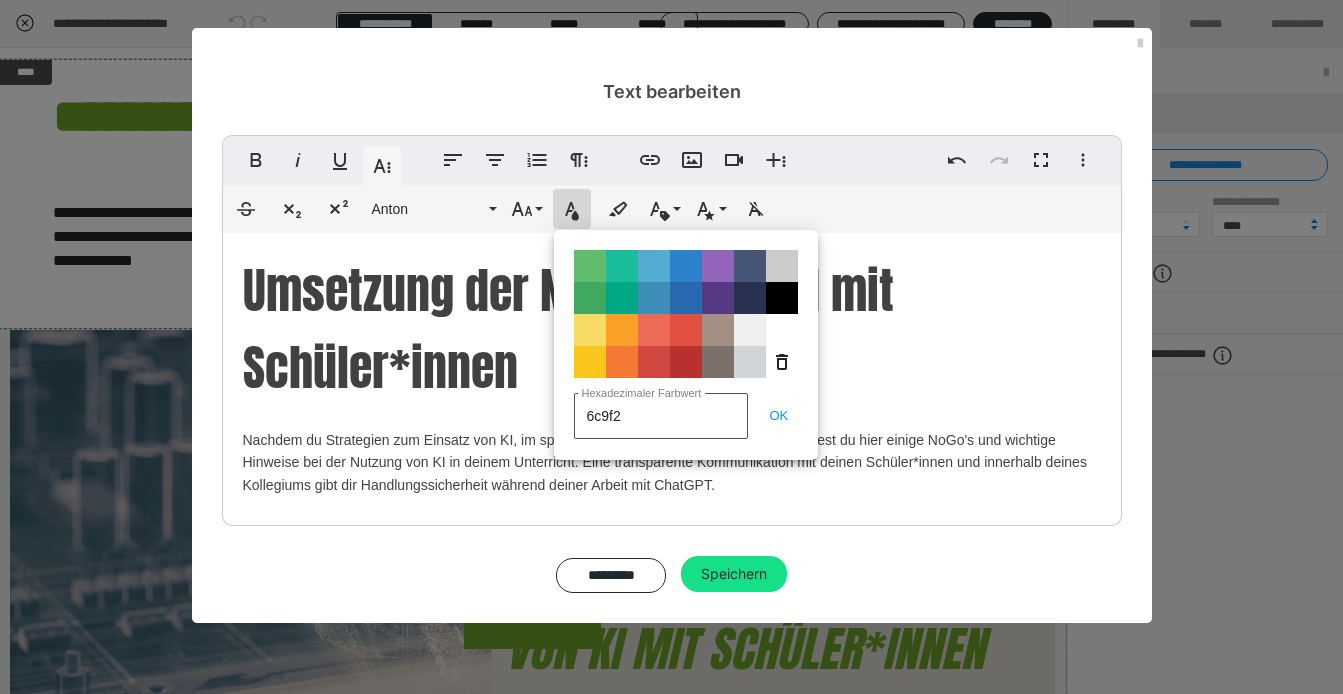 type on "6c9f2b" 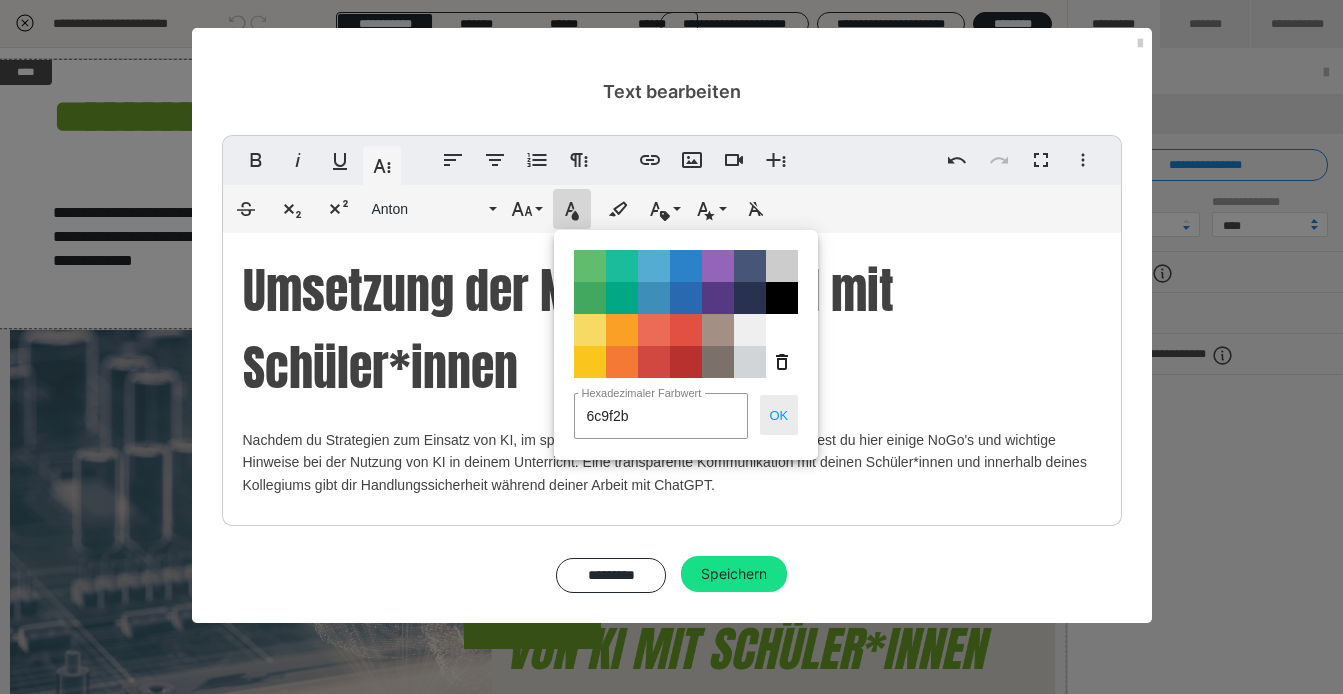 click on "OK" at bounding box center (779, 415) 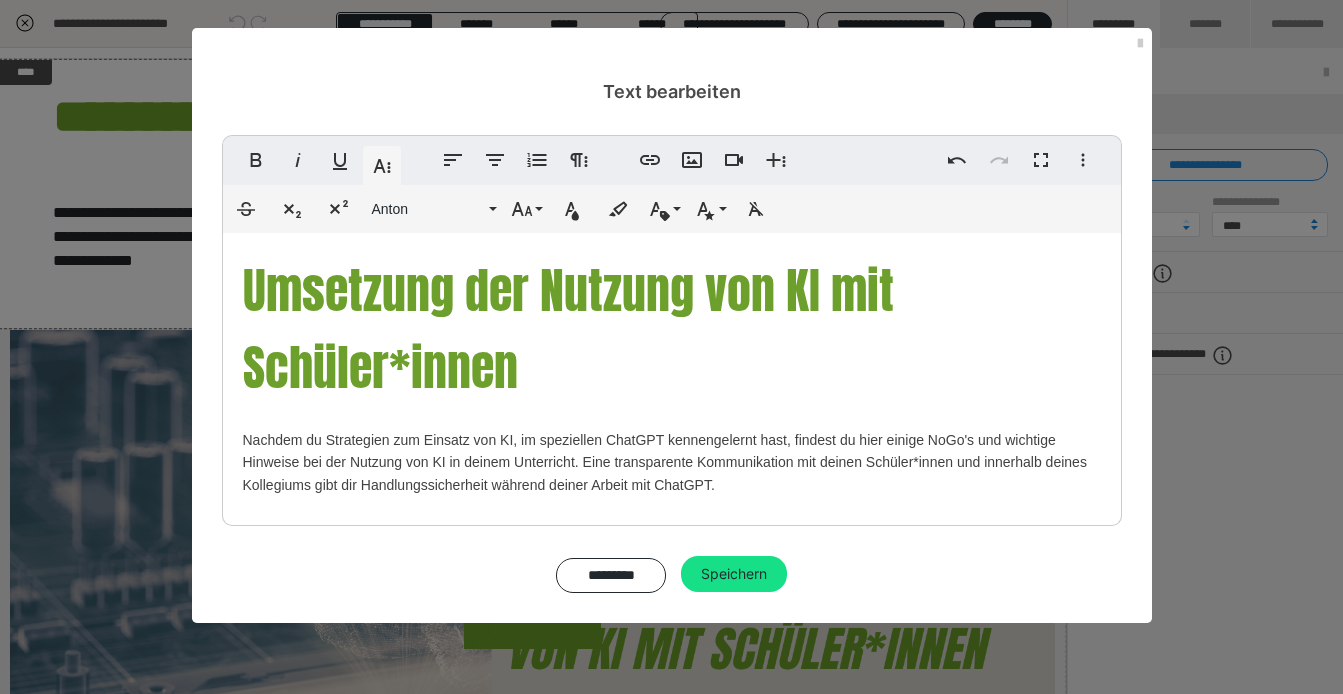 click on "Umsetzung ​der Nutzung von KI mit Schüler*innen Nachdem du Strategien zum Einsatz von KI, im speziellen ChatGPT kennengelernt hast, findest du hier einige NoGo's und wichtige Hinweise bei der Nutzung von KI in deinem Unterricht. Eine transparente Kommunikation mit deinen Schüler*innen und innerhalb deines Kollegiums gibt dir Handlungssicherheit während deiner Arbeit mit ChatGPT." at bounding box center [672, 374] 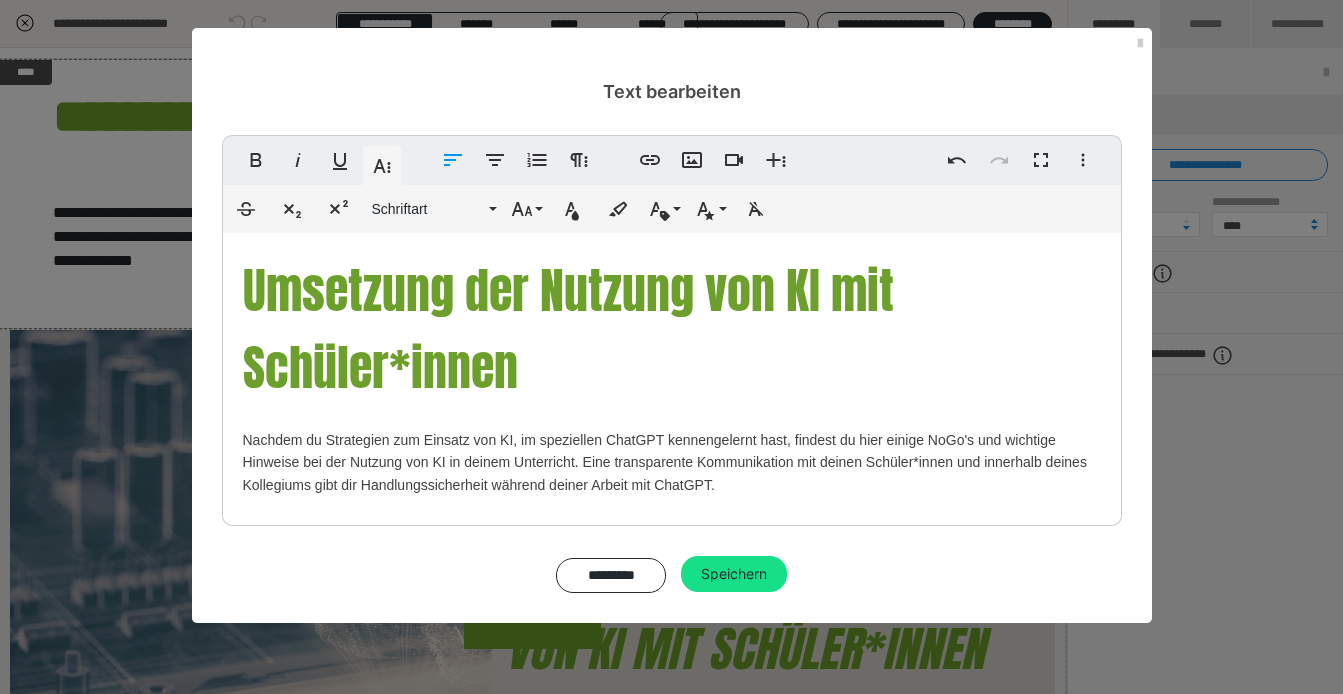 click on "Umsetzung ​der Nutzung von KI mit Schüler*innen Nachdem du Strategien zum Einsatz von KI, im speziellen ChatGPT kennengelernt hast, findest du hier einige NoGo's und wichtige Hinweise bei der Nutzung von KI in deinem Unterricht. Eine transparente Kommunikation mit deinen Schüler*innen und innerhalb deines Kollegiums gibt dir Handlungssicherheit während deiner Arbeit mit ChatGPT." at bounding box center (672, 374) 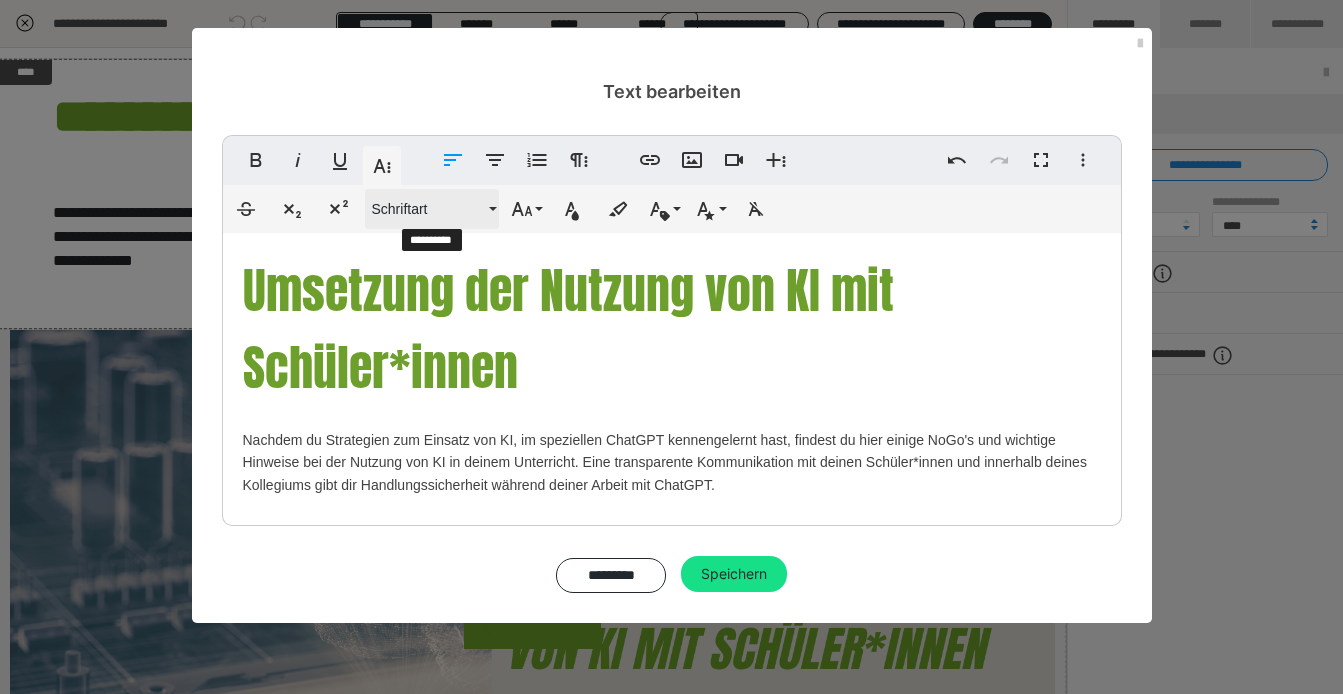click on "Schriftart" at bounding box center [428, 209] 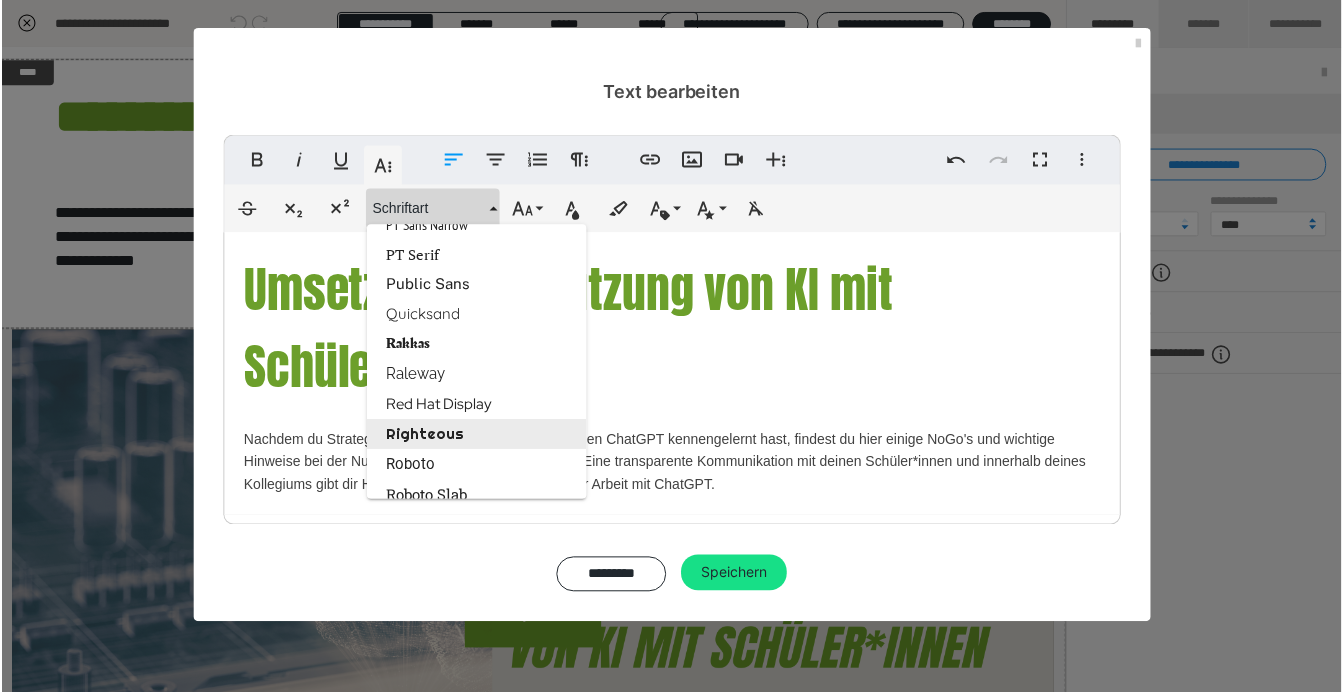 scroll, scrollTop: 2545, scrollLeft: 0, axis: vertical 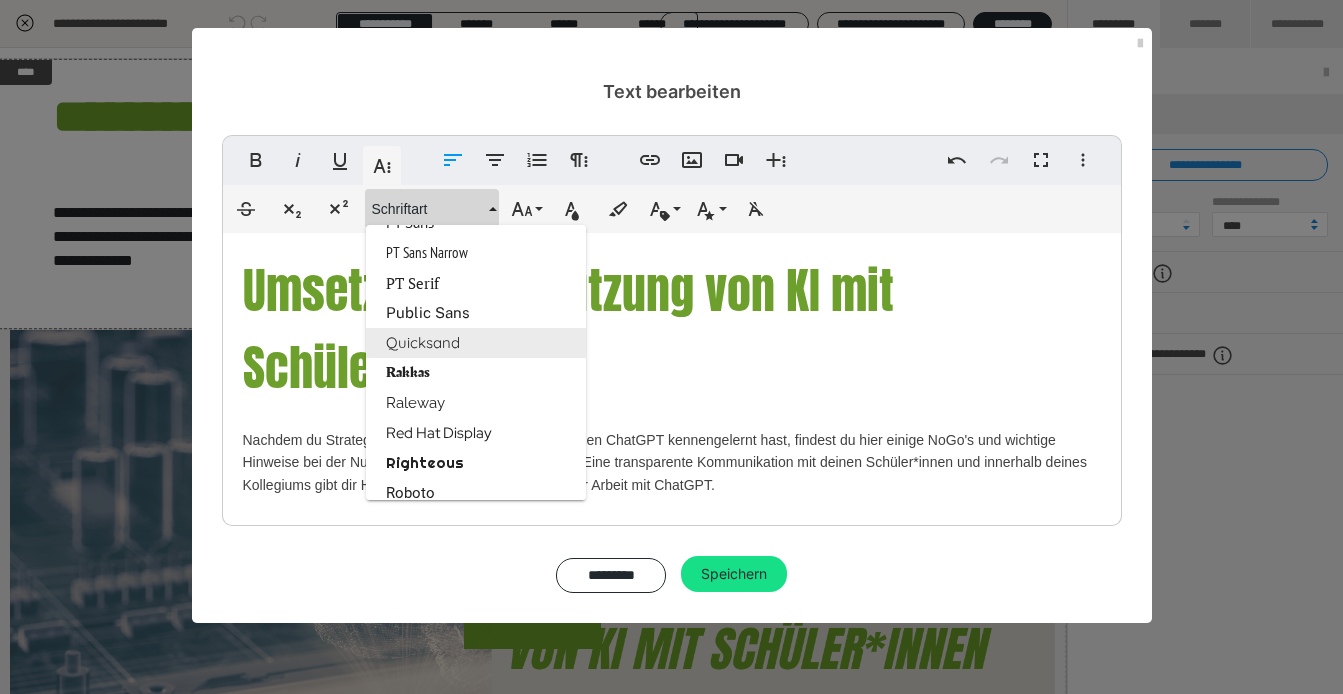 click on "Quicksand" at bounding box center (476, 343) 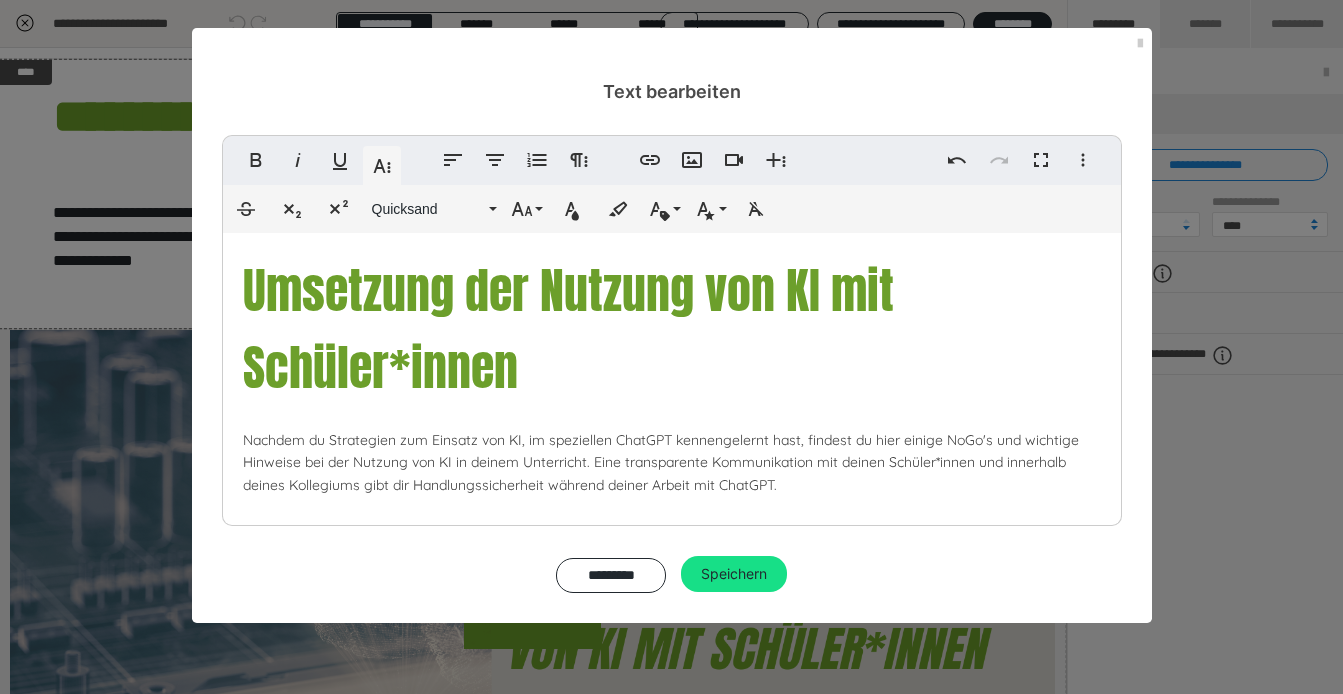 click on "Umsetzung ​der Nutzung von KI mit Schüler*innen Nachdem du Strategien zum Einsatz von KI, im speziellen ChatGPT kennengelernt hast, findest du hier einige NoGo's und wichtige Hinweise bei der Nutzung von KI in deinem Unterricht. Eine transparente Kommunikation mit deinen Schüler*innen und innerhalb deines Kollegiums gibt dir Handlungssicherheit während deiner Arbeit mit ChatGPT." at bounding box center (672, 374) 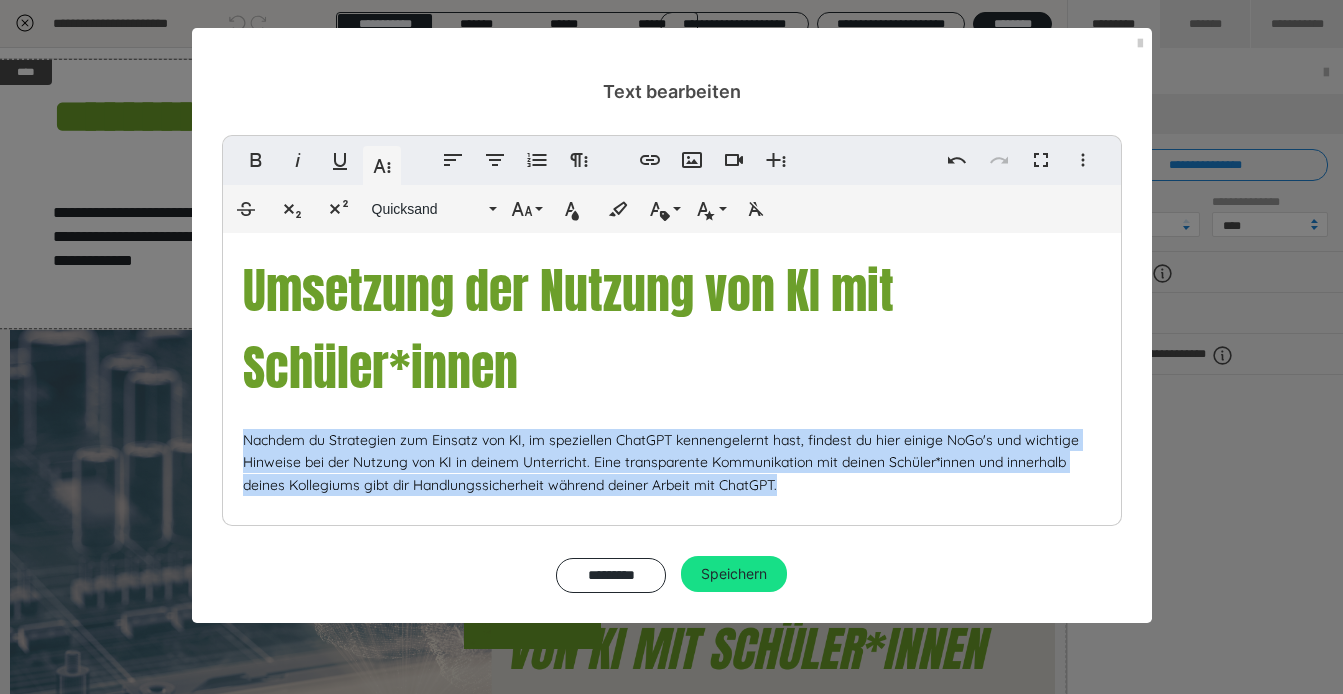 drag, startPoint x: 243, startPoint y: 436, endPoint x: 812, endPoint y: 485, distance: 571.10596 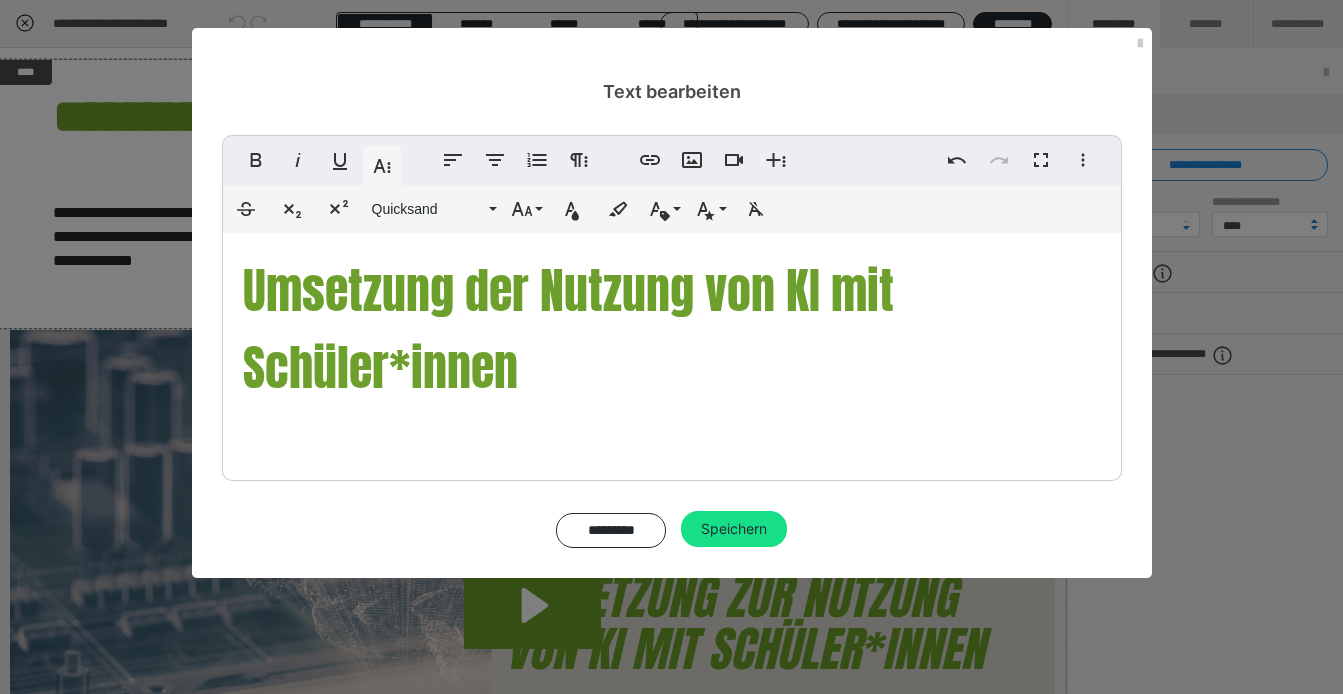 click on "Umsetzung ​der Nutzung von KI mit Schüler*innen" at bounding box center (568, 329) 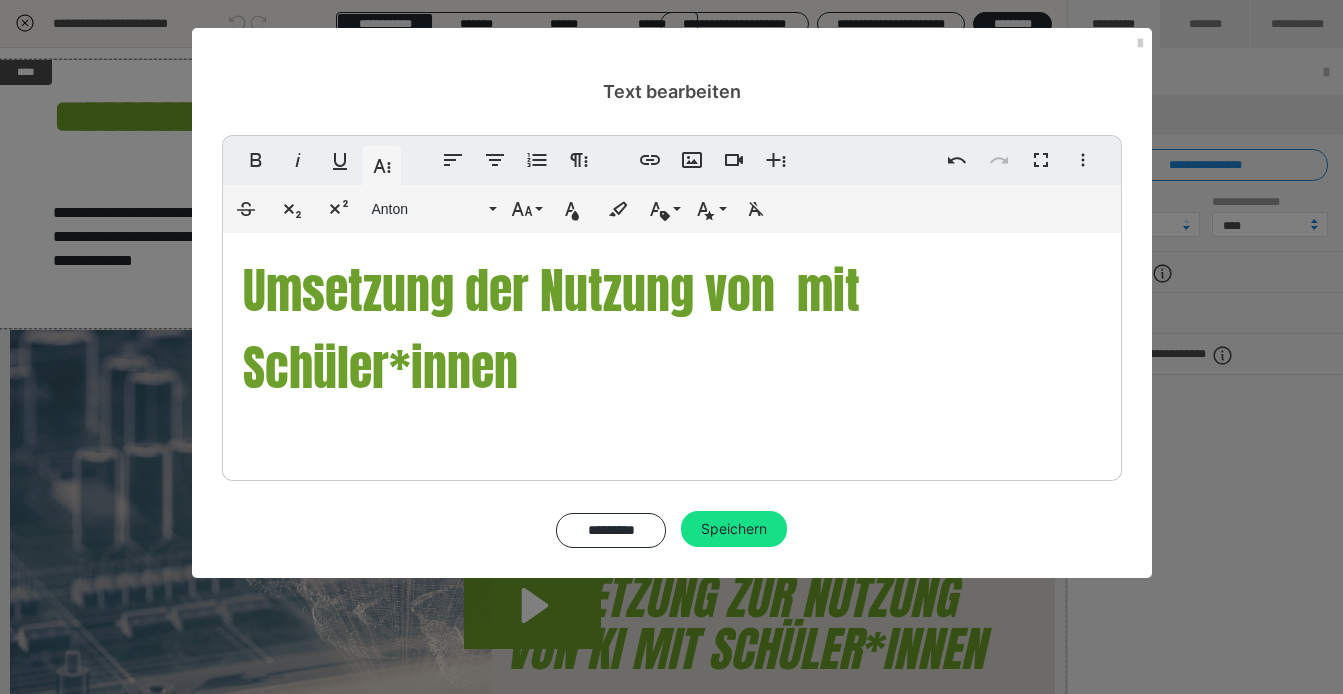 type 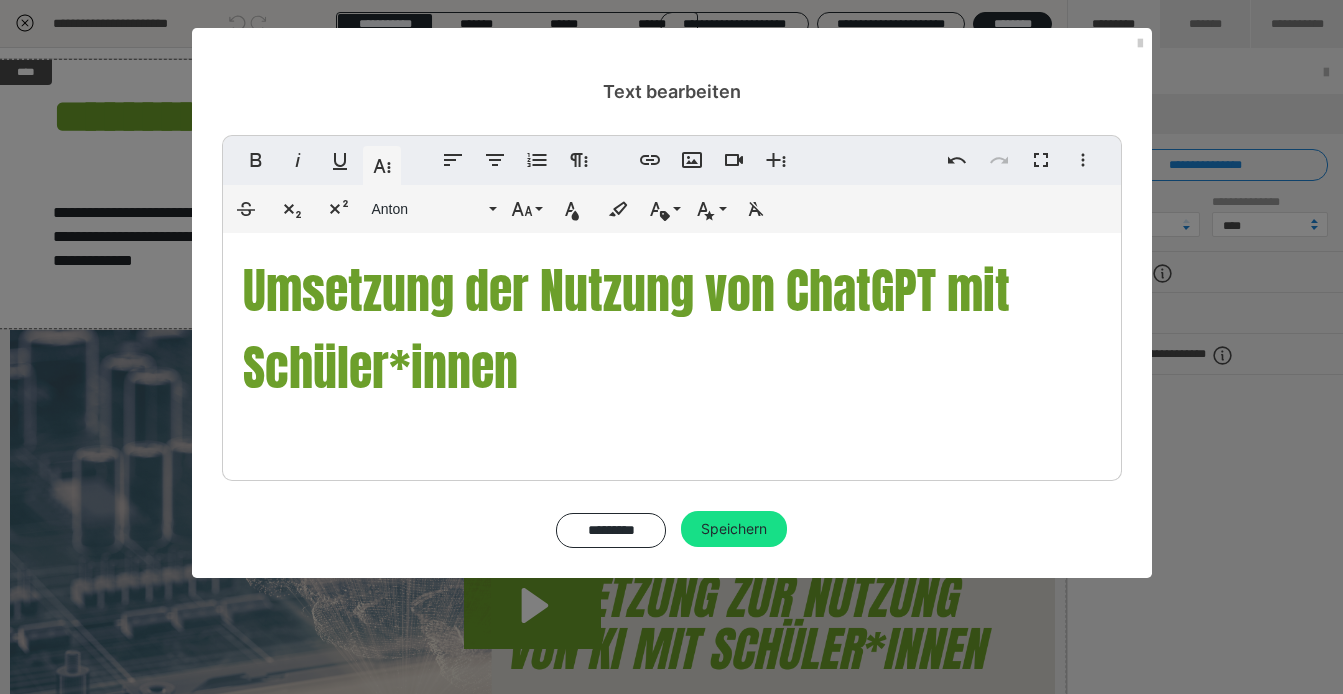 click on "Umsetzung der Nutzung von ChatGPT mit Schüler*innen" at bounding box center (672, 352) 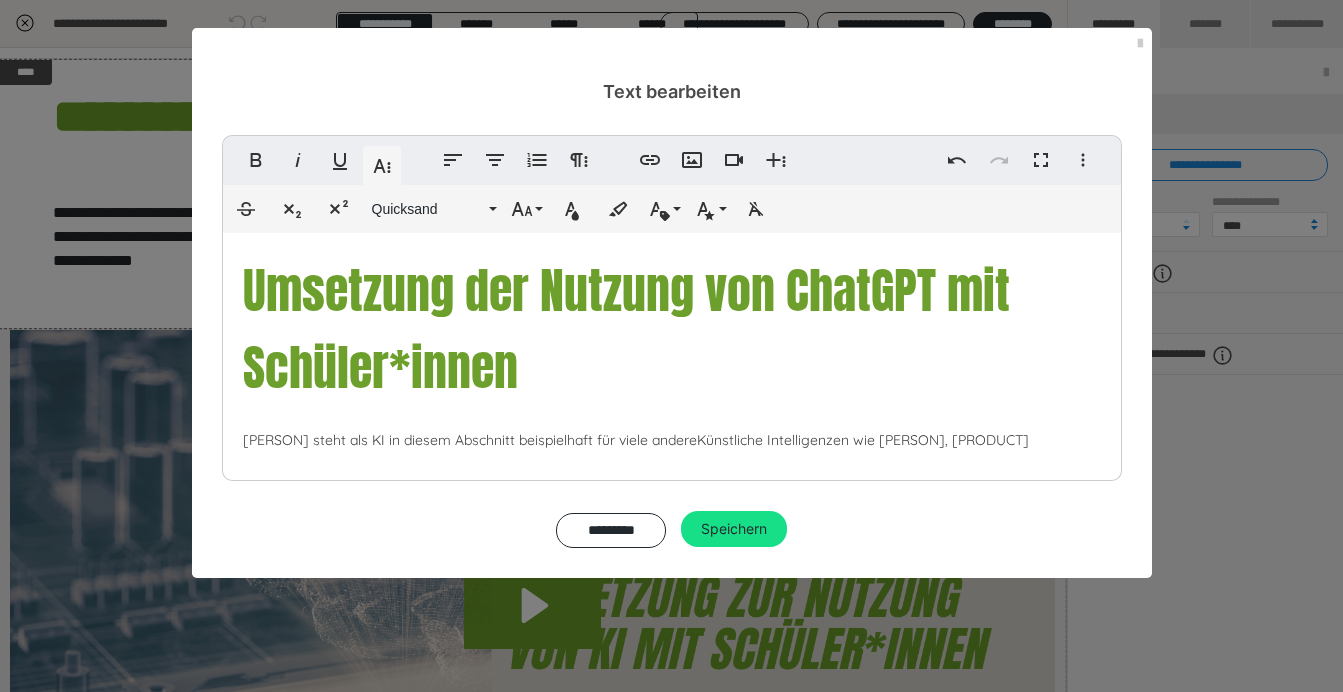click on "Künstliche Intelligenzen wie [PERSON], [PRODUCT]" at bounding box center [863, 440] 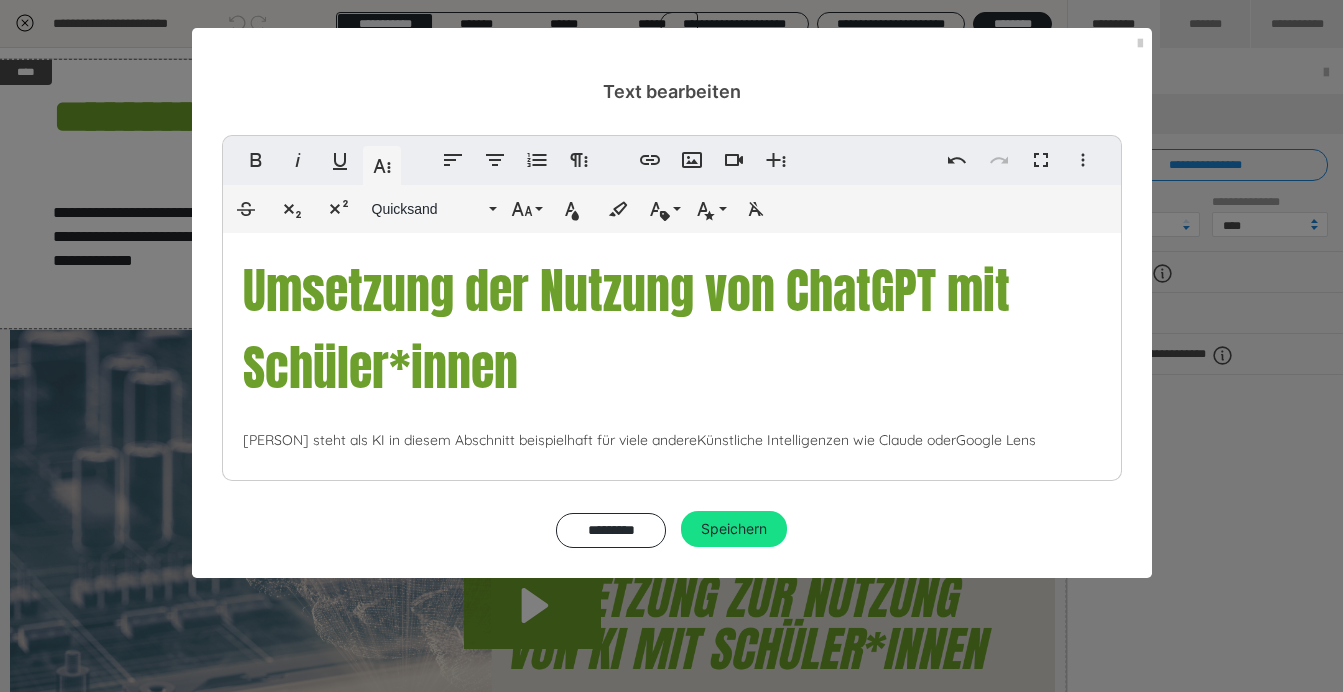 click on "Umsetzung der Nutzung von ChatGPT mit Schüler*innen
ChatGPT steht als KI in diesem Abschnitt beispielhaft für viele andere
Künstliche Intelligenzen wie [PERSON] oder  [PRODUCT]" at bounding box center (672, 352) 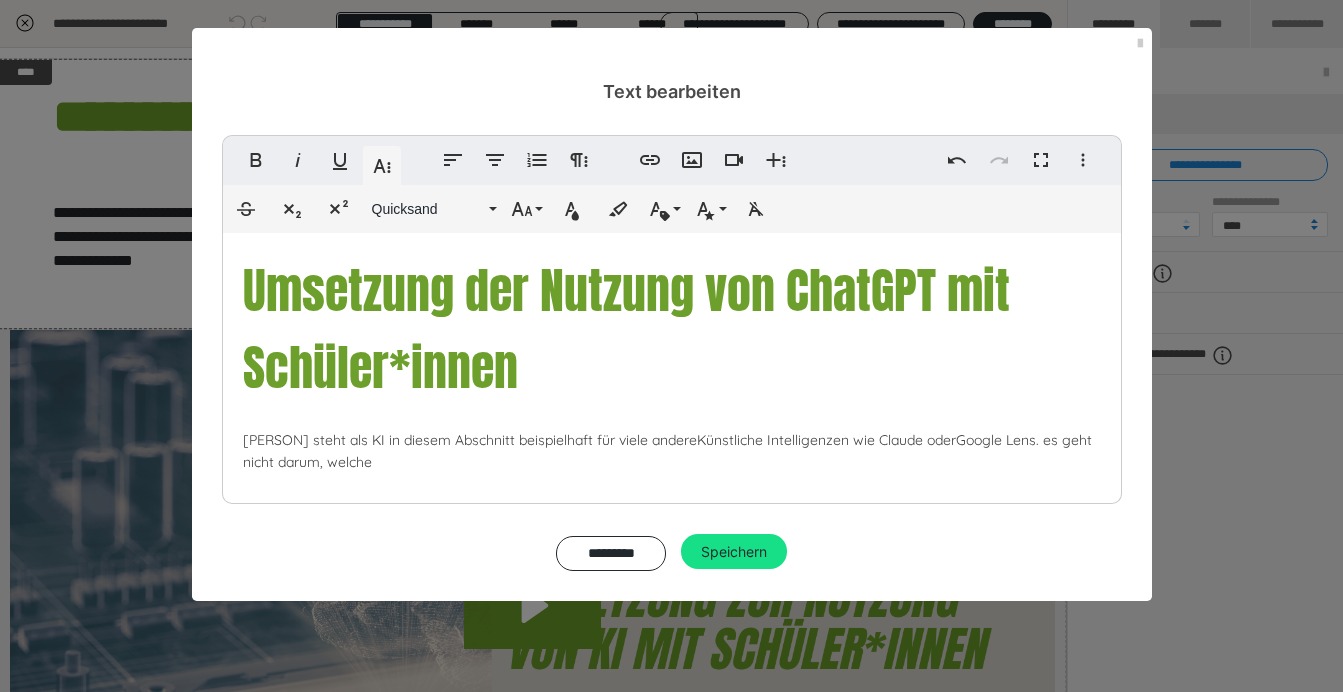 click on "Künstliche Intelligenzen wie Claude oder  Google Lens. es geht nicht darum, welche" at bounding box center (667, 451) 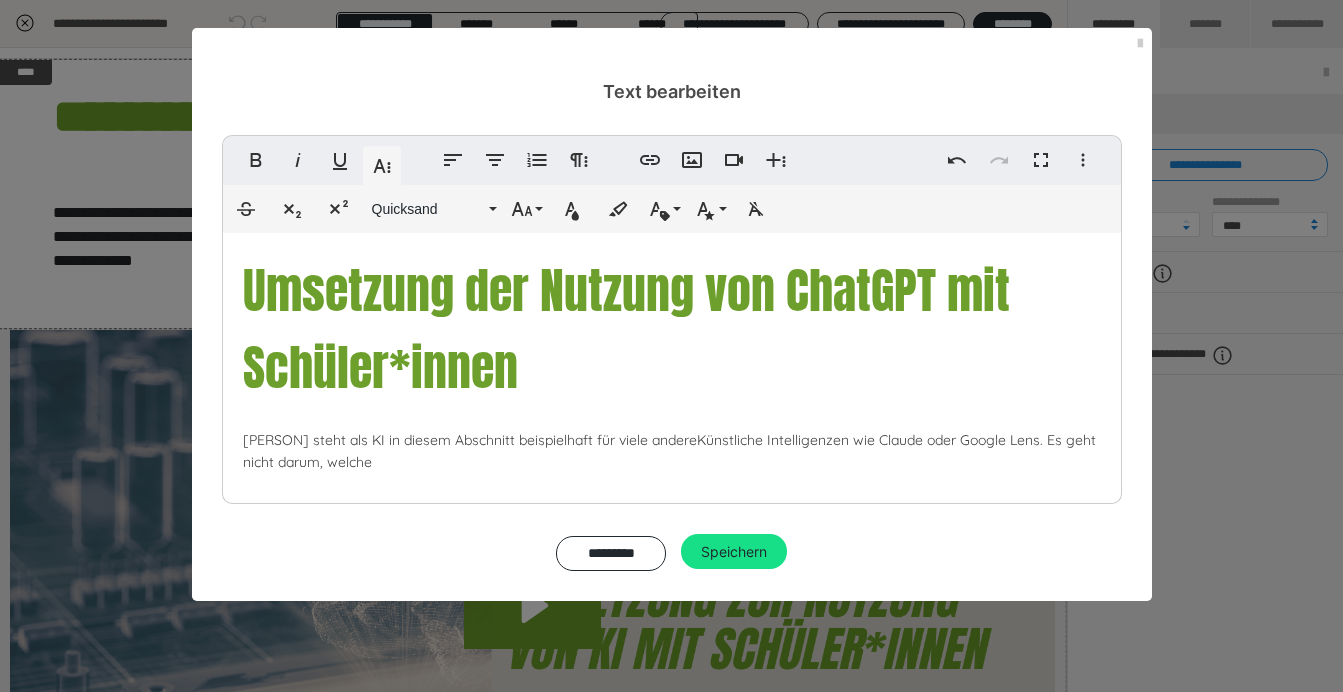 click on "Künstliche Intelligenzen wie Claude oder Google Lens. Es geht nicht darum, welche" at bounding box center [669, 451] 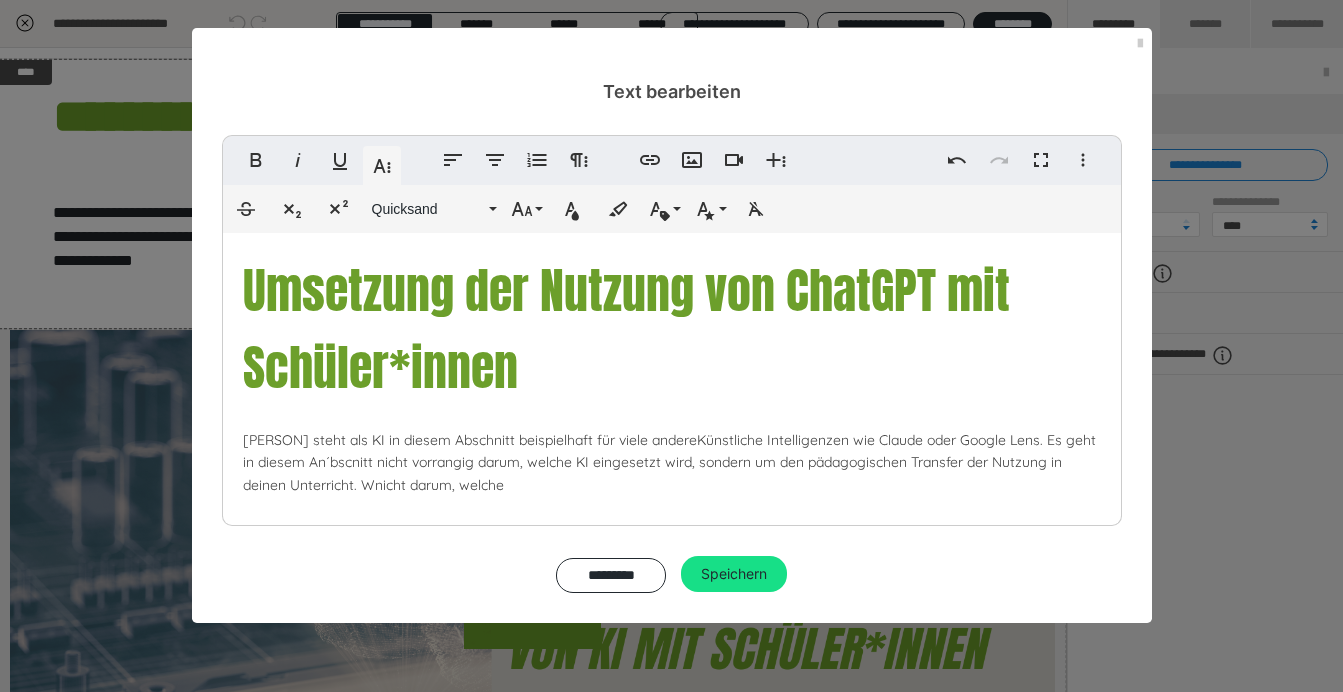 click on "Umsetzung der Nutzung von ChatGPT mit Schüler*innen  ChatGPT steht als KI in diesem Abschnitt beispielhaft für viele andere  Künstliche Intelligenzen wie Claude oder Google Lens. Es geht in diesem An´bscnitt nicht vorrangig darum, welche KI eingesetzt wird, sondern um den pädagogischen Transfer der Nutzung in deinen Unterricht. W nicht darum, welche" at bounding box center (672, 374) 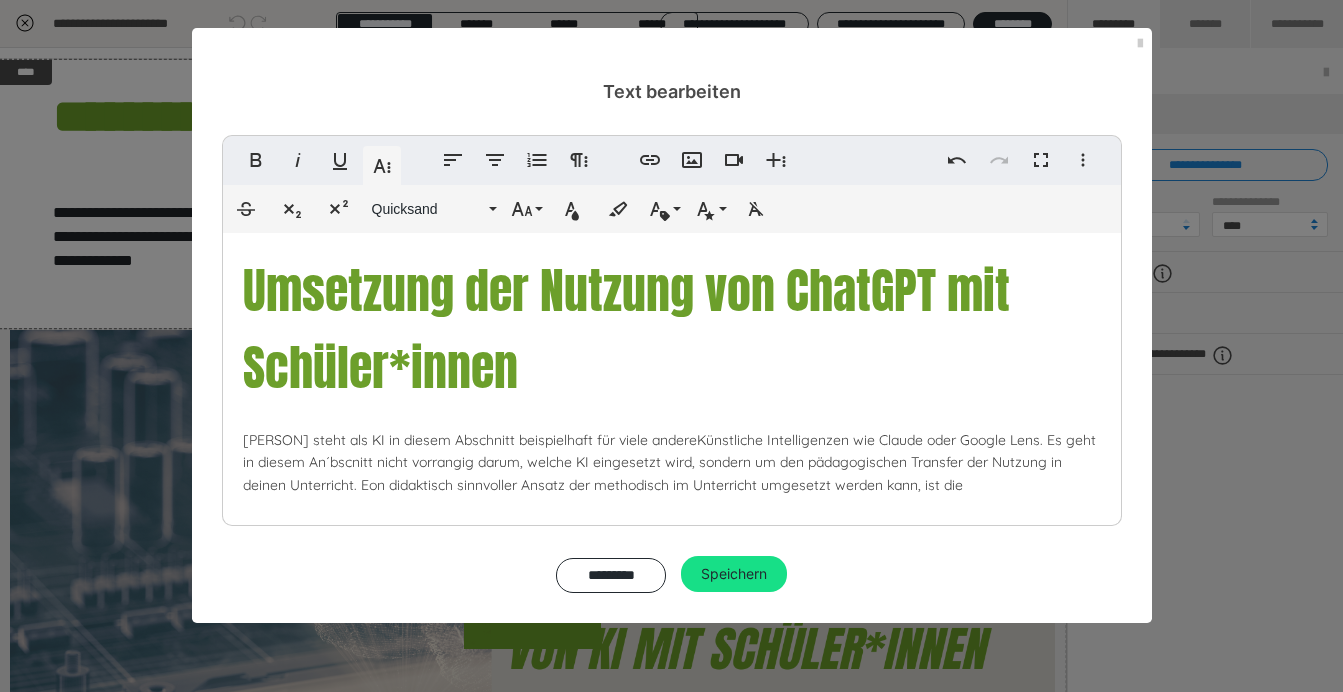 click on "Künstliche Intelligenzen wie Claude oder Google Lens. Es geht in diesem An´bscnitt nicht vorrangig darum, welche KI eingesetzt wird, sondern um den pädagogischen Transfer der Nutzung in deinen Unterricht. Eon didaktisch sinnvoller Ansatz der methodisch im Unterricht umgesetzt werden kann, ist die" at bounding box center [669, 462] 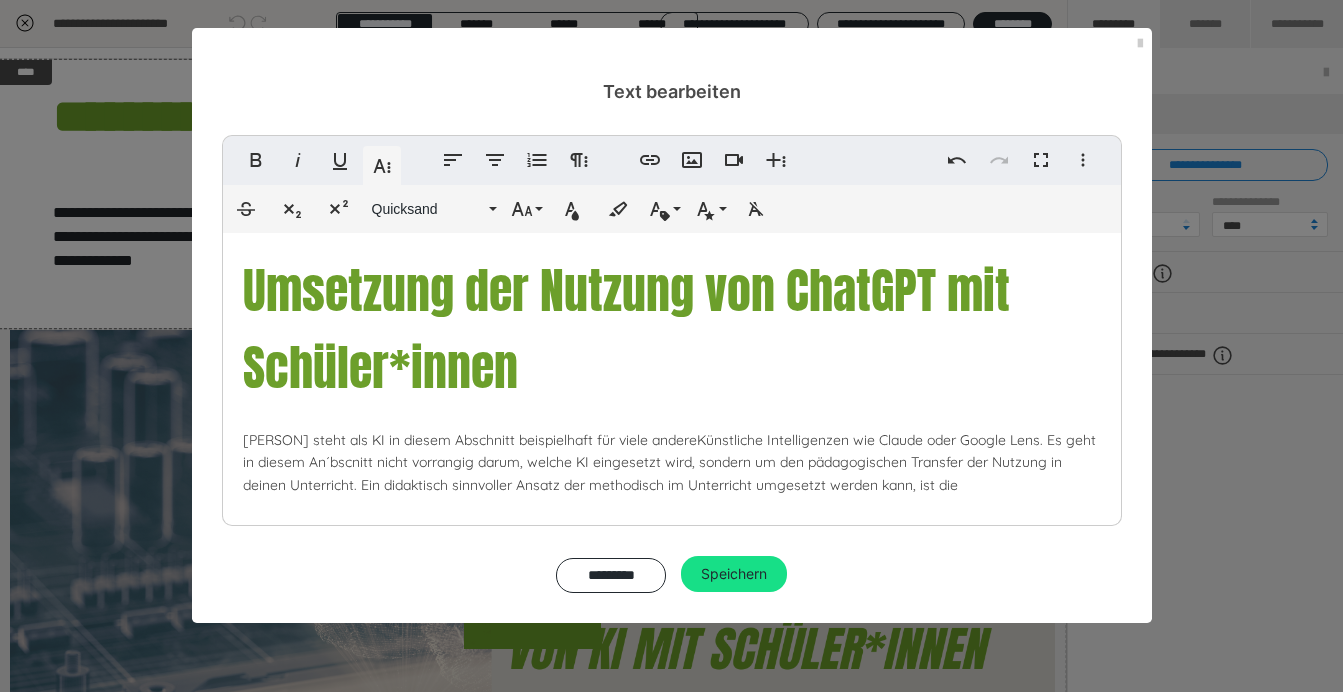 click on "Künstliche Intelligenzen wie Claude oder Google Lens. Es geht in diesem An´bscnitt nicht vorrangig darum, welche KI eingesetzt wird, sondern um den pädagogischen Transfer der Nutzung in deinen Unterricht. Ein didaktisch sinnvoller Ansatz der methodisch im Unterricht umgesetzt werden kann, ist die" at bounding box center (669, 462) 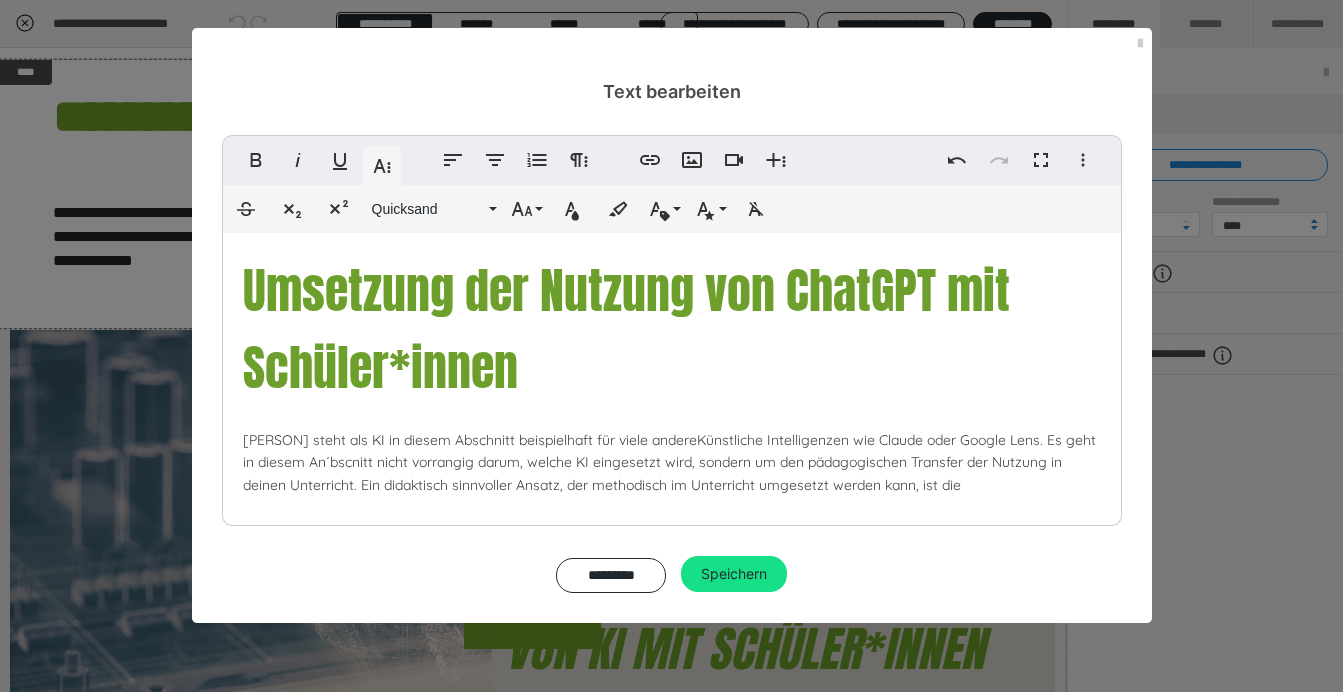 click on "Umsetzung der Nutzung von ChatGPT mit Schüler*innen  ChatGPT steht als KI in diesem Abschnitt beispielhaft für viele andere  Künstliche Intelligenzen wie Claude oder Google Lens. Es geht in diesem An´bscnitt nicht vorrangig darum, welche KI eingesetzt wird, sondern um den pädagogischen Transfer der Nutzung in deinen Unterricht. Ein didaktisch sinnvoller Ansatz, der methodisch im Unterricht umgesetzt werden kann, ist die" at bounding box center (672, 374) 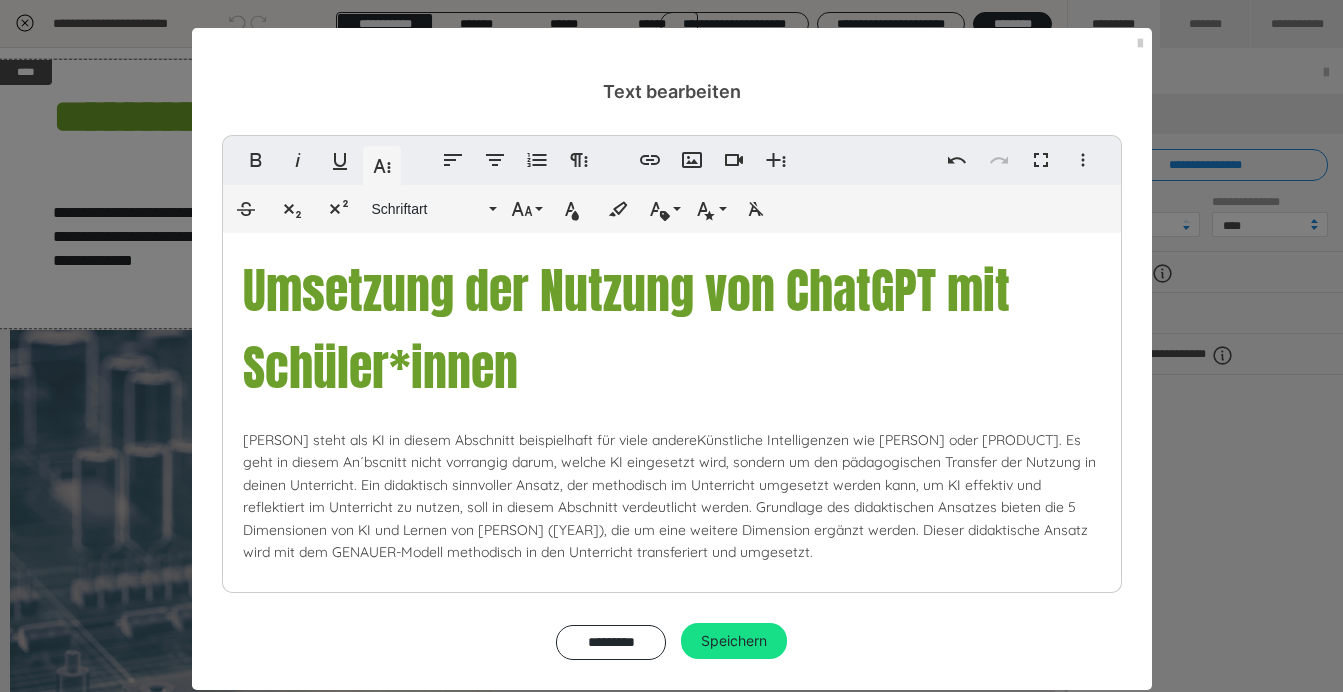 click on "[PERSON] steht als KI in diesem Abschnitt beispielhaft für viele andere" at bounding box center (470, 440) 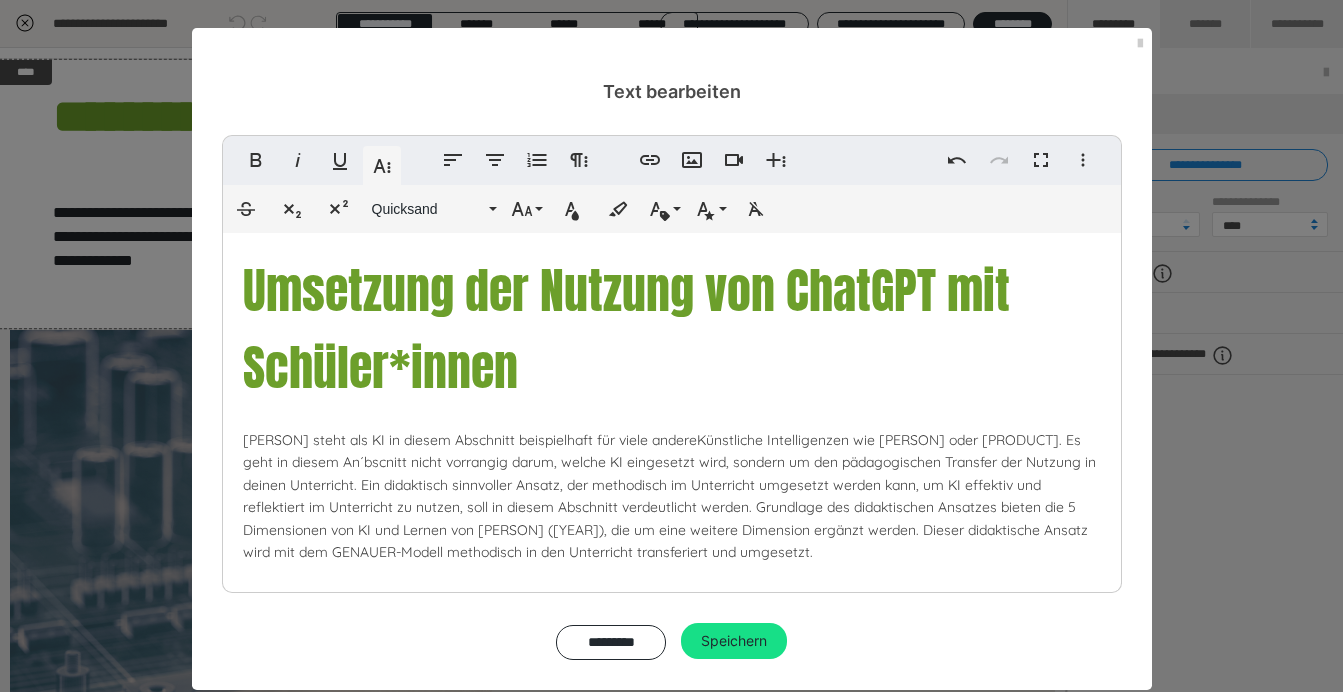 click on "Künstliche Intelligenzen wie [PERSON] oder [PRODUCT]. Es geht in diesem An´bscnitt nicht vorrangig darum, welche KI eingesetzt wird, sondern um den pädagogischen Transfer der Nutzung in deinen Unterricht. Ein didaktisch sinnvoller Ansatz, der methodisch im Unterricht umgesetzt werden kann, um KI effektiv und reflektiert im Unterricht zu nutzen, soll in diesem Abschnitt verdeutlicht werden. Grundlage des didaktischen Ansatzes bieten die 5 Dimensionen von KI und Lernen von [PERSON] ([YEAR]), die um eine weitere Dimension ergänzt werden. Dieser didaktische Ansatz wird mit dem GENAUER-Modell methodisch in den Unterricht transferiert und umgesetzt." at bounding box center [669, 496] 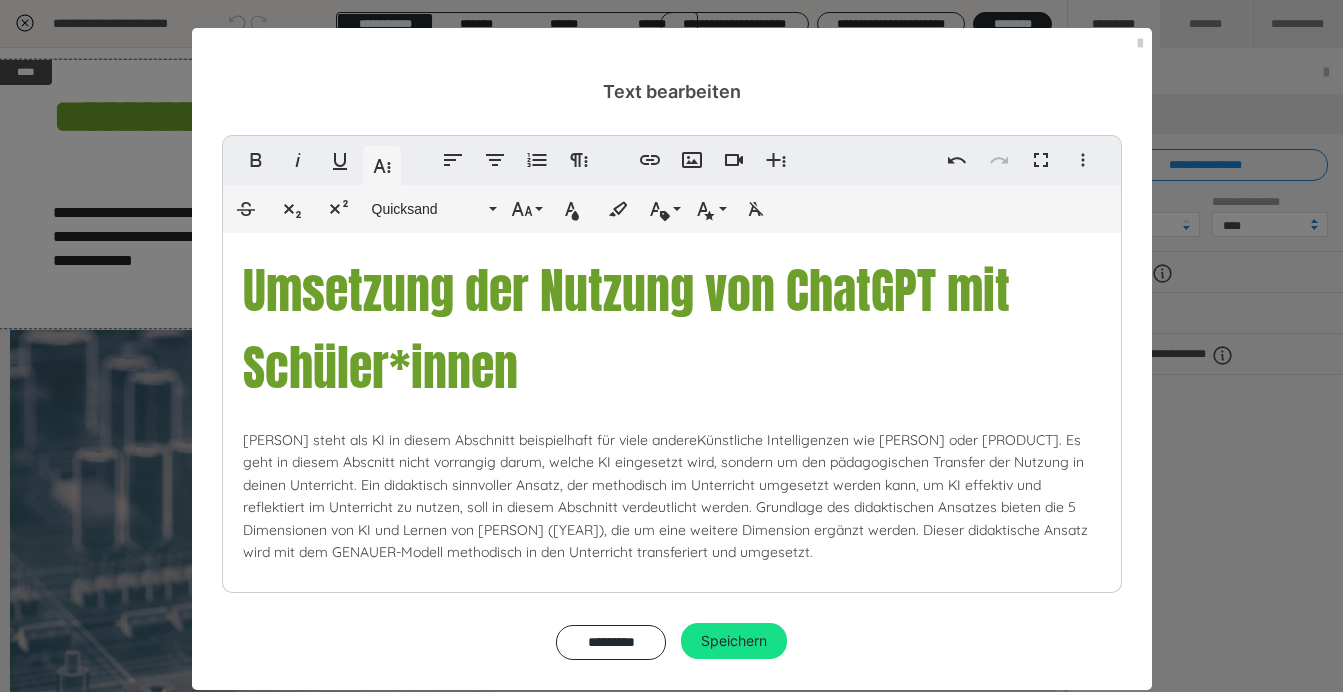 click on "Künstliche Intelligenzen wie [PERSON] oder [PRODUCT]. Es geht in diesem Abscnitt nicht vorrangig darum, welche KI eingesetzt wird, sondern um den pädagogischen Transfer der Nutzung in deinen Unterricht. Ein didaktisch sinnvoller Ansatz, der methodisch im Unterricht umgesetzt werden kann, um KI effektiv und reflektiert im Unterricht zu nutzen, soll in diesem Abschnitt verdeutlicht werden. Grundlage des didaktischen Ansatzes bieten die 5 Dimensionen von KI und Lernen von [PERSON] ([YEAR]), die um eine weitere Dimension ergänzt werden. Dieser didaktische Ansatz wird mit dem GENAUER-Modell methodisch in den Unterricht transferiert und umgesetzt." at bounding box center [665, 496] 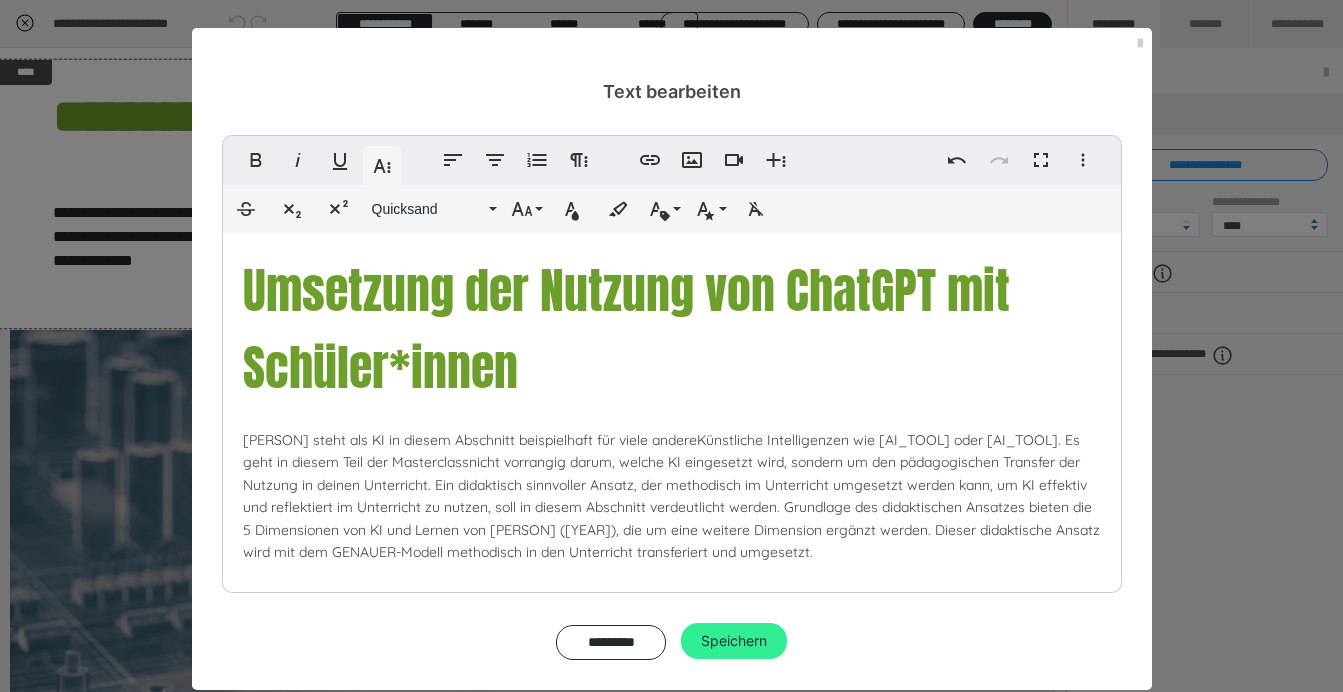 click on "Speichern" at bounding box center [734, 641] 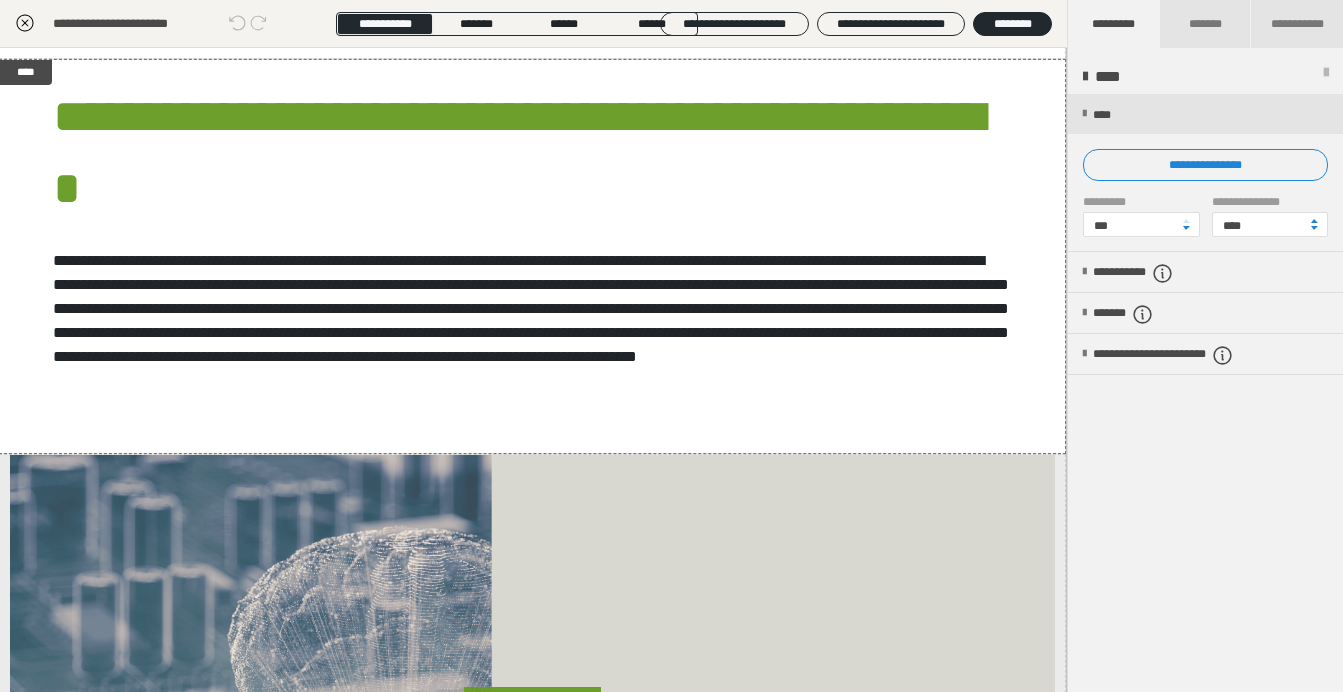 click 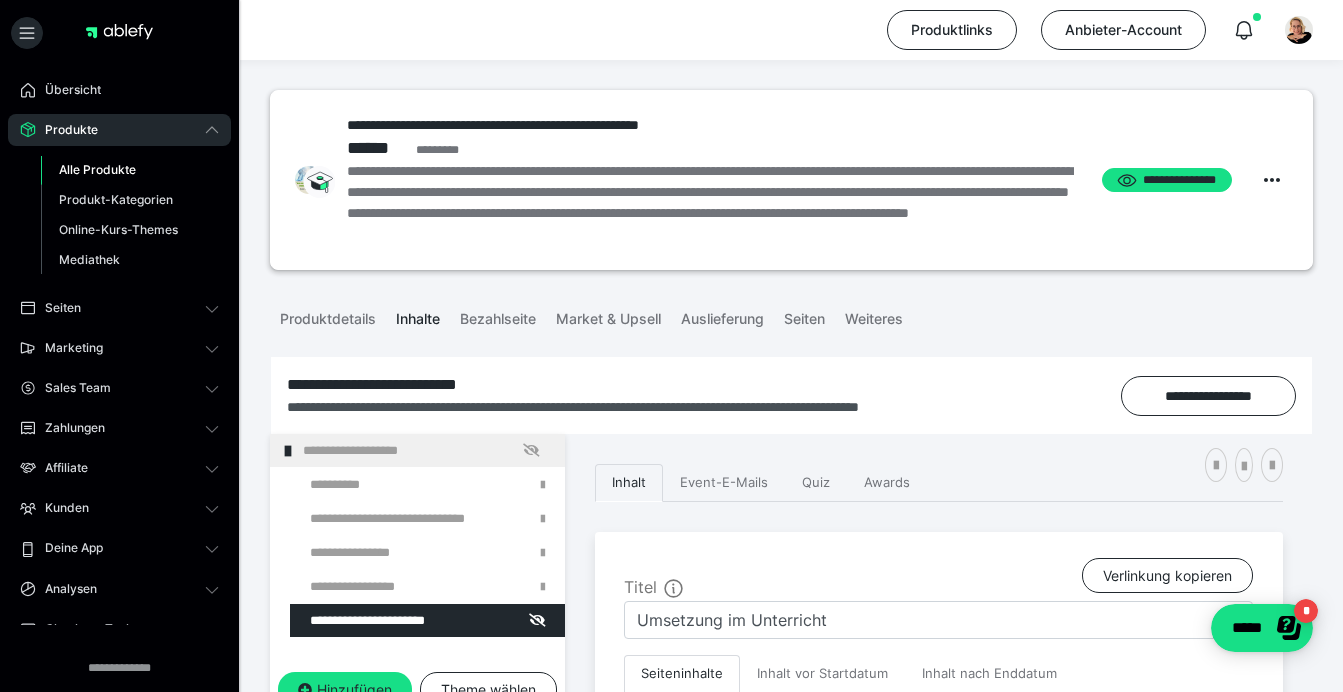 click on "Alle Produkte" at bounding box center (130, 170) 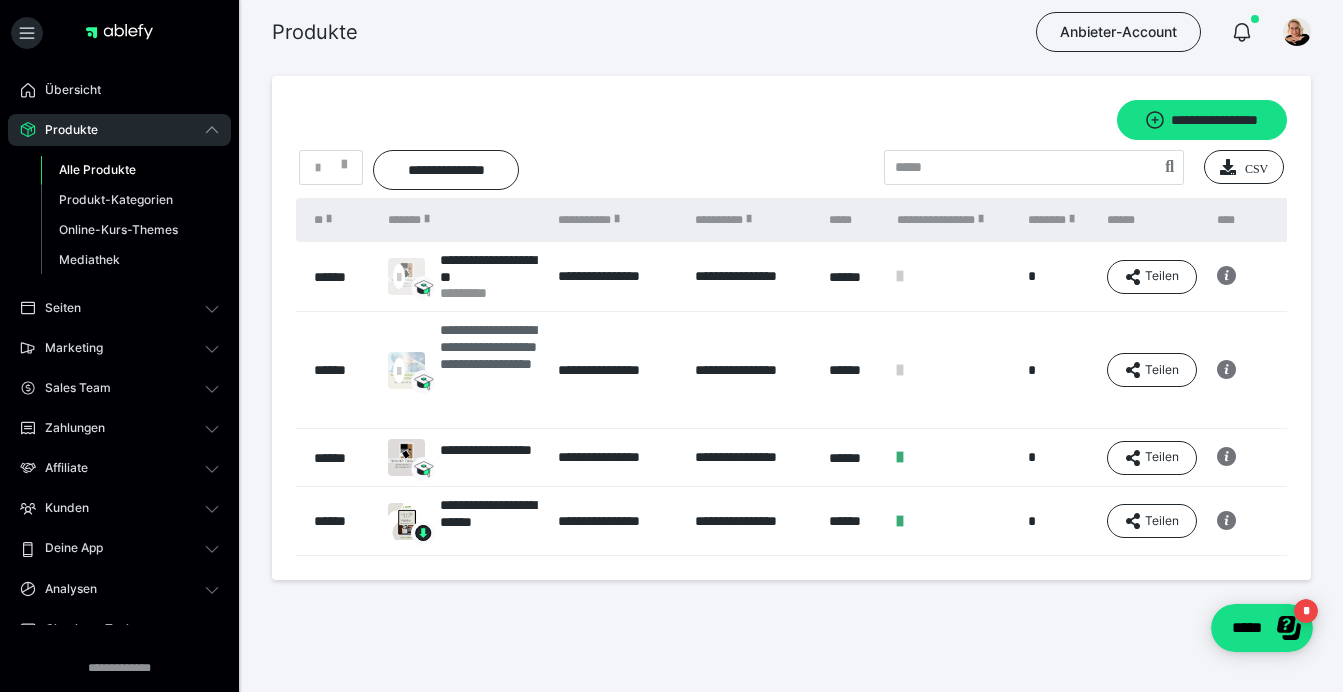 click on "**********" at bounding box center (489, 370) 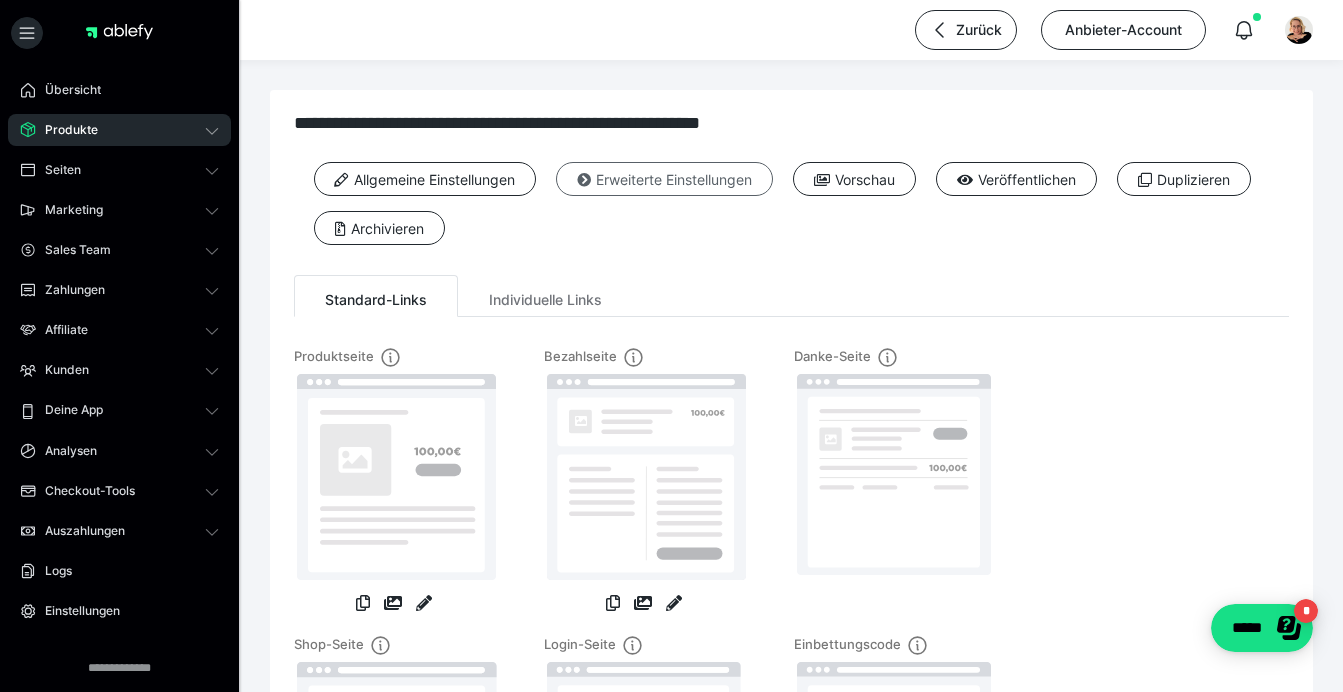 click on "Erweiterte Einstellungen" at bounding box center [664, 179] 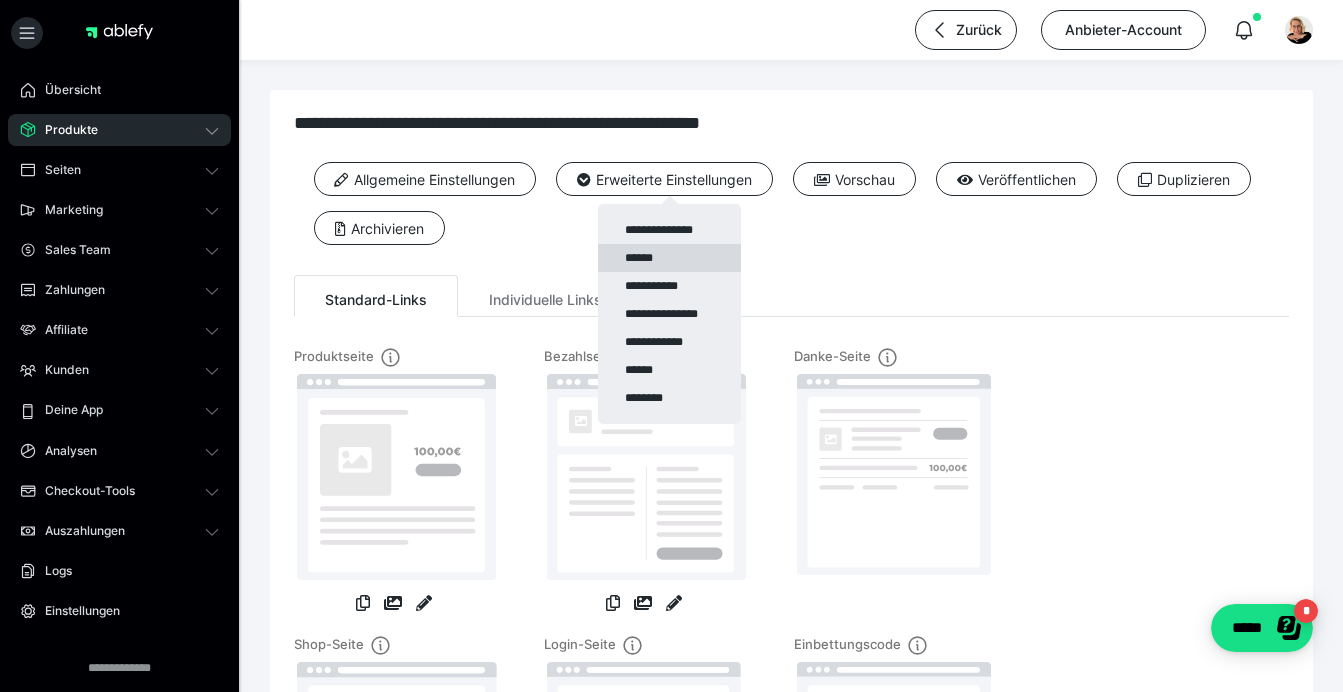 click on "******" at bounding box center [669, 258] 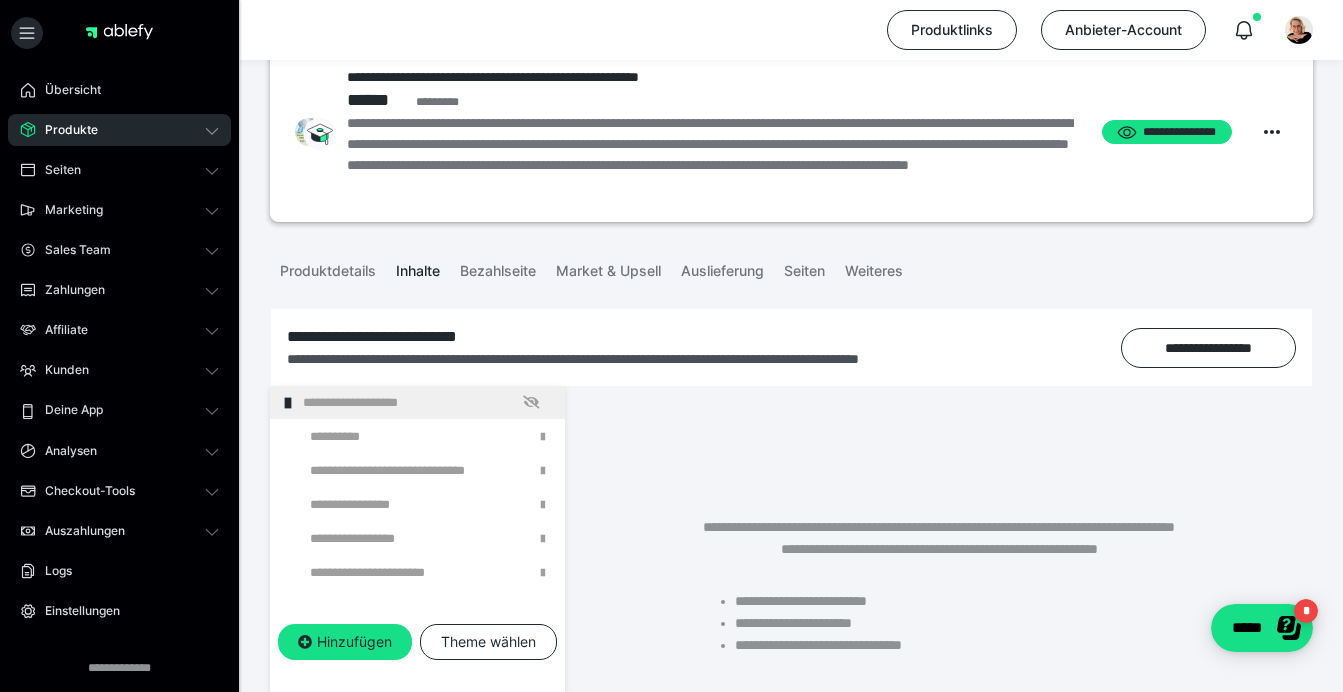 scroll, scrollTop: 48, scrollLeft: 0, axis: vertical 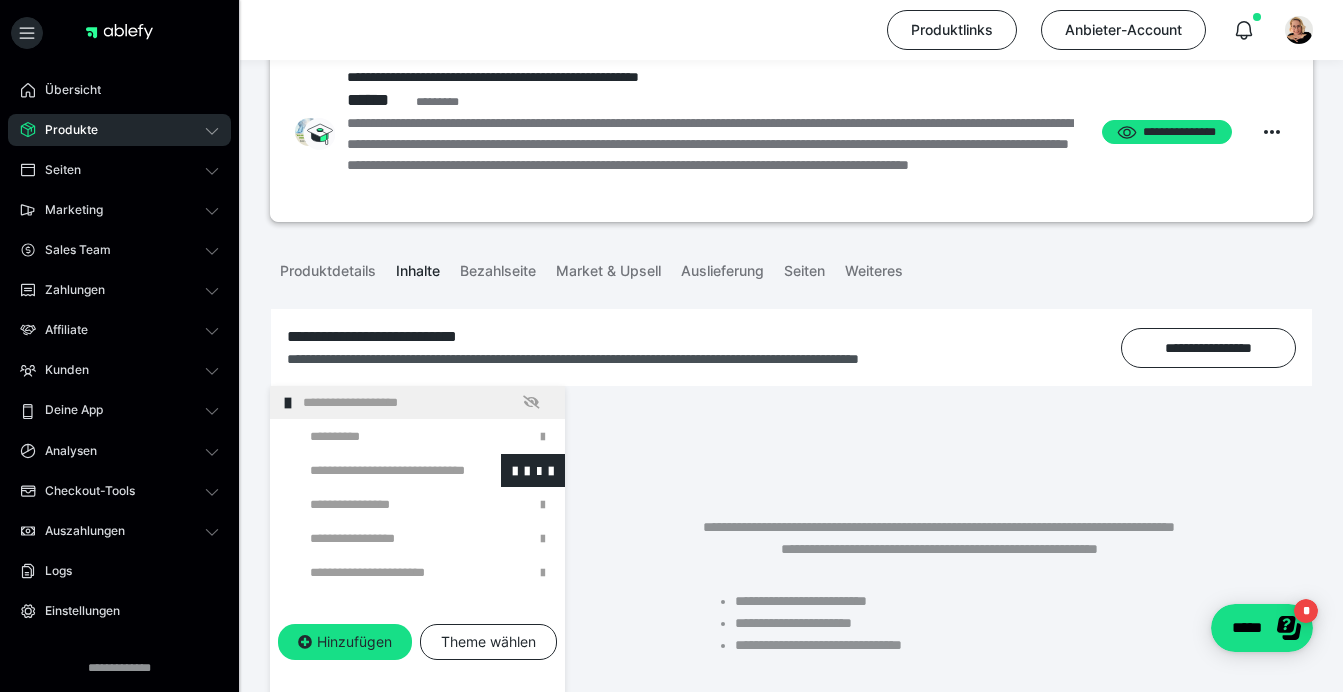click at bounding box center (375, 470) 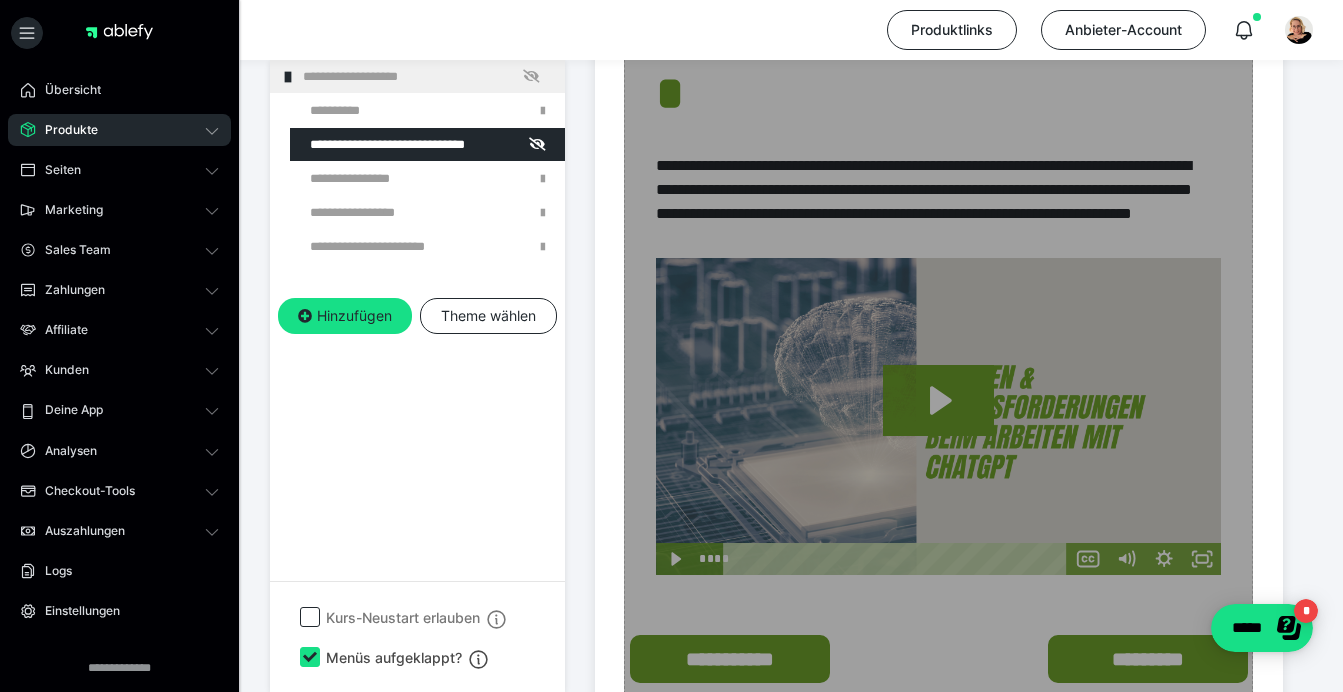 scroll, scrollTop: 921, scrollLeft: 0, axis: vertical 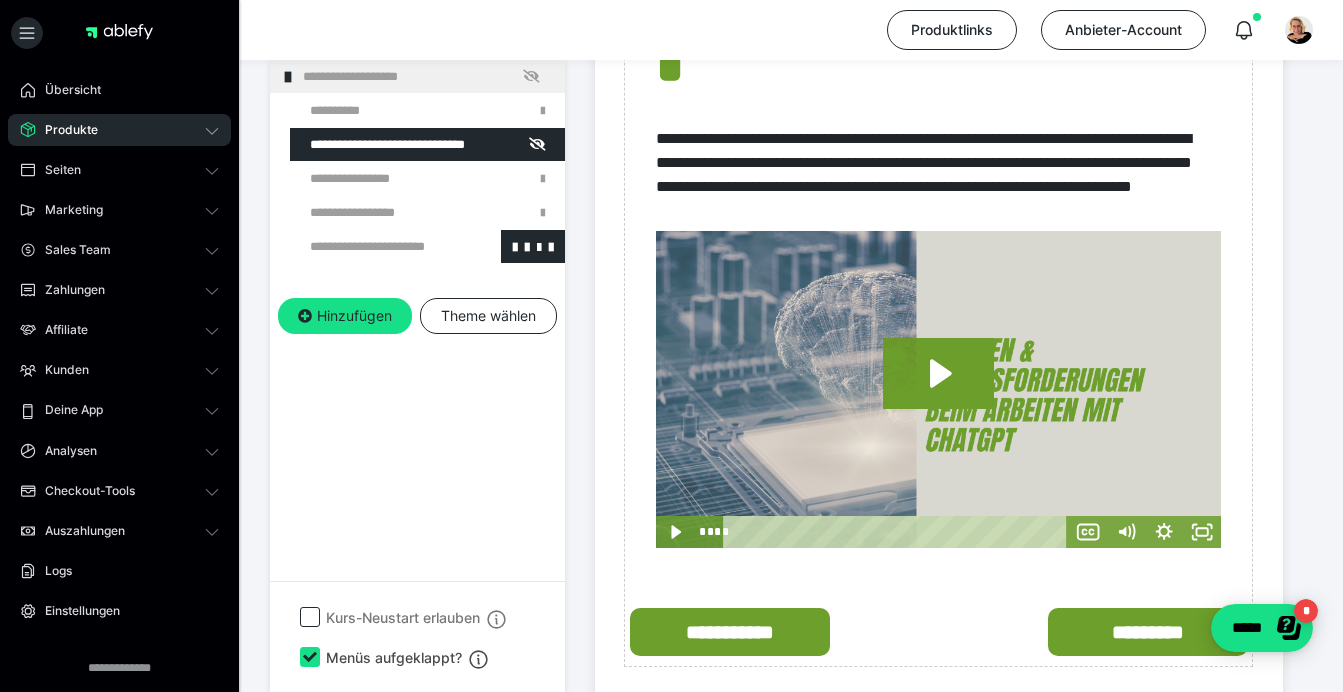 click at bounding box center [375, 246] 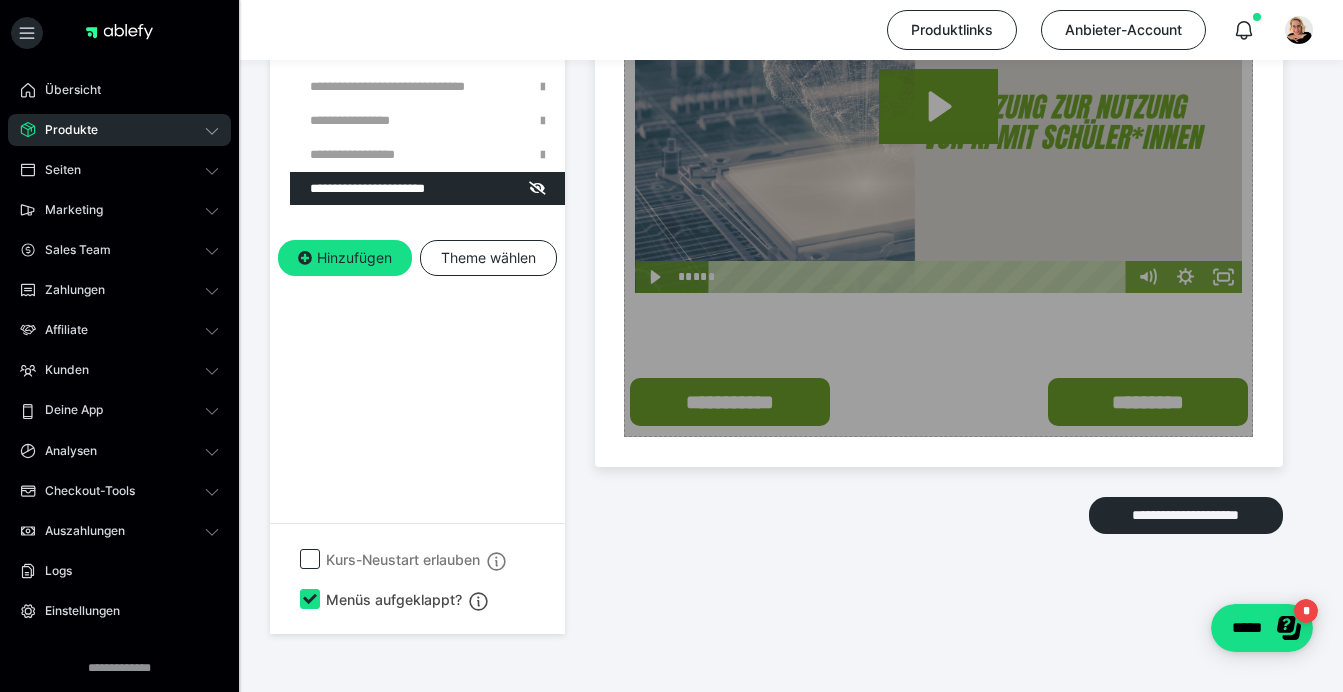 scroll, scrollTop: 1344, scrollLeft: 0, axis: vertical 